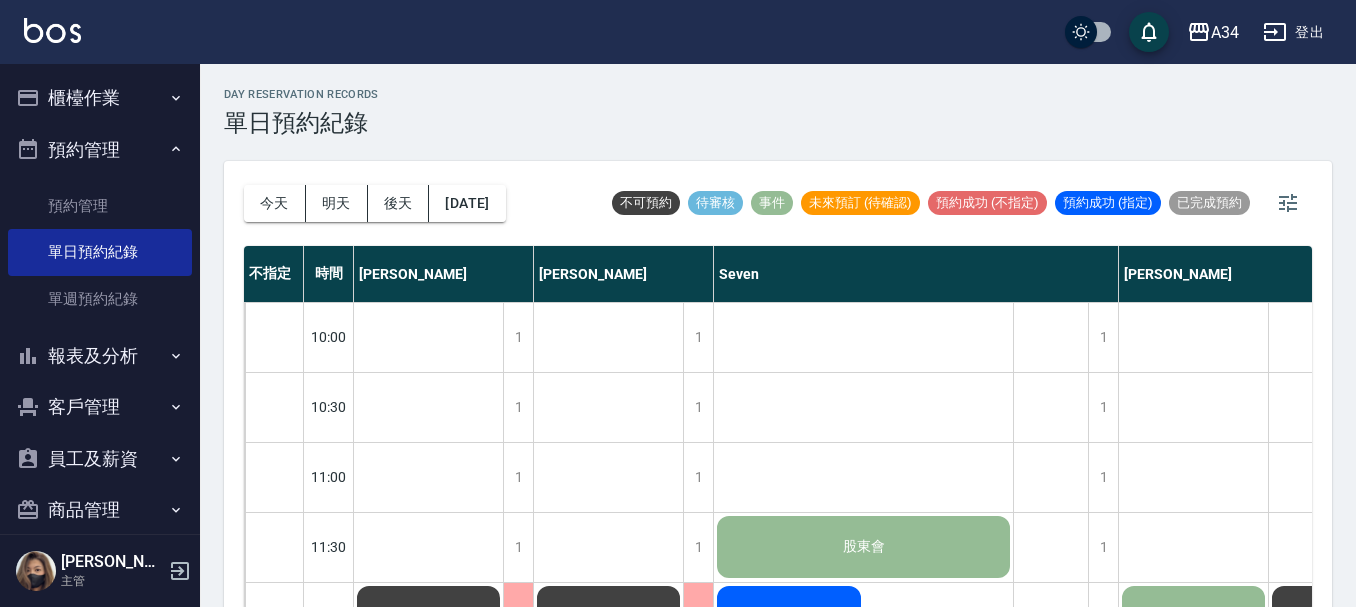 scroll, scrollTop: 23, scrollLeft: 0, axis: vertical 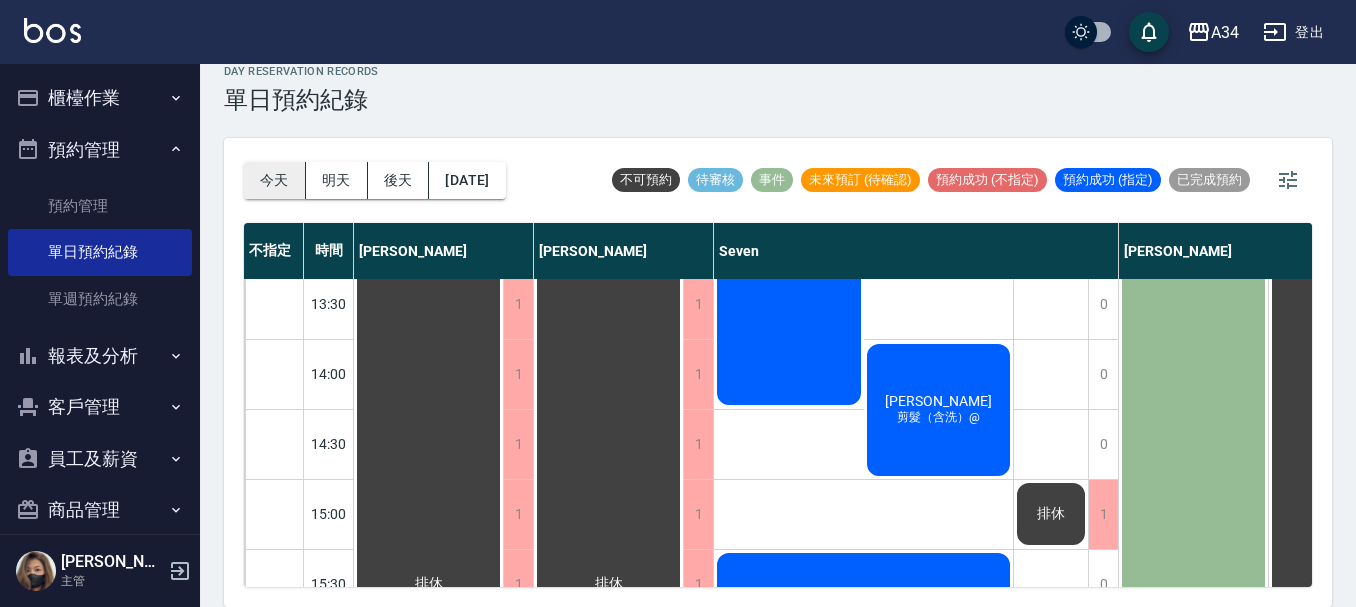click on "今天" at bounding box center (275, 180) 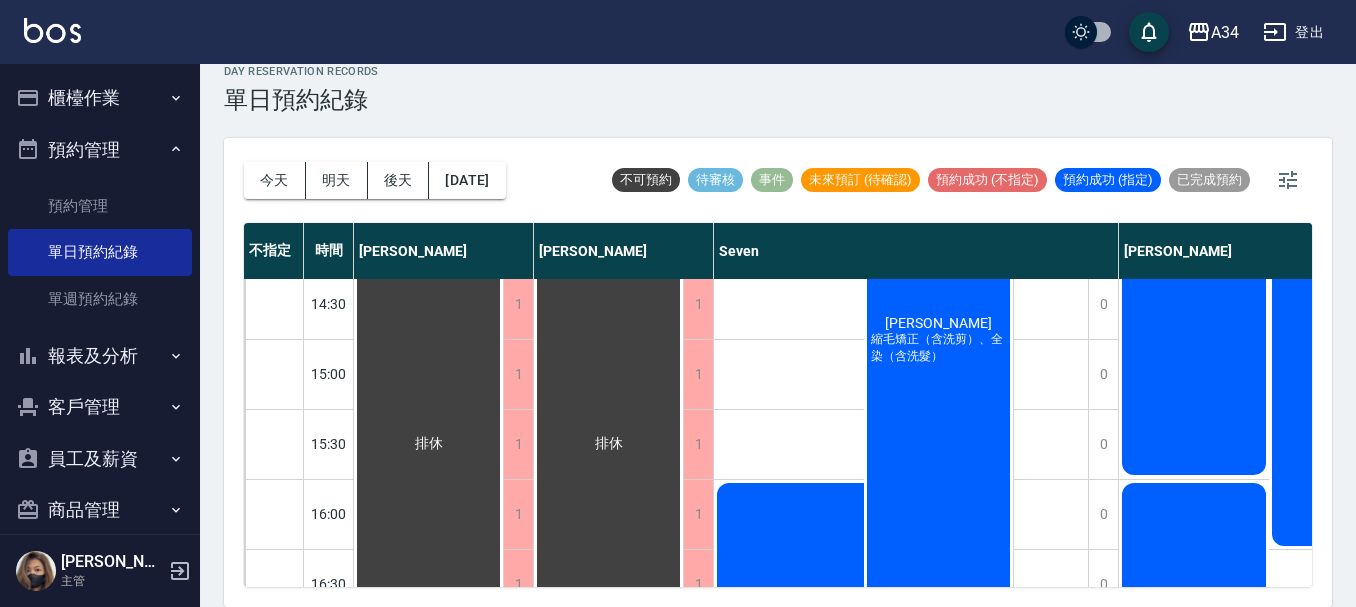 click on "縮毛矯正（含洗剪）、全染（含洗髮）" at bounding box center (789, 67) 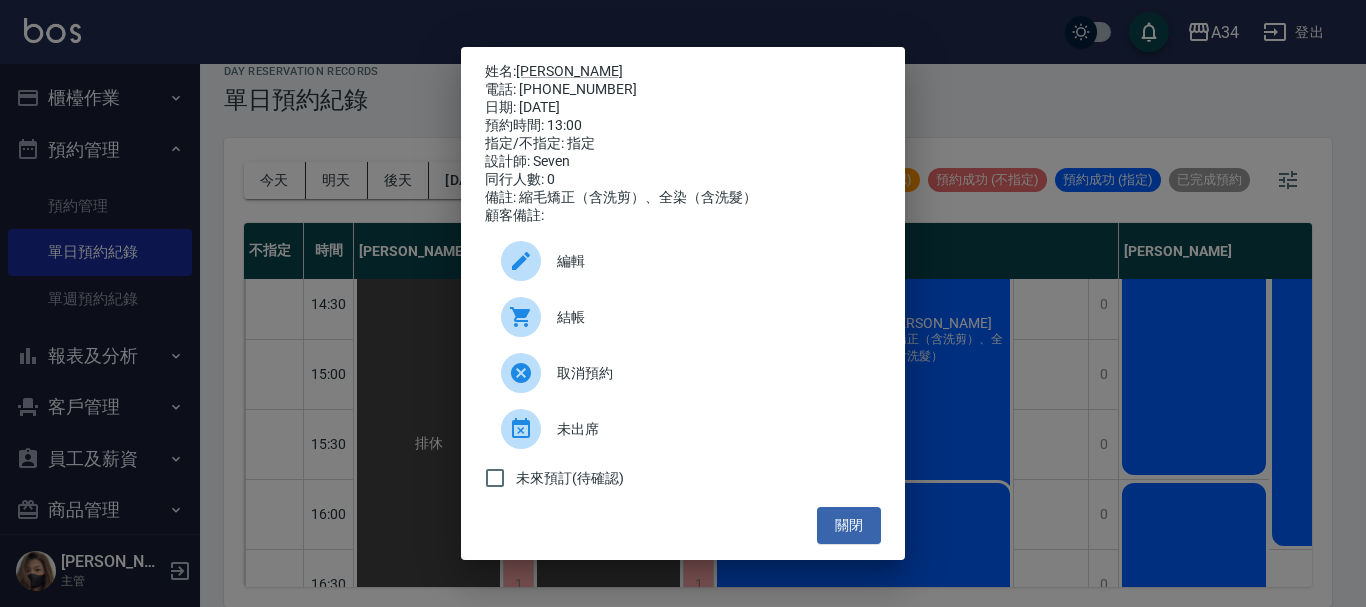 click on "結帳" at bounding box center (711, 317) 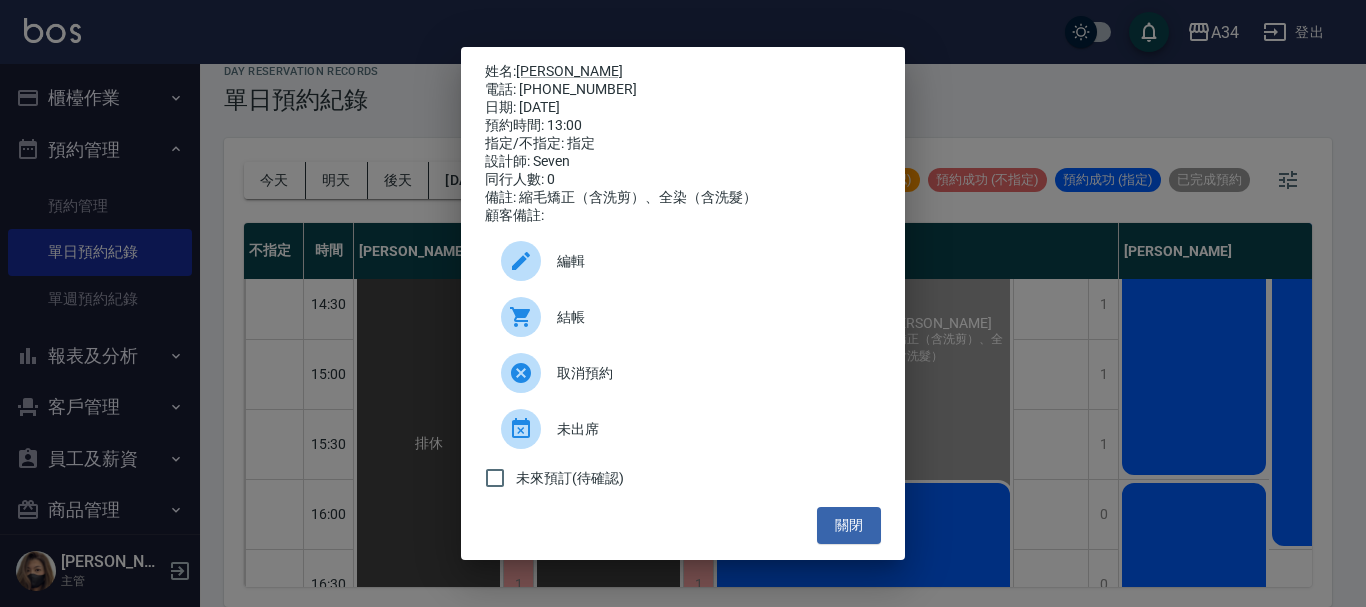 click on "姓名:  李曉嵐 電話: 0939599575 日期: 2025/07/13 預約時間: 13:00 指定/不指定: 指定 設計師: Seven 同行人數: 0 備註: 縮毛矯正（含洗剪）、全染（含洗髮） 顧客備註:  編輯 結帳 取消預約 未出席 未來預訂(待確認) 關閉" at bounding box center (683, 303) 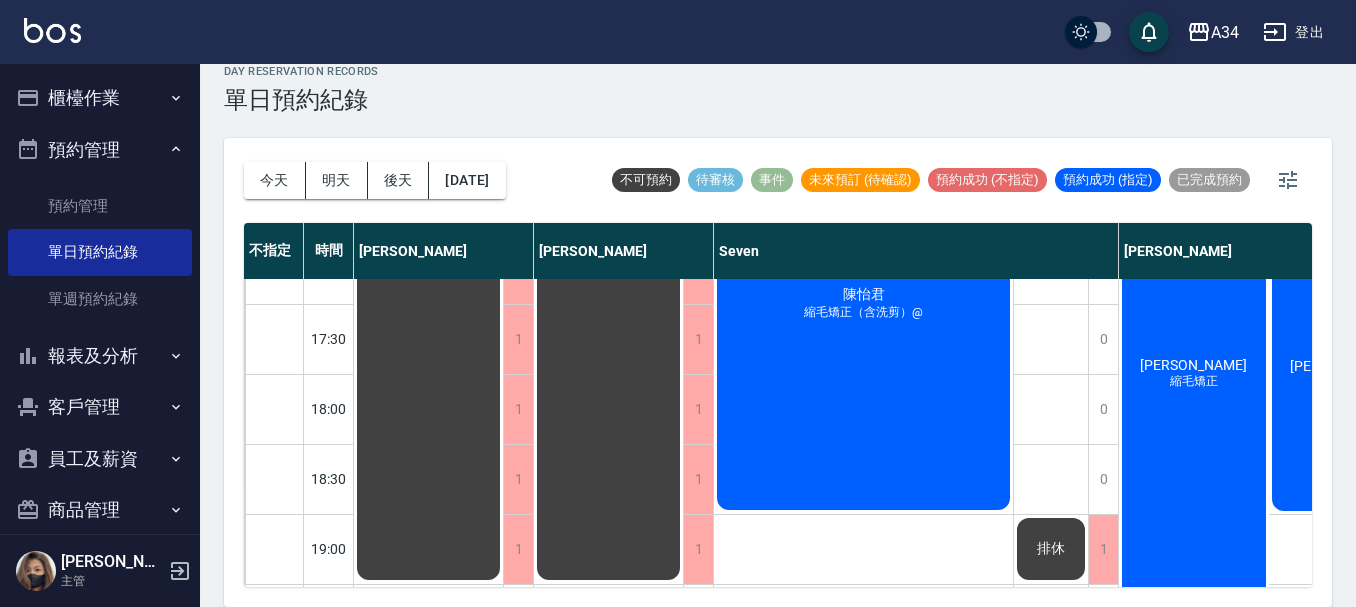 scroll, scrollTop: 900, scrollLeft: 0, axis: vertical 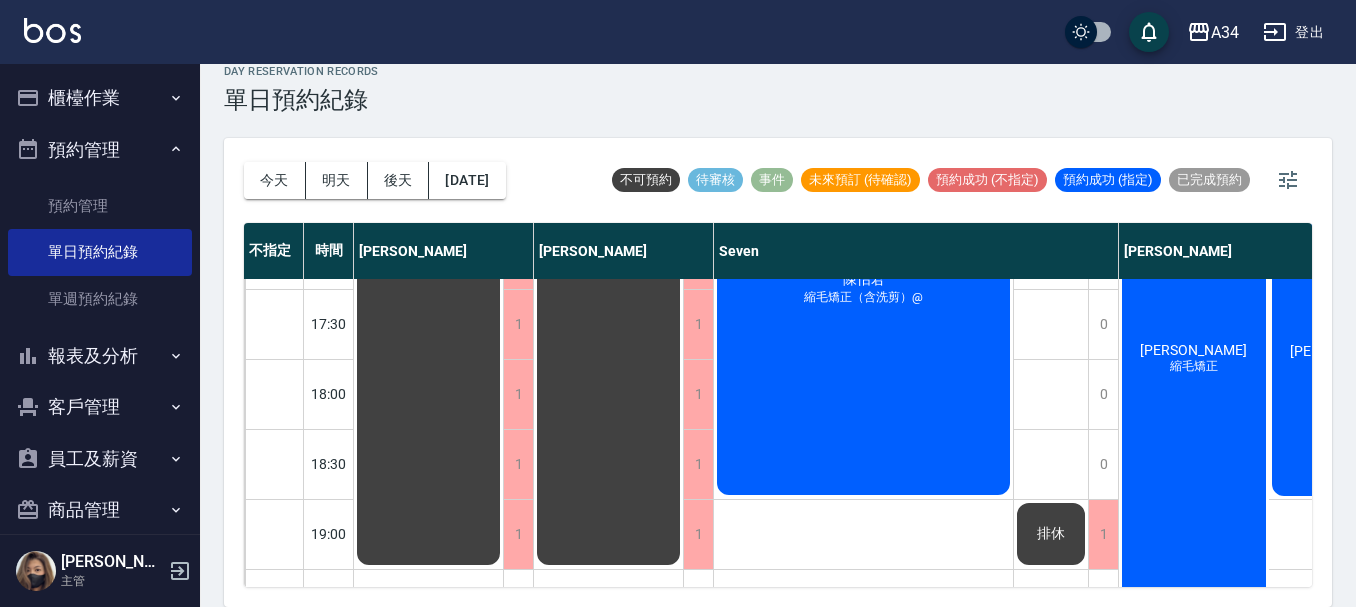 click on "今天 明天 後天 2025/07/13 不可預約 待審核 事件 未來預訂 (待確認) 預約成功 (不指定) 預約成功 (指定) 已完成預約 不指定 時間 Gina Wendy Seven annie Randol Mei Emily Yana Hebe Emma 11:00 11:30 12:00 12:30 13:00 13:30 14:00 14:30 15:00 15:30 16:00 16:30 17:00 17:30 18:00 18:30 19:00 19:30 20:00 20:30 21:00 1 1 1 1 1 1 1 1 1 1 1 1 1 1 1 1 1 1 1 1 1 排休 1 1 1 1 1 1 1 1 1 1 1 1 1 1 1 1 1 1 1 1 1 排休 1 1 1 1 1 1 1 1 1 1 0 0 0 0 0 0 1 1 1 1 1 羅悅心 補染髮根（含洗髮、頭皮隔離）@ 李曉嵐 縮毛矯正（含洗剪）、全染（含洗髮） 陳怡君  縮毛矯正（含洗剪）@ 排休 1 1 0 0 0 0 0 0 0 0 0 0 0 0 0 0 0 0 1 1 1 申佩芹 縮毛矯正 施佑靜 縮毛矯正 Ashley 縮毛矯正 蕭惠元 免漂髮色 1 1 1 1 1 1 1 1 1 0 0 1 0 0 1 0 1 1 1 1 1 陳則翰 基礎「洗剪燙」、染髮（耳上）  謝士杰 剪（含洗）  陳冠瑜 燙髮選6:00前  賴亮宇 基礎「洗剪燙」  王睿澤 fb2300 林宗岳 王子豪 剪（含洗）  1 1" at bounding box center [778, 372] 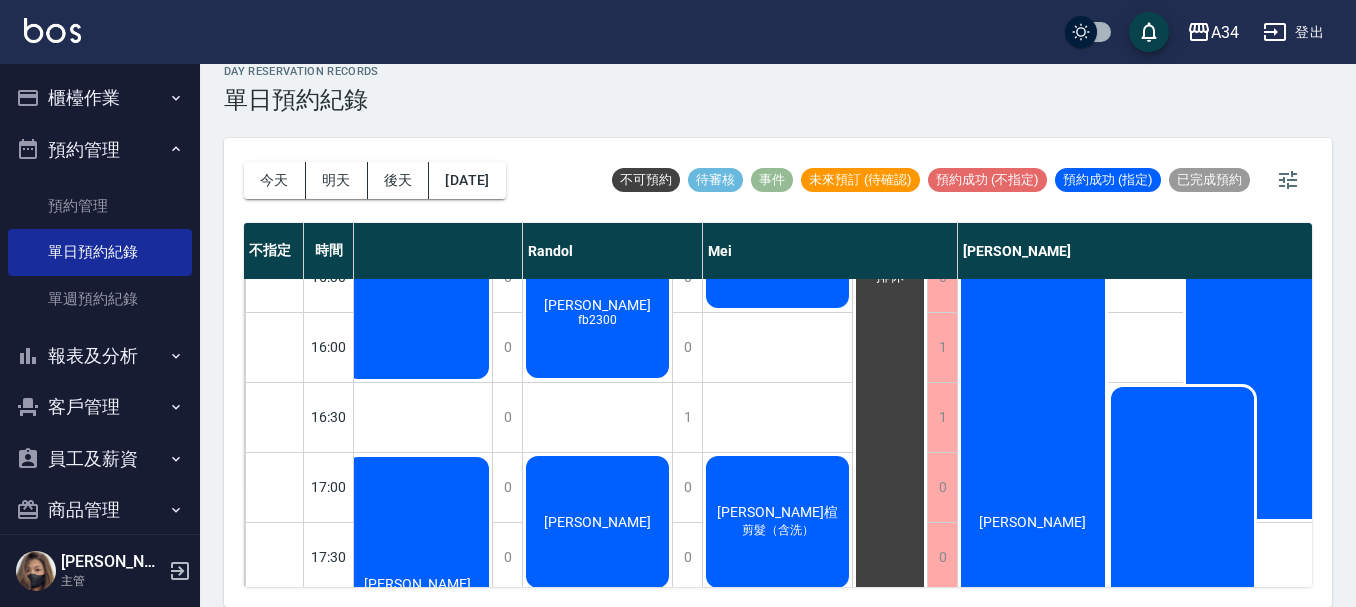 scroll, scrollTop: 600, scrollLeft: 926, axis: both 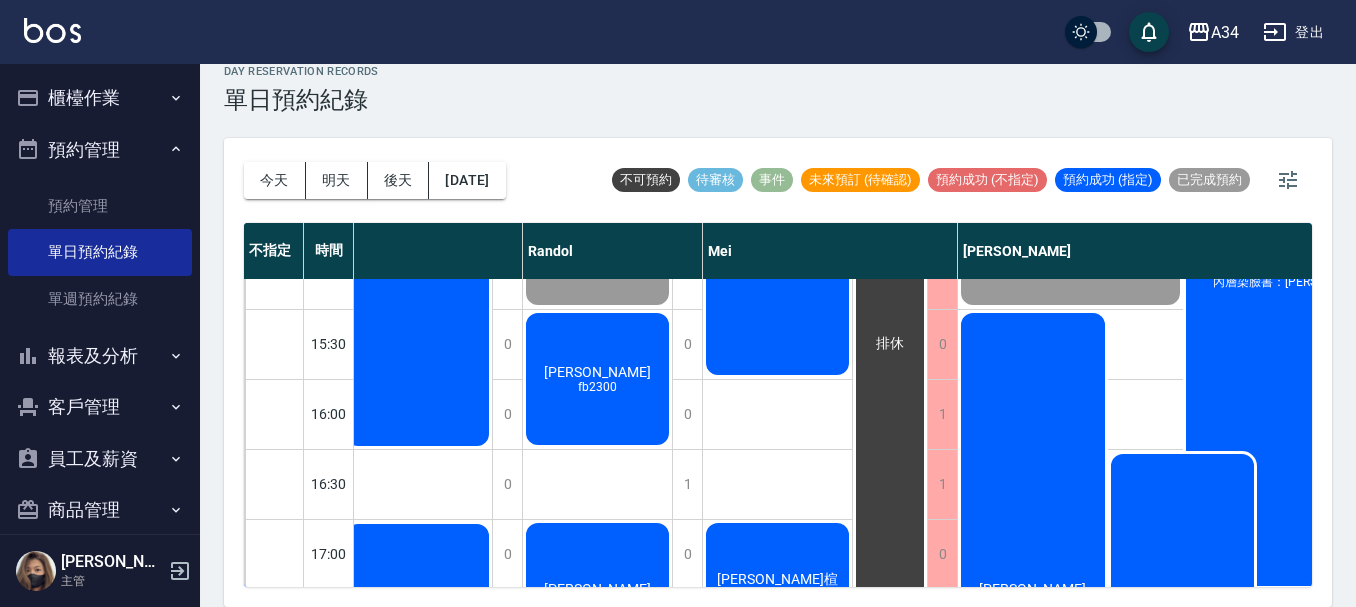 click on "王睿澤 fb2300" at bounding box center (-498, 344) 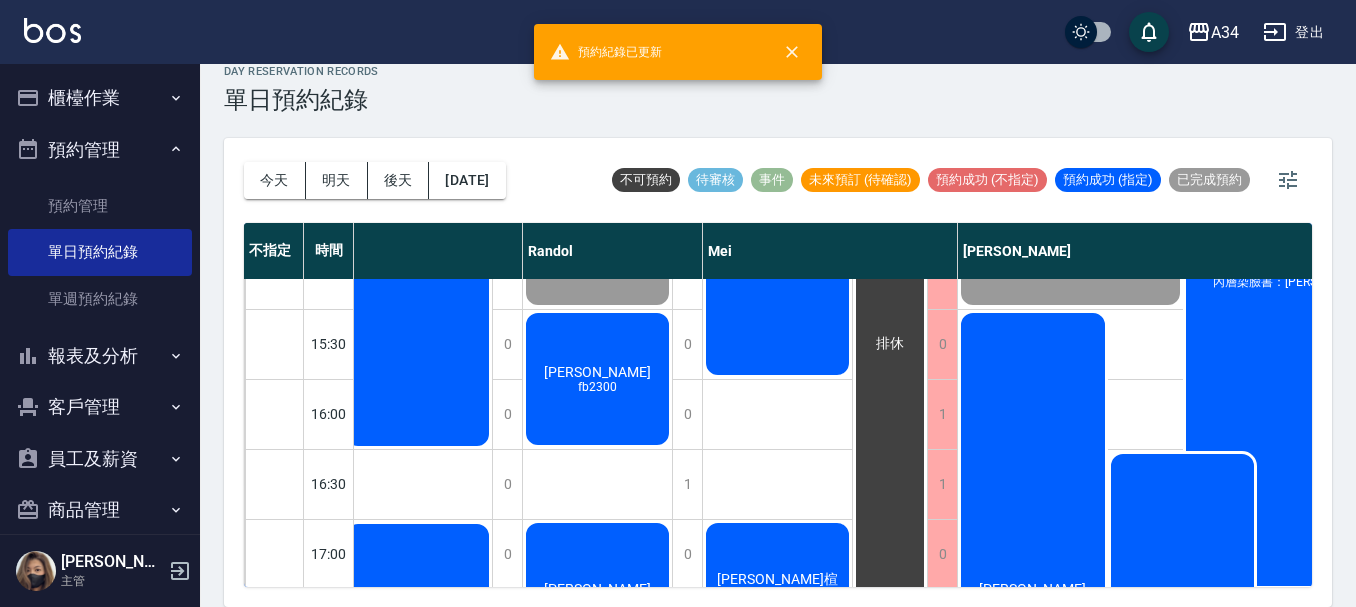 click on "王睿澤 fb2300" at bounding box center [-498, 344] 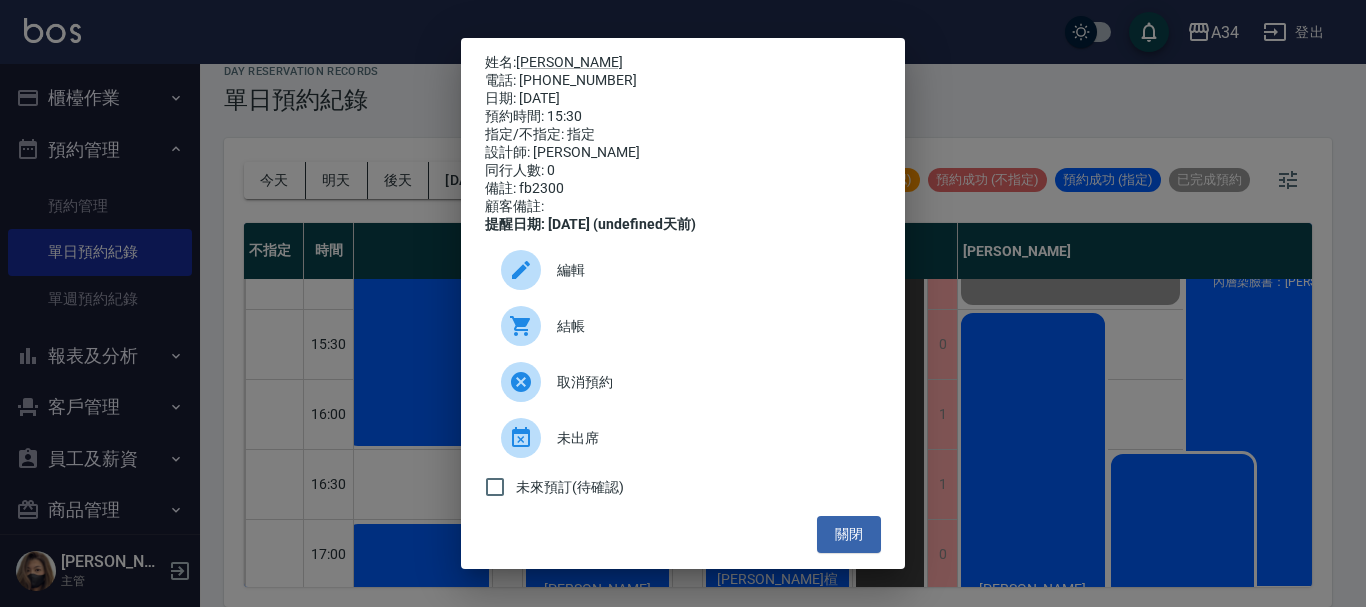 click on "結帳" at bounding box center [711, 326] 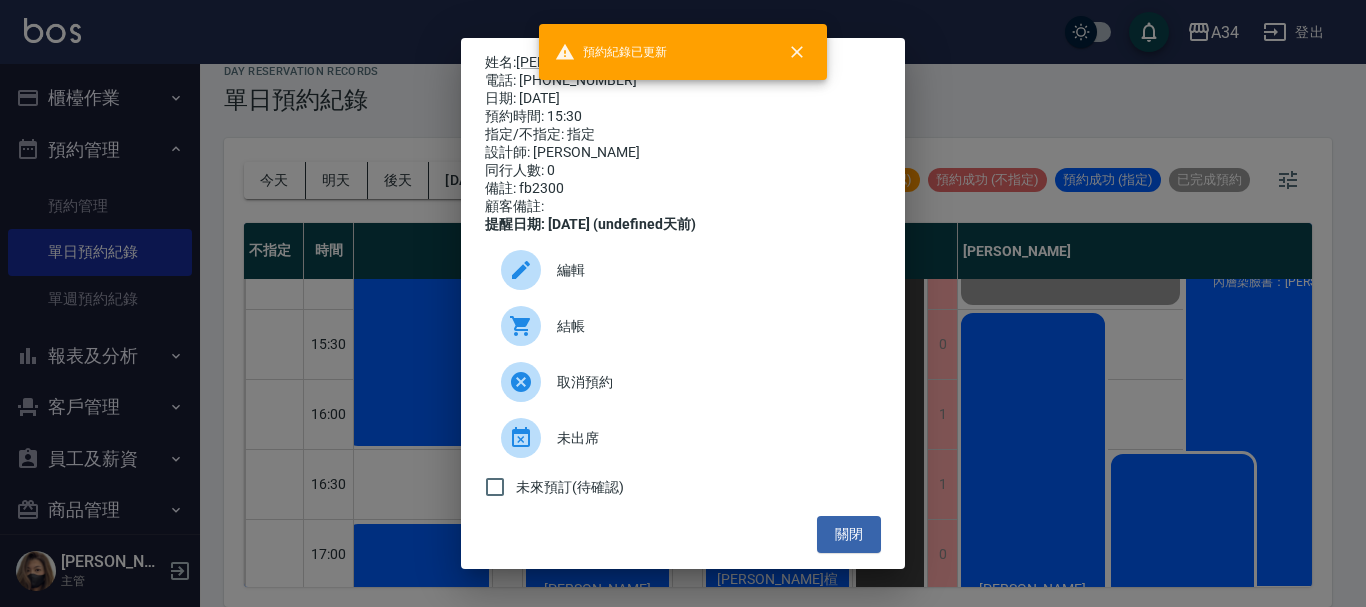 drag, startPoint x: 1097, startPoint y: 454, endPoint x: 997, endPoint y: 416, distance: 106.97663 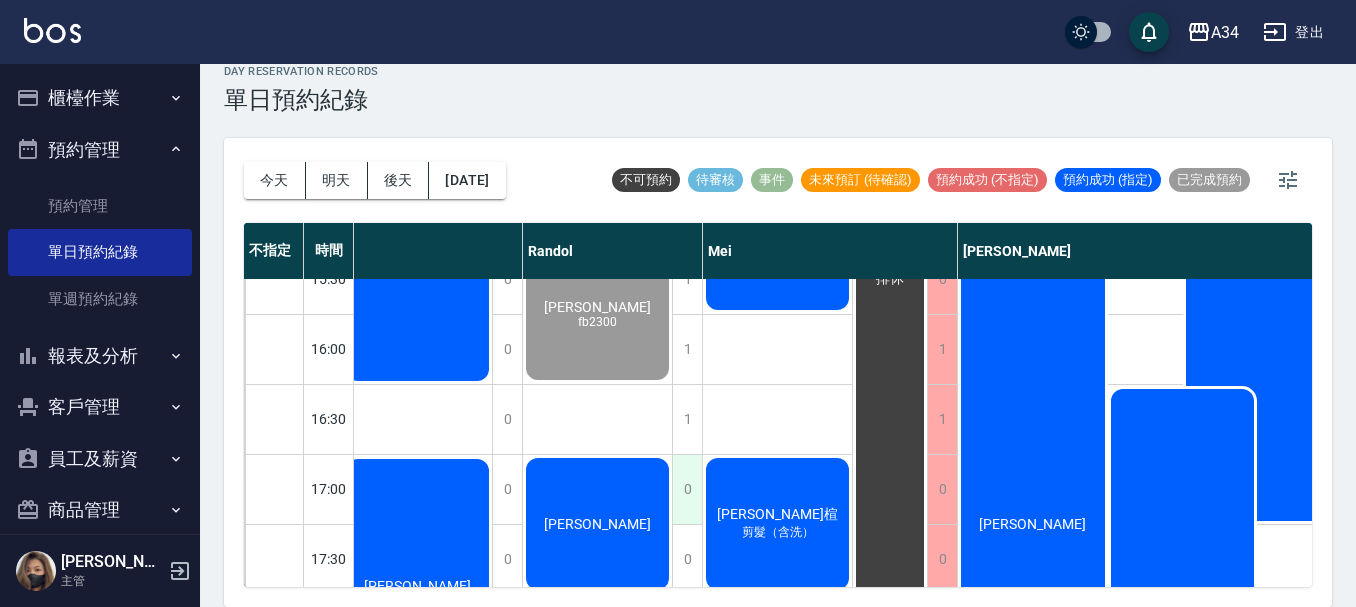 scroll, scrollTop: 700, scrollLeft: 926, axis: both 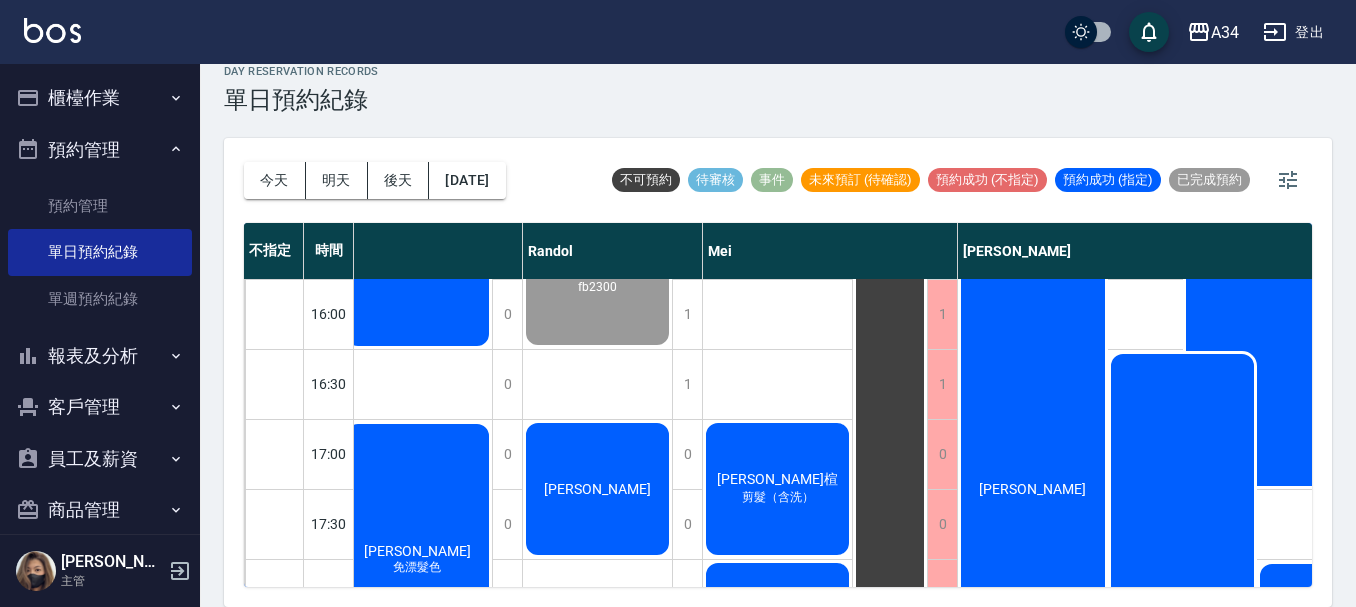 click on "[PERSON_NAME]" at bounding box center [-498, 244] 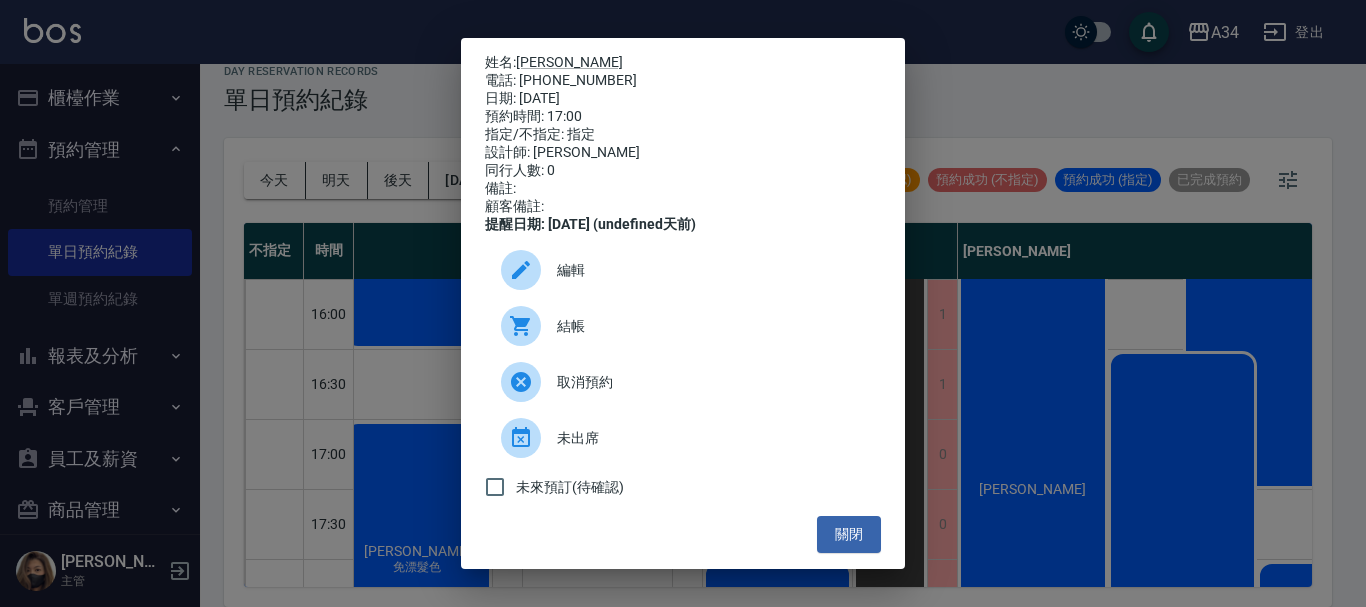 click on "結帳" at bounding box center (683, 326) 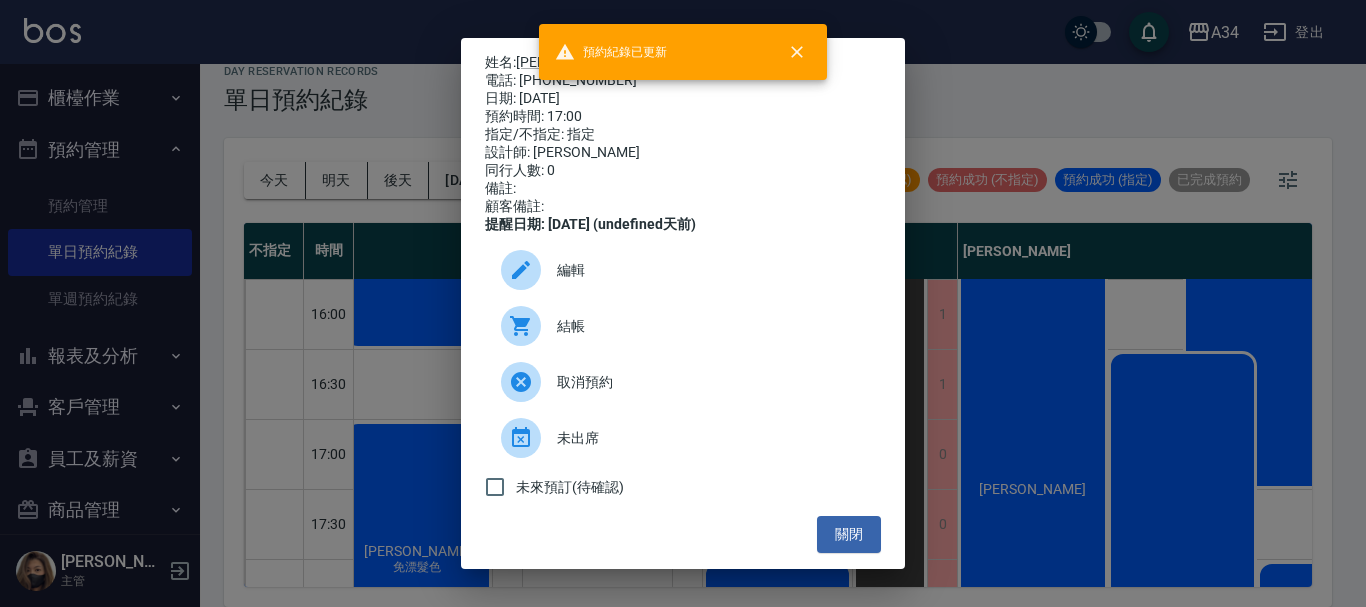 click on "姓名:  林宗岳 電話: 0938086796 日期: 2025/07/13 預約時間: 17:00 指定/不指定: 指定 設計師: Randol 同行人數: 0 備註:  顧客備註:  提醒日期: 2025/07/12 (undefined天前) 編輯 結帳 取消預約 未出席 未來預訂(待確認) 關閉" at bounding box center (683, 303) 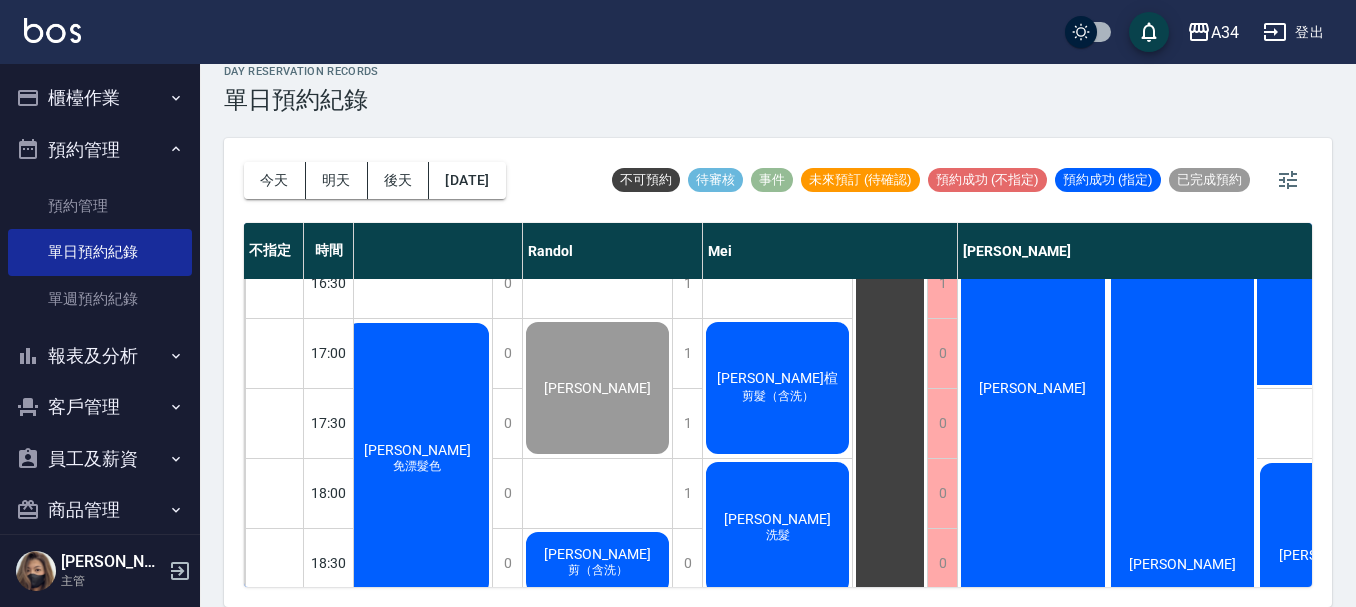 scroll, scrollTop: 900, scrollLeft: 926, axis: both 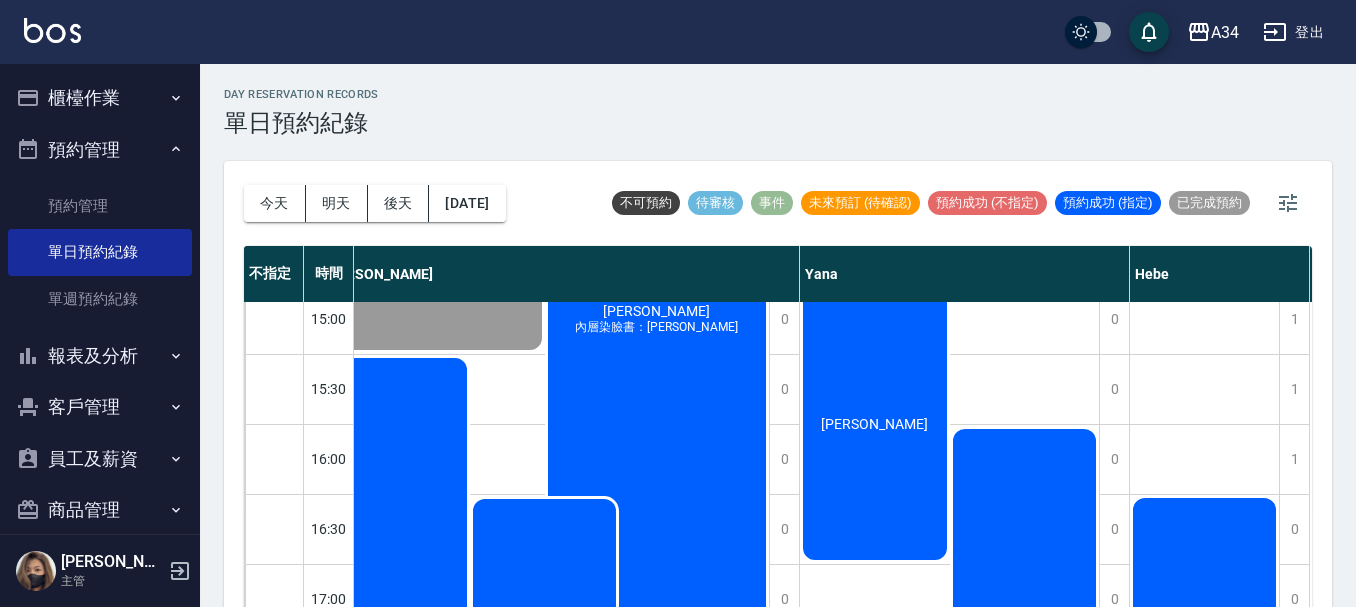 click on "day Reservation records 單日預約紀錄" at bounding box center [778, 112] 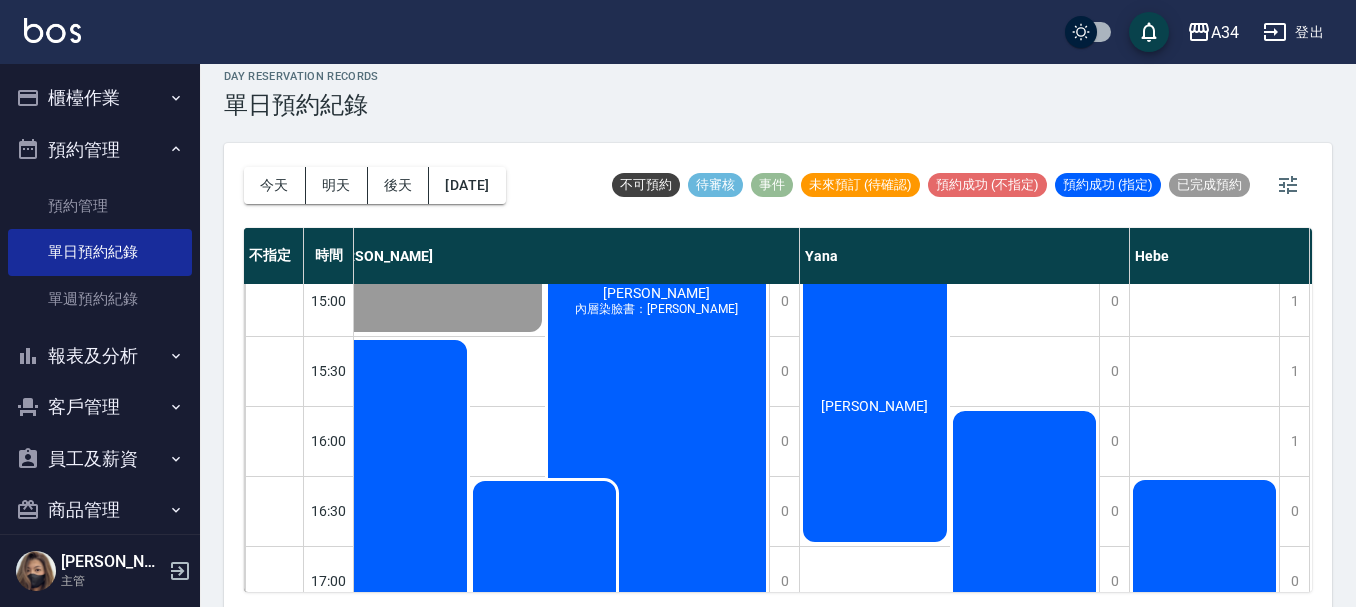 scroll, scrollTop: 23, scrollLeft: 0, axis: vertical 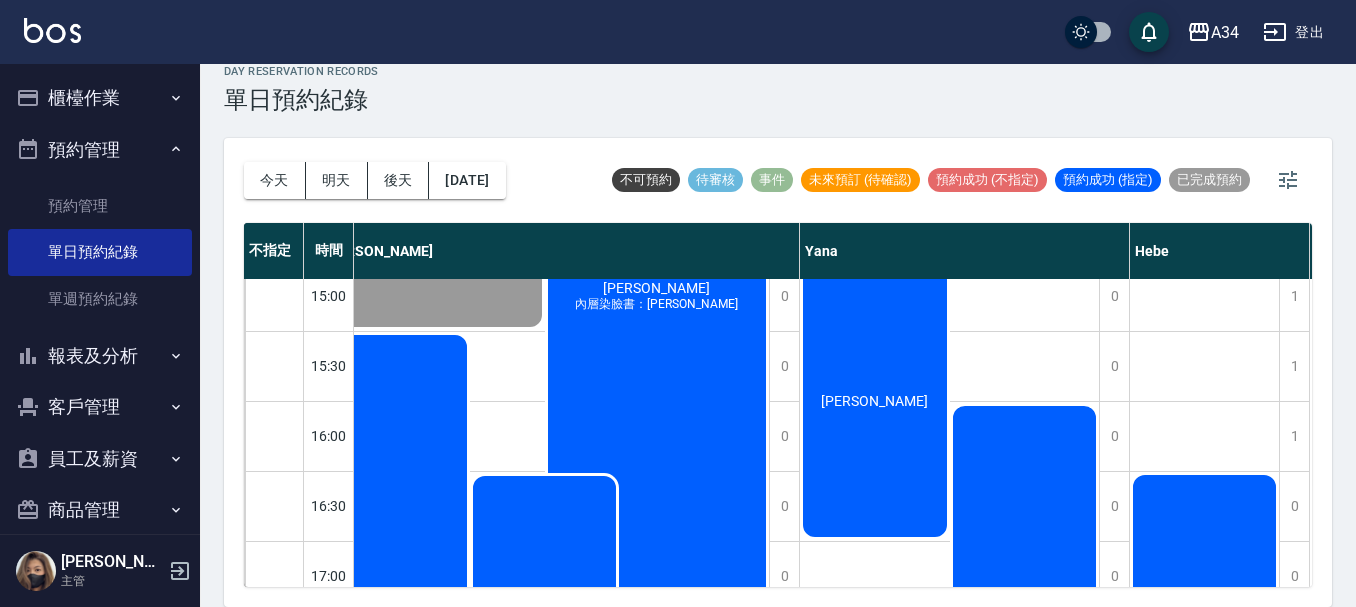 click on "今天 明天 後天 2025/07/13 不可預約 待審核 事件 未來預訂 (待確認) 預約成功 (不指定) 預約成功 (指定) 已完成預約 不指定 時間 Gina Wendy Seven annie Randol Mei Emily Yana Hebe Emma 11:00 11:30 12:00 12:30 13:00 13:30 14:00 14:30 15:00 15:30 16:00 16:30 17:00 17:30 18:00 18:30 19:00 19:30 20:00 20:30 21:00 1 1 1 1 1 1 1 1 1 1 1 1 1 1 1 1 1 1 1 1 1 排休 1 1 1 1 1 1 1 1 1 1 1 1 1 1 1 1 1 1 1 1 1 排休 1 1 1 1 1 1 1 1 1 1 0 0 0 0 0 0 1 1 1 1 1 羅悅心 補染髮根（含洗髮、頭皮隔離）@ 李曉嵐 縮毛矯正（含洗剪）、全染（含洗髮） 陳怡君  縮毛矯正（含洗剪）@ 排休 1 1 0 0 0 0 0 0 0 0 0 0 0 0 0 0 0 0 1 1 1 申佩芹 縮毛矯正 施佑靜 縮毛矯正 Ashley 縮毛矯正 蕭惠元 免漂髮色 1 1 1 1 1 1 1 1 1 1 1 1 1 1 1 0 1 1 1 1 1 陳則翰 基礎「洗剪燙」、染髮（耳上）  謝士杰 剪（含洗）  陳冠瑜 燙髮選6:00前  賴亮宇 基礎「洗剪燙」  王睿澤 fb2300 林宗岳 王子豪 剪（含洗）  1 1" at bounding box center (778, 372) 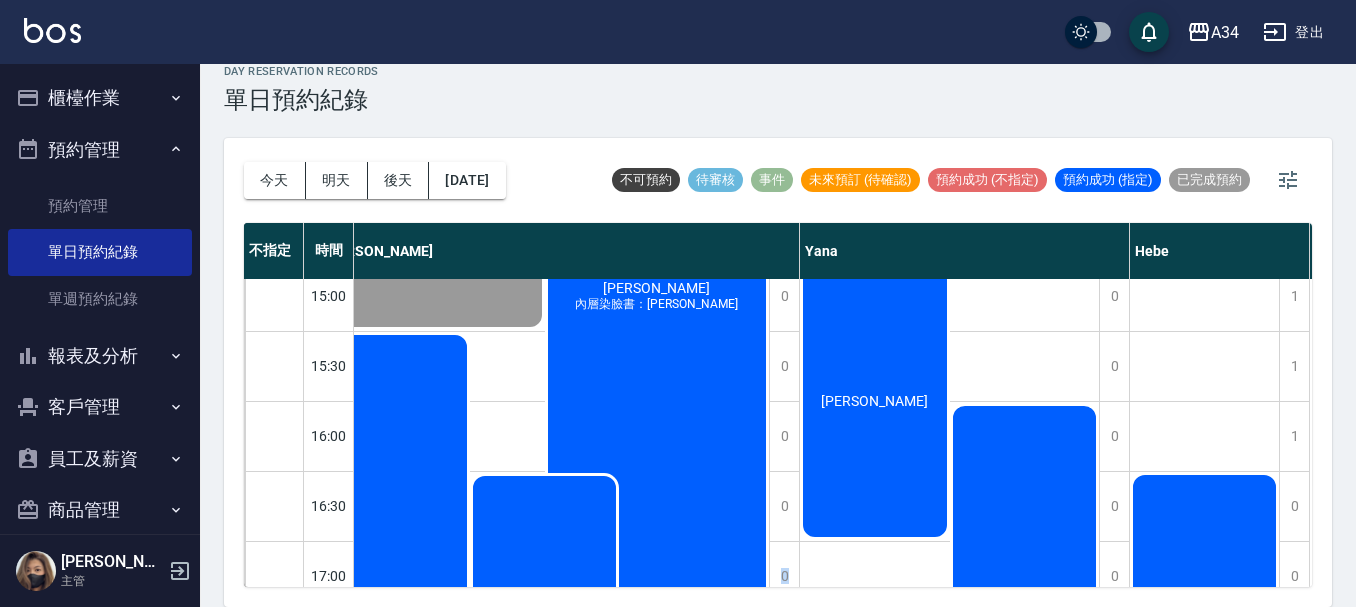 scroll, scrollTop: 578, scrollLeft: 638, axis: both 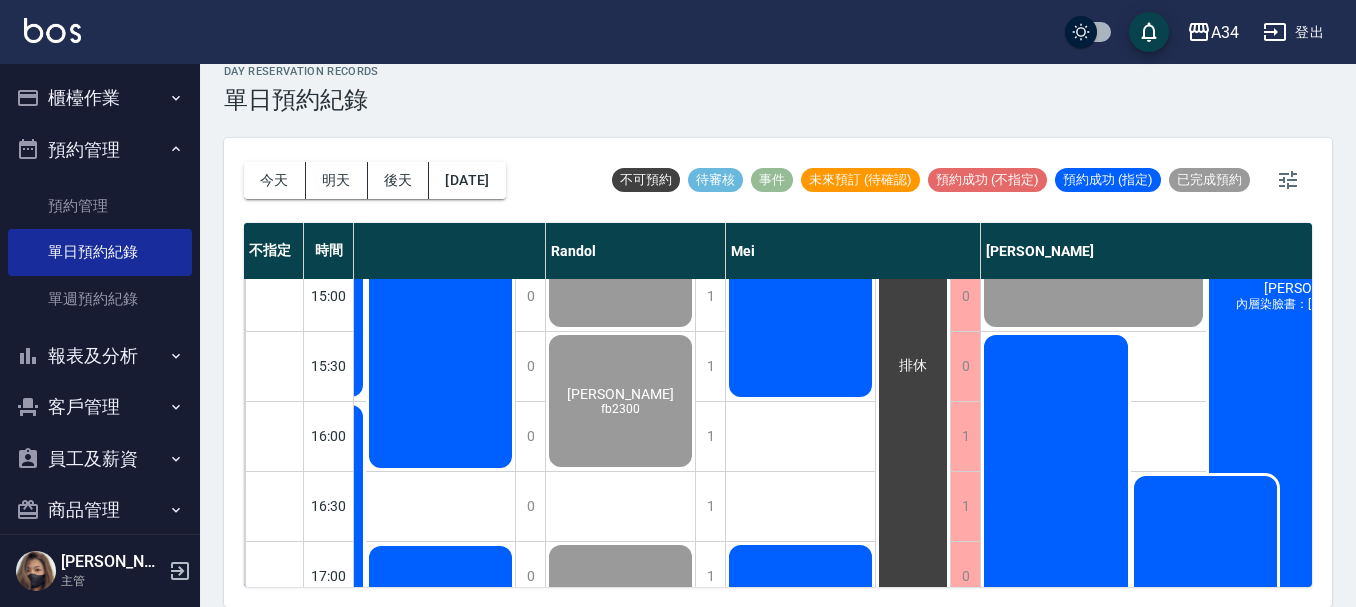drag, startPoint x: 914, startPoint y: 586, endPoint x: 1091, endPoint y: 523, distance: 187.87762 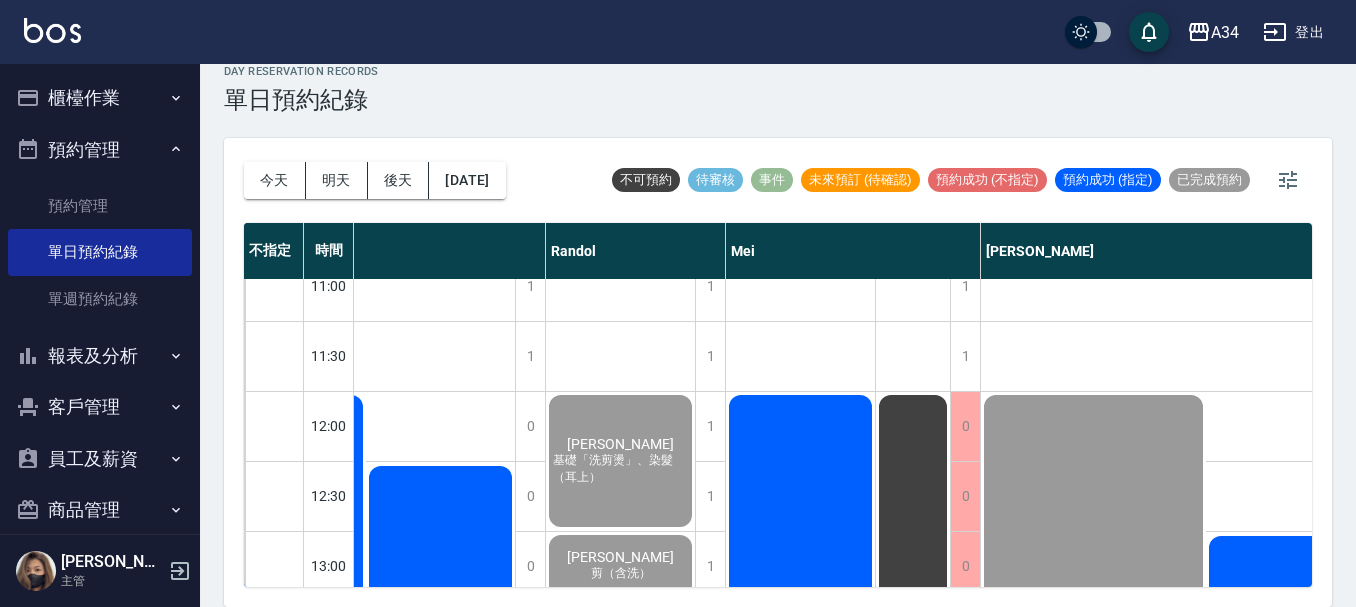 scroll, scrollTop: 0, scrollLeft: 903, axis: horizontal 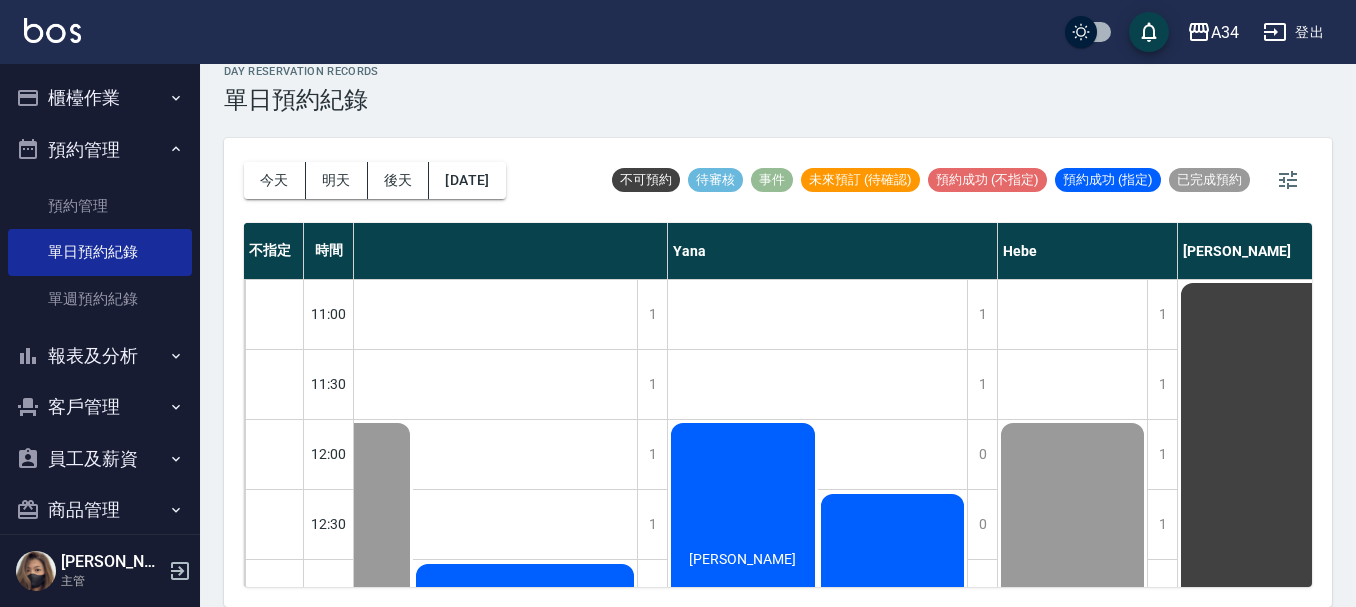 click on "今天 明天 後天 2025/07/13 不可預約 待審核 事件 未來預訂 (待確認) 預約成功 (不指定) 預約成功 (指定) 已完成預約 不指定 時間 Gina Wendy Seven annie Randol Mei Emily Yana Hebe Emma 11:00 11:30 12:00 12:30 13:00 13:30 14:00 14:30 15:00 15:30 16:00 16:30 17:00 17:30 18:00 18:30 19:00 19:30 20:00 20:30 21:00 1 1 1 1 1 1 1 1 1 1 1 1 1 1 1 1 1 1 1 1 1 排休 1 1 1 1 1 1 1 1 1 1 1 1 1 1 1 1 1 1 1 1 1 排休 1 1 1 1 1 1 1 1 1 1 0 0 0 0 0 0 1 1 1 1 1 羅悅心 補染髮根（含洗髮、頭皮隔離）@ 李曉嵐 縮毛矯正（含洗剪）、全染（含洗髮） 陳怡君  縮毛矯正（含洗剪）@ 排休 1 1 0 0 0 0 0 0 0 0 0 0 0 0 0 0 0 0 1 1 1 申佩芹 縮毛矯正 施佑靜 縮毛矯正 Ashley 縮毛矯正 蕭惠元 免漂髮色 1 1 1 1 1 1 1 1 1 1 1 1 1 1 1 0 1 1 1 1 1 陳則翰 基礎「洗剪燙」、染髮（耳上）  謝士杰 剪（含洗）  陳冠瑜 燙髮選6:00前  賴亮宇 基礎「洗剪燙」  王睿澤 fb2300 林宗岳 王子豪 剪（含洗）  1 1" at bounding box center (778, 372) 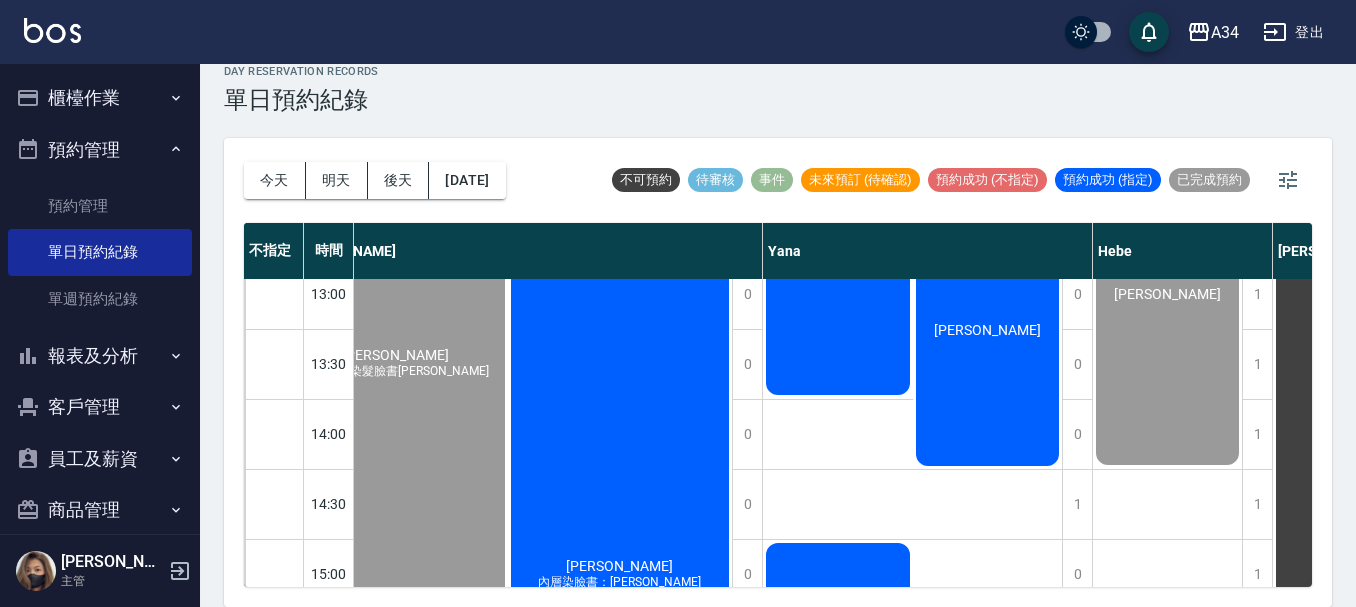 scroll, scrollTop: 300, scrollLeft: 1561, axis: both 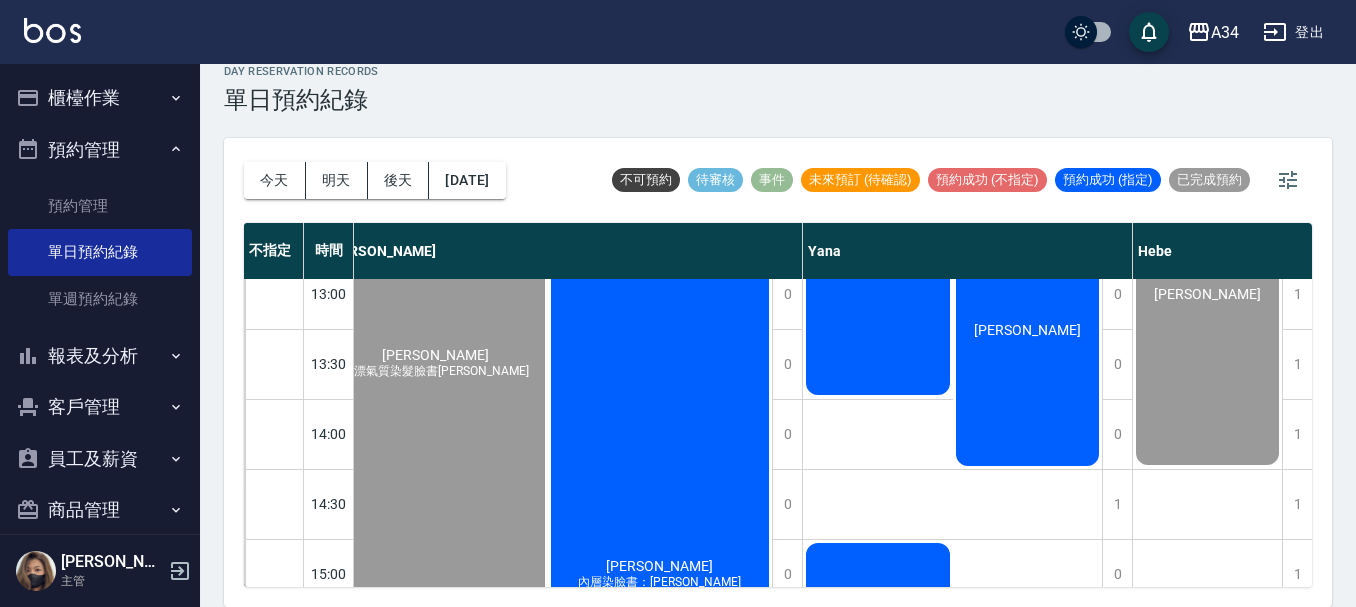drag, startPoint x: 850, startPoint y: 590, endPoint x: 823, endPoint y: 592, distance: 27.073973 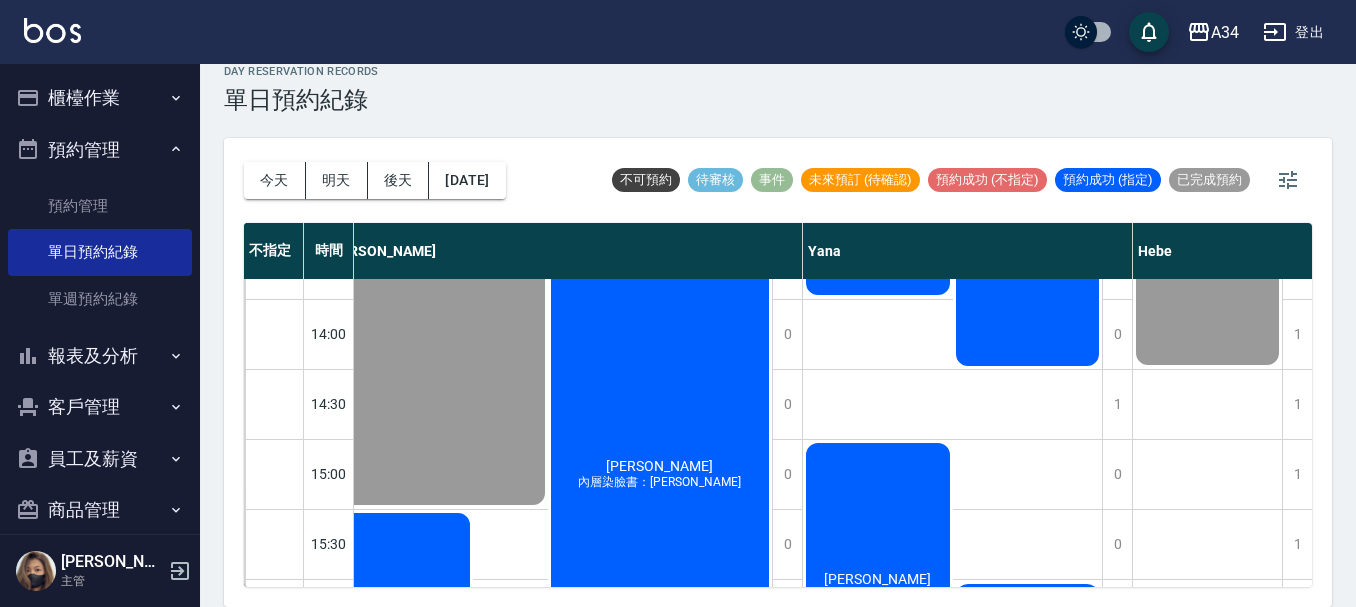 click on "吳芳如 內層染臉書：Anita wu" at bounding box center [-622, 440] 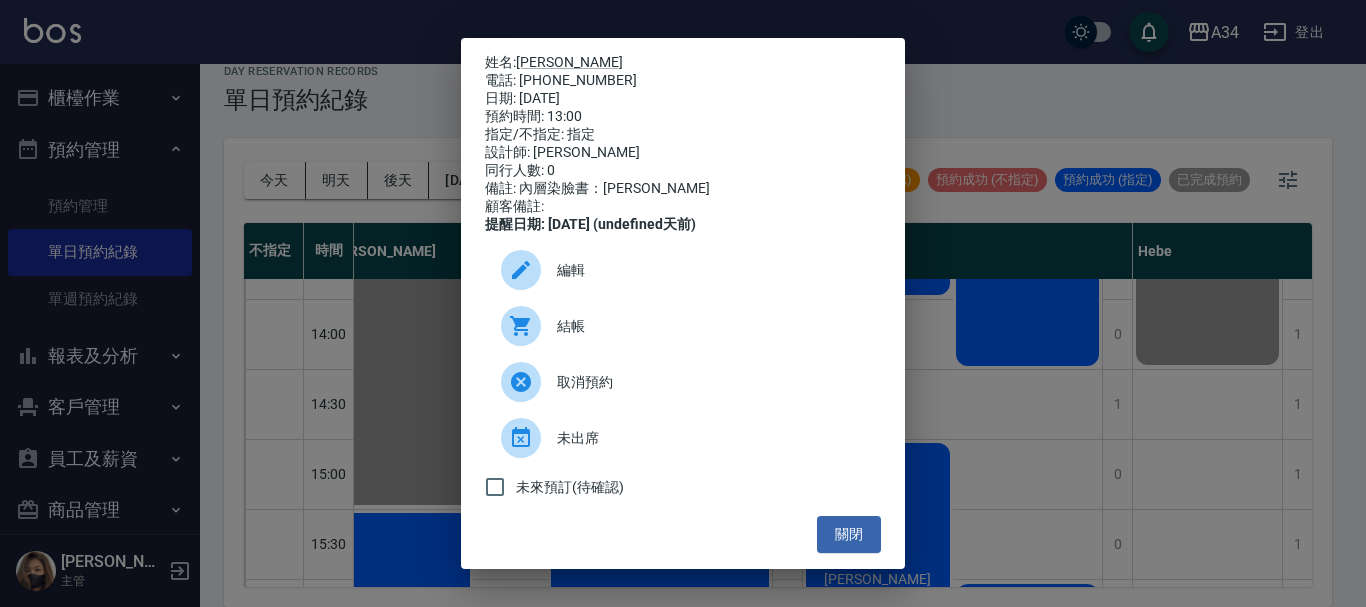 click on "結帳" at bounding box center (683, 326) 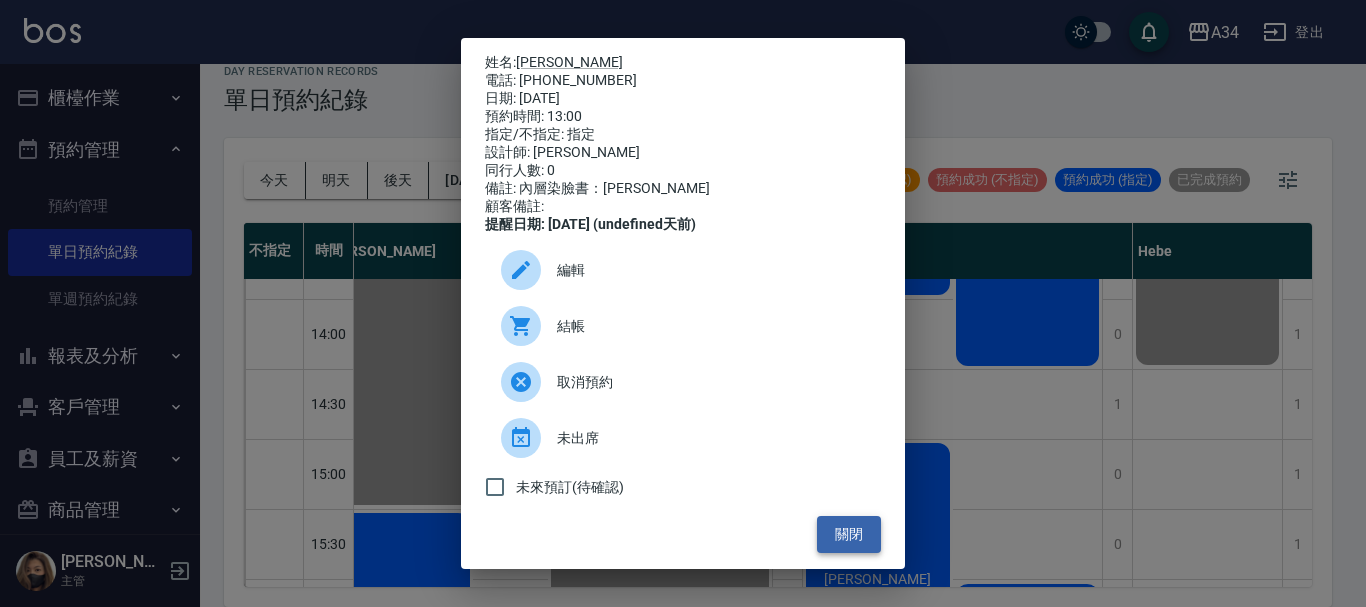 click on "關閉" at bounding box center [849, 534] 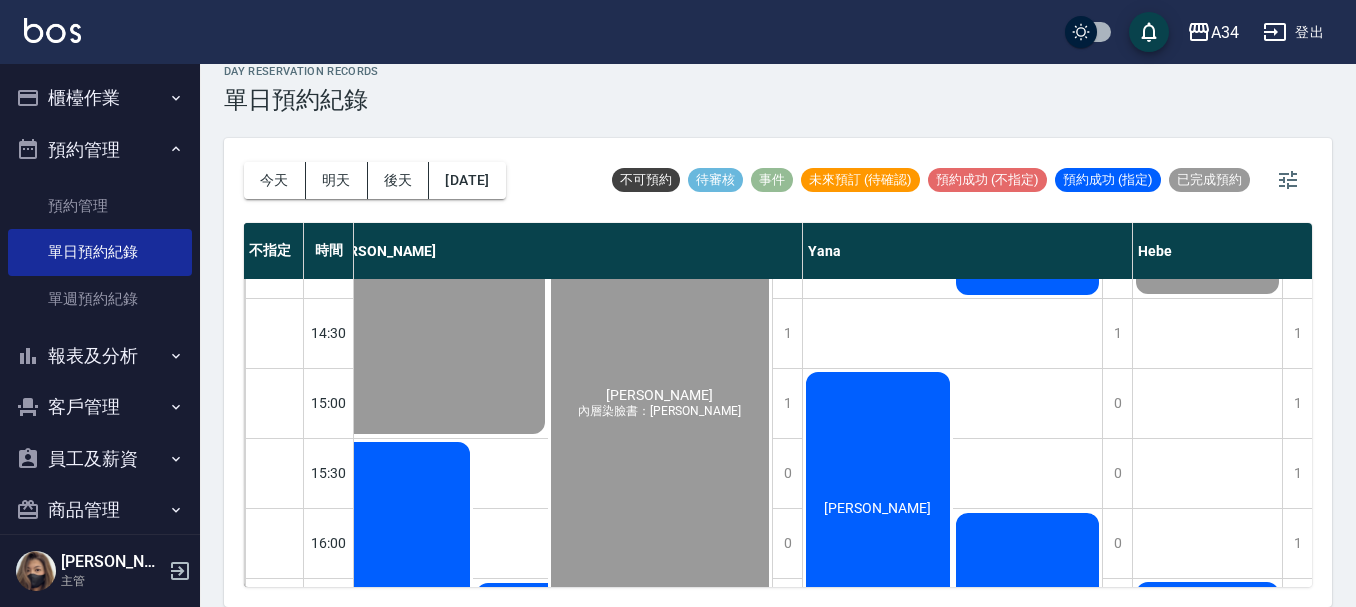 scroll, scrollTop: 500, scrollLeft: 1561, axis: both 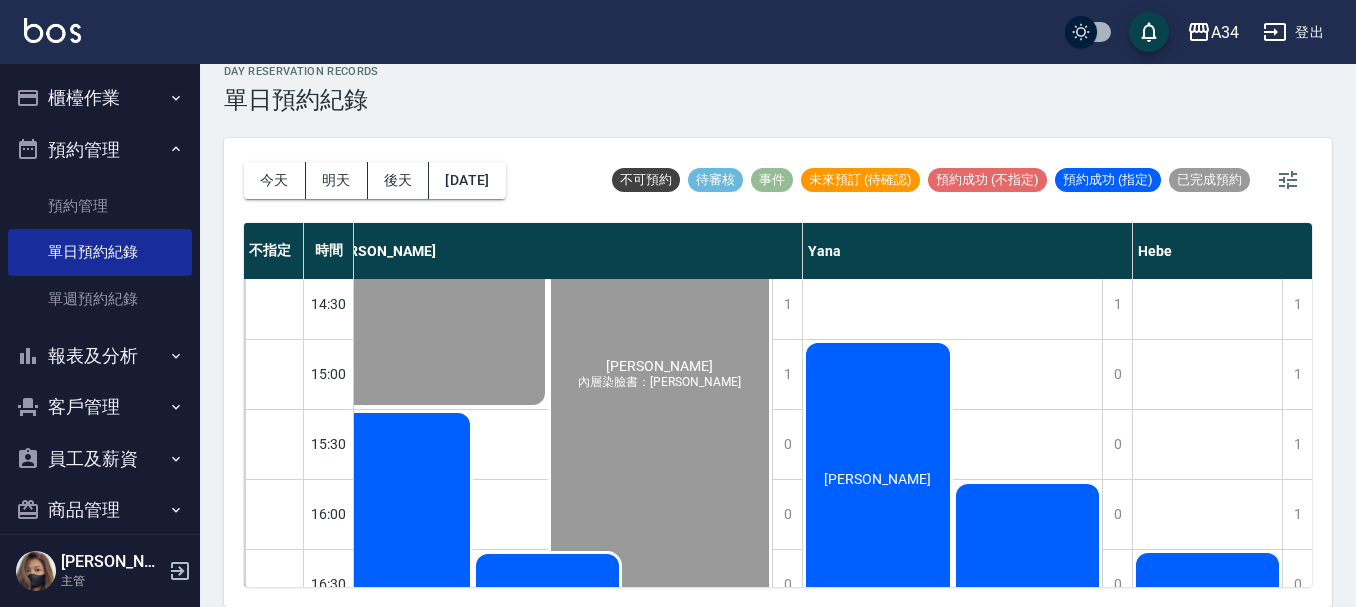click on "關雅蔓" at bounding box center [-1133, 444] 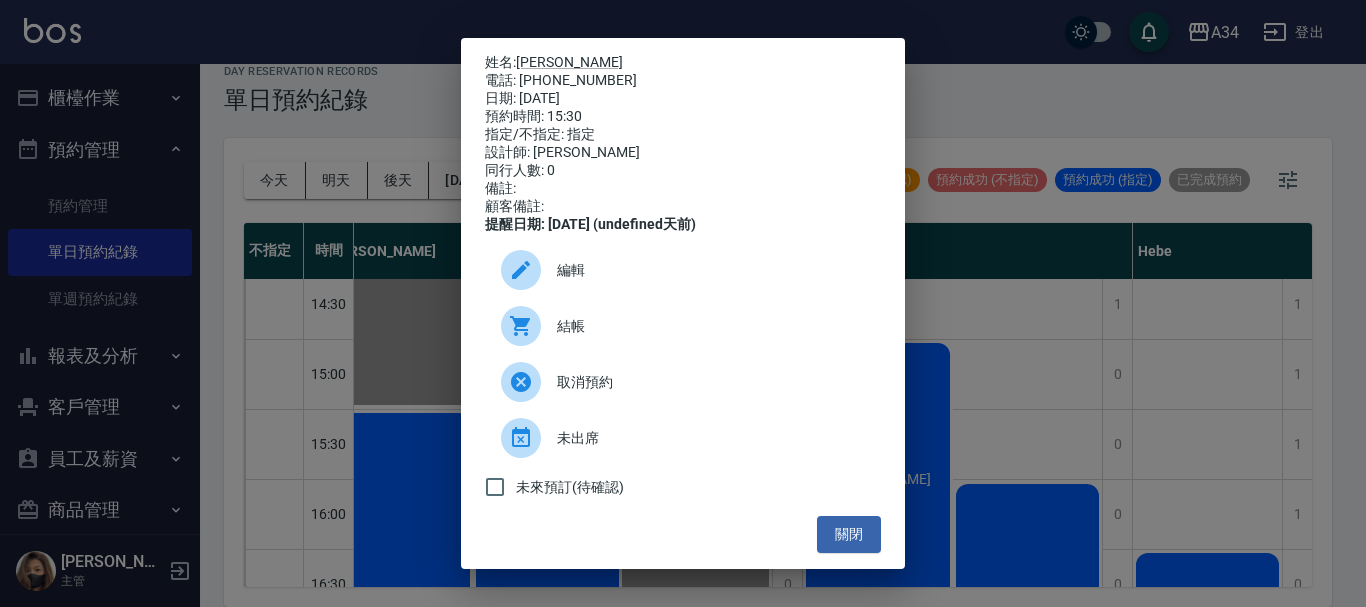 click on "結帳" at bounding box center [711, 326] 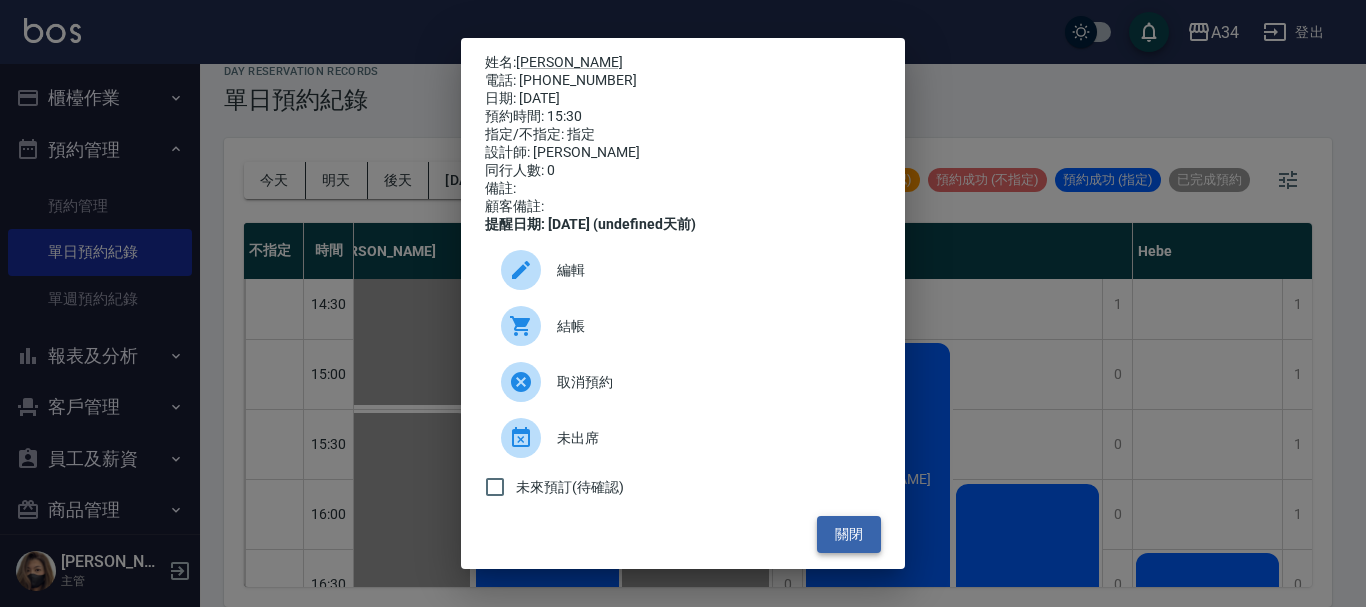 click on "關閉" at bounding box center (849, 534) 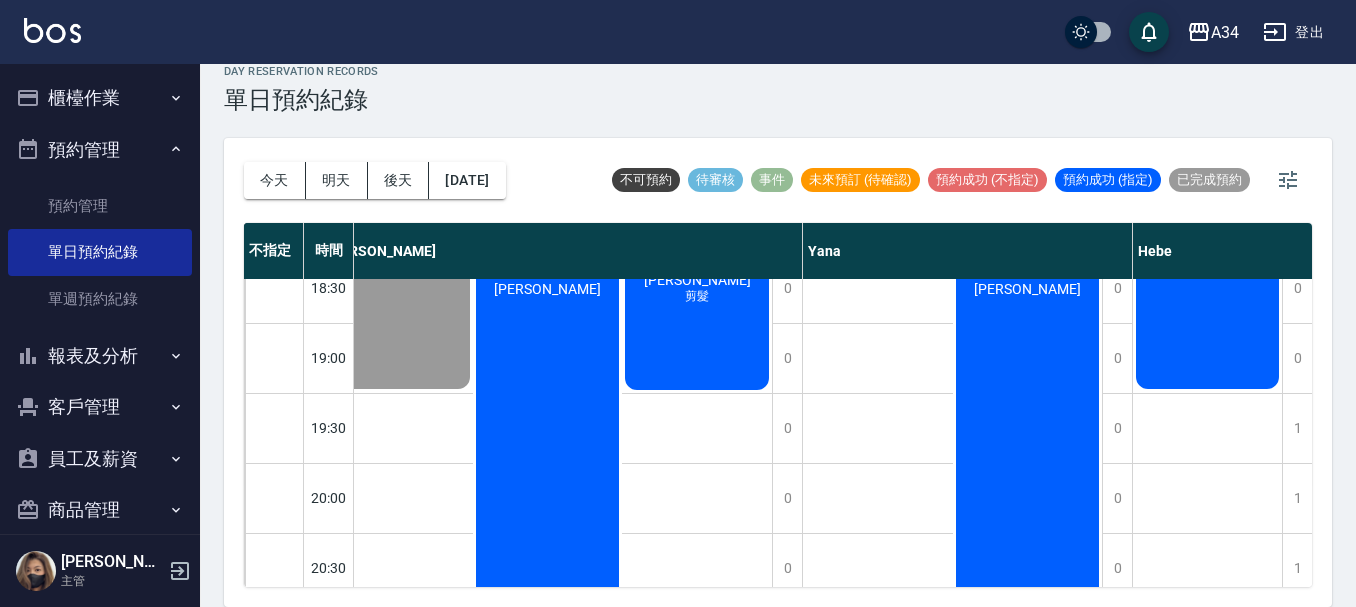 scroll, scrollTop: 1078, scrollLeft: 1561, axis: both 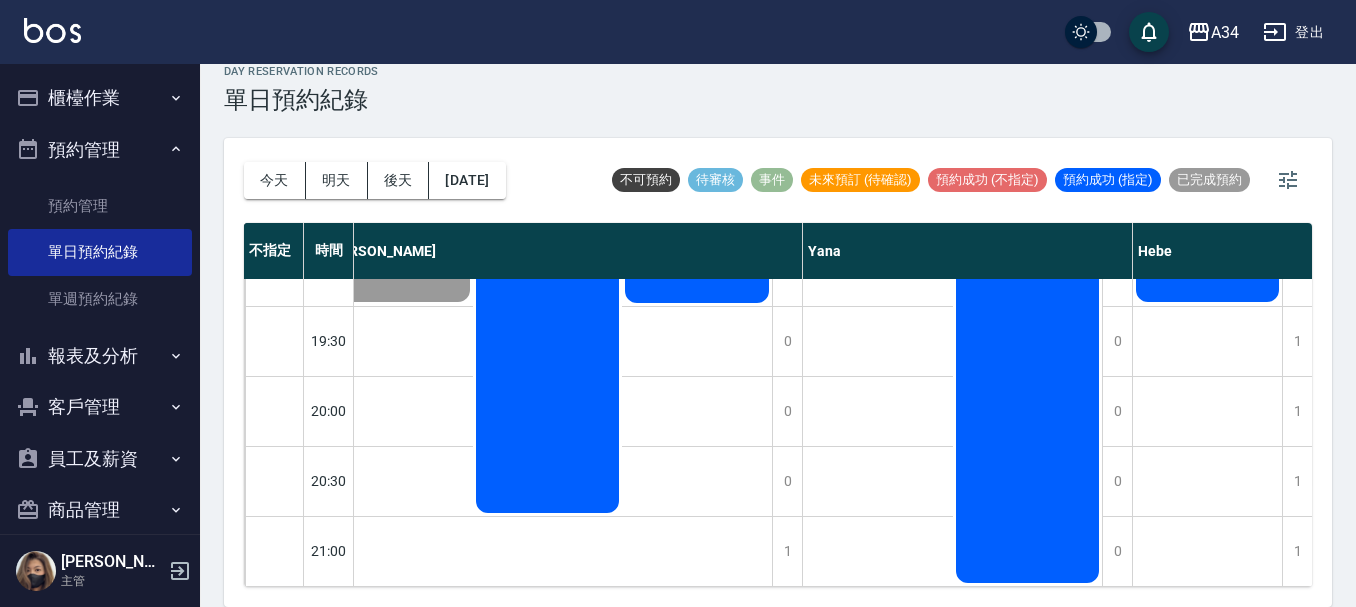 click on "今天 明天 後天 2025/07/13 不可預約 待審核 事件 未來預訂 (待確認) 預約成功 (不指定) 預約成功 (指定) 已完成預約 不指定 時間 Gina Wendy Seven annie Randol Mei Emily Yana Hebe Emma 11:00 11:30 12:00 12:30 13:00 13:30 14:00 14:30 15:00 15:30 16:00 16:30 17:00 17:30 18:00 18:30 19:00 19:30 20:00 20:30 21:00 1 1 1 1 1 1 1 1 1 1 1 1 1 1 1 1 1 1 1 1 1 排休 1 1 1 1 1 1 1 1 1 1 1 1 1 1 1 1 1 1 1 1 1 排休 1 1 1 1 1 1 1 1 1 1 0 0 0 0 0 0 1 1 1 1 1 羅悅心 補染髮根（含洗髮、頭皮隔離）@ 李曉嵐 縮毛矯正（含洗剪）、全染（含洗髮） 陳怡君  縮毛矯正（含洗剪）@ 排休 1 1 0 0 0 0 0 0 0 0 0 0 0 0 0 0 0 0 1 1 1 申佩芹 縮毛矯正 施佑靜 縮毛矯正 Ashley 縮毛矯正 蕭惠元 免漂髮色 1 1 1 1 1 1 1 1 1 1 1 1 1 1 1 0 1 1 1 1 1 陳則翰 基礎「洗剪燙」、染髮（耳上）  謝士杰 剪（含洗）  陳冠瑜 燙髮選6:00前  賴亮宇 基礎「洗剪燙」  王睿澤 fb2300 林宗岳 王子豪 剪（含洗）  1 1" at bounding box center (778, 372) 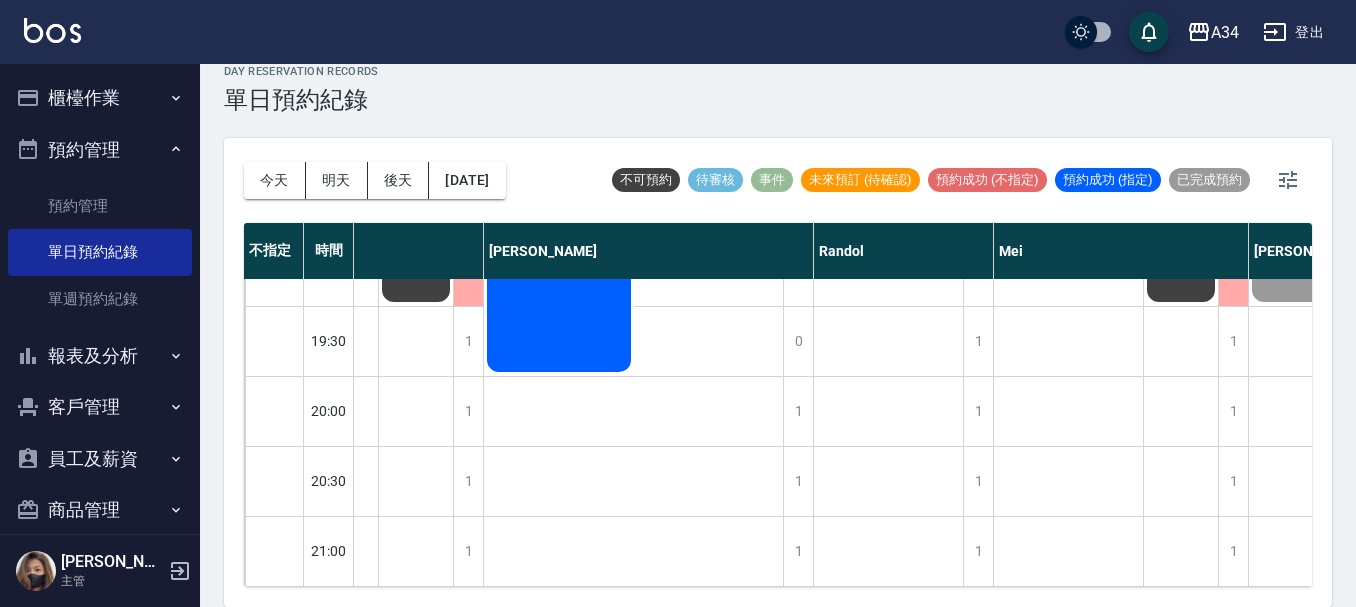 scroll, scrollTop: 978, scrollLeft: 635, axis: both 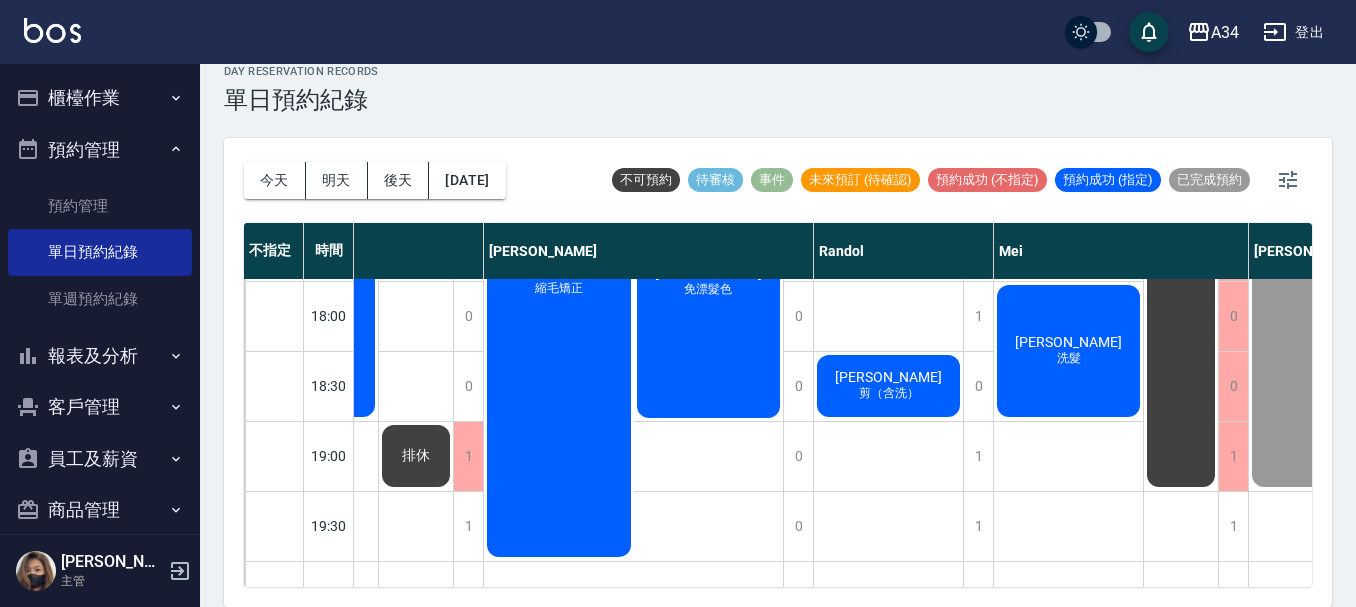 click on "王子豪" at bounding box center (-206, -34) 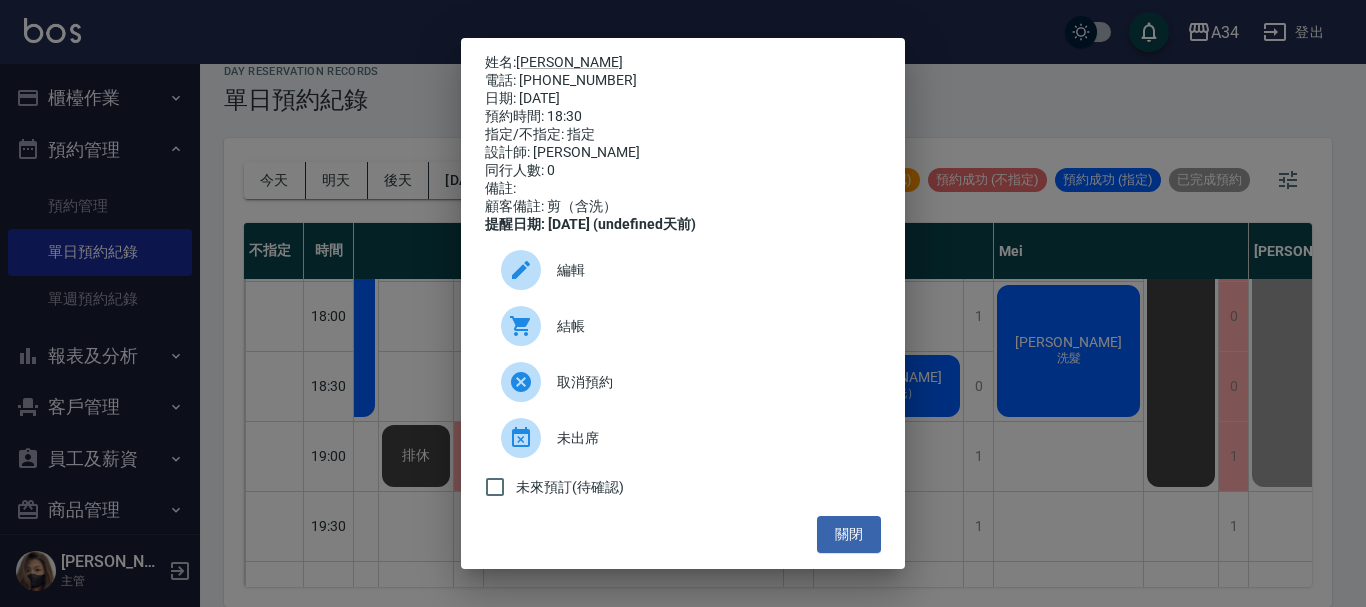 click on "結帳" at bounding box center [711, 326] 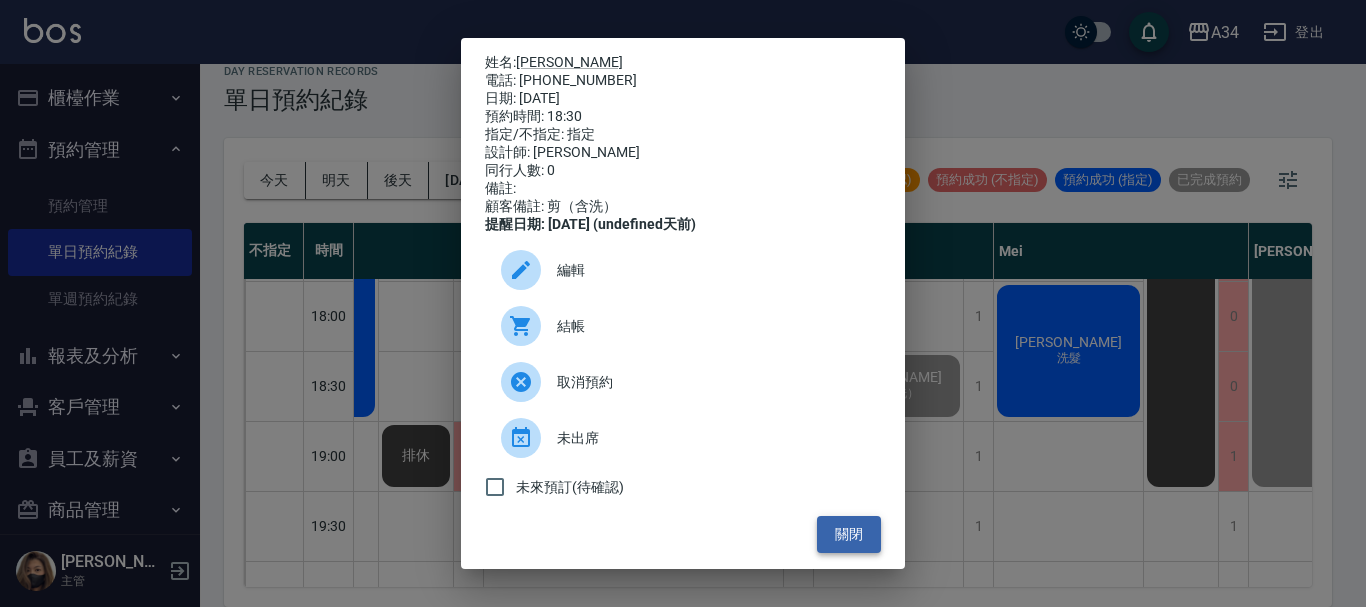 click on "關閉" at bounding box center (849, 534) 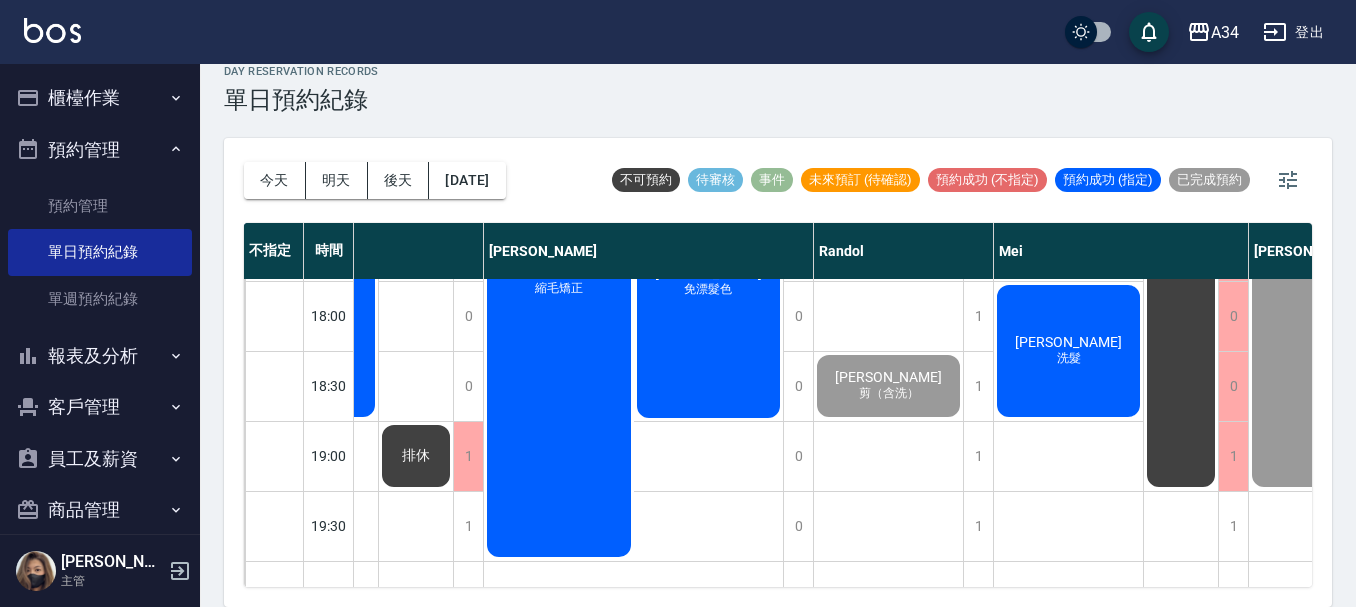 scroll, scrollTop: 878, scrollLeft: 635, axis: both 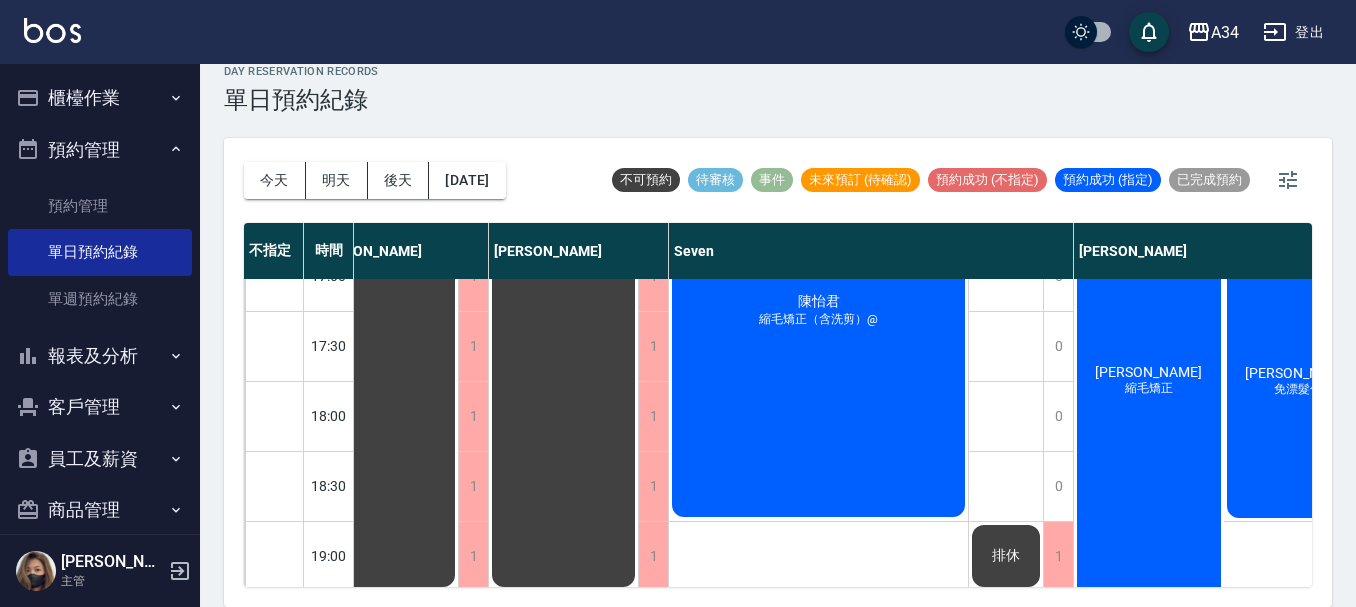 drag, startPoint x: 731, startPoint y: 591, endPoint x: 704, endPoint y: 592, distance: 27.018513 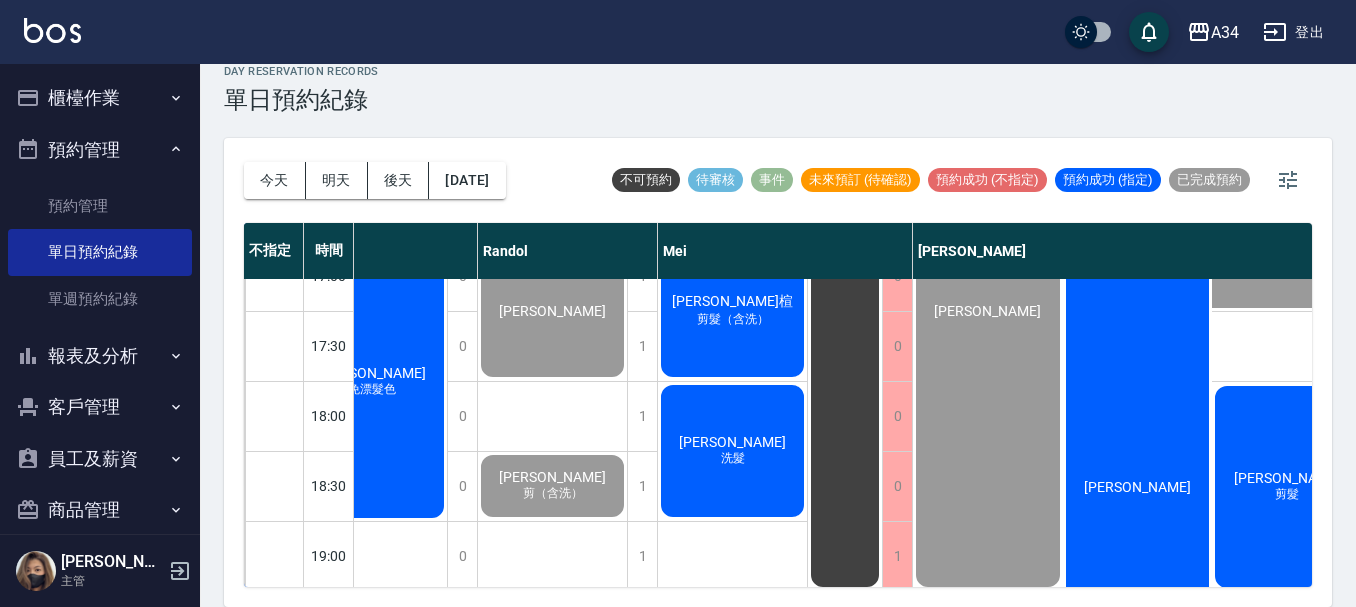 click on "蕭惠元" at bounding box center (-32, -38) 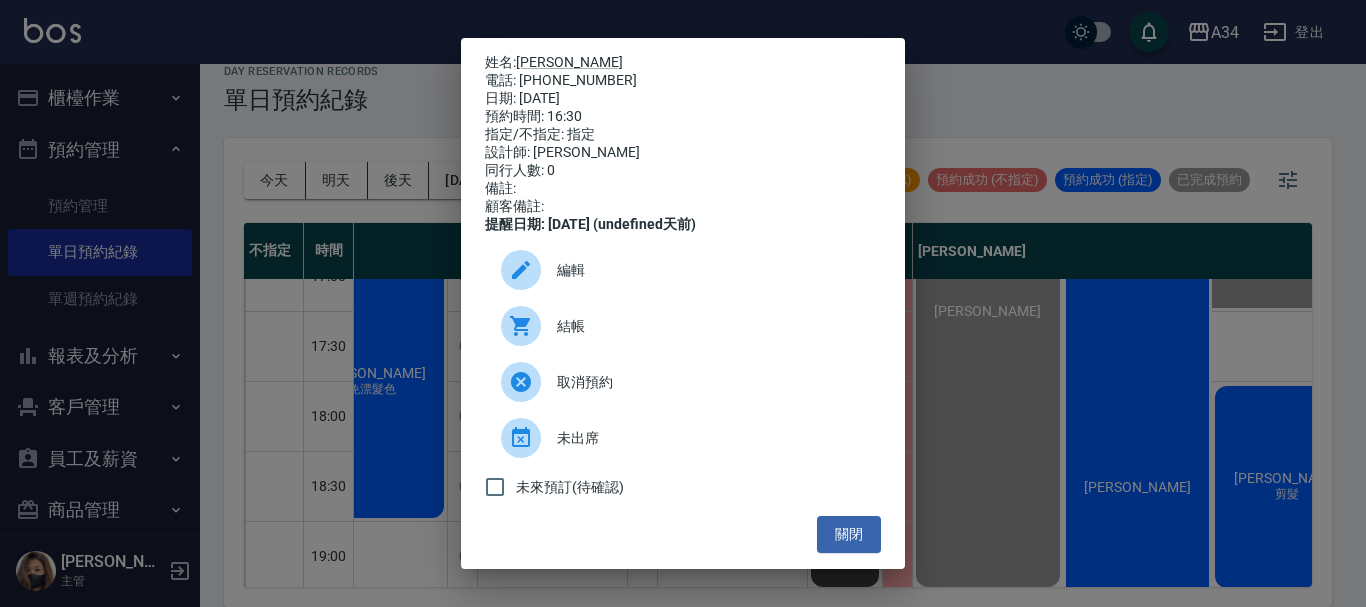 click on "結帳" at bounding box center [711, 326] 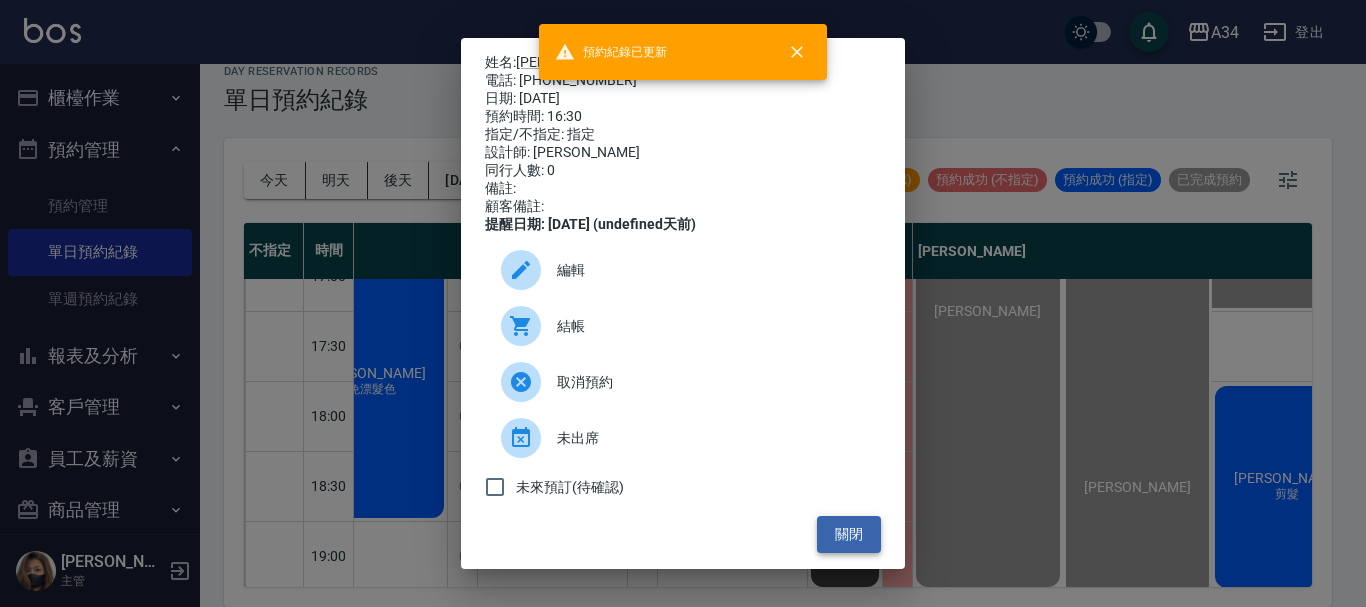 click on "關閉" at bounding box center (849, 534) 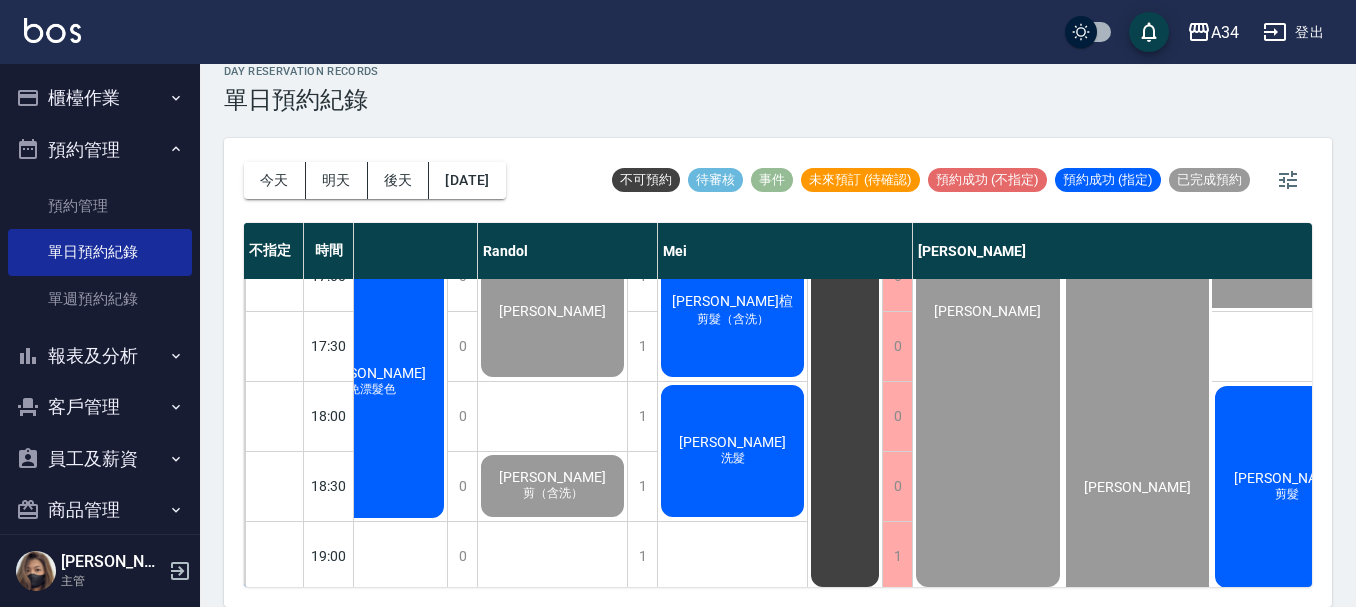 scroll, scrollTop: 878, scrollLeft: 45, axis: both 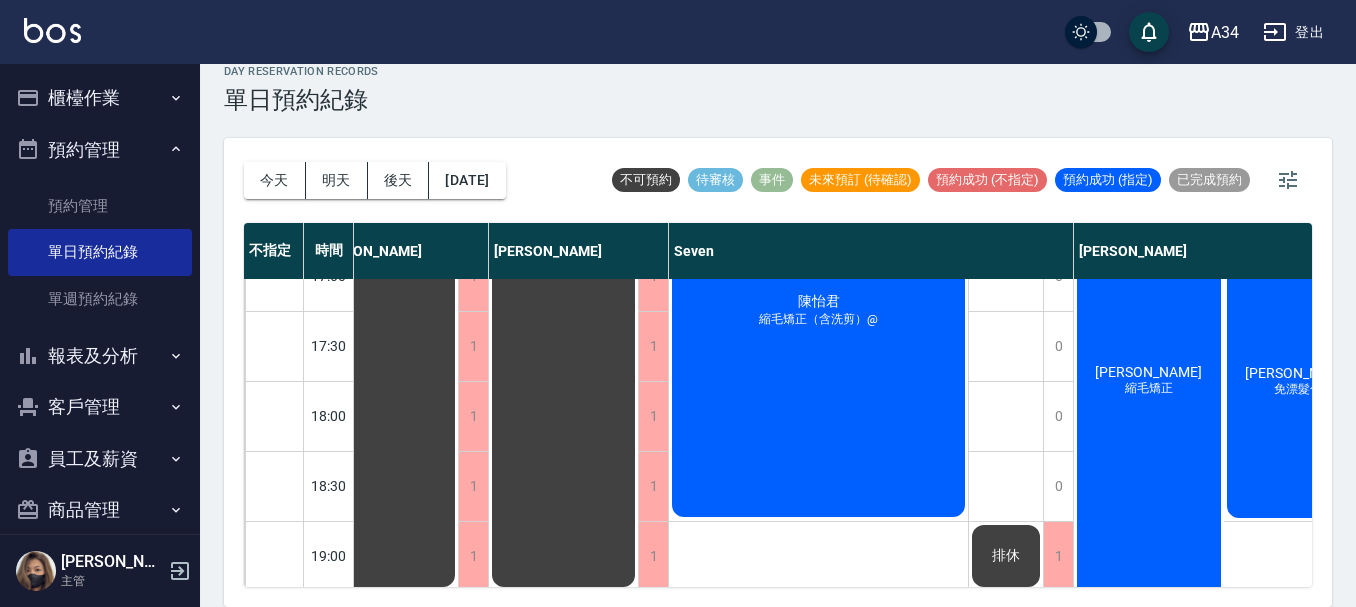 click on "今天 明天 後天 2025/07/13 不可預約 待審核 事件 未來預訂 (待確認) 預約成功 (不指定) 預約成功 (指定) 已完成預約 不指定 時間 Gina Wendy Seven annie Randol Mei Emily Yana Hebe Emma 11:00 11:30 12:00 12:30 13:00 13:30 14:00 14:30 15:00 15:30 16:00 16:30 17:00 17:30 18:00 18:30 19:00 19:30 20:00 20:30 21:00 1 1 1 1 1 1 1 1 1 1 1 1 1 1 1 1 1 1 1 1 1 排休 1 1 1 1 1 1 1 1 1 1 1 1 1 1 1 1 1 1 1 1 1 排休 1 1 1 1 1 1 1 1 1 1 0 0 0 0 0 0 1 1 1 1 1 羅悅心 補染髮根（含洗髮、頭皮隔離）@ 李曉嵐 縮毛矯正（含洗剪）、全染（含洗髮） 陳怡君  縮毛矯正（含洗剪）@ 排休 1 1 0 0 0 0 0 0 0 0 0 0 0 0 0 0 0 0 1 1 1 申佩芹 縮毛矯正 施佑靜 縮毛矯正 Ashley 縮毛矯正 蕭惠元 免漂髮色 1 1 1 1 1 1 1 1 1 1 1 1 1 1 1 1 1 1 1 1 1 陳則翰 基礎「洗剪燙」、染髮（耳上）  謝士杰 剪（含洗）  陳冠瑜 燙髮選6:00前  賴亮宇 基礎「洗剪燙」  王睿澤 fb2300 林宗岳 王子豪 剪（含洗）  1 1" at bounding box center [778, 372] 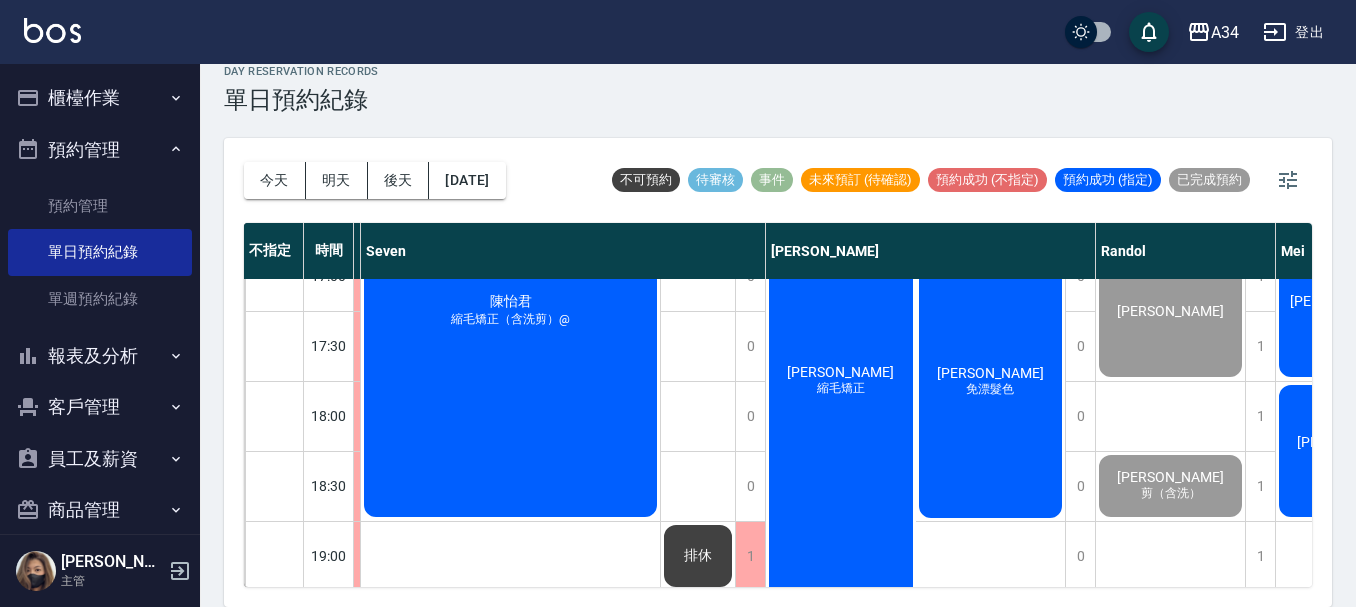 scroll, scrollTop: 878, scrollLeft: 1278, axis: both 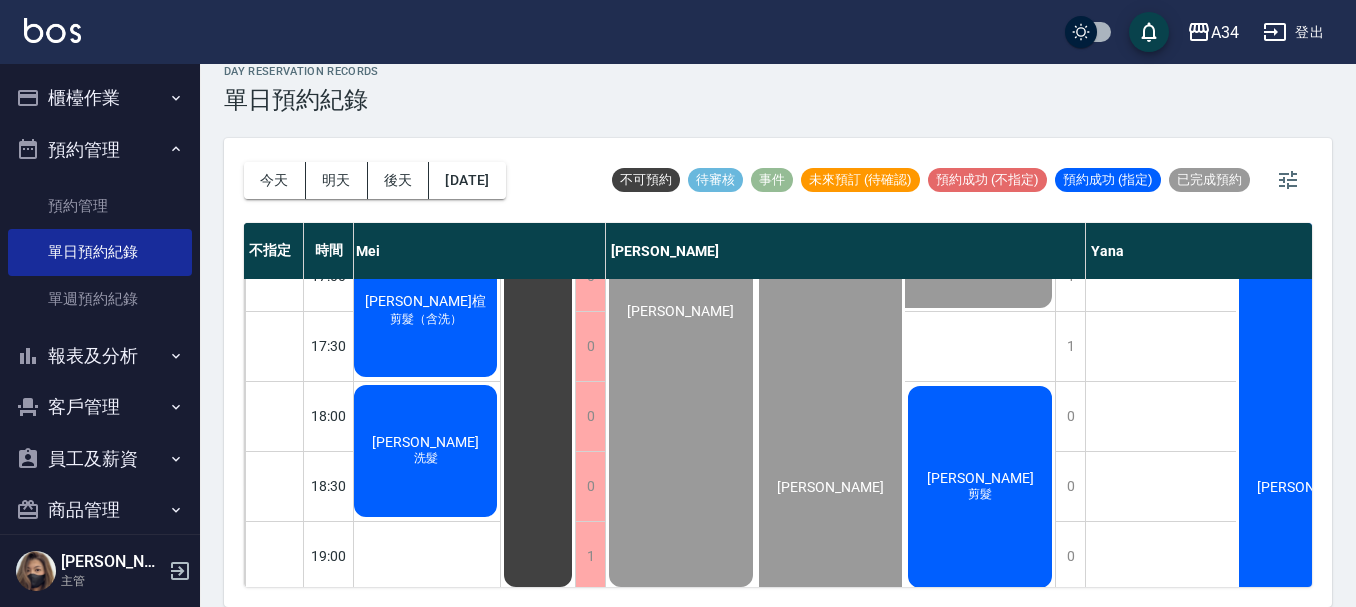 click on "[PERSON_NAME]" at bounding box center (-850, 66) 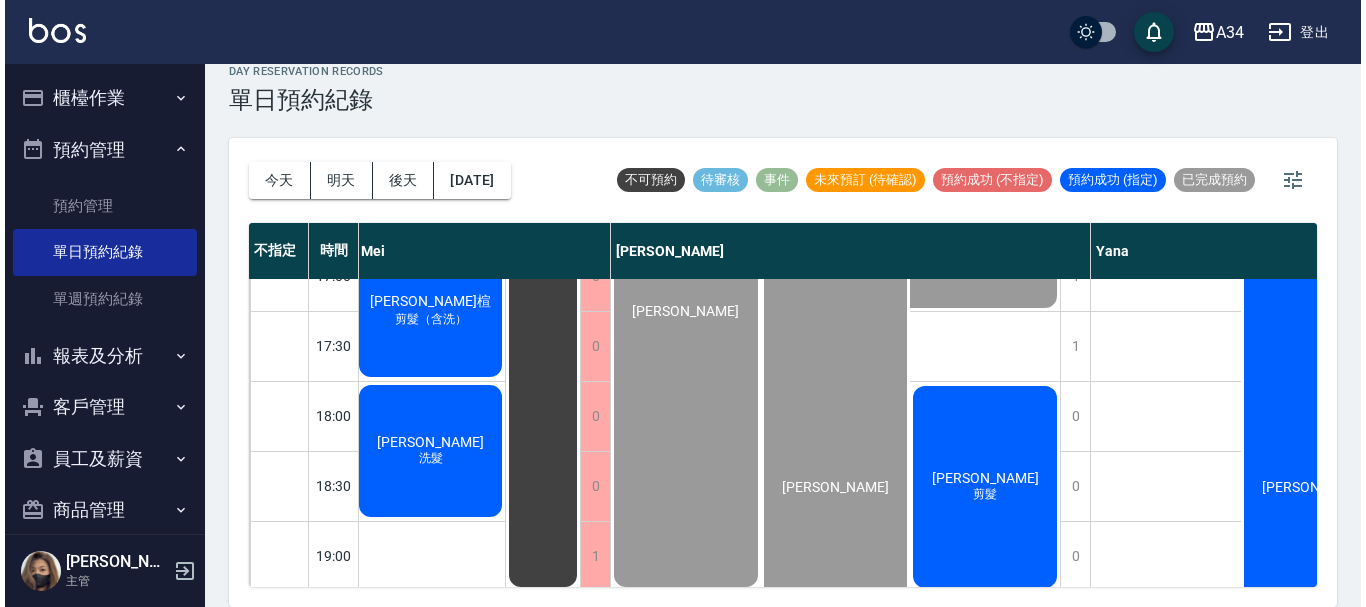 scroll, scrollTop: 878, scrollLeft: 353, axis: both 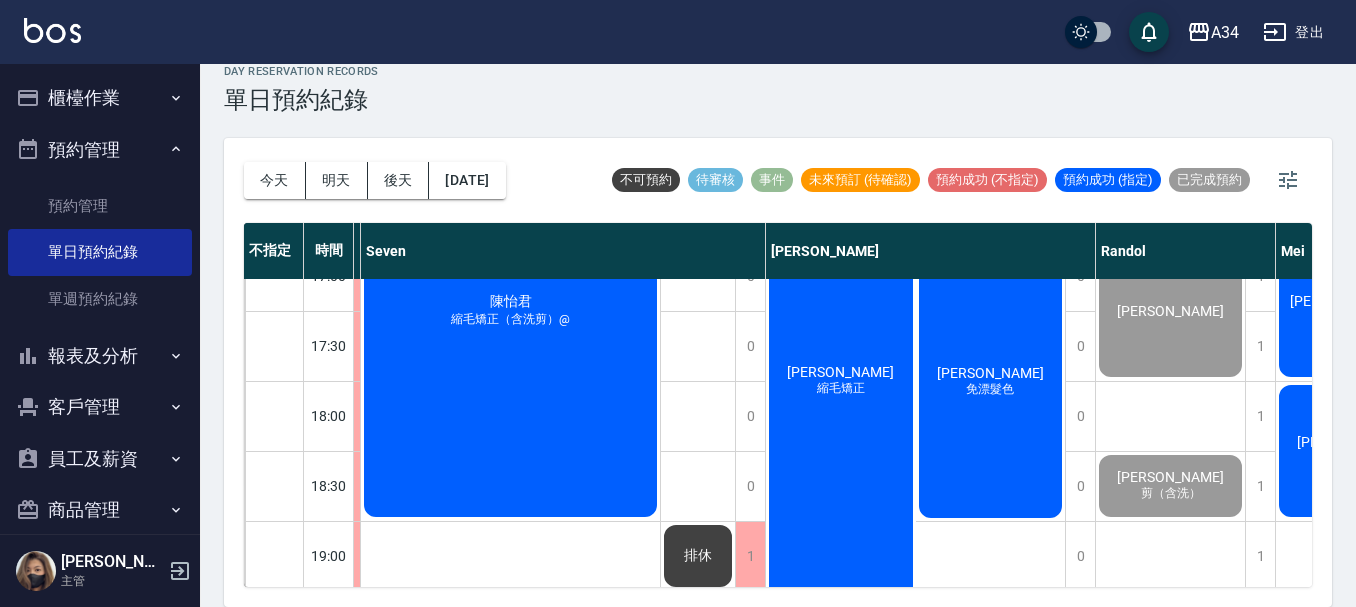 click on "蕭惠元 免漂髮色" at bounding box center (586, -38) 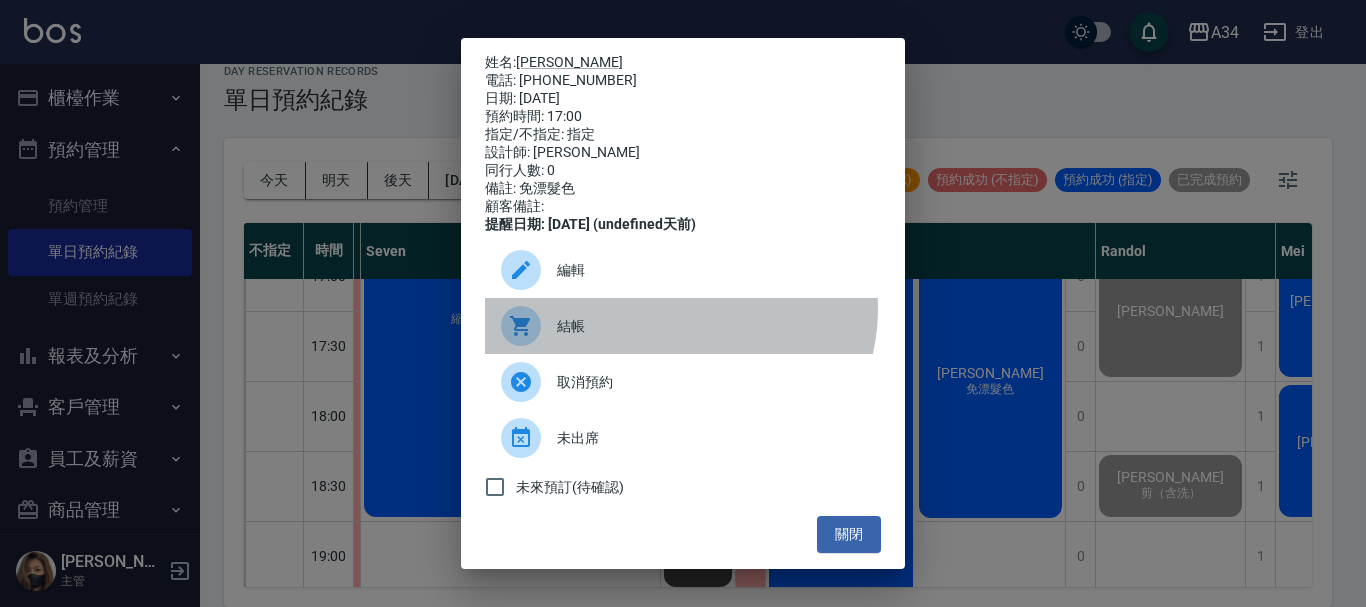 click on "結帳" at bounding box center [683, 326] 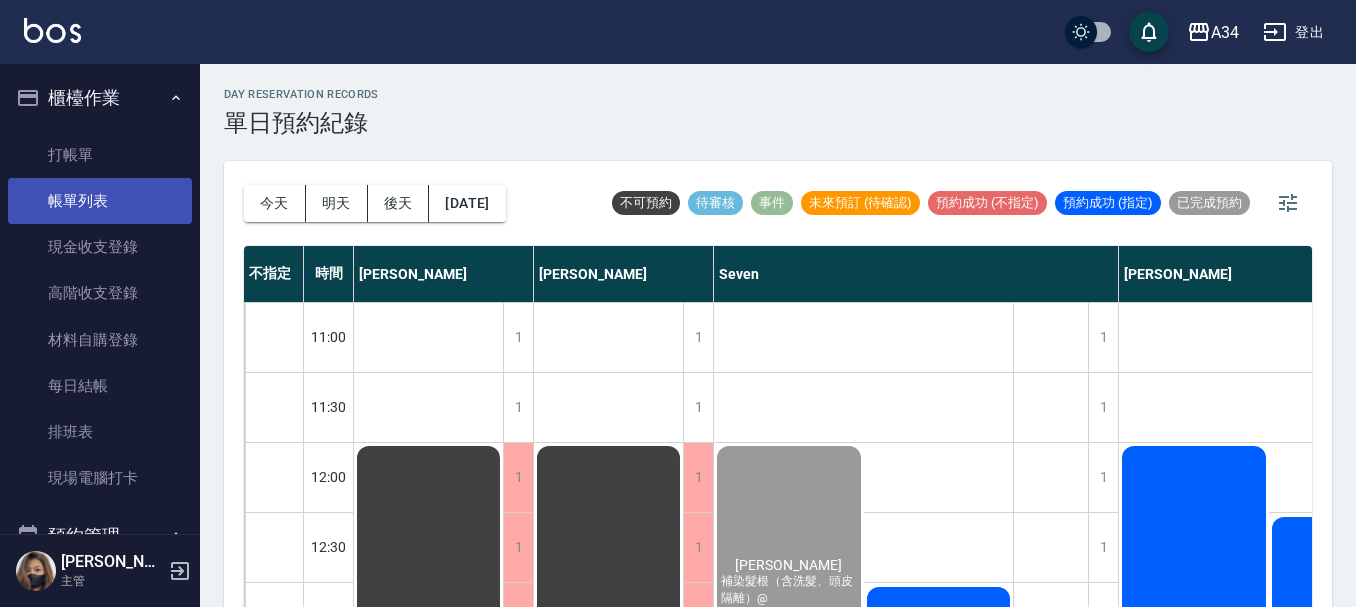 scroll, scrollTop: 0, scrollLeft: 0, axis: both 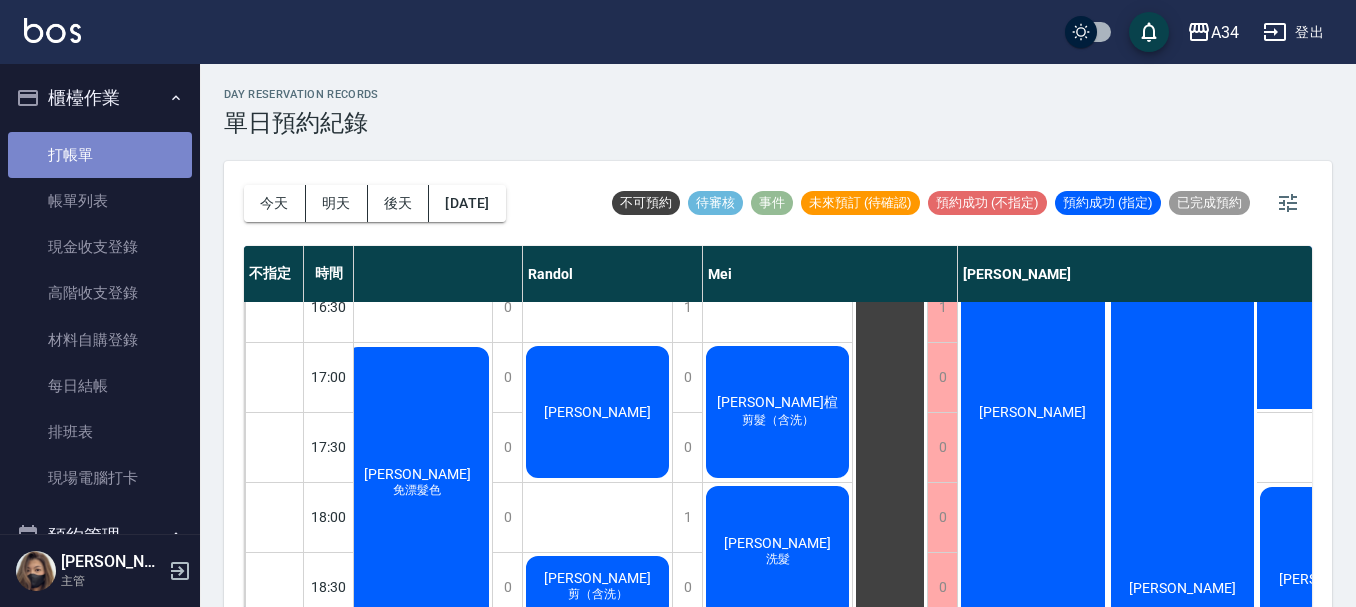 click on "打帳單" at bounding box center (100, 155) 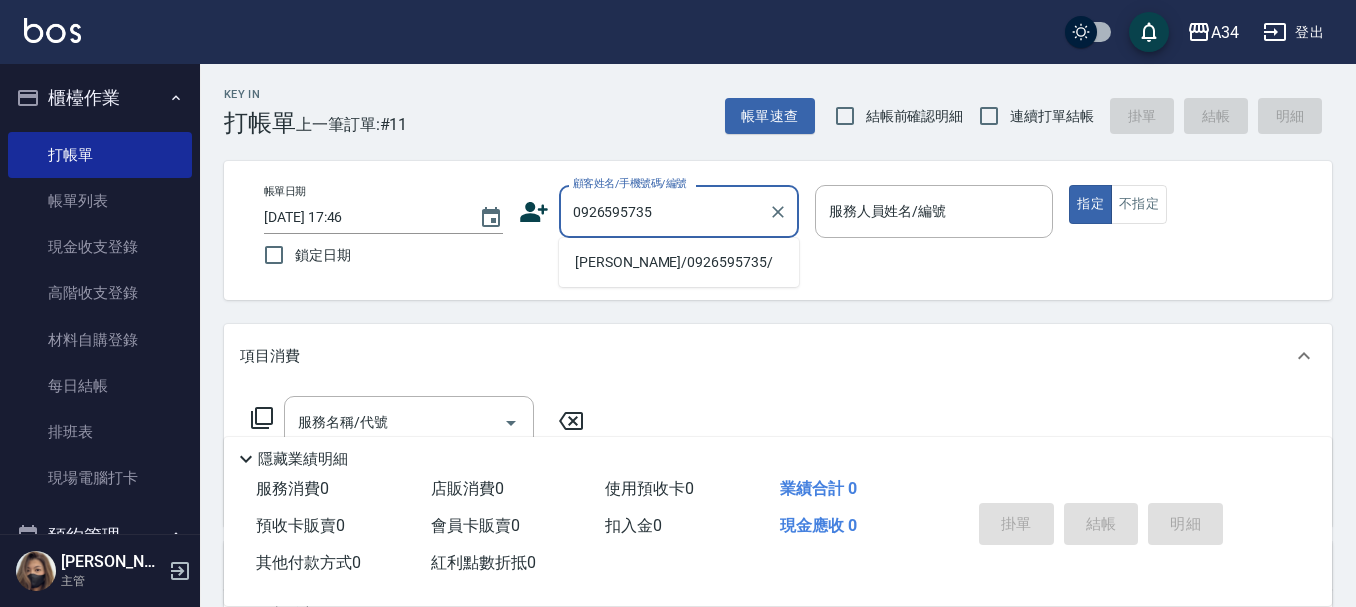 click on "[PERSON_NAME]/0926595735/" at bounding box center (679, 262) 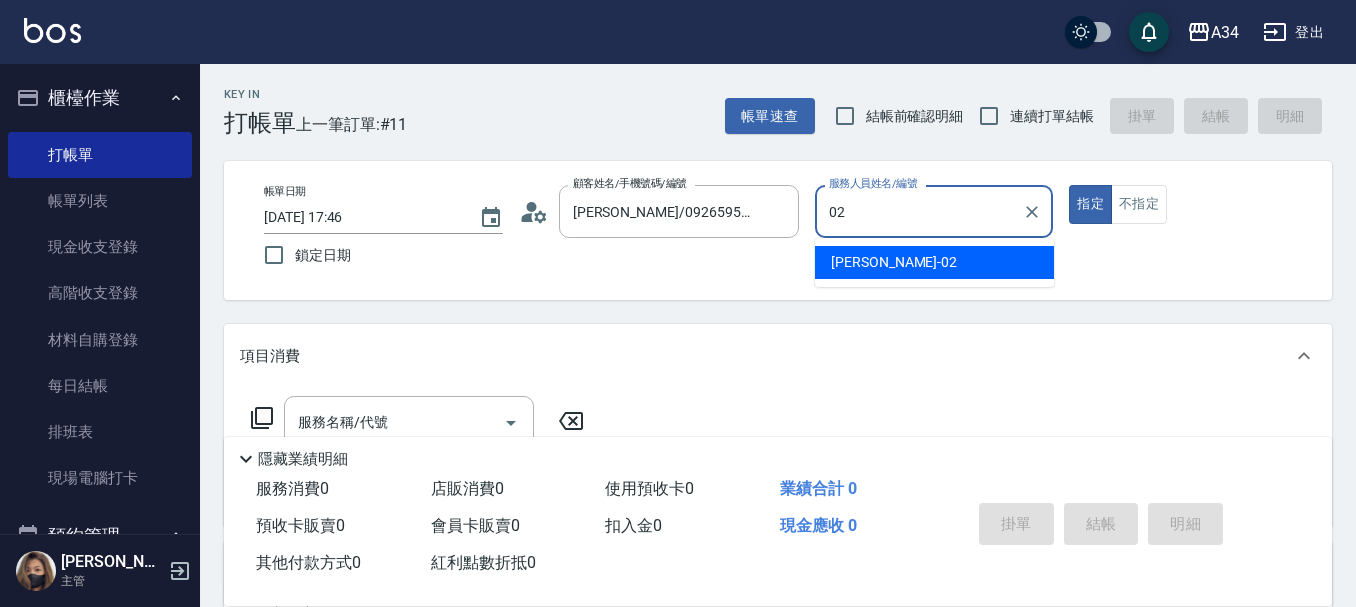 type on "[PERSON_NAME]-02" 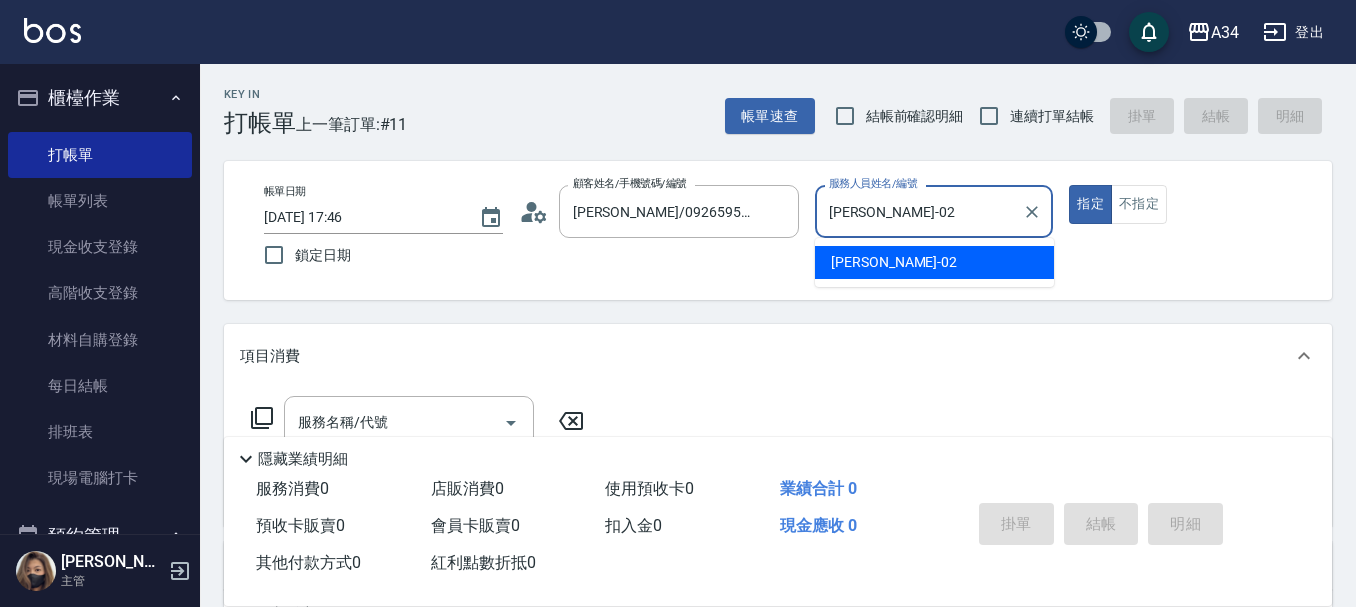 type on "true" 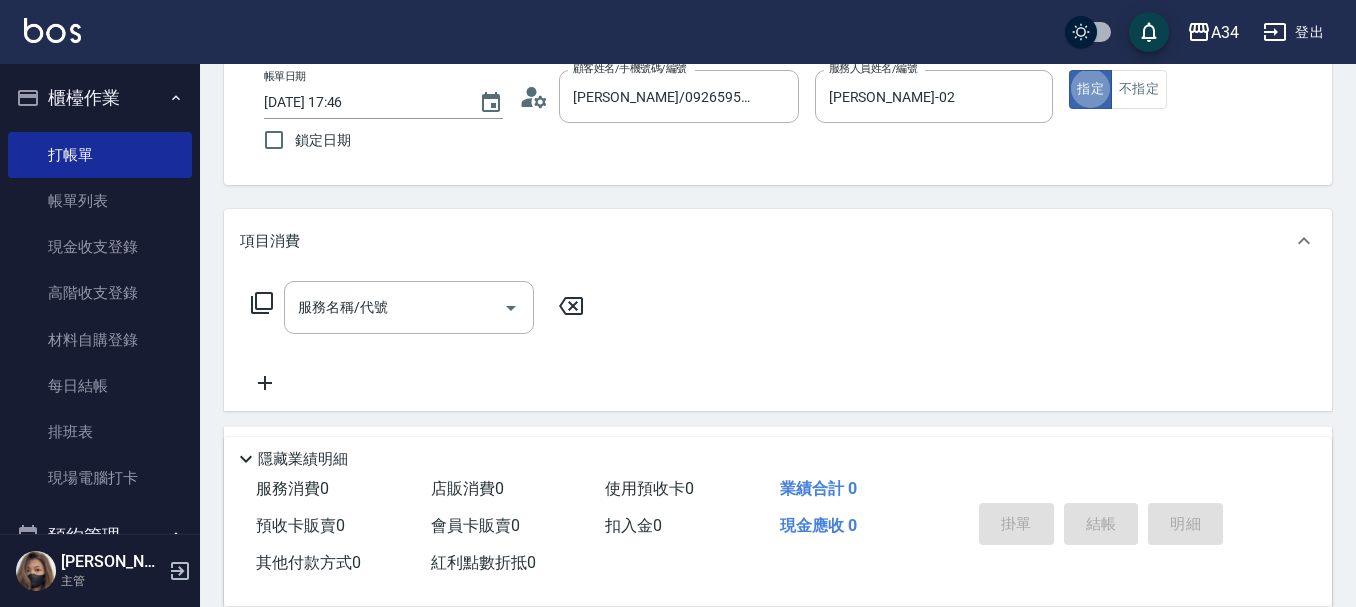 scroll, scrollTop: 200, scrollLeft: 0, axis: vertical 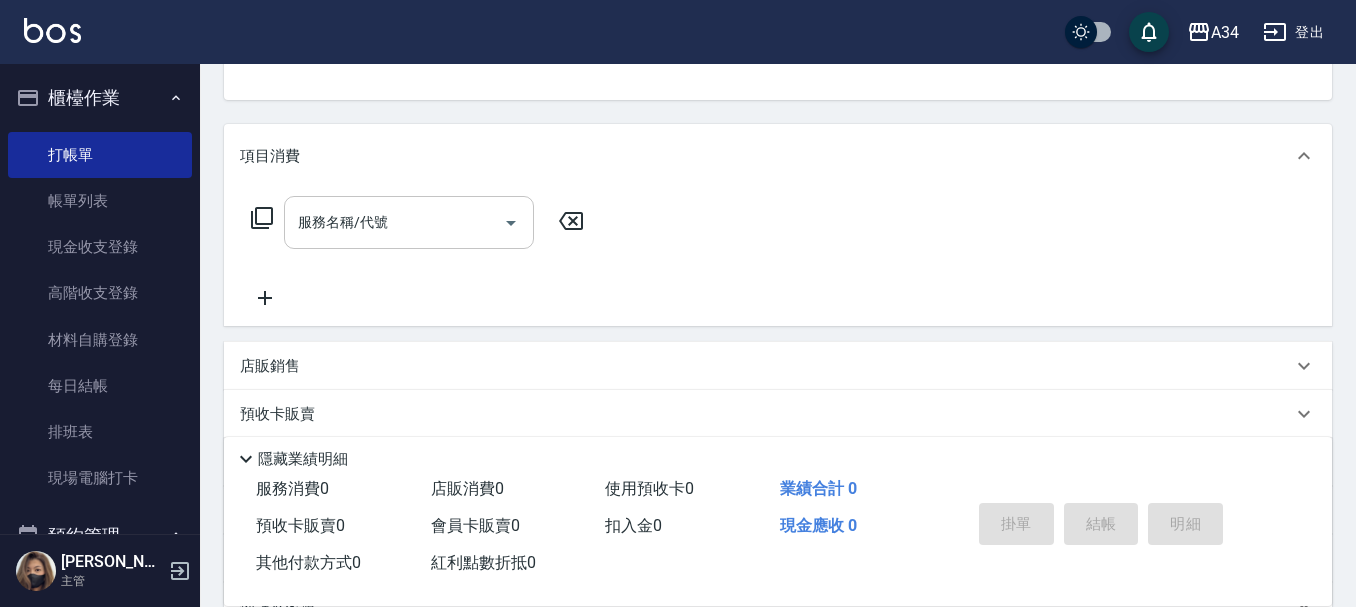 click on "服務名稱/代號 服務名稱/代號" at bounding box center [409, 222] 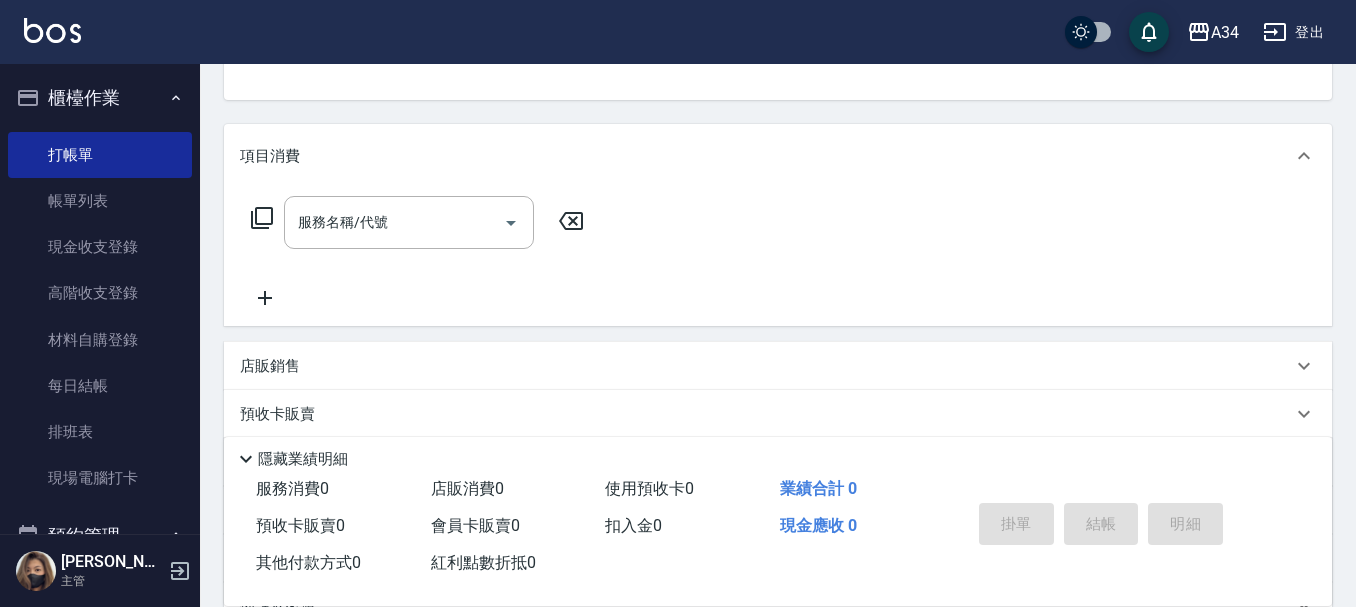 click on "服務名稱/代號" at bounding box center [343, 222] 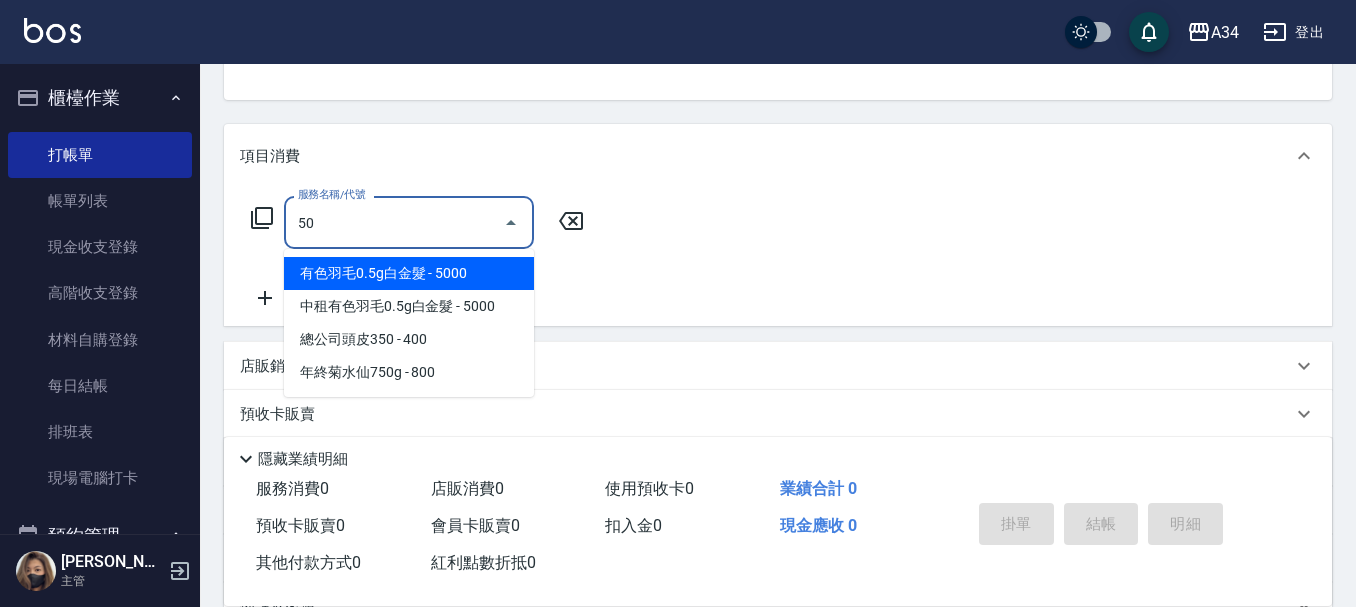 type on "501" 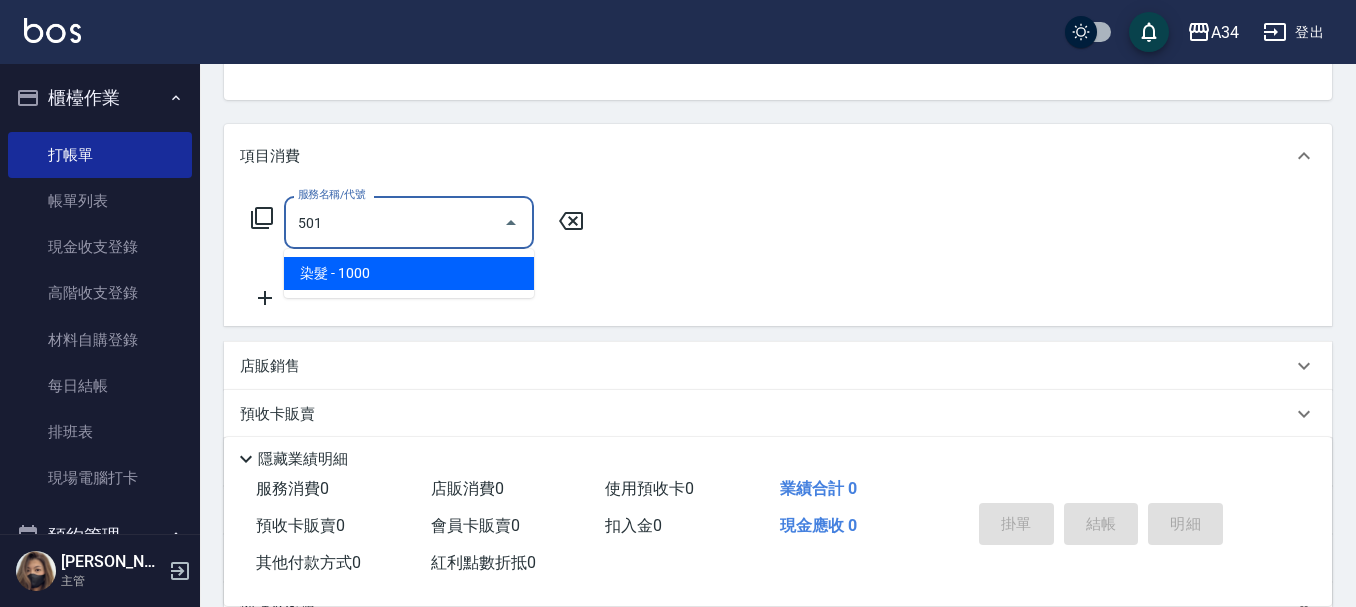 type on "100" 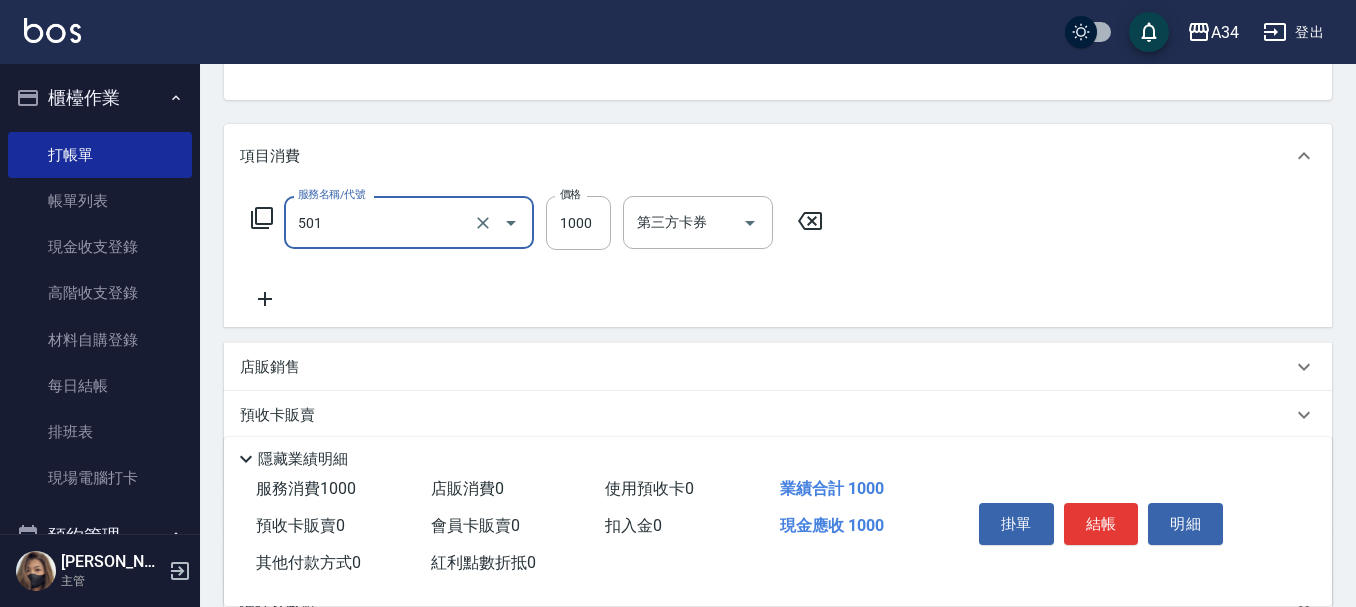 type on "染髮(501)" 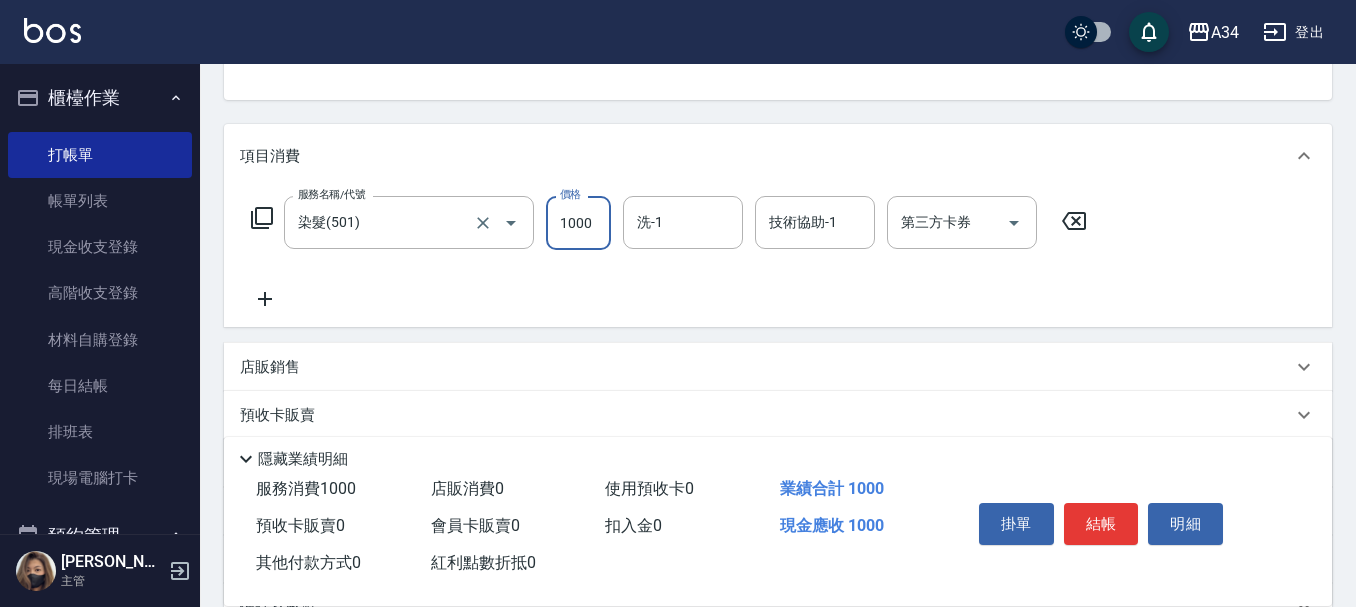 type on "2" 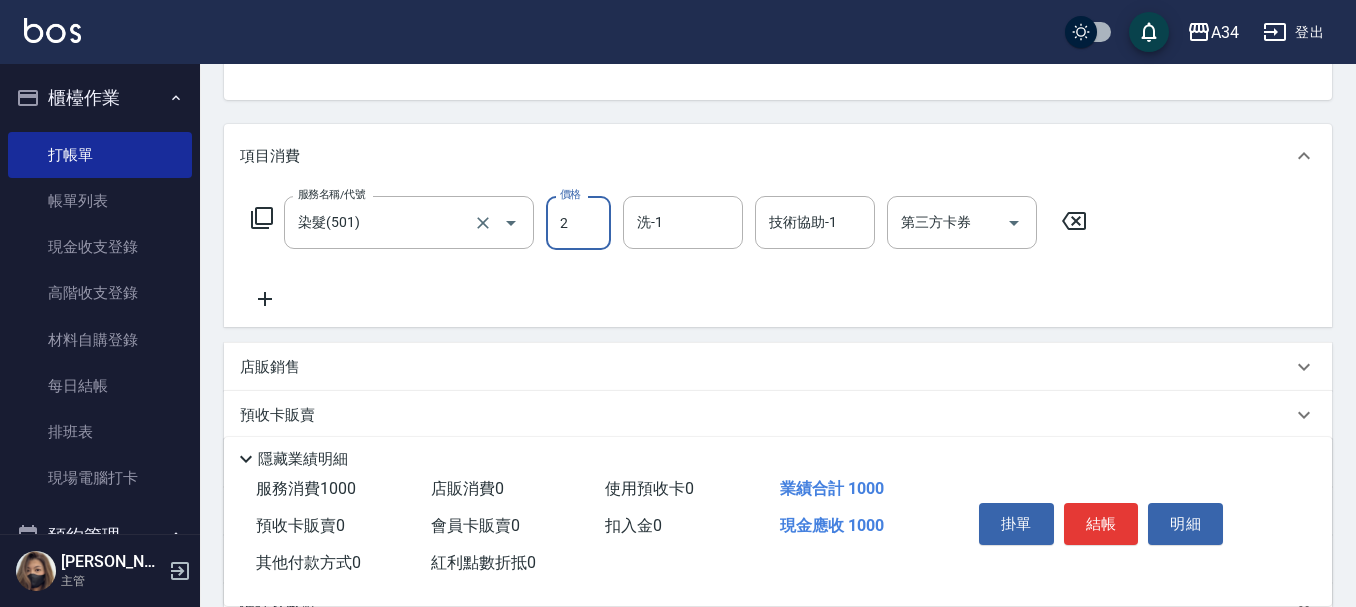 type on "0" 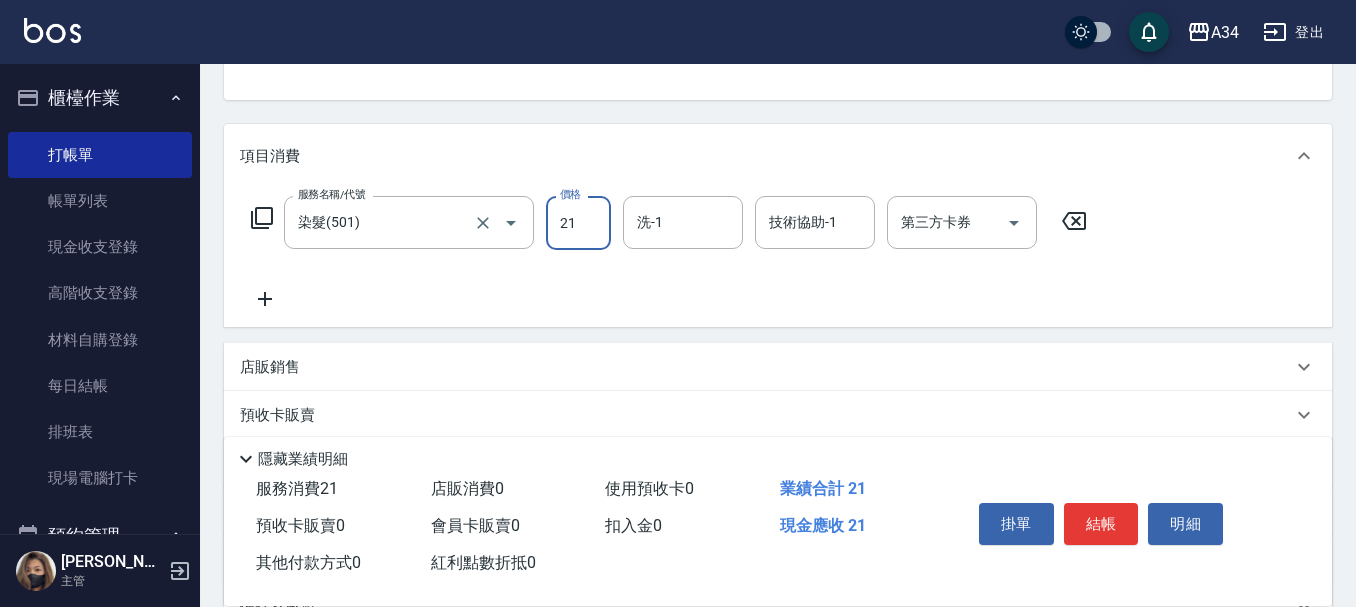 type on "210" 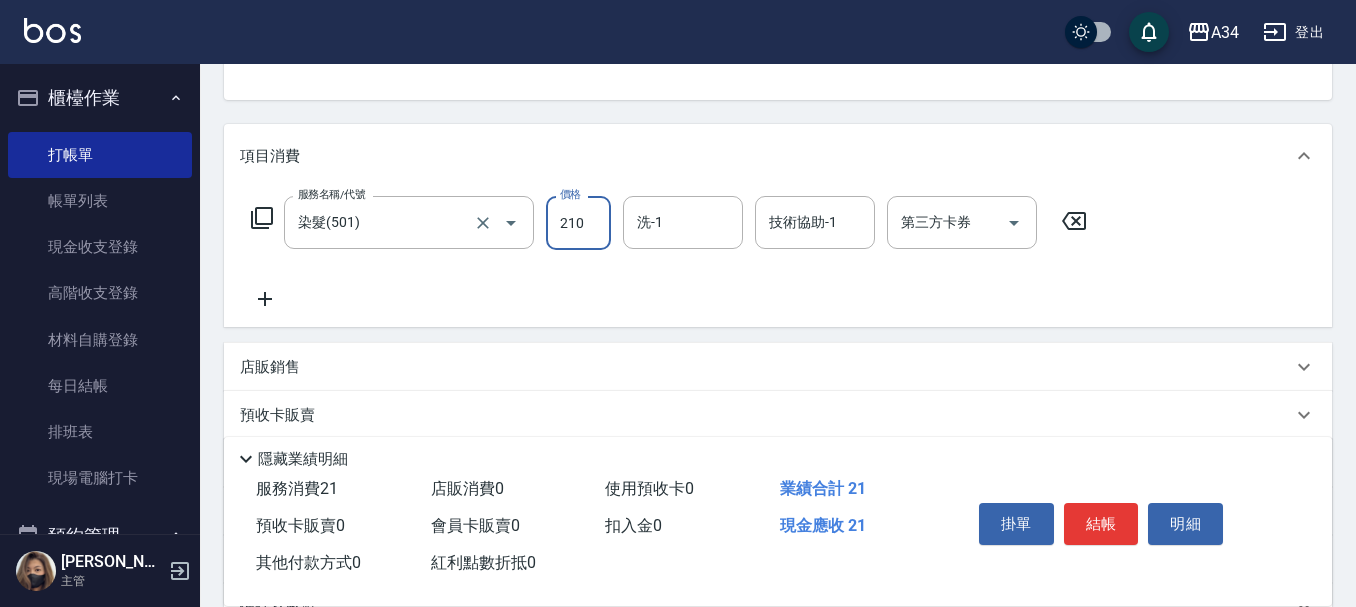 type on "210" 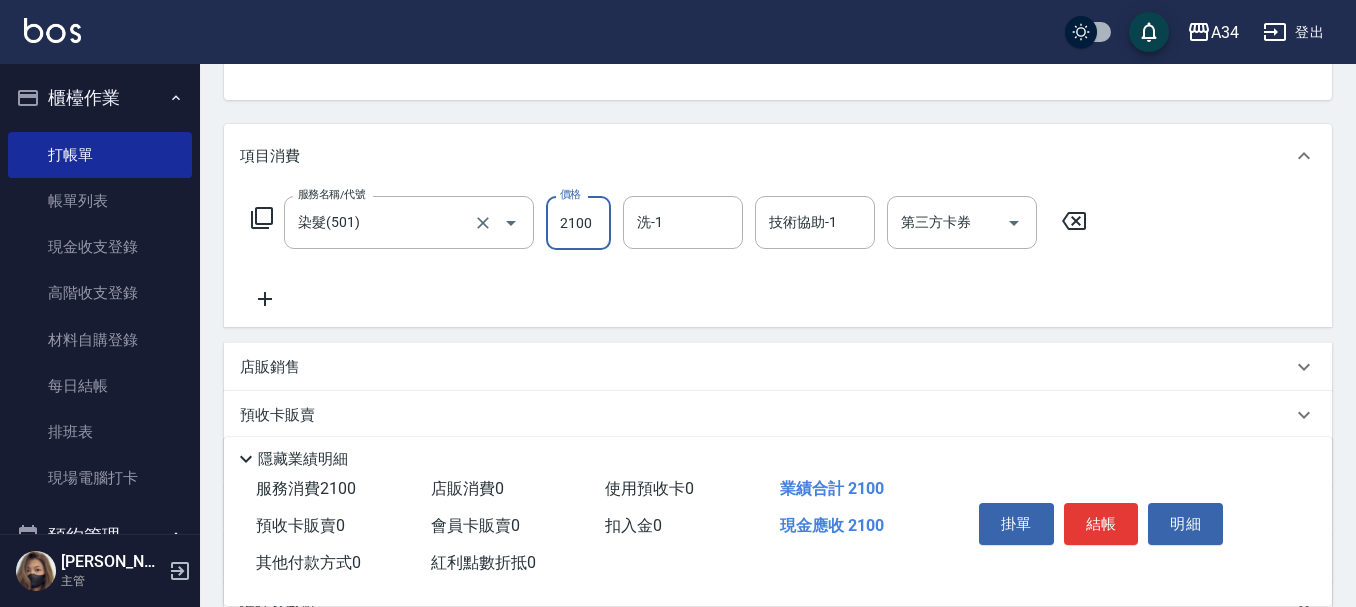 type on "2100" 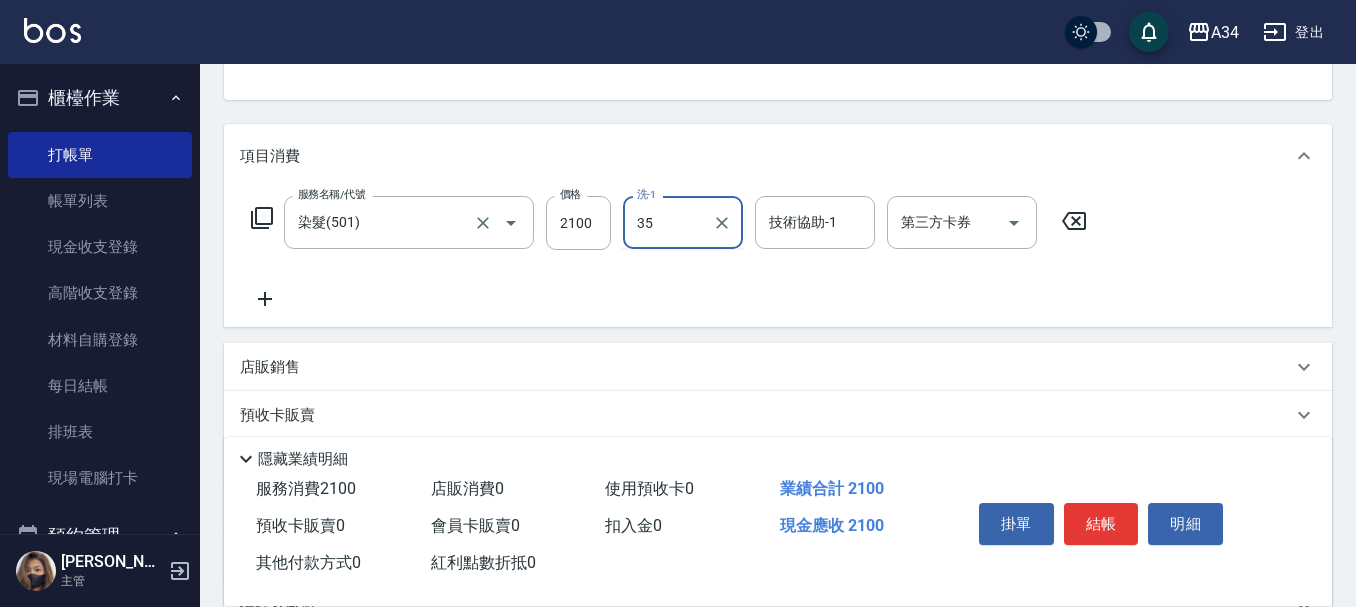 type on "拉拉-35" 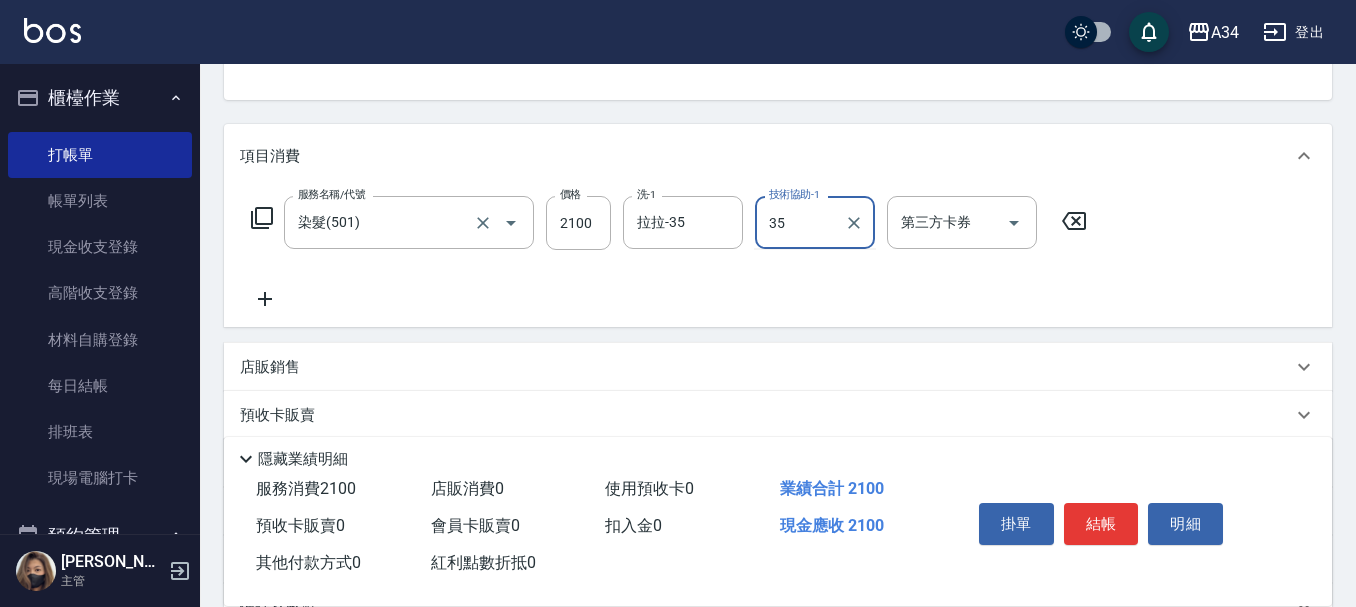 type on "拉拉-35" 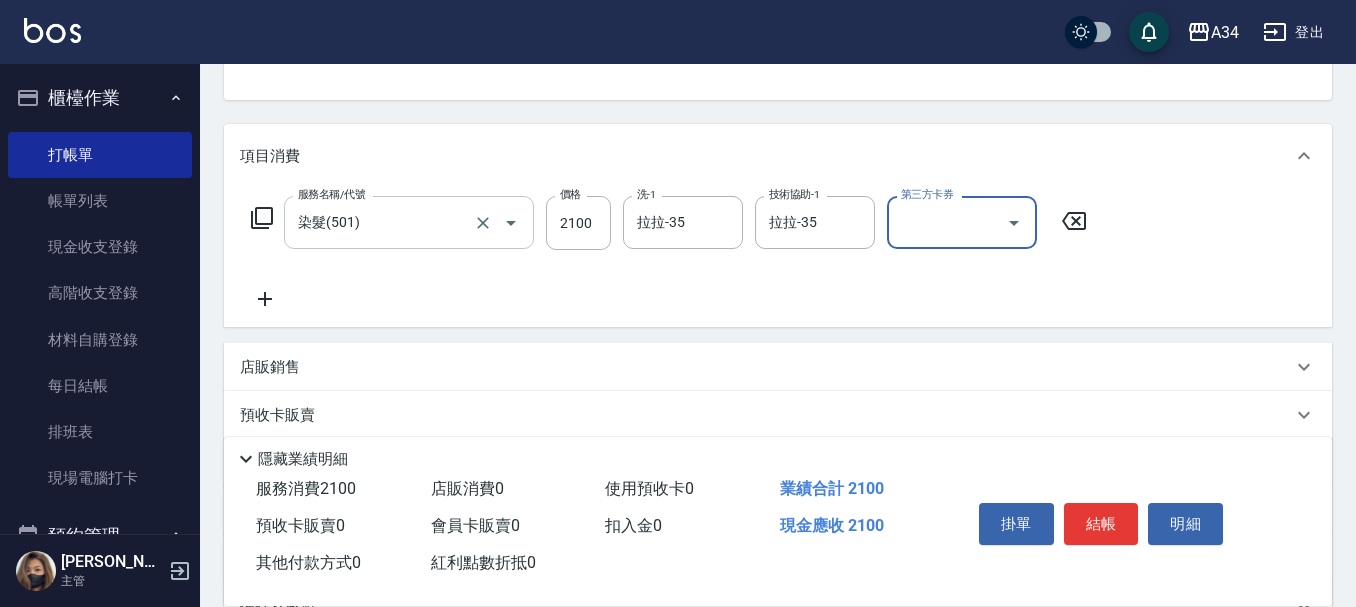 scroll, scrollTop: 416, scrollLeft: 0, axis: vertical 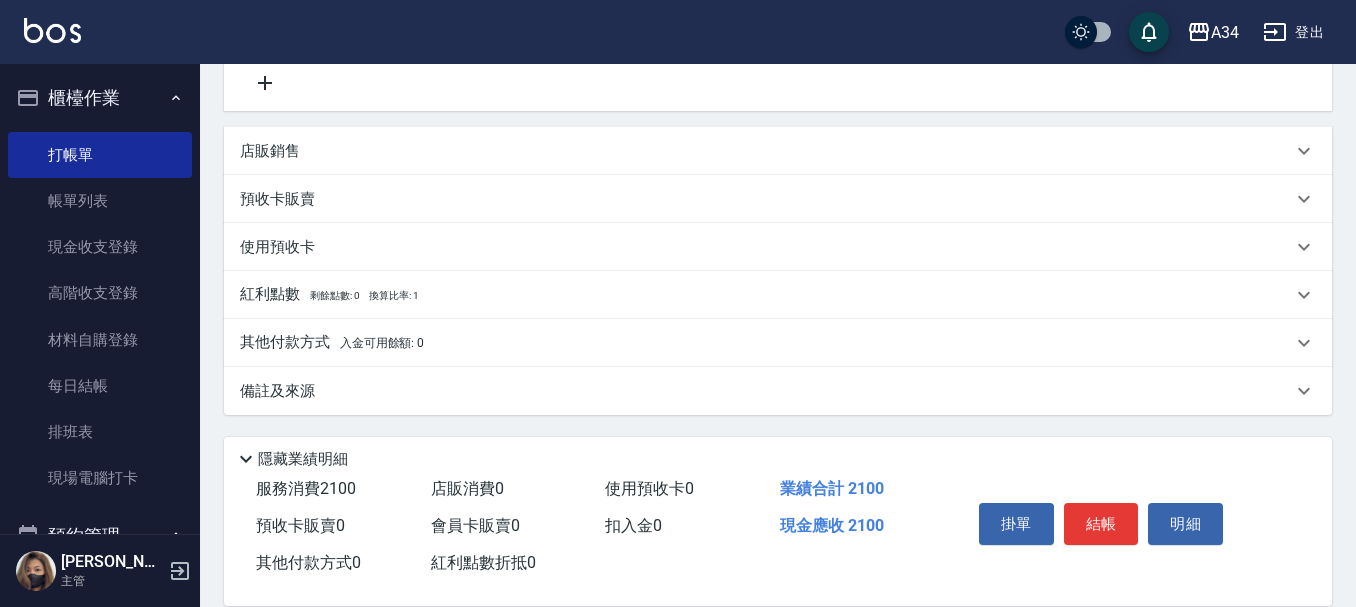 click on "店販銷售" at bounding box center [778, 151] 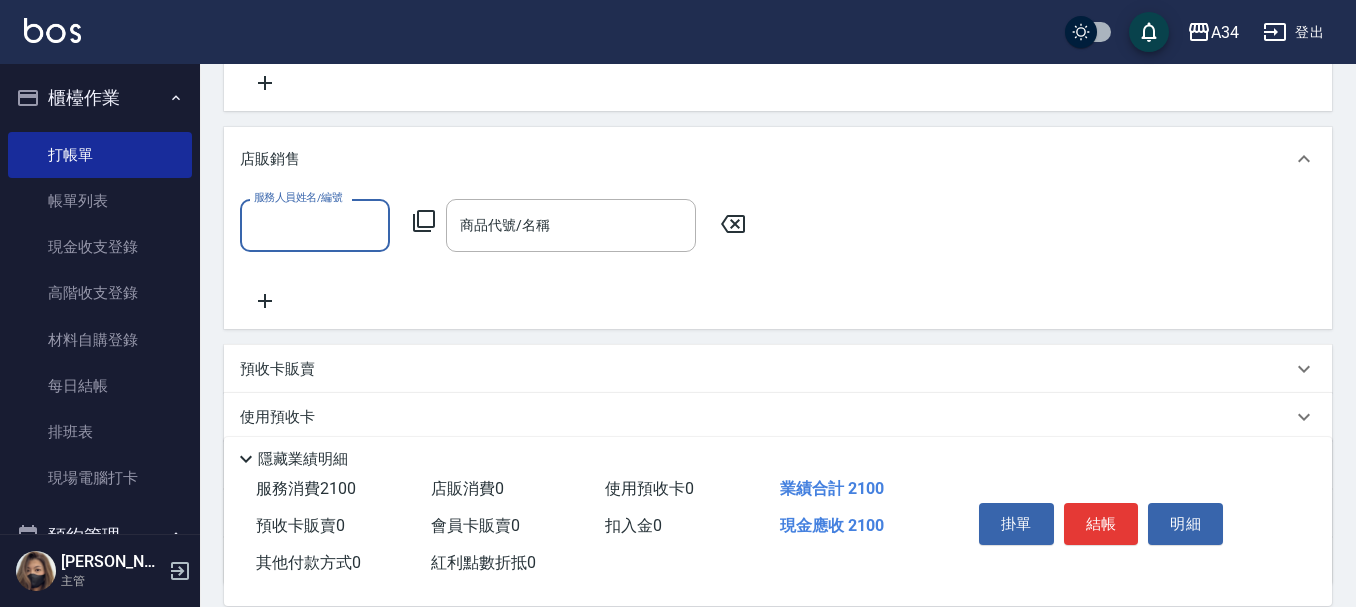 scroll, scrollTop: 0, scrollLeft: 0, axis: both 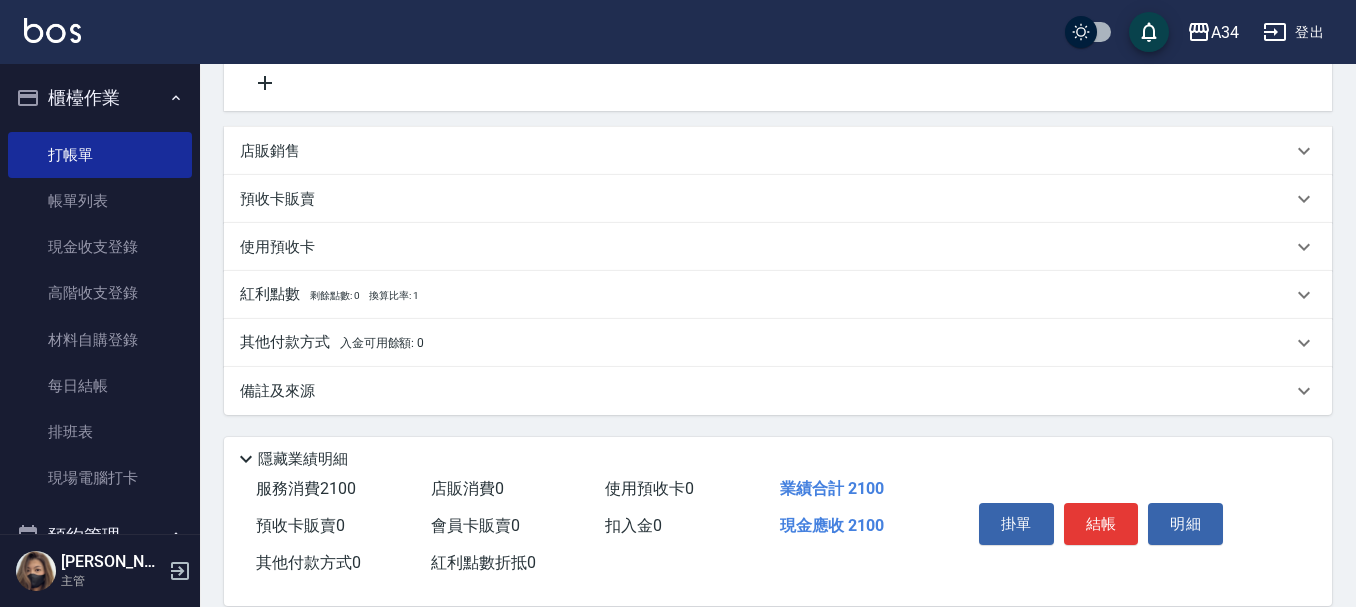 click on "其他付款方式 入金可用餘額: 0" at bounding box center [332, 343] 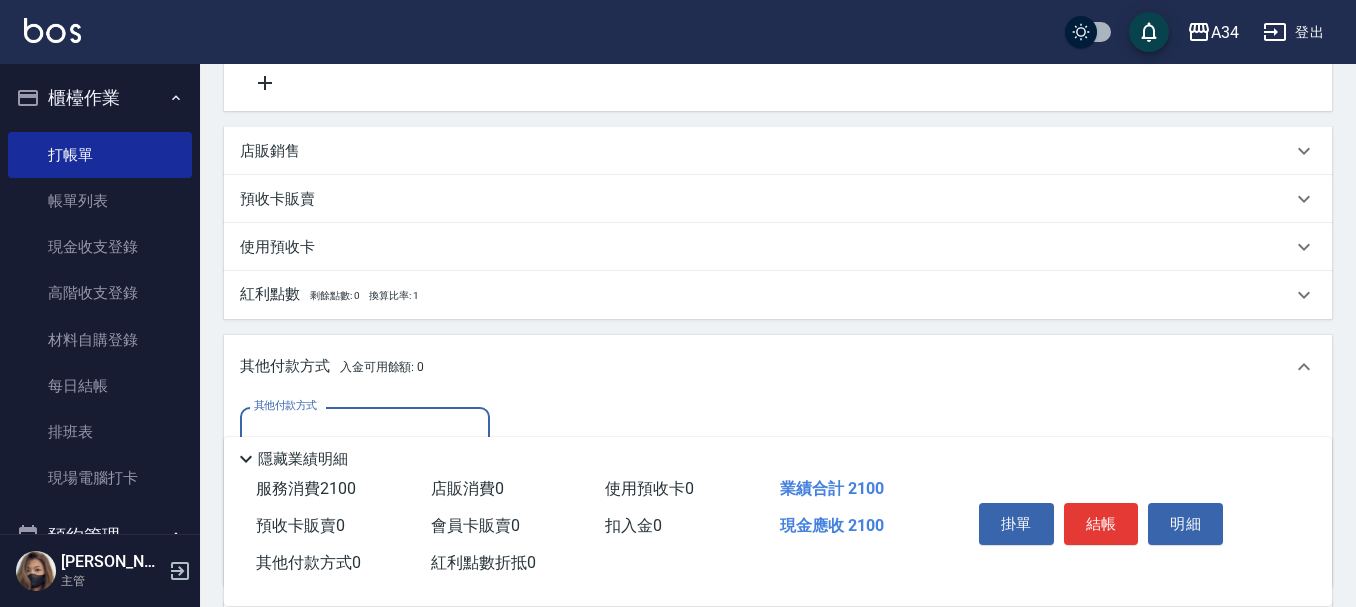 scroll, scrollTop: 1, scrollLeft: 0, axis: vertical 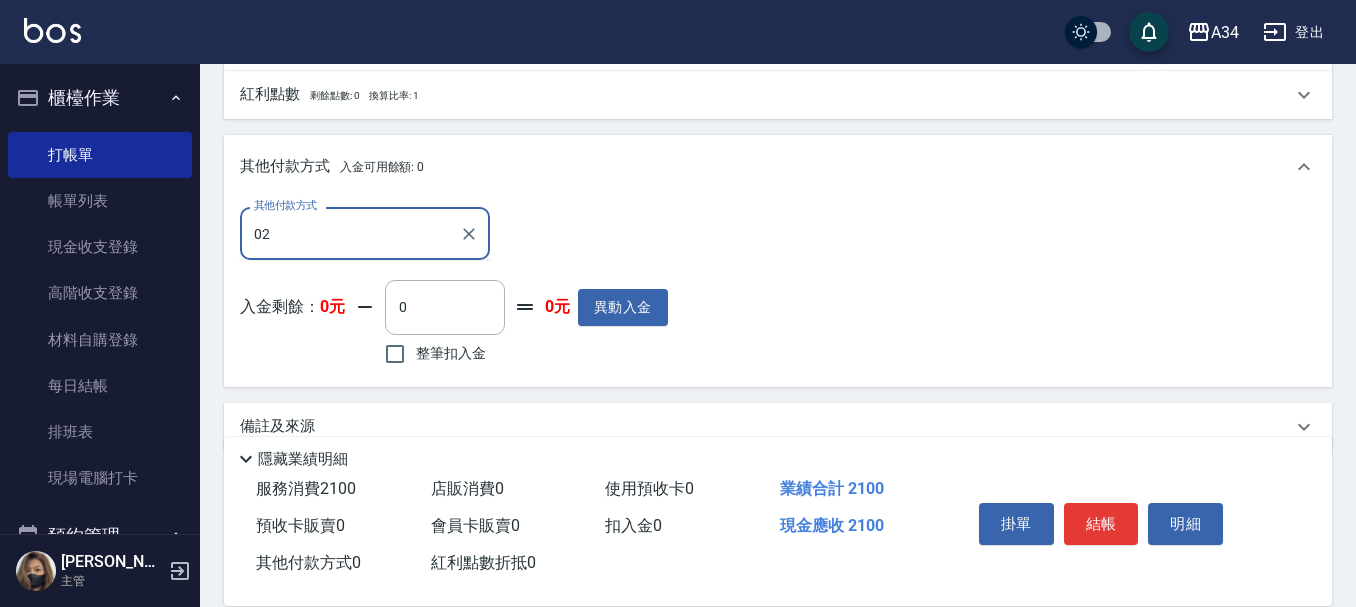 type on "undefined" 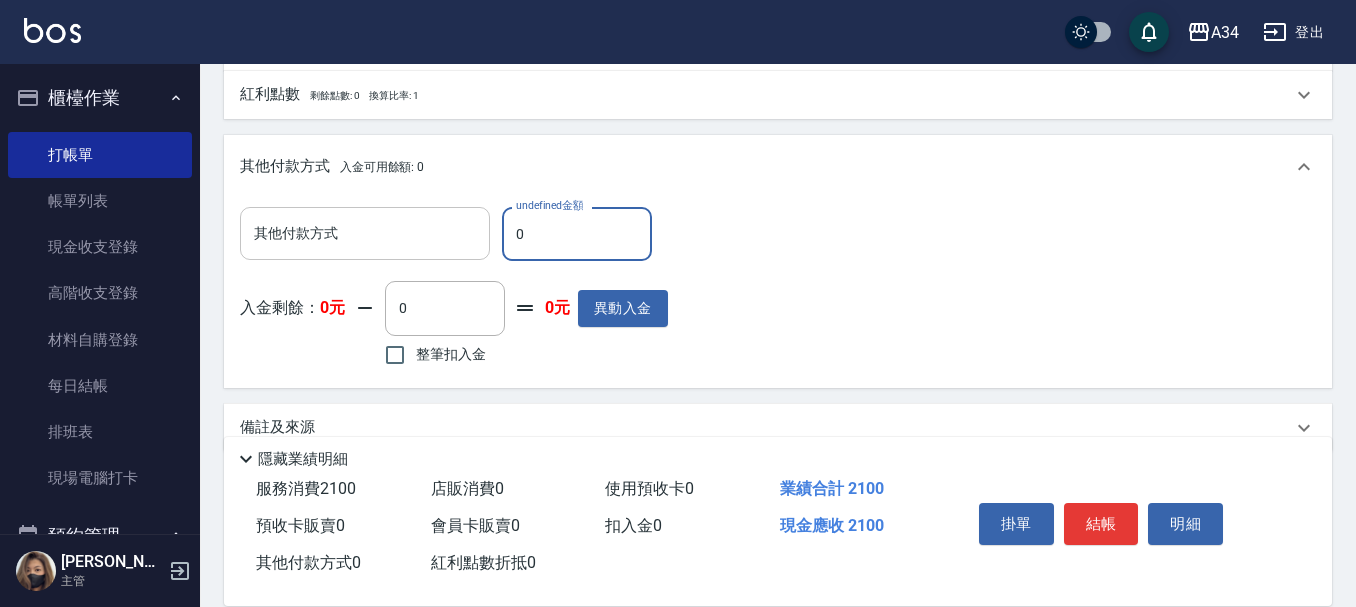 click on "其他付款方式" at bounding box center [365, 233] 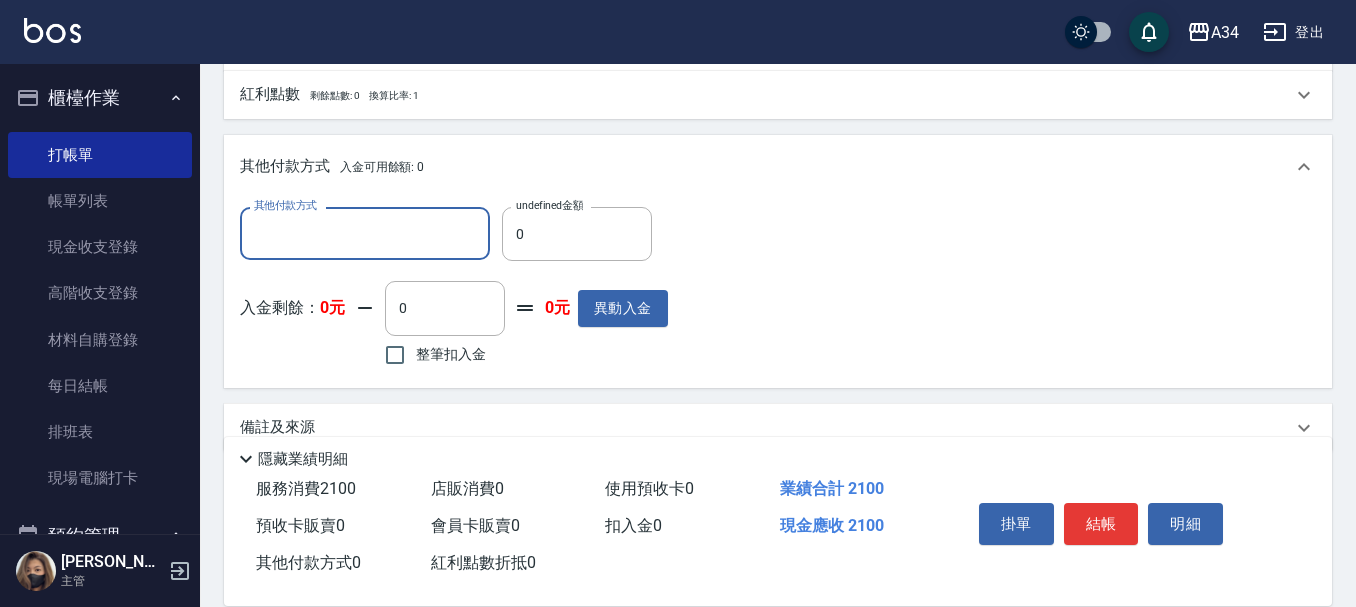 click on "其他付款方式" at bounding box center [365, 233] 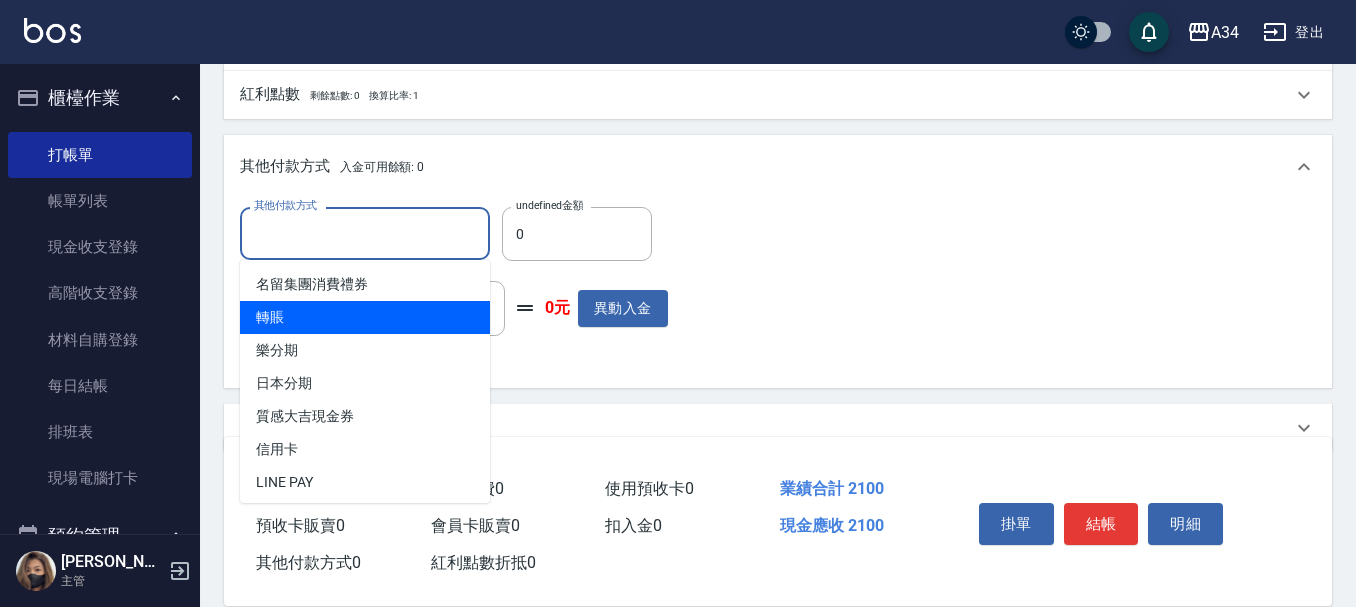 click on "轉賬" at bounding box center (365, 317) 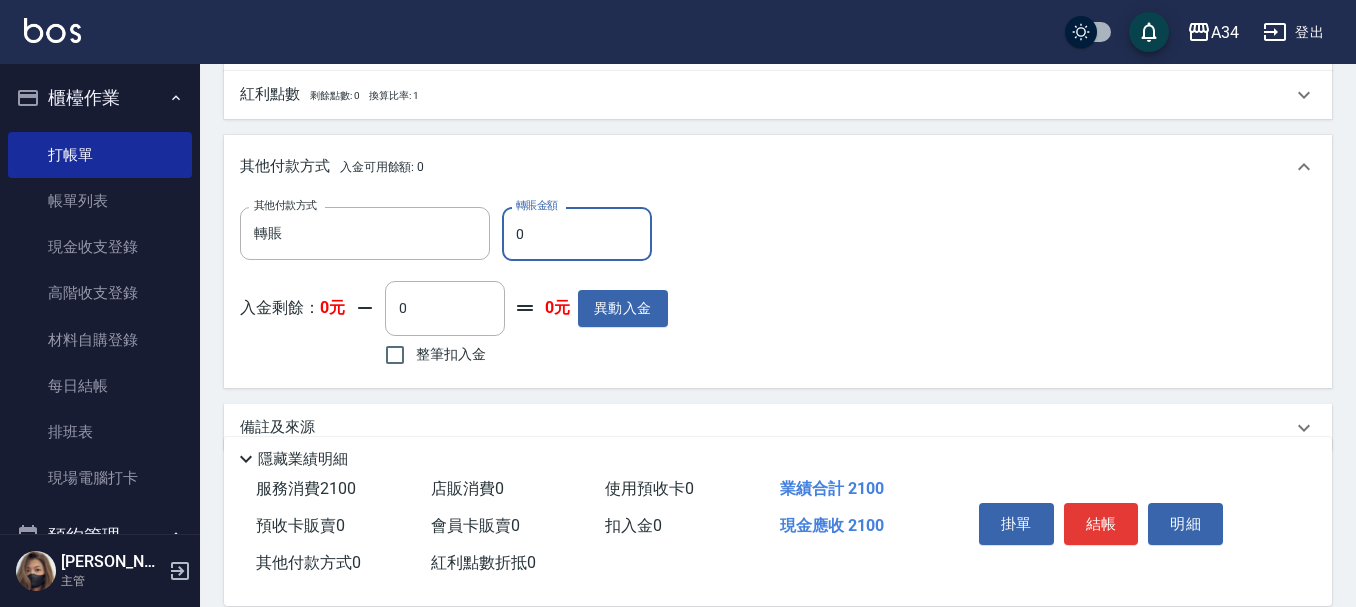 click on "其他付款方式 入金可用餘額: 0" at bounding box center [778, 167] 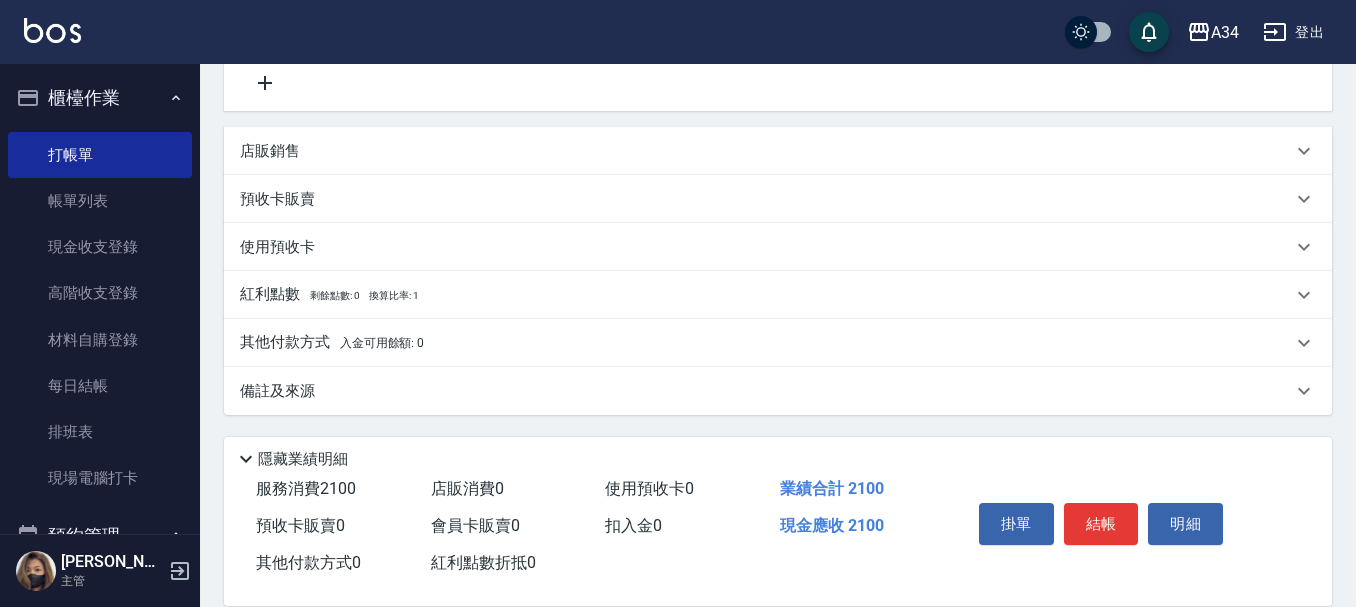 scroll, scrollTop: 416, scrollLeft: 0, axis: vertical 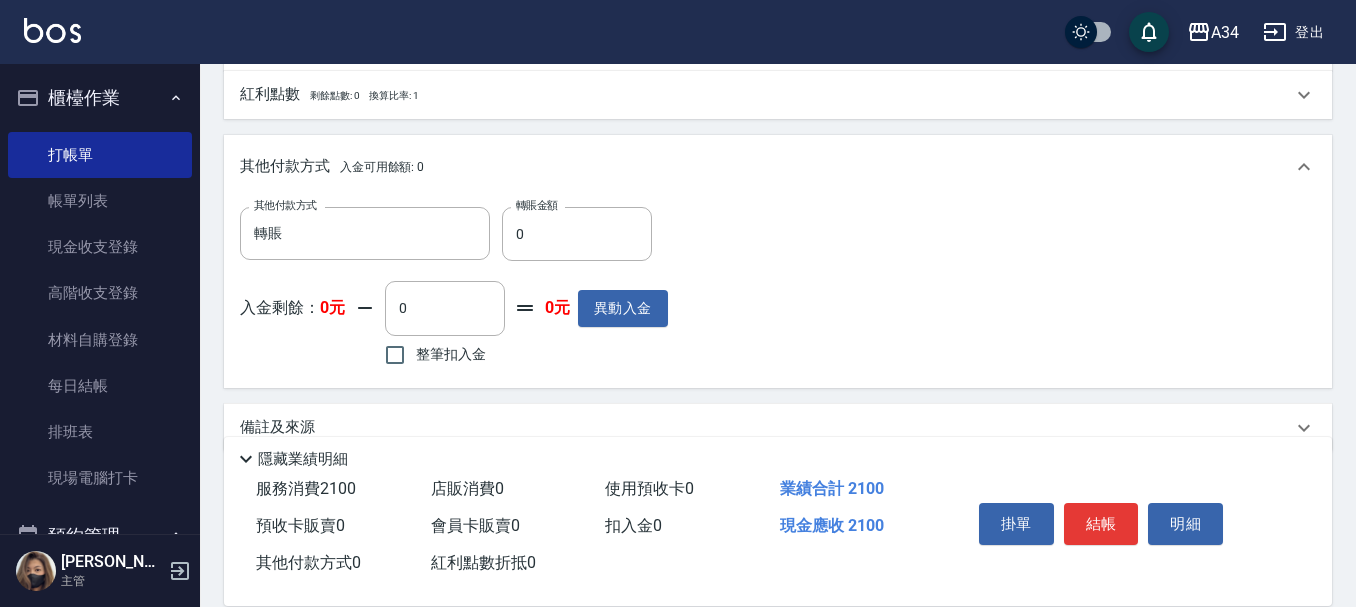 click on "轉賬金額" at bounding box center (537, 205) 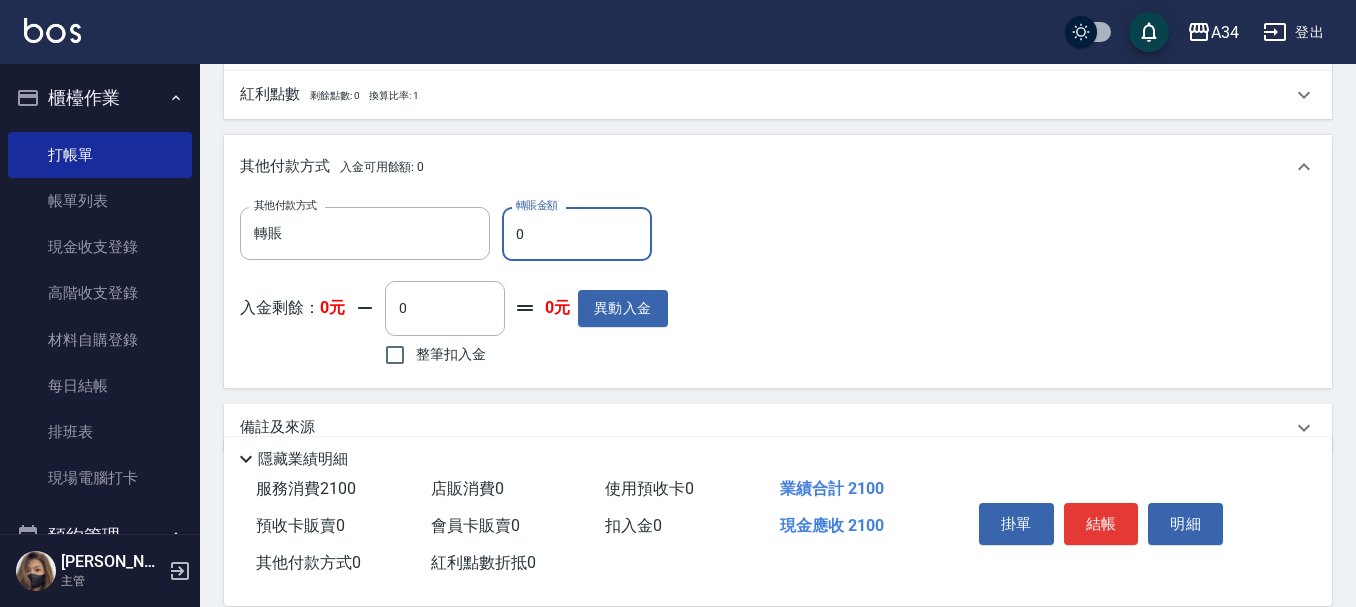 type on "200" 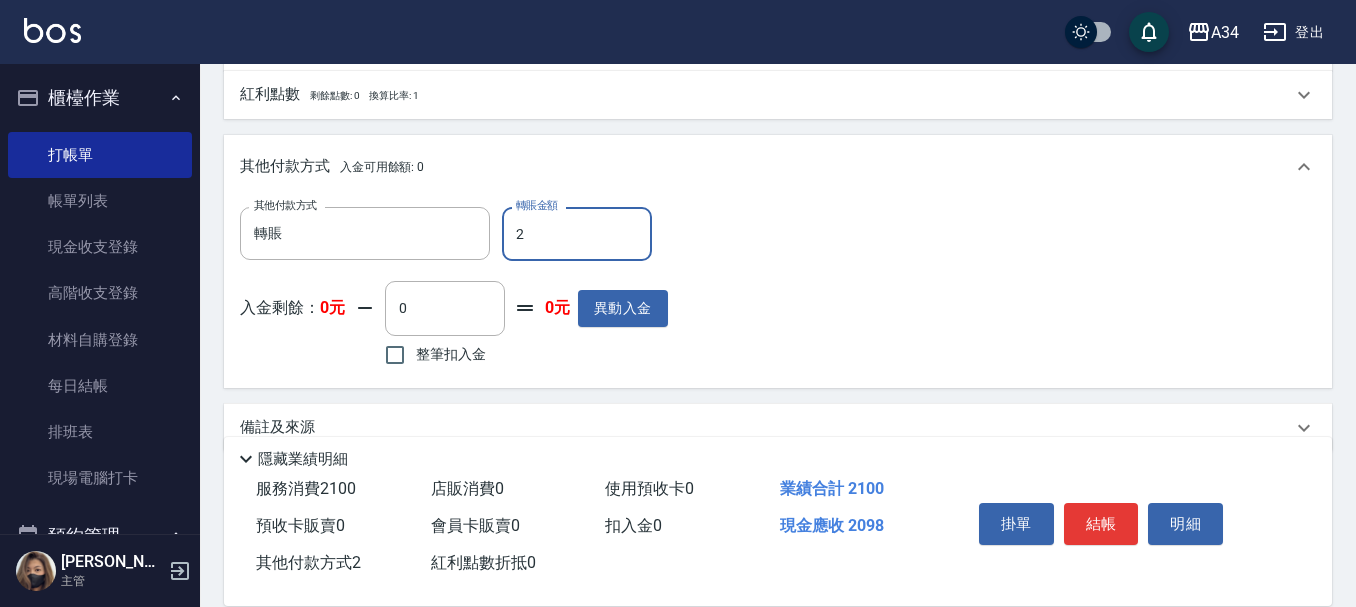 type on "21" 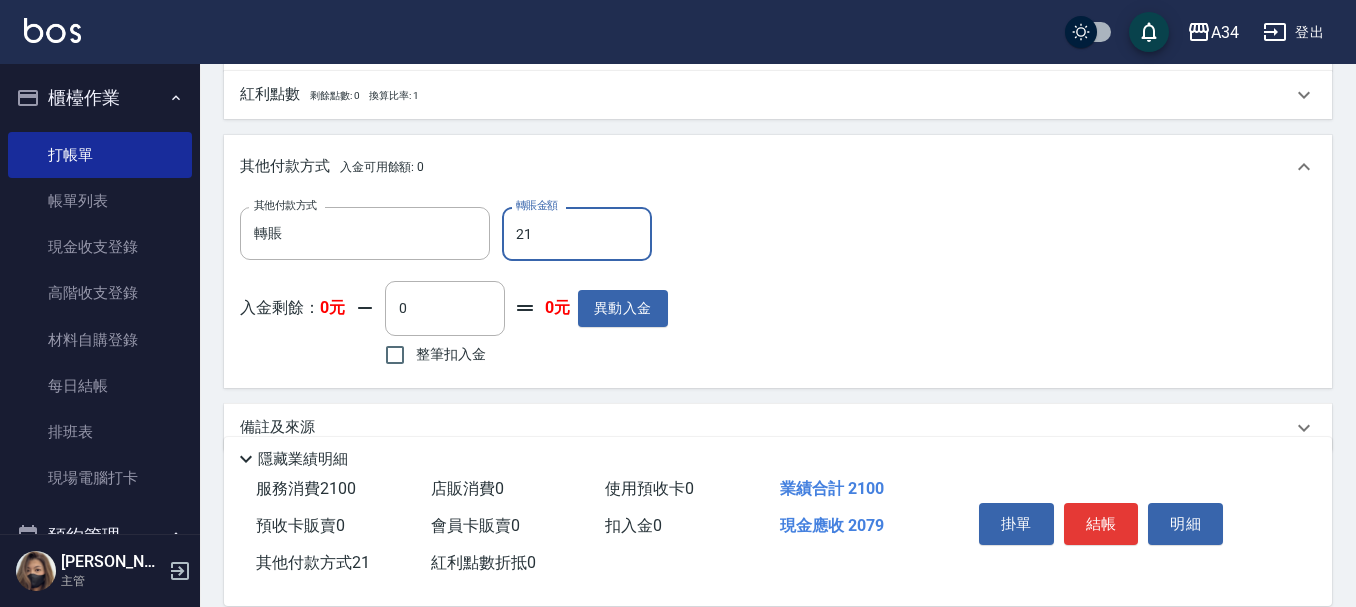 type on "180" 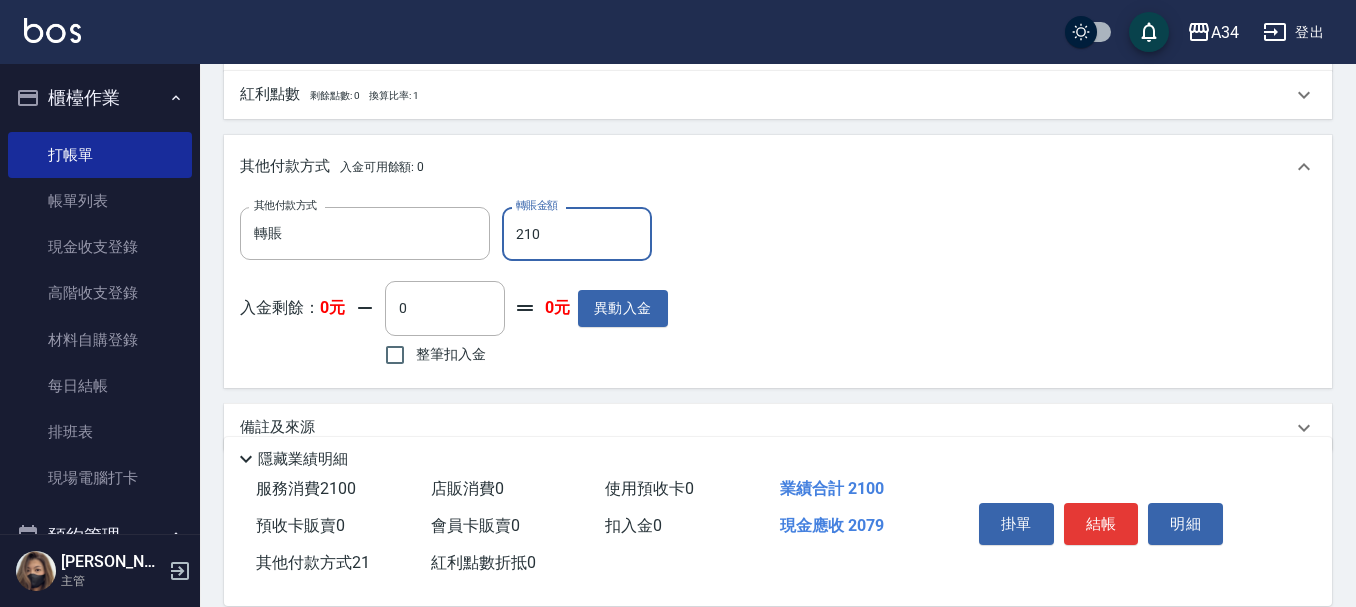 type on "0" 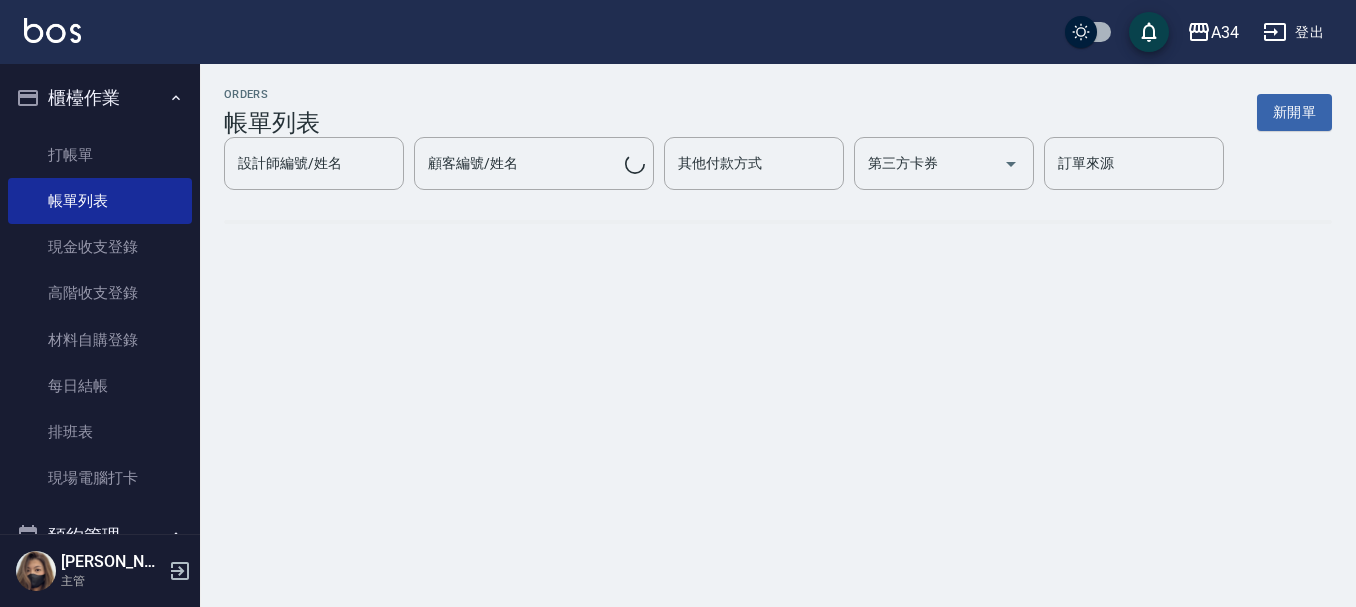scroll, scrollTop: 0, scrollLeft: 0, axis: both 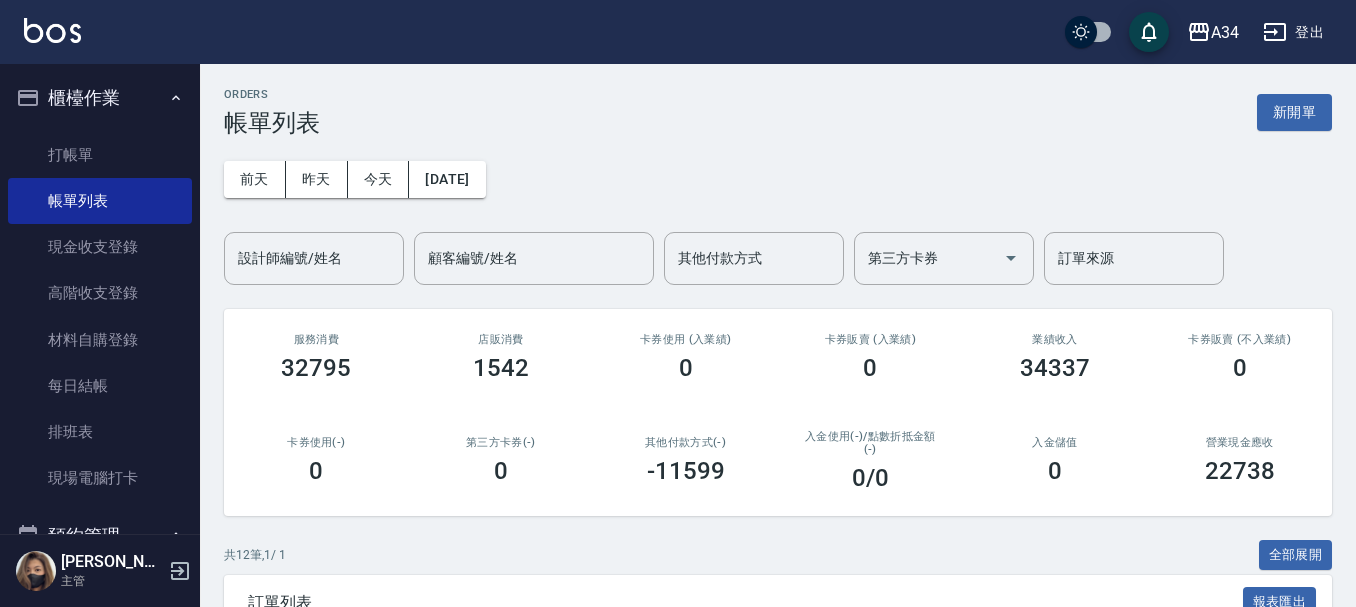click on "ORDERS 帳單列表 新開單 前天 昨天 今天 2025/07/13 設計師編號/姓名 設計師編號/姓名 顧客編號/姓名 顧客編號/姓名 其他付款方式 其他付款方式 第三方卡券 第三方卡券 訂單來源 訂單來源 服務消費 32795 店販消費 1542 卡券使用 (入業績) 0 卡券販賣 (入業績) 0 業績收入 34337 卡券販賣 (不入業績) 0 卡券使用(-) 0 第三方卡券(-) 0 其他付款方式(-) -11599 入金使用(-) /點數折抵金額(-) 0 /0 入金儲值 0 營業現金應收 22738 共  12  筆,  1  /   1 全部展開 訂單列表 報表匯出 展開 列印 操作 帳單編號/時間 客戶 設計師 指定 營業現金應收 服務消費 店販消費 卡券使用 (入業績) 卡券販賣 (入業績) 業績收入 卡券販賣 (不入業績) 卡券使用(-) 第三方卡券(-) 其他付款方式(-) 入金使用(-) 點數折抵金額(-) 備註 訂單來源 列印 詳情 #12 07/13 (日) 17:46 蔡佩雯 0926595735 Wendy /02 Y 0 2100 0 0 0 2100 0 0 0 -2100 轉賬 0 0" at bounding box center (778, 698) 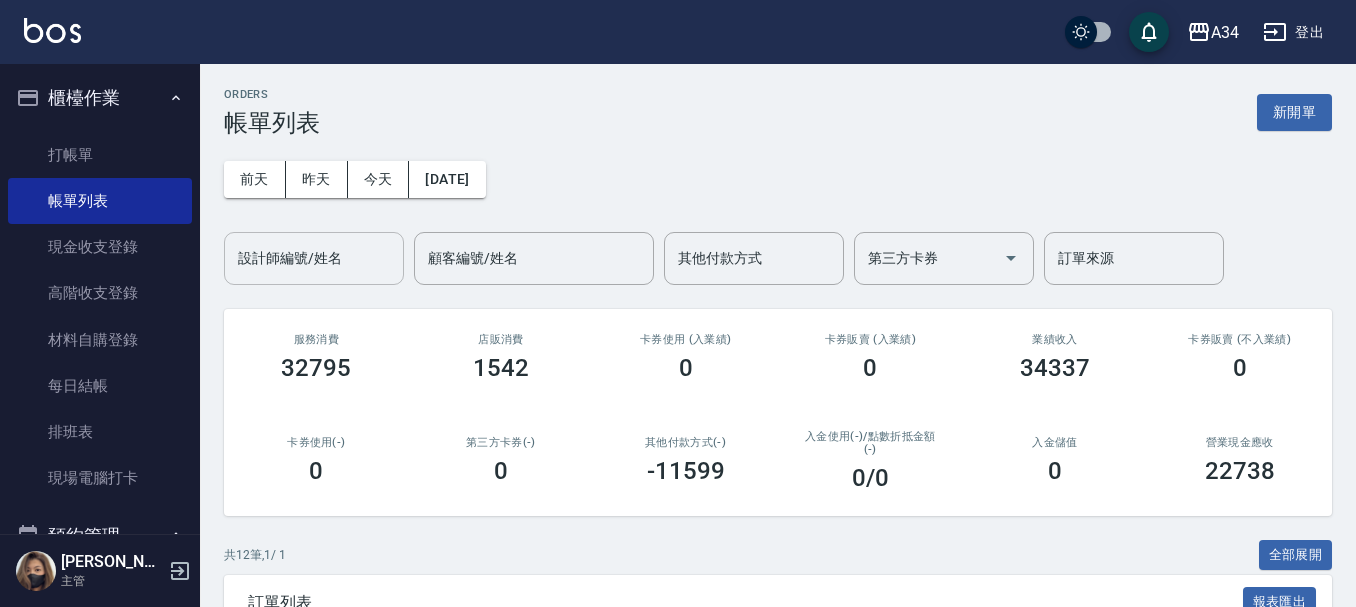 click on "設計師編號/姓名" at bounding box center [314, 258] 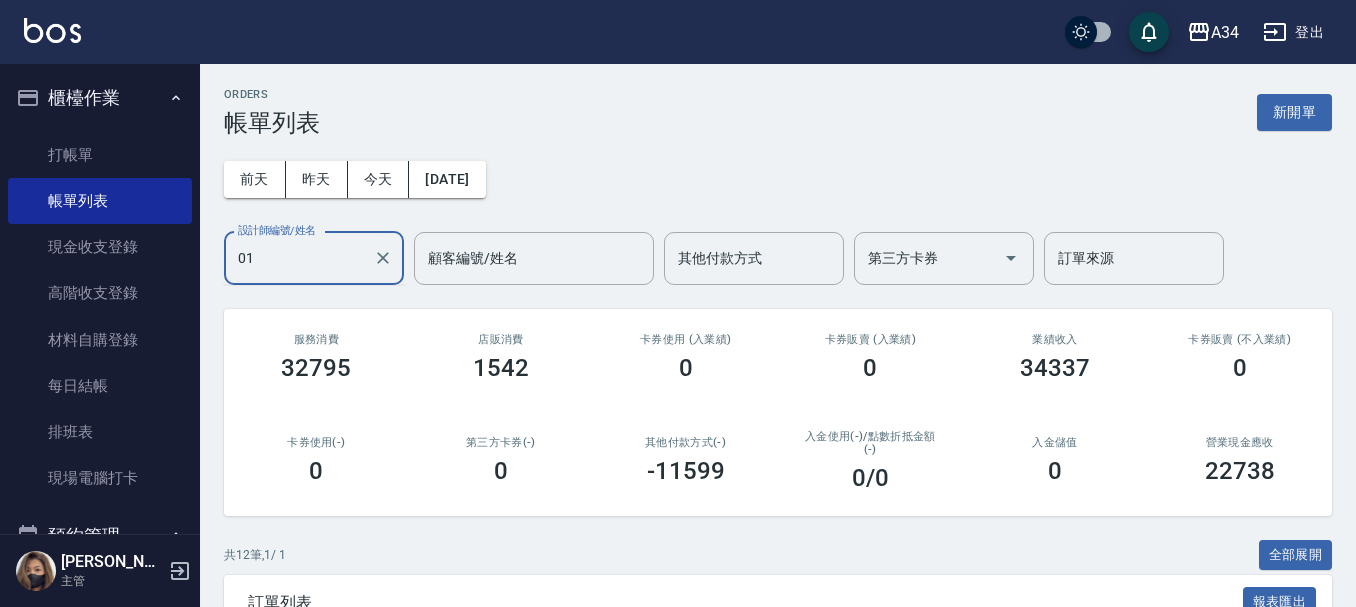 type on "Randol-01" 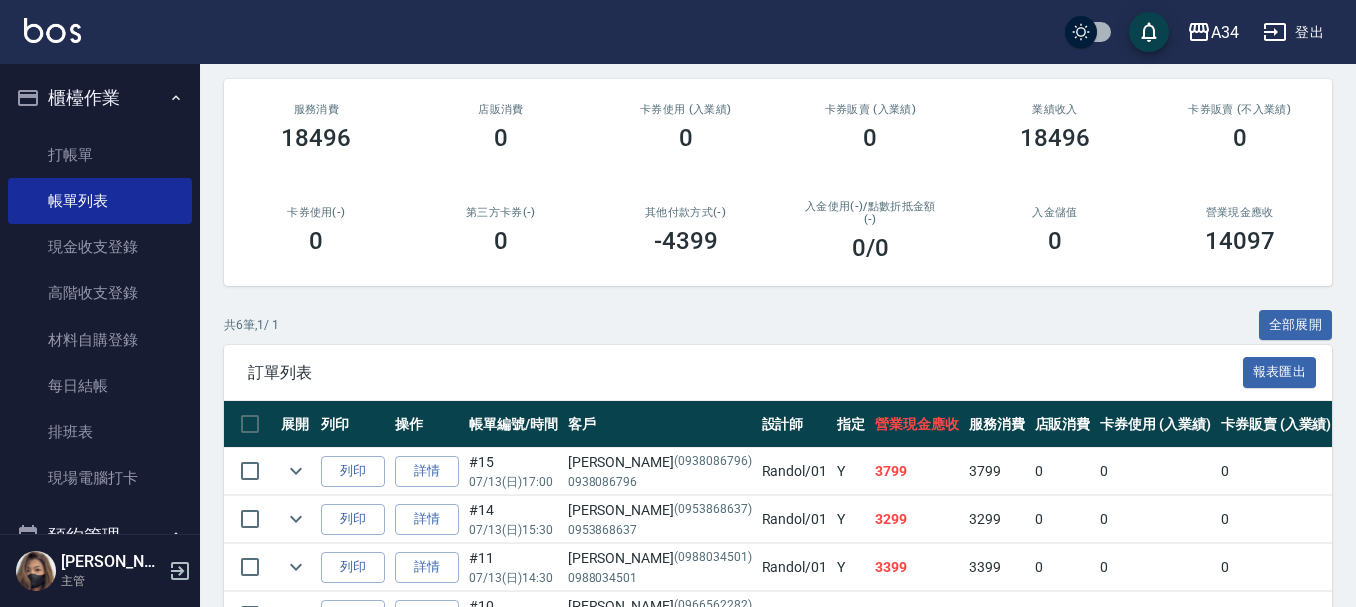 scroll, scrollTop: 0, scrollLeft: 0, axis: both 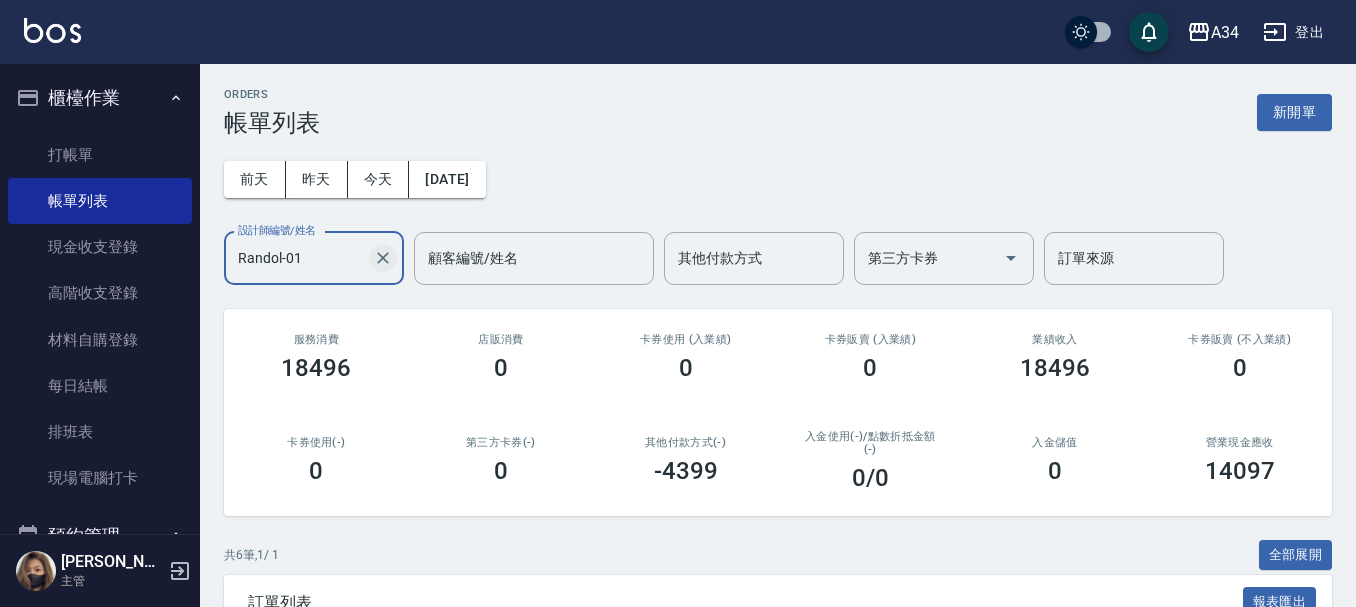 click 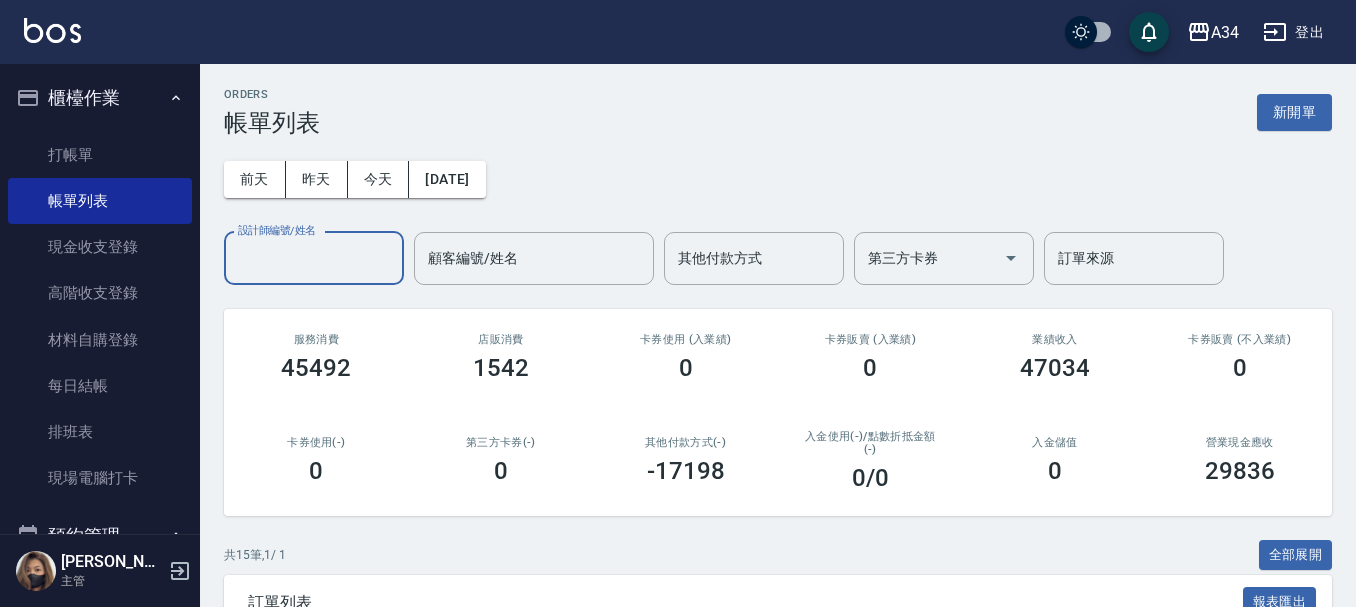 click on "設計師編號/姓名" at bounding box center [314, 258] 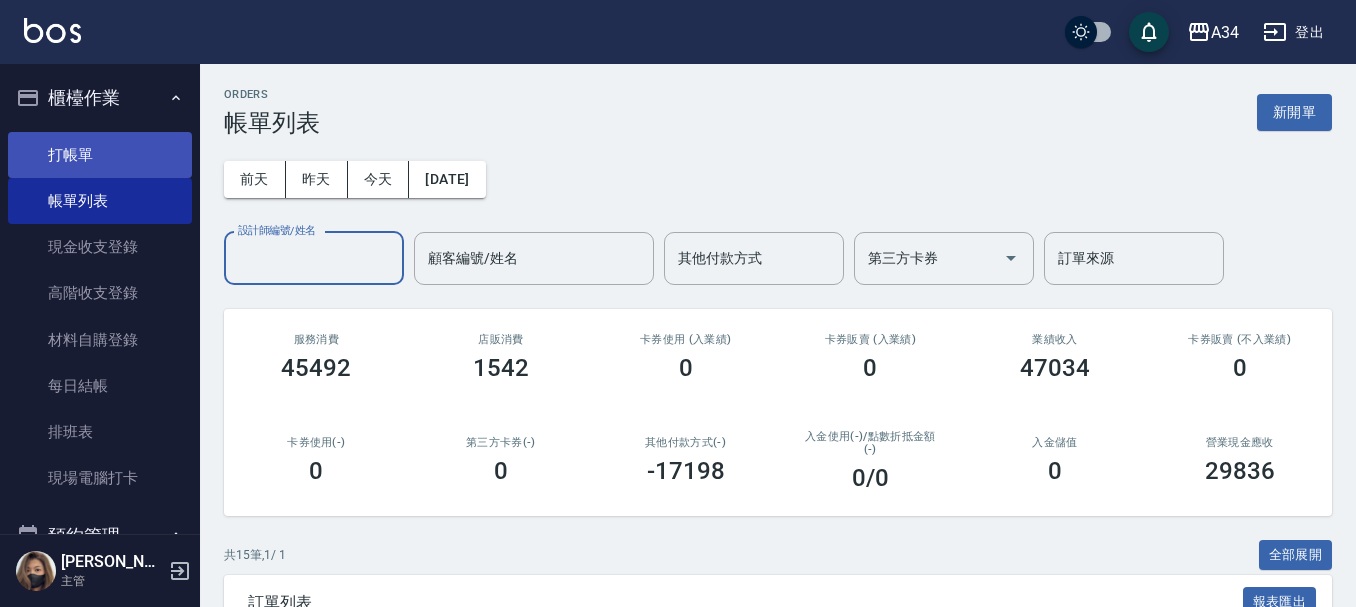 click on "打帳單" at bounding box center (100, 155) 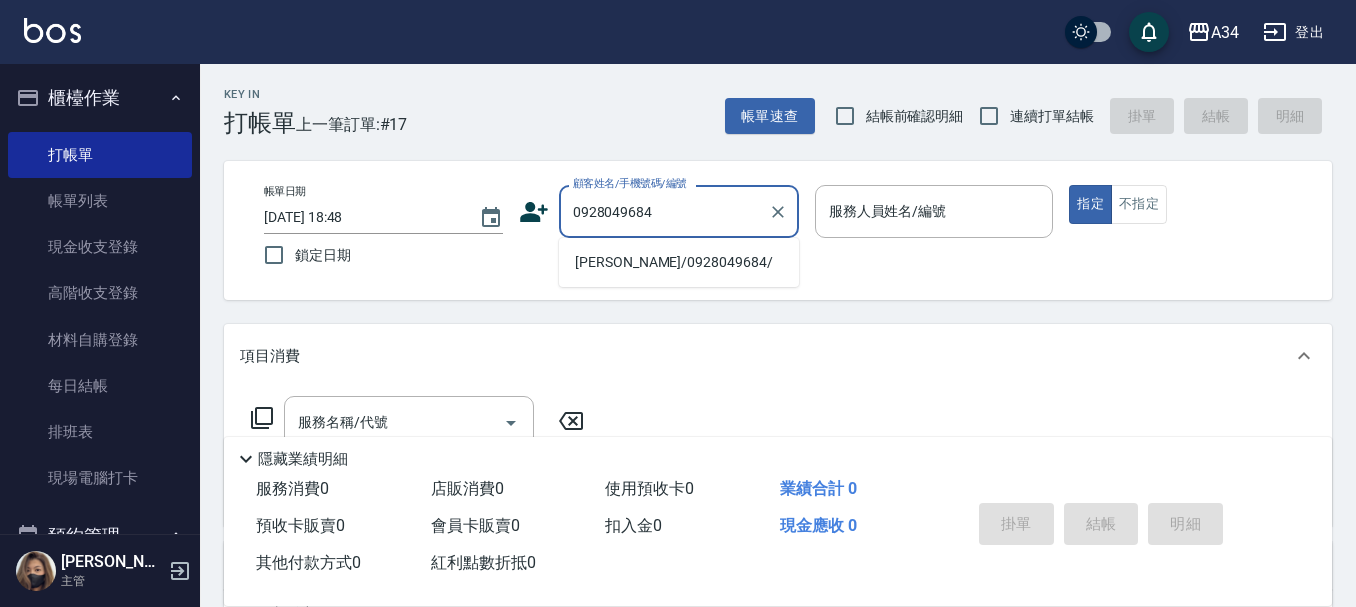 click on "林炘妮/0928049684/" at bounding box center [679, 262] 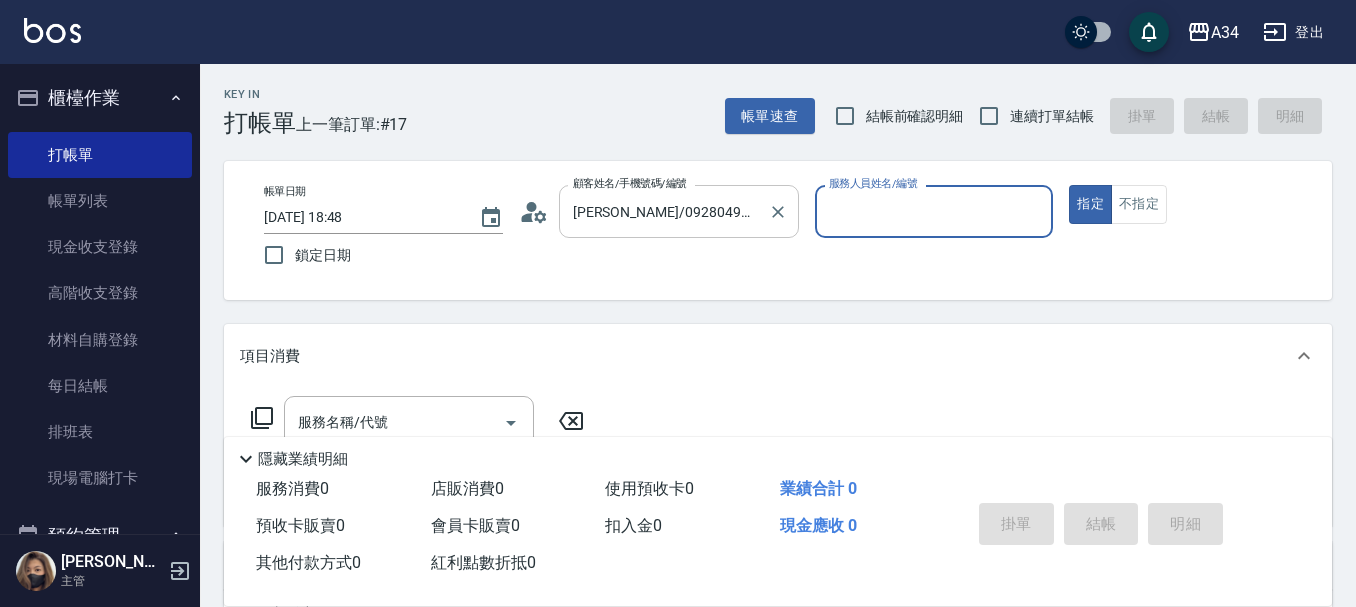 type on "Wendy-02" 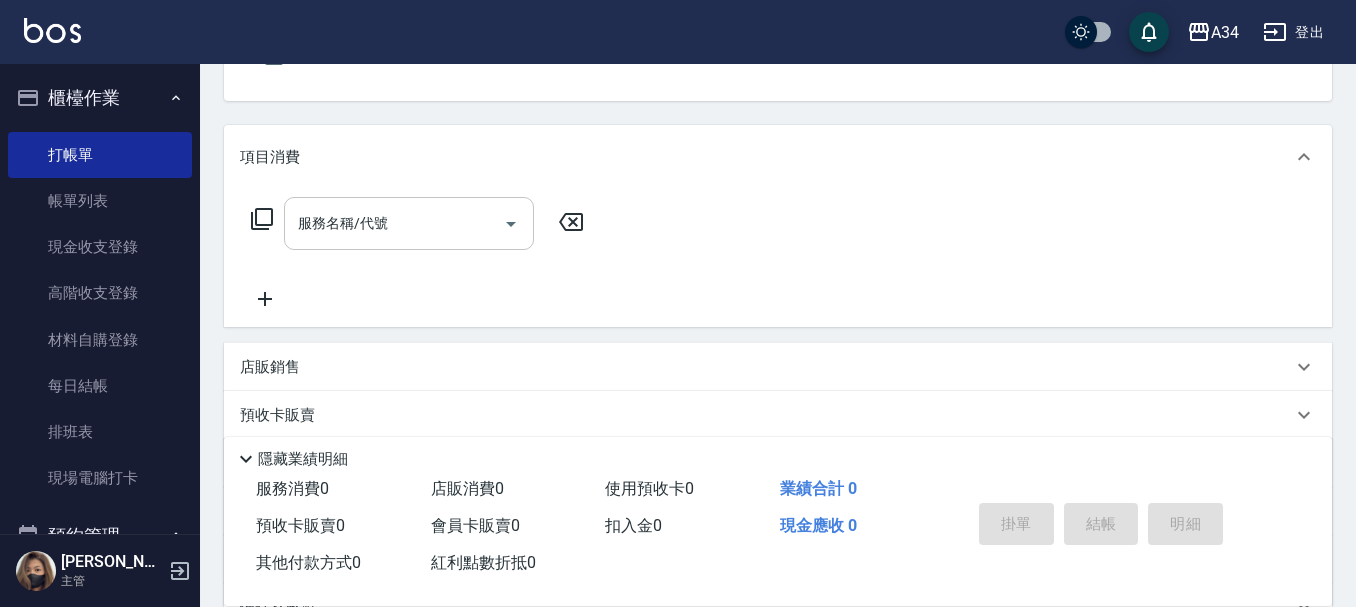 scroll, scrollTop: 200, scrollLeft: 0, axis: vertical 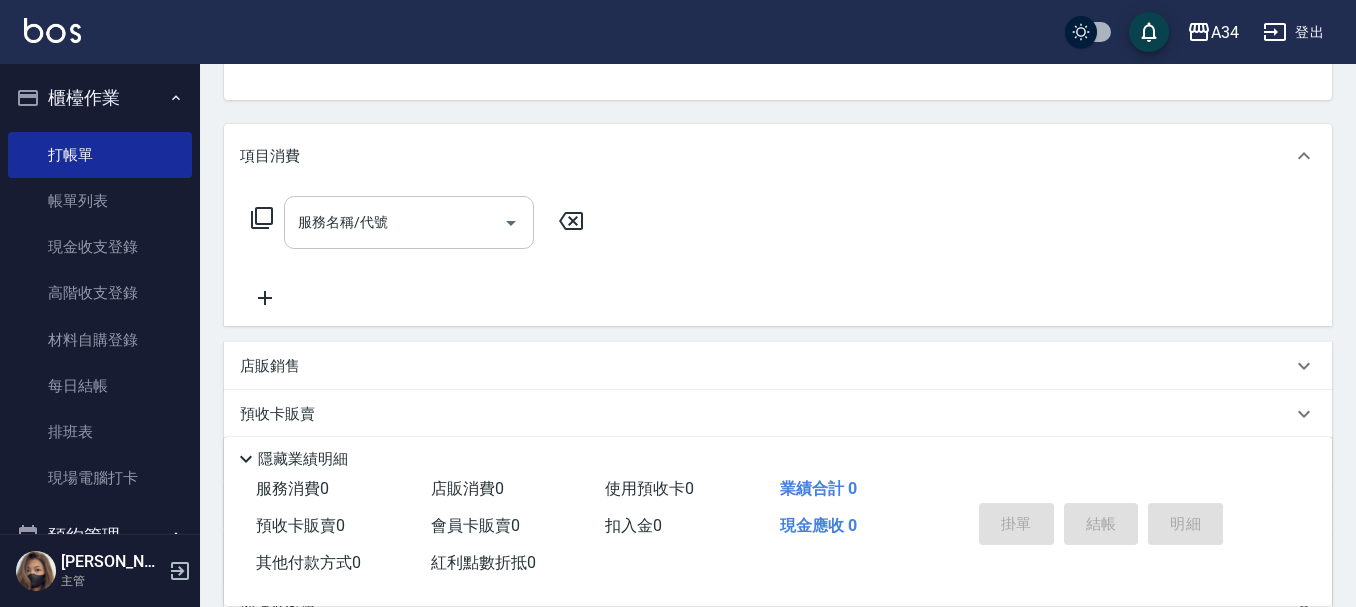 click on "服務名稱/代號" at bounding box center [394, 222] 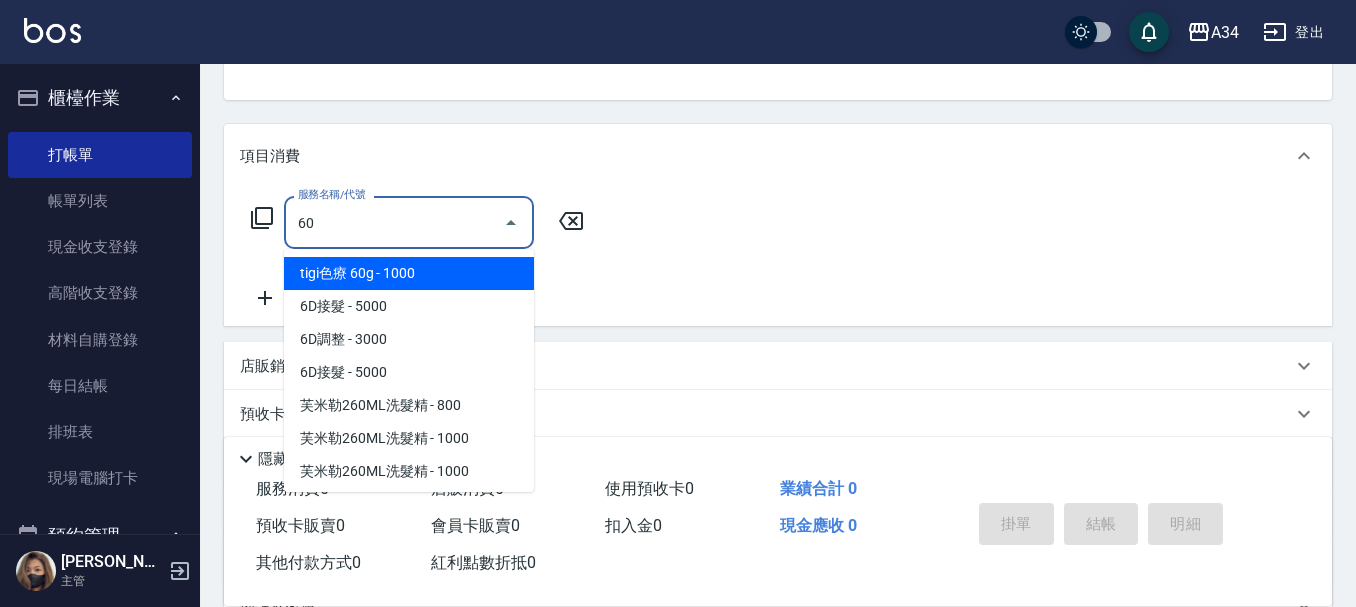 type on "602" 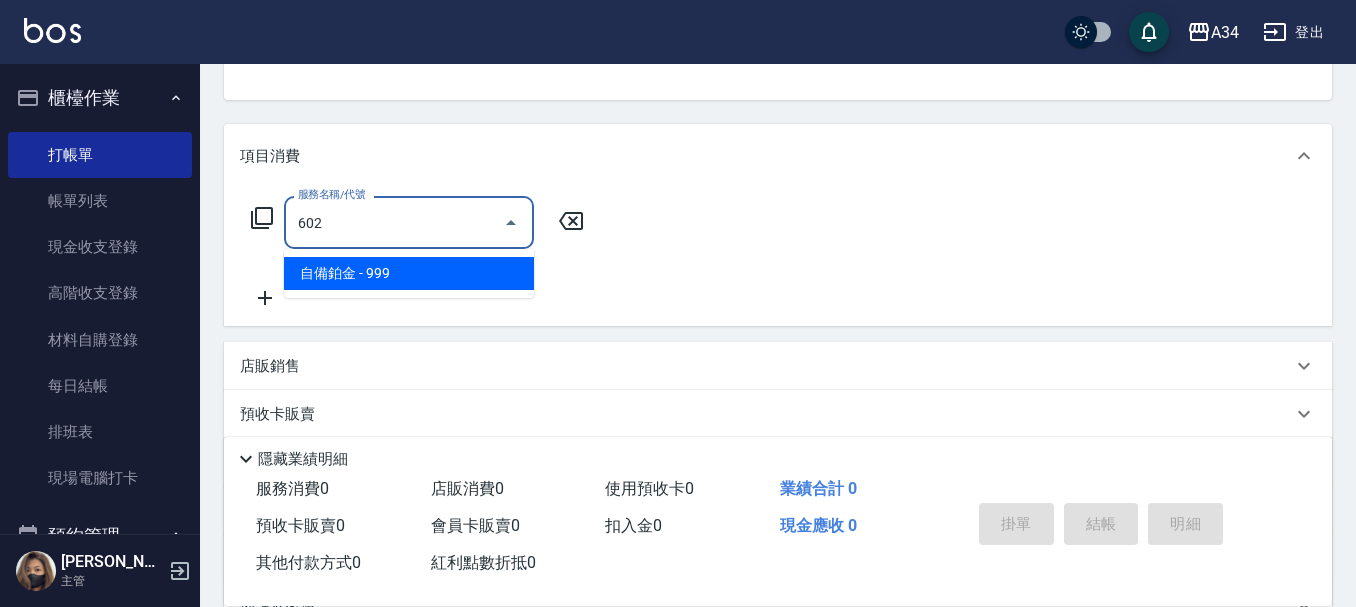 type on "90" 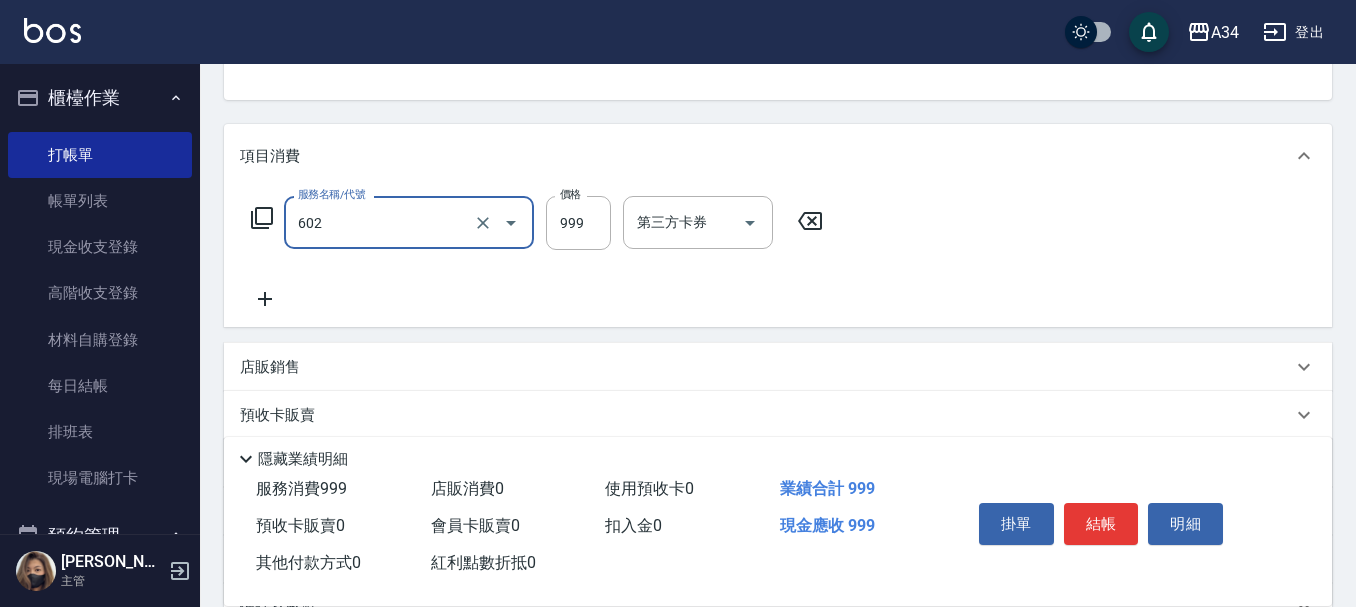 type on "自備鉑金(602)" 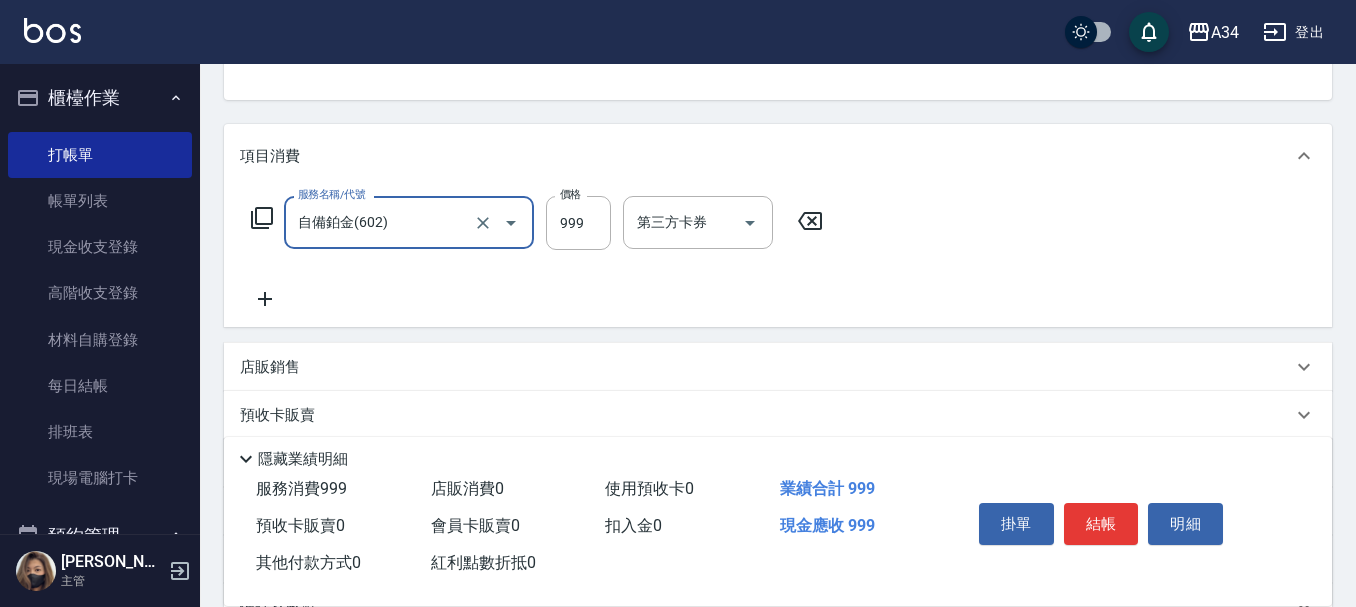 type on "2" 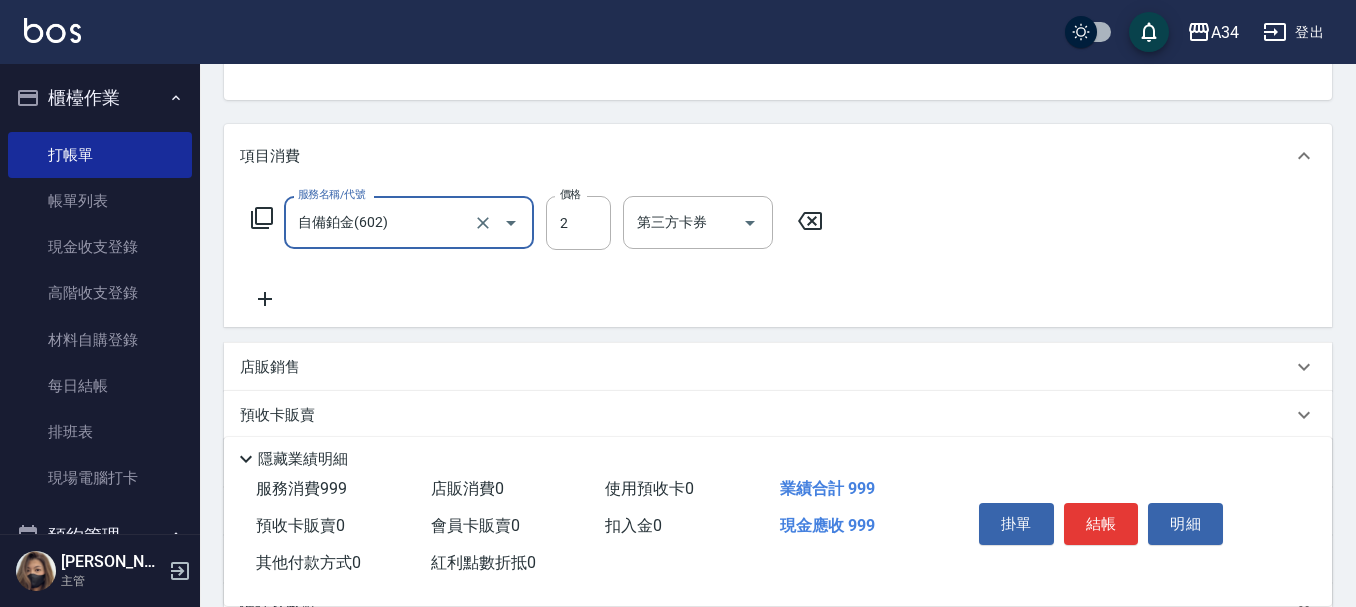 type on "0" 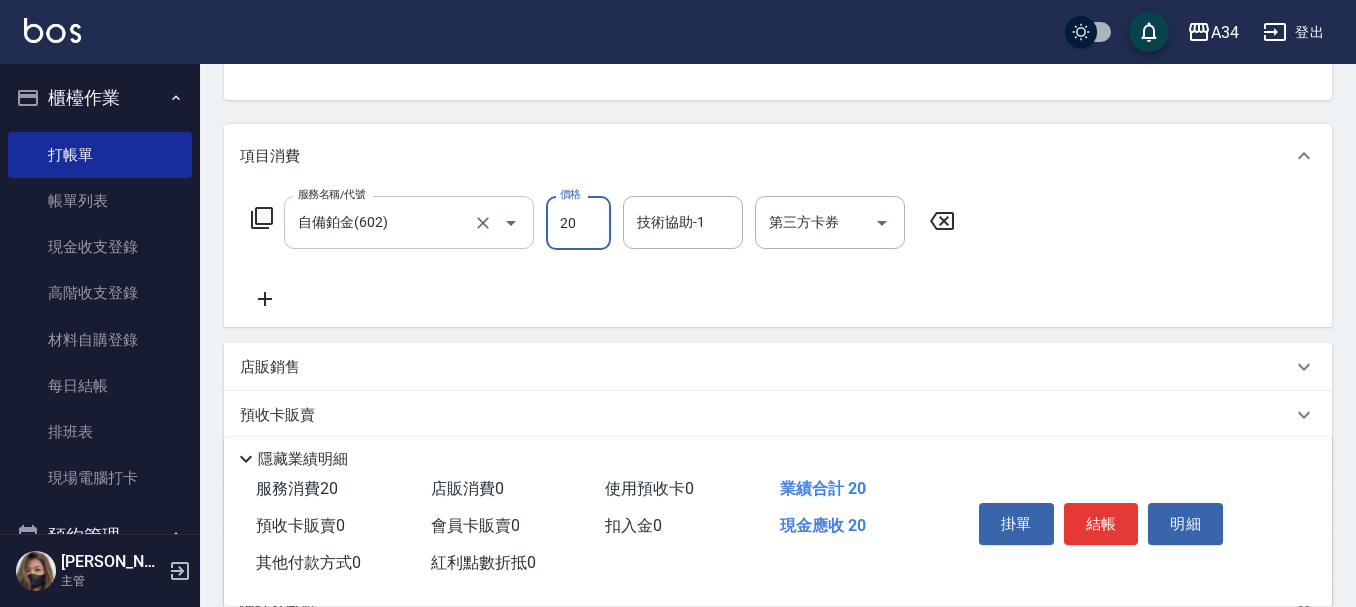 type on "200" 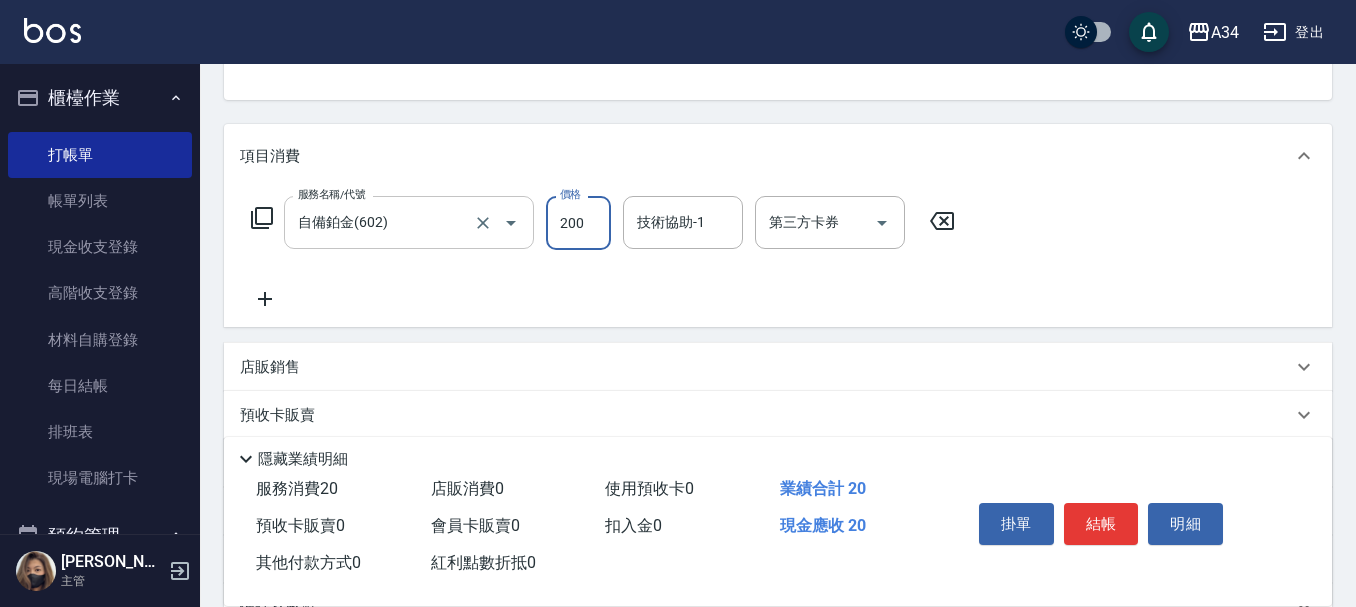 type on "20" 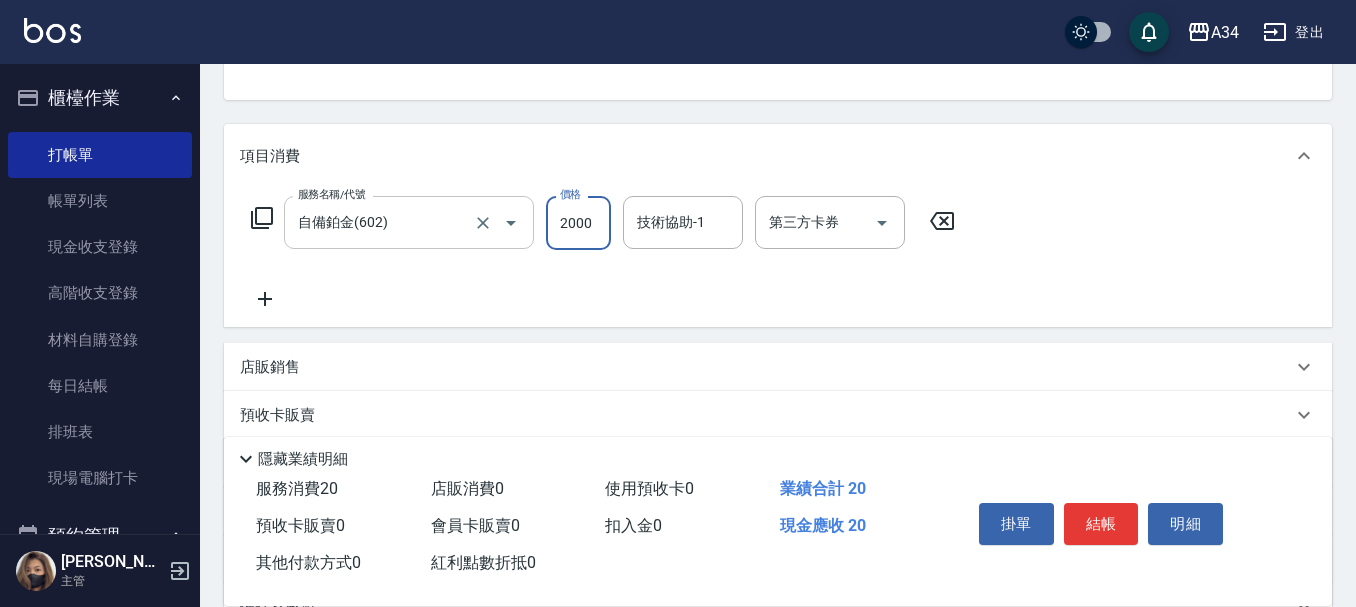 type on "200" 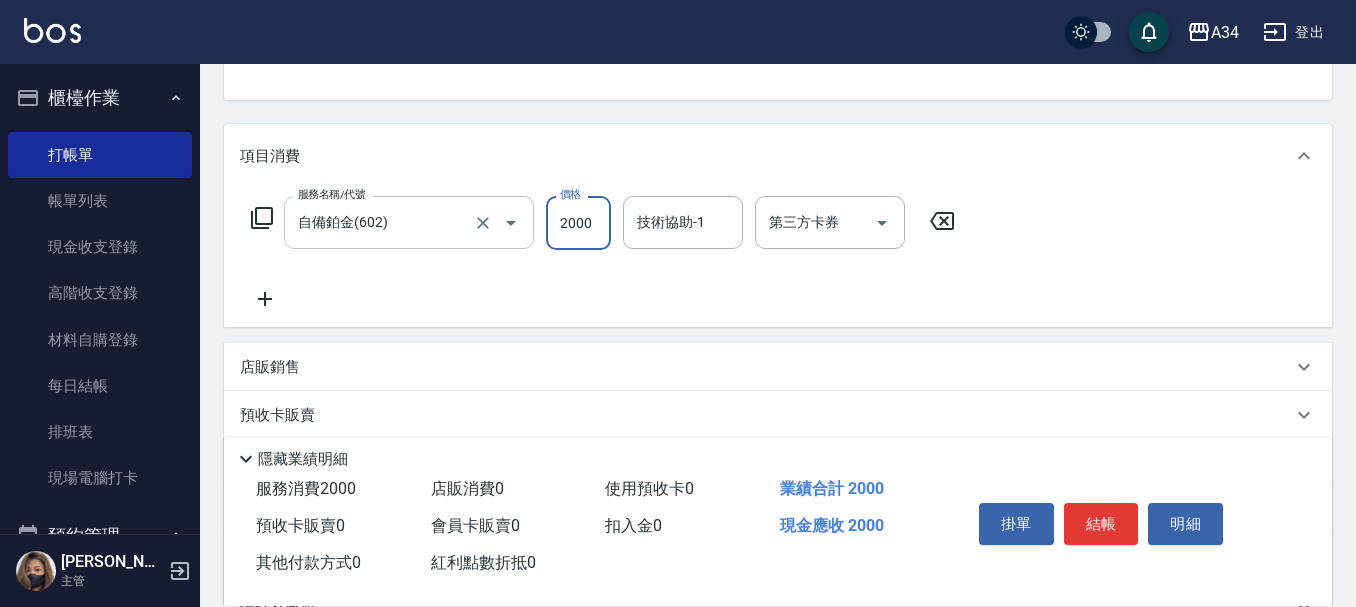 type on "2000" 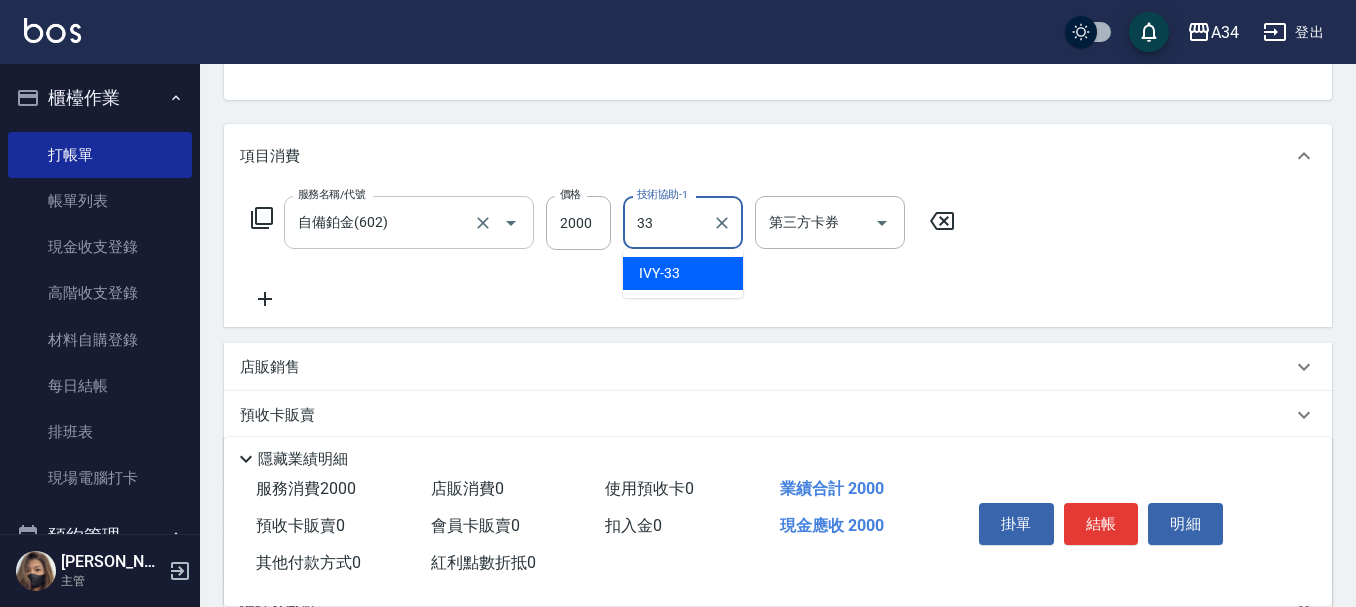 type on "3" 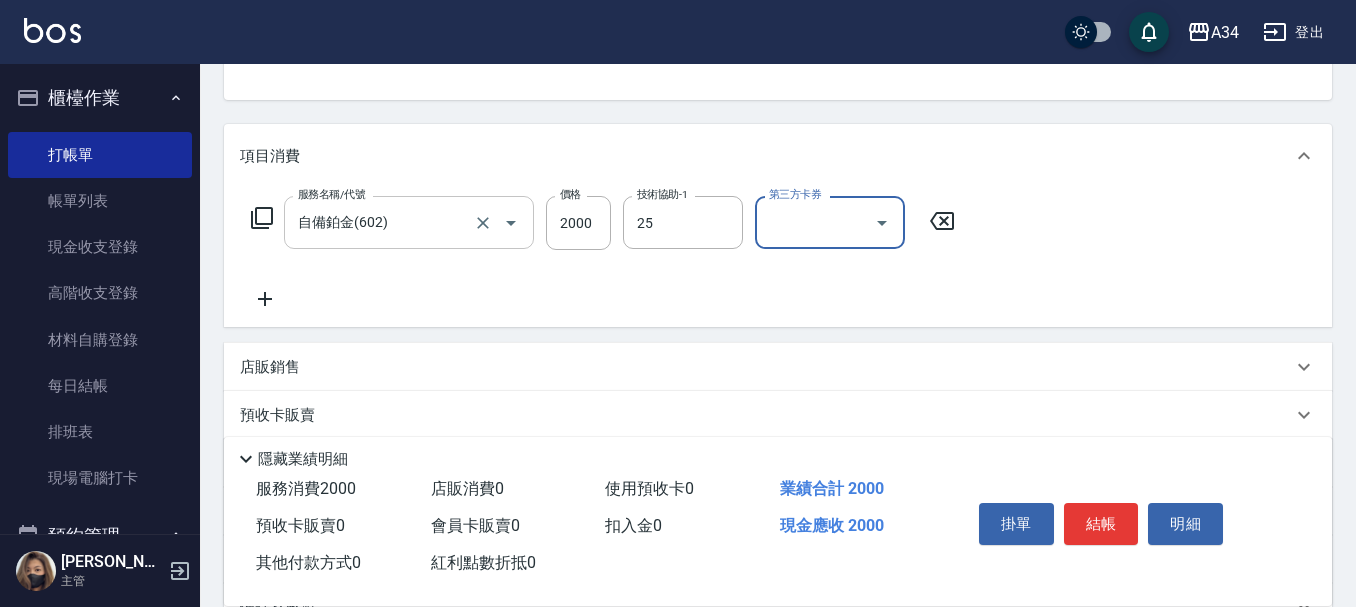 type on "張芯婭-25" 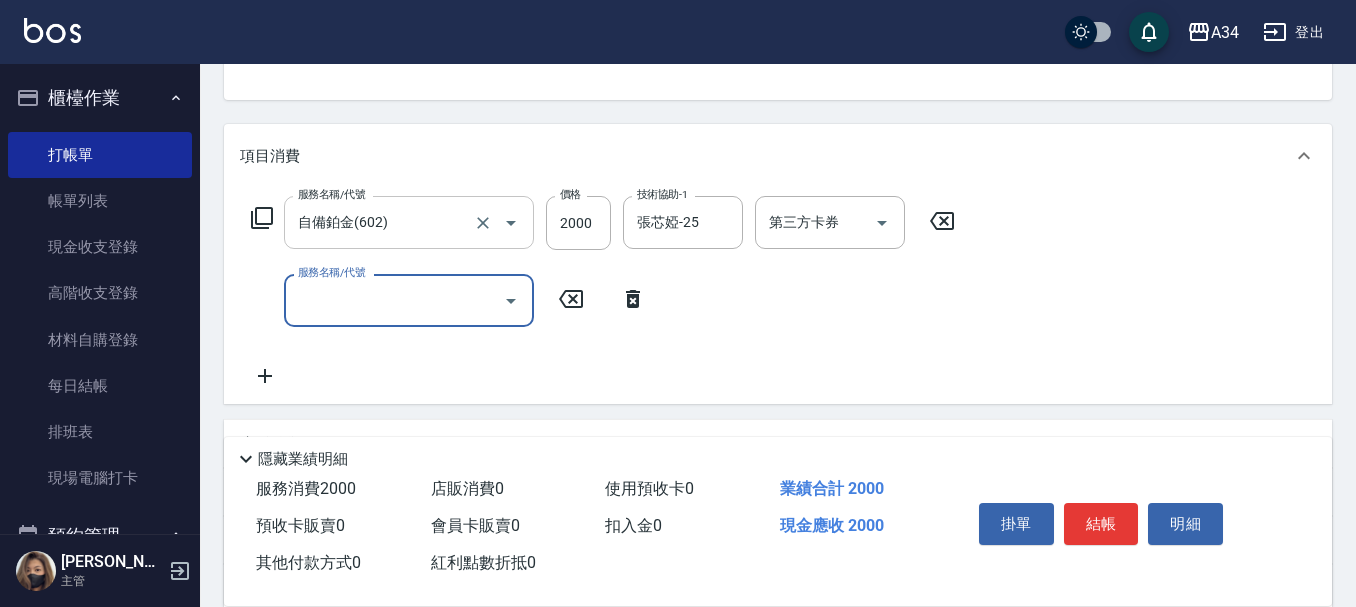 type on "3" 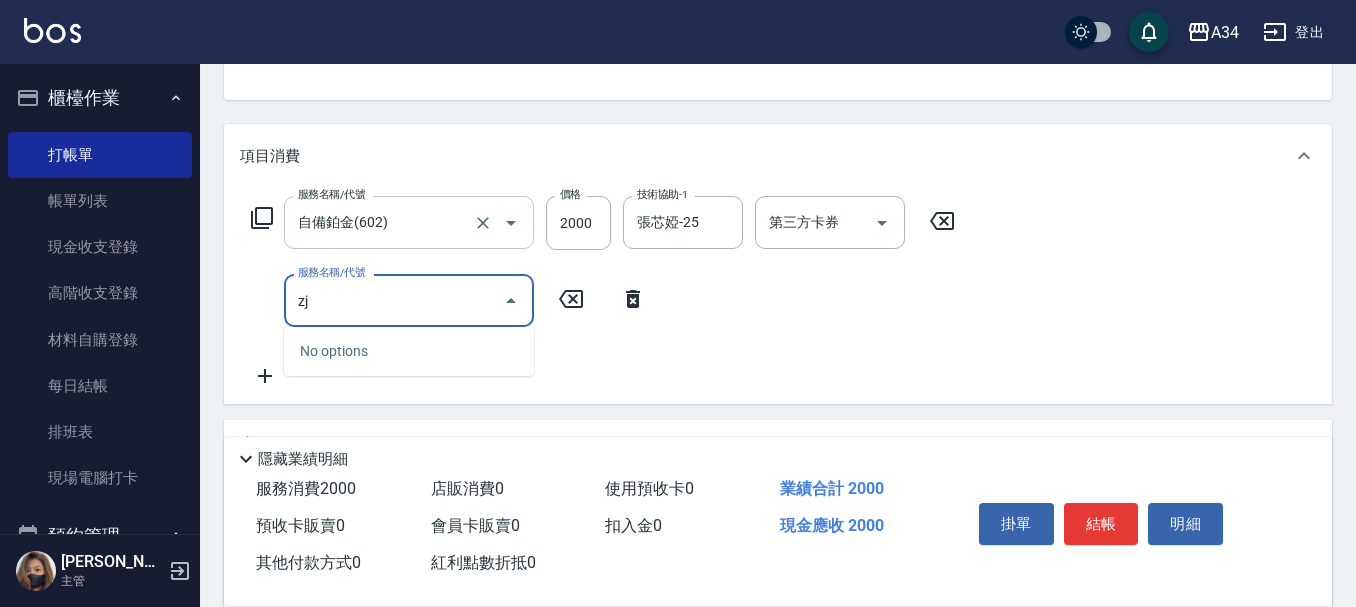 type on "z" 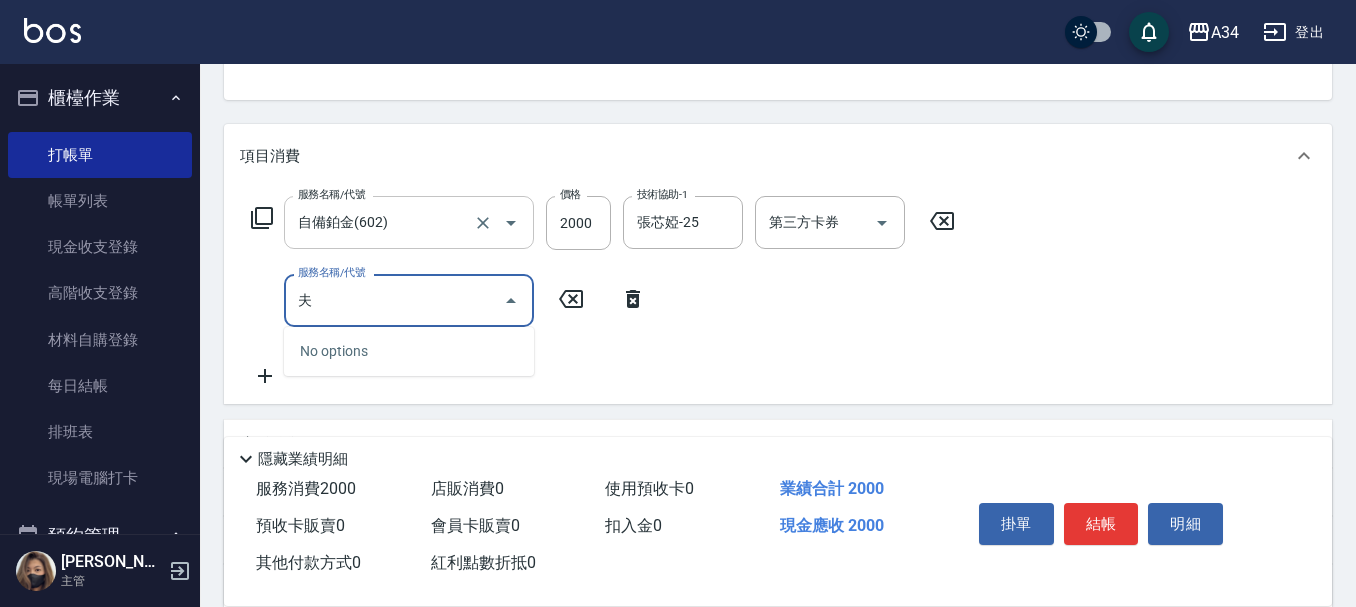 type on "敷" 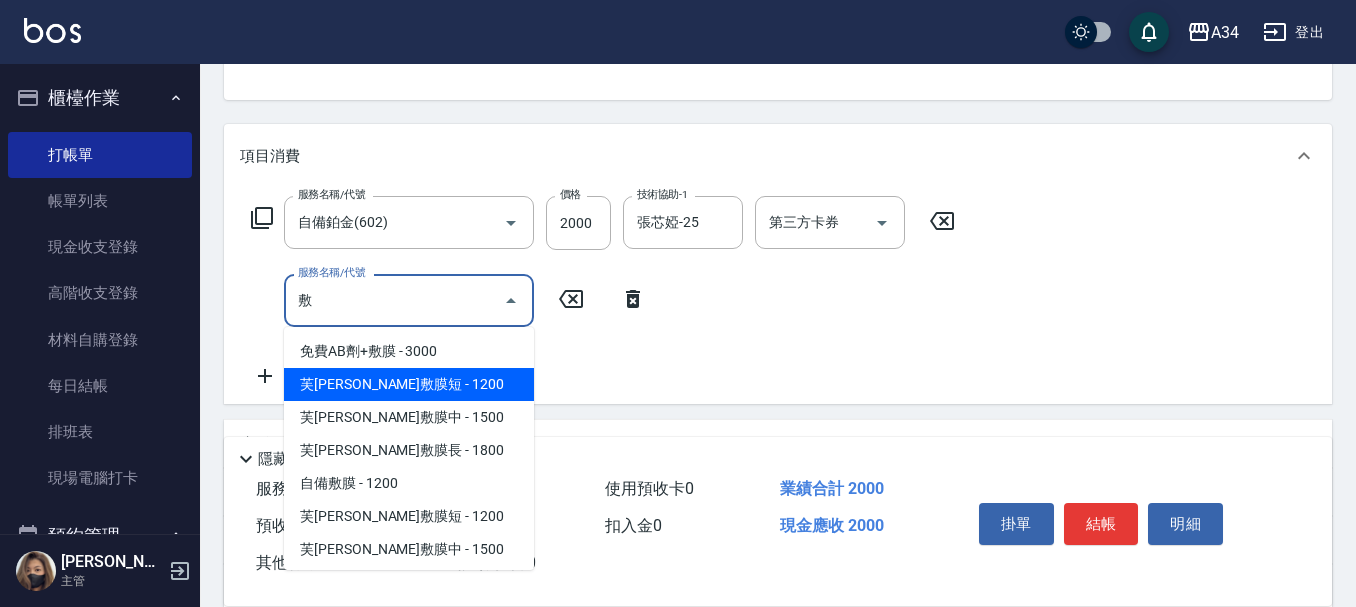 click on "芙米勒敷膜短 - 1200" at bounding box center [409, 384] 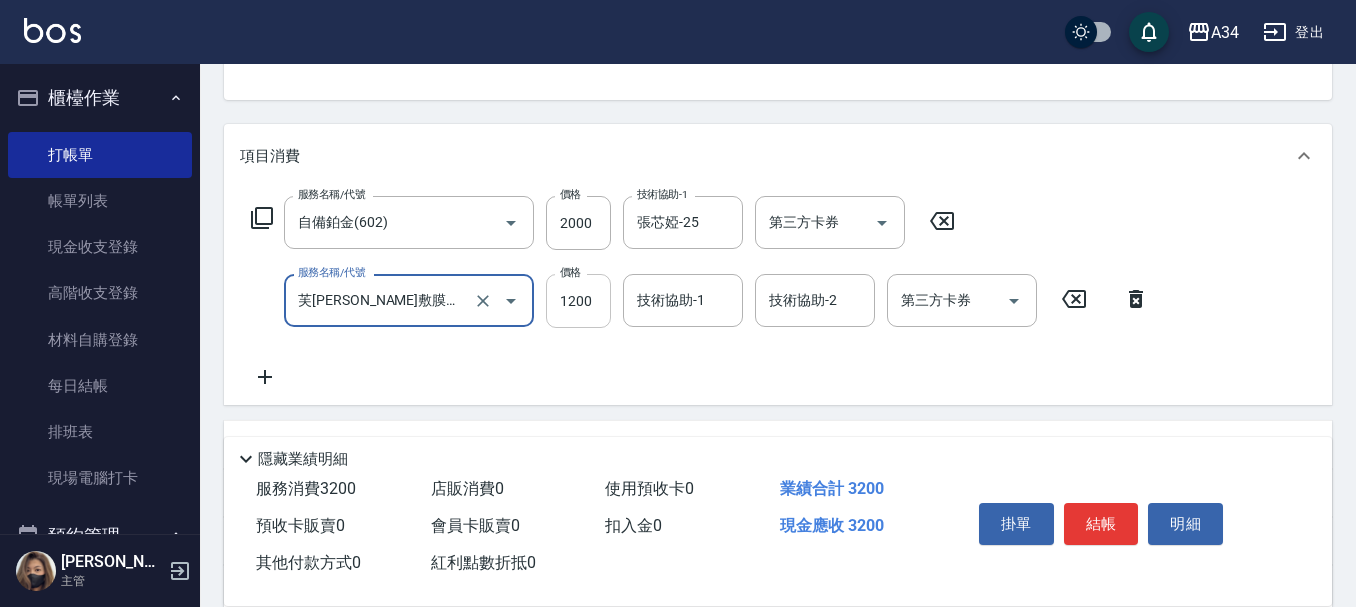 type on "芙米勒敷膜短(918)" 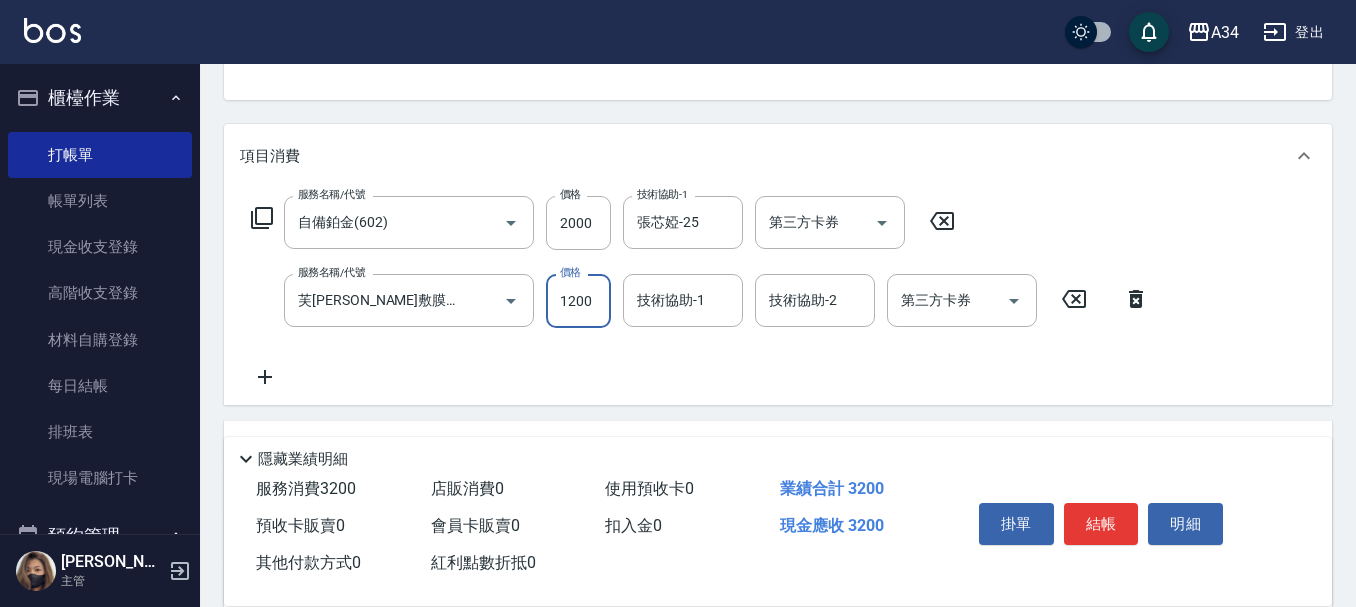 type on "1" 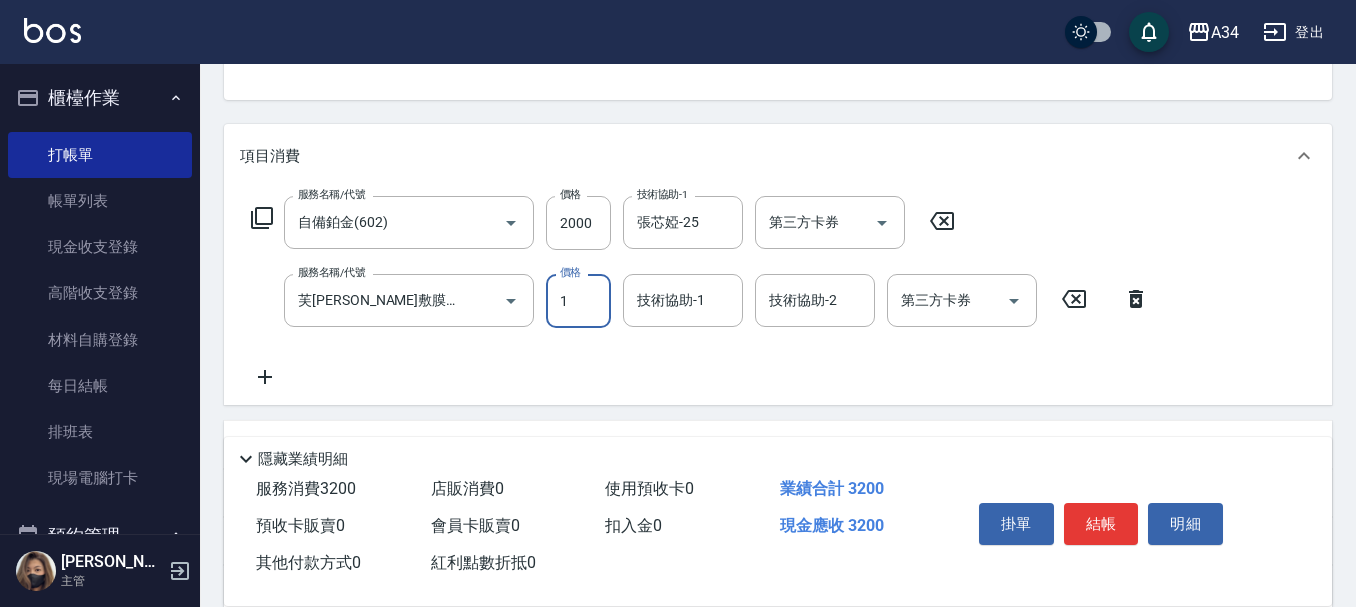 type on "200" 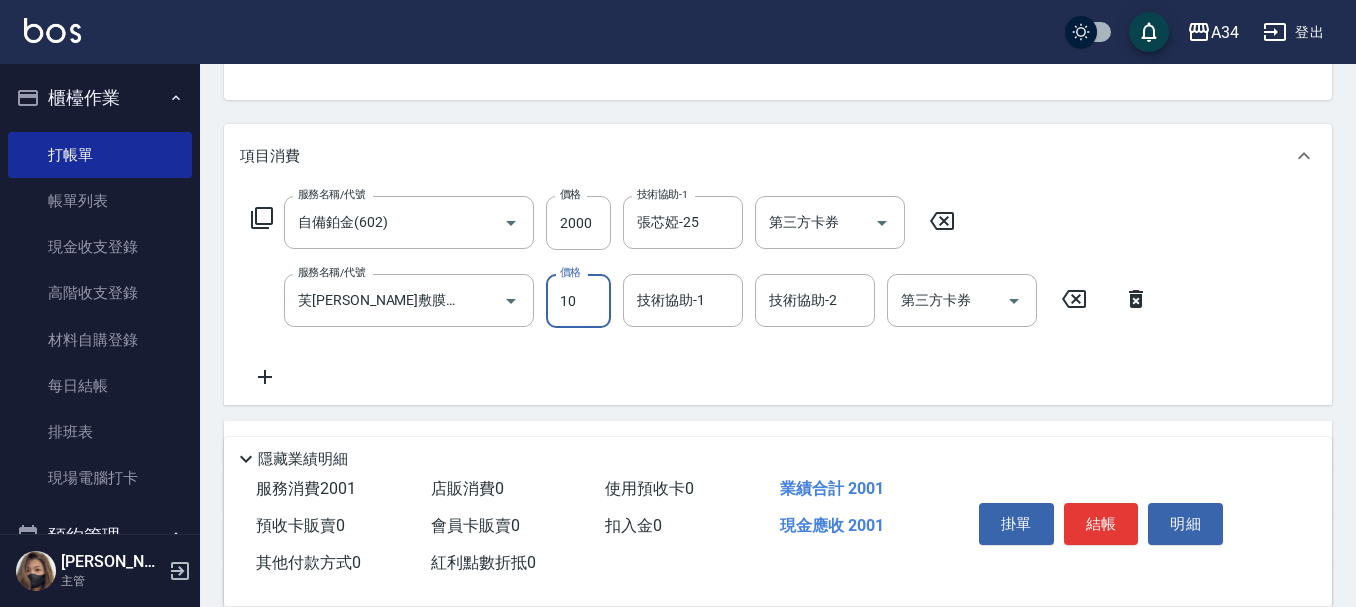 type on "100" 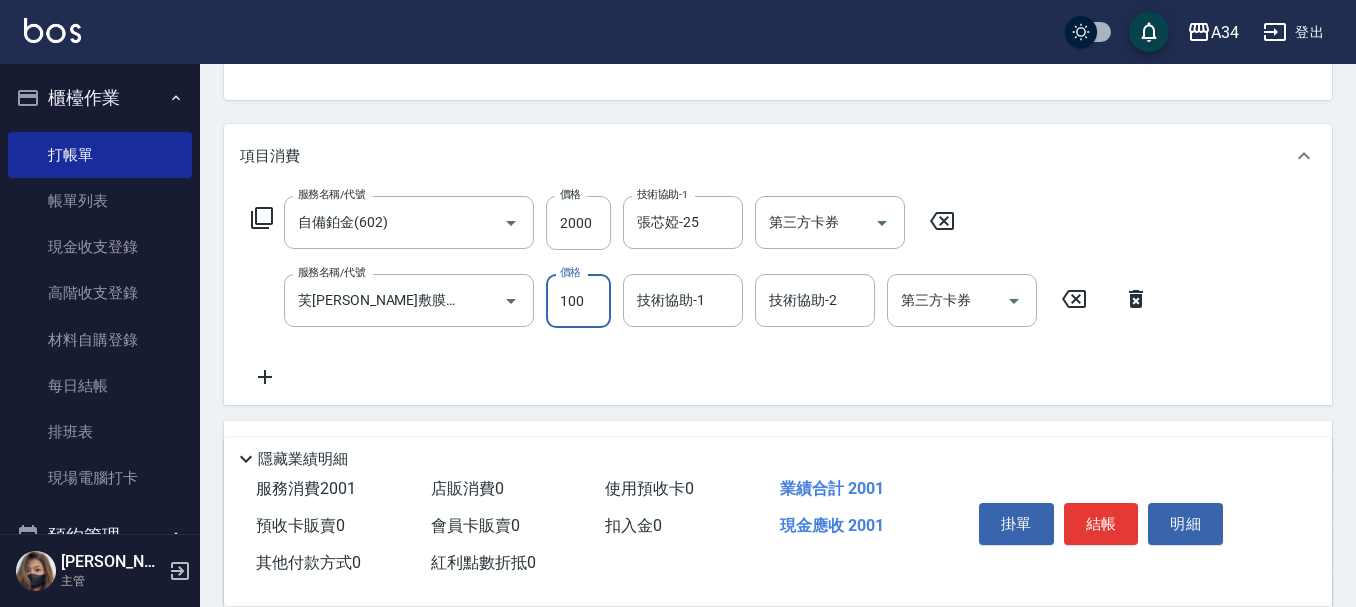 type on "210" 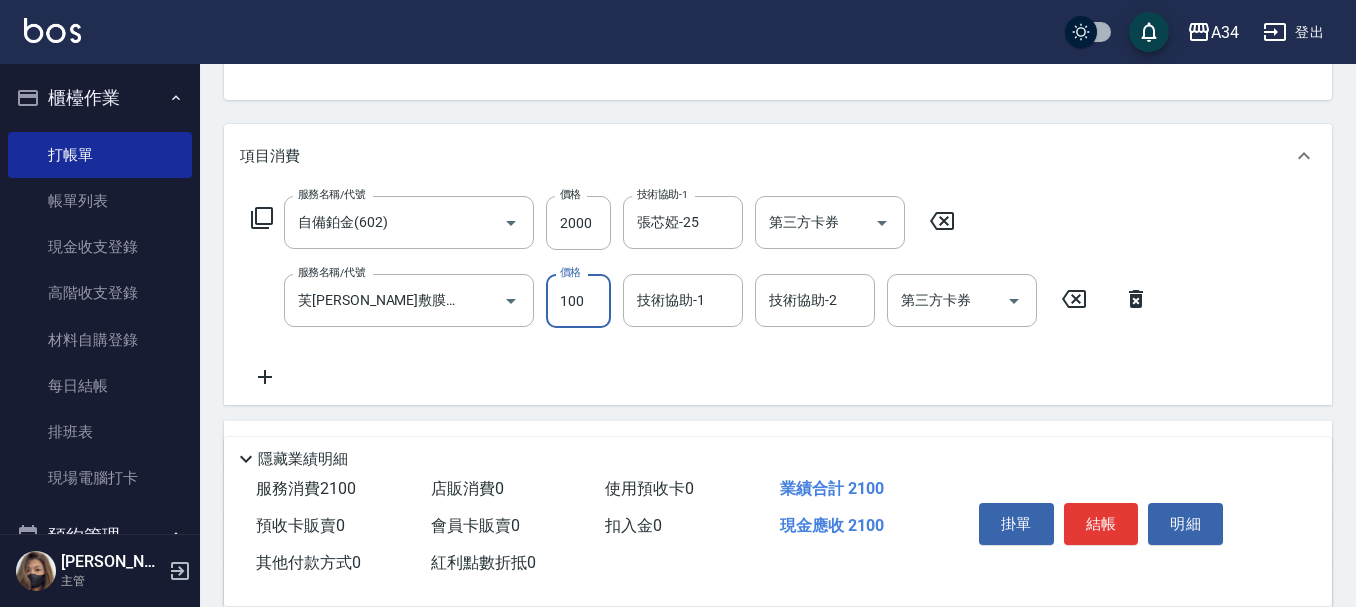 type on "1000" 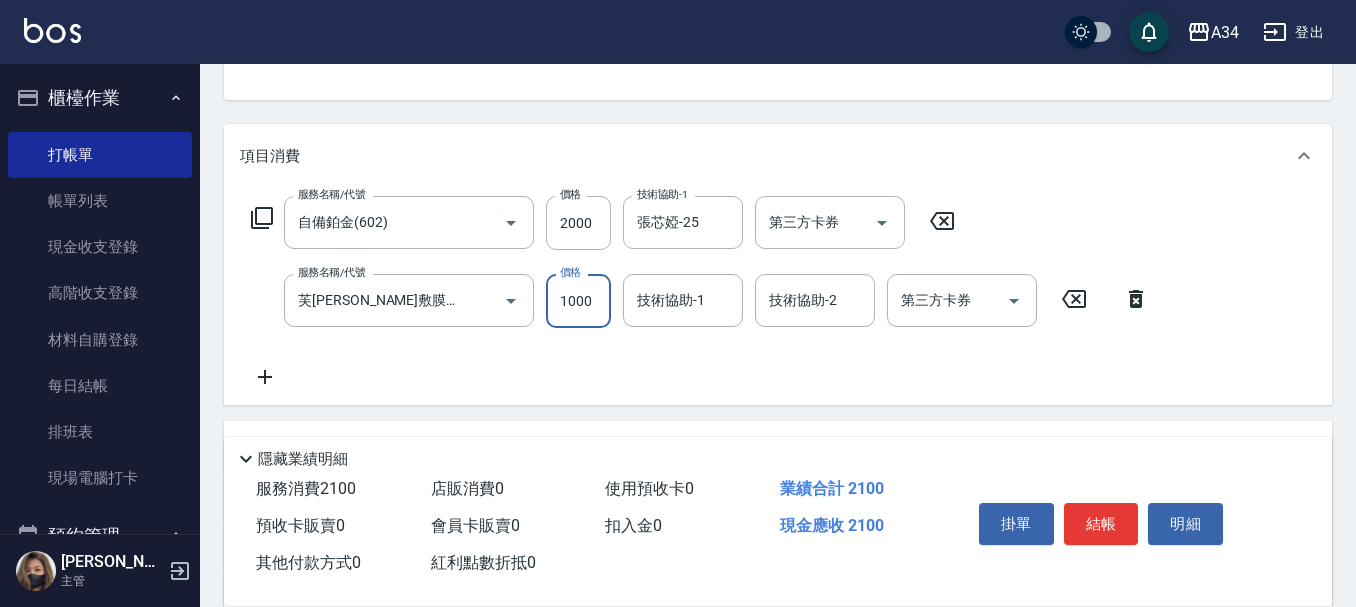 type on "300" 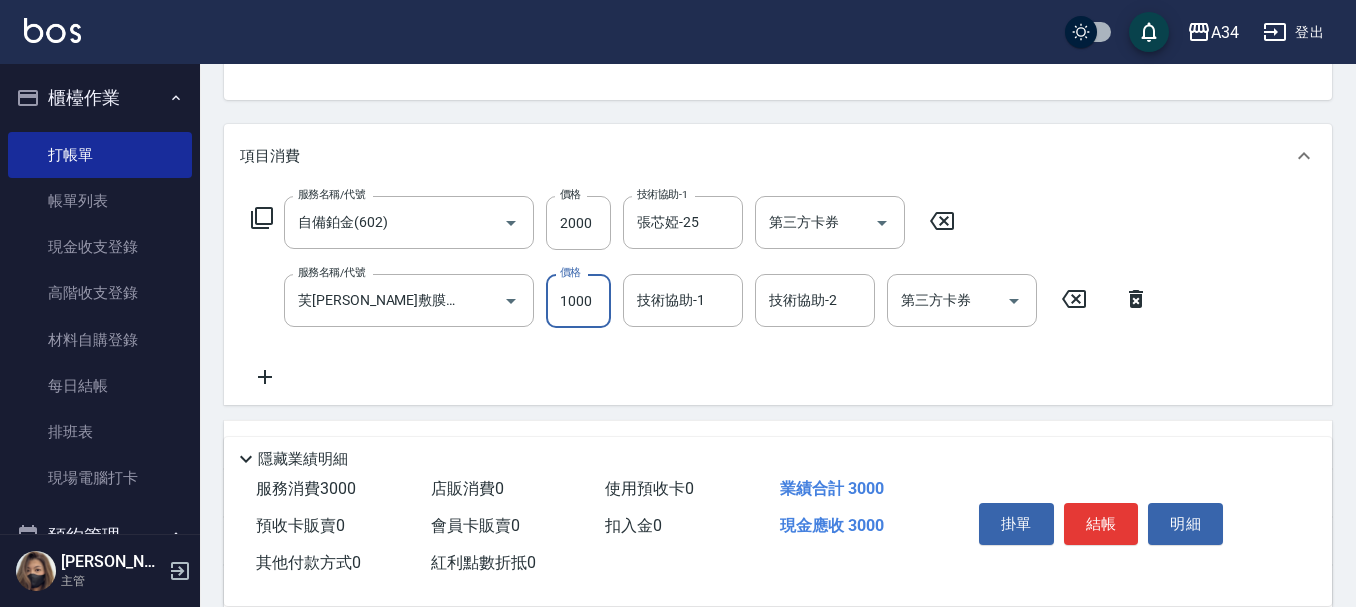 type on "1000" 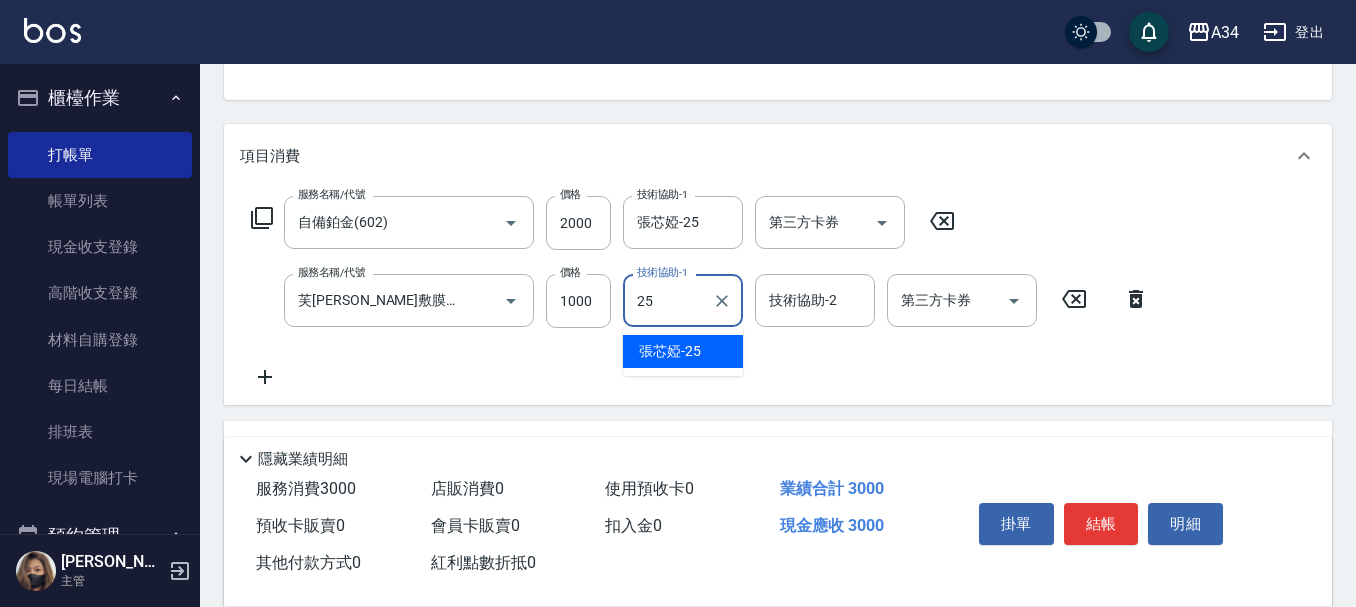 type on "張芯婭-25" 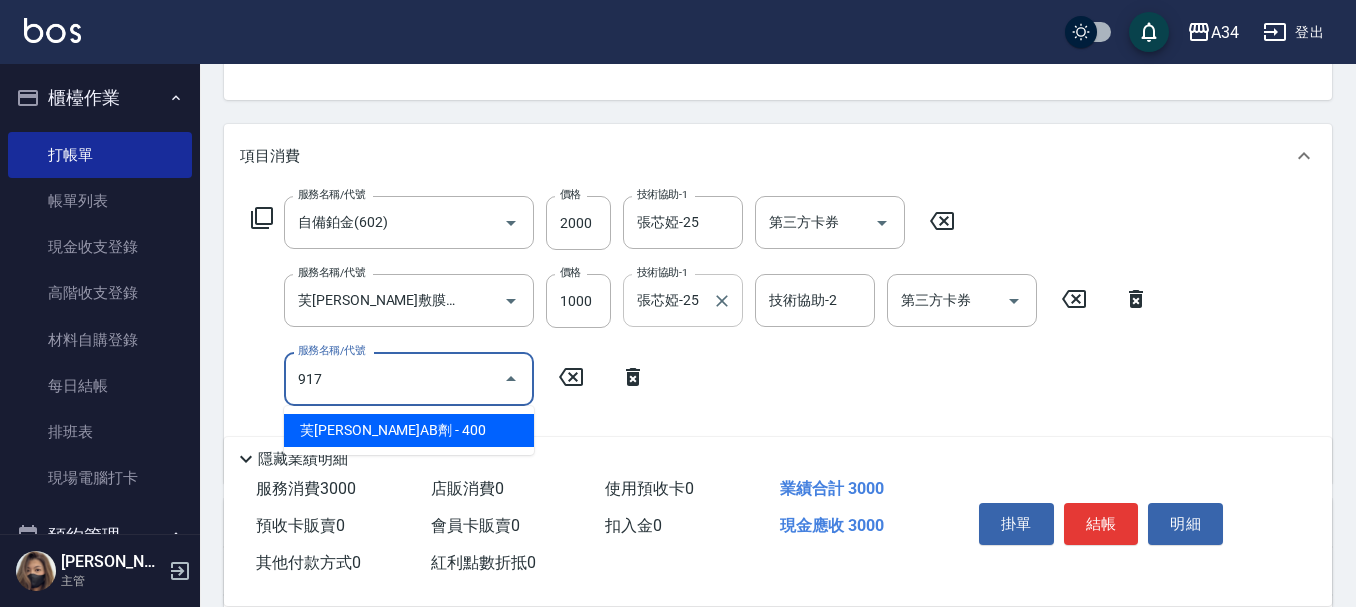 type on "917" 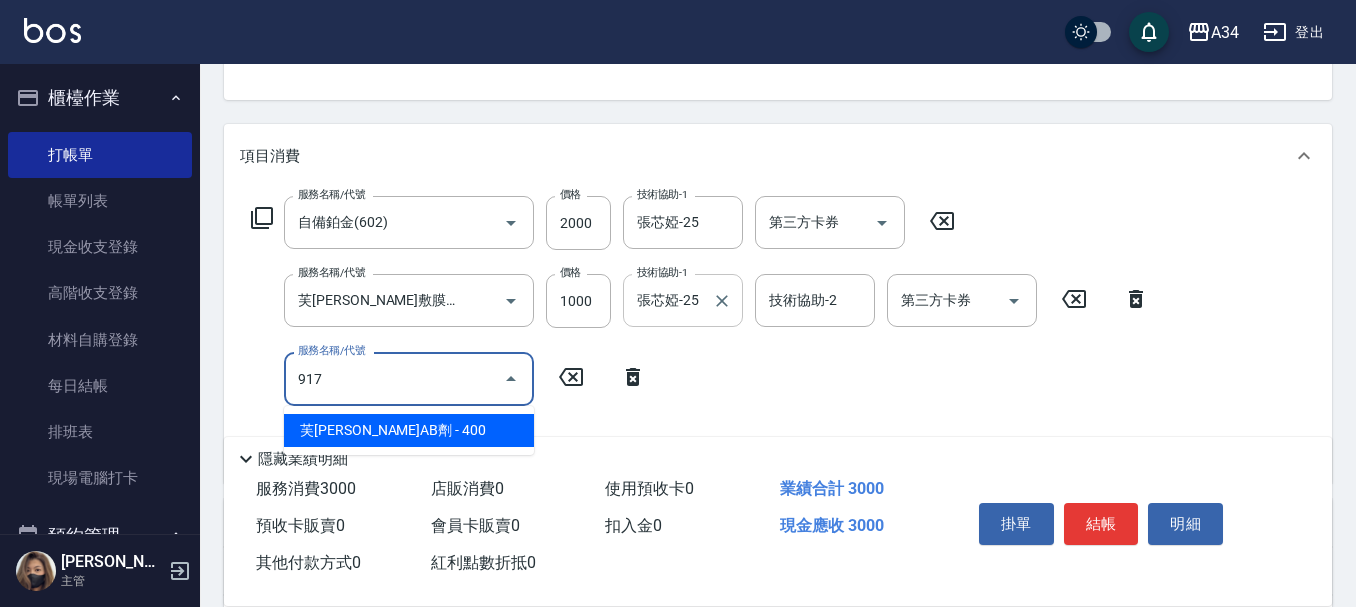 type on "340" 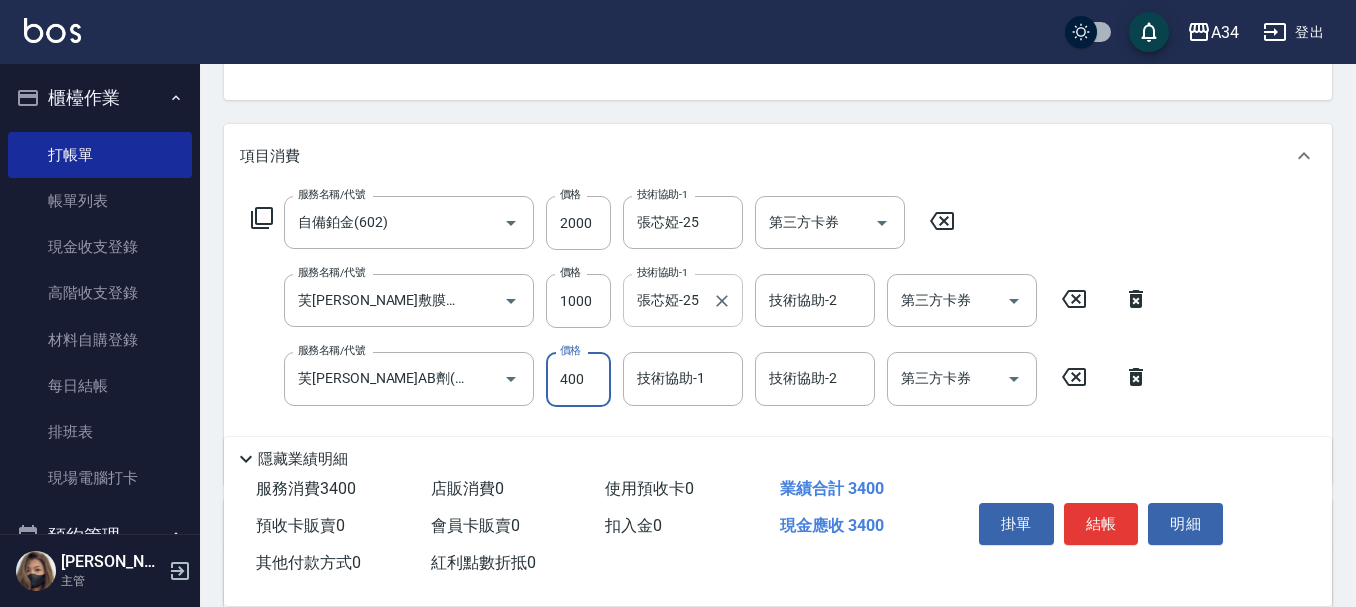 type on "7" 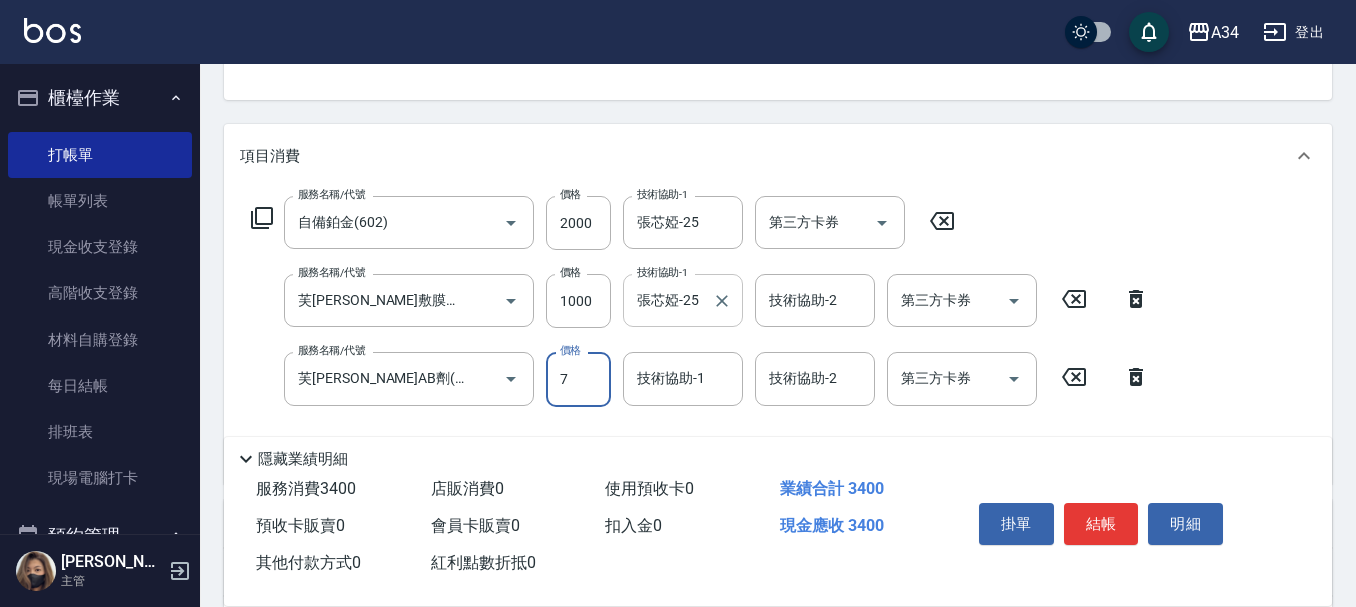 type on "300" 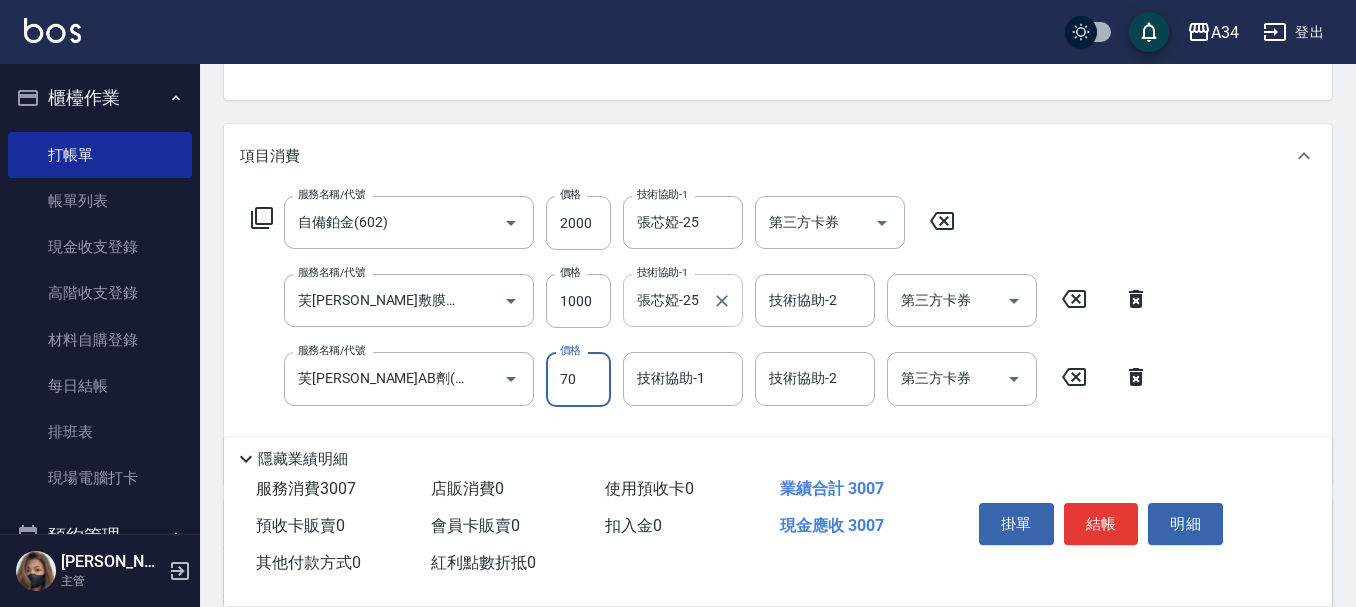 type on "700" 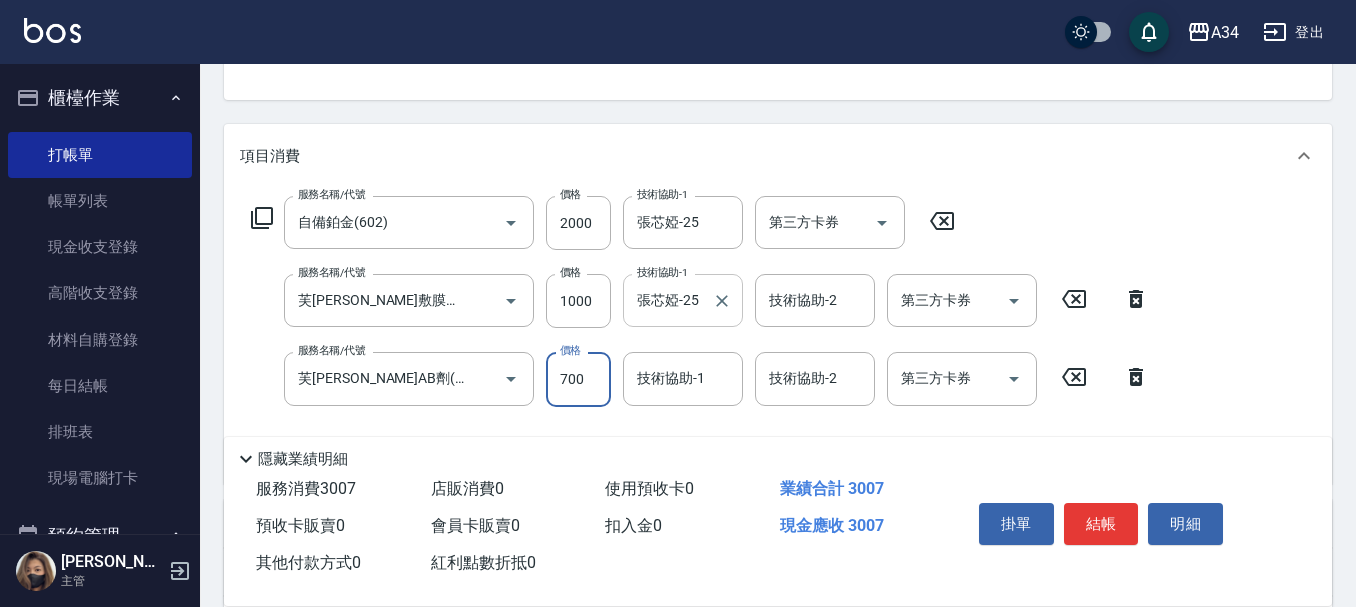 type on "370" 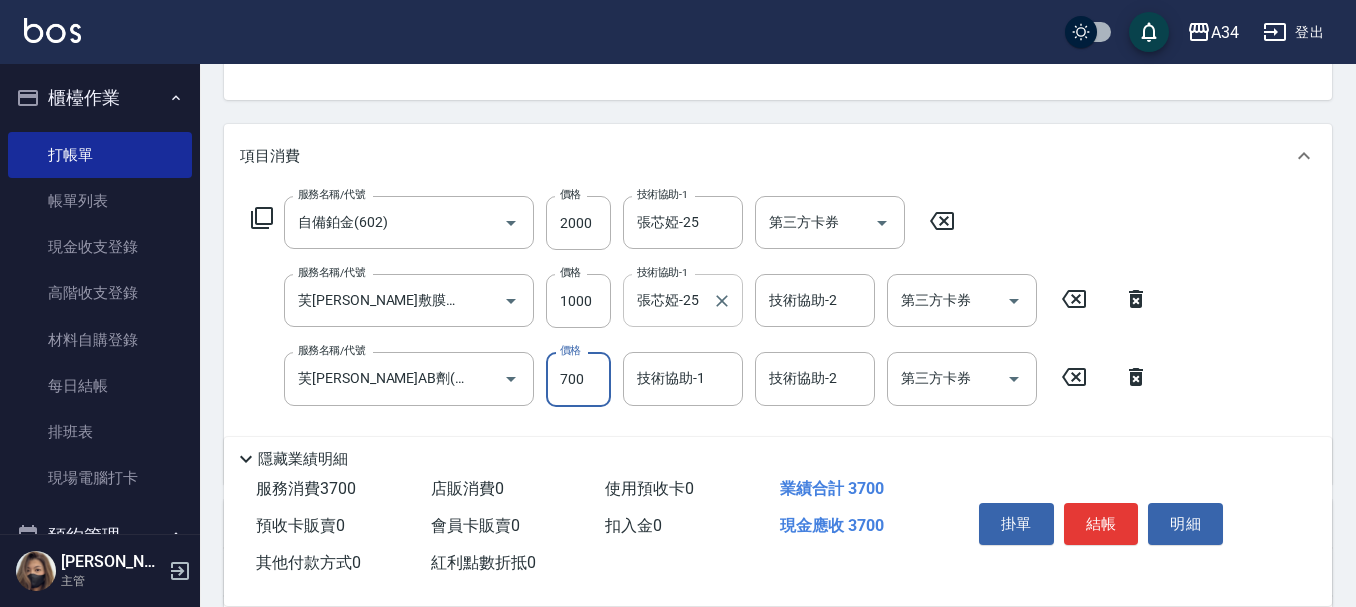 type on "700" 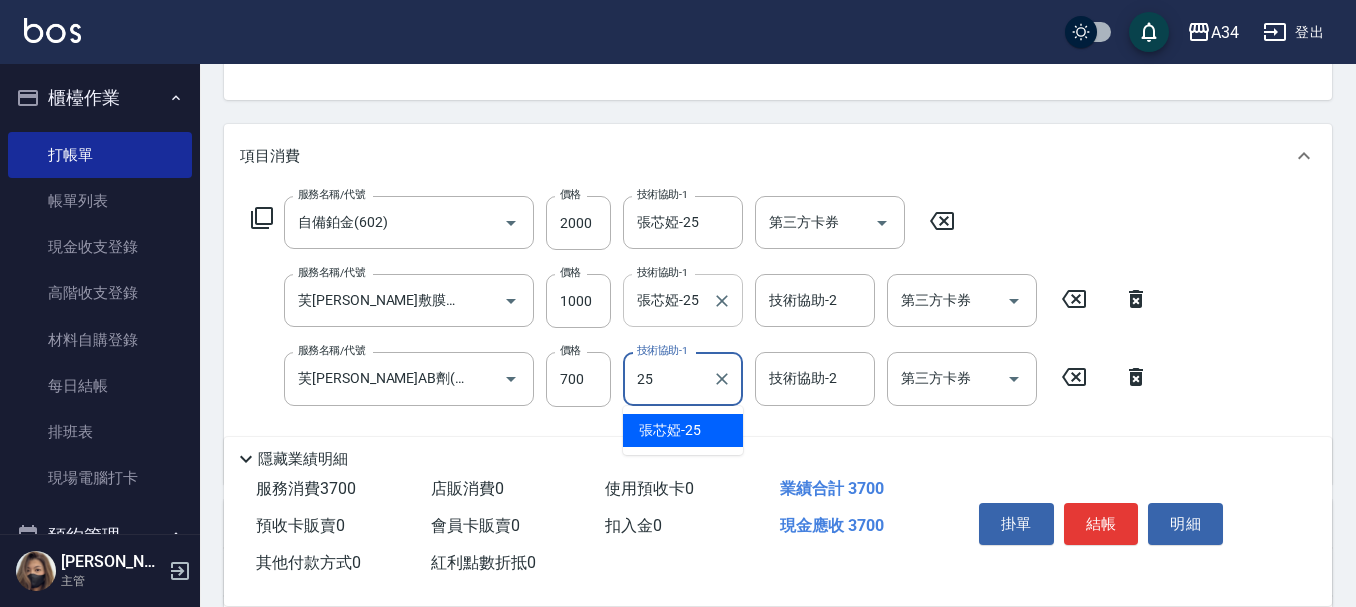 type on "張芯婭-25" 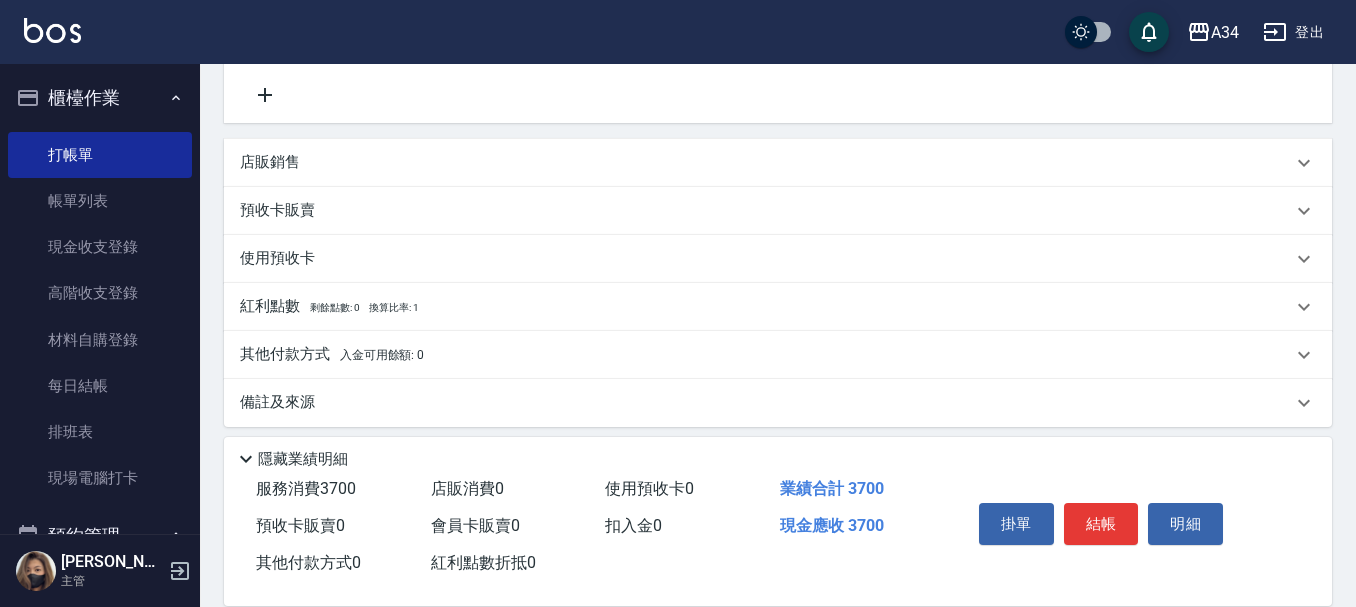 scroll, scrollTop: 573, scrollLeft: 0, axis: vertical 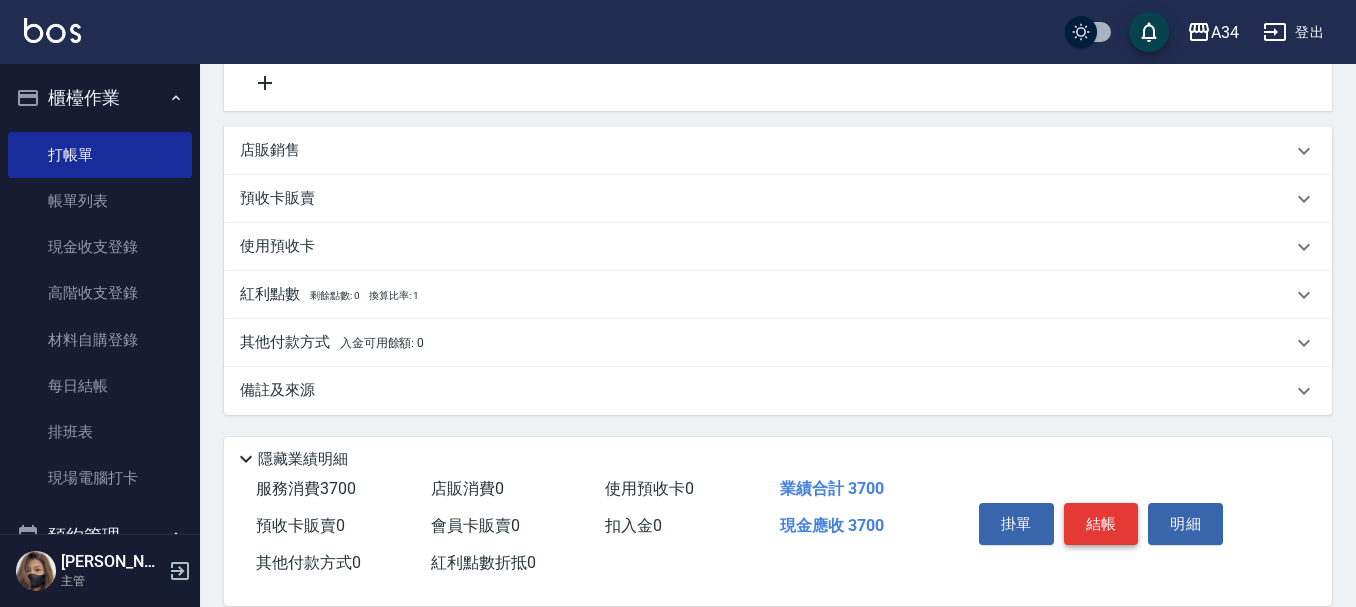 click on "結帳" at bounding box center (1101, 524) 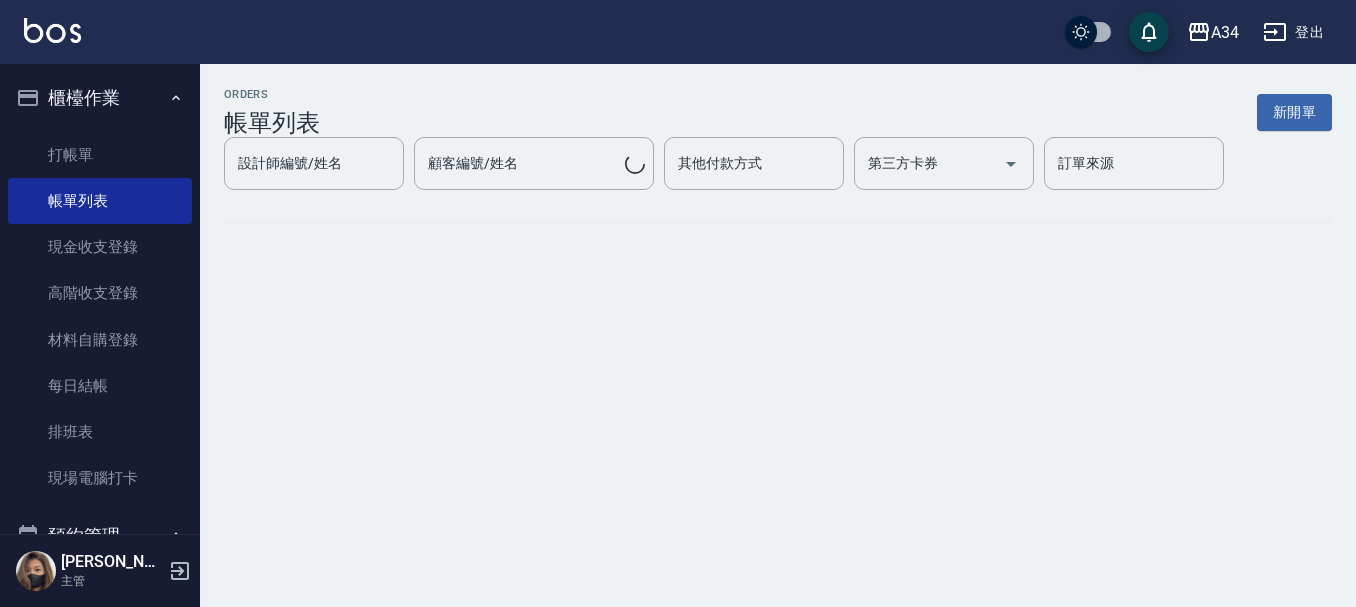 scroll, scrollTop: 0, scrollLeft: 0, axis: both 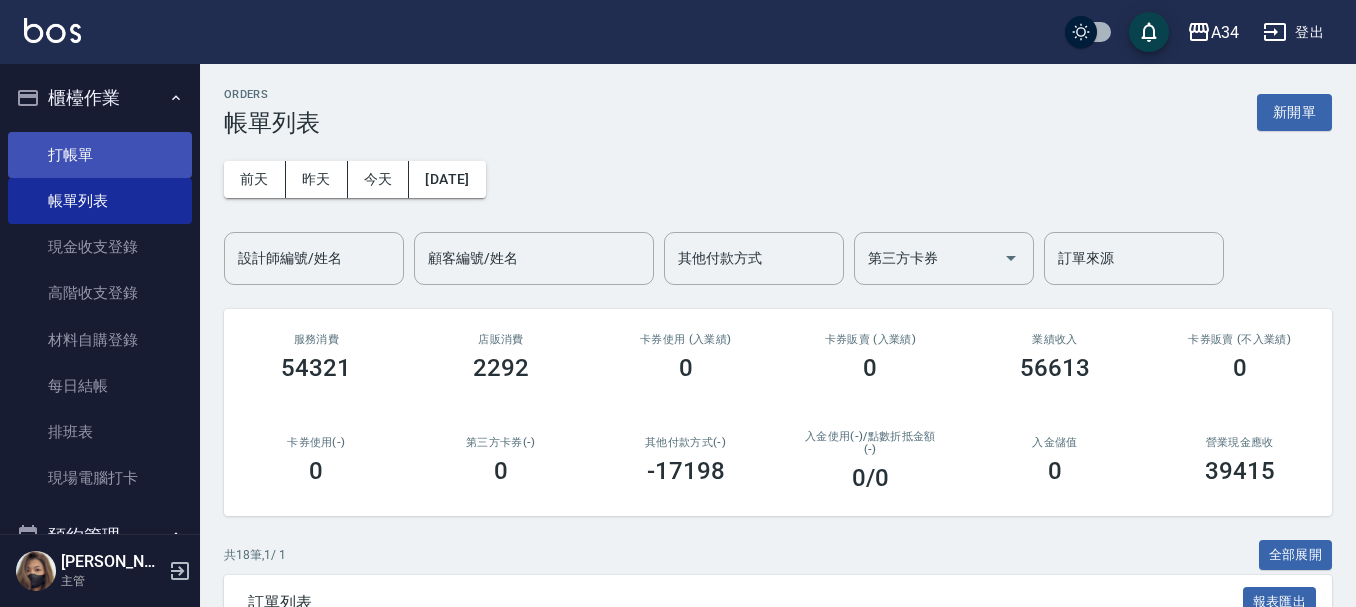 click on "打帳單" at bounding box center (100, 155) 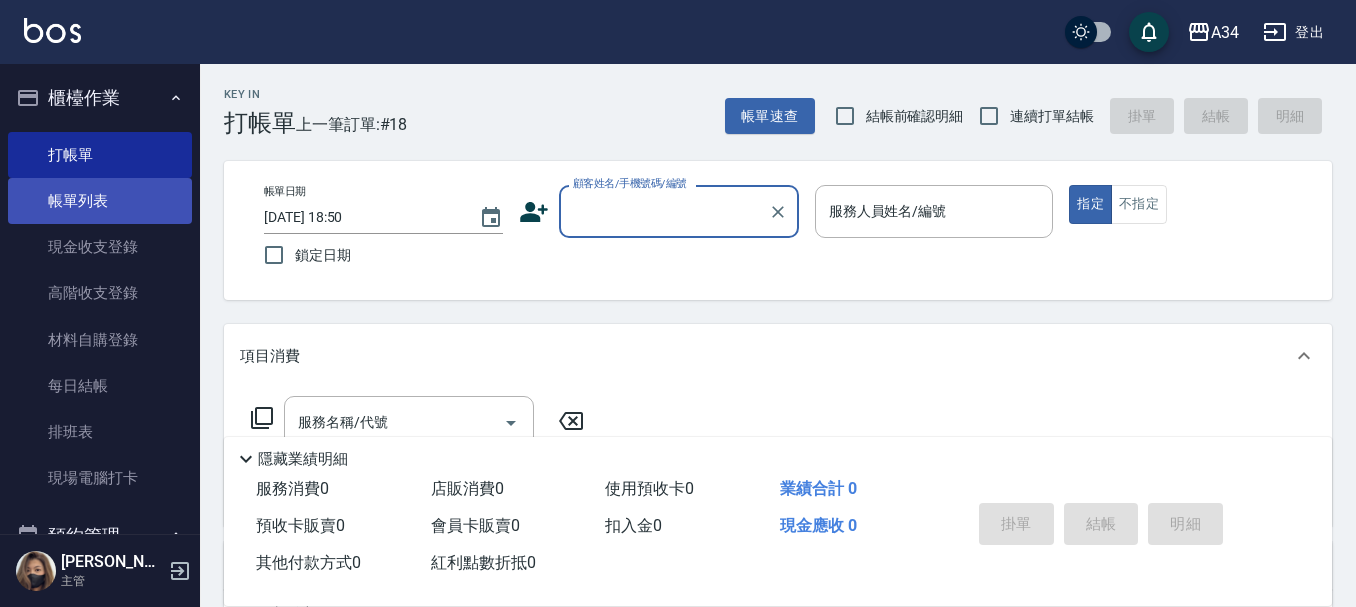 click on "帳單列表" at bounding box center [100, 201] 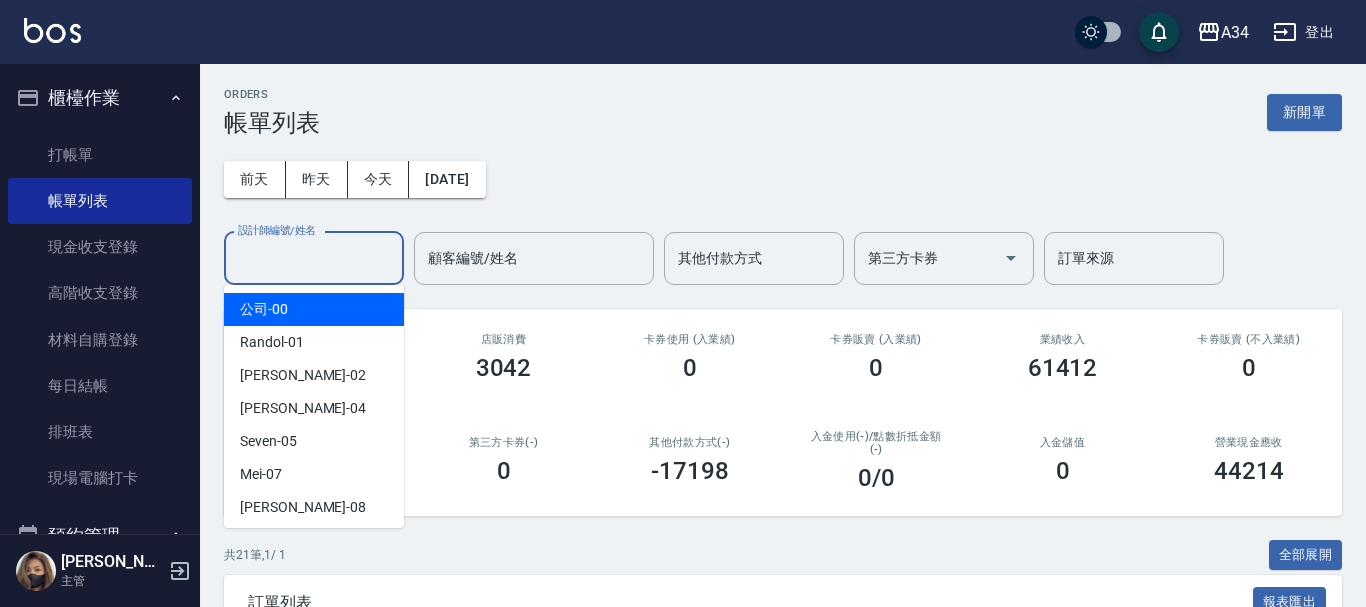 click on "設計師編號/姓名" at bounding box center [314, 258] 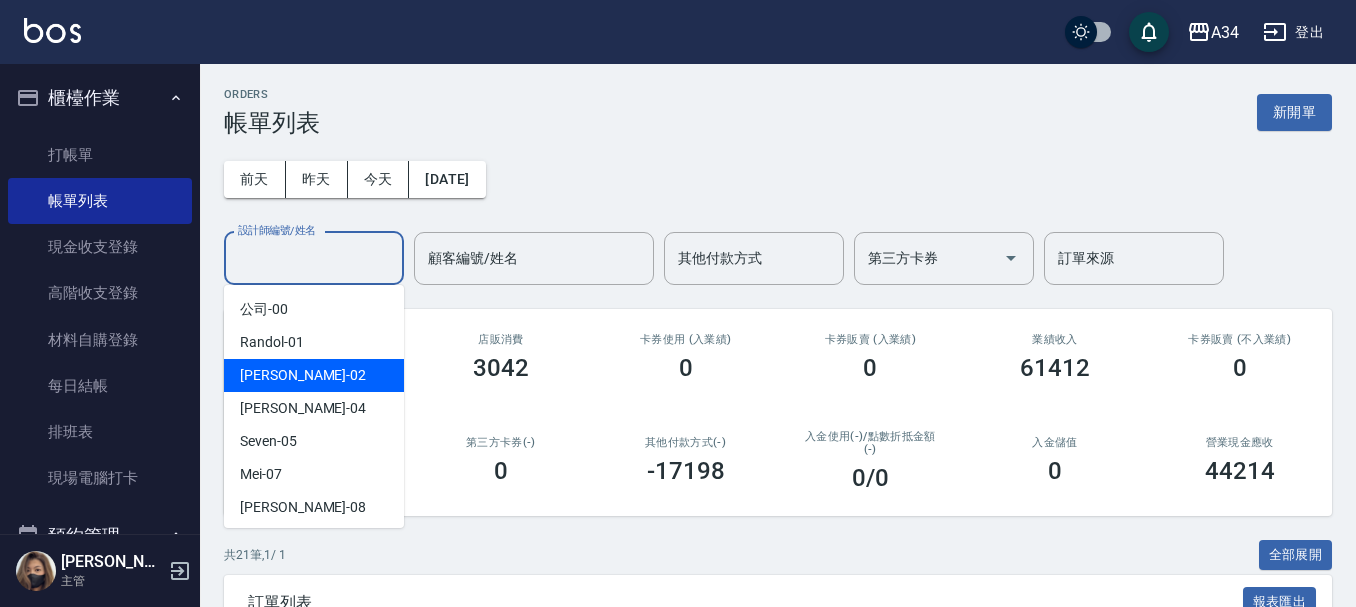 click on "Wendy -02" at bounding box center (303, 375) 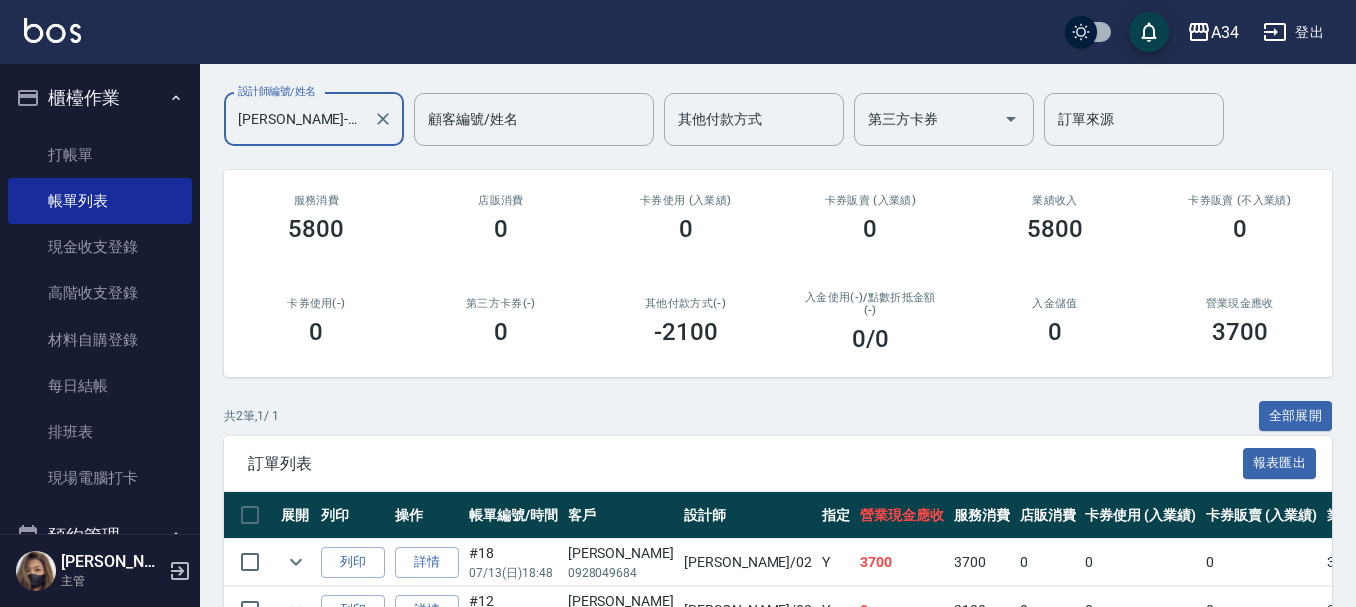 scroll, scrollTop: 260, scrollLeft: 0, axis: vertical 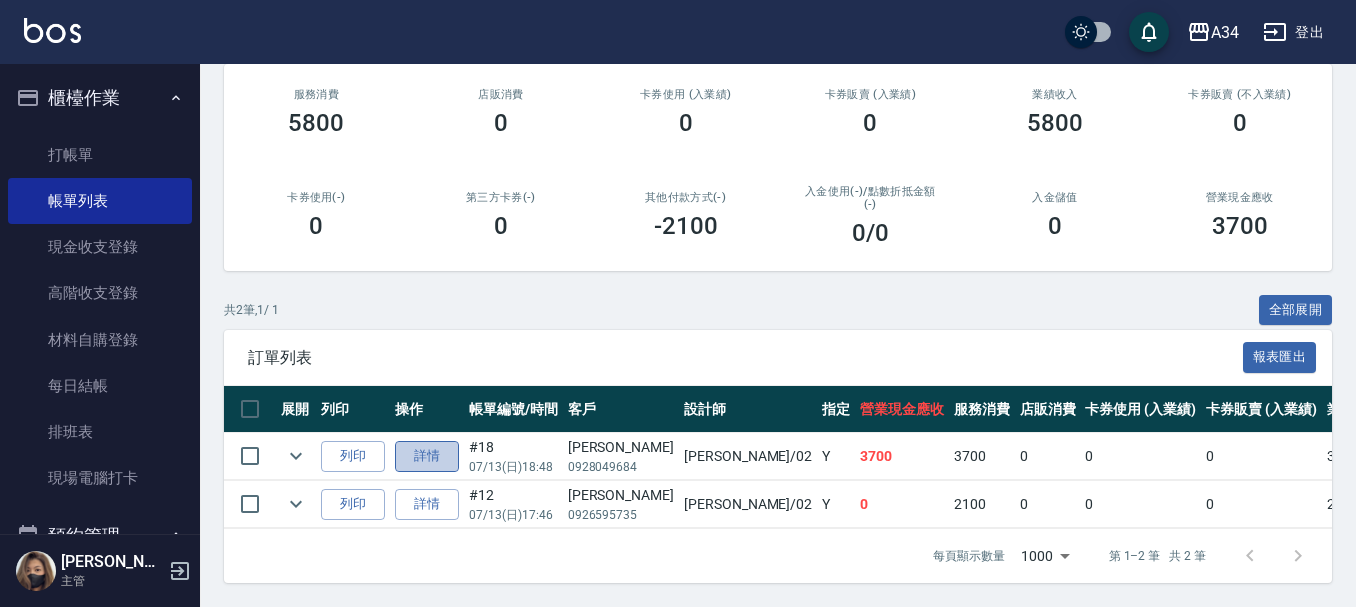 click on "詳情" at bounding box center (427, 456) 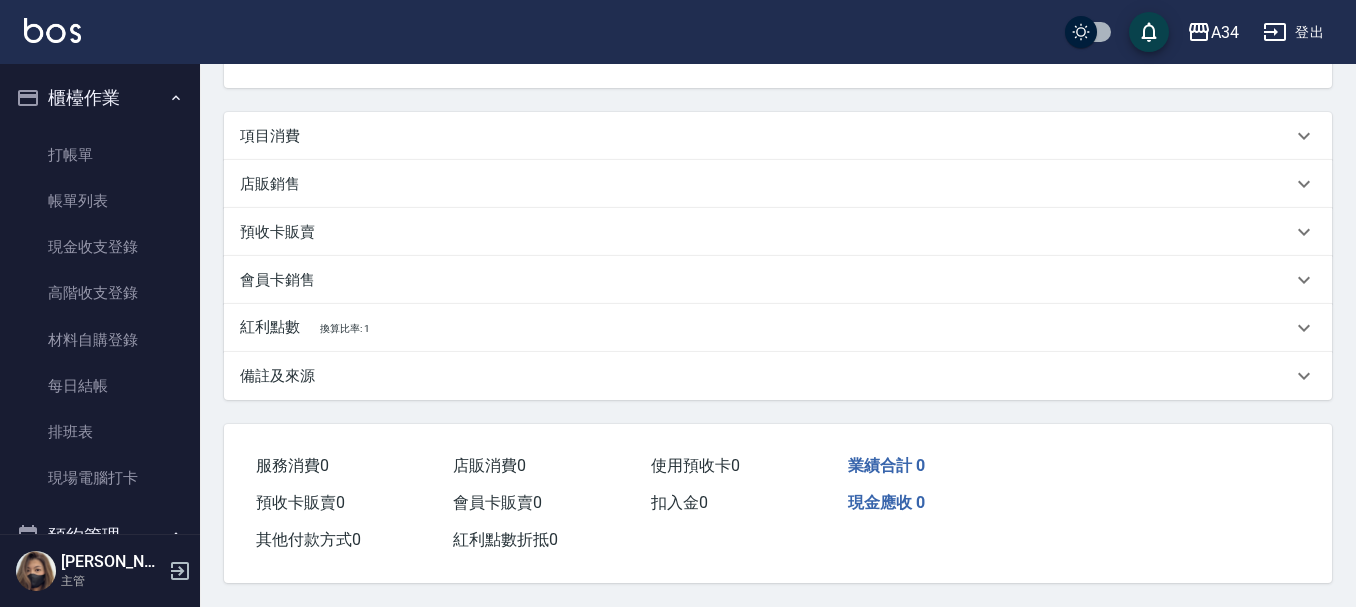 scroll, scrollTop: 0, scrollLeft: 0, axis: both 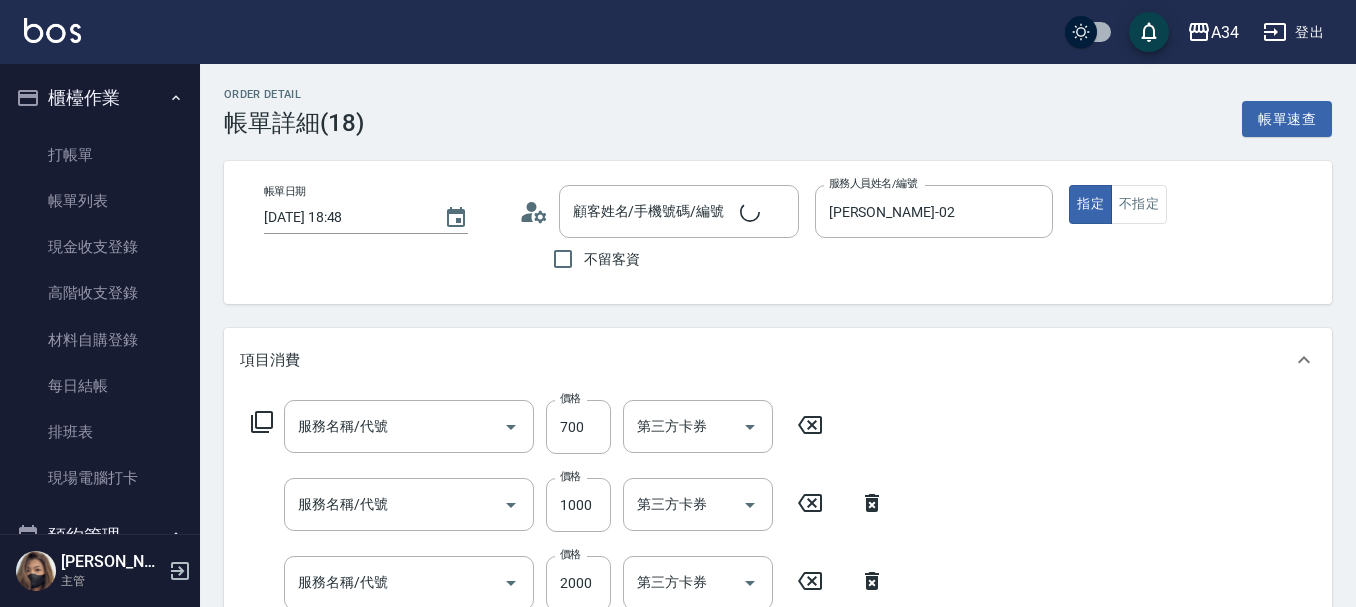 type on "2025/07/13 18:48" 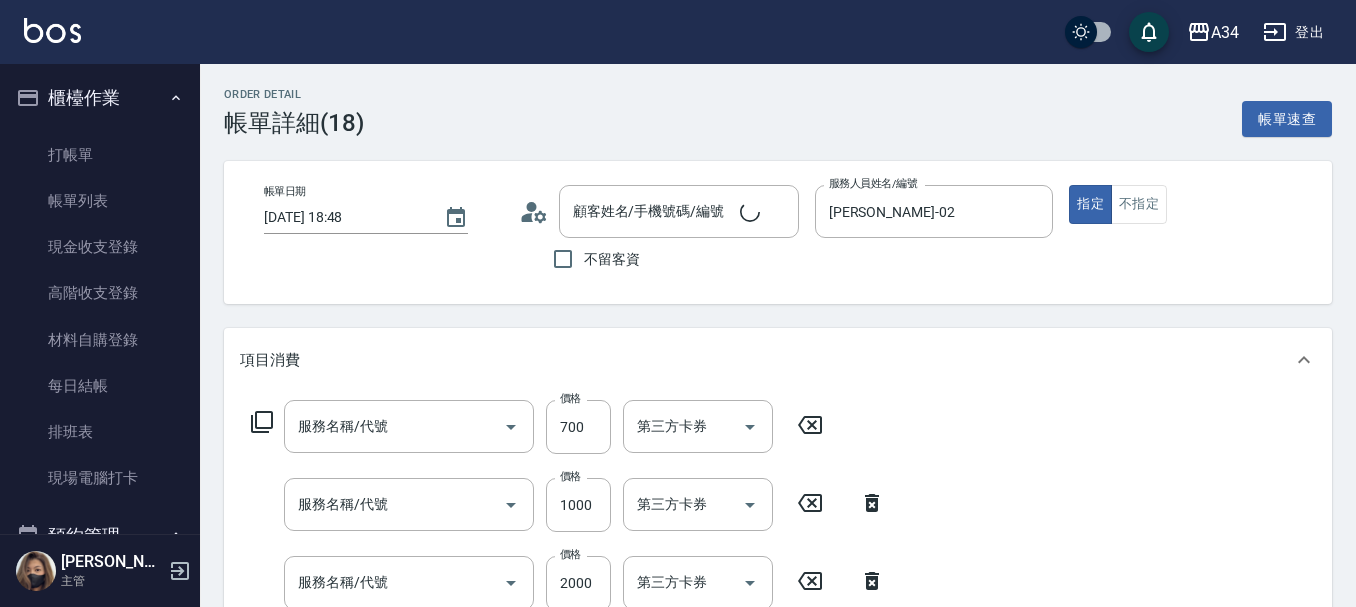 type on "Wendy-02" 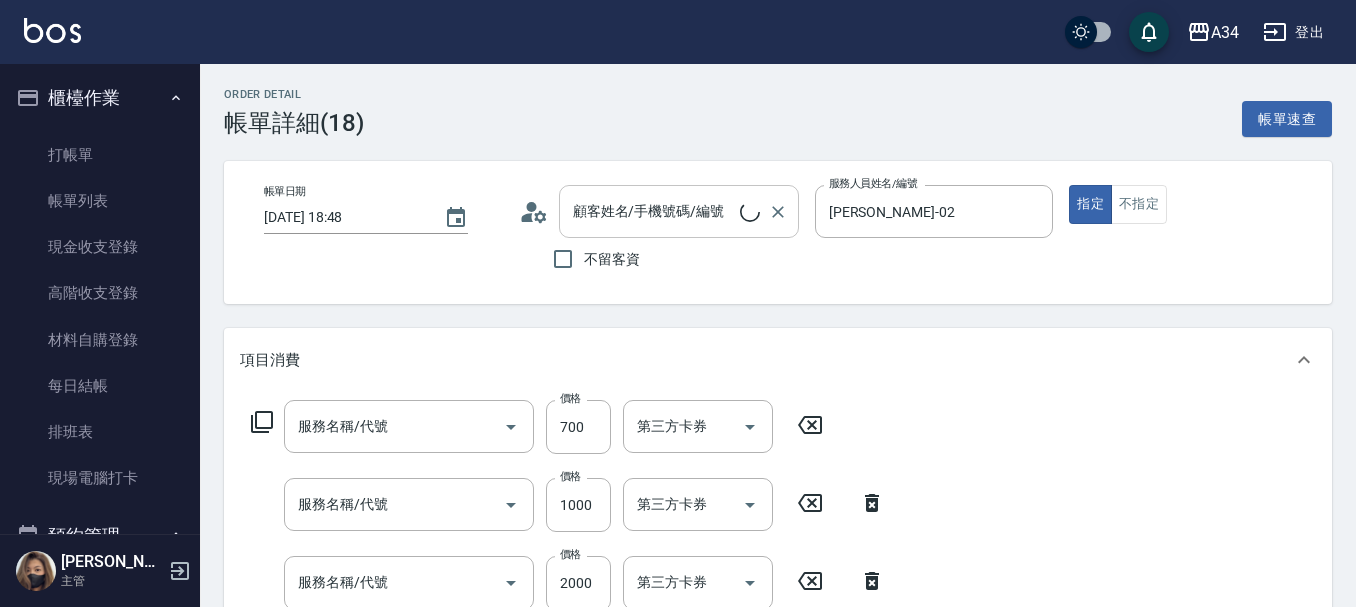 type on "芙米勒AB劑(917)" 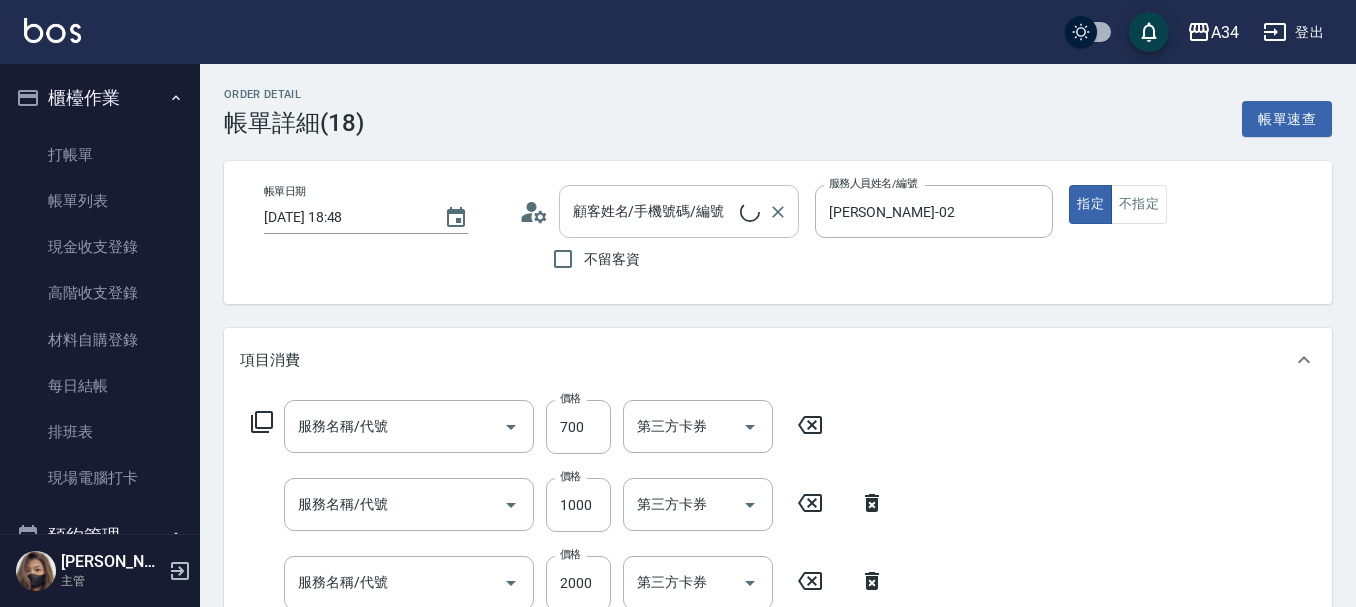 type on "芙米勒敷膜短(918)" 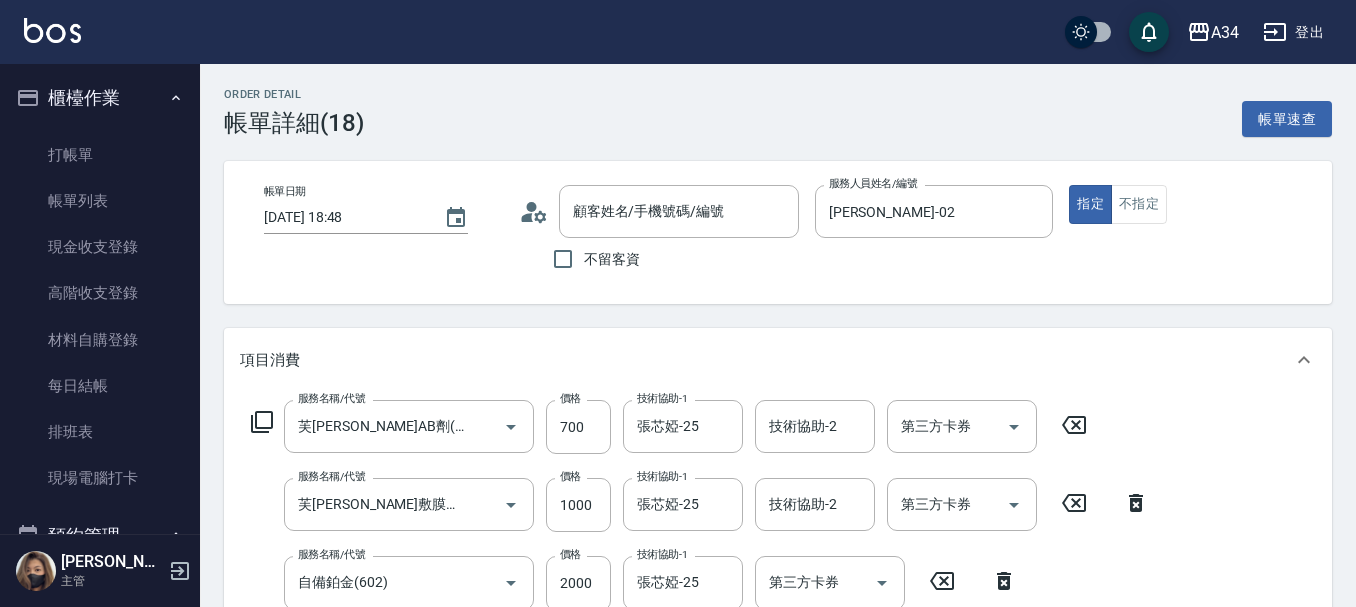 type on "林炘妮/0928049684/" 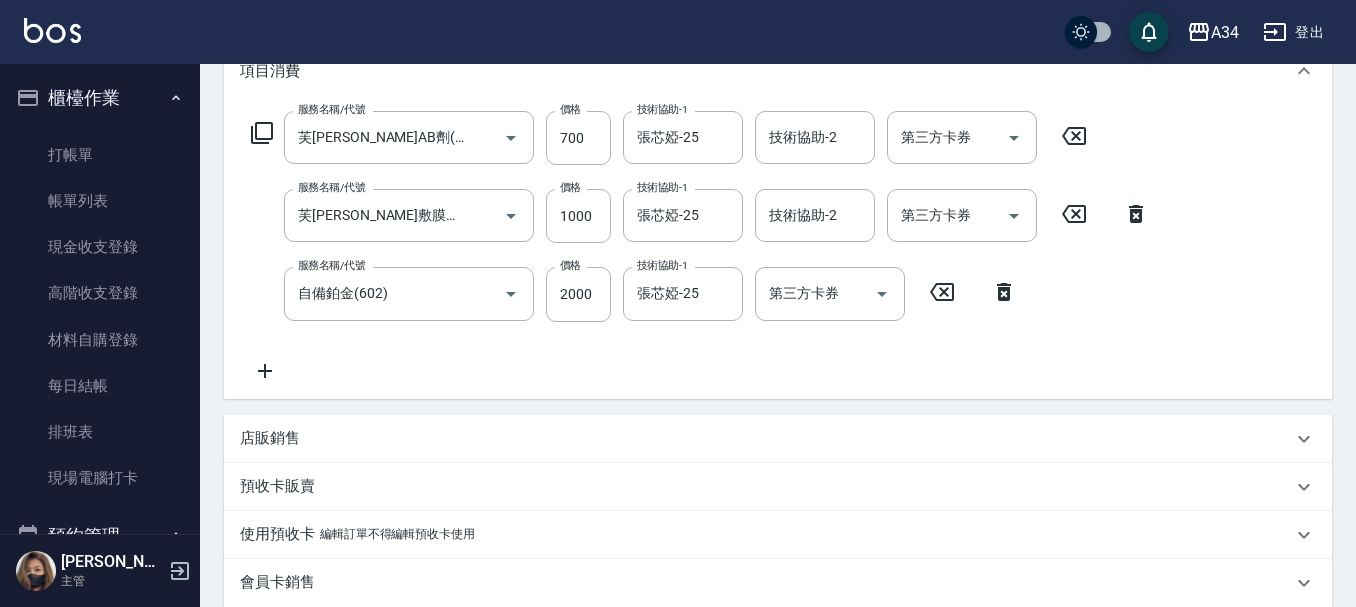 scroll, scrollTop: 300, scrollLeft: 0, axis: vertical 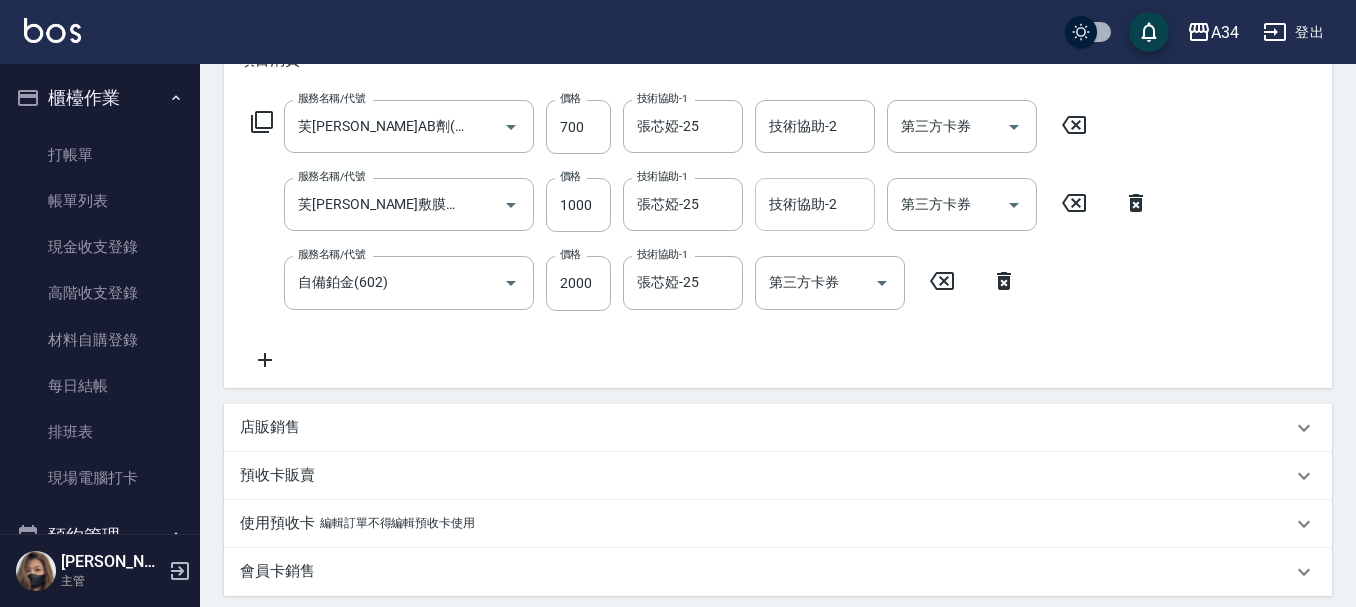 click on "技術協助-2 技術協助-2" at bounding box center (815, 204) 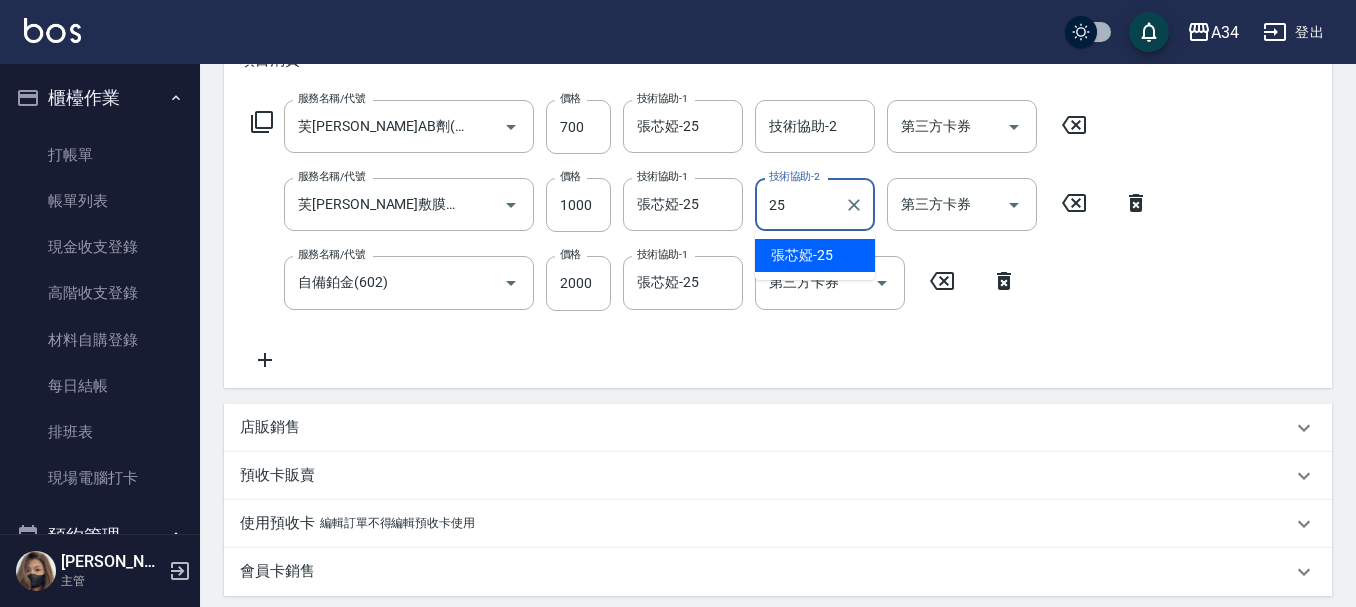 type on "張芯婭-25" 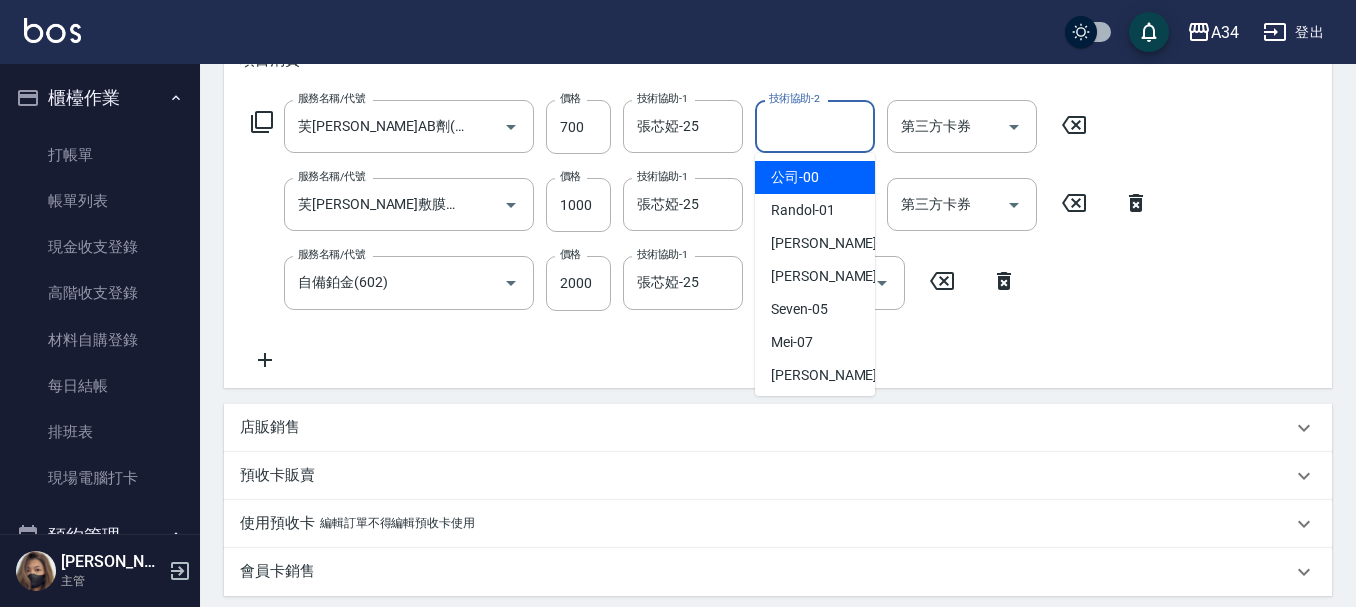 click on "技術協助-2 技術協助-2" at bounding box center [815, 126] 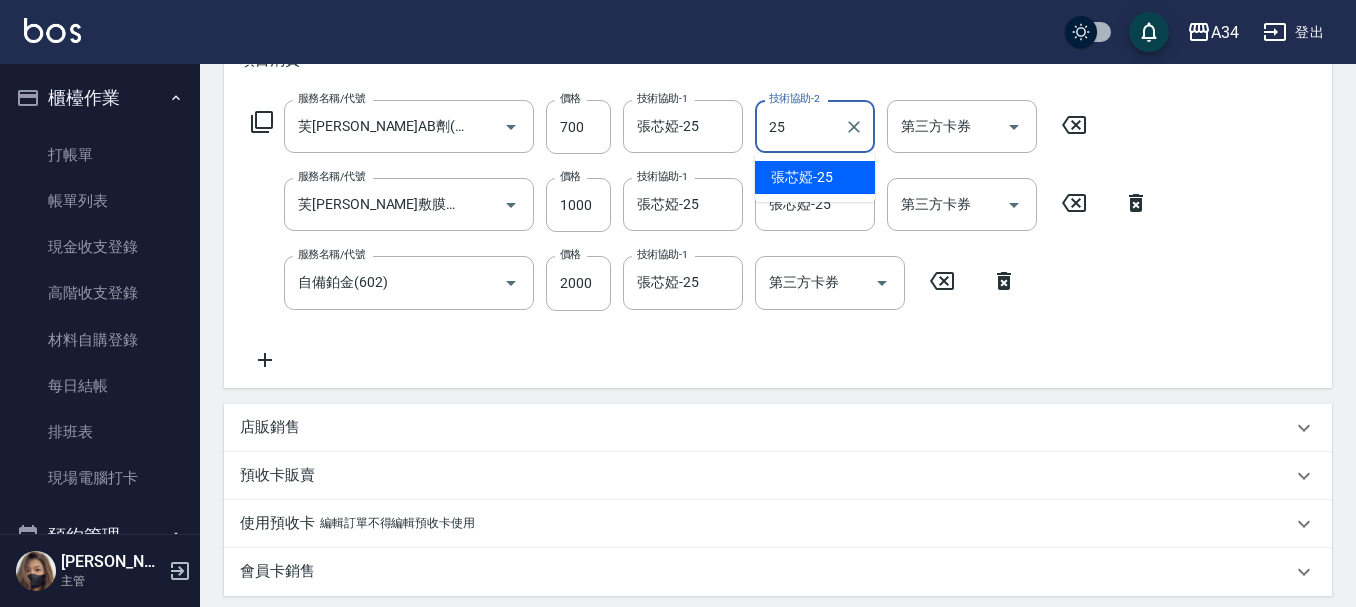 type on "張芯婭-25" 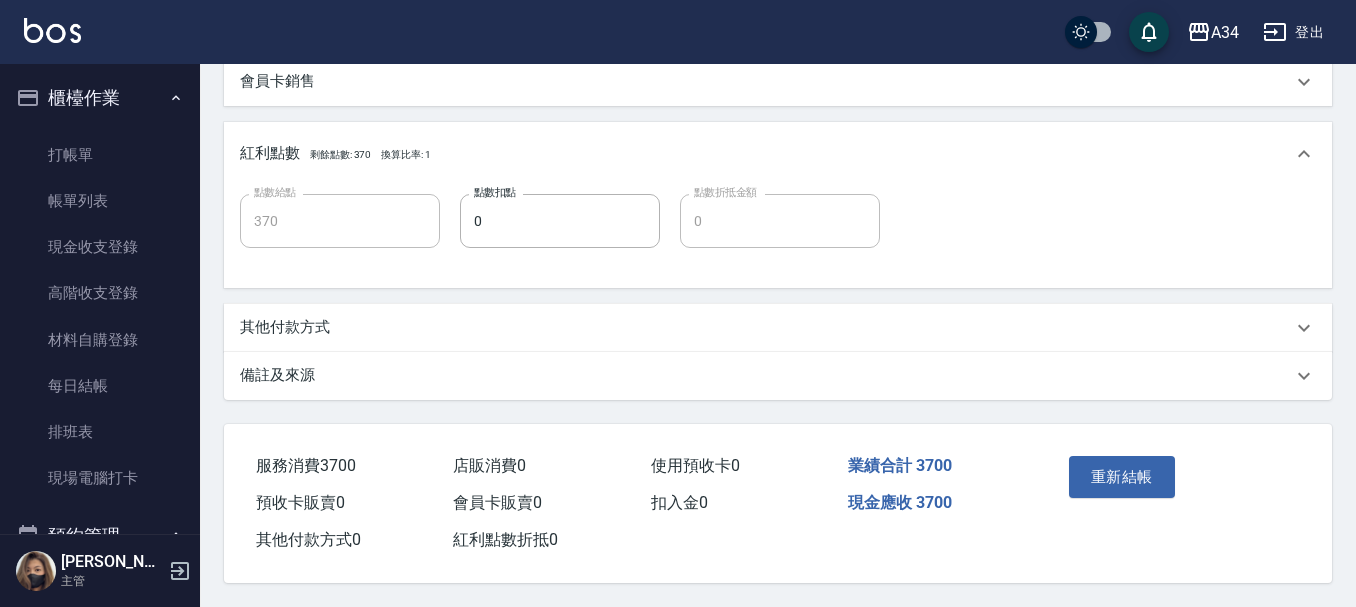 scroll, scrollTop: 799, scrollLeft: 0, axis: vertical 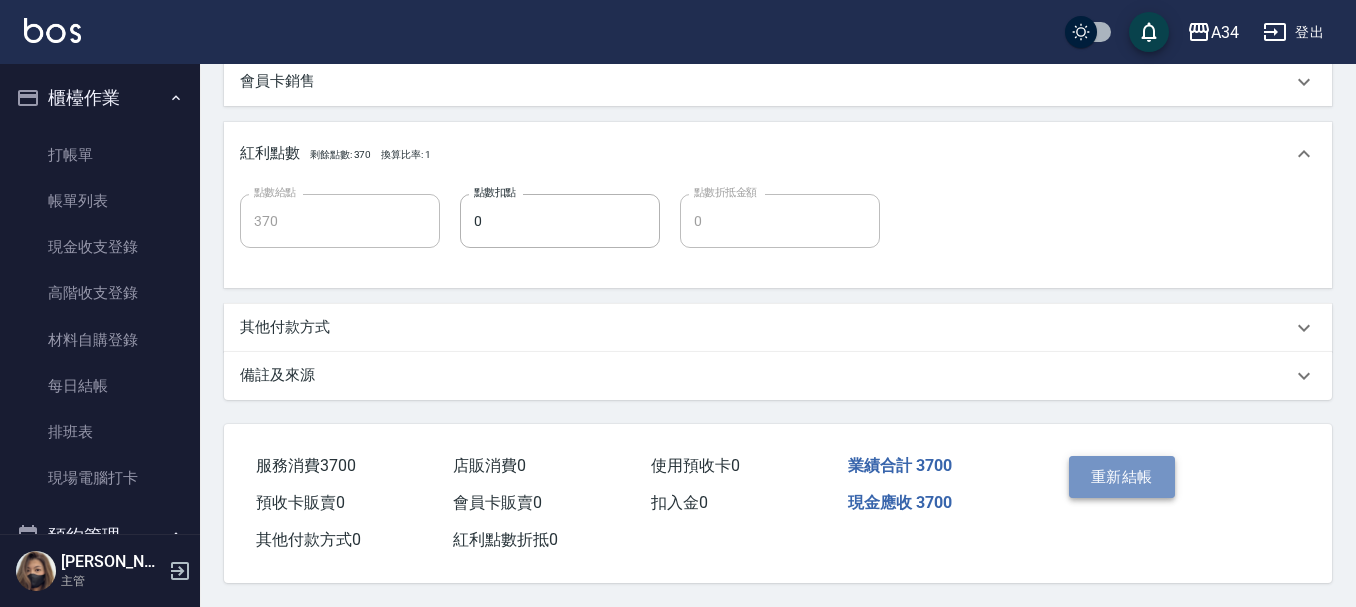 click on "重新結帳" at bounding box center [1122, 477] 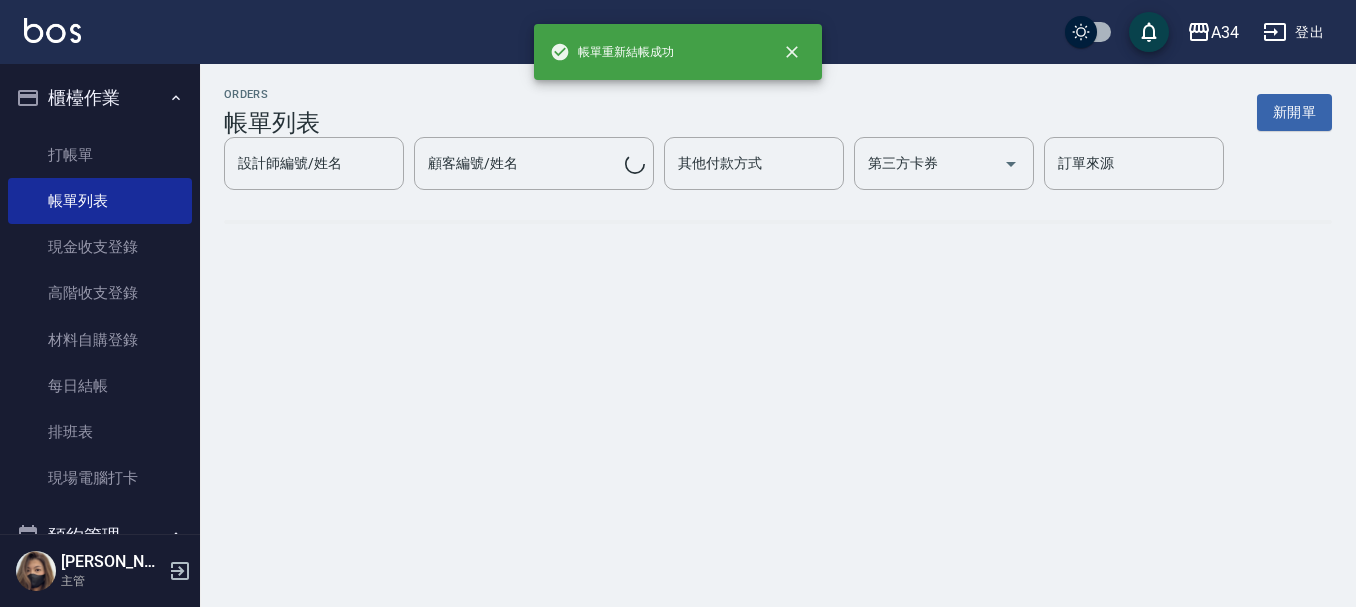 scroll, scrollTop: 0, scrollLeft: 0, axis: both 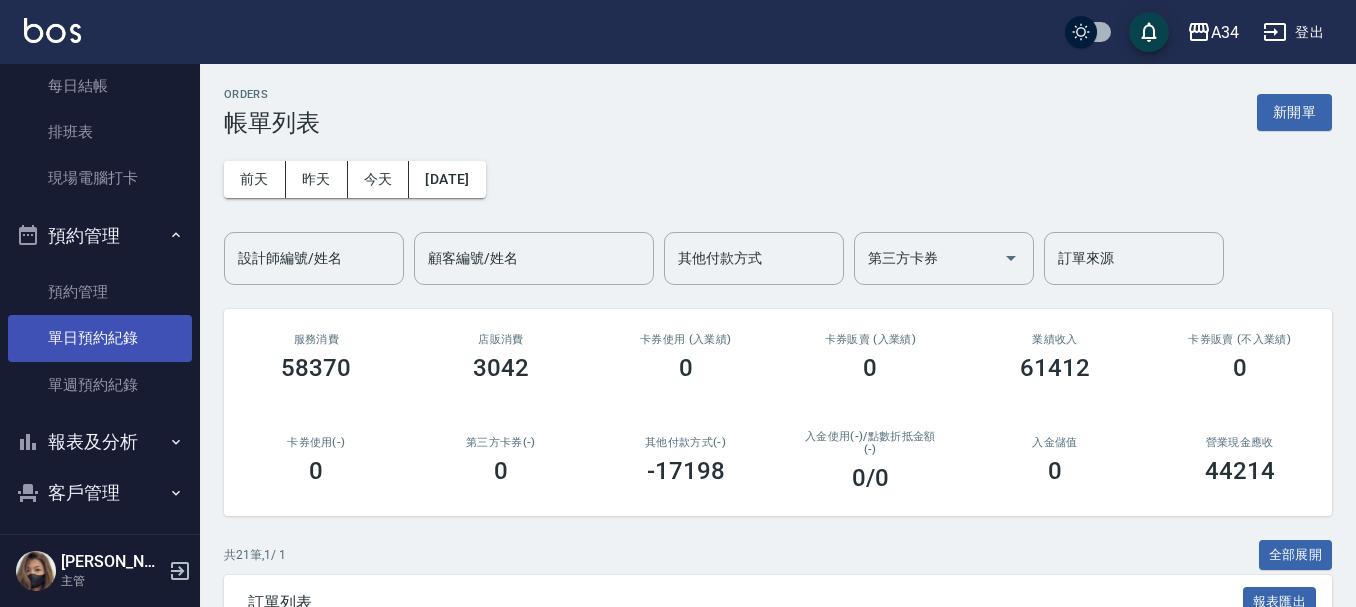 click on "單日預約紀錄" at bounding box center [100, 338] 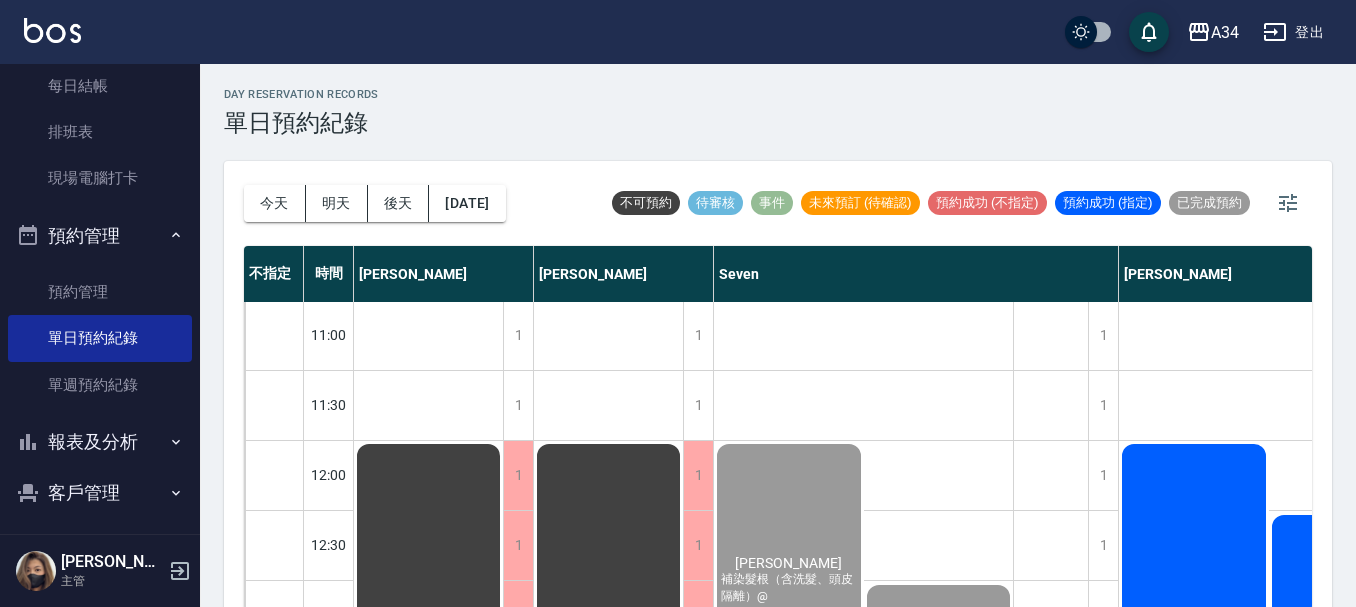 scroll, scrollTop: 0, scrollLeft: 0, axis: both 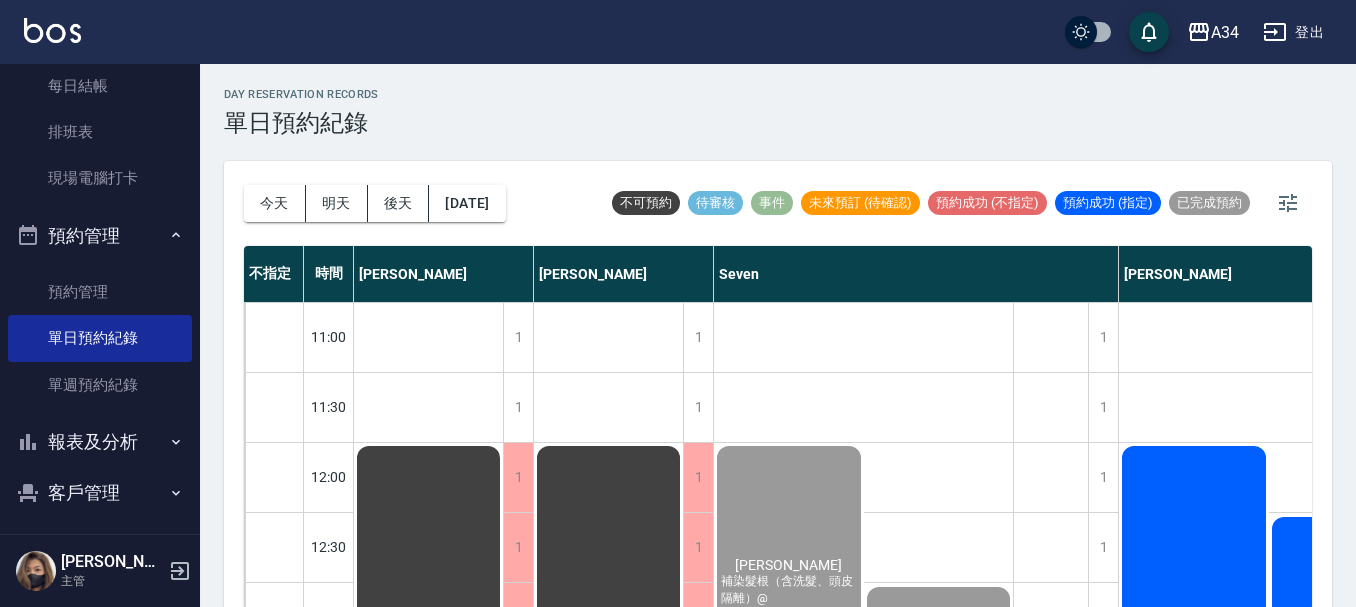 click on "day Reservation records 單日預約紀錄" at bounding box center (778, 112) 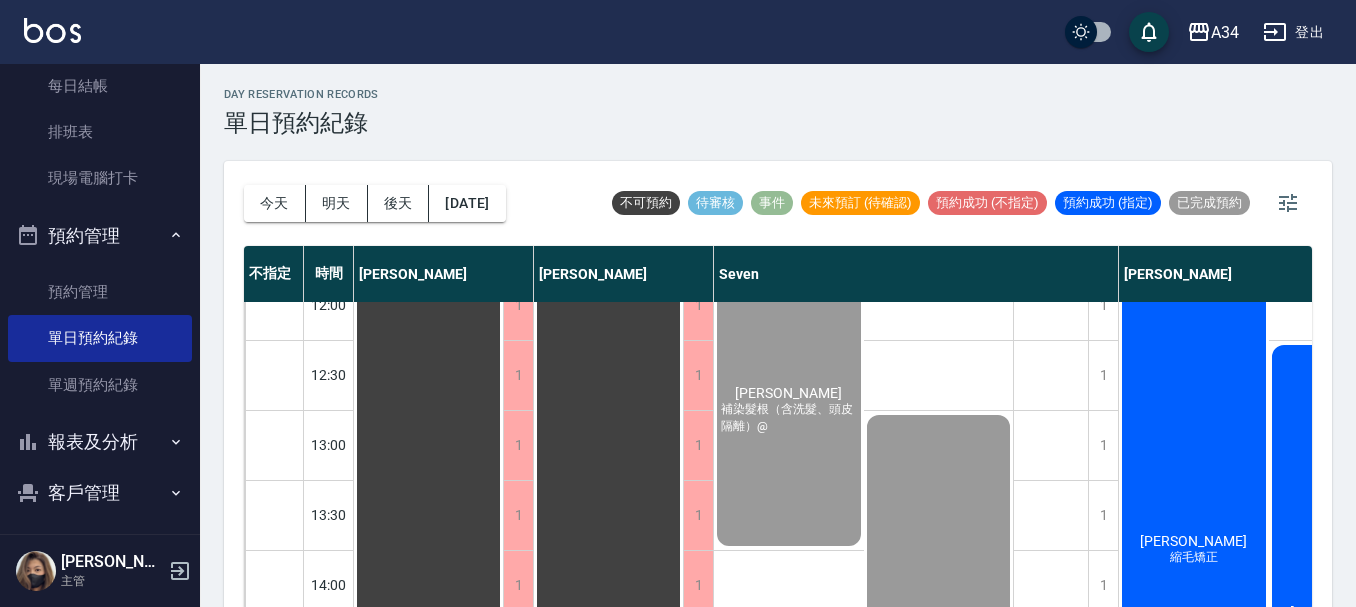 scroll, scrollTop: 200, scrollLeft: 0, axis: vertical 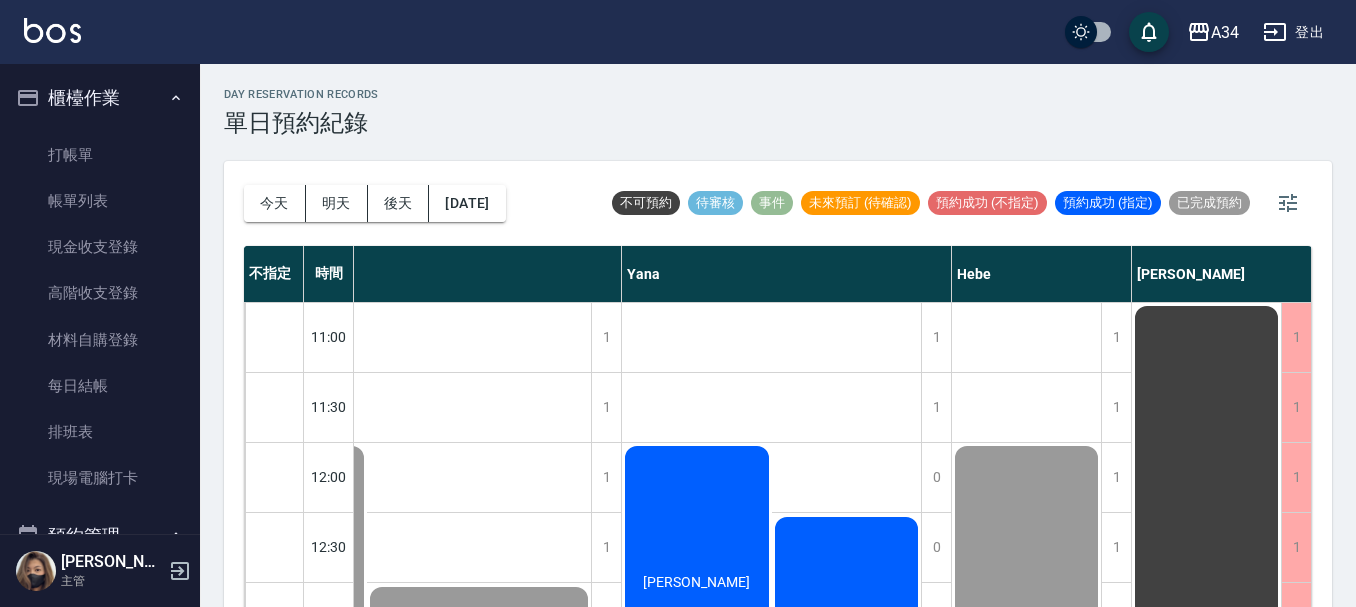 drag, startPoint x: 1189, startPoint y: 586, endPoint x: 1233, endPoint y: 563, distance: 49.648766 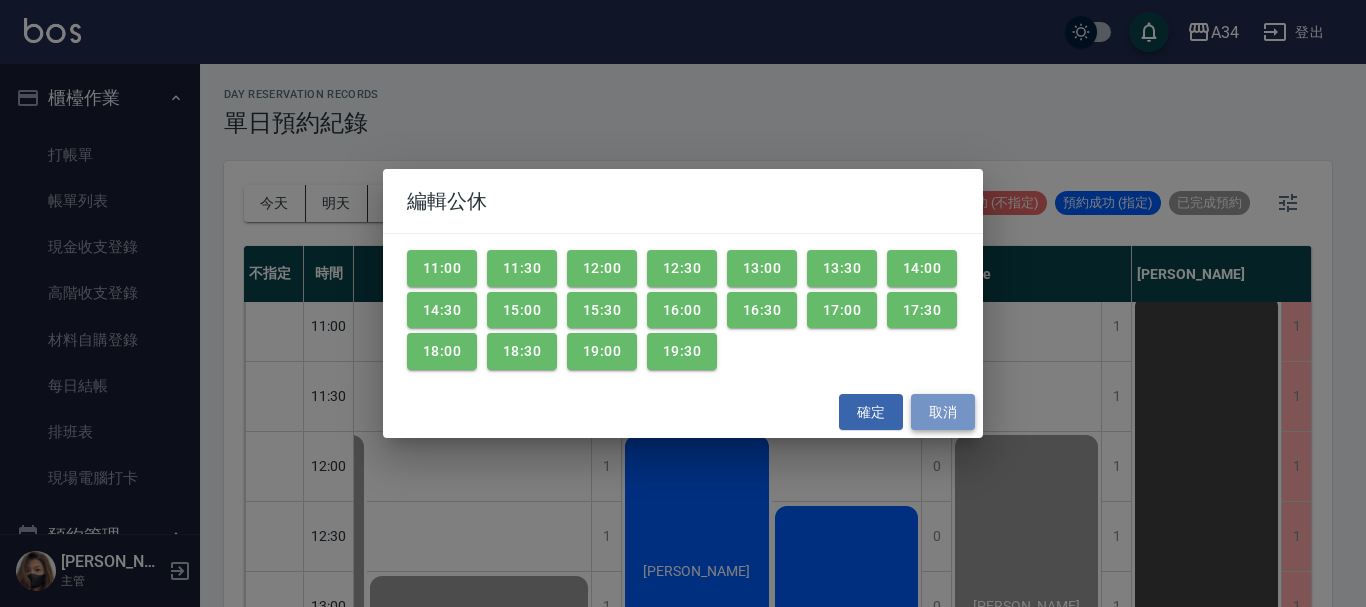 click on "取消" at bounding box center [943, 412] 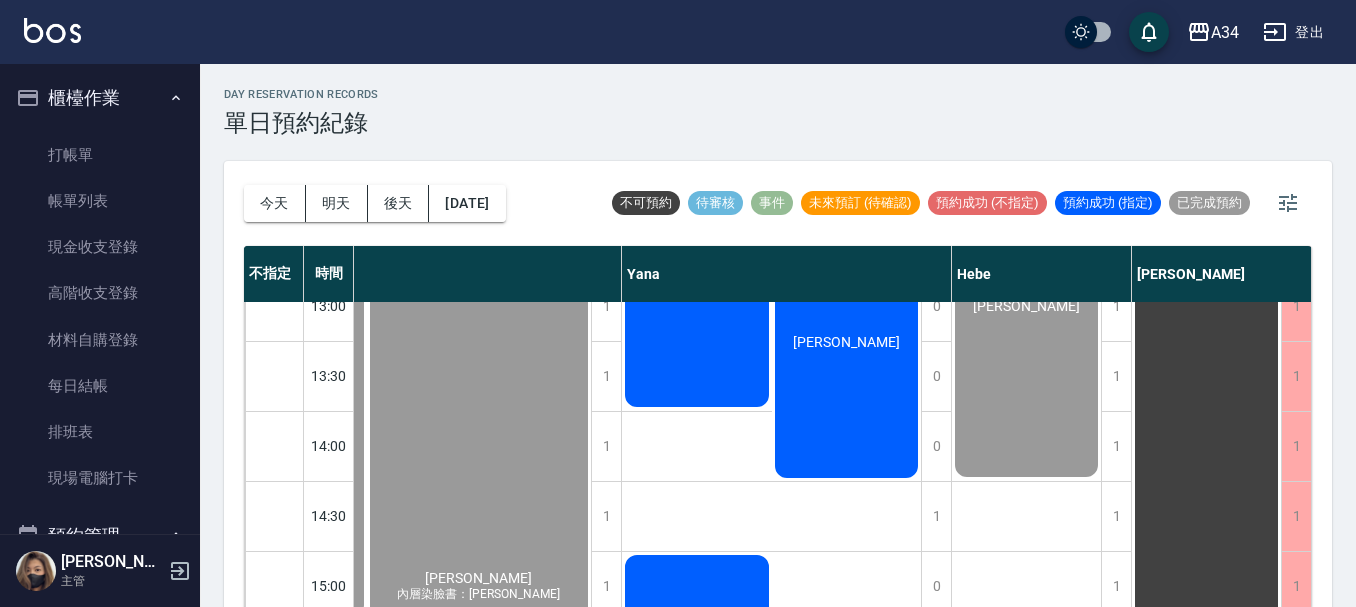 scroll, scrollTop: 711, scrollLeft: 1742, axis: both 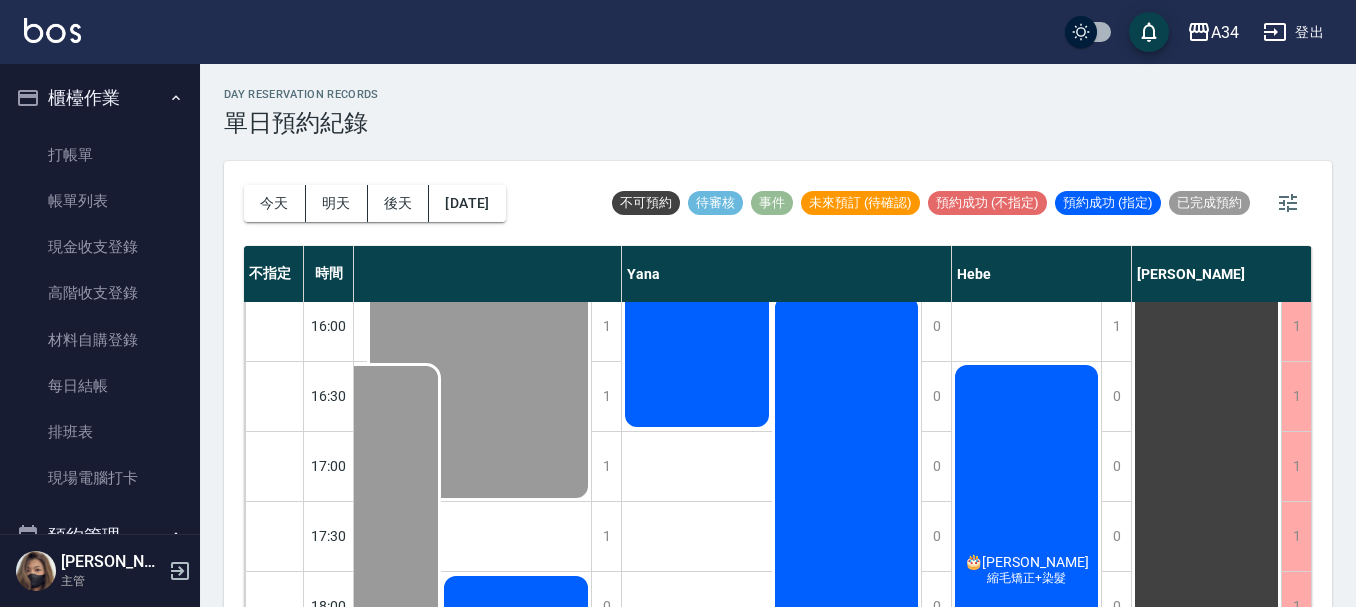 click on "🎂 游珮毓 縮毛矯正+染髮" at bounding box center (-1314, 256) 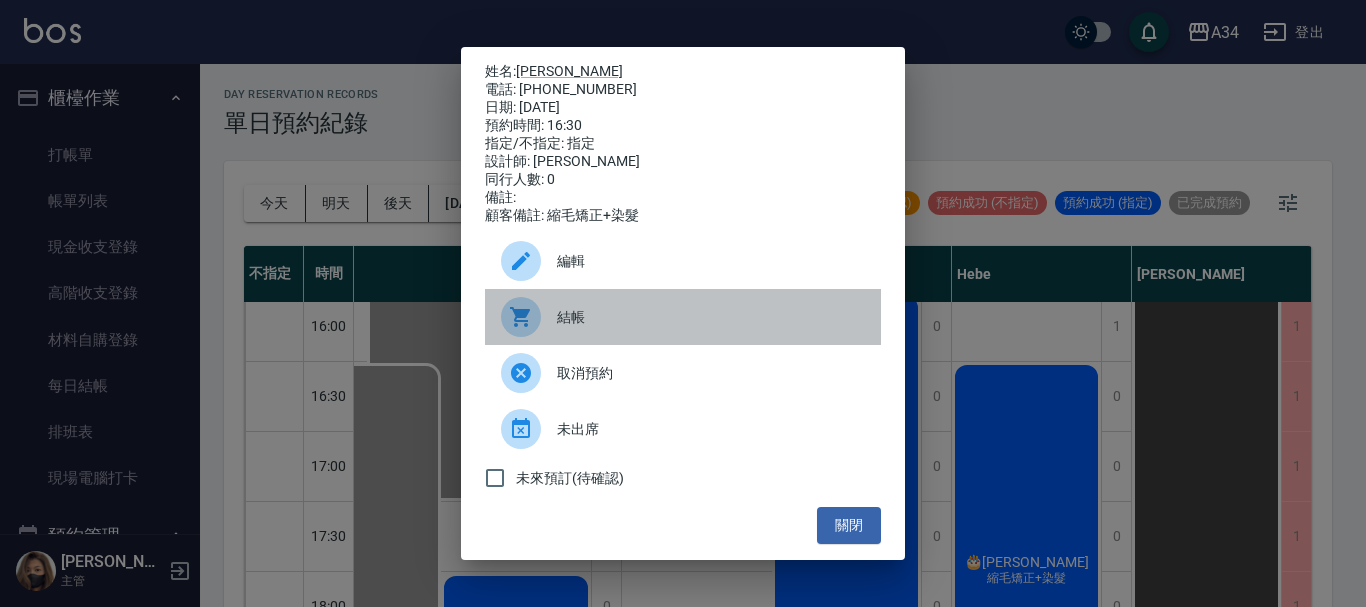 click on "結帳" at bounding box center (711, 317) 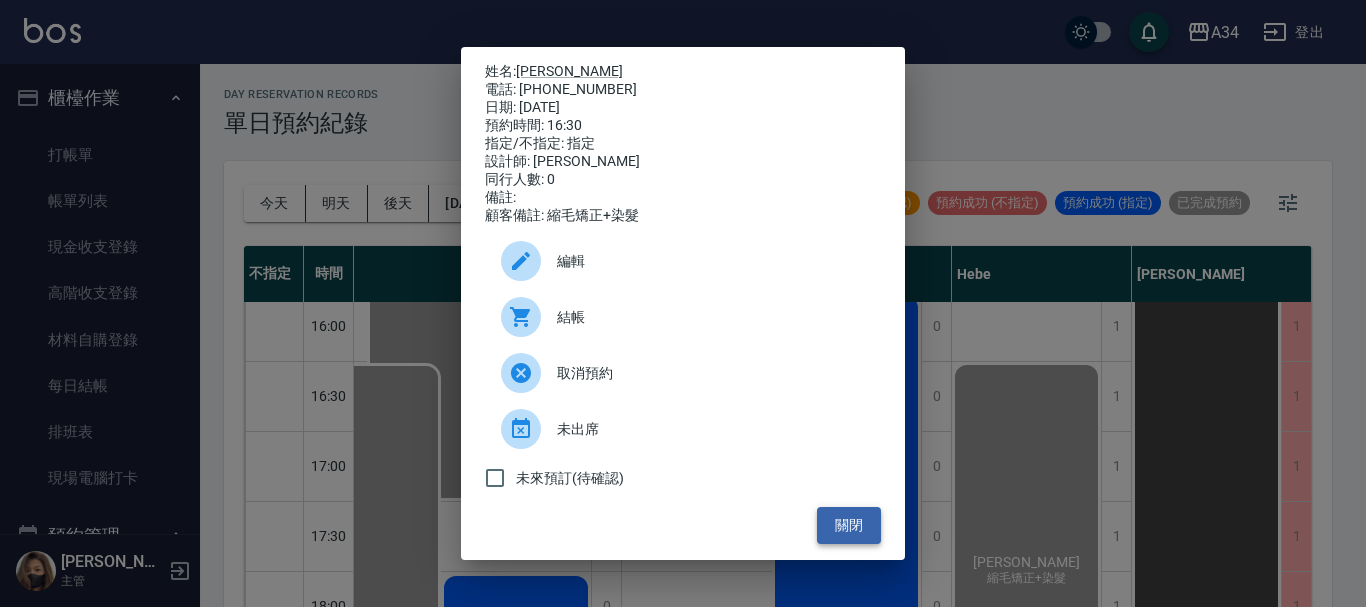 drag, startPoint x: 845, startPoint y: 527, endPoint x: 827, endPoint y: 531, distance: 18.439089 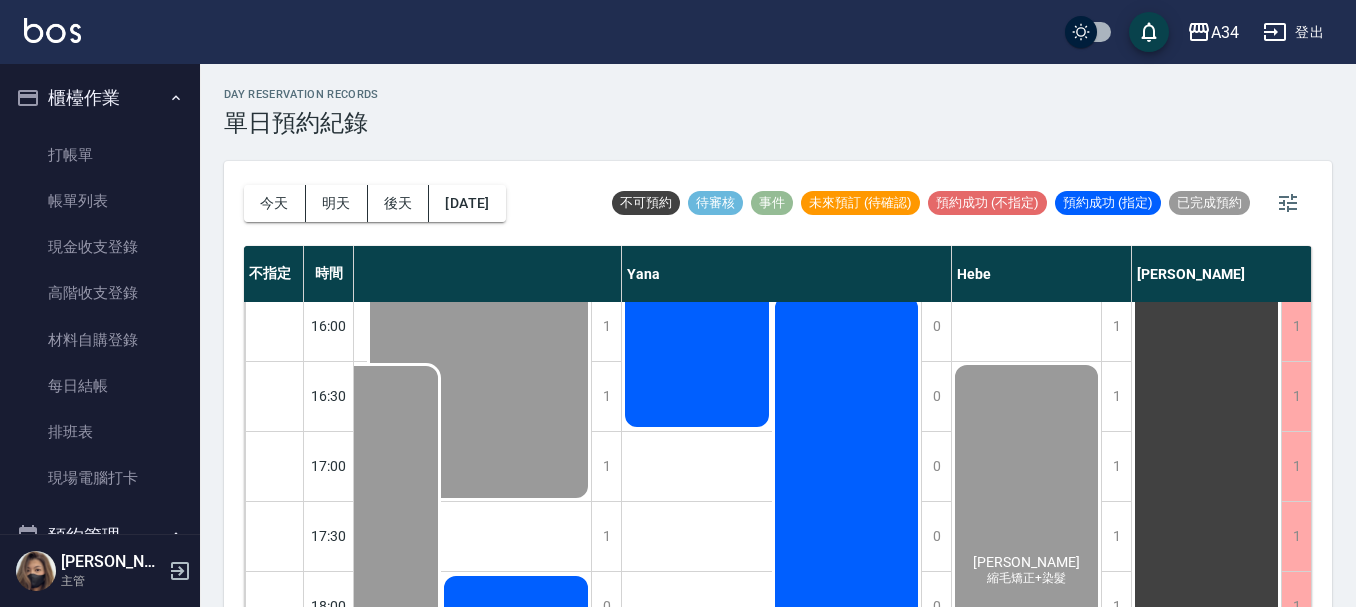 scroll, scrollTop: 811, scrollLeft: 1742, axis: both 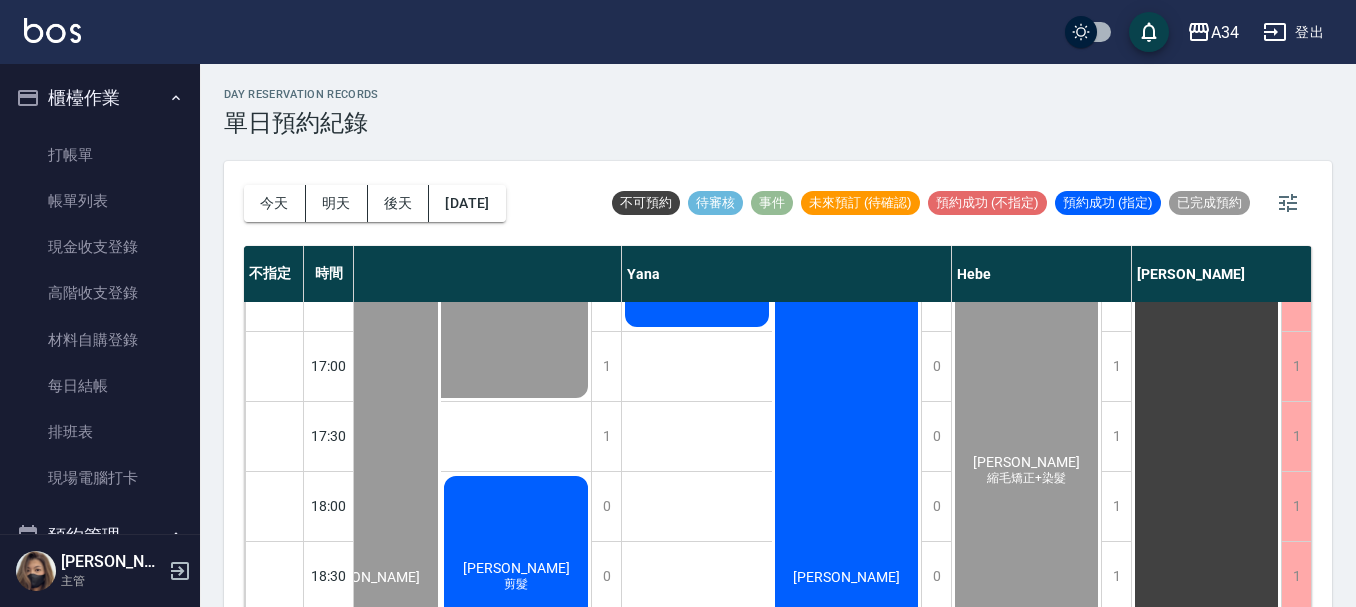 click on "陳怡蓁 剪髮" at bounding box center (516, 577) 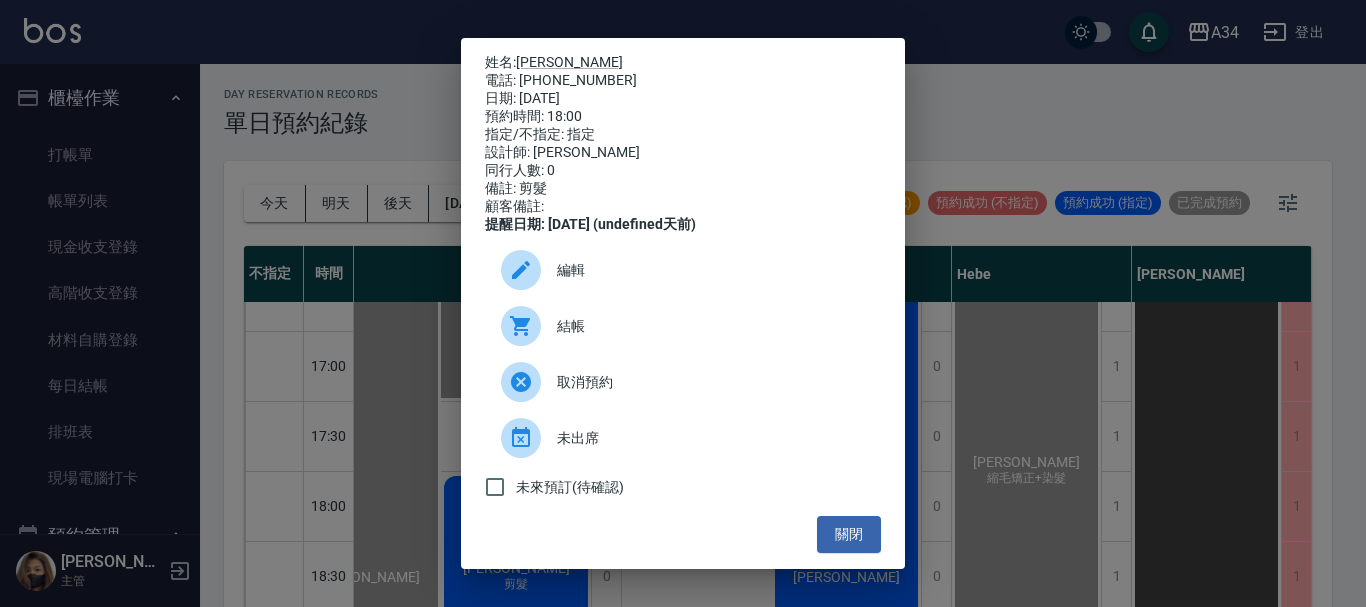 click on "結帳" at bounding box center [683, 326] 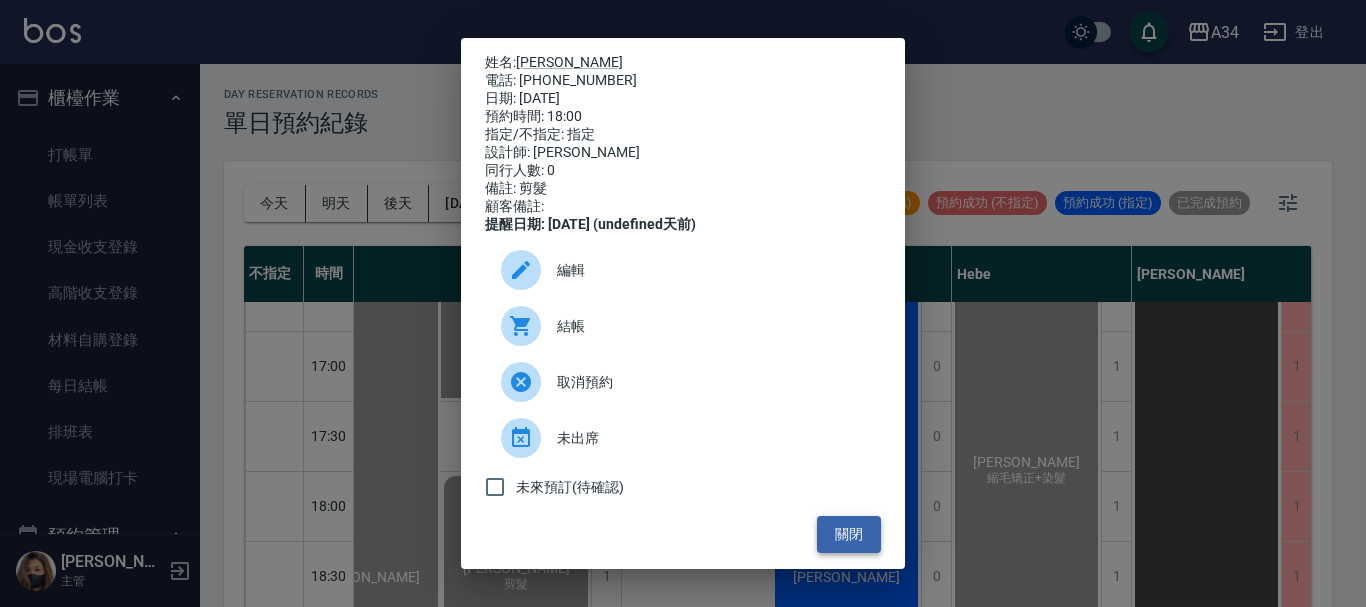click on "關閉" at bounding box center [849, 534] 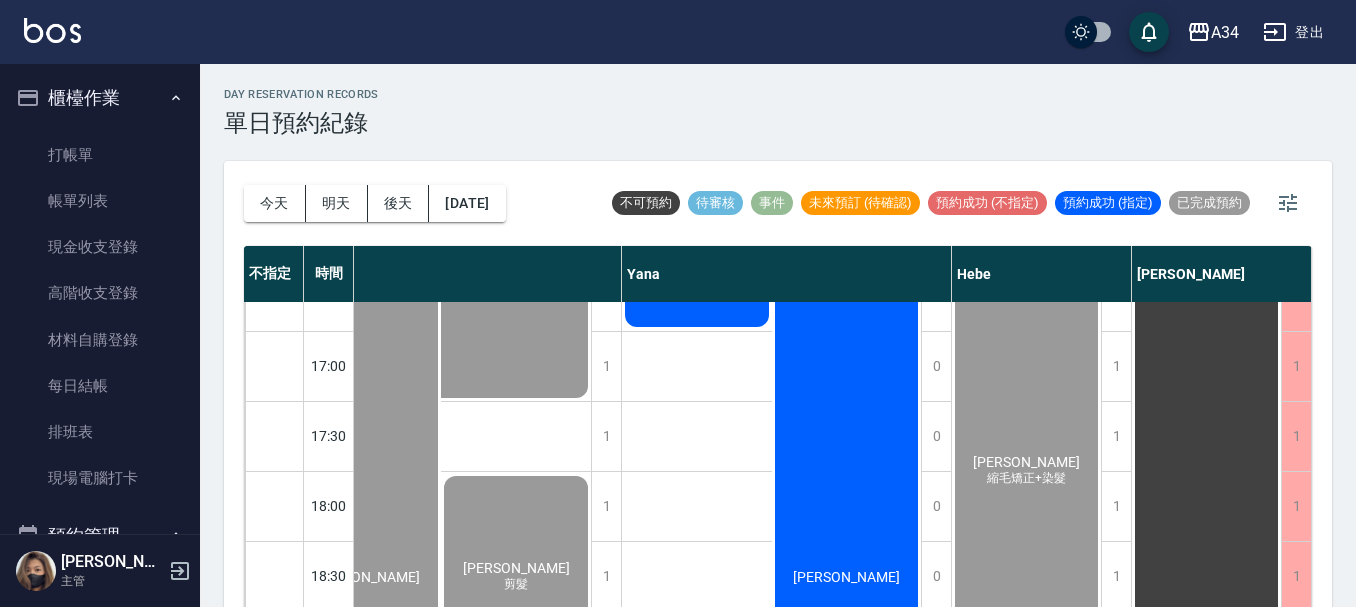 scroll, scrollTop: 811, scrollLeft: 816, axis: both 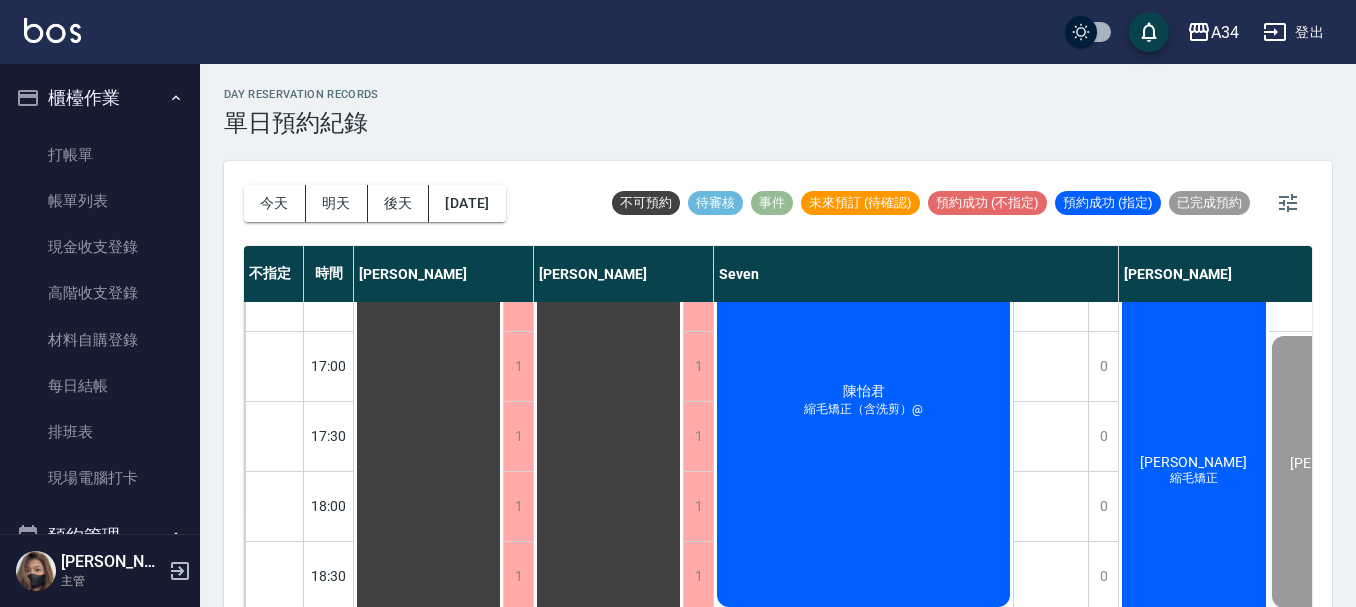 click on "陳怡君  縮毛矯正（含洗剪）@" at bounding box center [428, 156] 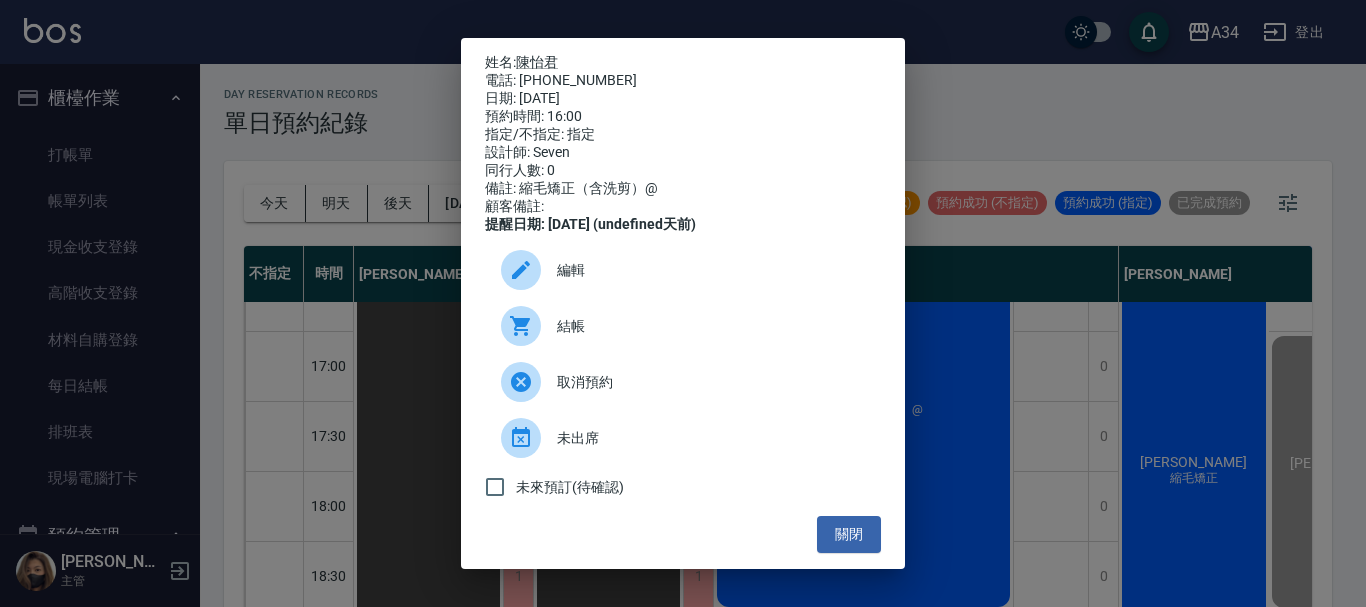 click on "結帳" at bounding box center [711, 326] 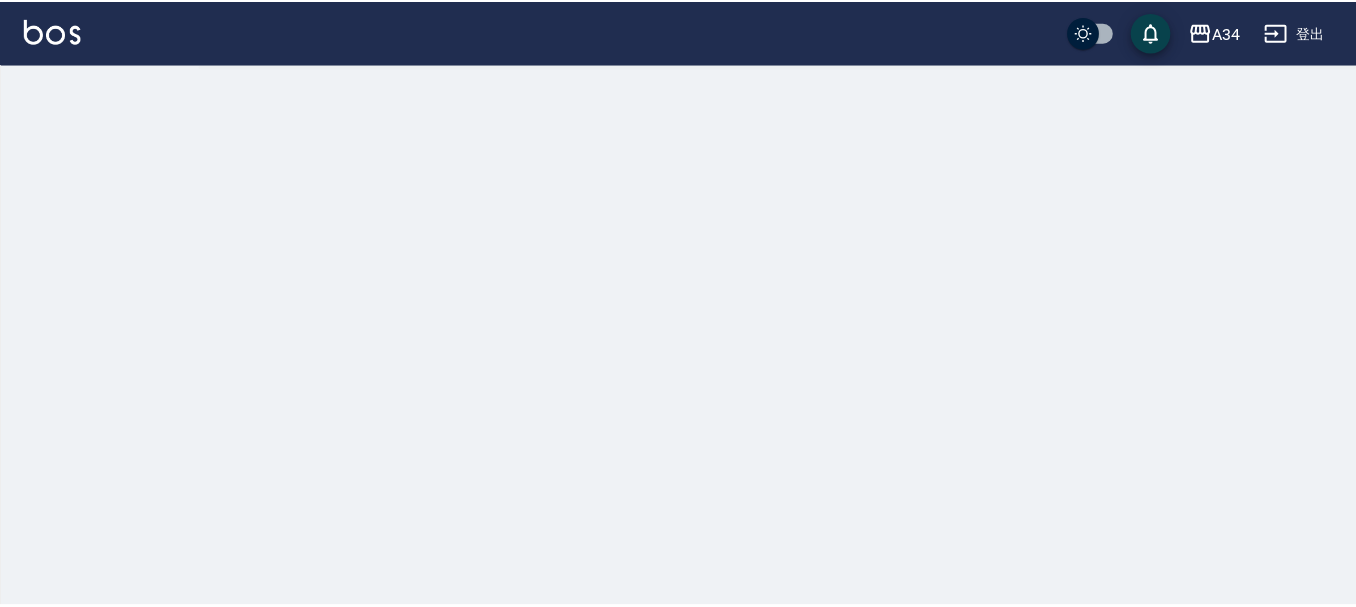 scroll, scrollTop: 0, scrollLeft: 0, axis: both 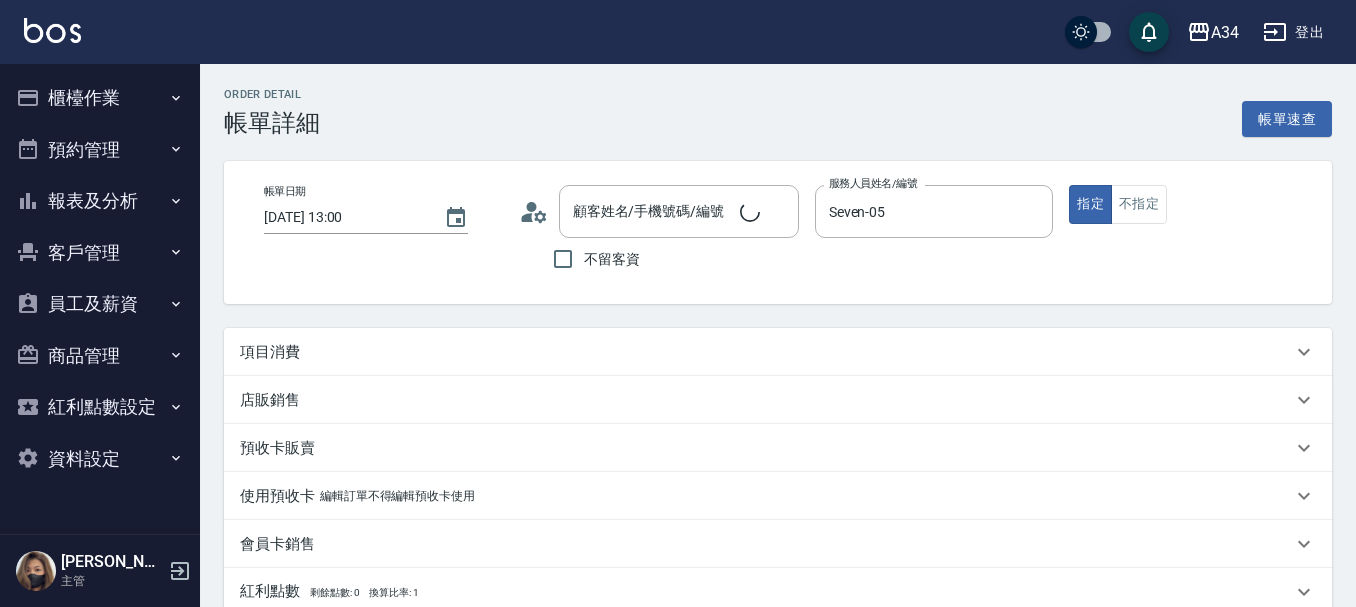 type on "2025/07/13 13:00" 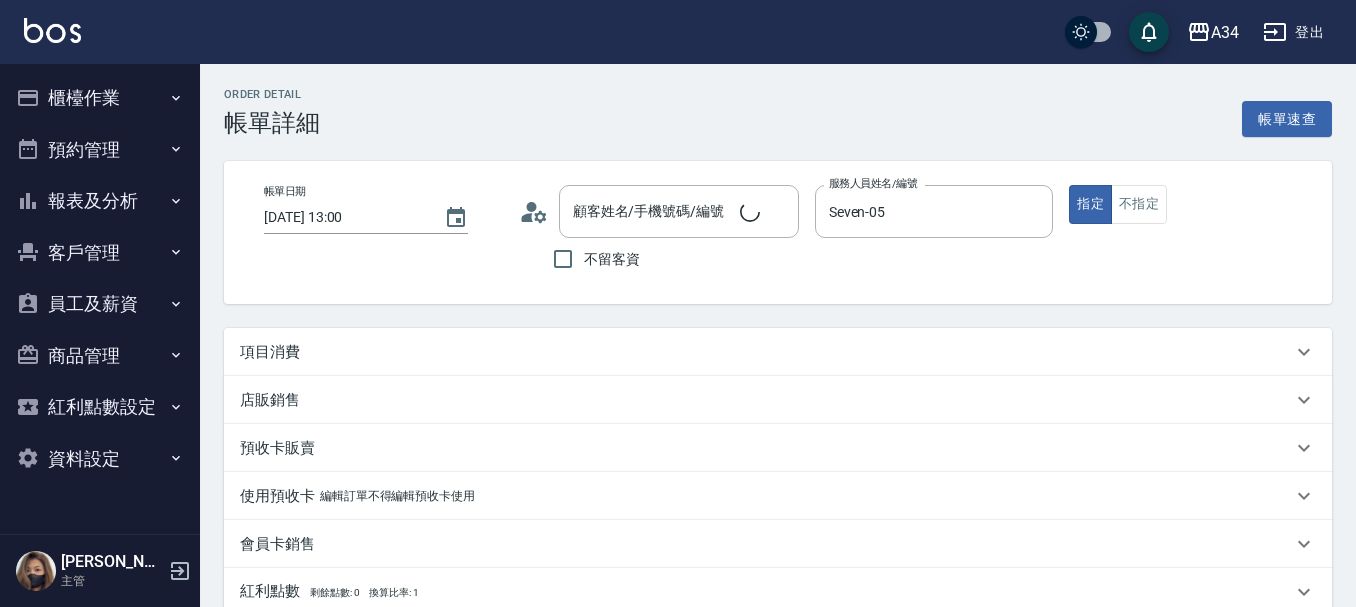 type on "Seven-05" 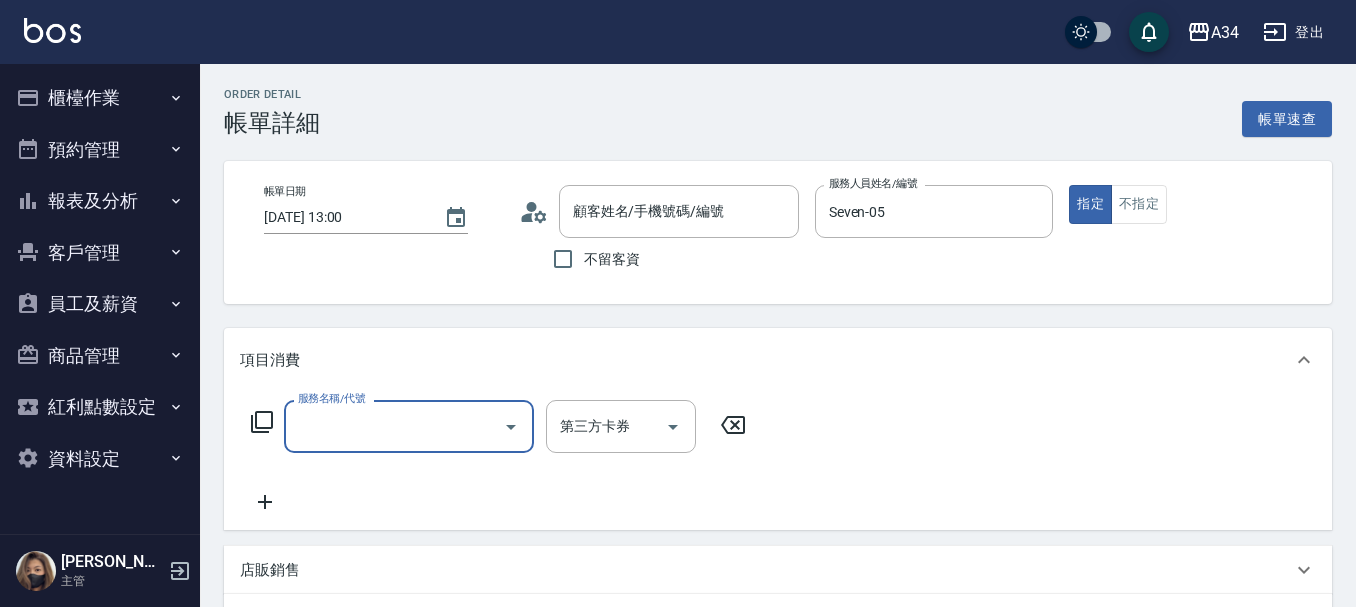 scroll, scrollTop: 0, scrollLeft: 0, axis: both 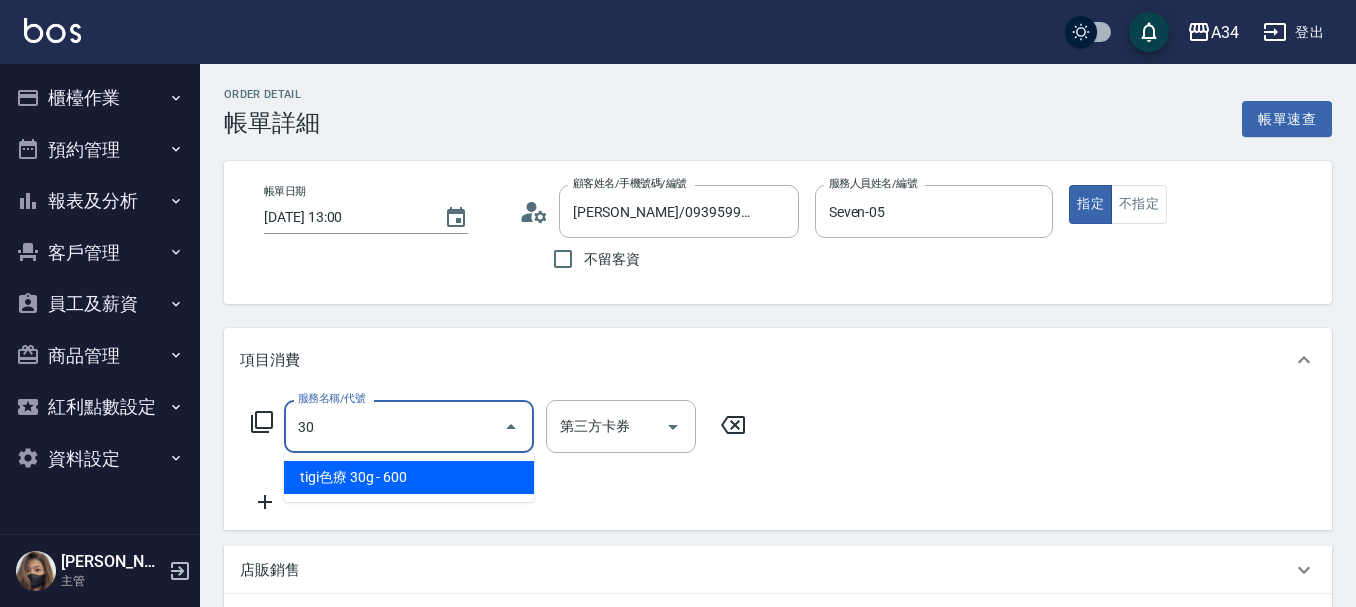 type on "301" 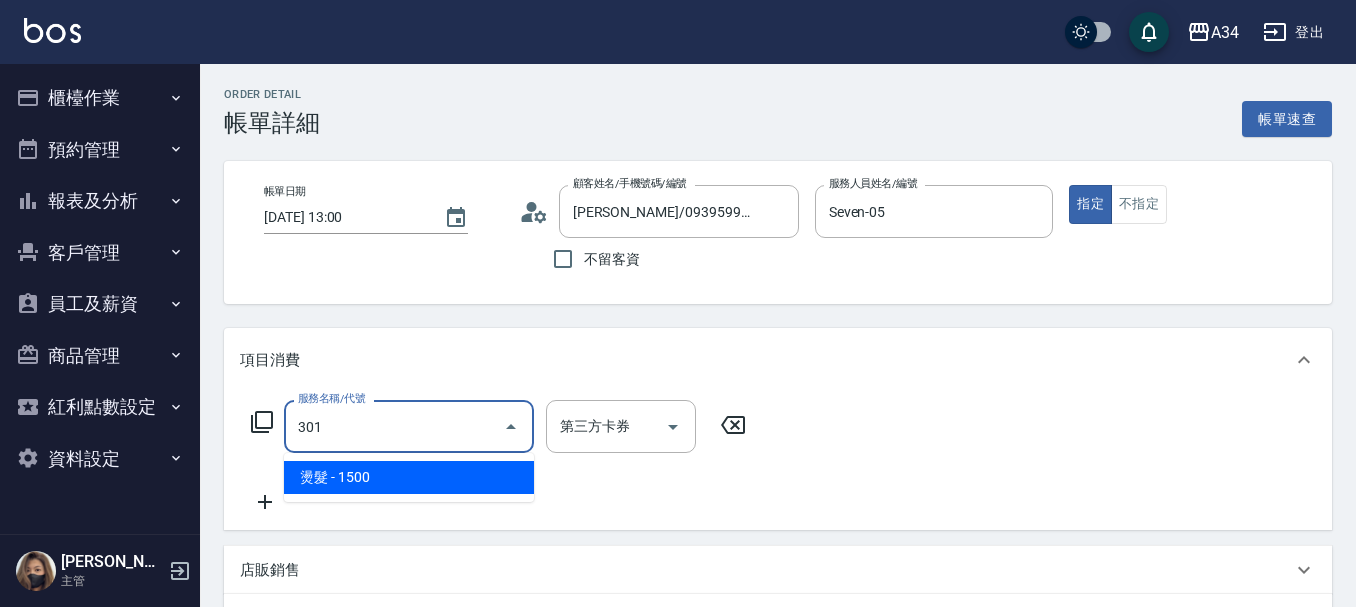 type on "150" 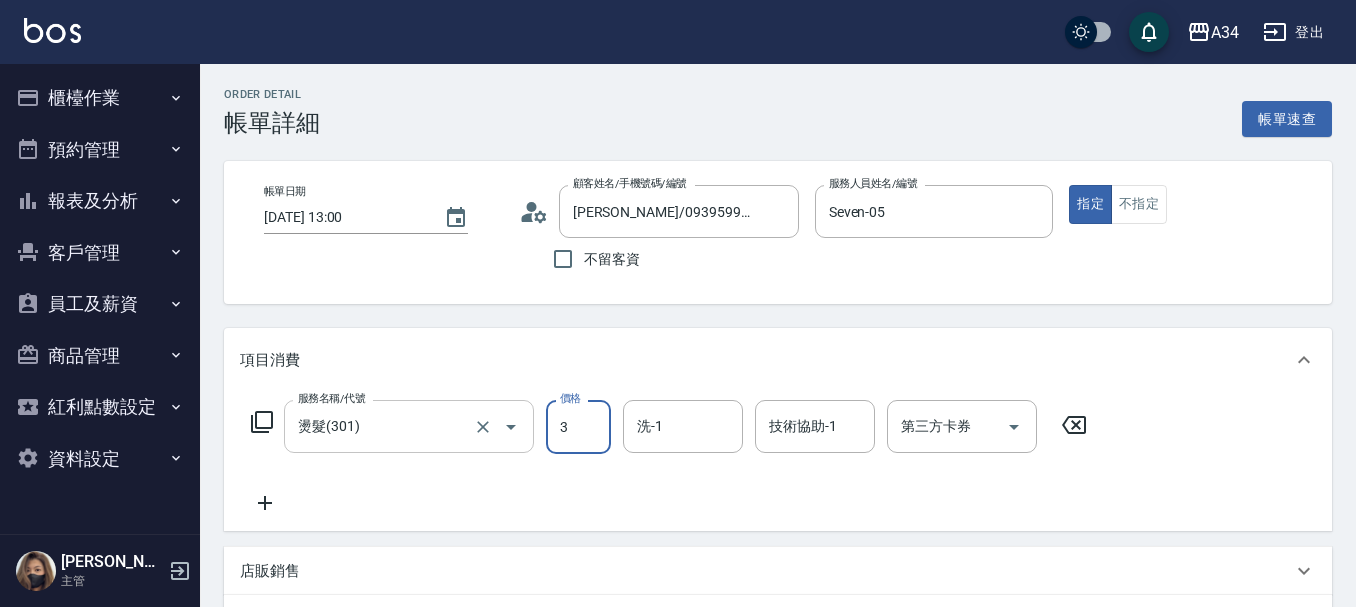 type on "0" 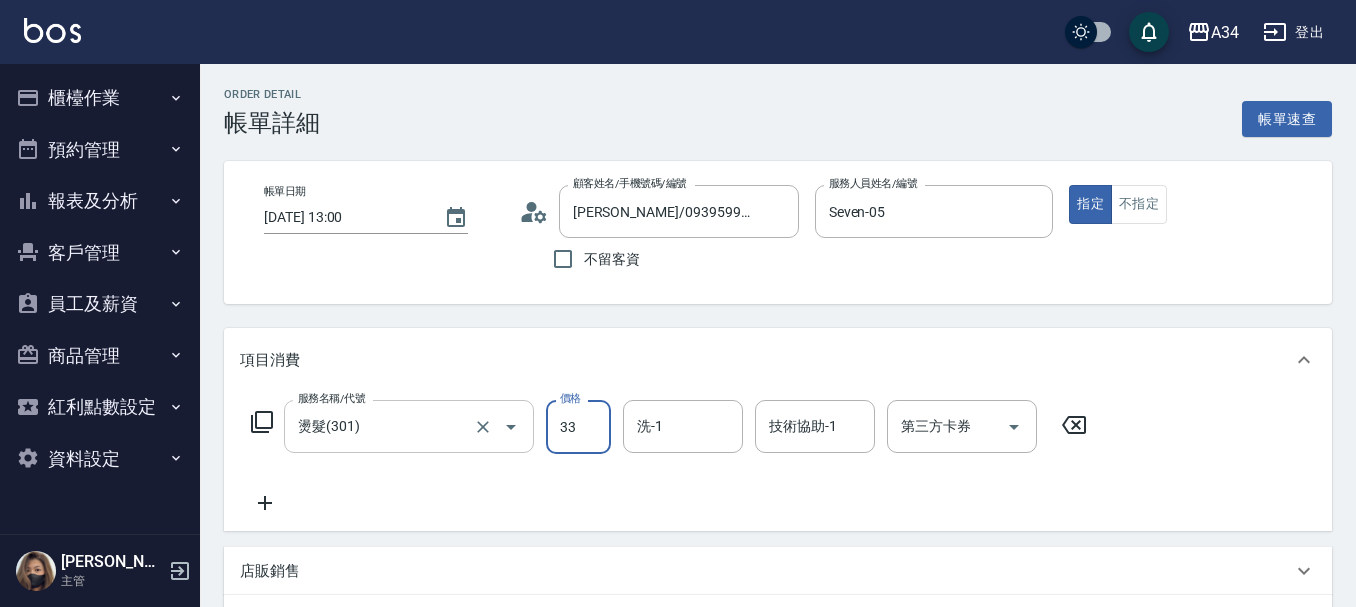 type on "330" 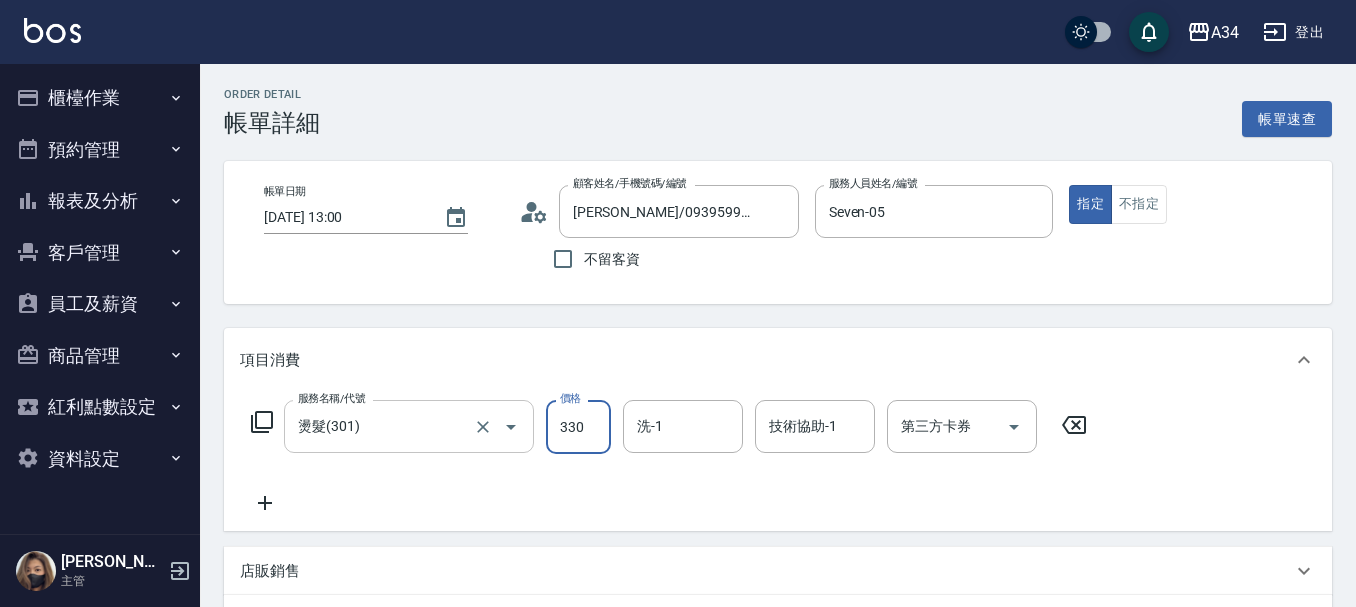 type on "30" 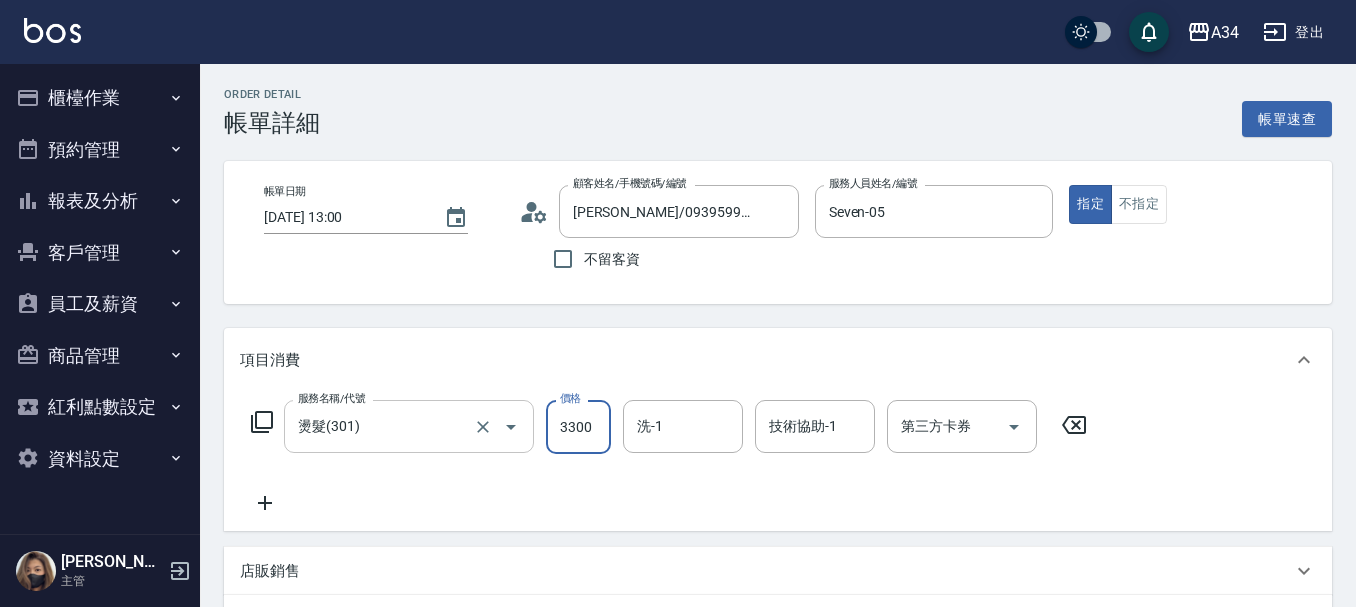 type on "330" 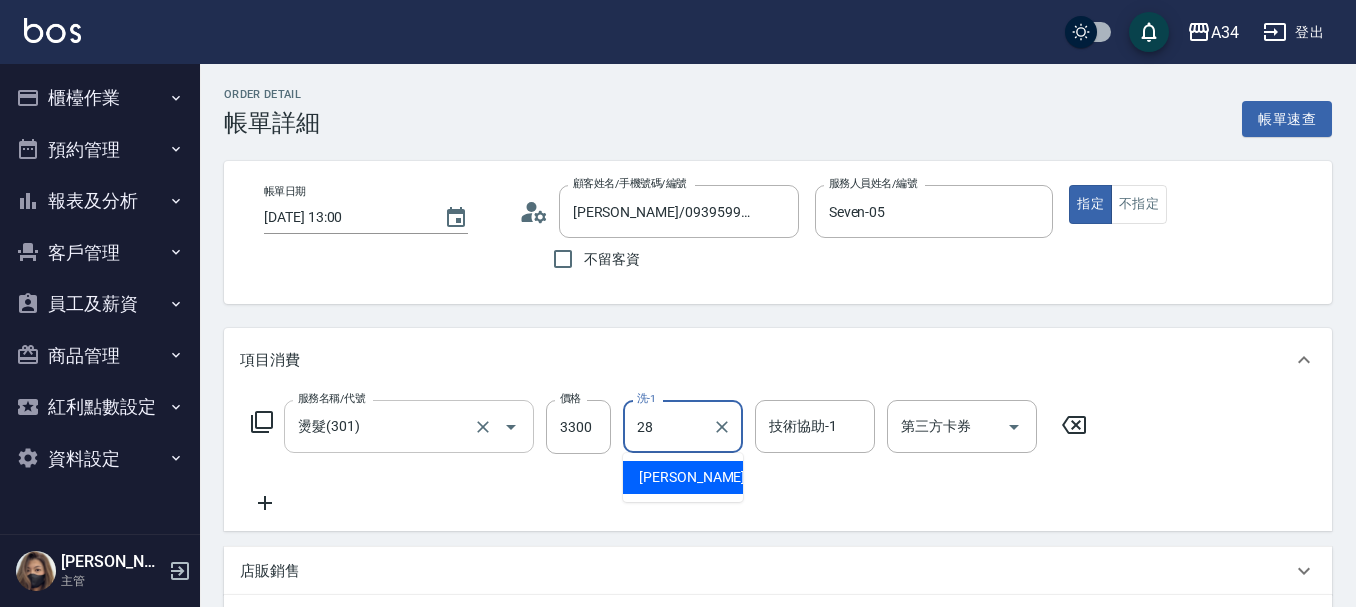 type on "劉城鈺-28" 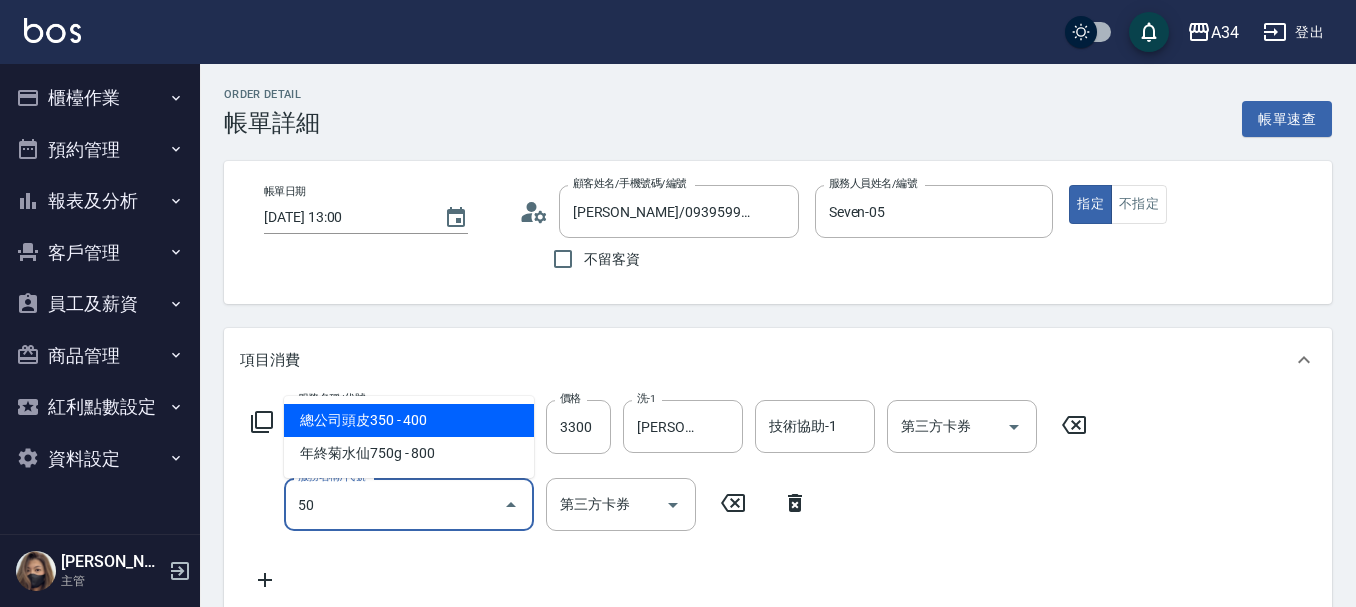 type on "503" 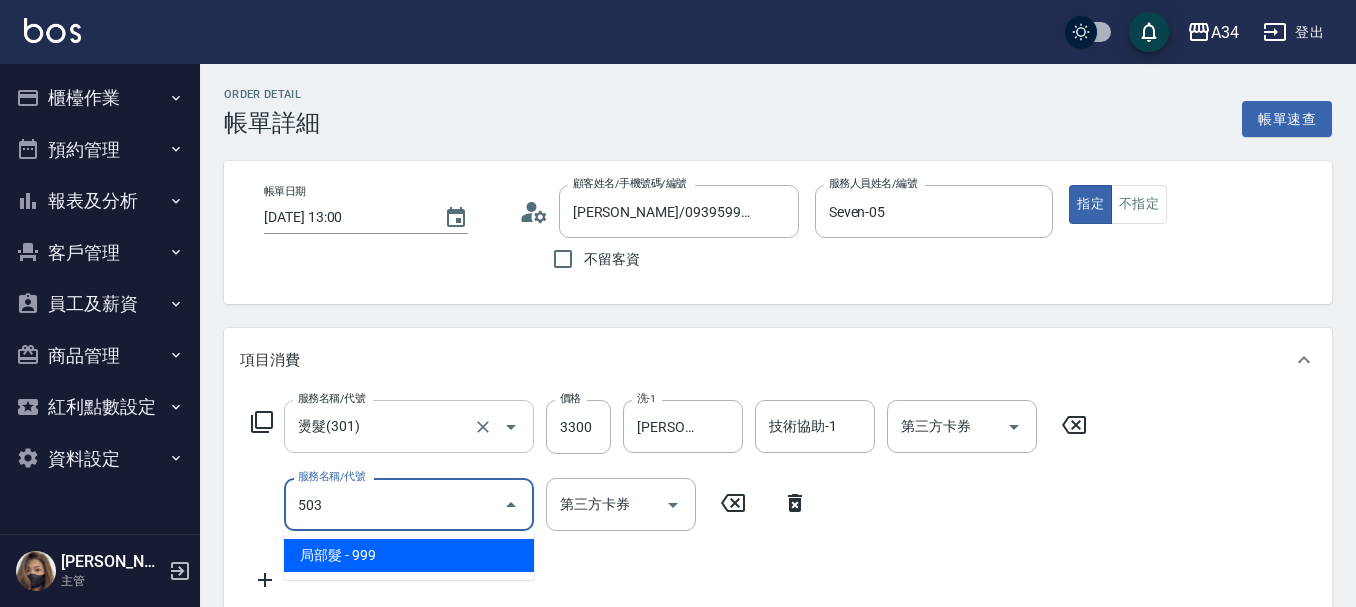 type on "420" 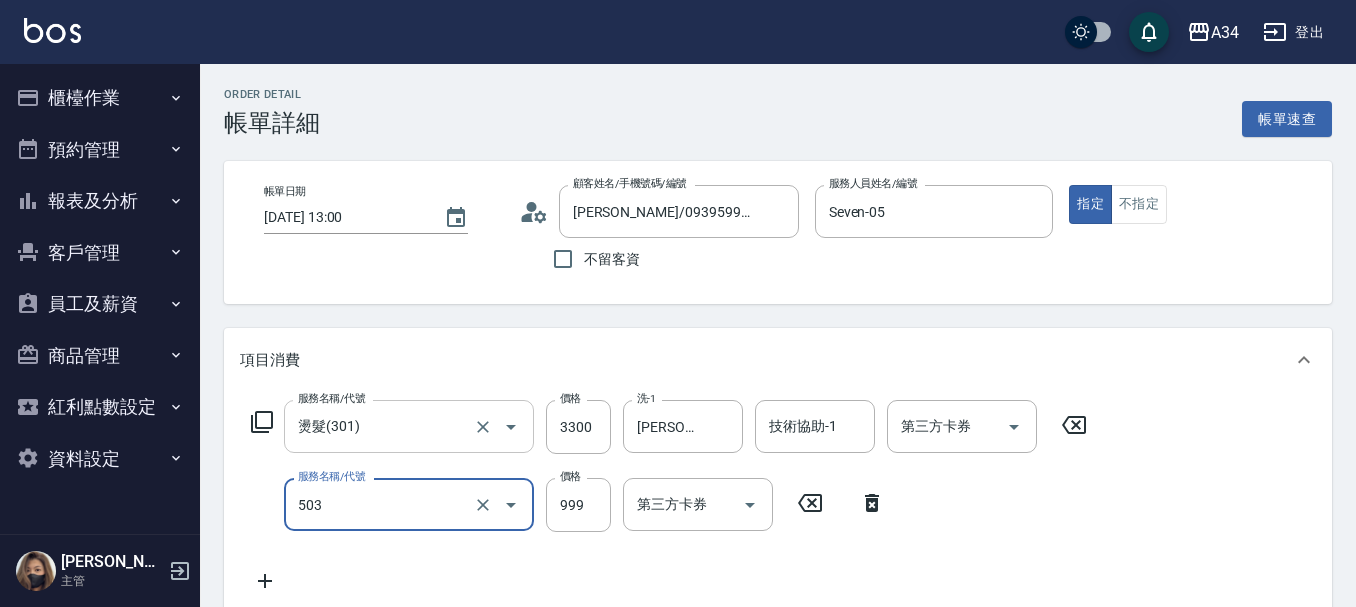 type on "局部髮(503)" 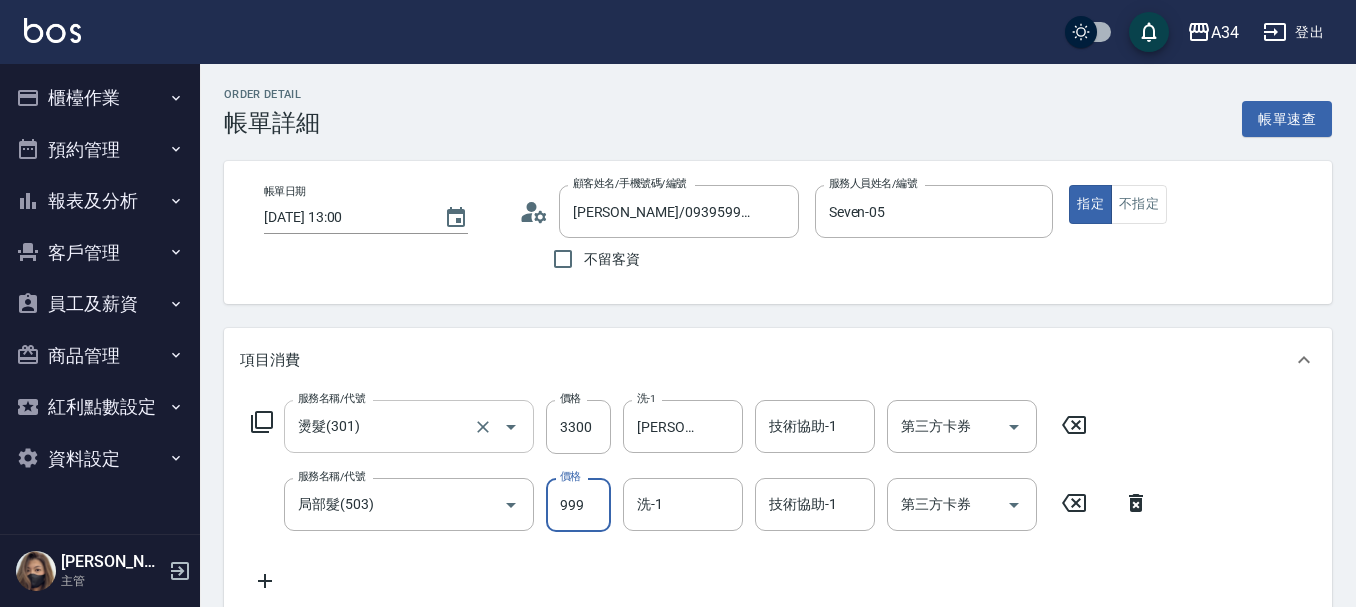 type on "330" 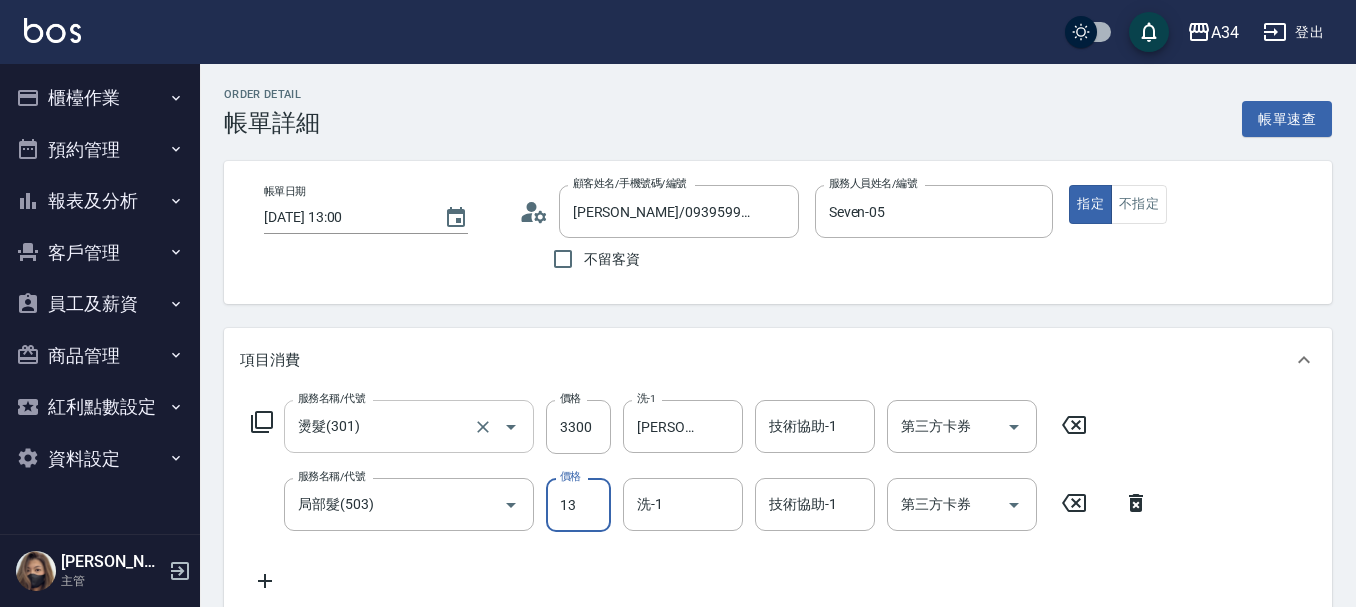 type on "130" 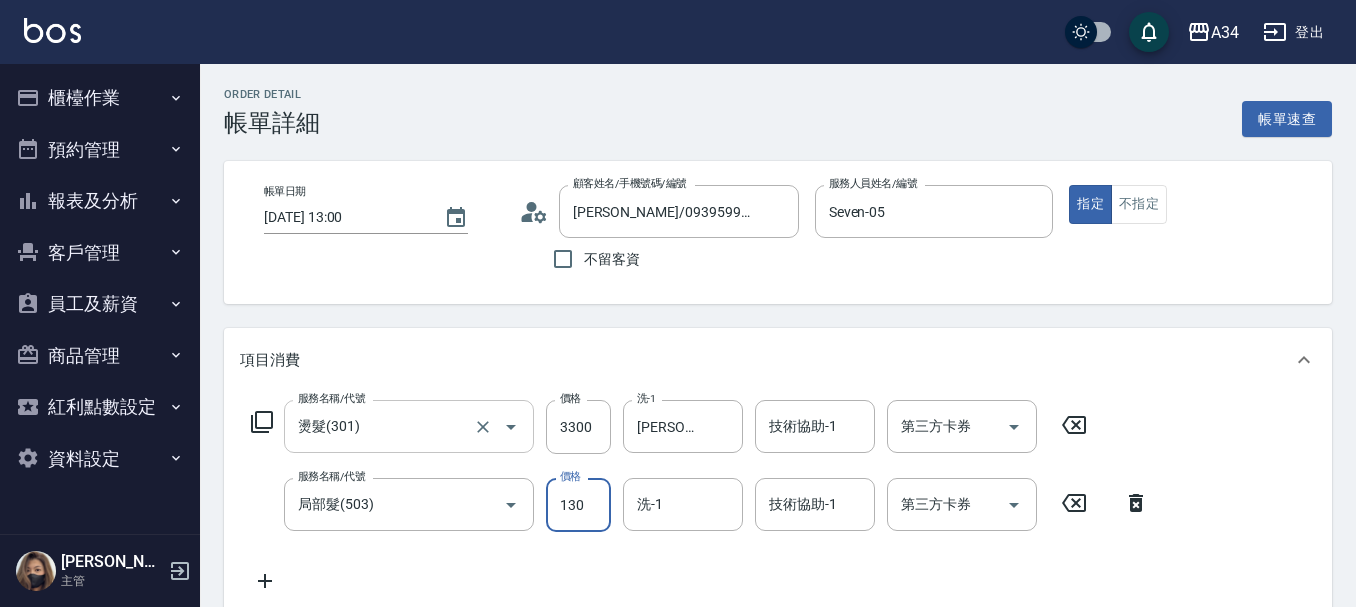 type on "460" 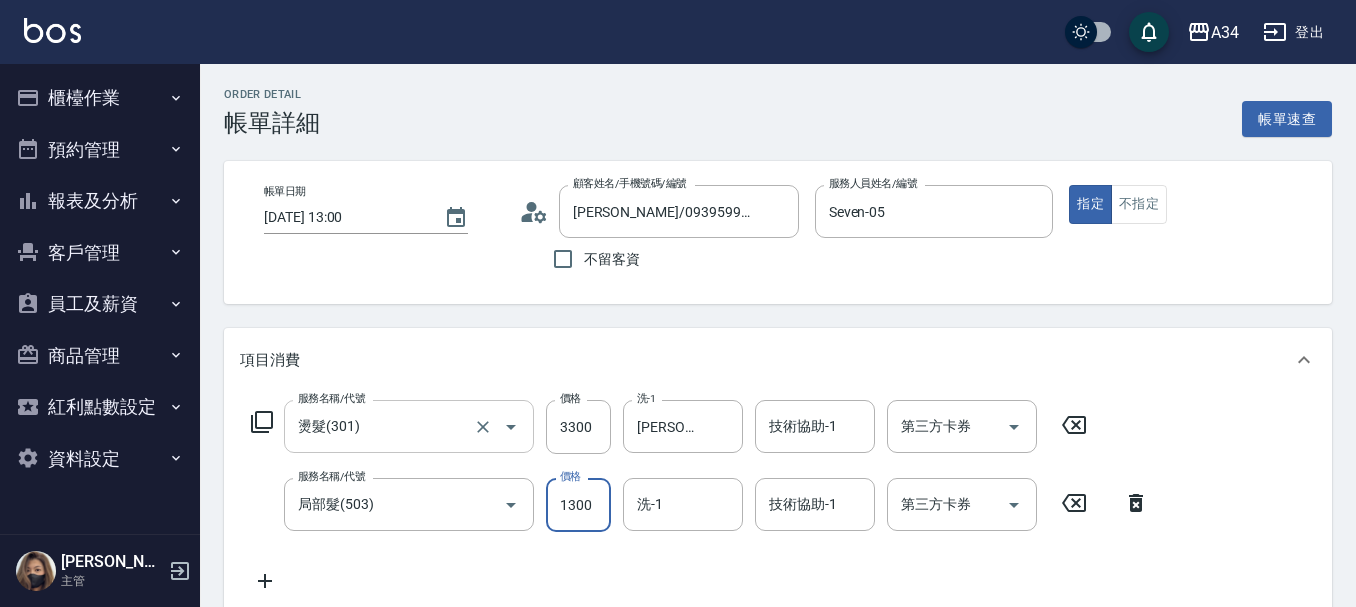 type on "1300" 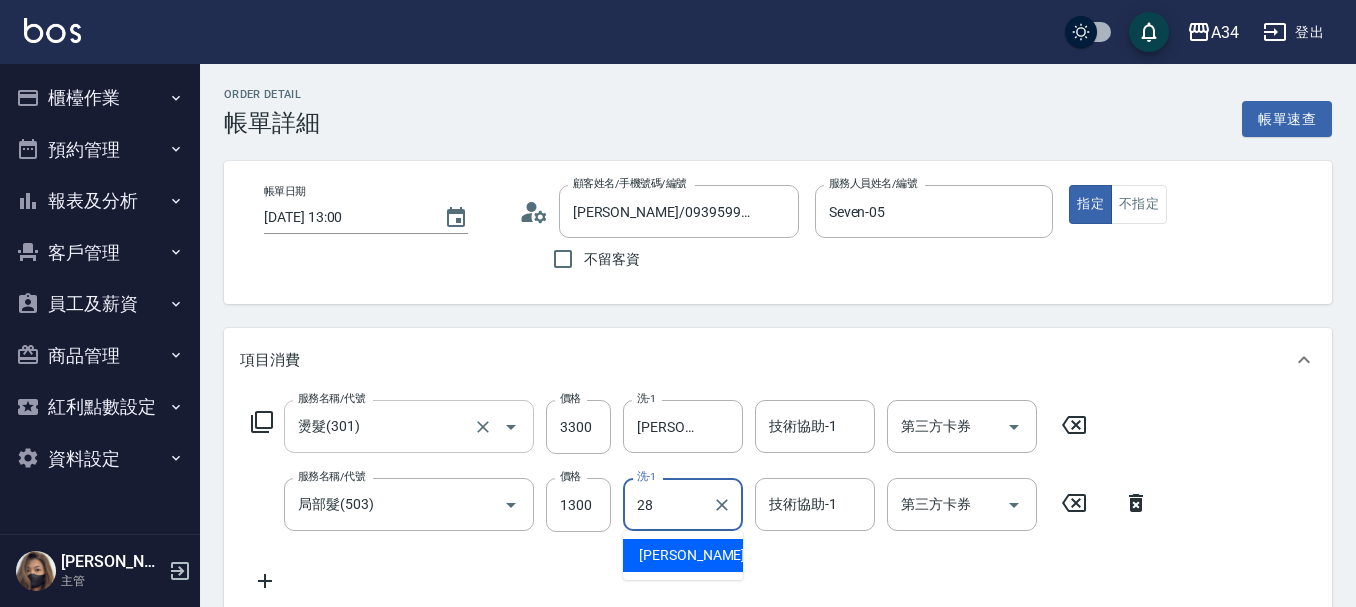 type on "劉城鈺-28" 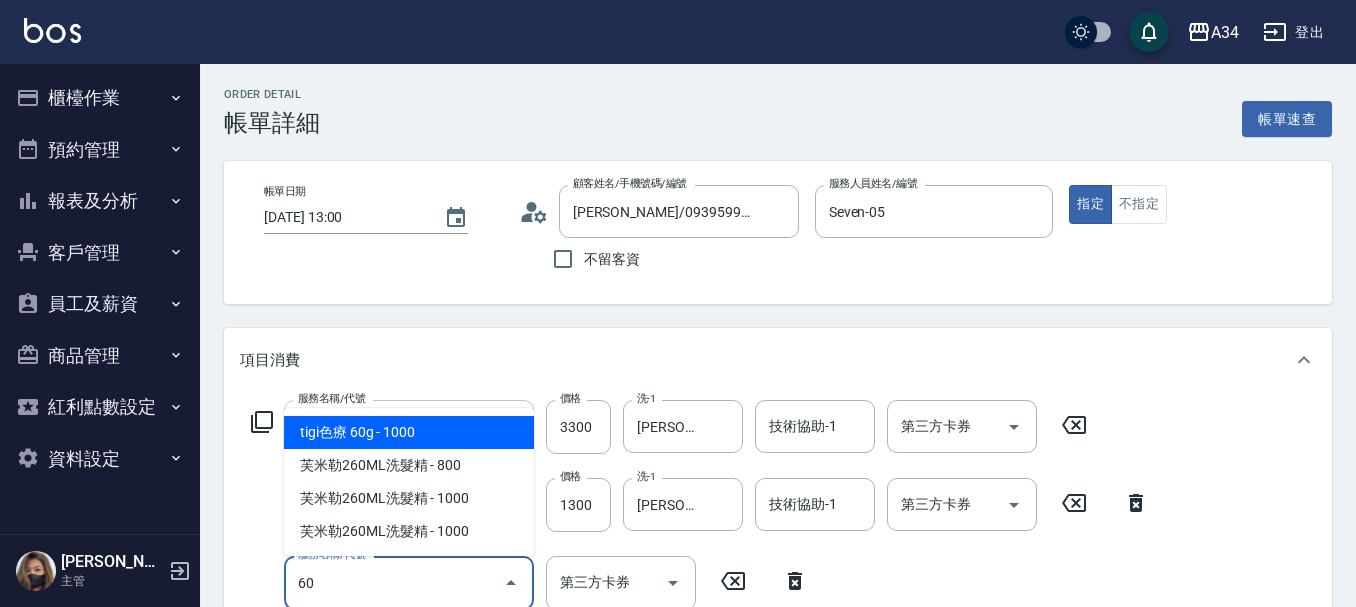 type on "602" 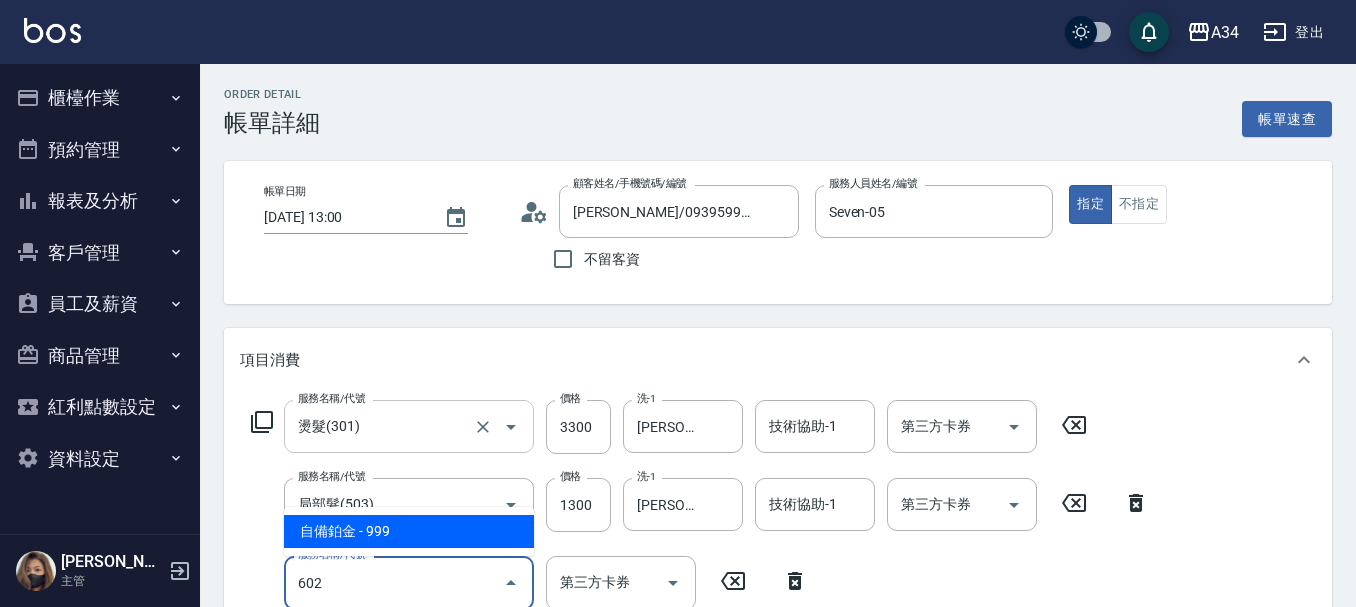 type on "550" 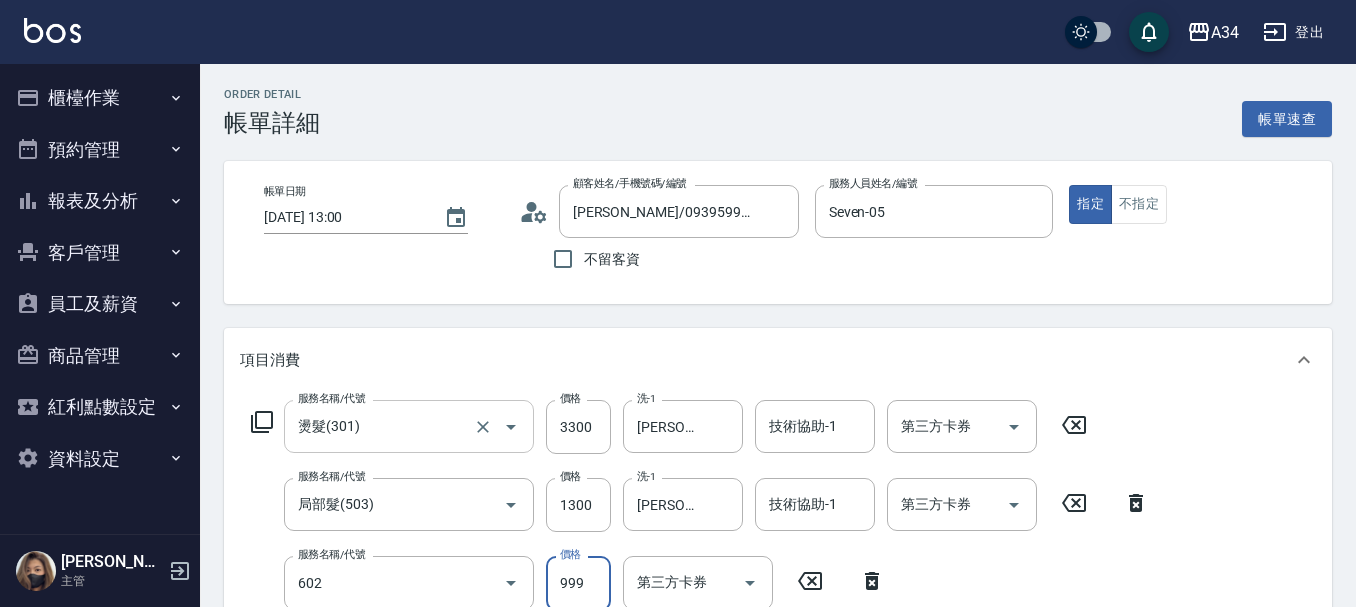 type on "自備鉑金(602)" 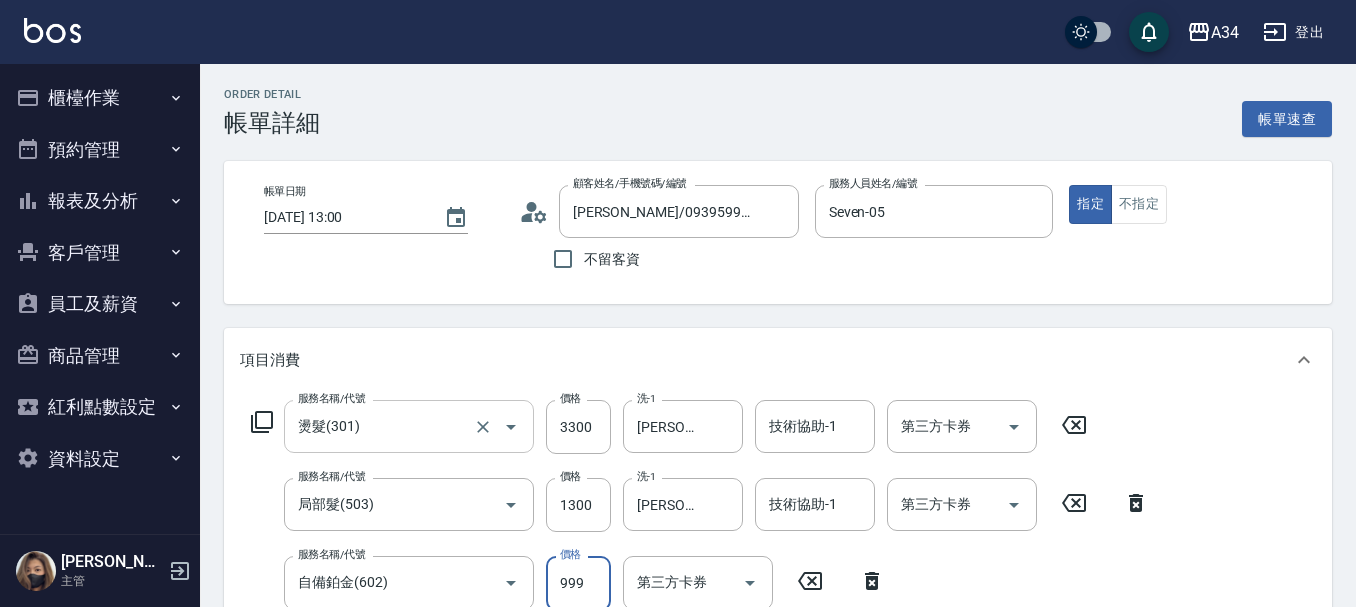 scroll, scrollTop: 4, scrollLeft: 0, axis: vertical 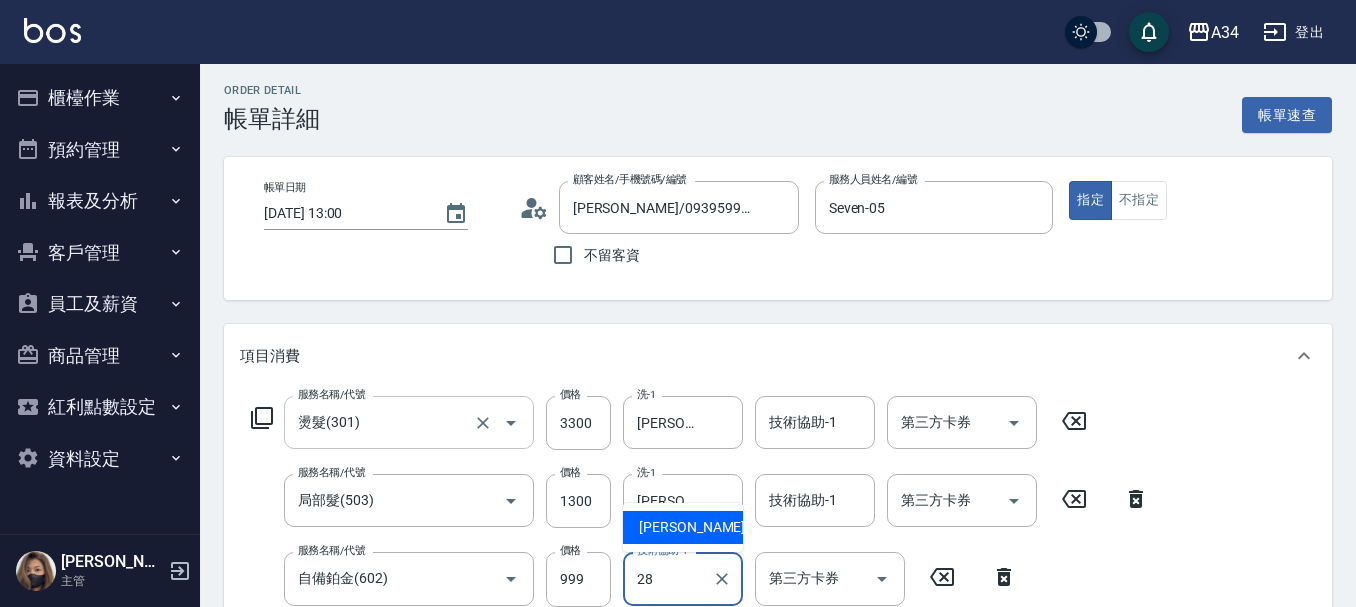type on "劉城鈺-28" 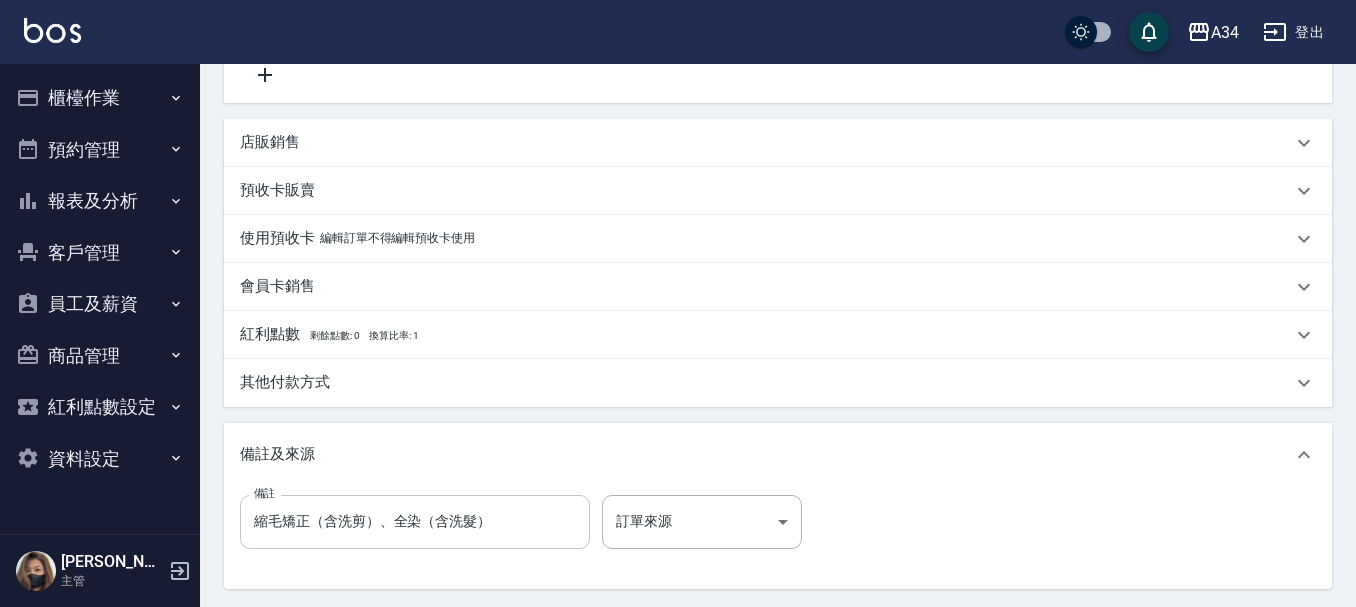 scroll, scrollTop: 583, scrollLeft: 0, axis: vertical 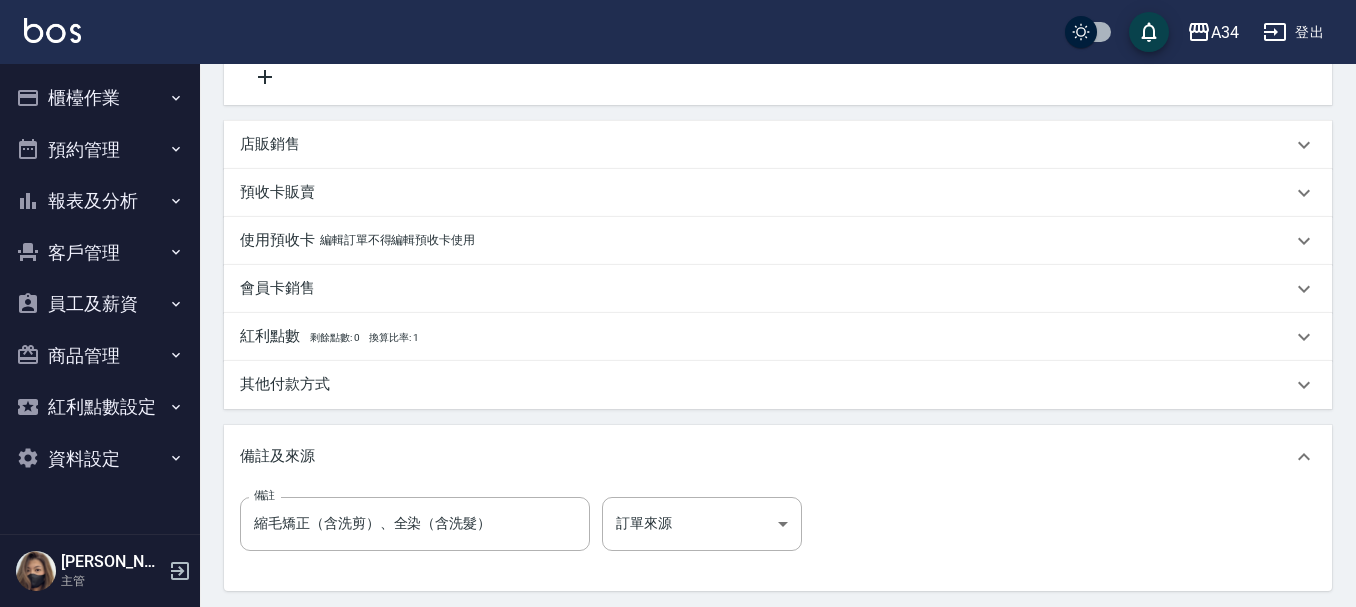 click on "其他付款方式" at bounding box center [285, 384] 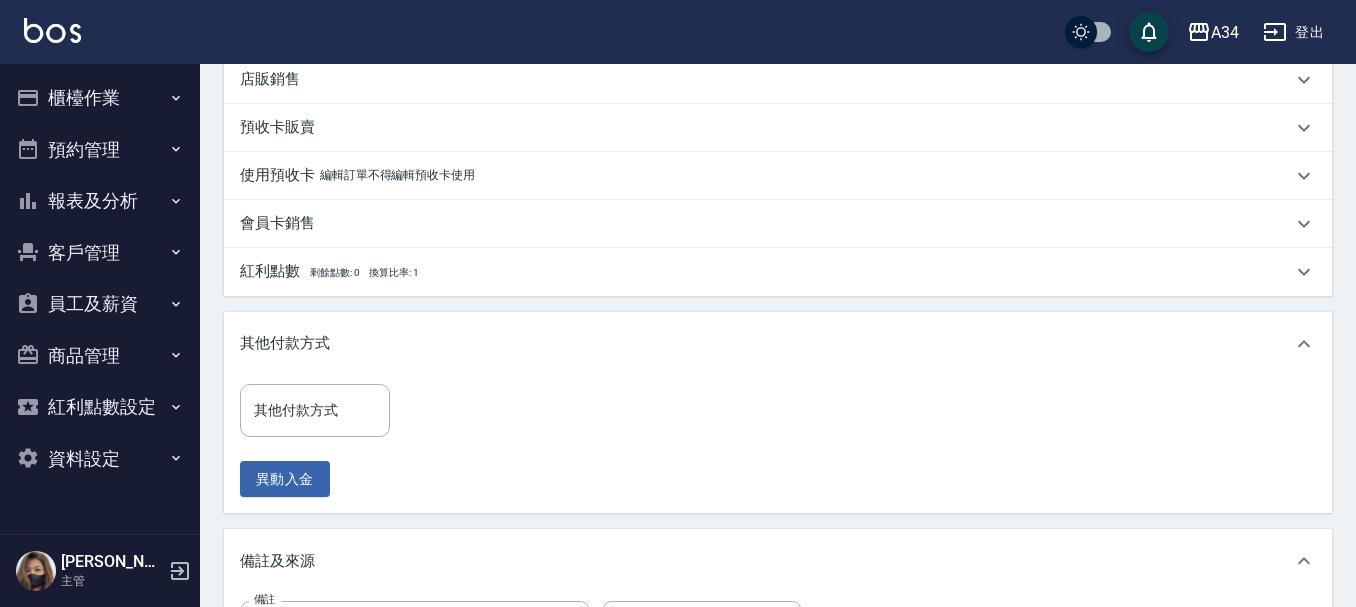 scroll, scrollTop: 683, scrollLeft: 0, axis: vertical 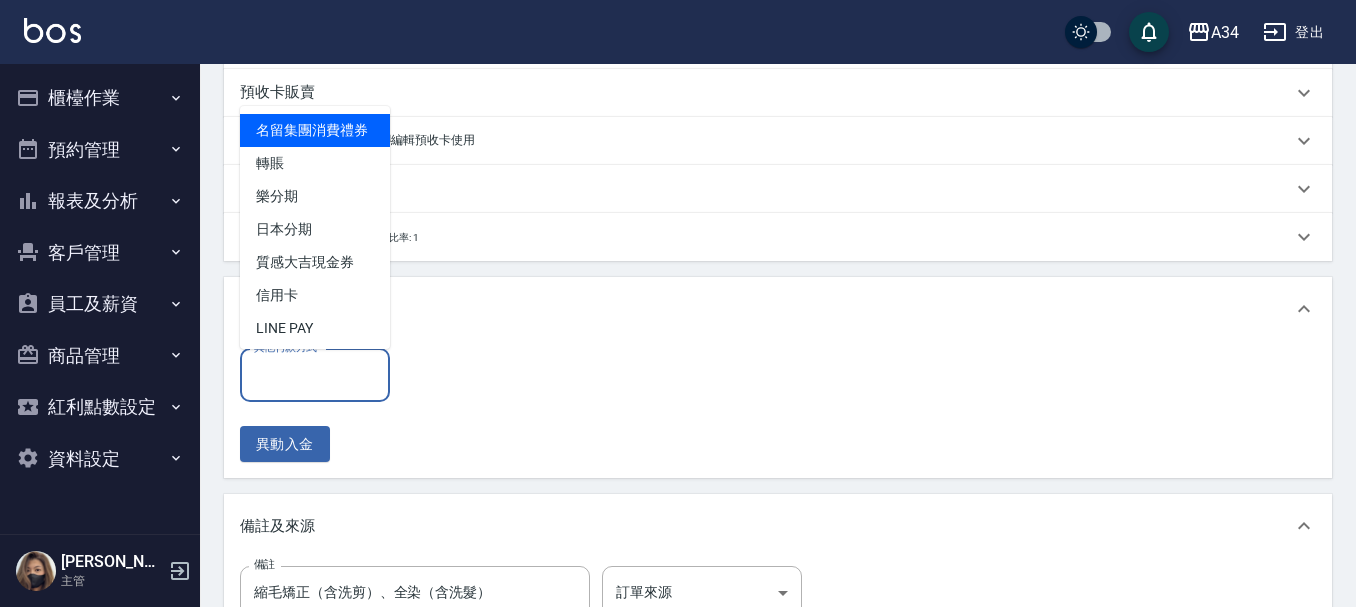 click on "其他付款方式" at bounding box center (315, 375) 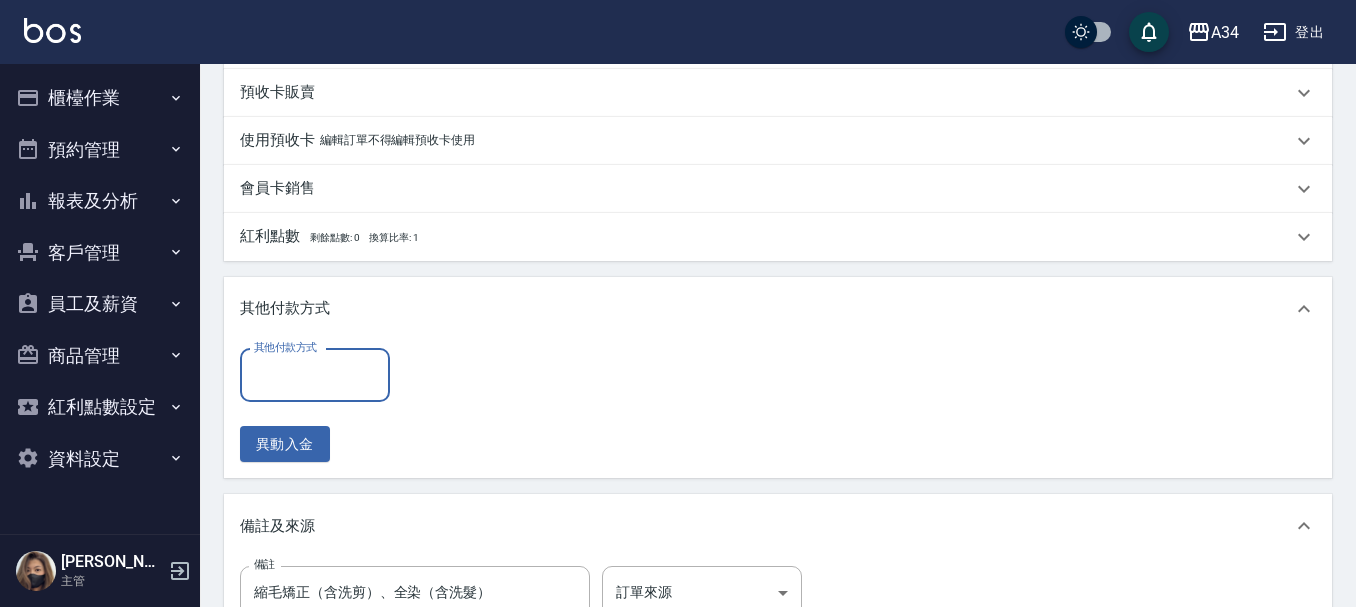 click on "其他付款方式" at bounding box center [315, 375] 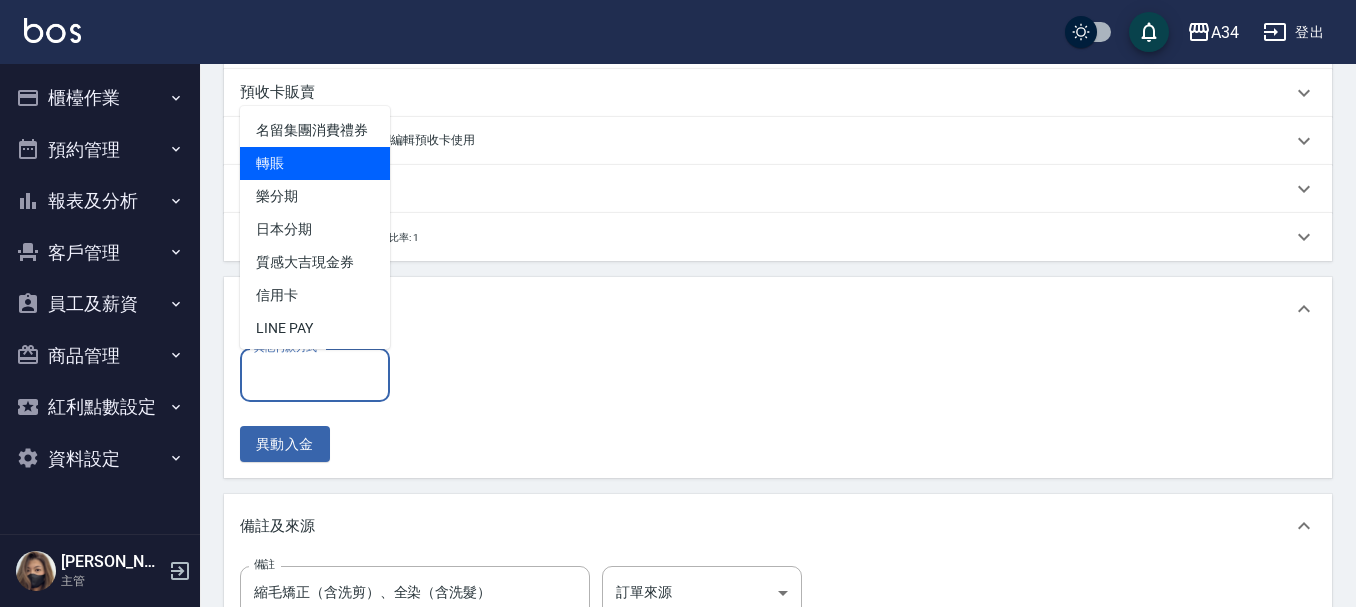 click on "轉賬" at bounding box center (315, 163) 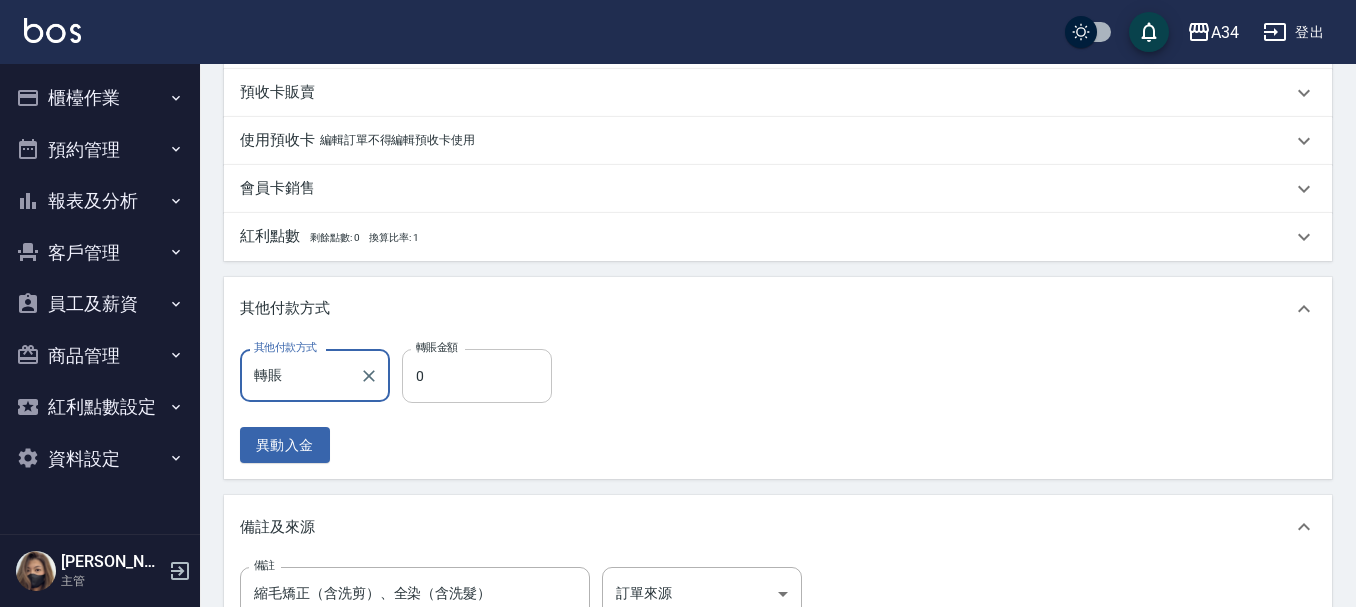click on "0" at bounding box center (477, 376) 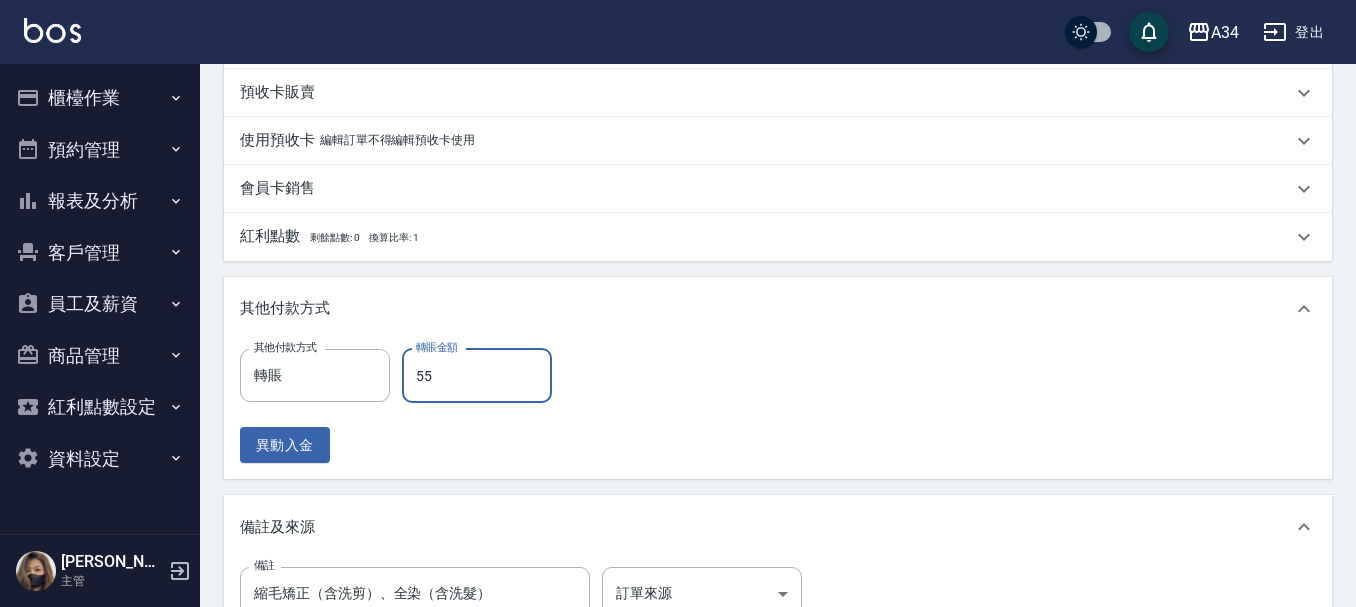 type on "559" 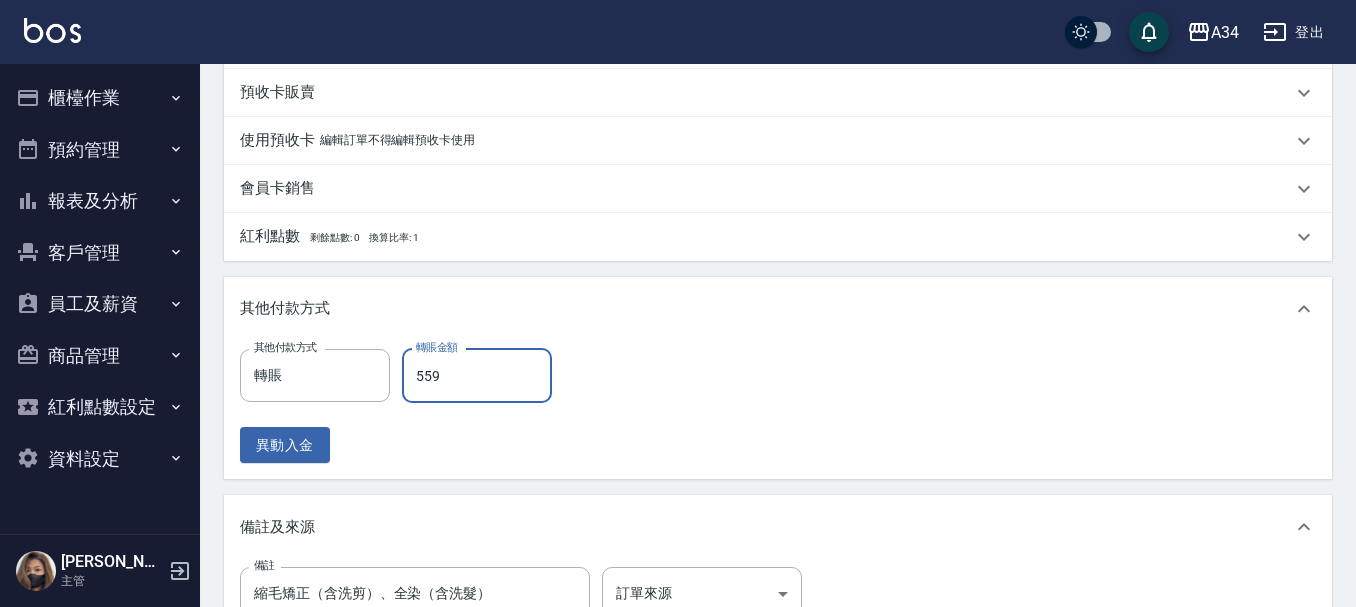 type on "500" 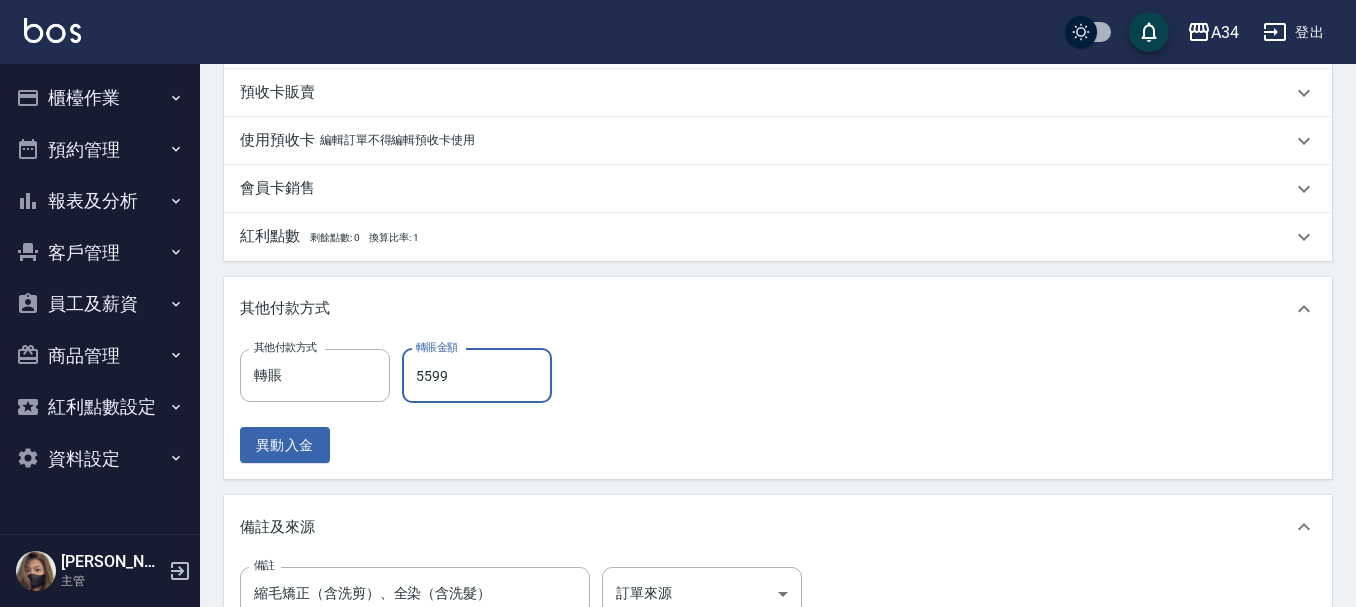 type on "0" 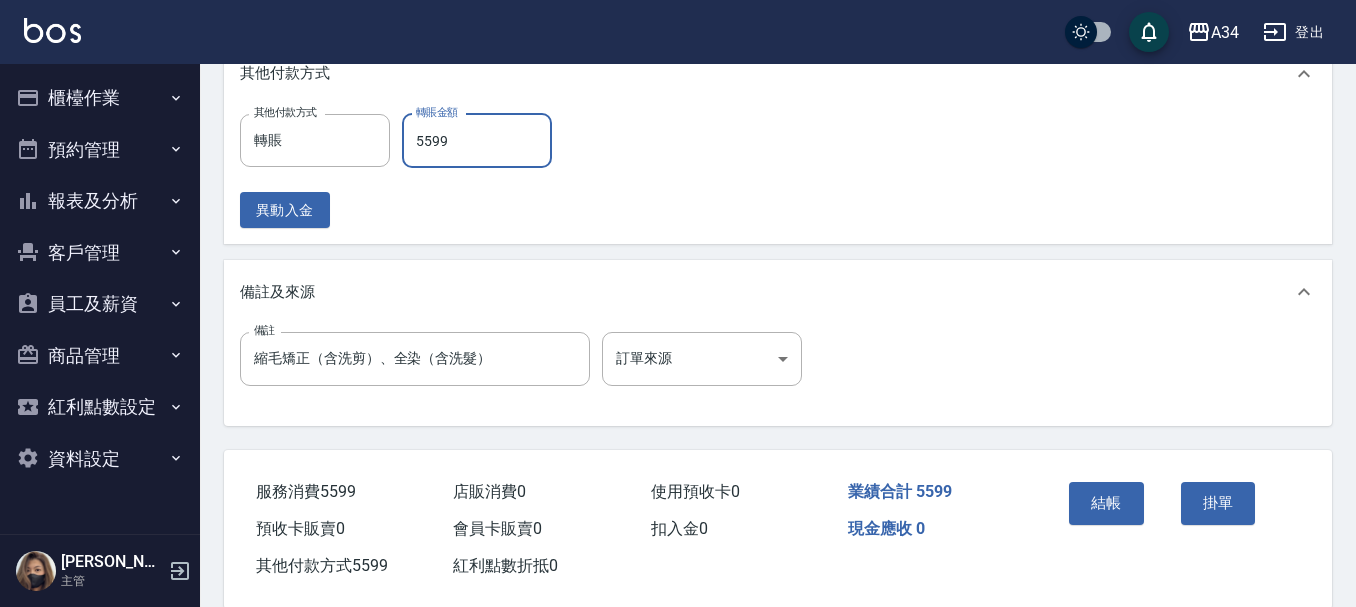 scroll, scrollTop: 953, scrollLeft: 0, axis: vertical 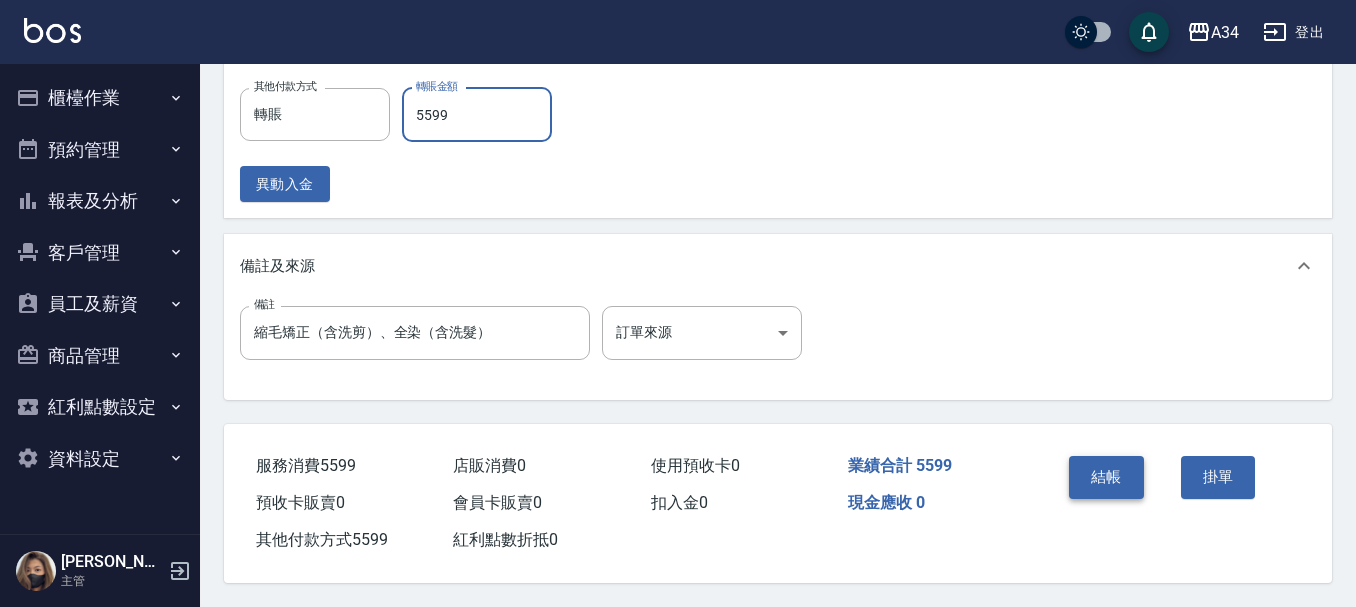type on "5599" 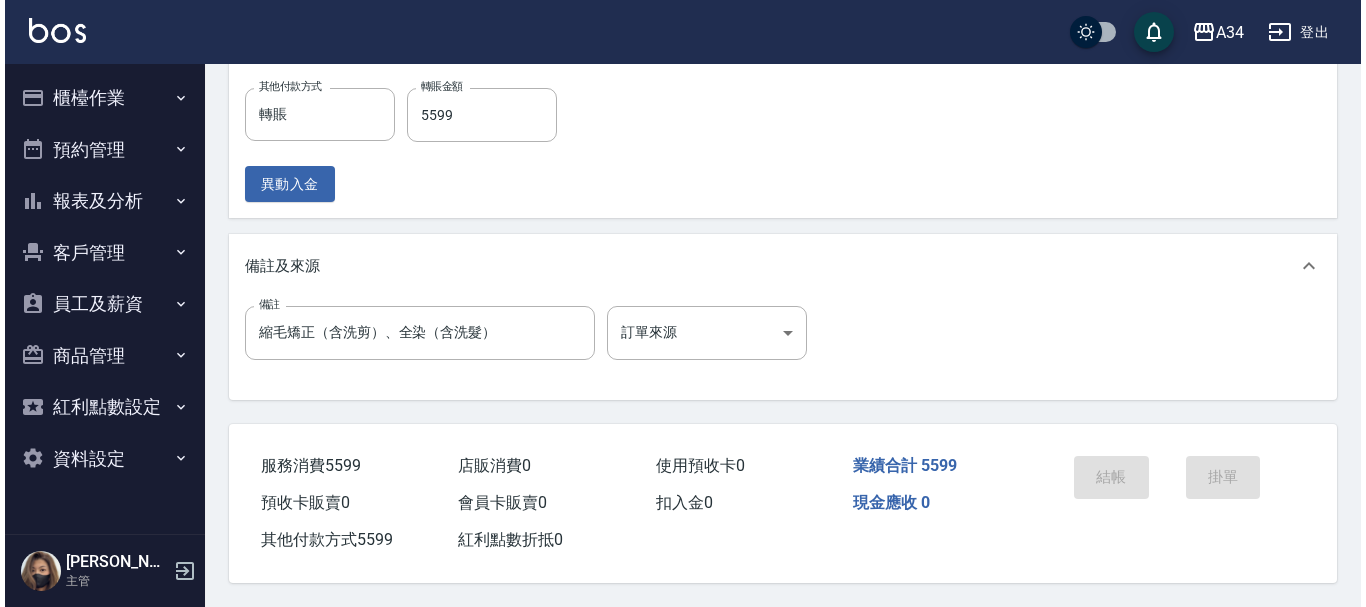 scroll, scrollTop: 0, scrollLeft: 0, axis: both 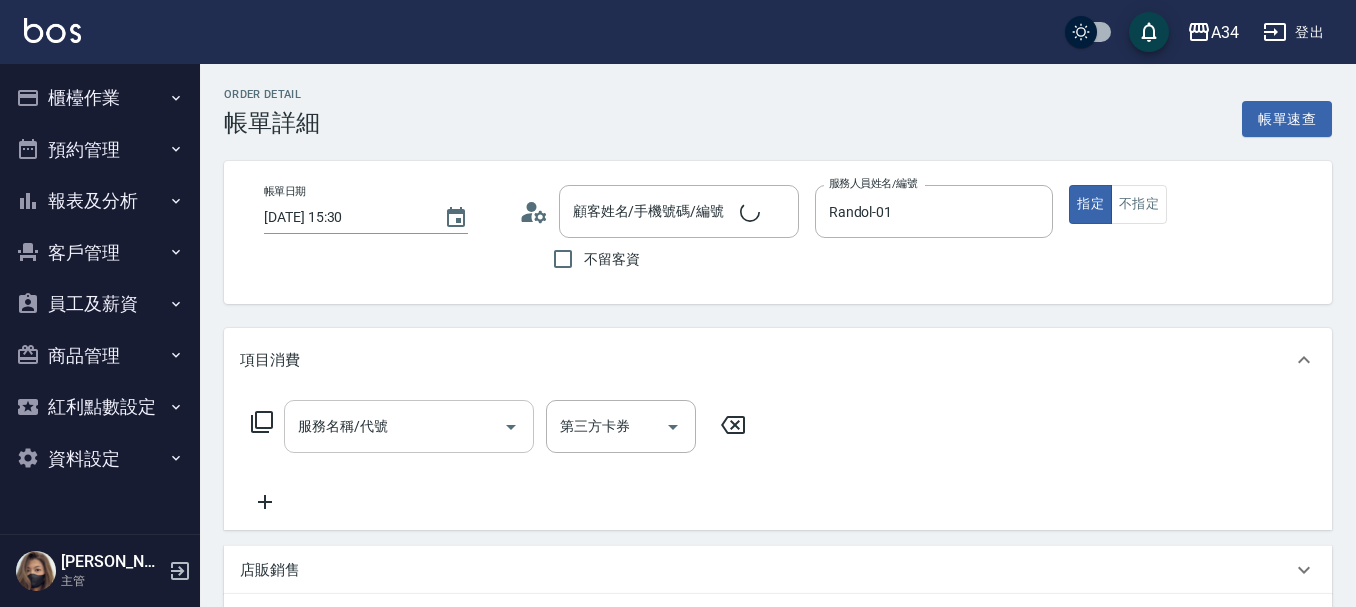 click on "服務名稱/代號" at bounding box center (394, 426) 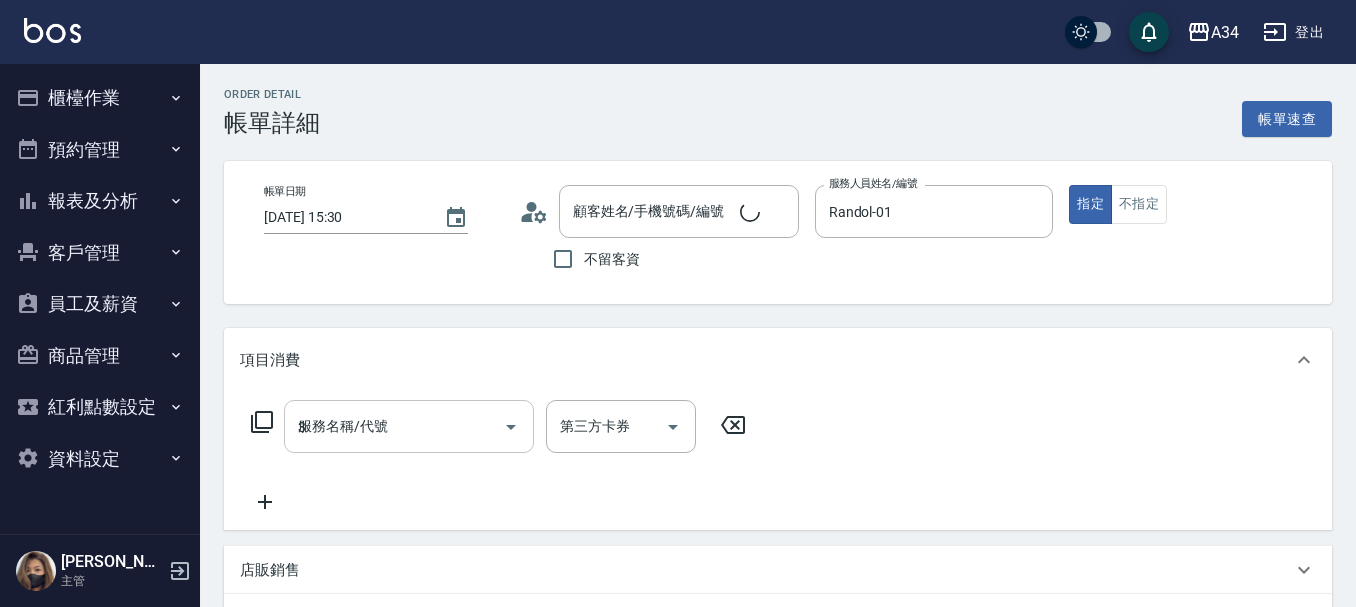 type on "30" 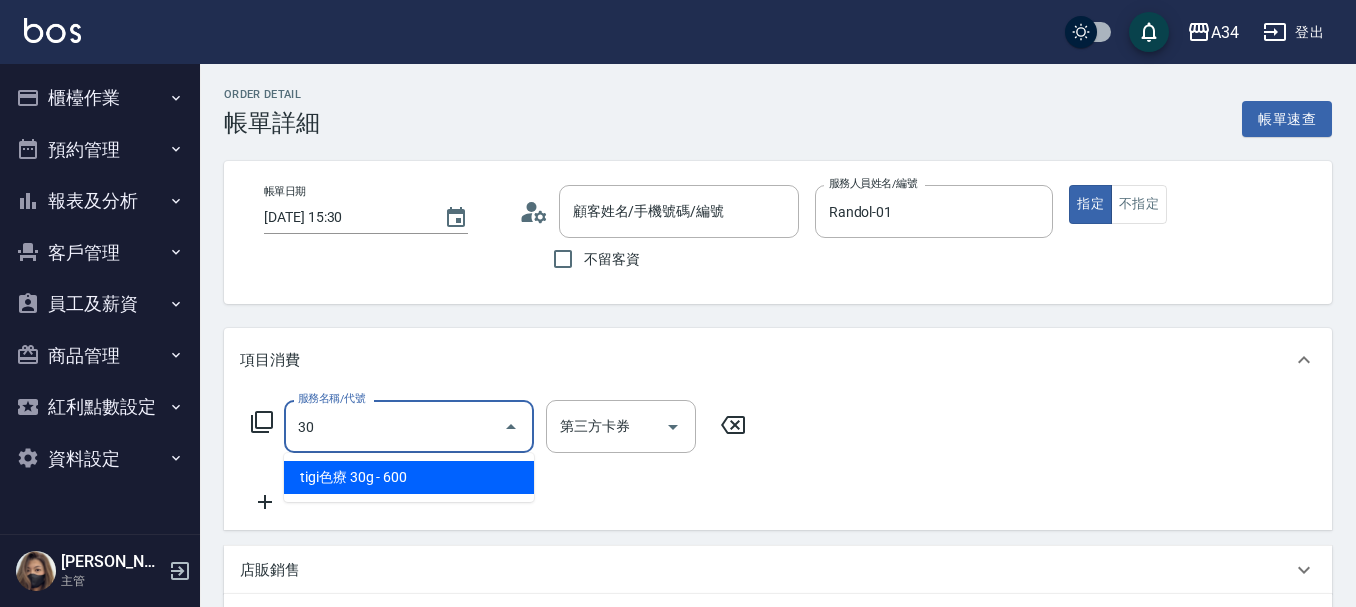 scroll, scrollTop: 0, scrollLeft: 0, axis: both 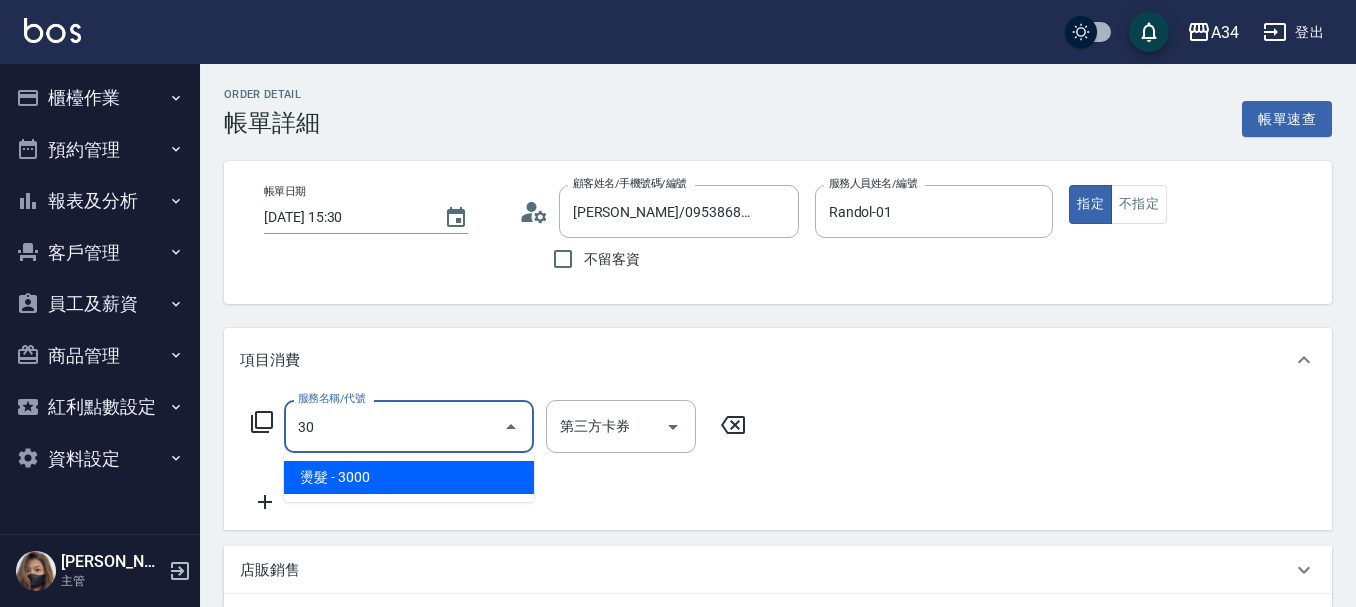 type on "王睿澤/0953868637/null" 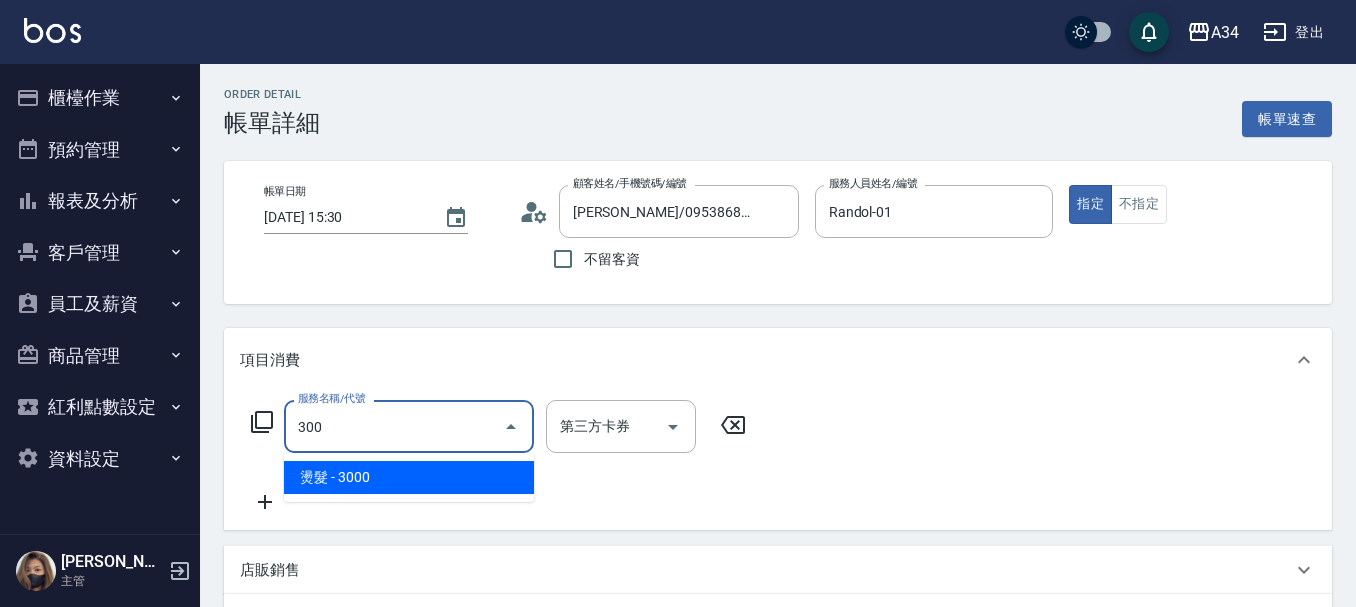type on "300" 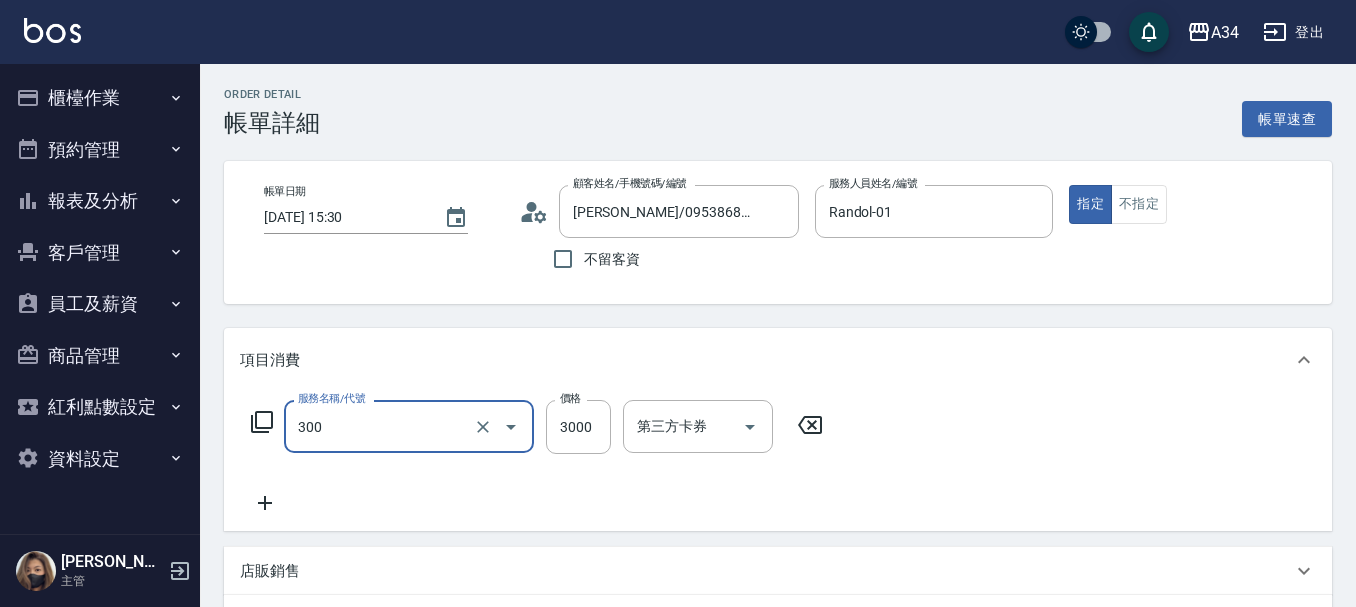 type on "燙髮(300)" 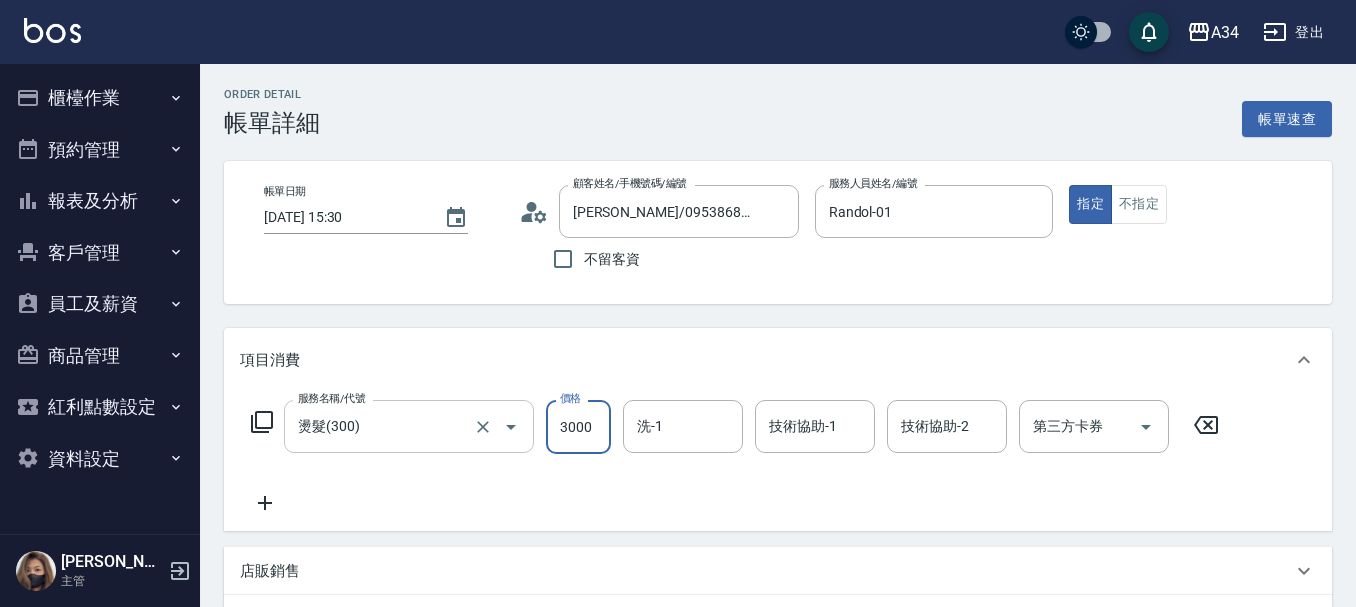 type on "0" 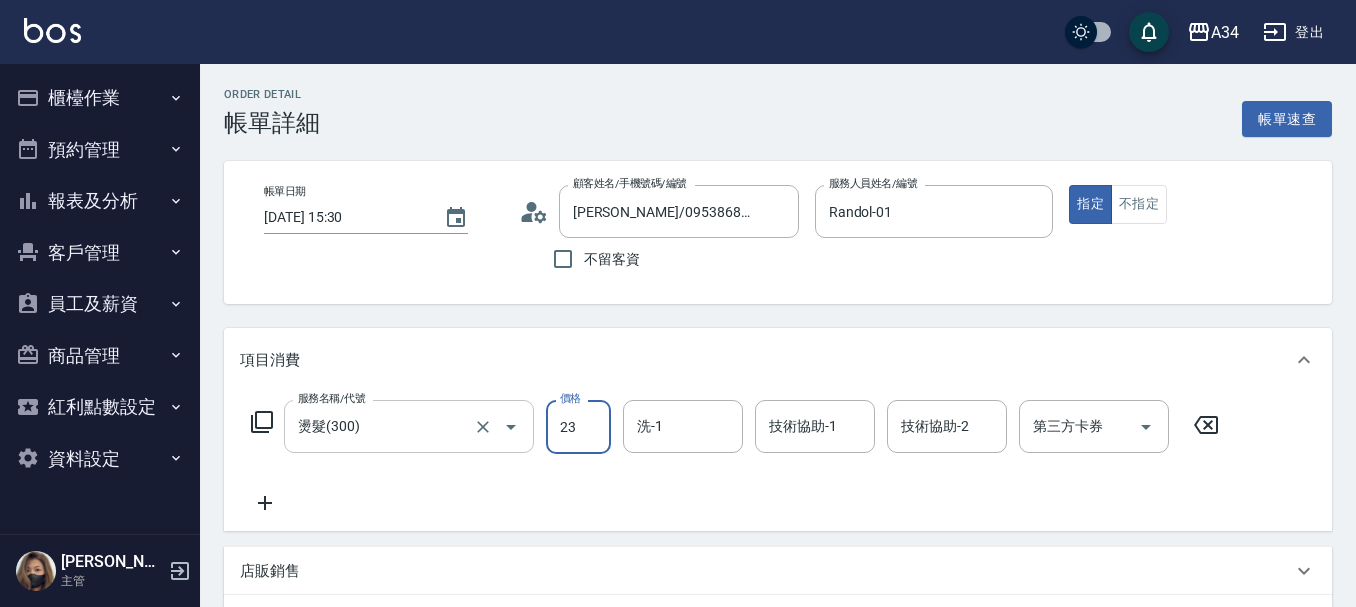 type on "230" 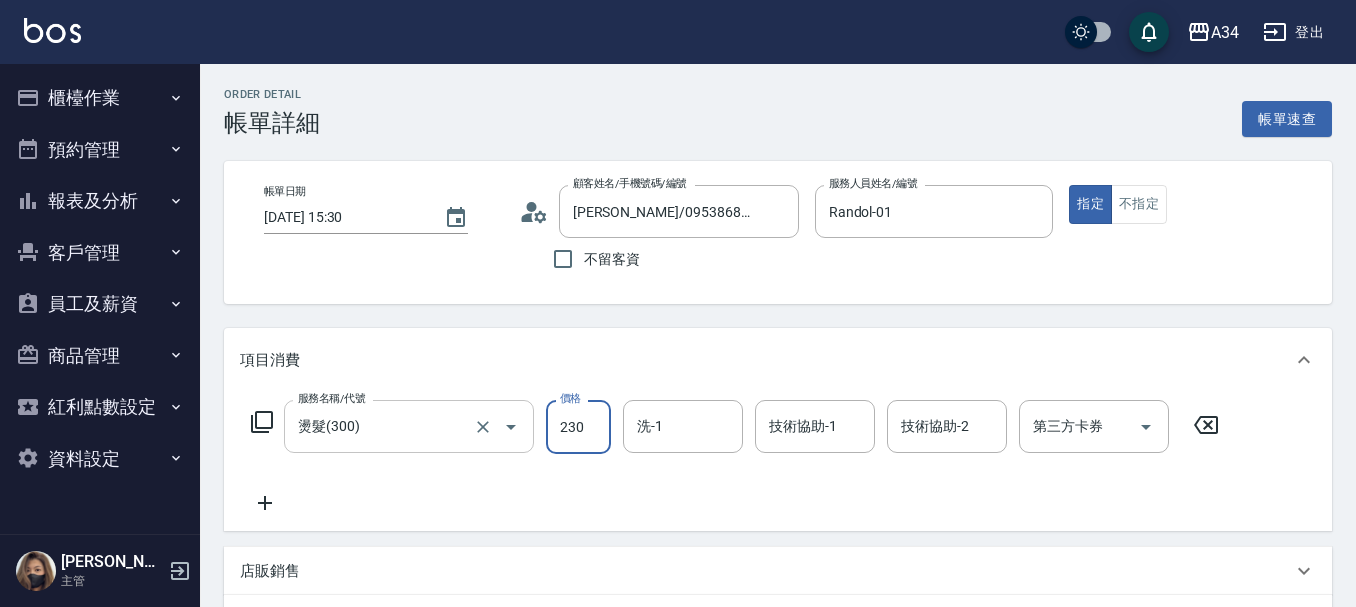 type on "230" 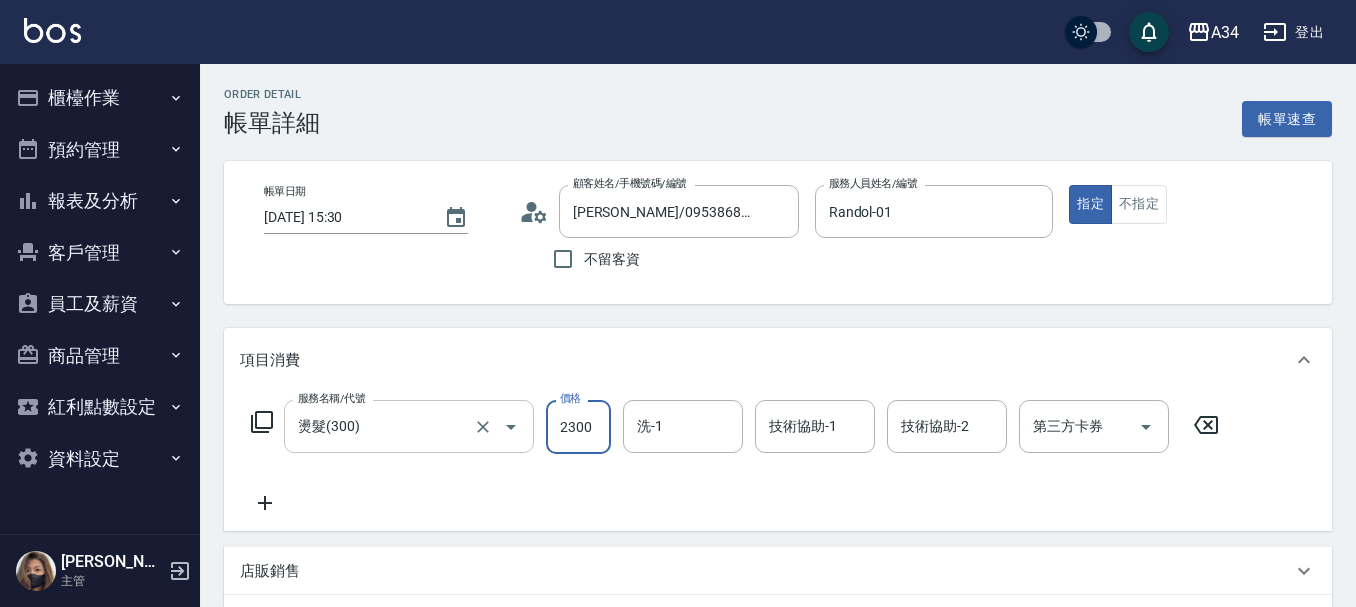 type on "2300" 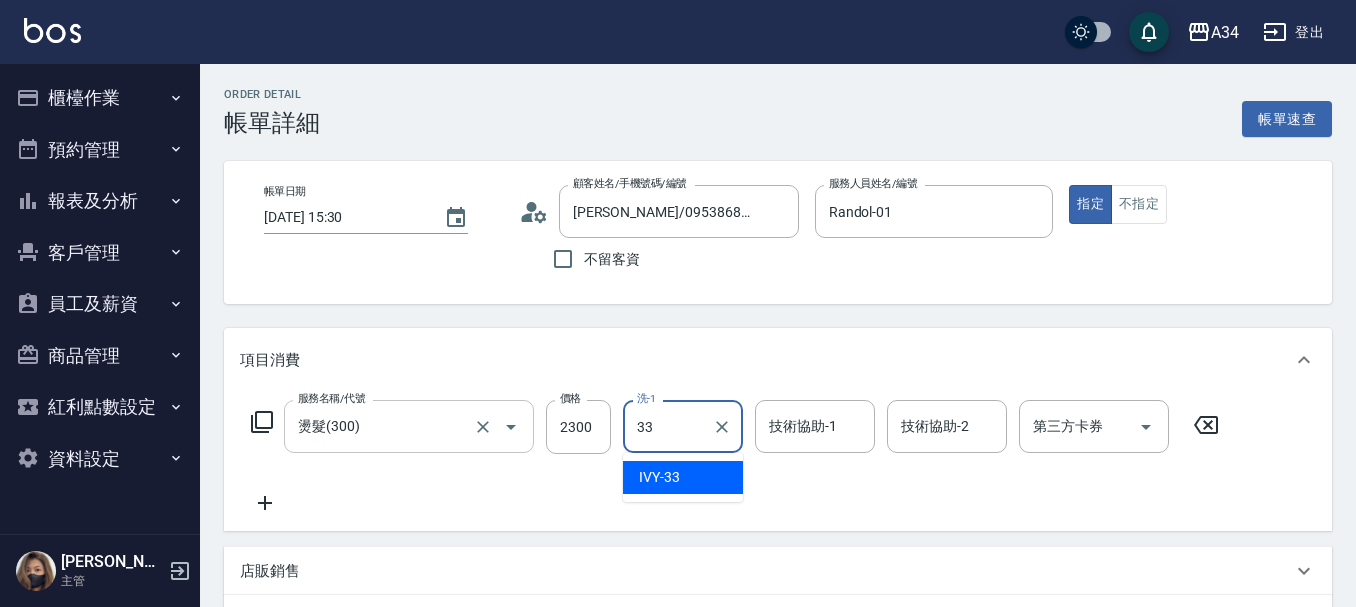 type on "IVY-33" 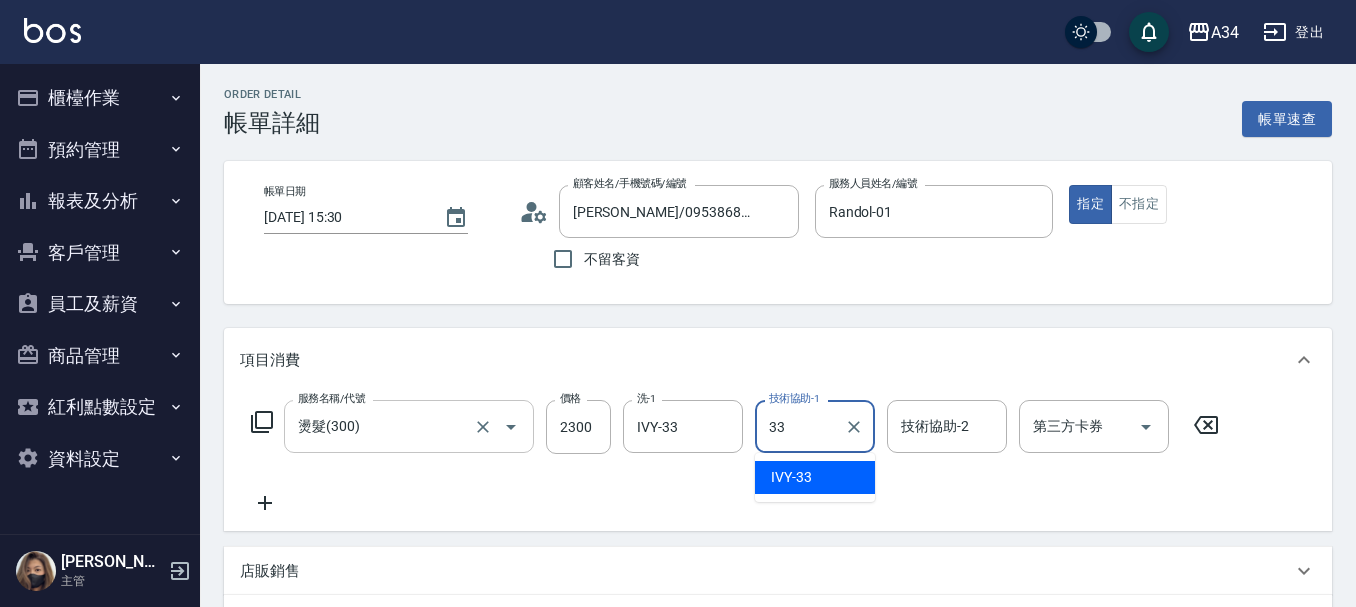 type on "IVY-33" 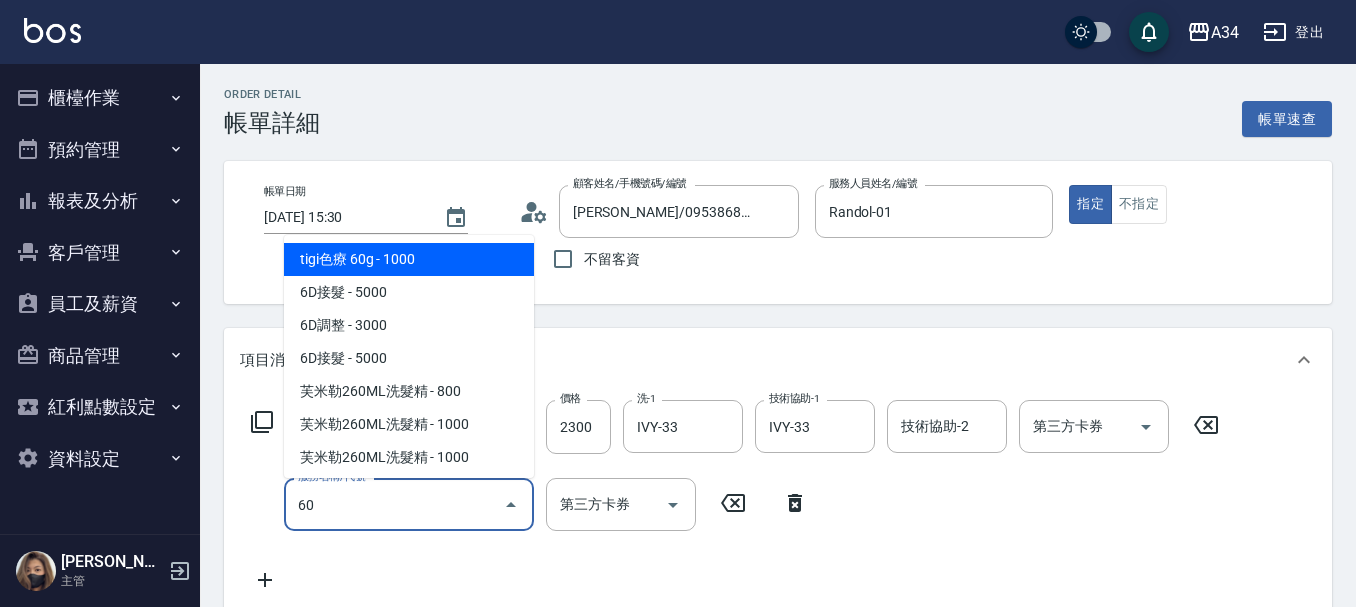 type on "602" 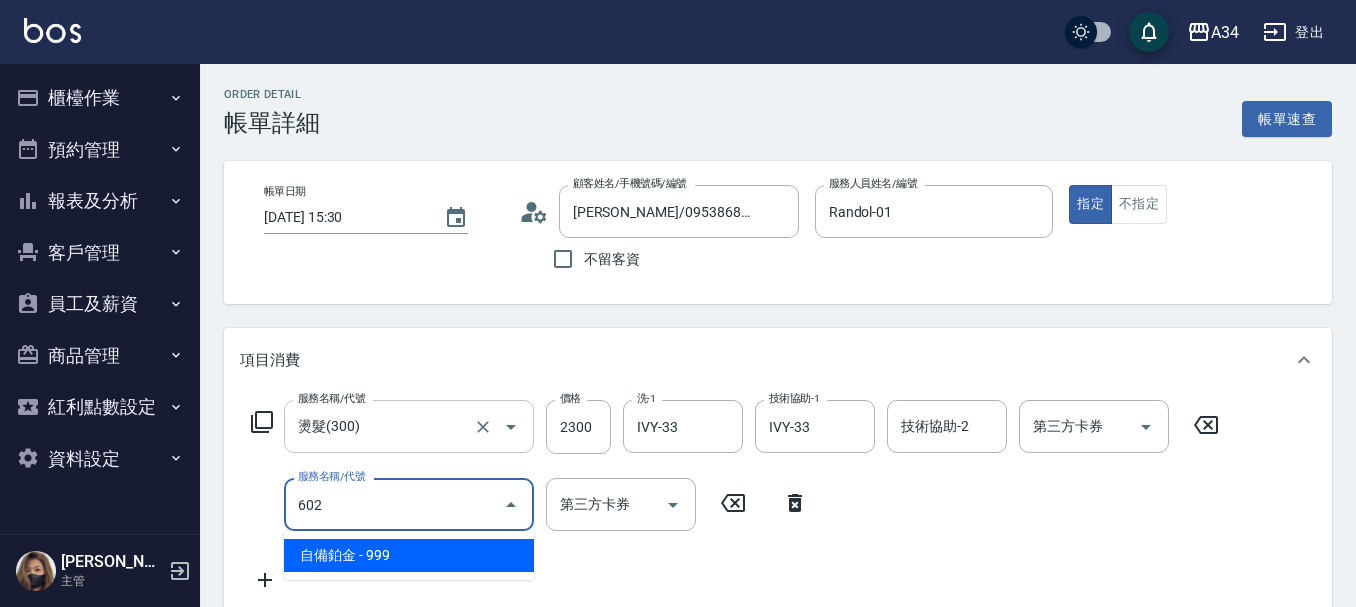 type on "320" 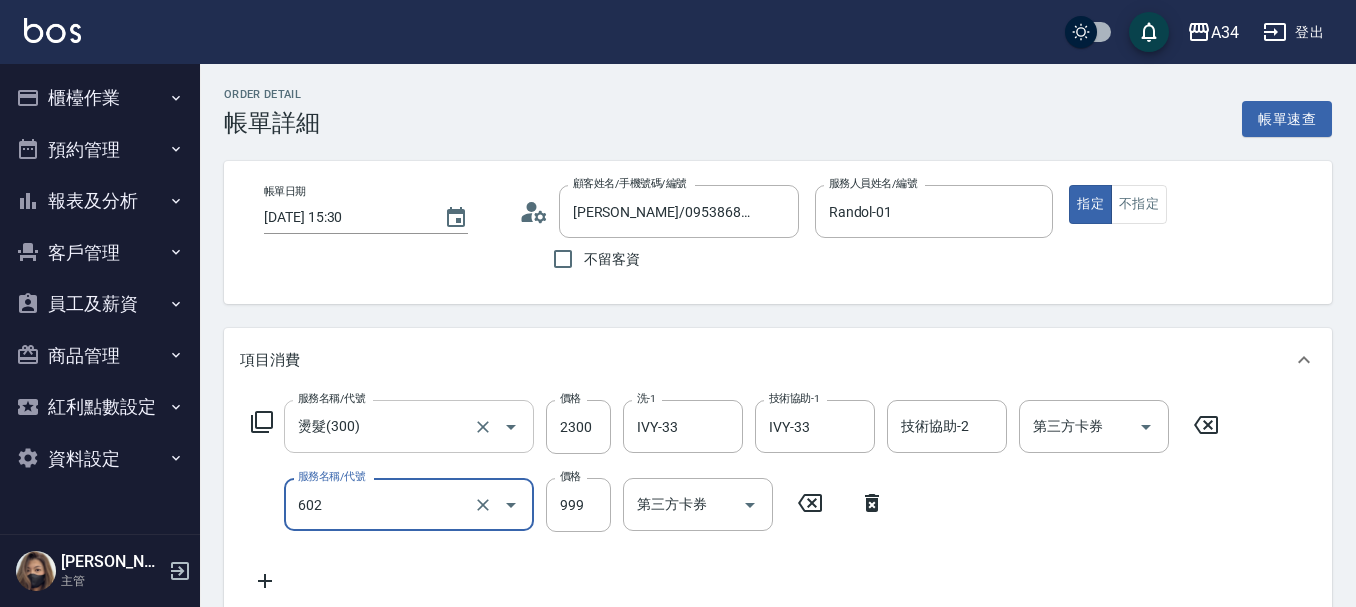 type on "自備鉑金(602)" 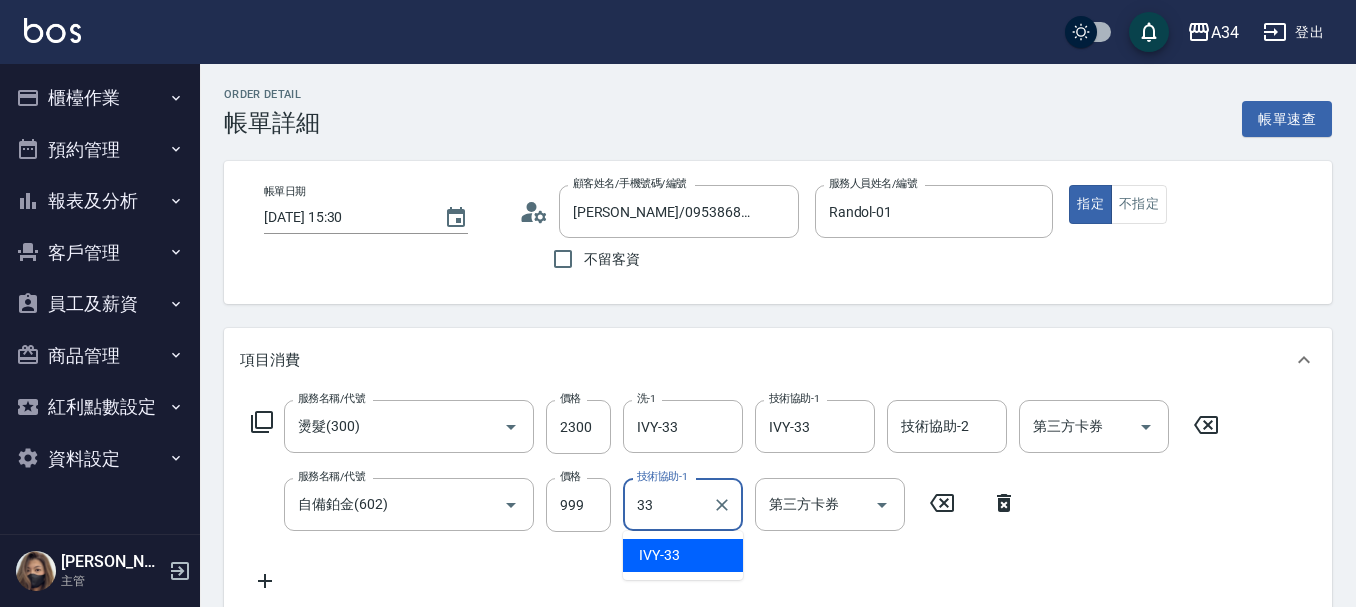 type on "IVY-33" 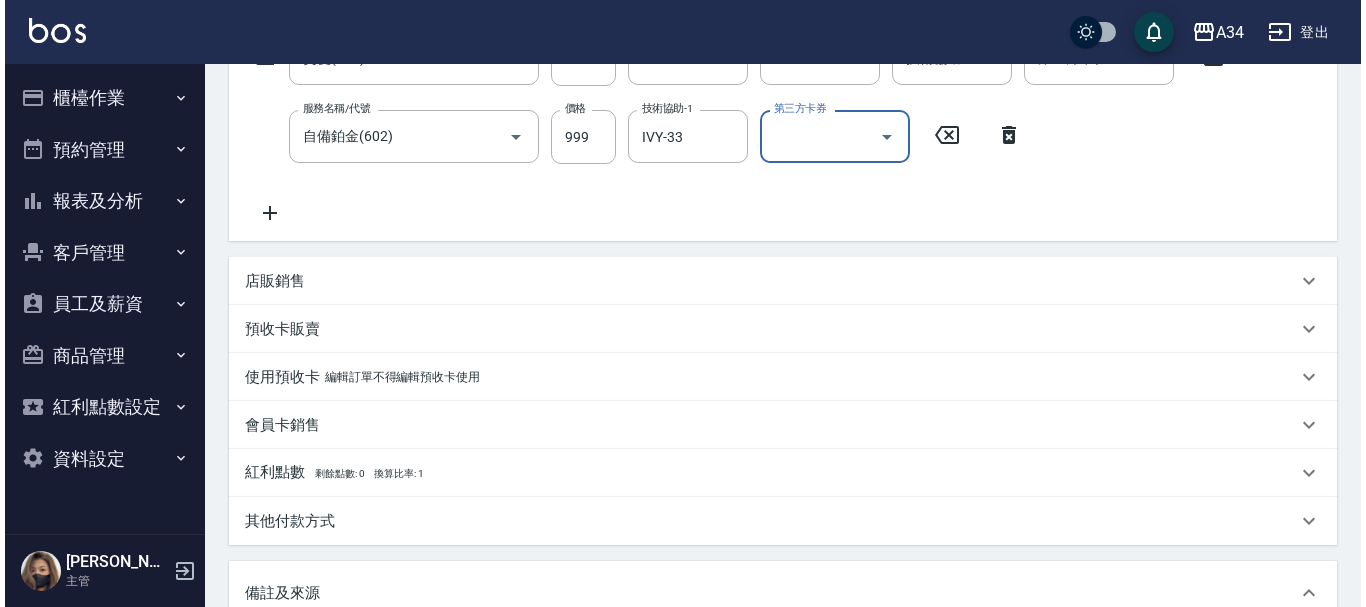 scroll, scrollTop: 100, scrollLeft: 0, axis: vertical 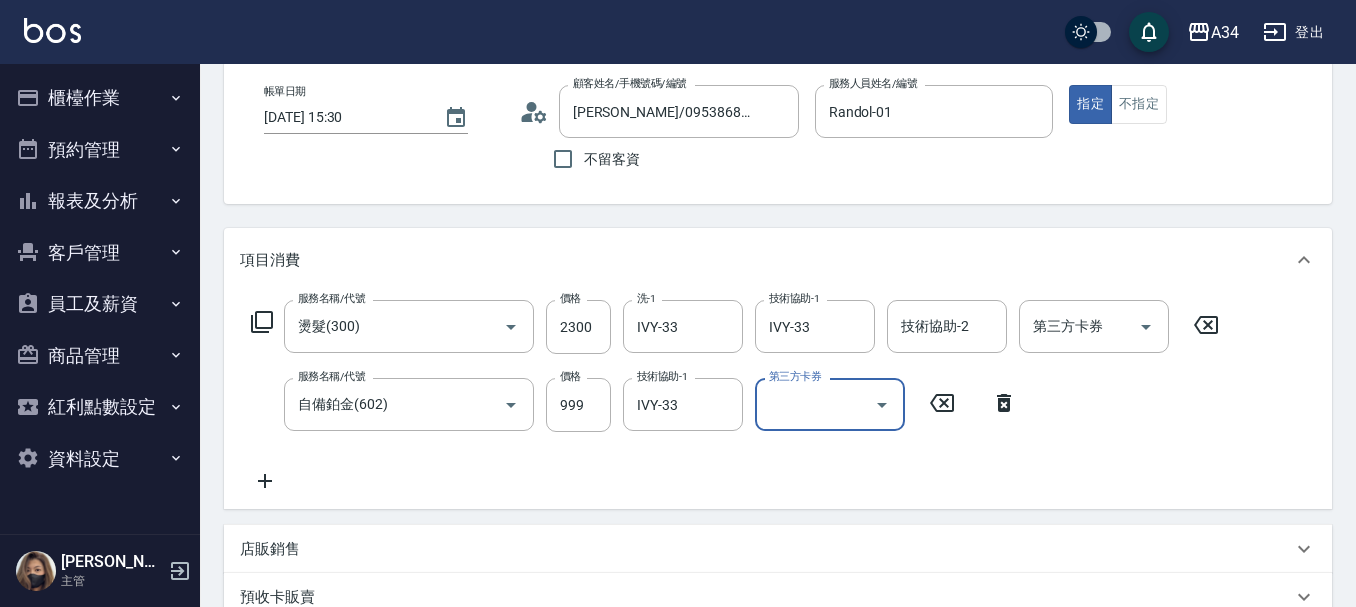 click 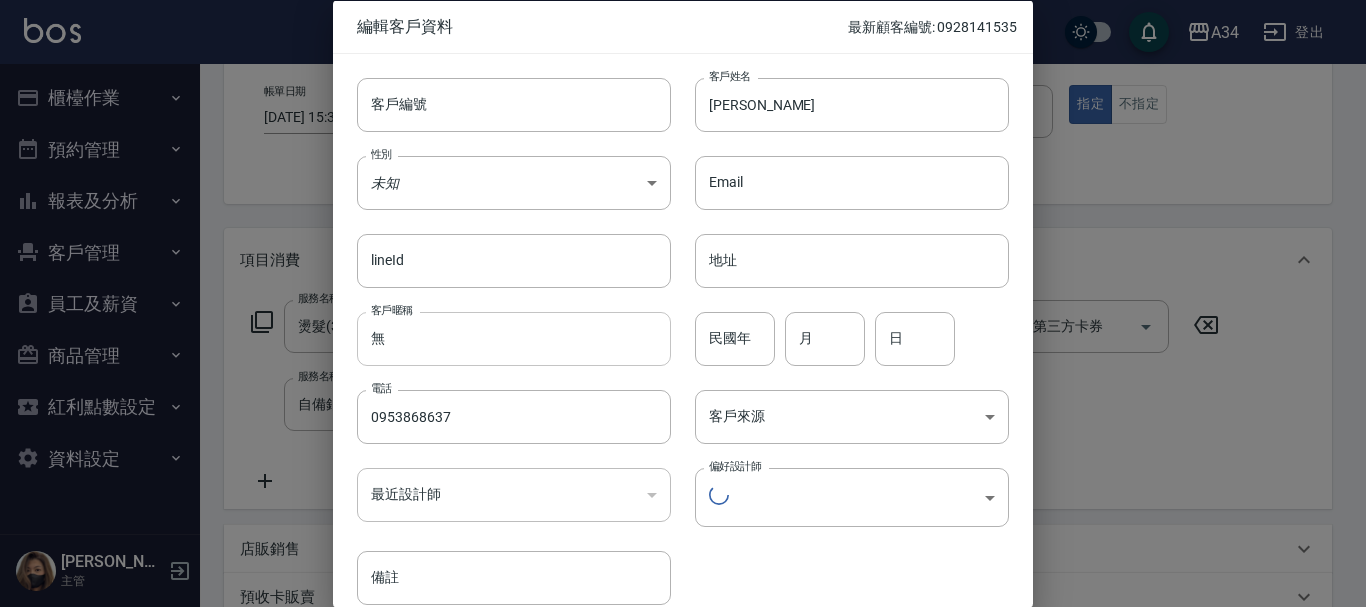 type 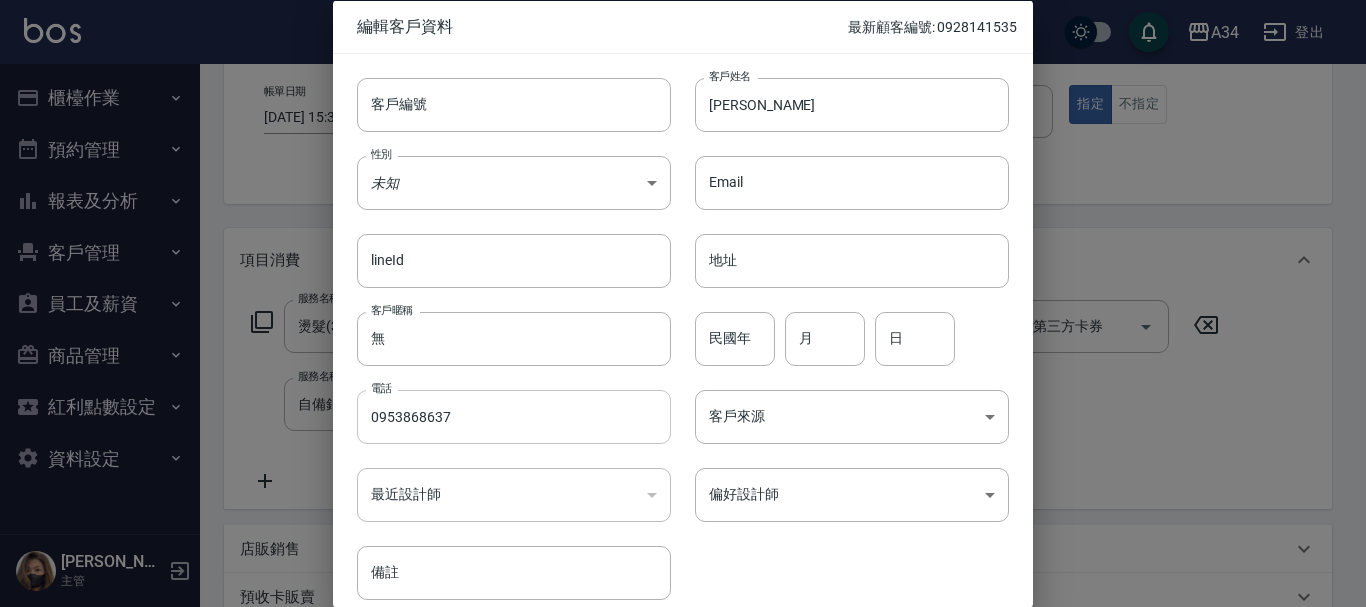 click on "0953868637" at bounding box center [514, 417] 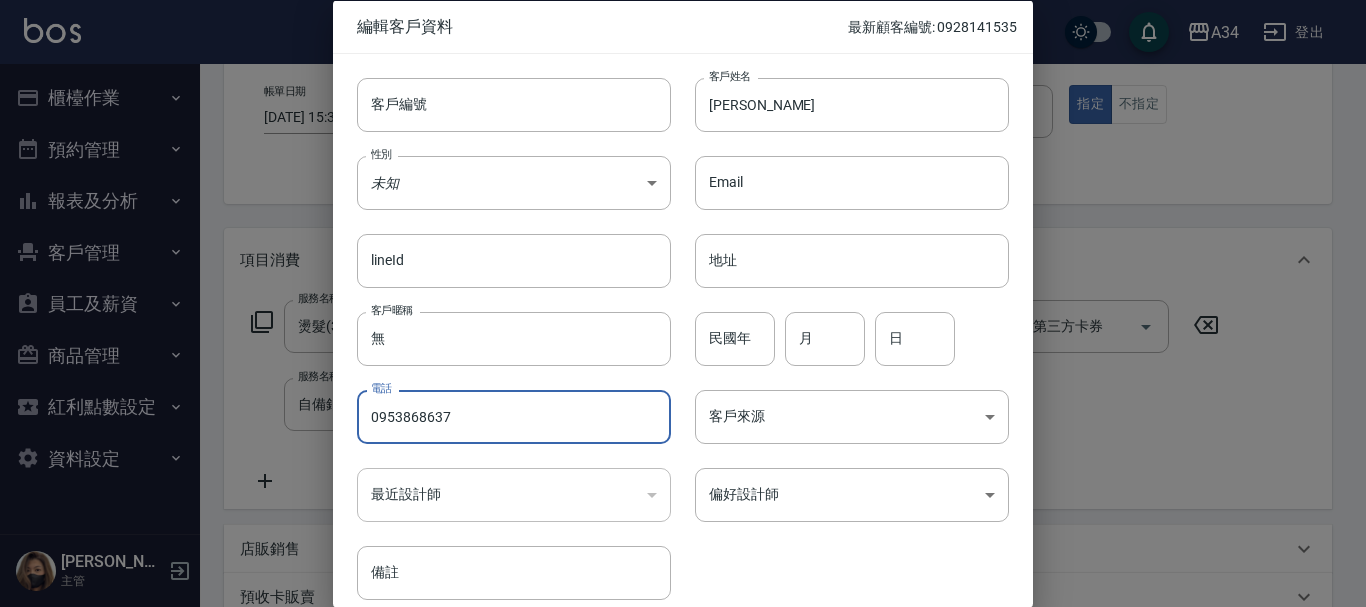 click on "0953868637" at bounding box center [514, 417] 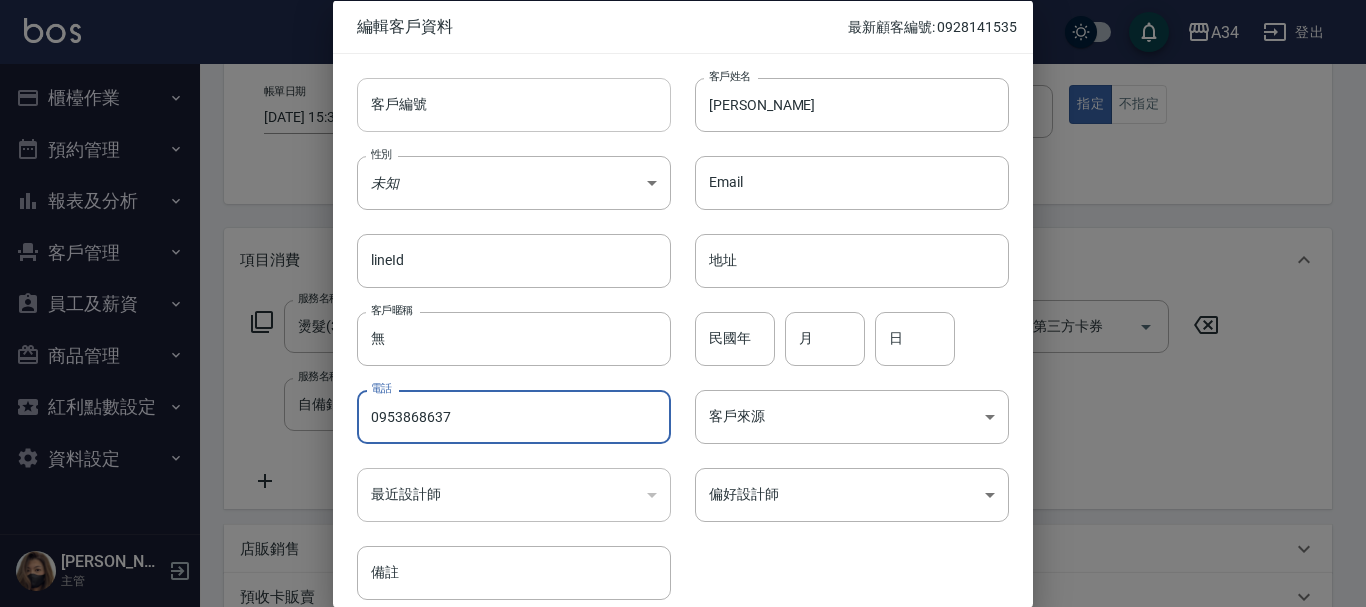 click on "客戶編號" at bounding box center [514, 104] 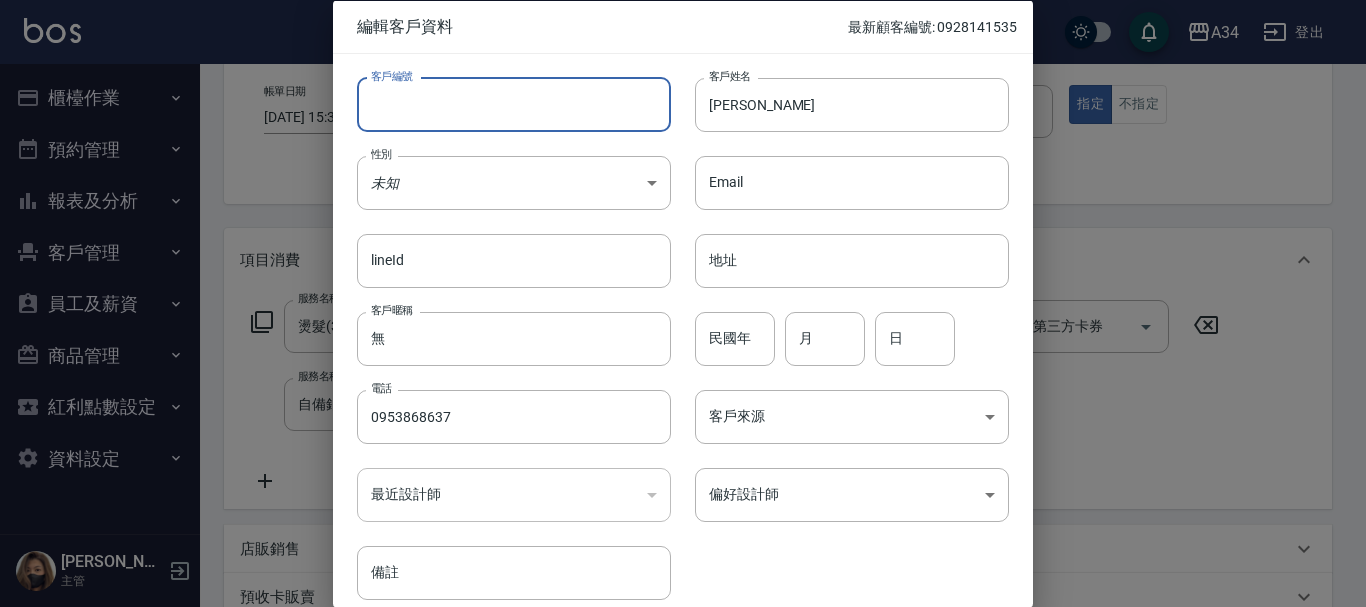paste on "0953868637" 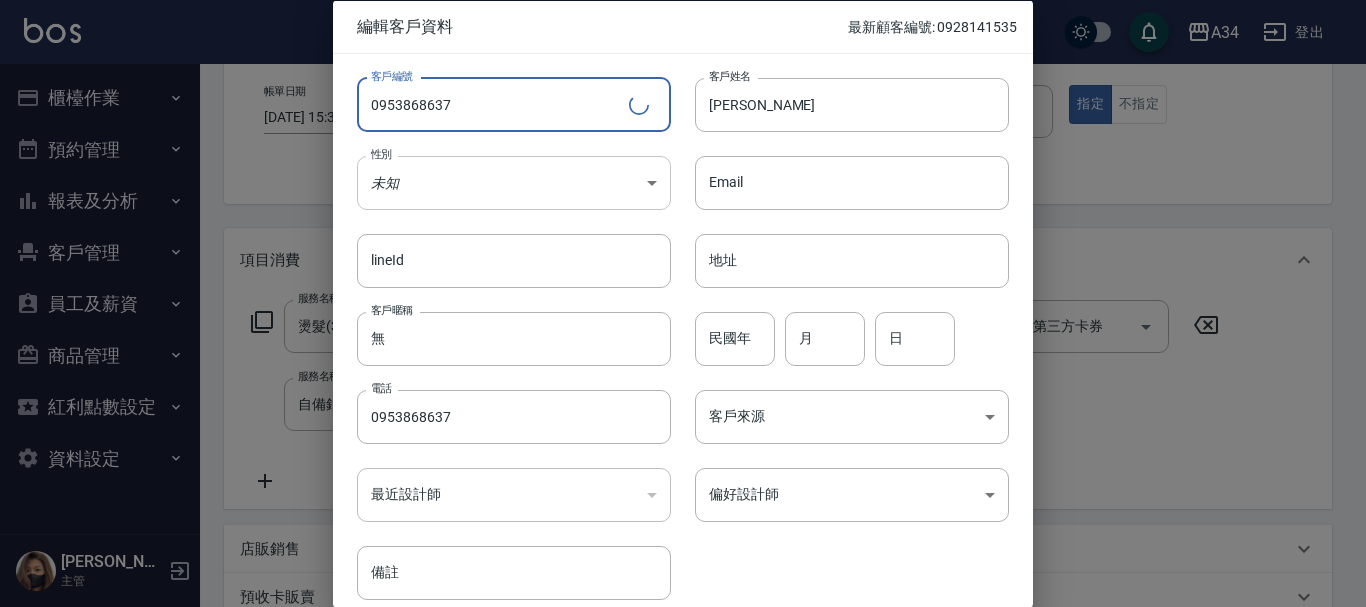 type on "0953868637" 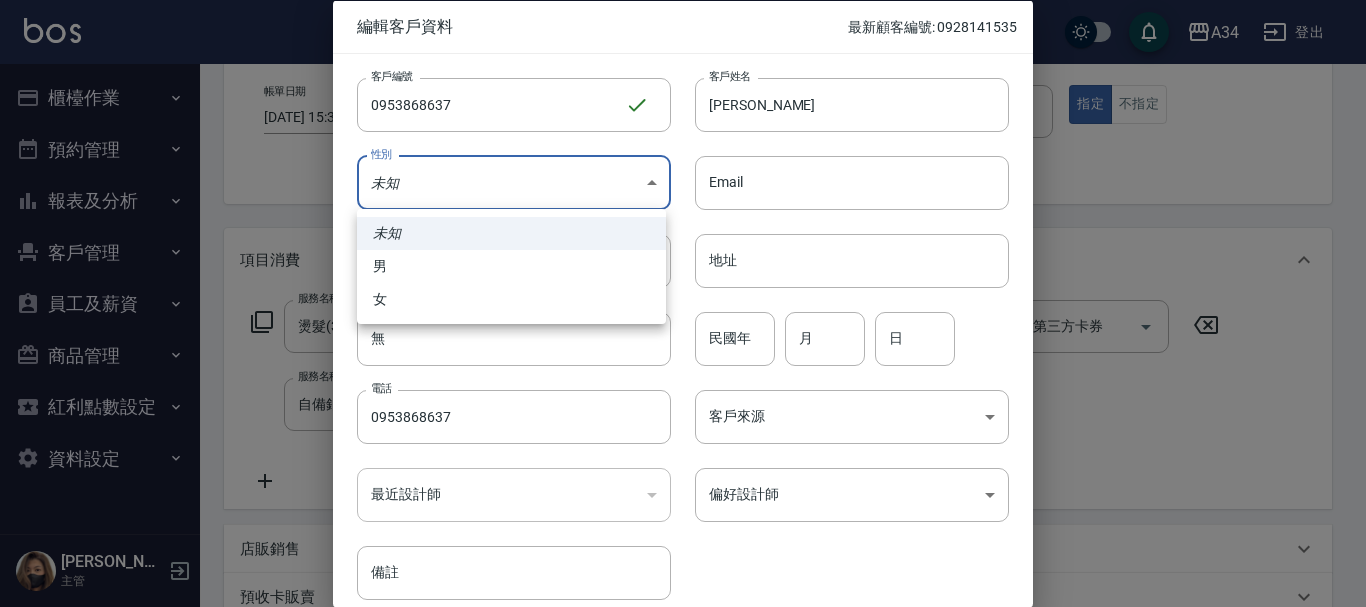 click on "男" at bounding box center (511, 266) 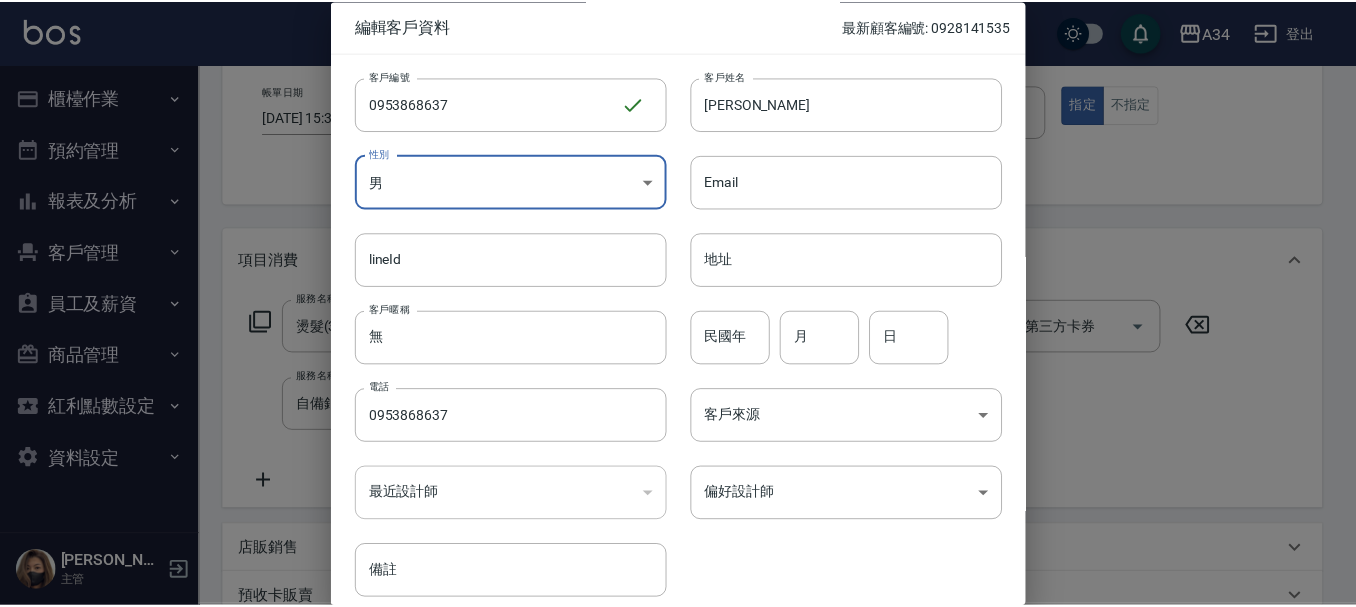 scroll, scrollTop: 86, scrollLeft: 0, axis: vertical 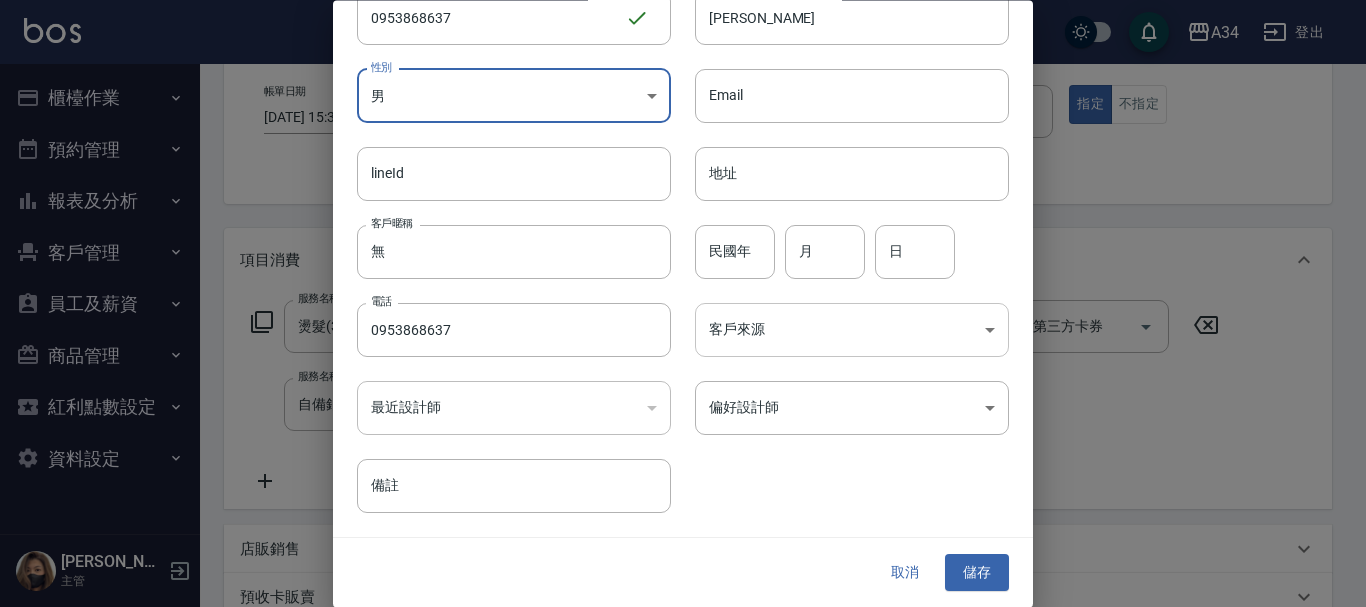 click on "A34 登出 櫃檯作業 打帳單 帳單列表 現金收支登錄 高階收支登錄 材料自購登錄 每日結帳 排班表 現場電腦打卡 預約管理 預約管理 單日預約紀錄 單週預約紀錄 報表及分析 報表目錄 店家區間累計表 店家日報表 互助日報表 互助月報表 互助點數明細 互助業績報表 全店業績分析表 營業統計分析表 設計師業績表 設計師日報表 設計師業績分析表 設計師業績月報表 設計師排行榜 商品銷售排行榜 商品消耗明細 商品庫存表 商品庫存盤點表 單一服務項目查詢 店販抽成明細 店販分類抽成明細 顧客入金餘額表 顧客卡券餘額表 每日非現金明細 每日收支明細 收支分類明細表 費用分析表 顧客消費排行榜 客戶管理 客戶列表 客資篩選匯出 卡券管理 入金管理 員工及薪資 員工列表 全店打卡記錄 商品管理 商品分類設定 商品列表 商品進貨作業 廠商列表 盤點作業 紅利點數設定 Emma" at bounding box center (683, 551) 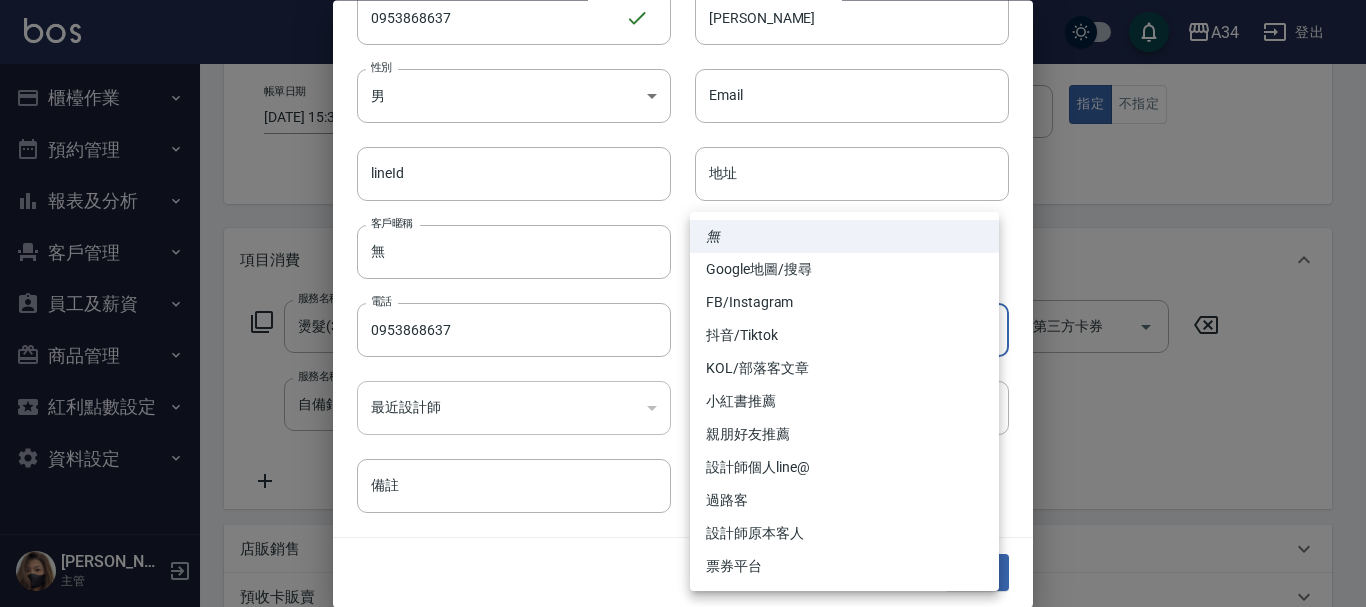 click on "抖音/Tiktok" at bounding box center [844, 335] 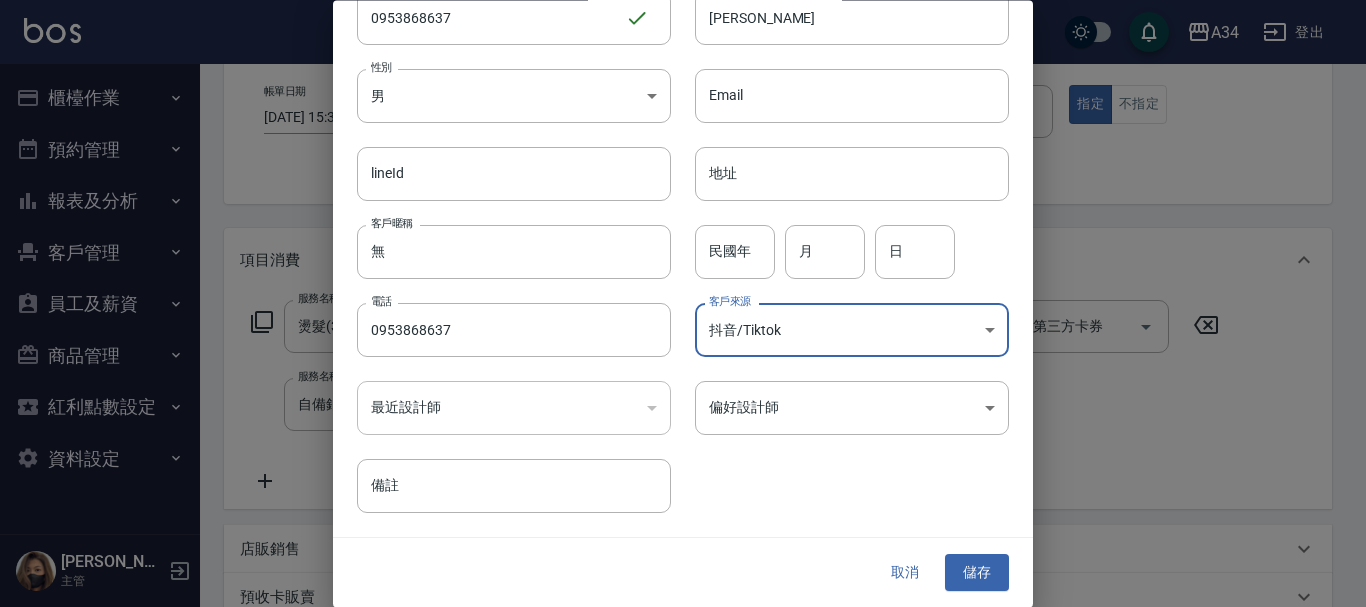 click on "A34 登出 櫃檯作業 打帳單 帳單列表 現金收支登錄 高階收支登錄 材料自購登錄 每日結帳 排班表 現場電腦打卡 預約管理 預約管理 單日預約紀錄 單週預約紀錄 報表及分析 報表目錄 店家區間累計表 店家日報表 互助日報表 互助月報表 互助點數明細 互助業績報表 全店業績分析表 營業統計分析表 設計師業績表 設計師日報表 設計師業績分析表 設計師業績月報表 設計師排行榜 商品銷售排行榜 商品消耗明細 商品庫存表 商品庫存盤點表 單一服務項目查詢 店販抽成明細 店販分類抽成明細 顧客入金餘額表 顧客卡券餘額表 每日非現金明細 每日收支明細 收支分類明細表 費用分析表 顧客消費排行榜 客戶管理 客戶列表 客資篩選匯出 卡券管理 入金管理 員工及薪資 員工列表 全店打卡記錄 商品管理 商品分類設定 商品列表 商品進貨作業 廠商列表 盤點作業 紅利點數設定 Emma" at bounding box center (683, 551) 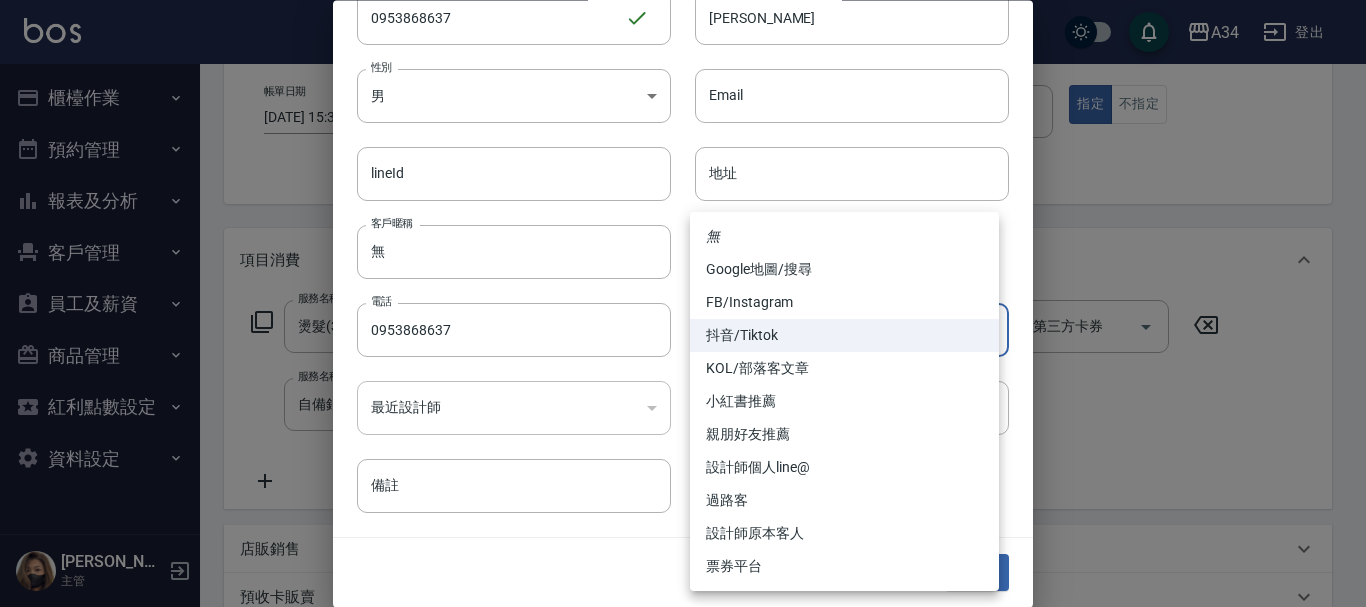 click on "FB/Instagram" at bounding box center [844, 302] 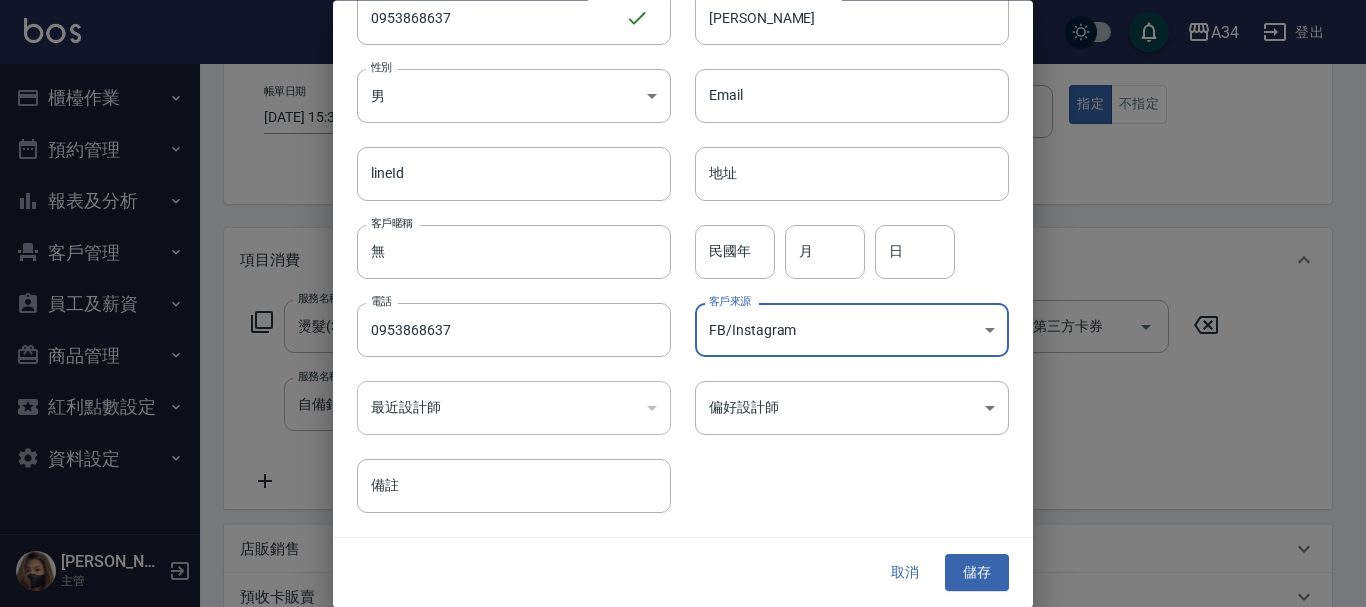 click on "FB/Instagram" at bounding box center [845, 326] 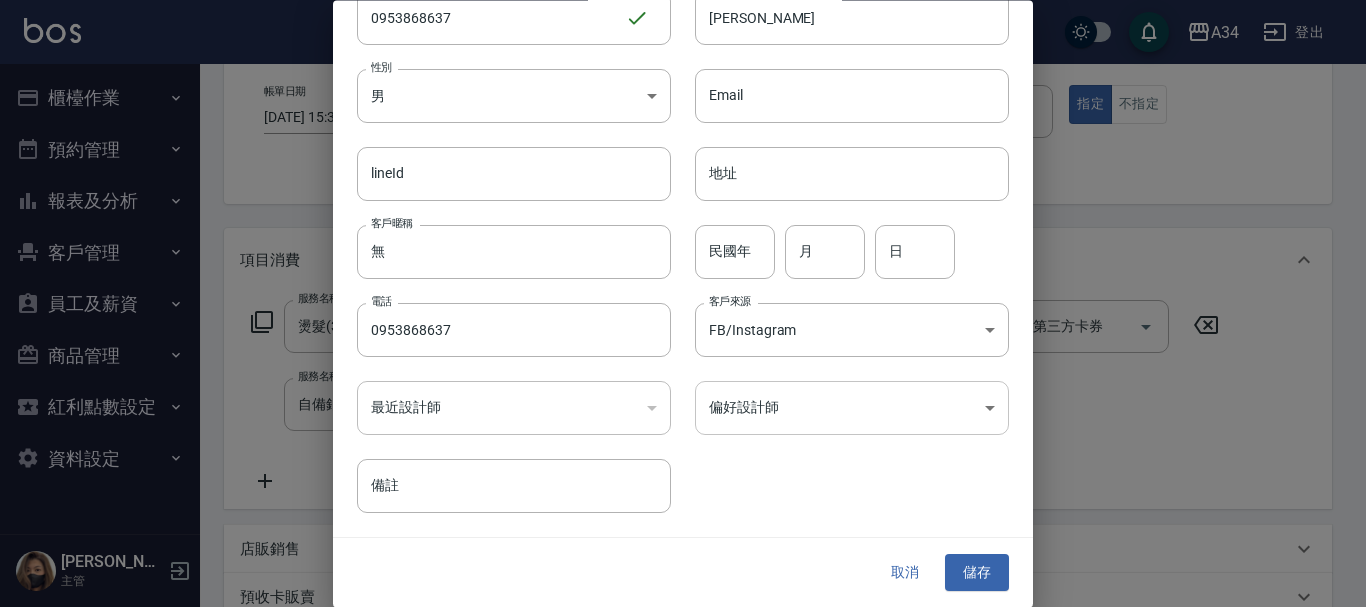 click on "A34 登出 櫃檯作業 打帳單 帳單列表 現金收支登錄 高階收支登錄 材料自購登錄 每日結帳 排班表 現場電腦打卡 預約管理 預約管理 單日預約紀錄 單週預約紀錄 報表及分析 報表目錄 店家區間累計表 店家日報表 互助日報表 互助月報表 互助點數明細 互助業績報表 全店業績分析表 營業統計分析表 設計師業績表 設計師日報表 設計師業績分析表 設計師業績月報表 設計師排行榜 商品銷售排行榜 商品消耗明細 商品庫存表 商品庫存盤點表 單一服務項目查詢 店販抽成明細 店販分類抽成明細 顧客入金餘額表 顧客卡券餘額表 每日非現金明細 每日收支明細 收支分類明細表 費用分析表 顧客消費排行榜 客戶管理 客戶列表 客資篩選匯出 卡券管理 入金管理 員工及薪資 員工列表 全店打卡記錄 商品管理 商品分類設定 商品列表 商品進貨作業 廠商列表 盤點作業 紅利點數設定 Emma" at bounding box center (683, 551) 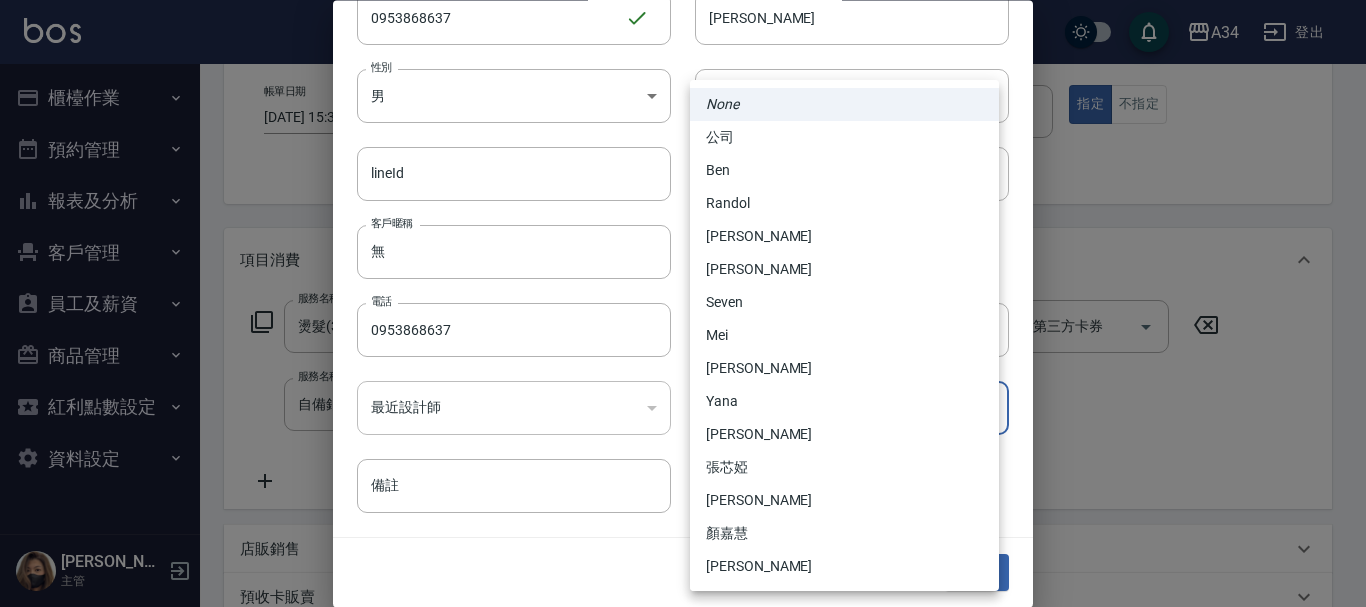 click on "Randol" at bounding box center [844, 203] 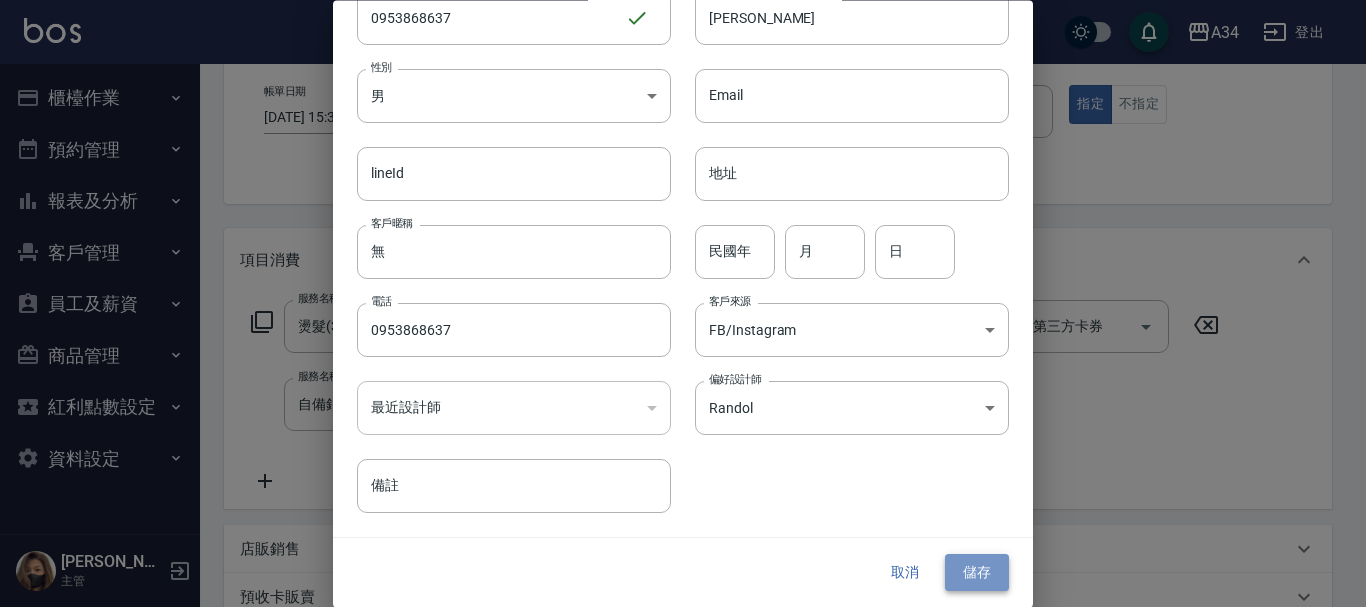 click on "儲存" at bounding box center (977, 573) 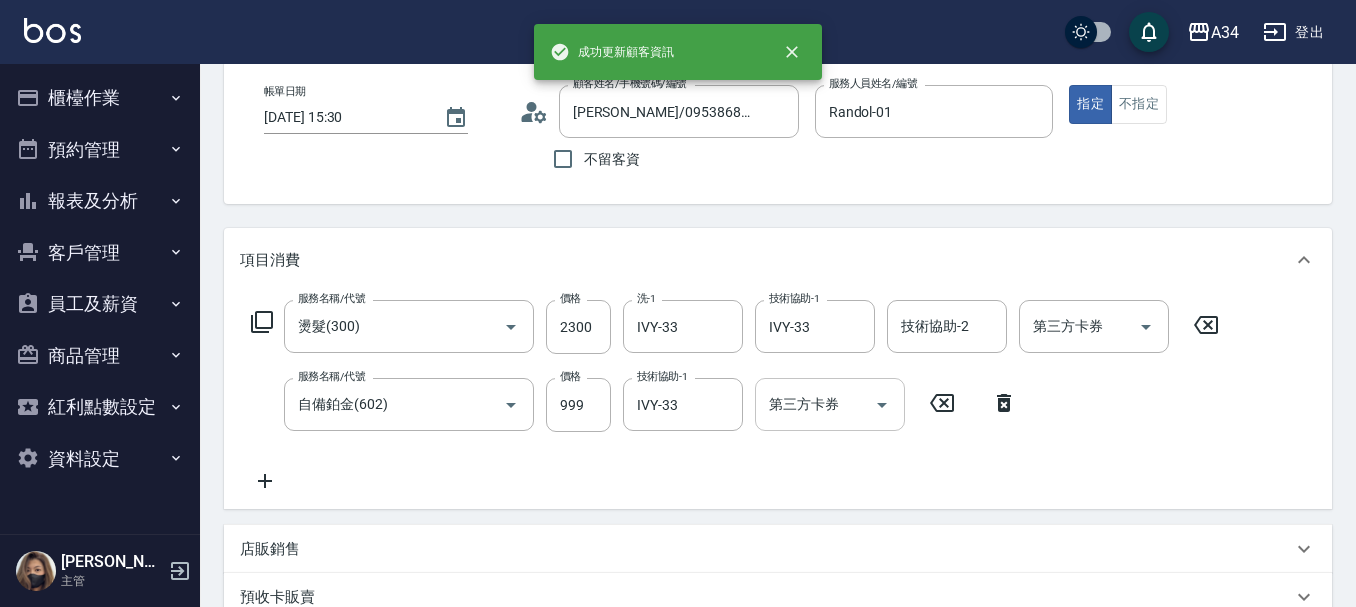 type on "王睿澤/0953868637/0953868637" 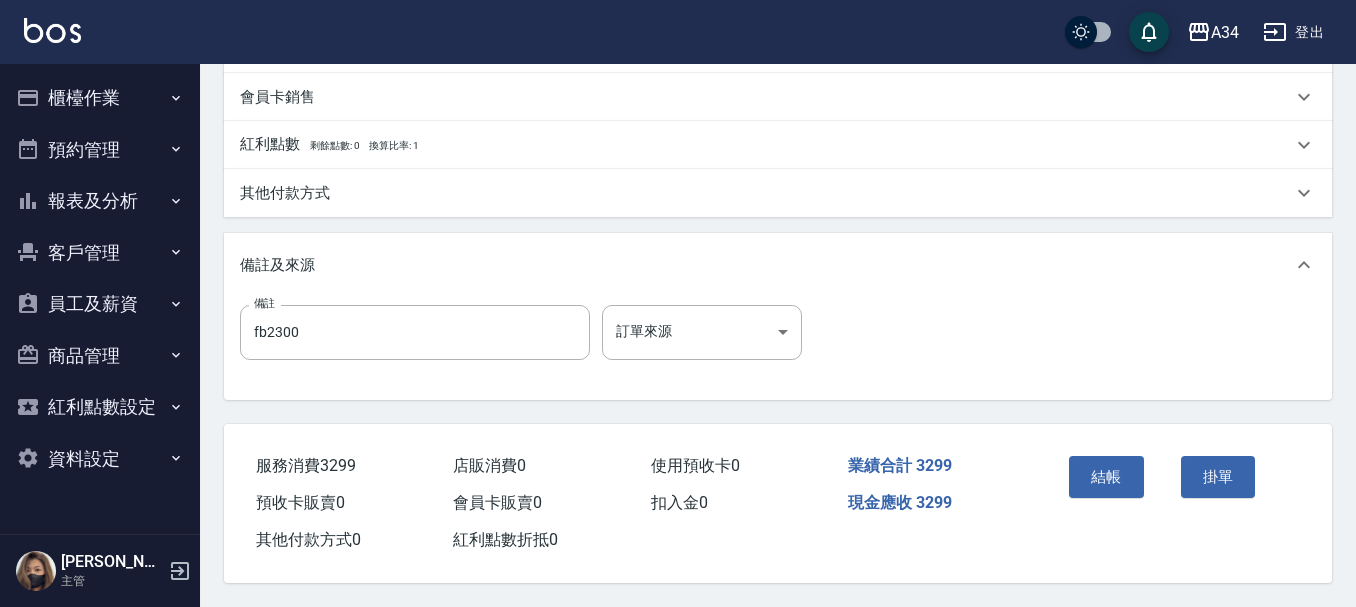 scroll, scrollTop: 705, scrollLeft: 0, axis: vertical 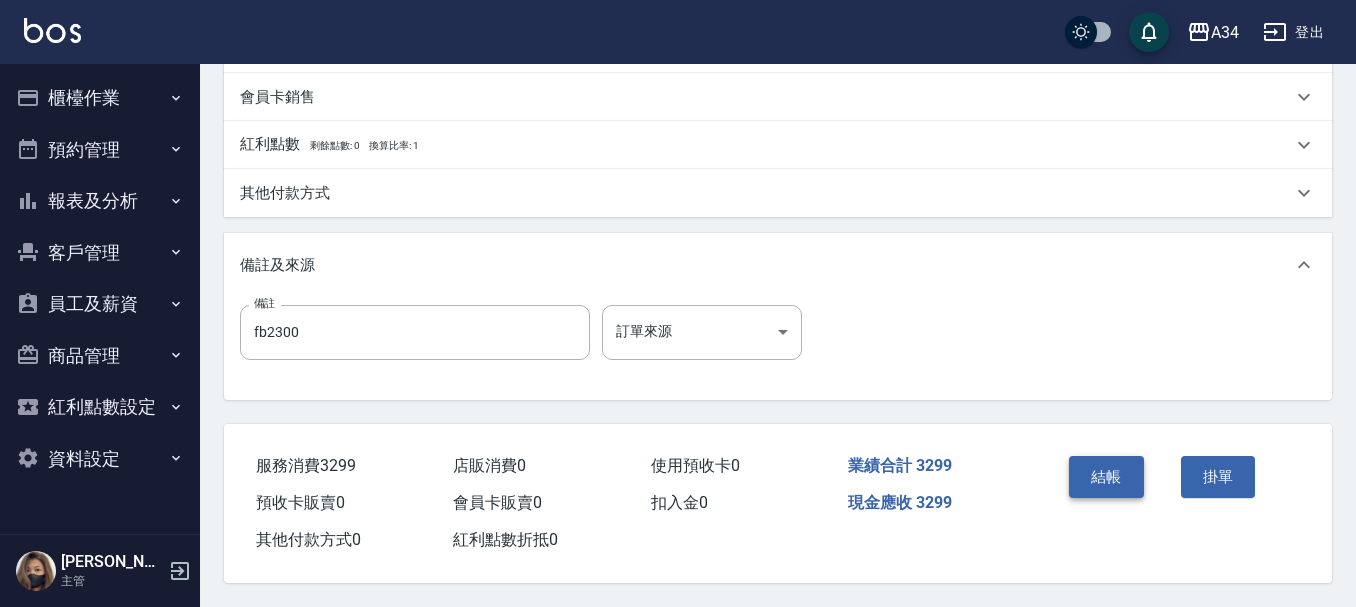 click on "結帳" at bounding box center (1106, 477) 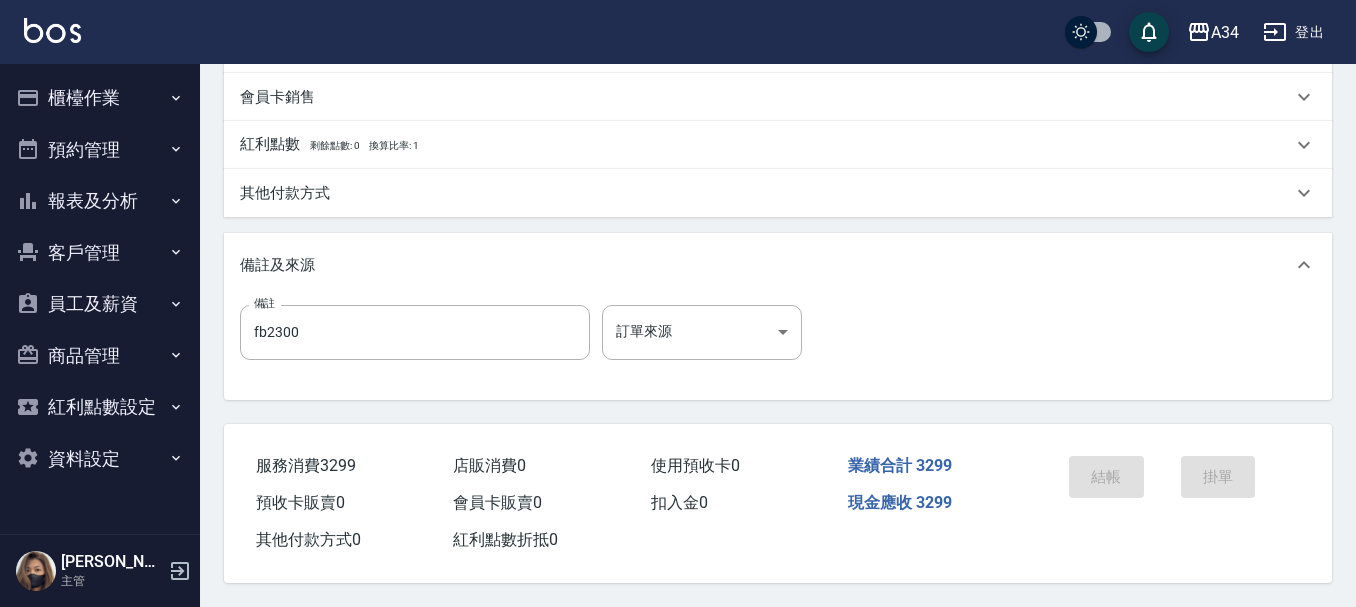 scroll, scrollTop: 0, scrollLeft: 0, axis: both 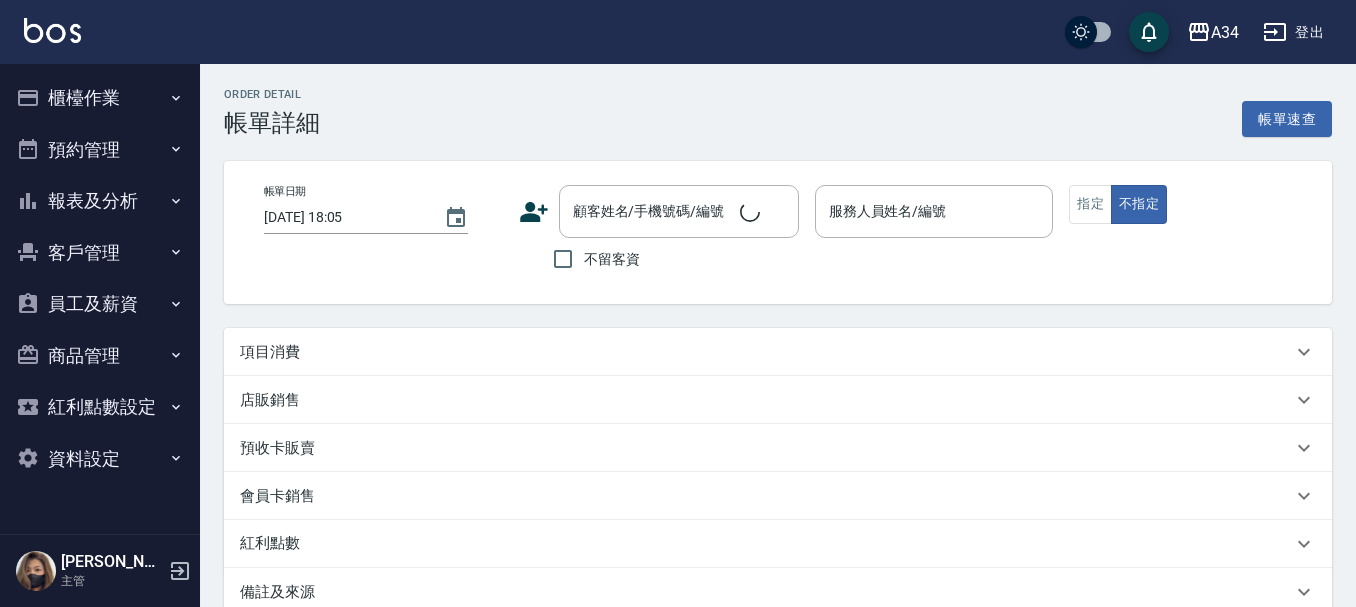 click on "項目消費" at bounding box center [778, 352] 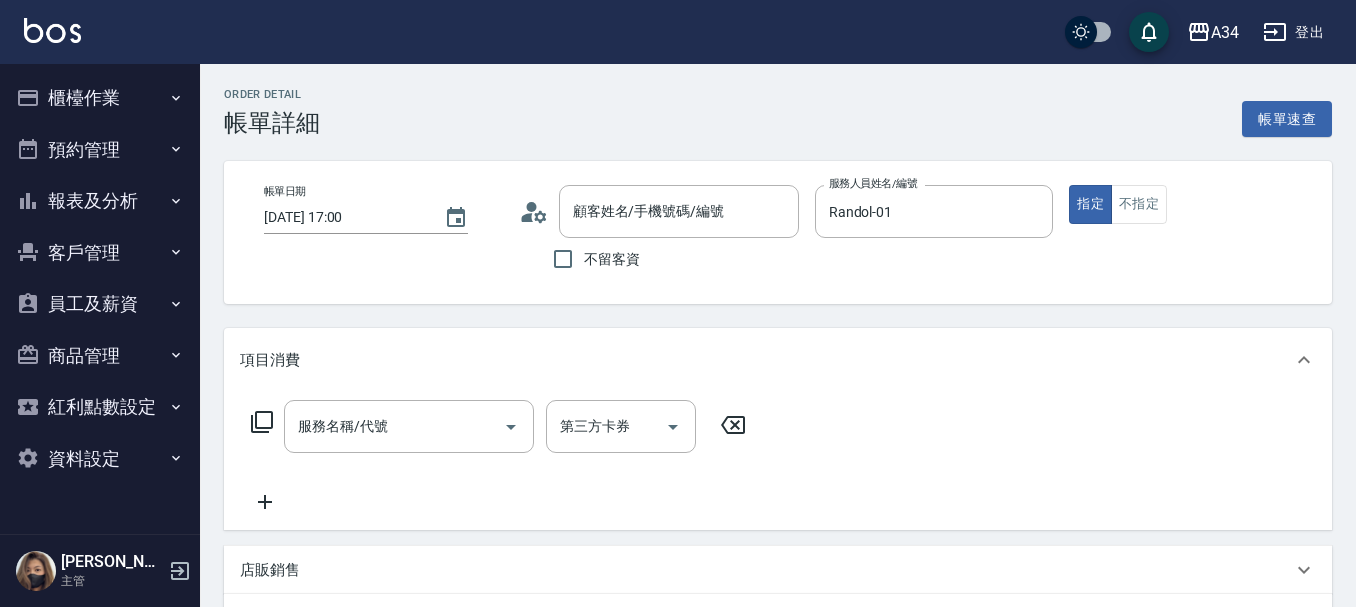 type on "[DATE] 17:00" 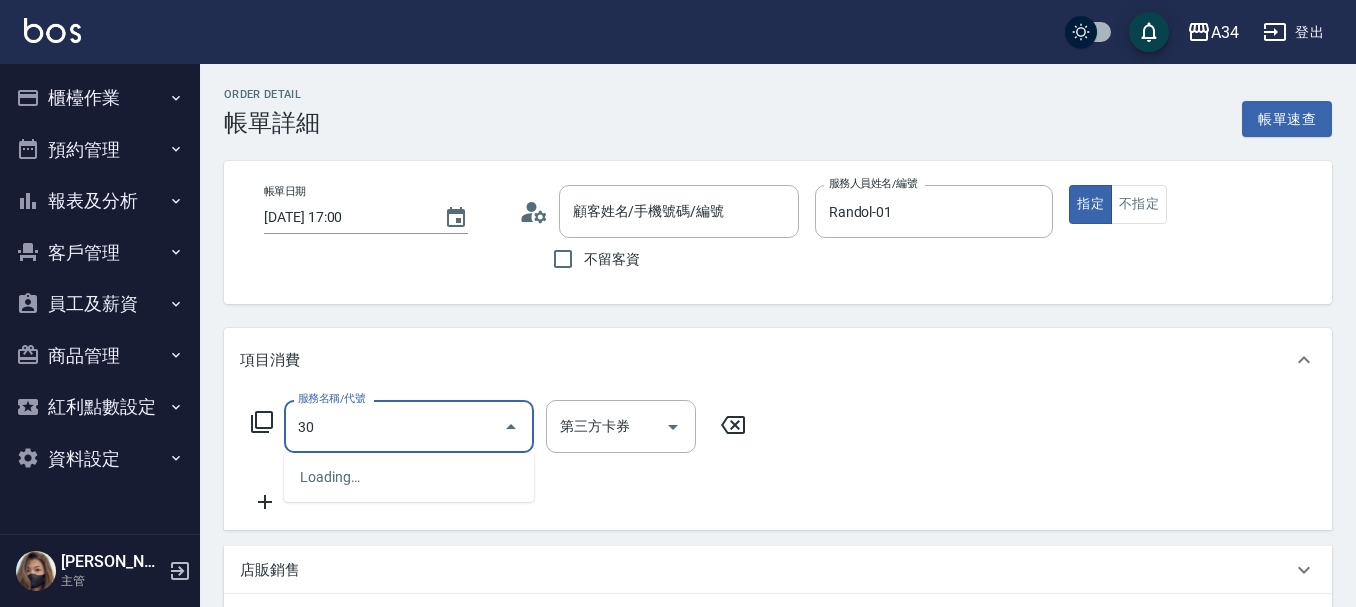 type on "300" 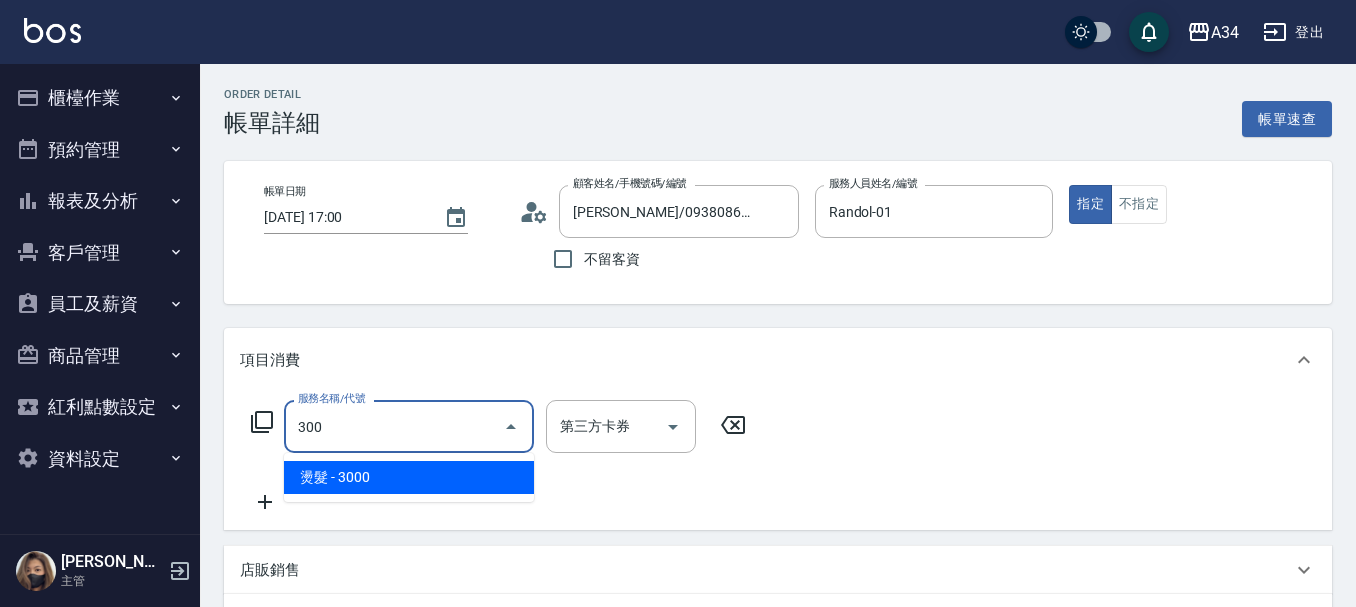 type on "林宗岳/0938086796/0938086796" 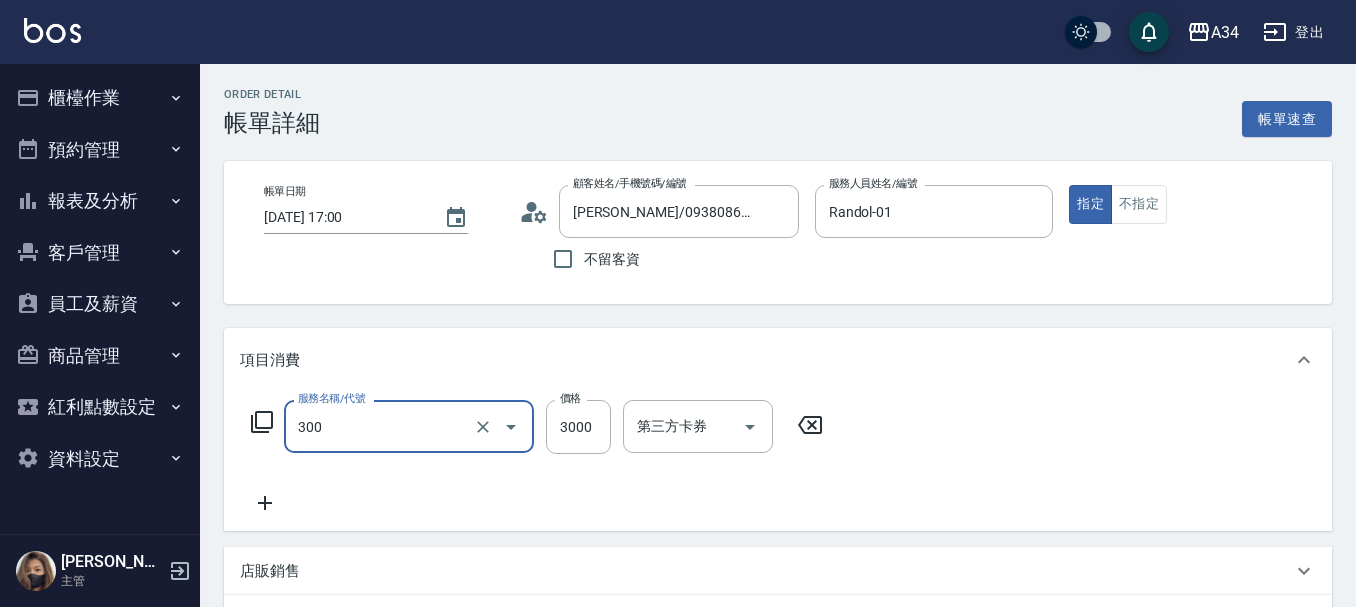 type on "燙髮(300)" 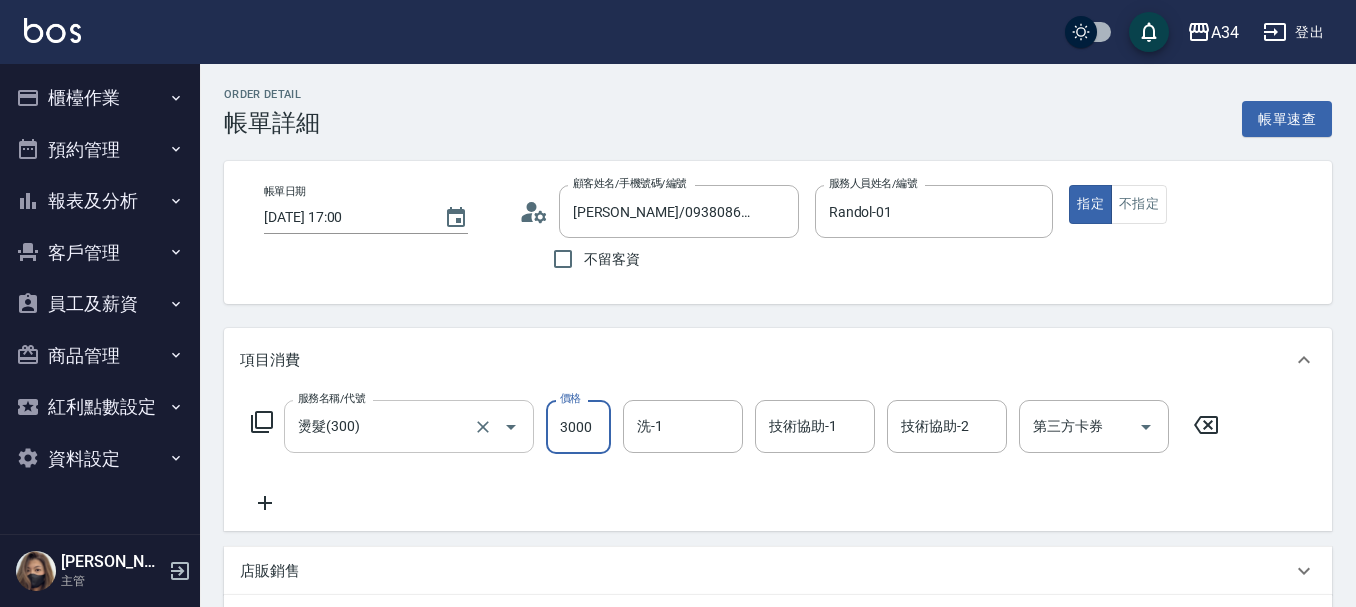 type on "2" 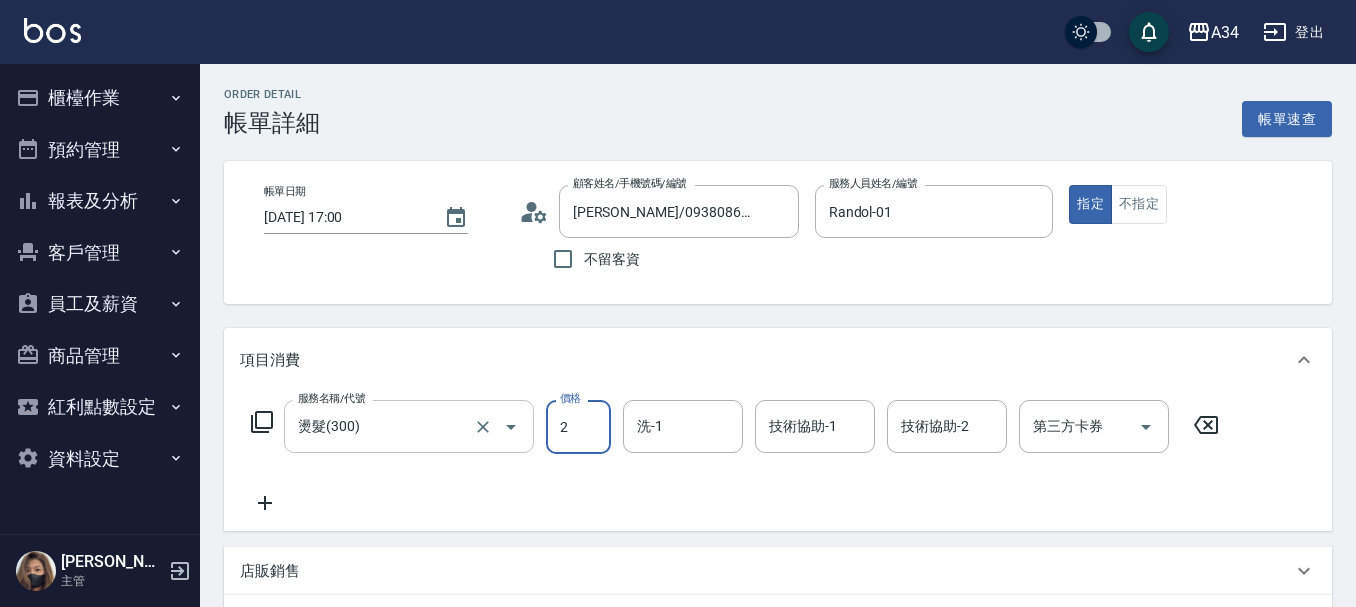 type on "0" 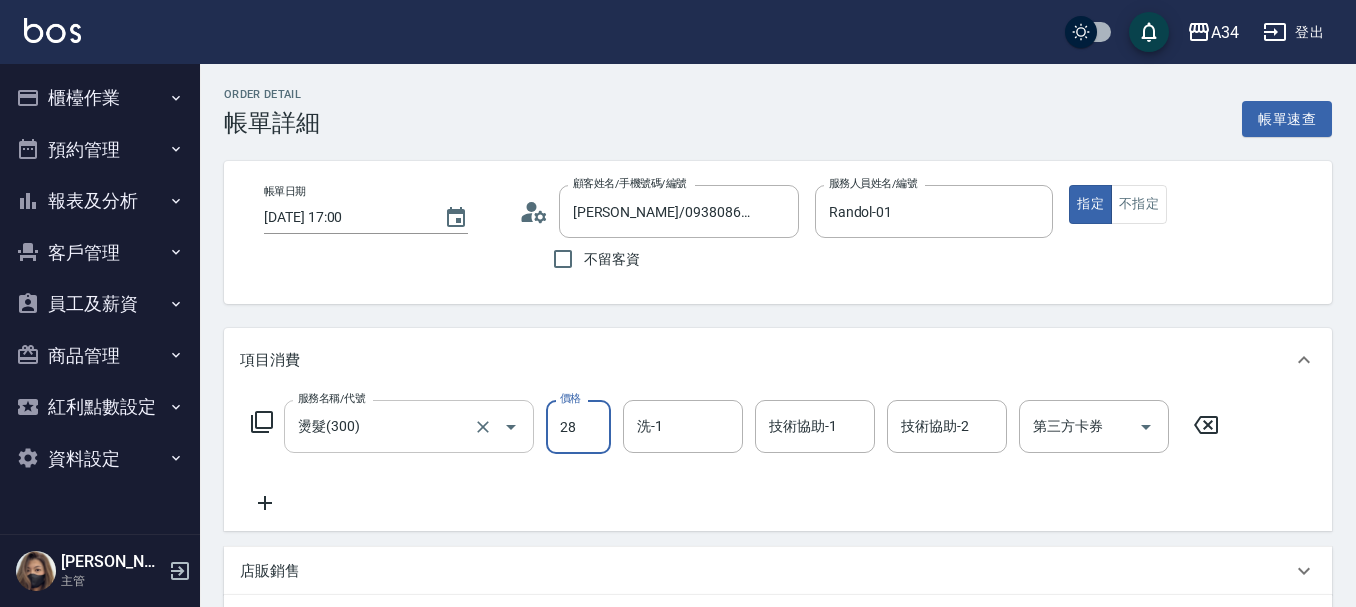 type on "20" 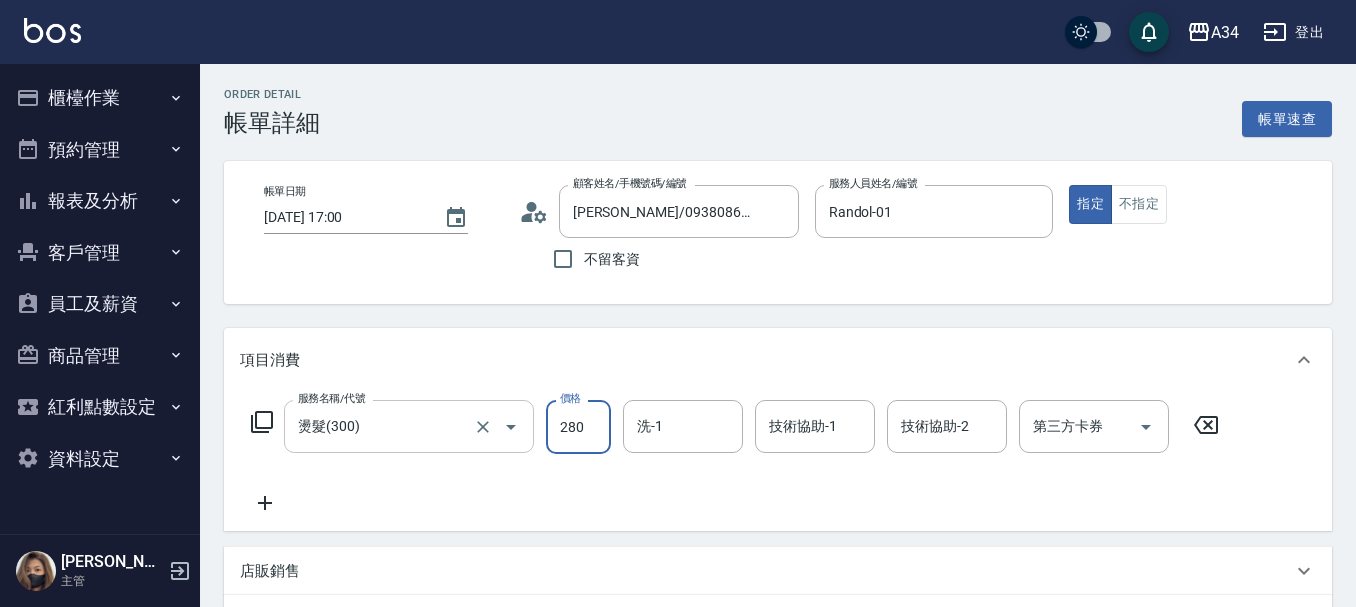 type on "280" 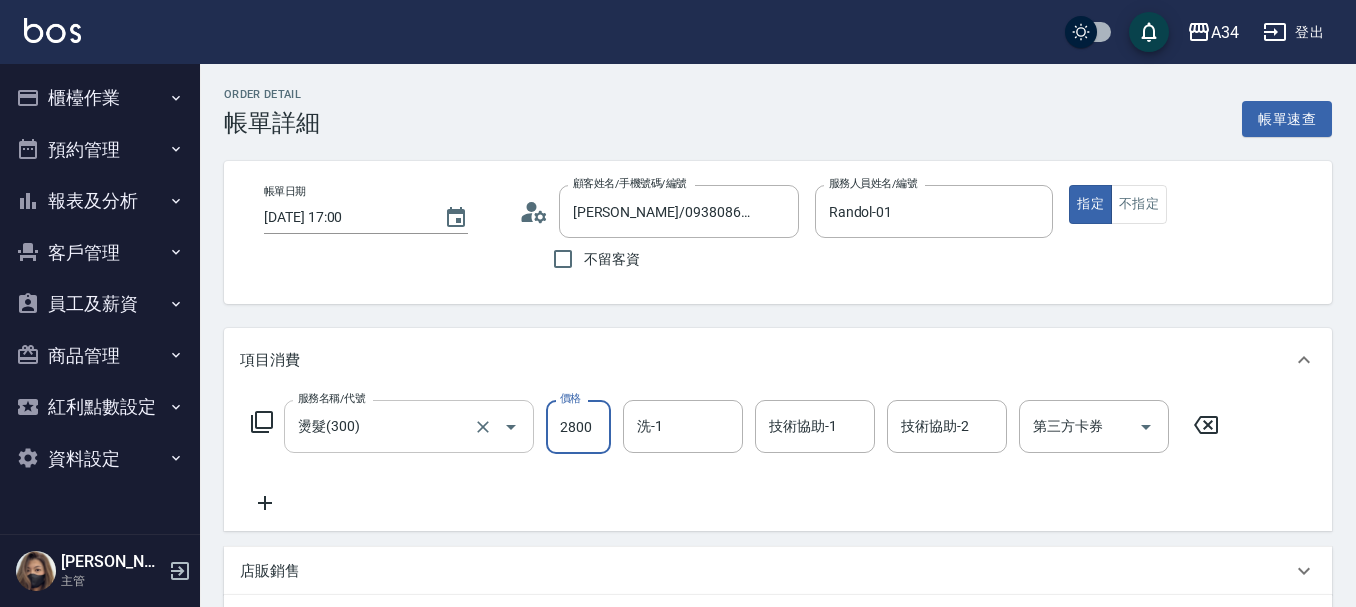 type on "2800" 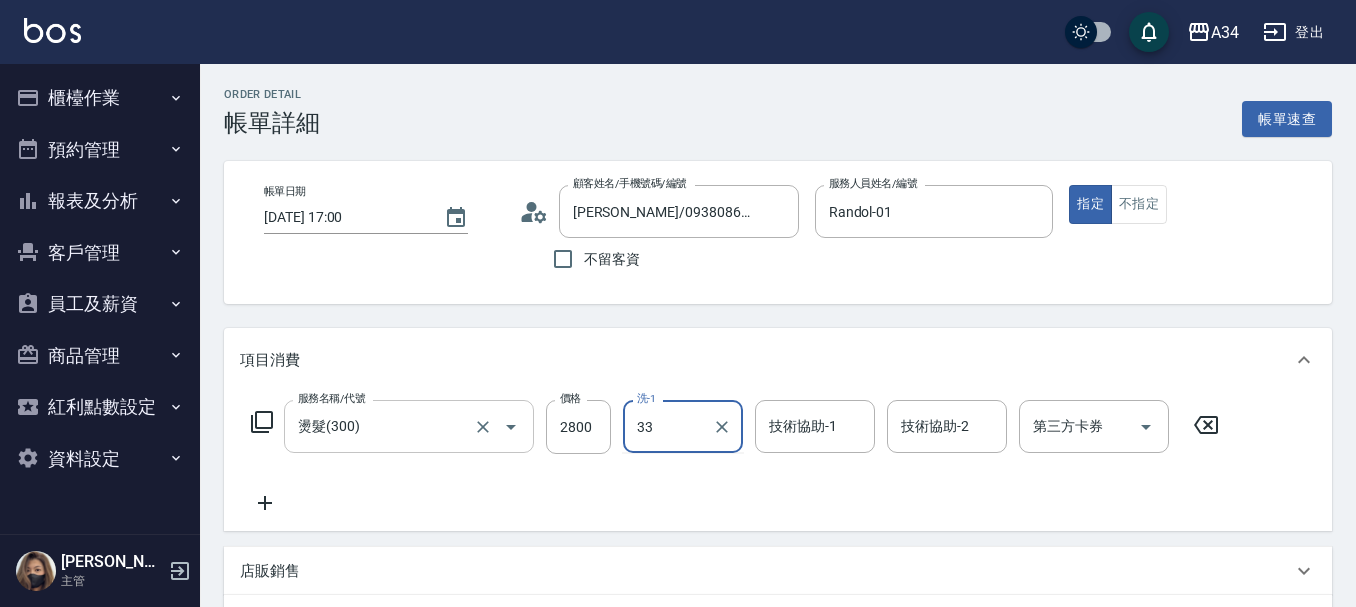 type on "IVY-33" 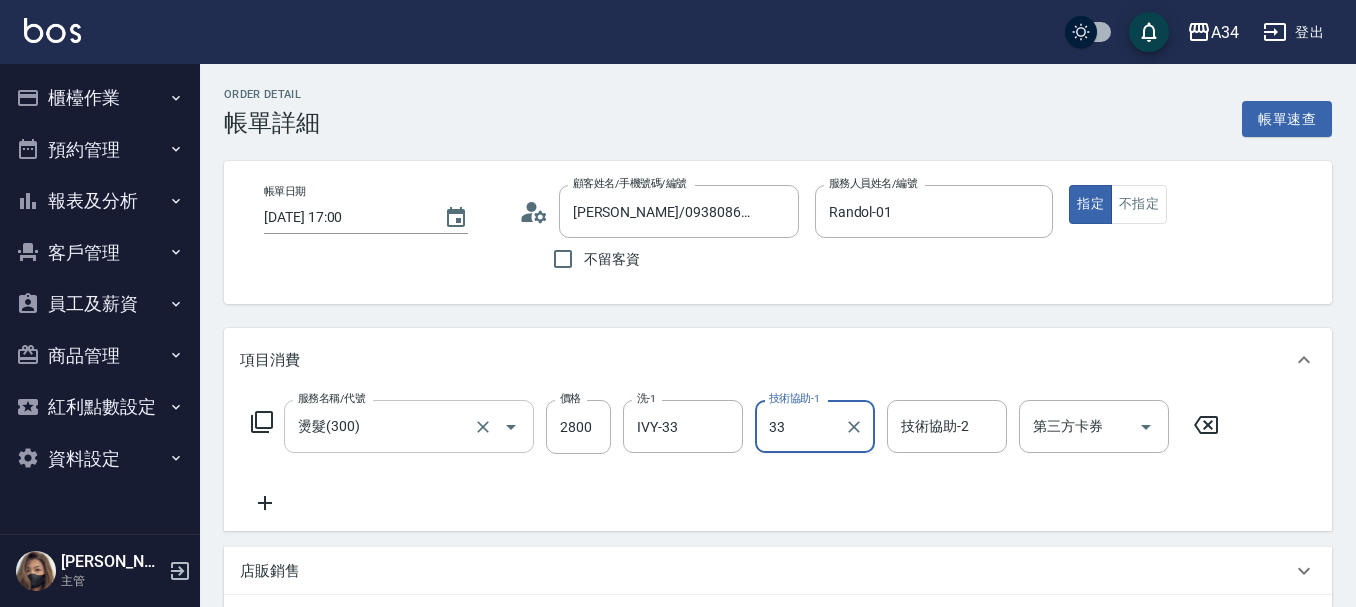 type on "IVY-33" 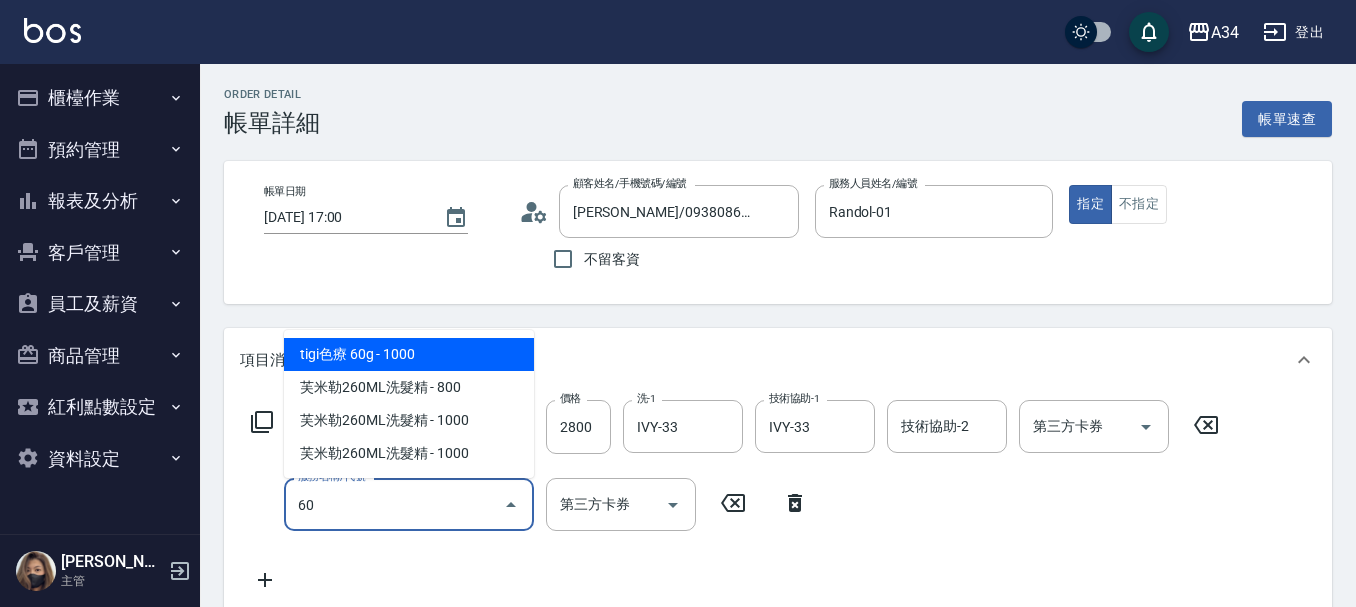 type on "602" 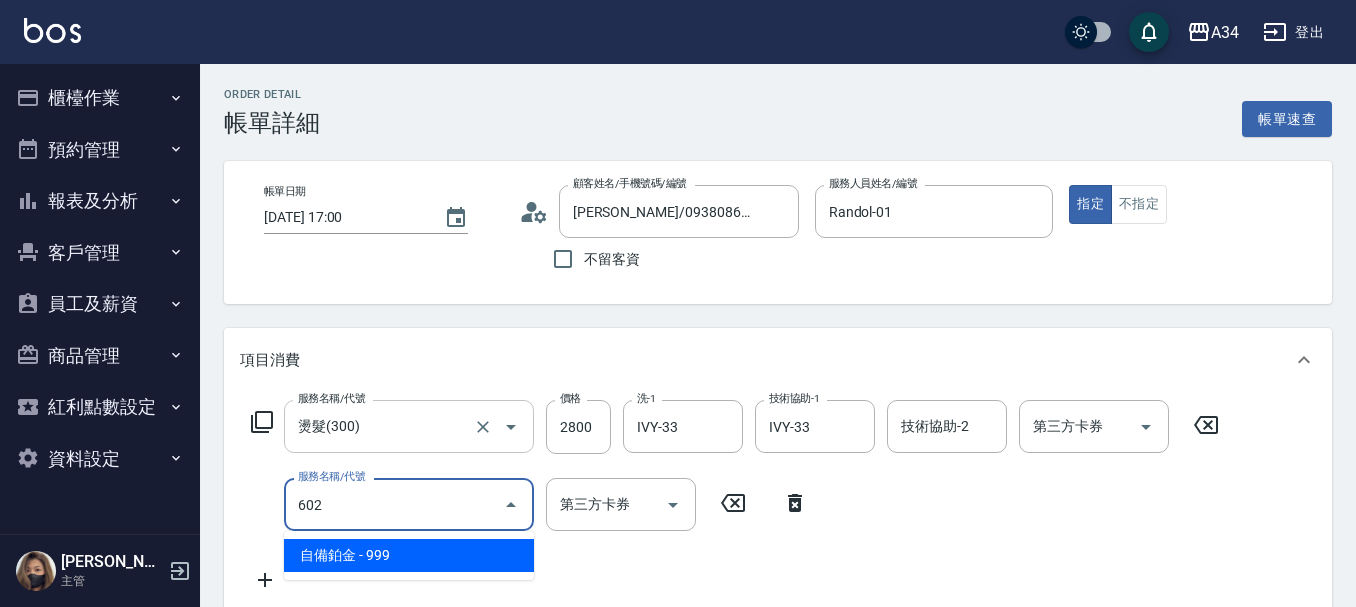 type on "370" 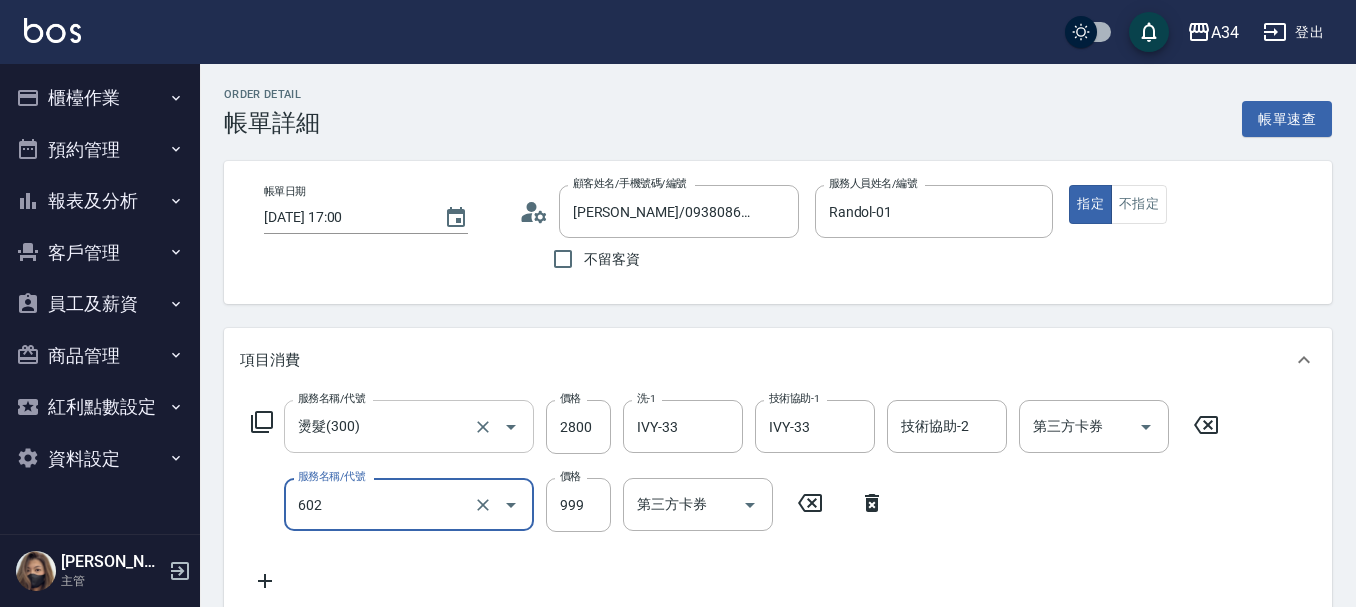 type on "自備鉑金(602)" 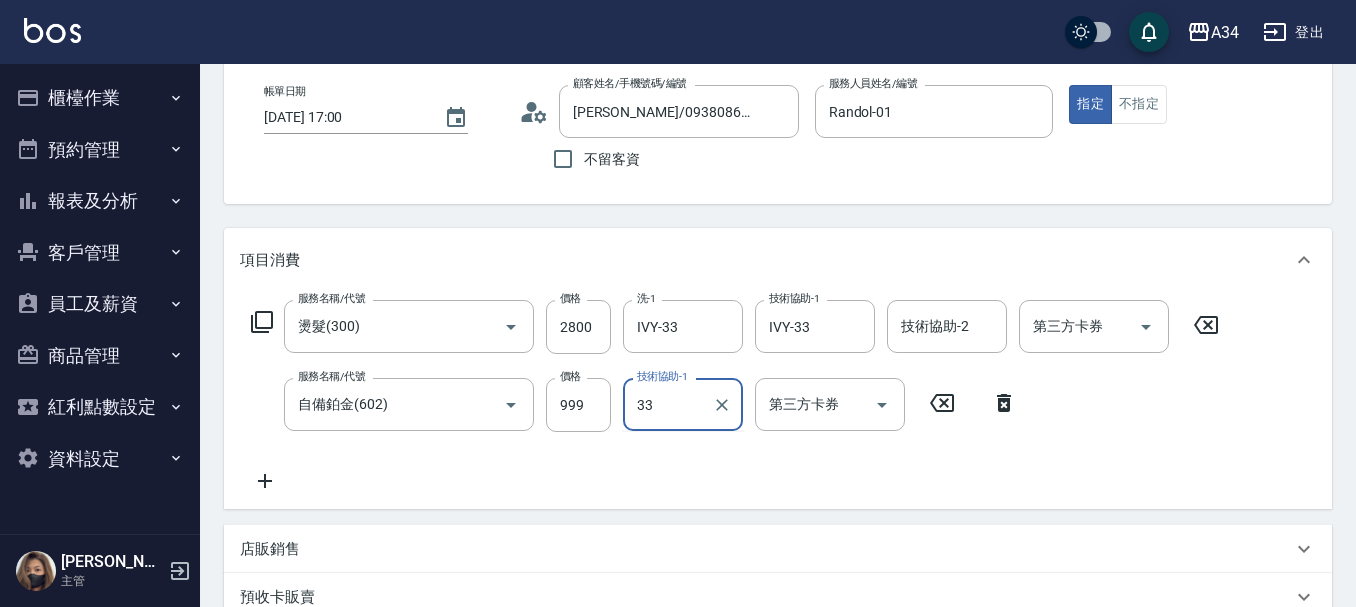 type on "IVY-33" 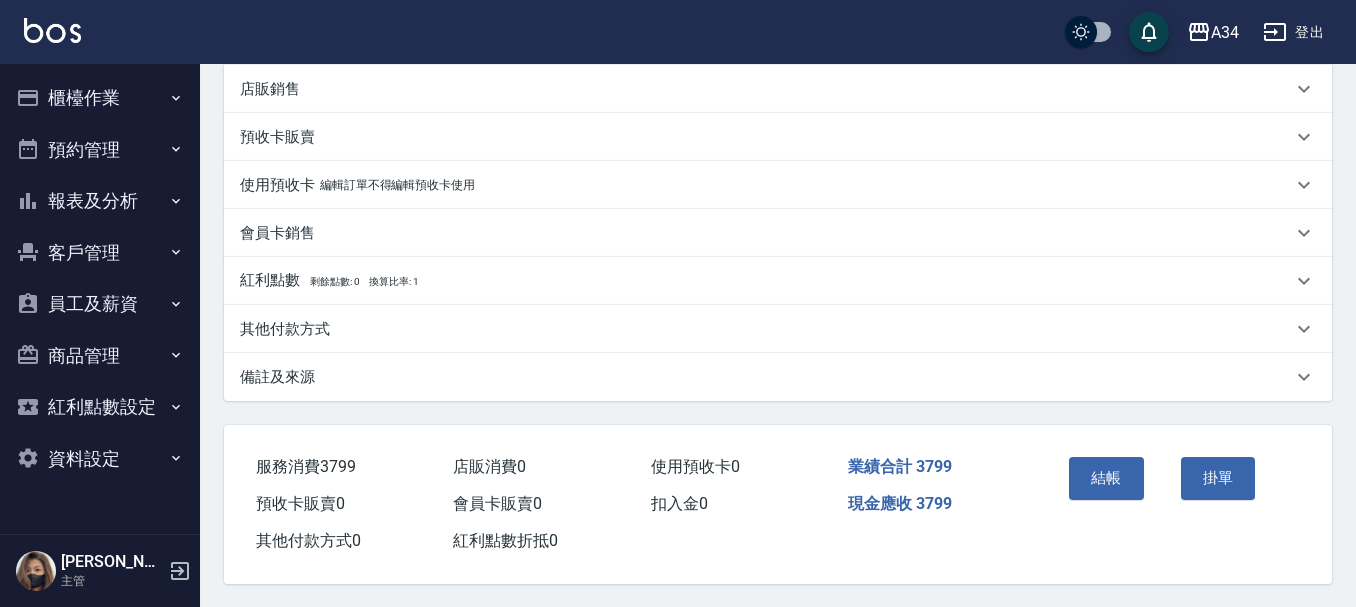 scroll, scrollTop: 570, scrollLeft: 0, axis: vertical 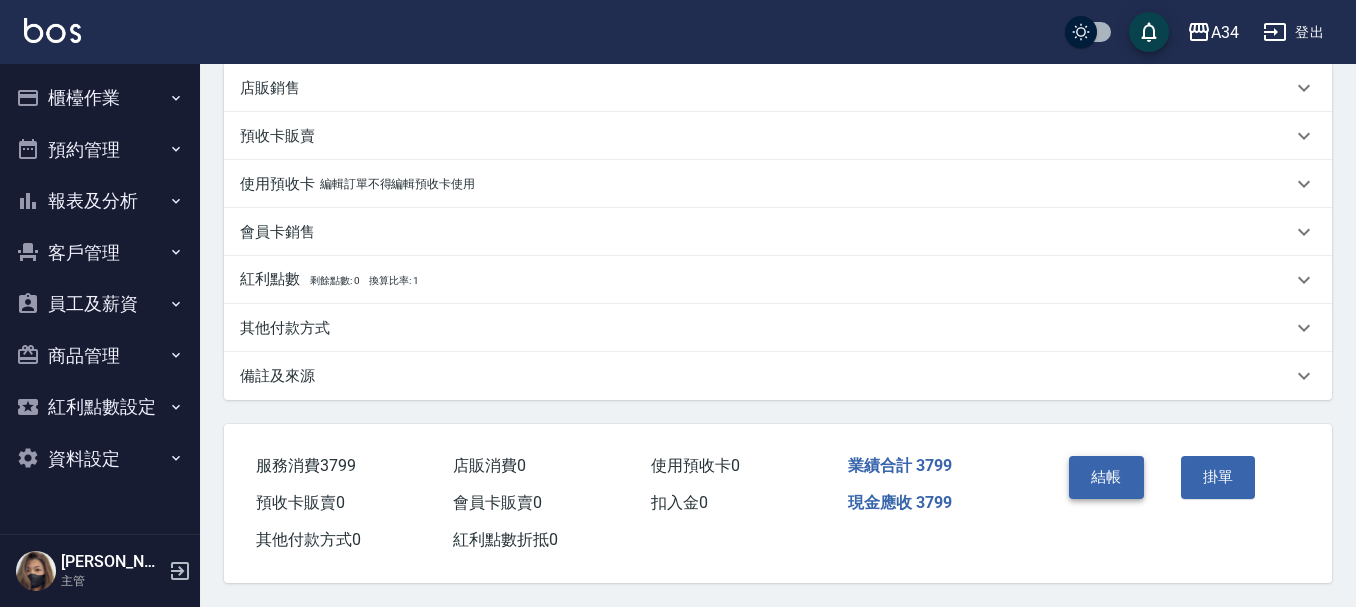 click on "結帳" at bounding box center [1106, 477] 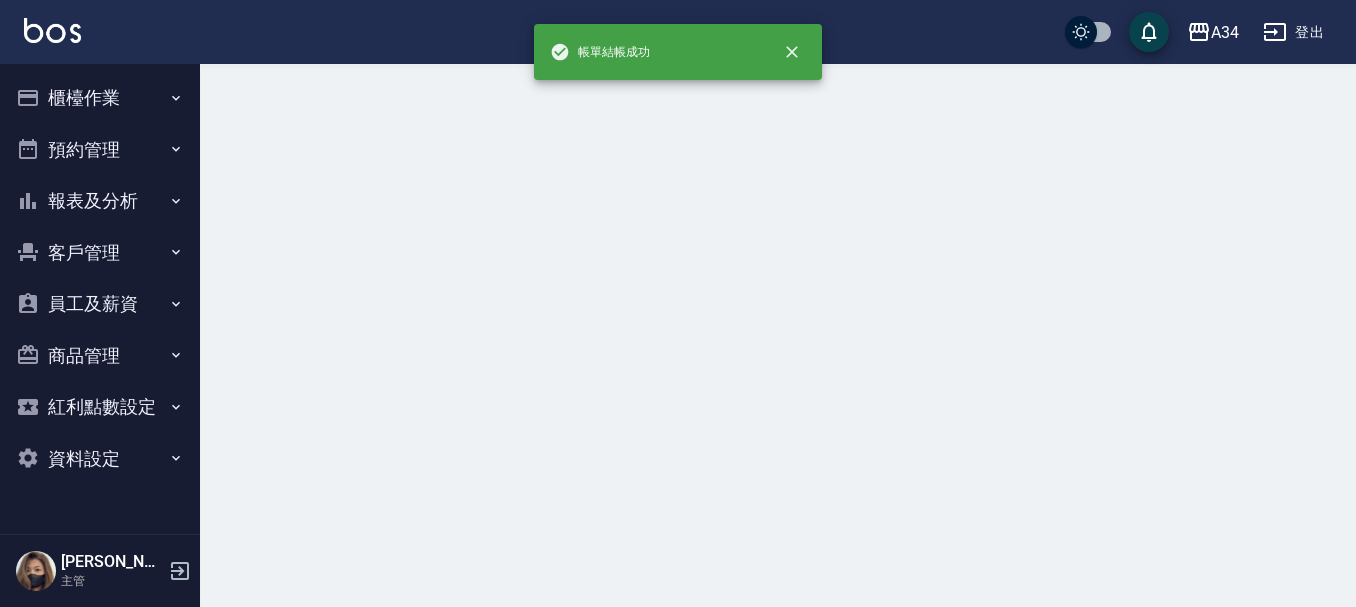 scroll, scrollTop: 0, scrollLeft: 0, axis: both 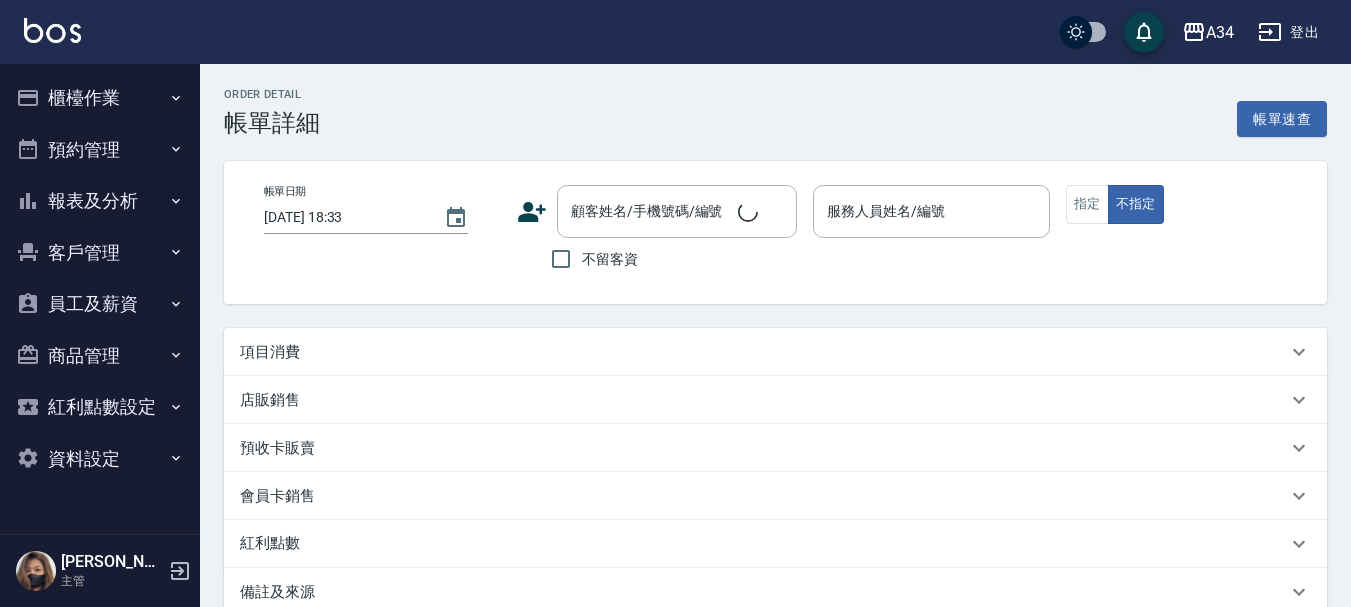 click on "項目消費" at bounding box center [270, 352] 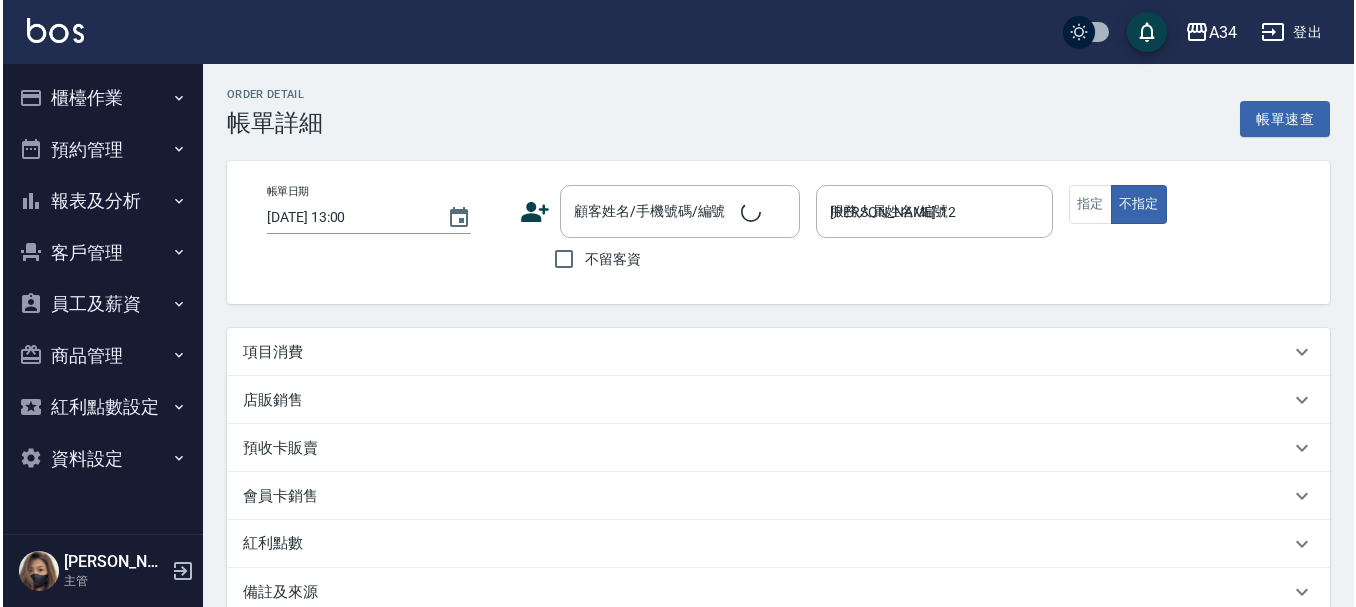 scroll, scrollTop: 0, scrollLeft: 0, axis: both 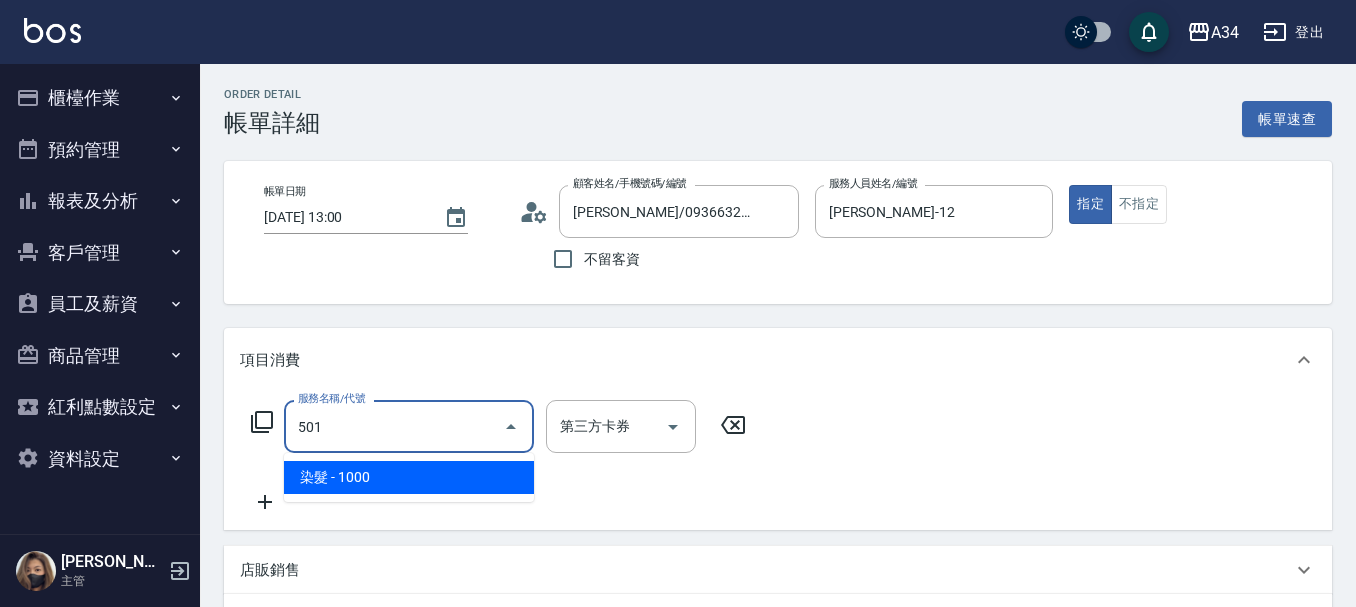 type on "[PERSON_NAME]/0936632390/0936632390" 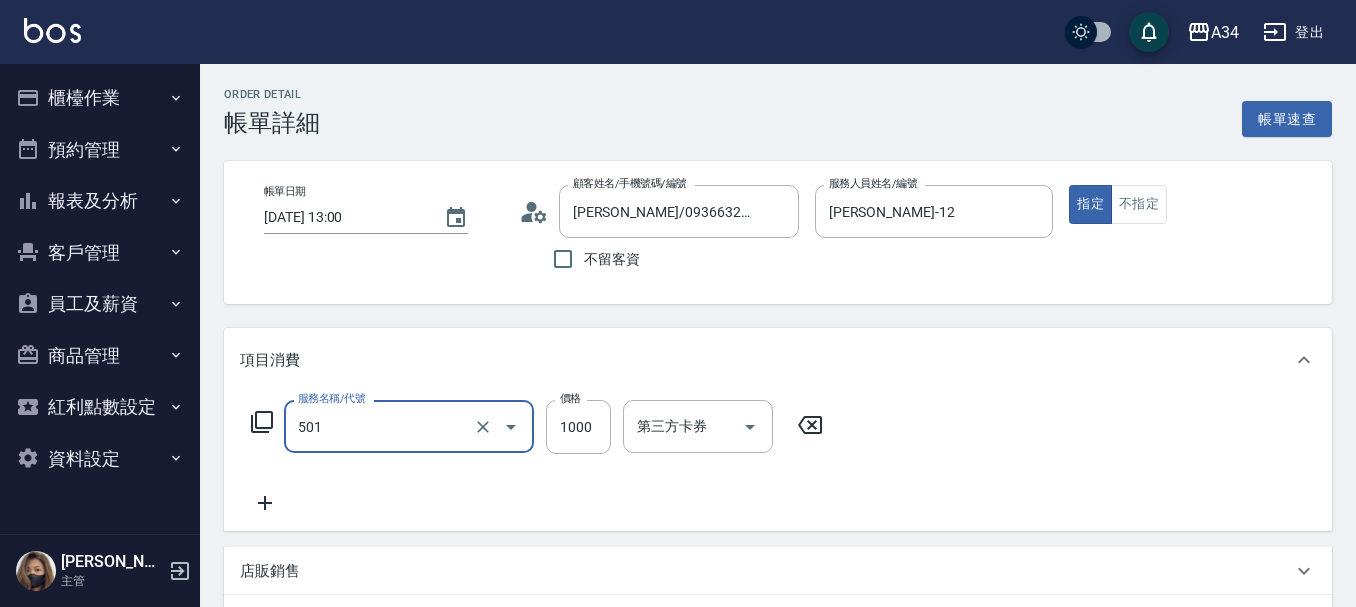type on "染髮(501)" 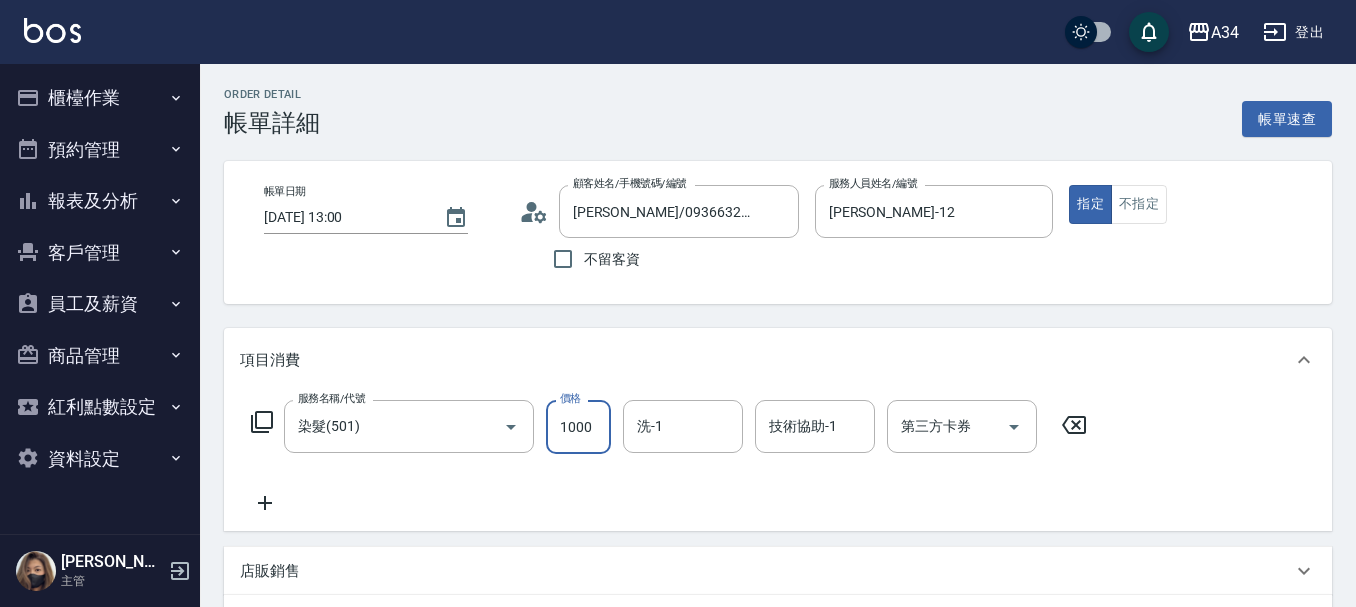 type on "1" 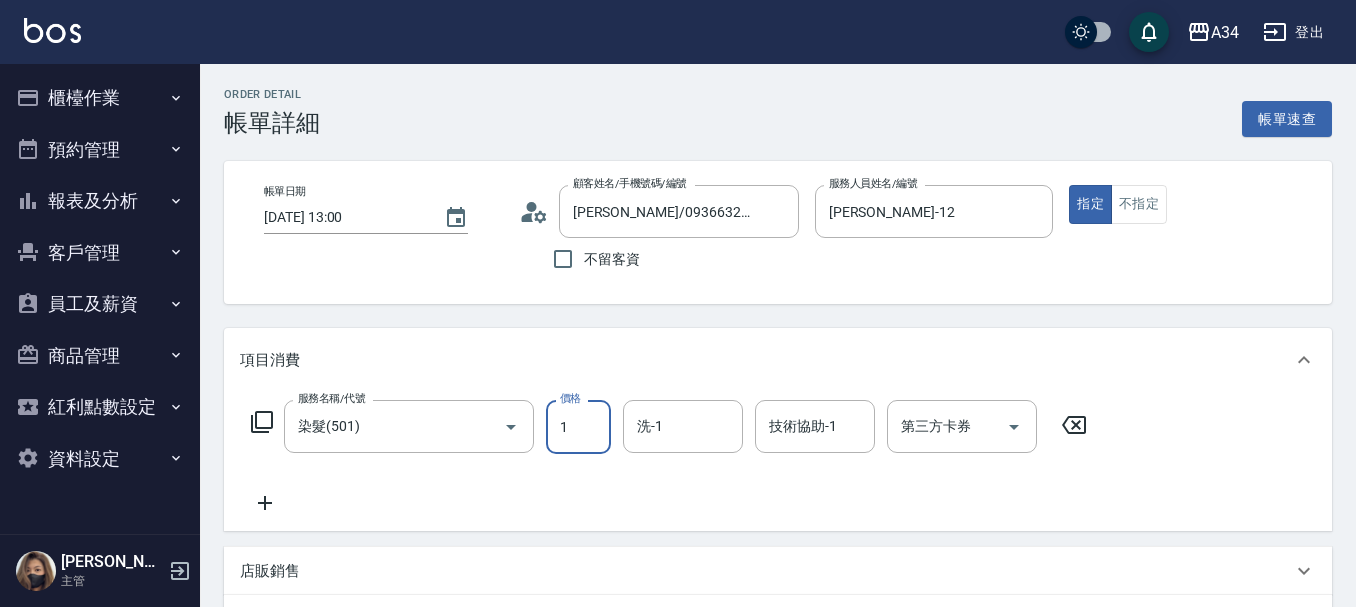 type on "0" 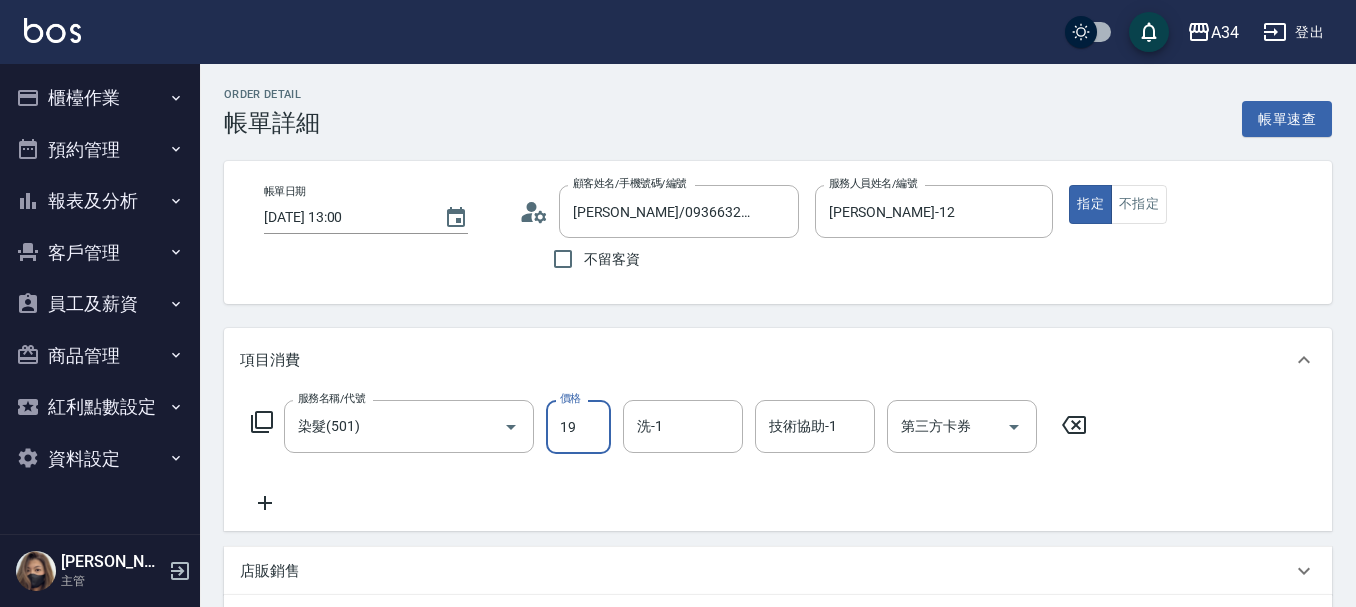 type on "190" 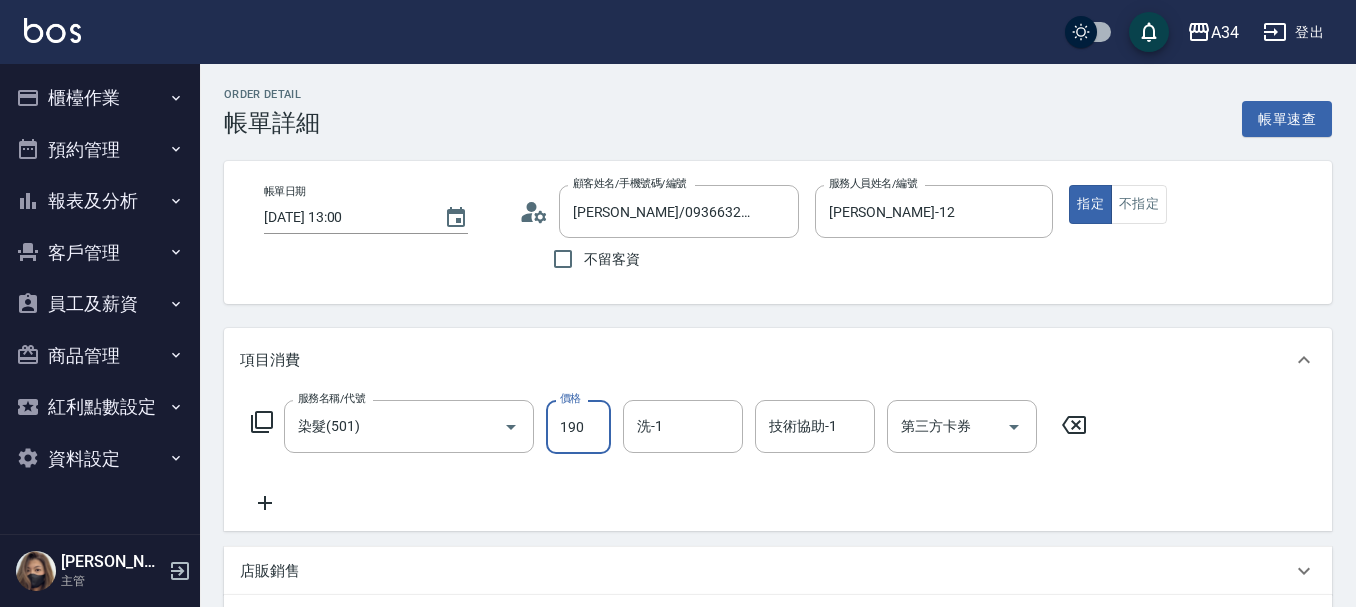 type on "19" 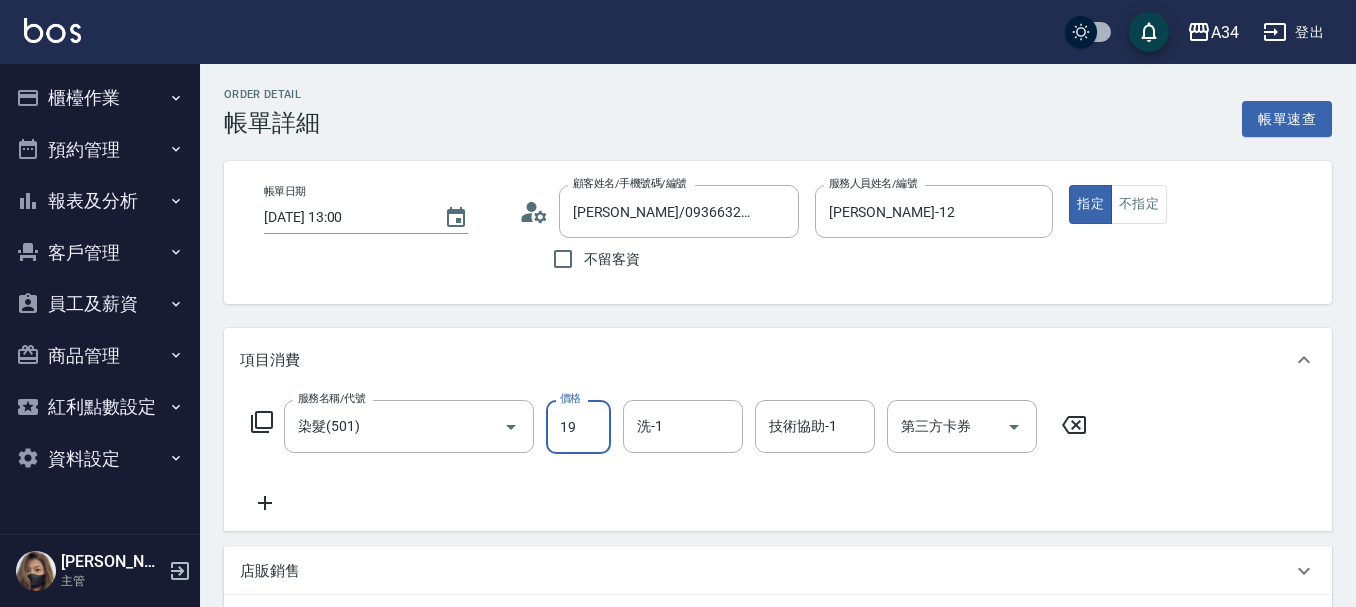 type on "10" 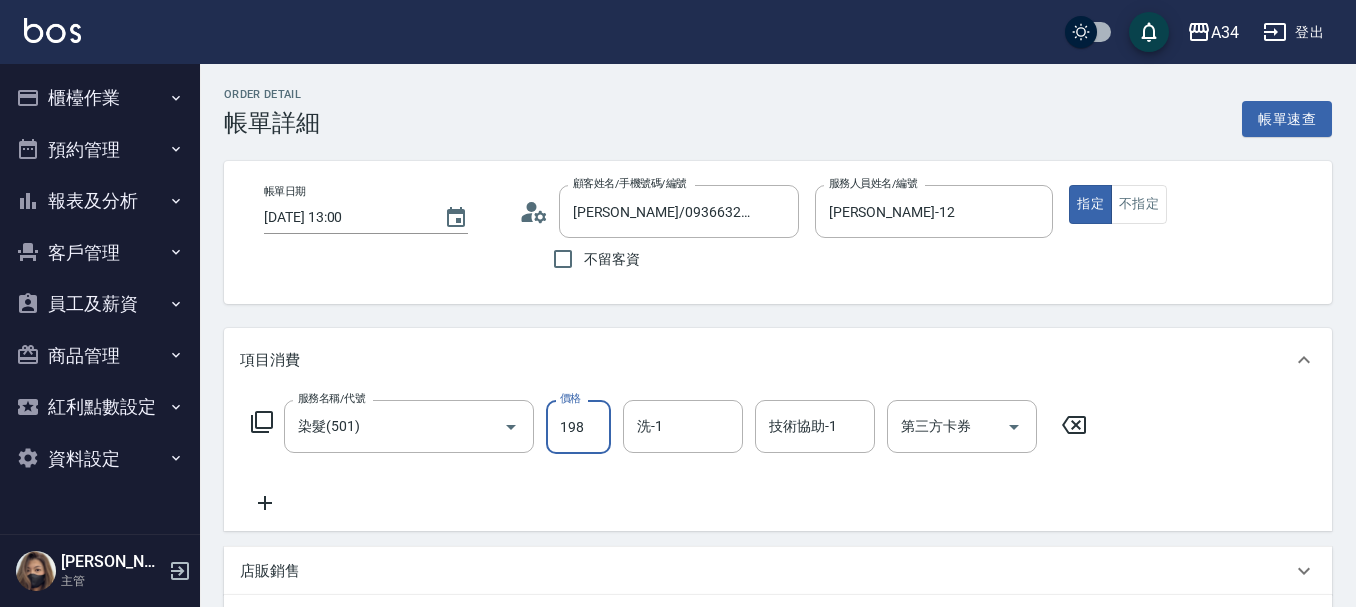 type on "1980" 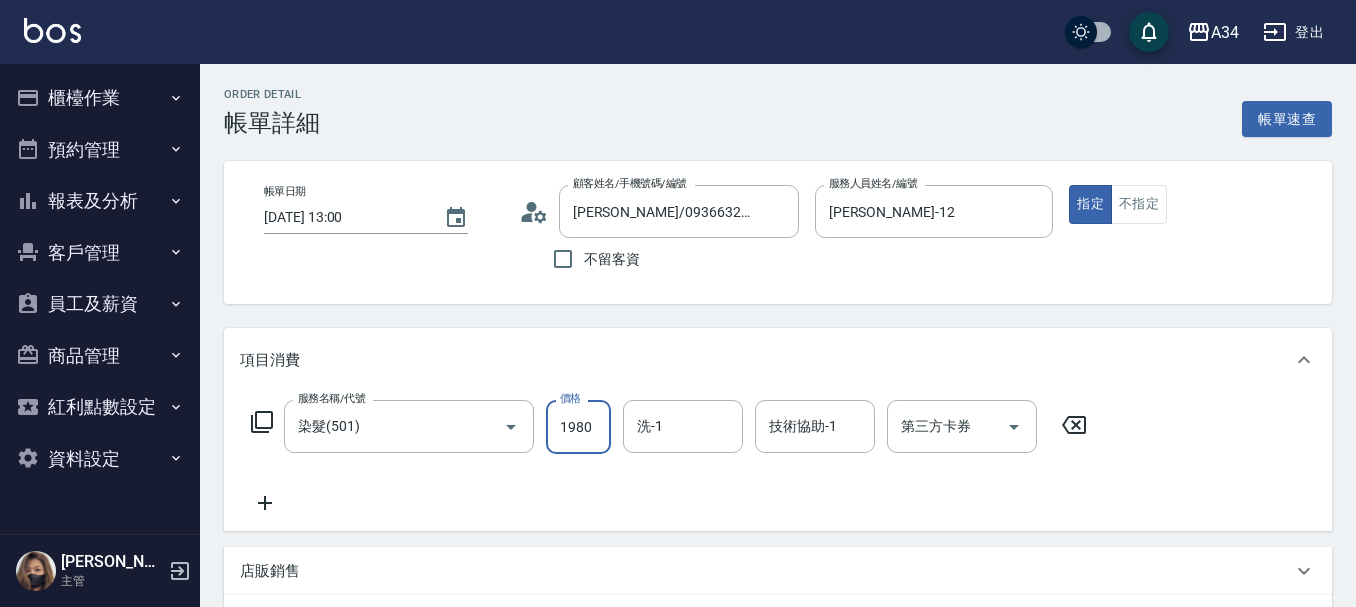type on "190" 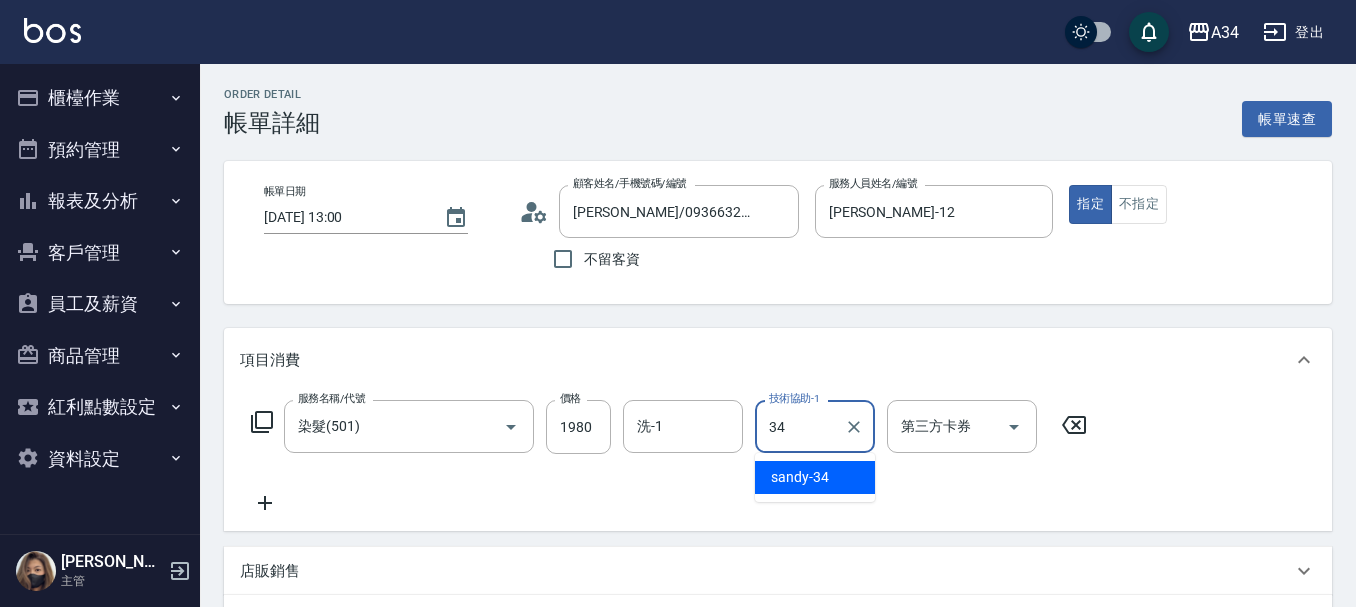type on "sandy-34" 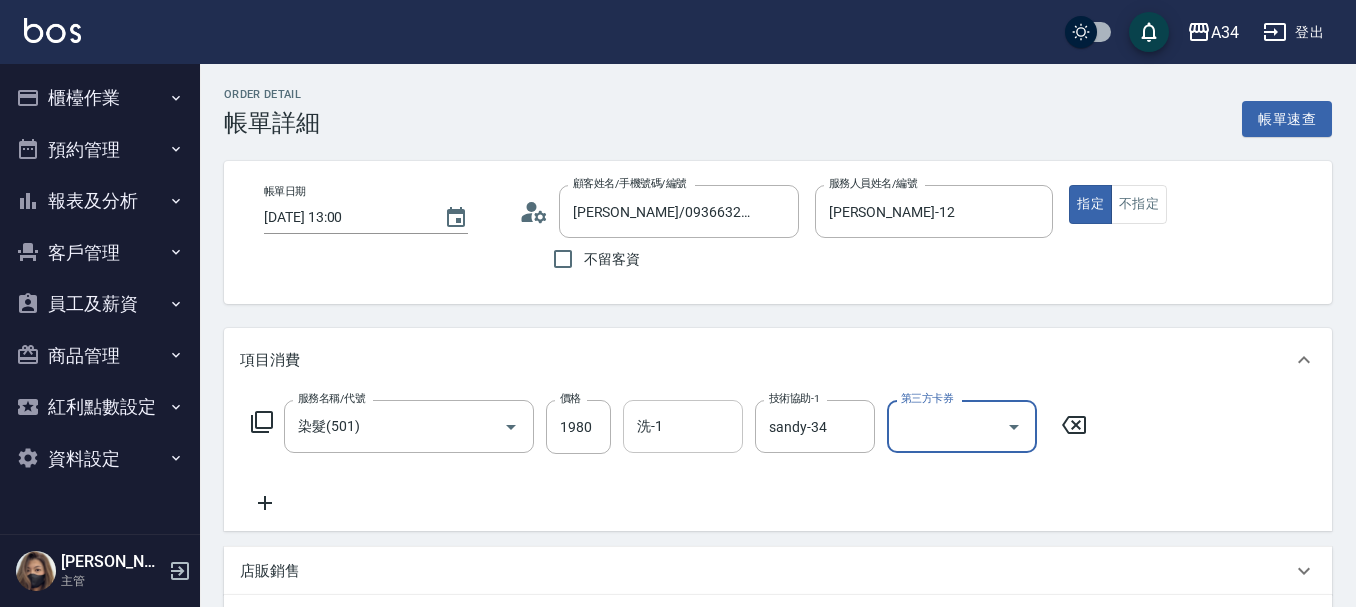 click on "洗-1" at bounding box center [683, 426] 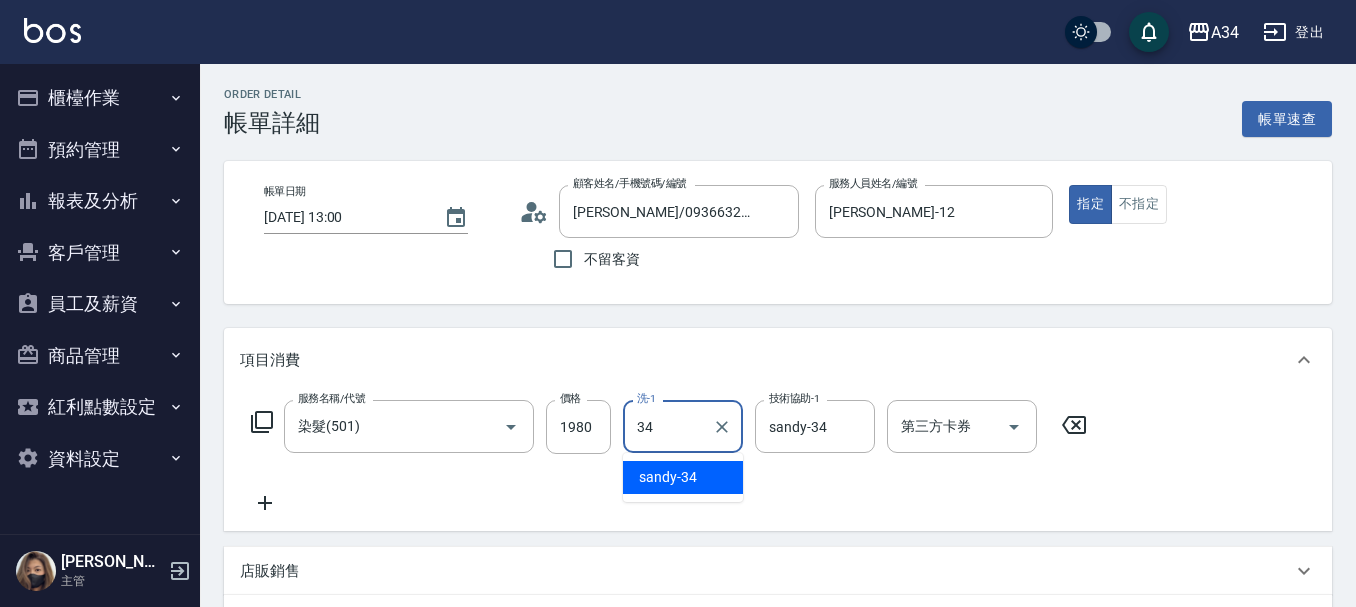 type on "sandy-34" 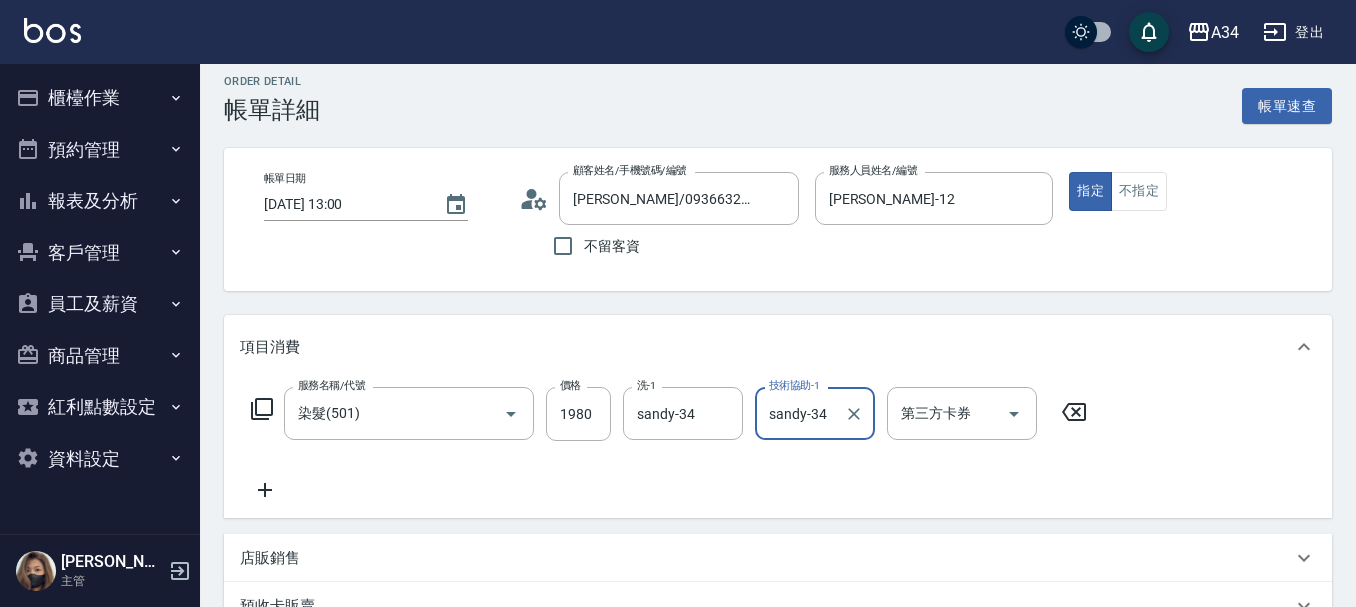 scroll, scrollTop: 100, scrollLeft: 0, axis: vertical 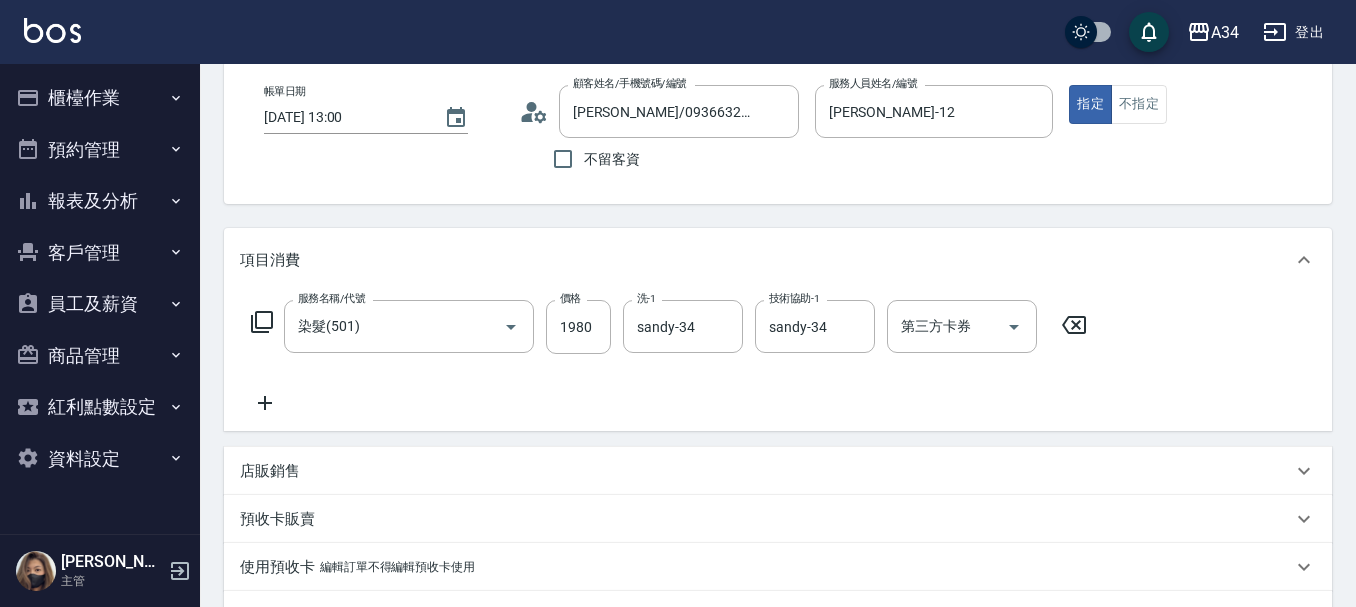 click on "服務名稱/代號 染髮(501) 服務名稱/代號 價格 1980 價格 洗-1 sandy-34 洗-1 技術協助-1 sandy-34 技術協助-1 第三方卡券 第三方卡券" at bounding box center [669, 357] 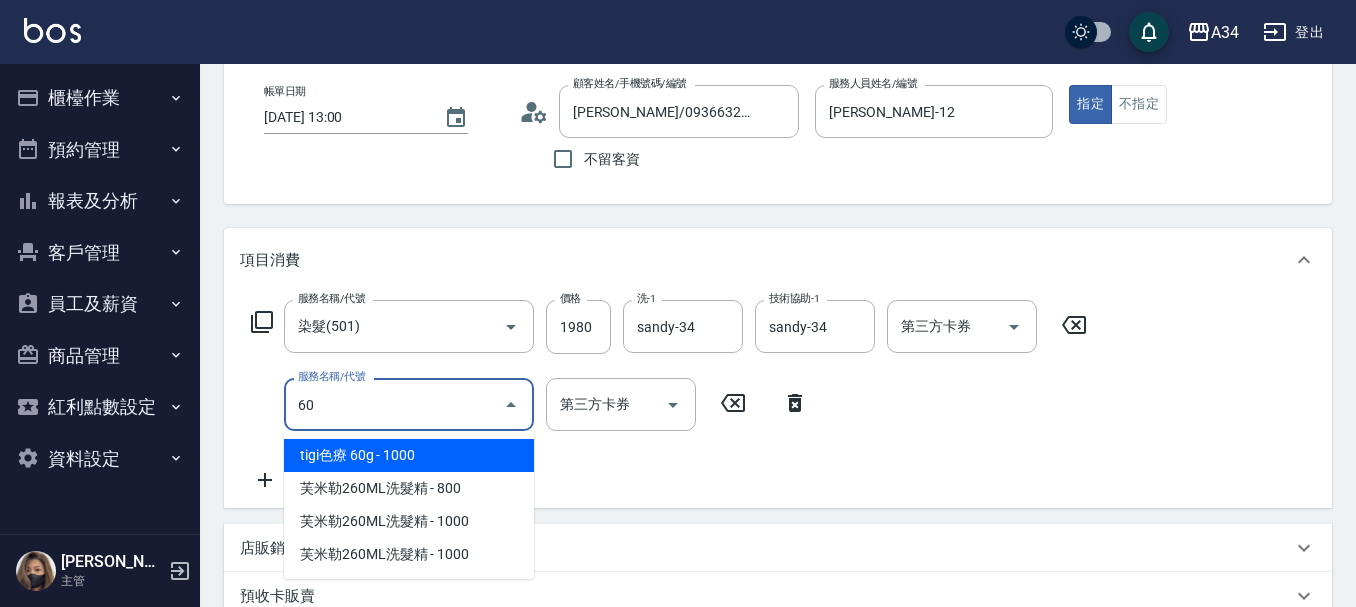 type on "601" 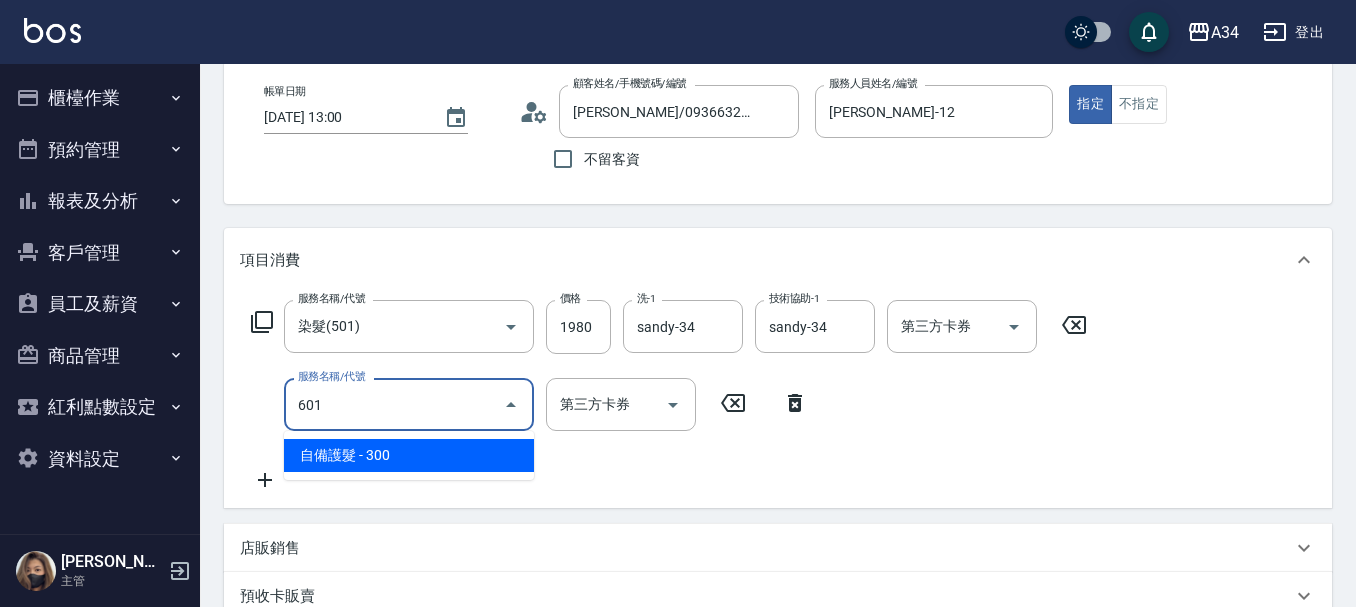 type on "220" 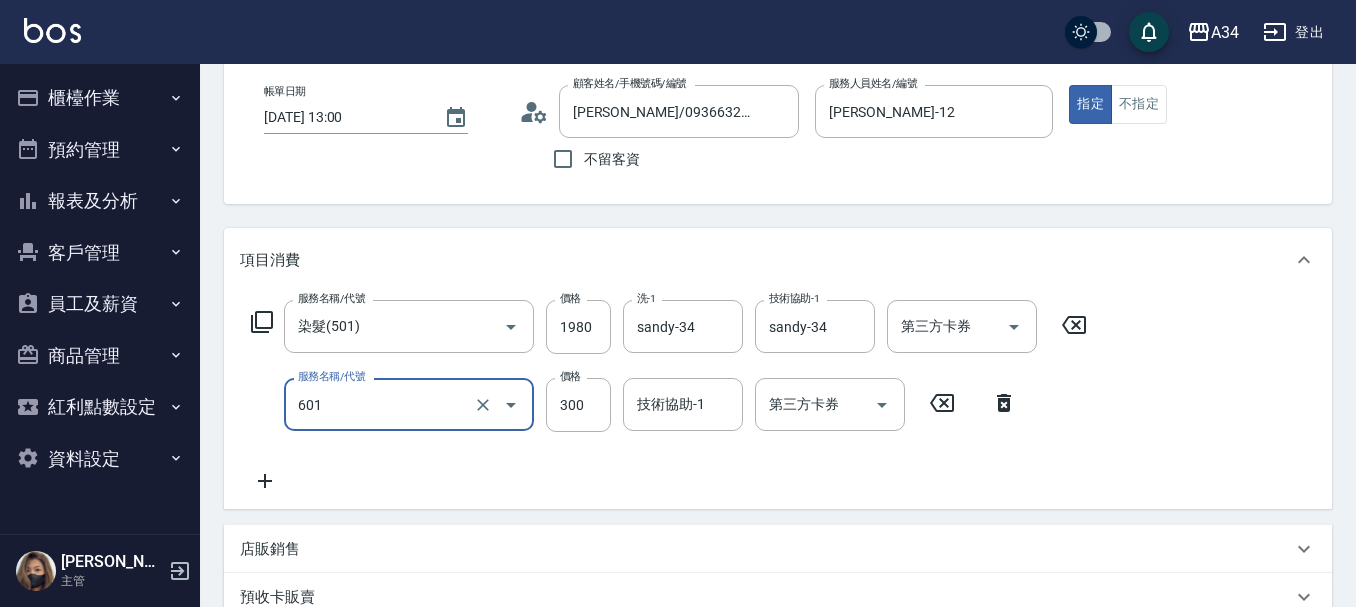 type on "自備護髮(601)" 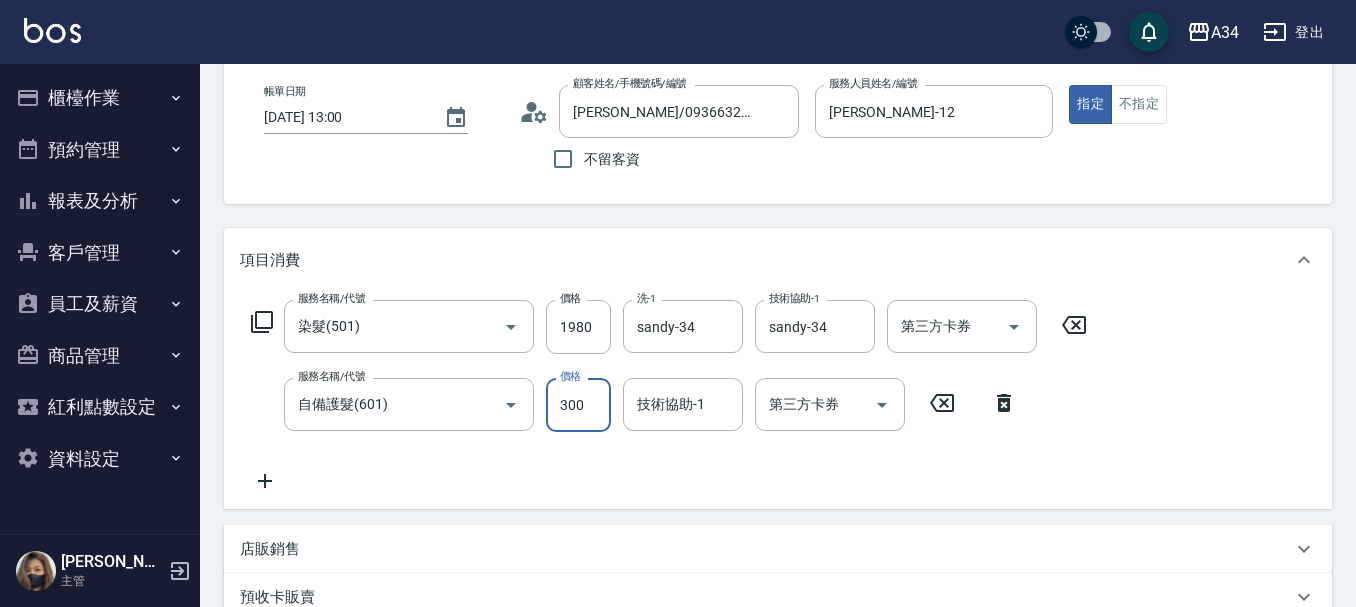 type on "1" 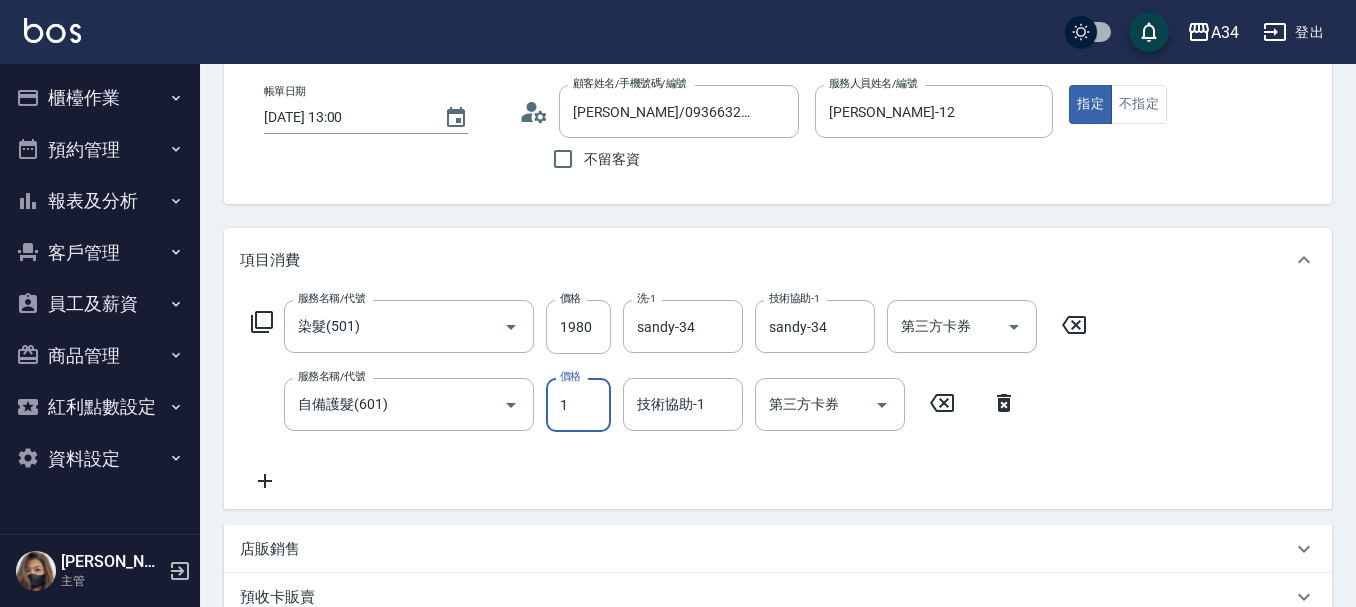 type on "190" 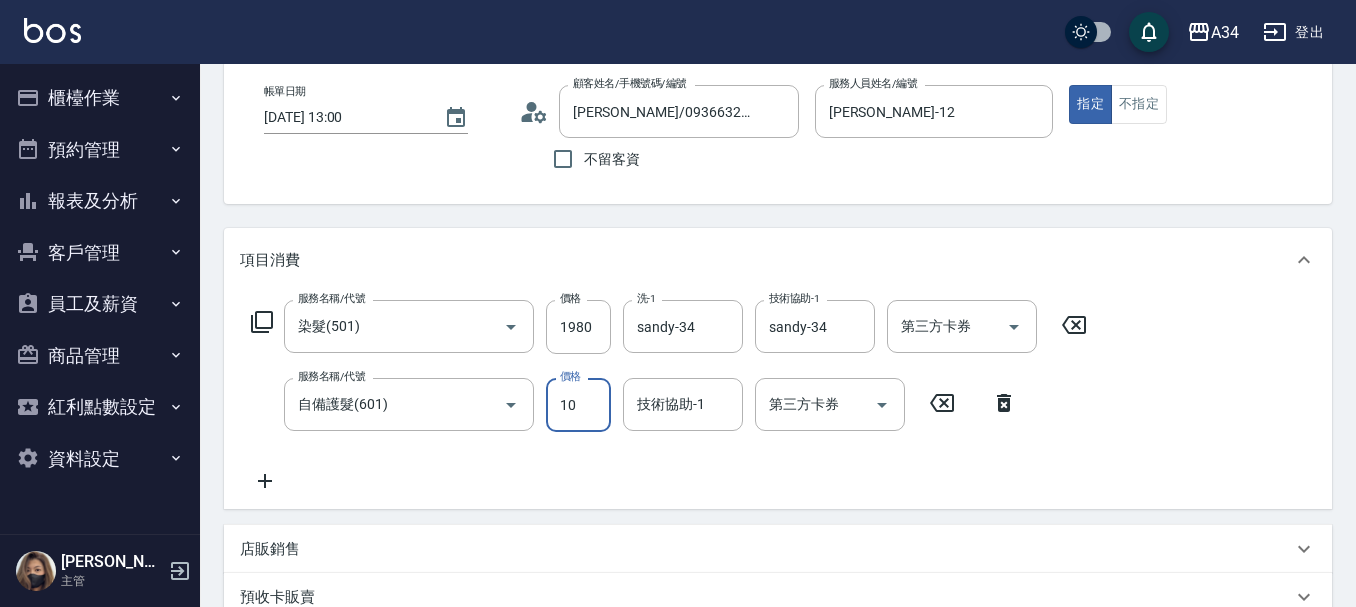 type on "200" 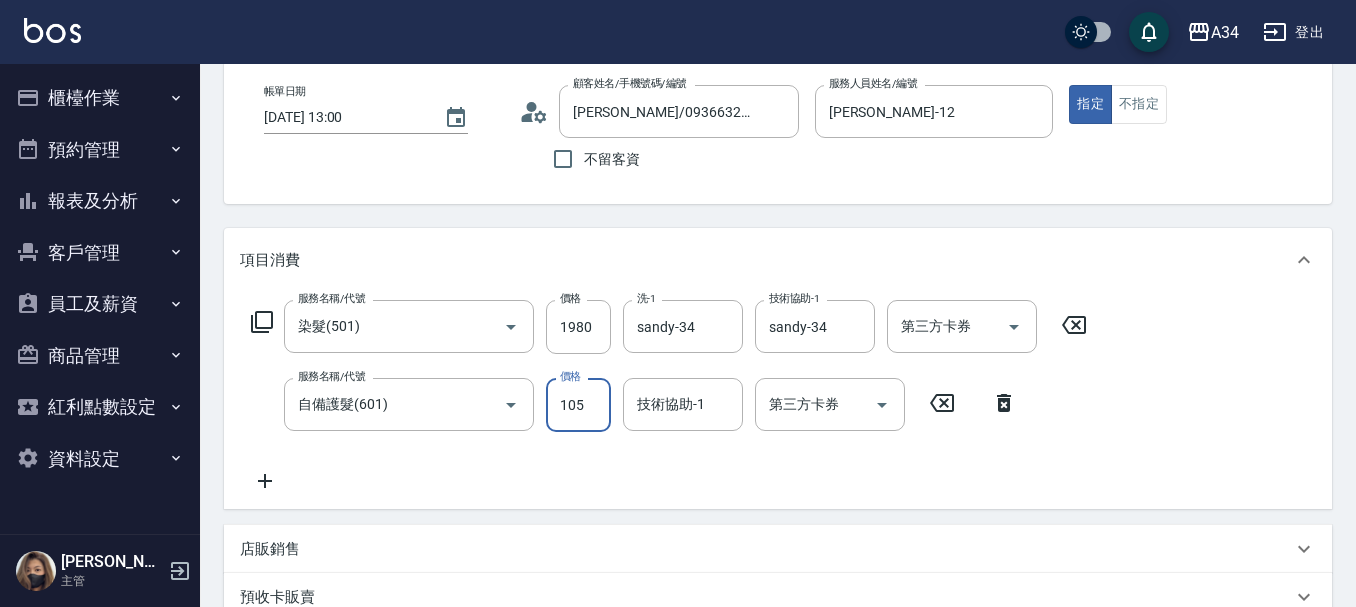 type on "1050" 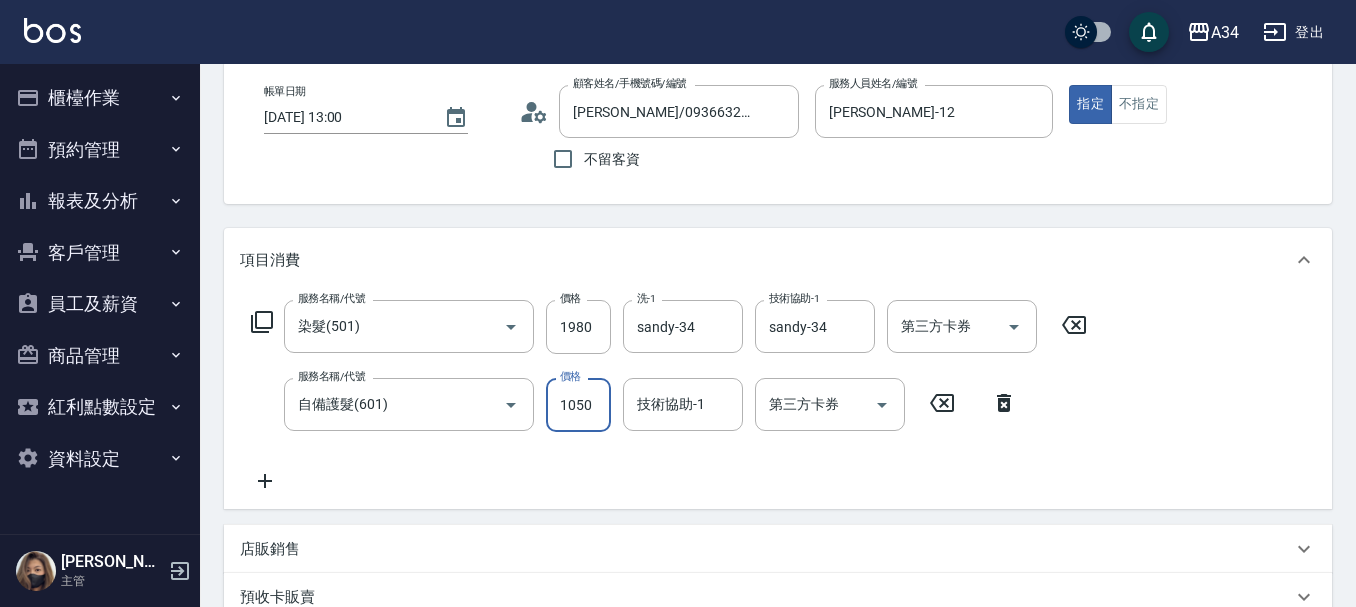 type on "300" 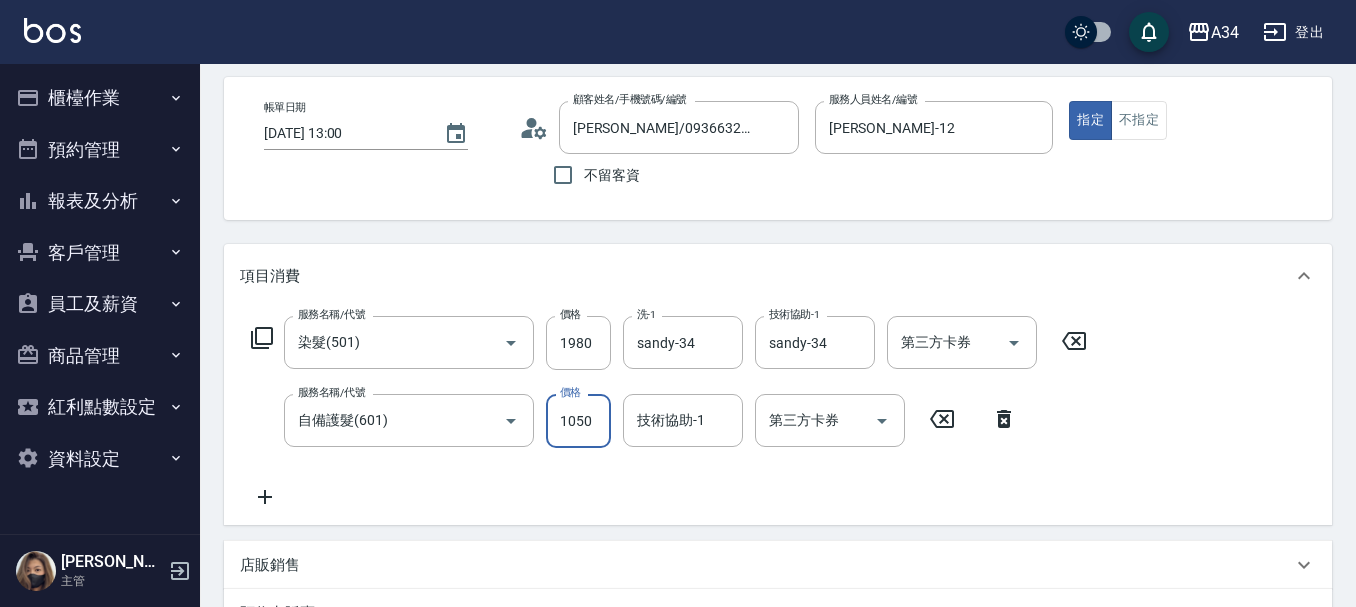 scroll, scrollTop: 100, scrollLeft: 0, axis: vertical 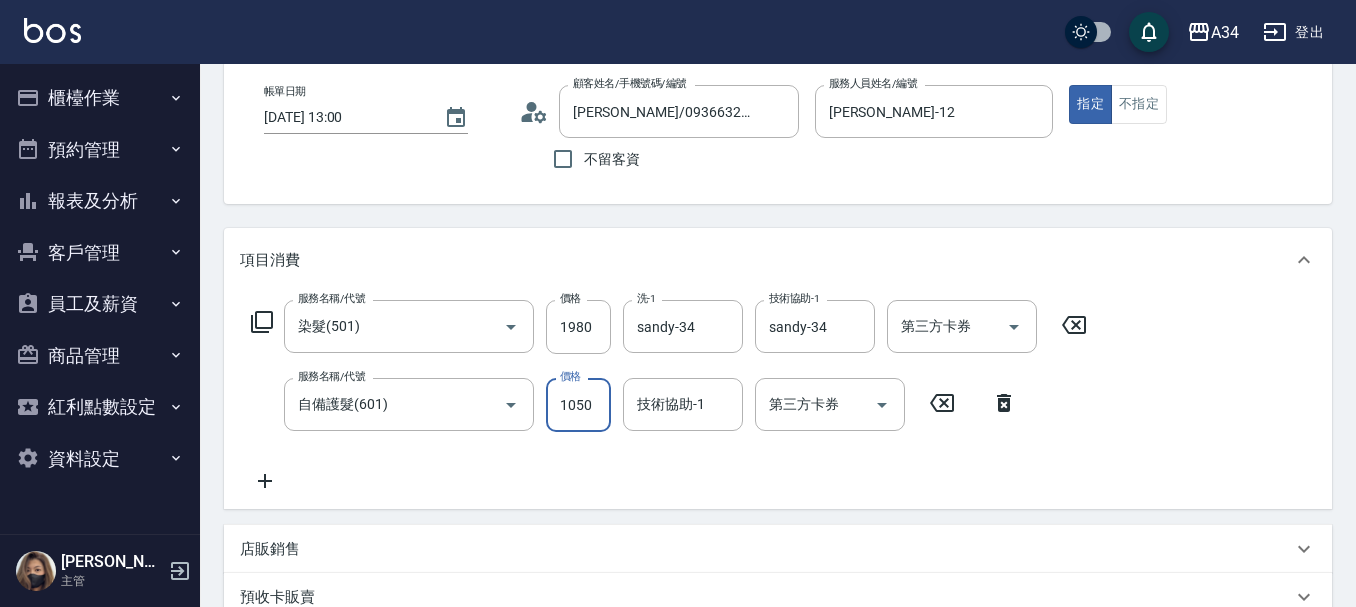 type on "1050" 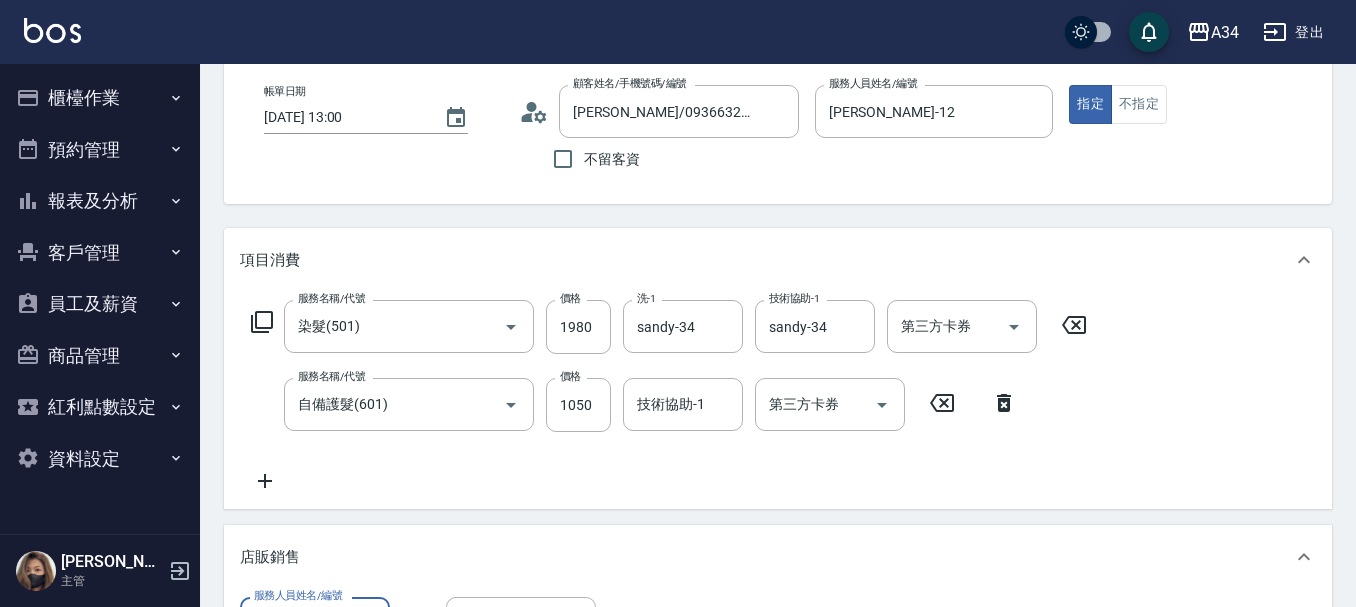 scroll, scrollTop: 0, scrollLeft: 0, axis: both 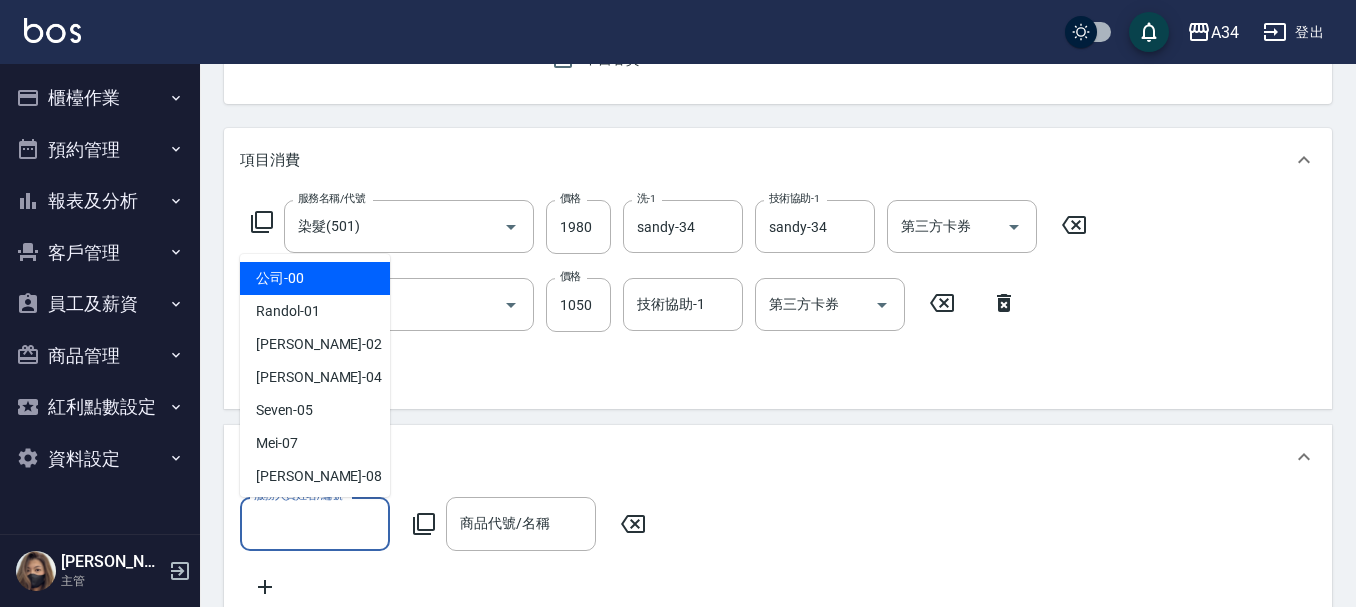 click on "服務人員姓名/編號" at bounding box center (315, 523) 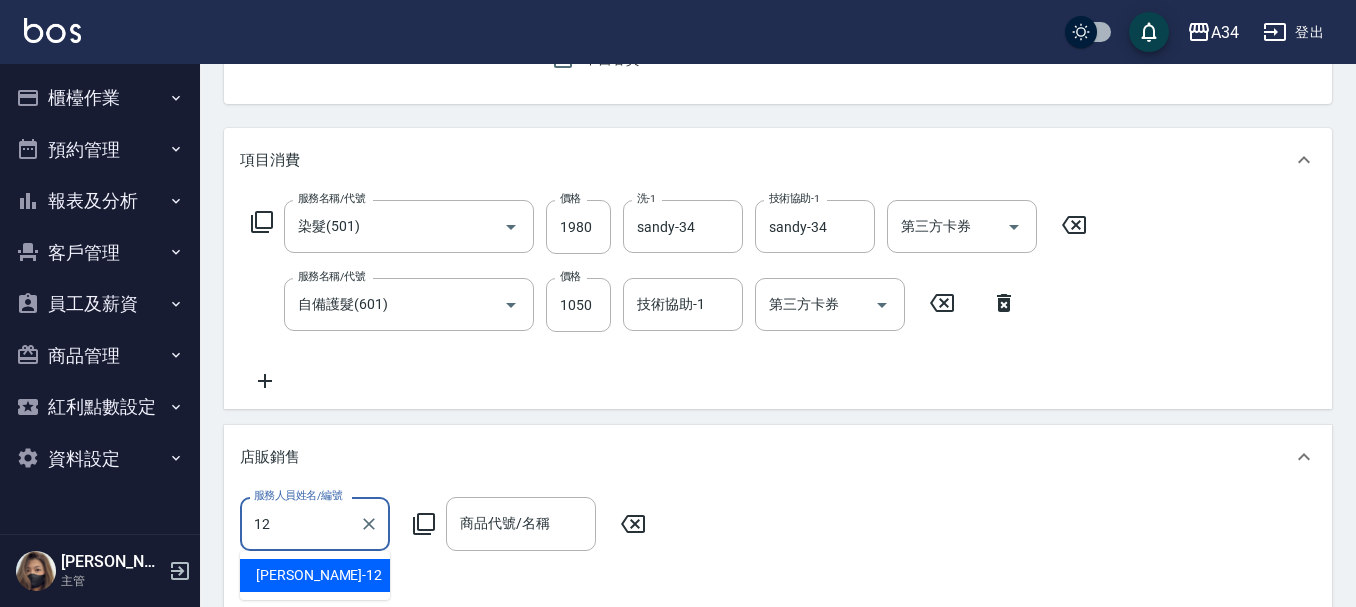 type on "[PERSON_NAME]-12" 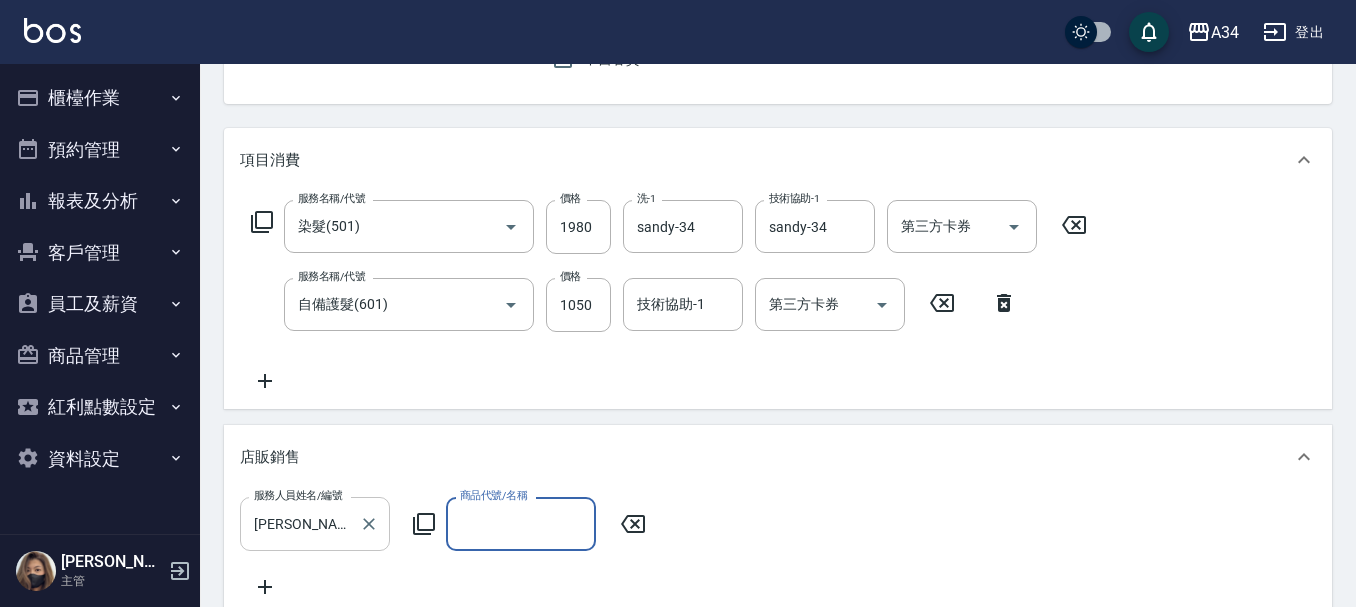 type on "ㄘ" 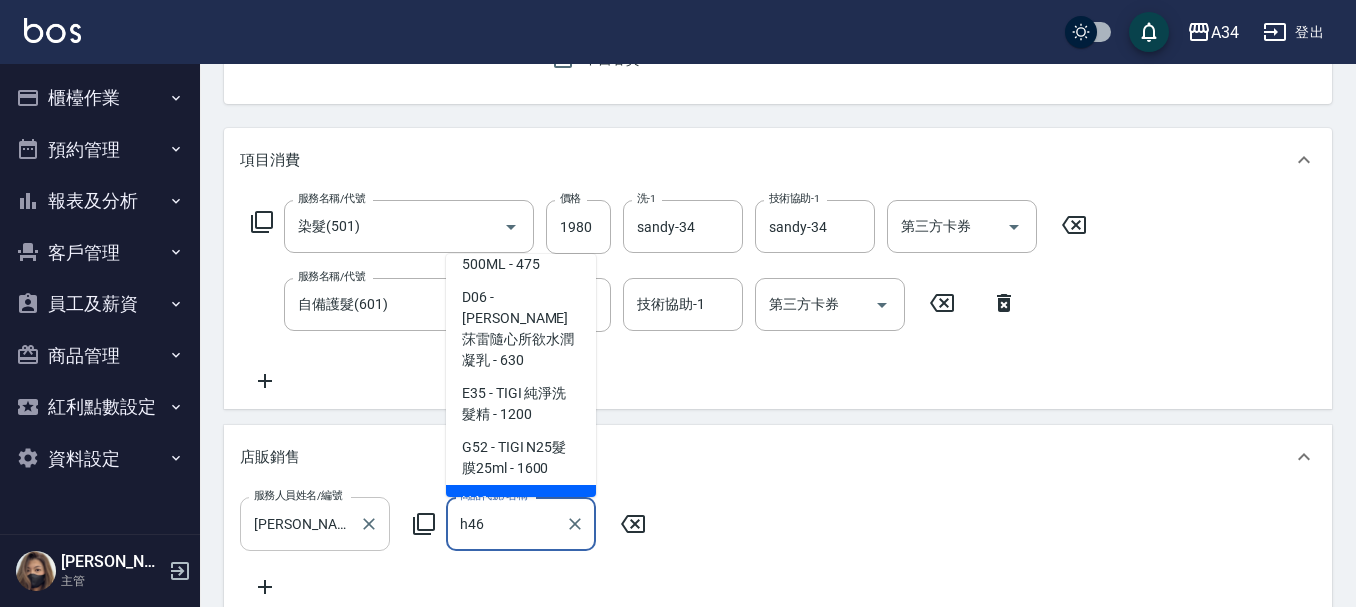 scroll, scrollTop: 152, scrollLeft: 0, axis: vertical 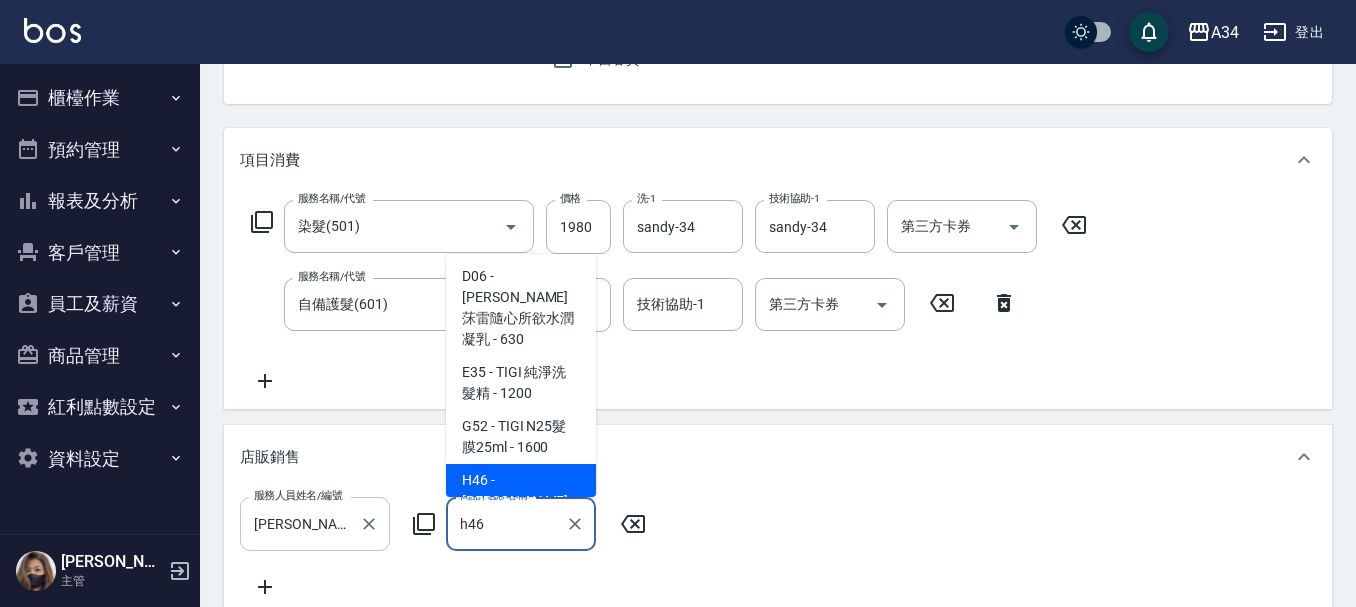 type on "[PERSON_NAME]斯新品玻尿酸洗護組500ML" 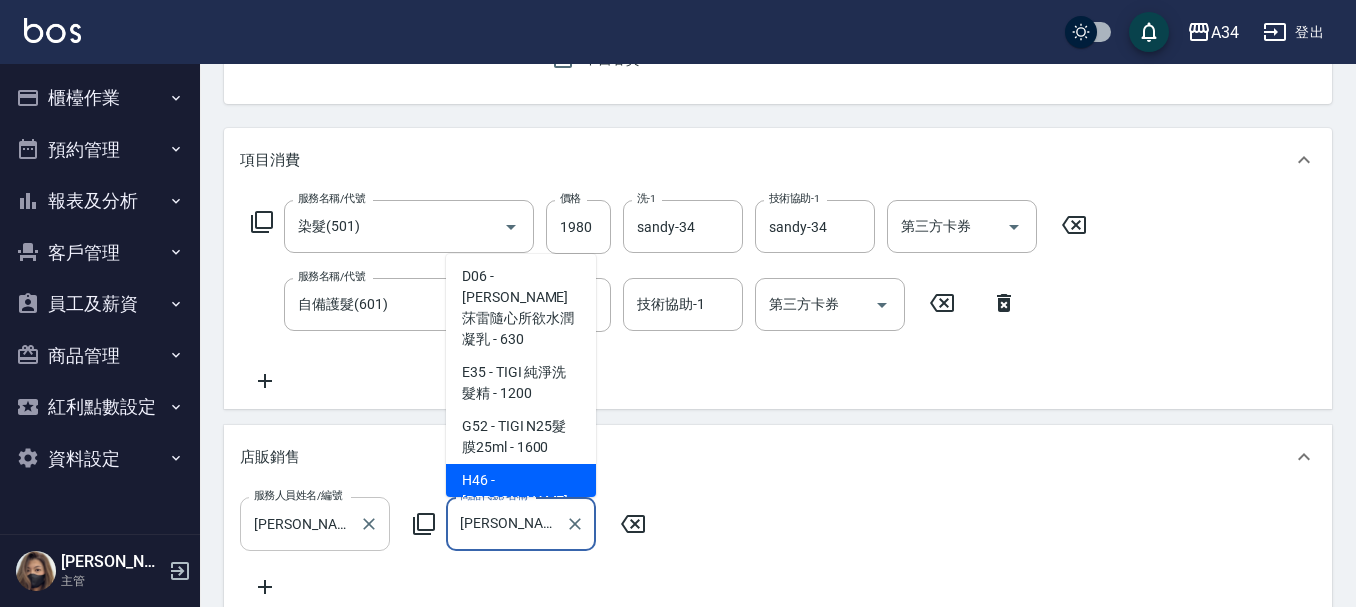 type on "370" 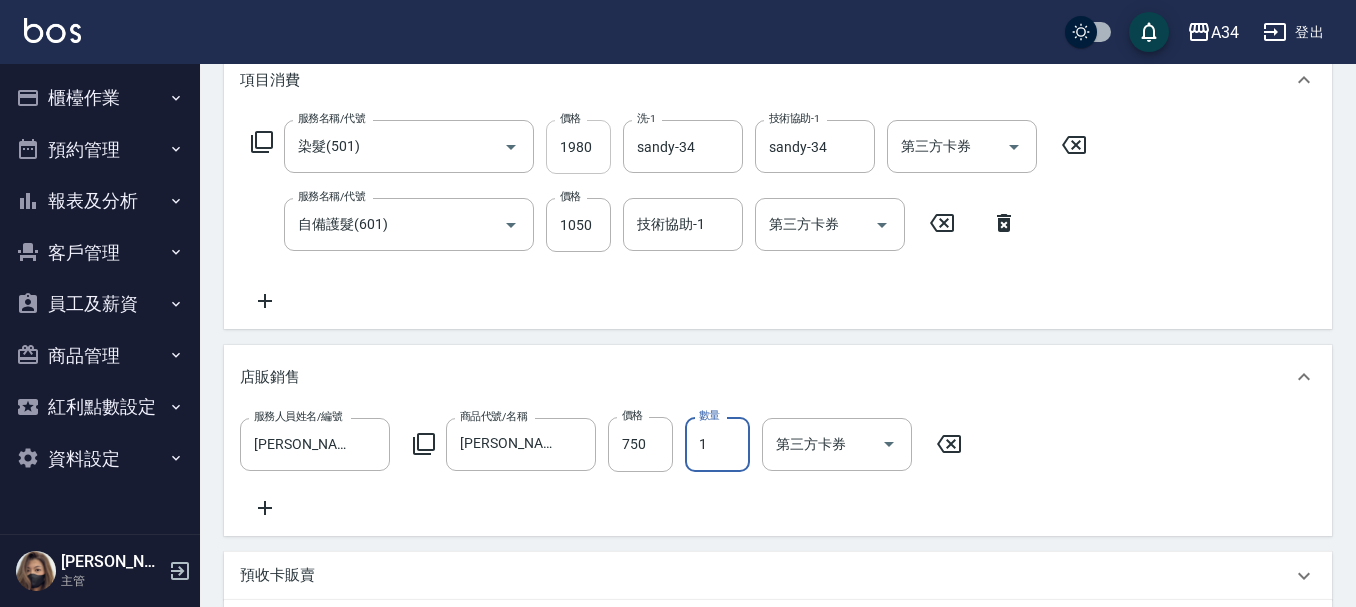 scroll, scrollTop: 278, scrollLeft: 0, axis: vertical 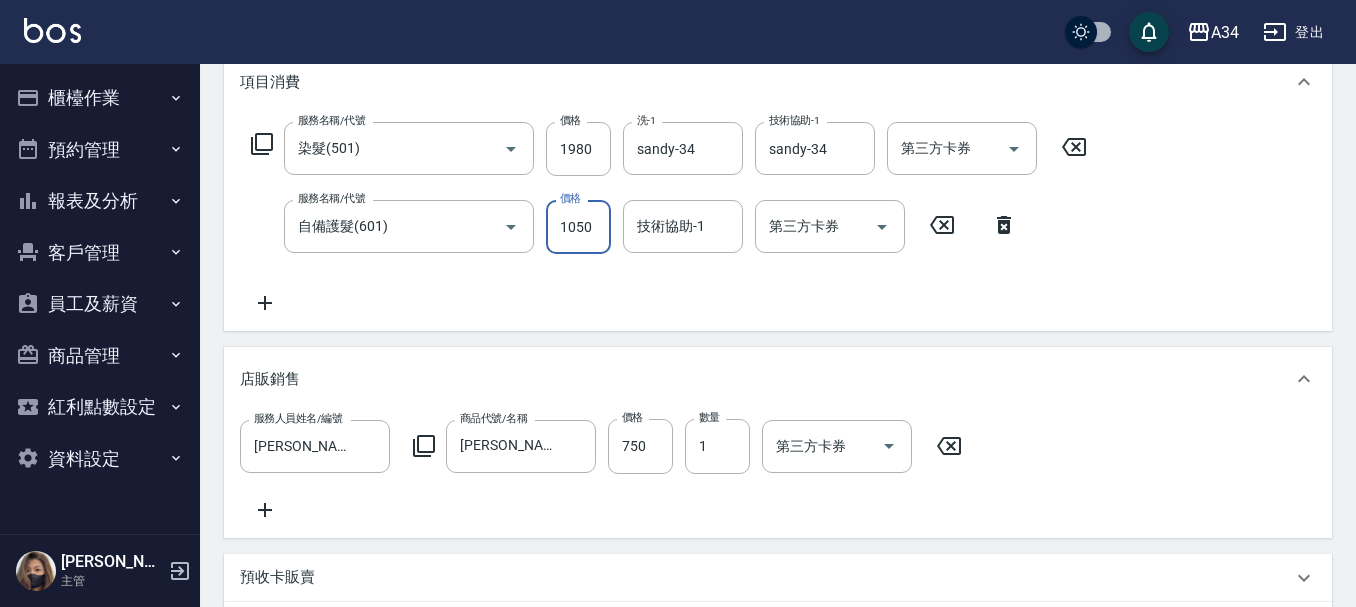 click on "1050" at bounding box center [578, 227] 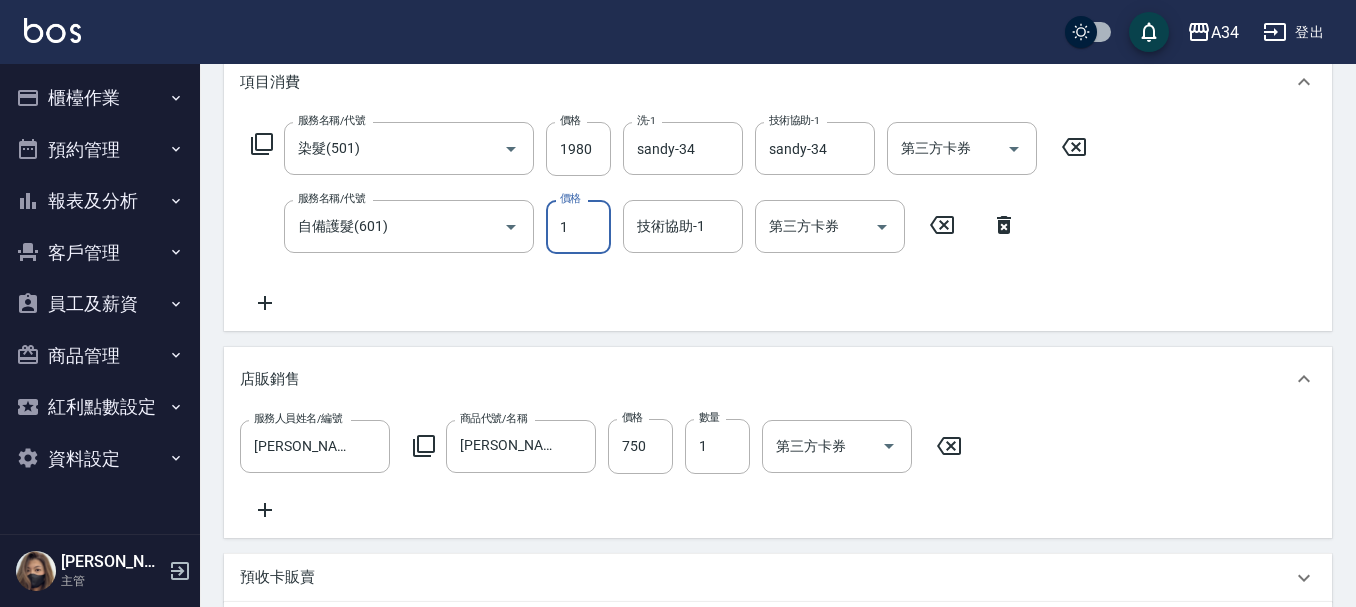 type on "270" 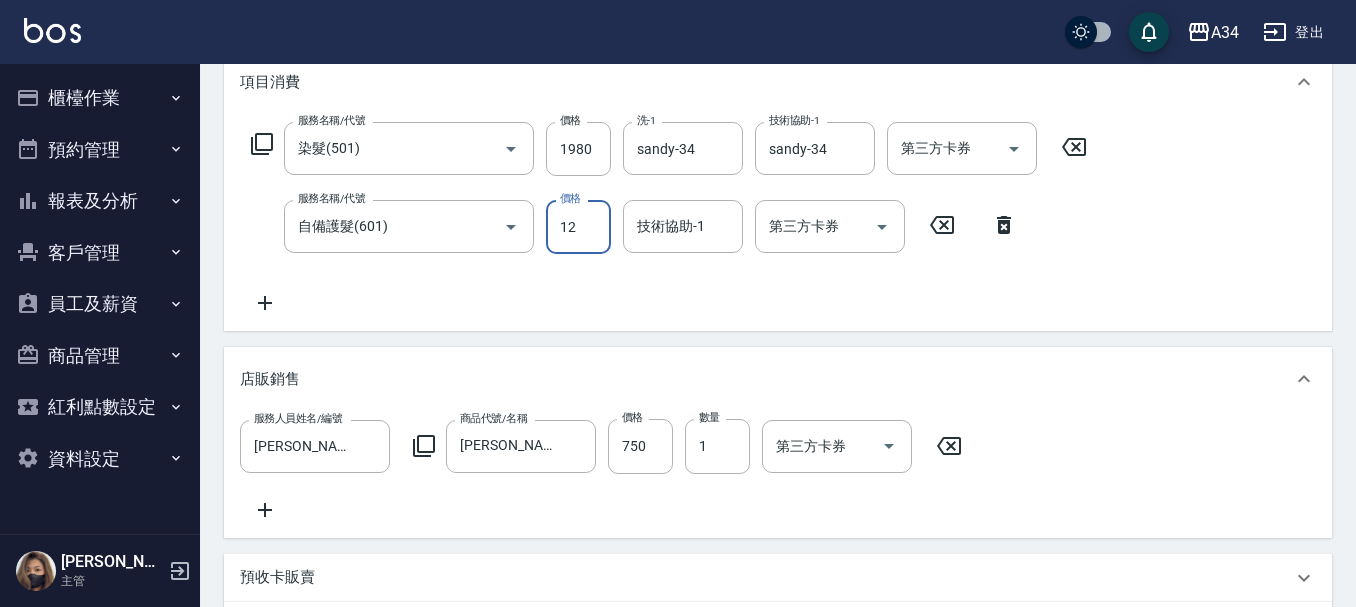 type on "125" 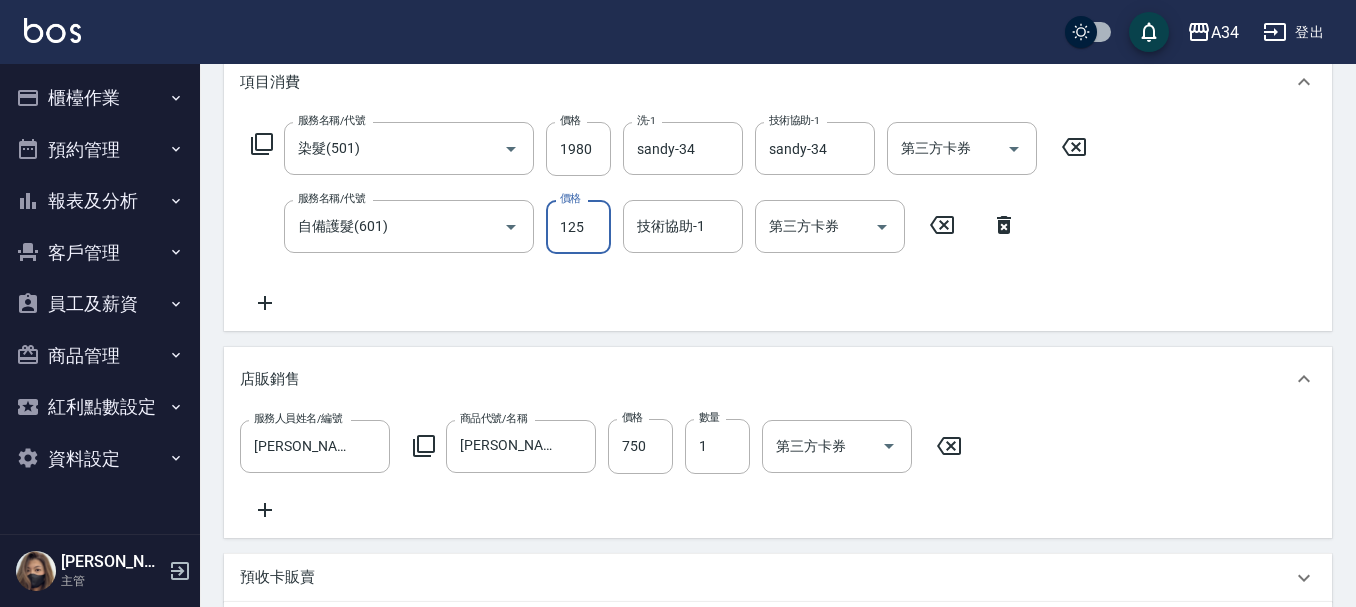 type on "390" 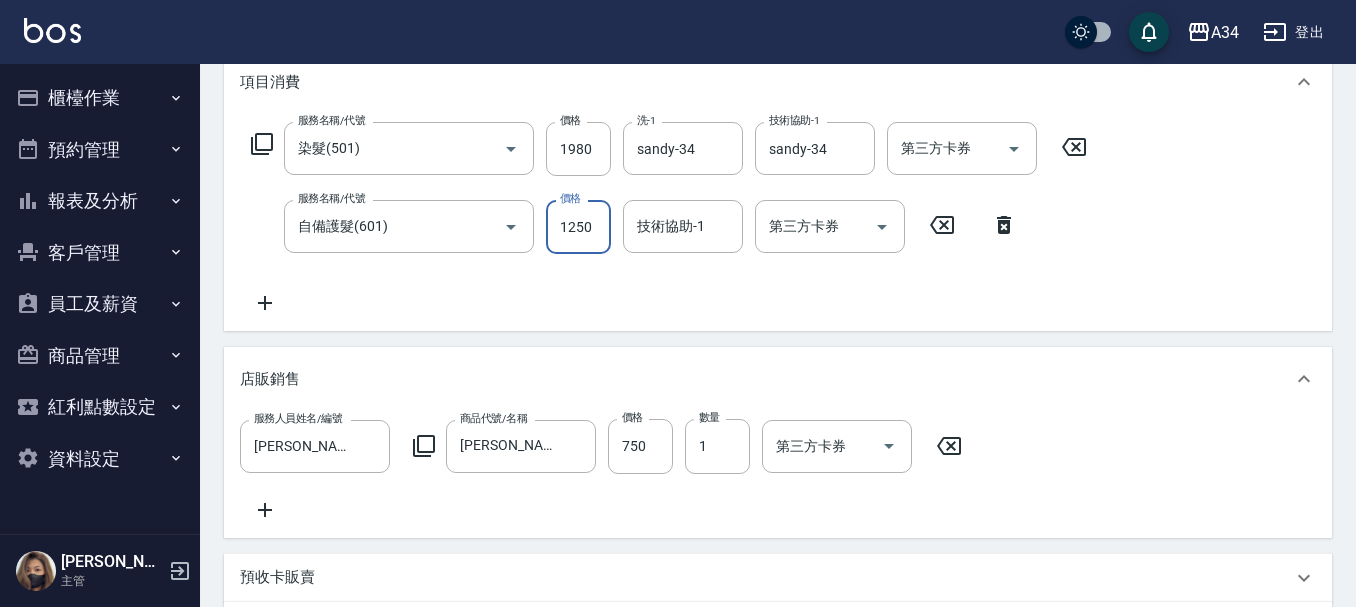type on "1250" 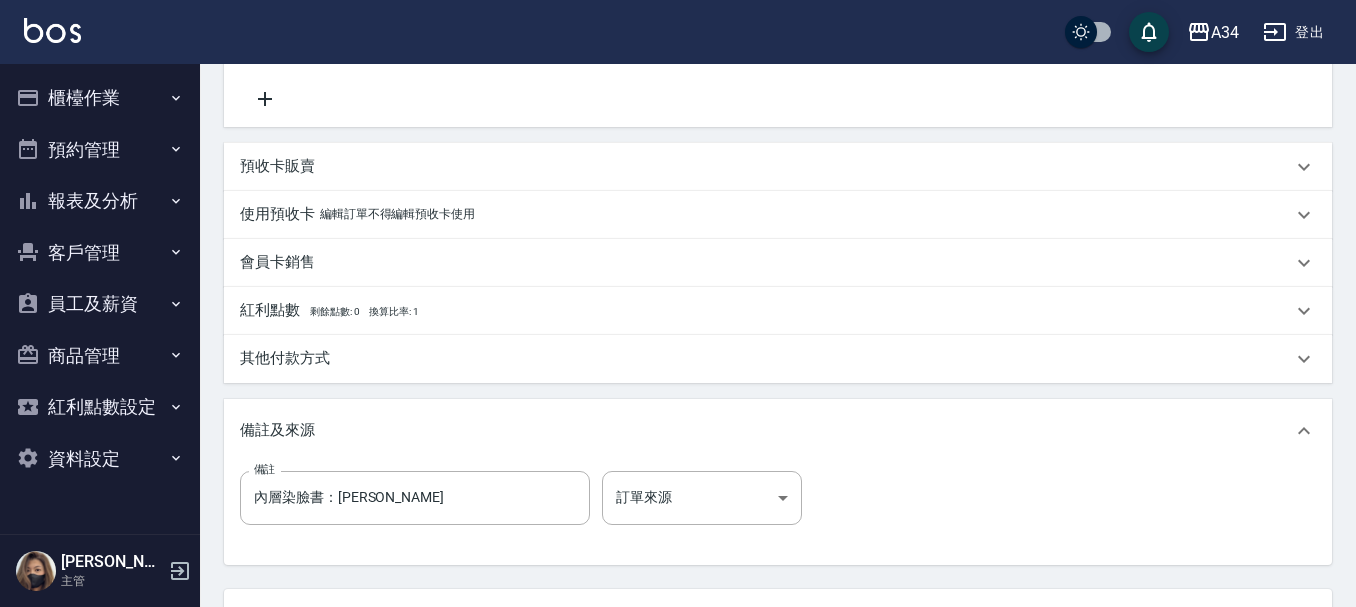 scroll, scrollTop: 878, scrollLeft: 0, axis: vertical 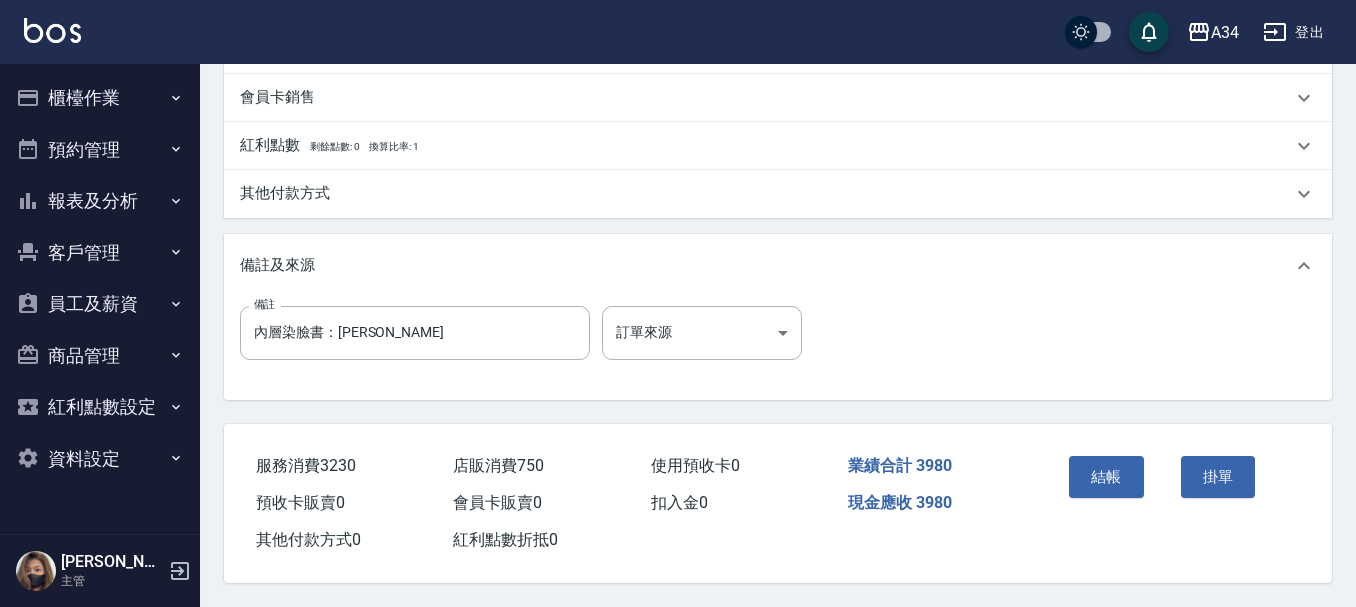 drag, startPoint x: 1112, startPoint y: 477, endPoint x: 1011, endPoint y: 489, distance: 101.71037 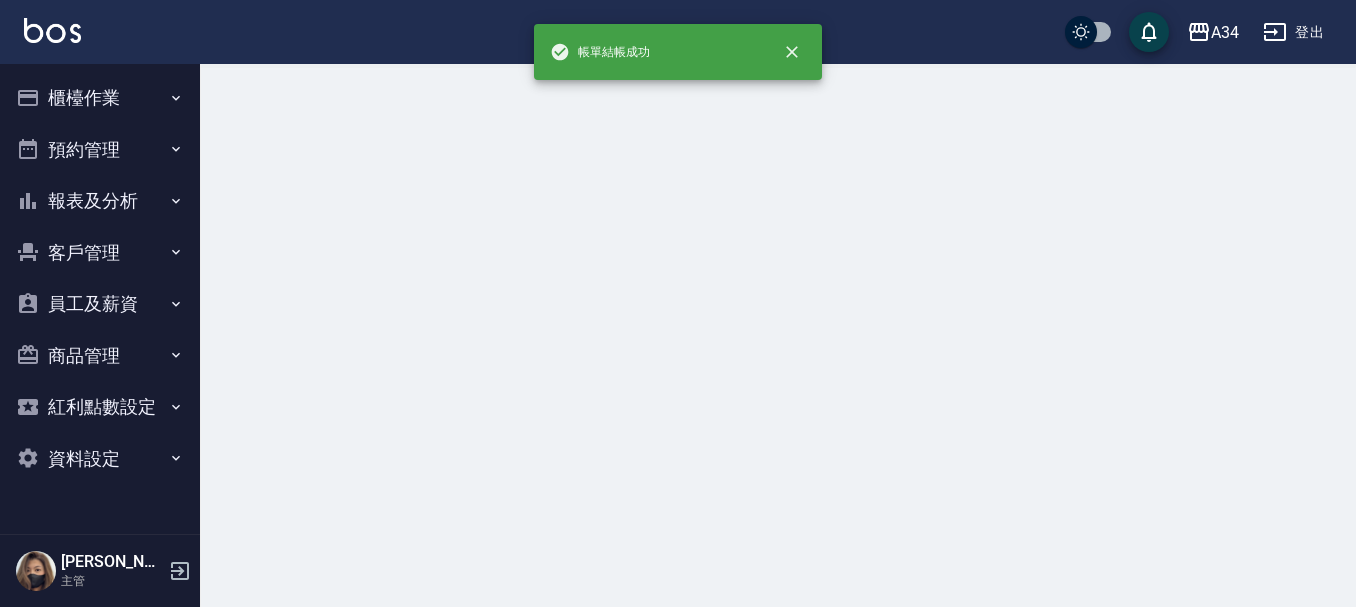 scroll, scrollTop: 0, scrollLeft: 0, axis: both 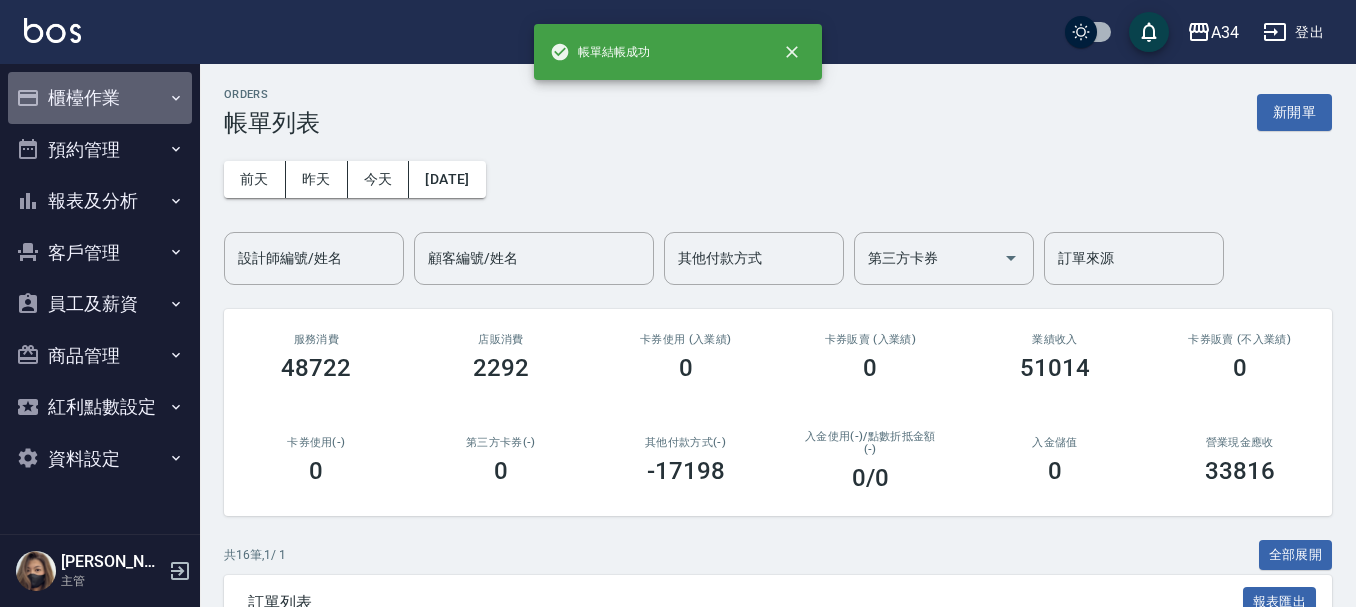 drag, startPoint x: 71, startPoint y: 98, endPoint x: 125, endPoint y: 132, distance: 63.812225 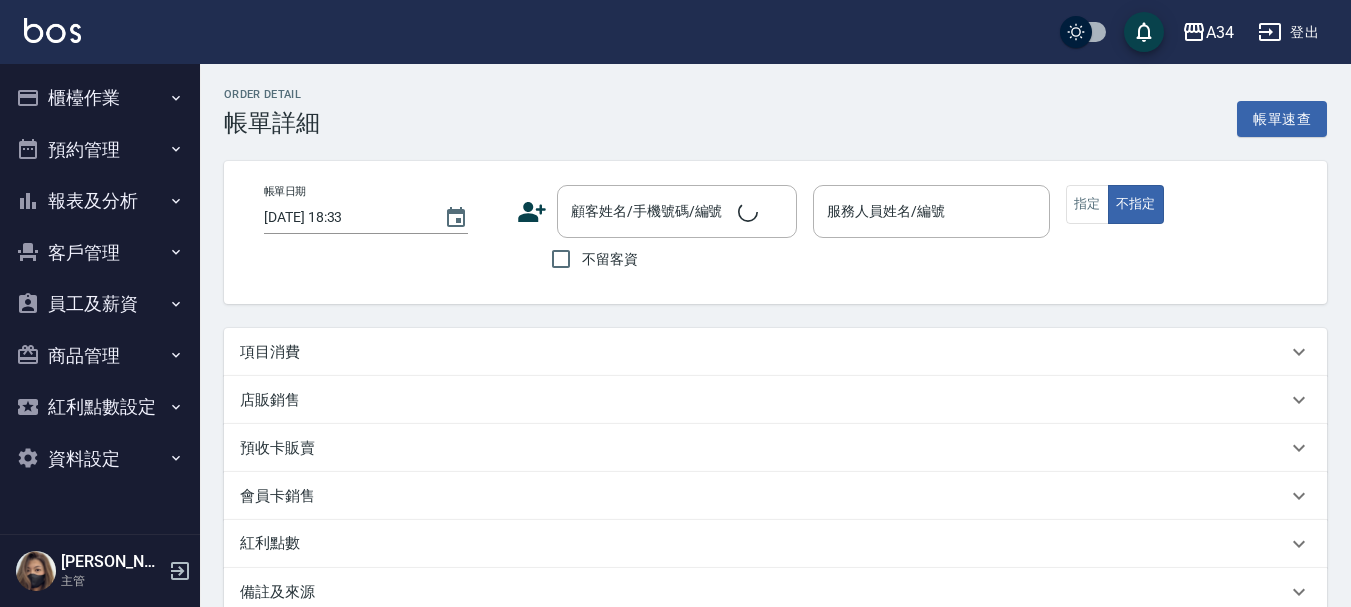click on "項目消費" at bounding box center (763, 352) 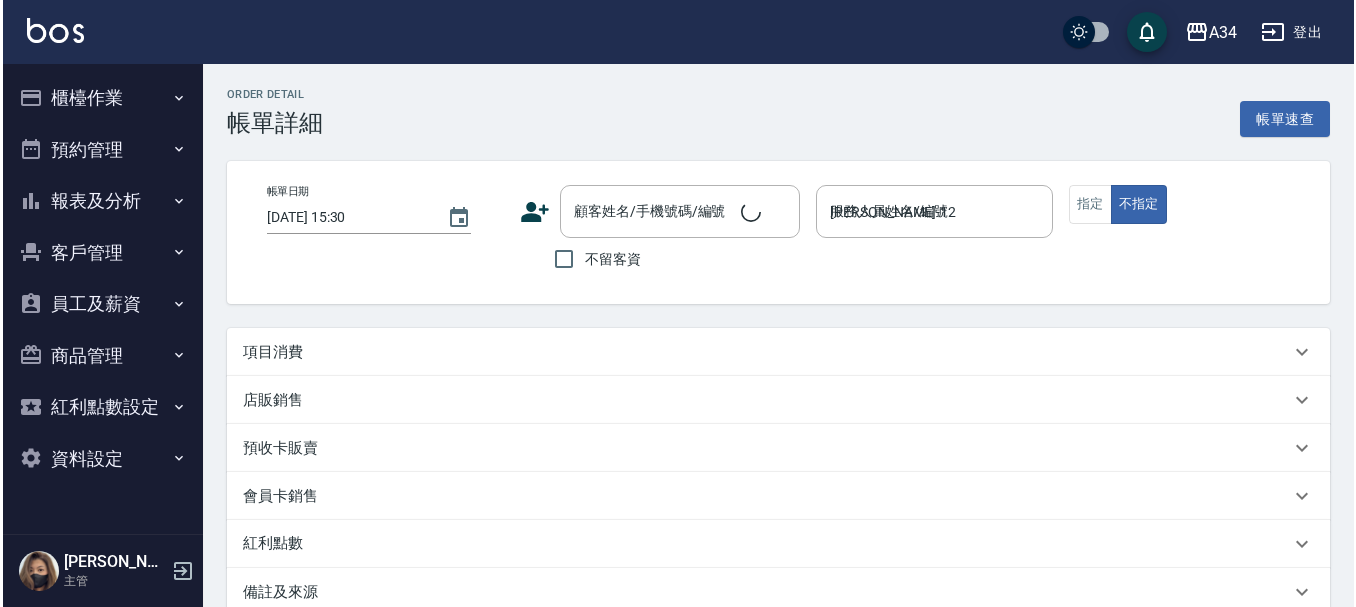 scroll, scrollTop: 0, scrollLeft: 0, axis: both 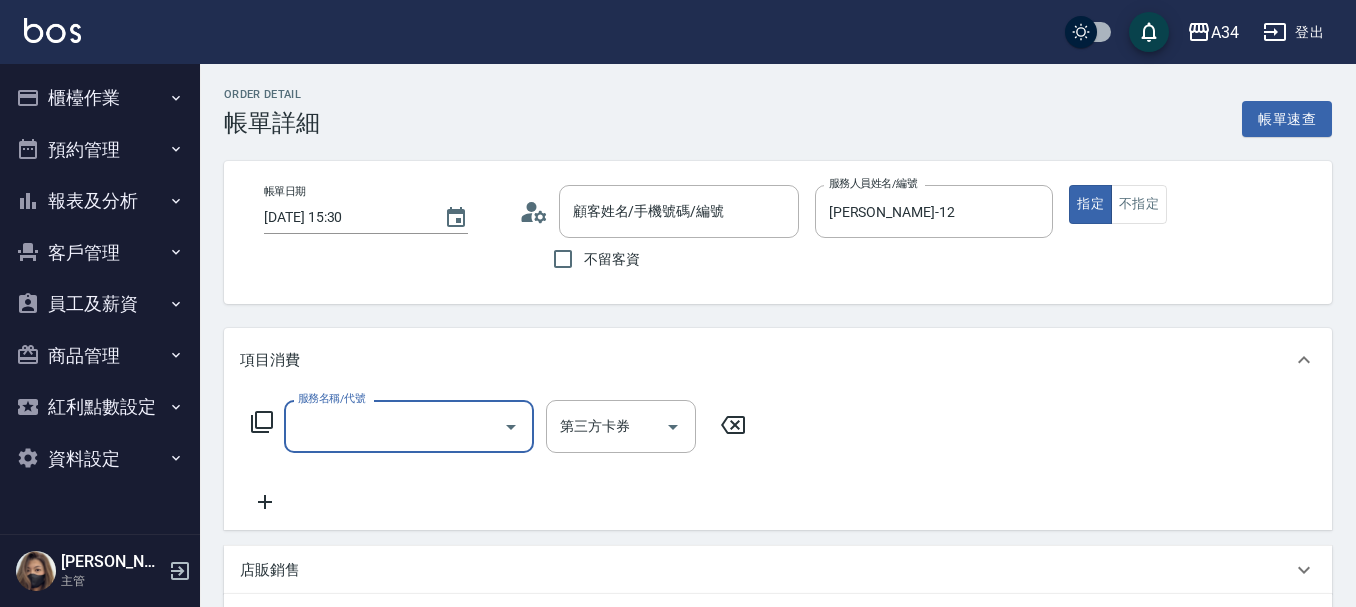 type on "[PERSON_NAME]/0952259557/0952259557" 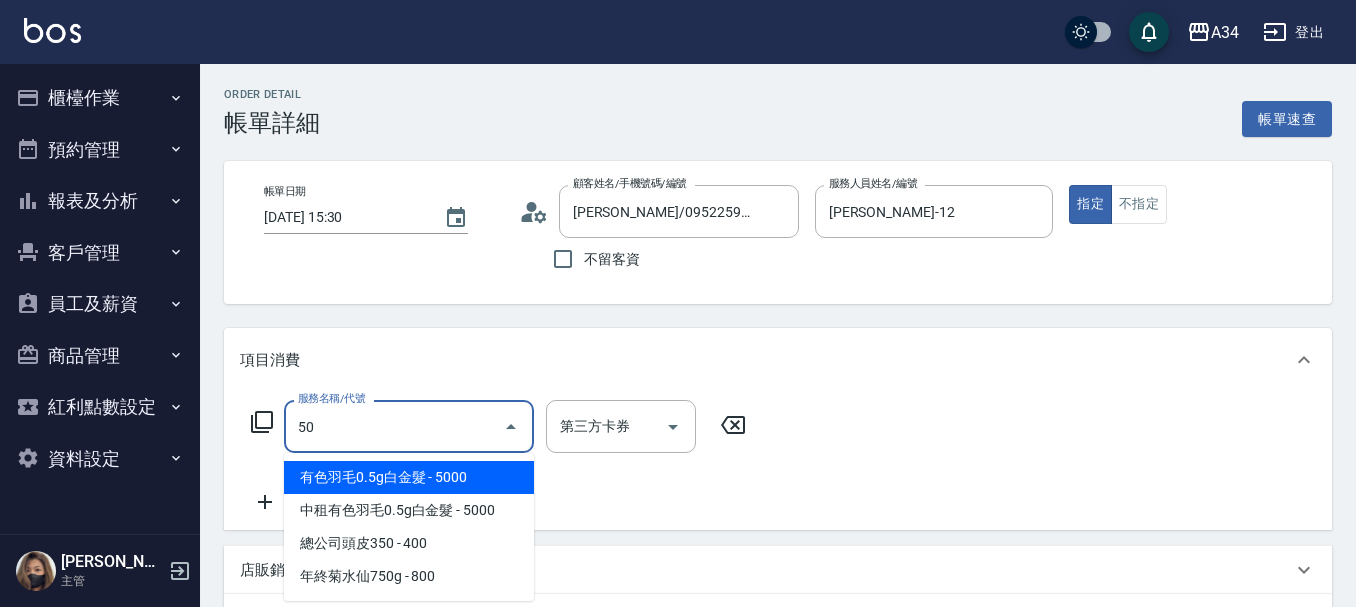 type on "501" 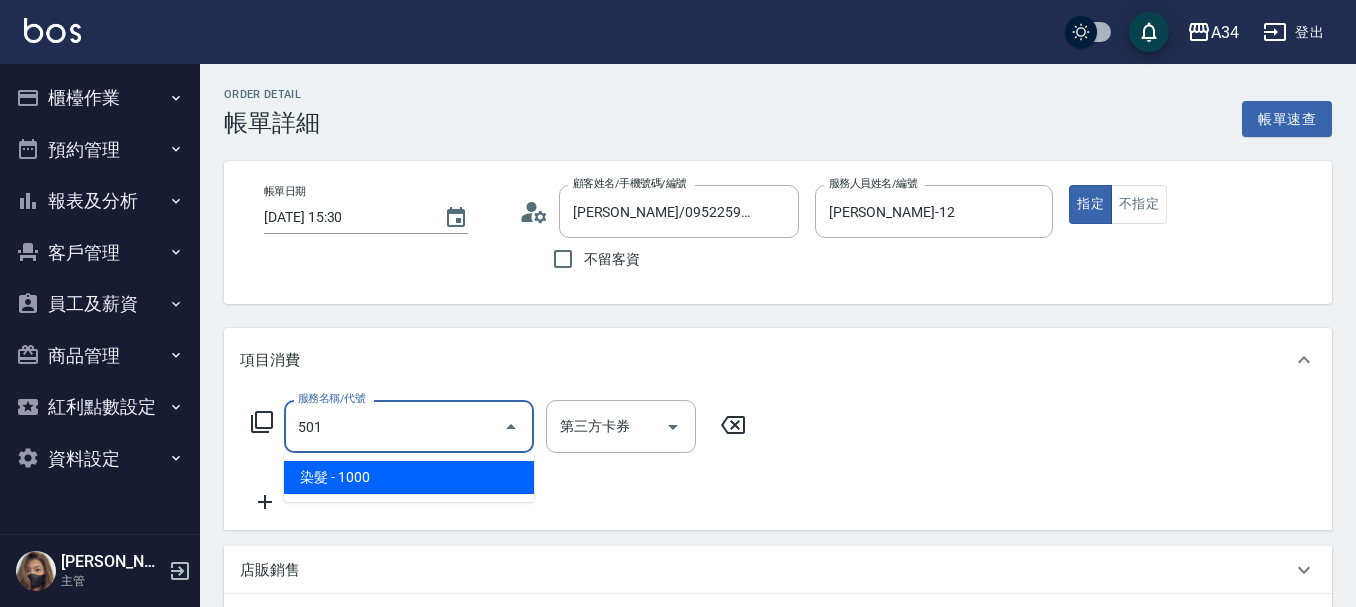 type on "100" 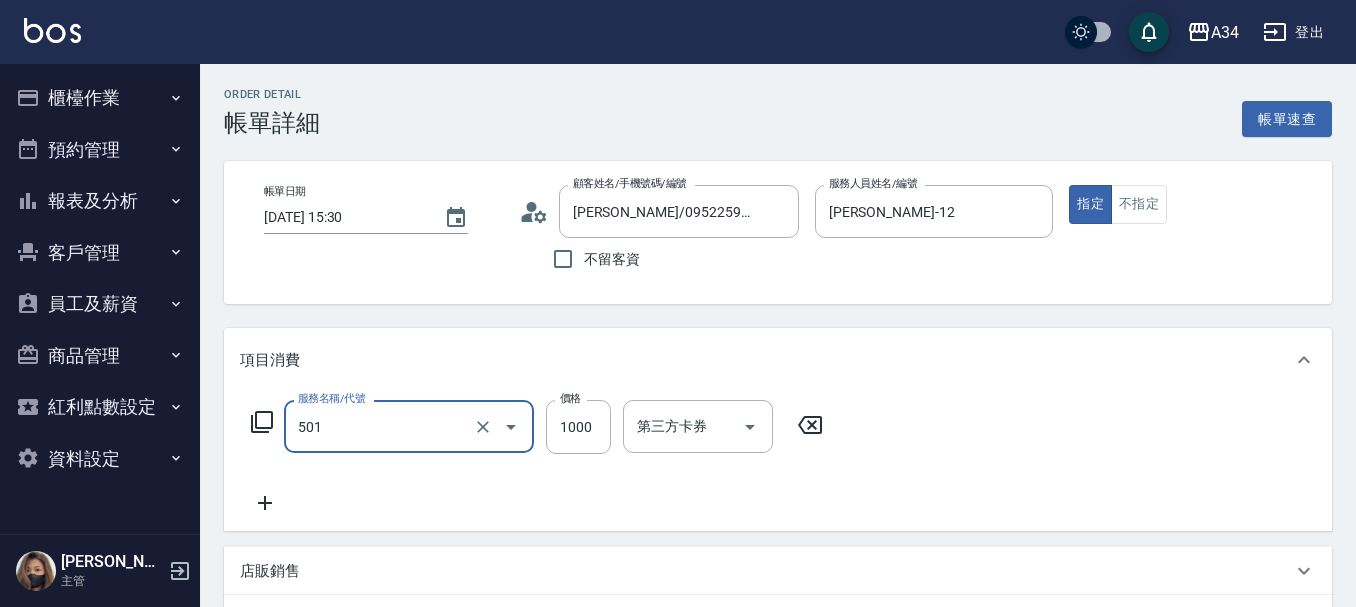 type on "染髮(501)" 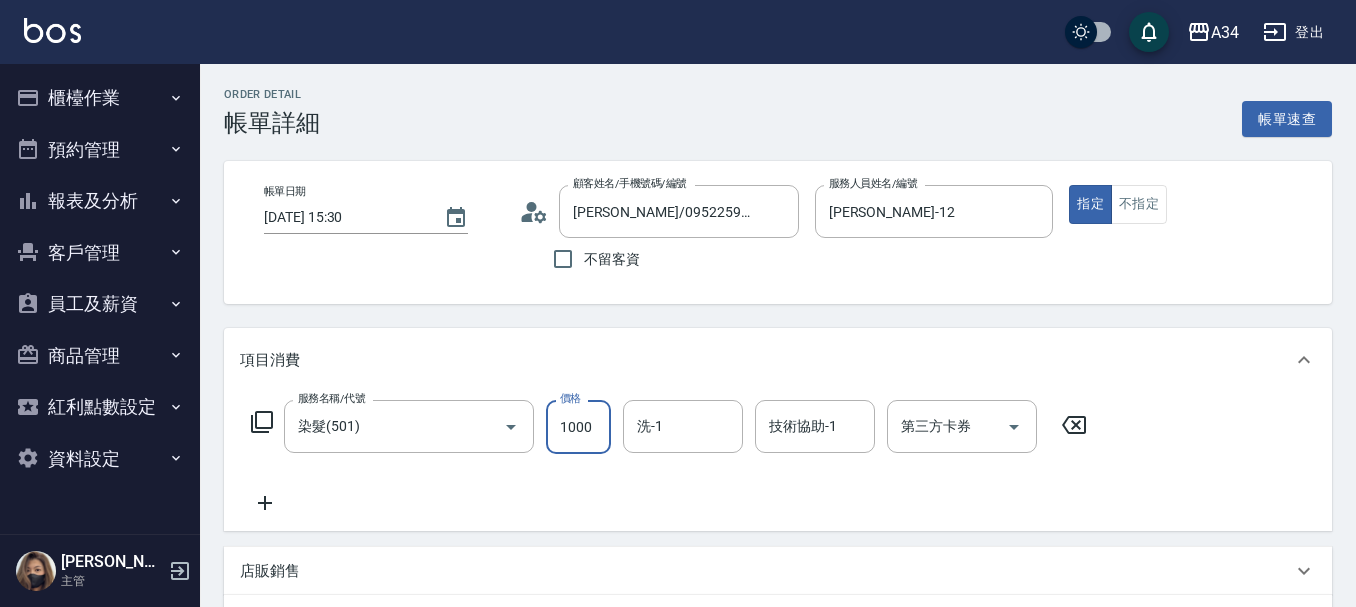 type on "0" 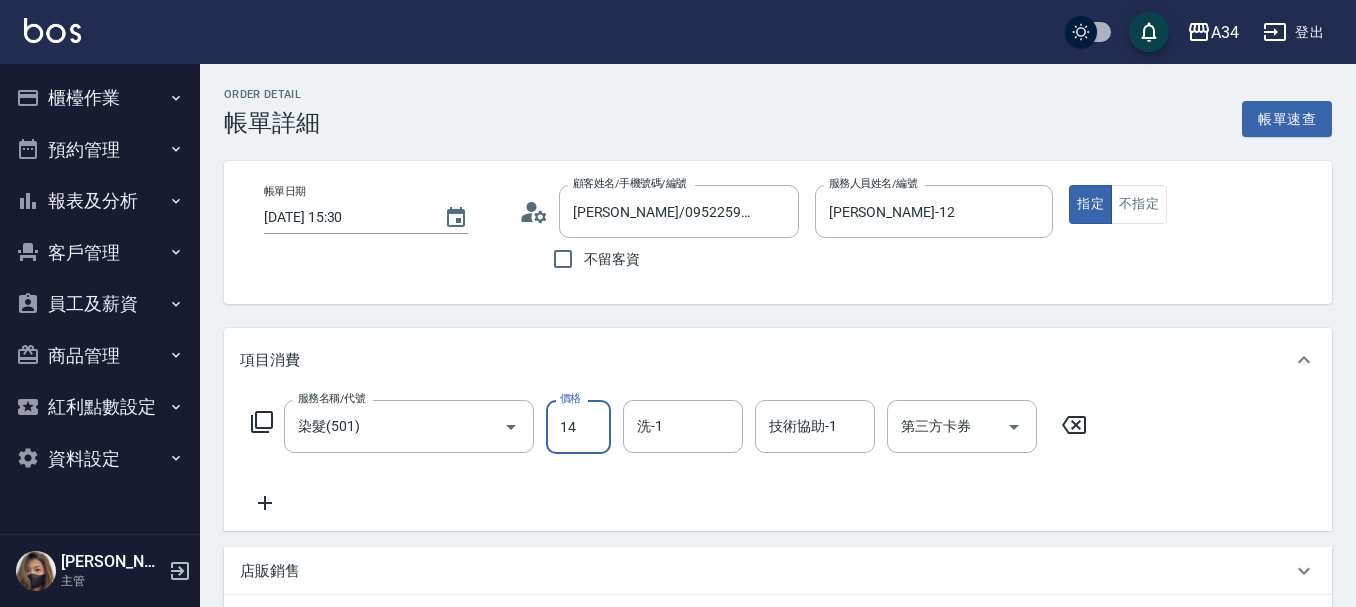 type on "149" 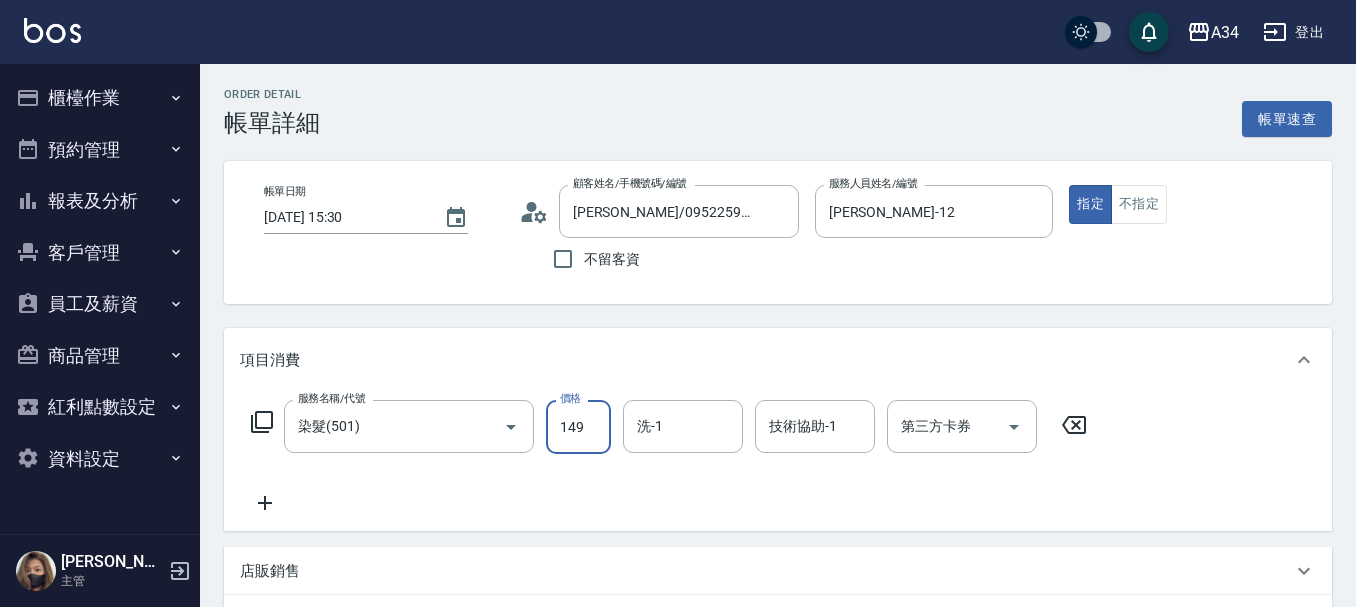 type on "140" 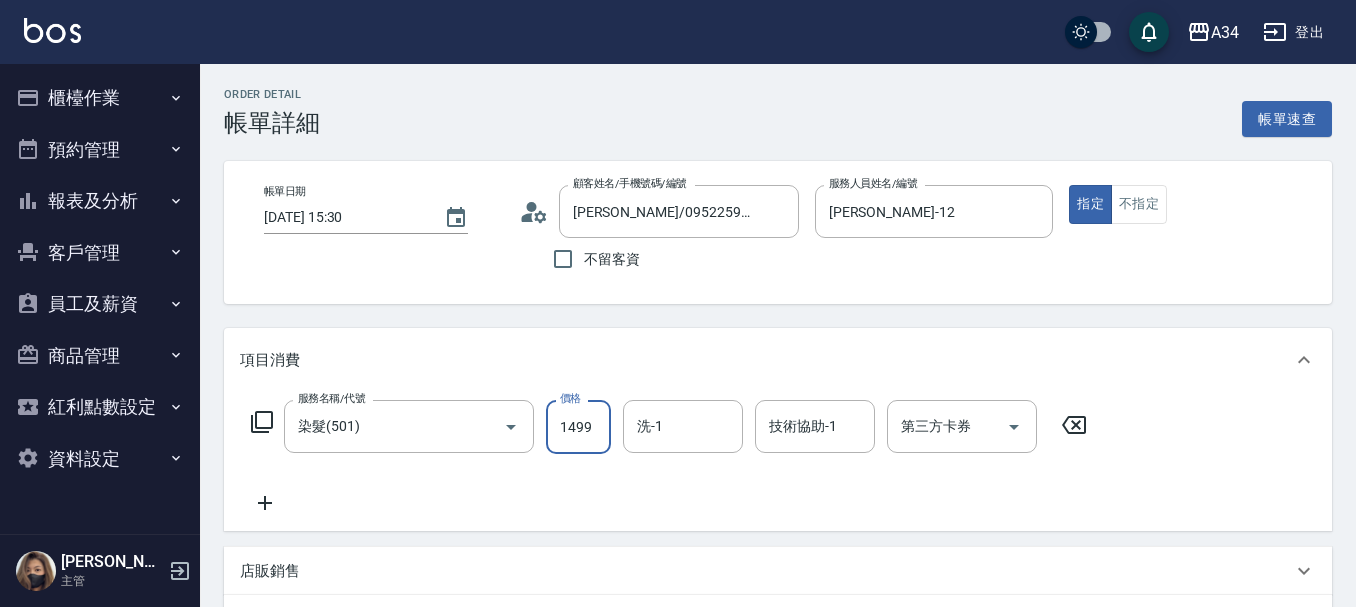 type on "1499" 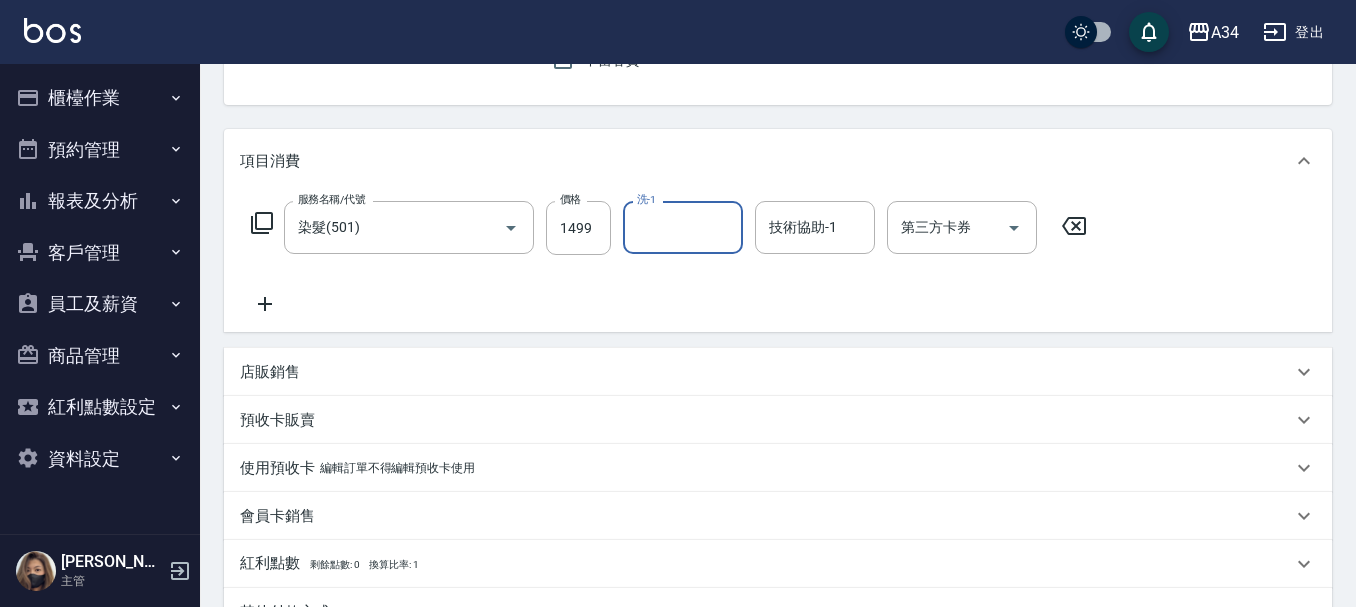 scroll, scrollTop: 200, scrollLeft: 0, axis: vertical 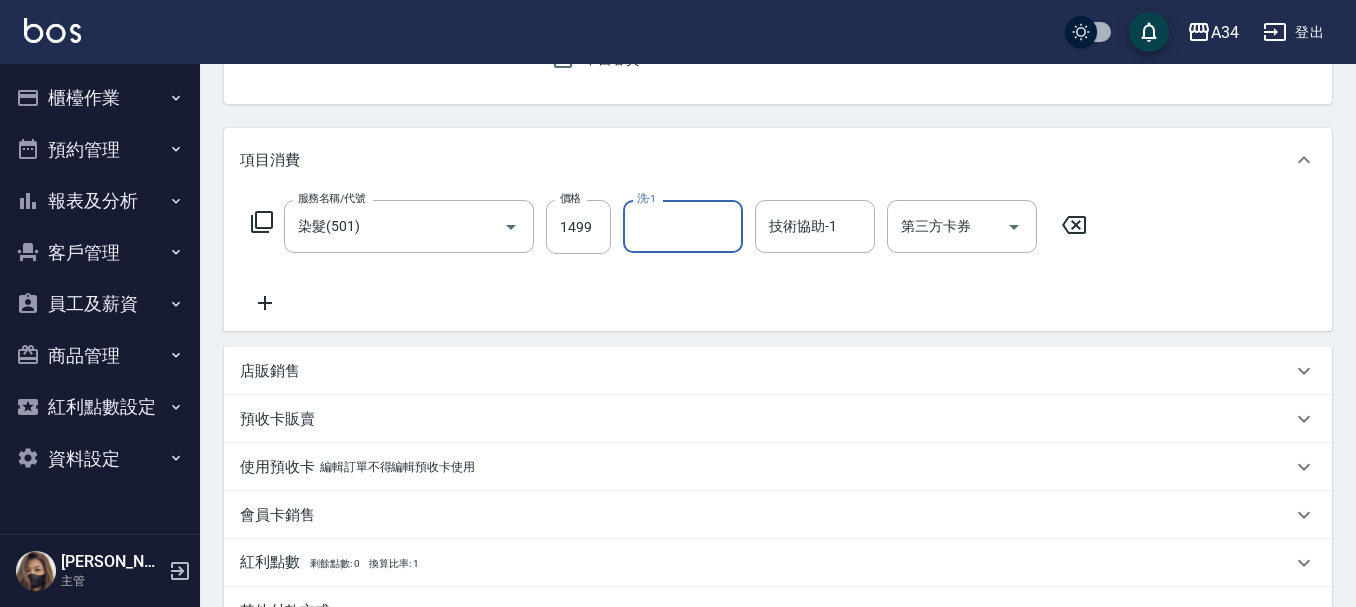 click 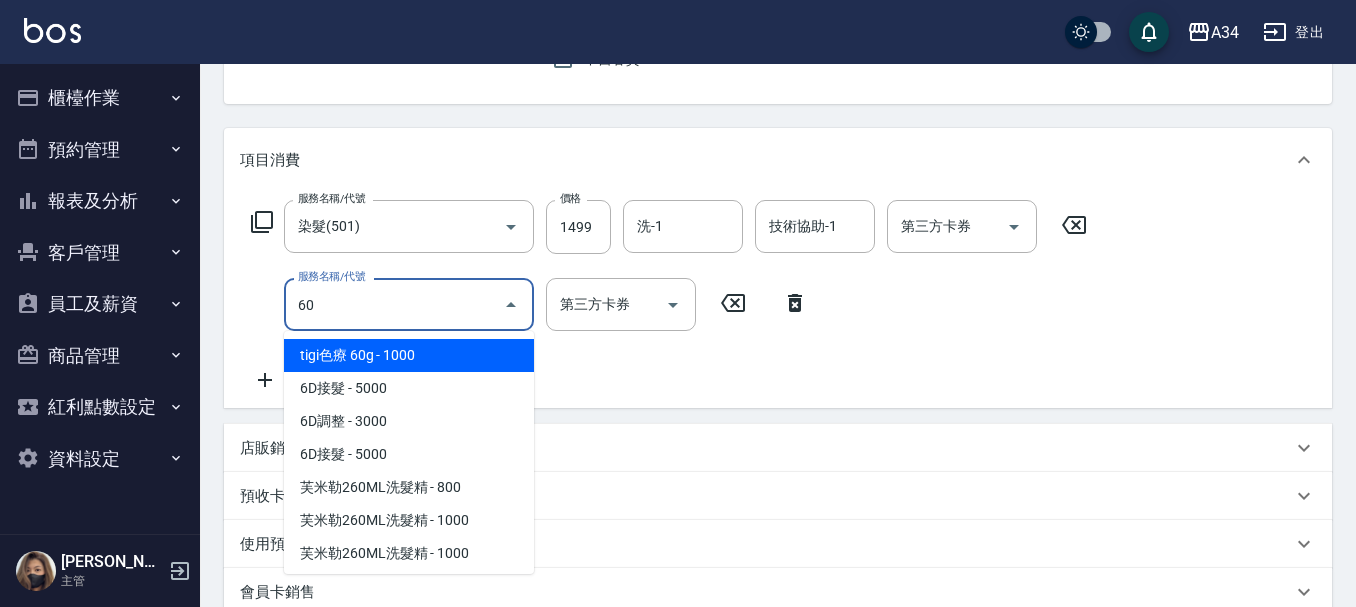 type on "601" 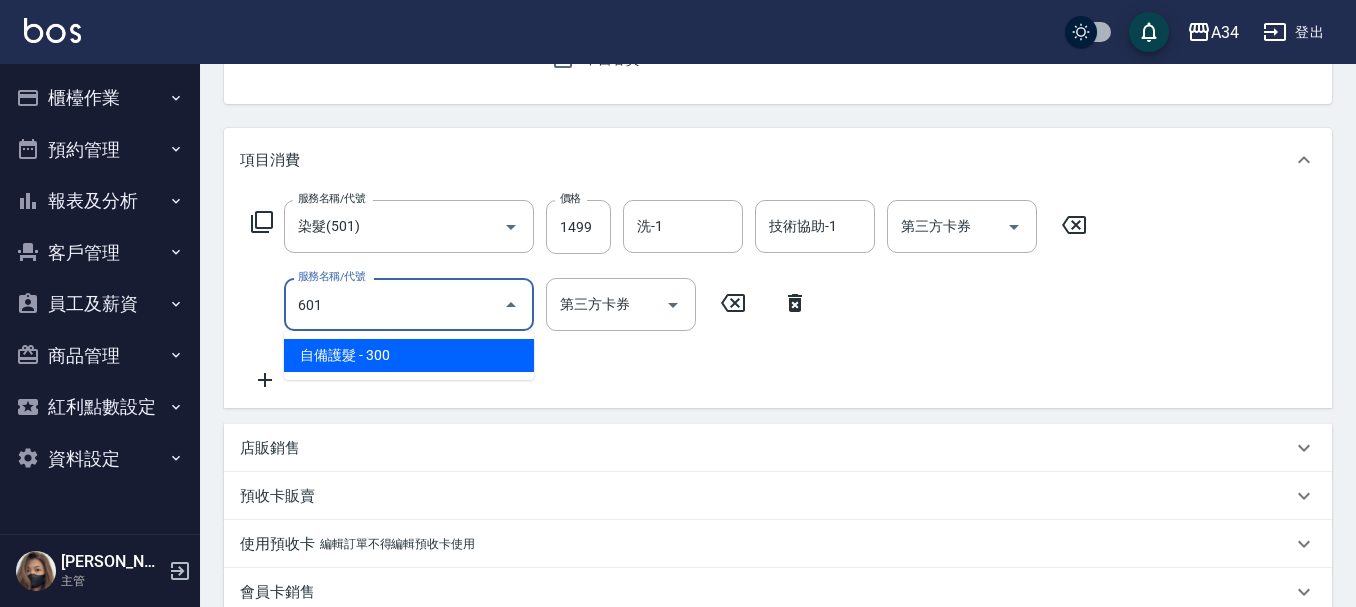 type on "170" 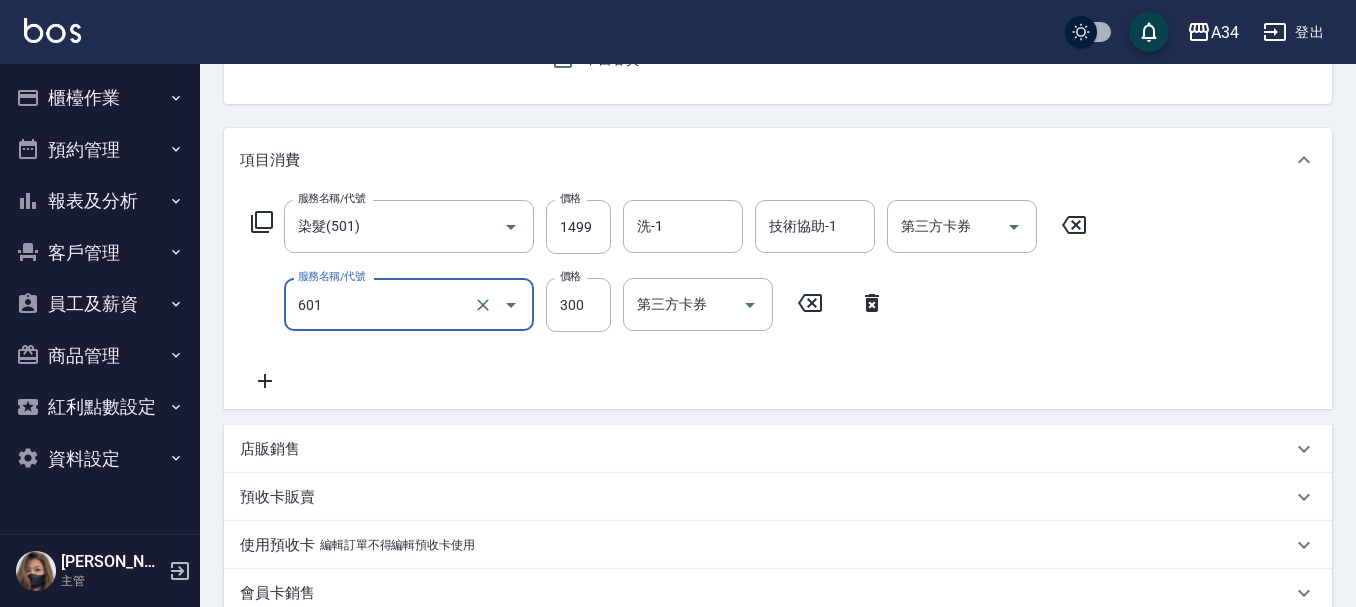 type on "自備護髮(601)" 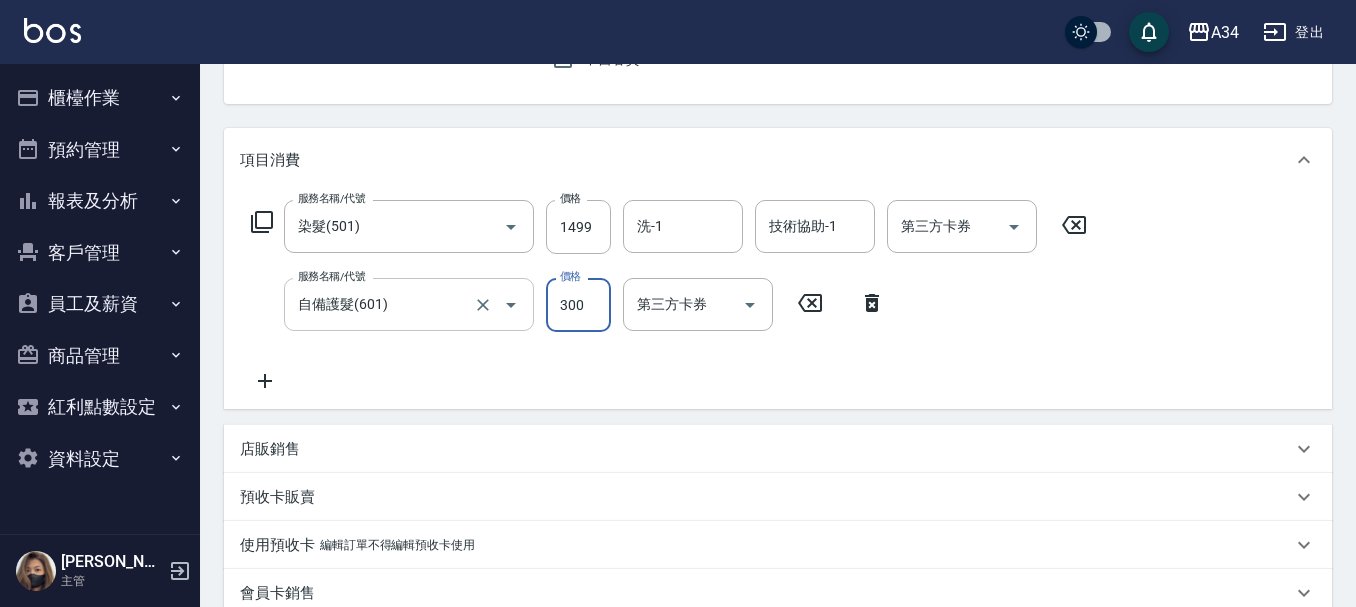 type on "4" 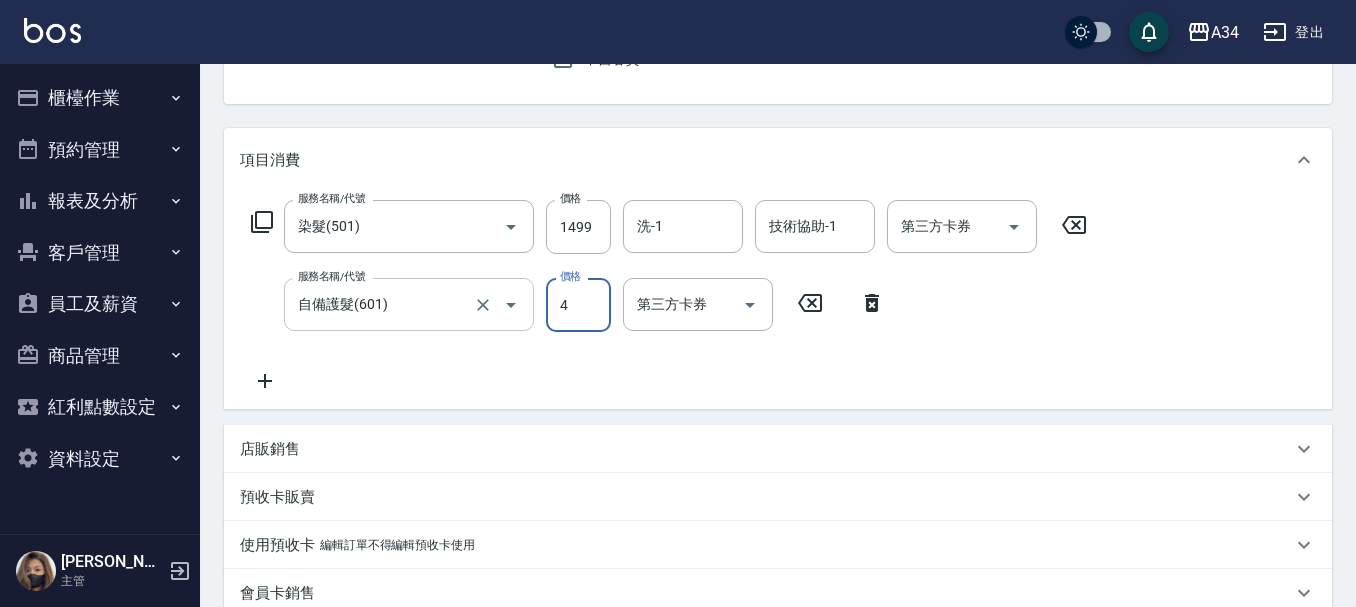 type on "150" 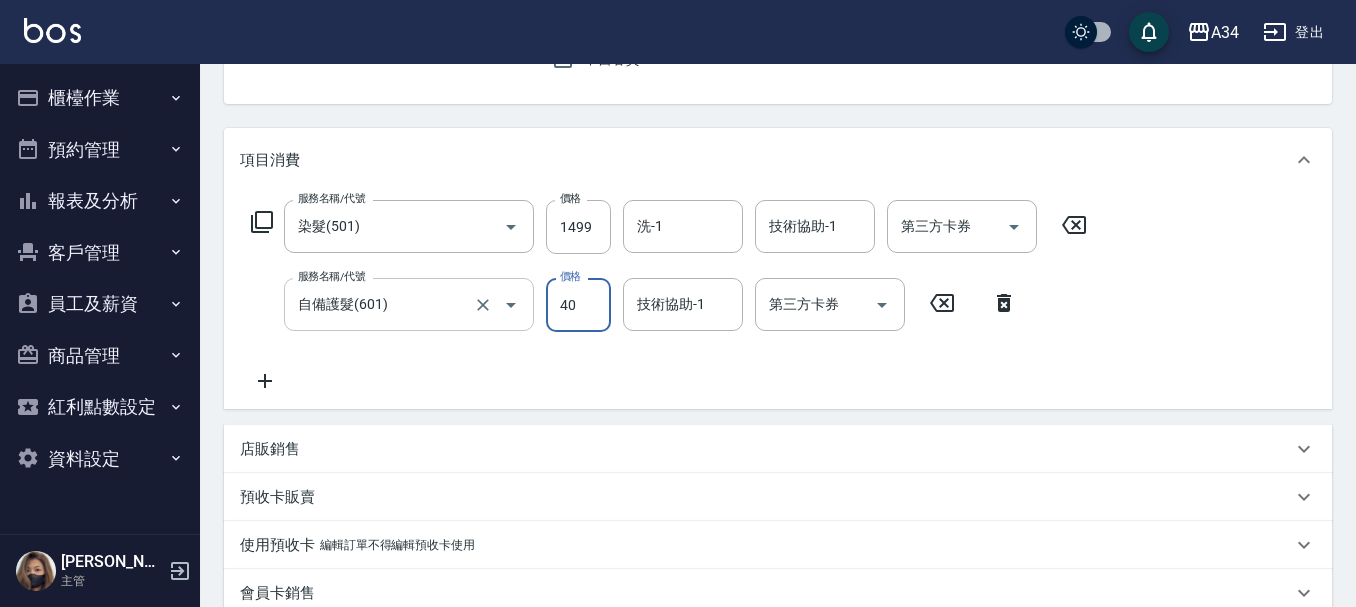 type on "180" 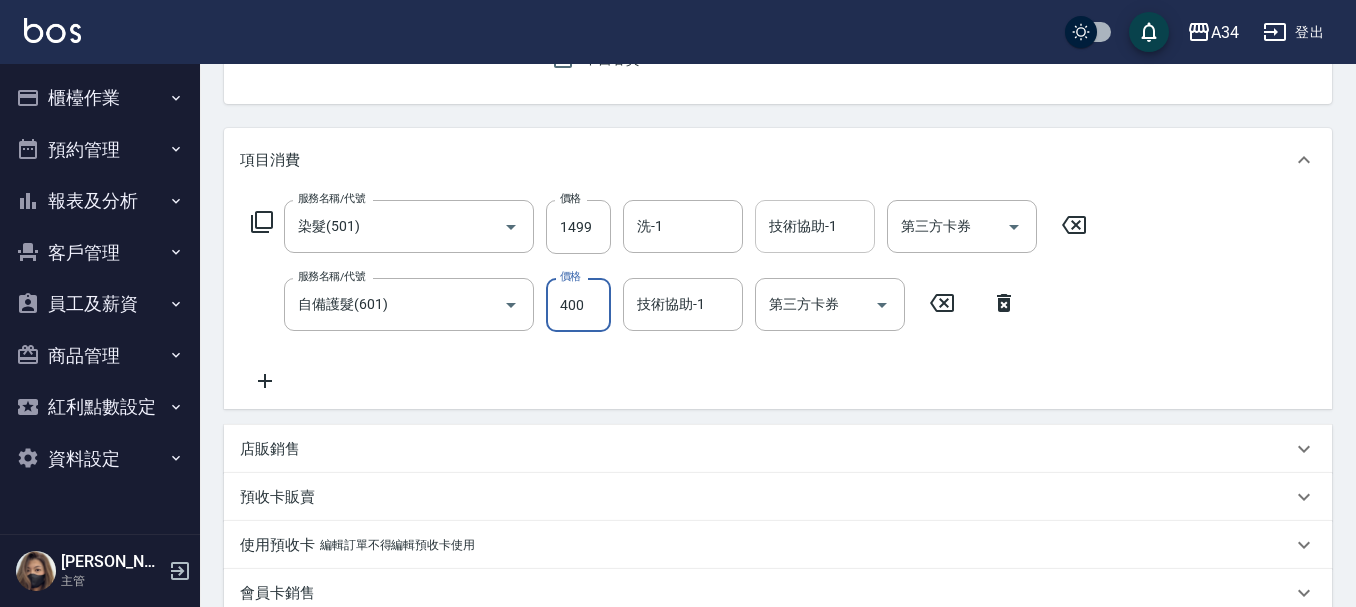 type on "400" 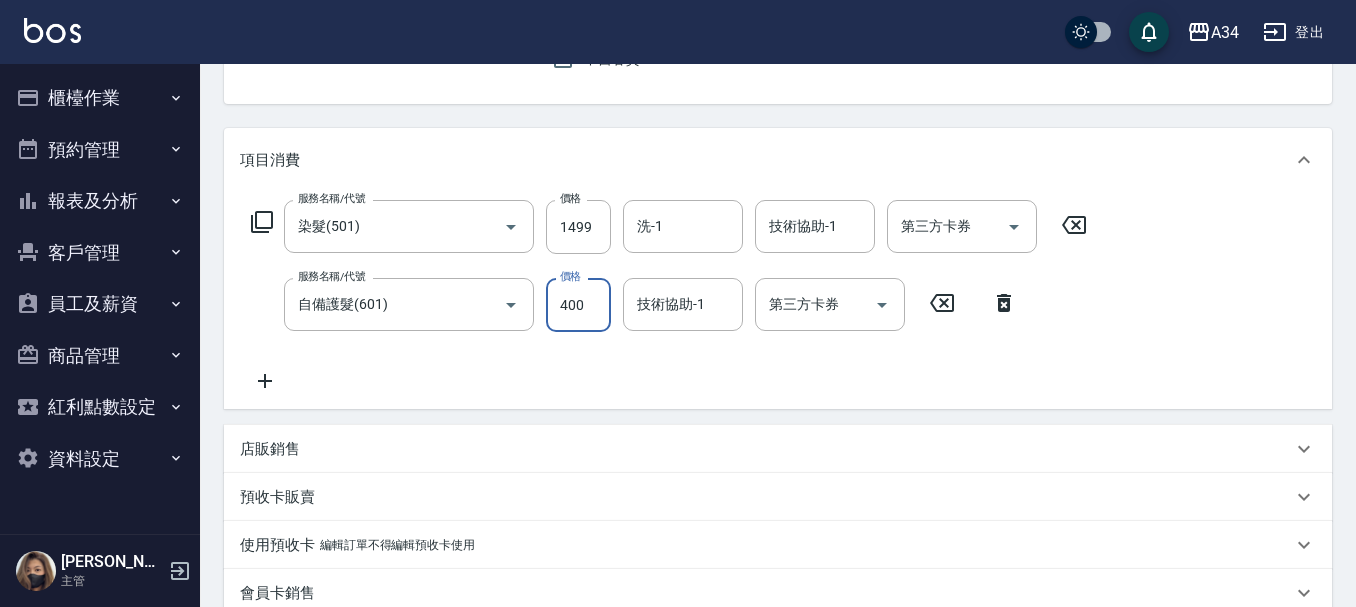 click on "技術協助-1 技術協助-1" at bounding box center (815, 226) 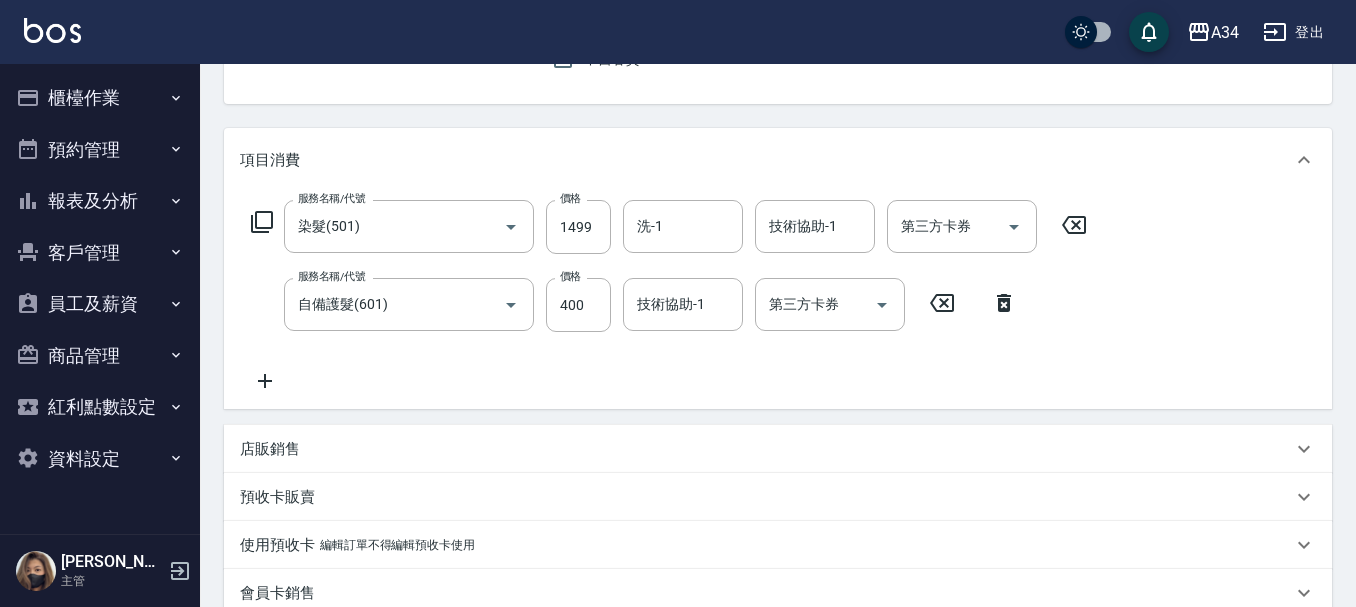 drag, startPoint x: 1099, startPoint y: 318, endPoint x: 1112, endPoint y: 272, distance: 47.801674 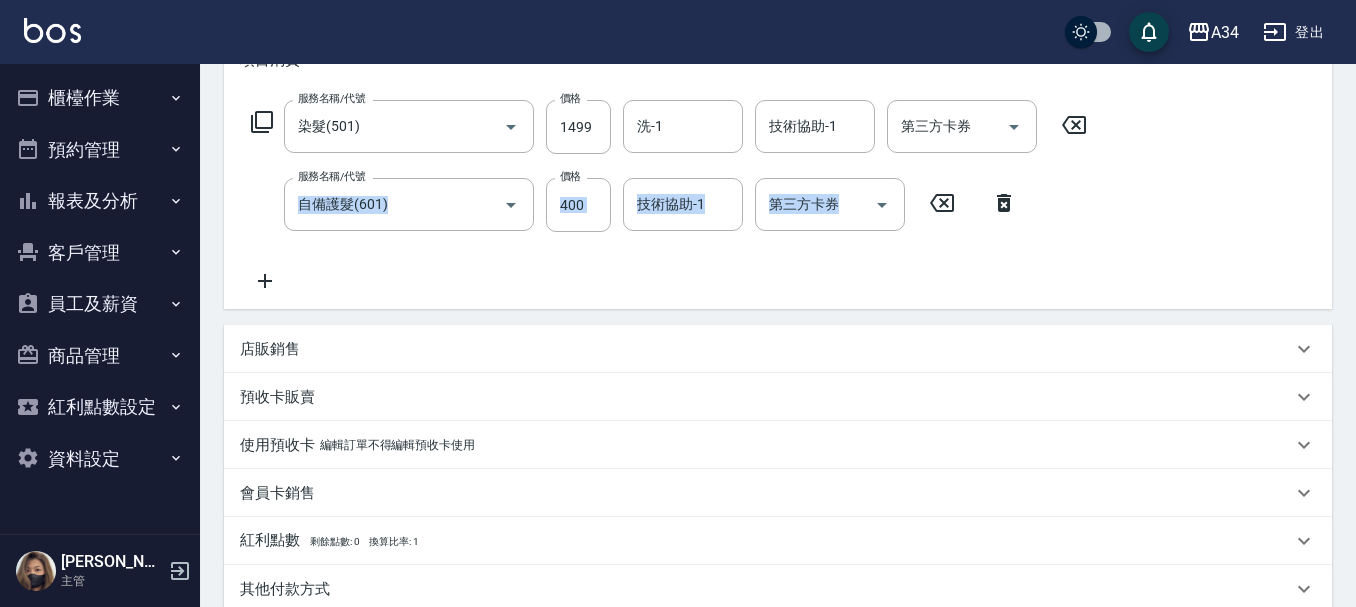 click on "服務名稱/代號 染髮(501) 服務名稱/代號 價格 1499 價格 洗-1 洗-1 技術協助-1 技術協助-1 第三方卡券 第三方卡券 服務名稱/代號 自備護髮(601) 服務名稱/代號 價格 400 價格 技術協助-1 技術協助-1 第三方卡券 第三方卡券" at bounding box center (778, 200) 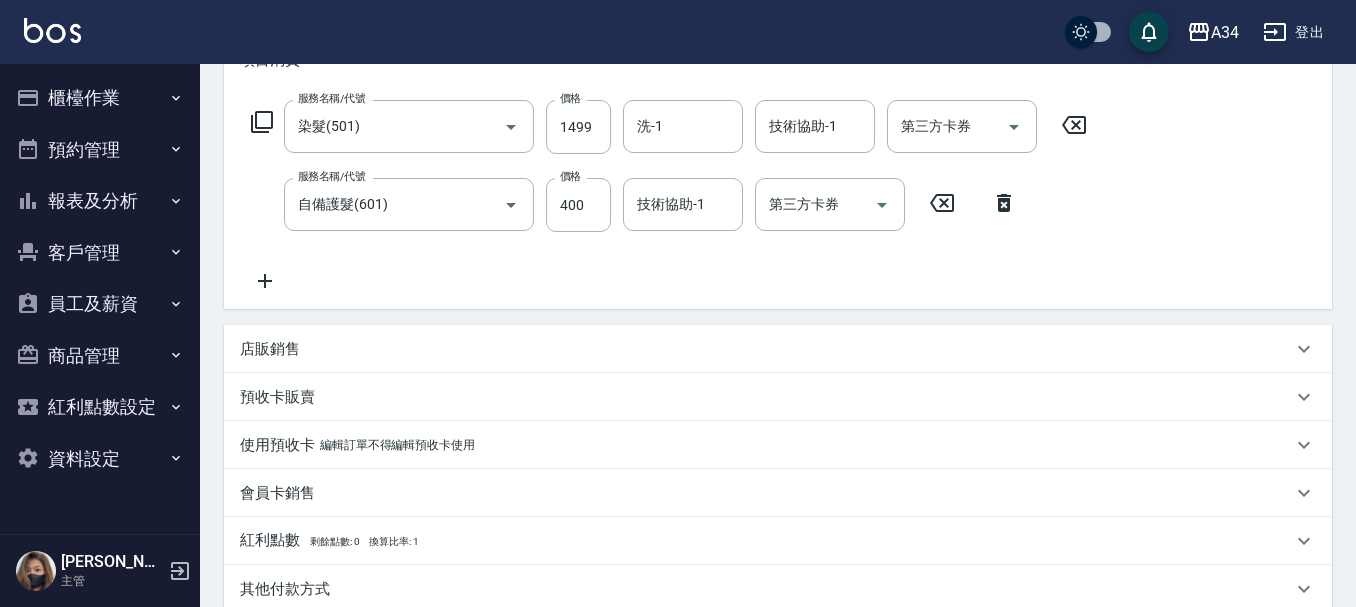 click on "服務名稱/代號 染髮(501) 服務名稱/代號 價格 1499 價格 洗-1 洗-1 技術協助-1 技術協助-1 第三方卡券 第三方卡券 服務名稱/代號 自備護髮(601) 服務名稱/代號 價格 400 價格 技術協助-1 技術協助-1 第三方卡券 第三方卡券" at bounding box center [778, 200] 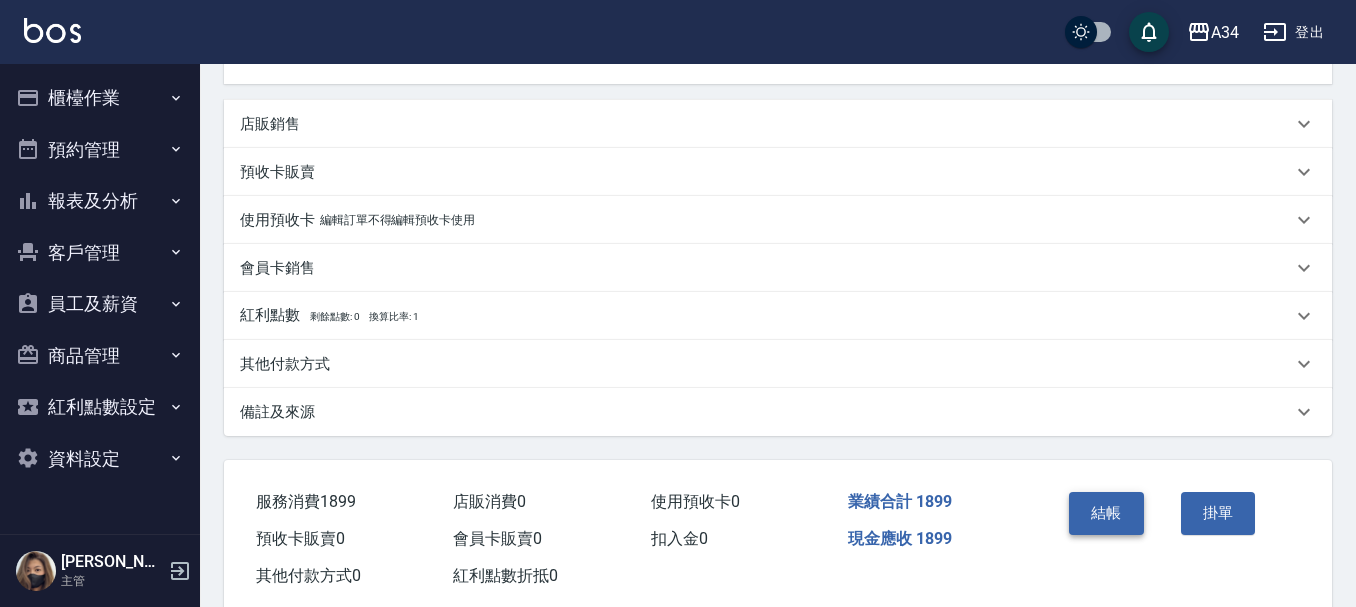 scroll, scrollTop: 570, scrollLeft: 0, axis: vertical 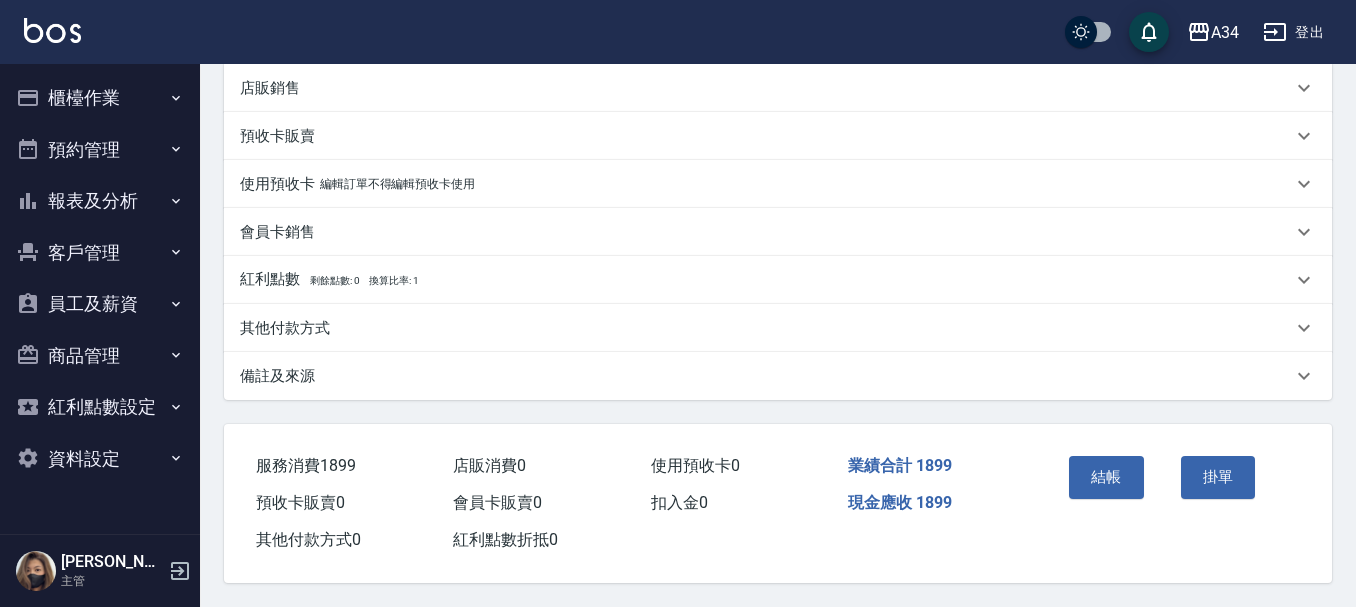 click on "結帳" at bounding box center (1106, 477) 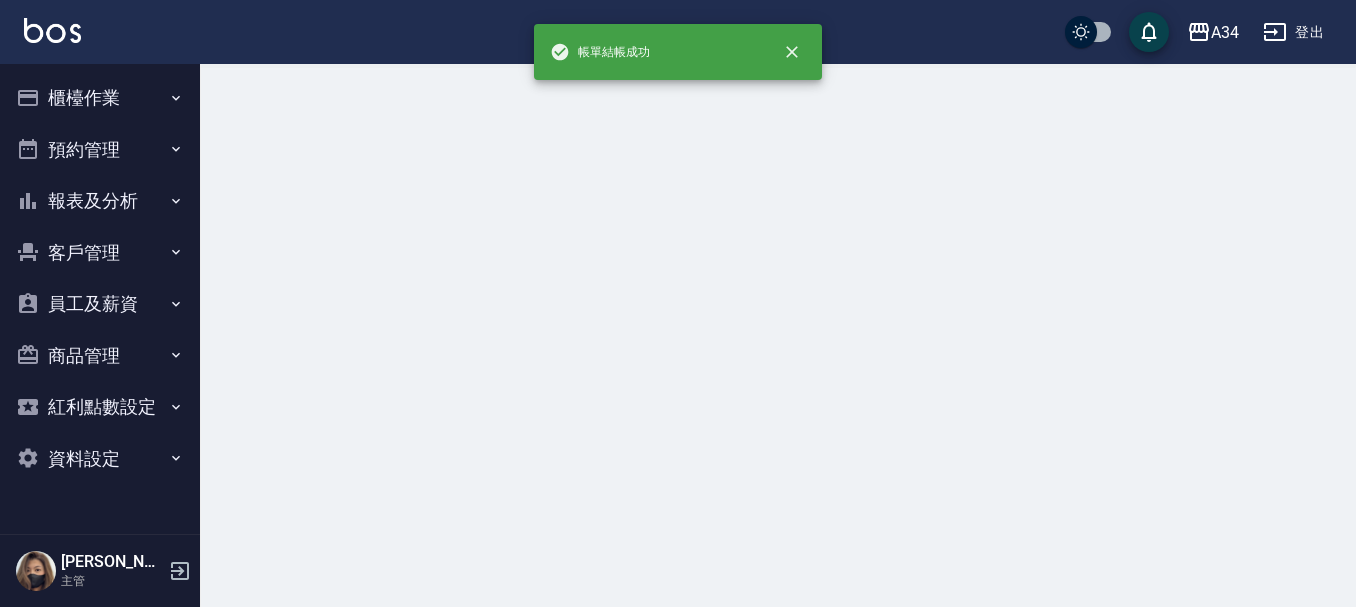 scroll, scrollTop: 0, scrollLeft: 0, axis: both 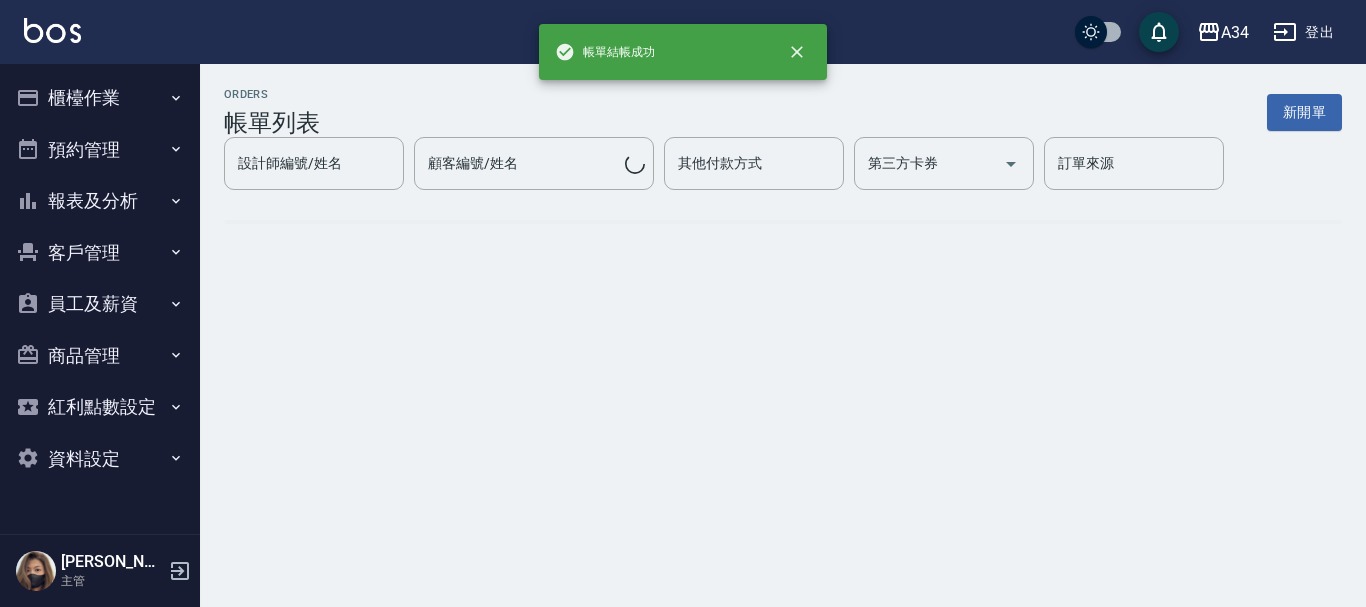 click on "報表及分析" at bounding box center [100, 201] 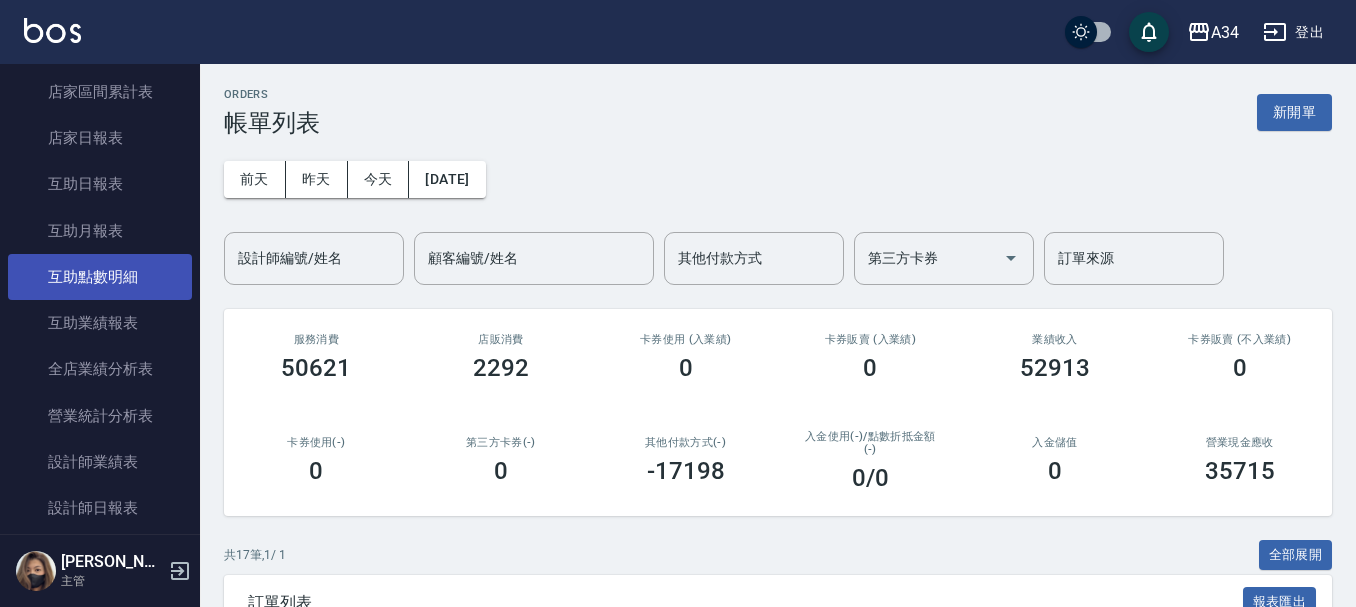 scroll, scrollTop: 300, scrollLeft: 0, axis: vertical 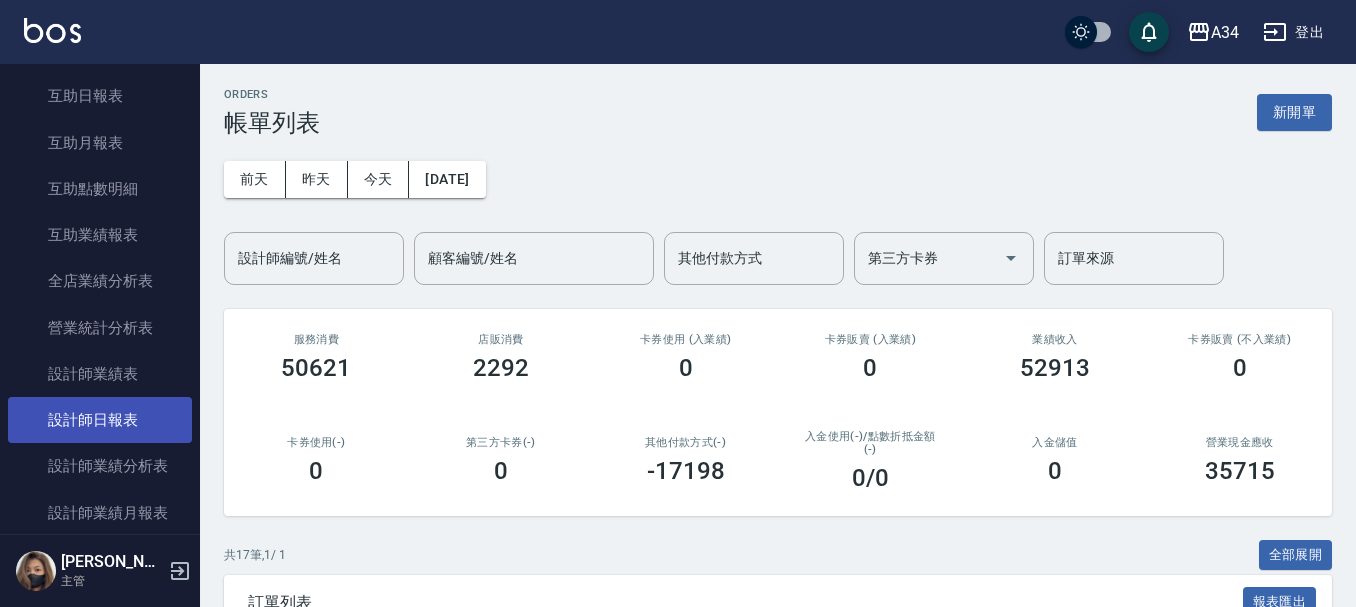 click on "設計師日報表" at bounding box center (100, 420) 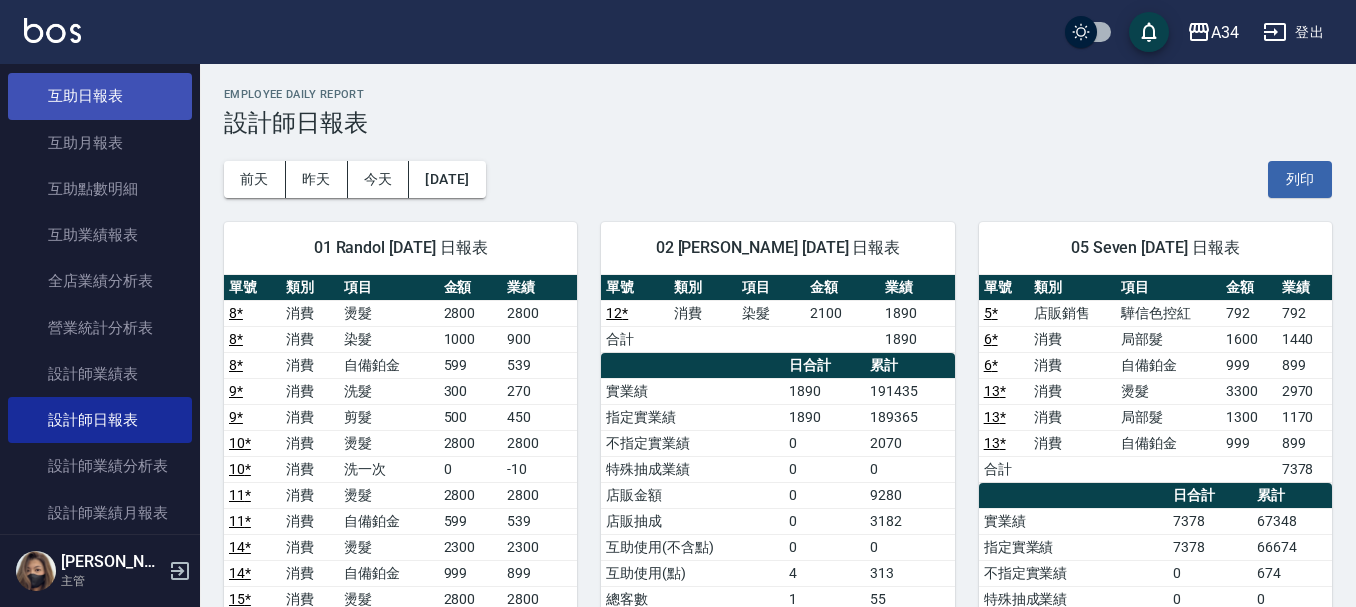 click on "互助日報表" at bounding box center [100, 96] 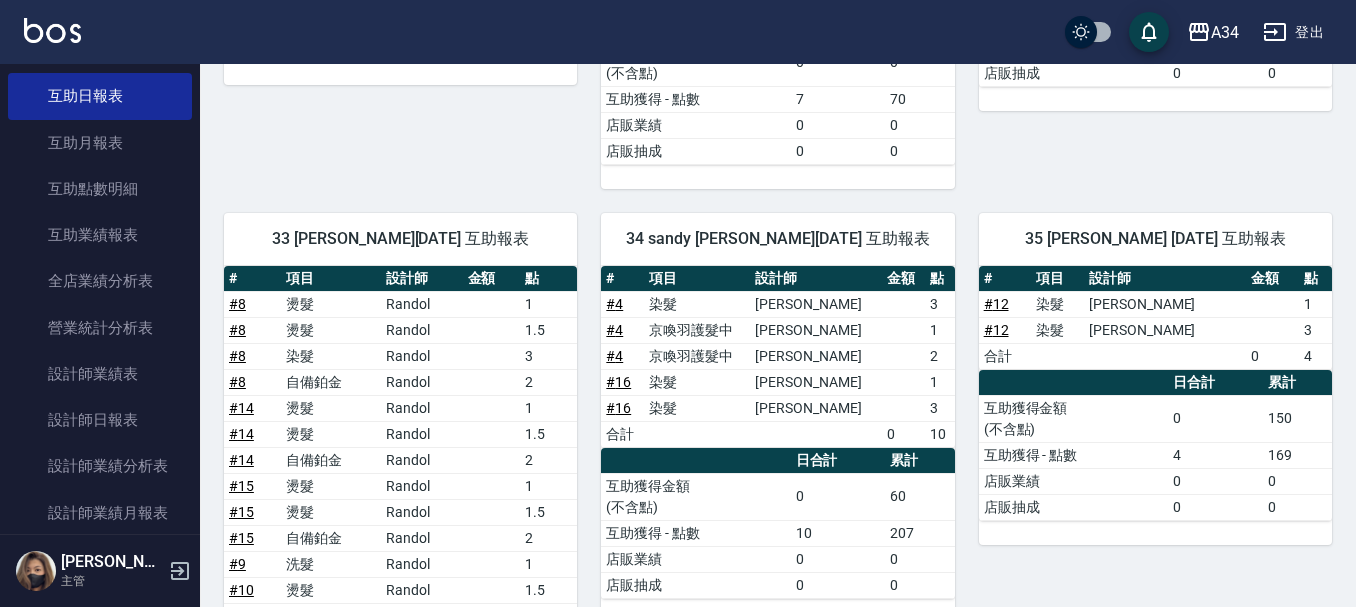 scroll, scrollTop: 1000, scrollLeft: 0, axis: vertical 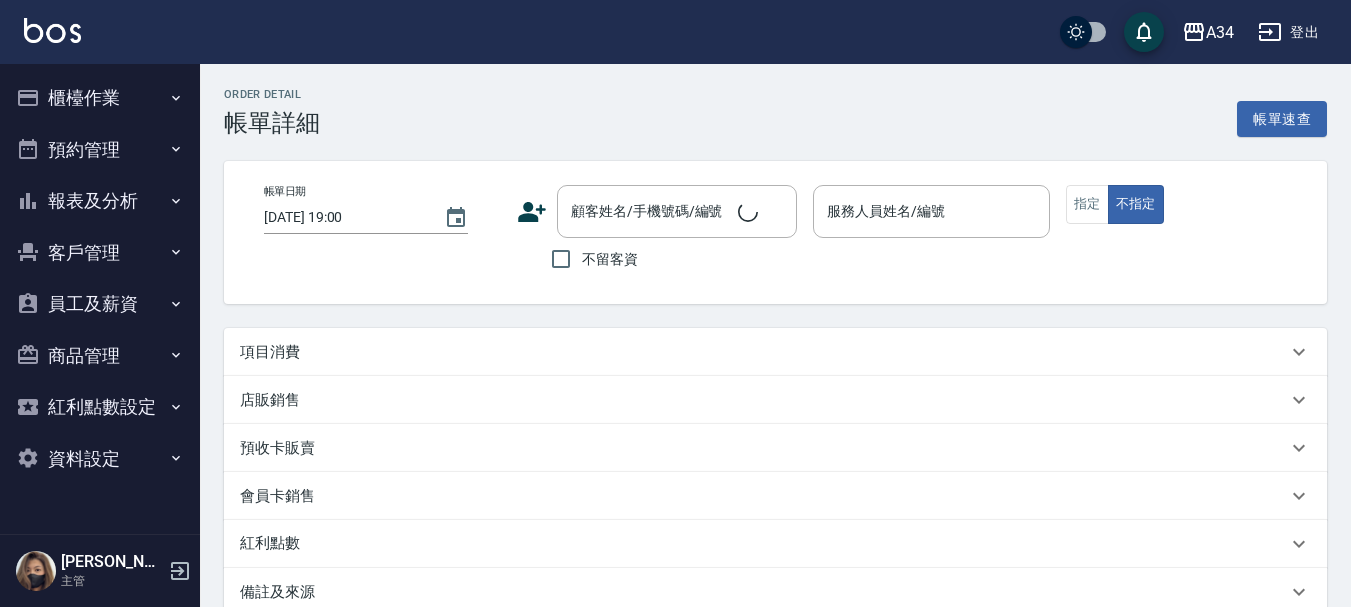 click on "項目消費" at bounding box center [270, 352] 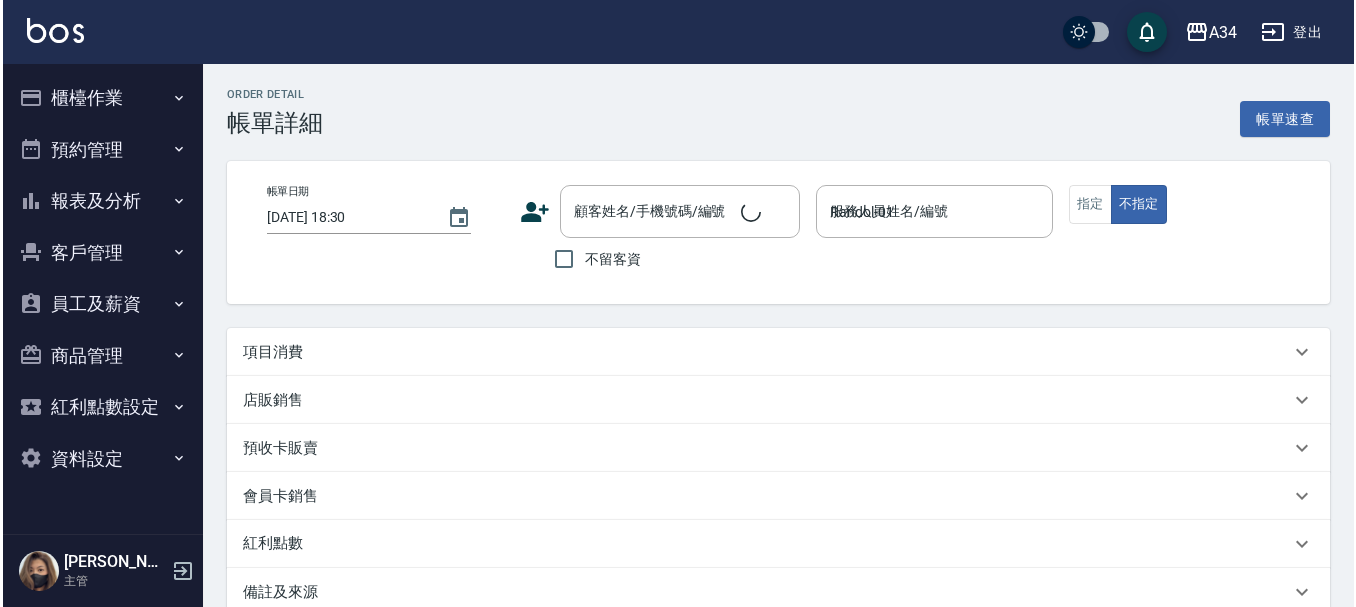 scroll, scrollTop: 0, scrollLeft: 0, axis: both 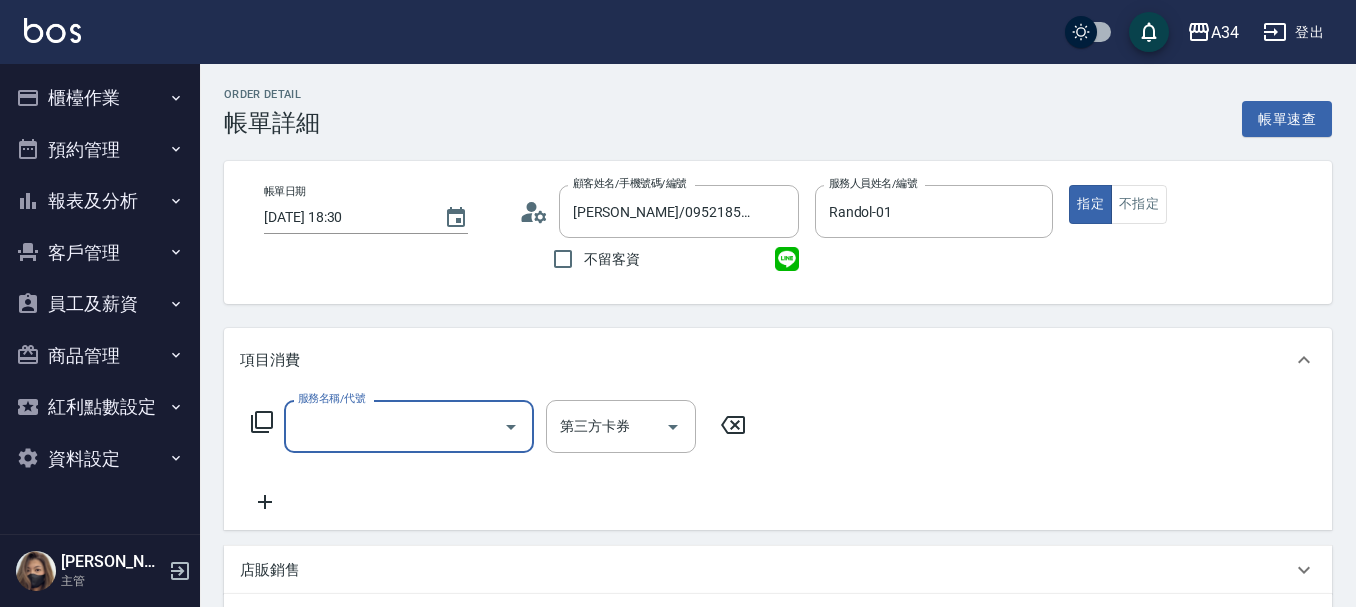 type on "王子豪/0952185170/730402" 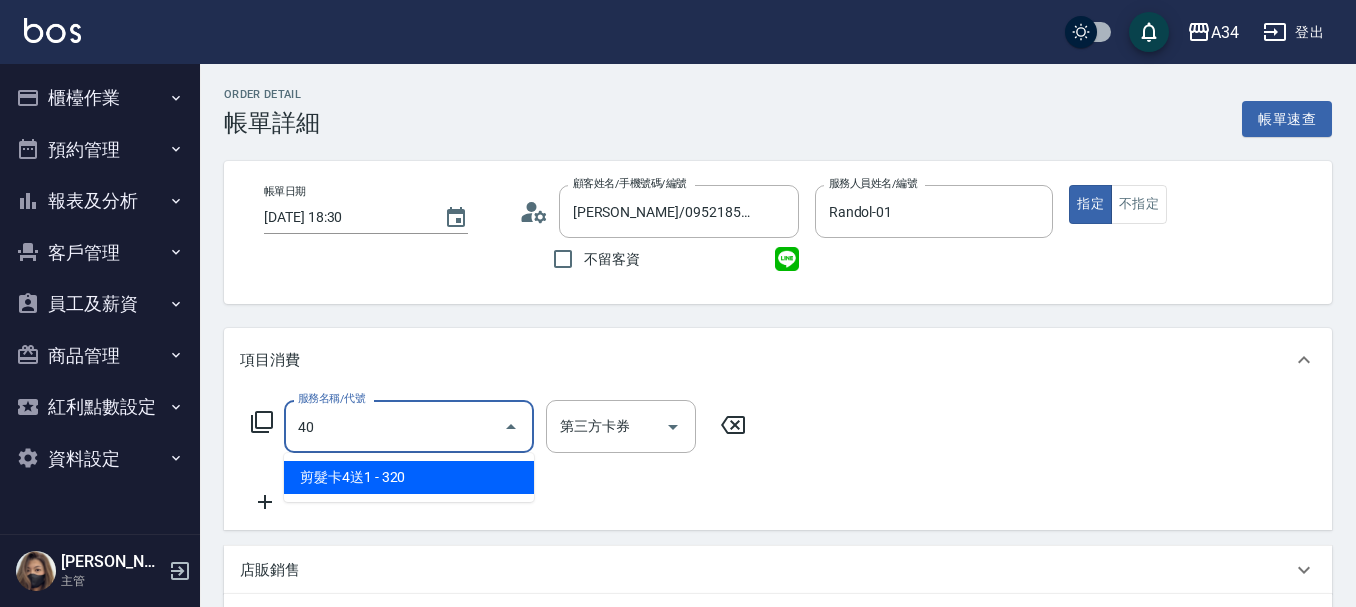 type on "401" 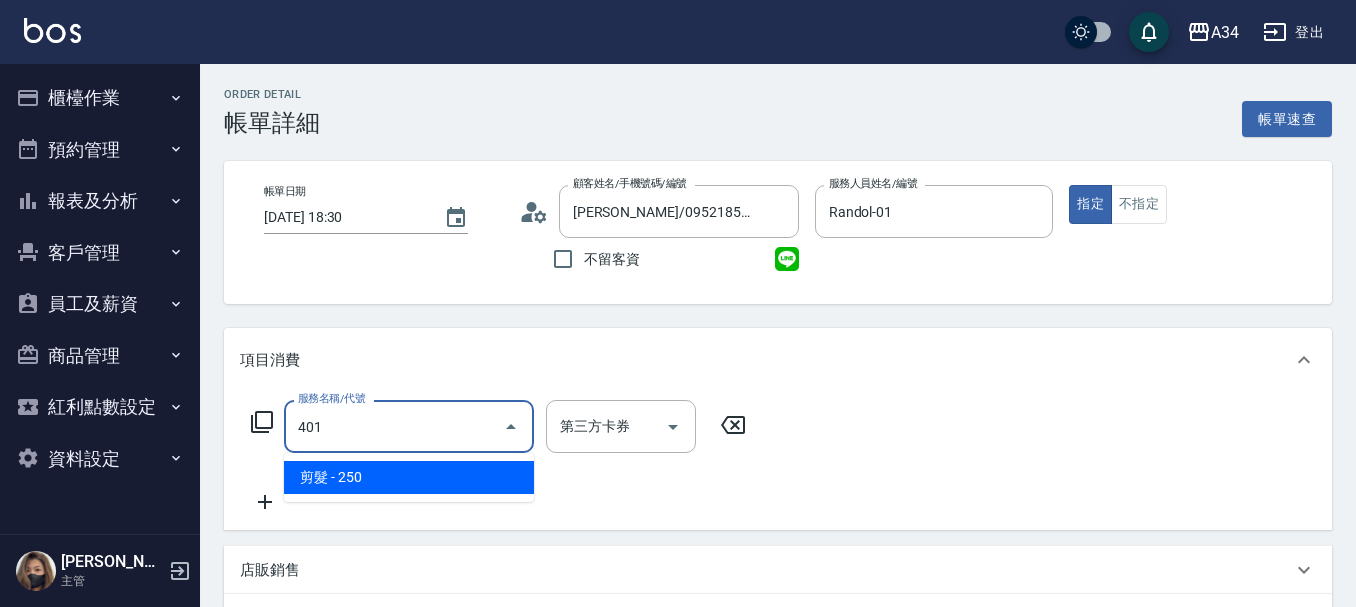 type on "20" 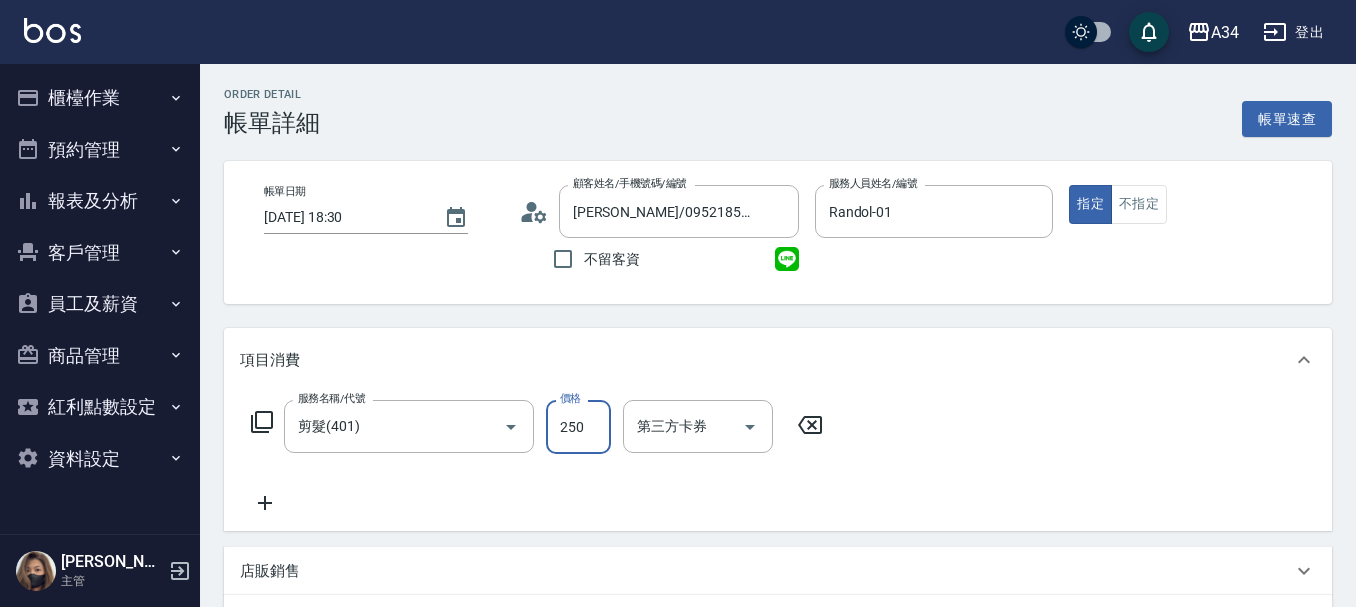 type on "5" 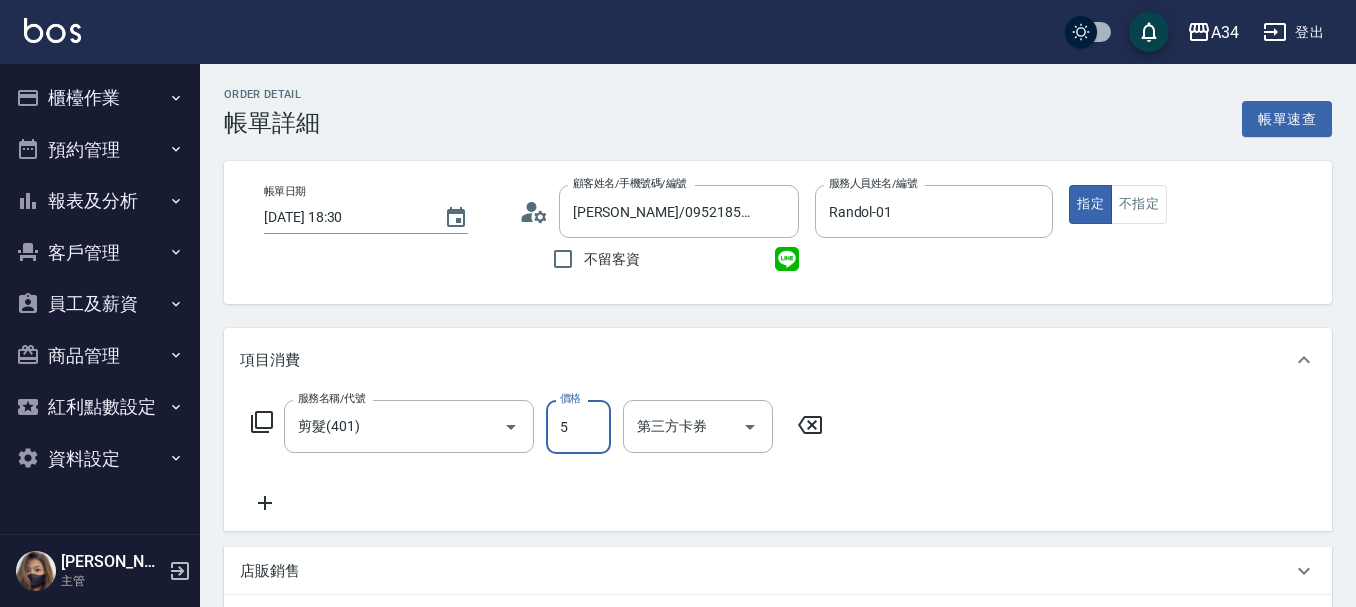 type on "0" 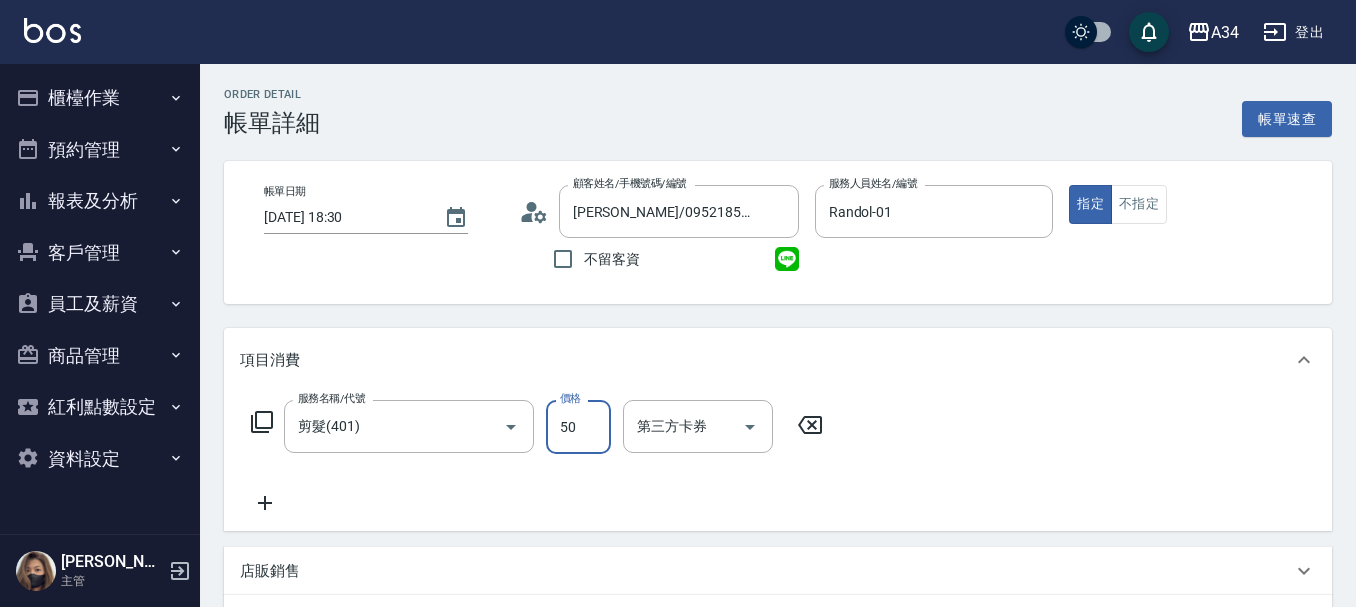 type on "50" 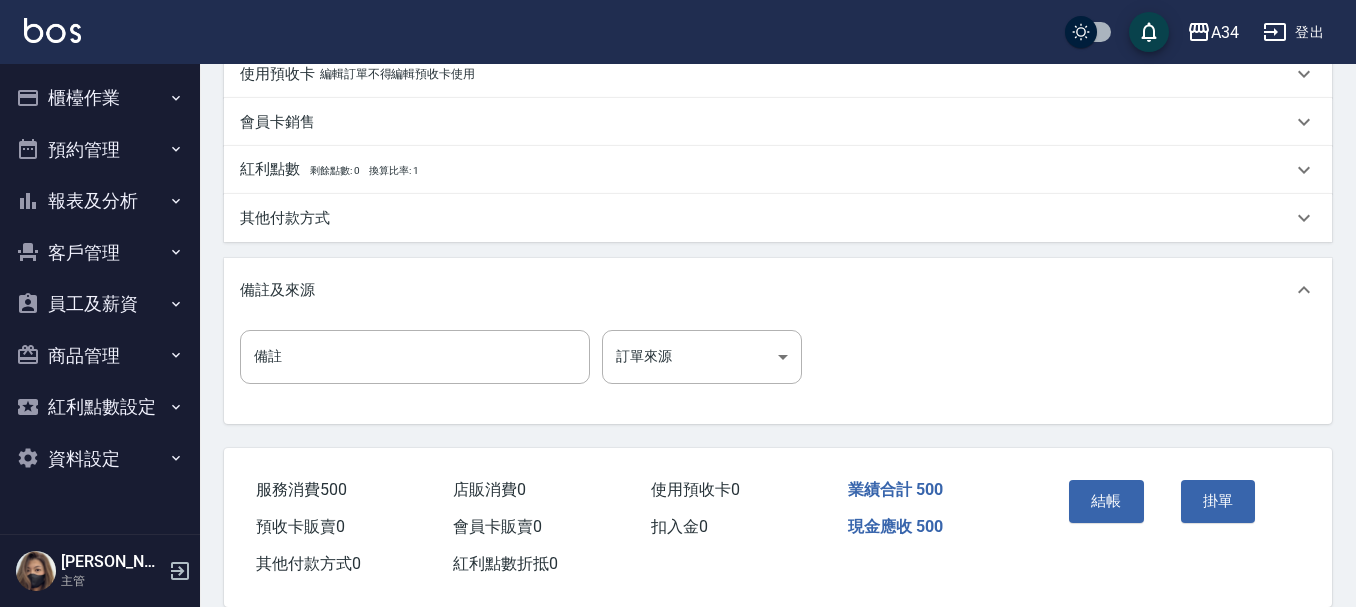 scroll, scrollTop: 626, scrollLeft: 0, axis: vertical 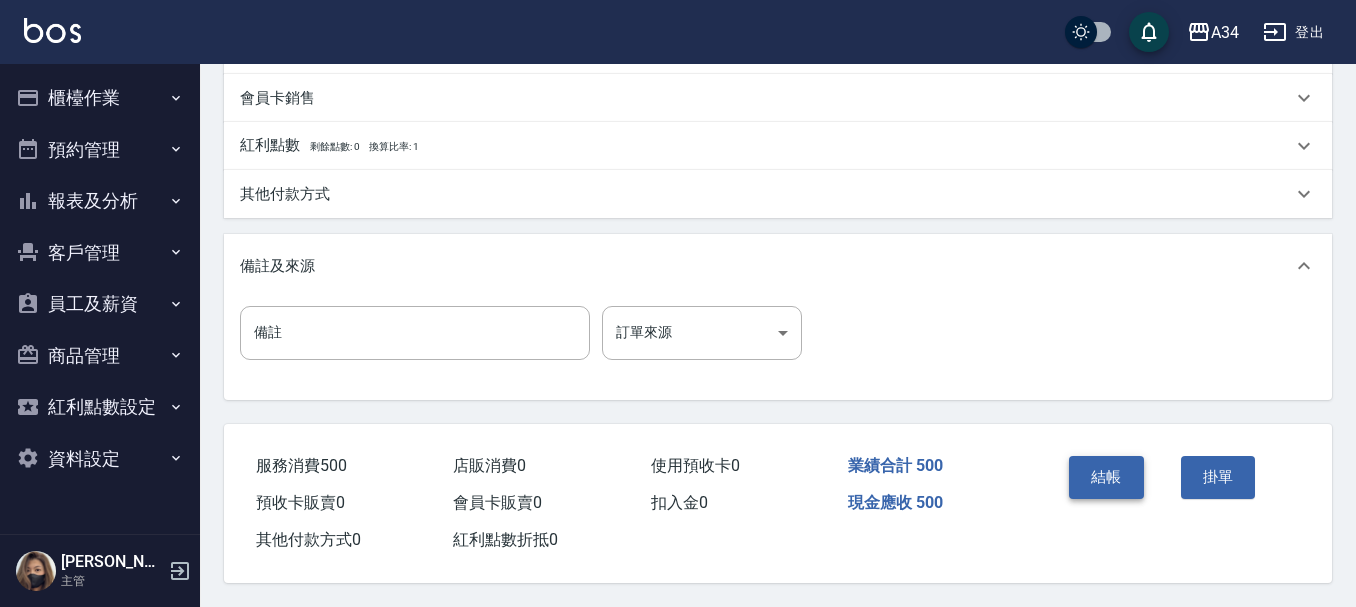 type on "500" 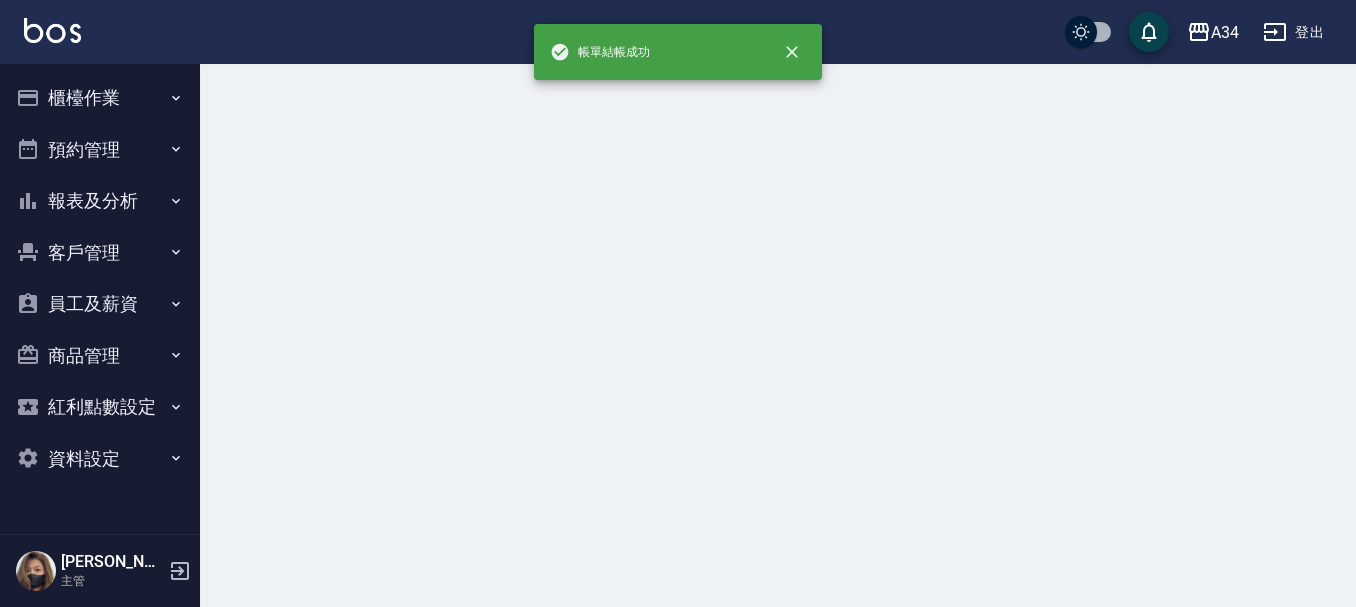 scroll, scrollTop: 0, scrollLeft: 0, axis: both 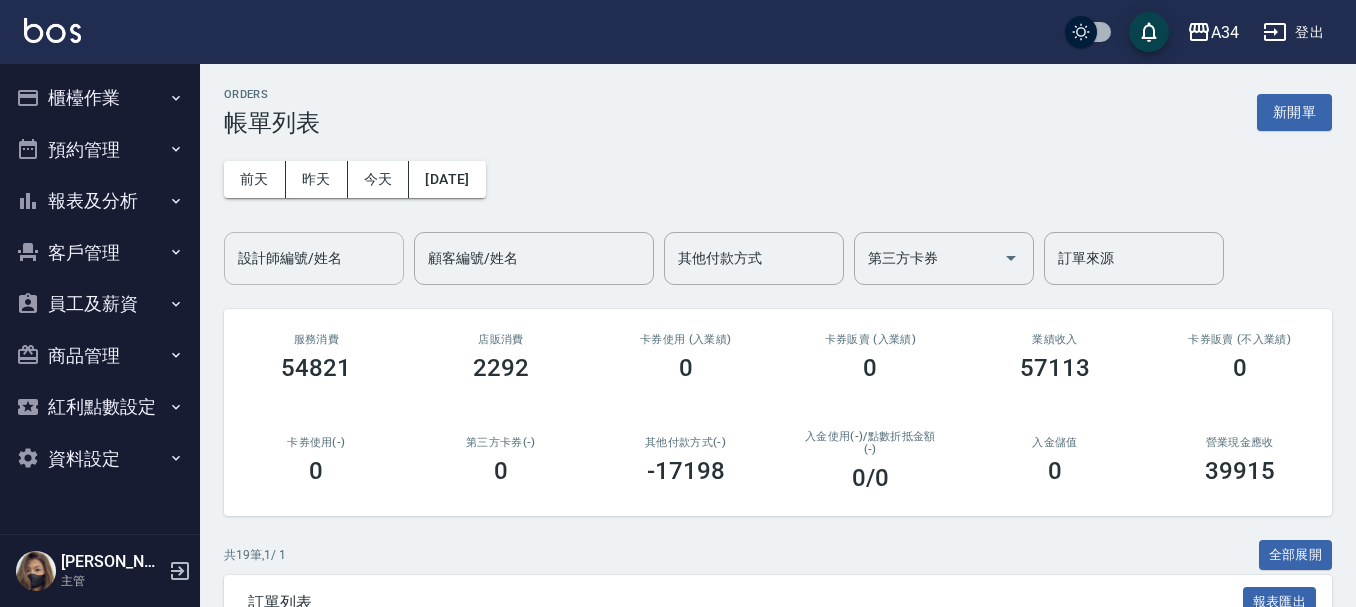 click on "設計師編號/姓名" at bounding box center [314, 258] 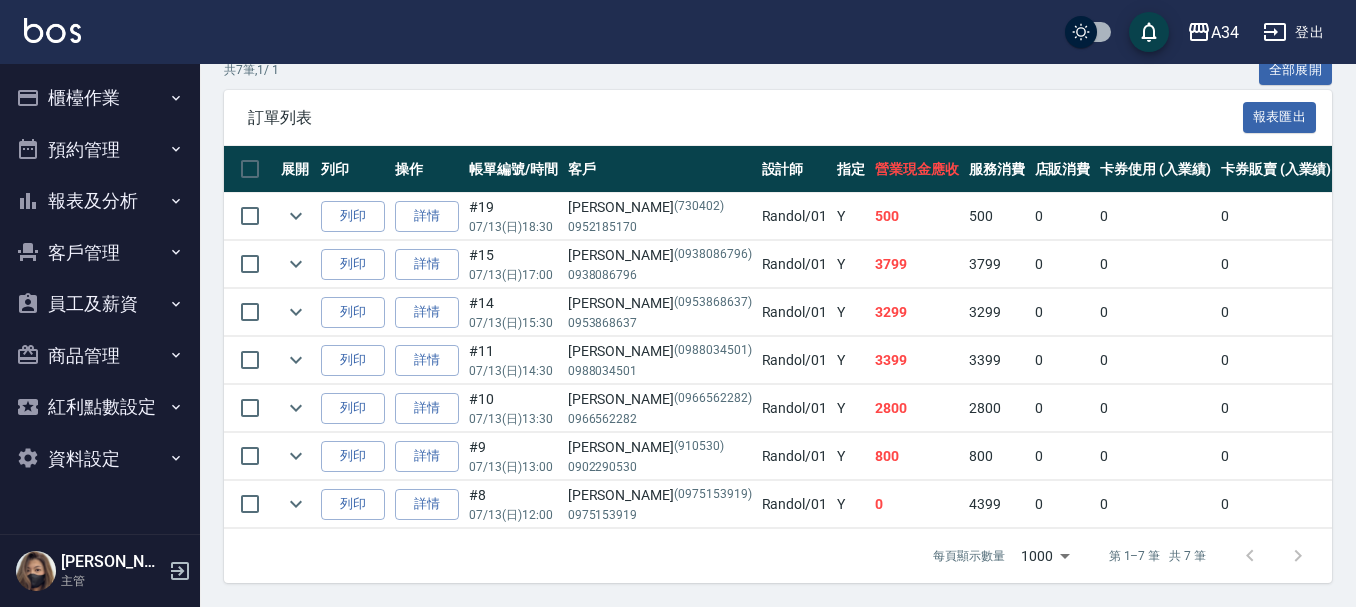scroll, scrollTop: 500, scrollLeft: 0, axis: vertical 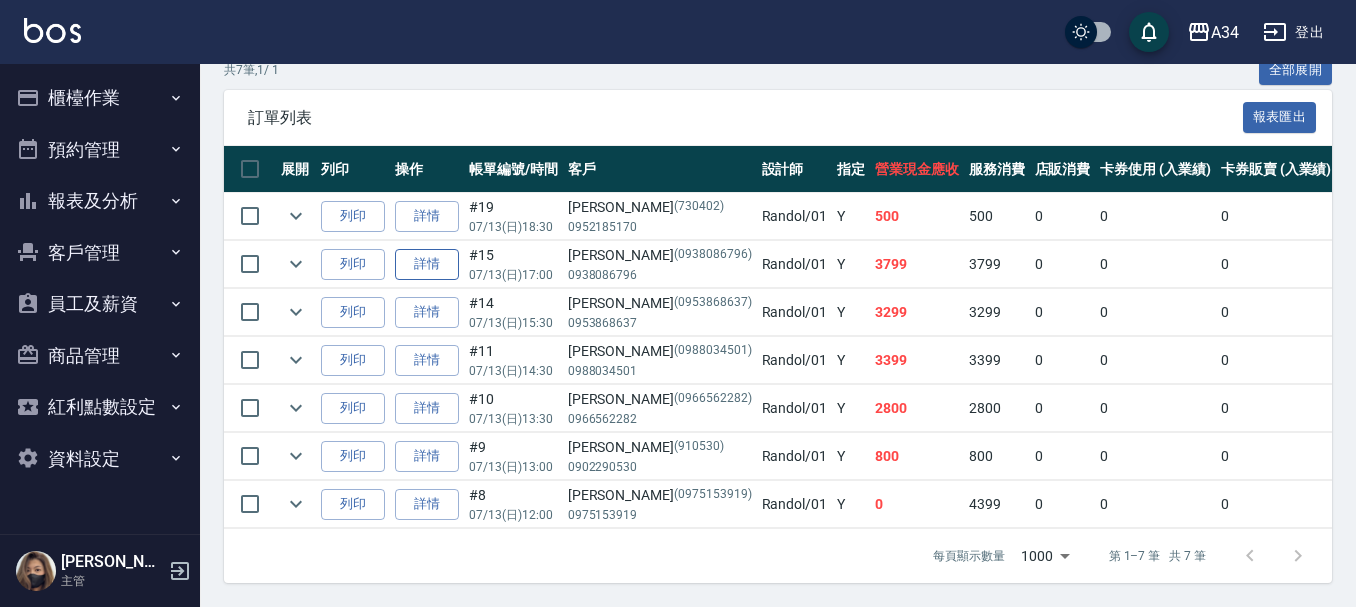 type on "Randol-01" 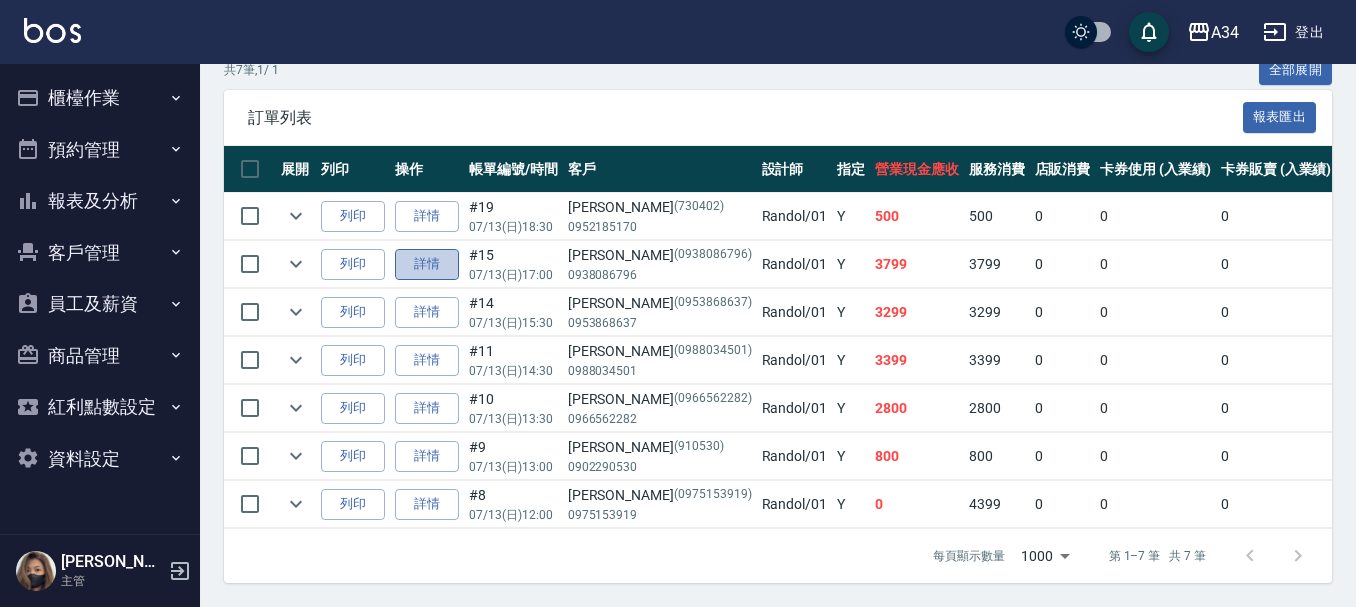 click on "詳情" at bounding box center [427, 264] 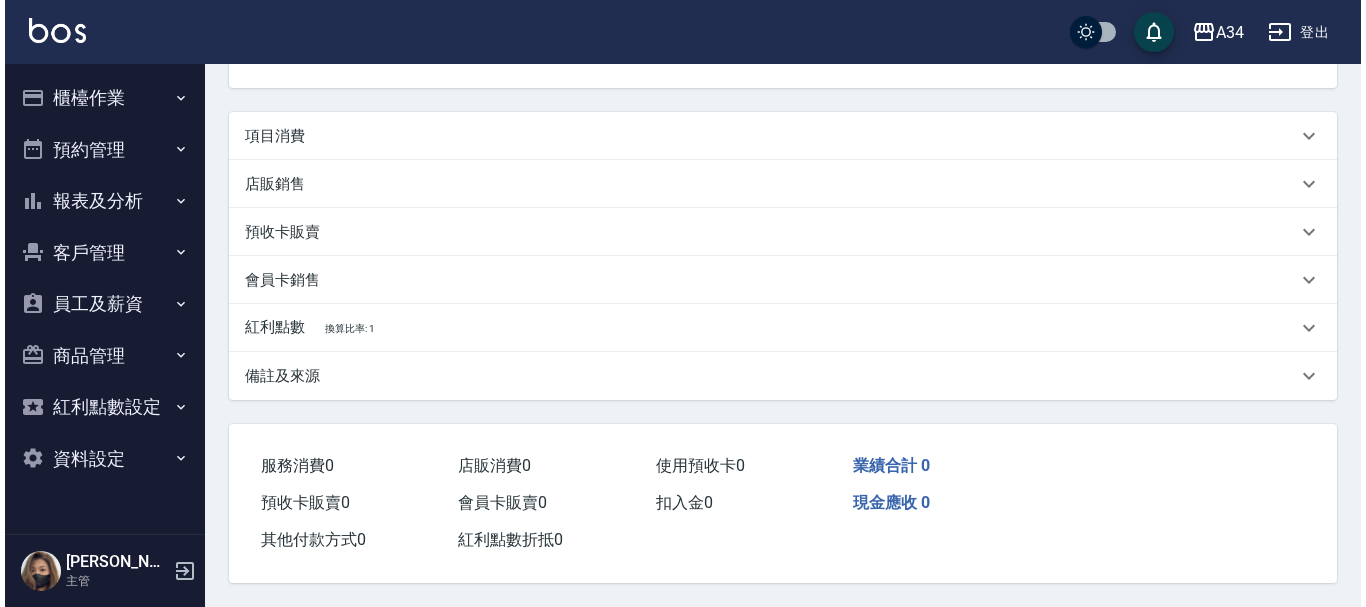 scroll, scrollTop: 0, scrollLeft: 0, axis: both 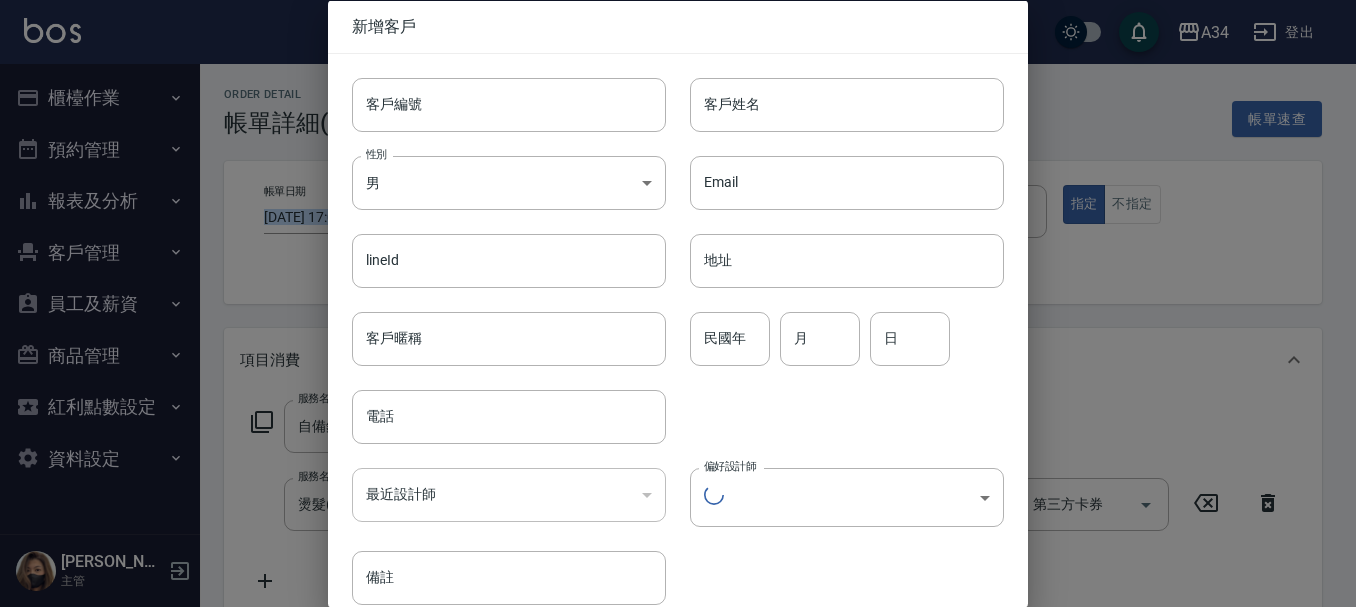 type on "[DATE] 17:00" 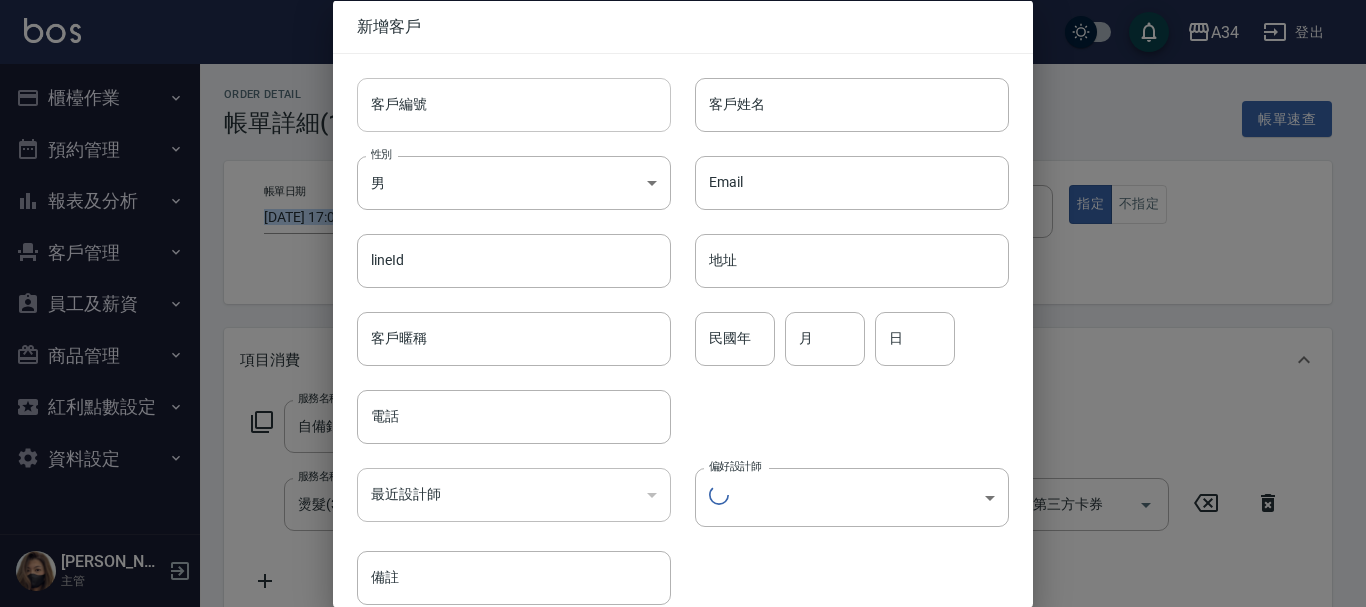 type on "林宗岳/0938086796/0938086796" 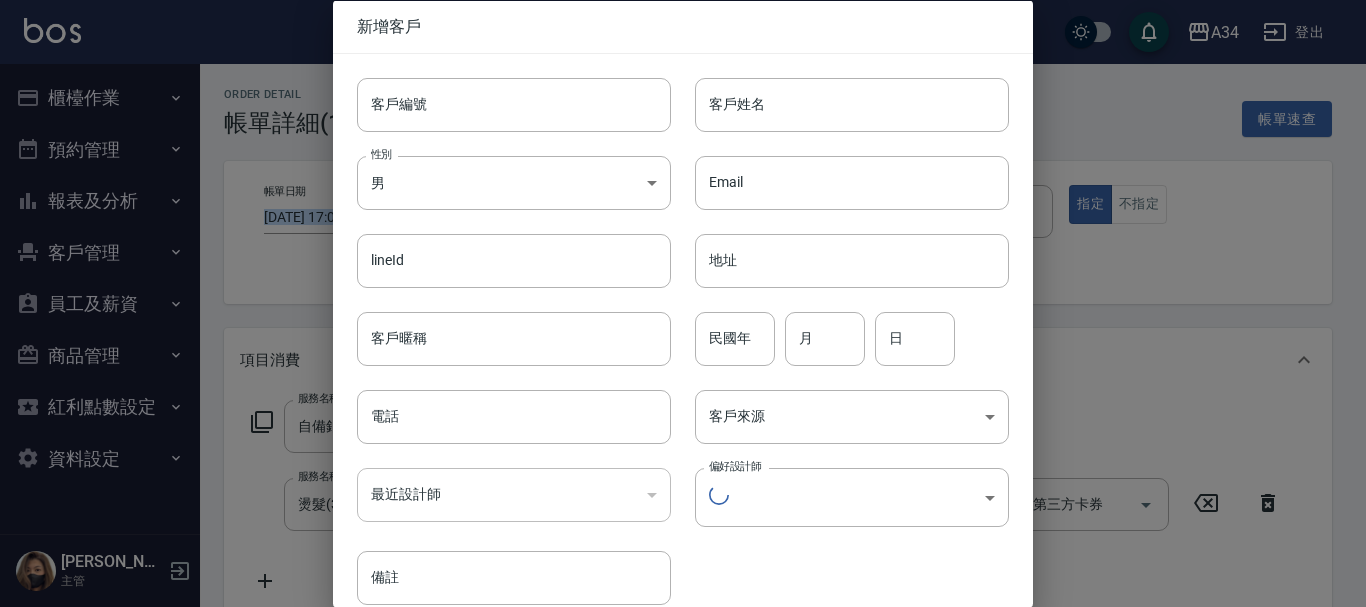 type 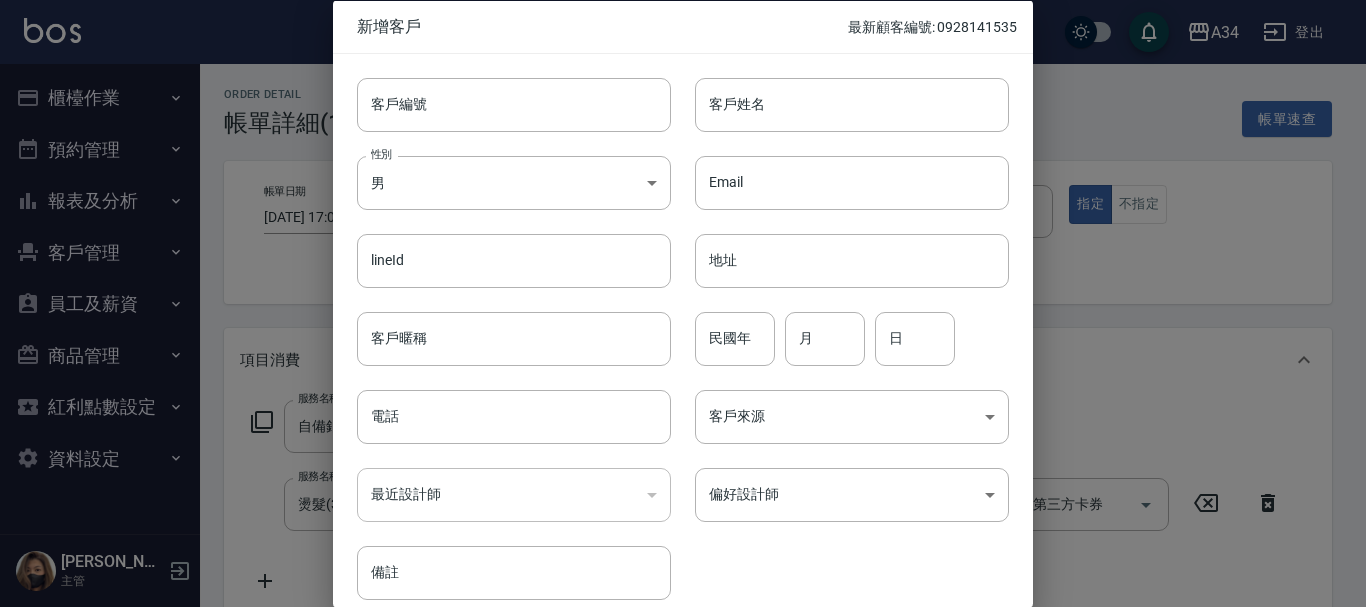 click at bounding box center (683, 303) 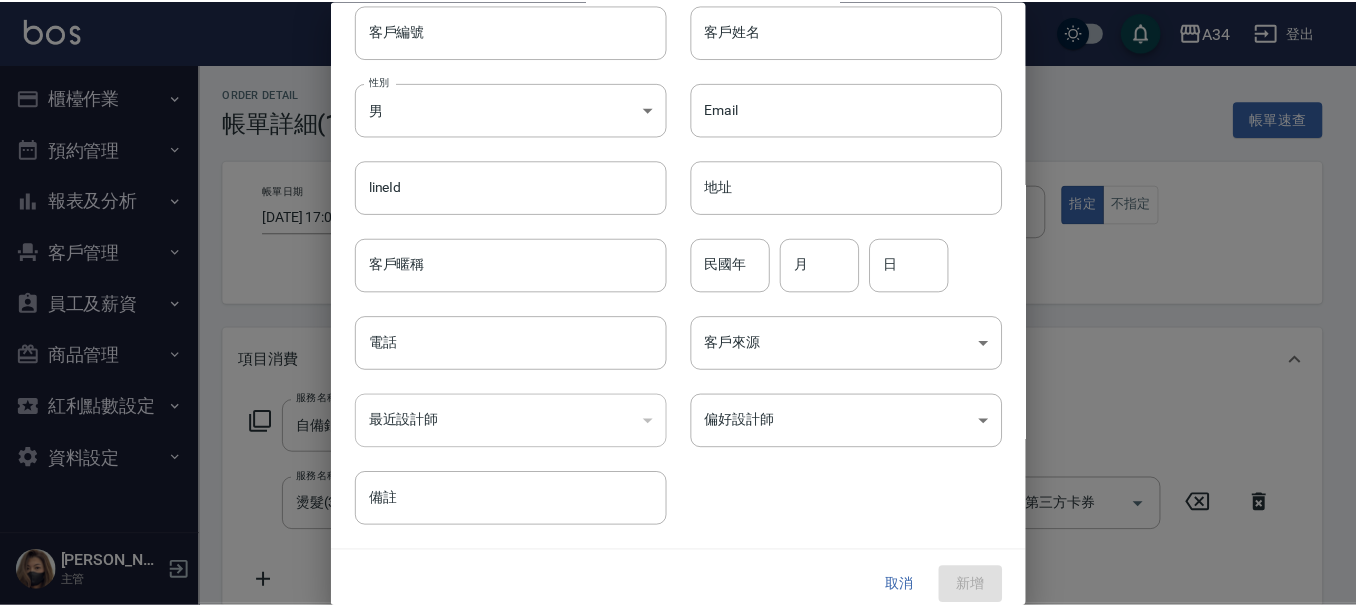 scroll, scrollTop: 86, scrollLeft: 0, axis: vertical 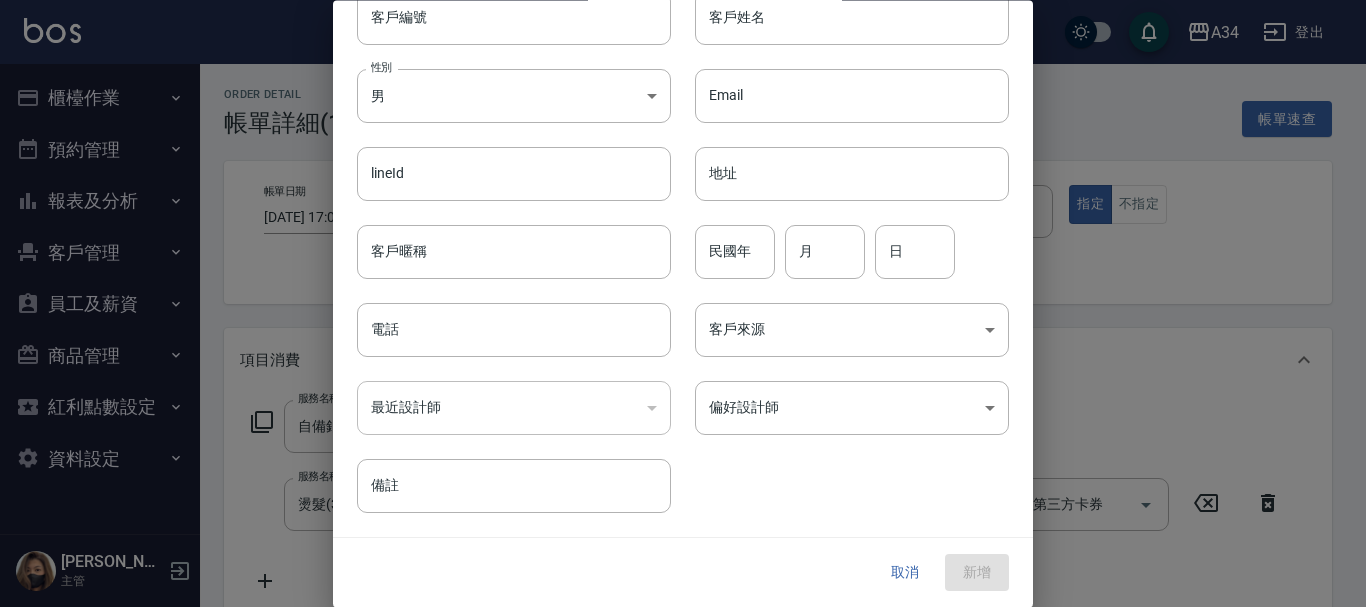click on "取消" at bounding box center [905, 573] 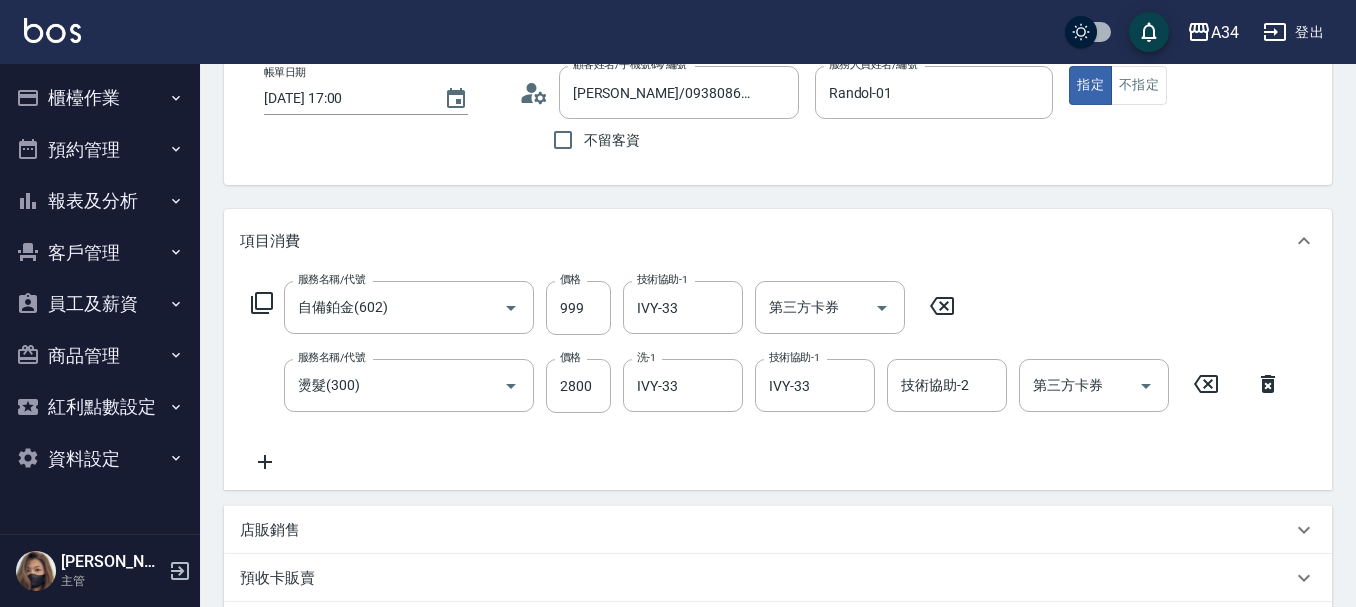 scroll, scrollTop: 100, scrollLeft: 0, axis: vertical 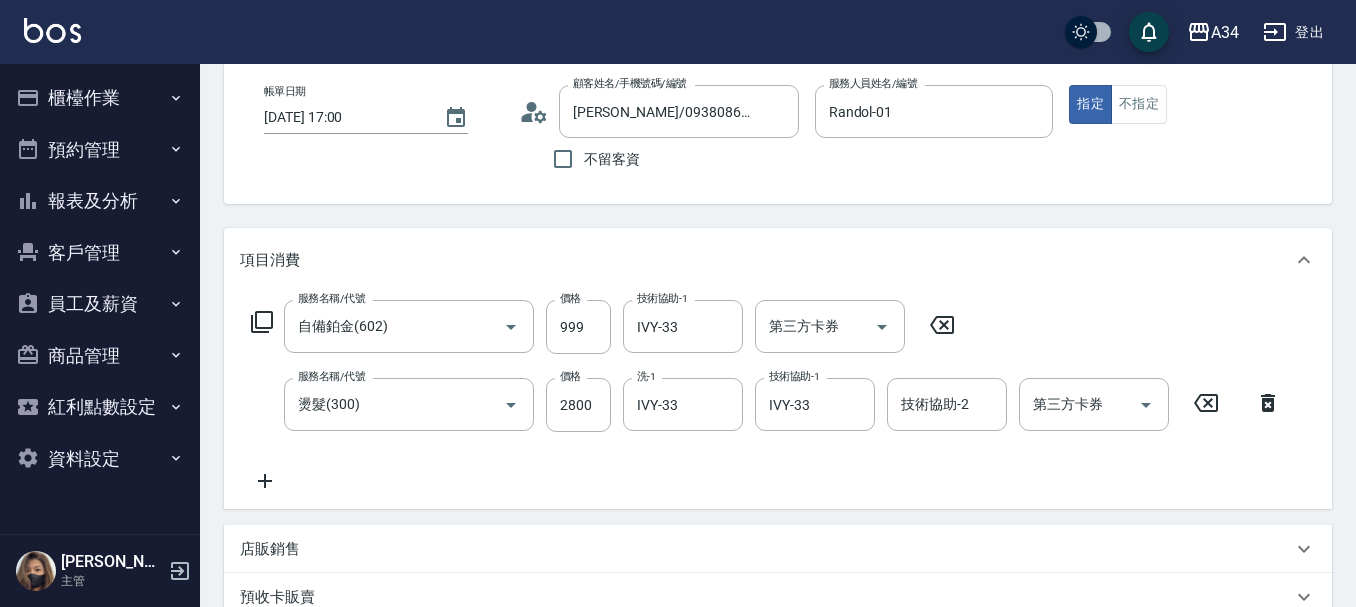 click on "櫃檯作業" at bounding box center [100, 98] 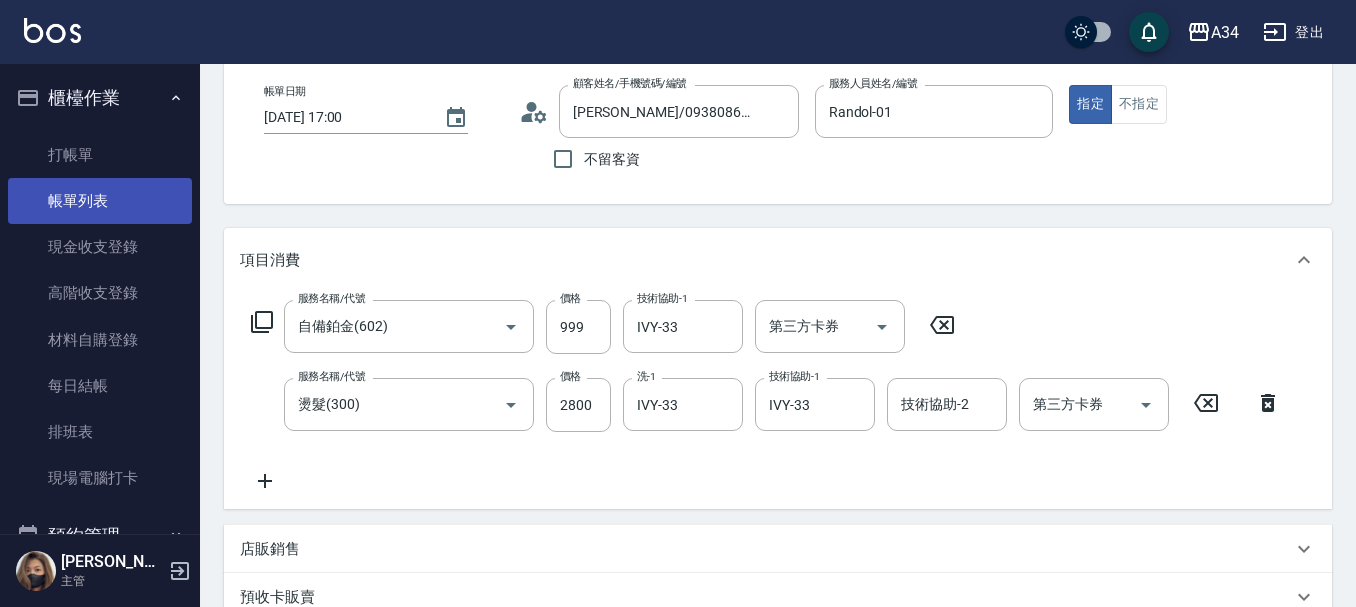 click on "帳單列表" at bounding box center (100, 201) 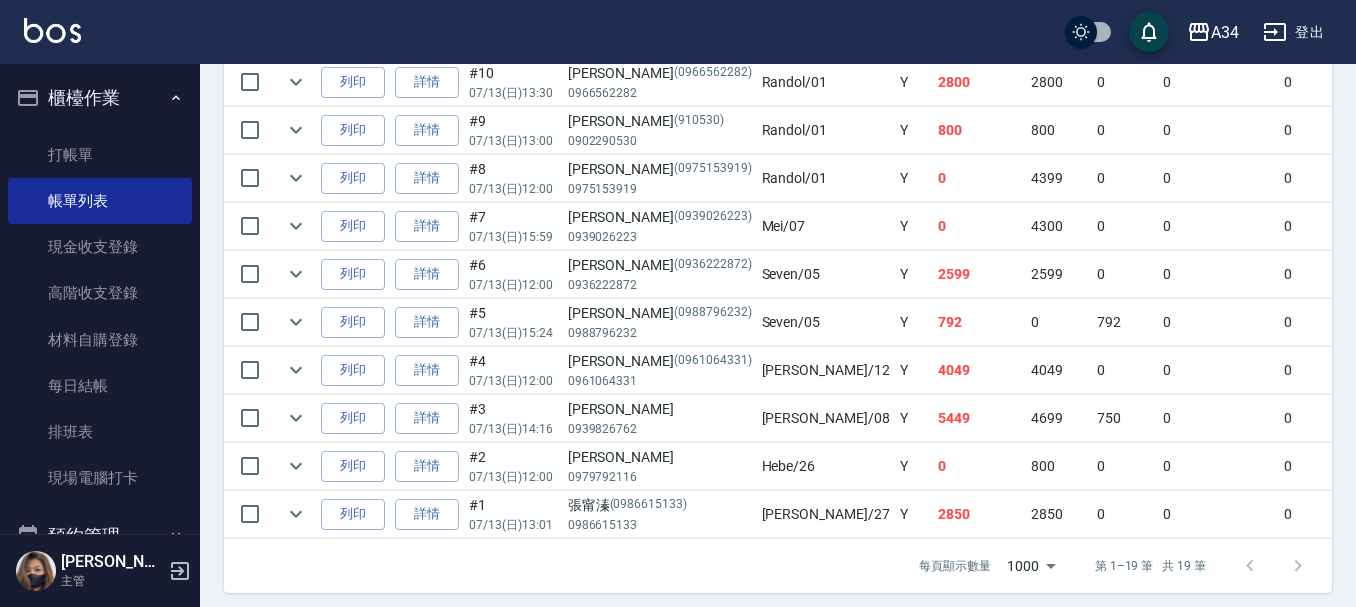 scroll, scrollTop: 1076, scrollLeft: 0, axis: vertical 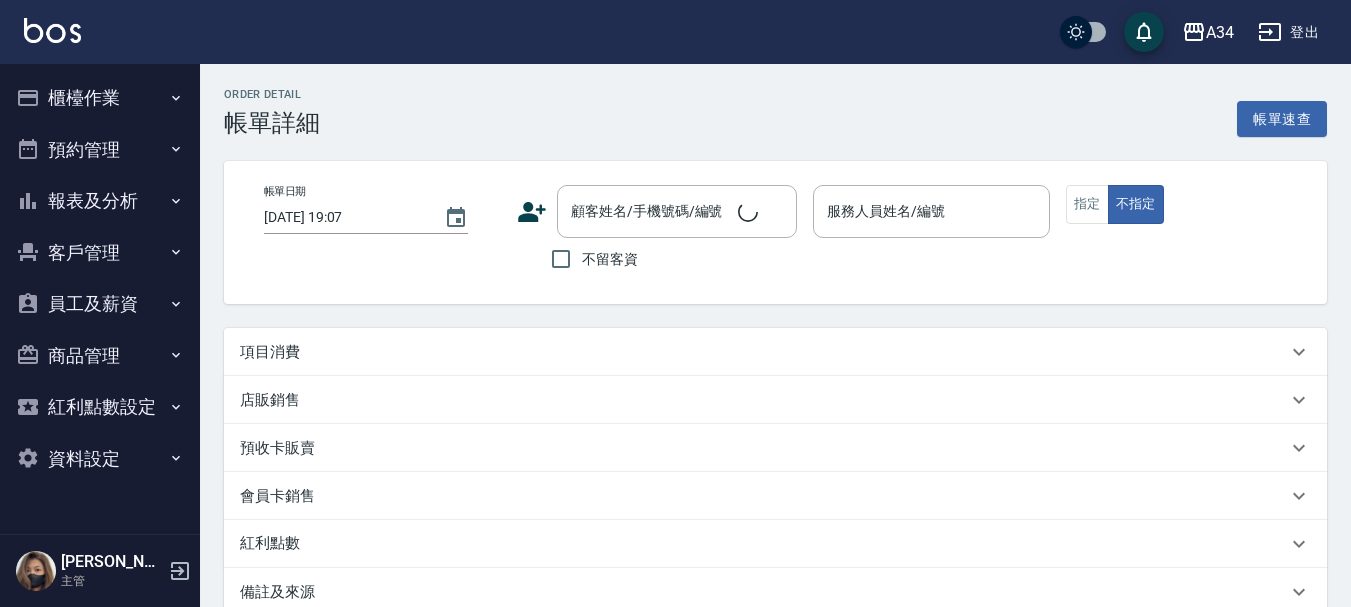 click on "項目消費" at bounding box center [775, 352] 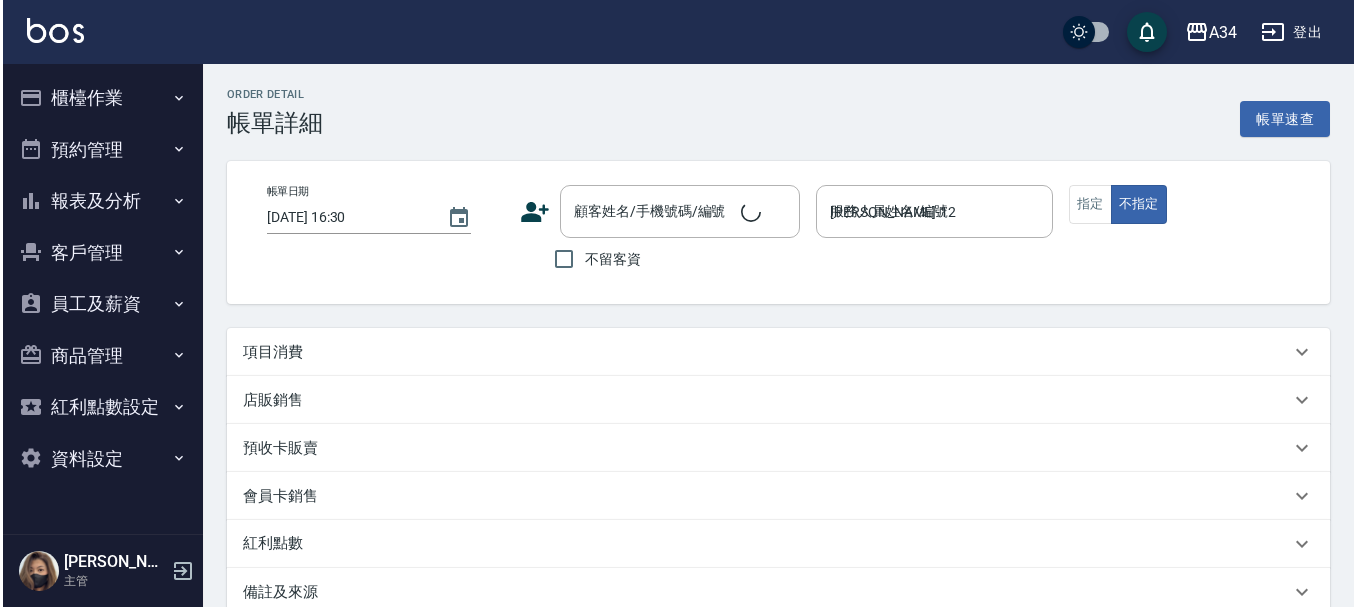 scroll, scrollTop: 0, scrollLeft: 0, axis: both 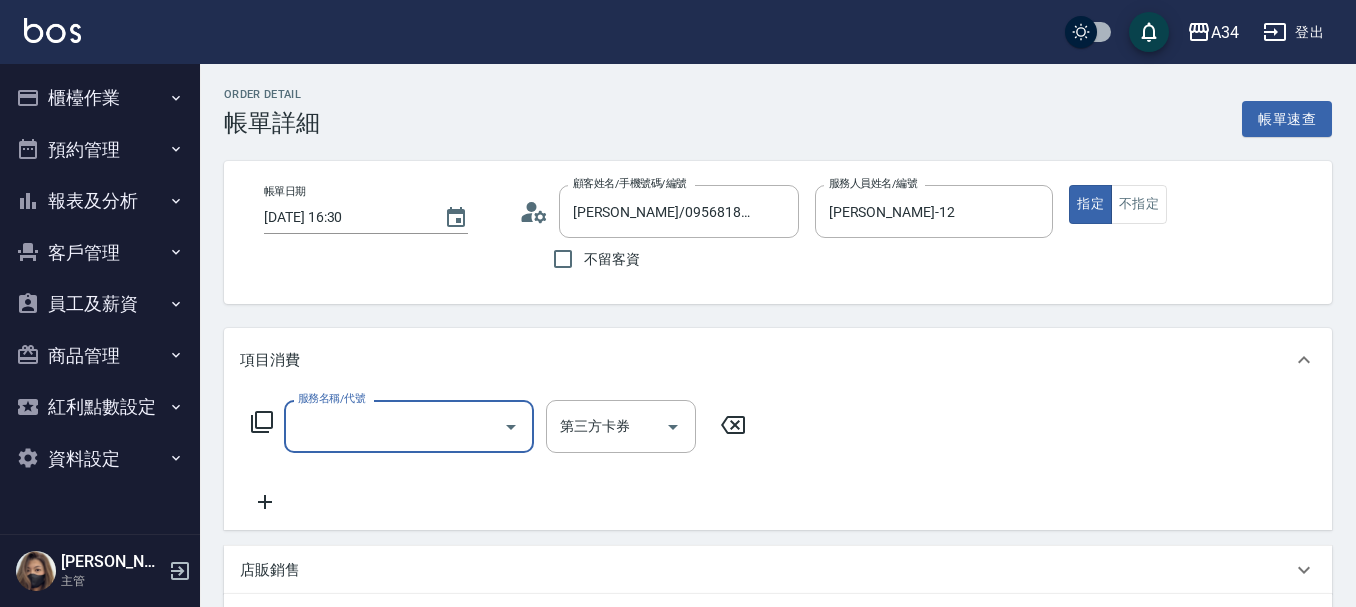 type on "[PERSON_NAME]/0956818122/0956818122" 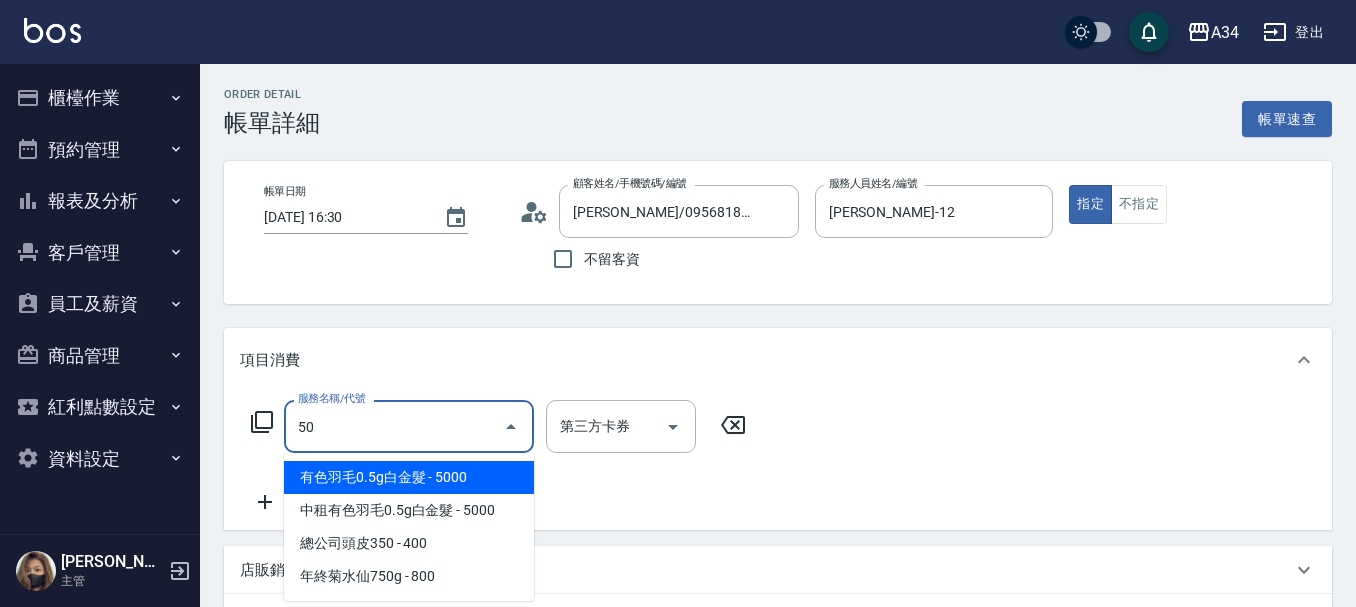 type on "501" 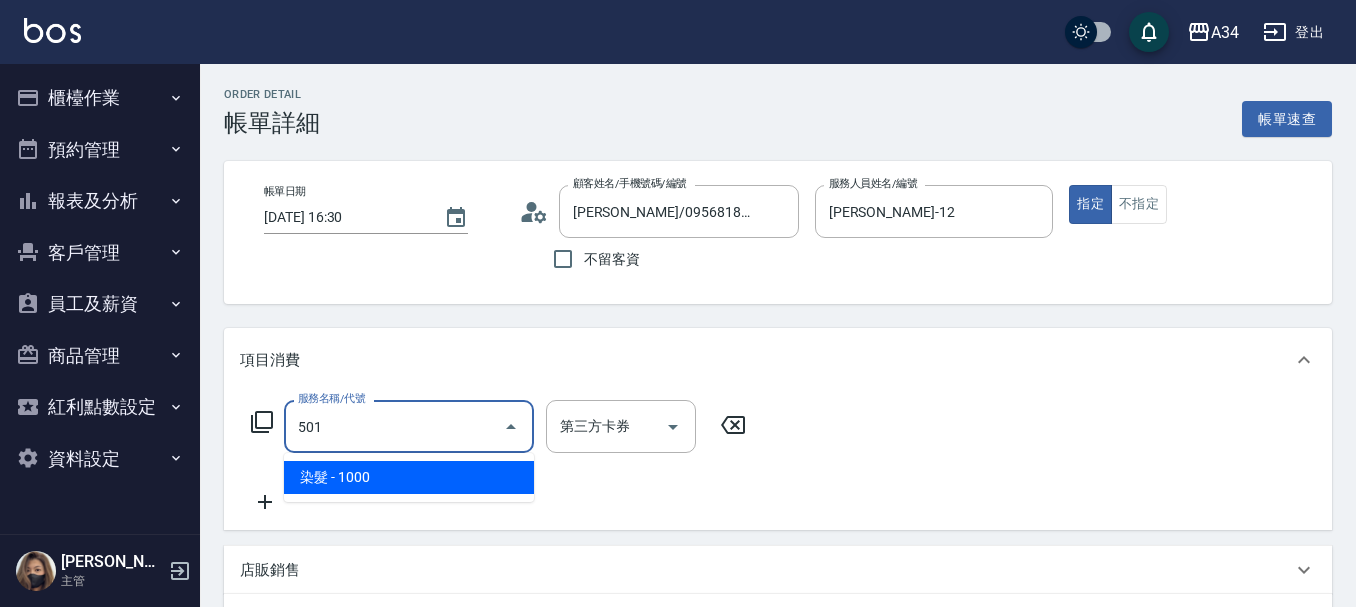 type on "100" 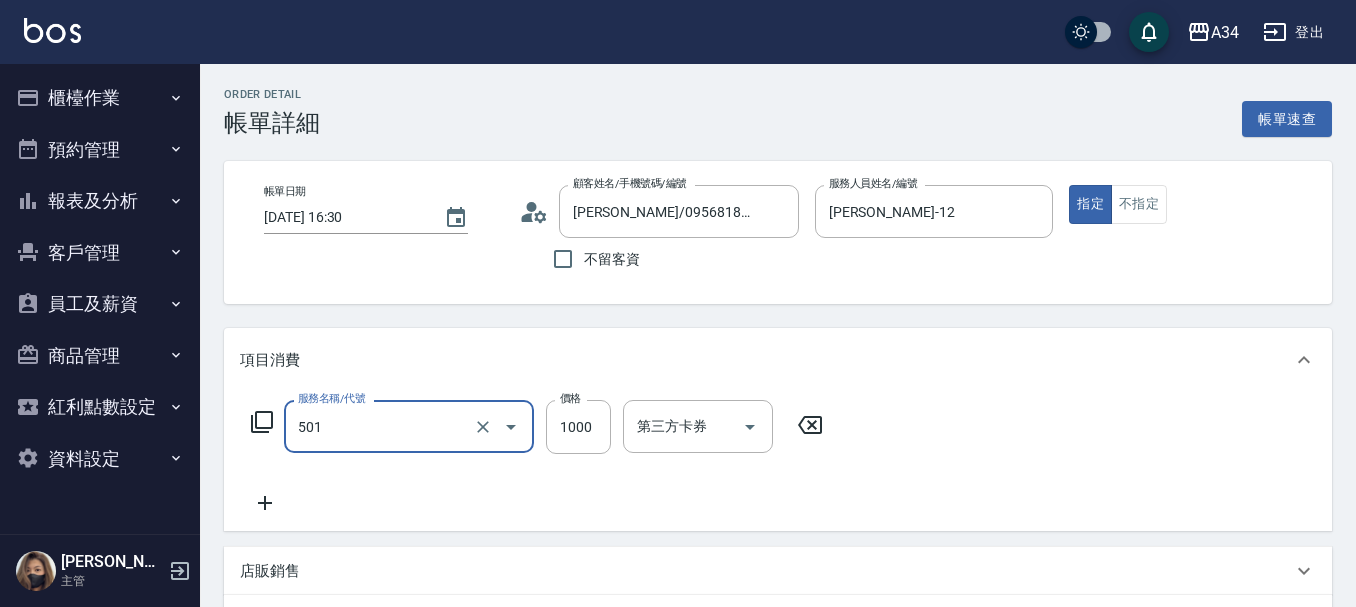 type on "染髮(501)" 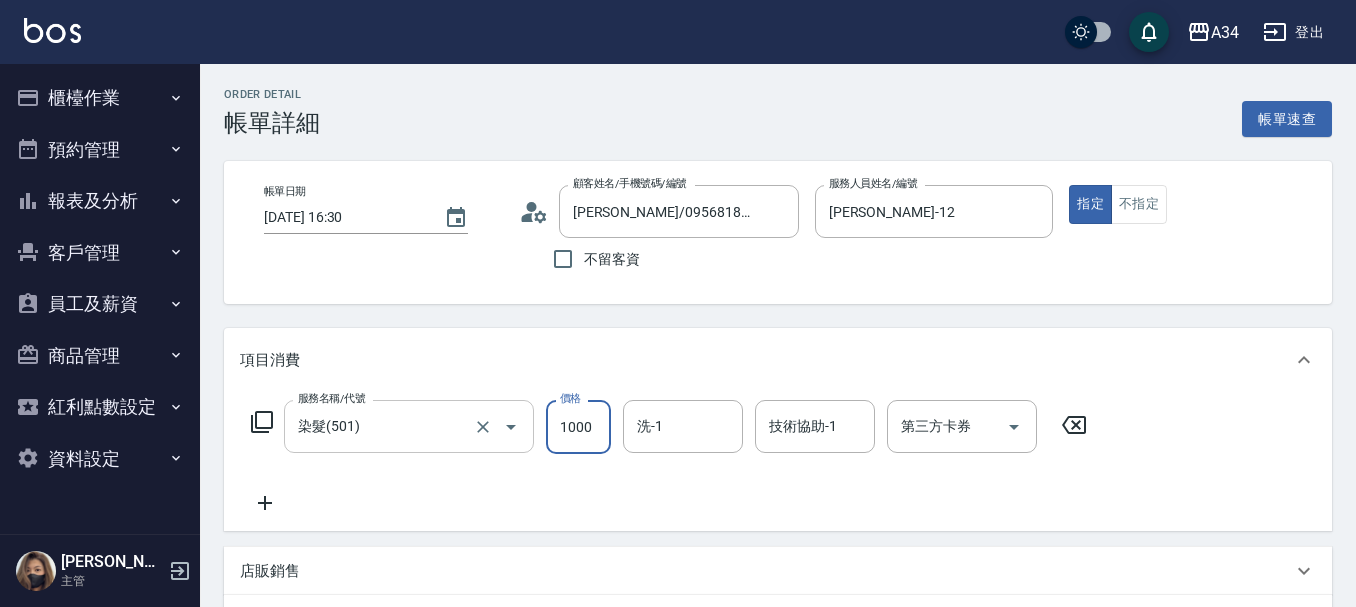 type on "0" 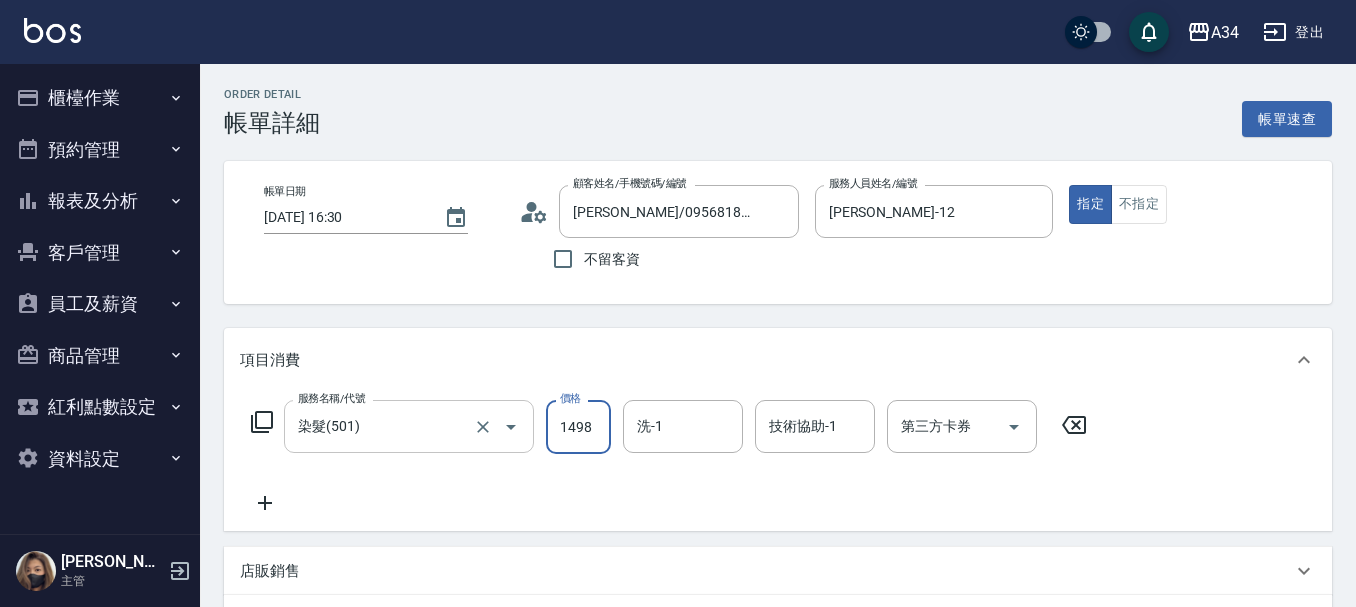 type on "14989" 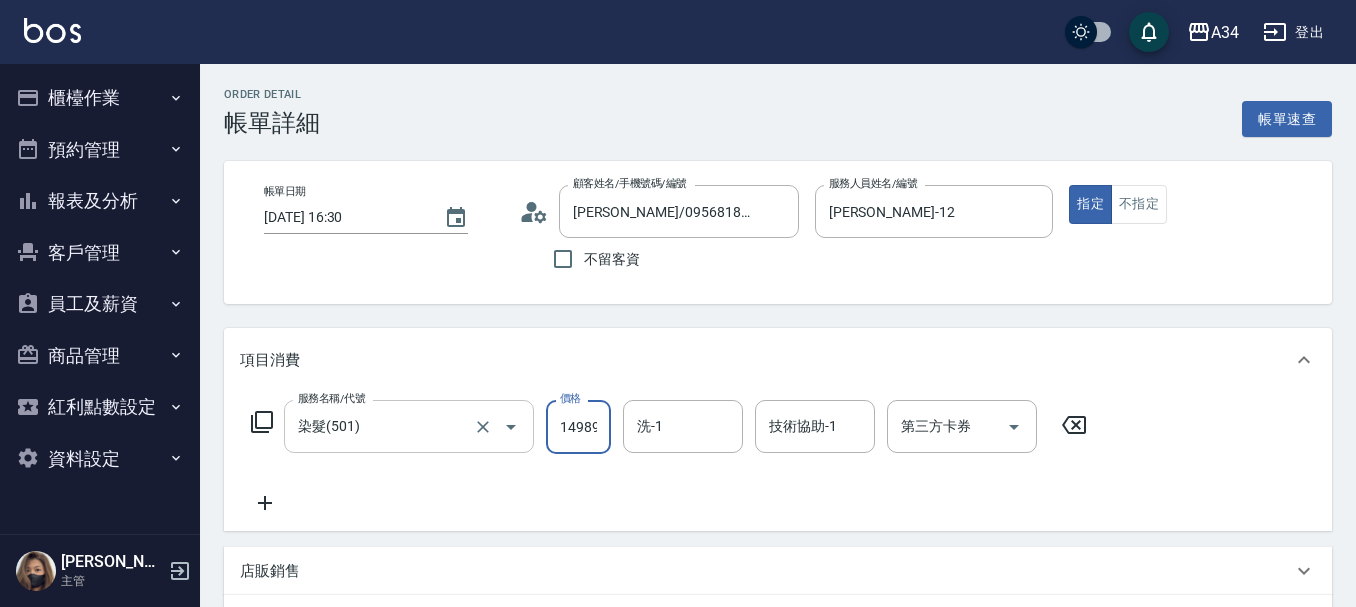 type on "1490" 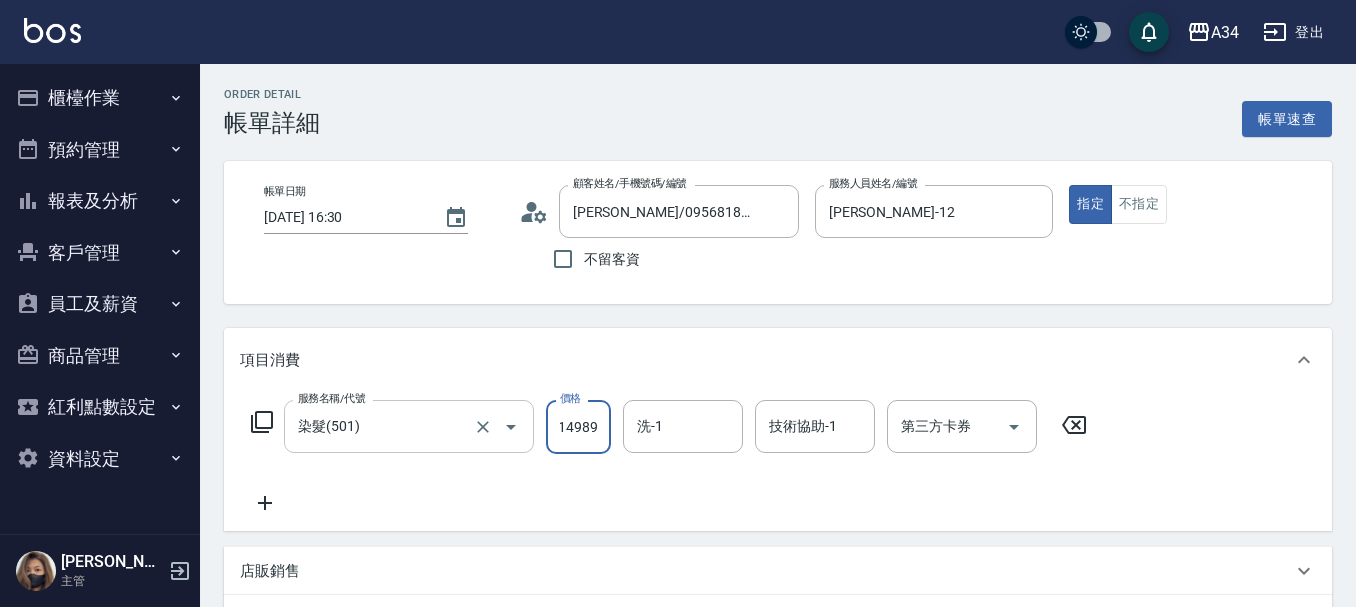 type on "1498" 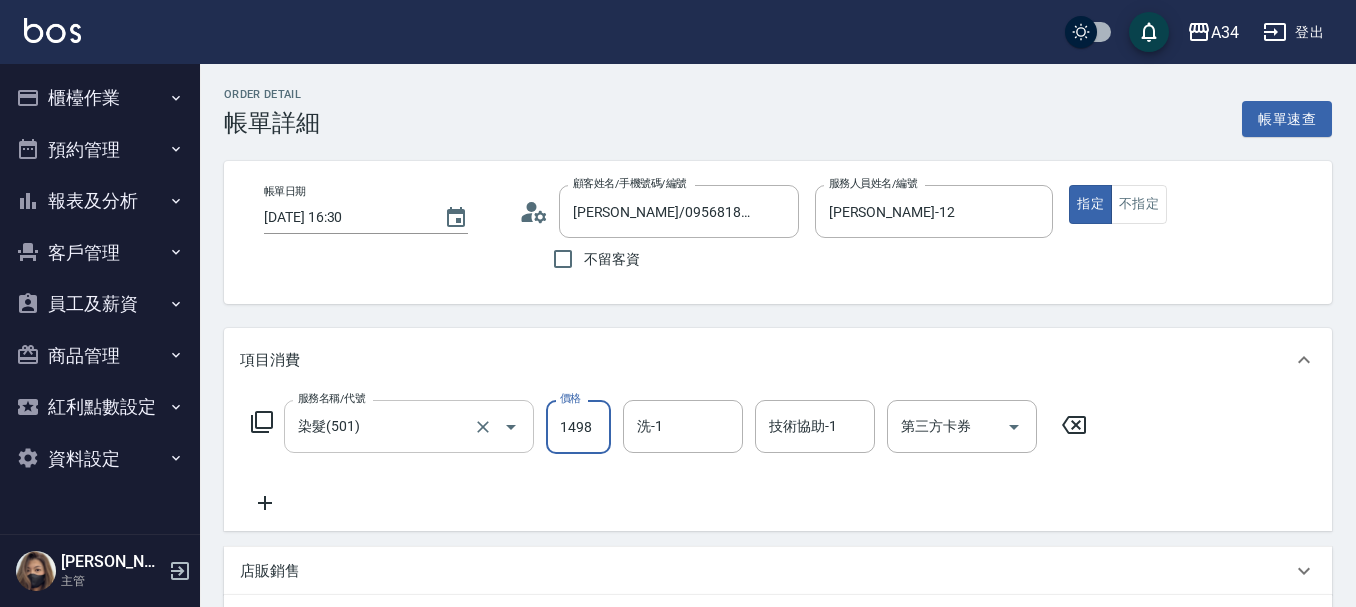type on "10" 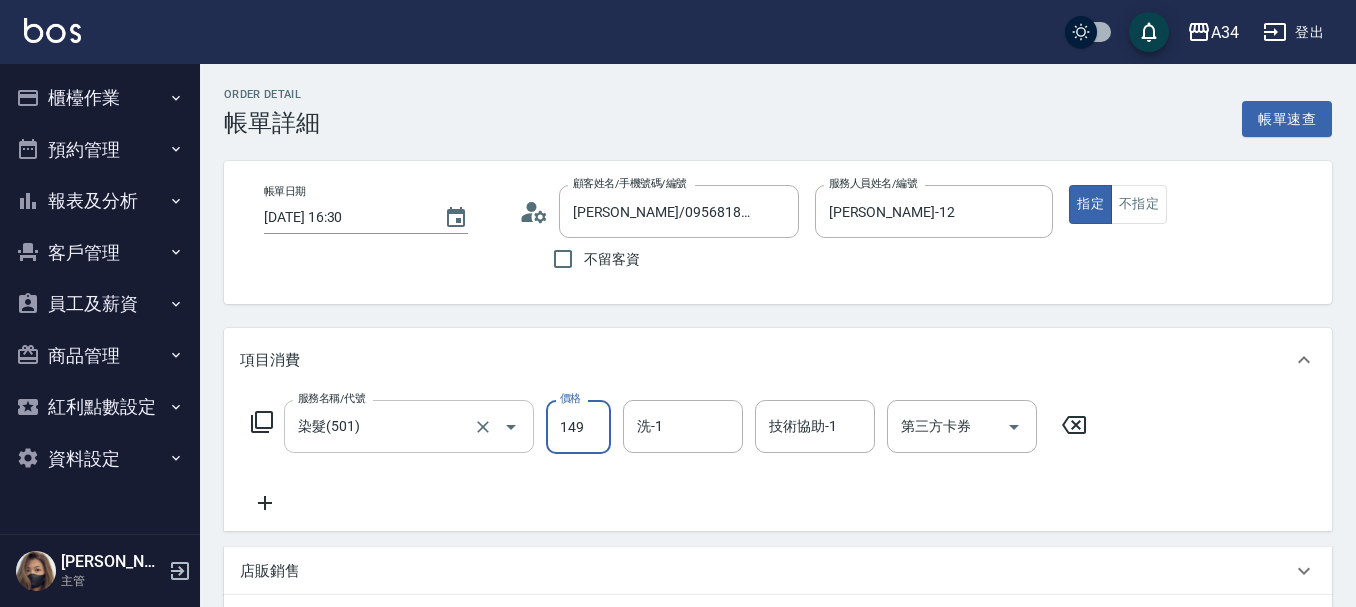 scroll, scrollTop: 0, scrollLeft: 0, axis: both 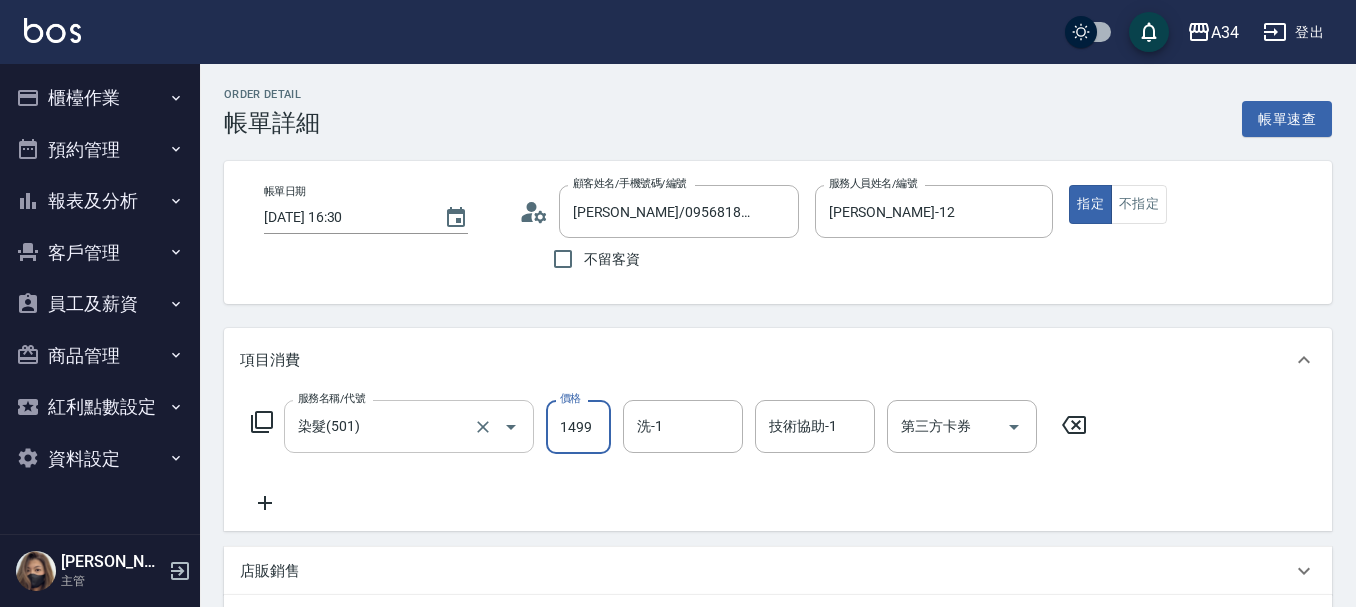 type on "140" 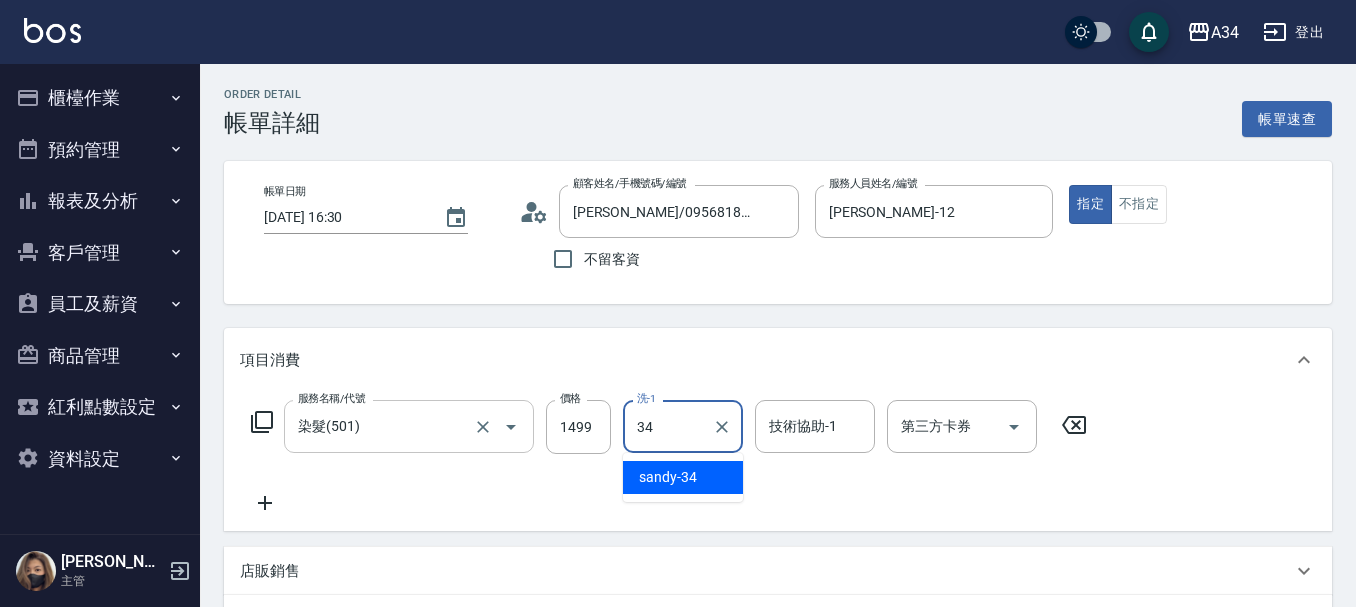 type on "sandy-34" 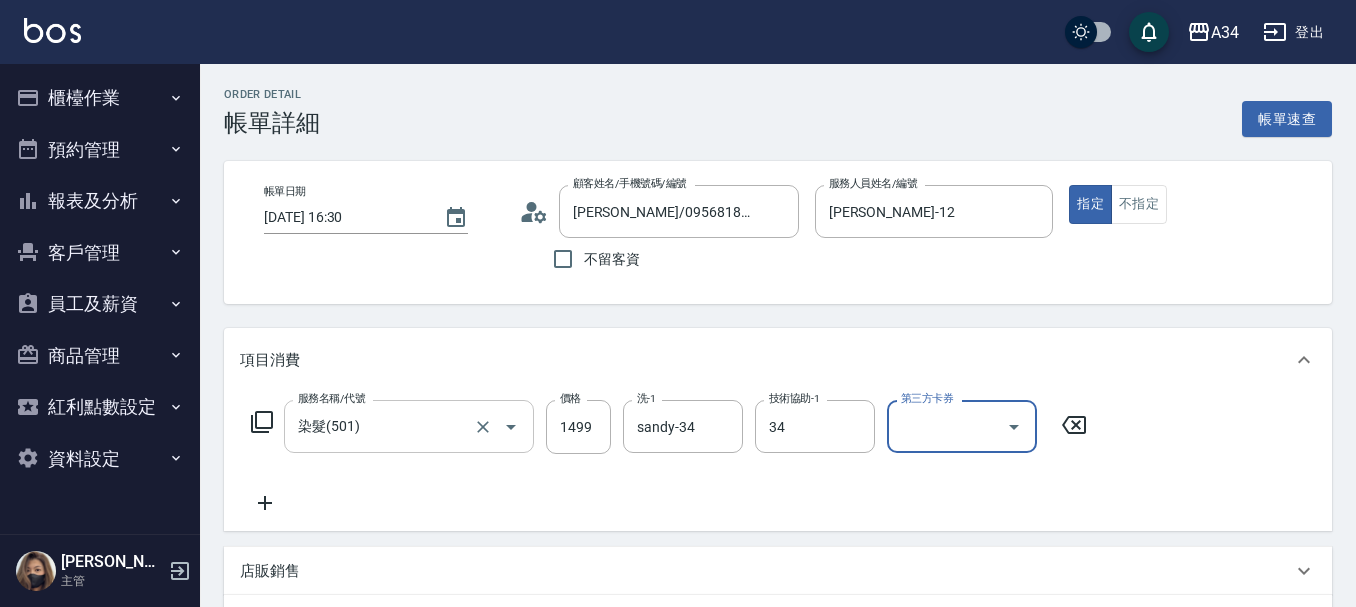 type on "sandy-34" 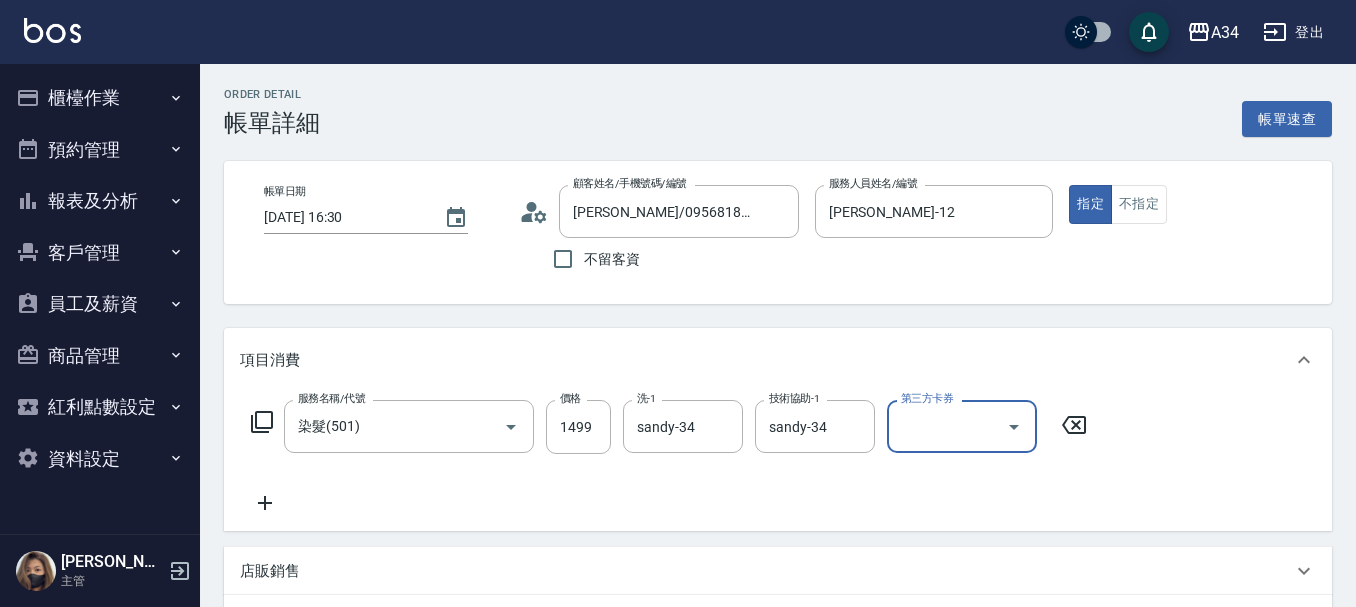 click on "服務名稱/代號 染髮(501) 服務名稱/代號 價格 1499 價格 洗-1 sandy-34 洗-1 技術協助-1 sandy-34 技術協助-1 第三方卡券 第三方卡券" at bounding box center (669, 457) 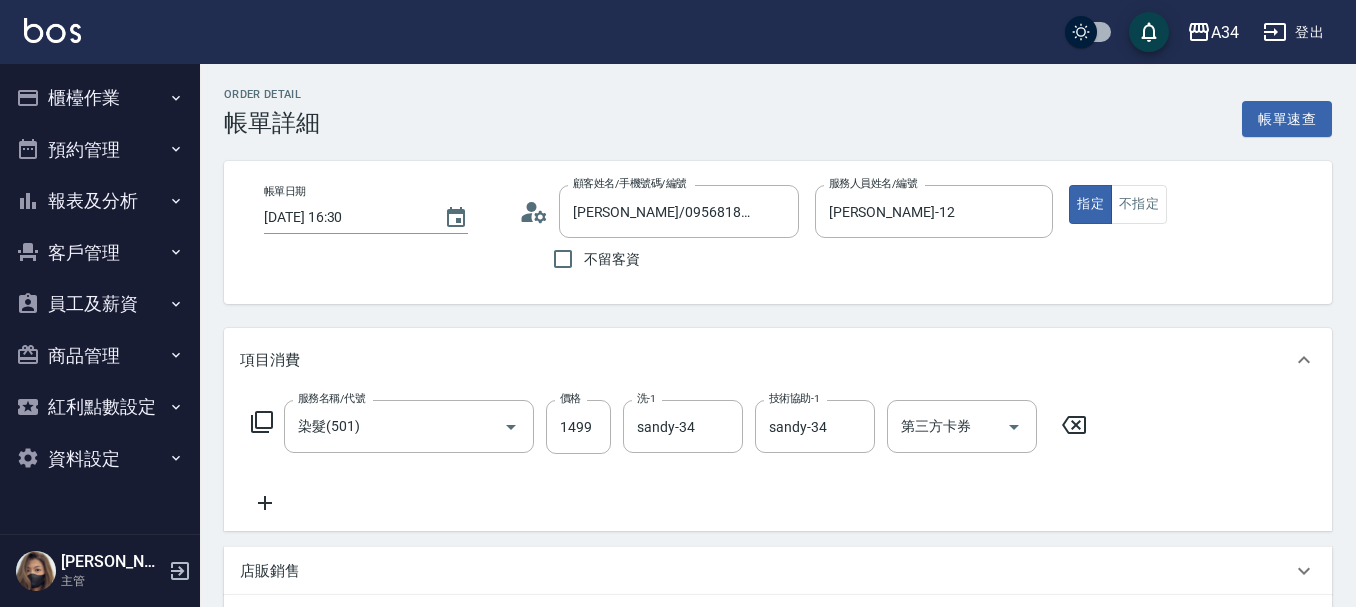 click 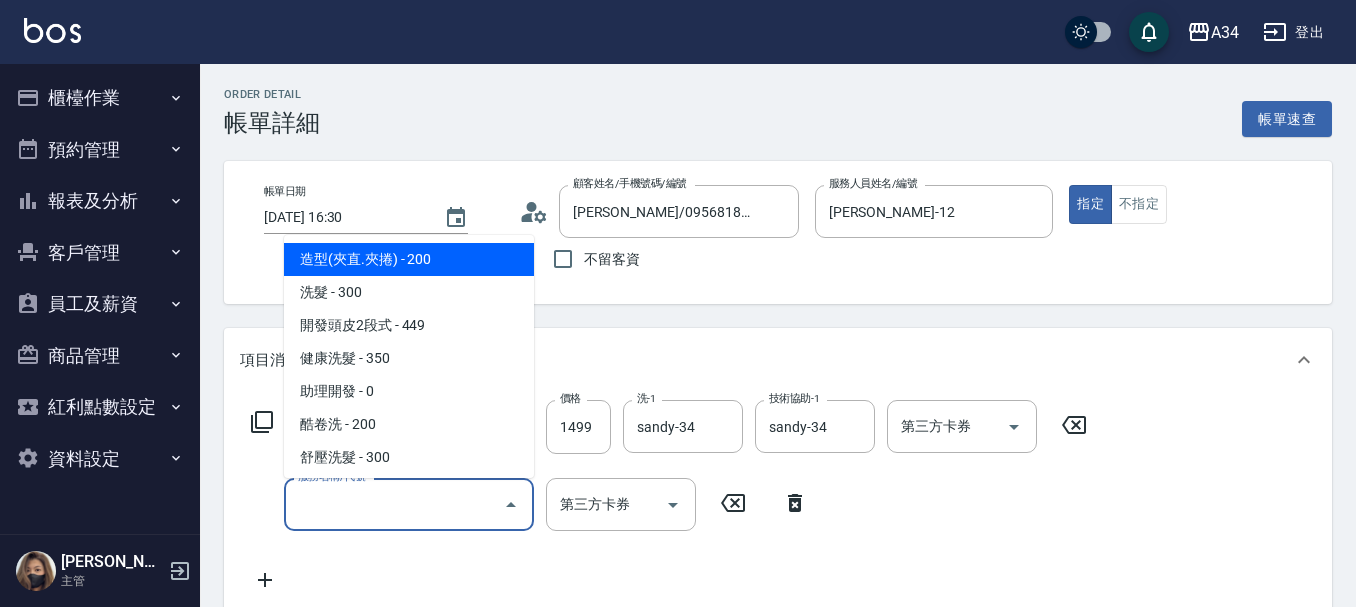 click on "服務名稱/代號" at bounding box center [394, 504] 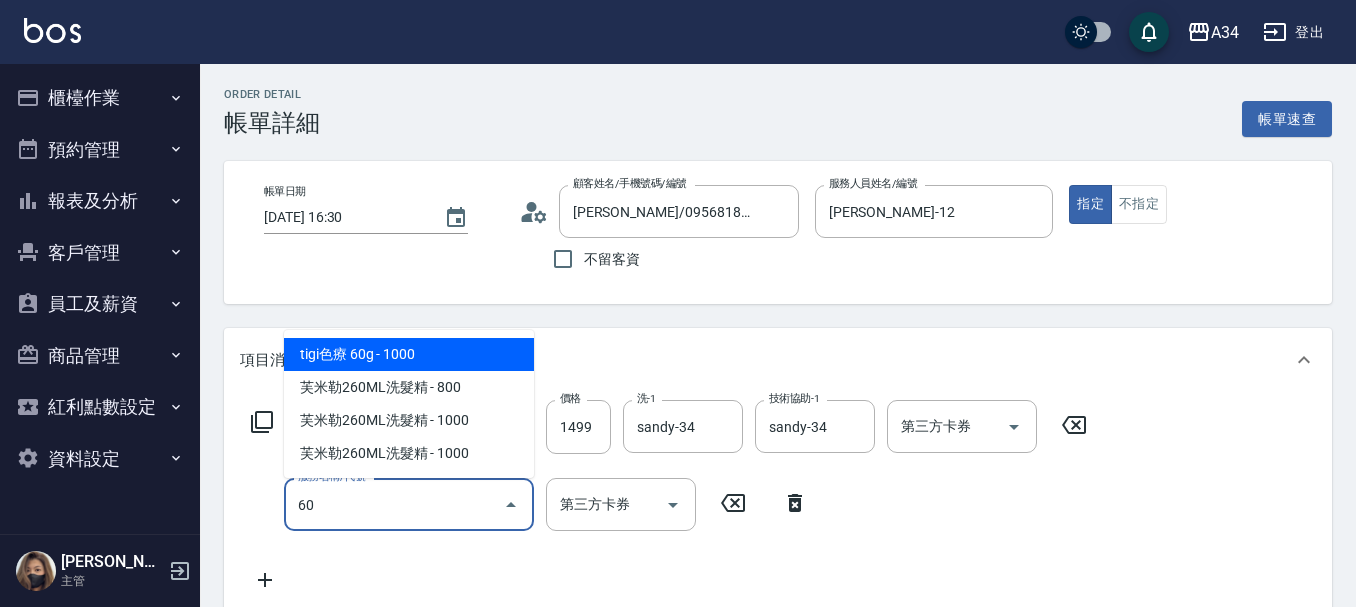 type on "601" 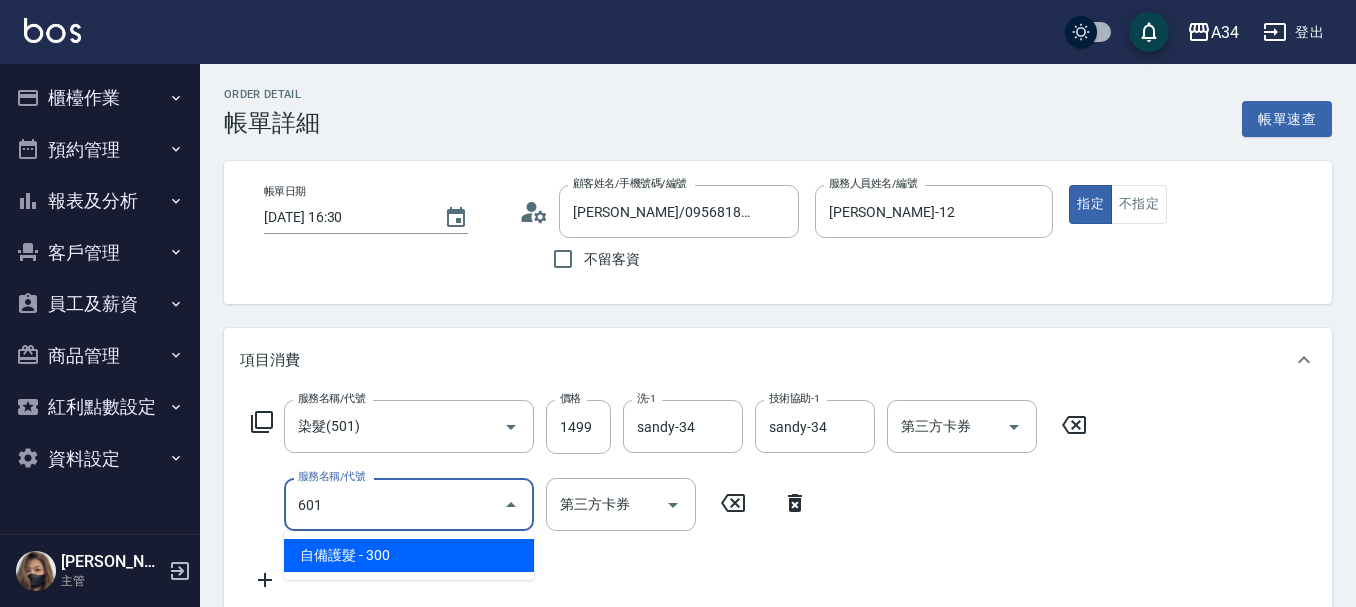 type on "170" 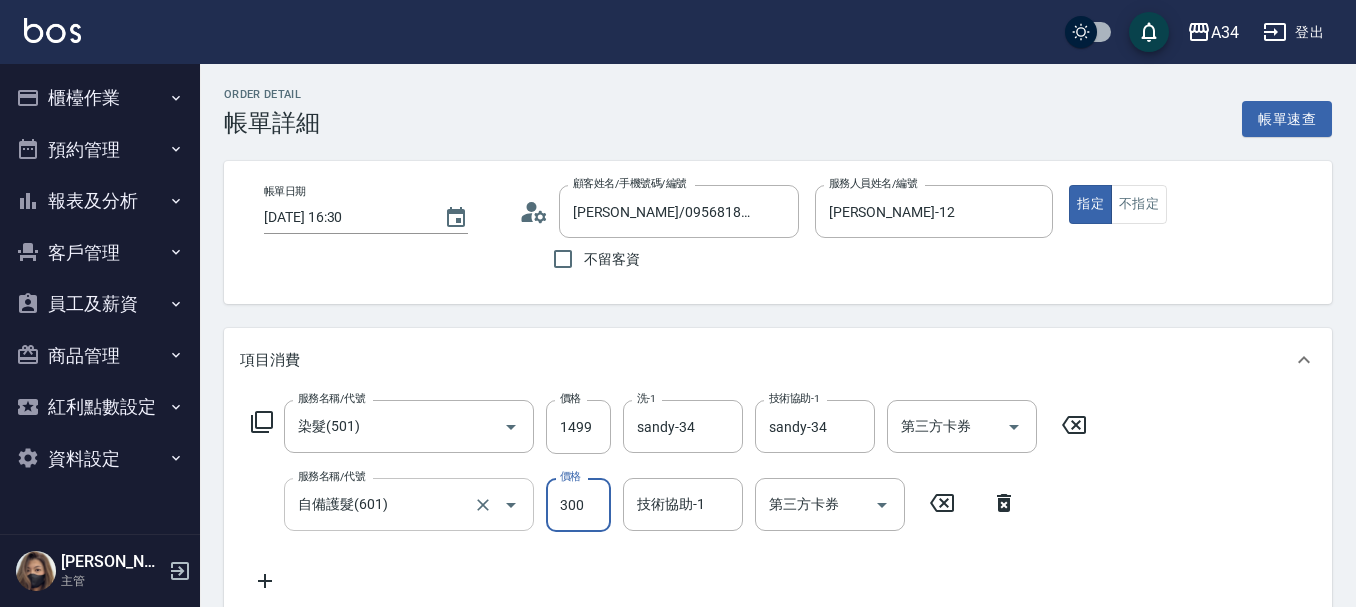type on "1" 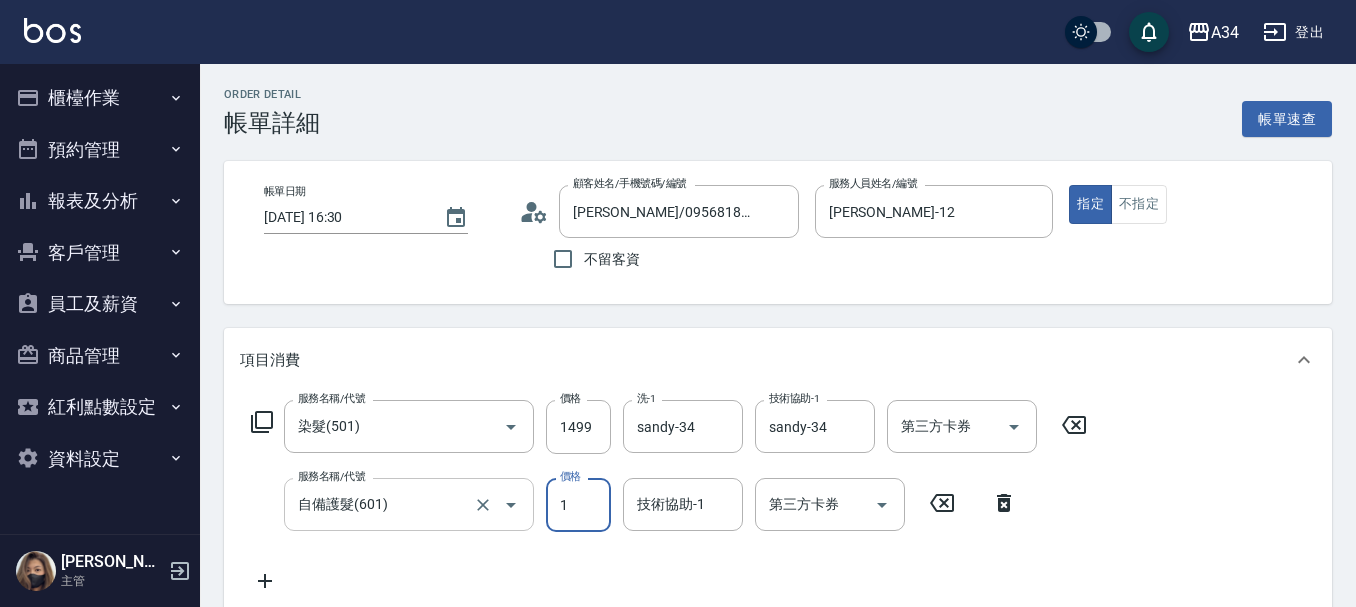 type on "150" 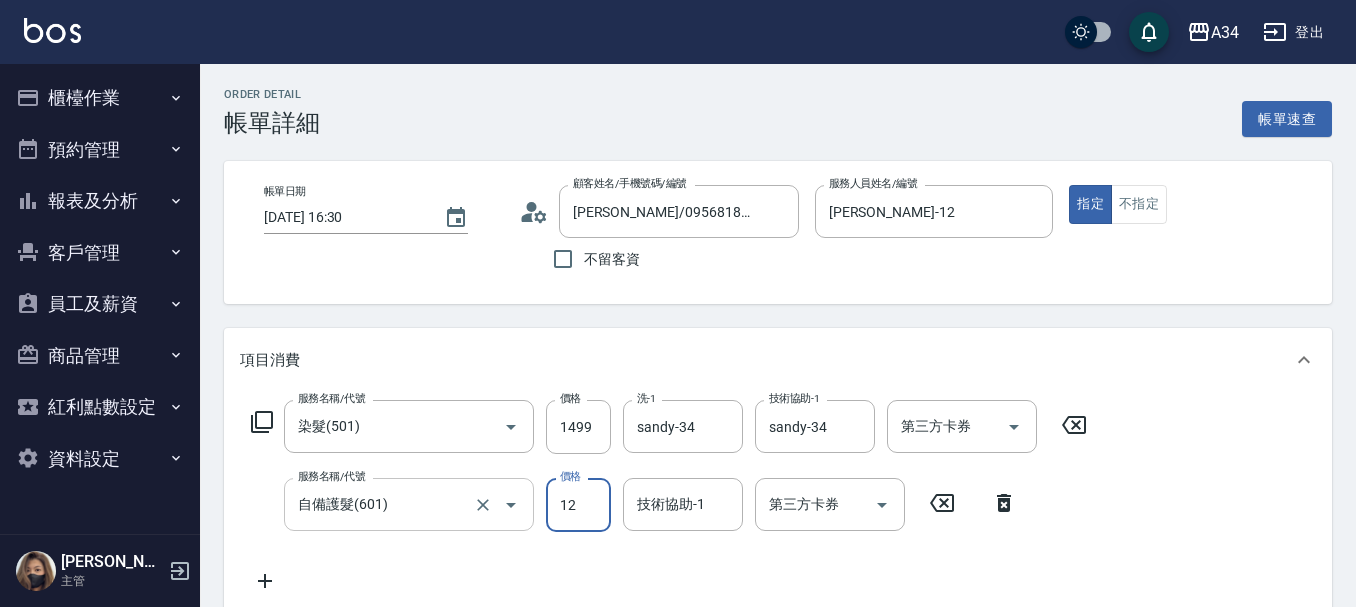 type on "160" 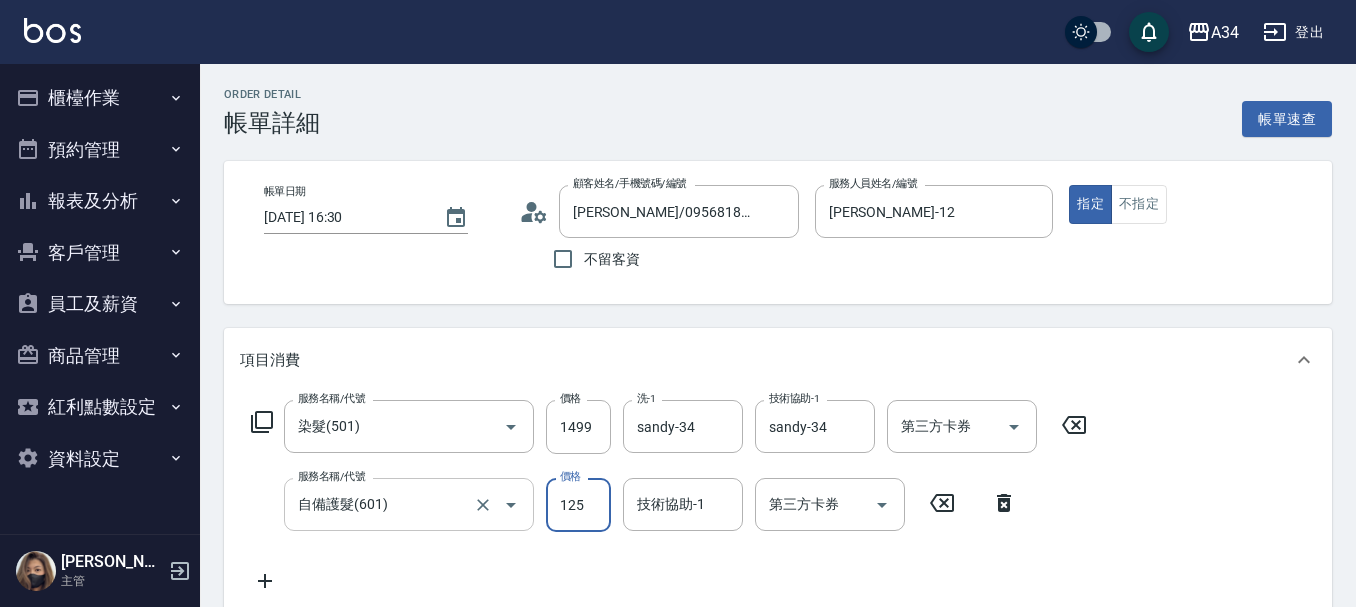 type on "1250" 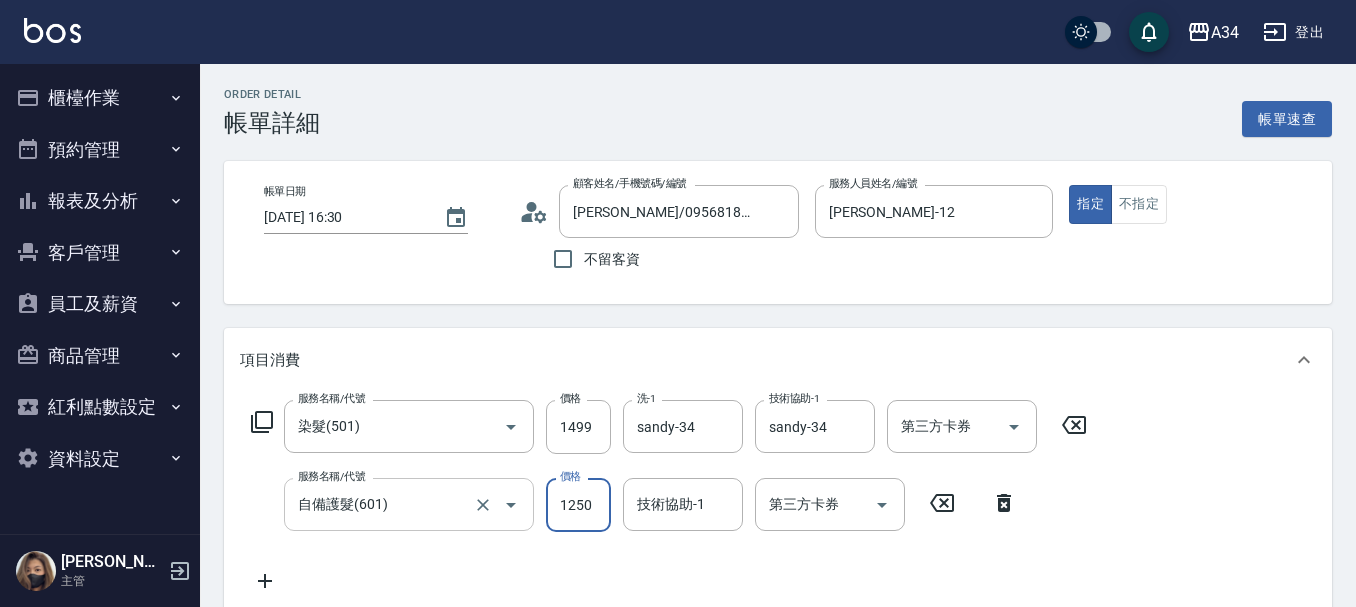 type on "270" 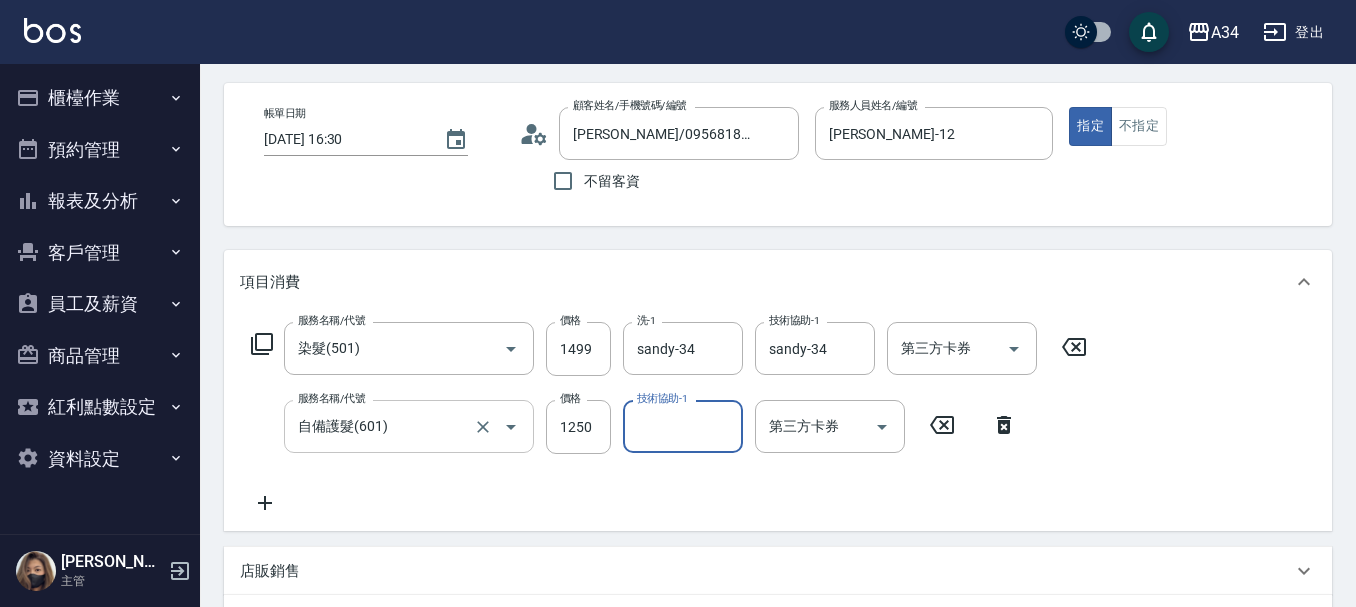 scroll, scrollTop: 200, scrollLeft: 0, axis: vertical 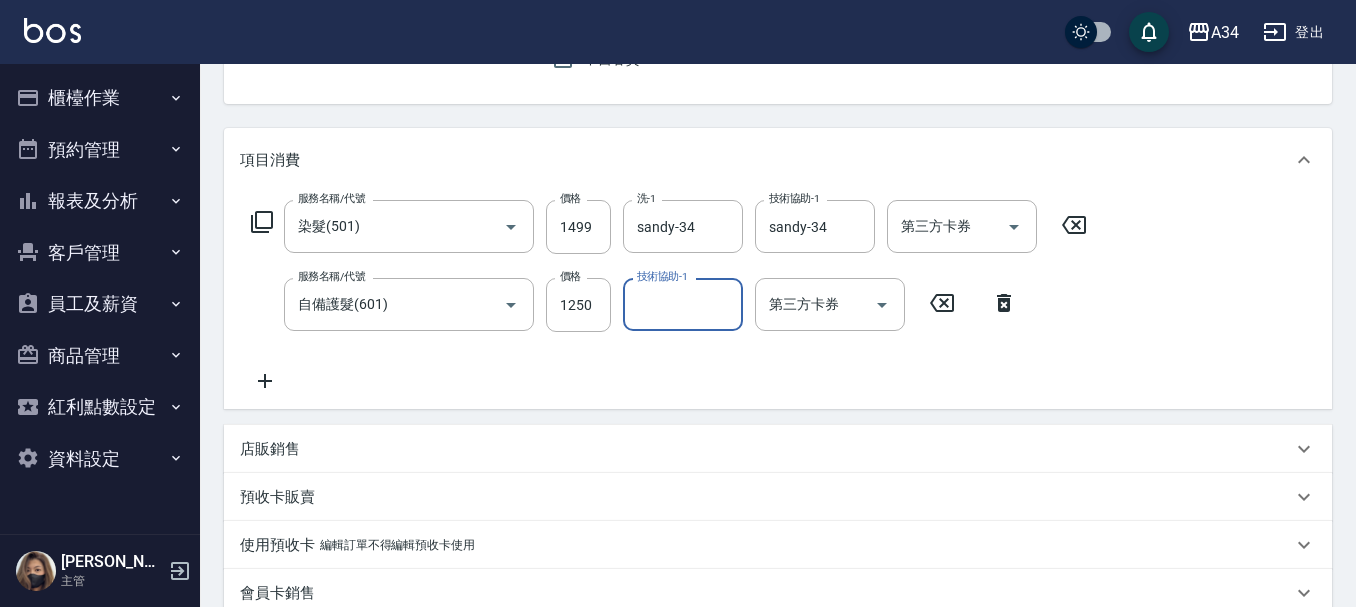 click on "店販銷售" at bounding box center [270, 449] 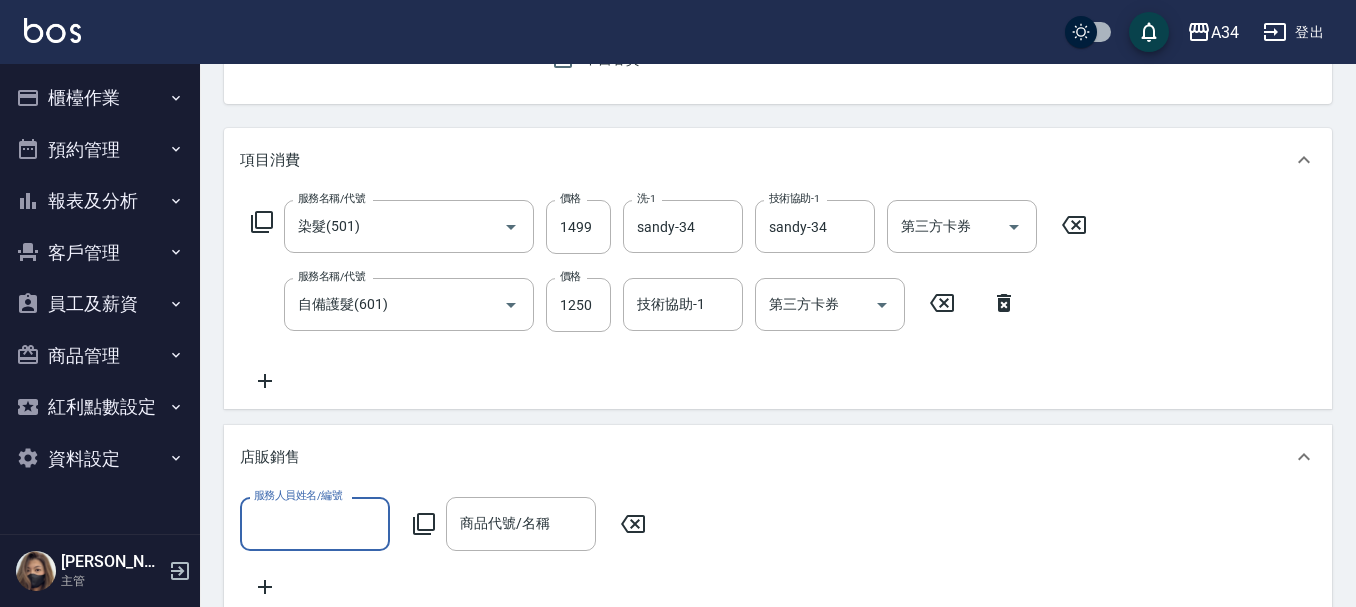 scroll, scrollTop: 0, scrollLeft: 0, axis: both 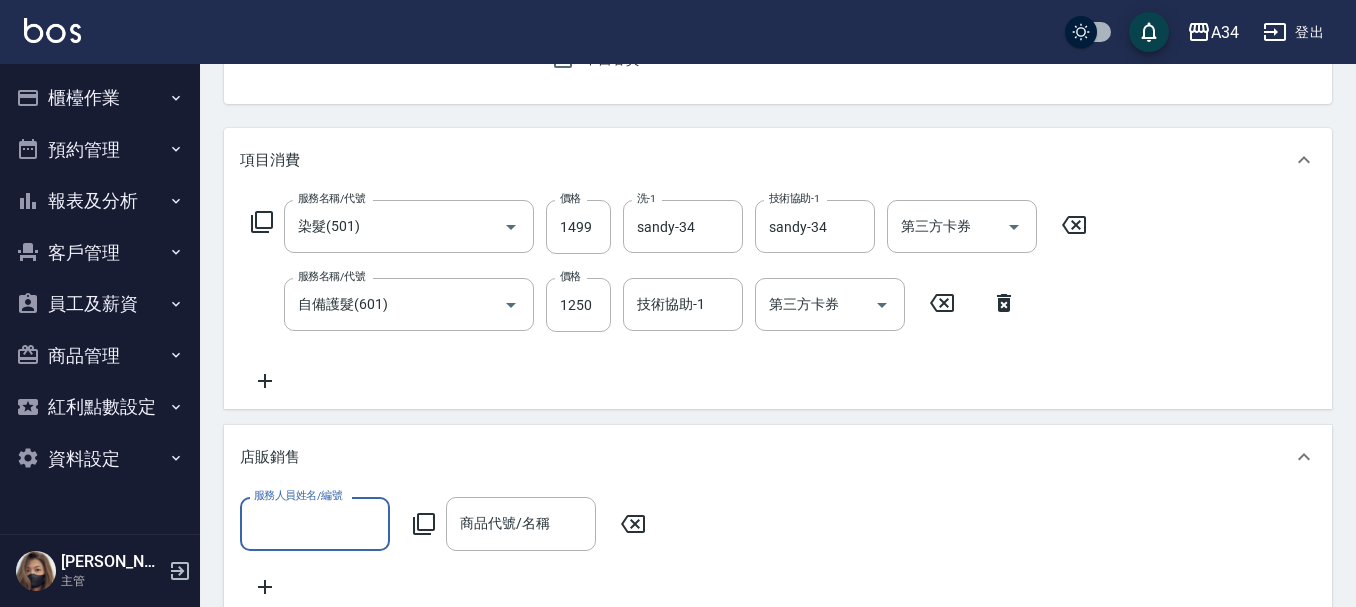 click on "服務人員姓名/編號" at bounding box center (315, 523) 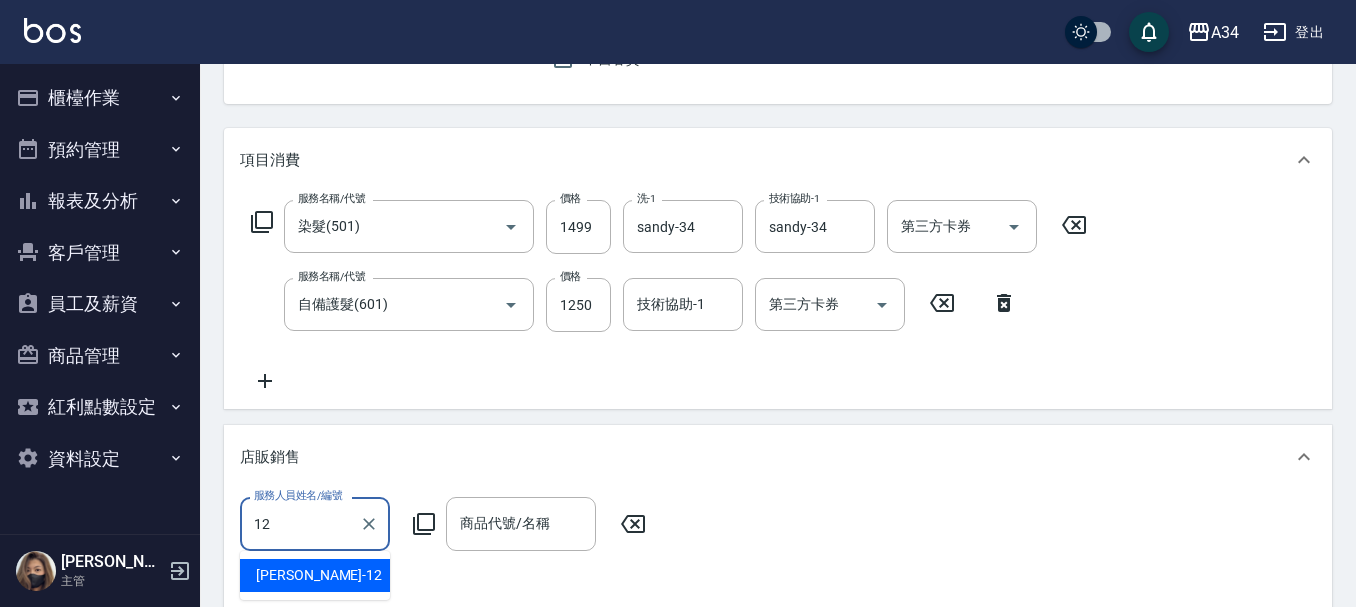 type on "[PERSON_NAME]-12" 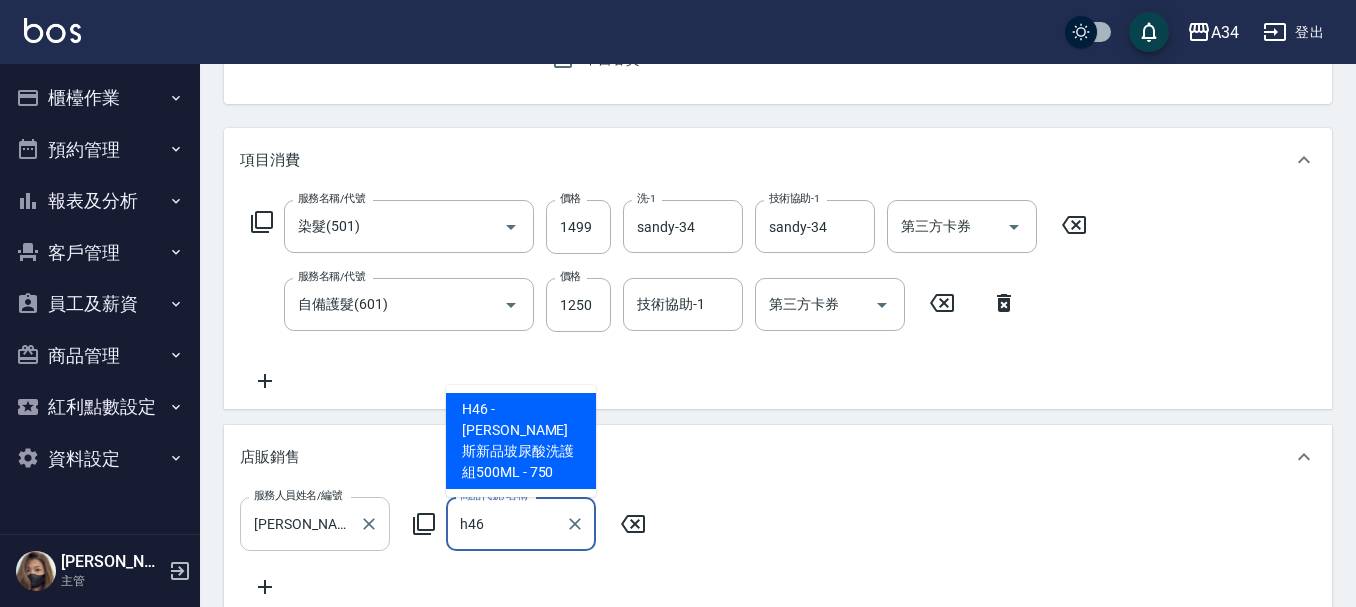 type on "[PERSON_NAME]斯新品玻尿酸洗護組500ML" 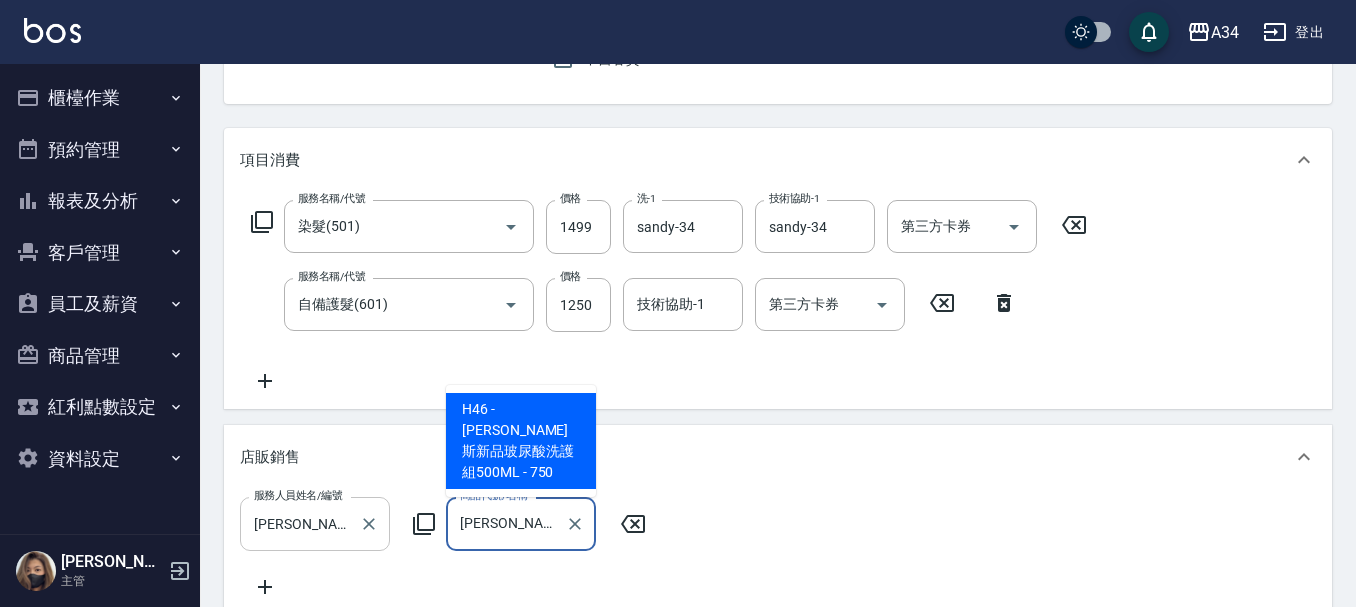 type on "340" 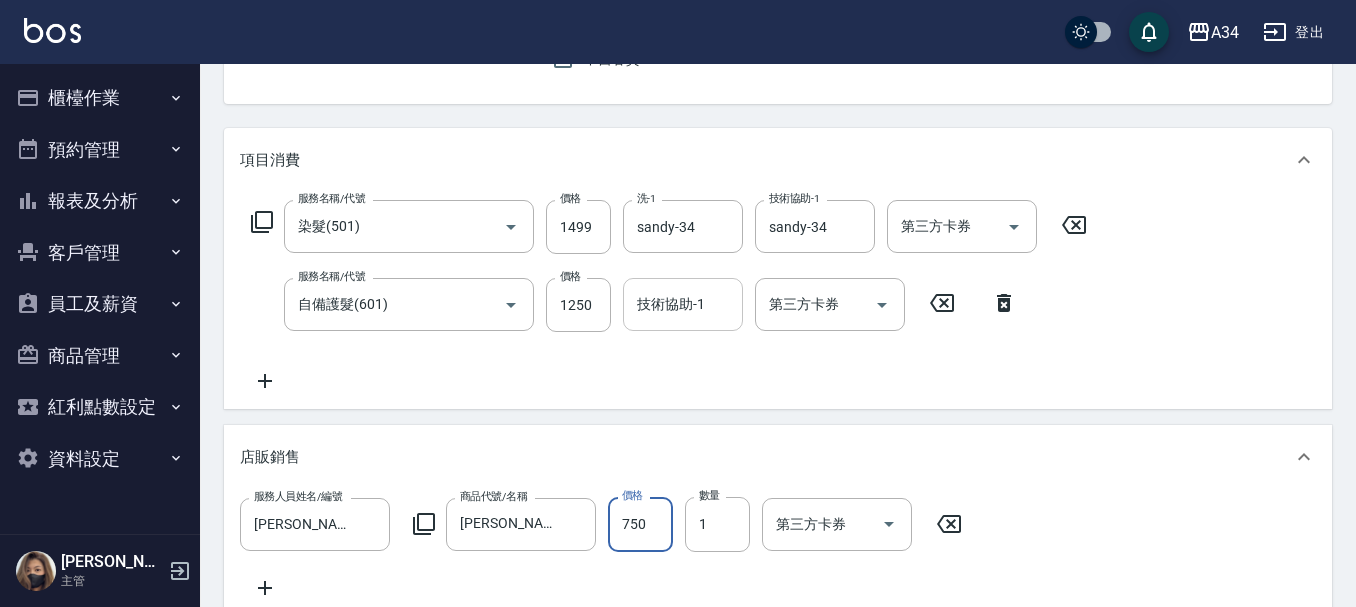 click on "技術協助-1" at bounding box center (683, 304) 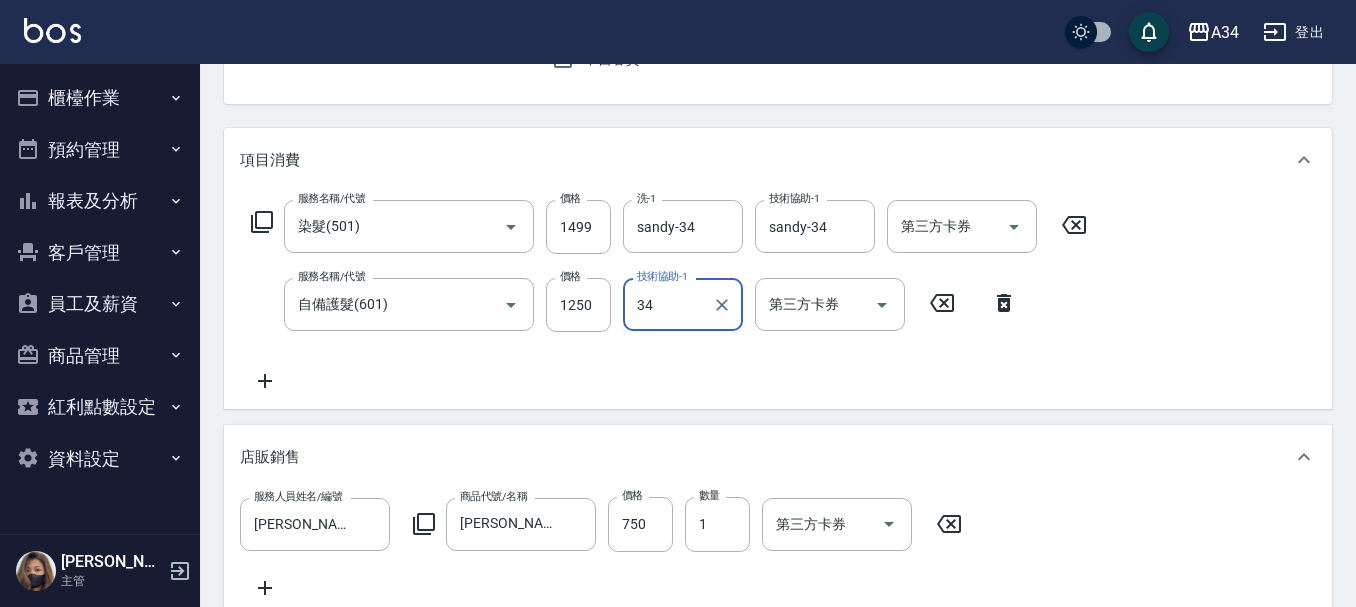 type on "sandy-34" 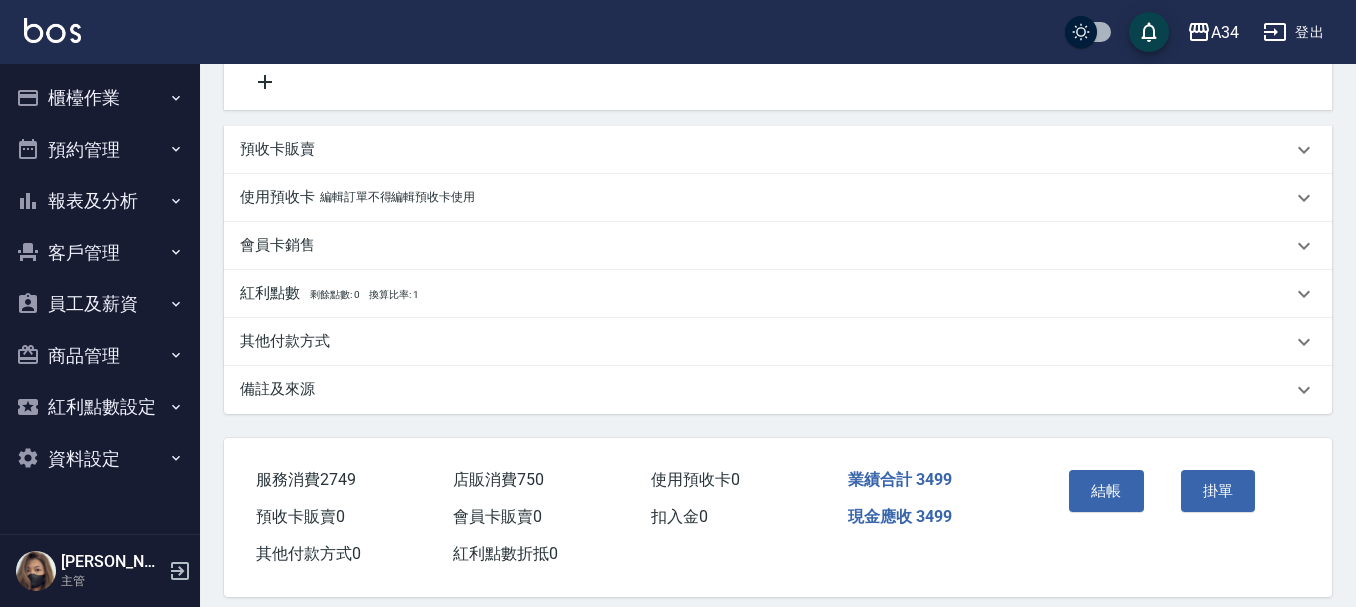 scroll, scrollTop: 744, scrollLeft: 0, axis: vertical 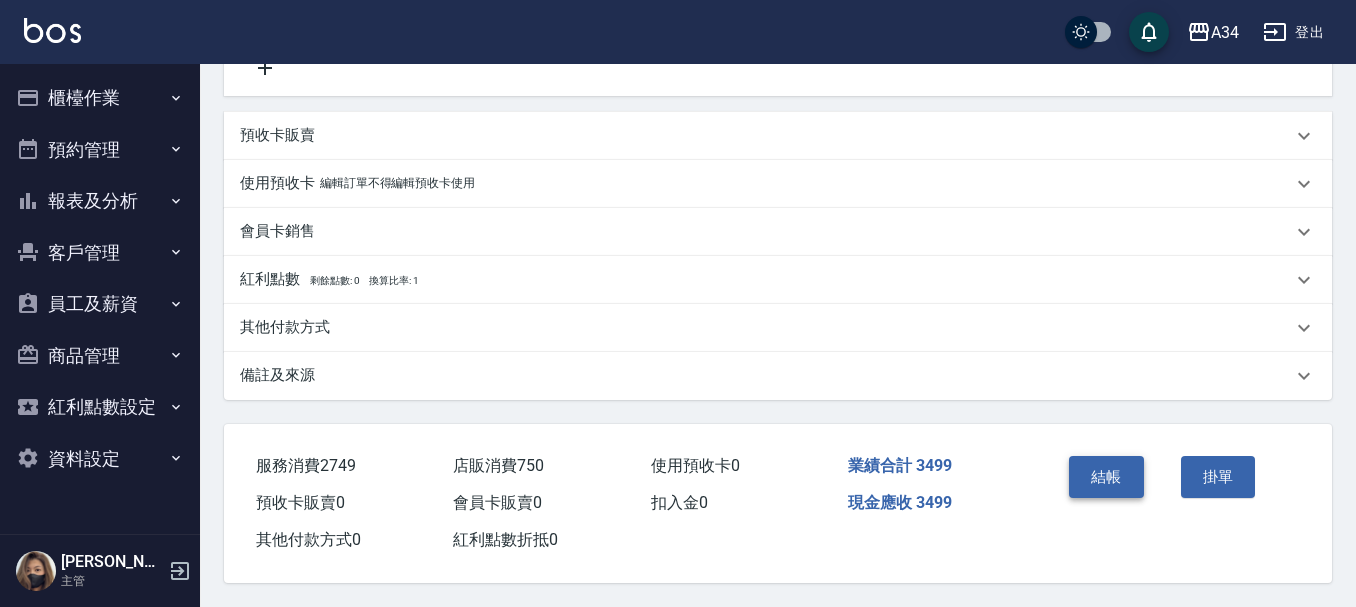 click on "結帳" at bounding box center [1106, 477] 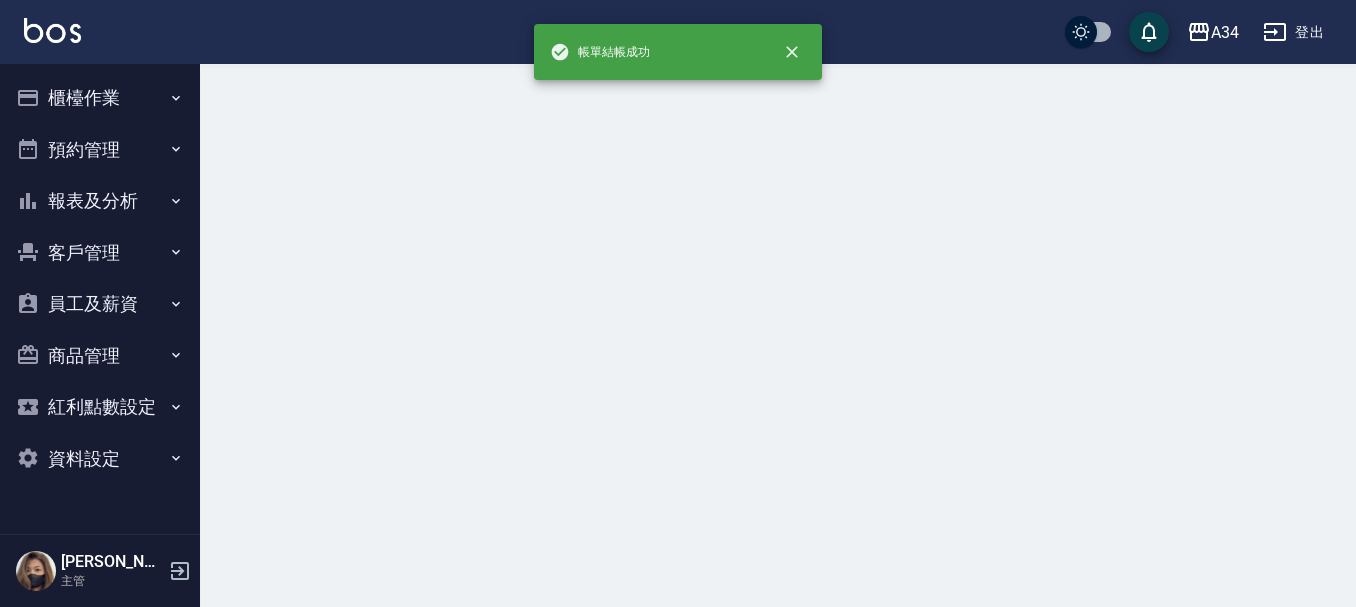 scroll, scrollTop: 0, scrollLeft: 0, axis: both 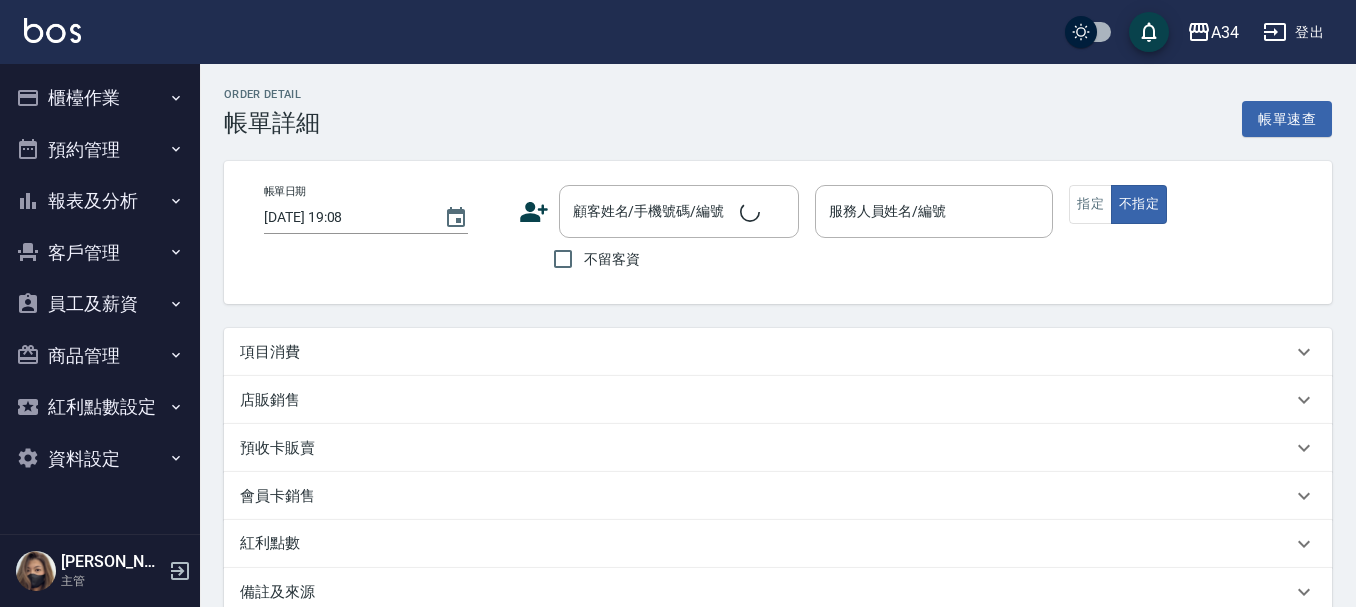 type on "[DATE] 15:30" 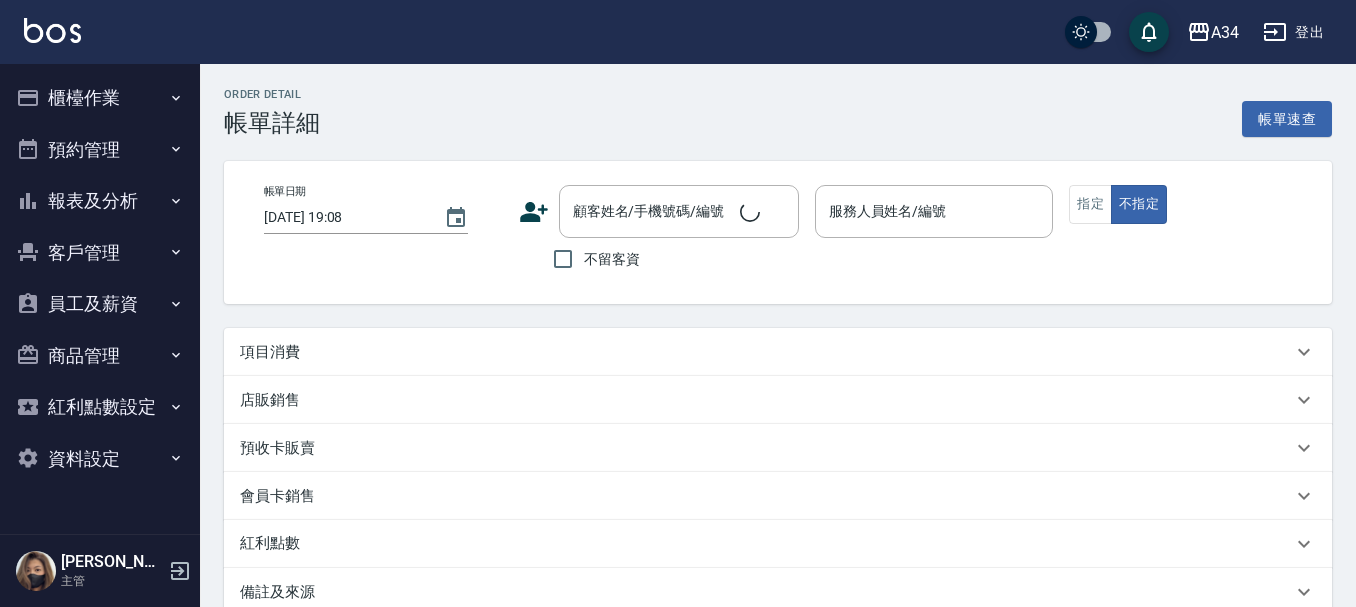 type on "[PERSON_NAME]-12" 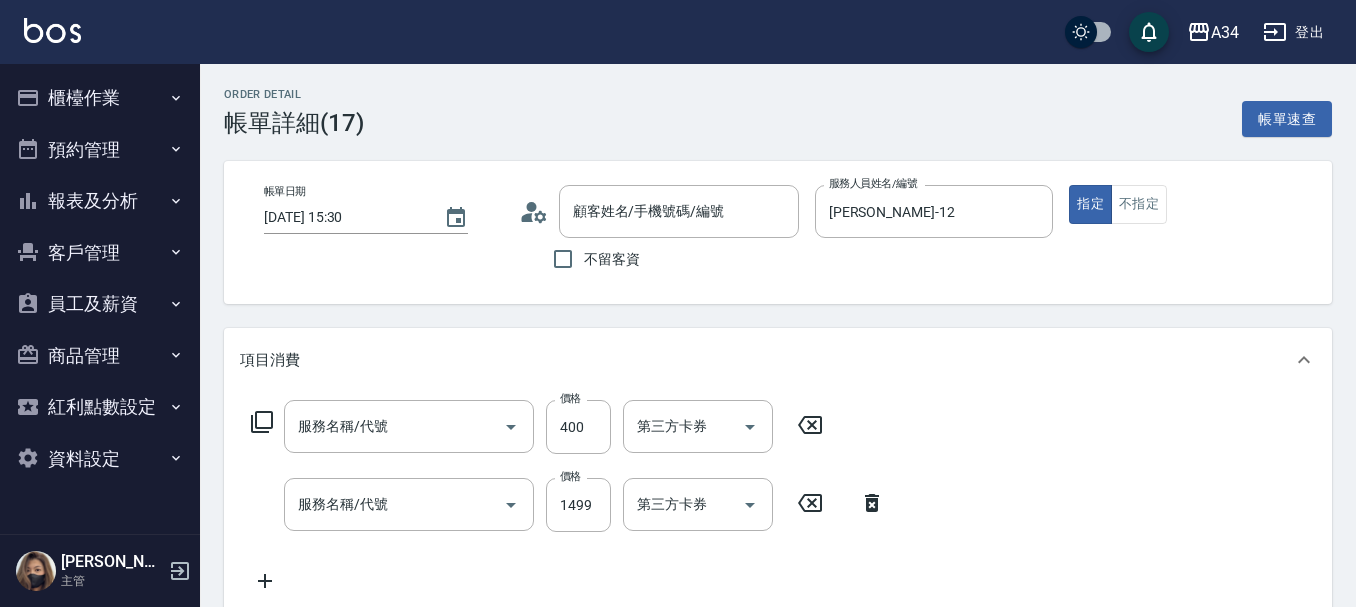 type on "自備護髮(601)" 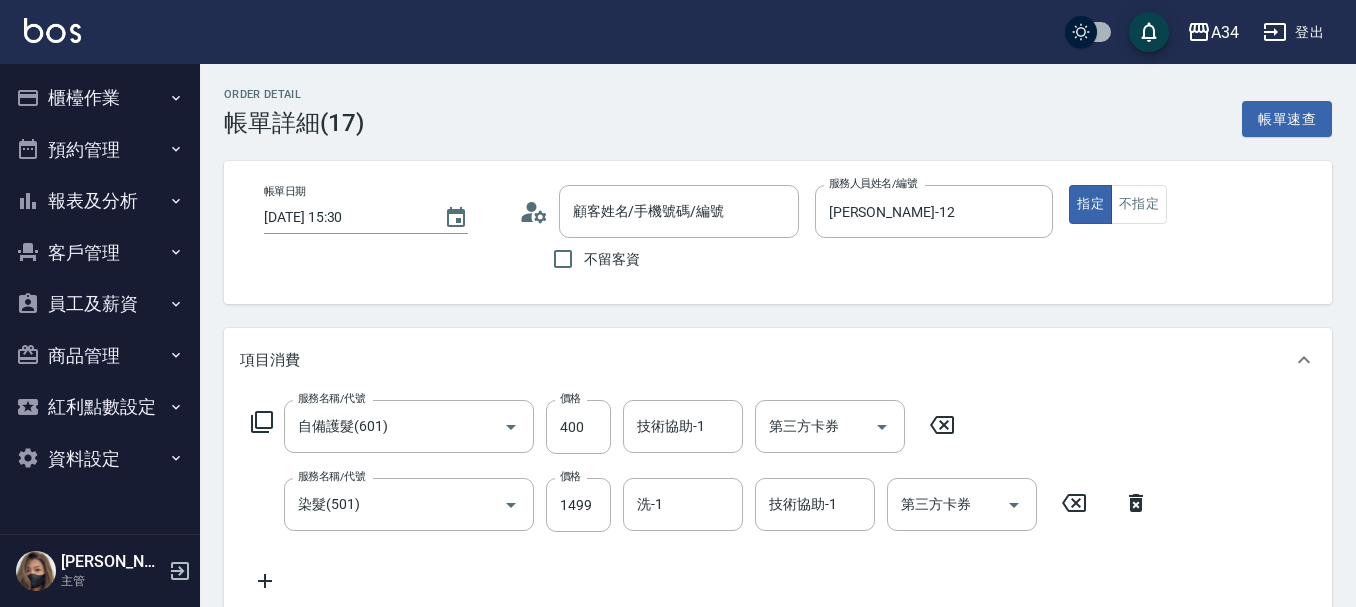 type on "關雅蔓/0952259557/0952259557" 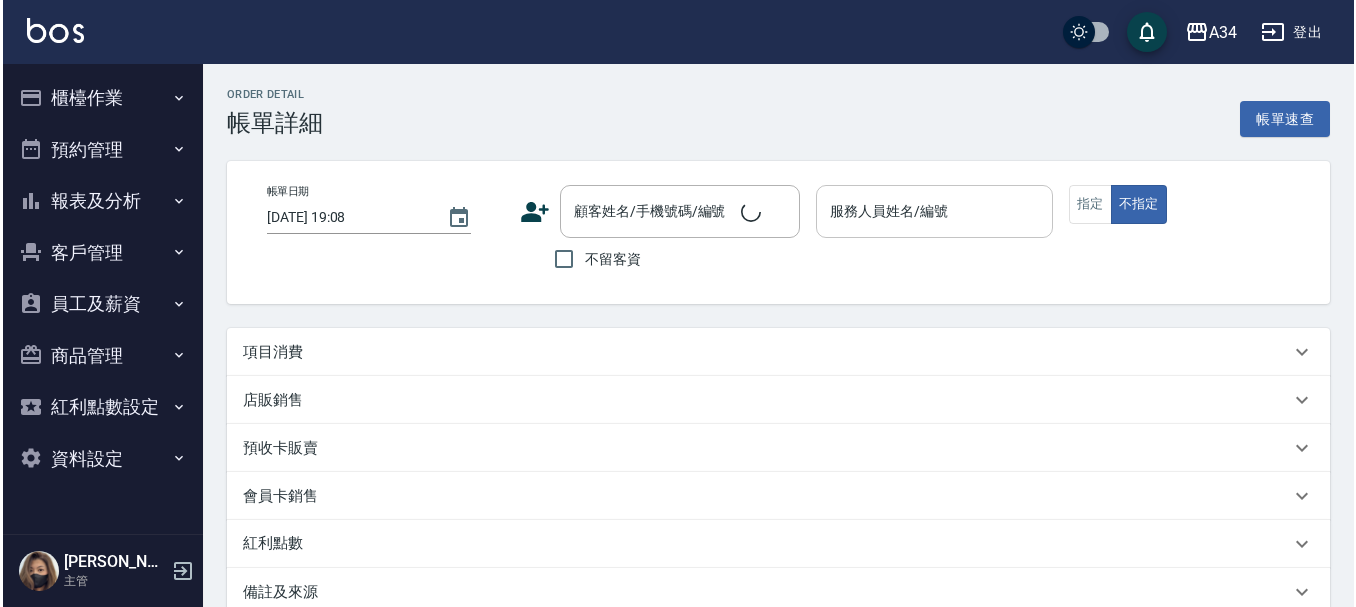 scroll, scrollTop: 0, scrollLeft: 0, axis: both 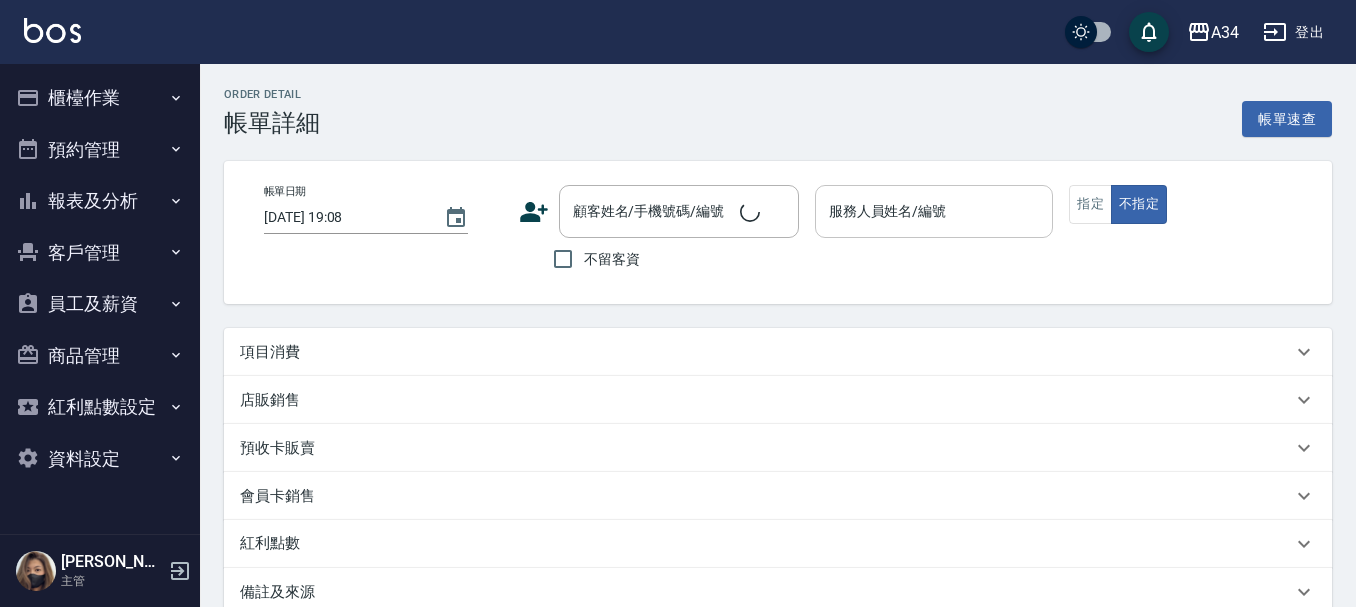 type on "[DATE] 17:00" 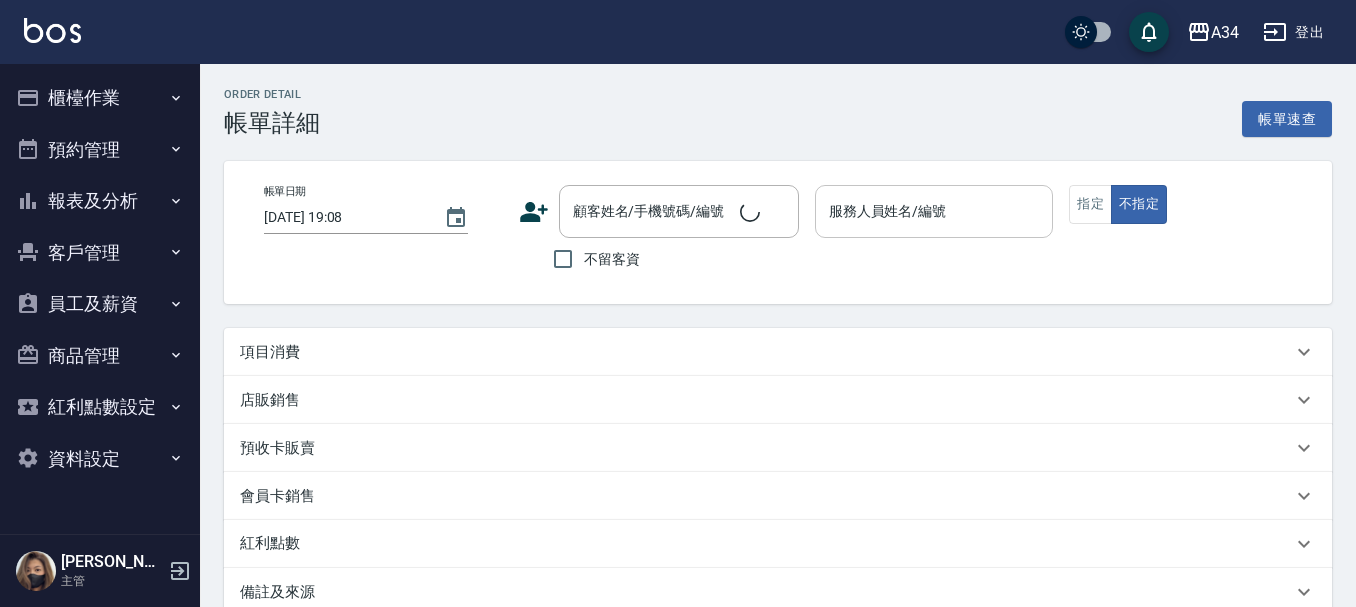type on "[PERSON_NAME]-27" 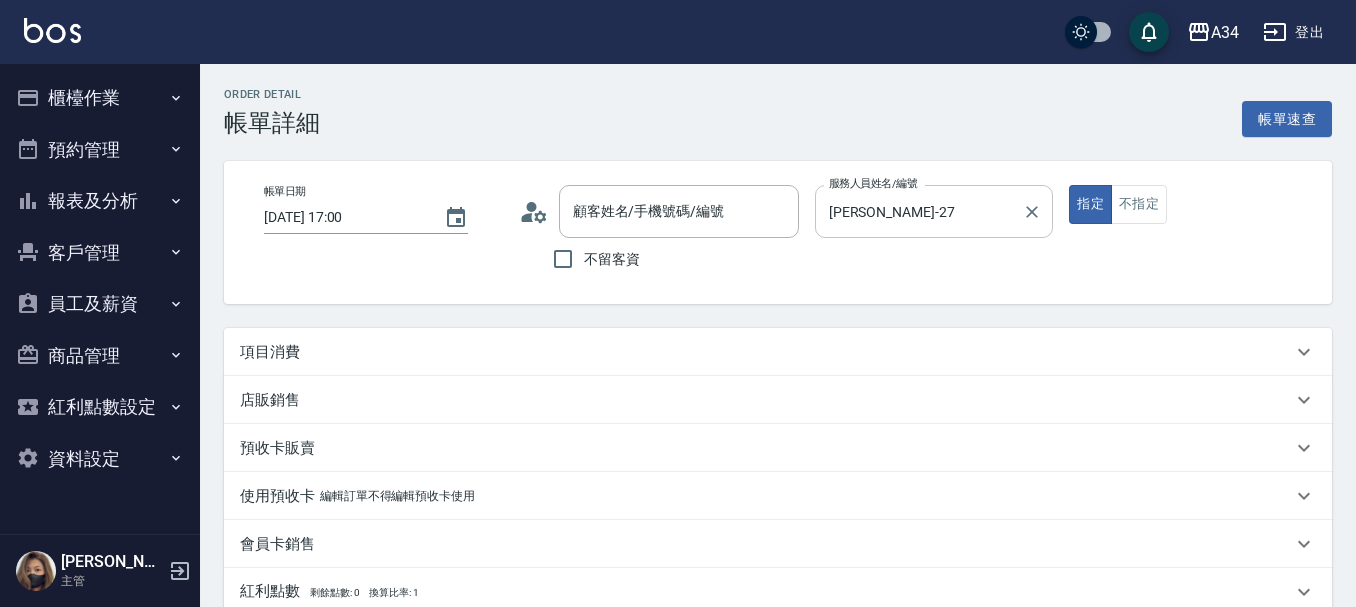 click 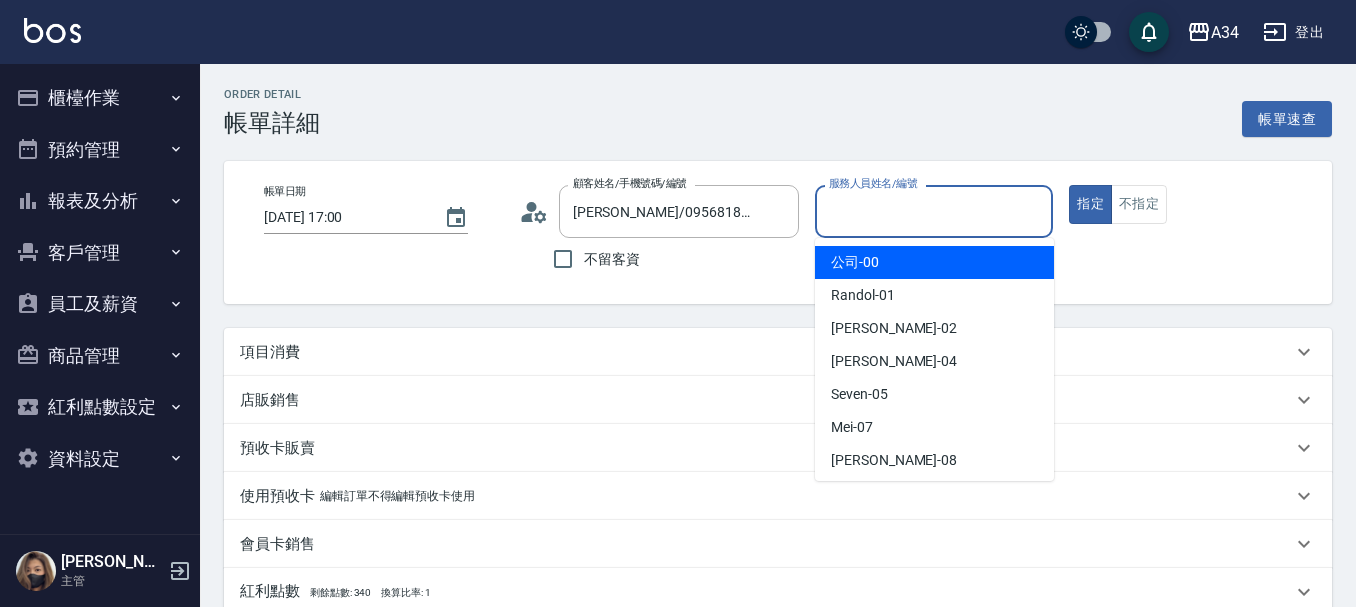 click on "服務人員姓名/編號" at bounding box center [934, 211] 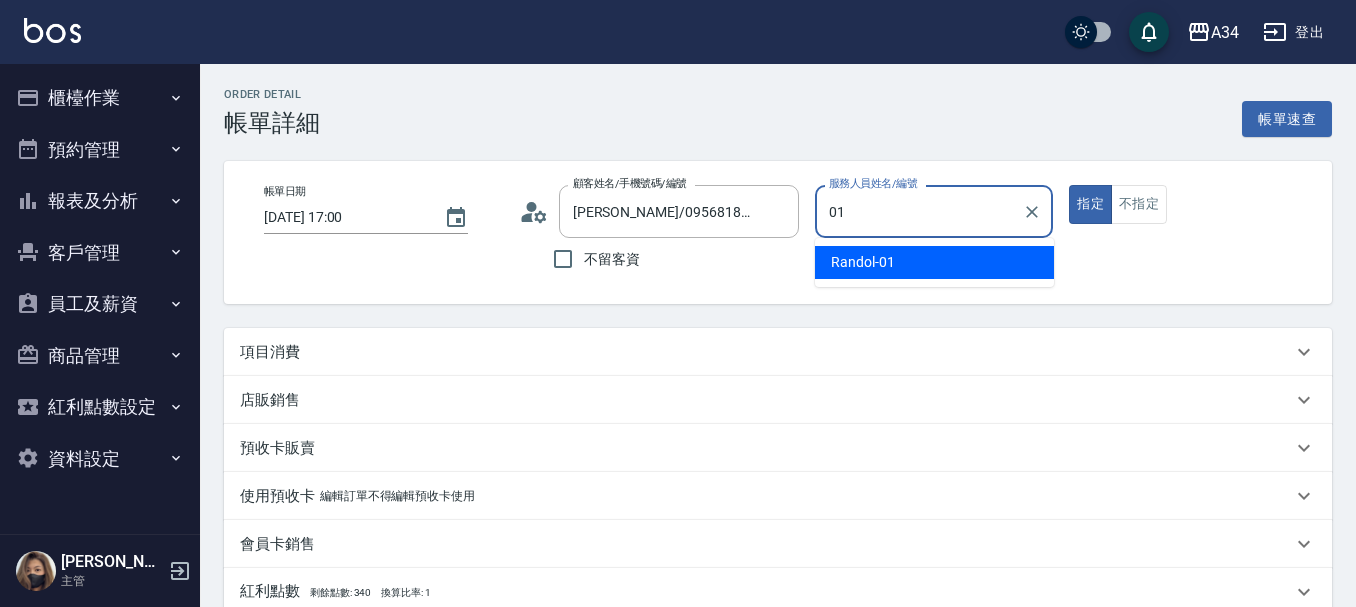 type on "Randol-01" 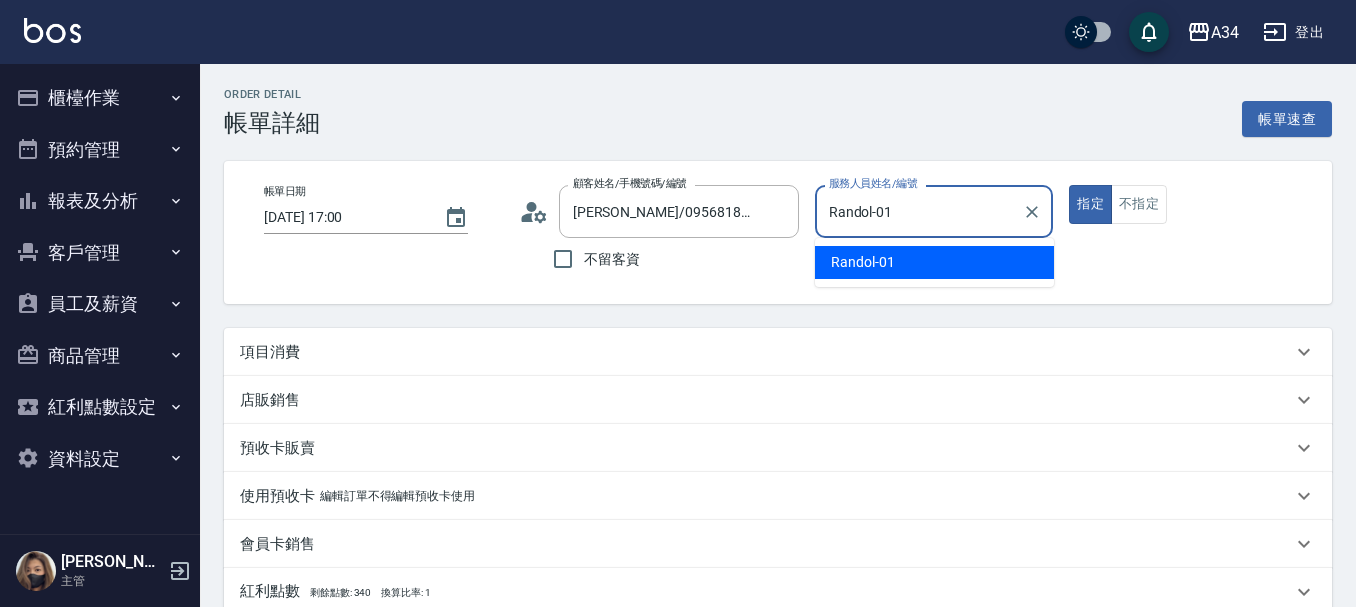 type on "true" 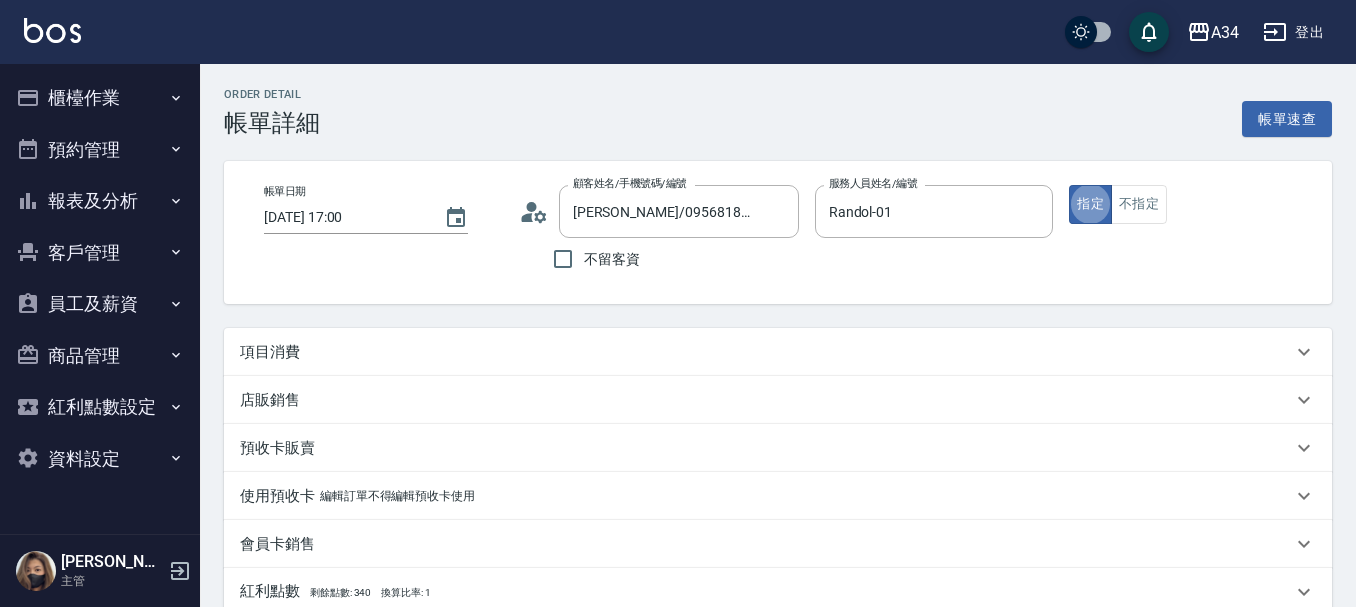 click on "項目消費" at bounding box center (766, 352) 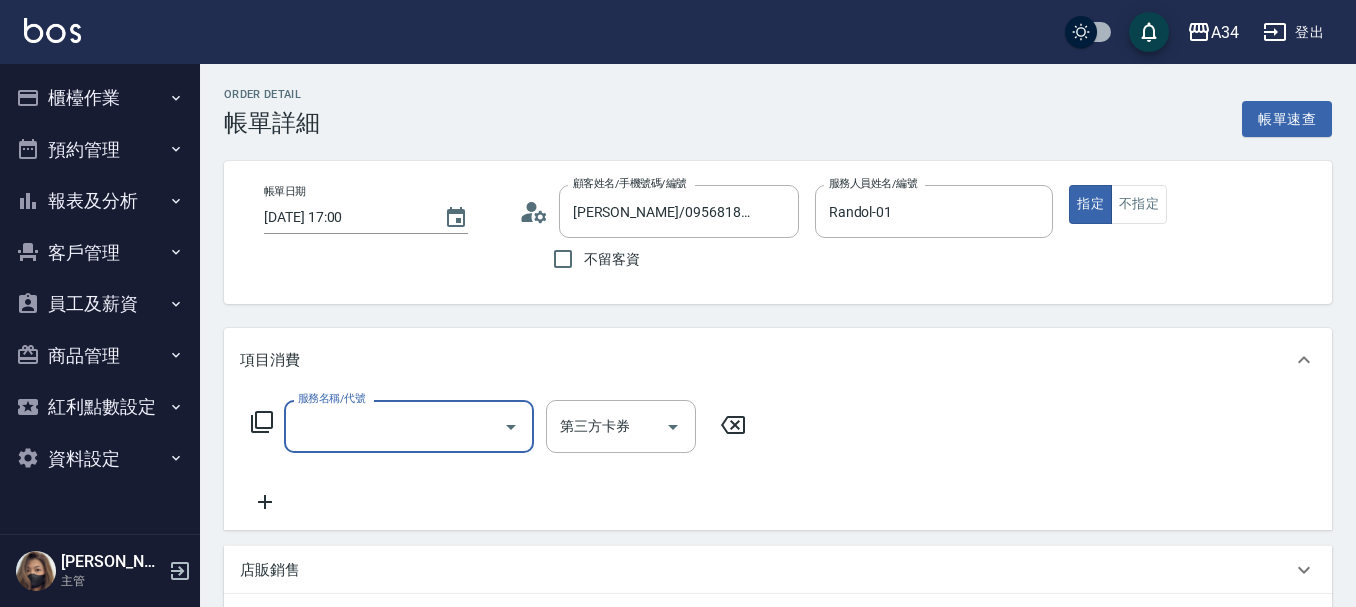 scroll, scrollTop: 0, scrollLeft: 0, axis: both 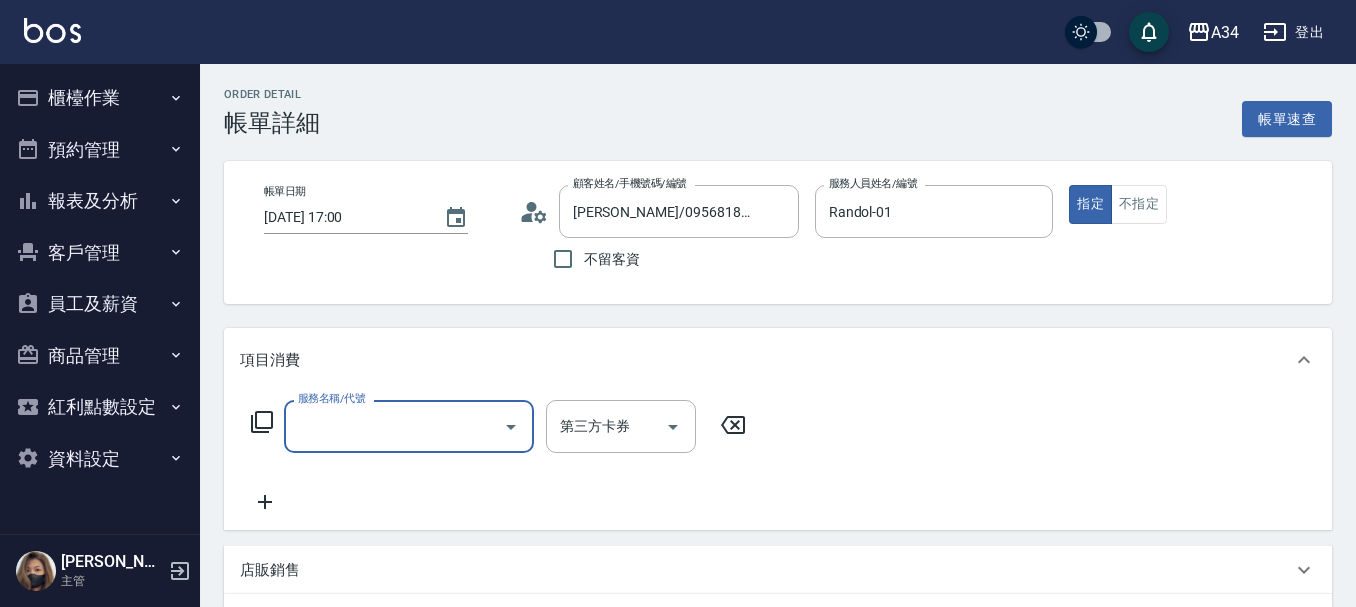 click on "服務名稱/代號" at bounding box center (394, 426) 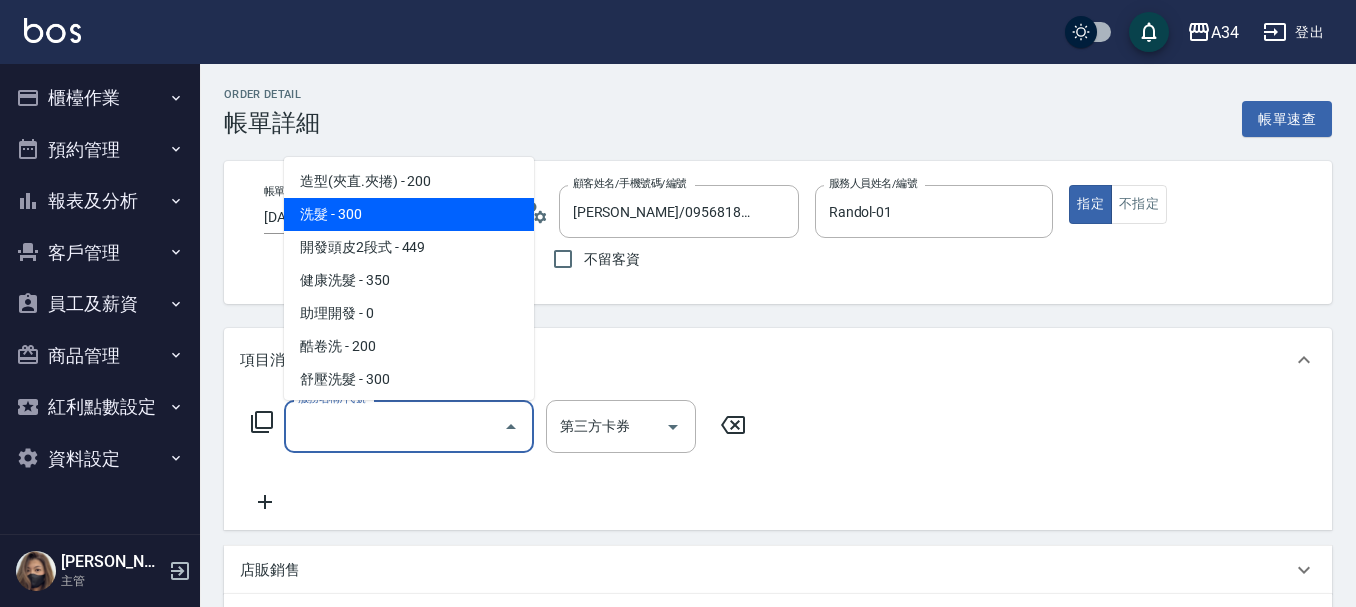 click on "洗髮 - 300" at bounding box center (409, 214) 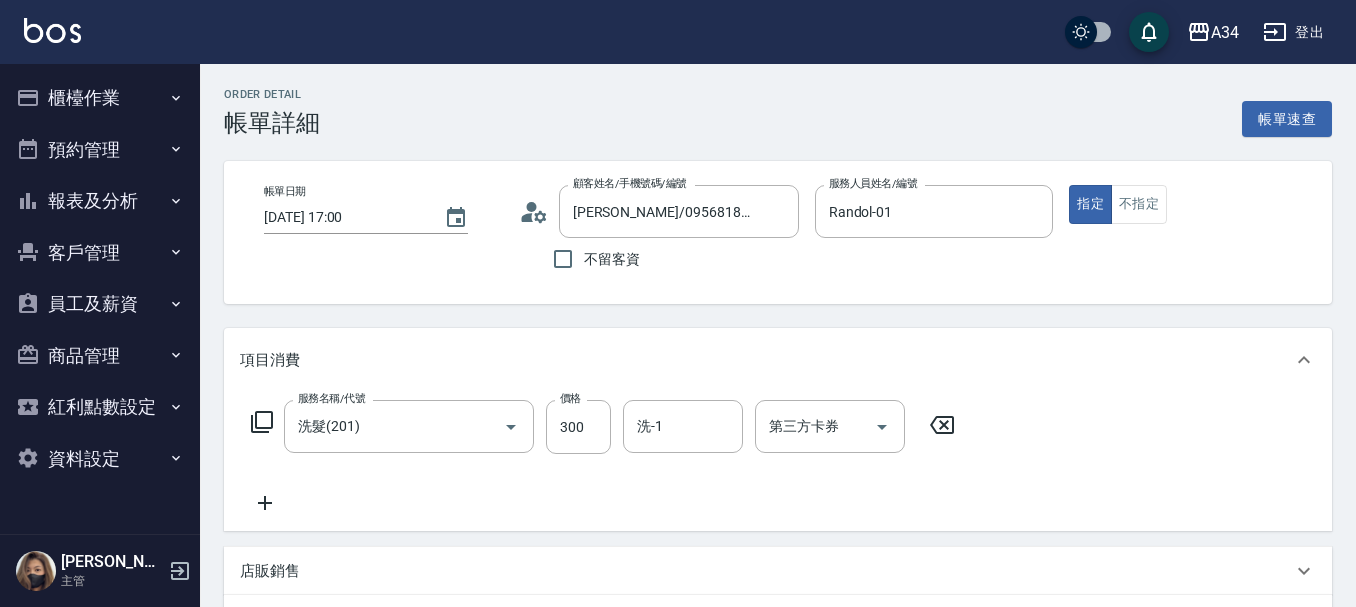 click 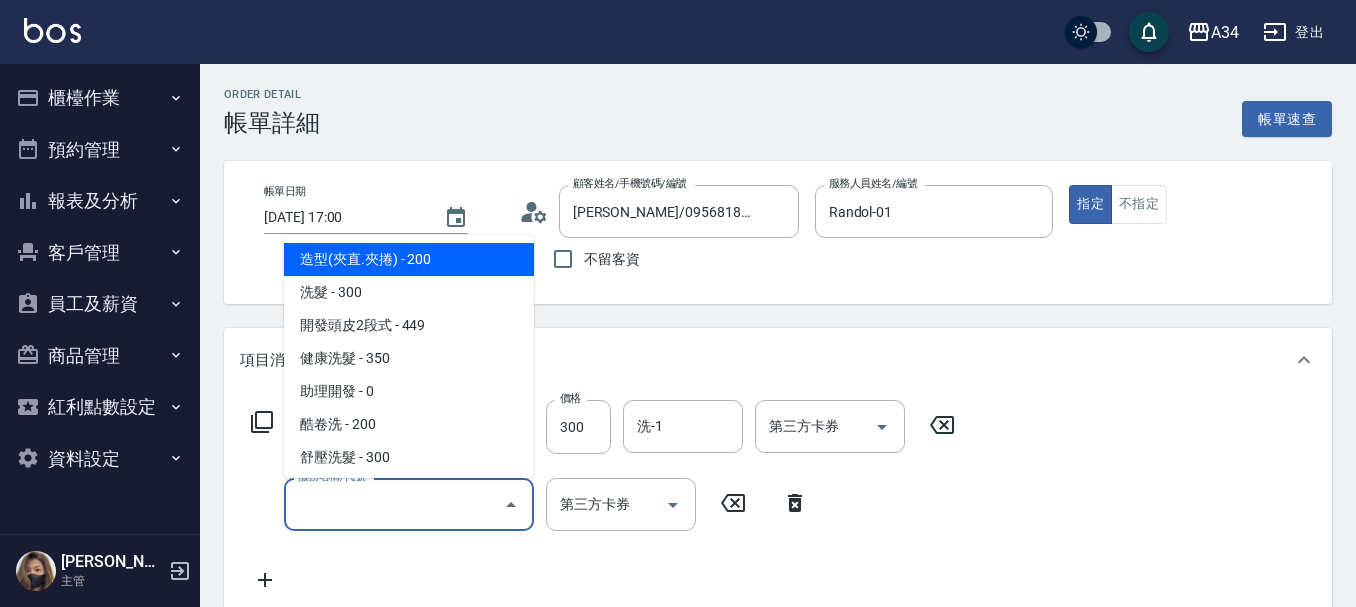 click on "服務名稱/代號" at bounding box center (394, 504) 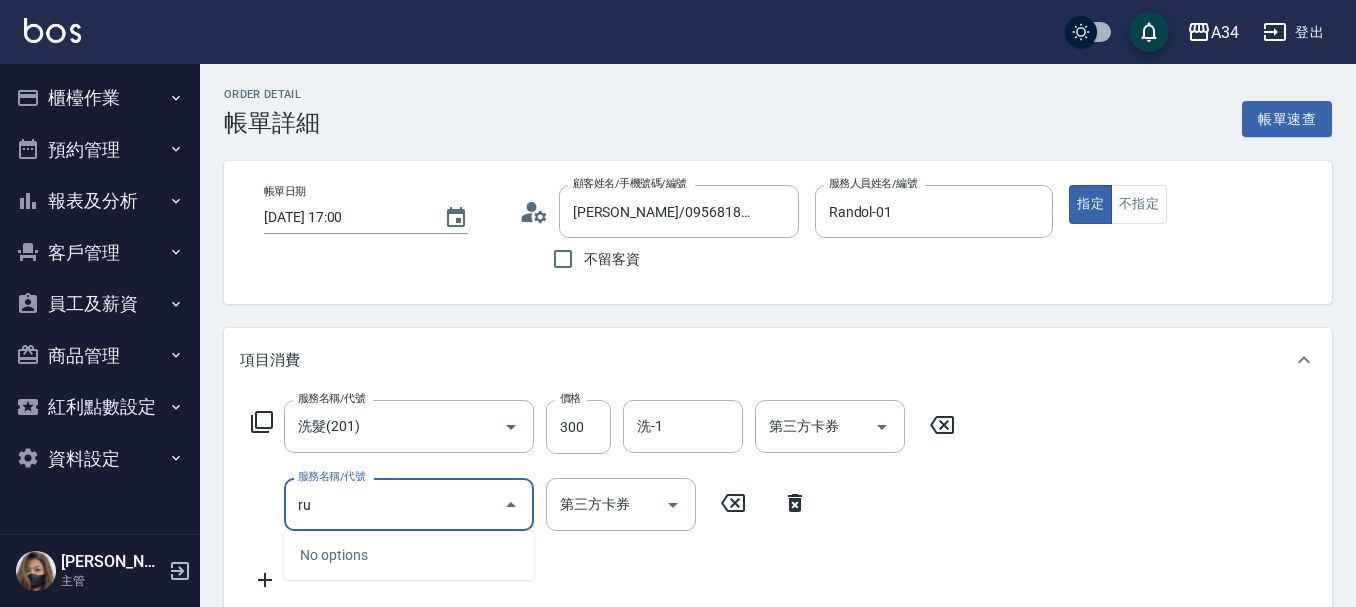type on "r" 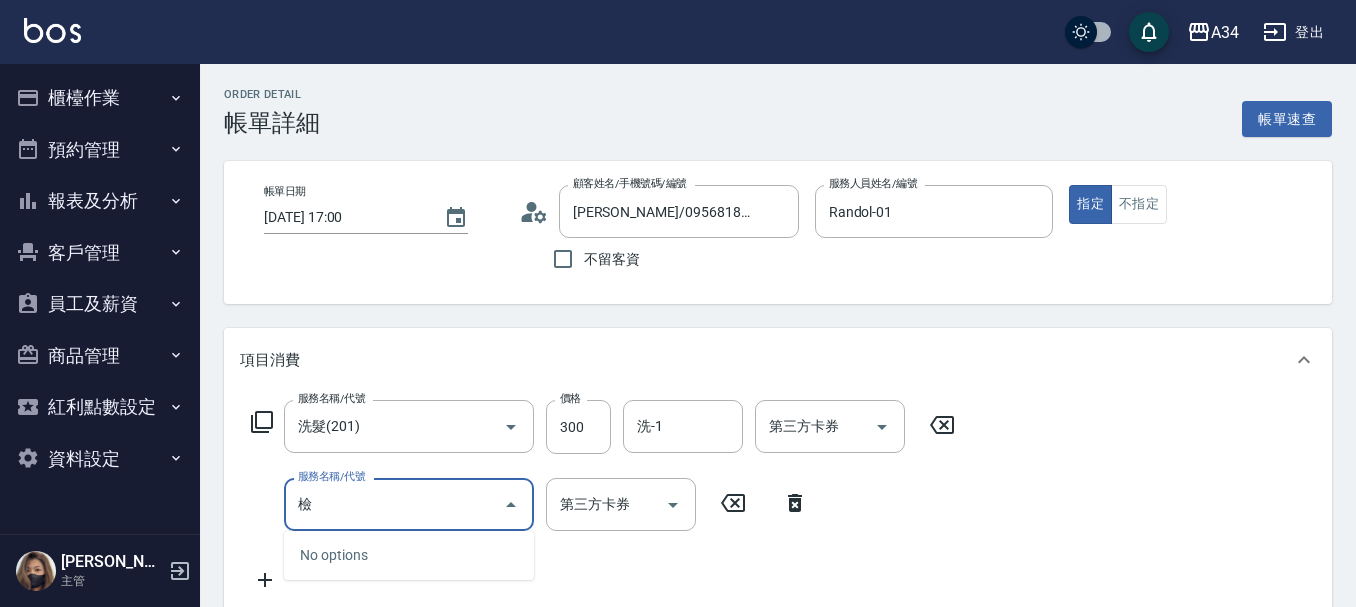 type on "剪" 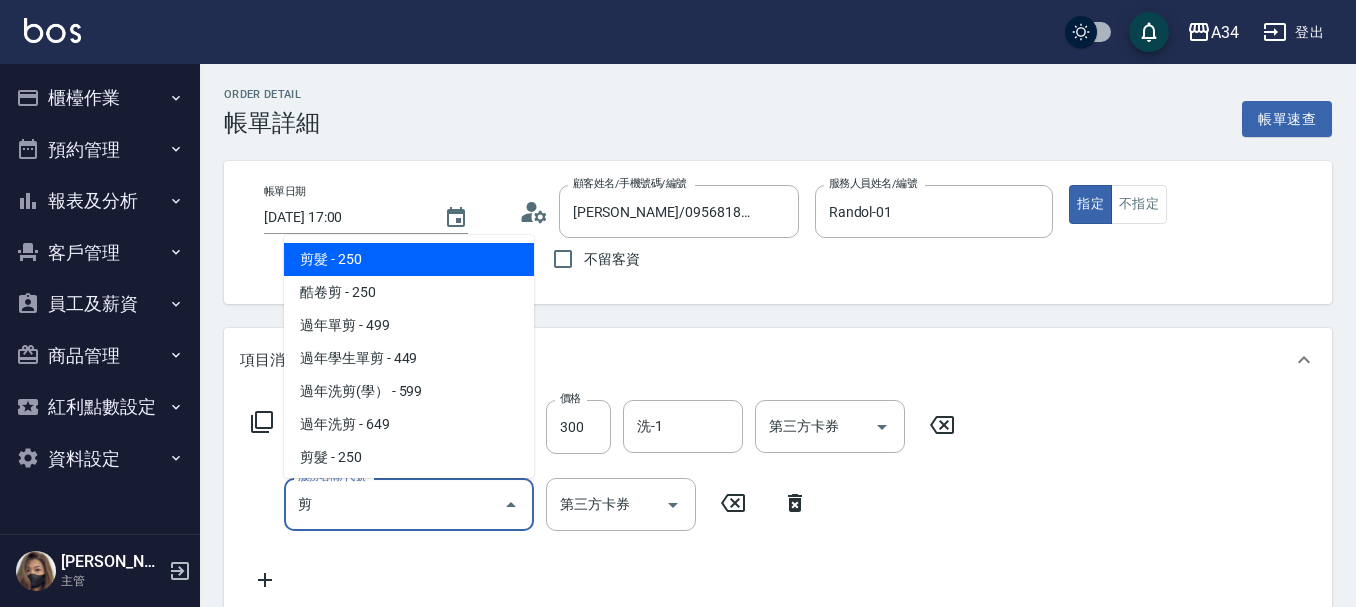 type on "50" 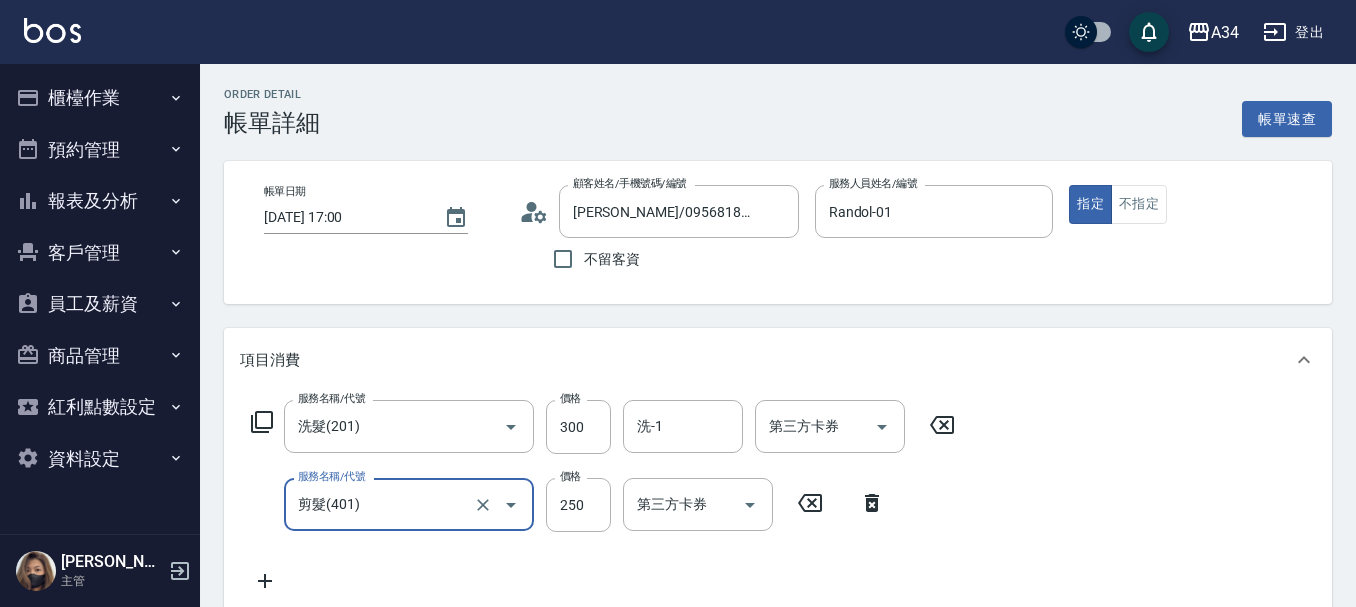 type on "剪髮(401)" 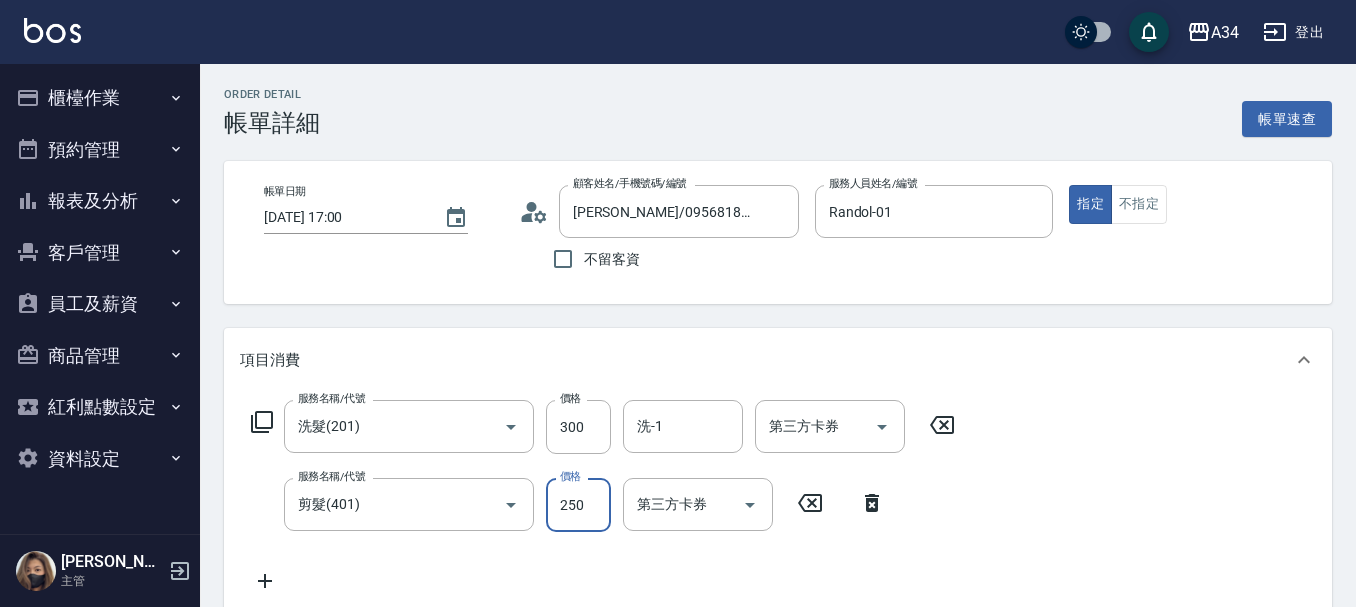 type on "5" 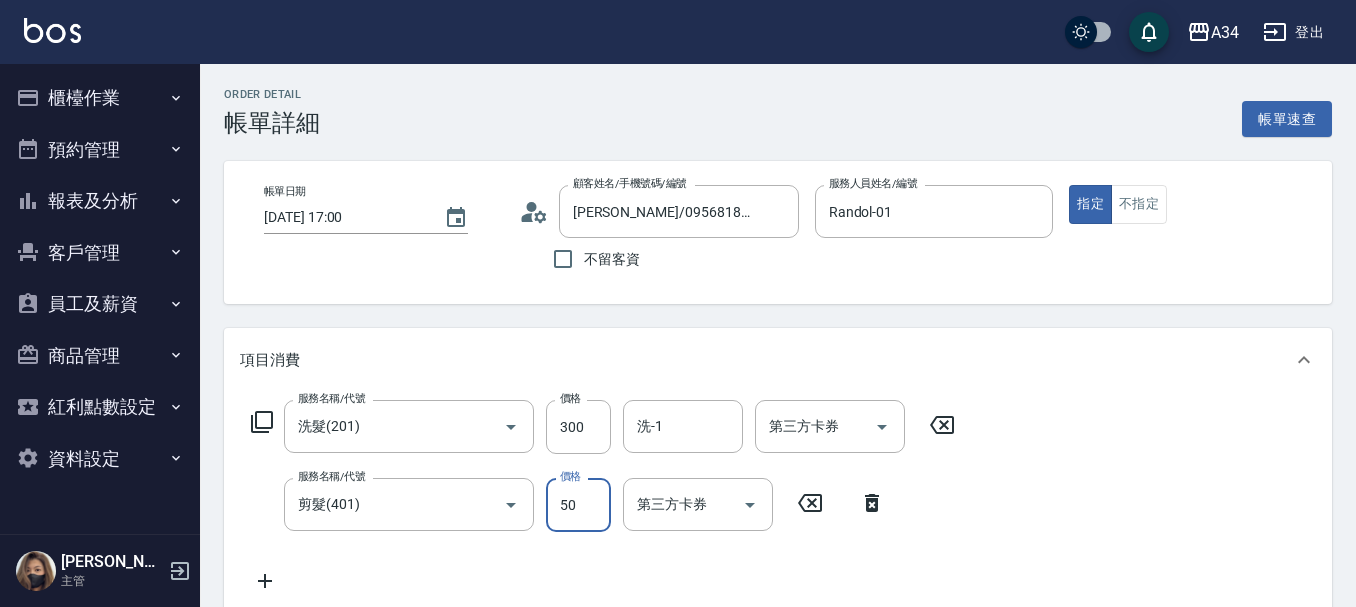 type on "500" 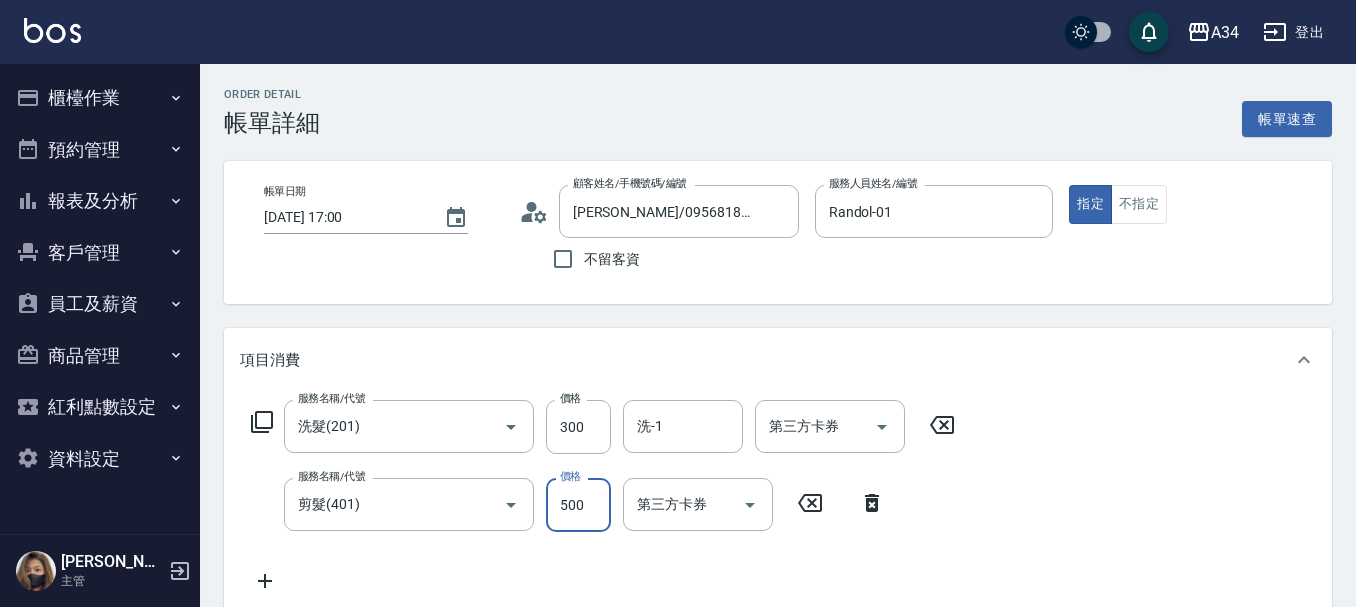 type on "80" 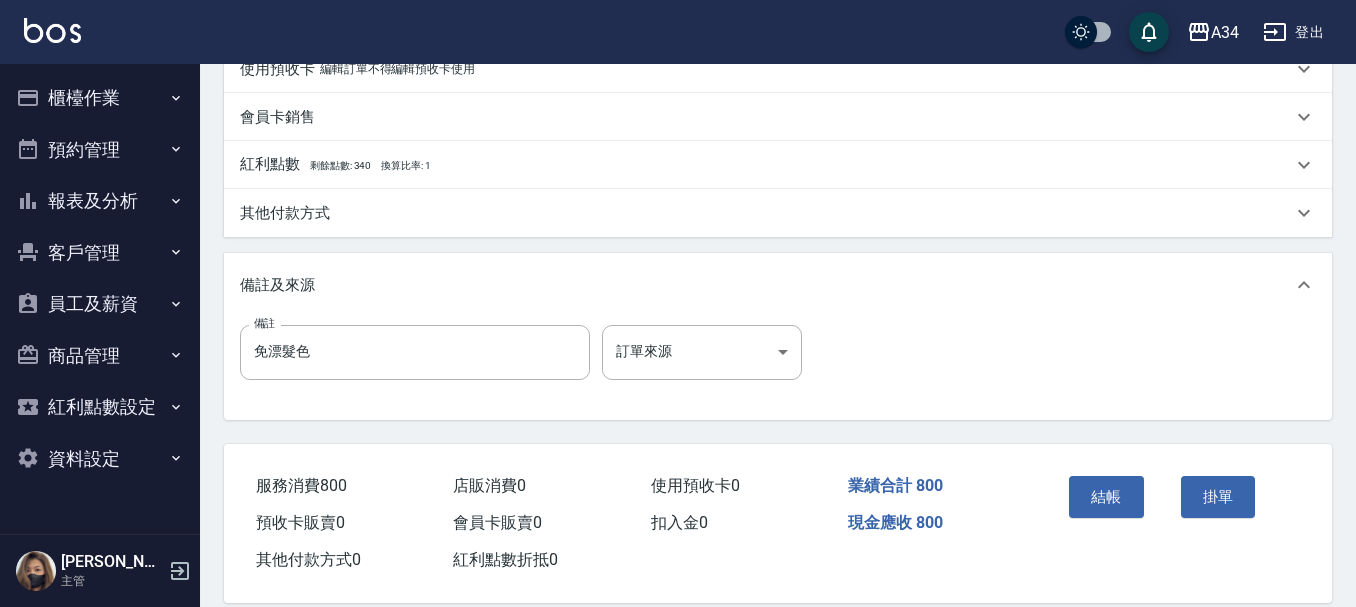 scroll, scrollTop: 700, scrollLeft: 0, axis: vertical 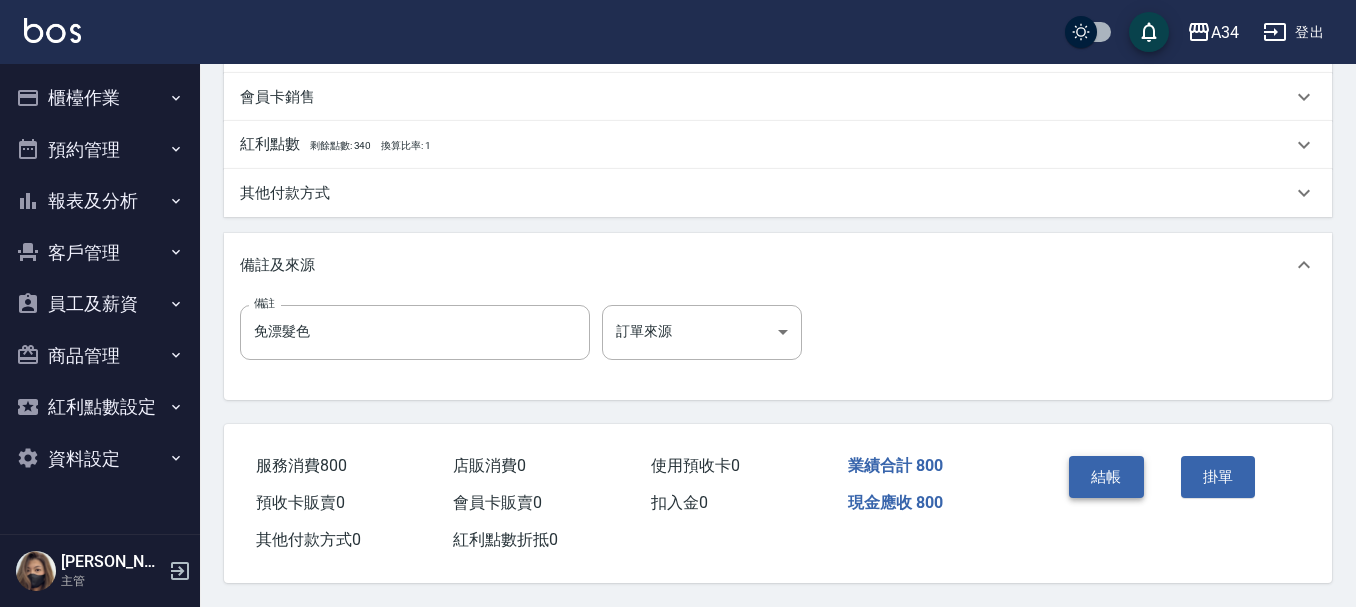 click on "結帳" at bounding box center [1106, 477] 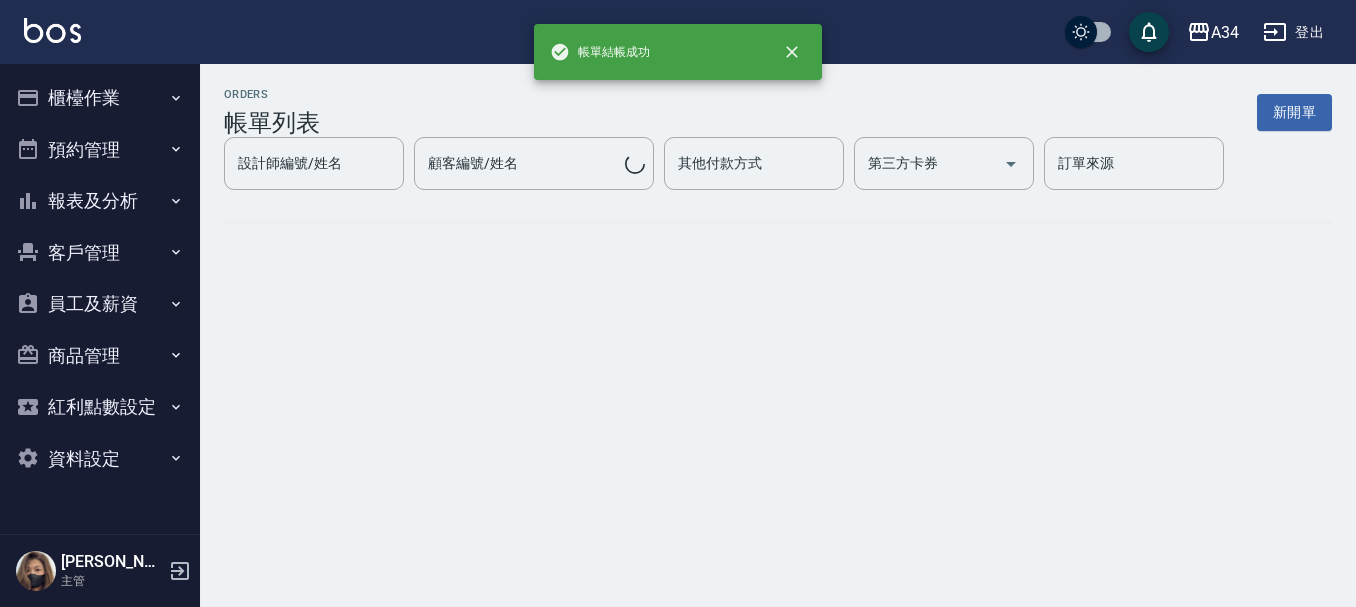 scroll, scrollTop: 0, scrollLeft: 0, axis: both 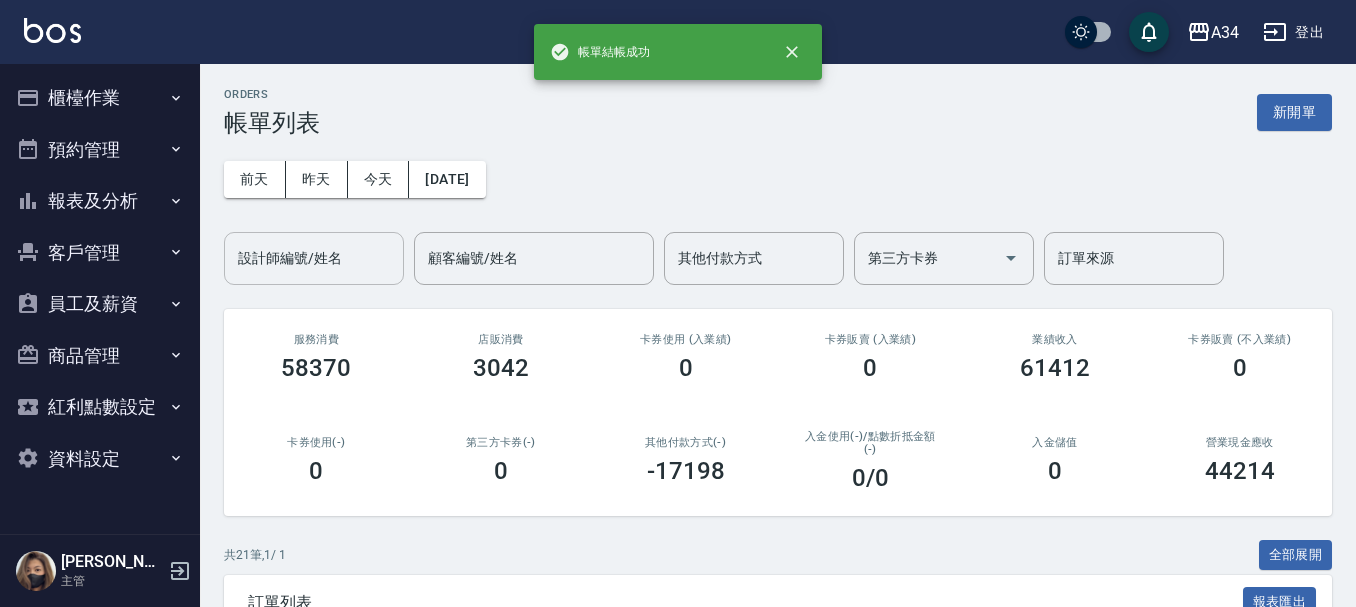 click on "設計師編號/姓名" at bounding box center (314, 258) 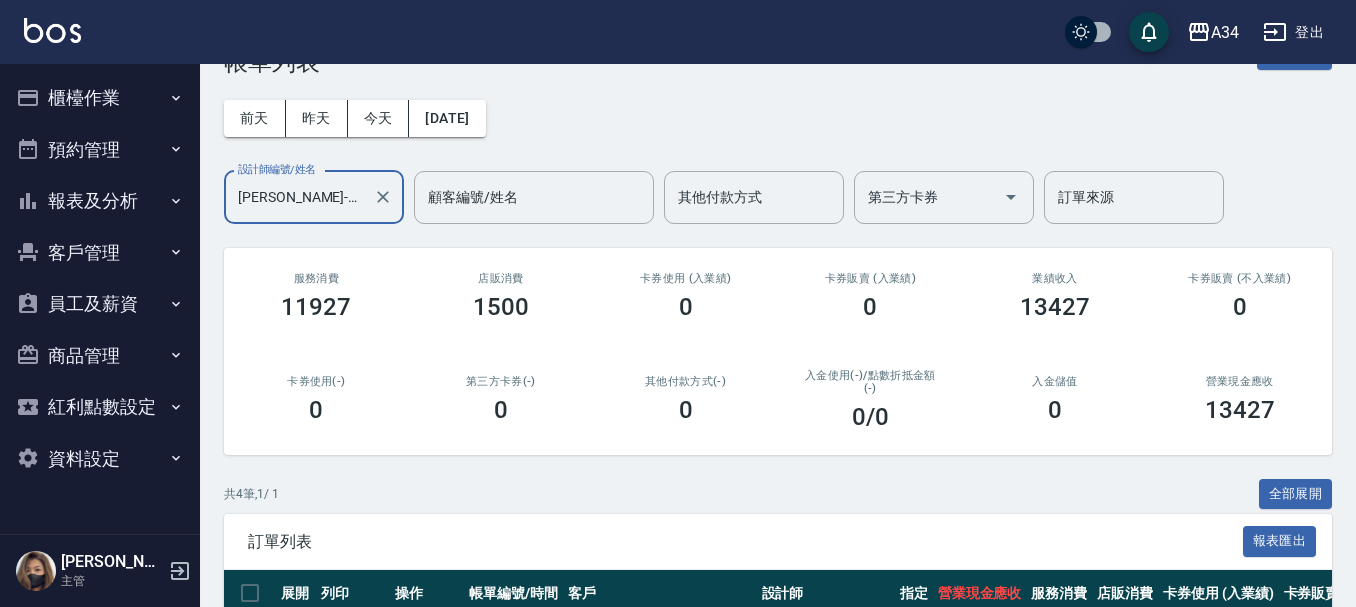 scroll, scrollTop: 56, scrollLeft: 0, axis: vertical 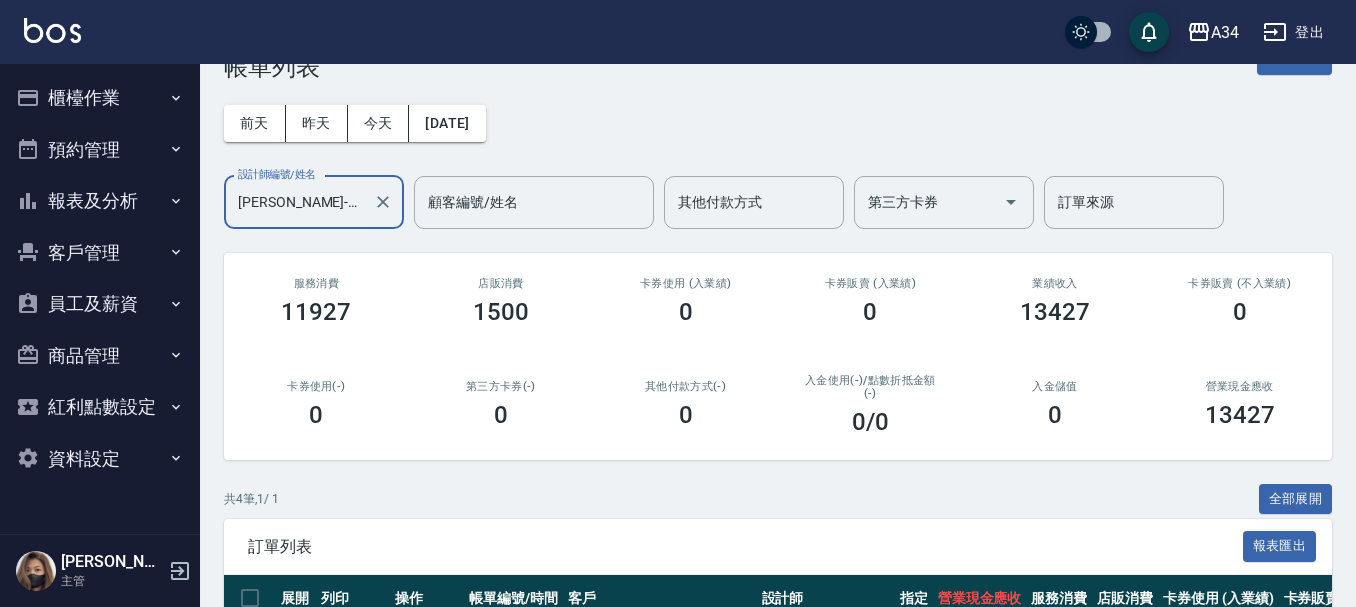 type on "[PERSON_NAME]-12" 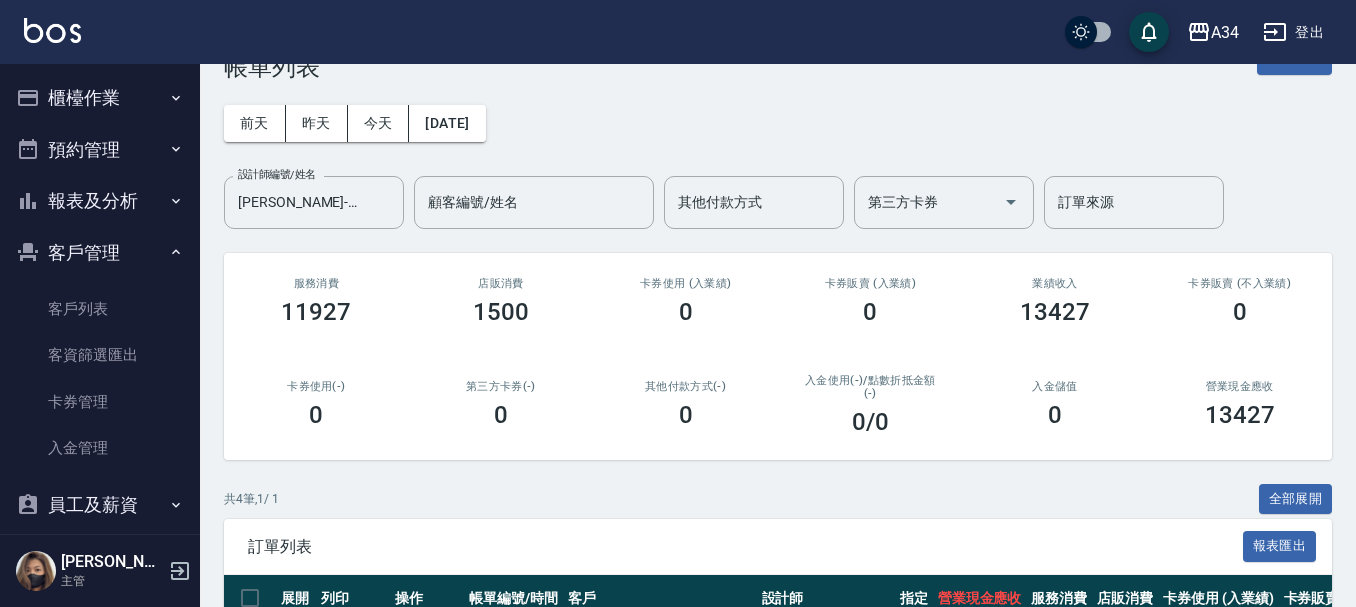 click on "報表及分析" at bounding box center (100, 201) 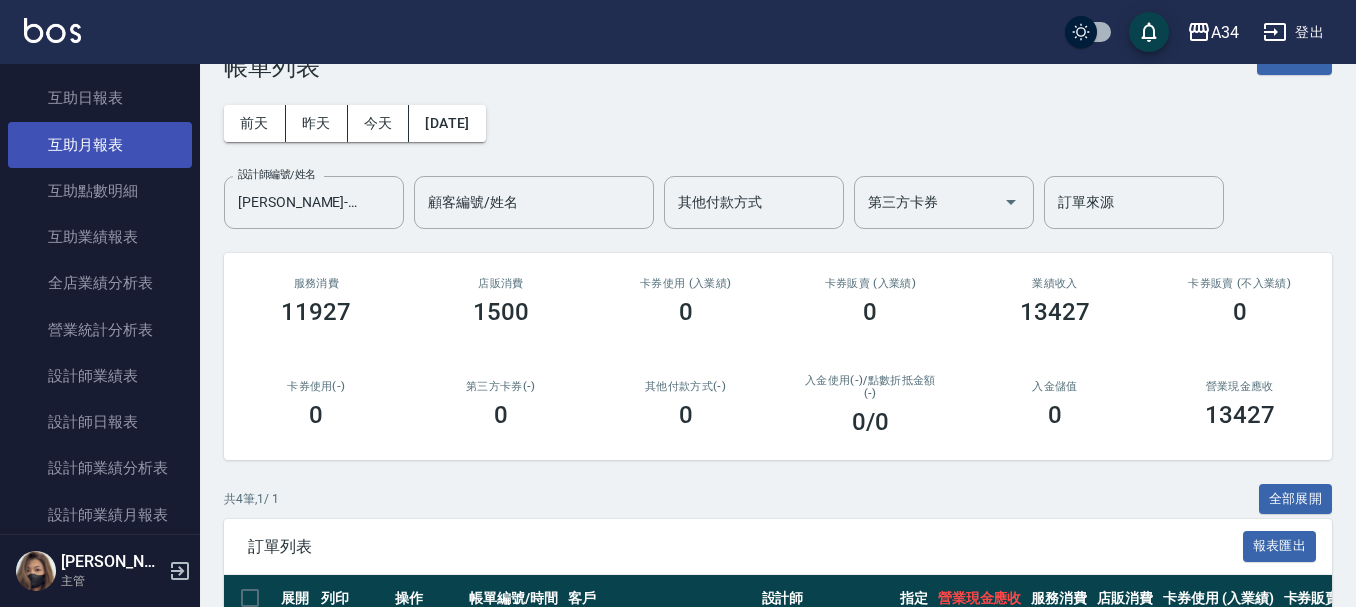 scroll, scrollTop: 300, scrollLeft: 0, axis: vertical 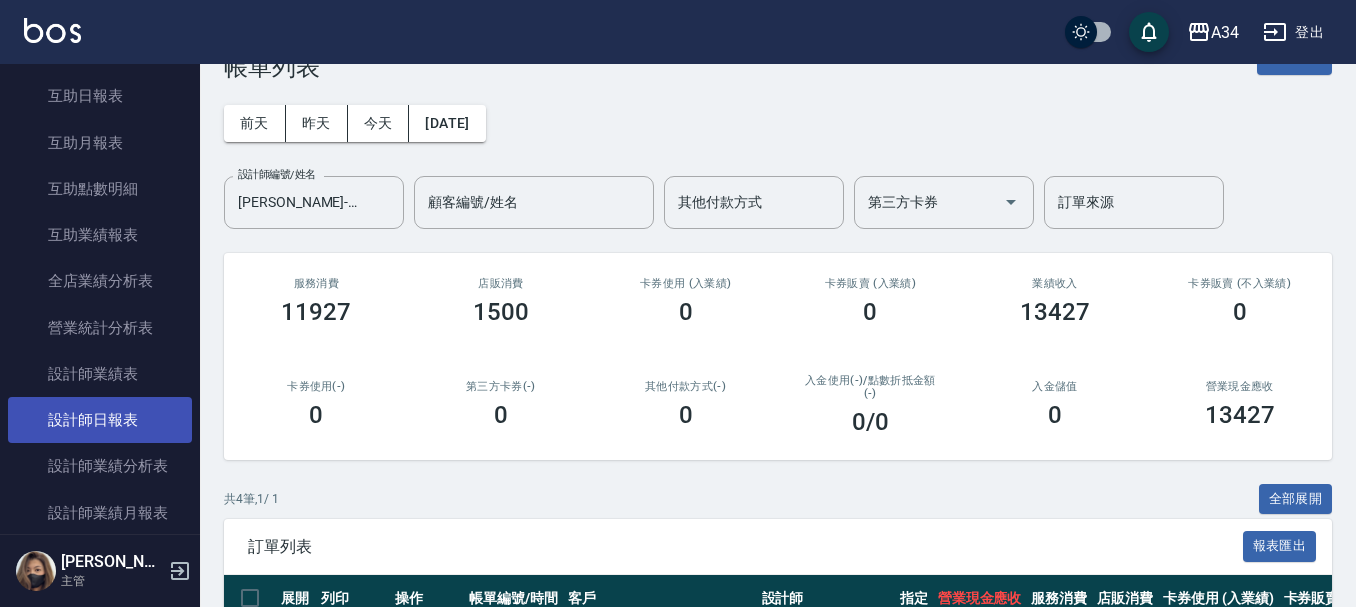 click on "設計師日報表" at bounding box center [100, 420] 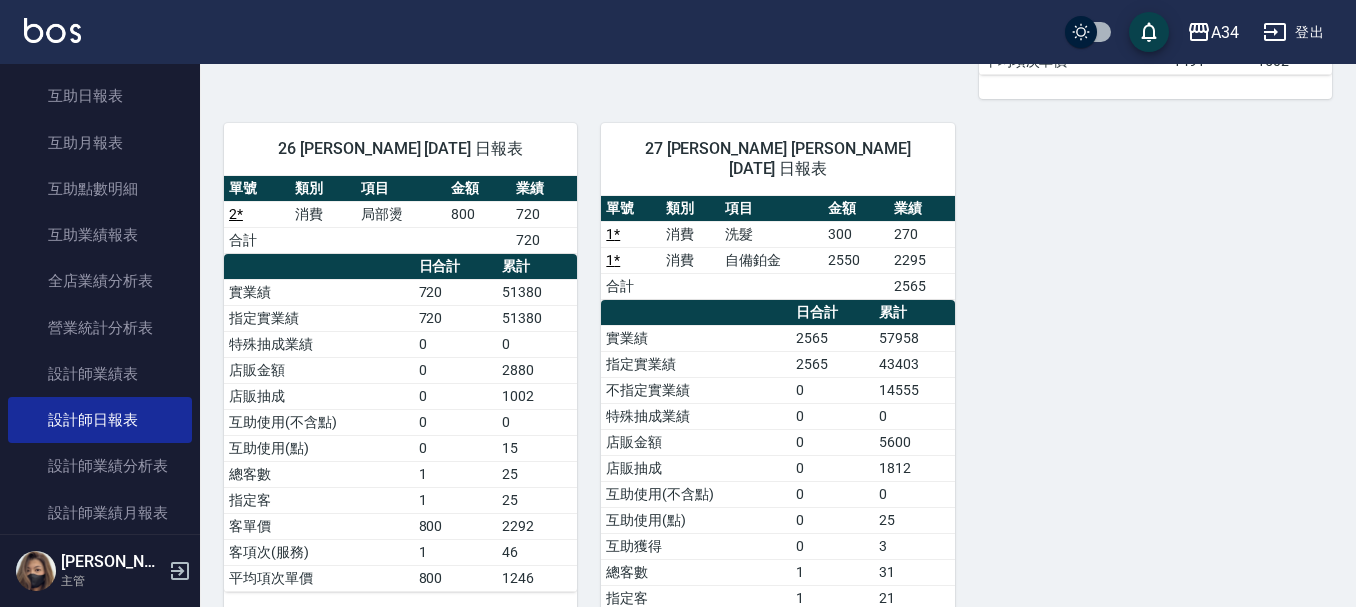 scroll, scrollTop: 1800, scrollLeft: 0, axis: vertical 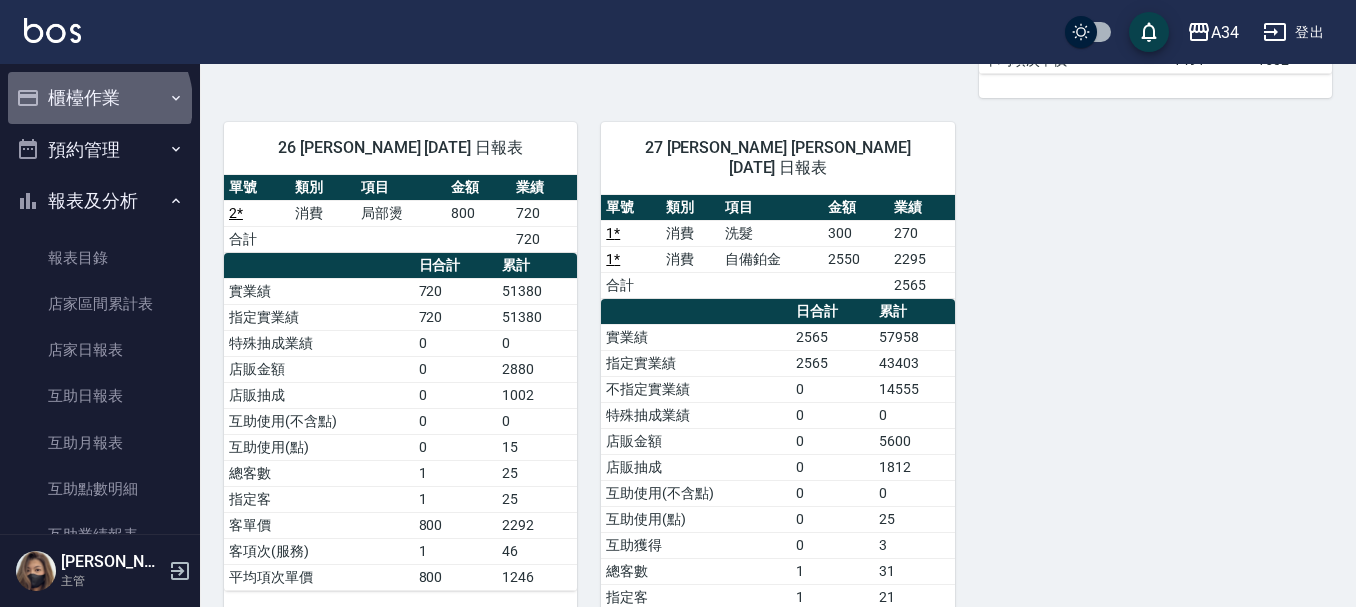 click on "櫃檯作業" at bounding box center (100, 98) 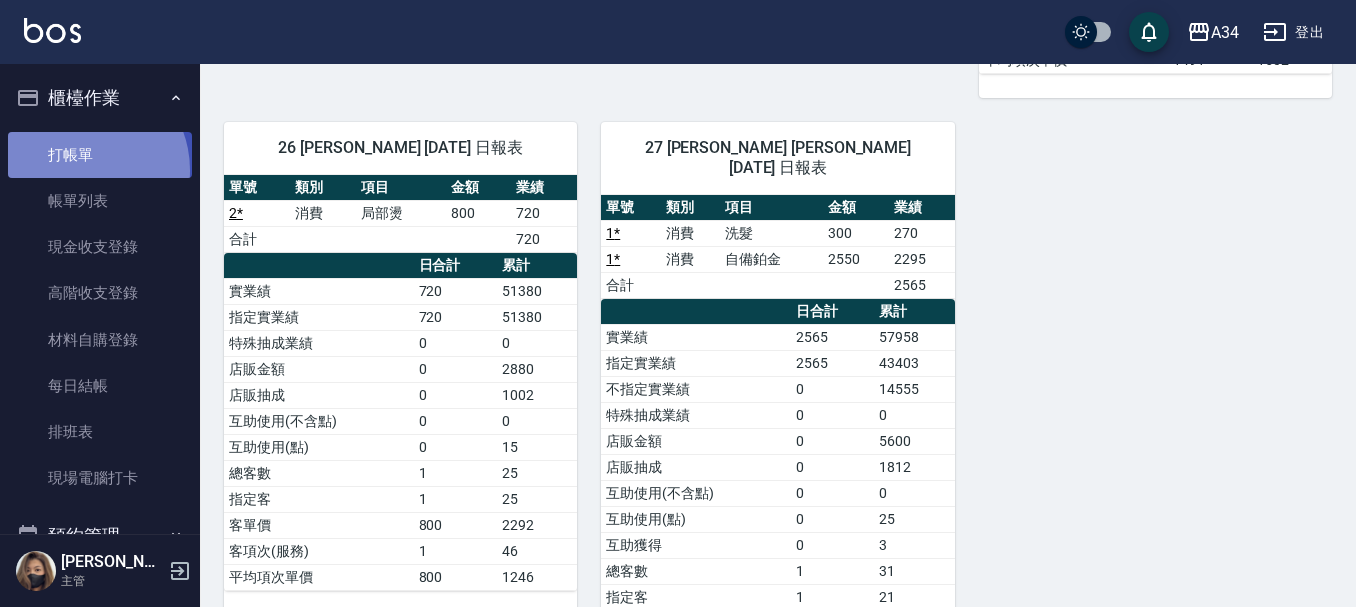 click on "打帳單" at bounding box center (100, 155) 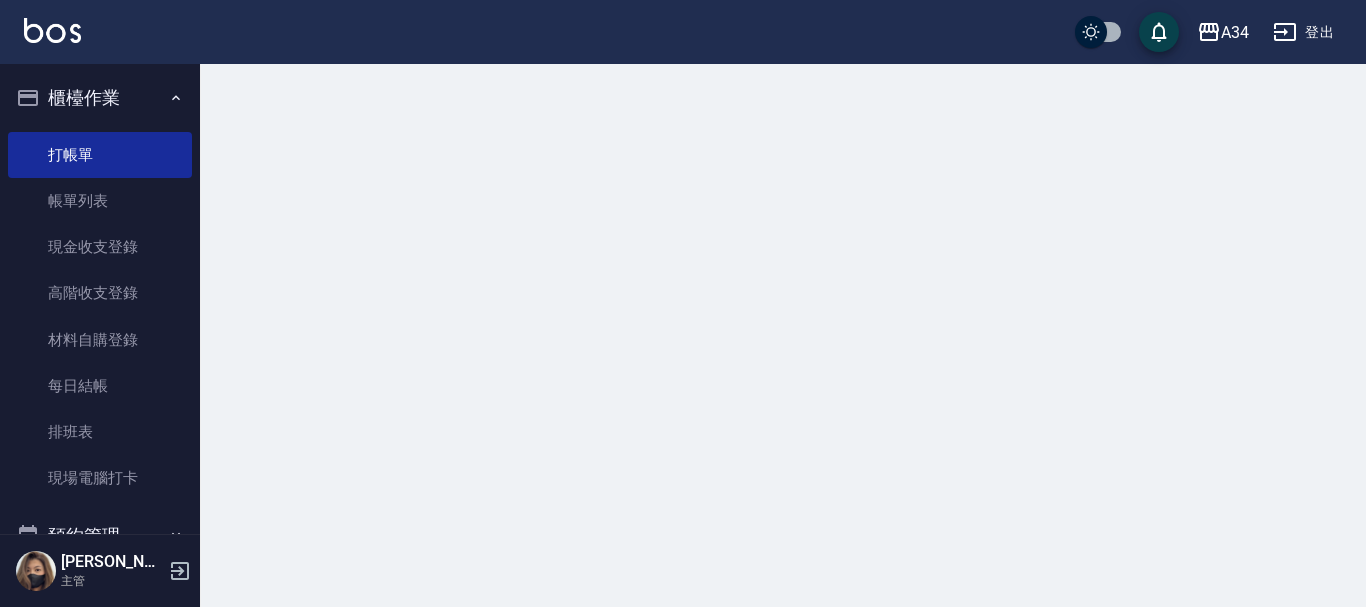 click on "櫃檯作業" at bounding box center (100, 98) 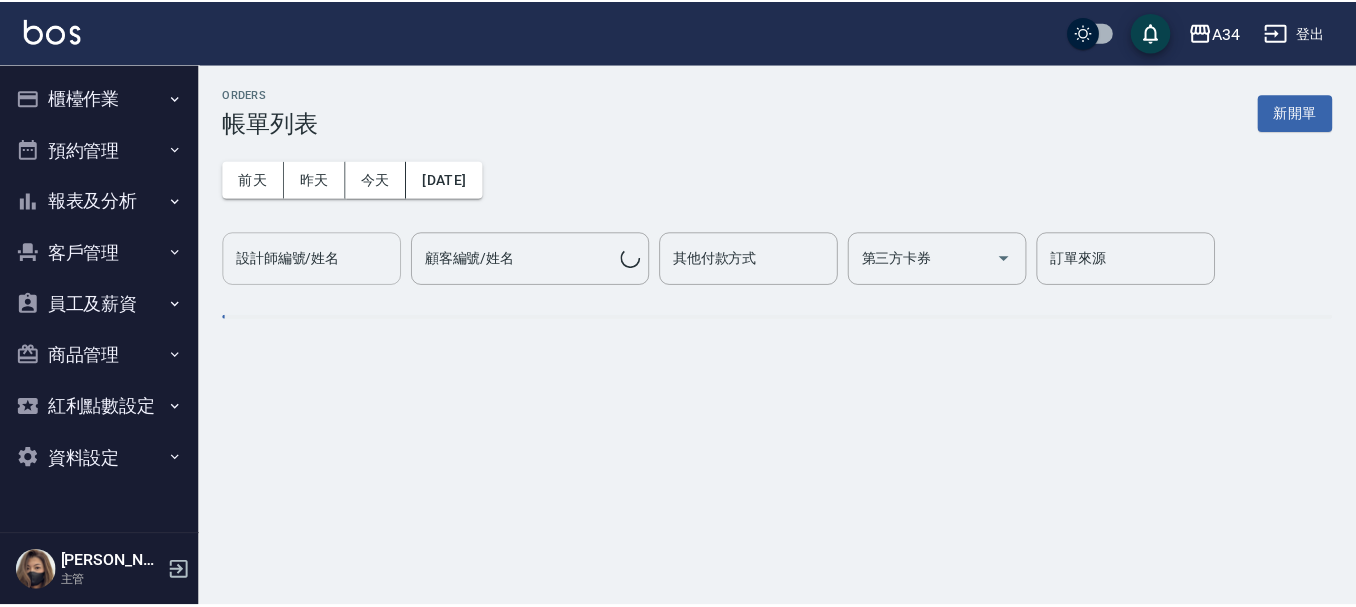 scroll, scrollTop: 0, scrollLeft: 0, axis: both 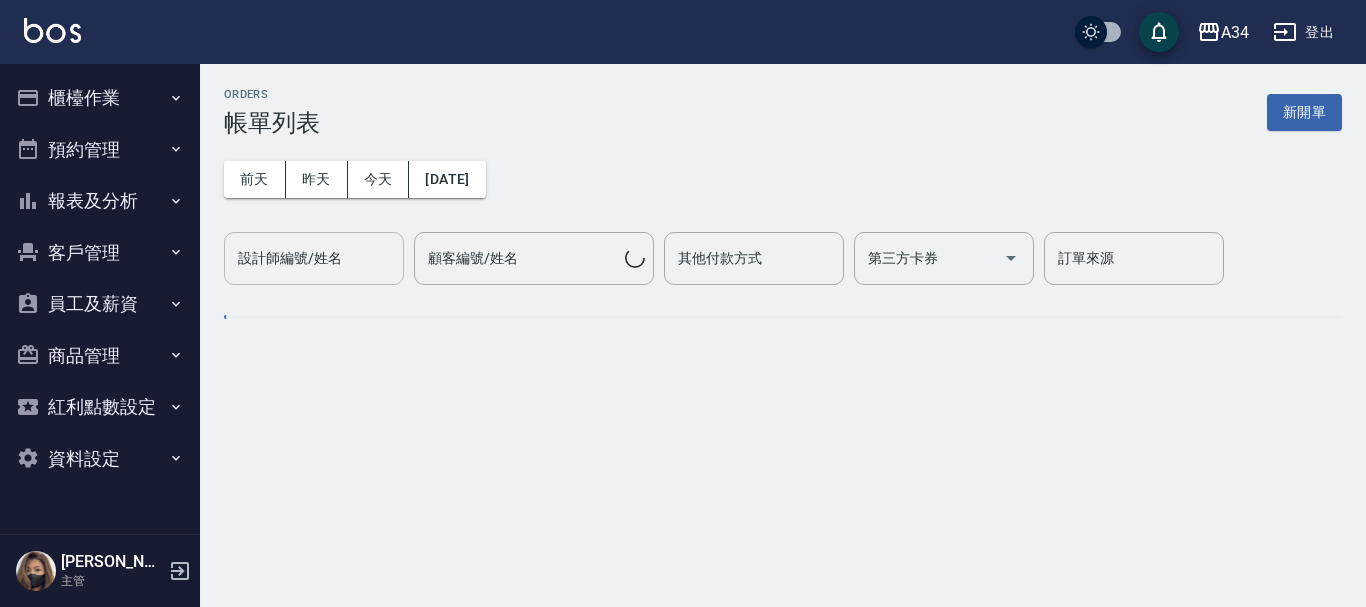 click on "[DATE] [DATE] [DATE] [DATE] 設計師編號/姓名 設計師編號/姓名 顧客編號/姓名 顧客編號/姓名 其他付款方式 其他付款方式 第三方卡券 第三方卡券 訂單來源 訂單來源" at bounding box center [783, 211] 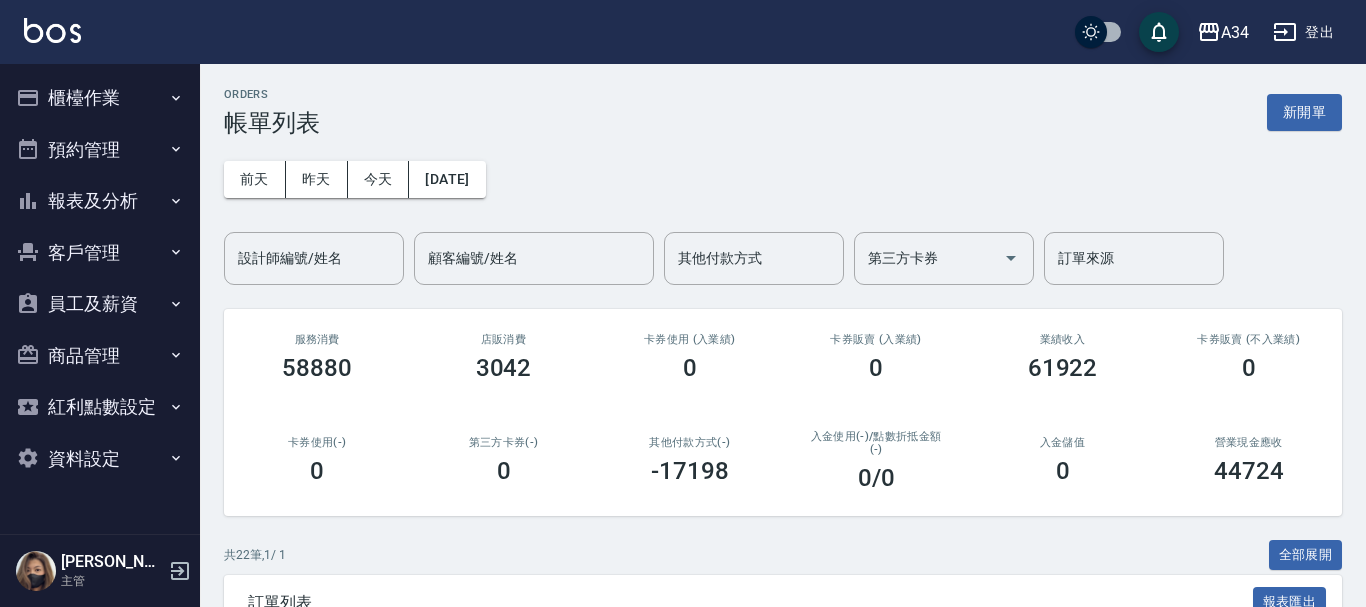 click on "設計師編號/姓名 設計師編號/姓名" at bounding box center [314, 258] 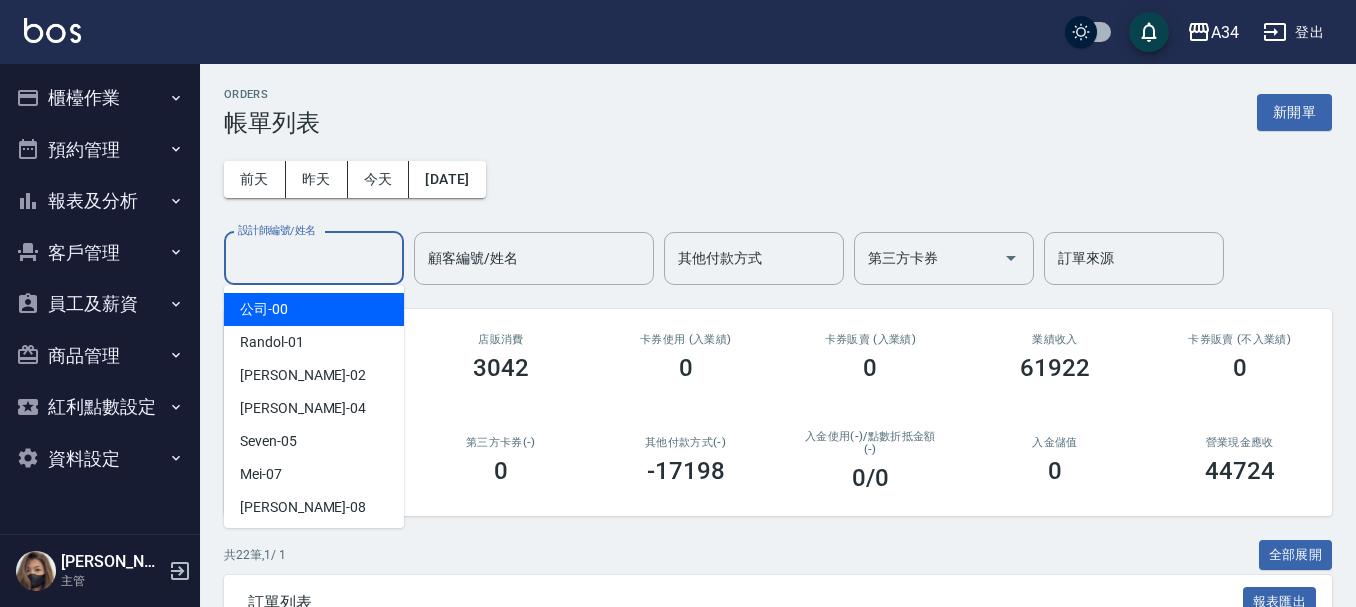 click on "設計師編號/姓名" at bounding box center [314, 258] 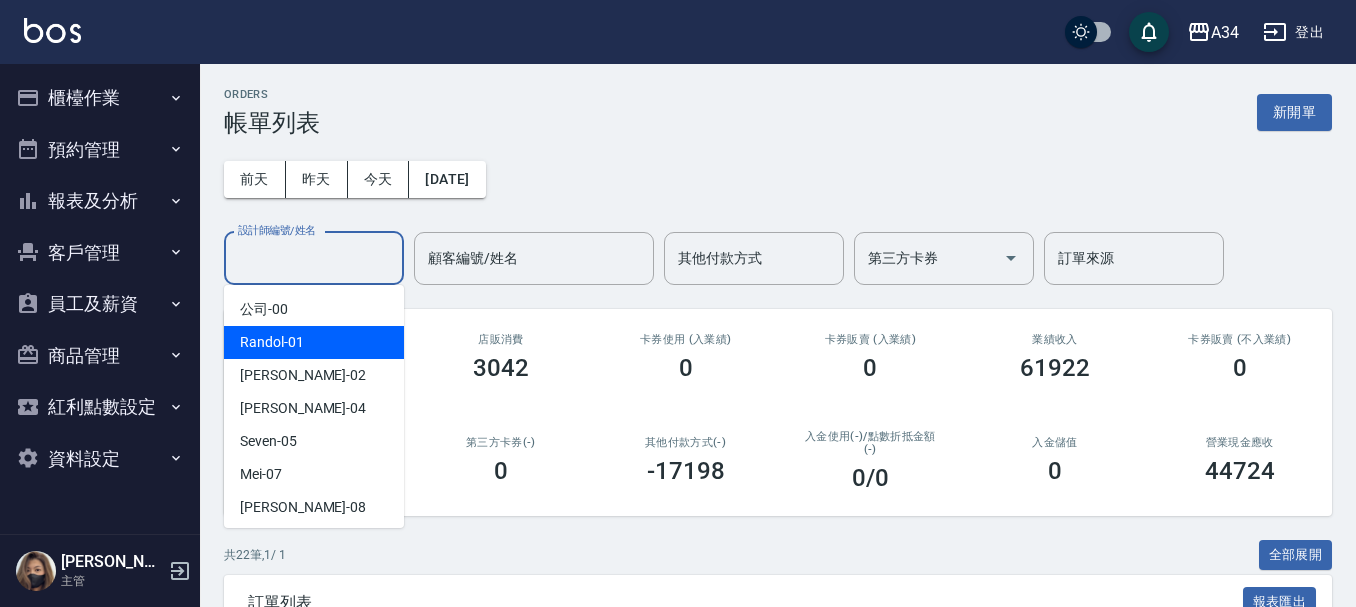 click on "Randol -01" at bounding box center [314, 342] 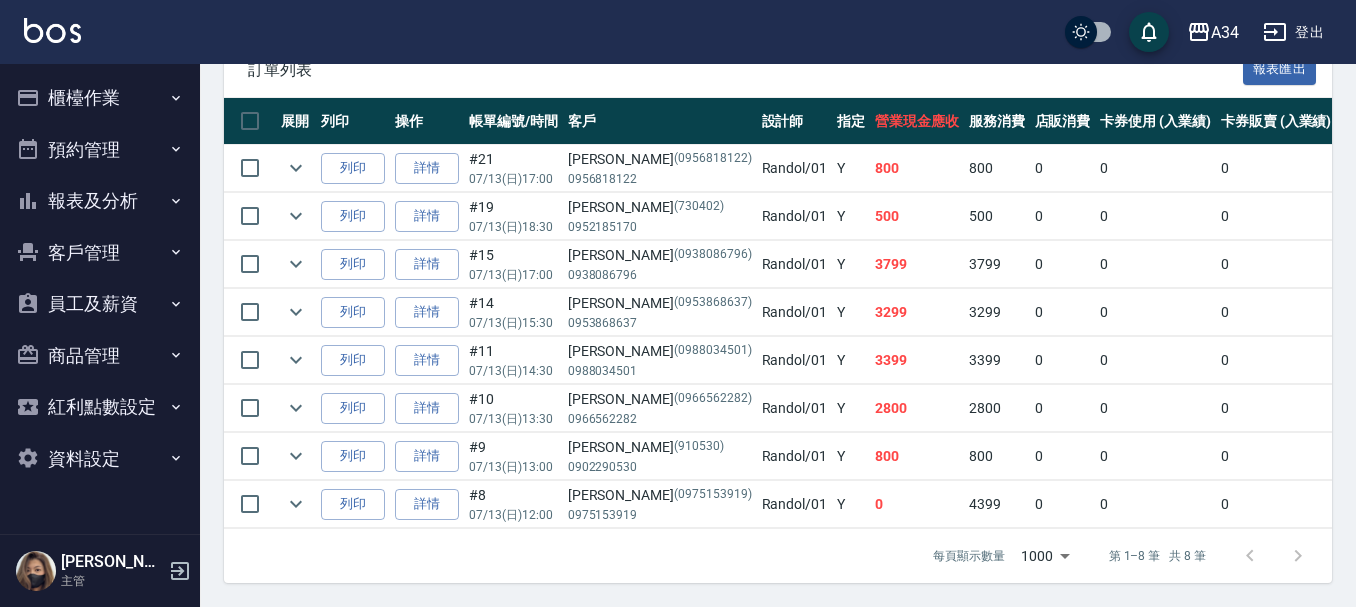 scroll, scrollTop: 548, scrollLeft: 0, axis: vertical 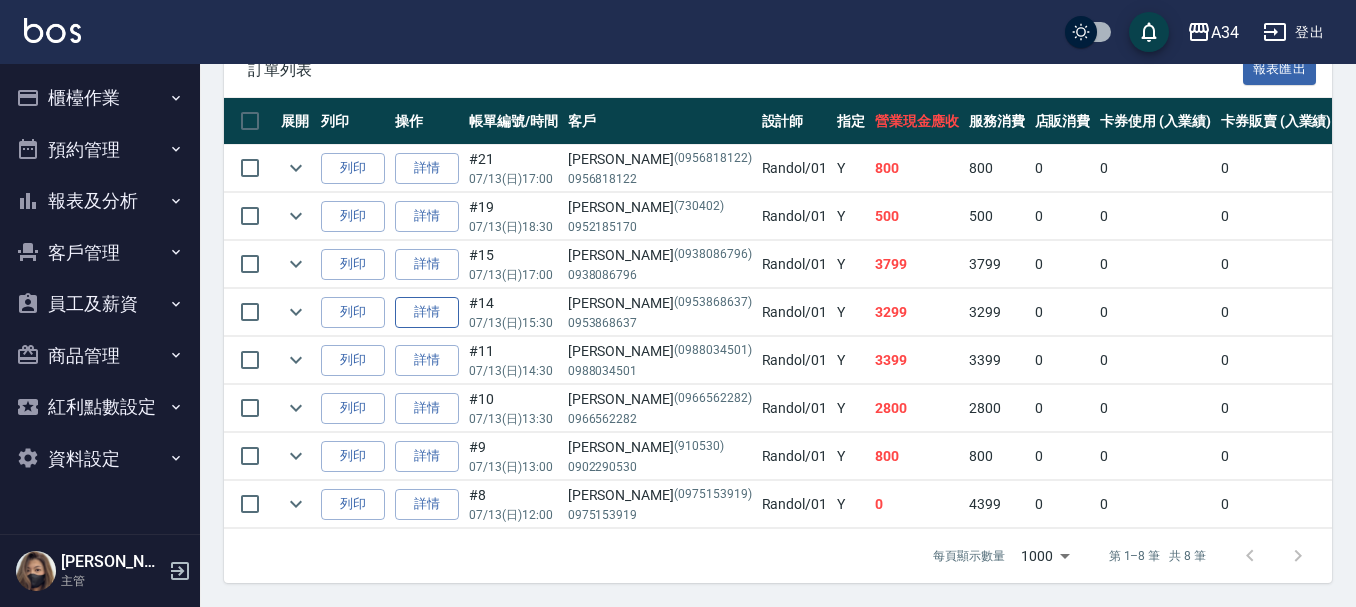 click on "詳情" at bounding box center [427, 312] 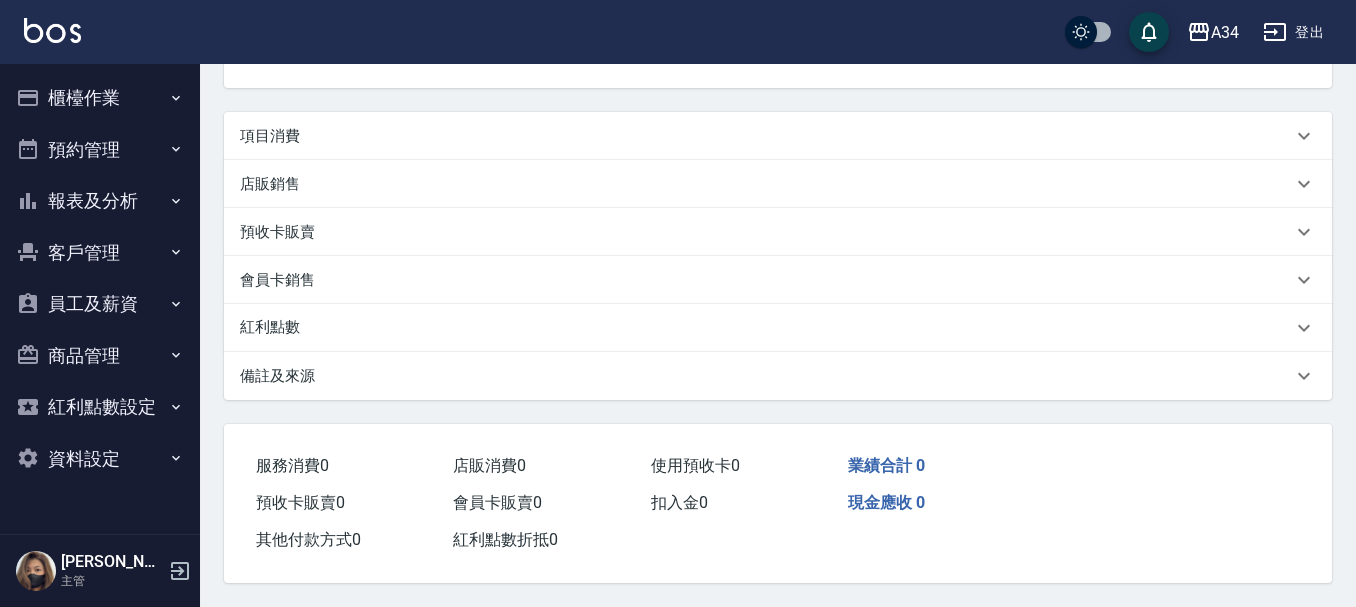 scroll, scrollTop: 0, scrollLeft: 0, axis: both 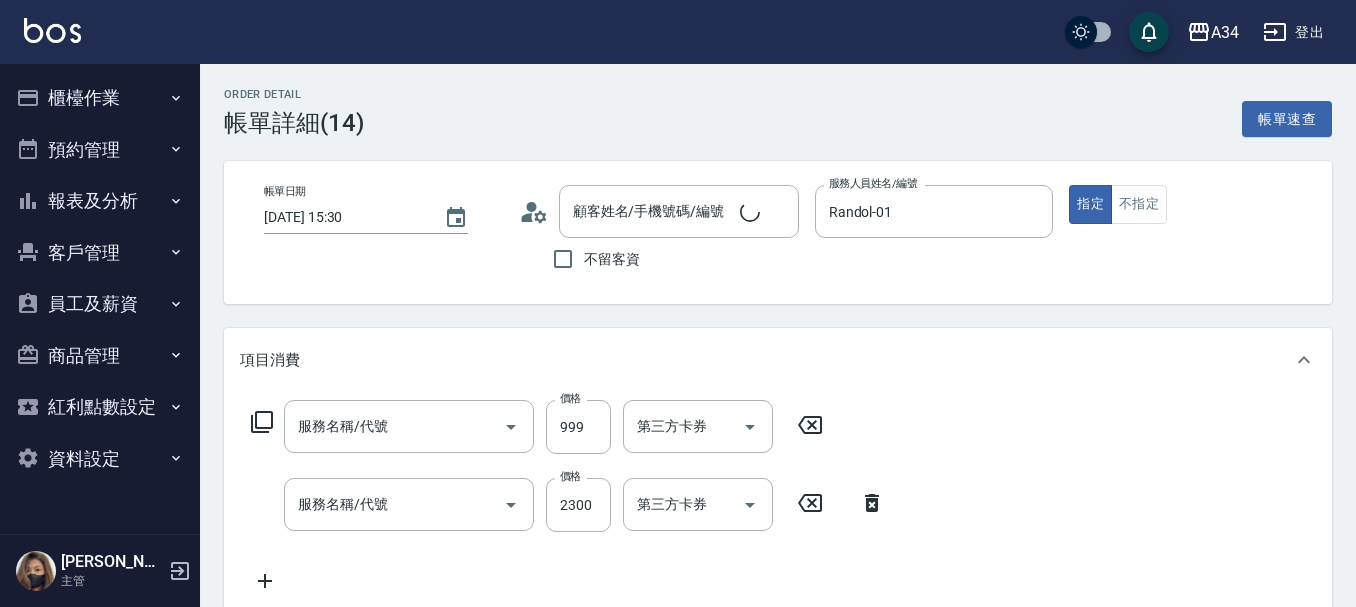 type on "[DATE] 15:30" 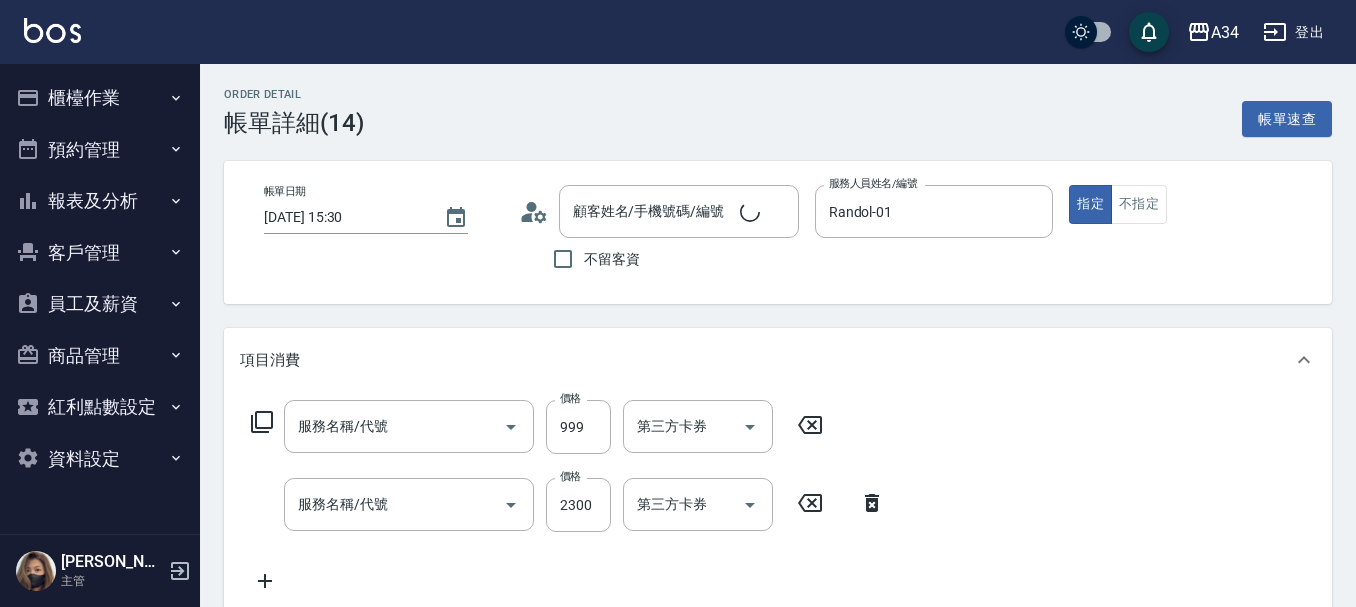 type on "Randol-01" 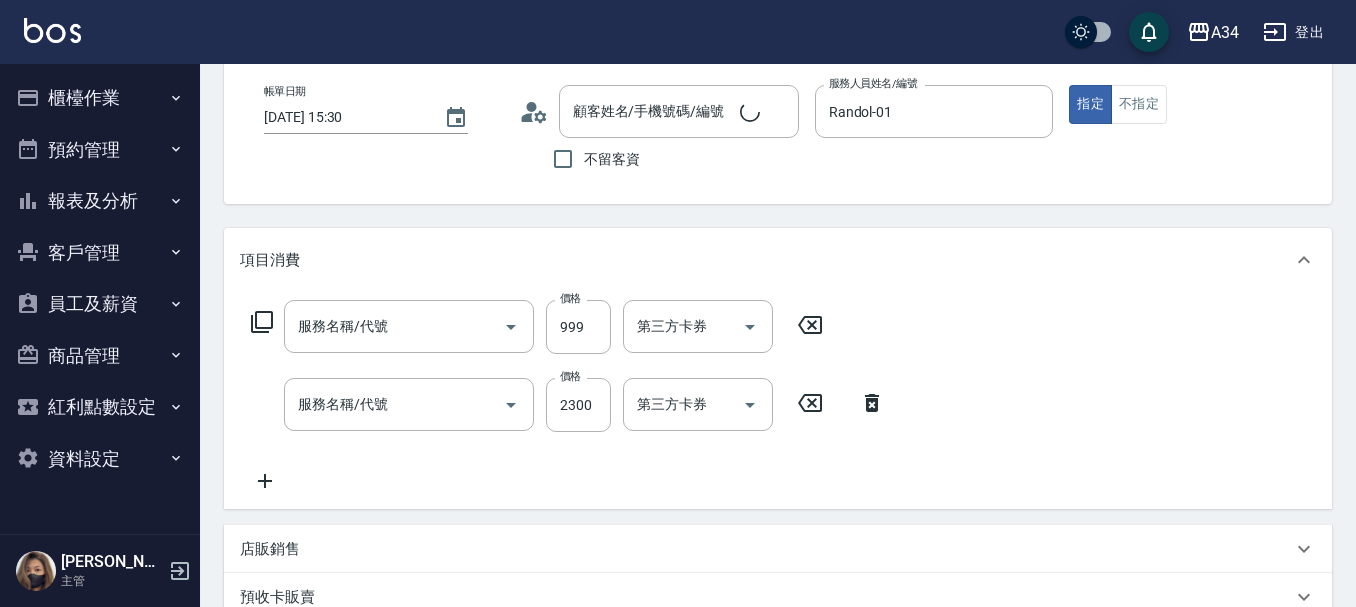 type on "自備鉑金(602)" 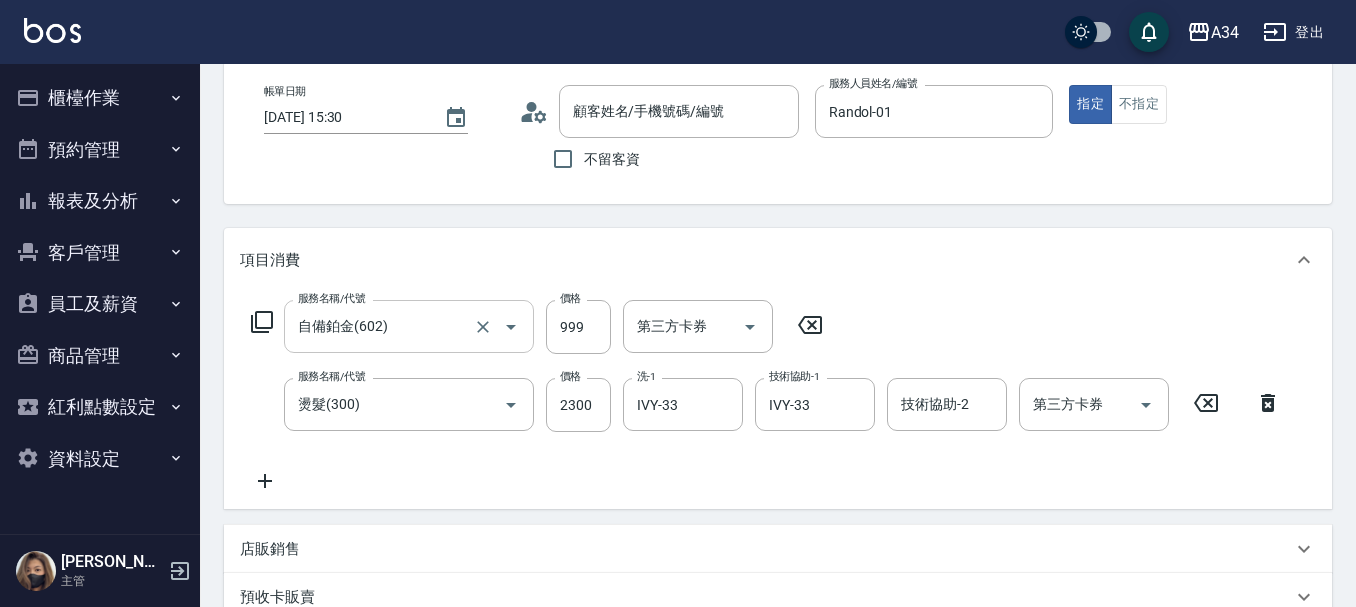 type on "[PERSON_NAME]/0953868637/0953868637" 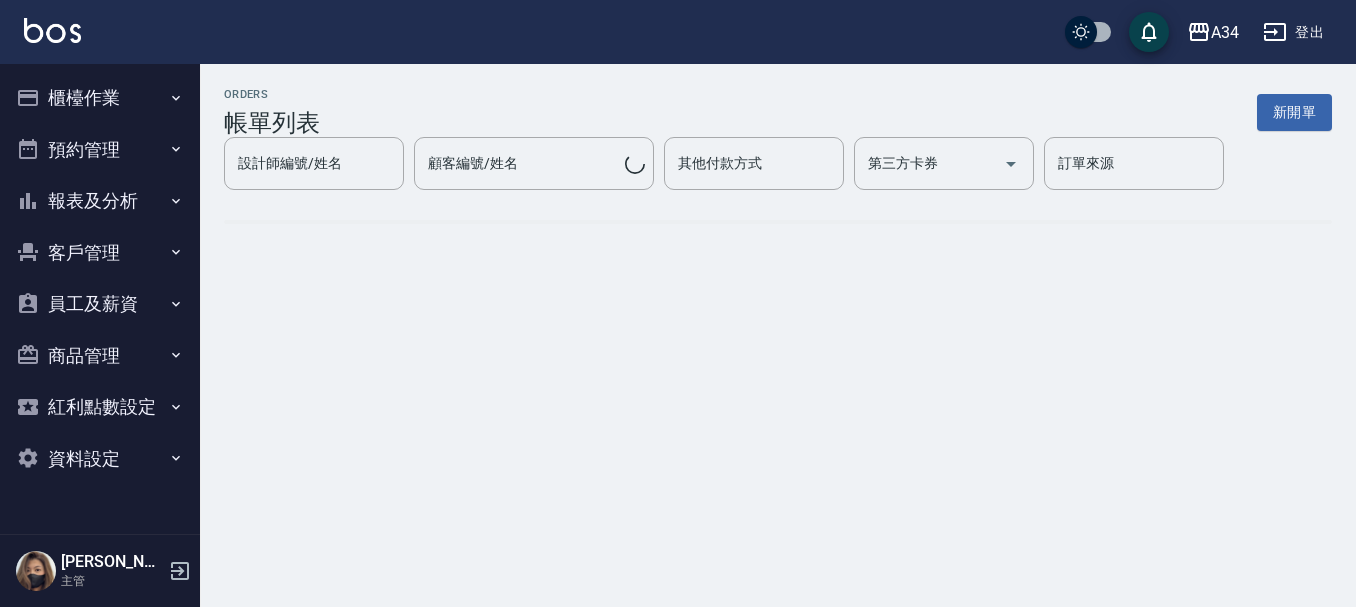 scroll, scrollTop: 0, scrollLeft: 0, axis: both 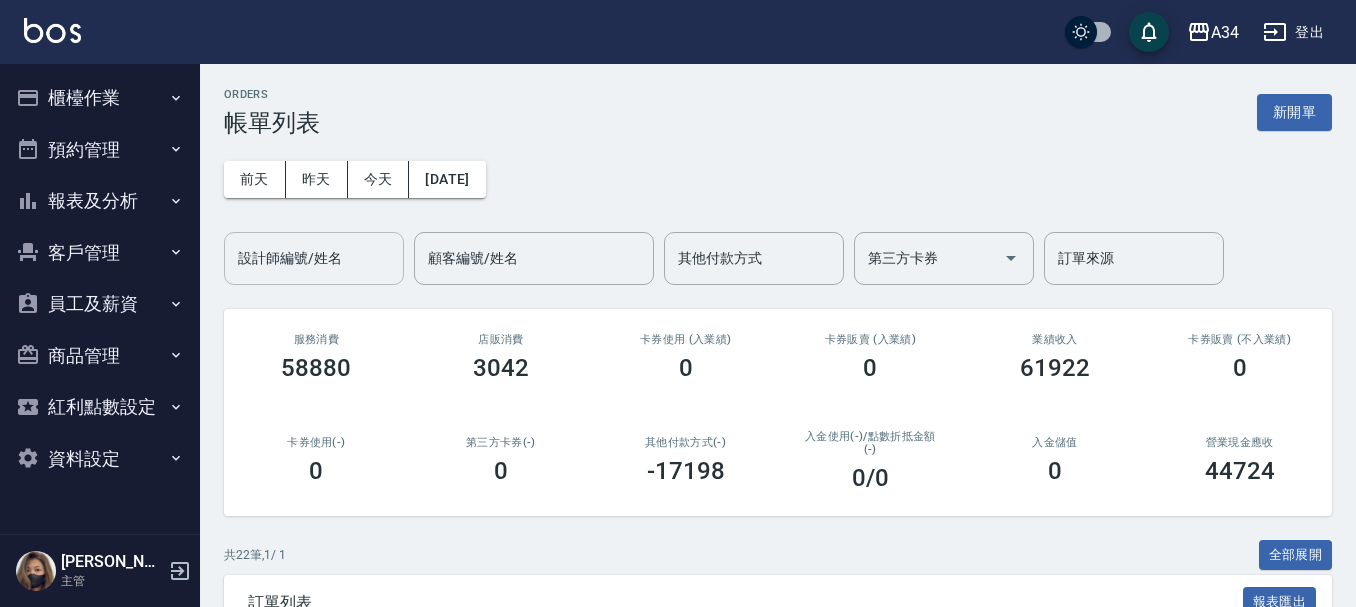 click on "設計師編號/姓名 設計師編號/姓名" at bounding box center [314, 258] 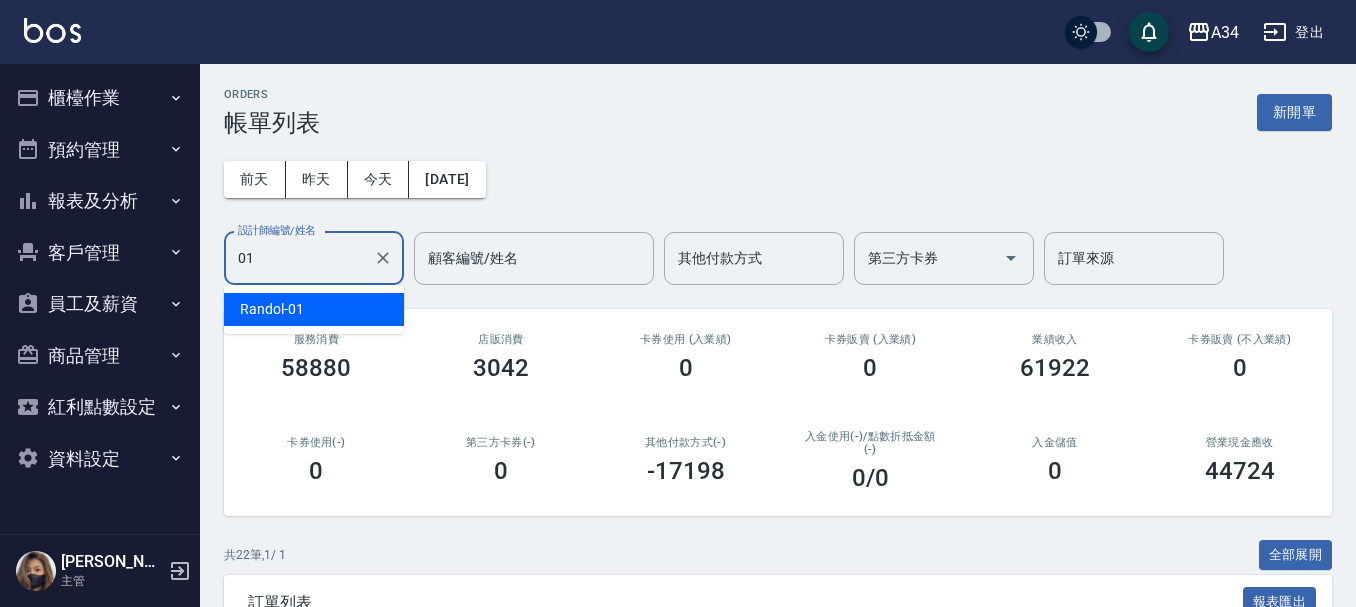 type on "Randol-01" 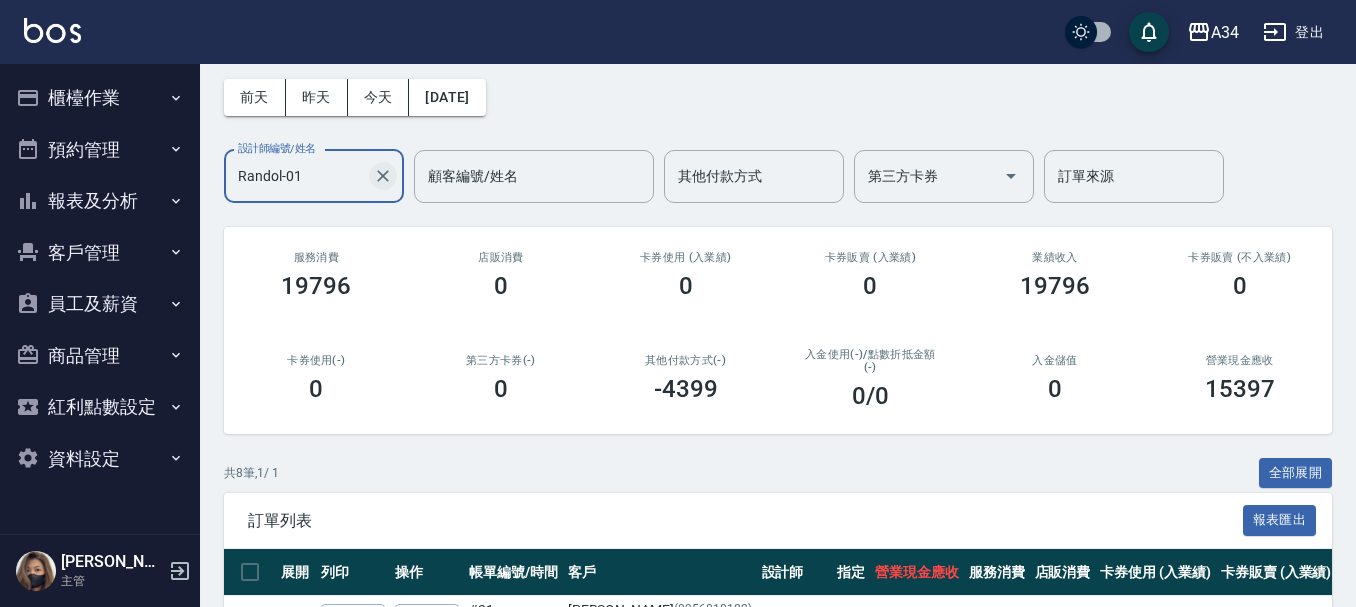 scroll, scrollTop: 48, scrollLeft: 0, axis: vertical 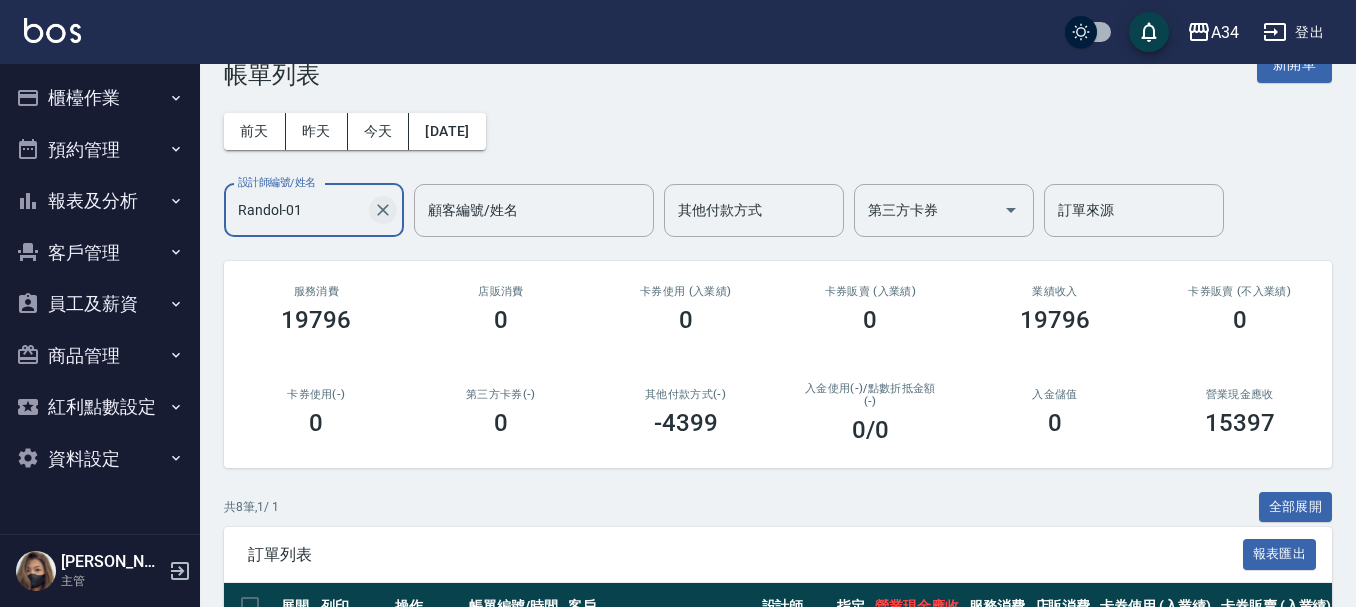 click 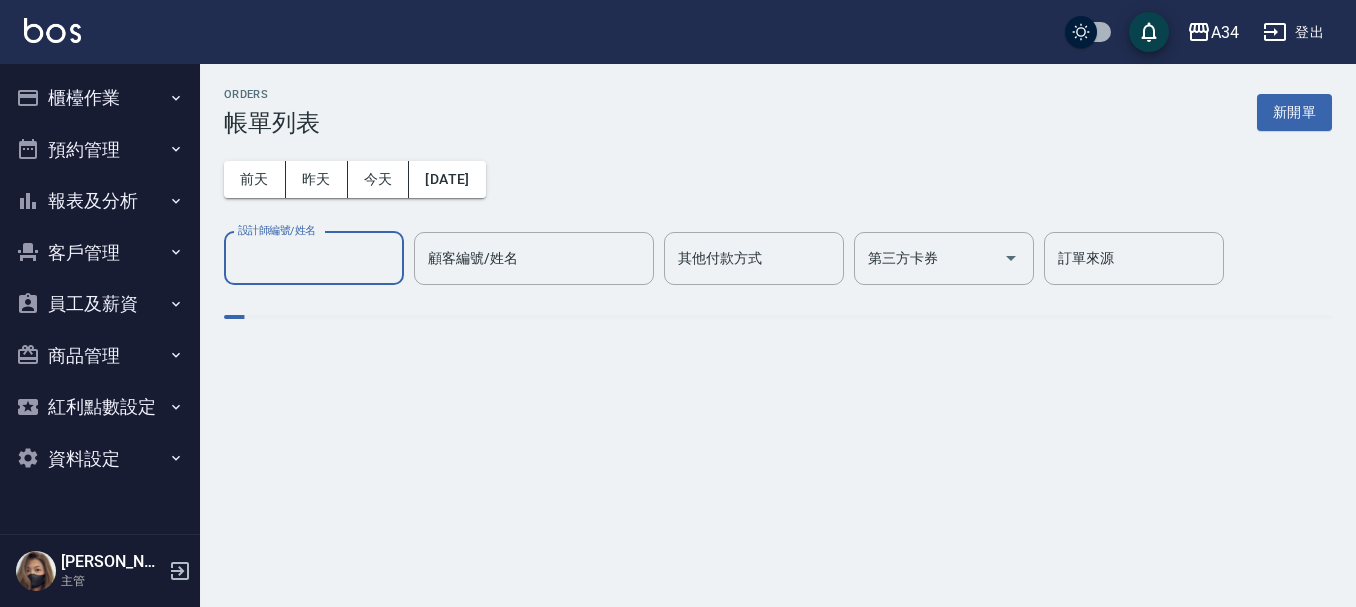 scroll, scrollTop: 0, scrollLeft: 0, axis: both 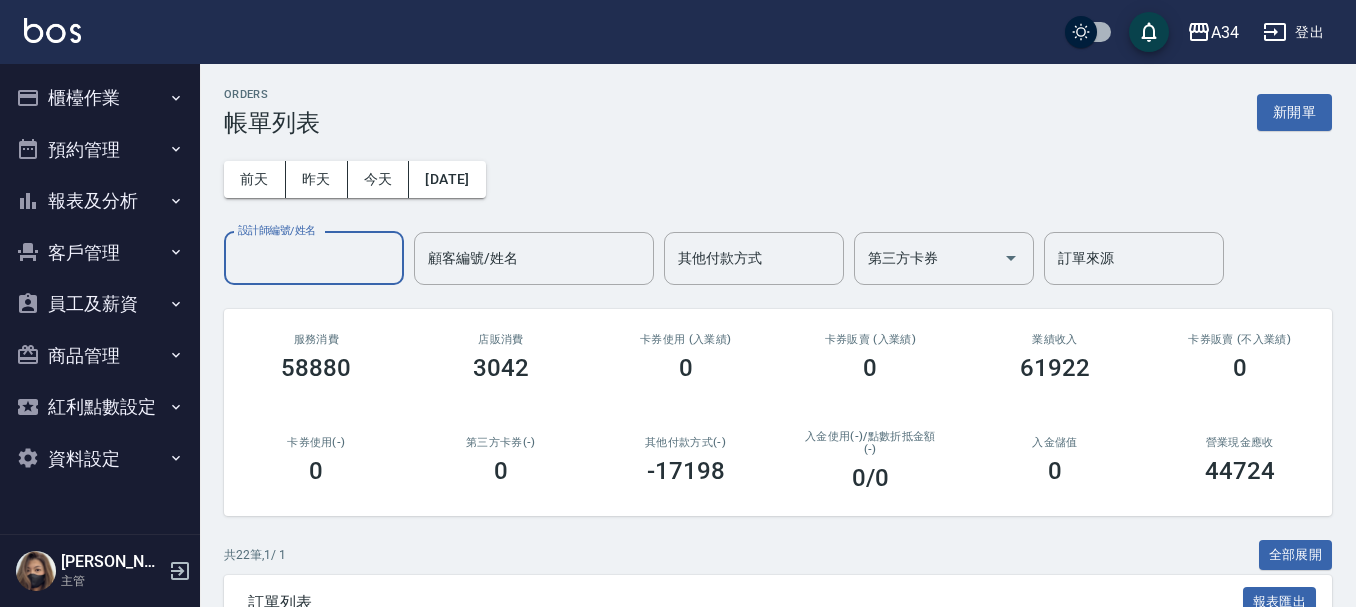 click on "預約管理" at bounding box center (100, 150) 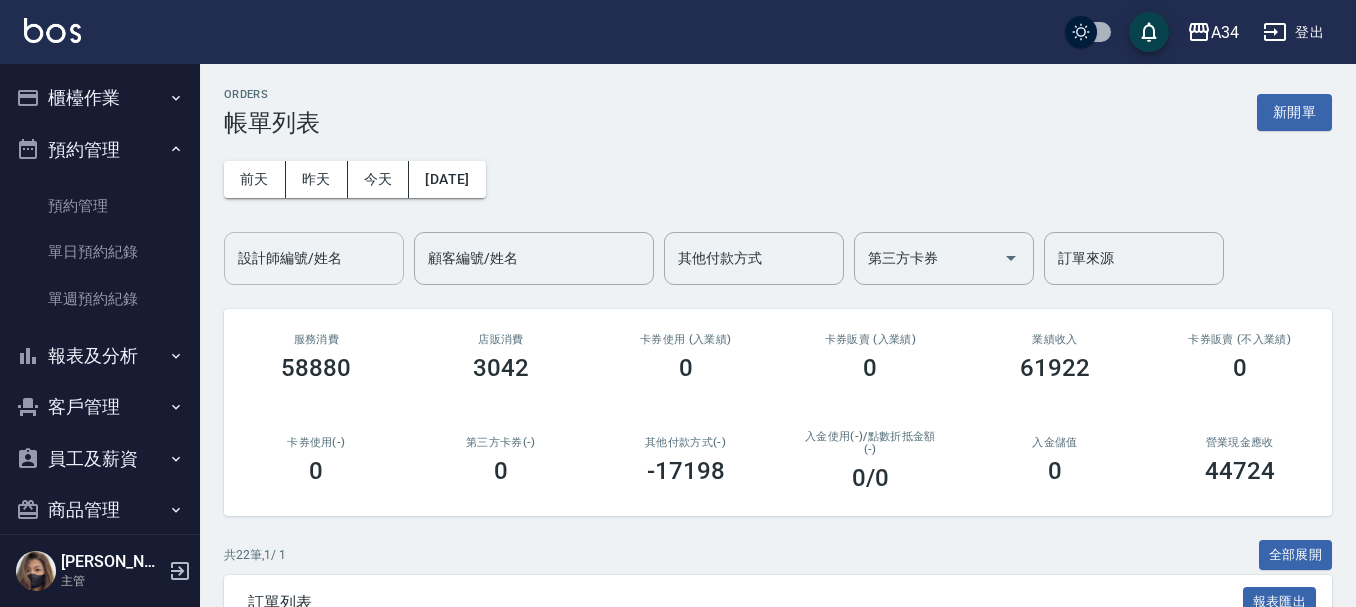 click on "報表及分析" at bounding box center [100, 356] 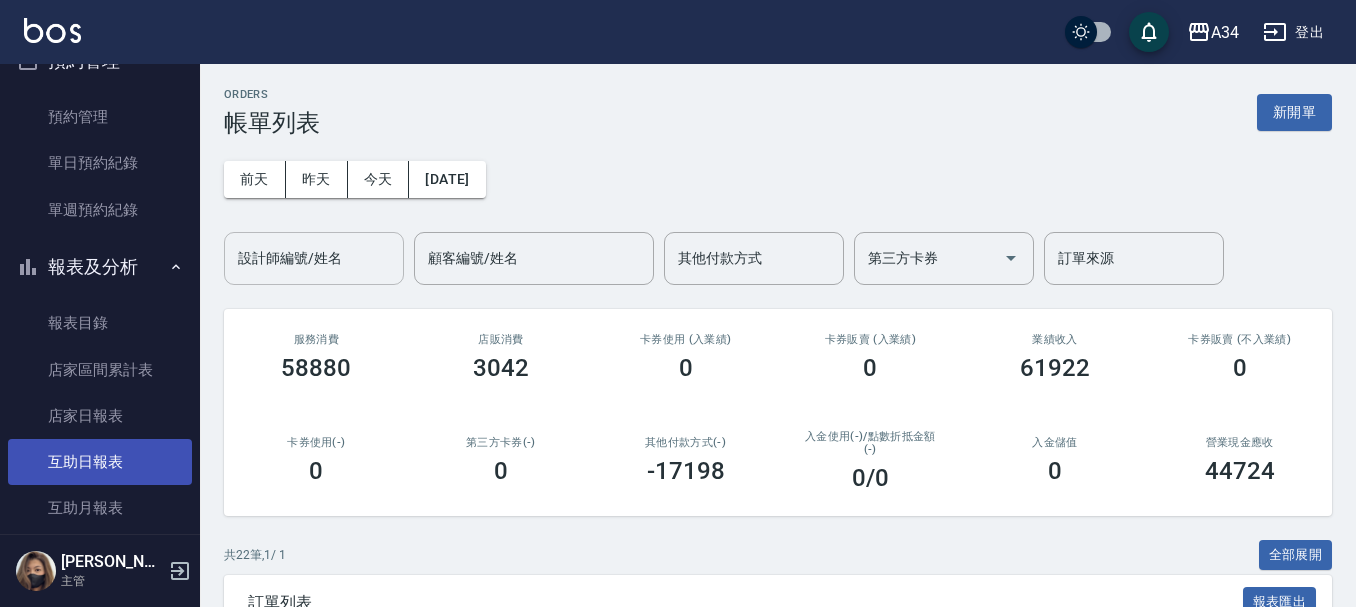 scroll, scrollTop: 200, scrollLeft: 0, axis: vertical 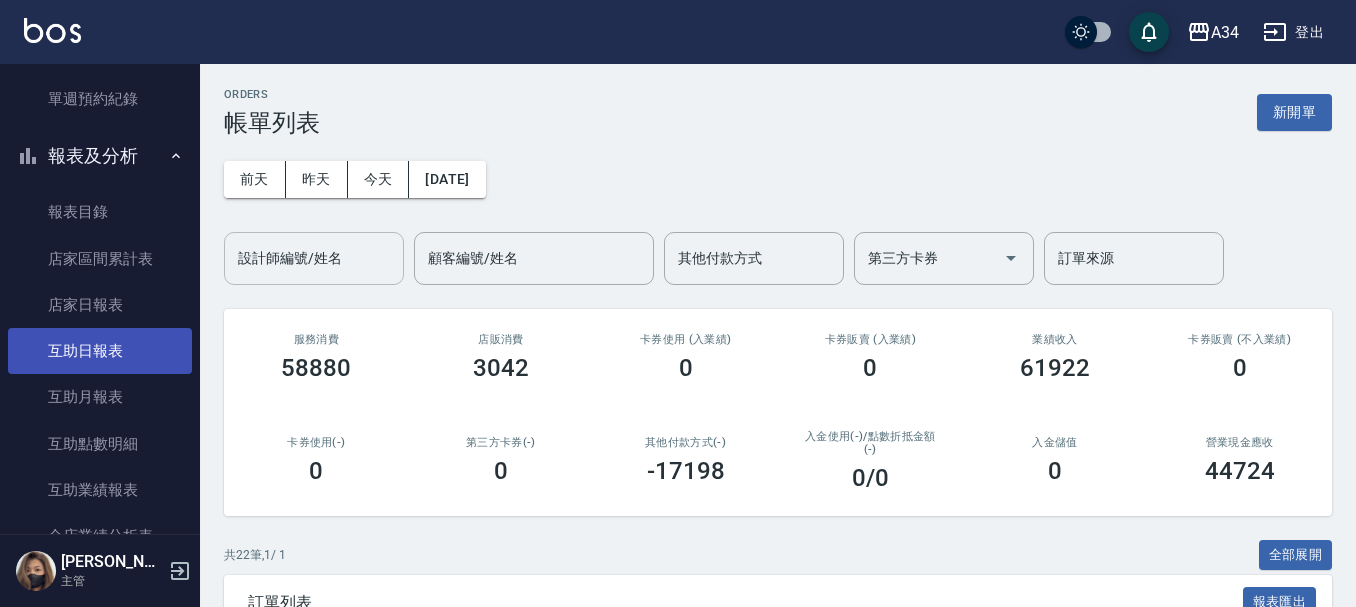 click on "互助日報表" at bounding box center (100, 351) 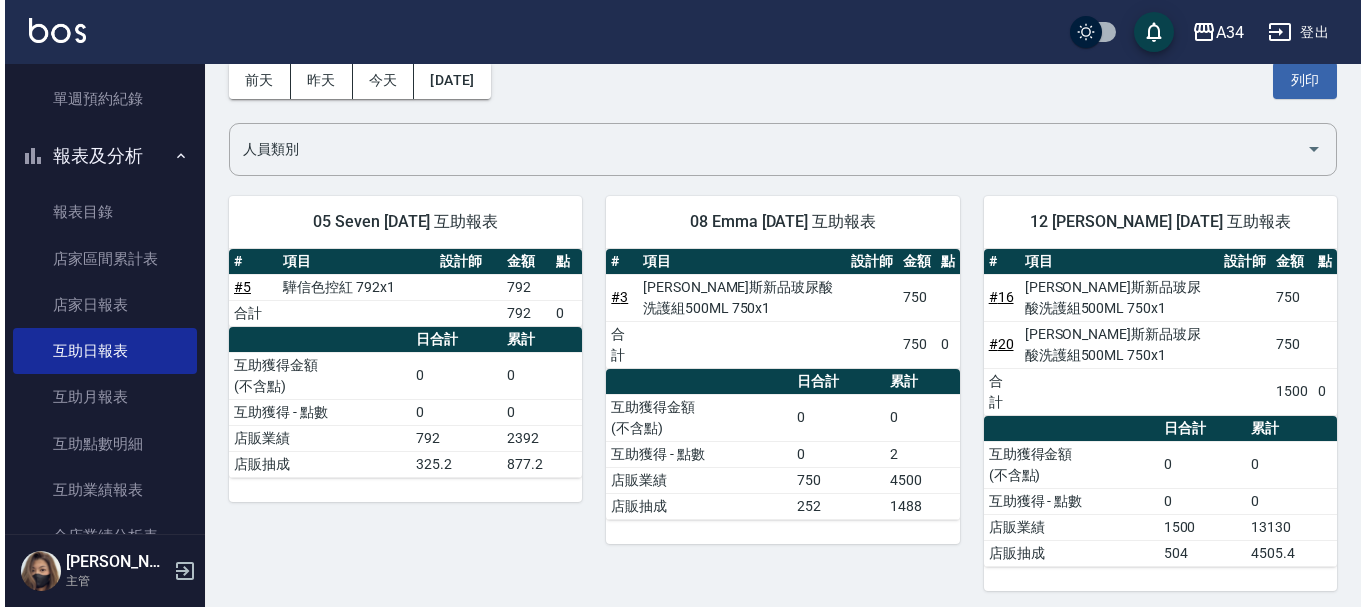 scroll, scrollTop: 0, scrollLeft: 0, axis: both 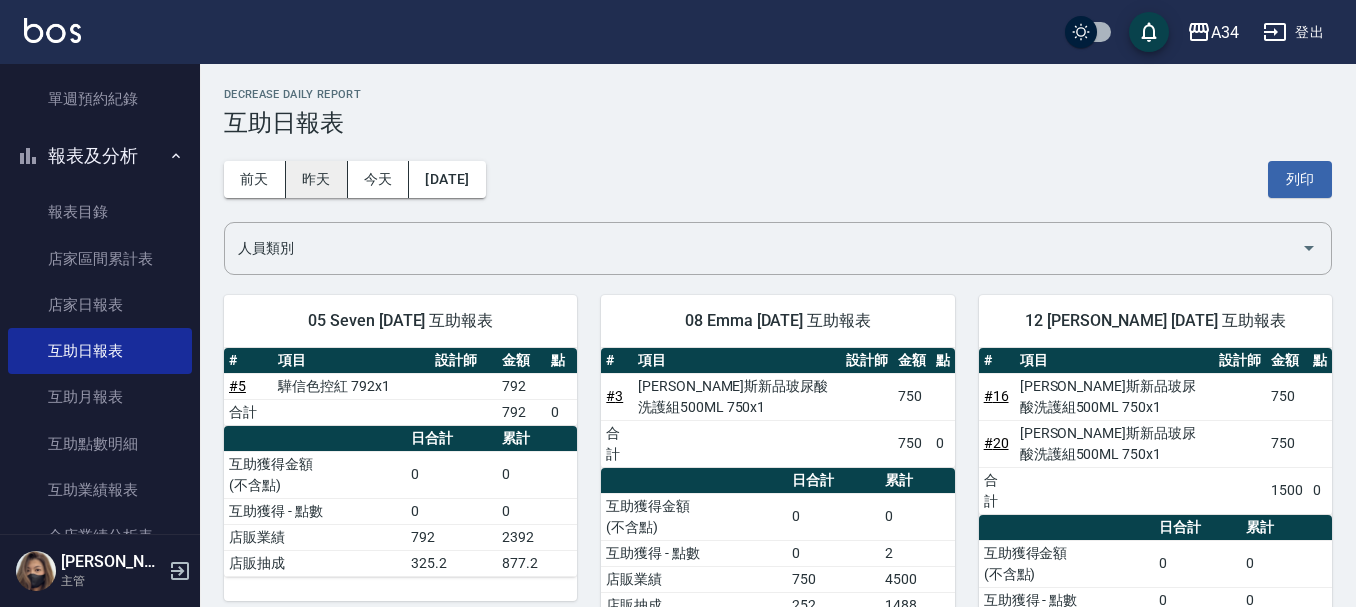 click on "昨天" at bounding box center [317, 179] 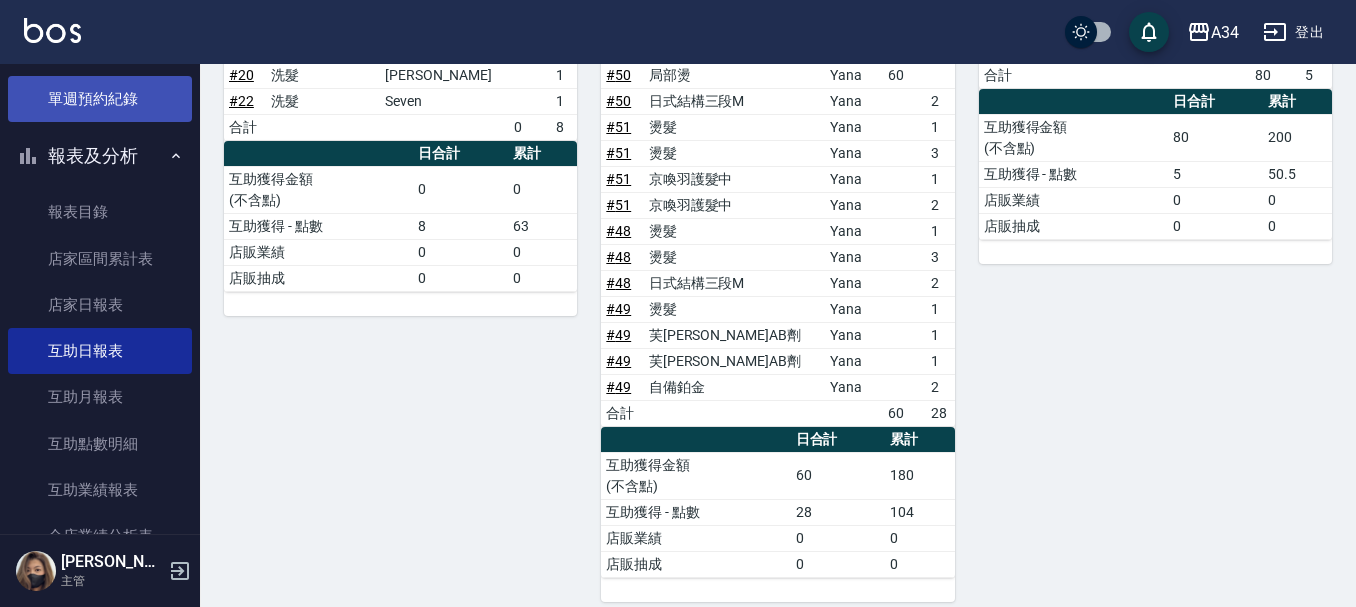 scroll, scrollTop: 1160, scrollLeft: 0, axis: vertical 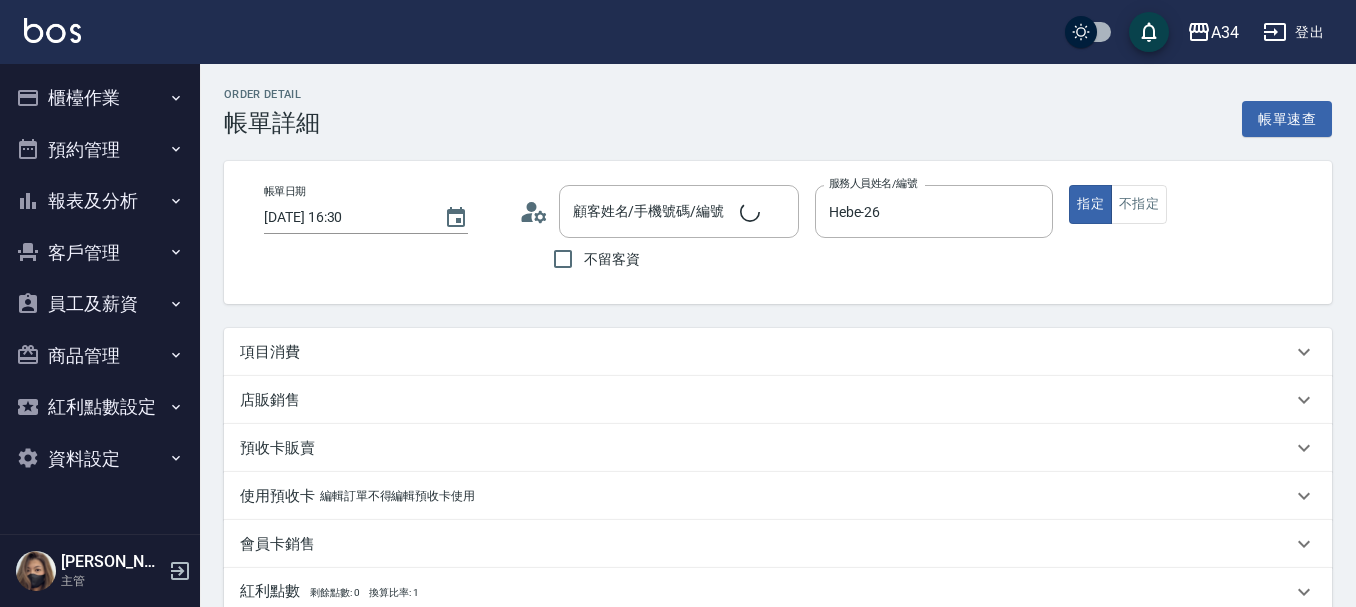 type on "[PERSON_NAME]/0913600510/0913600510" 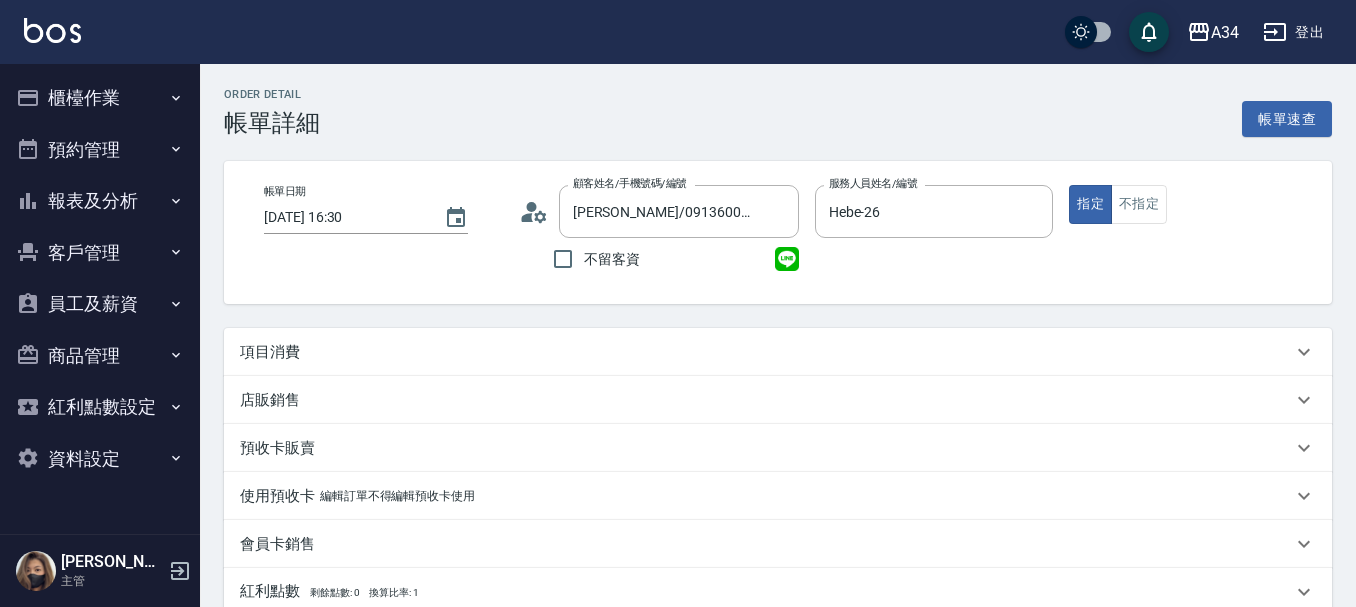 click on "項目消費" at bounding box center (766, 352) 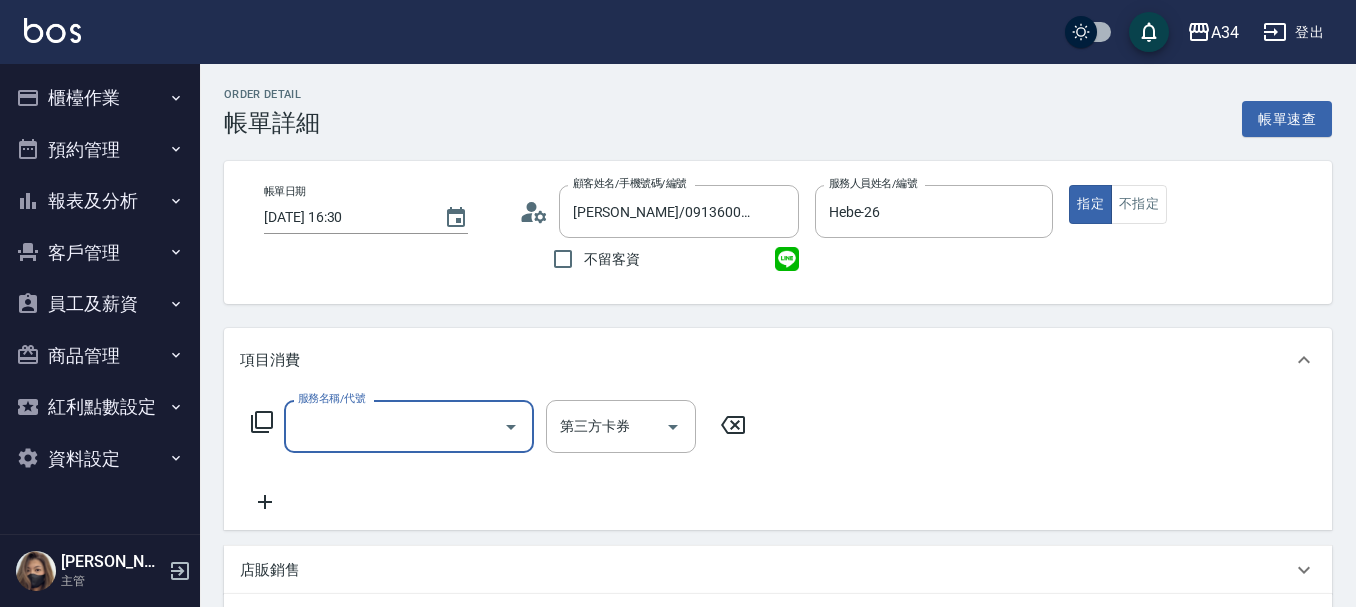 scroll, scrollTop: 0, scrollLeft: 0, axis: both 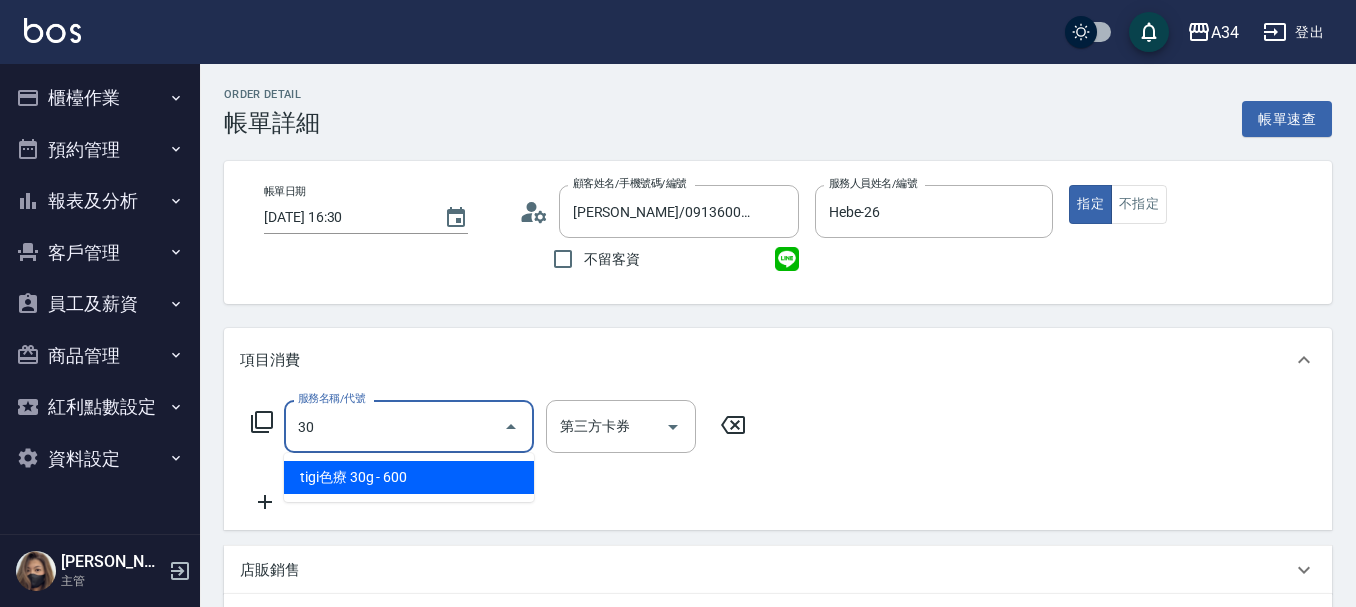 type on "301" 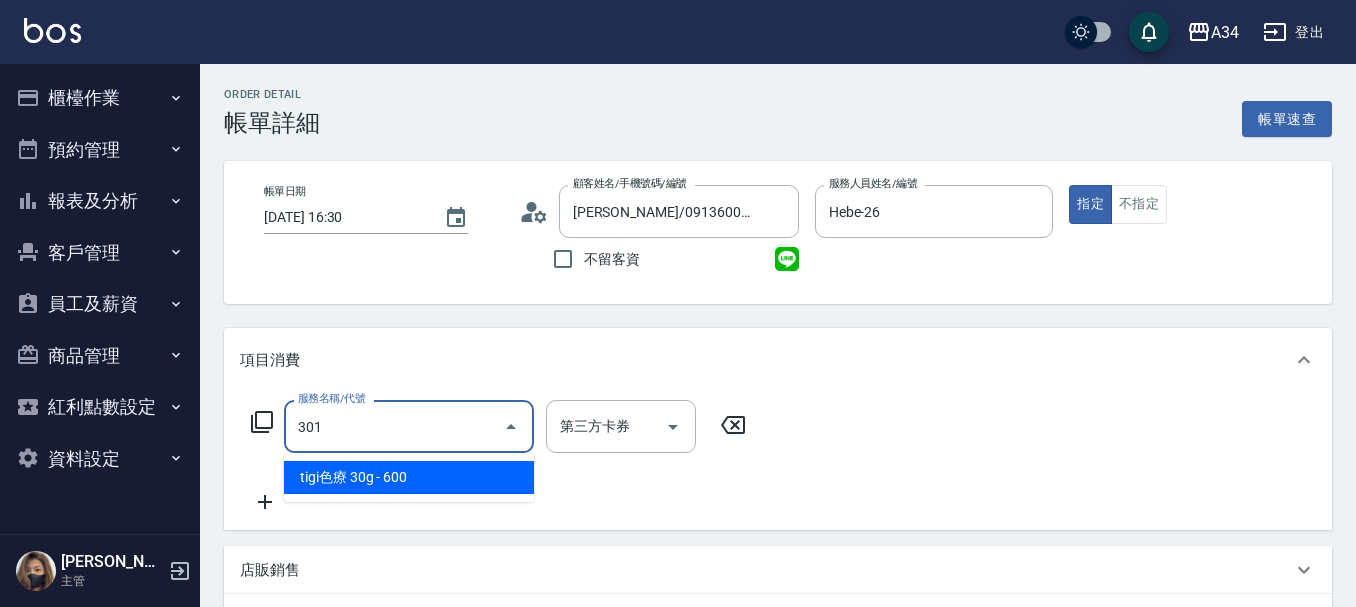 type on "150" 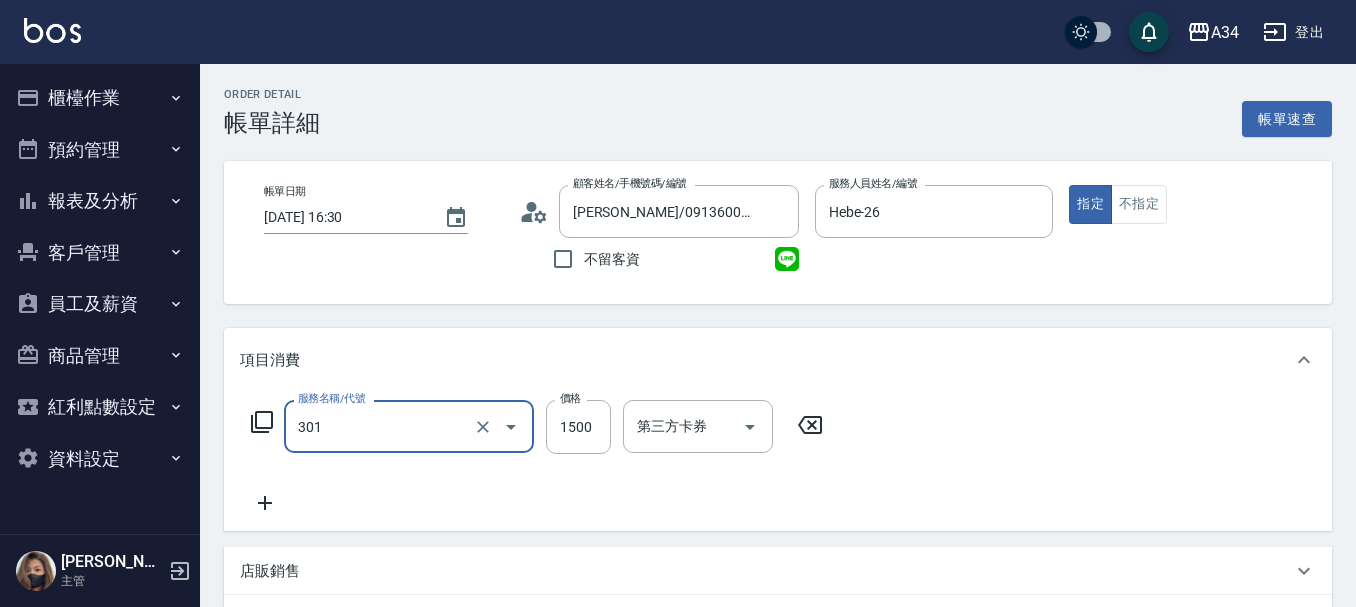 type on "燙髮(301)" 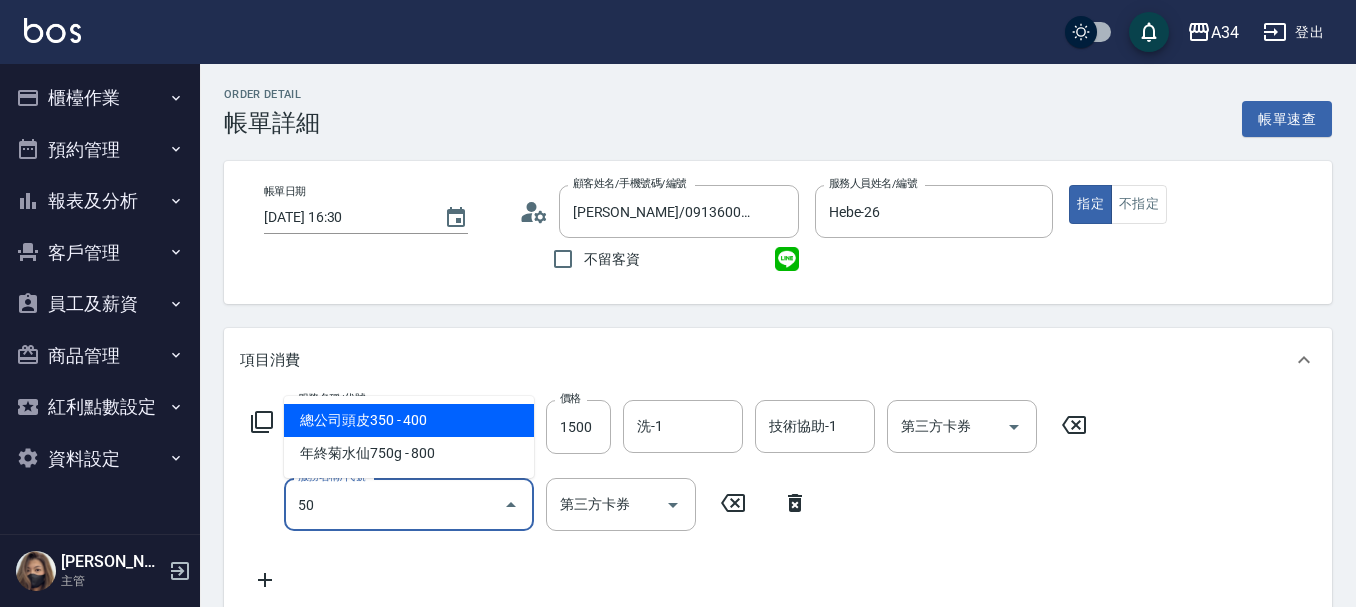 type on "501" 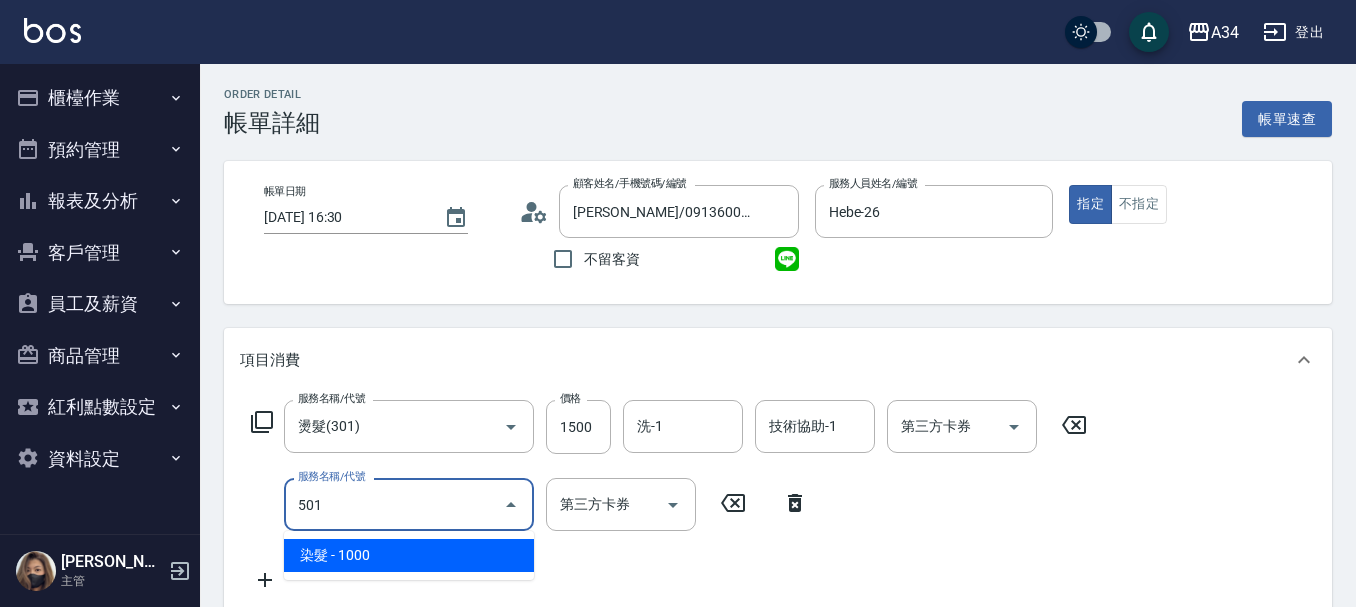 type on "250" 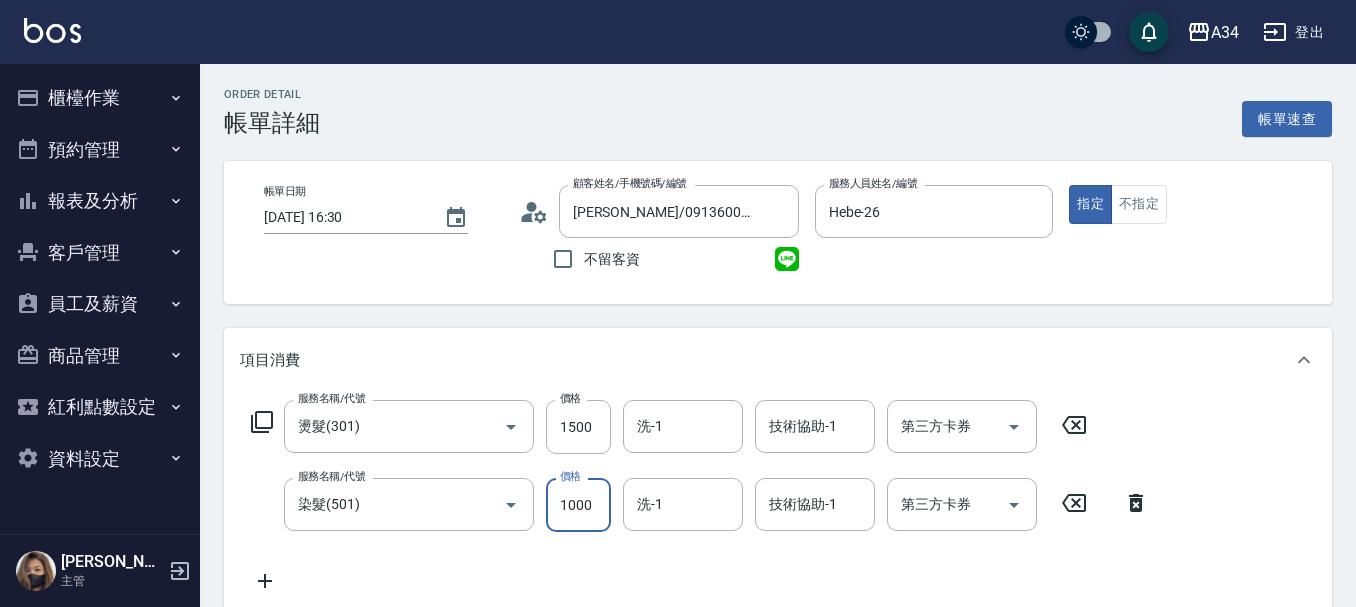 type on "150" 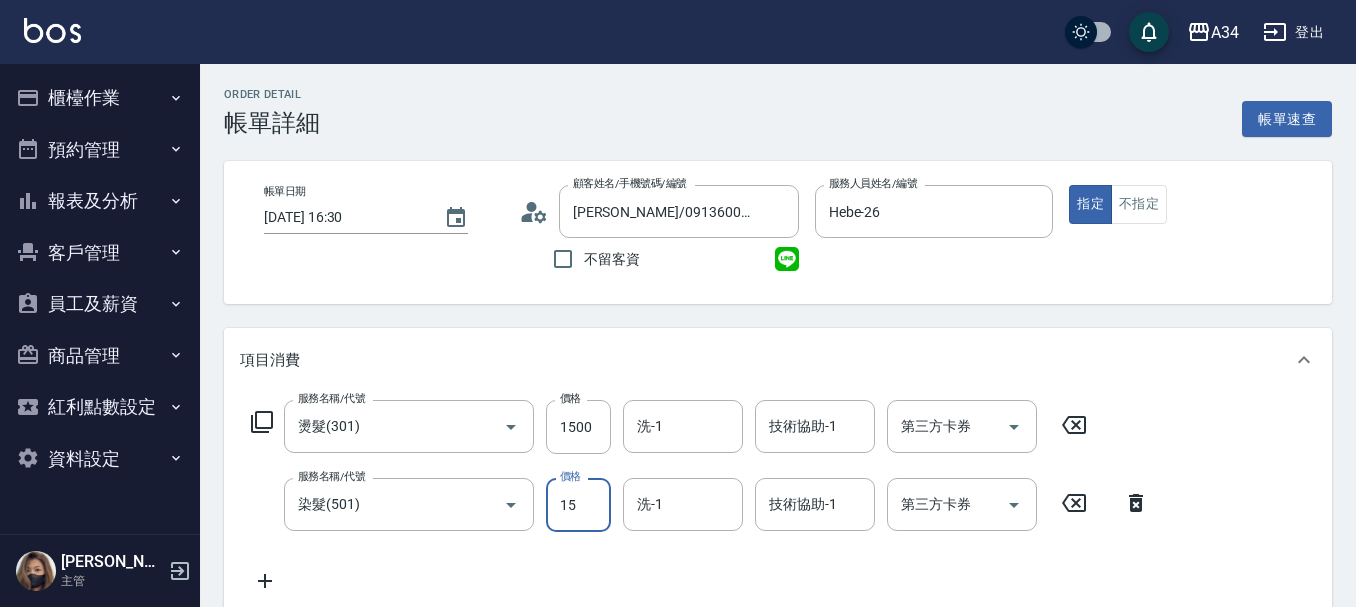 type on "150" 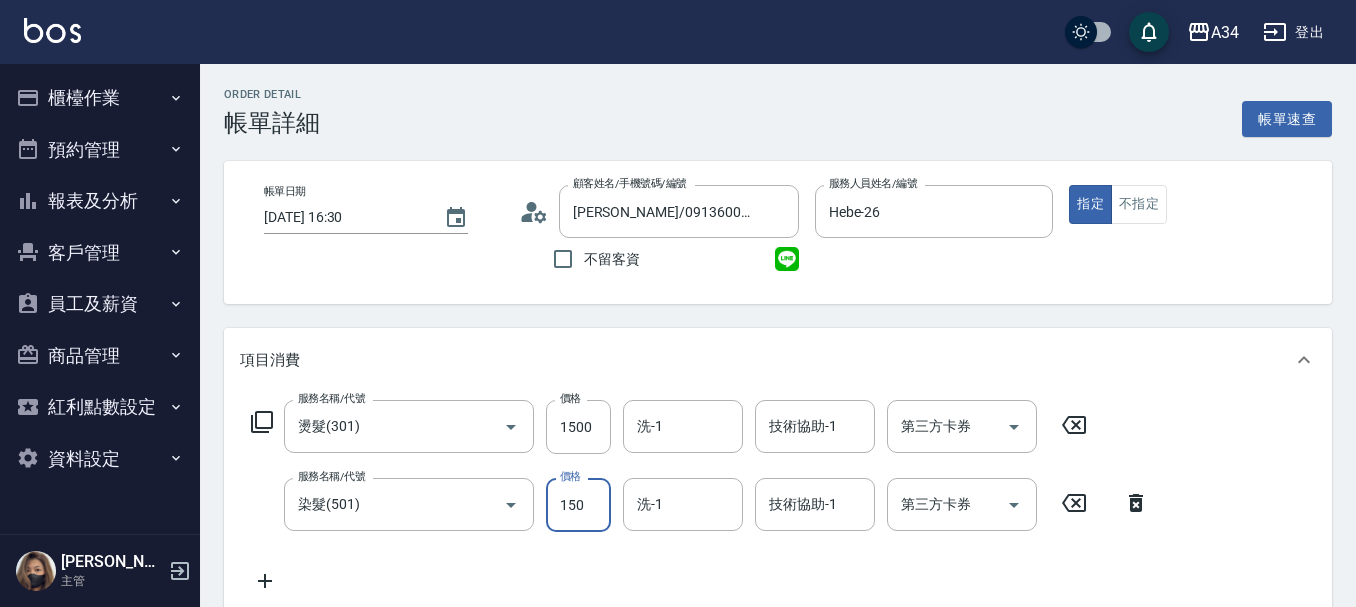type on "300" 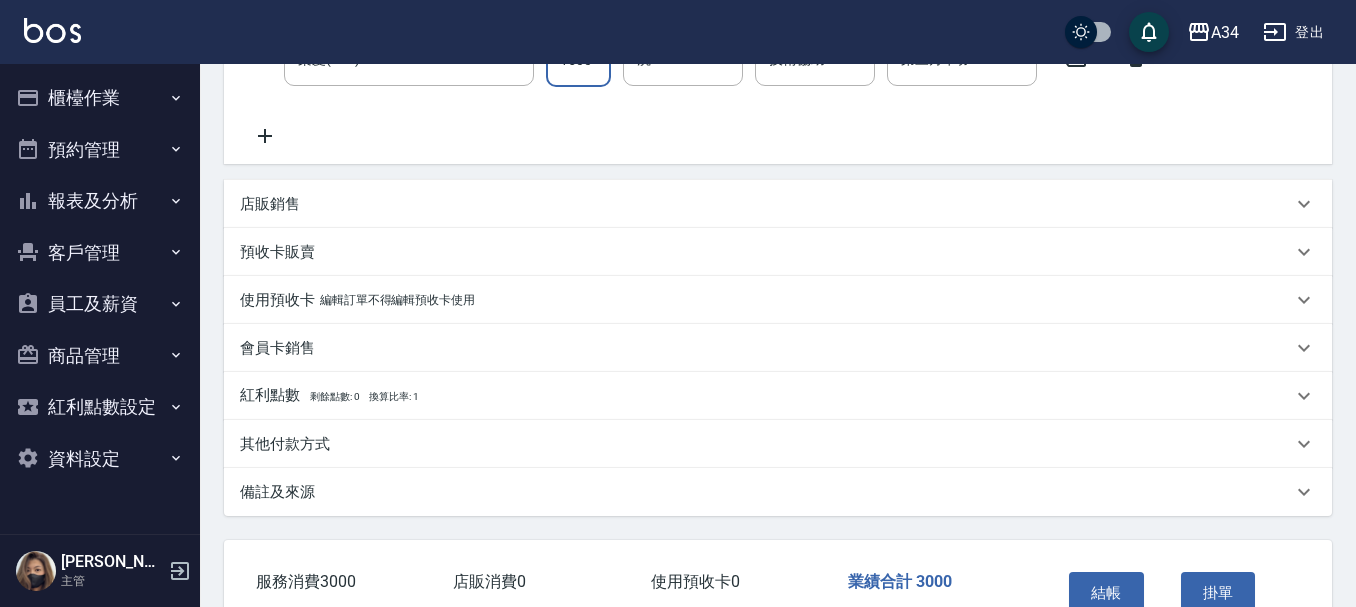 scroll, scrollTop: 500, scrollLeft: 0, axis: vertical 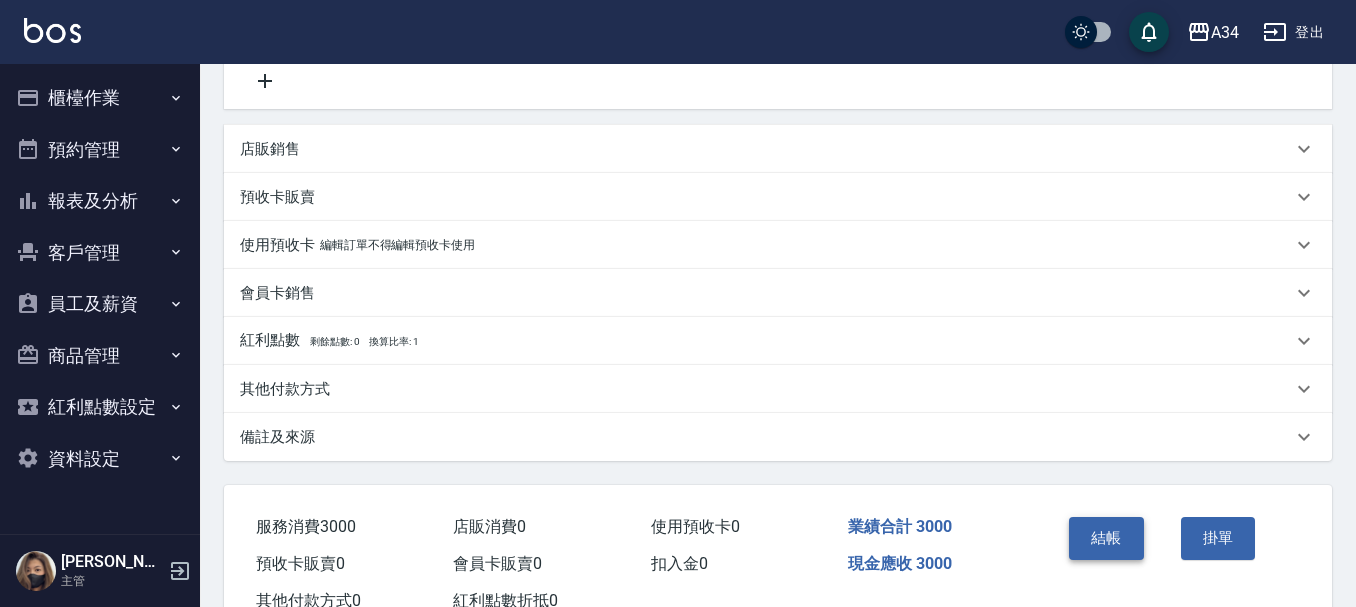 type on "1500" 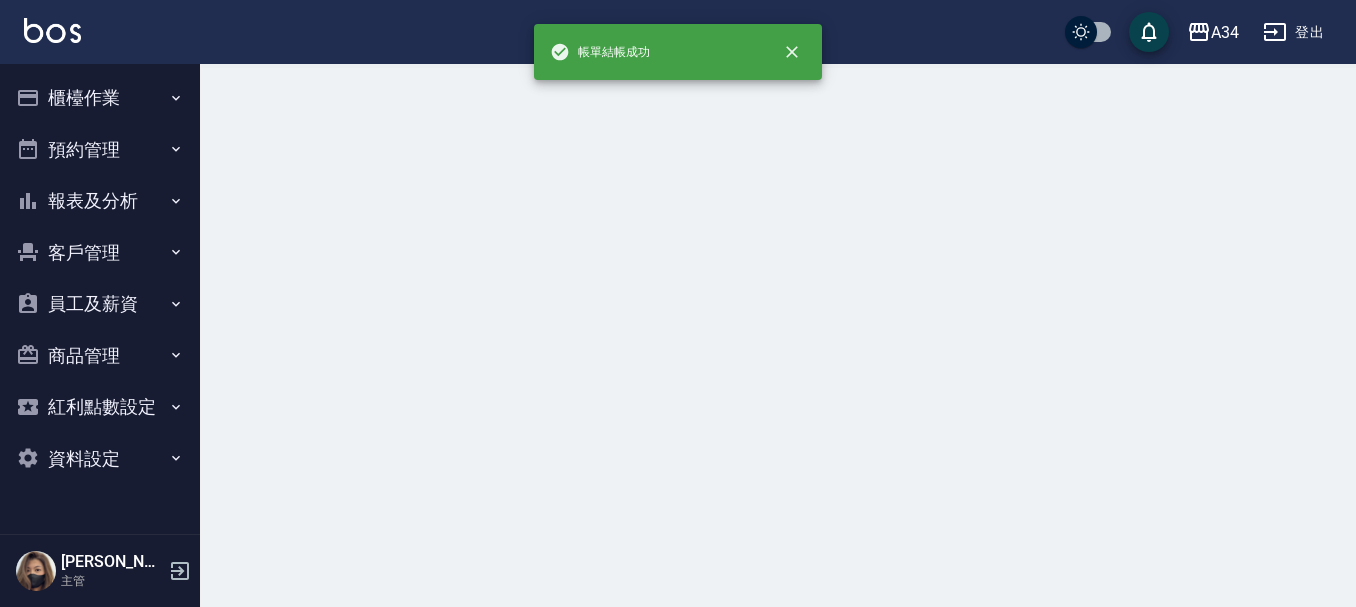 scroll, scrollTop: 0, scrollLeft: 0, axis: both 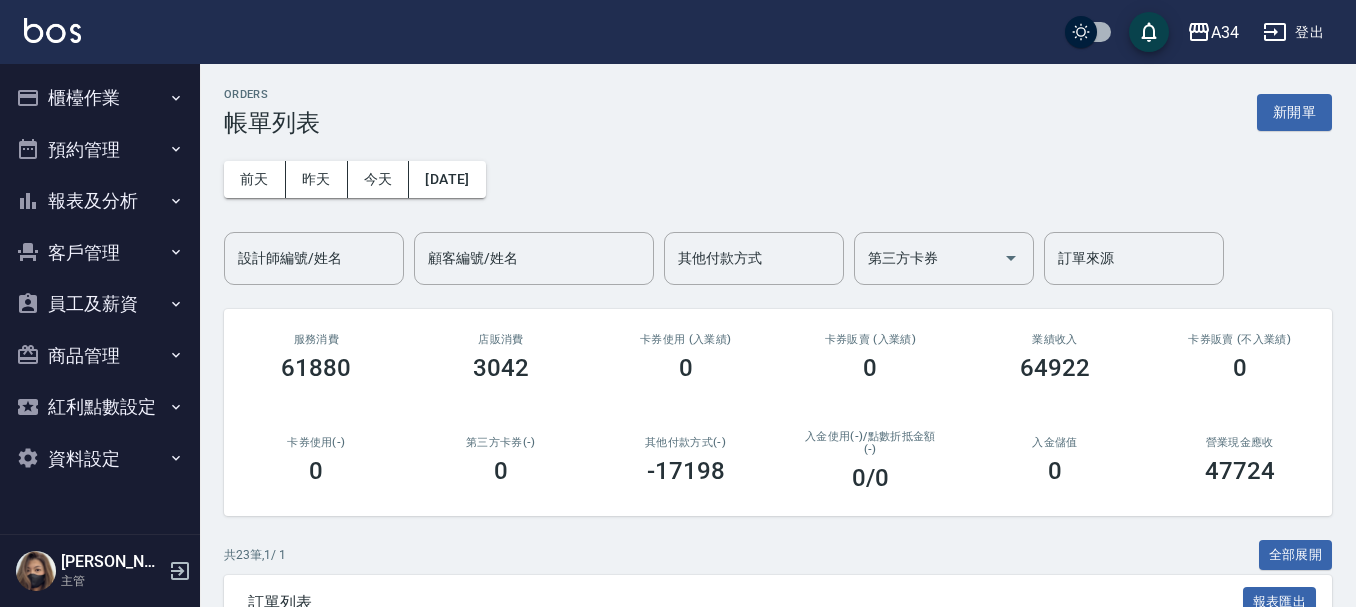 click 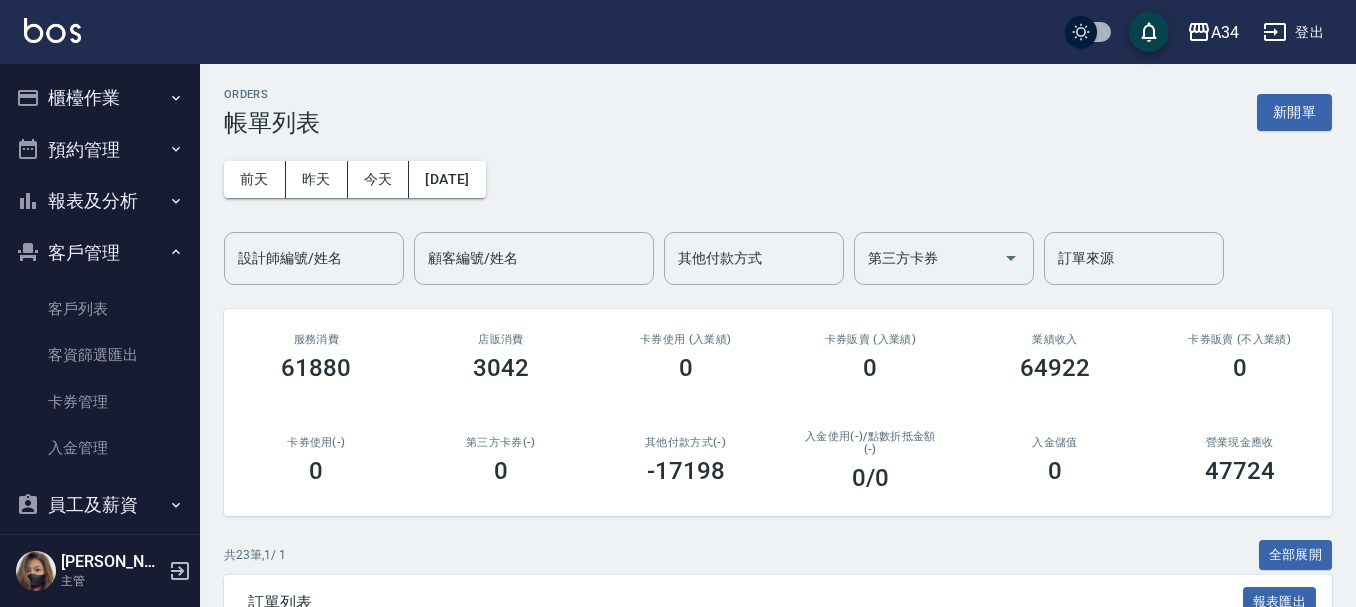 click on "報表及分析" at bounding box center (100, 201) 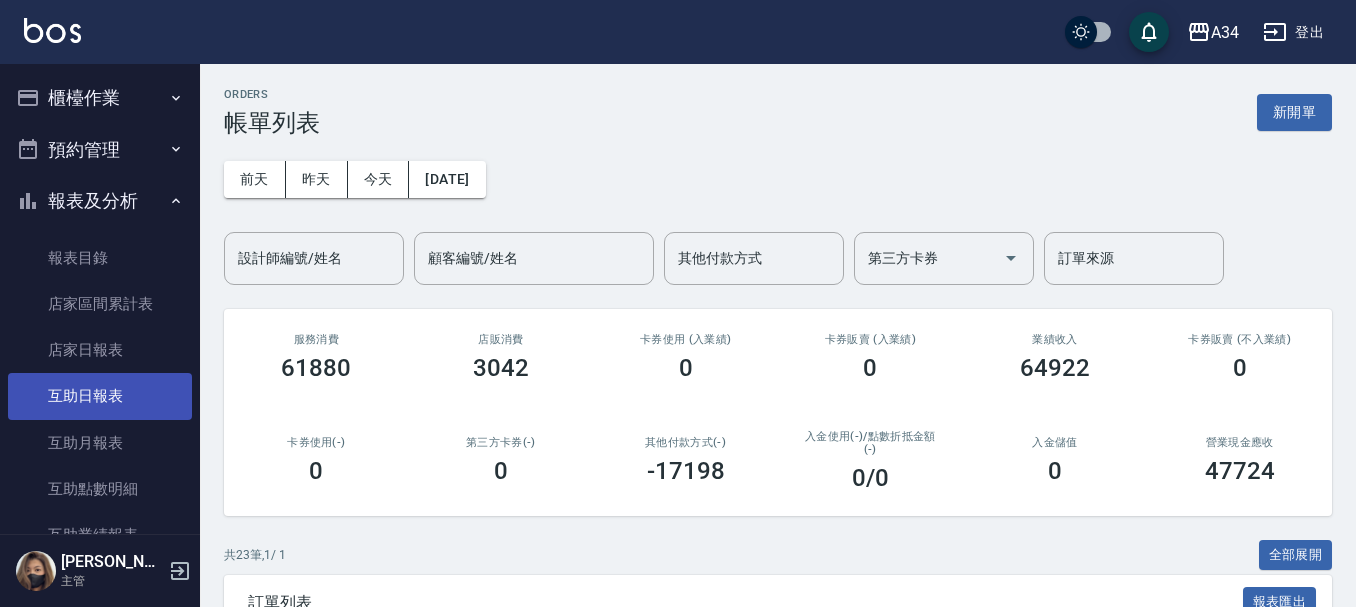 scroll, scrollTop: 100, scrollLeft: 0, axis: vertical 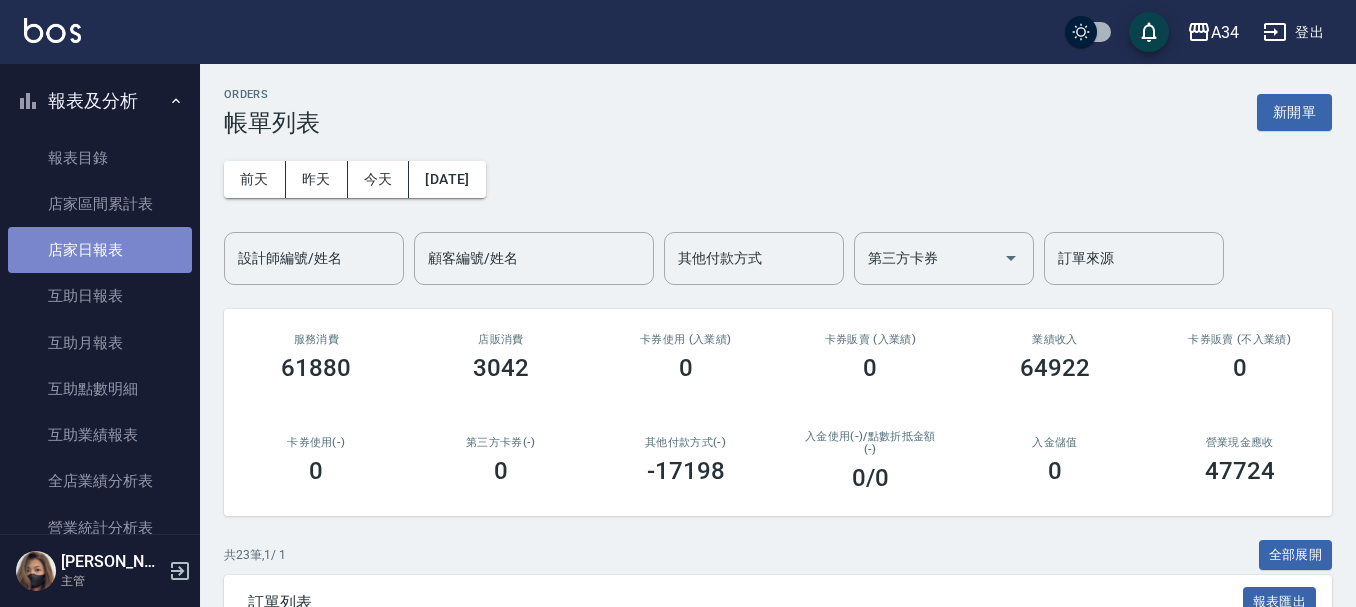 click on "店家日報表" at bounding box center [100, 250] 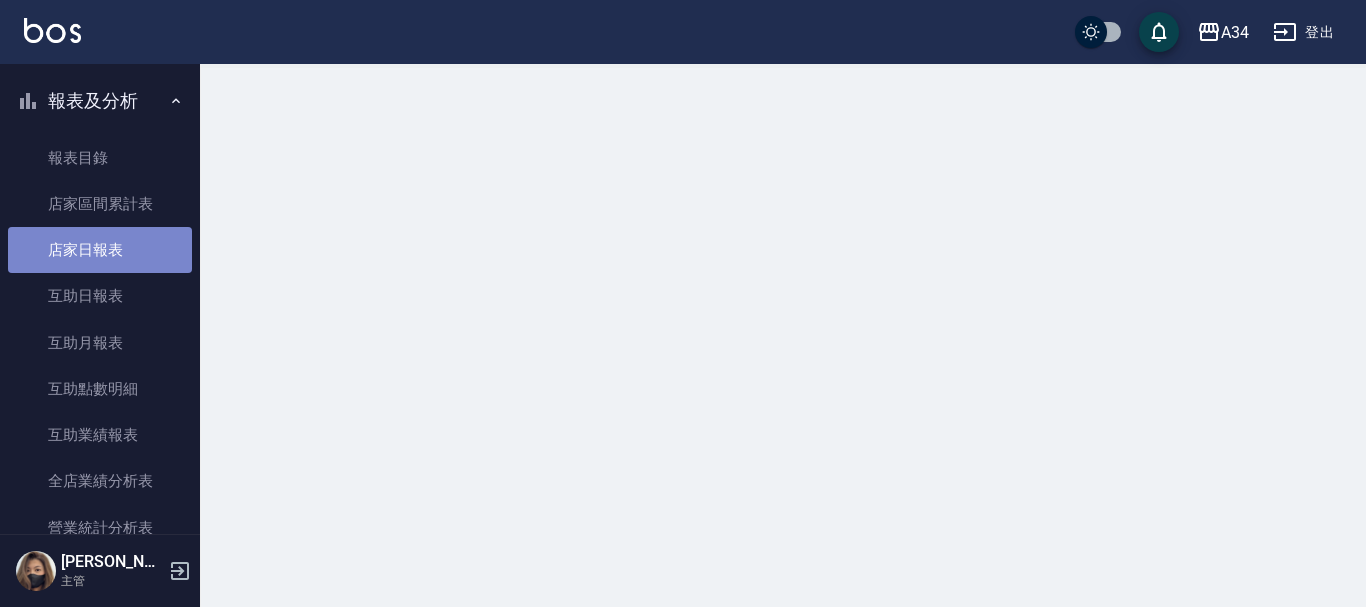 click on "店家日報表" at bounding box center [100, 250] 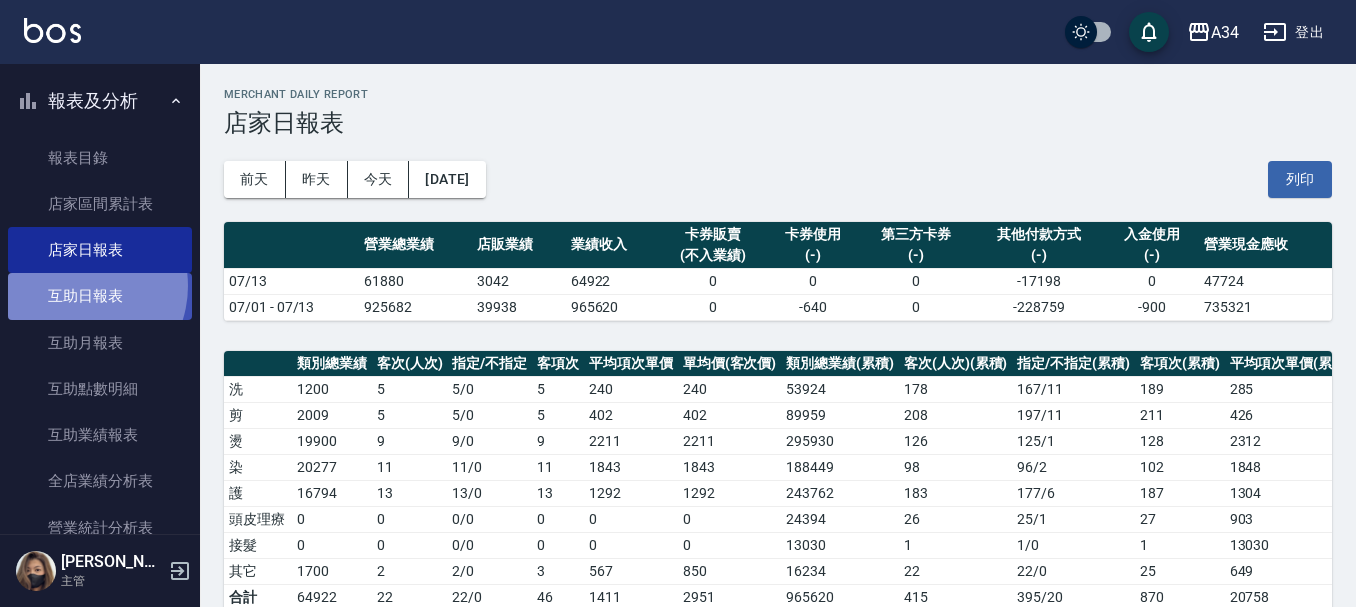 click on "互助日報表" at bounding box center (100, 296) 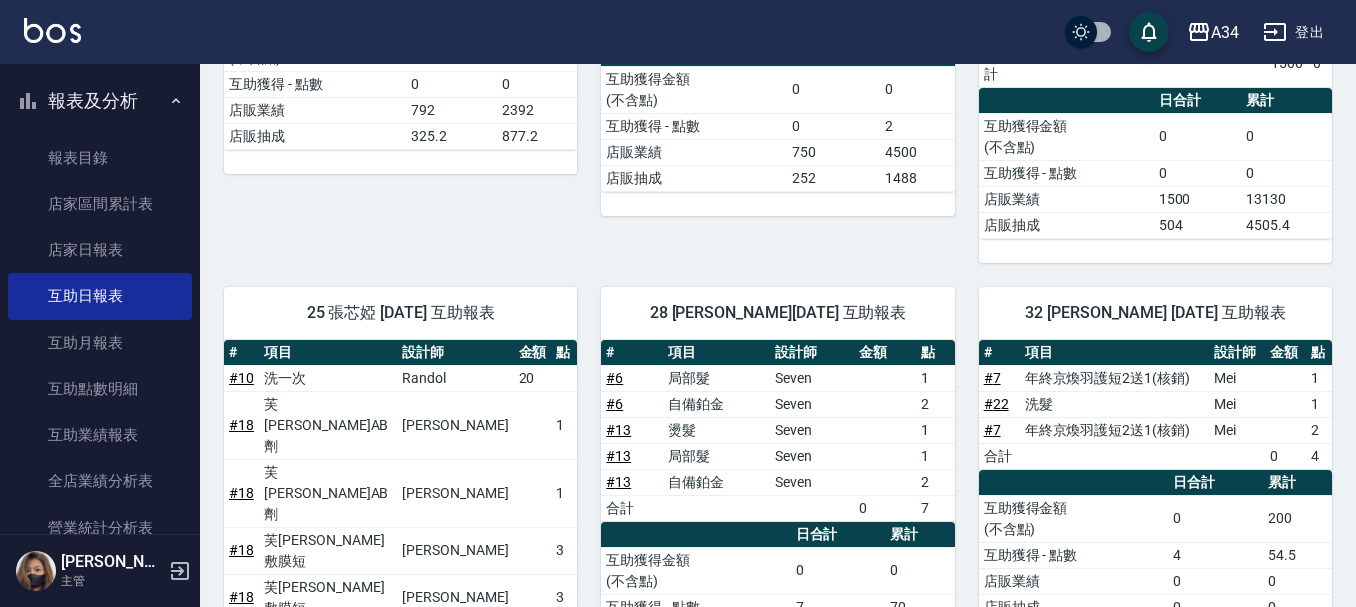 scroll, scrollTop: 400, scrollLeft: 0, axis: vertical 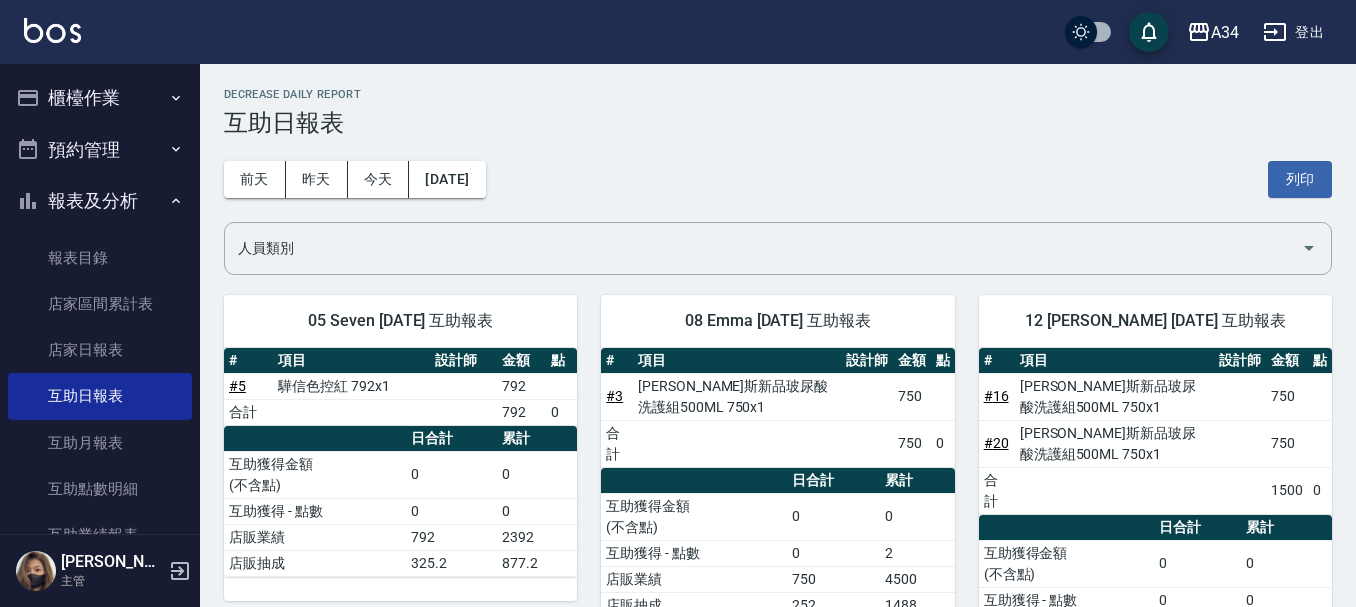 click on "櫃檯作業" at bounding box center (100, 98) 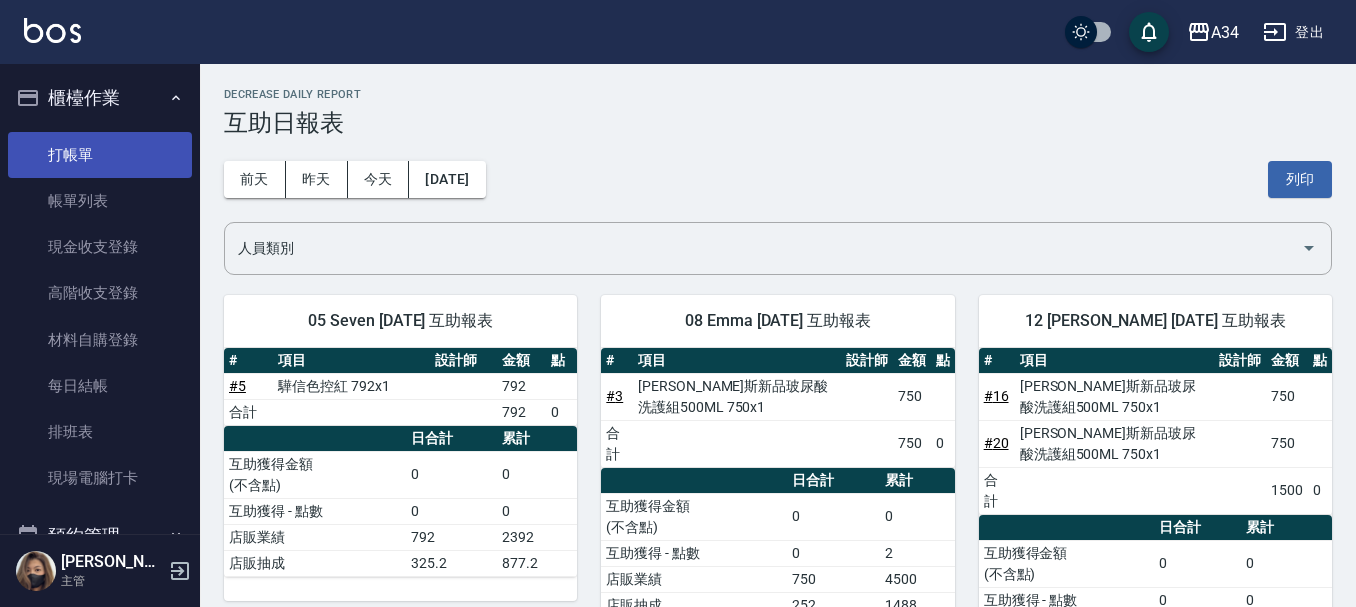 click on "打帳單" at bounding box center [100, 155] 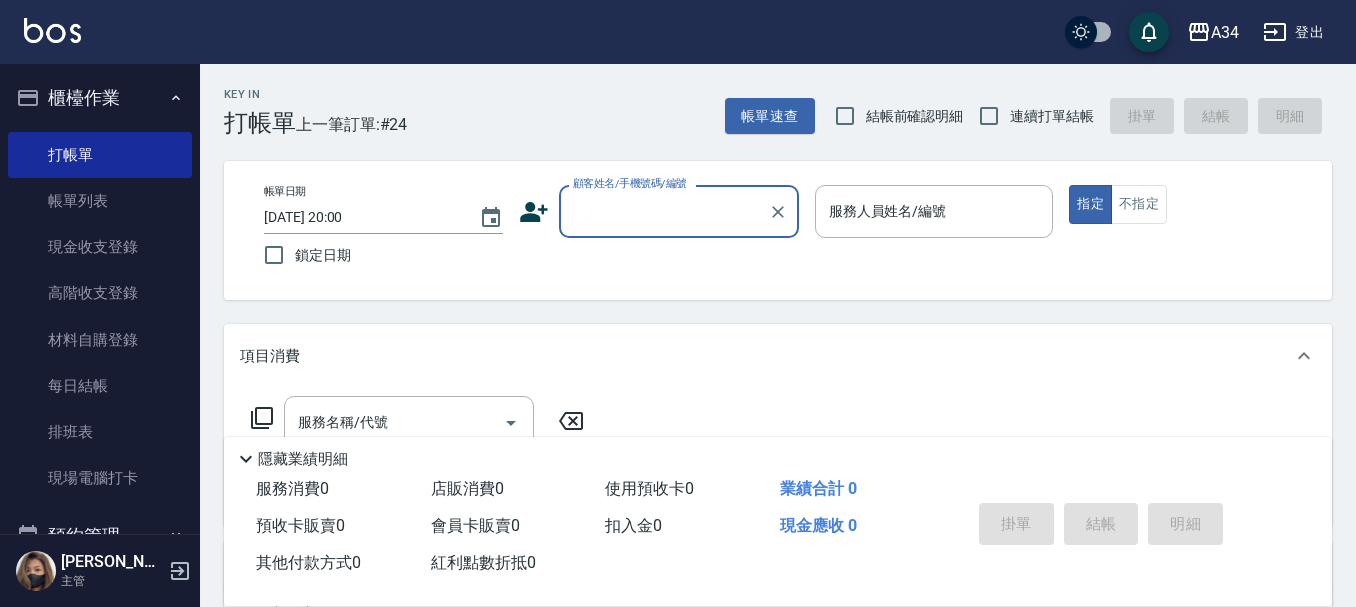click 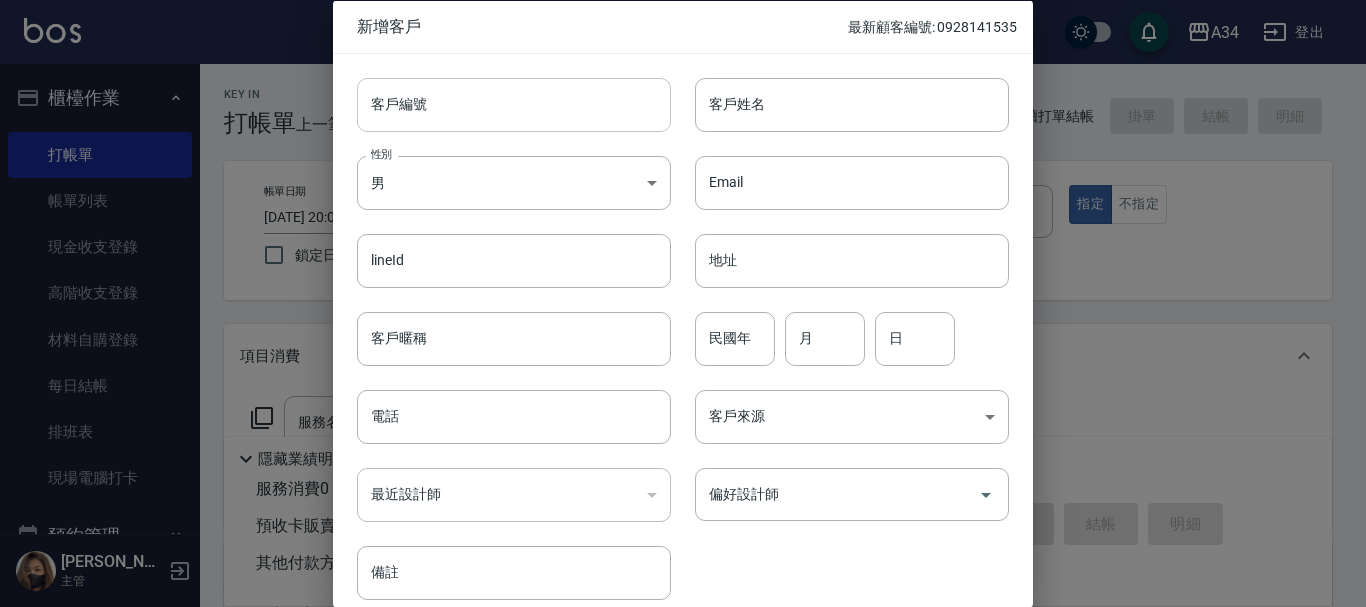 click on "客戶編號" at bounding box center [514, 104] 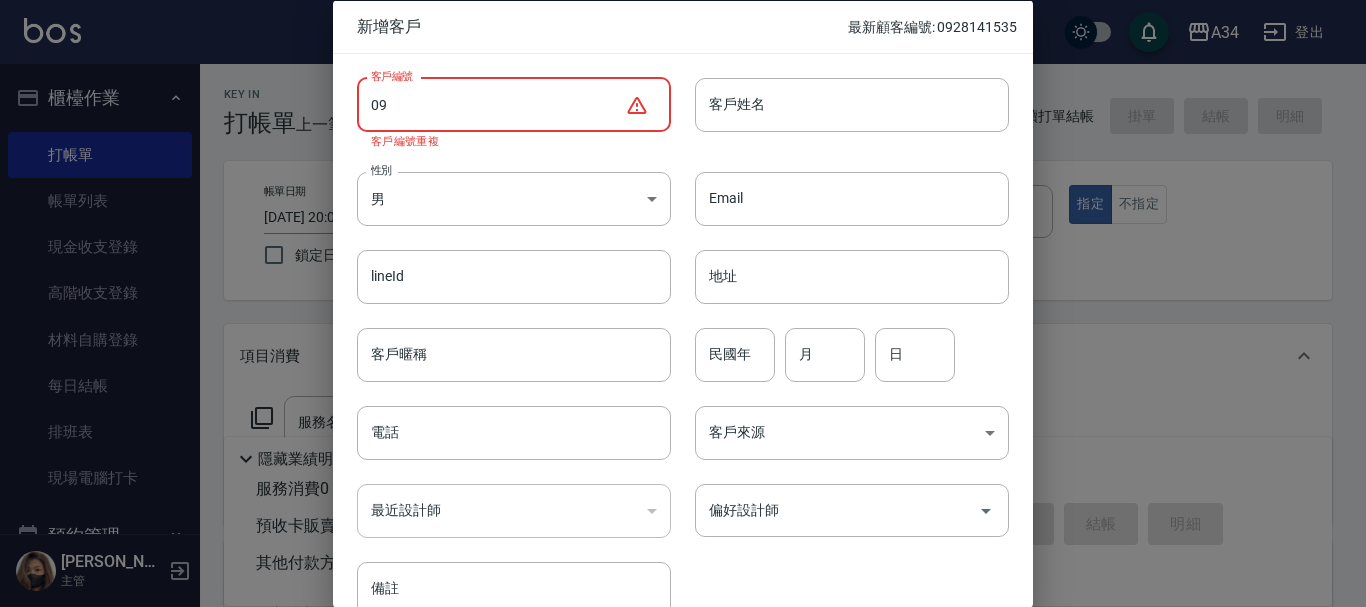 type on "09" 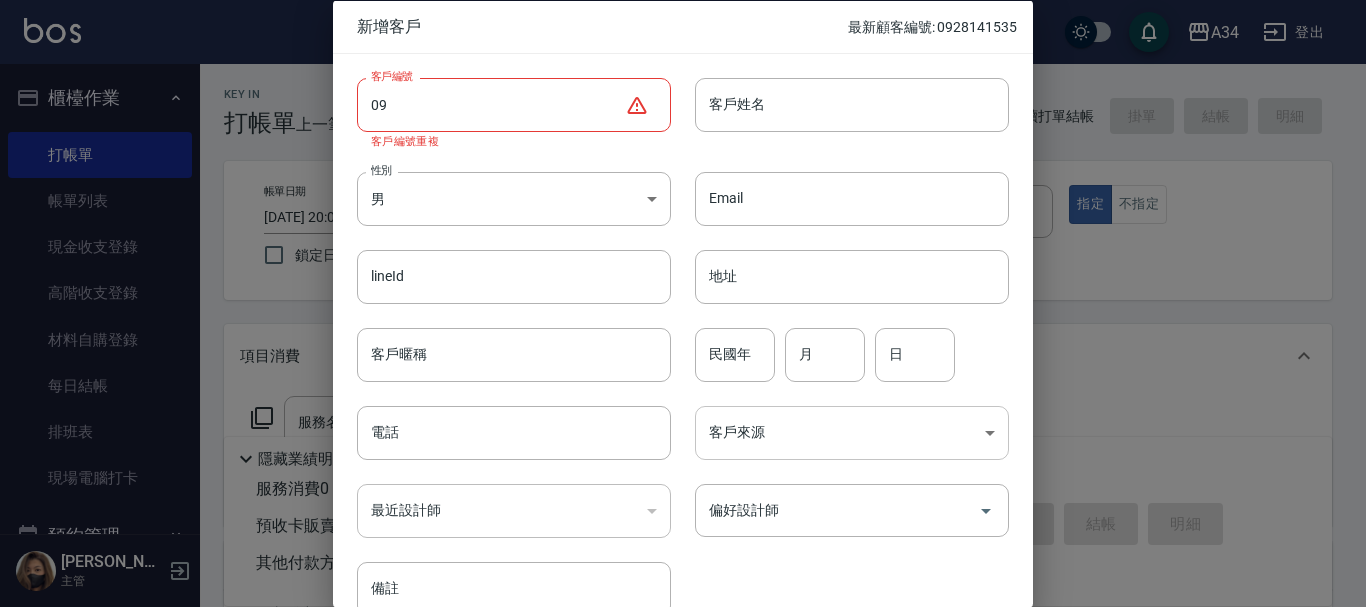 scroll, scrollTop: 102, scrollLeft: 0, axis: vertical 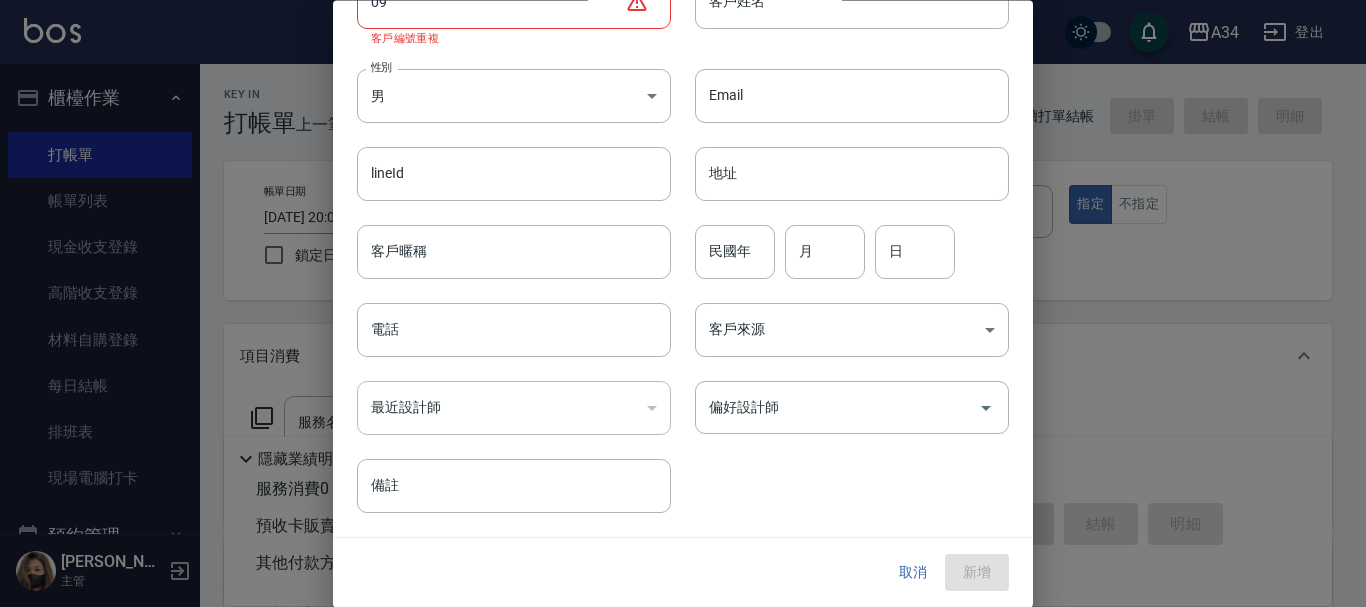 click on "取消" at bounding box center (913, 573) 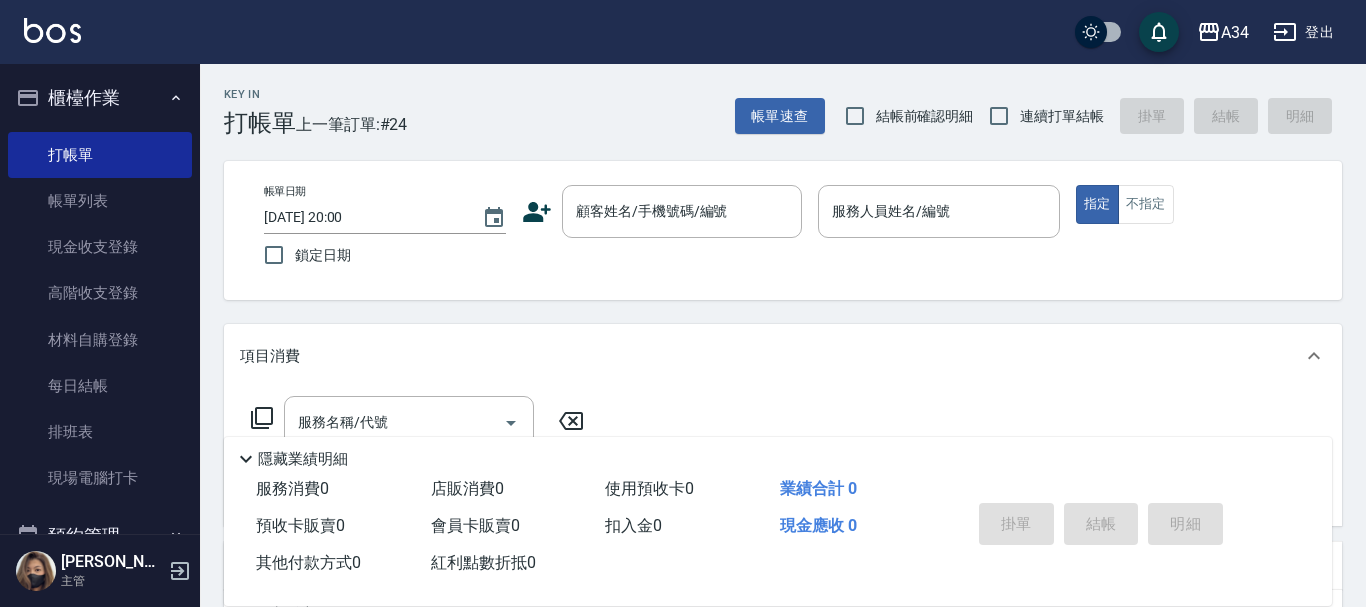 click on "服務消費  0 店販消費  0 使用預收卡  0 業績合計   0 預收卡販賣  0 會員卡販賣  0 扣入金  0 現金應收   0 其他付款方式  0 紅利點數折抵  0" at bounding box center [585, 526] 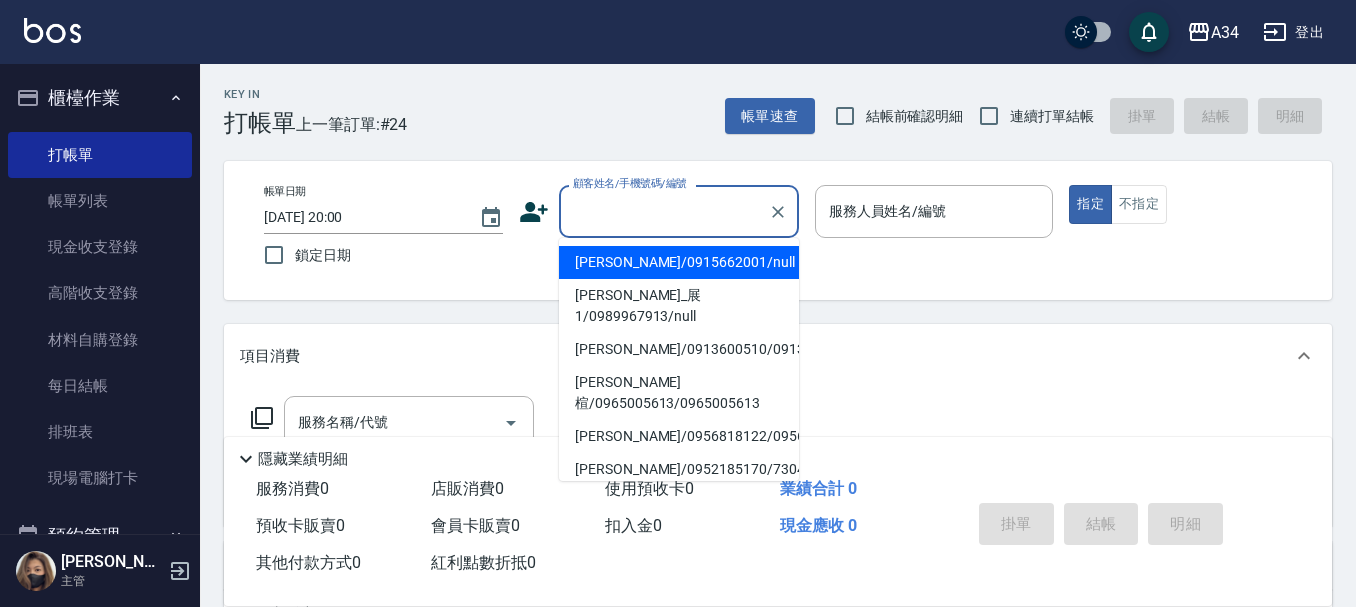 click on "顧客姓名/手機號碼/編號" at bounding box center [664, 211] 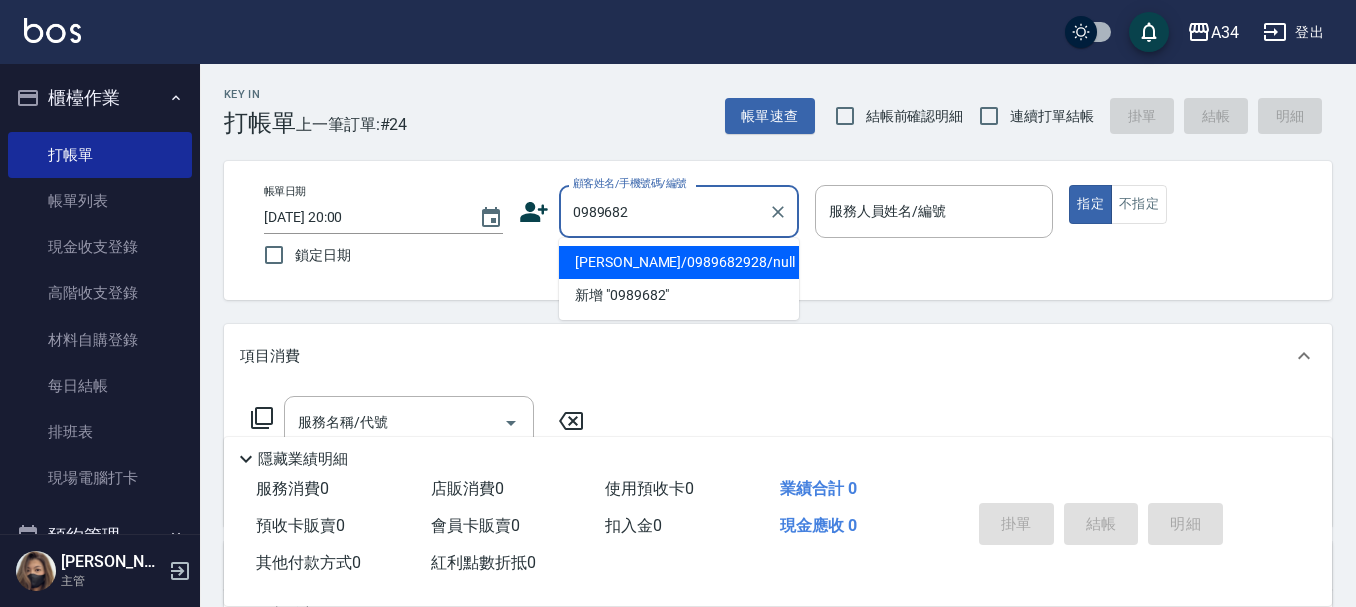 click on "Ashley/0989682928/null" at bounding box center (679, 262) 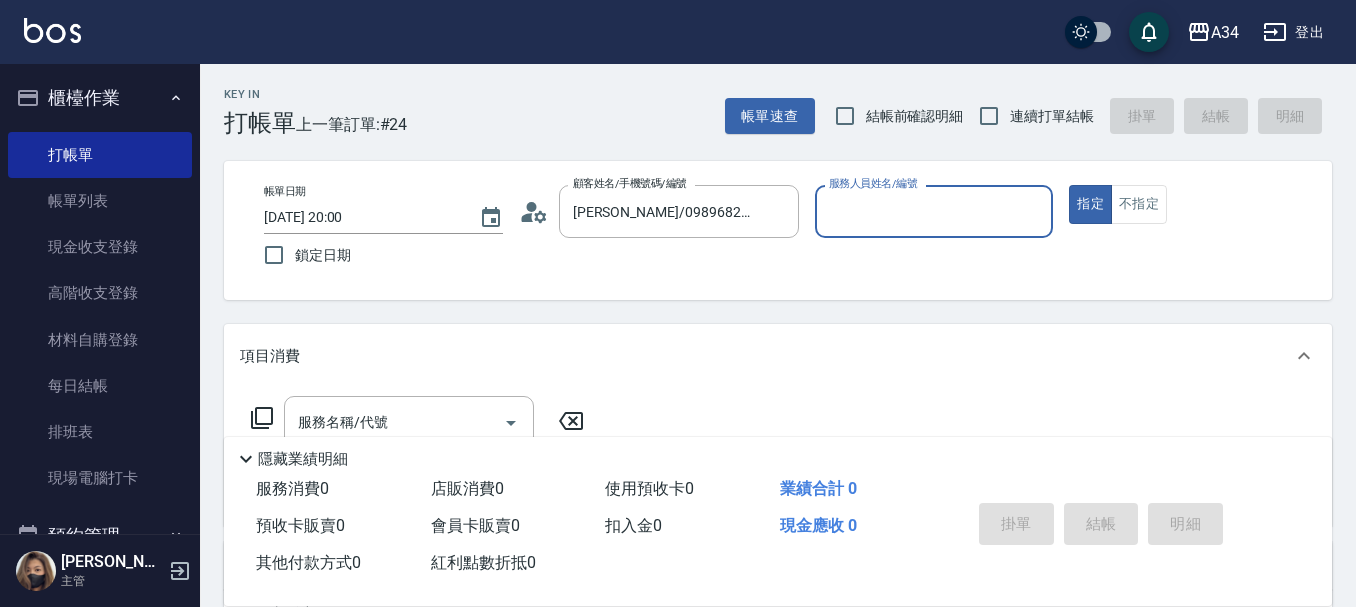 click 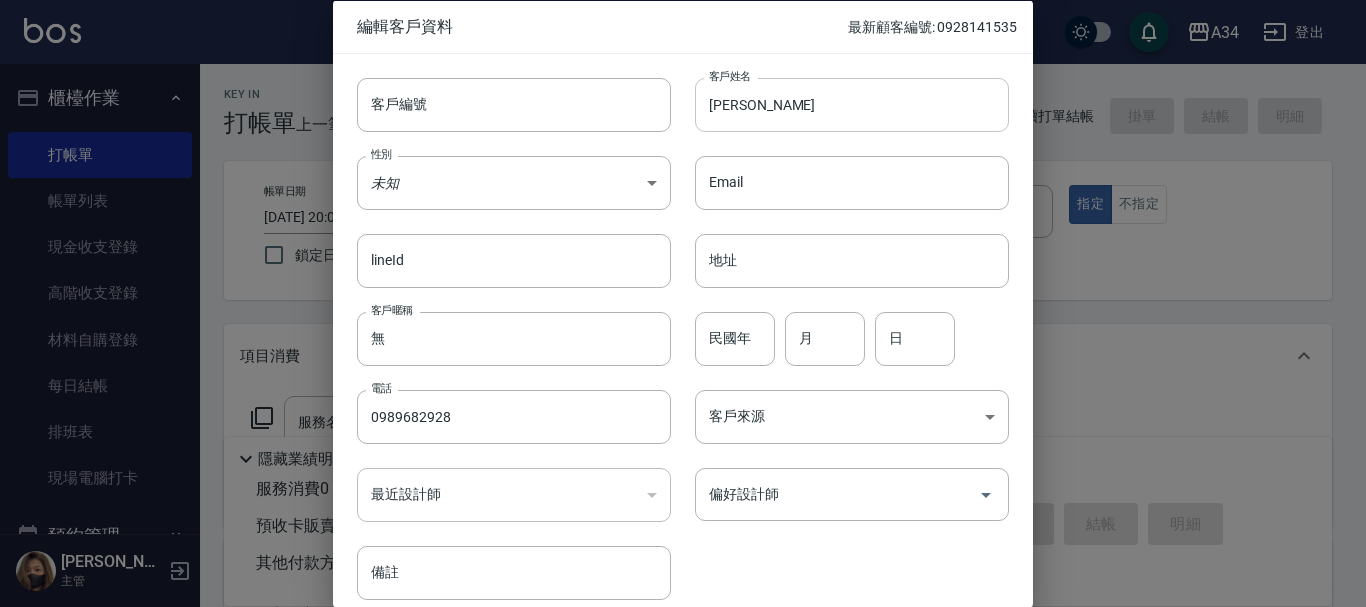 click on "Ashley" at bounding box center (852, 104) 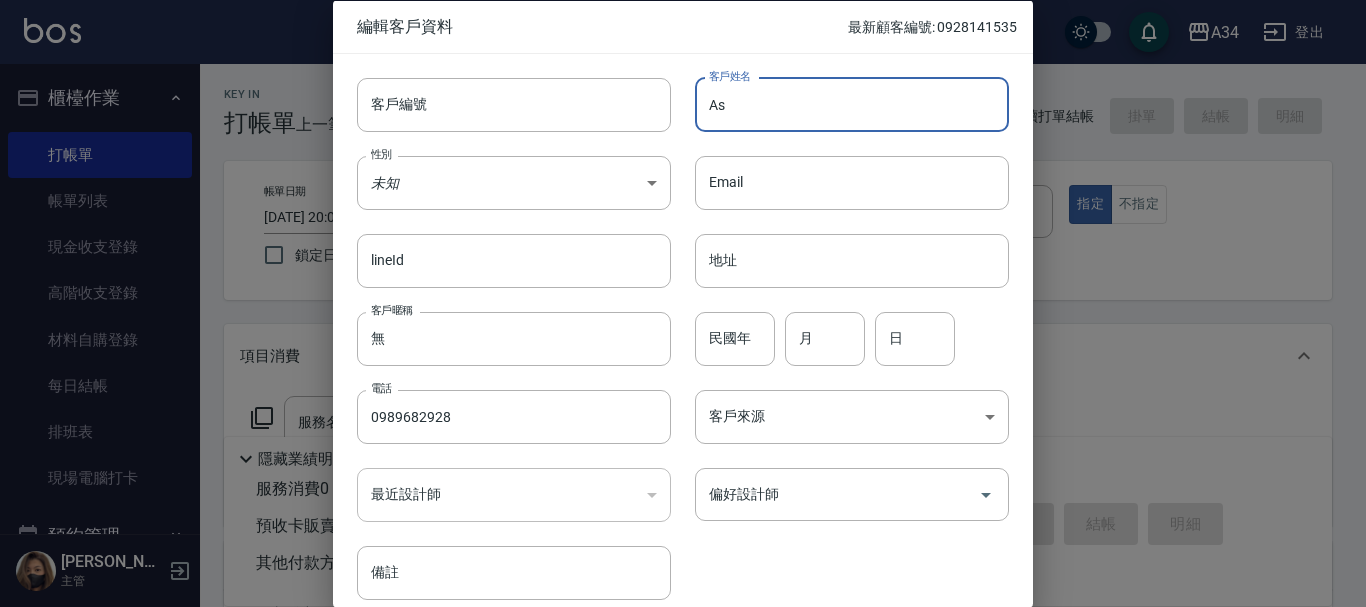 type on "A" 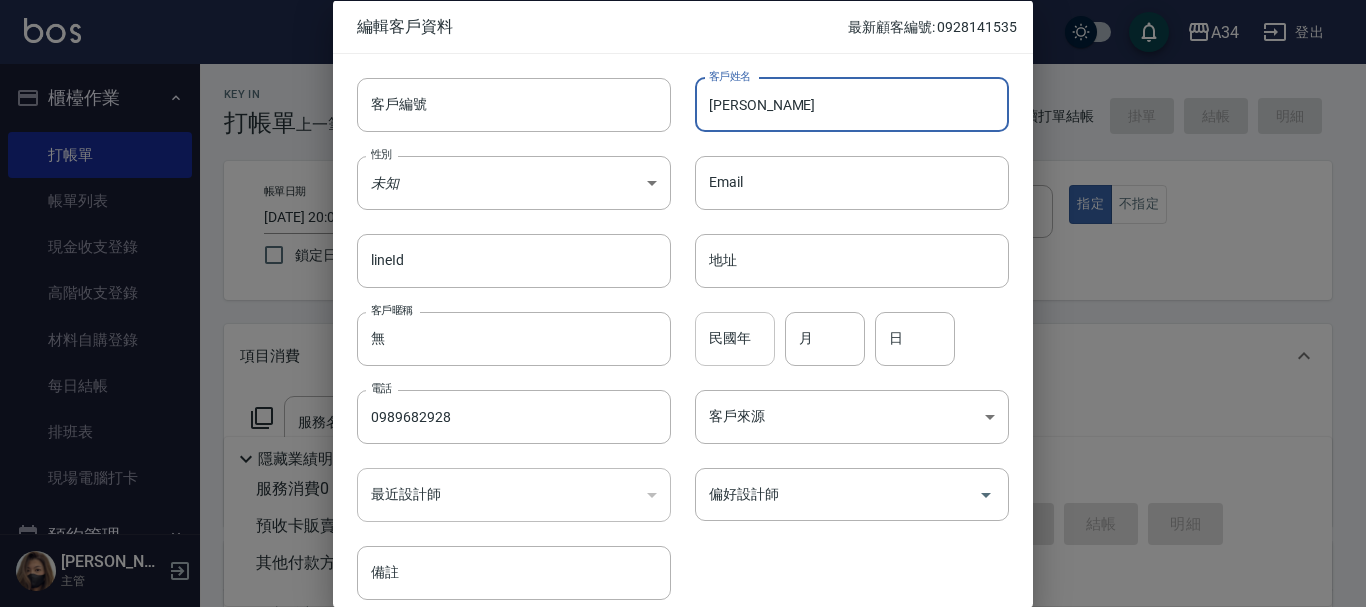 type on "[PERSON_NAME]" 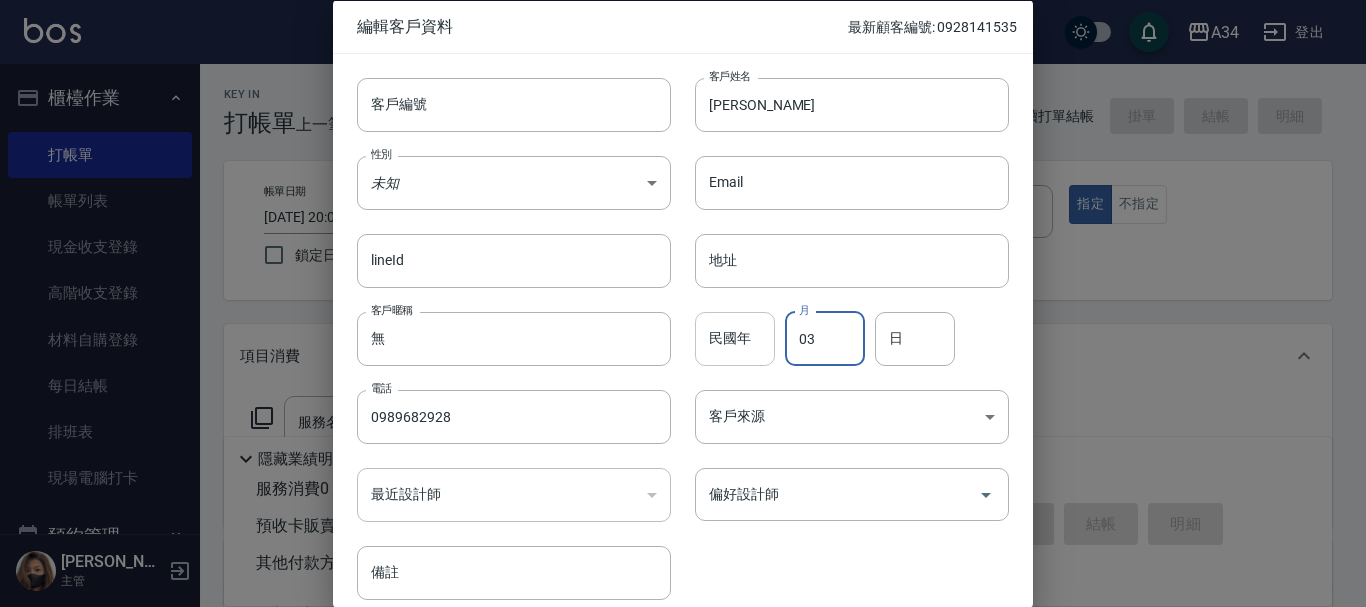 type on "03" 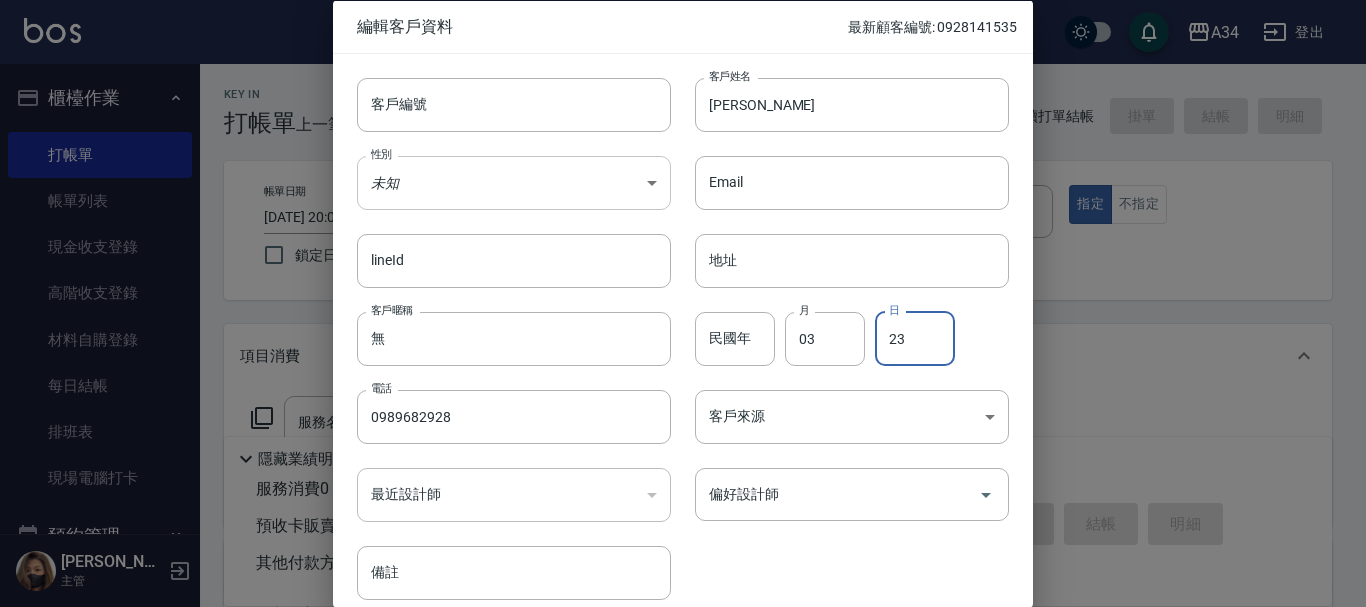 type on "23" 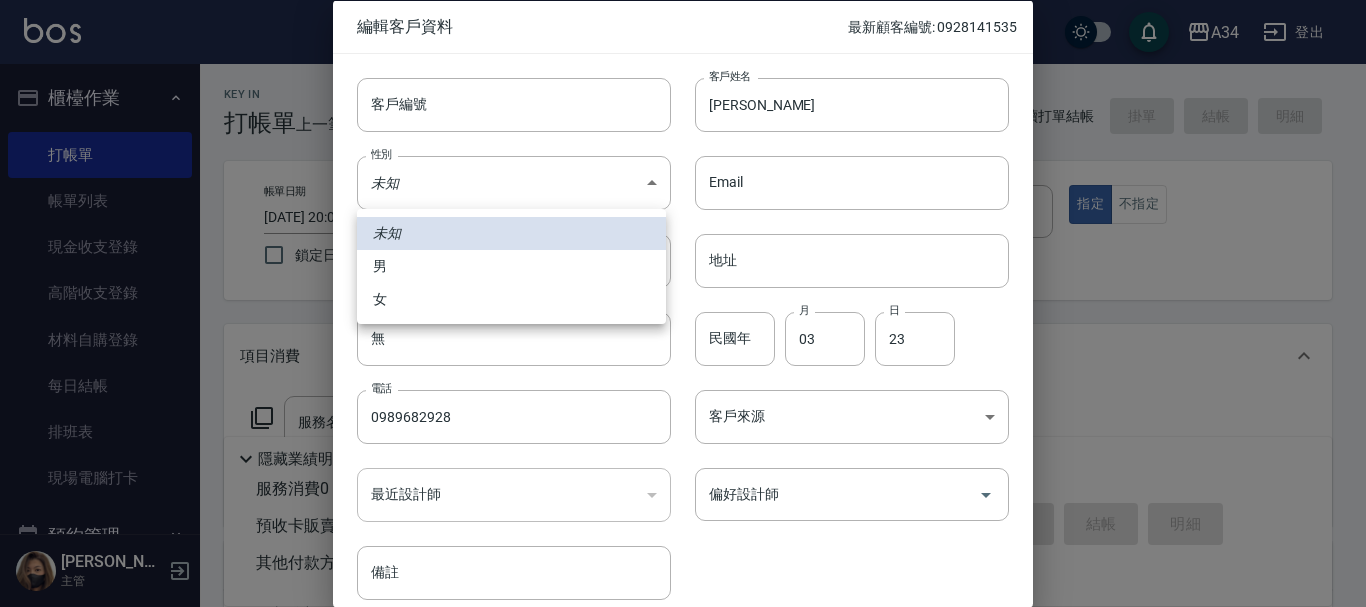 drag, startPoint x: 441, startPoint y: 297, endPoint x: 444, endPoint y: 273, distance: 24.186773 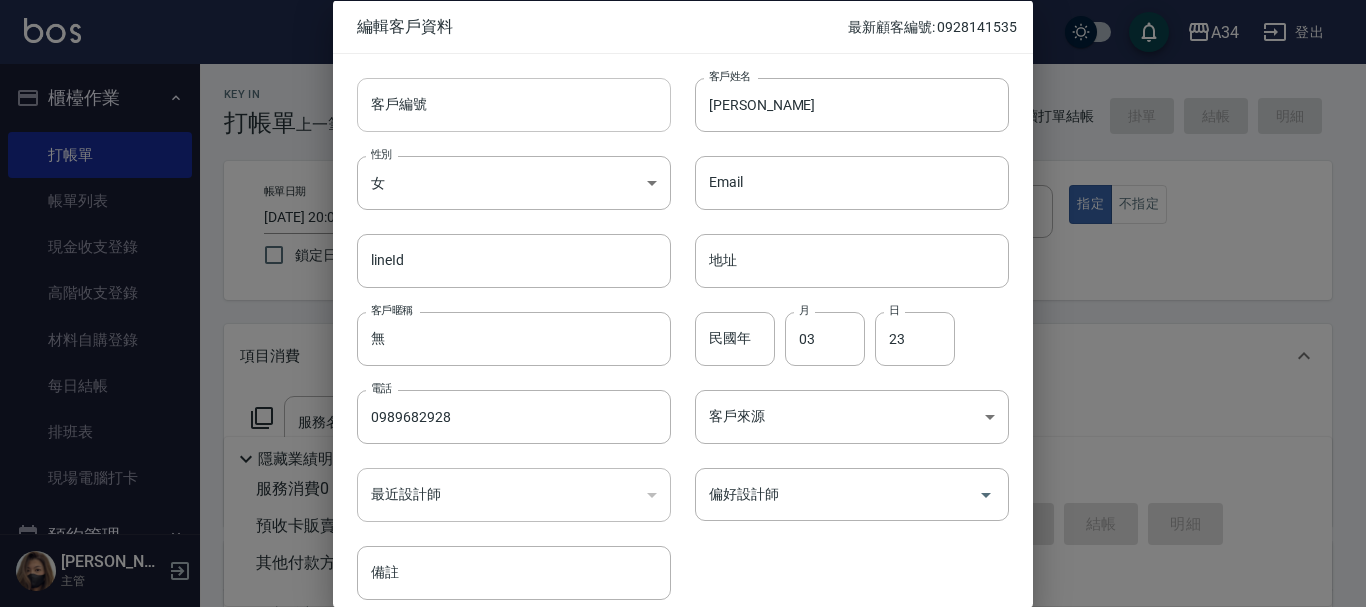 click on "客戶編號" at bounding box center (514, 104) 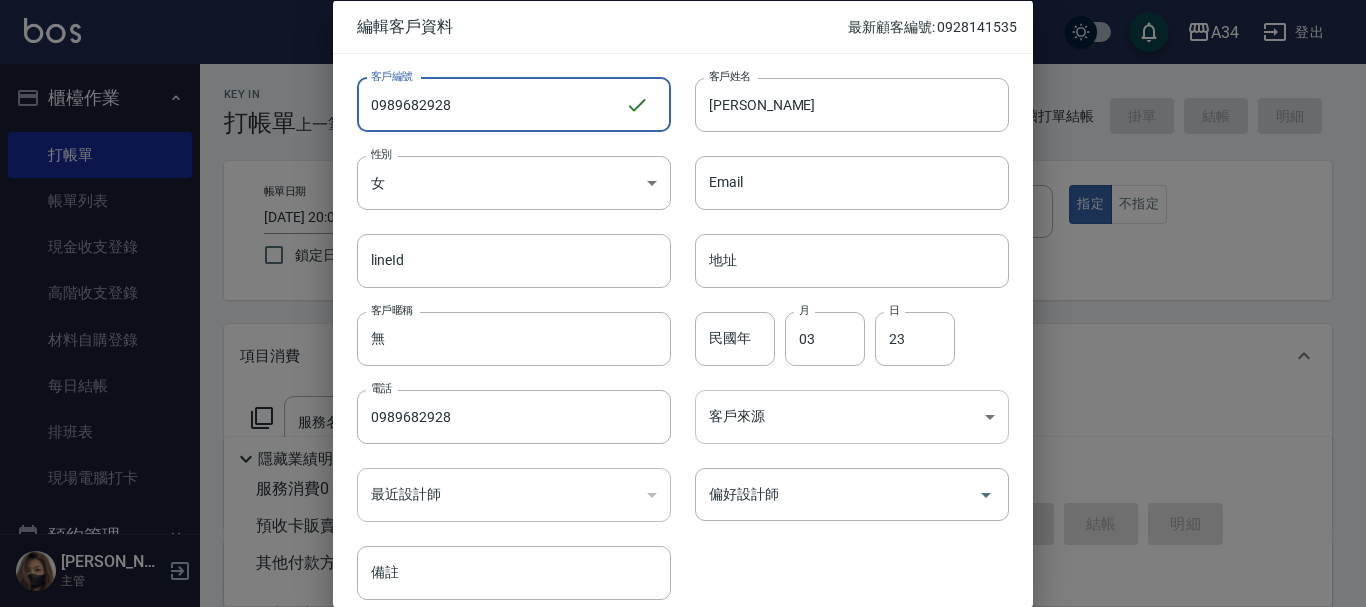 type on "0989682928" 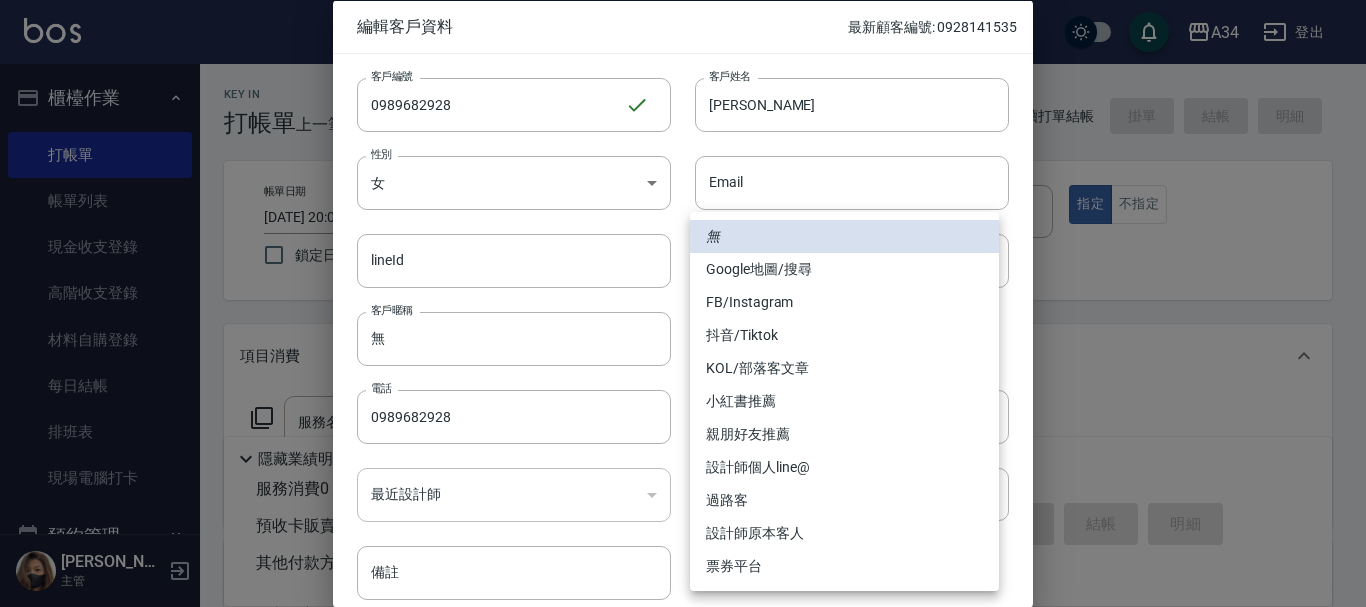 drag, startPoint x: 773, startPoint y: 302, endPoint x: 863, endPoint y: 464, distance: 185.32135 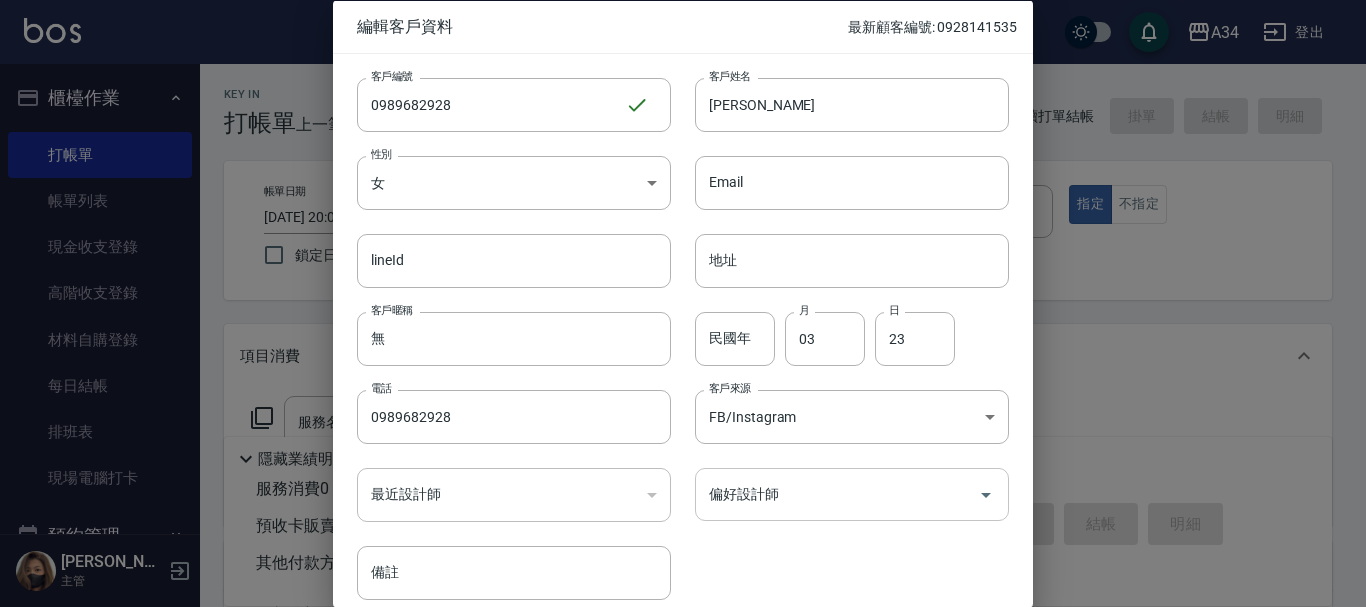 drag, startPoint x: 784, startPoint y: 472, endPoint x: 781, endPoint y: 483, distance: 11.401754 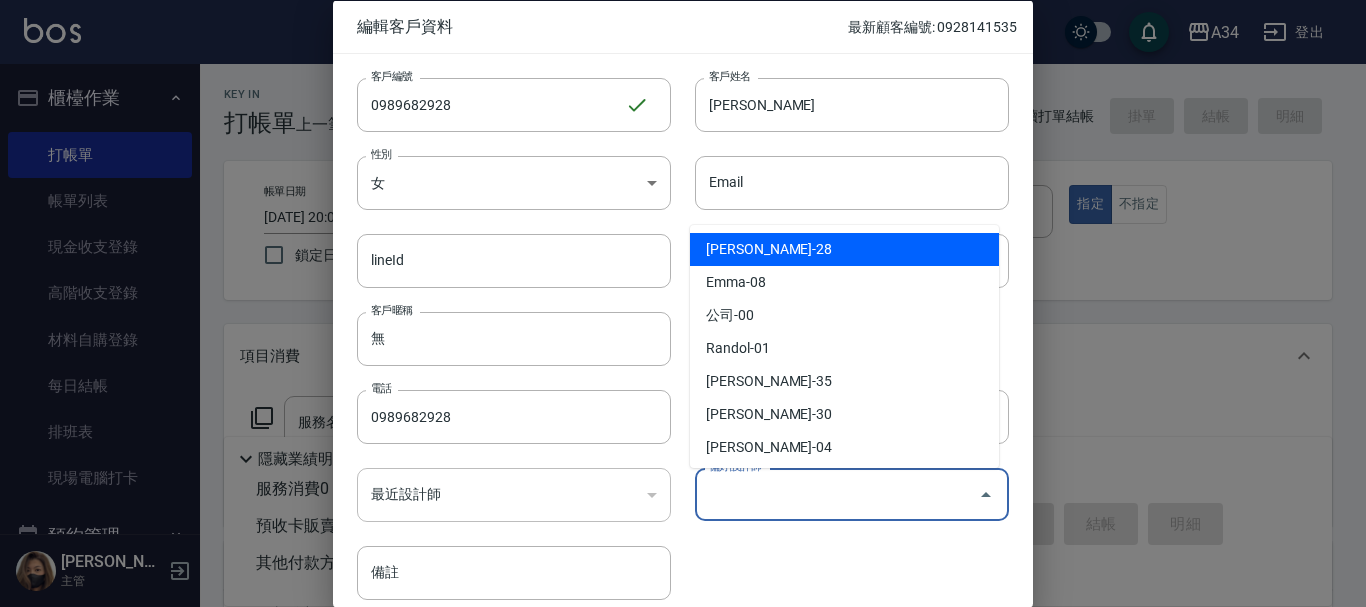 click on "偏好設計師" at bounding box center [837, 494] 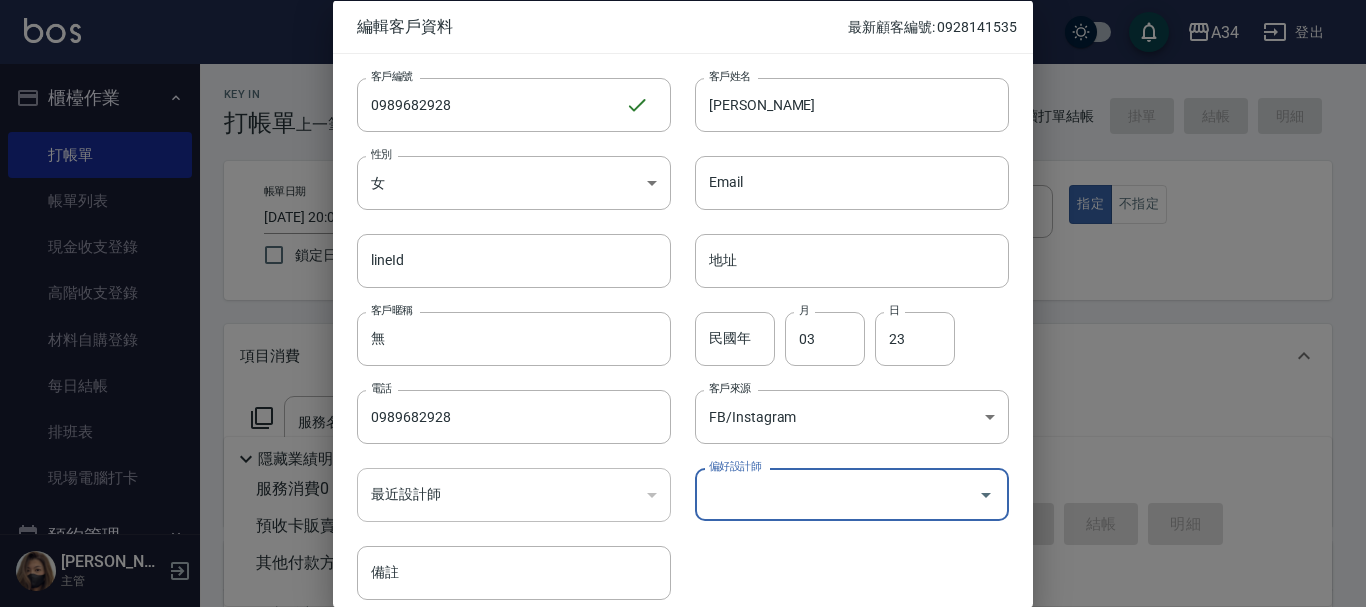 click on "偏好設計師" at bounding box center [837, 494] 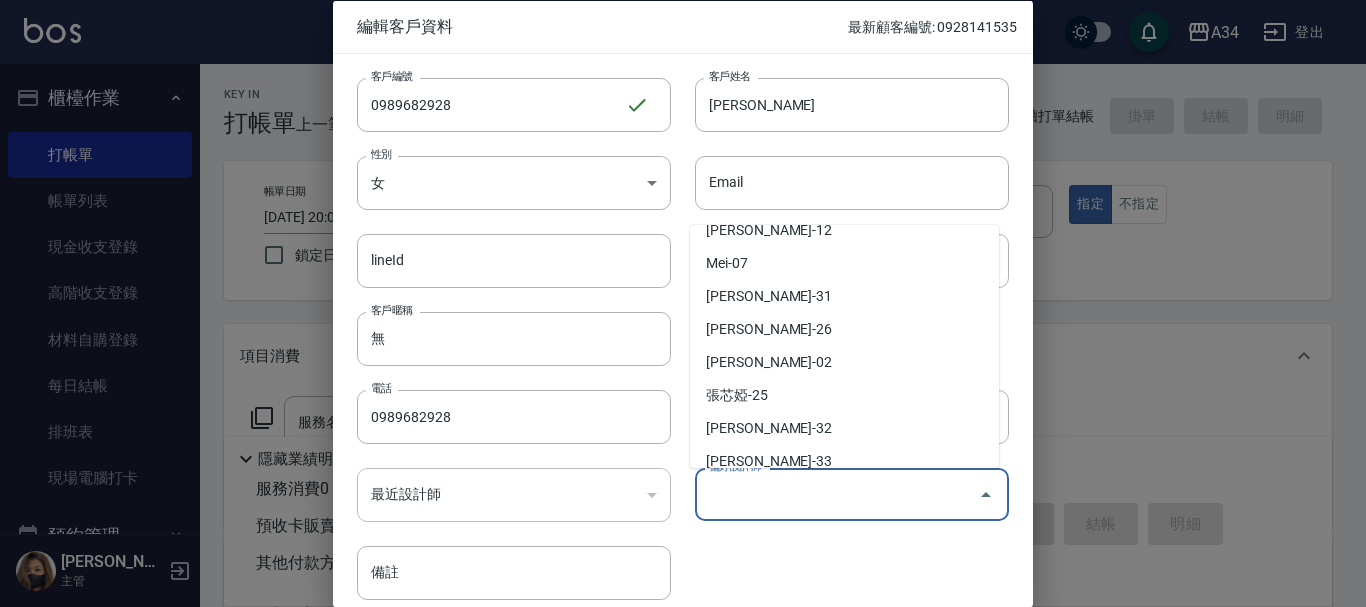 scroll, scrollTop: 233, scrollLeft: 0, axis: vertical 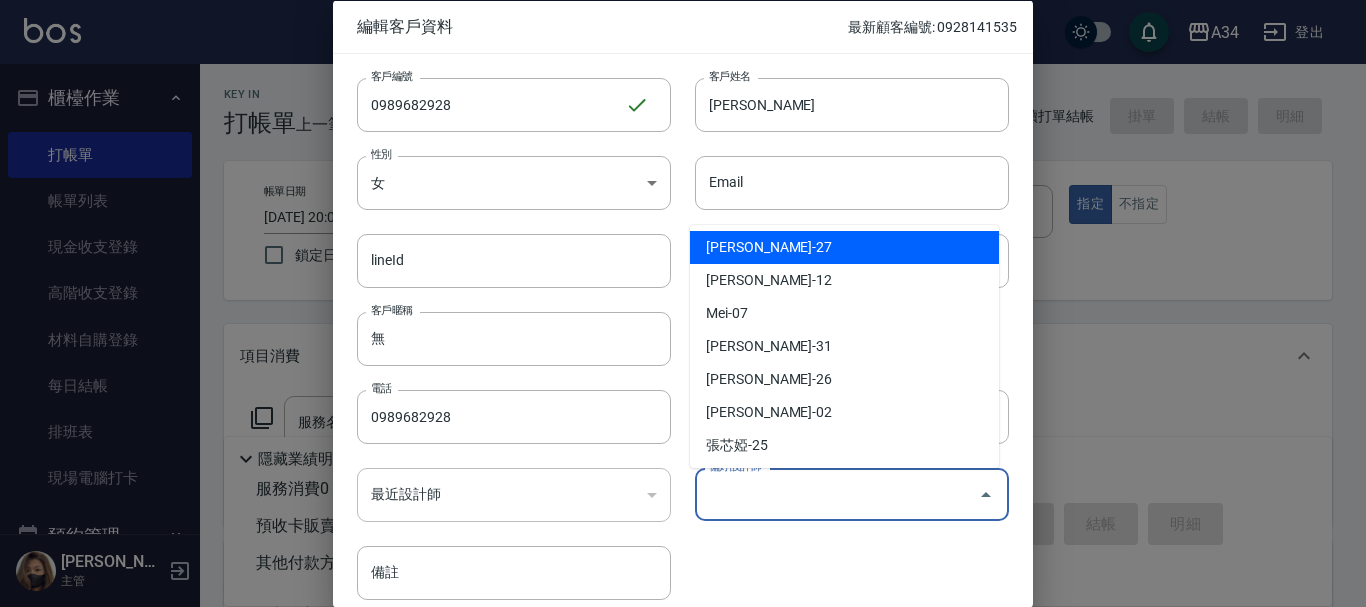 click on "顏嘉慧-27" at bounding box center [844, 247] 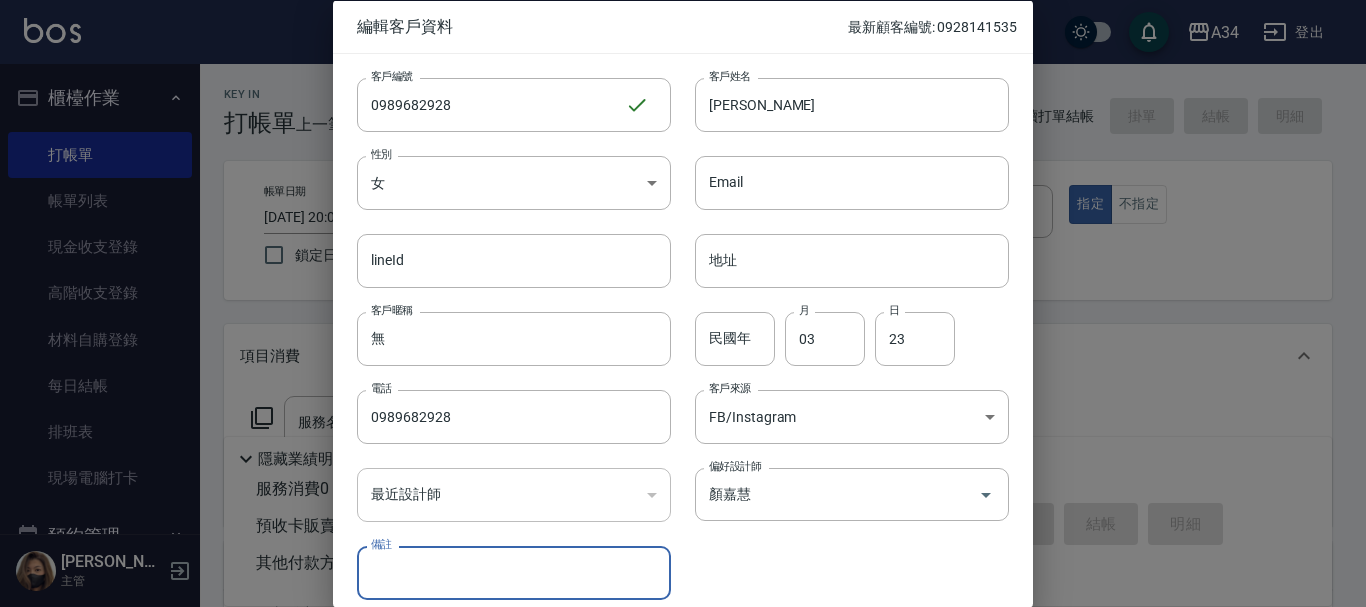 click at bounding box center (683, 303) 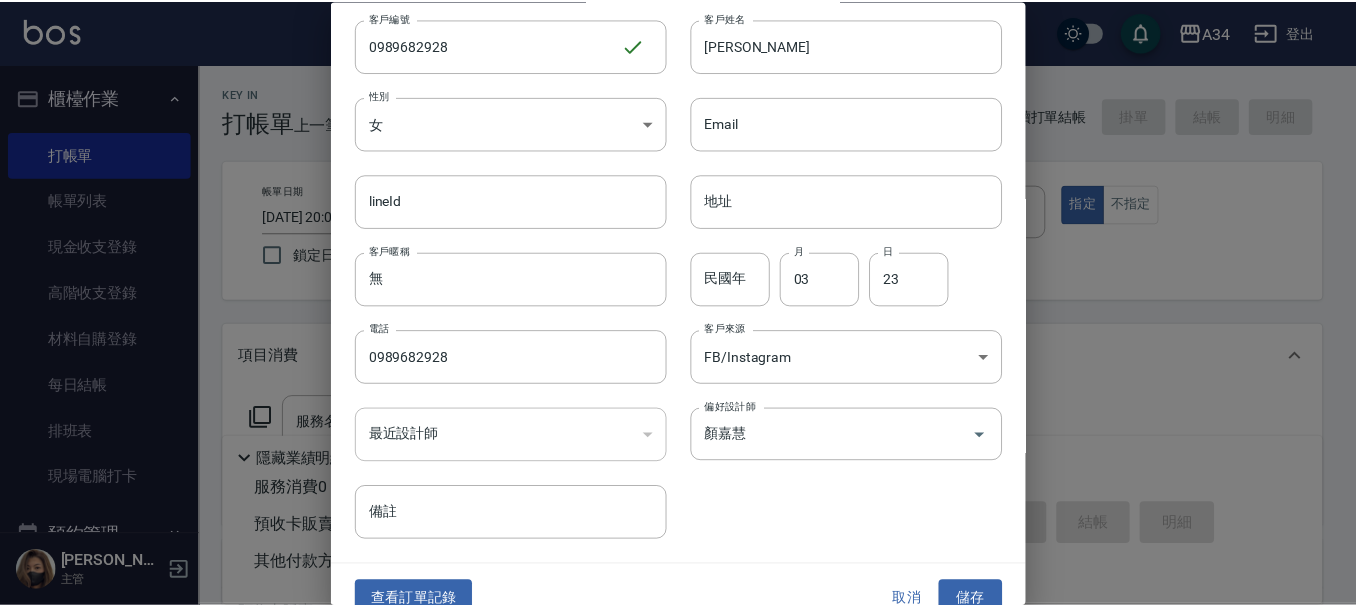 scroll, scrollTop: 86, scrollLeft: 0, axis: vertical 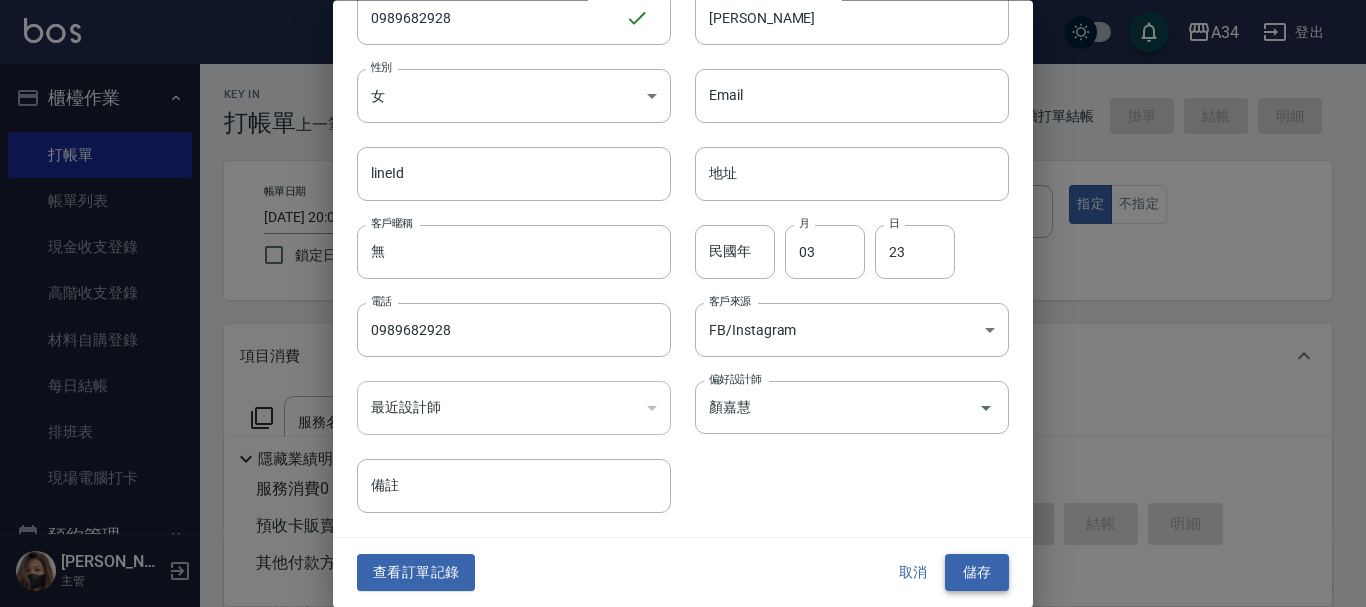 click on "儲存" at bounding box center (977, 573) 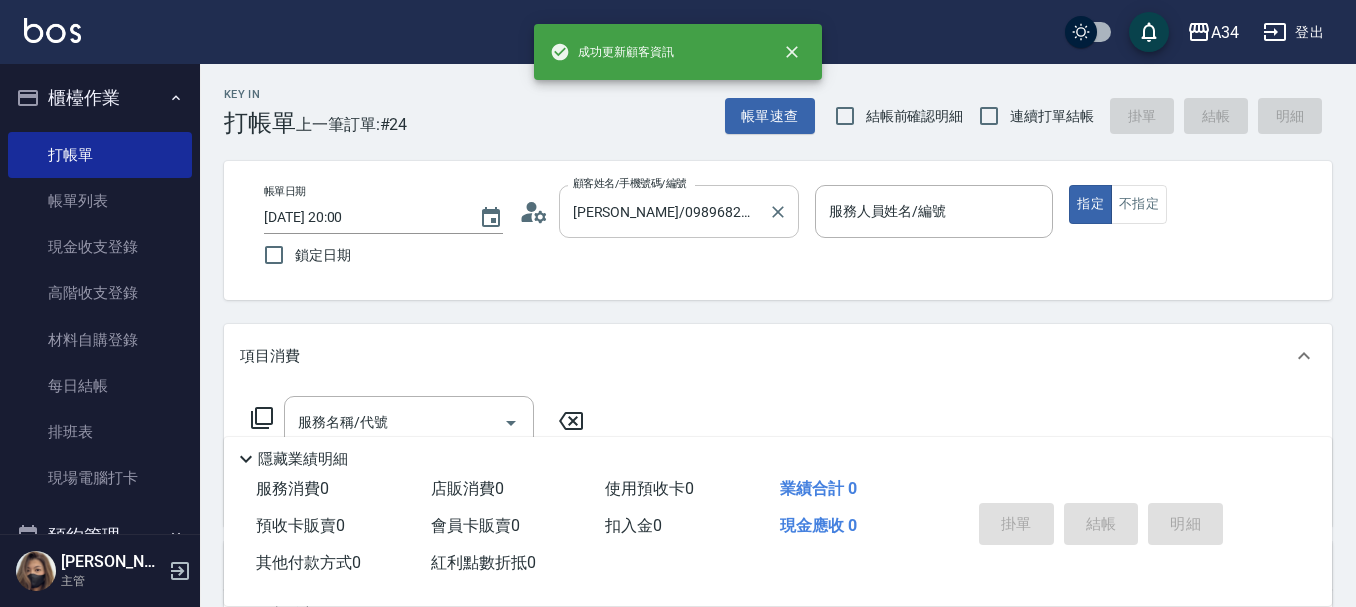 click on "Ashley/0989682928/null" at bounding box center [664, 211] 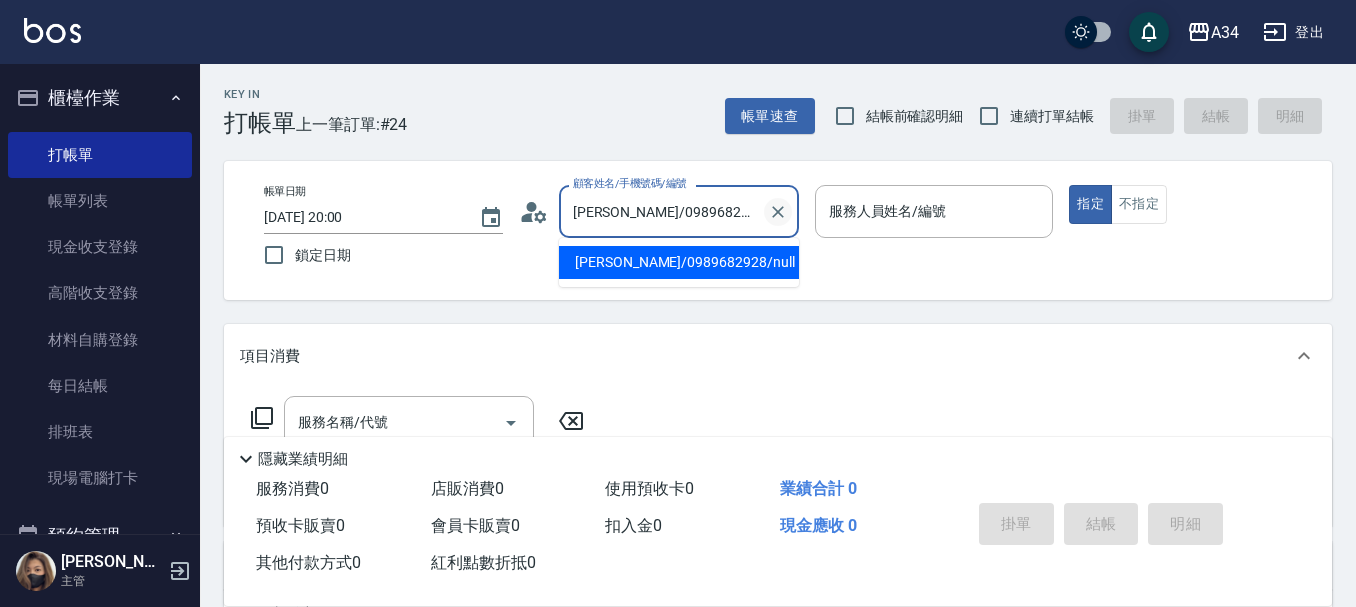 click at bounding box center [778, 212] 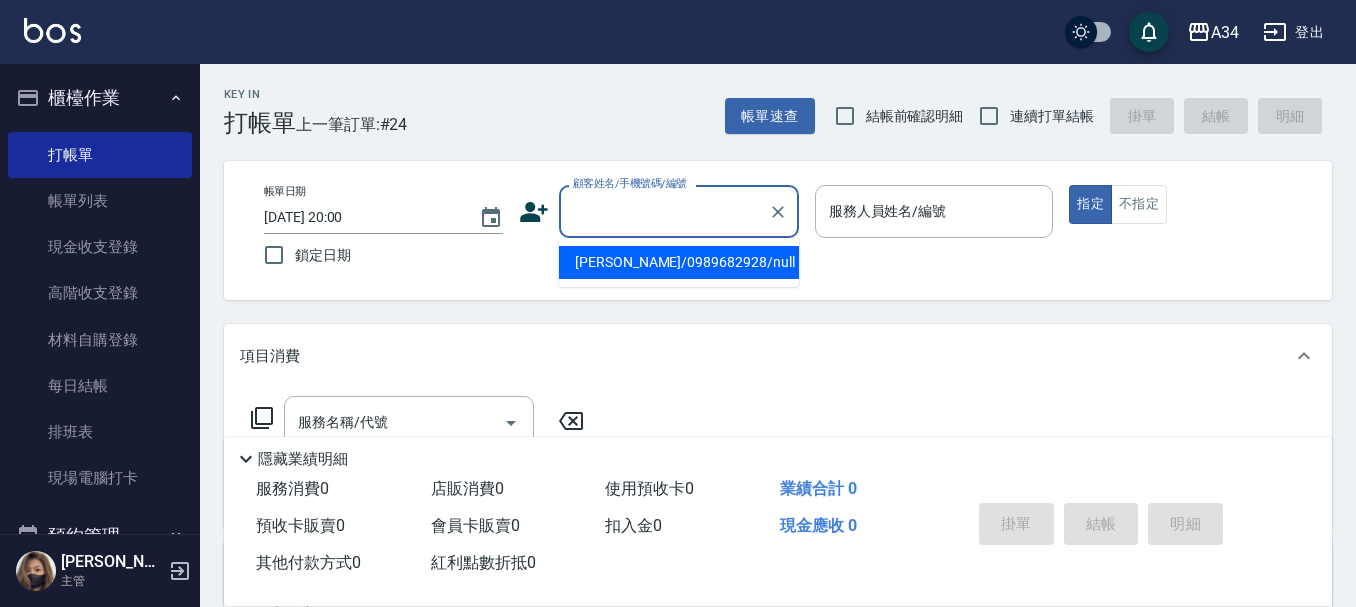 click on "顧客姓名/手機號碼/編號" at bounding box center [664, 211] 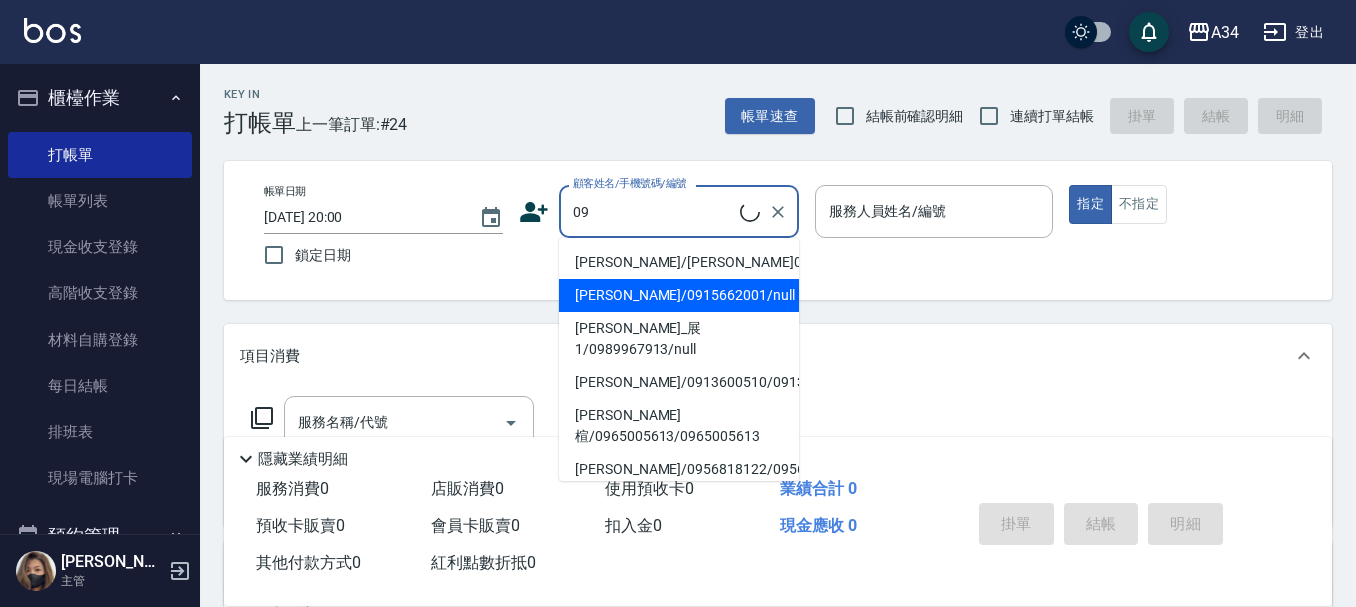 click on "陳怡蓁/0915662001/null" at bounding box center [679, 295] 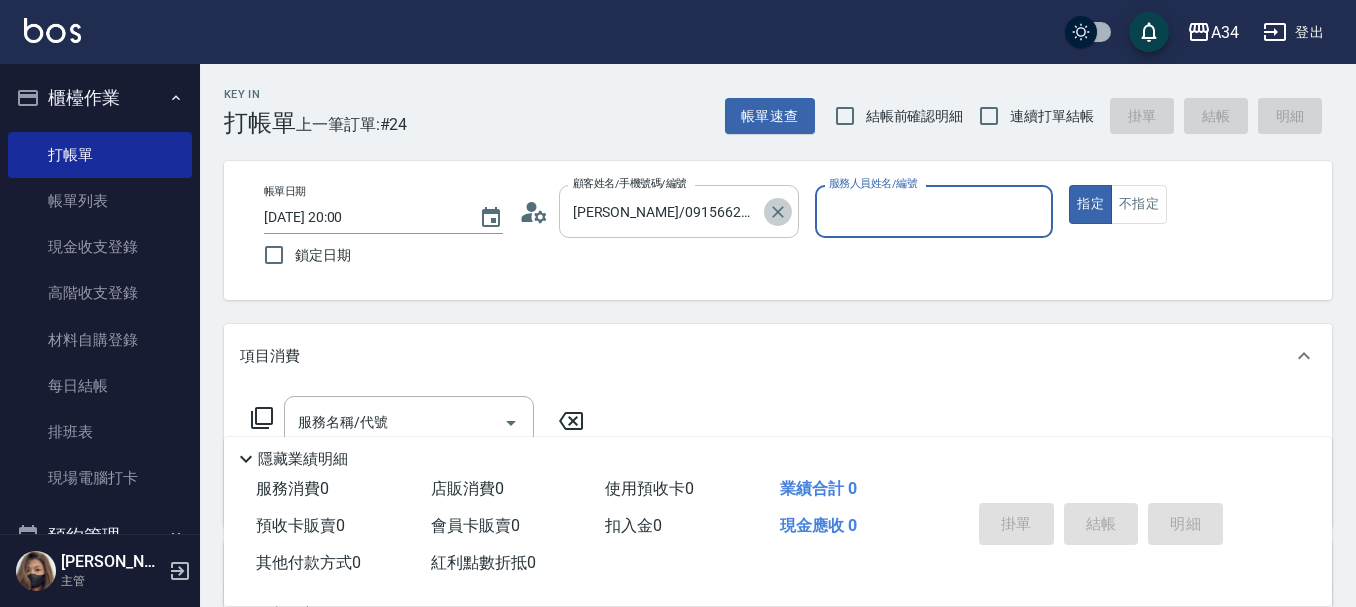 click 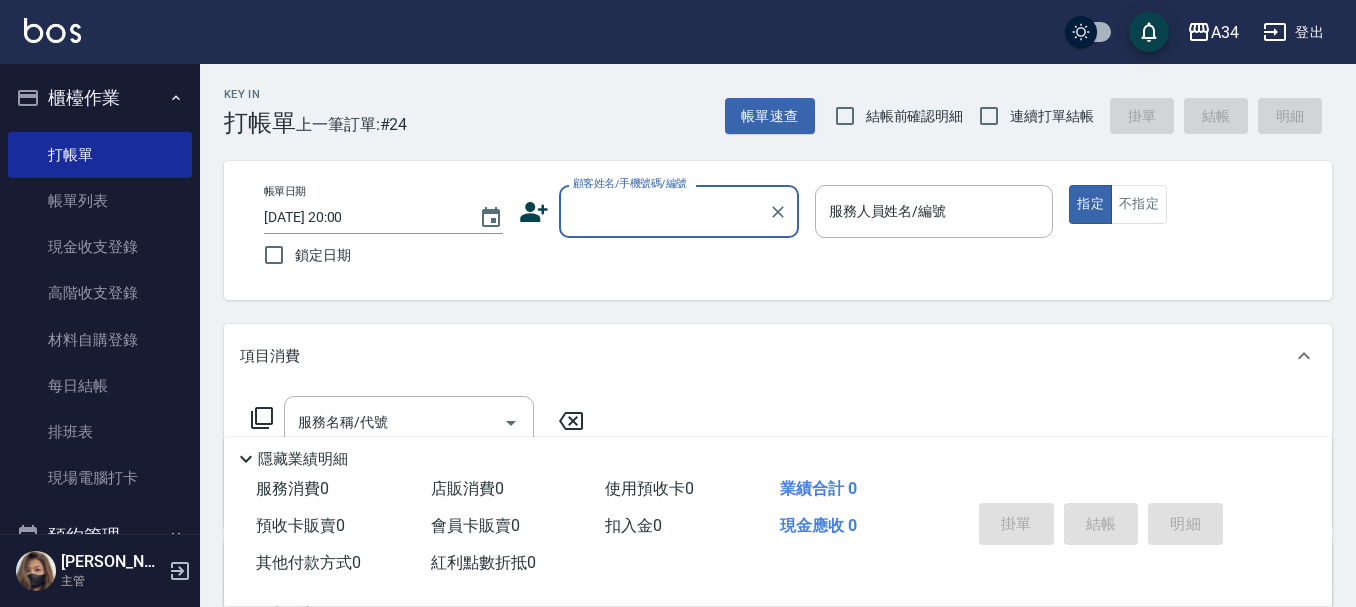 click on "顧客姓名/手機號碼/編號" at bounding box center [664, 211] 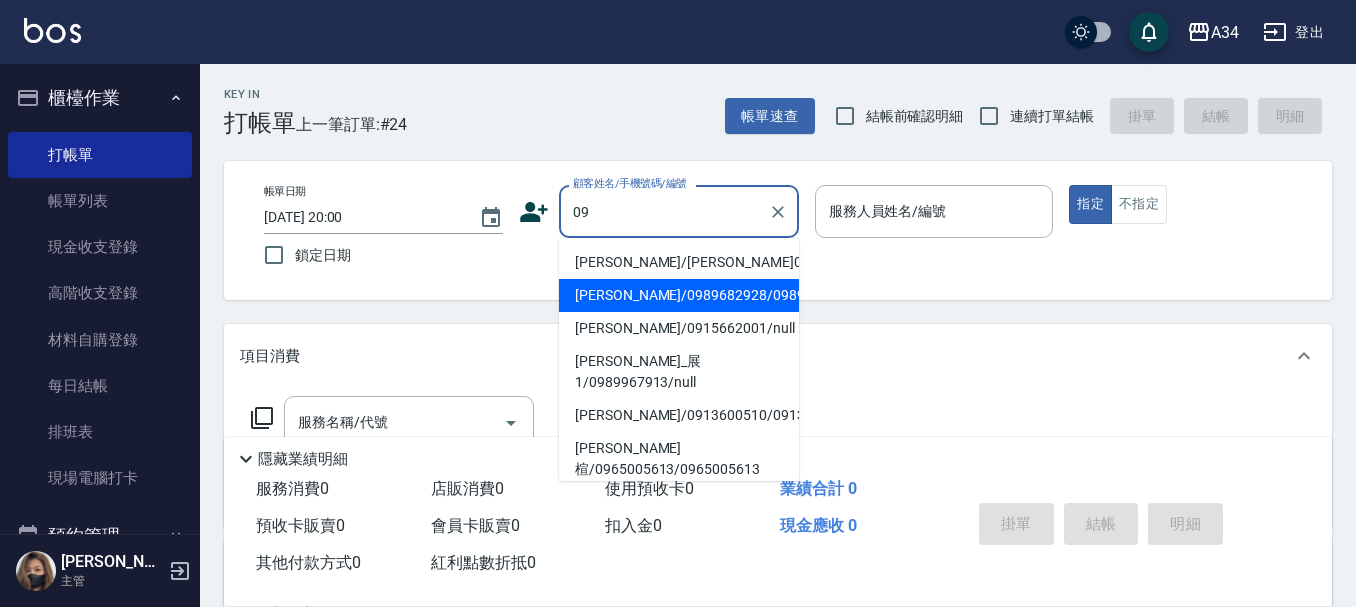 click on "李伊蓉/0989682928/0989682928" at bounding box center (679, 295) 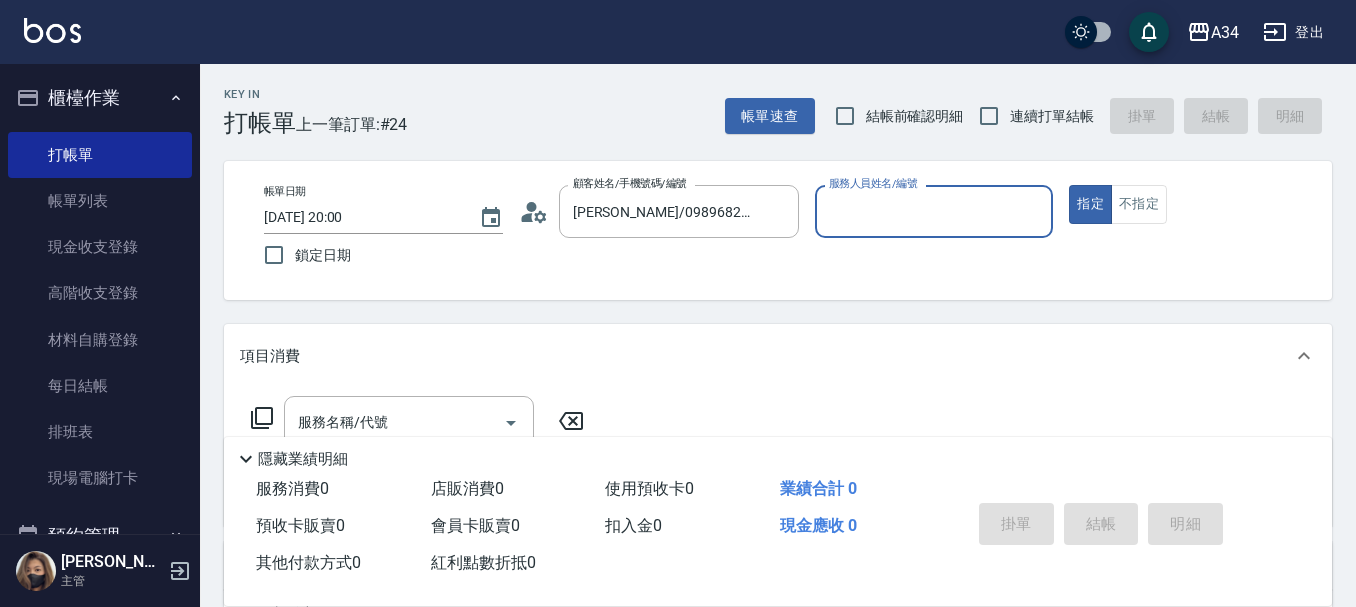 type on "annie-27" 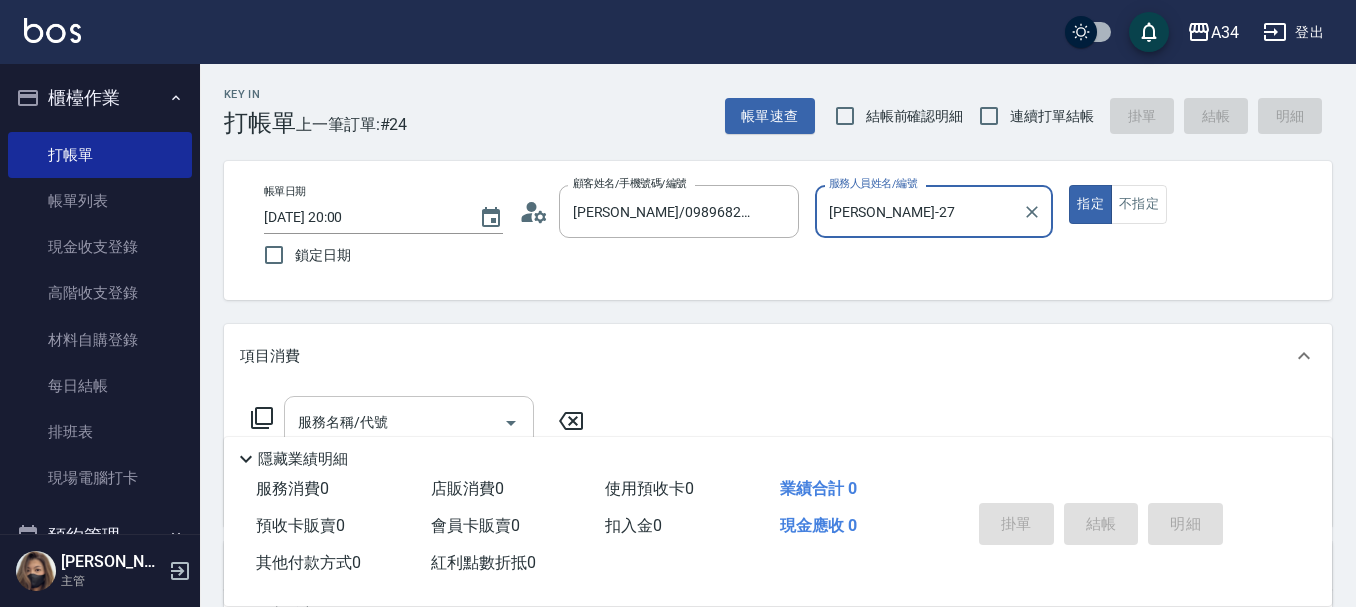 click on "服務名稱/代號" at bounding box center [409, 422] 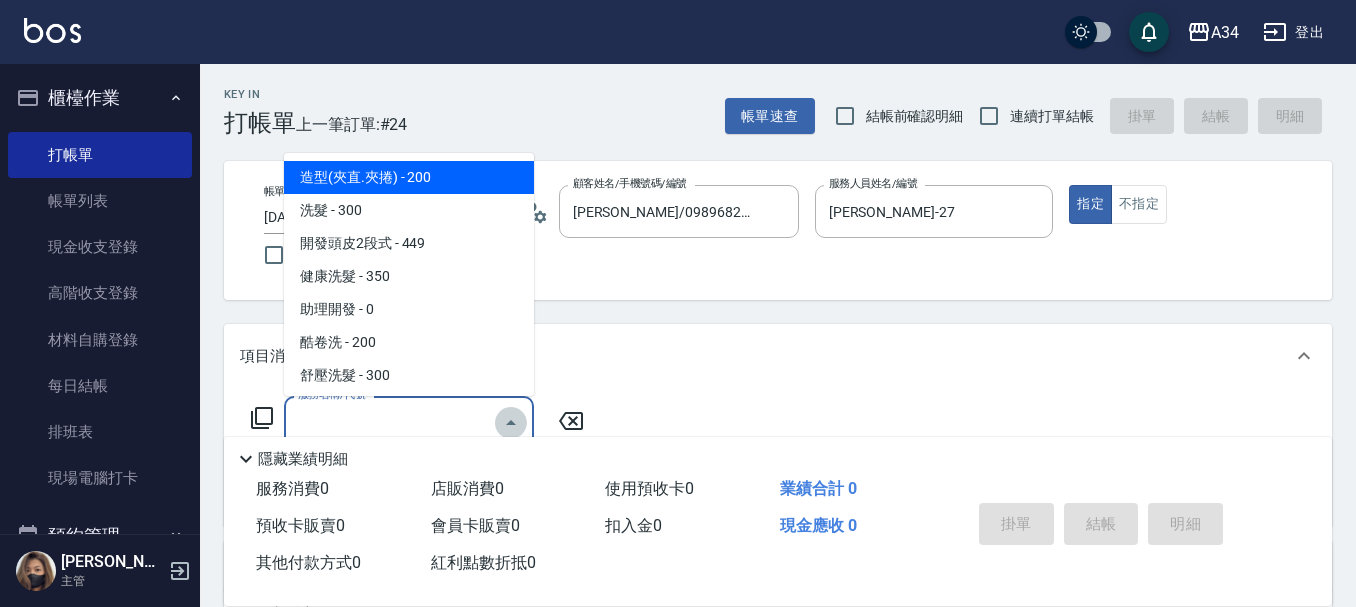 drag, startPoint x: 511, startPoint y: 414, endPoint x: 510, endPoint y: 360, distance: 54.00926 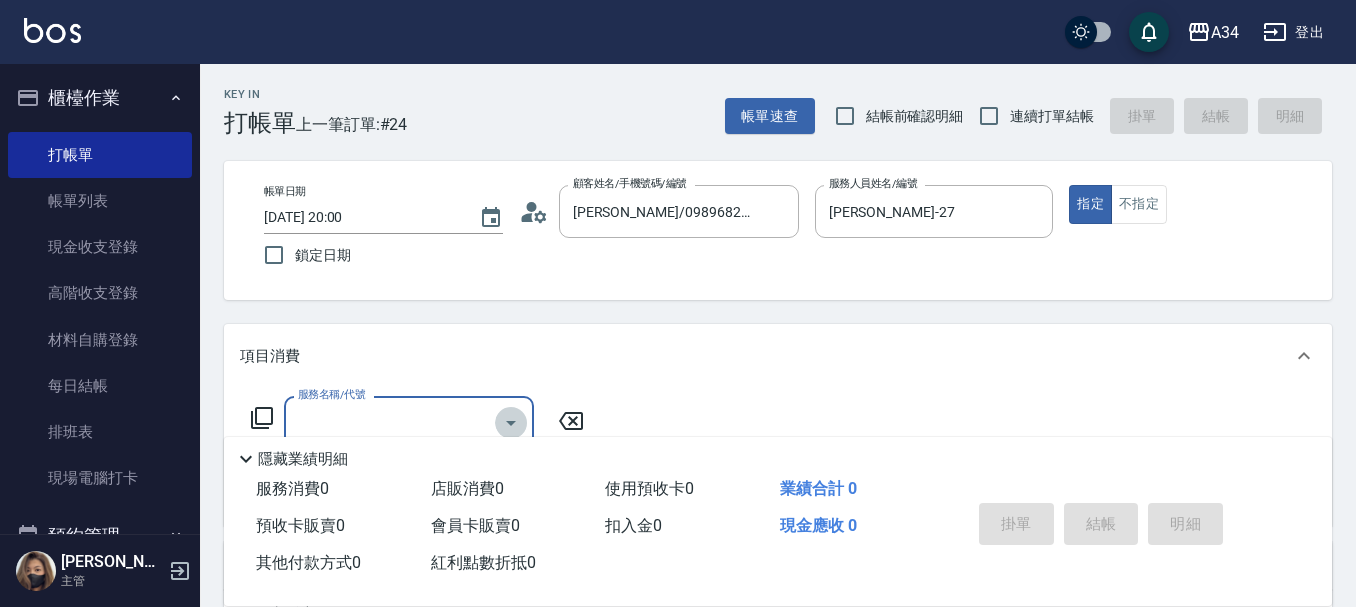 click 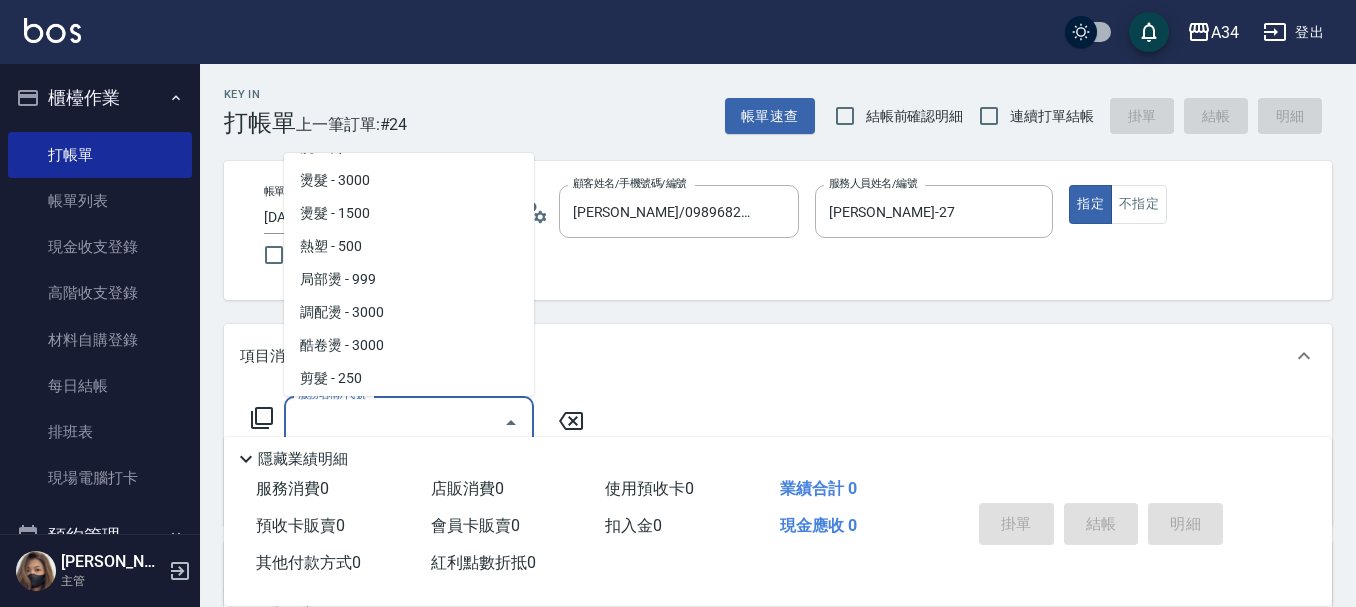 scroll, scrollTop: 300, scrollLeft: 0, axis: vertical 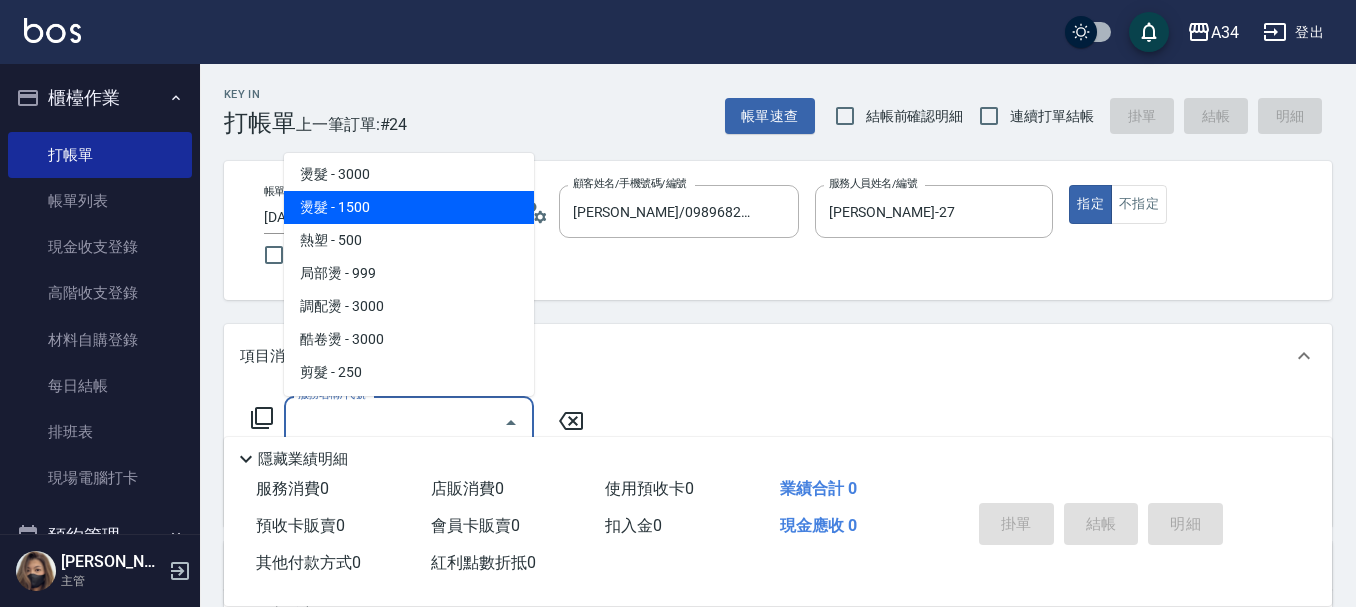 click on "燙髮 - 1500" at bounding box center [409, 207] 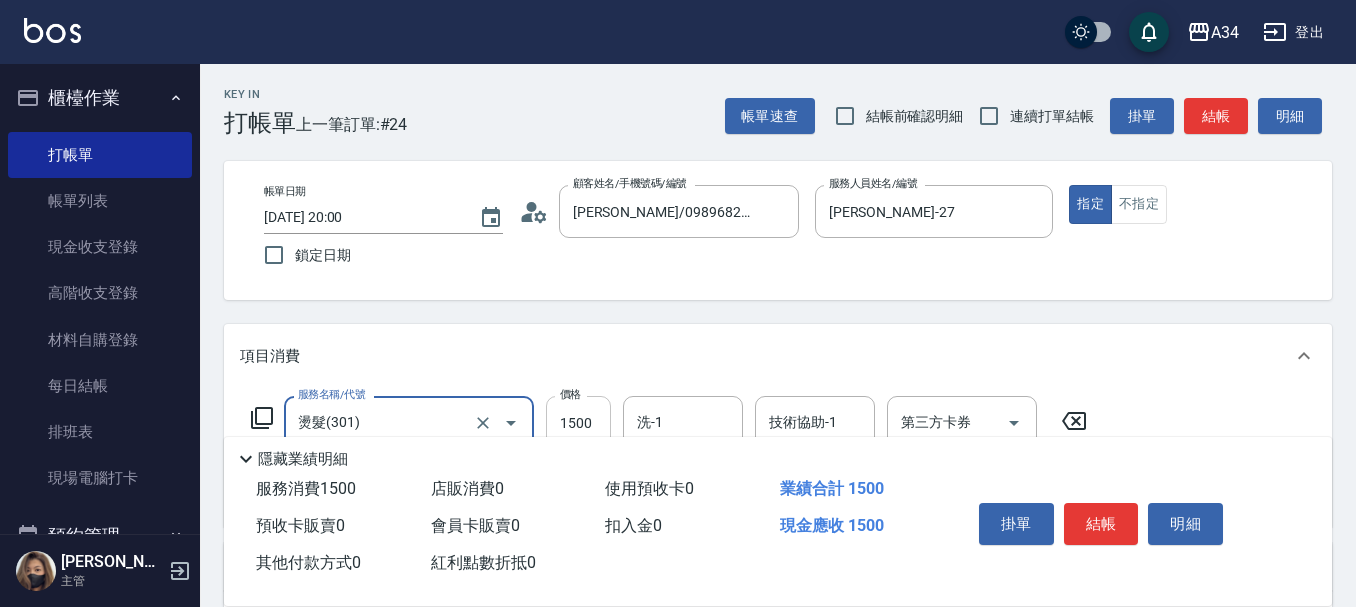 click on "1500" at bounding box center (578, 423) 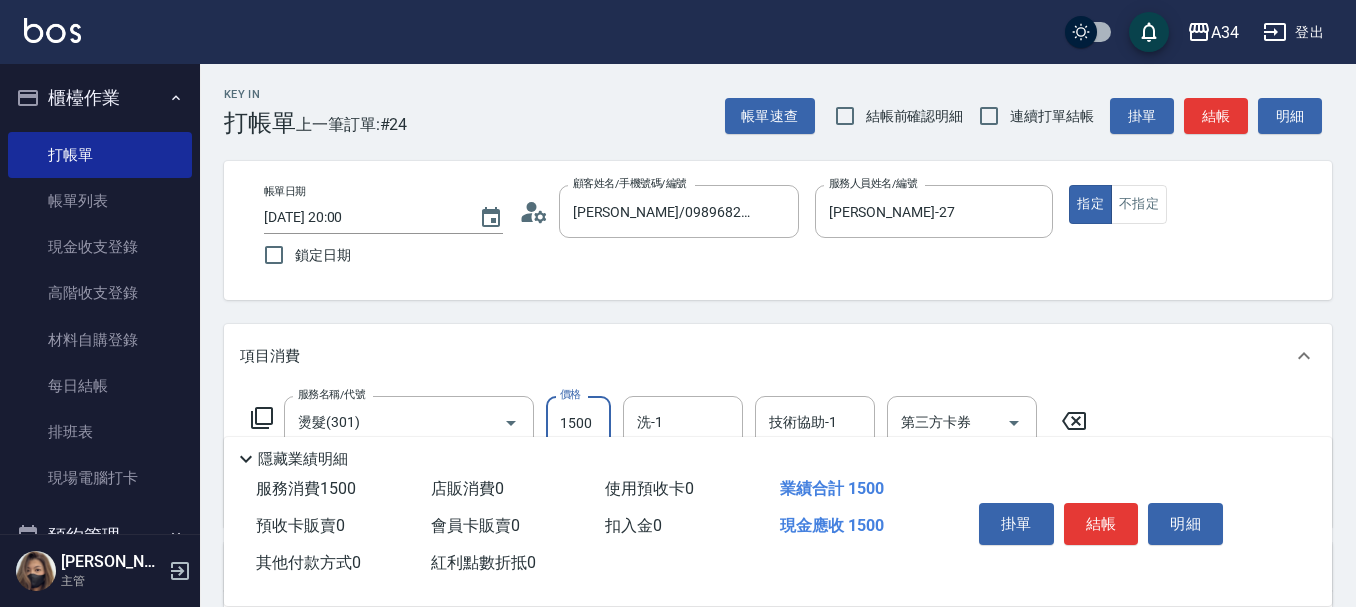 type on "2" 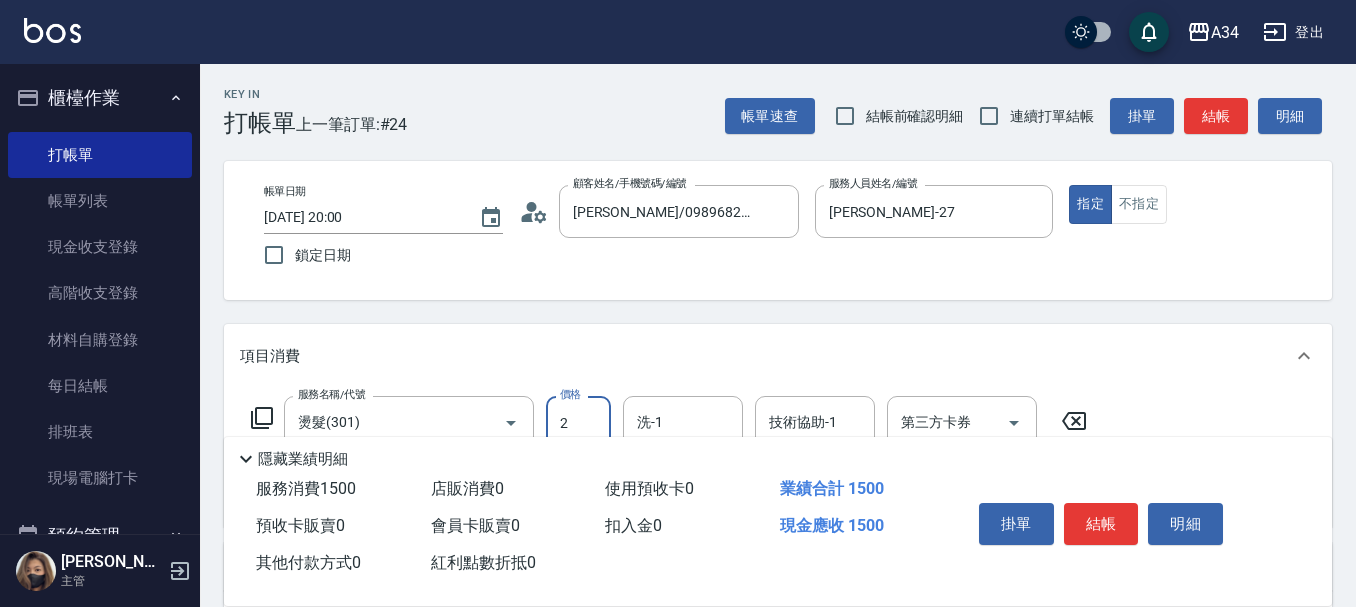 type on "0" 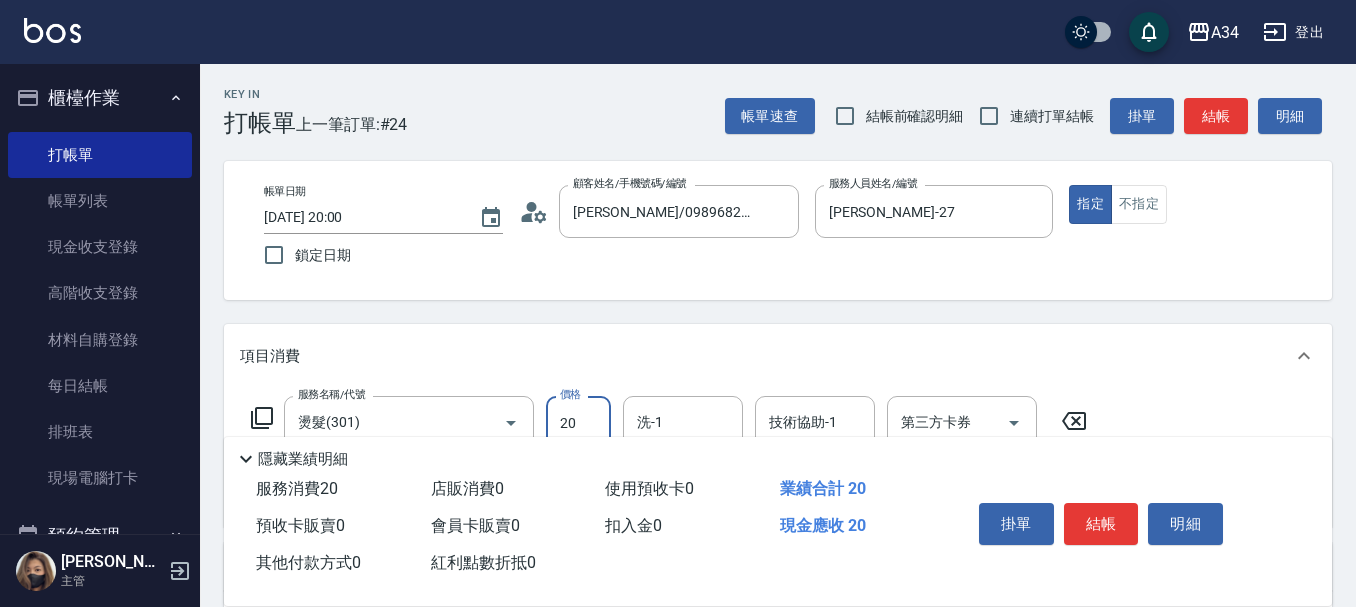 type on "209" 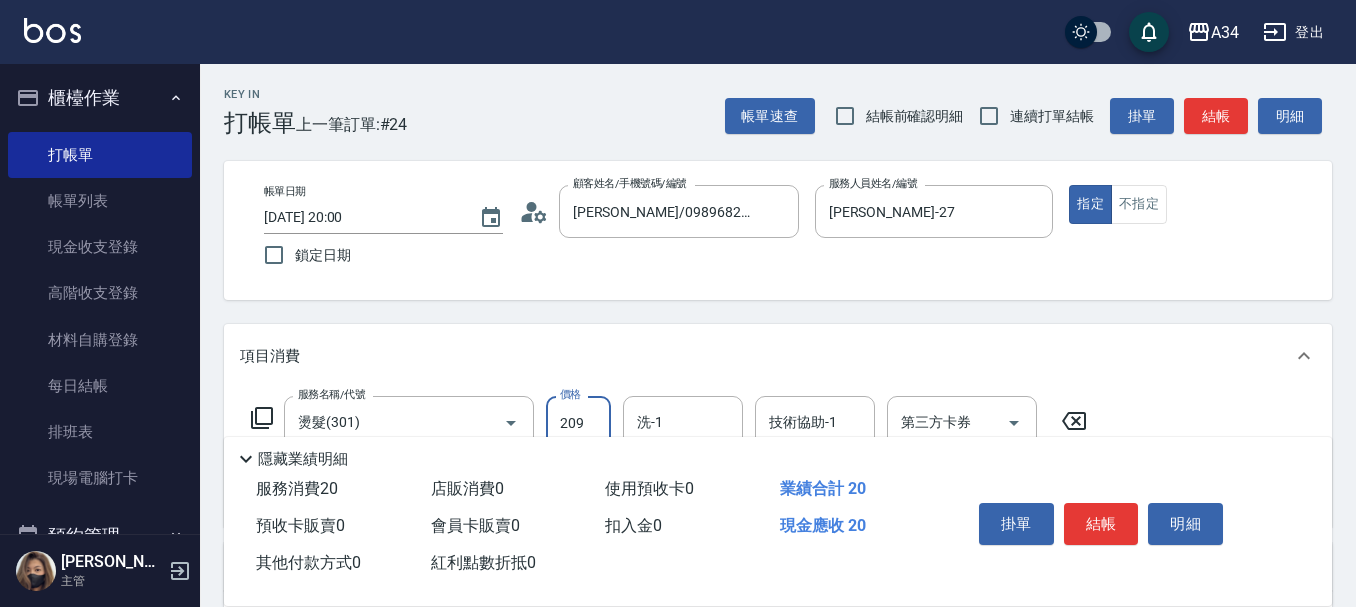 type on "200" 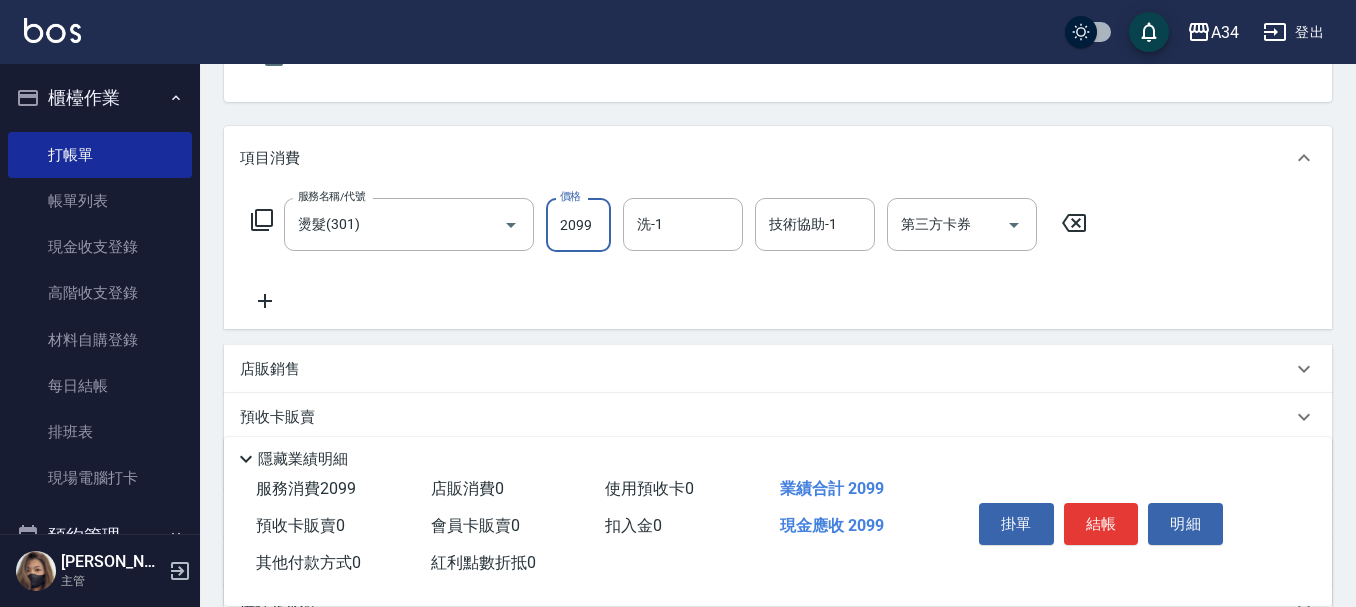 scroll, scrollTop: 200, scrollLeft: 0, axis: vertical 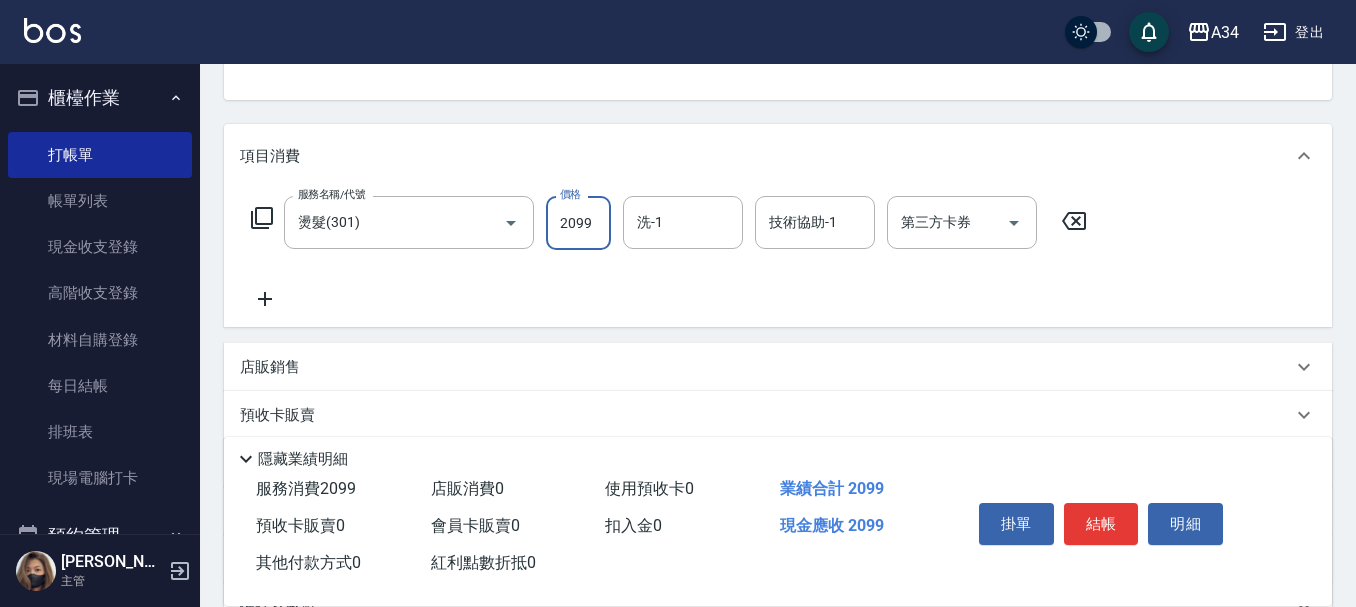 click 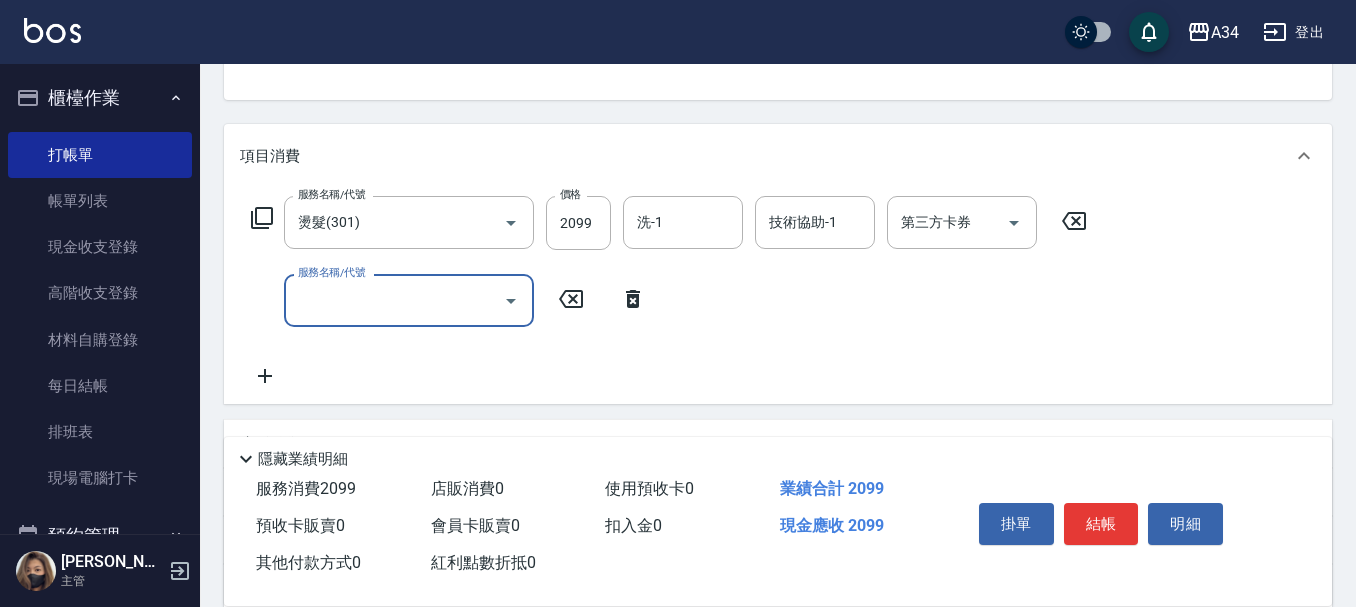 click 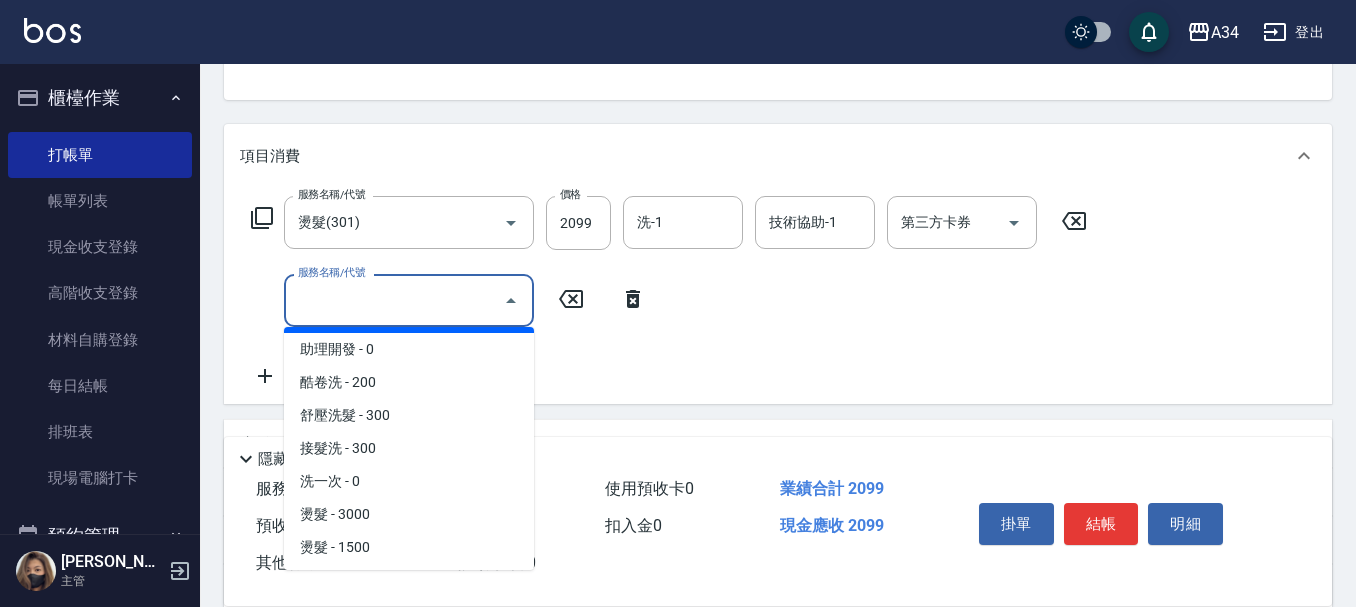 scroll, scrollTop: 200, scrollLeft: 0, axis: vertical 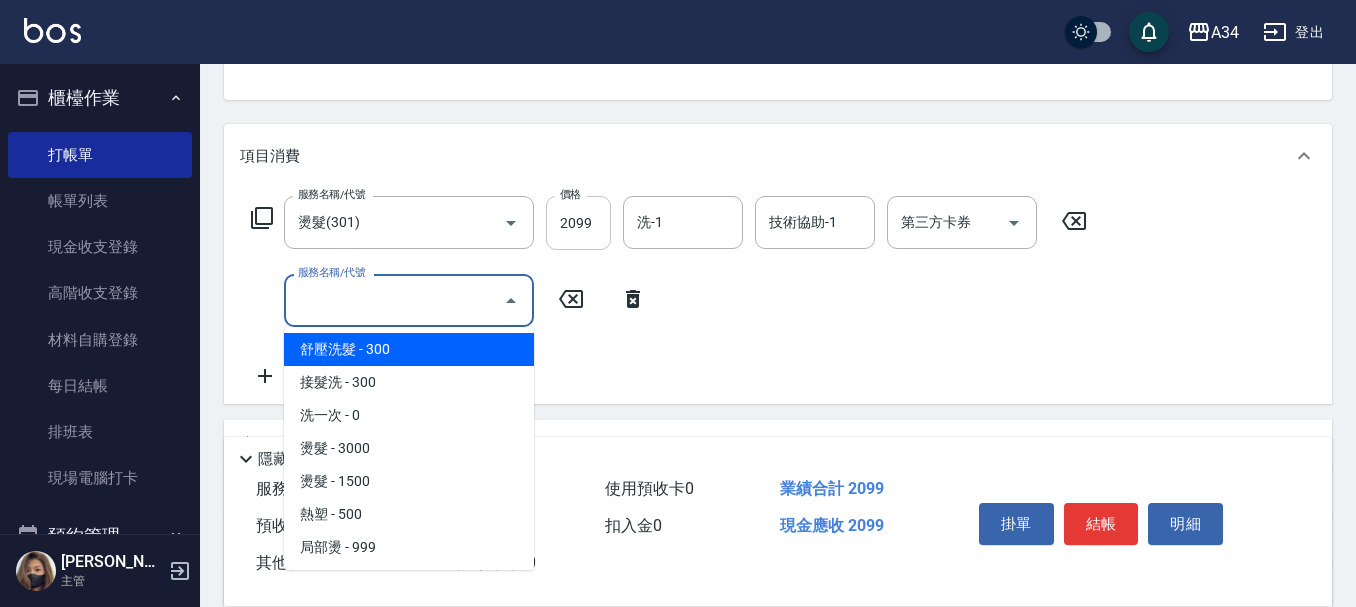 click on "2099" at bounding box center (578, 223) 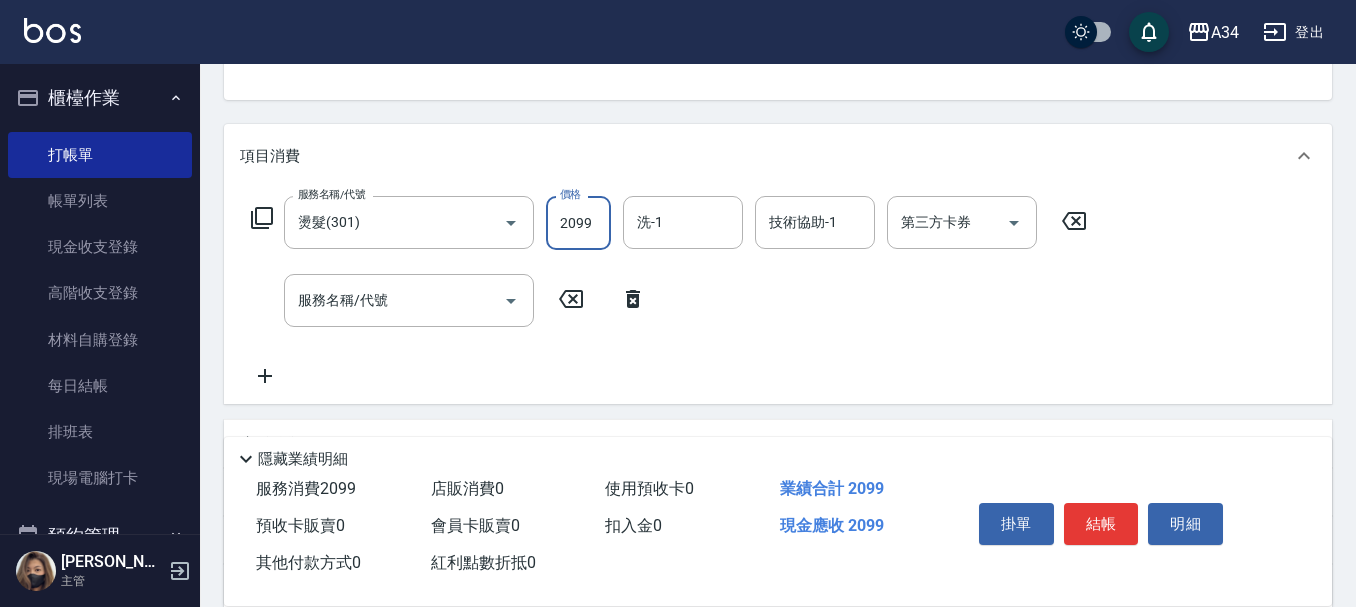 type on "2" 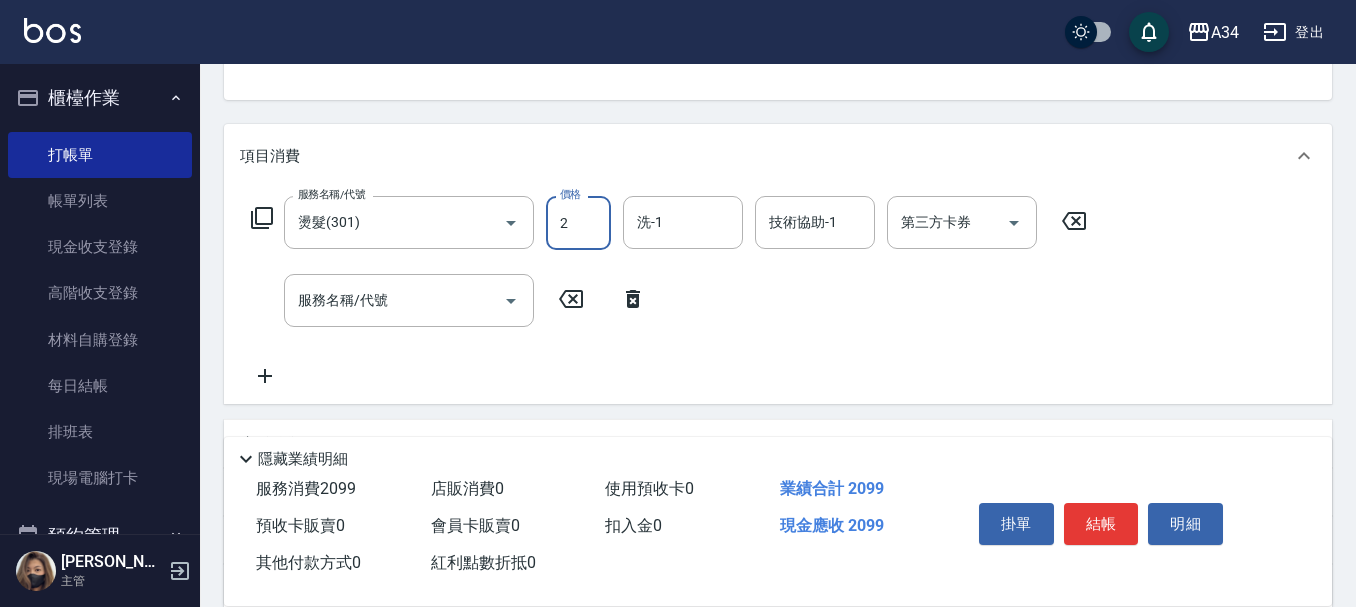 type on "0" 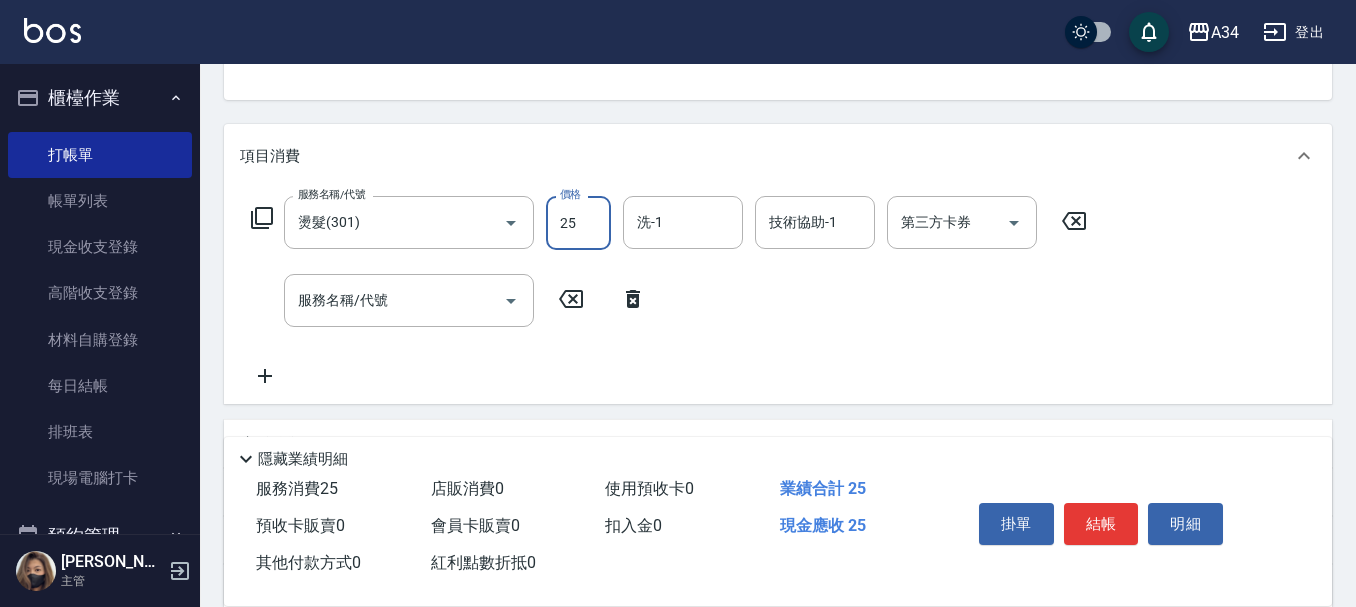 type on "259" 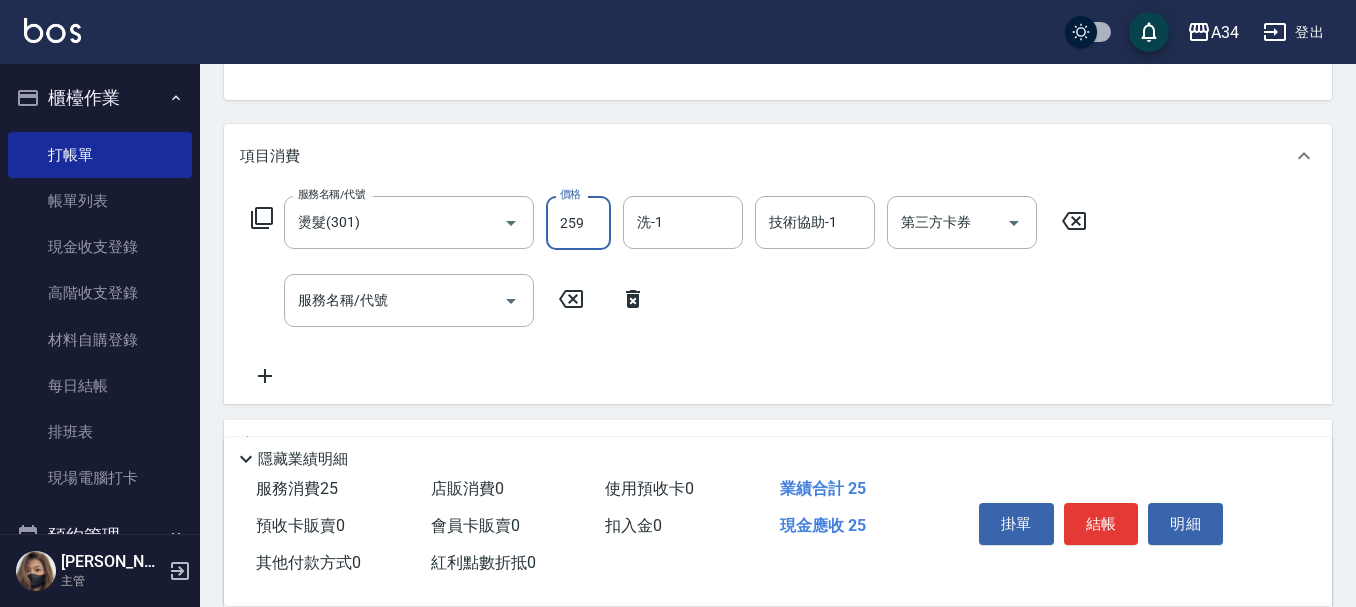 type on "20" 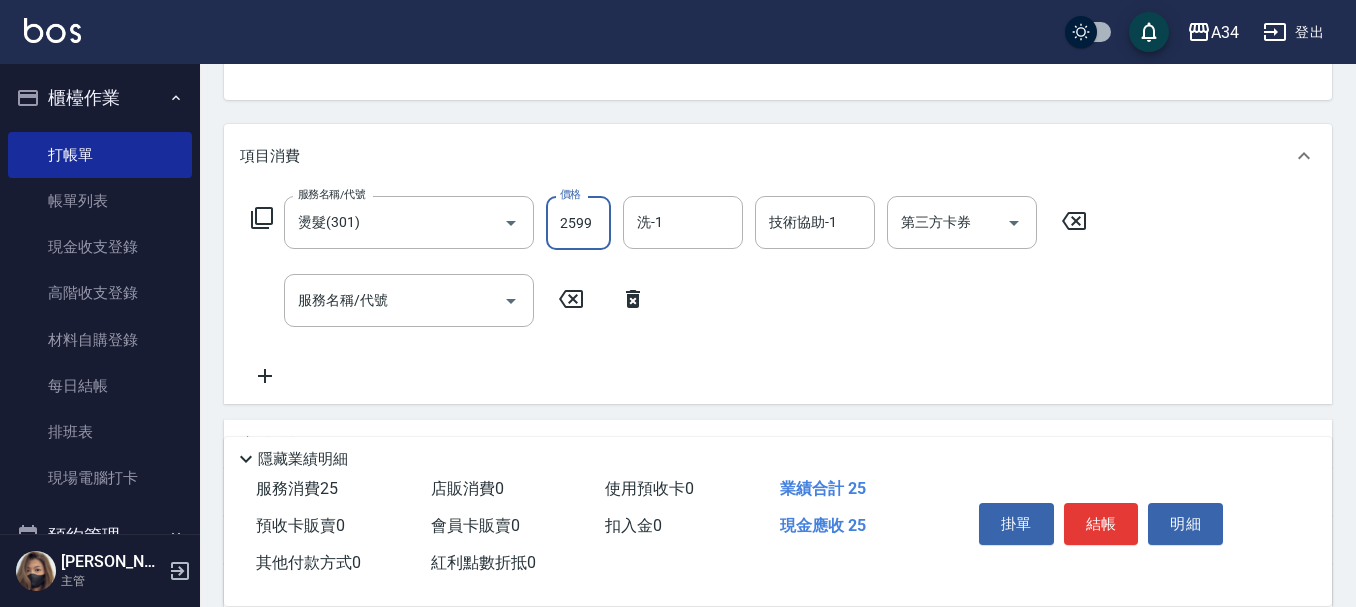type on "250" 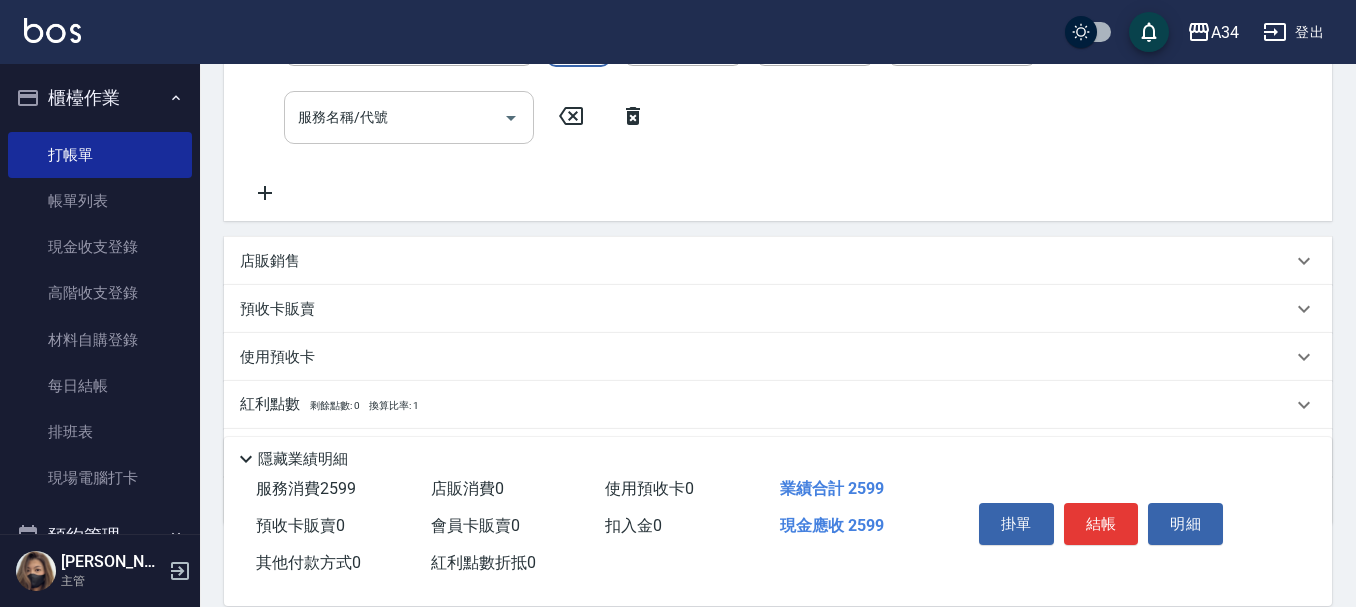 scroll, scrollTop: 400, scrollLeft: 0, axis: vertical 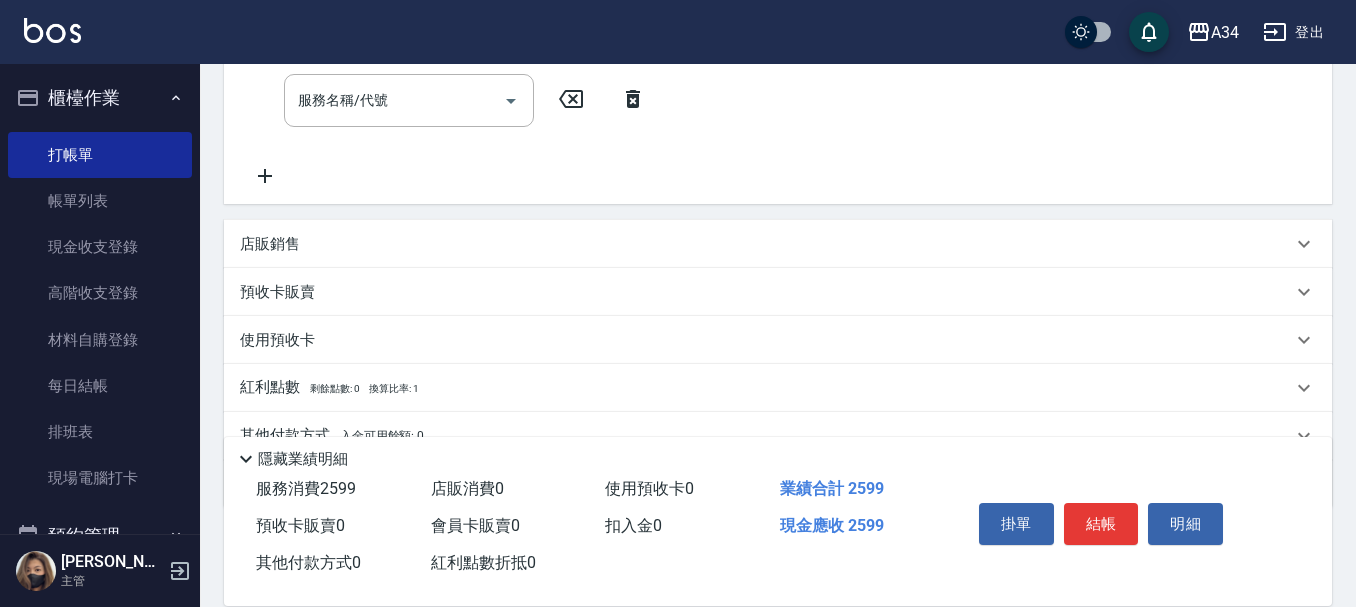 type on "2599" 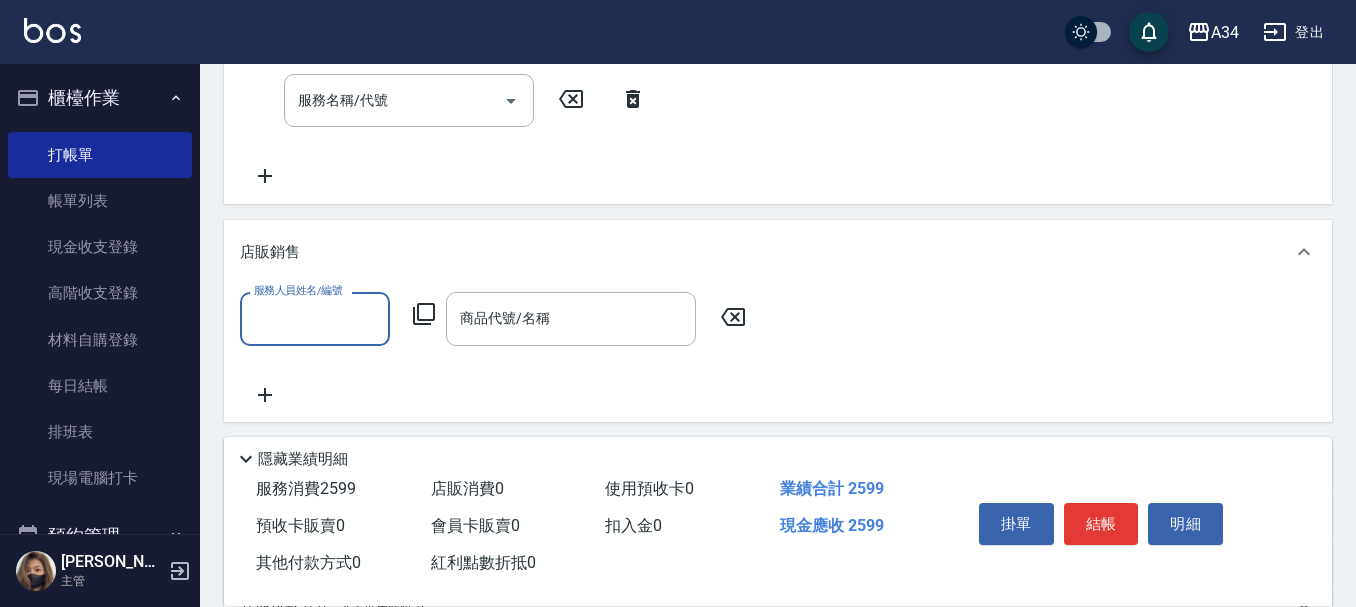 scroll, scrollTop: 0, scrollLeft: 0, axis: both 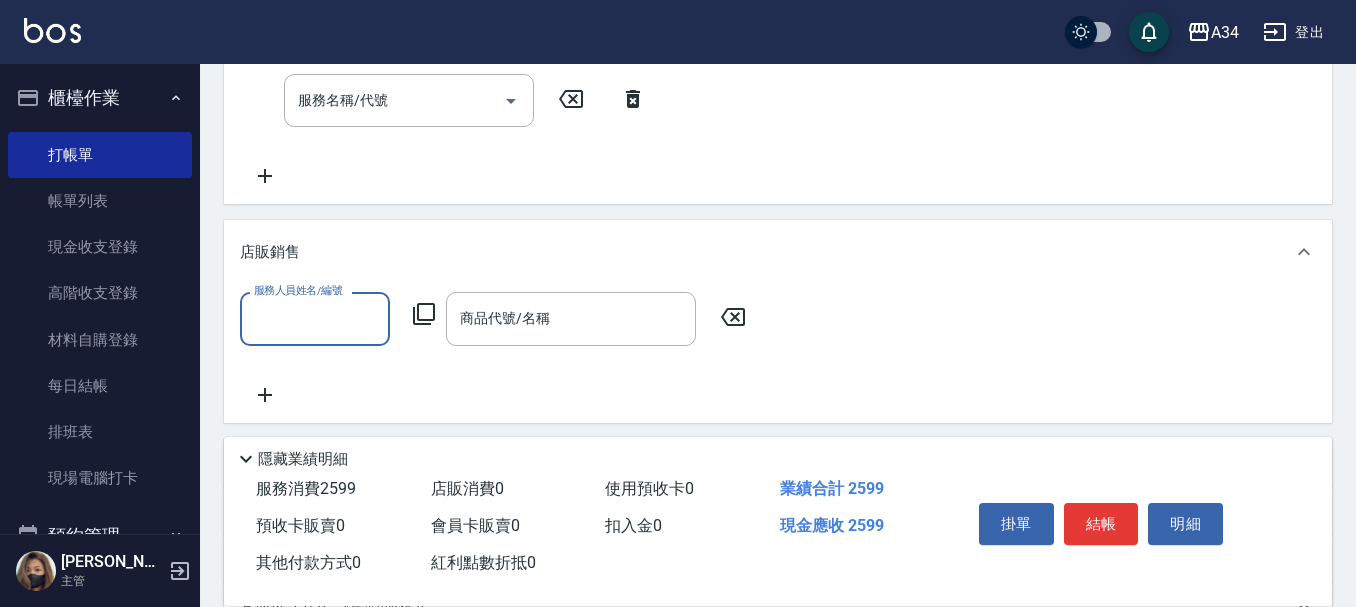 click on "服務人員姓名/編號" at bounding box center [315, 318] 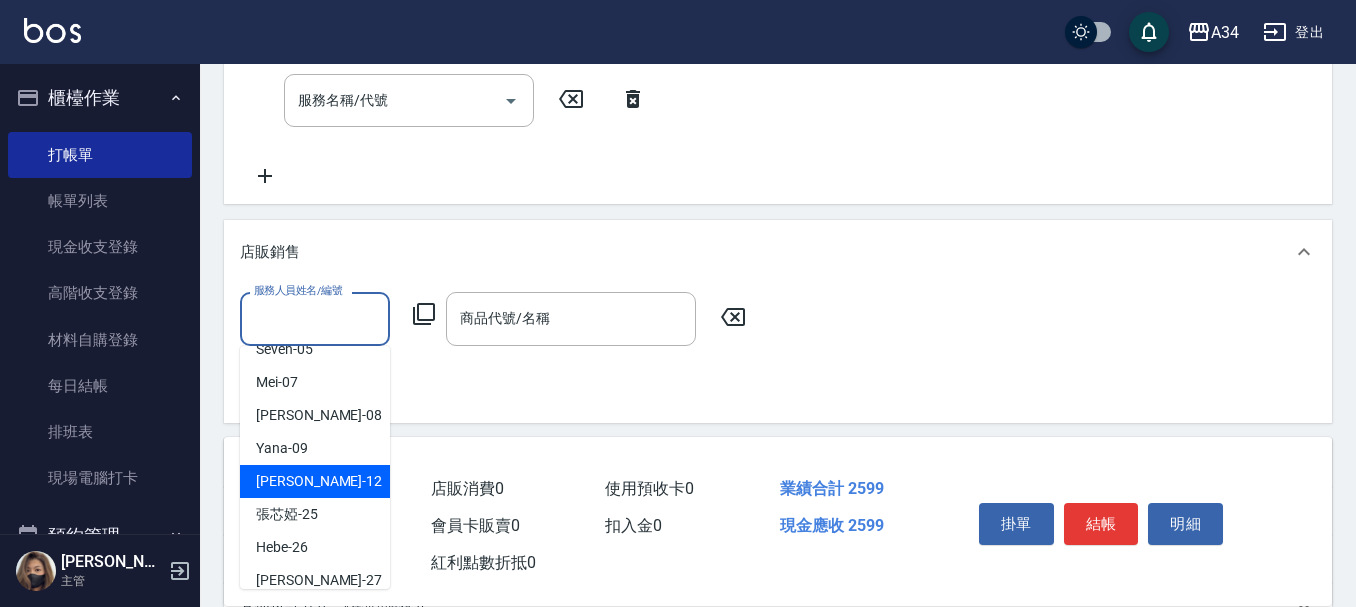 scroll, scrollTop: 200, scrollLeft: 0, axis: vertical 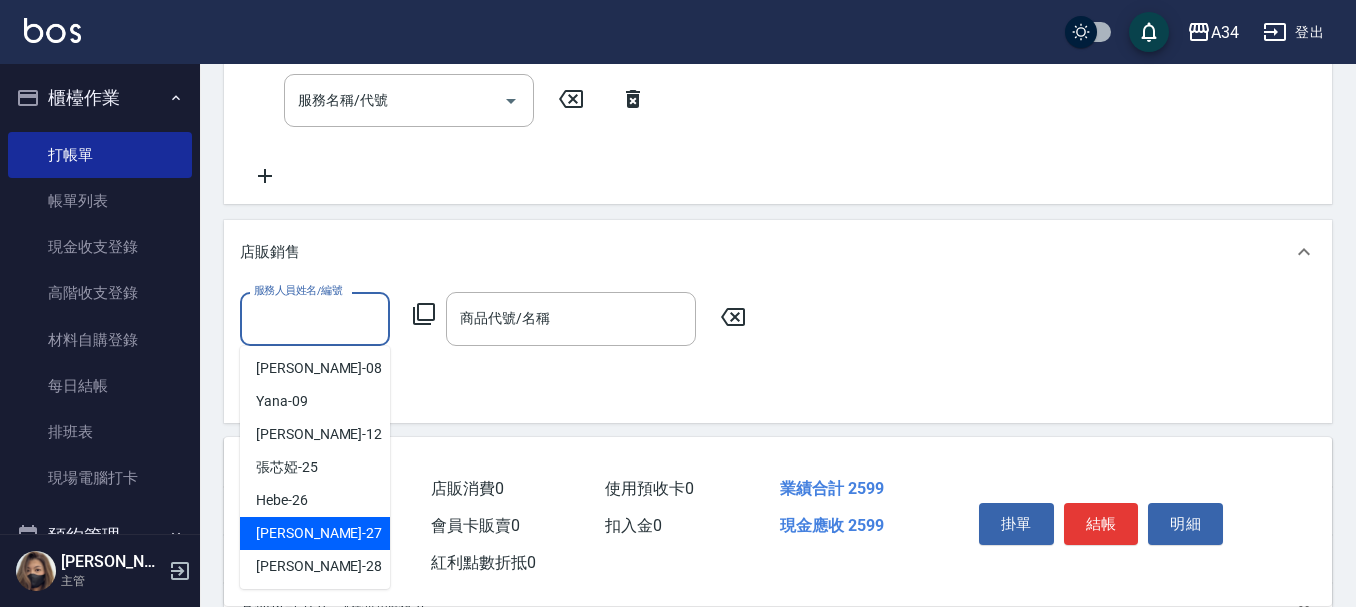 click on "annie -27" at bounding box center (319, 533) 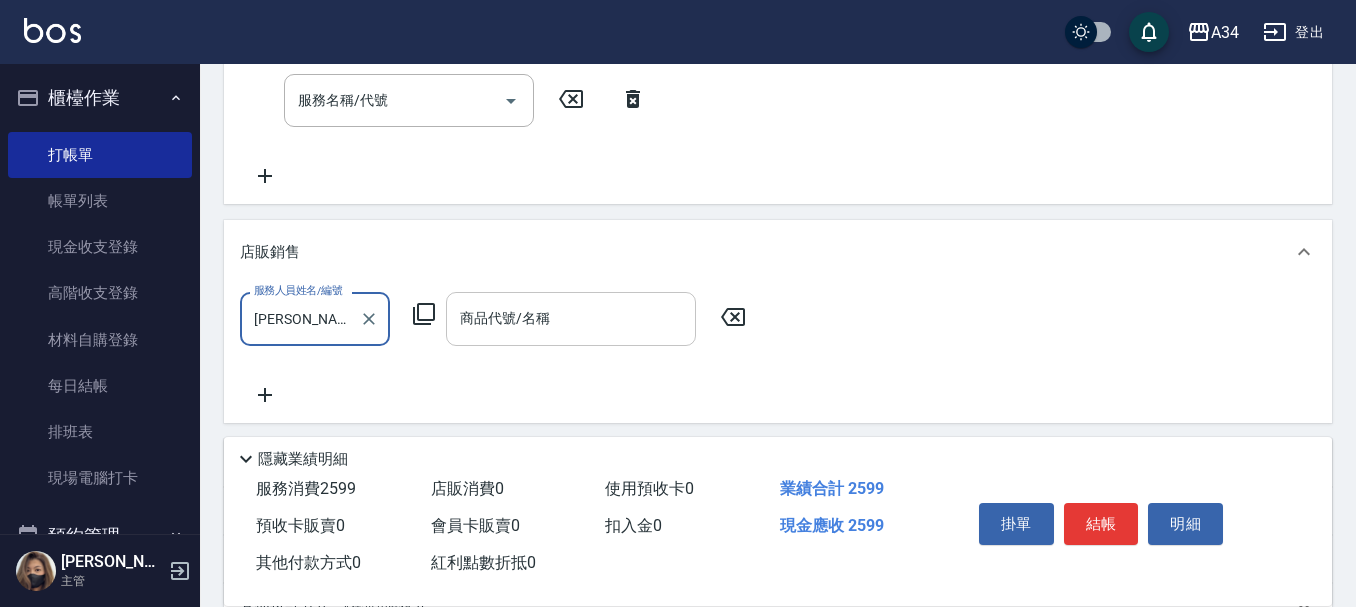 click on "商品代號/名稱 商品代號/名稱" at bounding box center (571, 318) 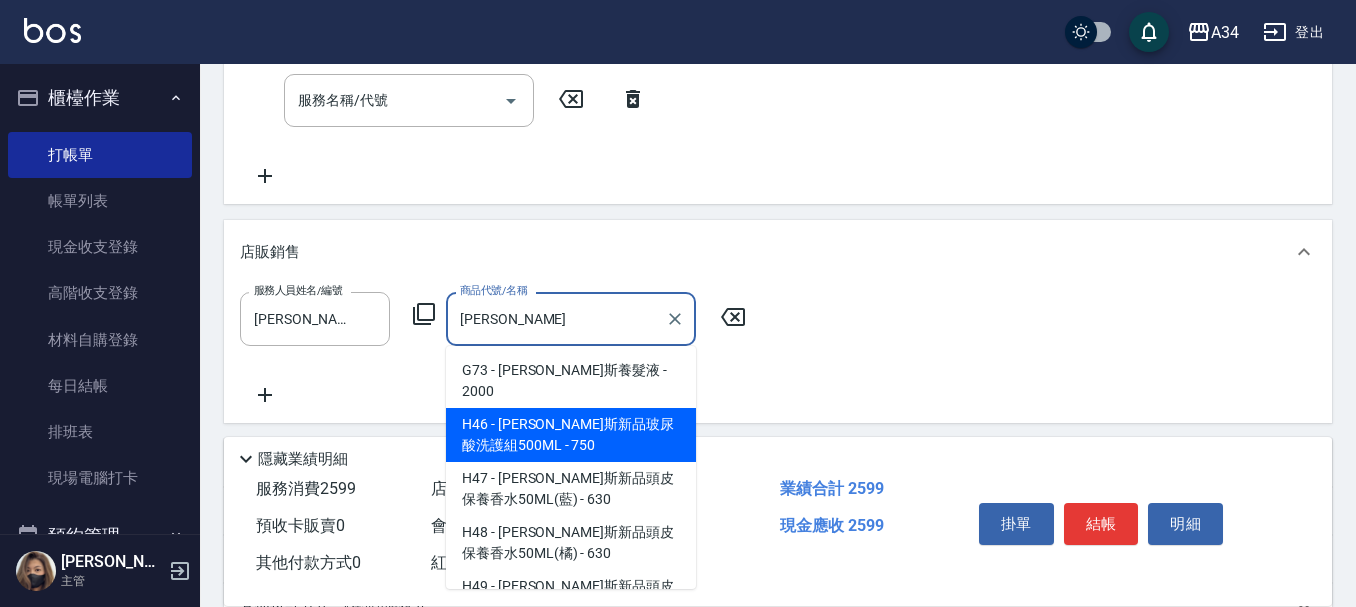 type on "娜普菈內部保濕修護液500ML" 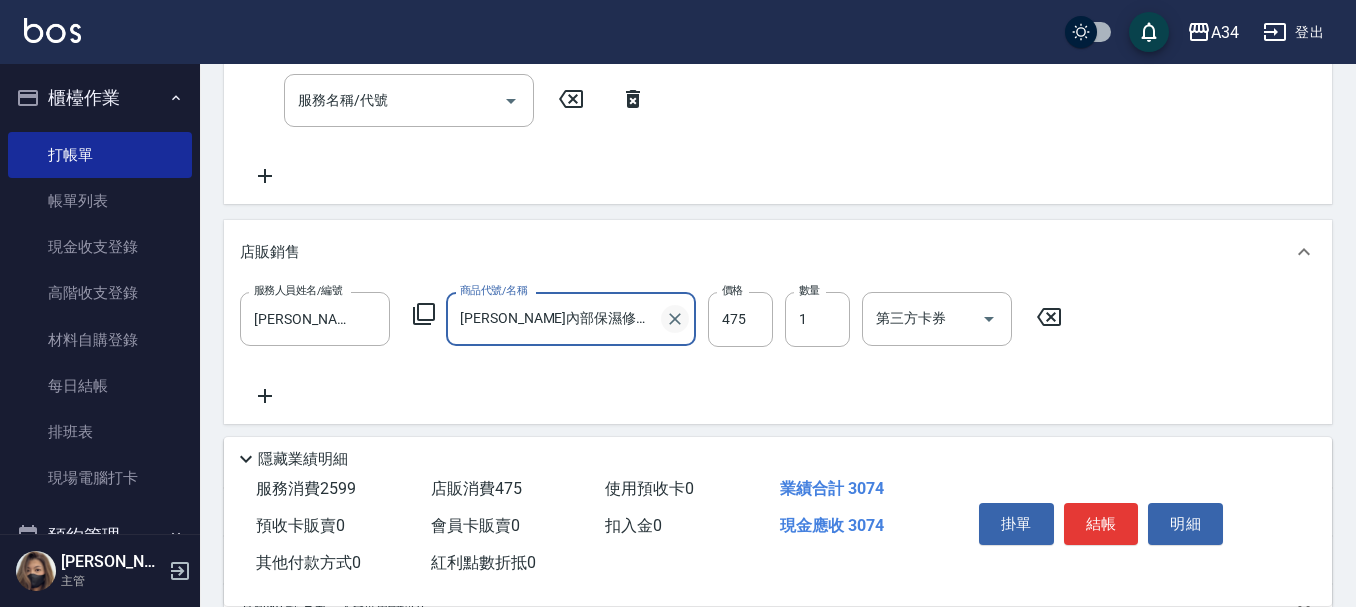 click 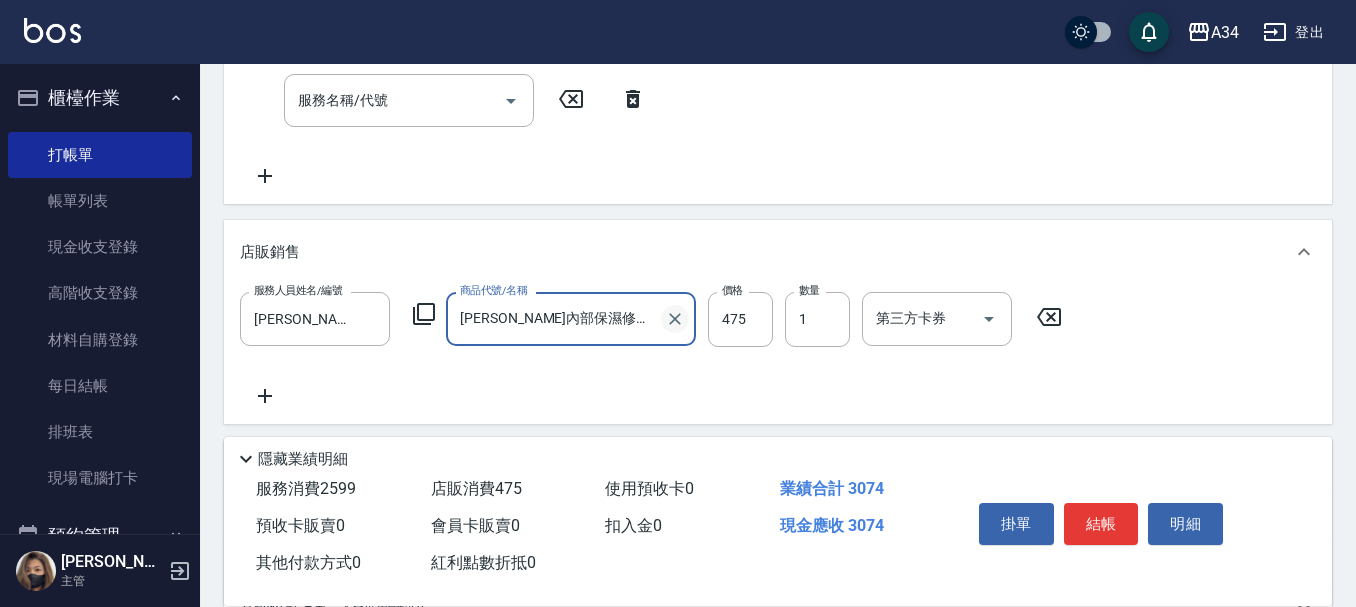 type 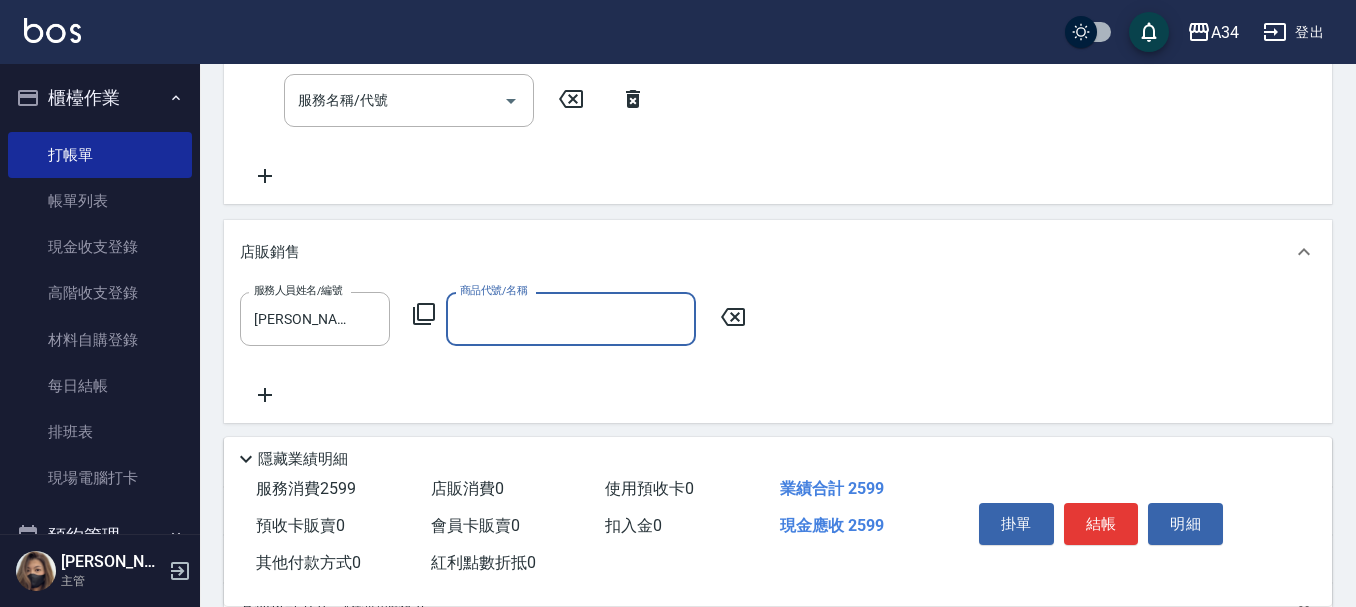 click on "商品代號/名稱" at bounding box center (571, 318) 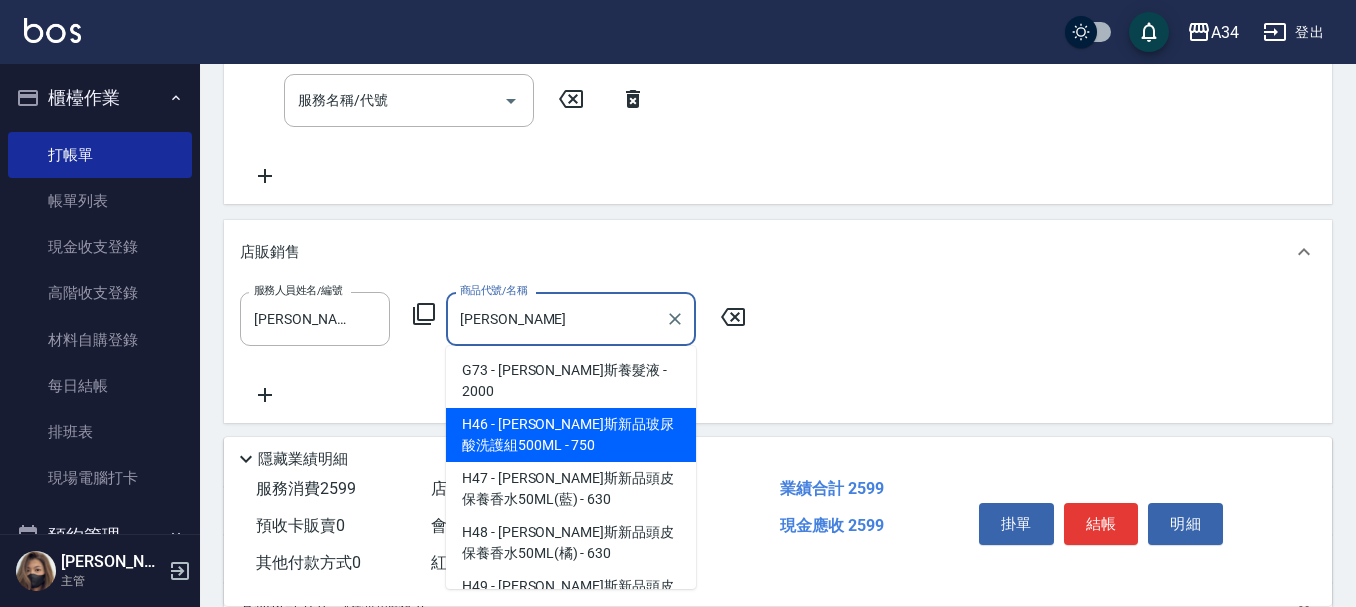 type on "娜普菈內部保濕修護液500ML" 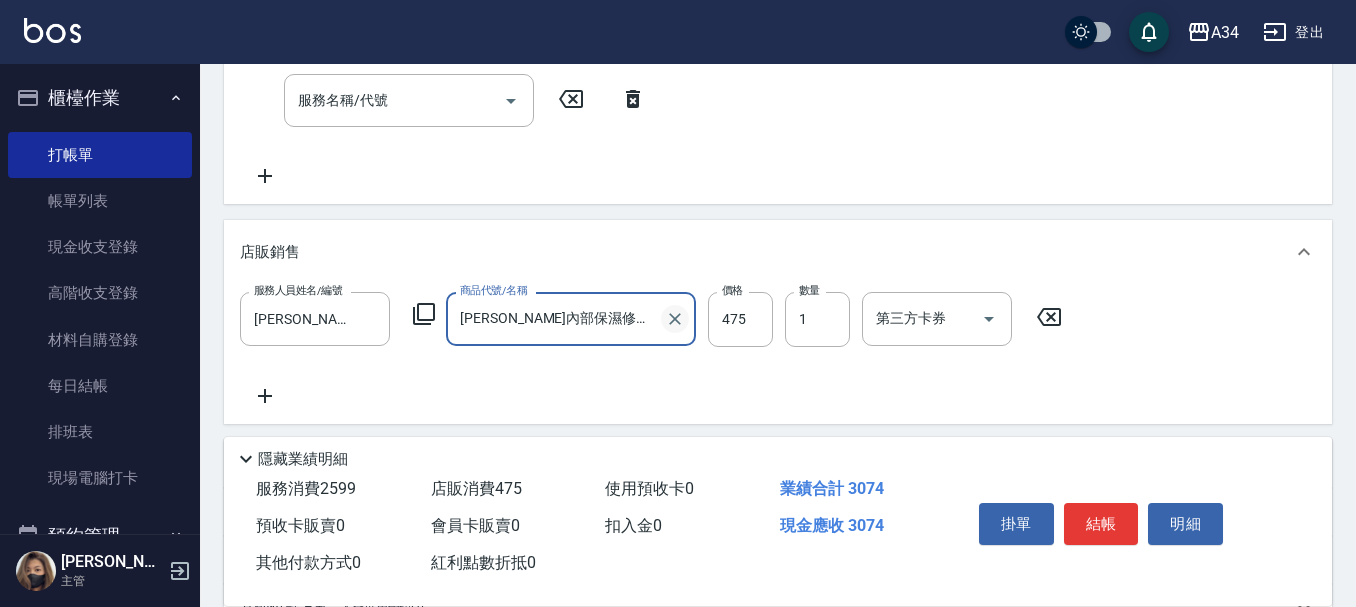 click 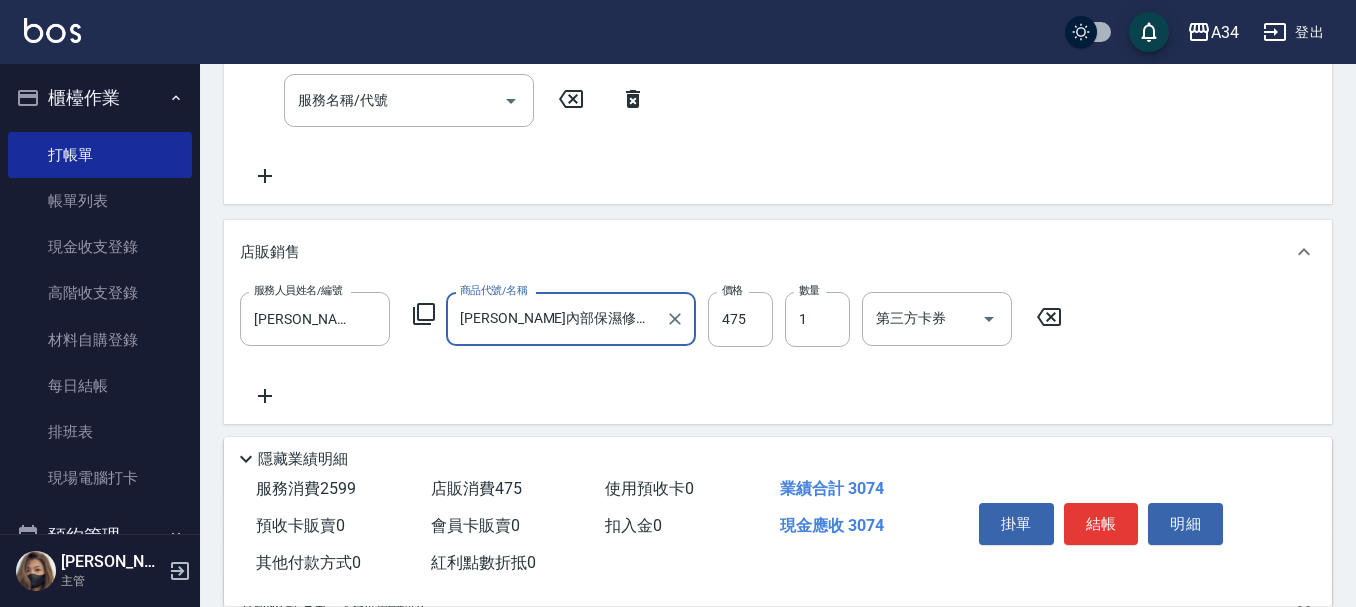 type 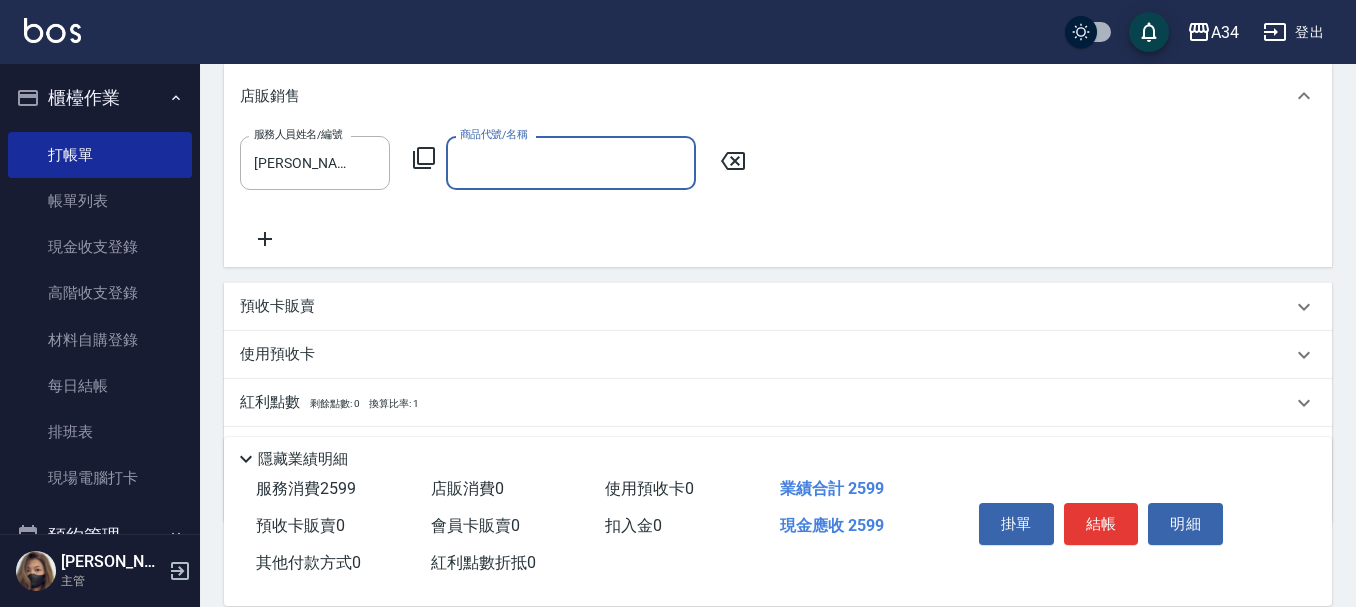 scroll, scrollTop: 600, scrollLeft: 0, axis: vertical 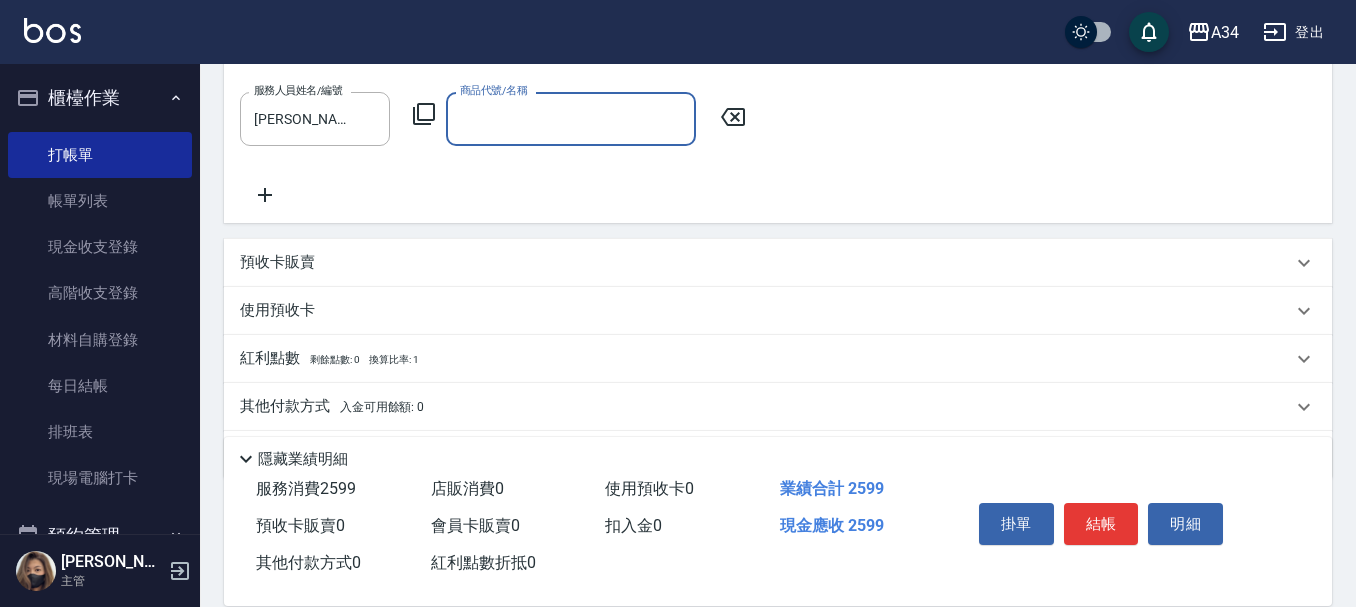 click on "商品代號/名稱" at bounding box center (571, 118) 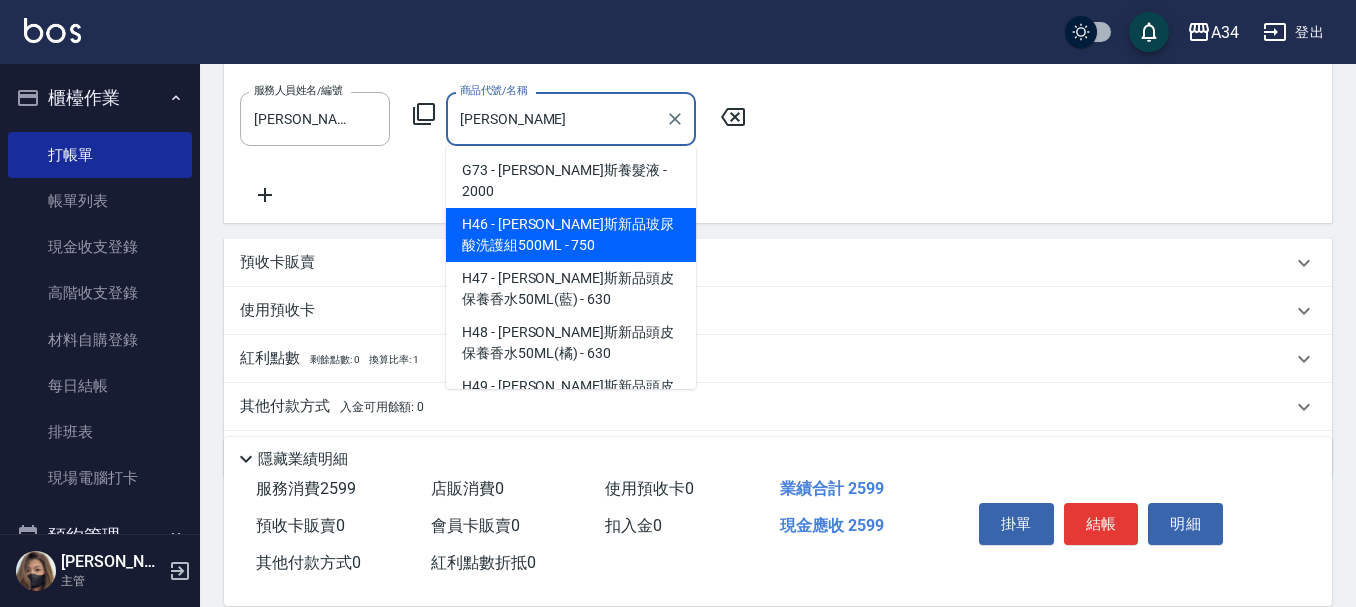 type on "娜普菈內部保濕修護液500ML" 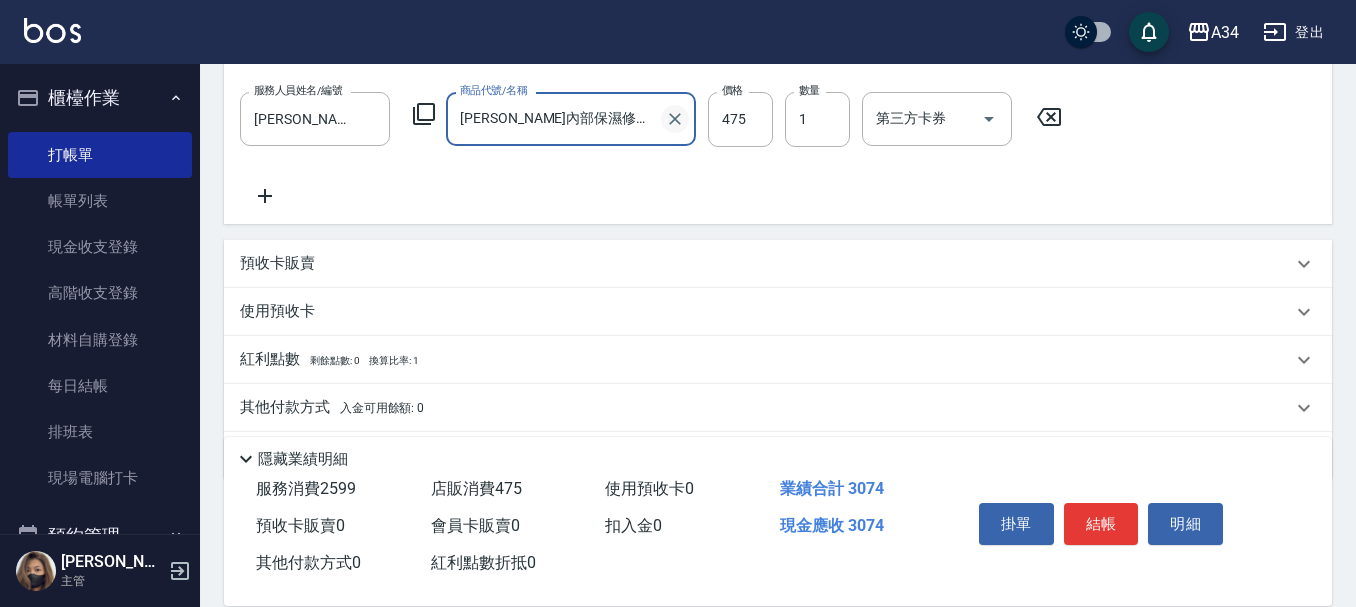 click 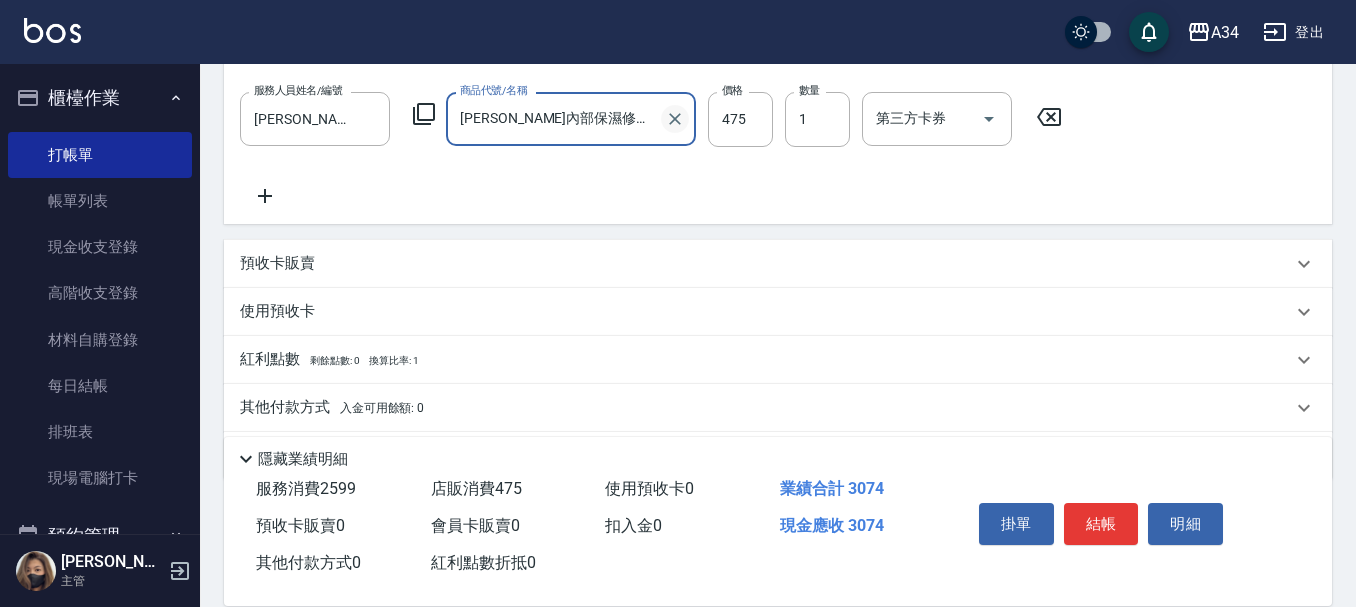 type 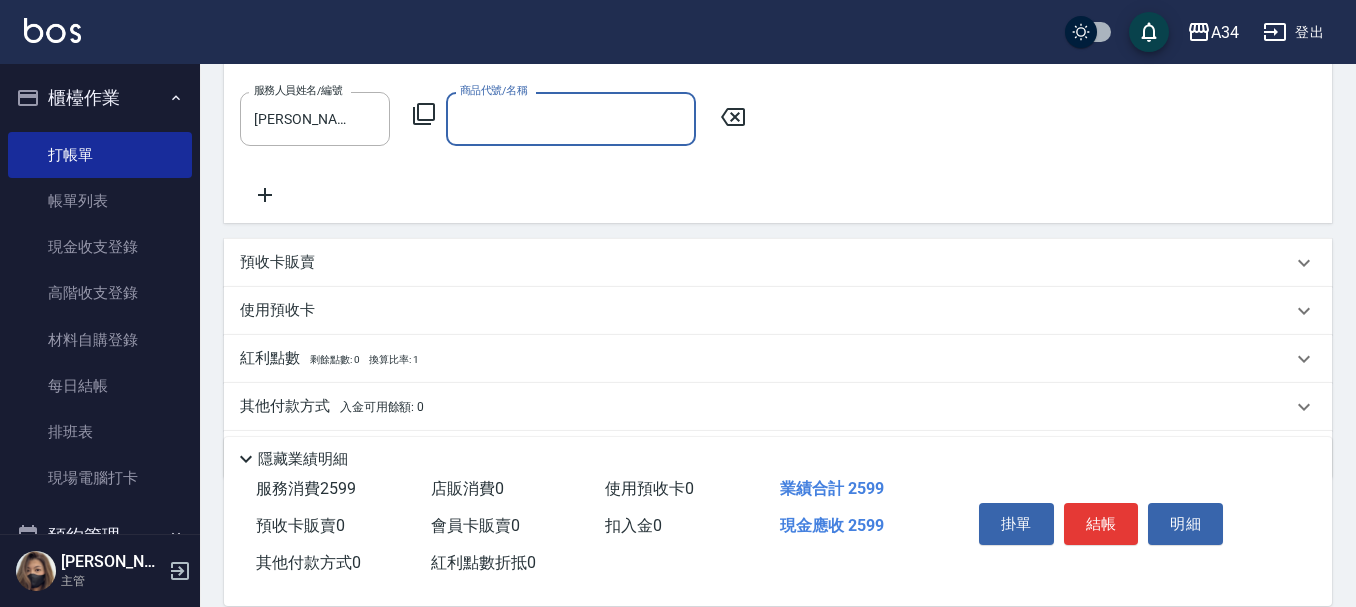 click on "商品代號/名稱" at bounding box center [571, 118] 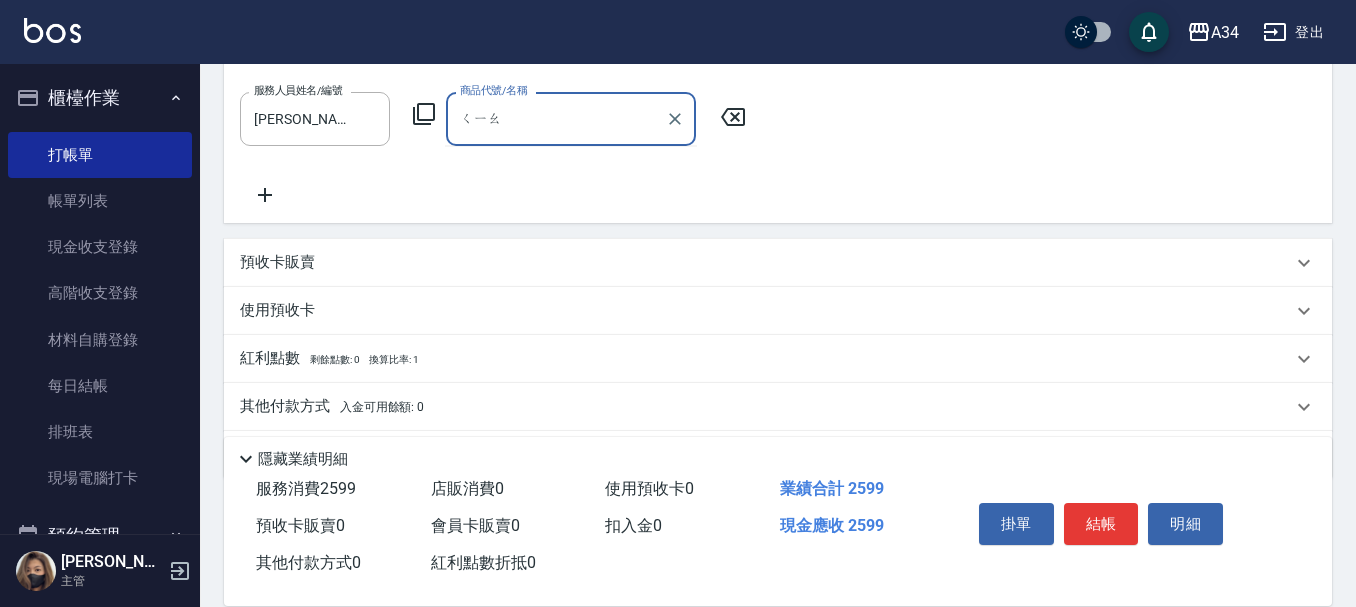 type on "喬" 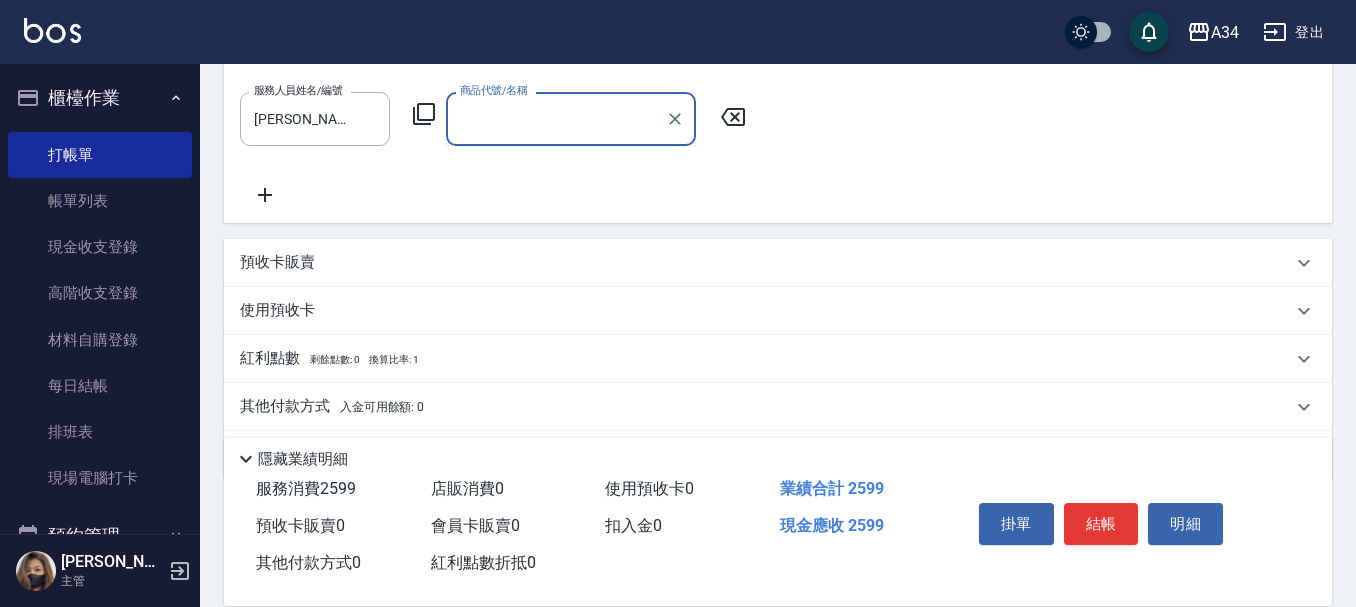 type on "ㄘ" 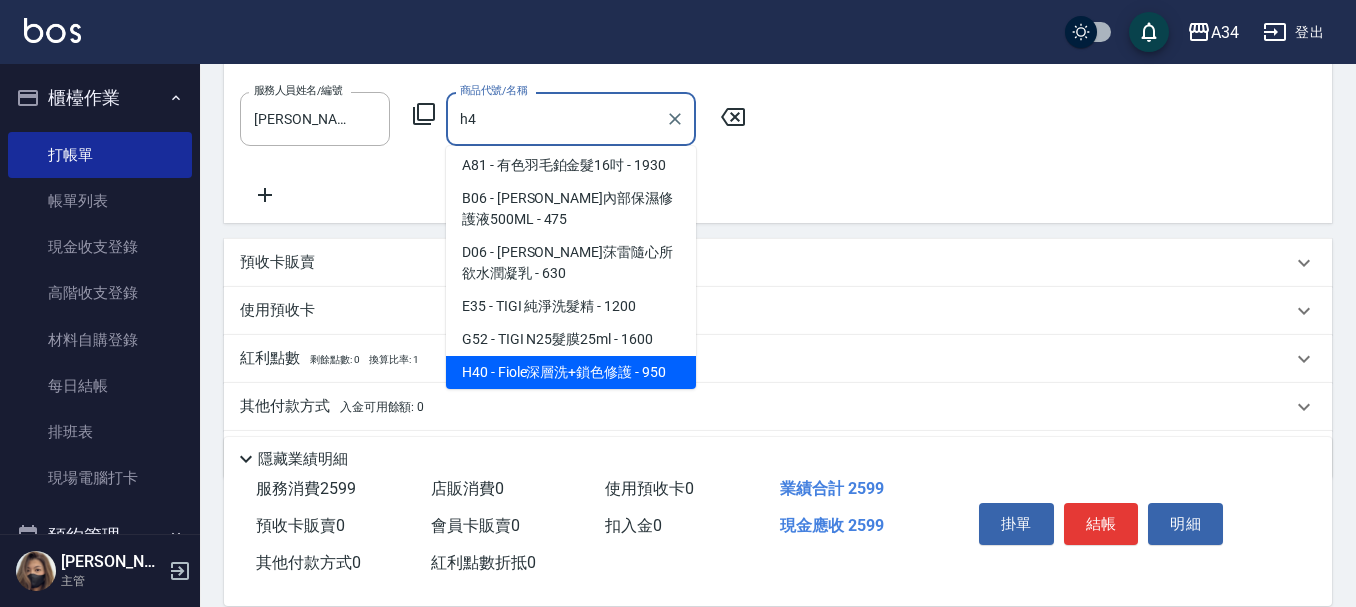 type on "h46" 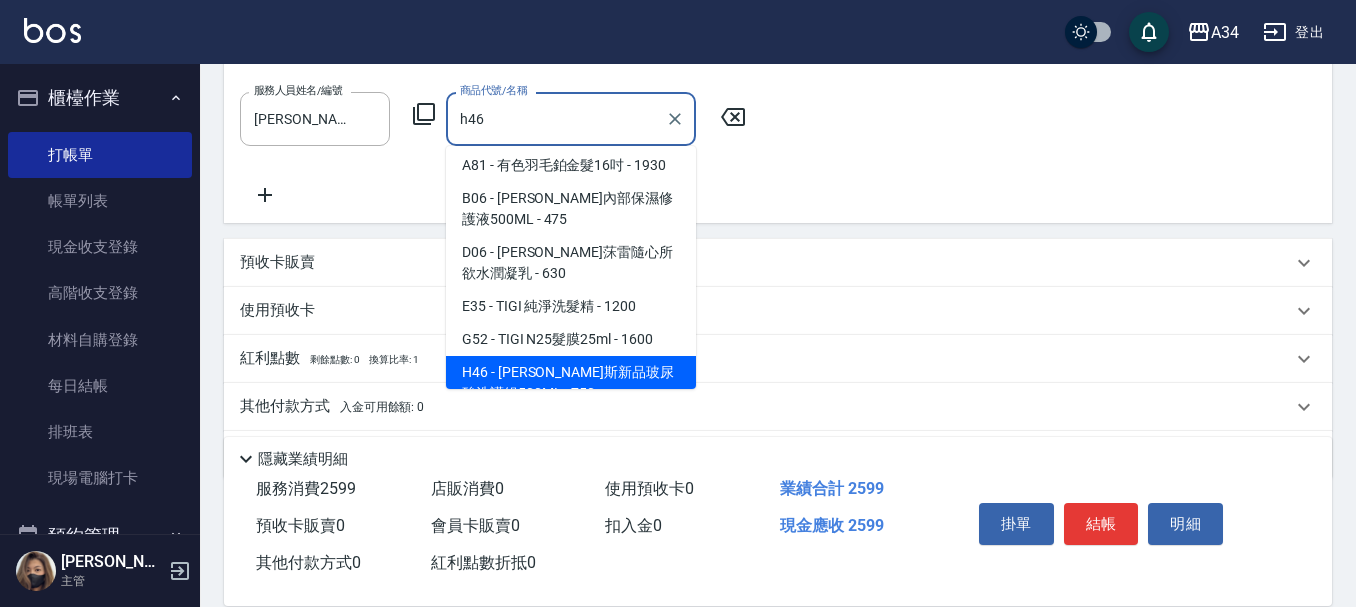 scroll, scrollTop: 26, scrollLeft: 0, axis: vertical 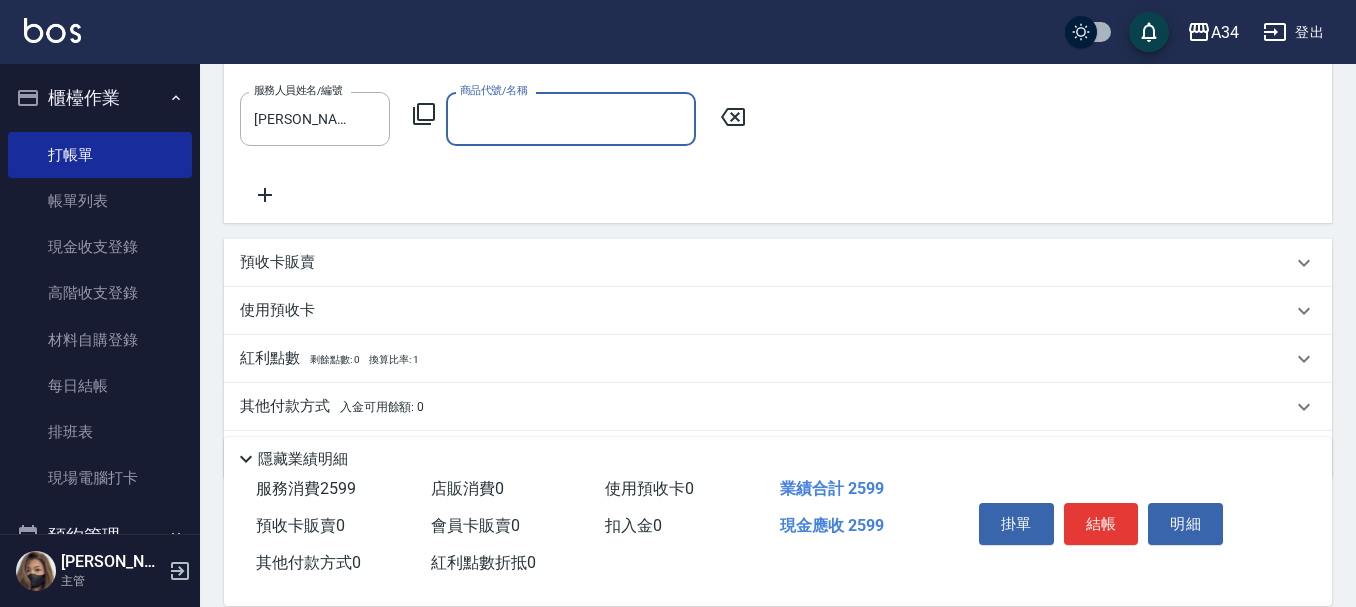 click on "商品代號/名稱" at bounding box center (571, 118) 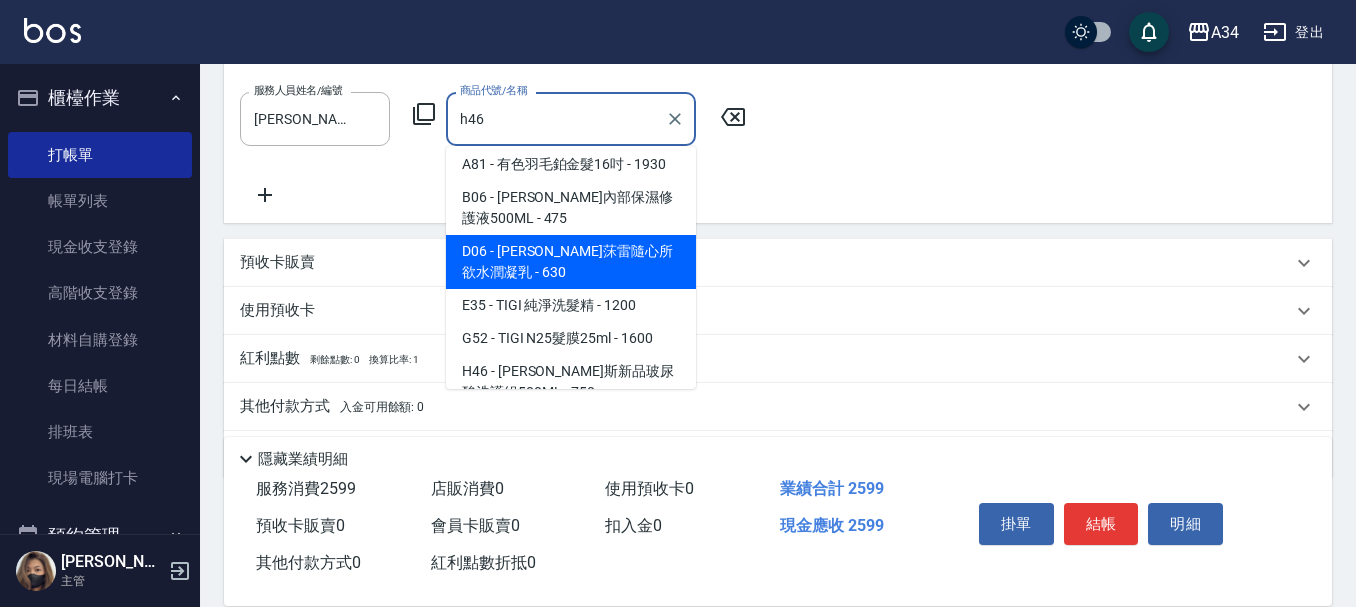 scroll, scrollTop: 0, scrollLeft: 0, axis: both 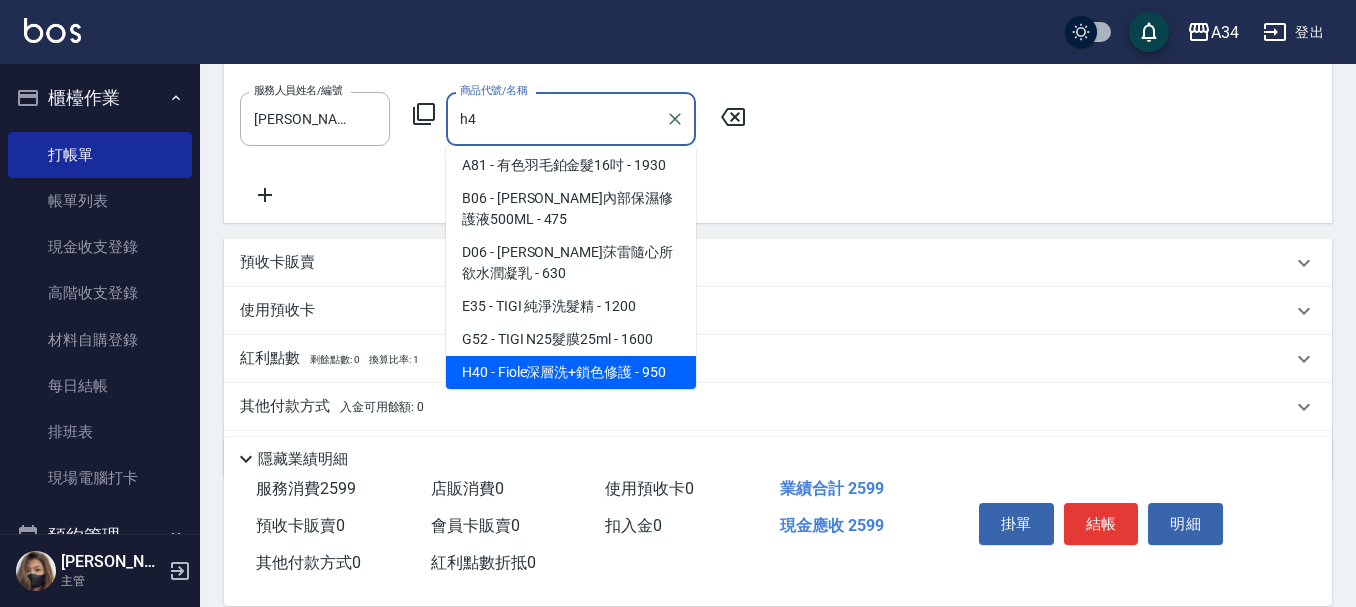type on "h" 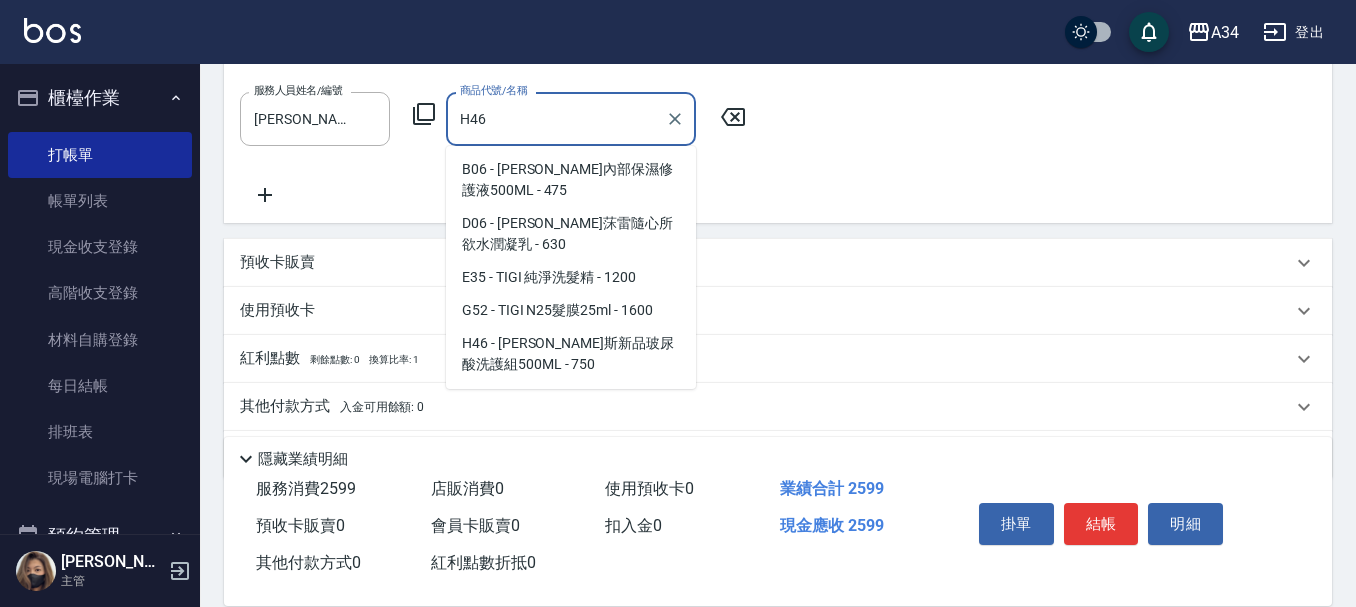 scroll, scrollTop: 41, scrollLeft: 0, axis: vertical 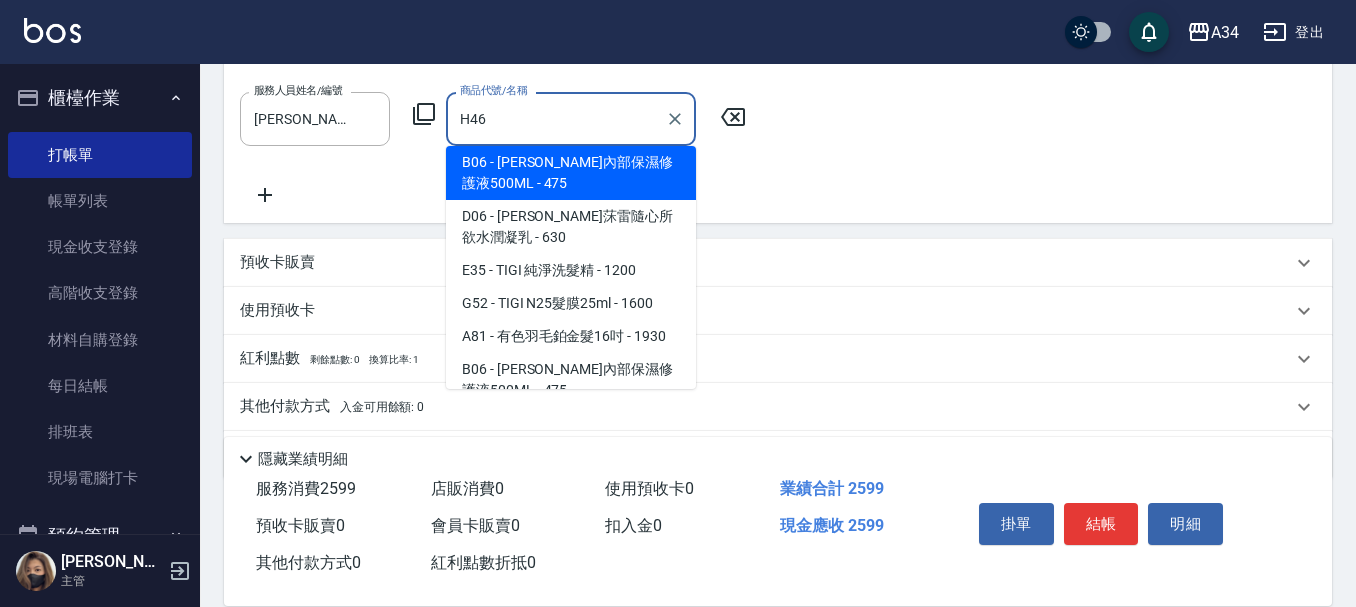 click on "H46" at bounding box center [556, 118] 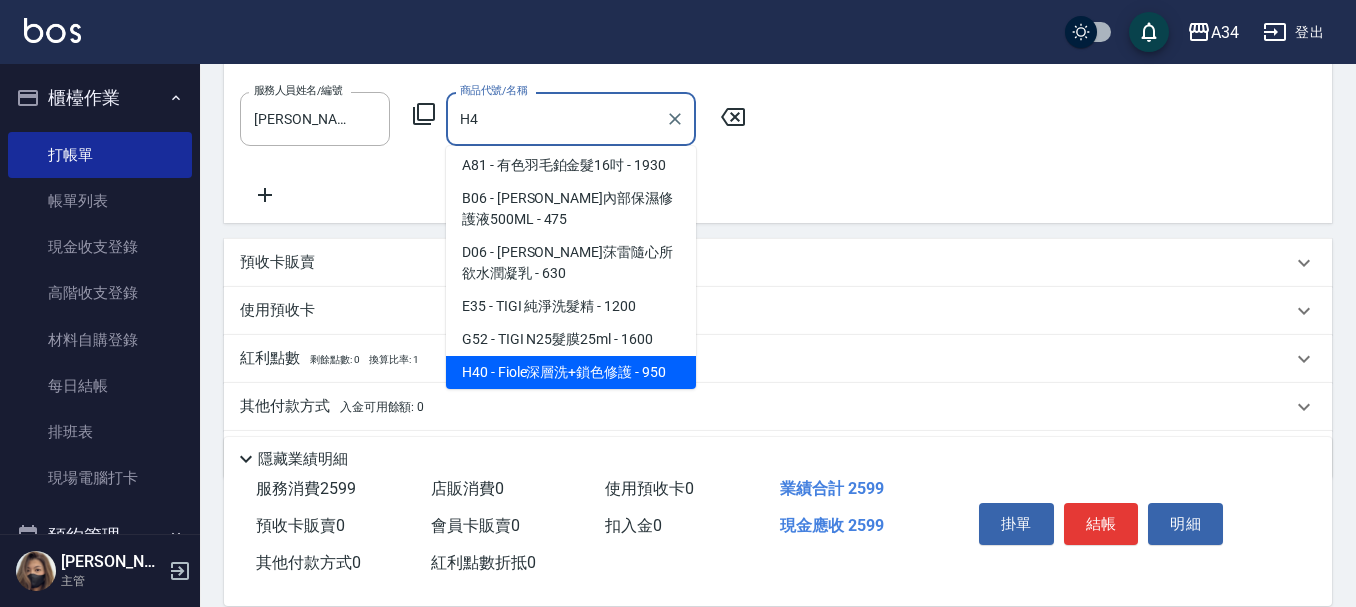 type on "H" 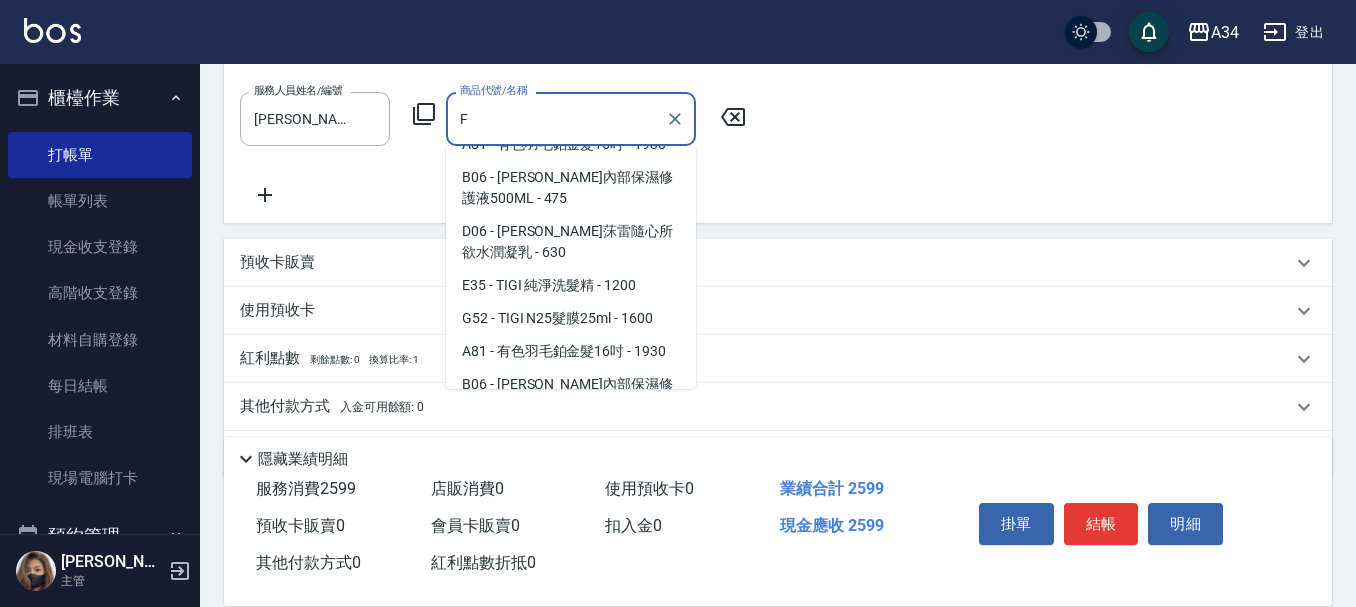 scroll, scrollTop: 299, scrollLeft: 0, axis: vertical 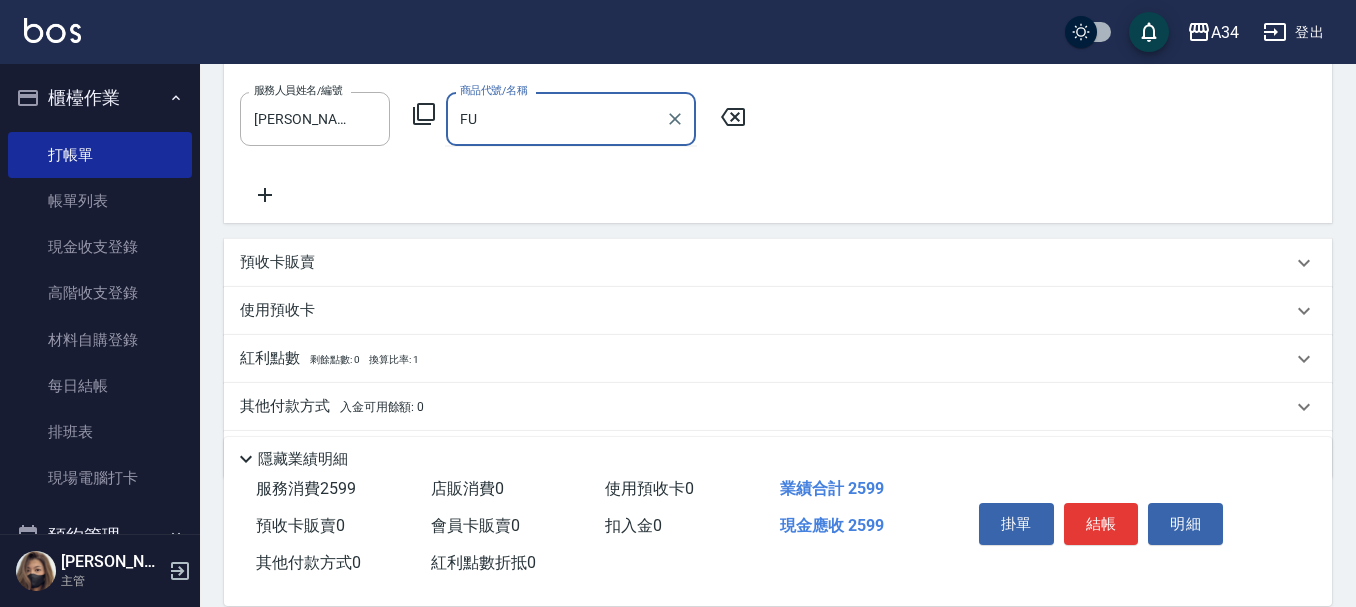 type on "F" 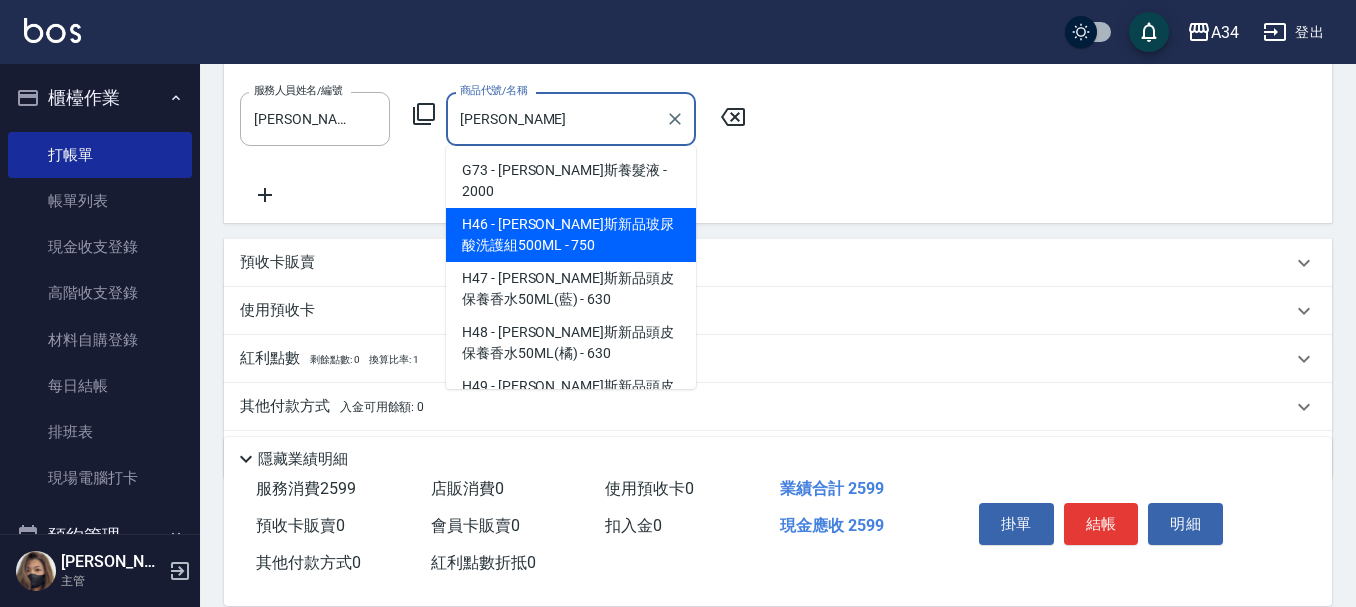 type on "娜普菈內部保濕修護液500ML" 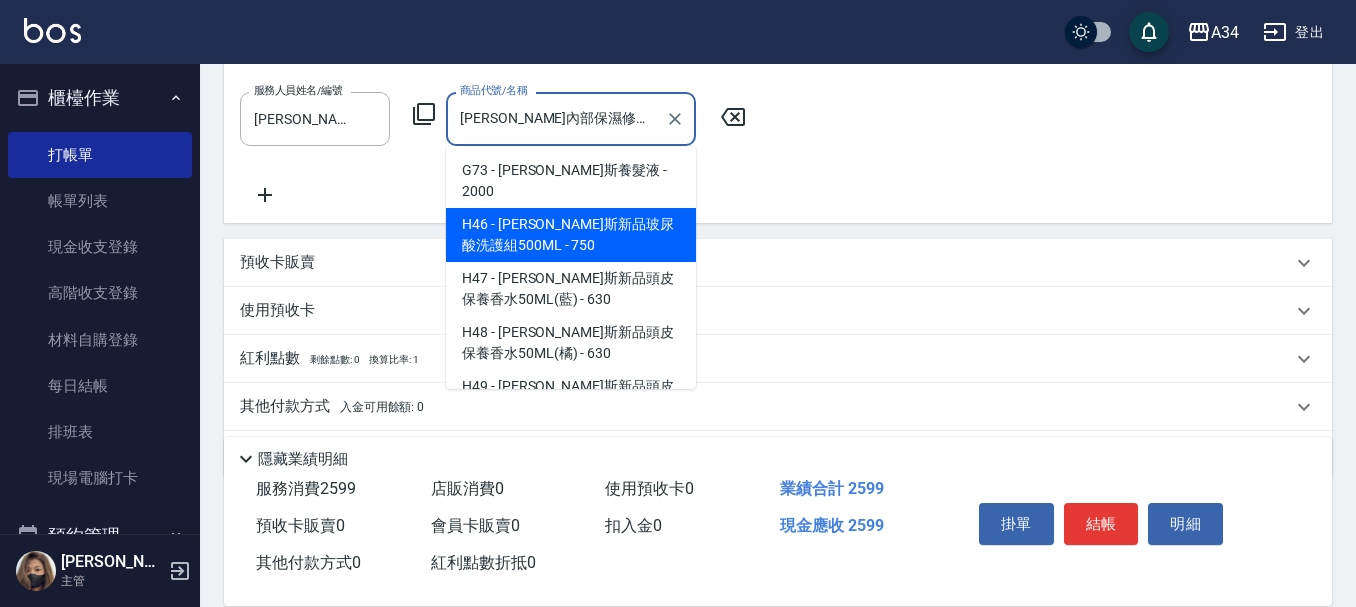 type on "300" 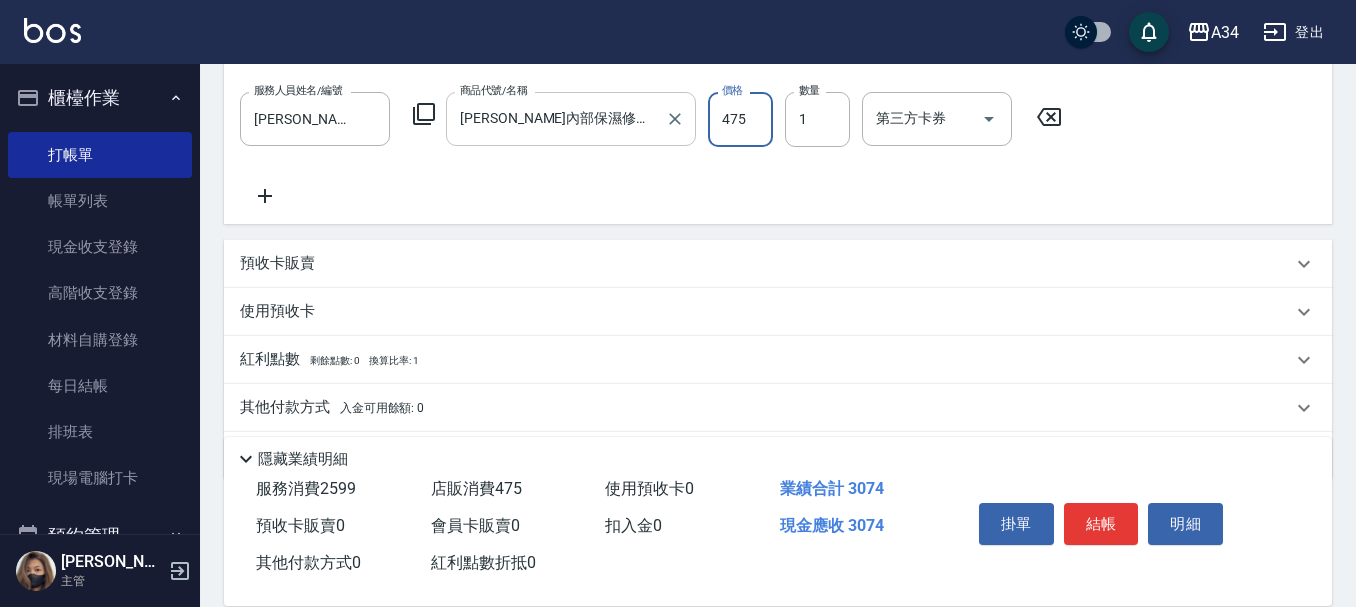 click on "娜普菈內部保濕修護液500ML" at bounding box center [556, 118] 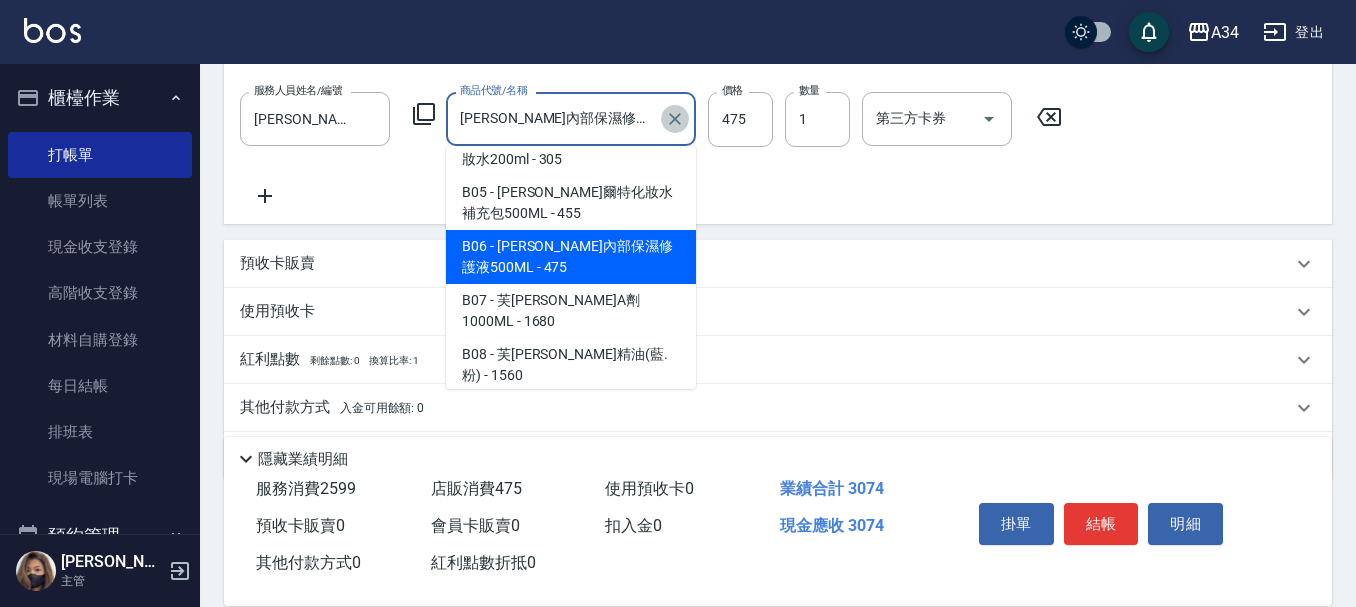 click 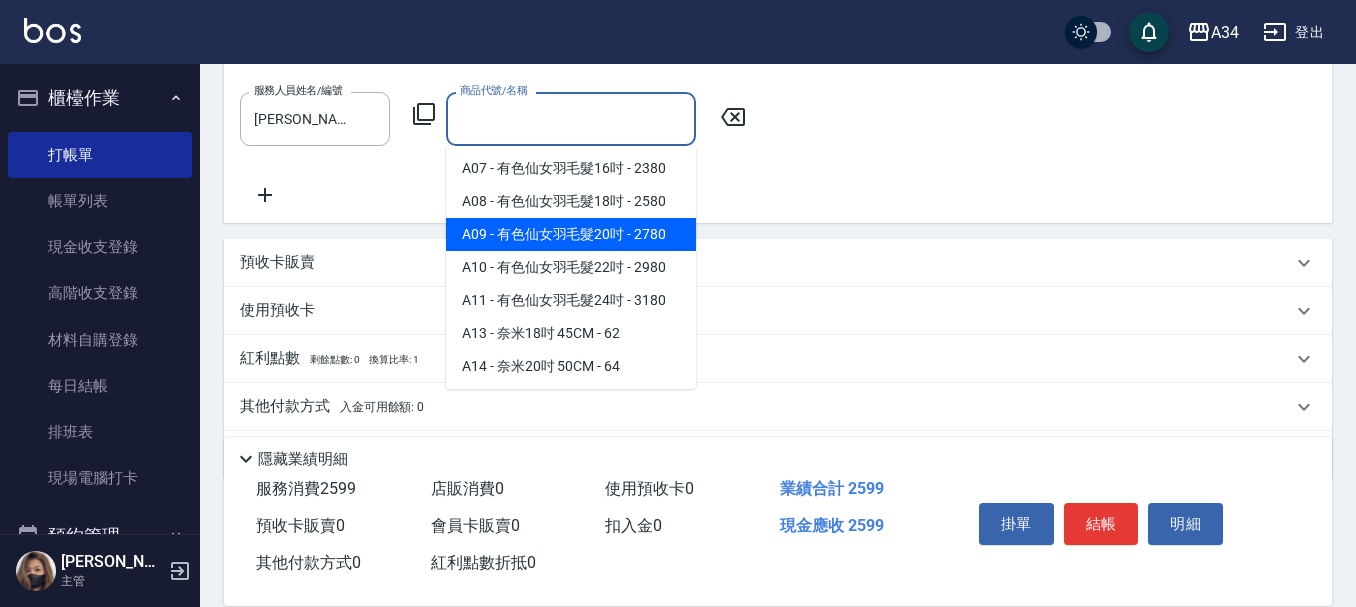 scroll, scrollTop: 0, scrollLeft: 0, axis: both 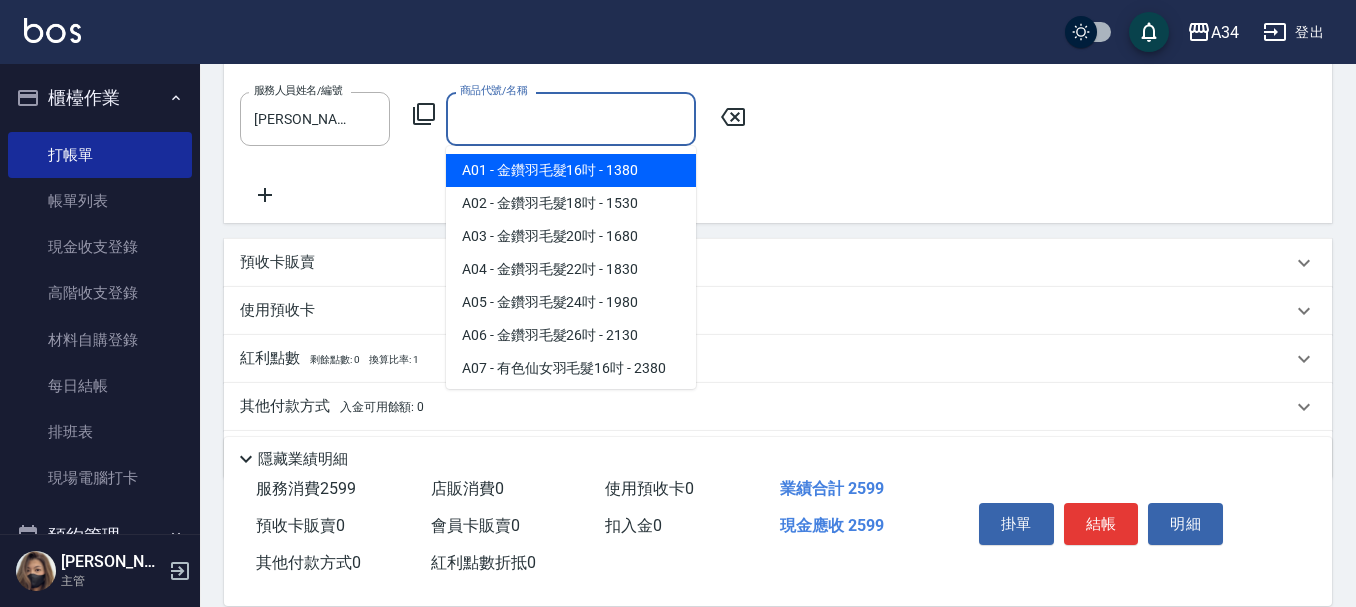 click on "商品代號/名稱" at bounding box center [571, 118] 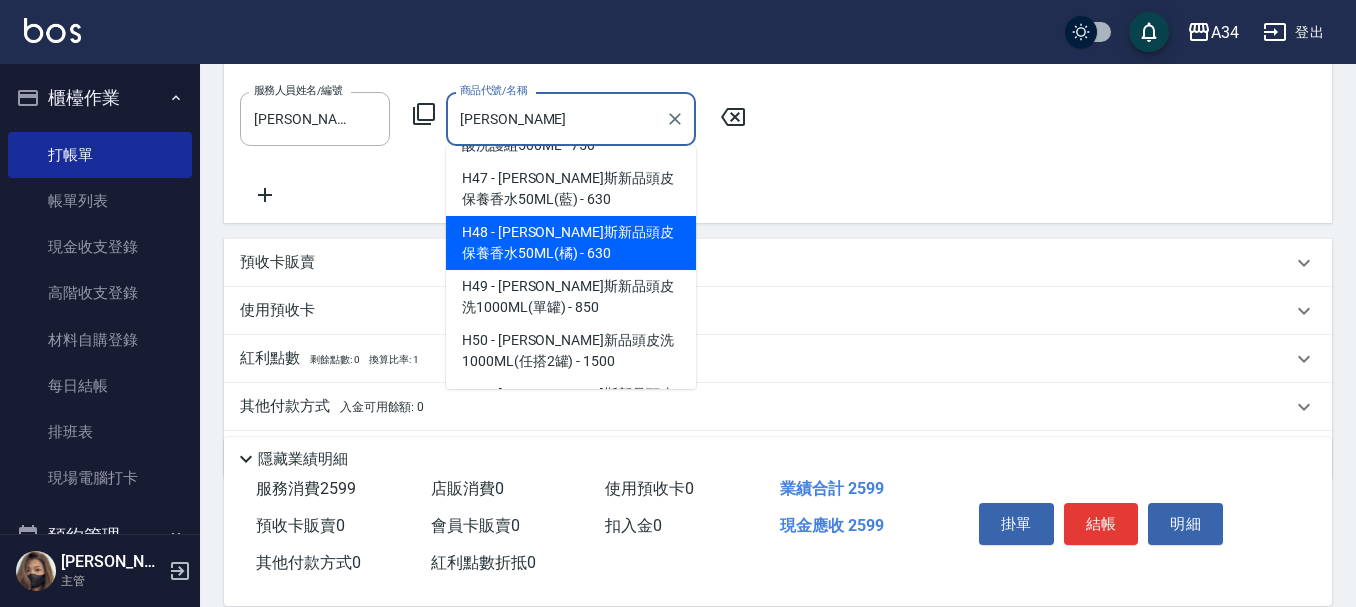 scroll, scrollTop: 0, scrollLeft: 0, axis: both 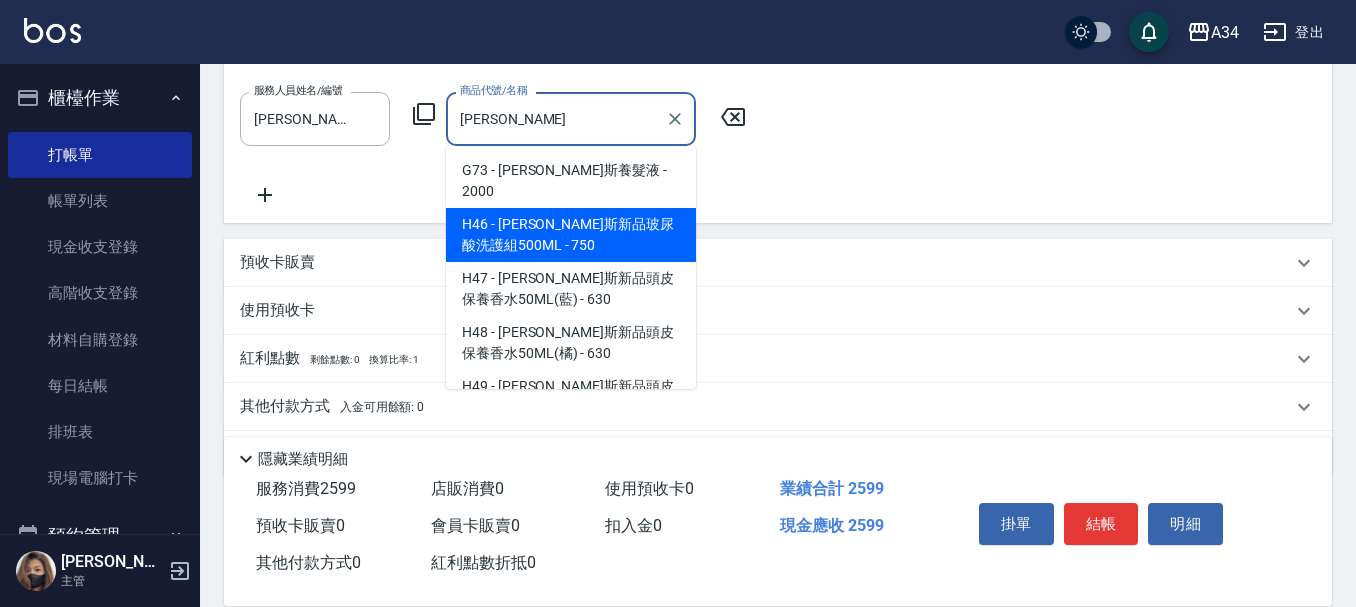 type on "娜普菈內部保濕修護液500ML" 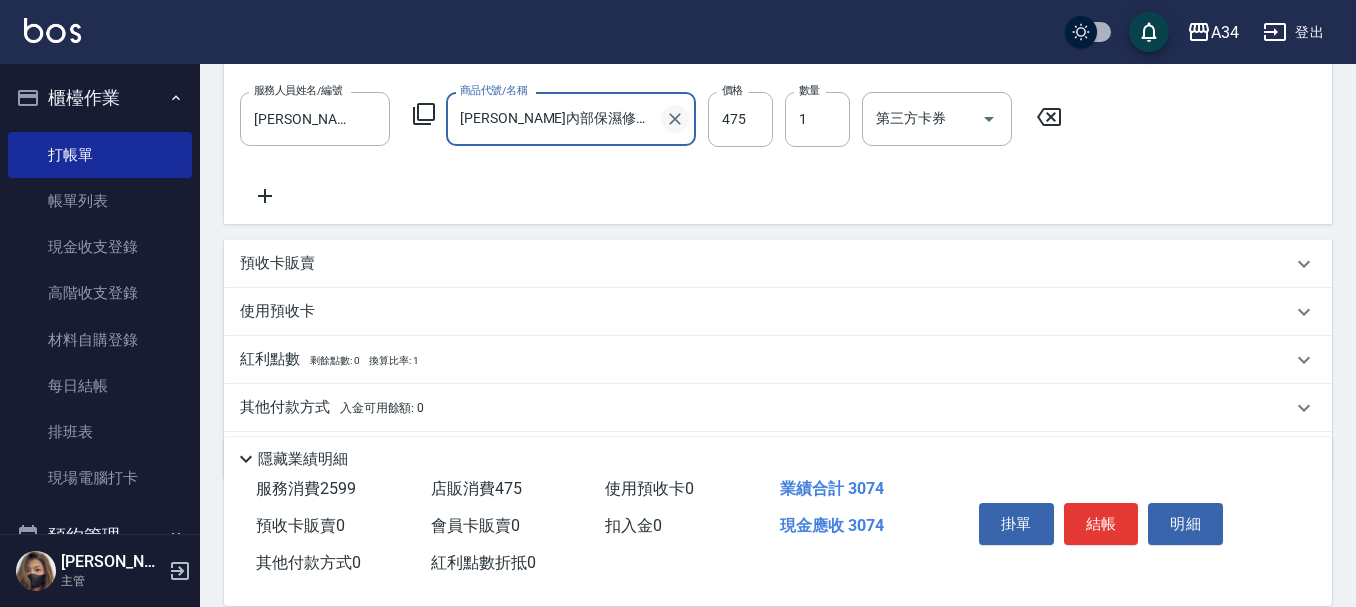 click 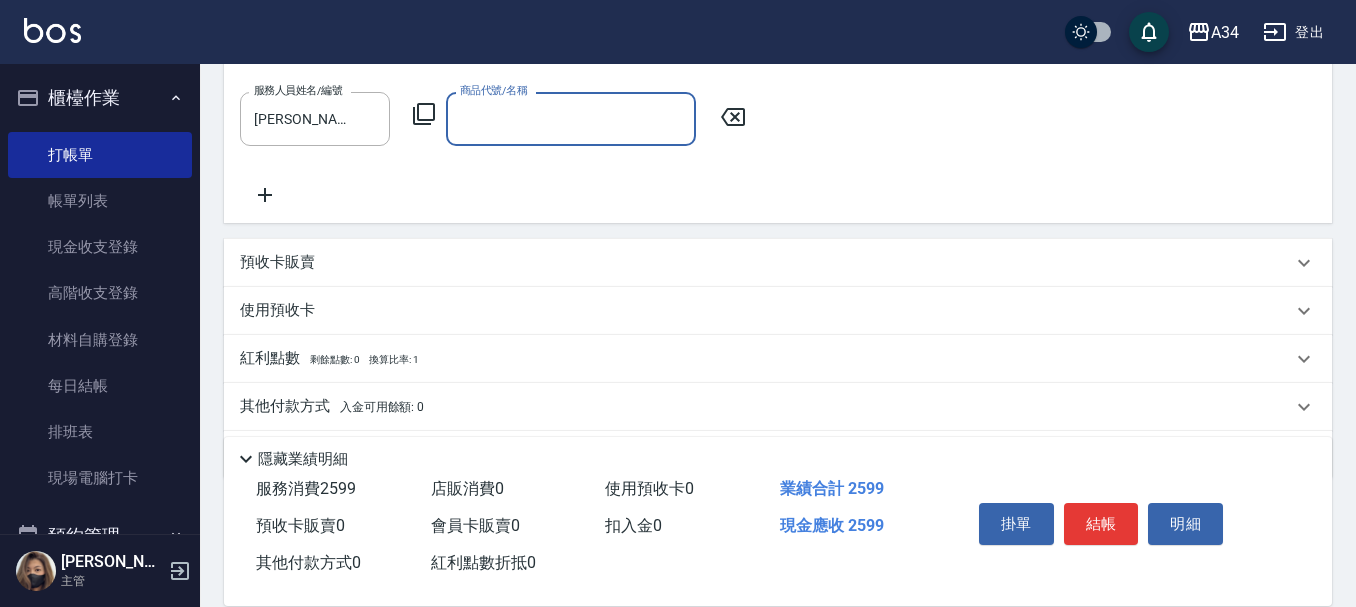 click on "商品代號/名稱" at bounding box center [571, 118] 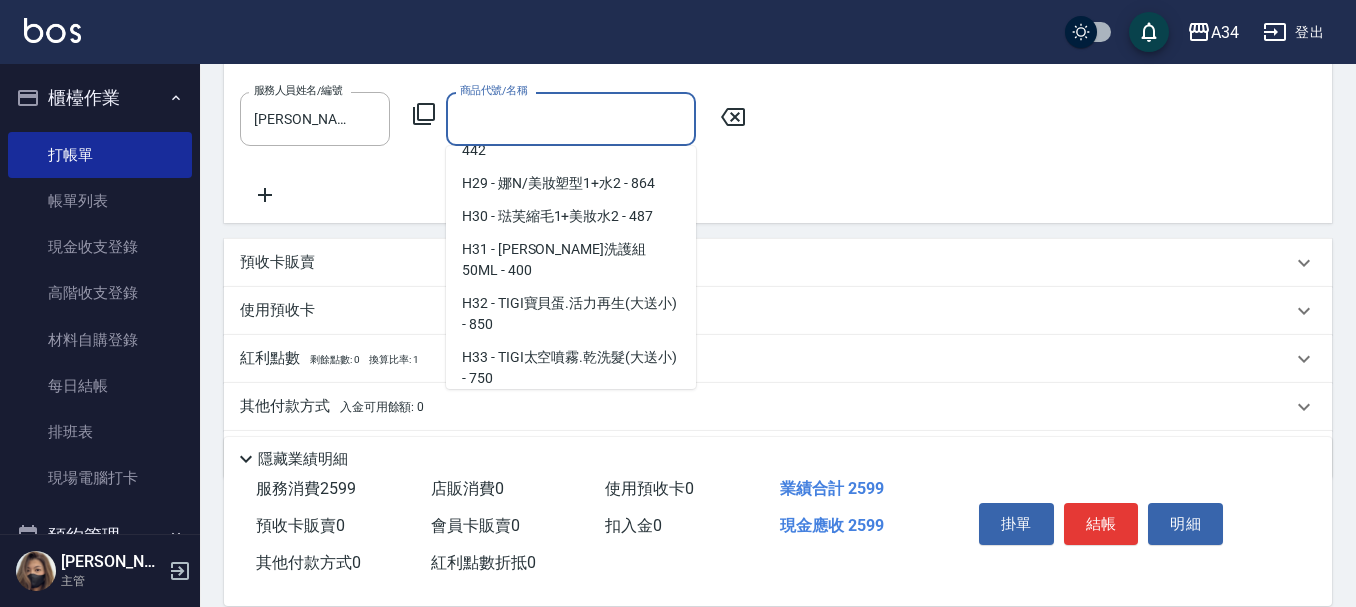 scroll, scrollTop: 14600, scrollLeft: 0, axis: vertical 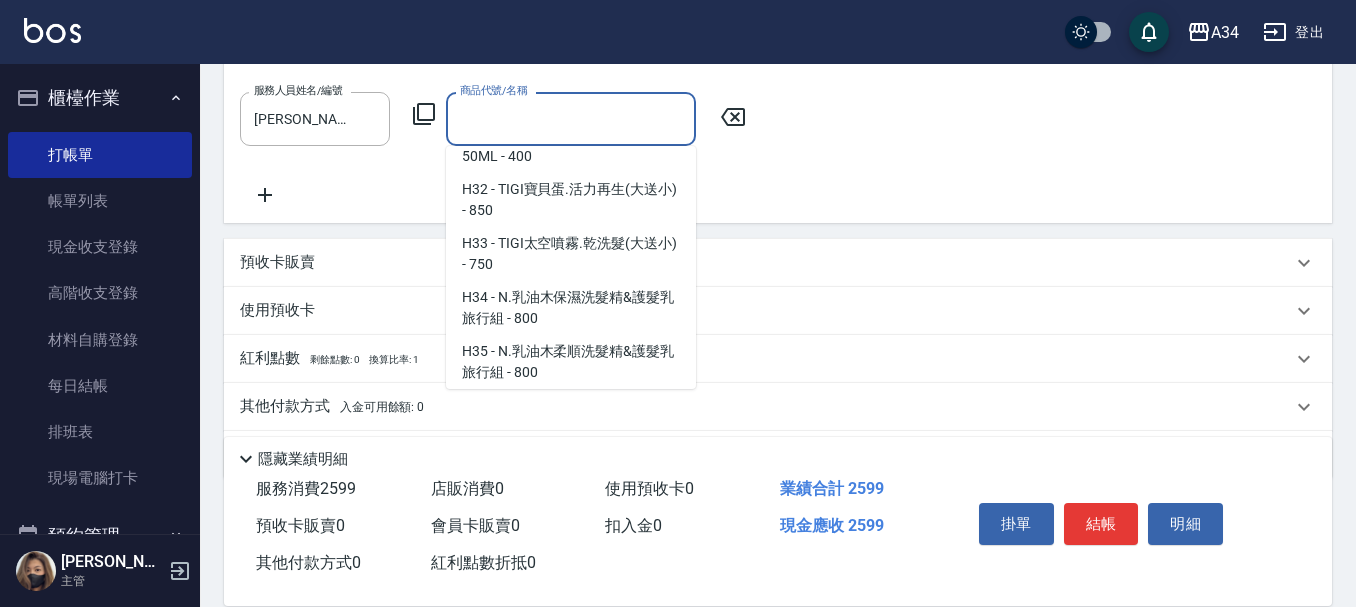 click on "H46 - 喬娜斯新品玻尿酸洗護組500ML - 750" at bounding box center [571, 872] 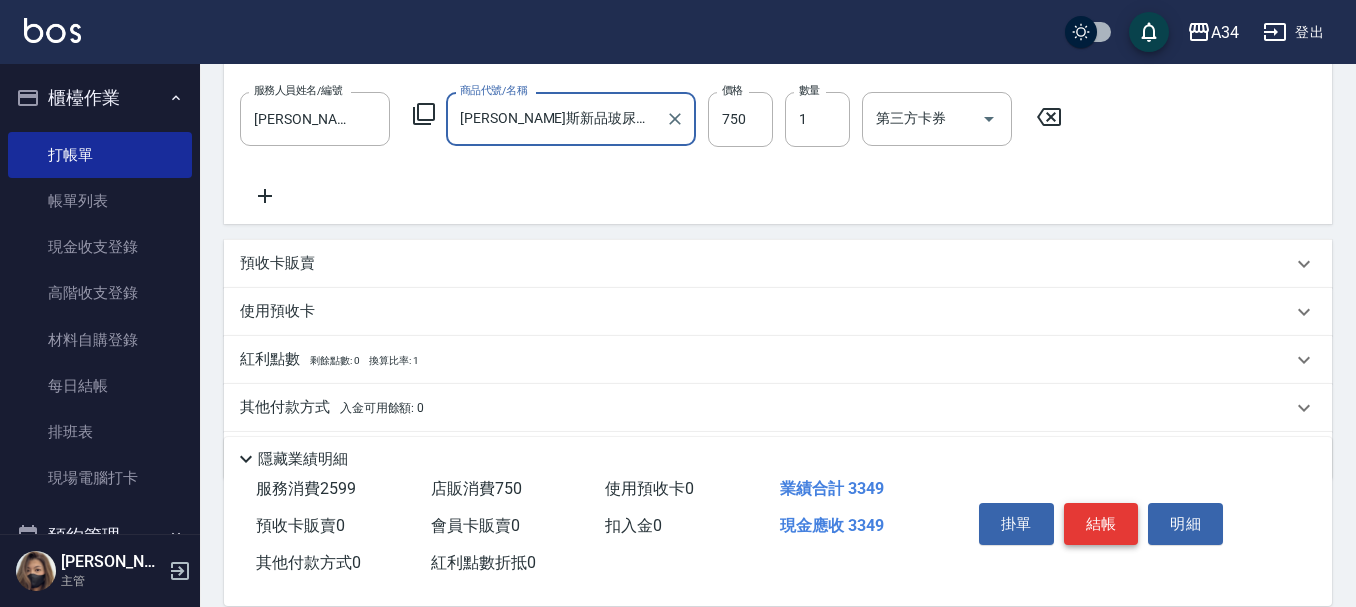 type on "[PERSON_NAME]斯新品玻尿酸洗護組500ML" 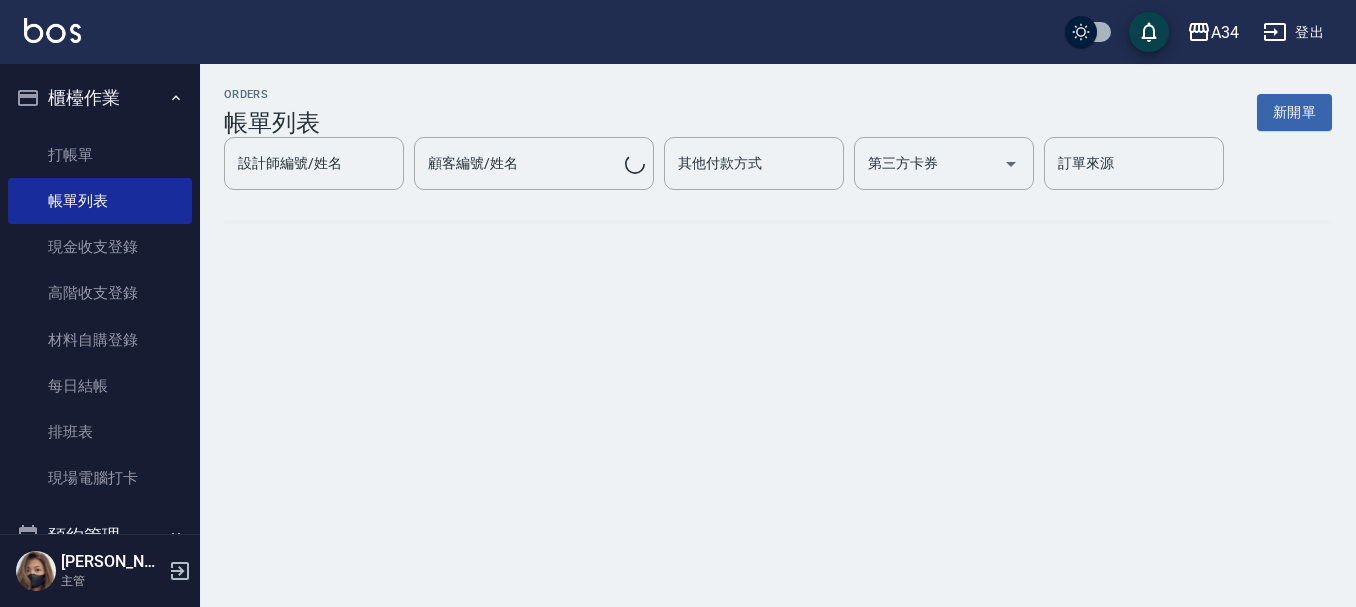 scroll, scrollTop: 0, scrollLeft: 0, axis: both 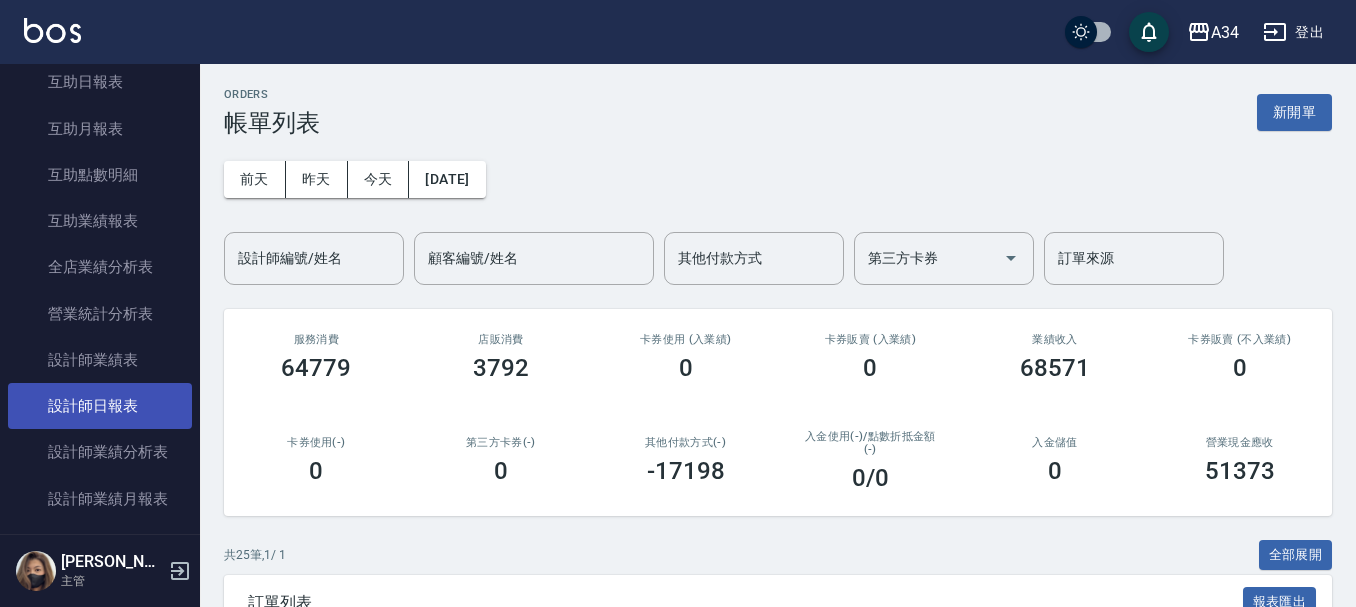 click on "設計師日報表" at bounding box center [100, 406] 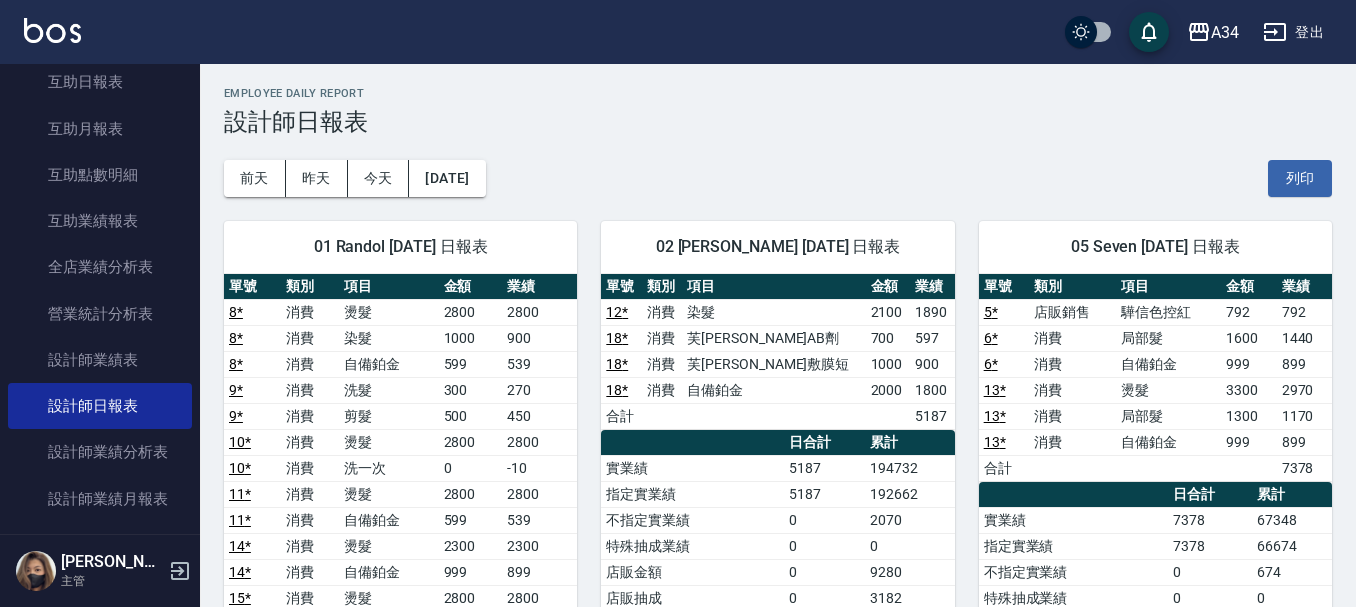 scroll, scrollTop: 0, scrollLeft: 0, axis: both 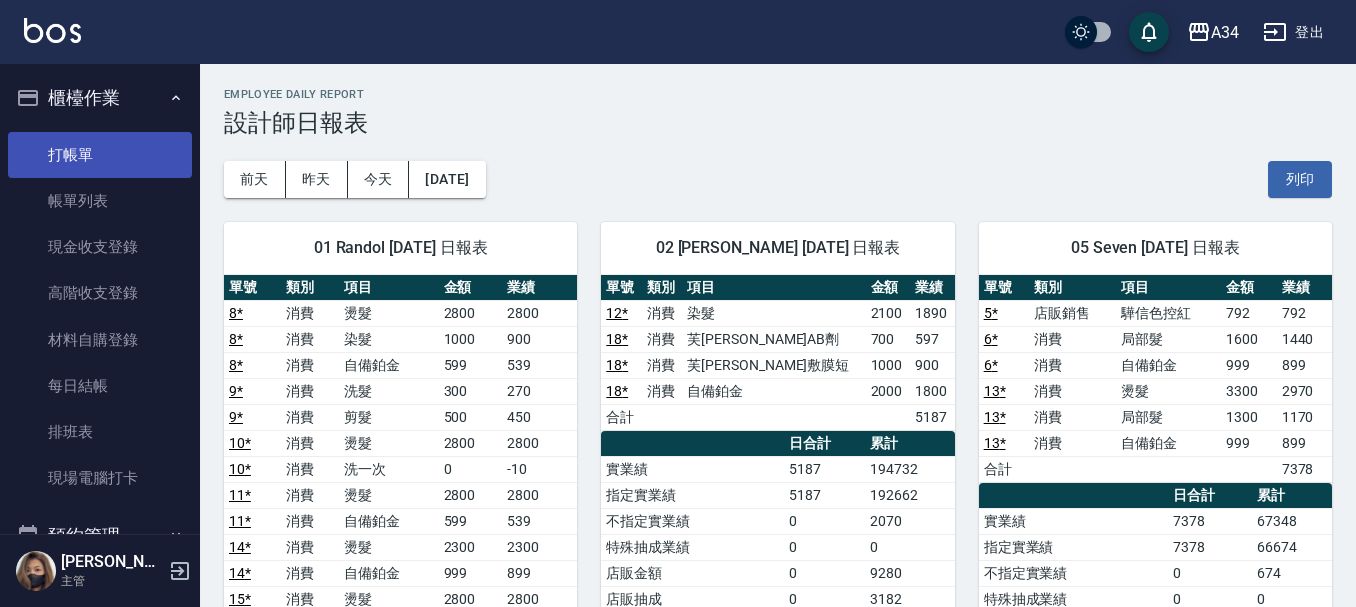 click on "打帳單" at bounding box center (100, 155) 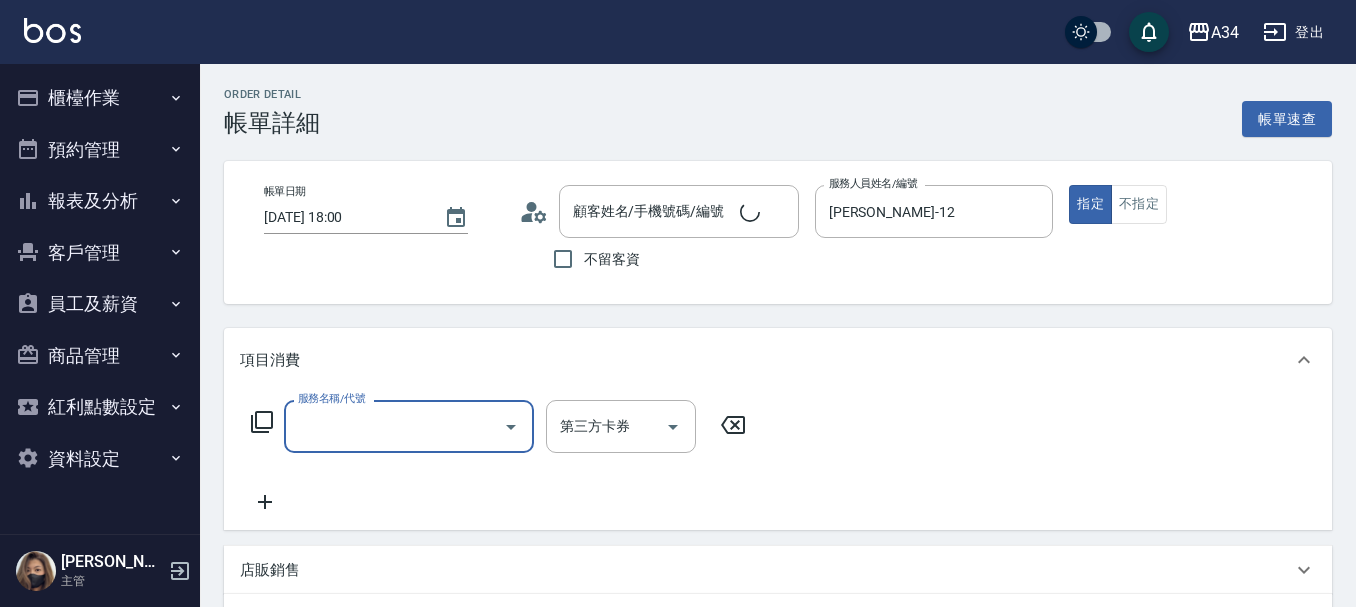 click on "服務名稱/代號" at bounding box center (331, 398) 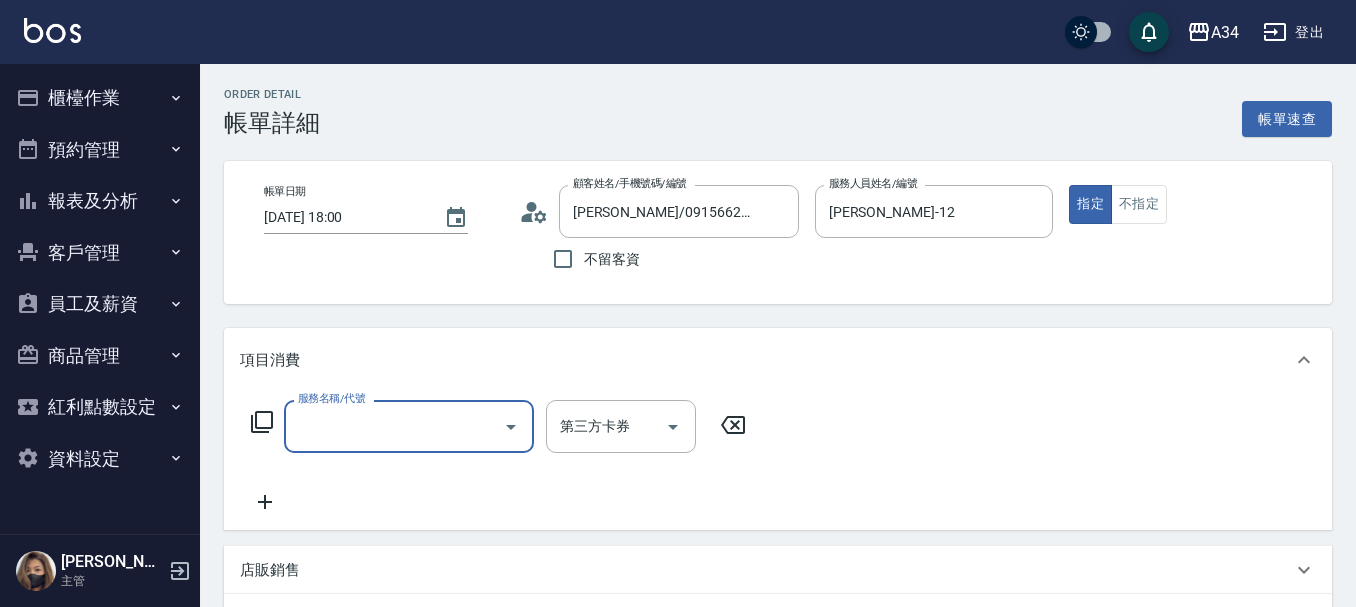 click on "服務名稱/代號" at bounding box center [394, 426] 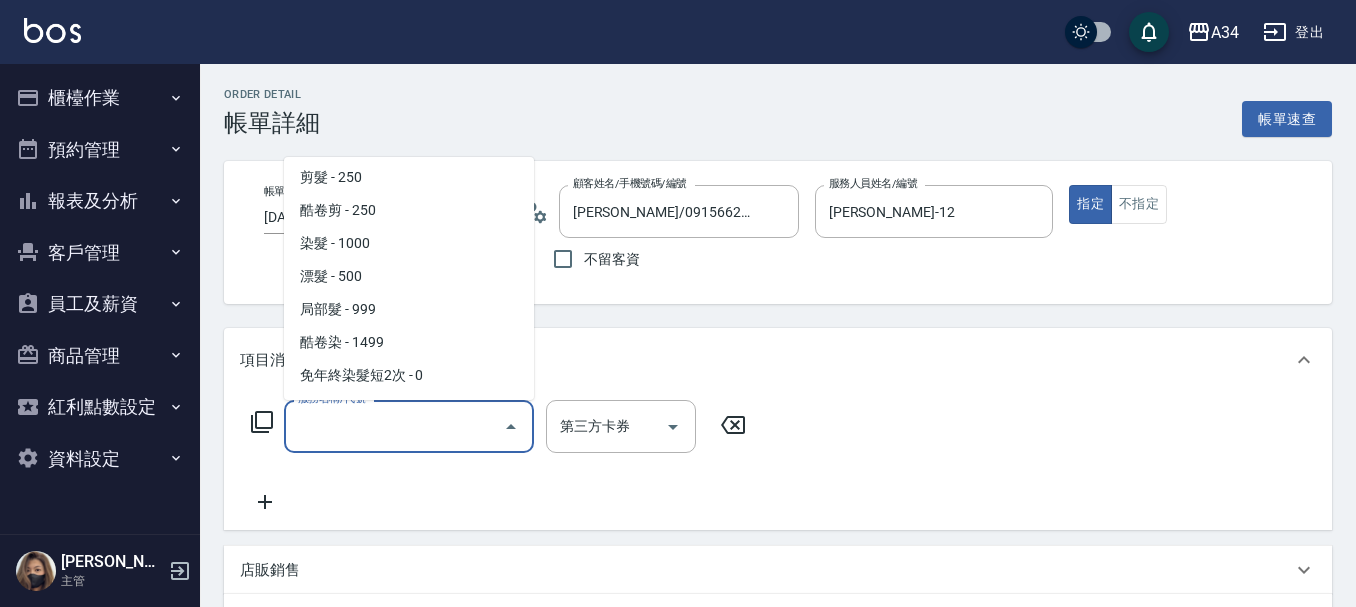 scroll, scrollTop: 500, scrollLeft: 0, axis: vertical 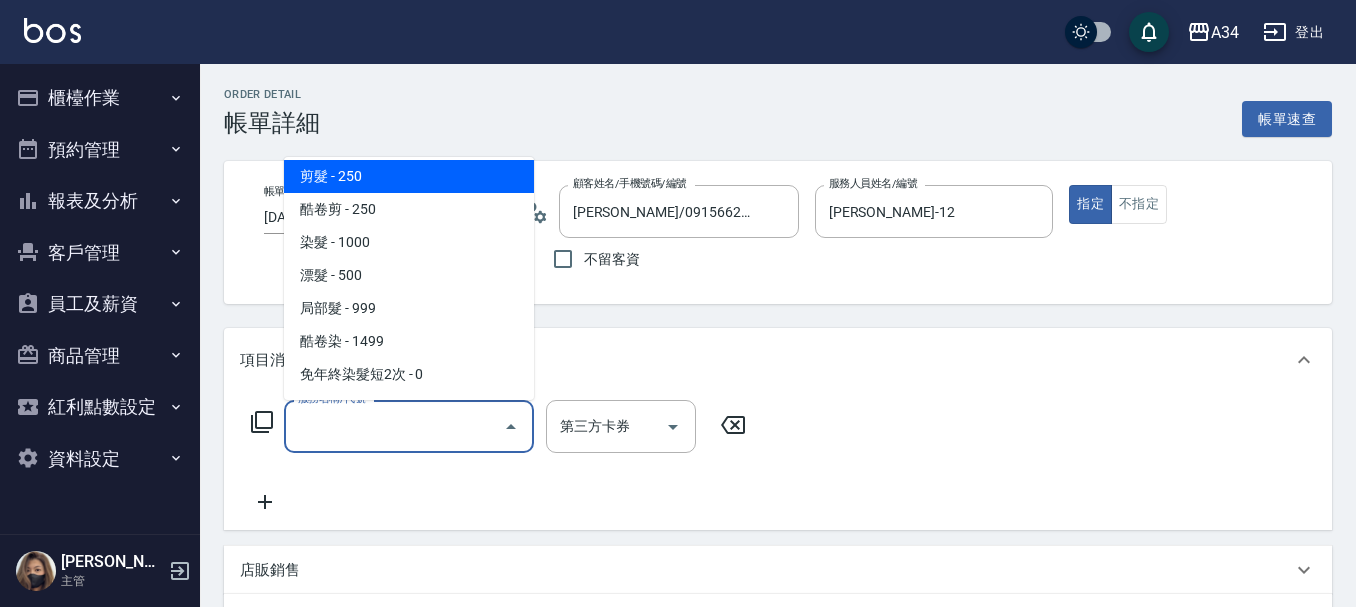 click on "剪髮 - 250" at bounding box center (409, 176) 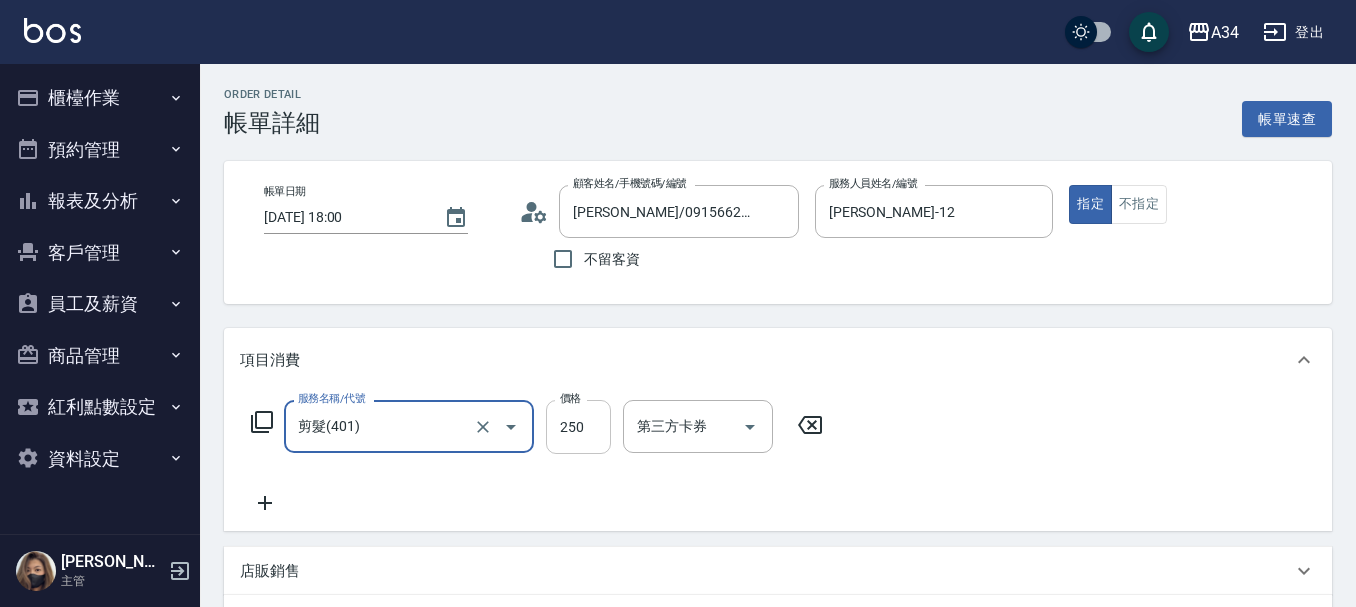 click on "250" at bounding box center (578, 427) 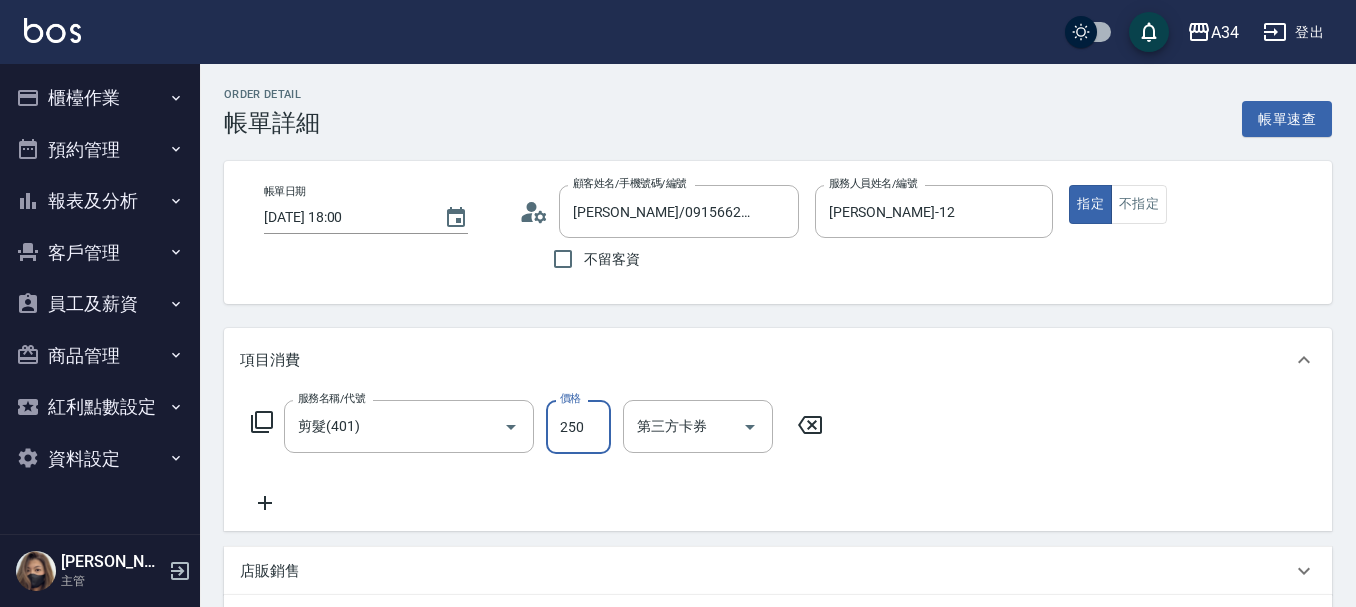 type on "3" 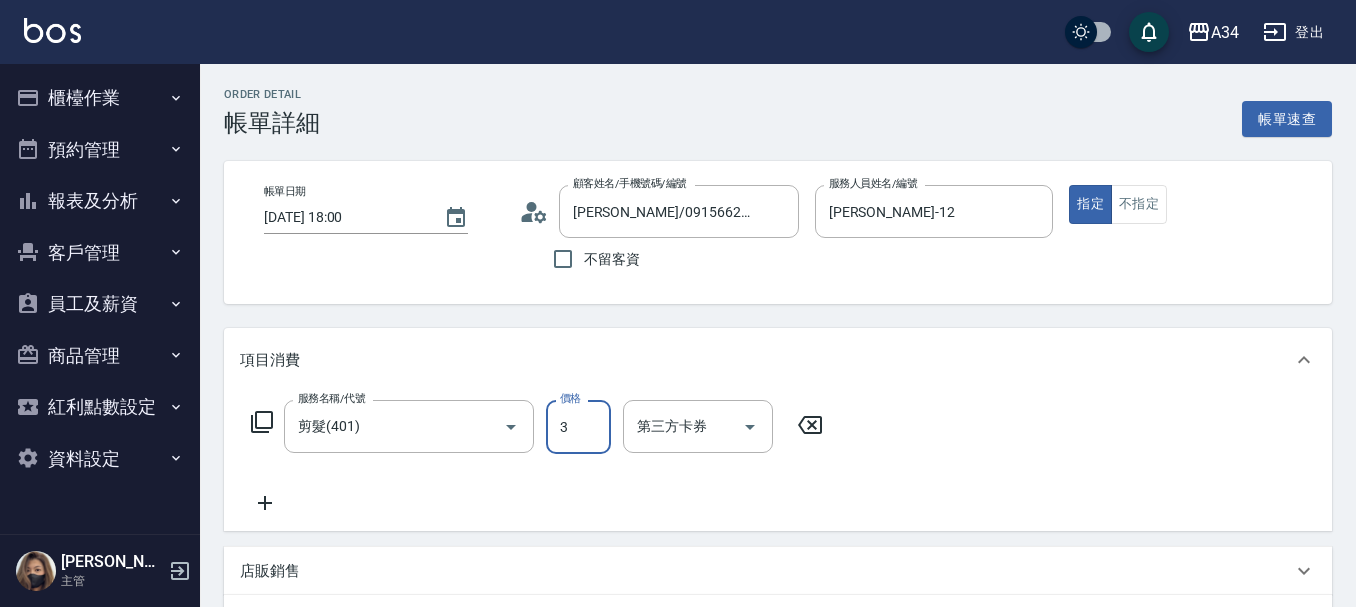 type on "0" 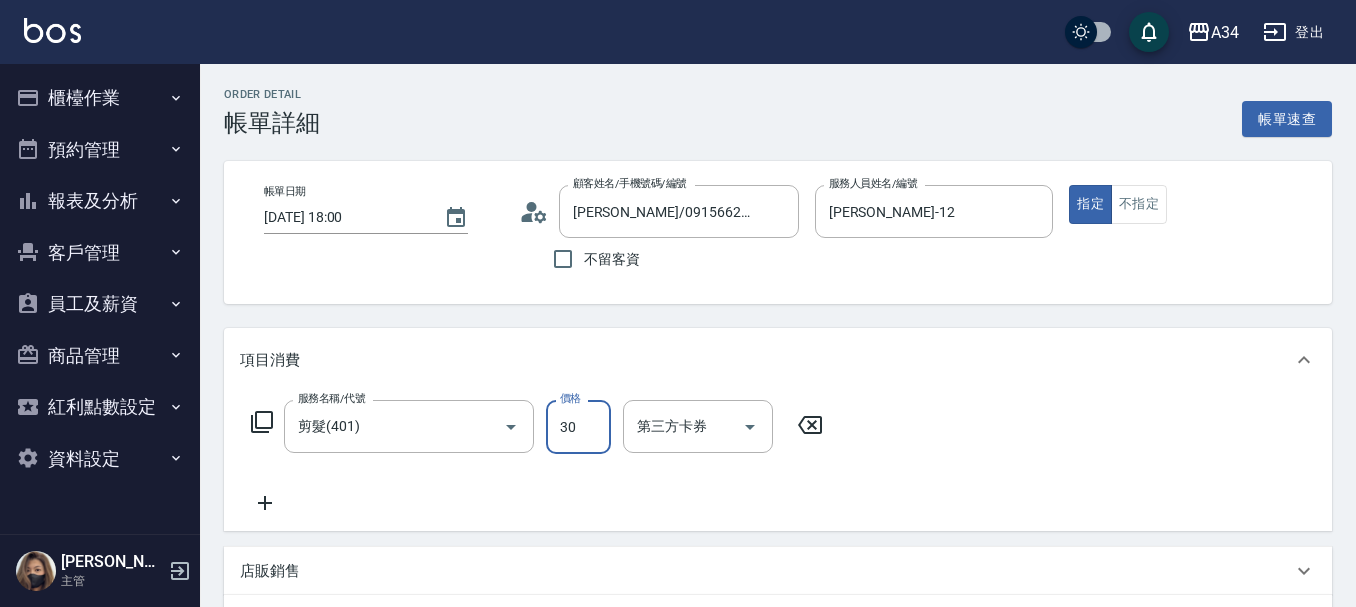 type on "300" 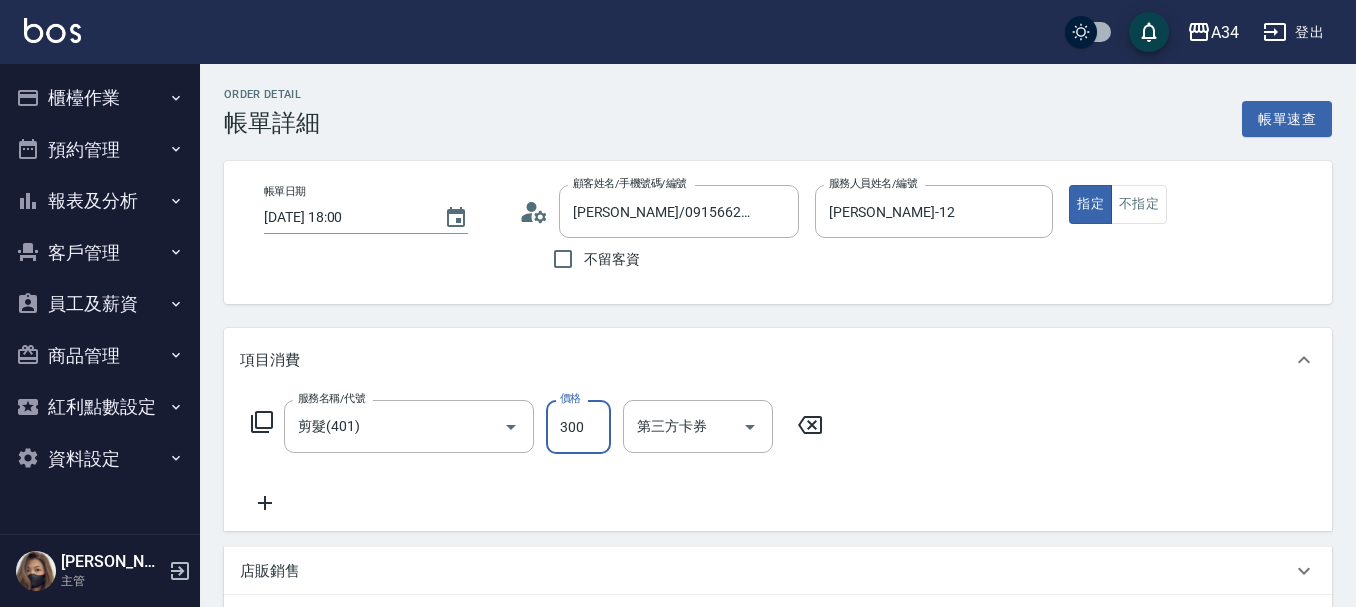 type on "30" 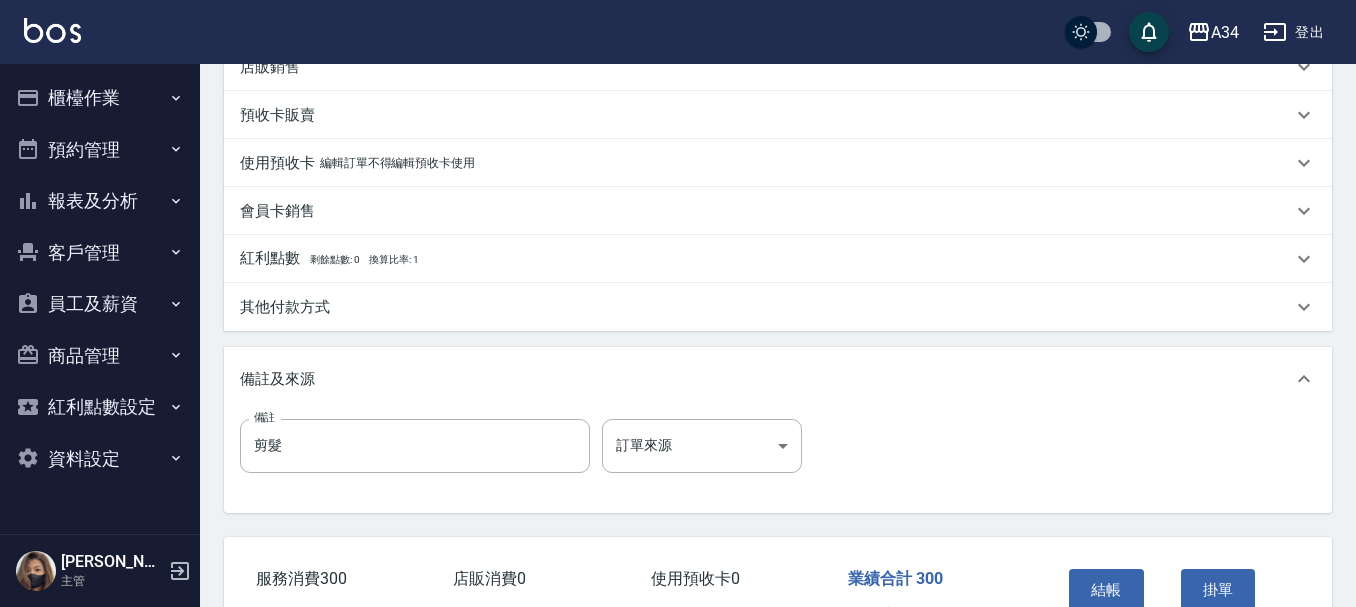 scroll, scrollTop: 600, scrollLeft: 0, axis: vertical 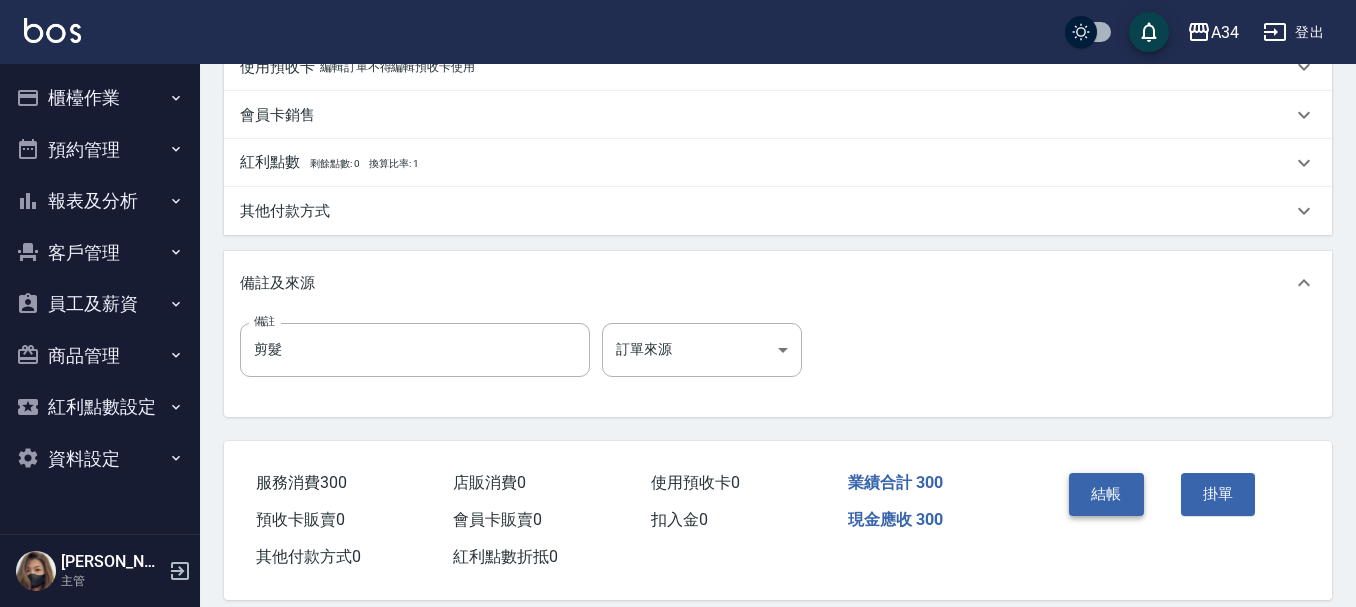 type on "300" 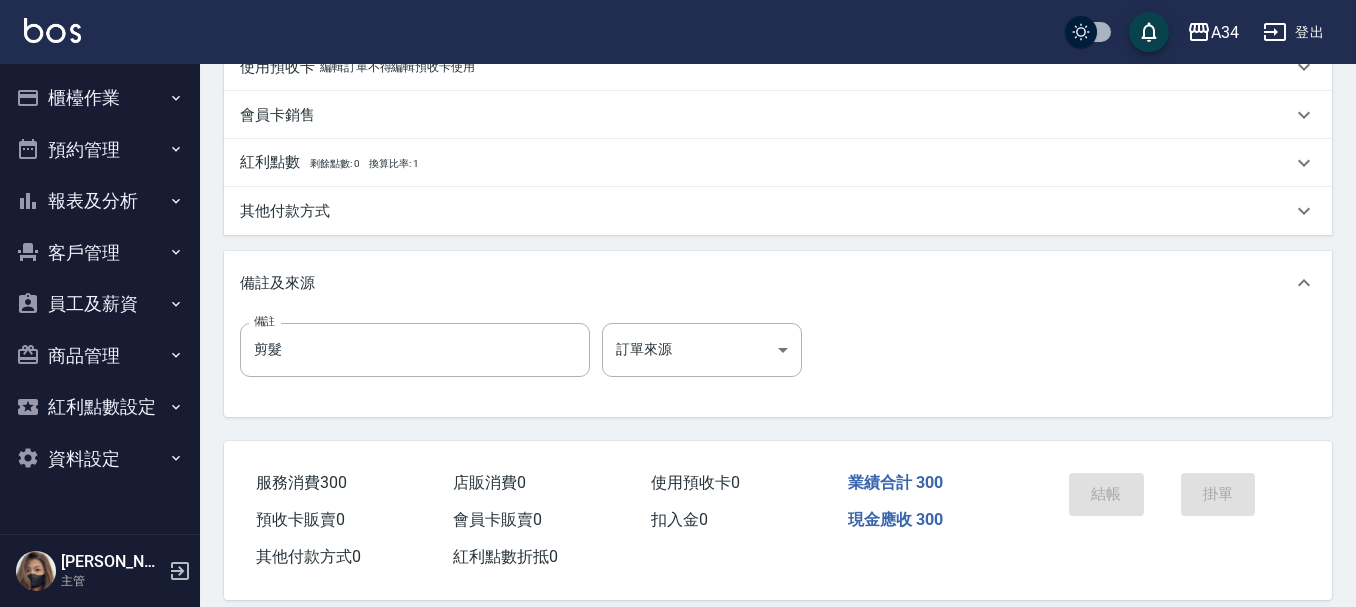 scroll, scrollTop: 0, scrollLeft: 0, axis: both 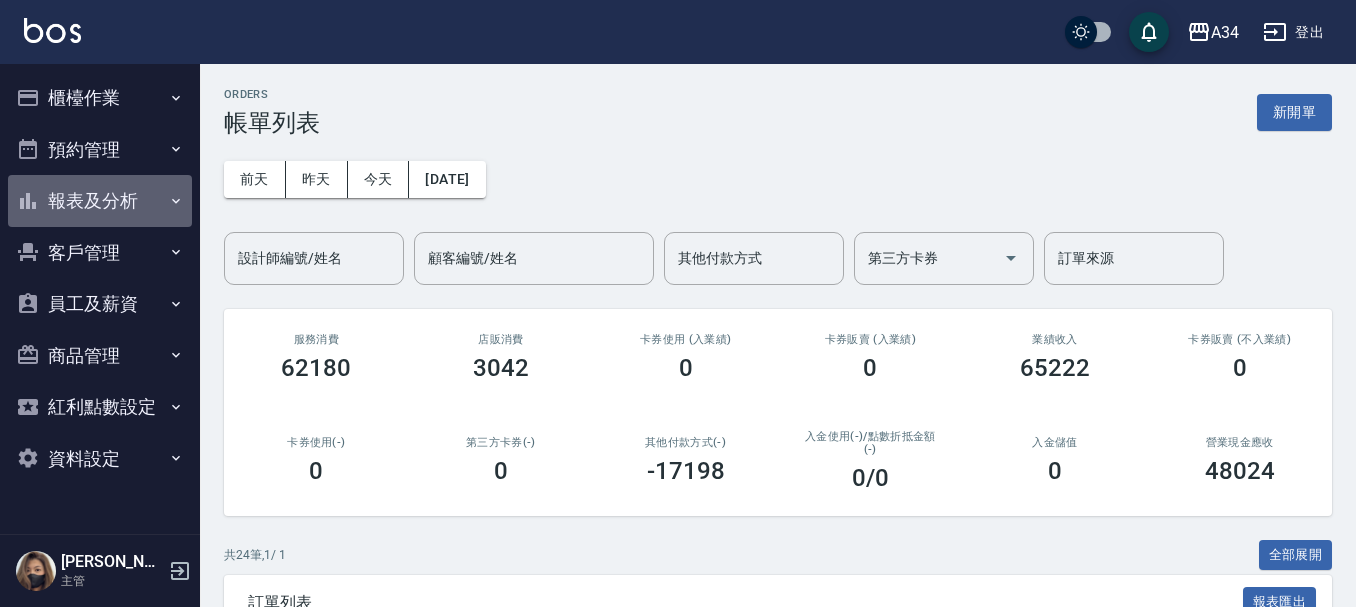 click on "報表及分析" at bounding box center (100, 201) 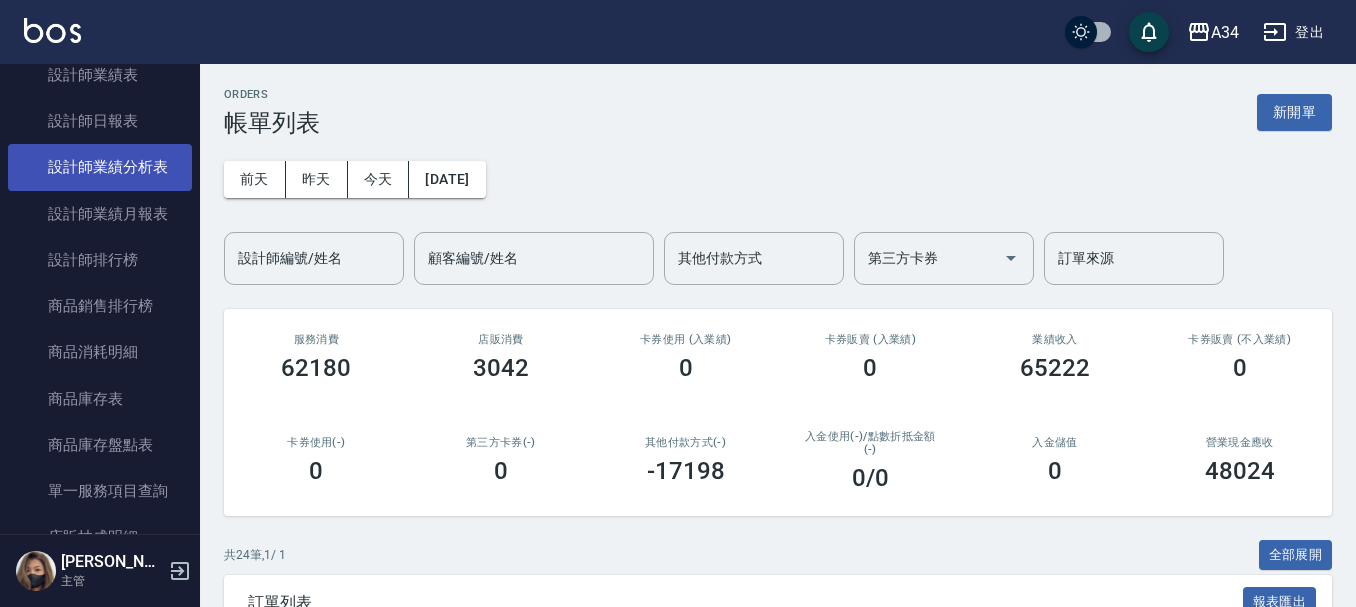 scroll, scrollTop: 600, scrollLeft: 0, axis: vertical 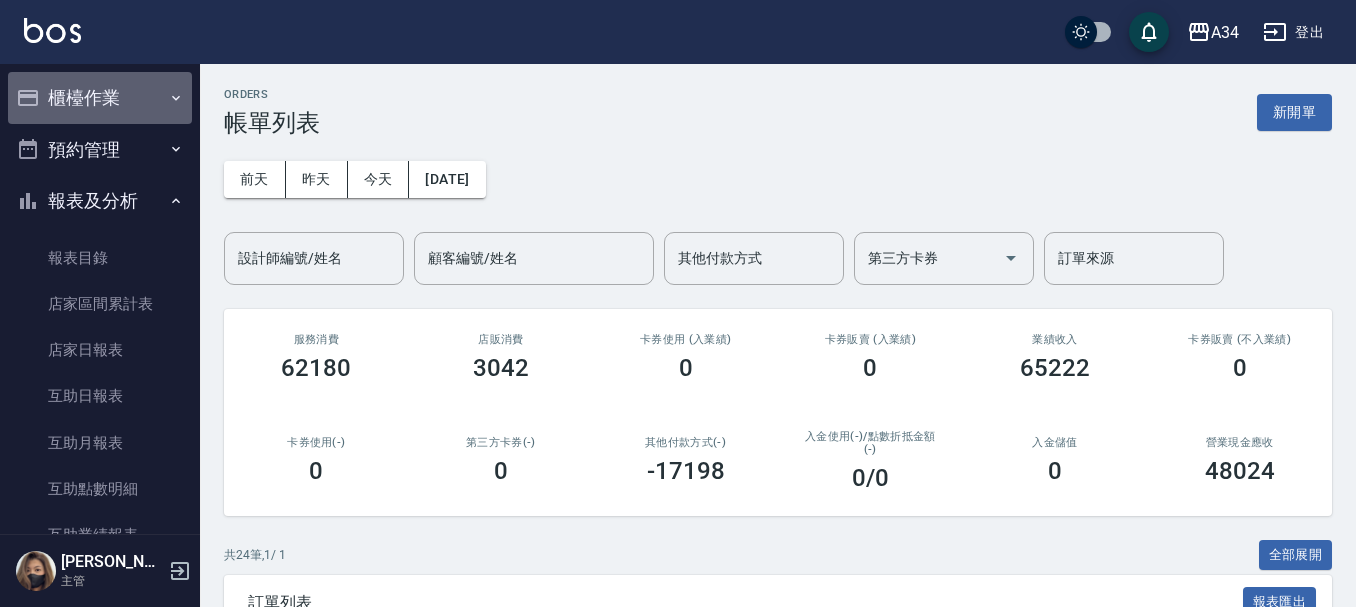 click on "櫃檯作業" at bounding box center [100, 98] 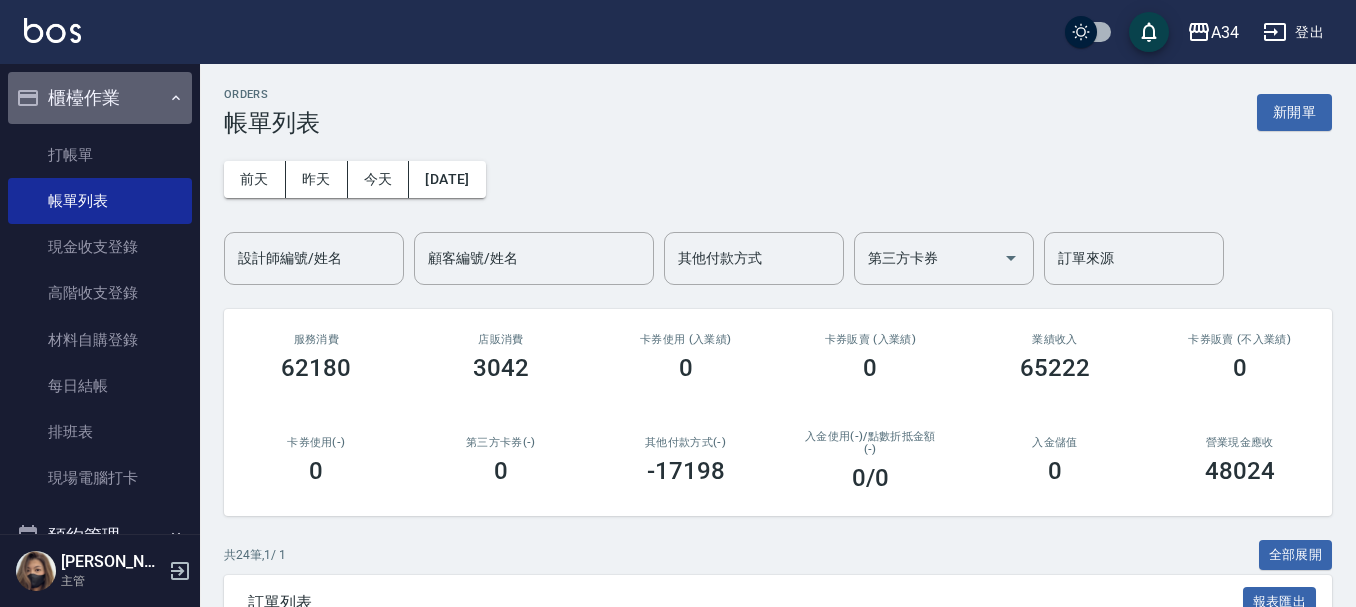click on "櫃檯作業" at bounding box center [100, 98] 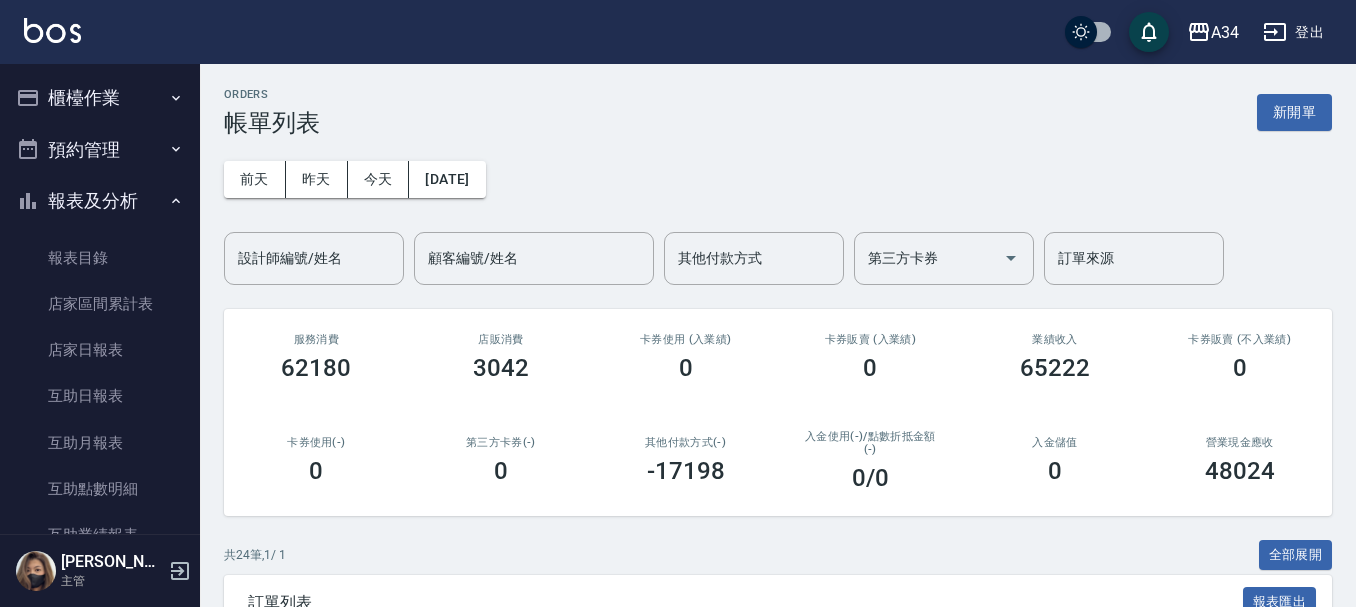 click on "櫃檯作業" at bounding box center [100, 98] 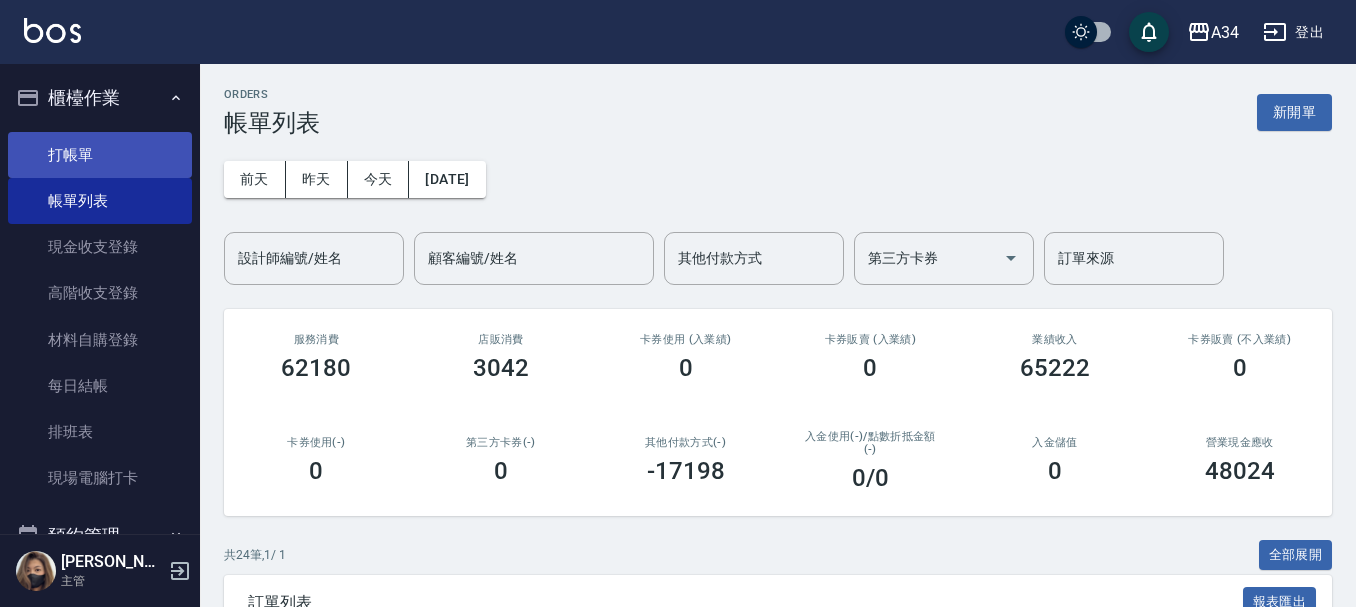 click on "打帳單" at bounding box center (100, 155) 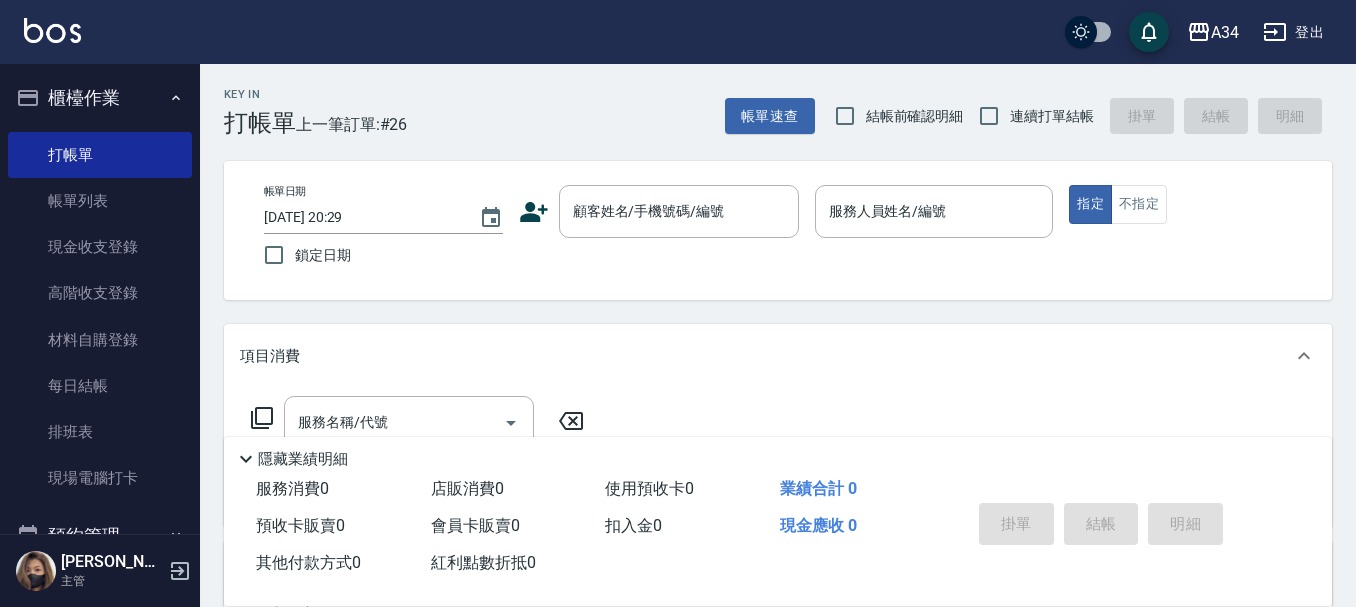click 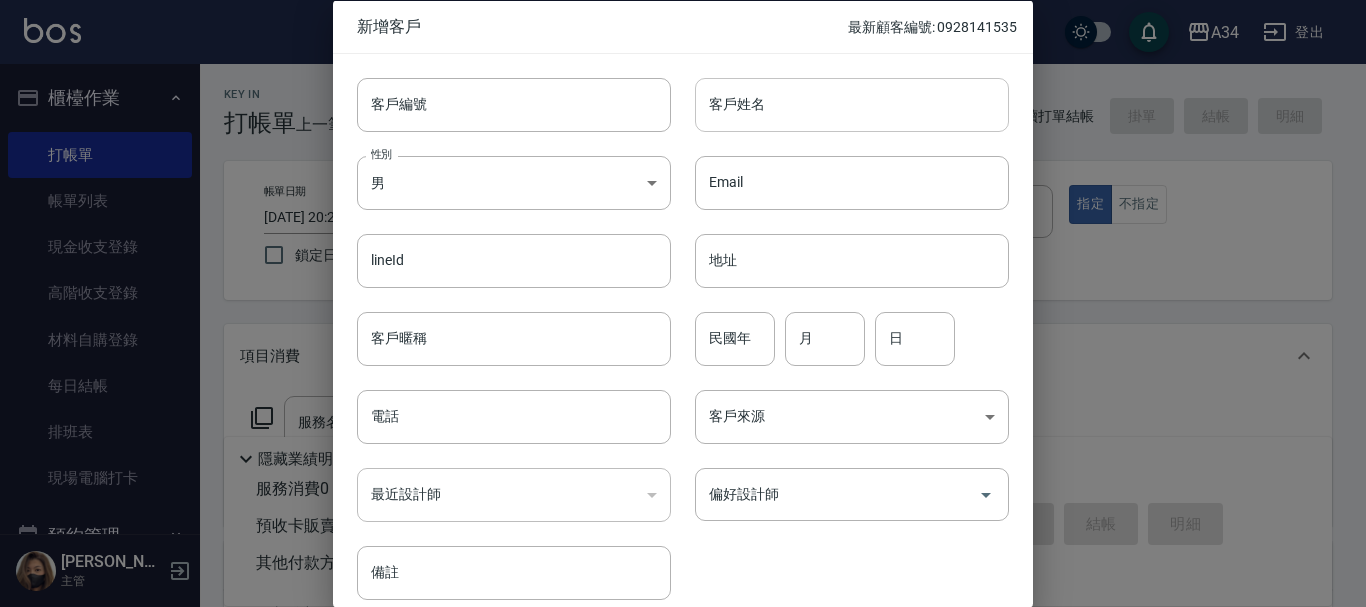 click on "客戶姓名" at bounding box center [852, 104] 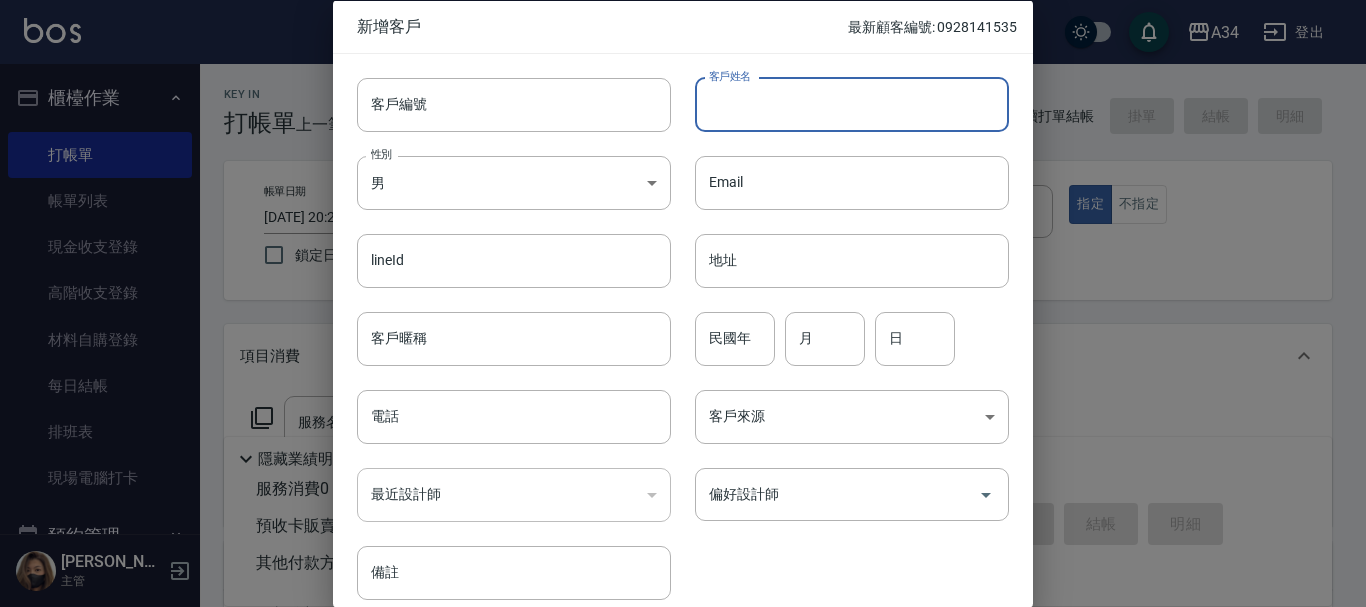 type on "p" 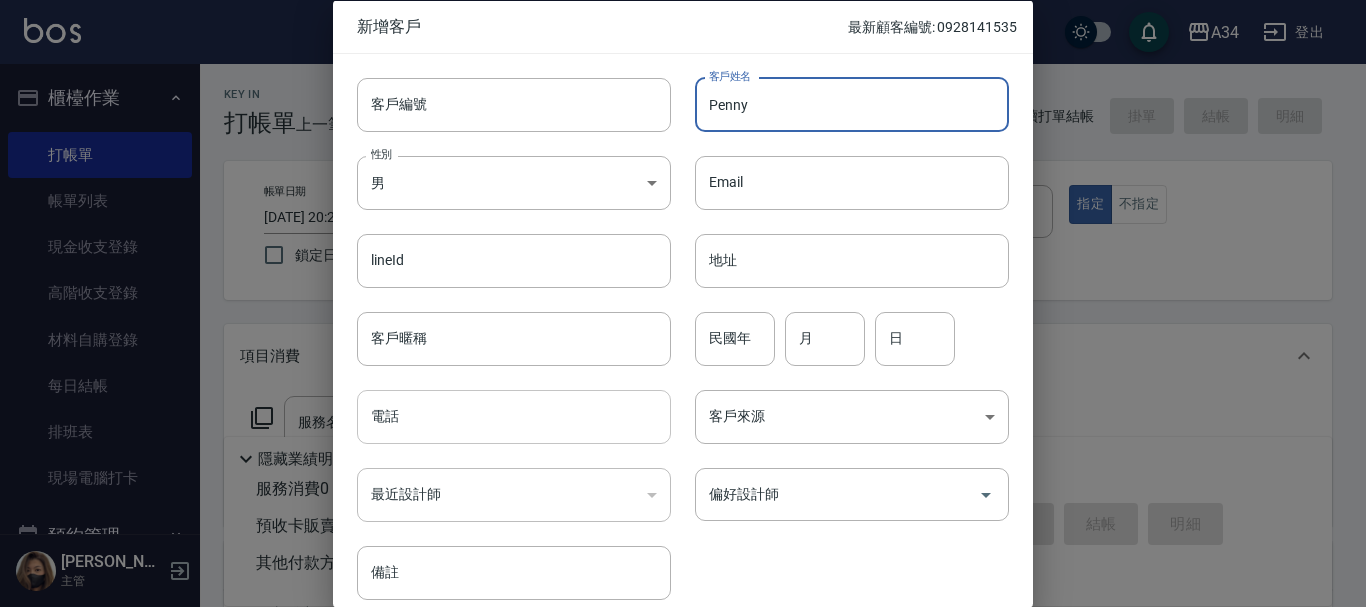 type on "Penny" 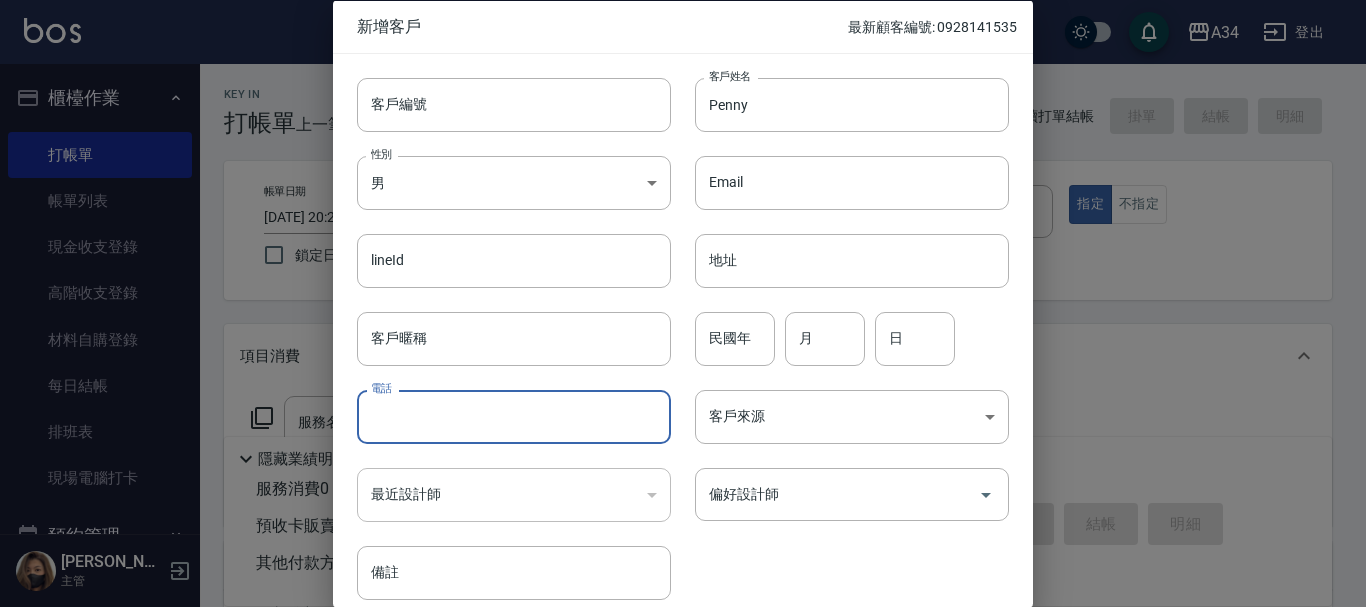 click on "電話" at bounding box center (514, 417) 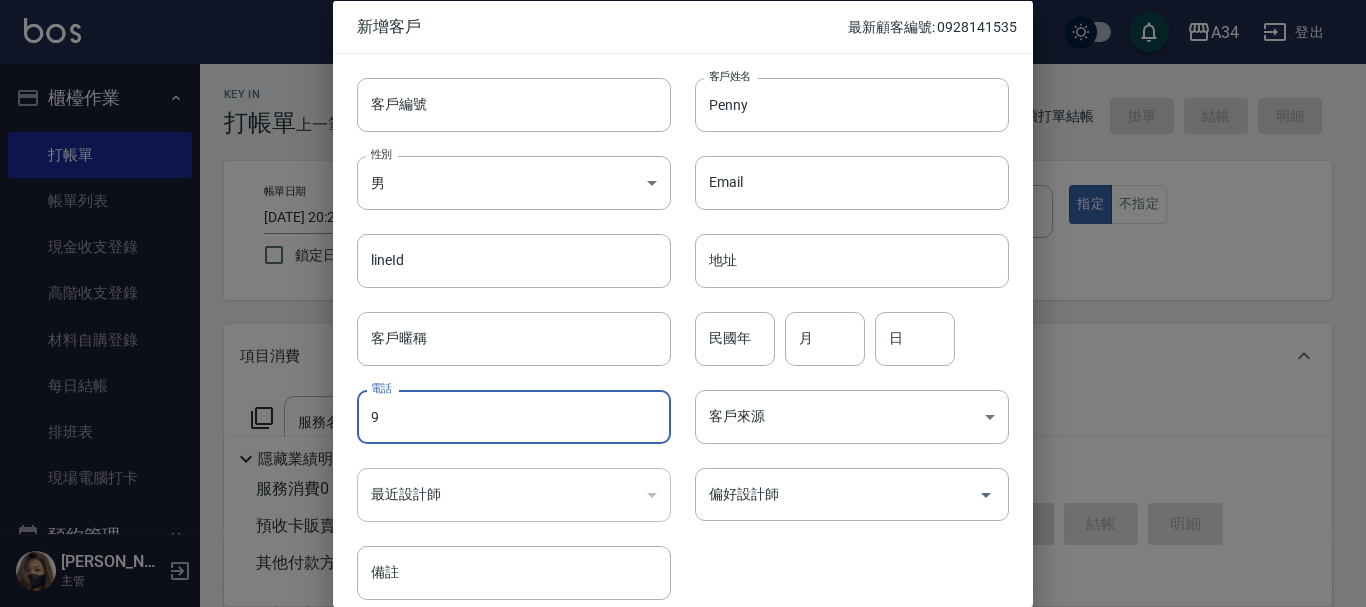 type on "9" 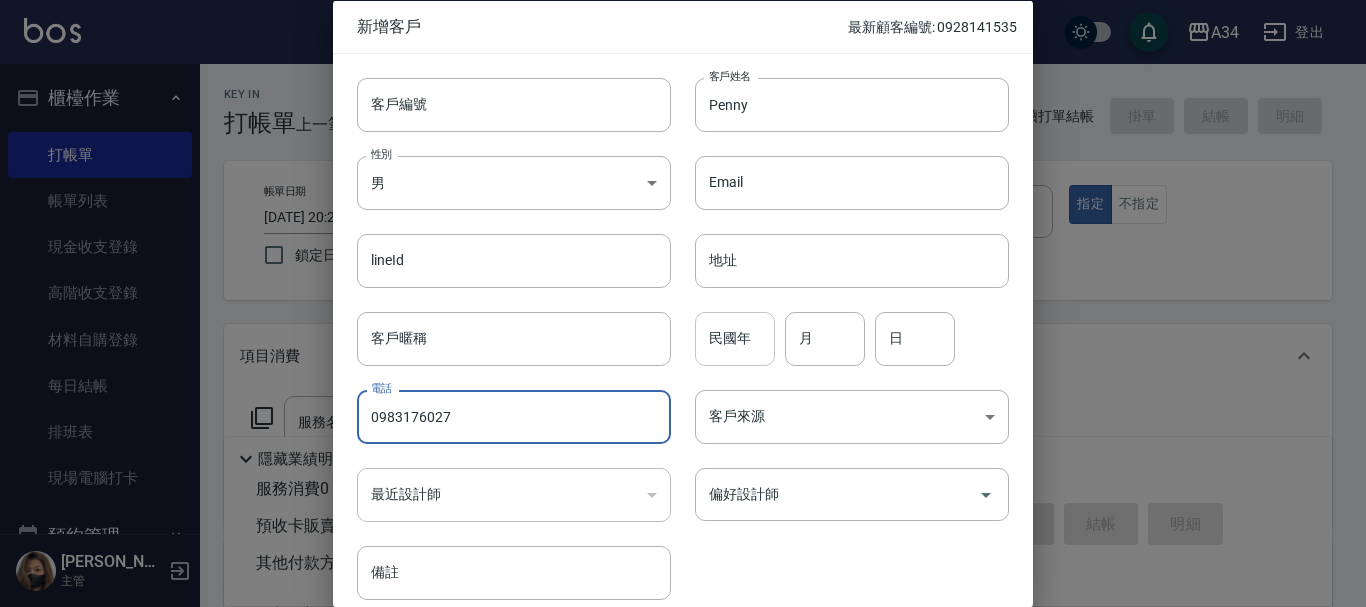 type on "0983176027" 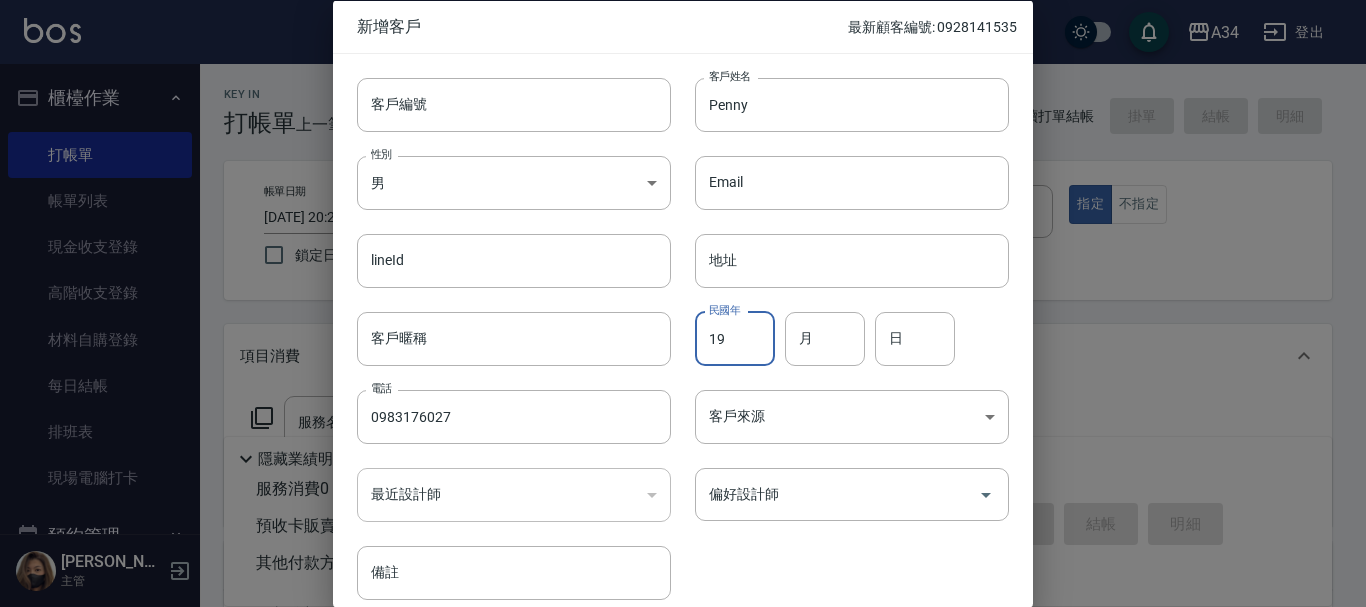 type on "1" 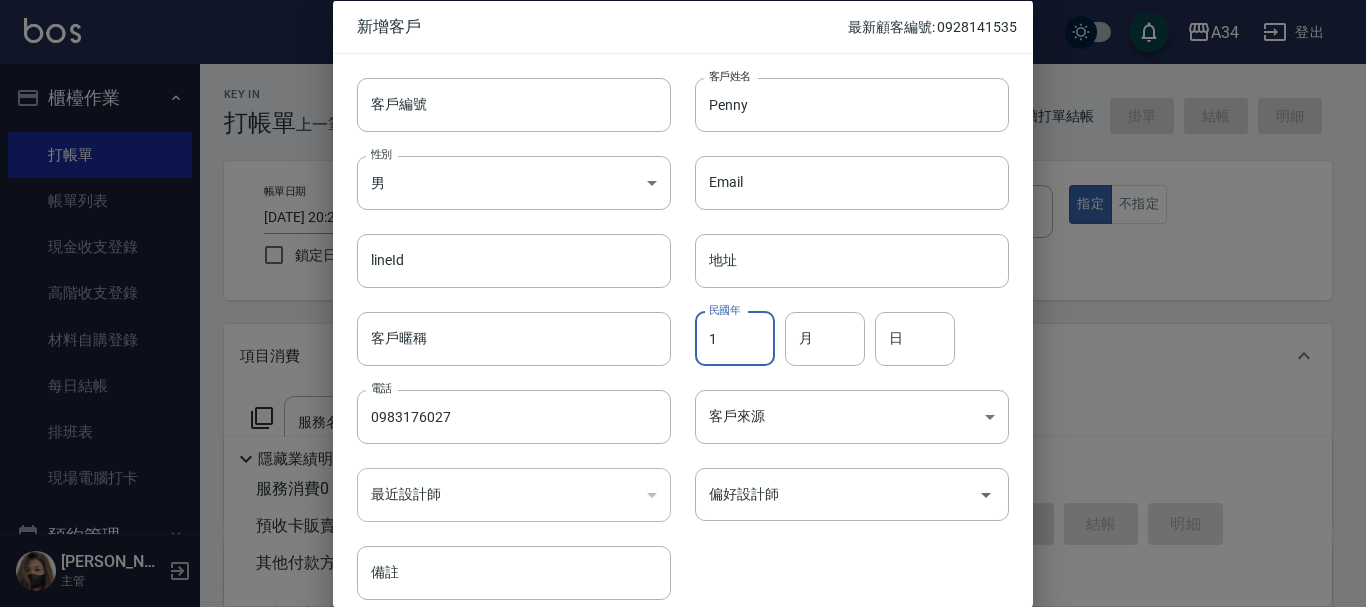 type 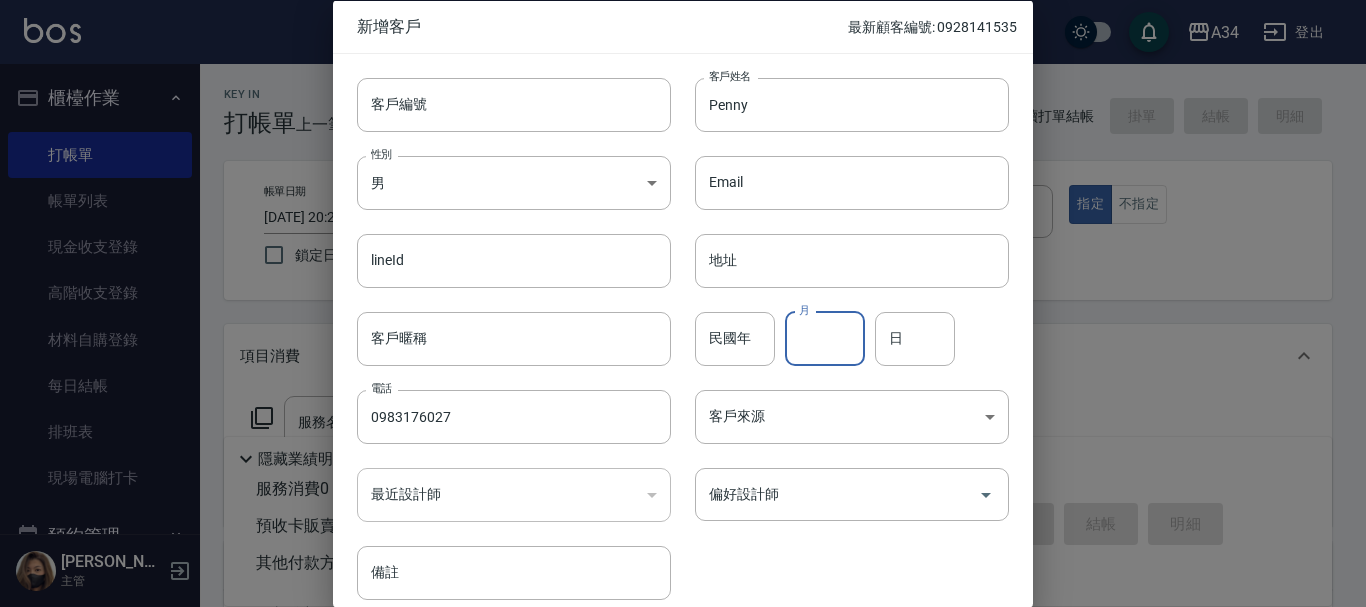 click on "月" at bounding box center [825, 338] 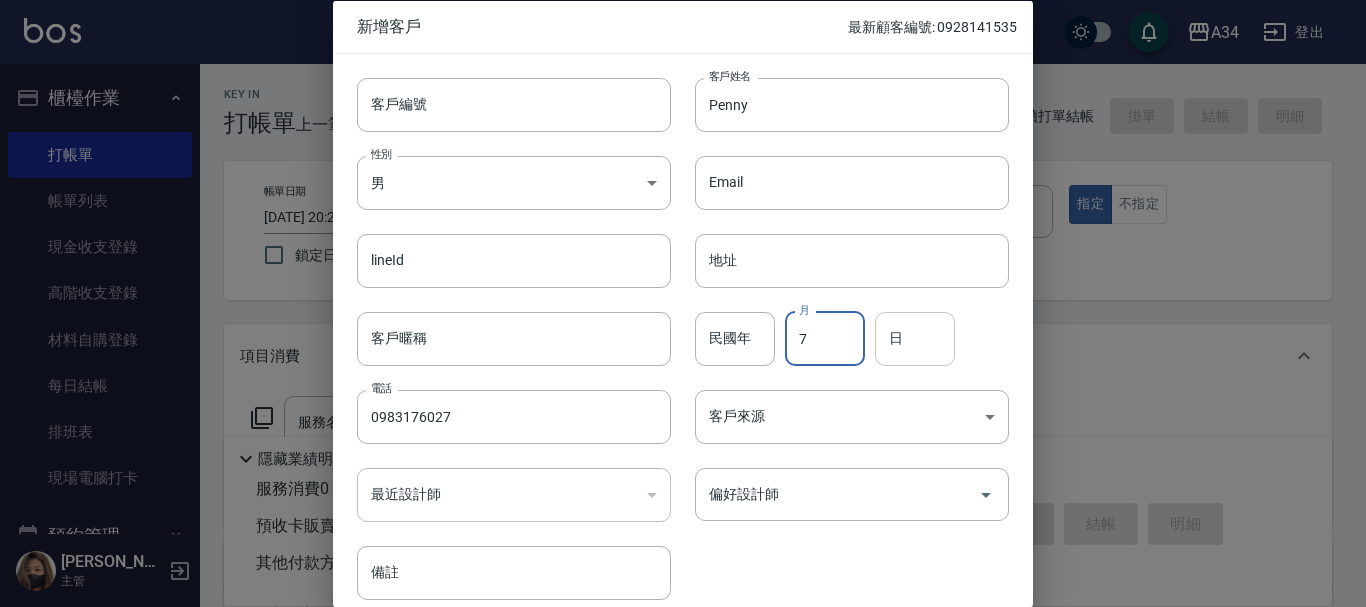 type on "7" 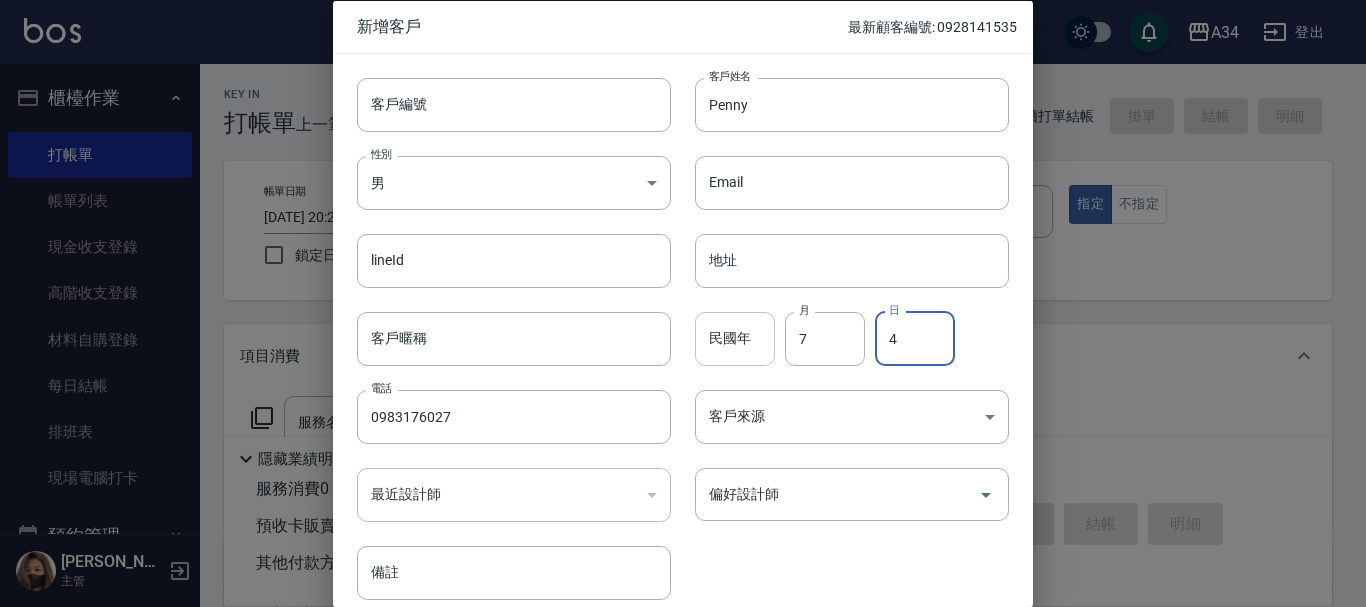type on "4" 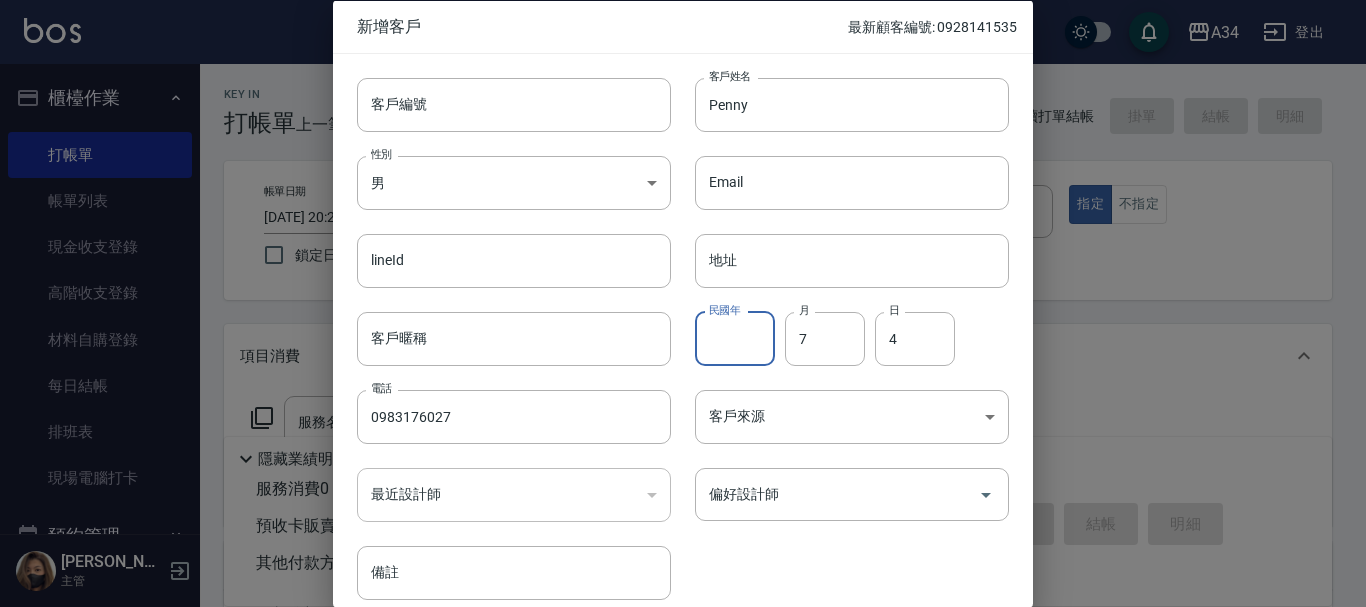 click on "民國年" at bounding box center (735, 338) 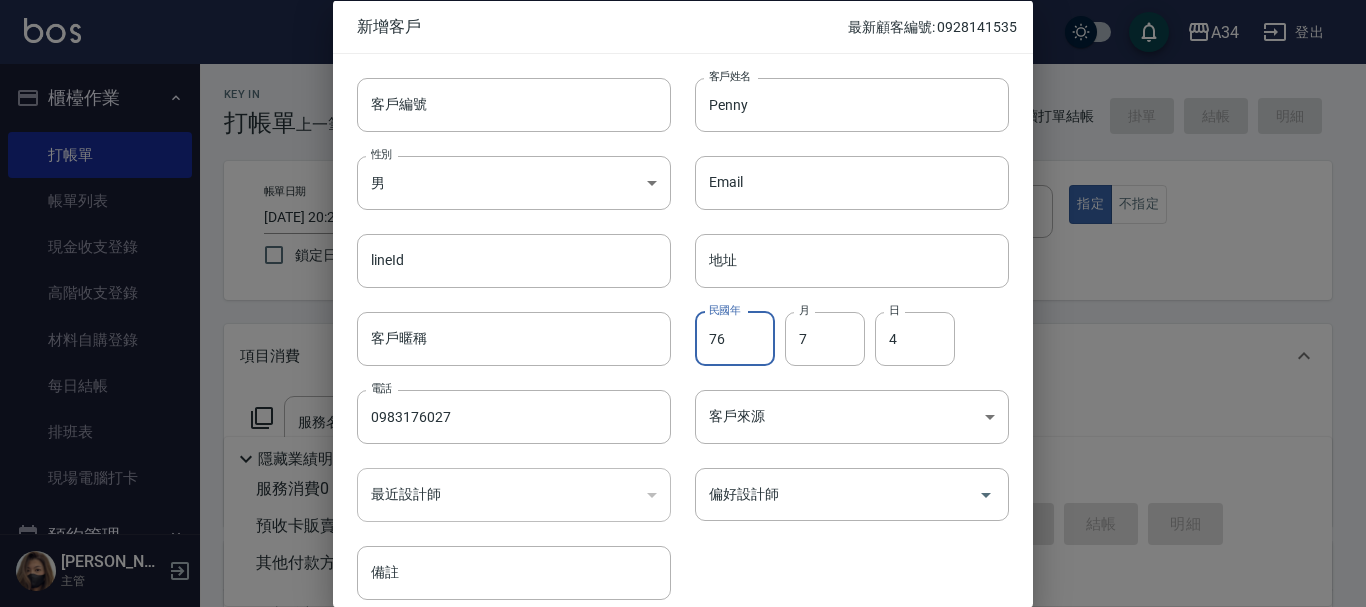 type on "76" 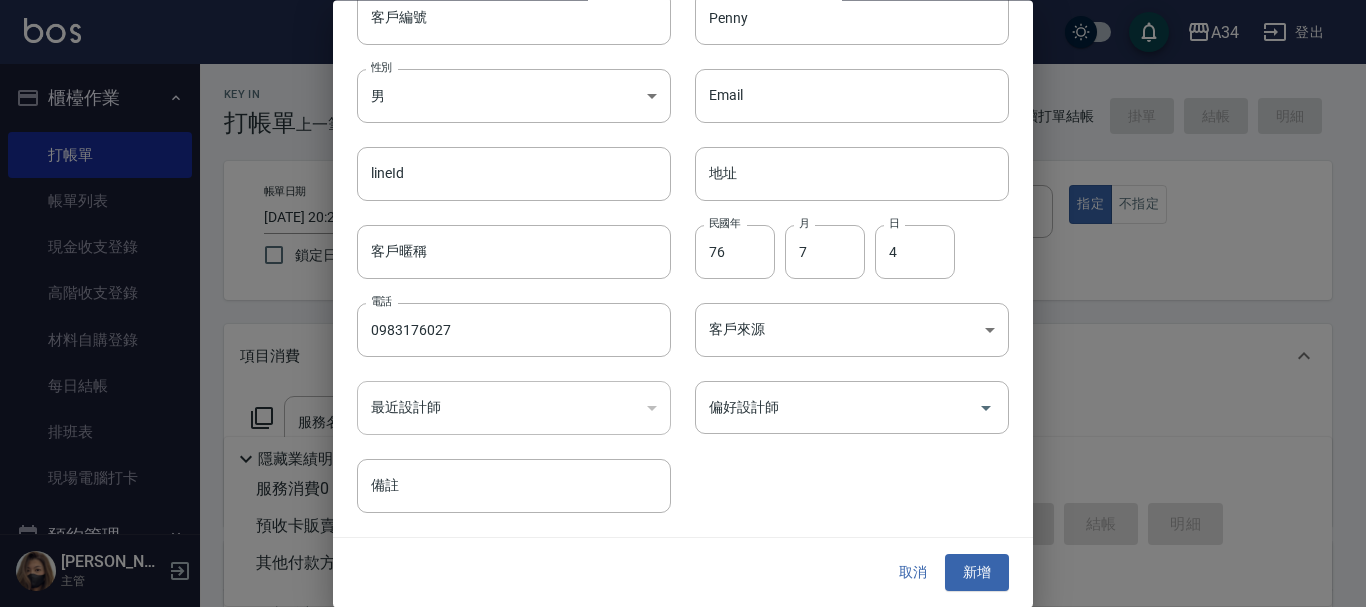 scroll, scrollTop: 0, scrollLeft: 0, axis: both 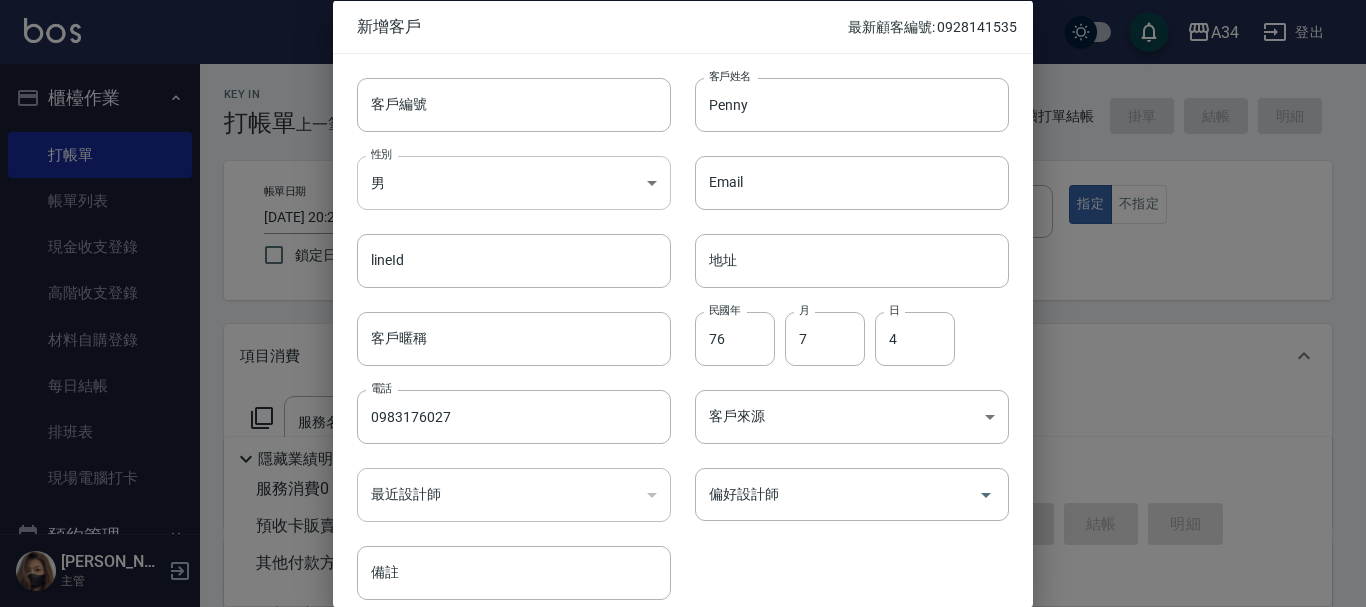 click on "A34 登出 櫃檯作業 打帳單 帳單列表 現金收支登錄 高階收支登錄 材料自購登錄 每日結帳 排班表 現場電腦打卡 預約管理 預約管理 單日預約紀錄 單週預約紀錄 報表及分析 報表目錄 店家區間累計表 店家日報表 互助日報表 互助月報表 互助點數明細 互助業績報表 全店業績分析表 營業統計分析表 設計師業績表 設計師日報表 設計師業績分析表 設計師業績月報表 設計師排行榜 商品銷售排行榜 商品消耗明細 商品庫存表 商品庫存盤點表 單一服務項目查詢 店販抽成明細 店販分類抽成明細 顧客入金餘額表 顧客卡券餘額表 每日非現金明細 每日收支明細 收支分類明細表 費用分析表 顧客消費排行榜 客戶管理 客戶列表 客資篩選匯出 卡券管理 入金管理 員工及薪資 員工列表 全店打卡記錄 商品管理 商品分類設定 商品列表 商品進貨作業 廠商列表 盤點作業 紅利點數設定 Emma" at bounding box center [683, 511] 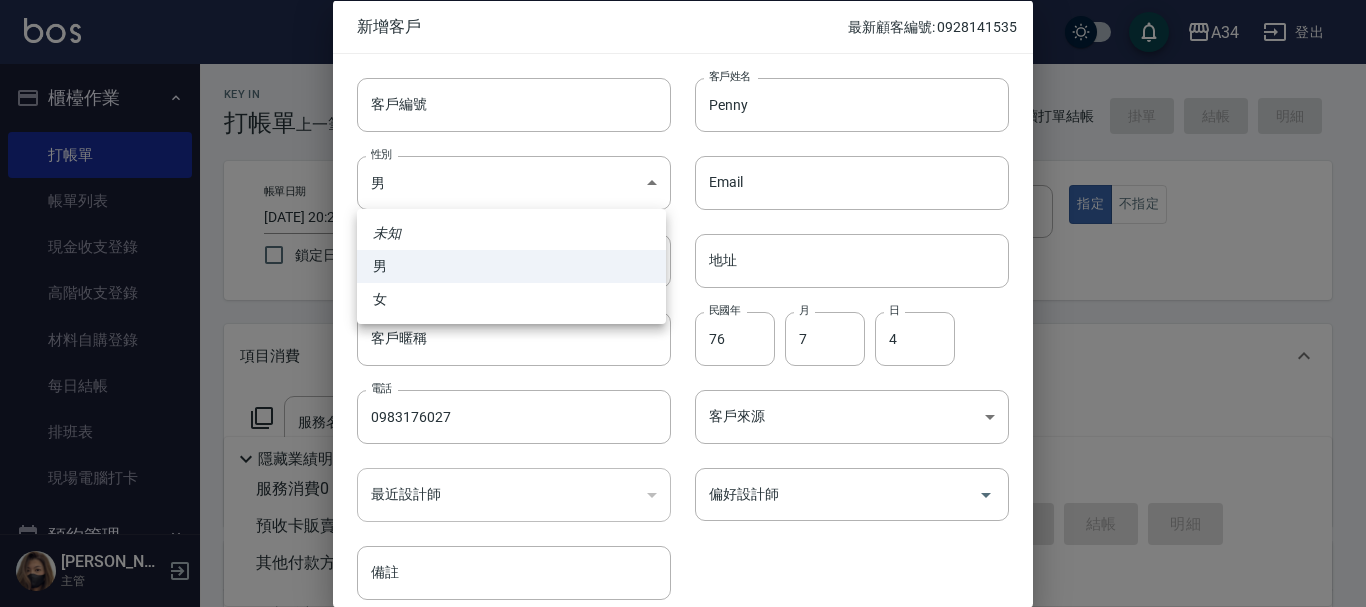 click on "女" at bounding box center (511, 299) 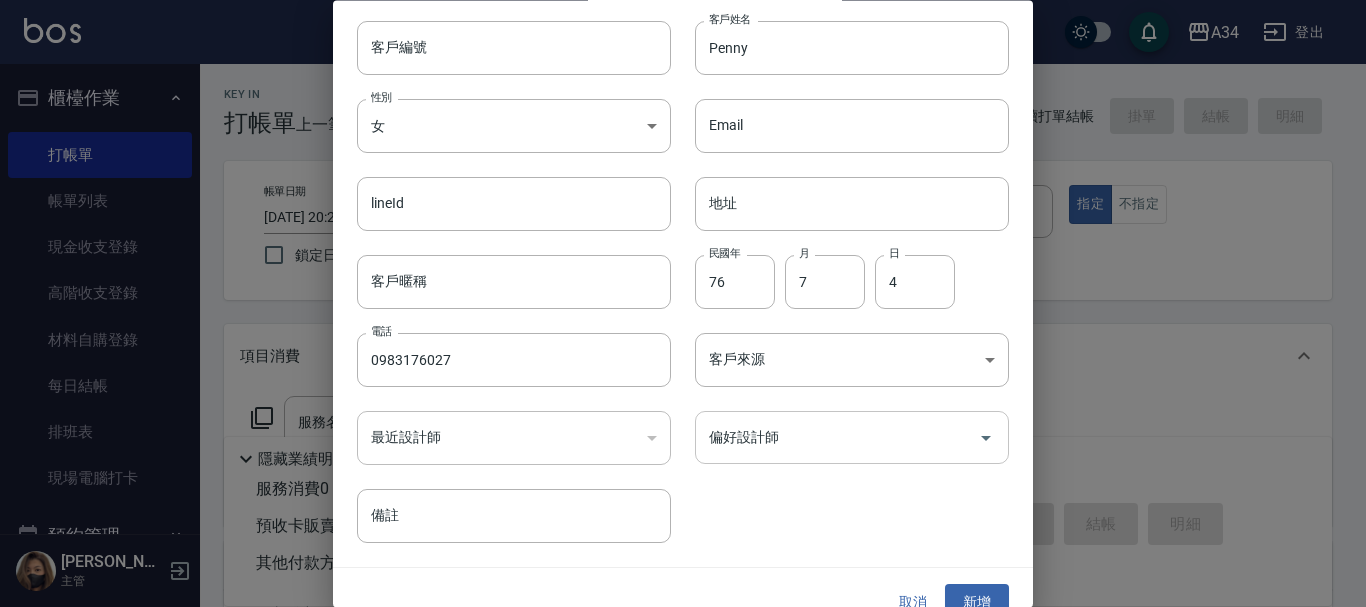 scroll, scrollTop: 86, scrollLeft: 0, axis: vertical 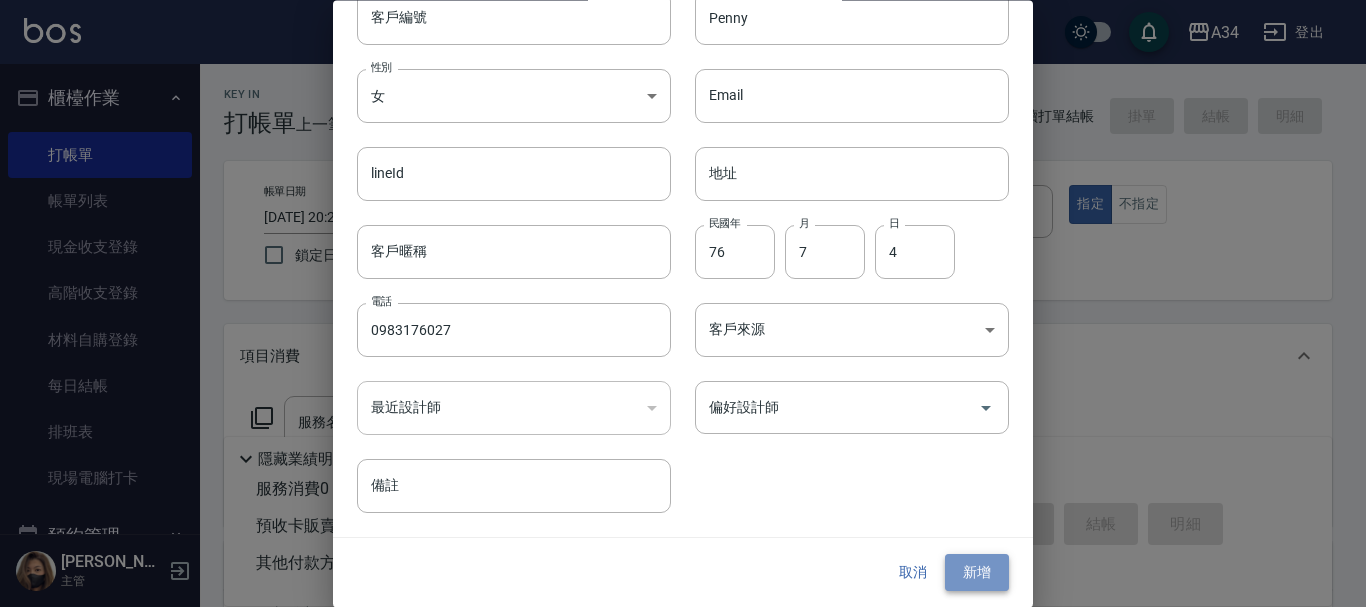 click on "新增" at bounding box center (977, 573) 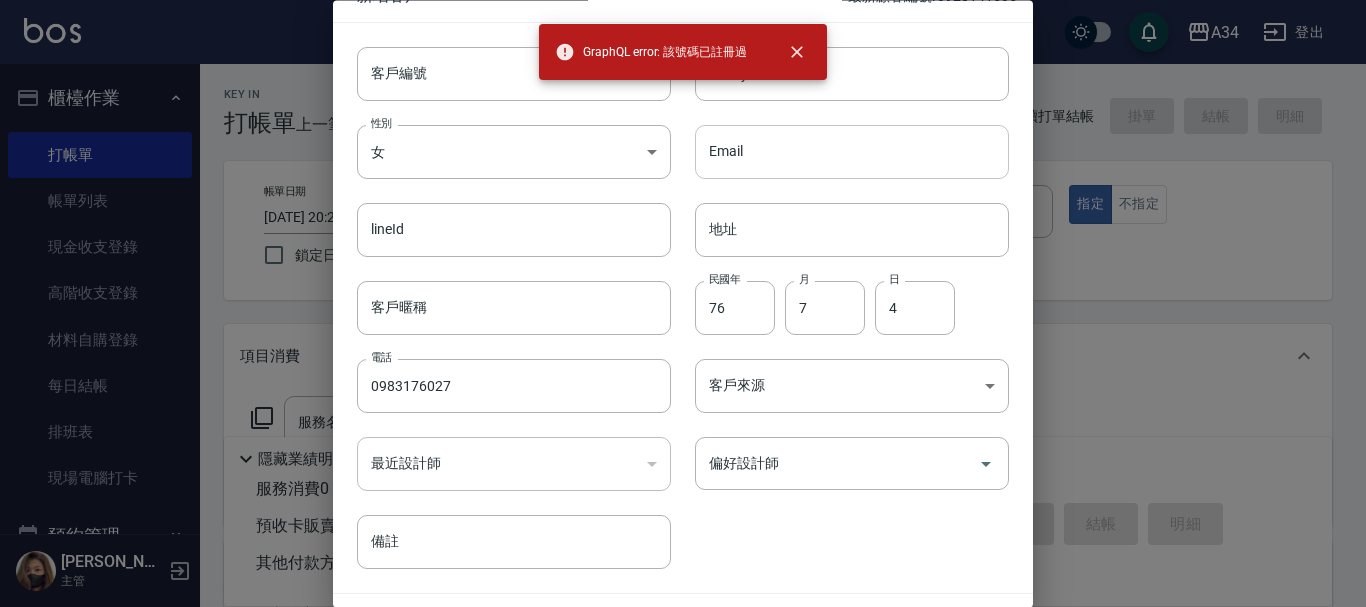 scroll, scrollTop: 0, scrollLeft: 0, axis: both 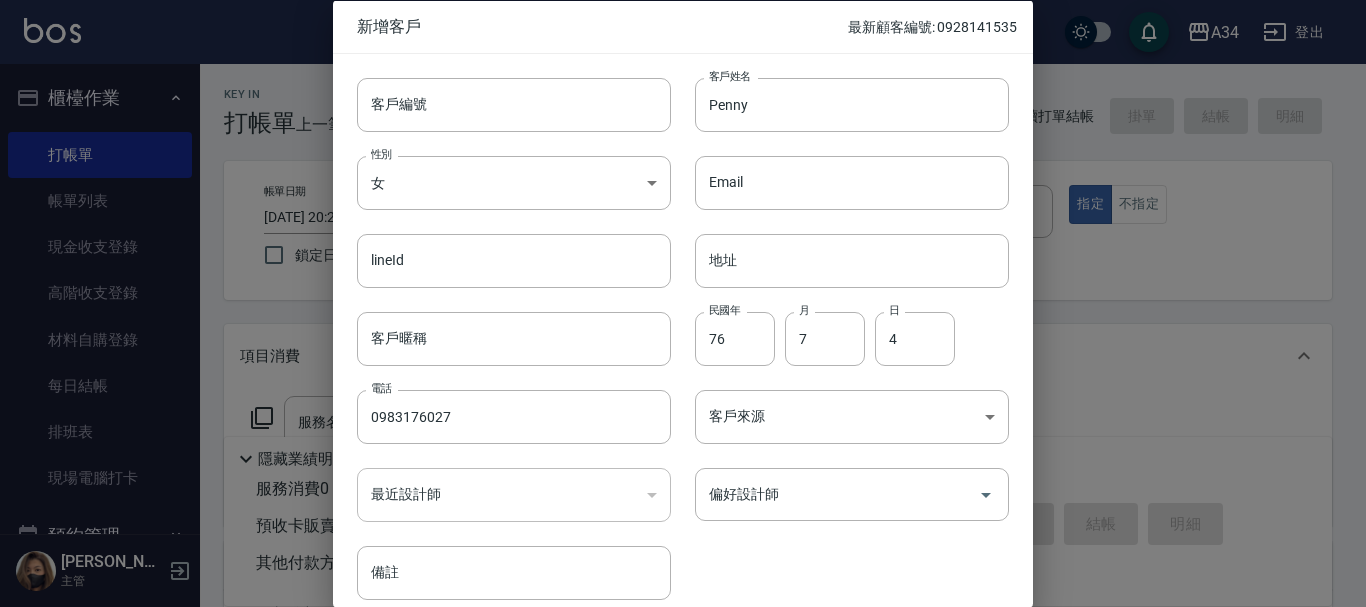 click at bounding box center [683, 303] 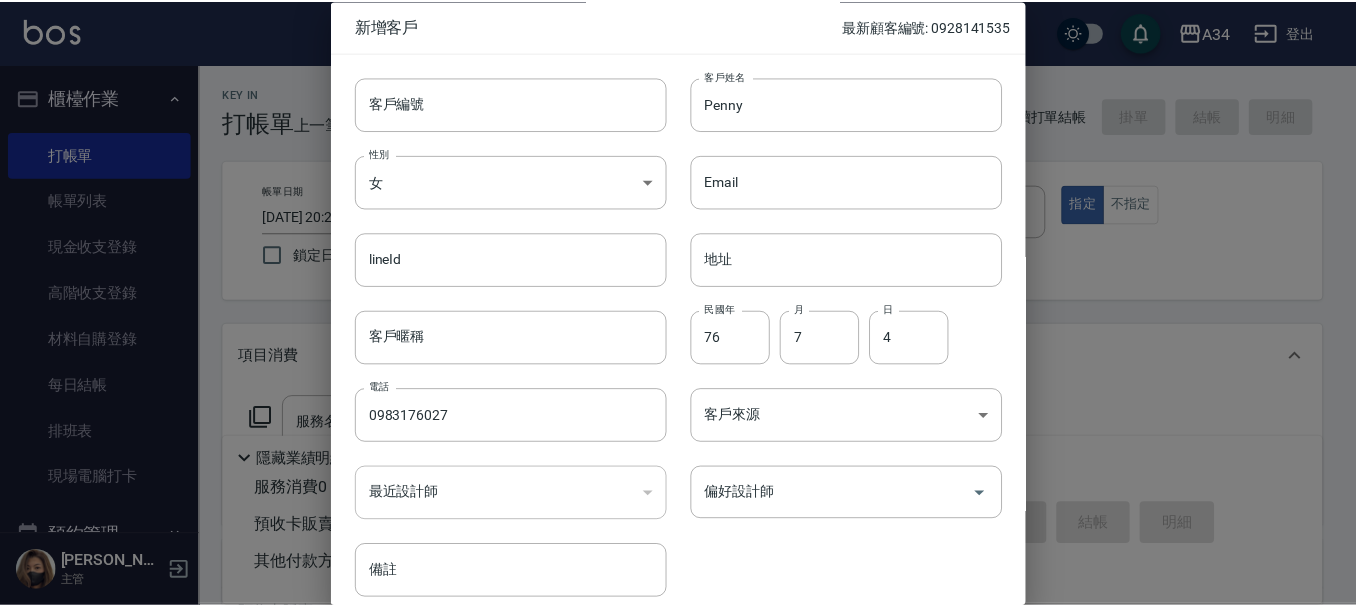 scroll, scrollTop: 86, scrollLeft: 0, axis: vertical 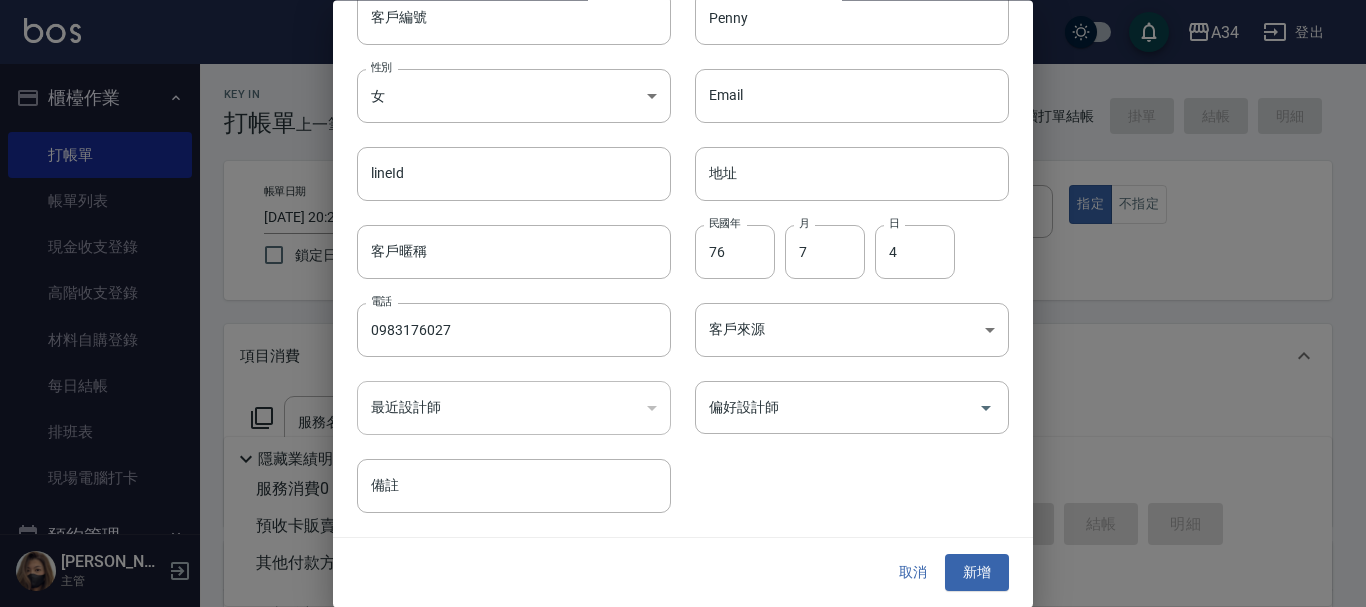 click on "取消" at bounding box center (913, 573) 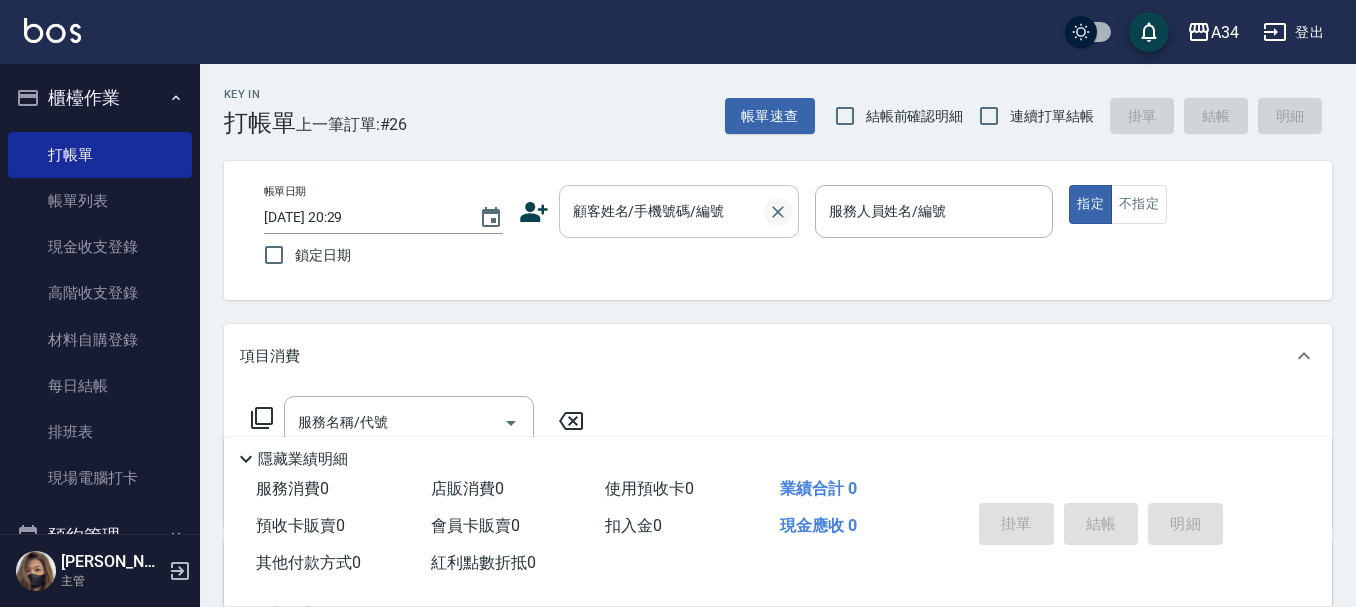 click 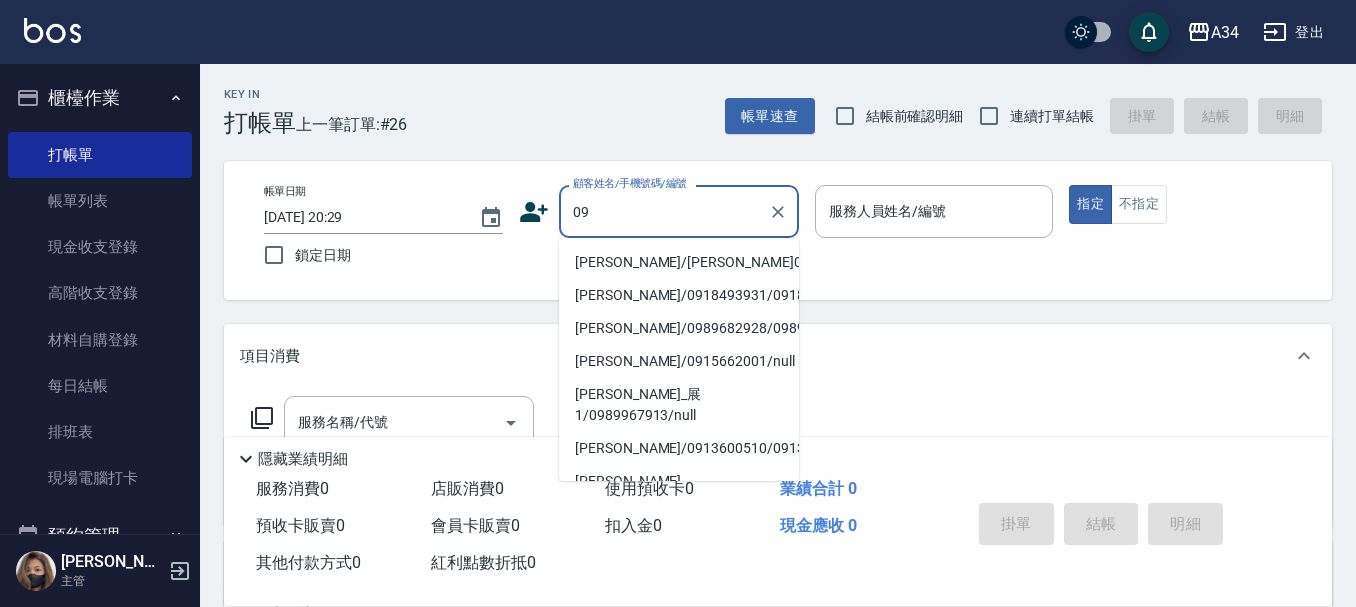 type on "0" 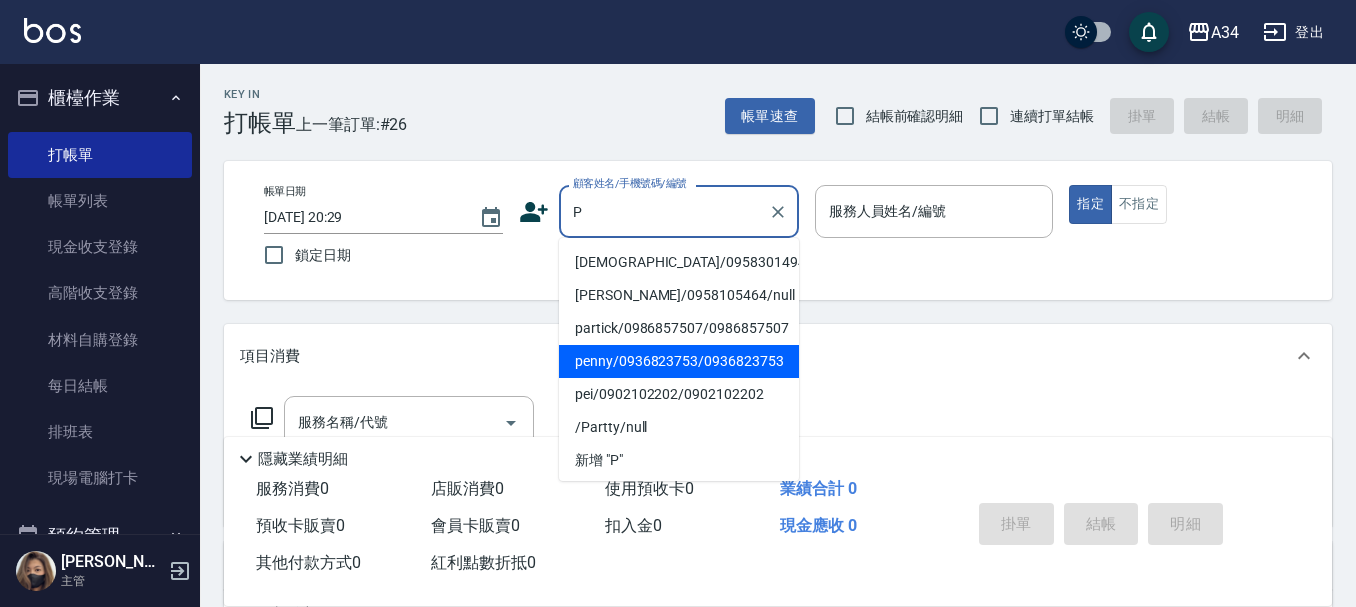 scroll, scrollTop: 4, scrollLeft: 0, axis: vertical 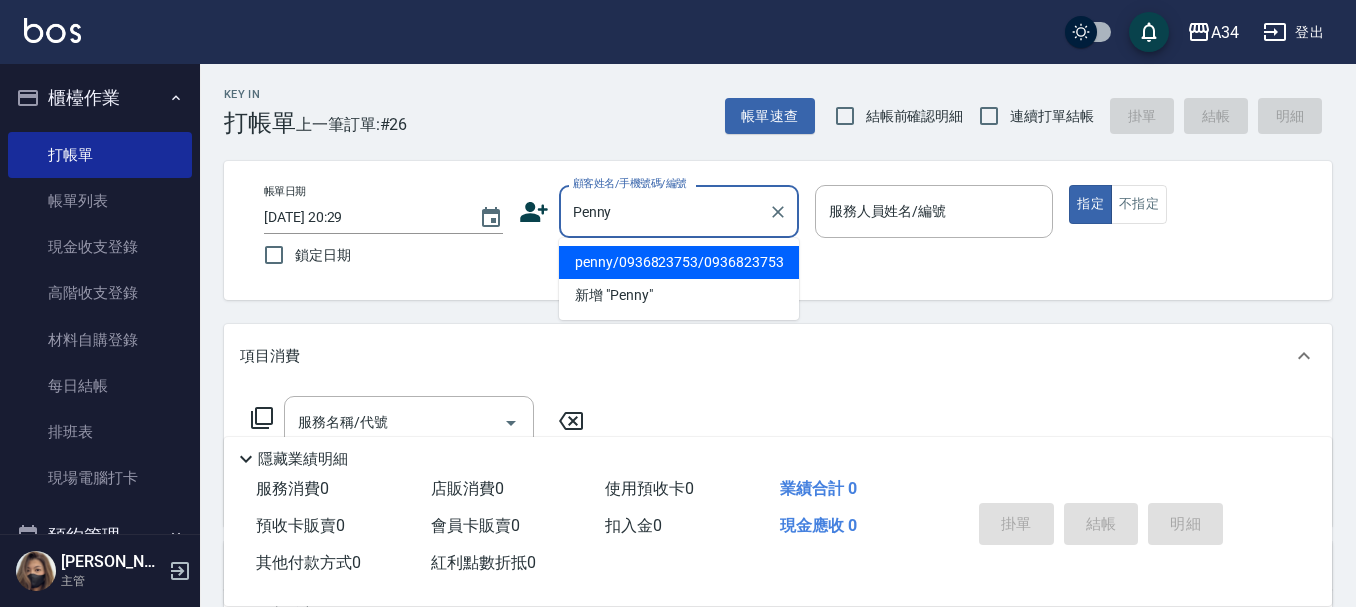 click on "penny/0936823753/0936823753" at bounding box center (679, 262) 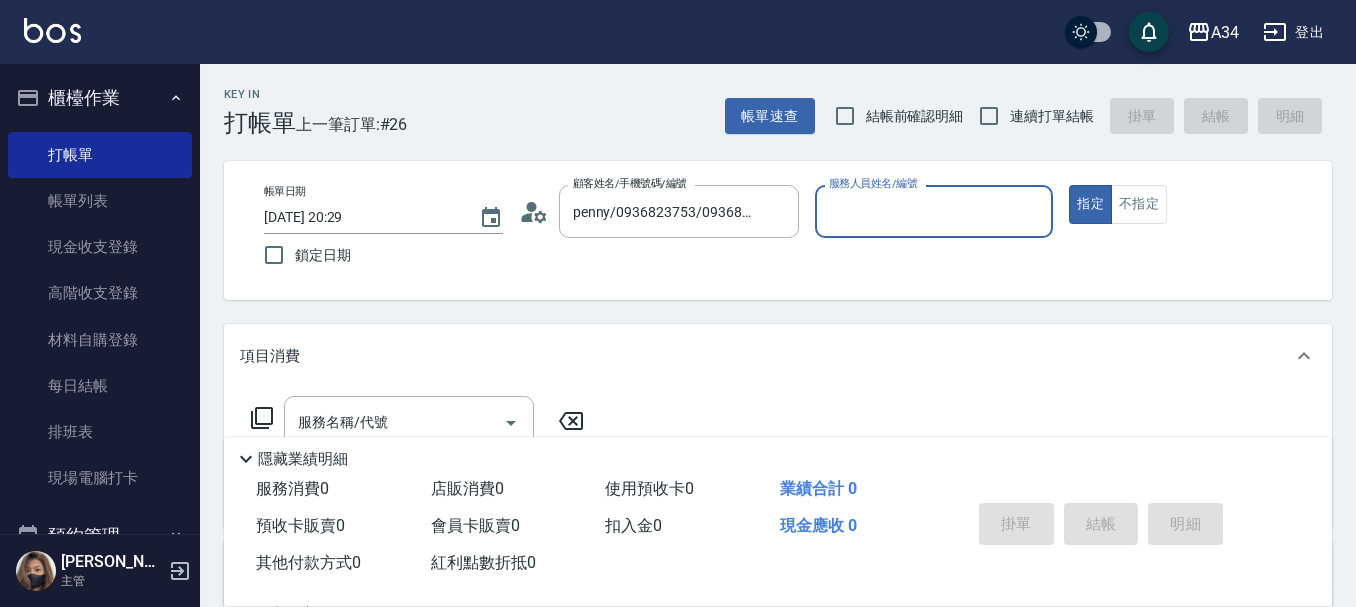 type on "Yana-09" 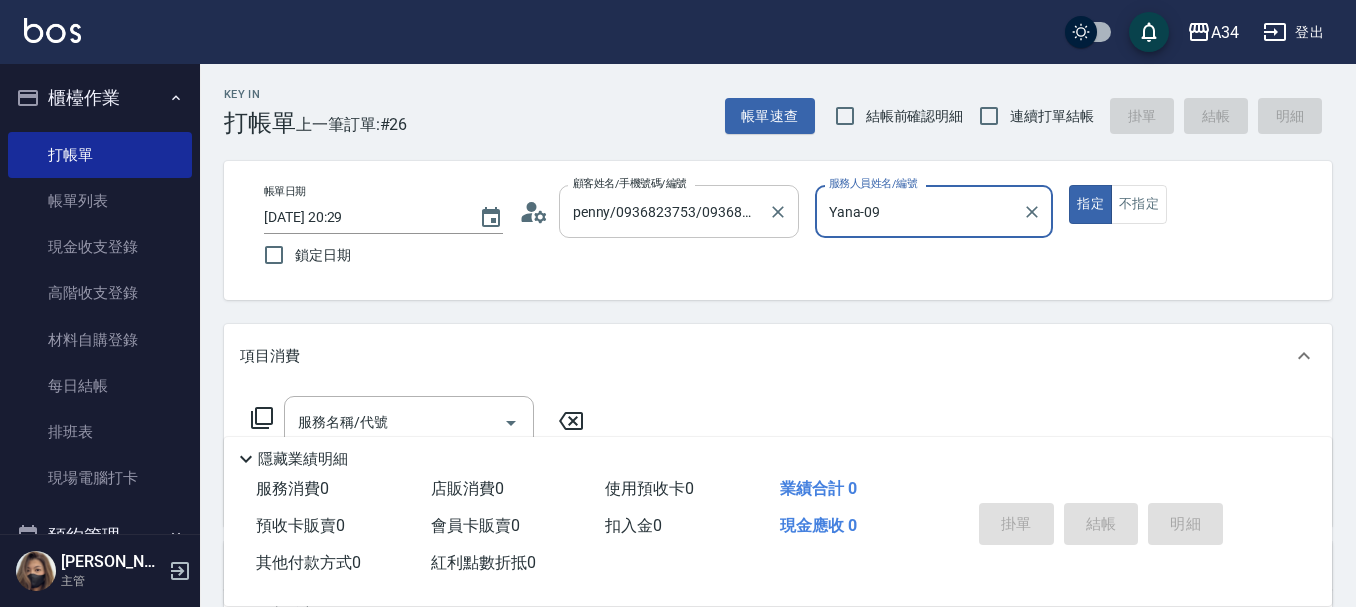 click on "penny/0936823753/0936823753" at bounding box center (664, 211) 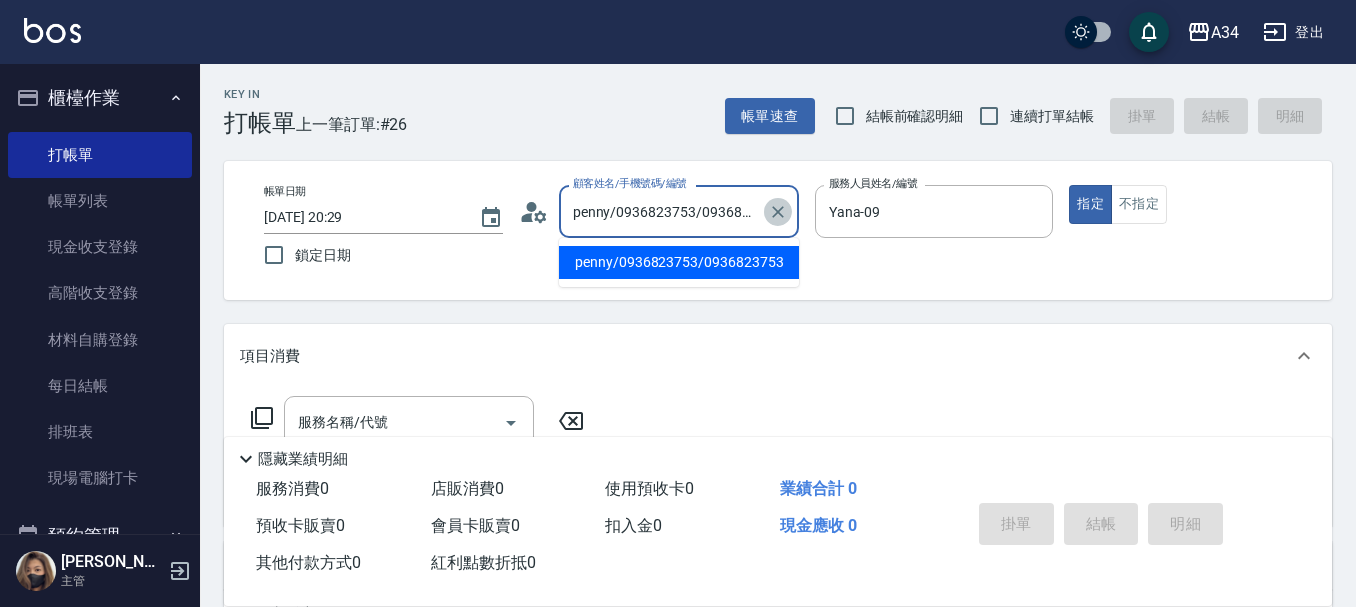 click 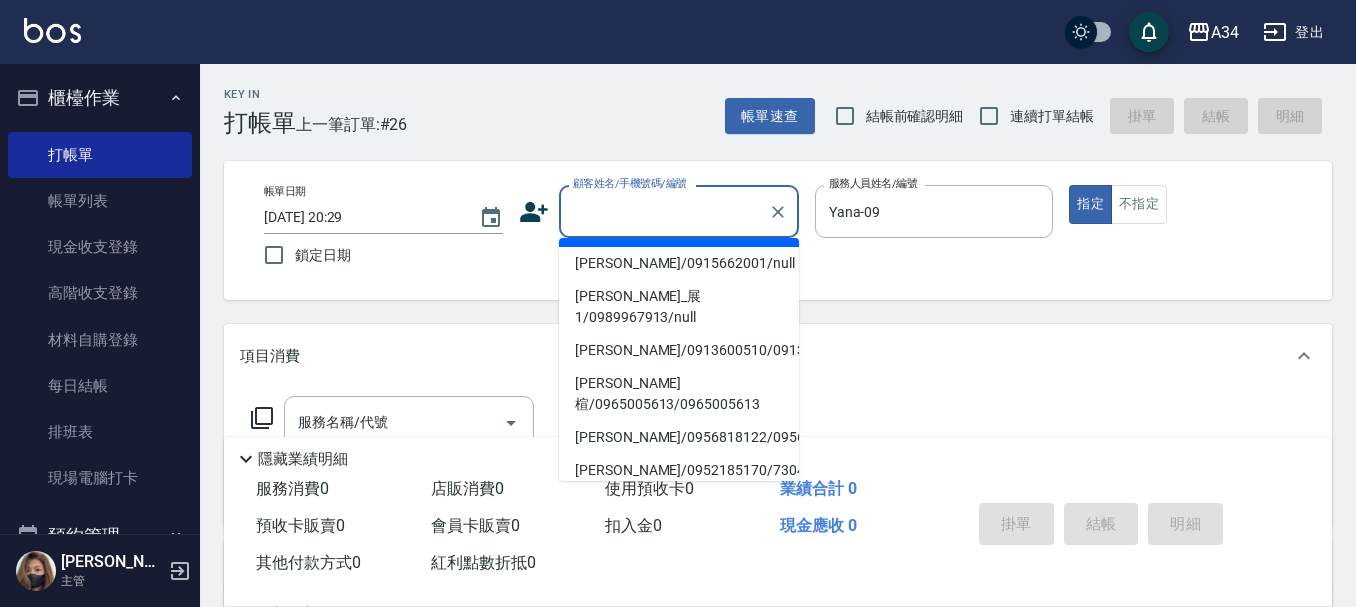 scroll, scrollTop: 100, scrollLeft: 0, axis: vertical 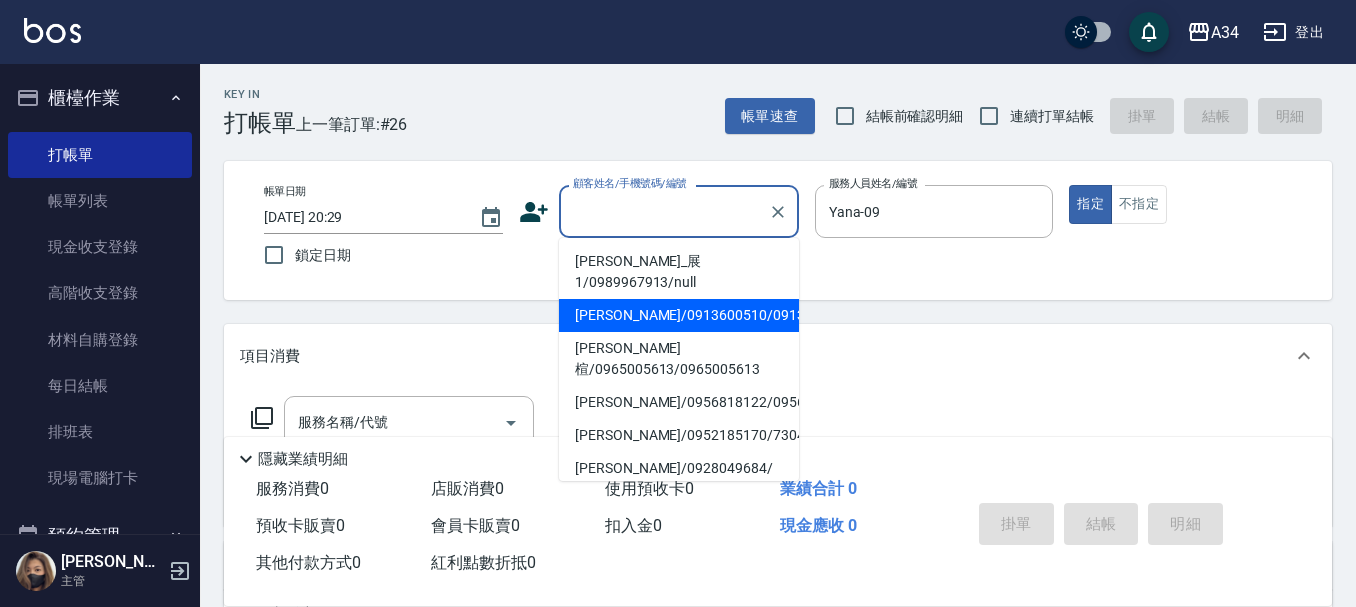 click on "項目消費" at bounding box center (766, 356) 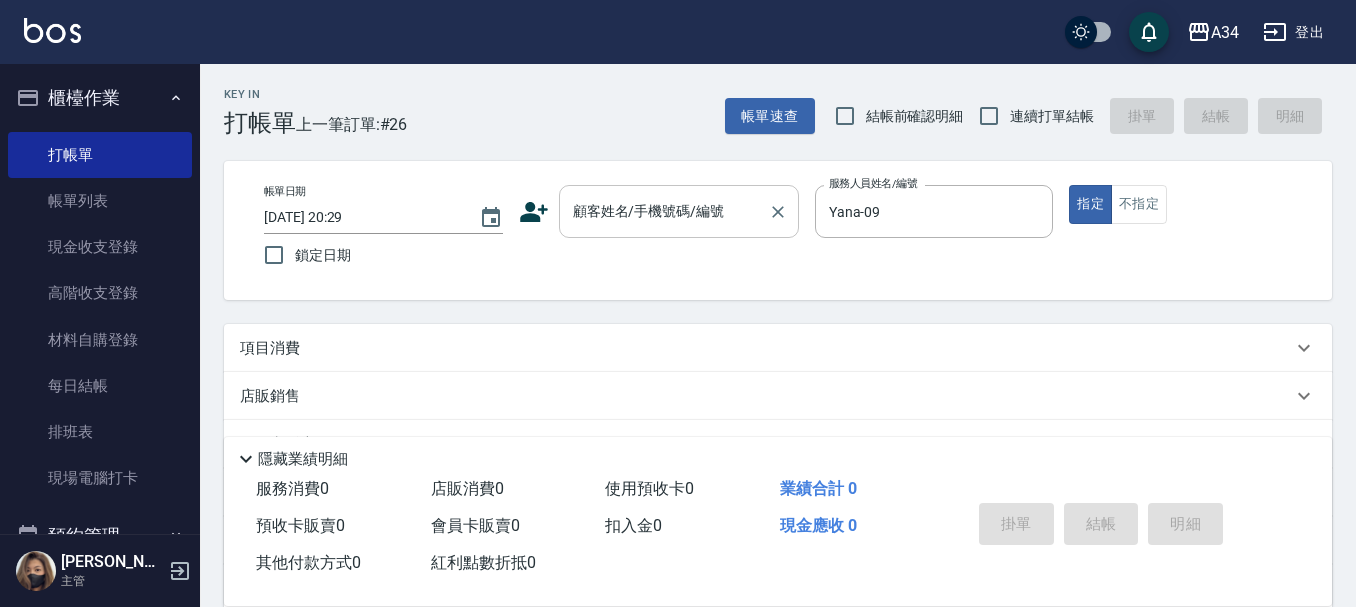 click on "顧客姓名/手機號碼/編號" at bounding box center (664, 211) 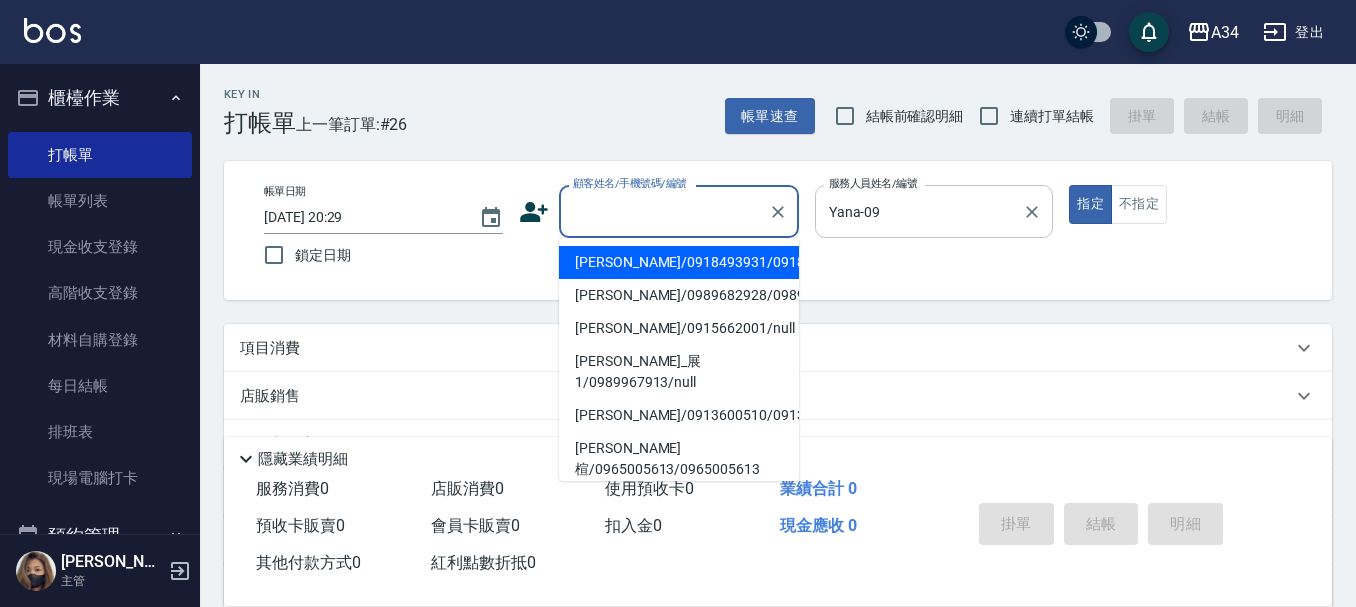 click on "Yana-09" at bounding box center [919, 211] 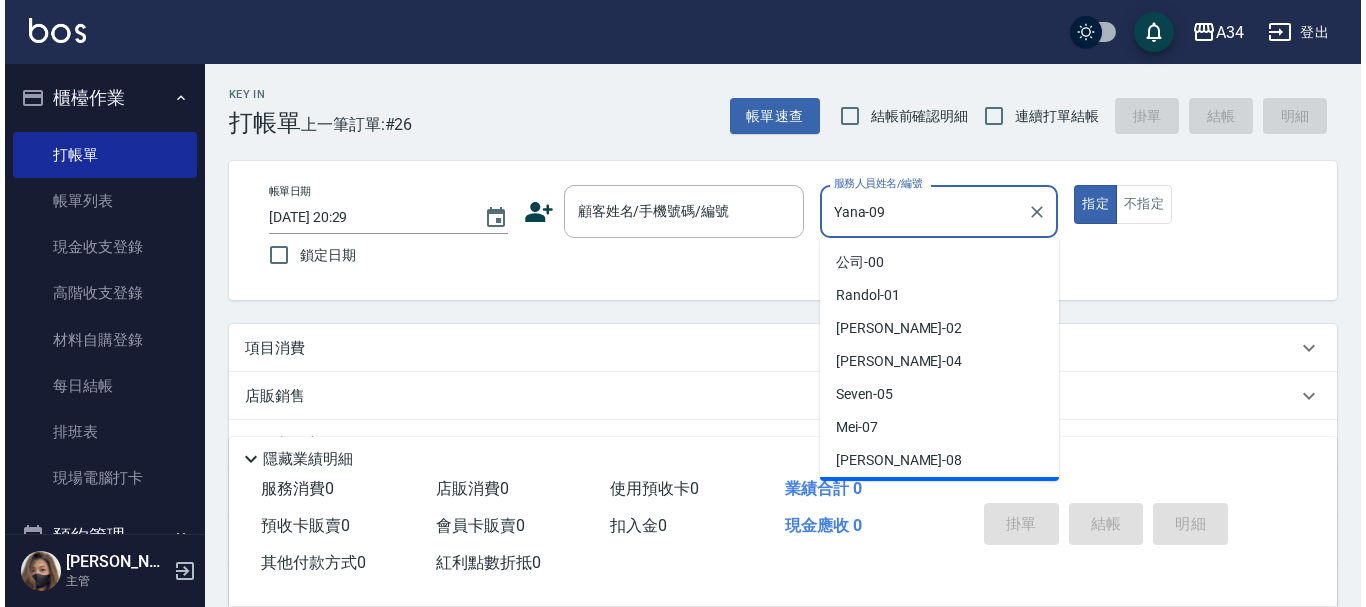 scroll, scrollTop: 29, scrollLeft: 0, axis: vertical 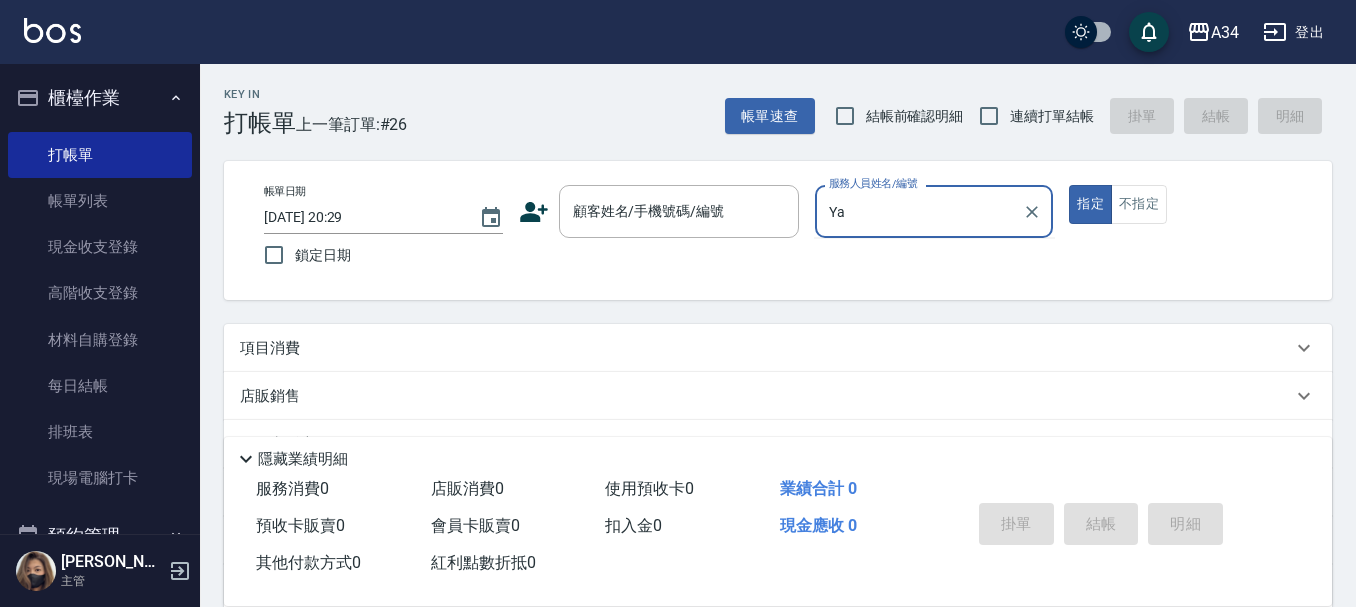 type on "Y" 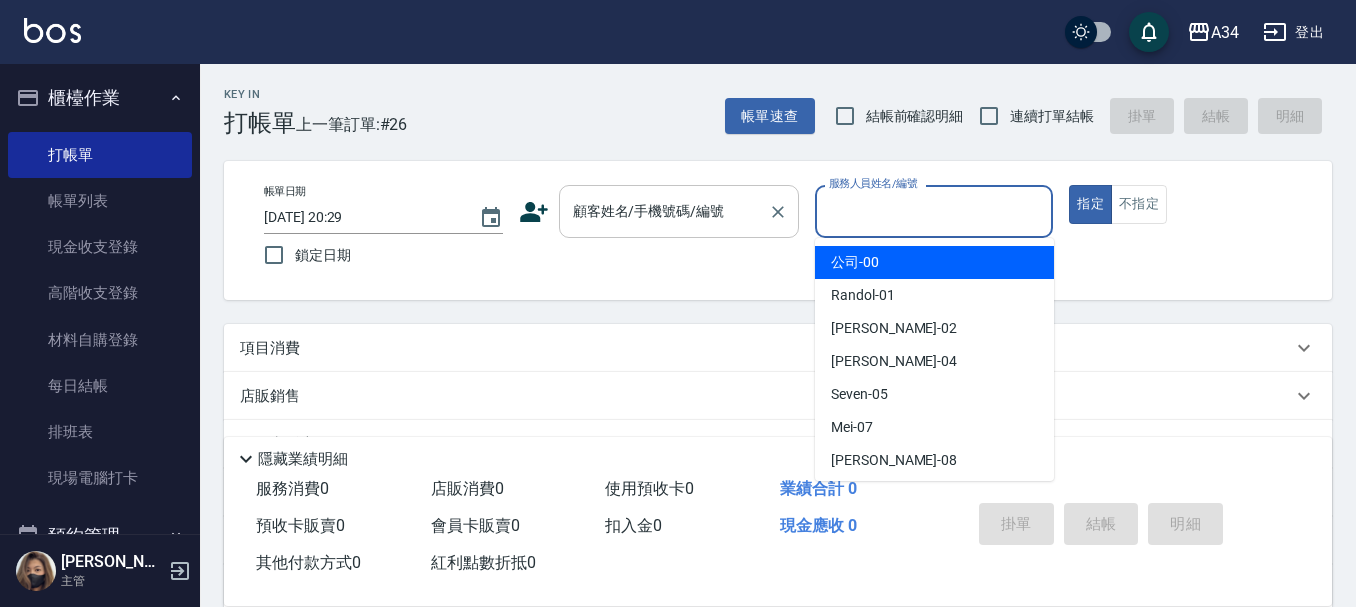 type 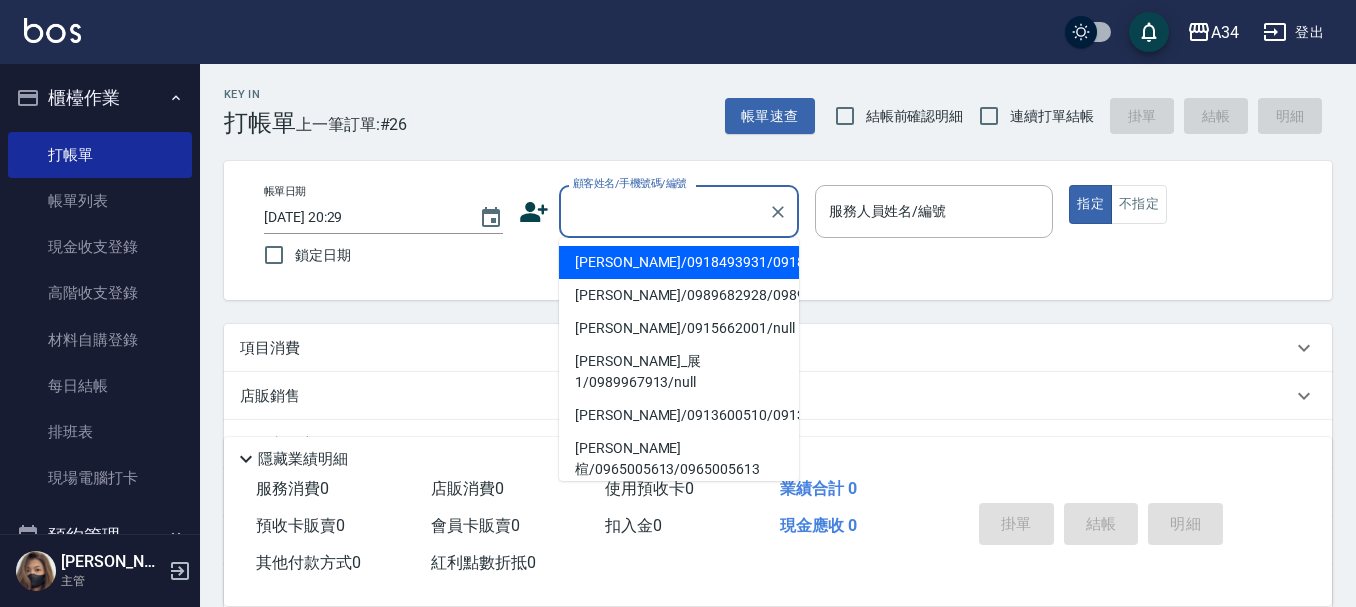 click 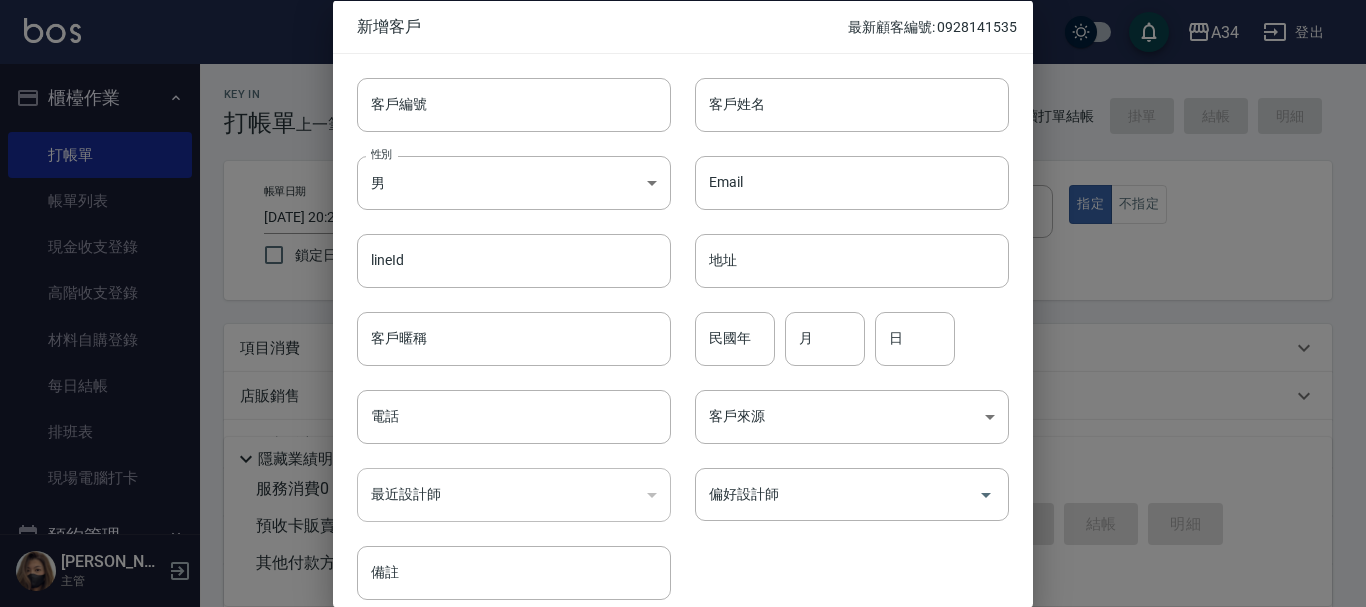 click at bounding box center (683, 303) 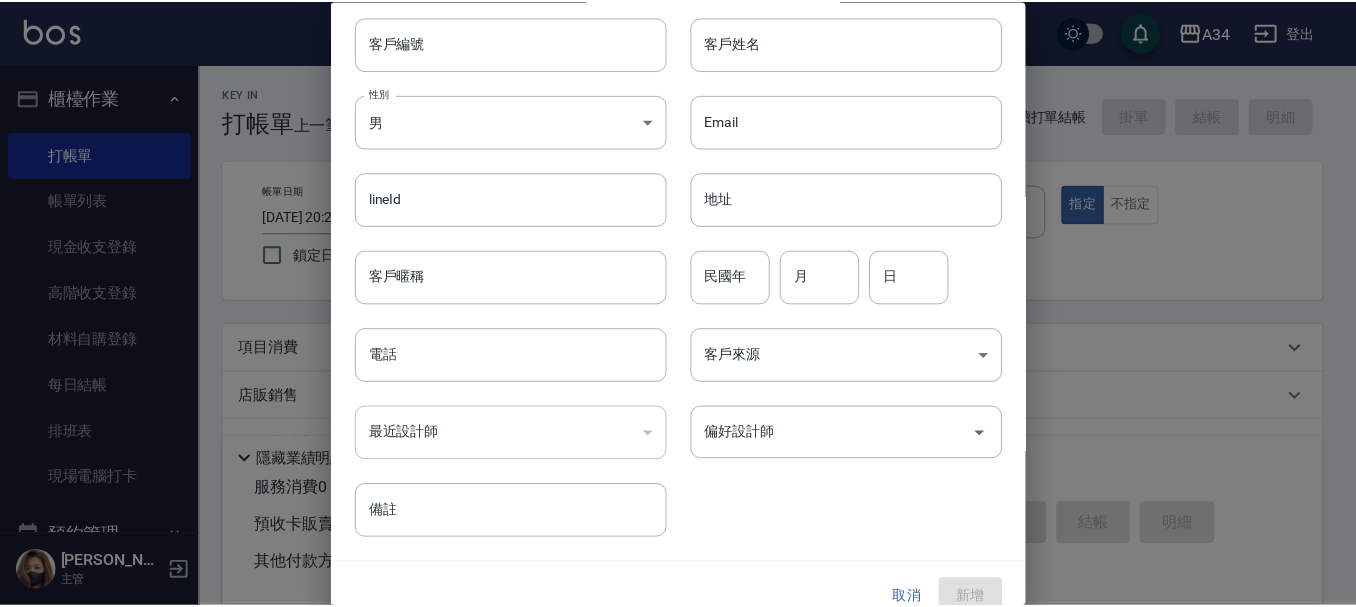 scroll, scrollTop: 86, scrollLeft: 0, axis: vertical 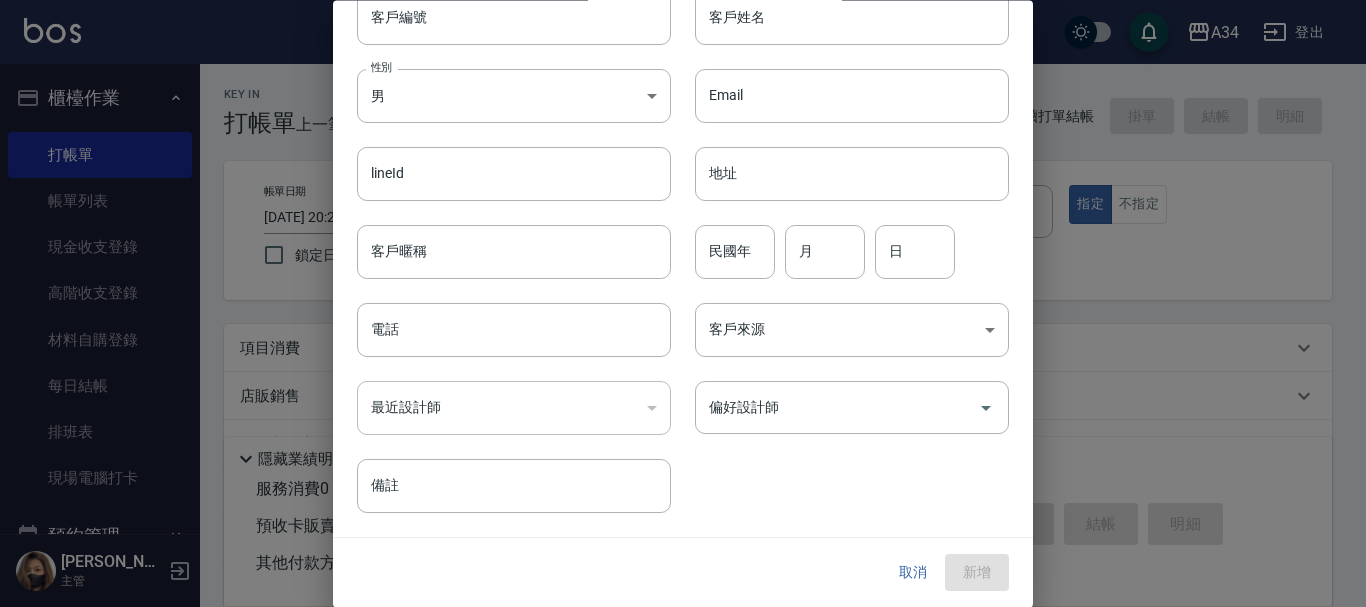 click on "取消" at bounding box center (913, 573) 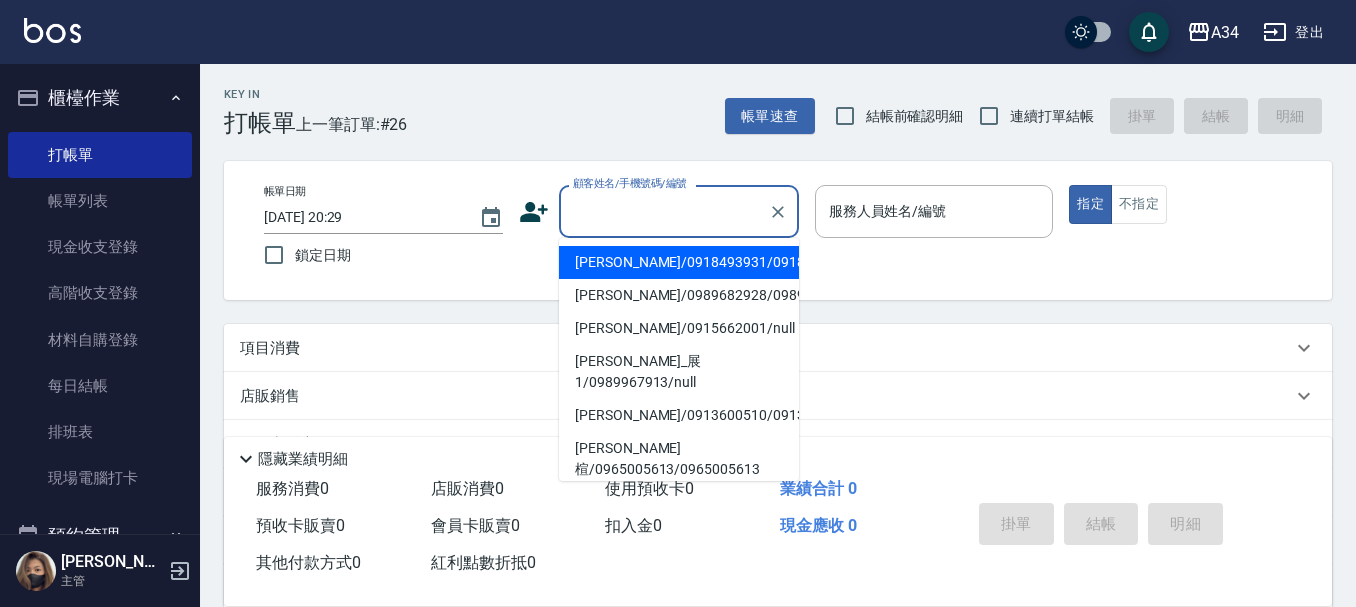 drag, startPoint x: 693, startPoint y: 209, endPoint x: 727, endPoint y: 192, distance: 38.013157 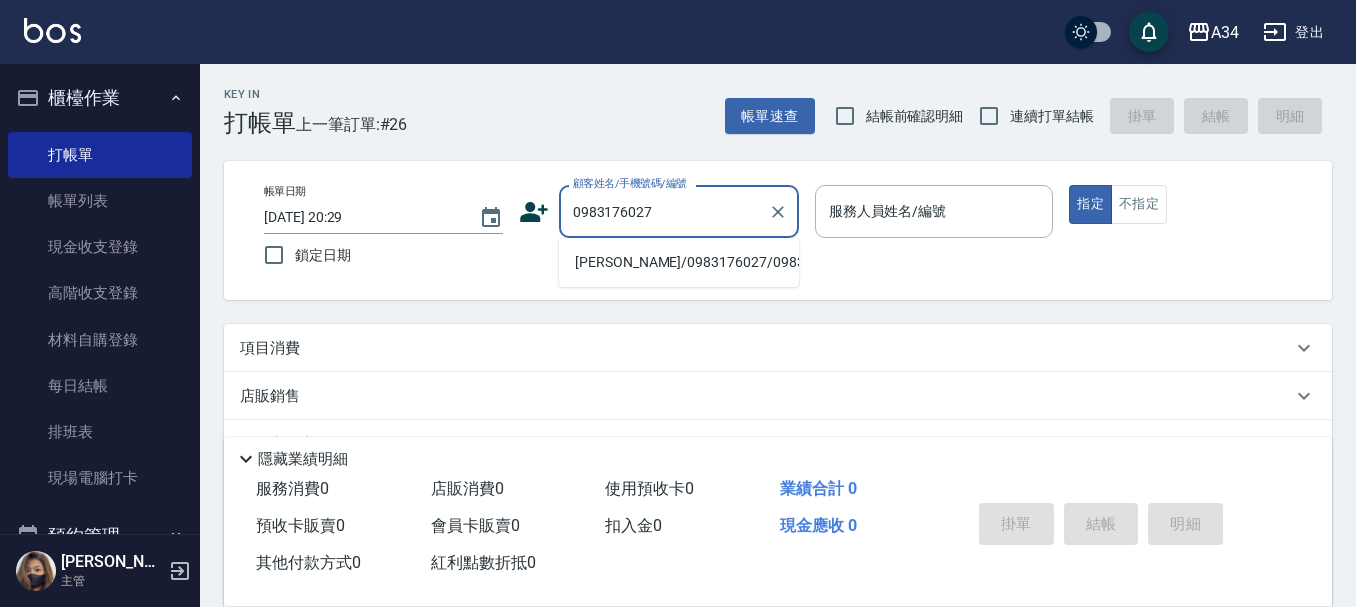 click on "李佩珍/0983176027/0983176027" at bounding box center [679, 262] 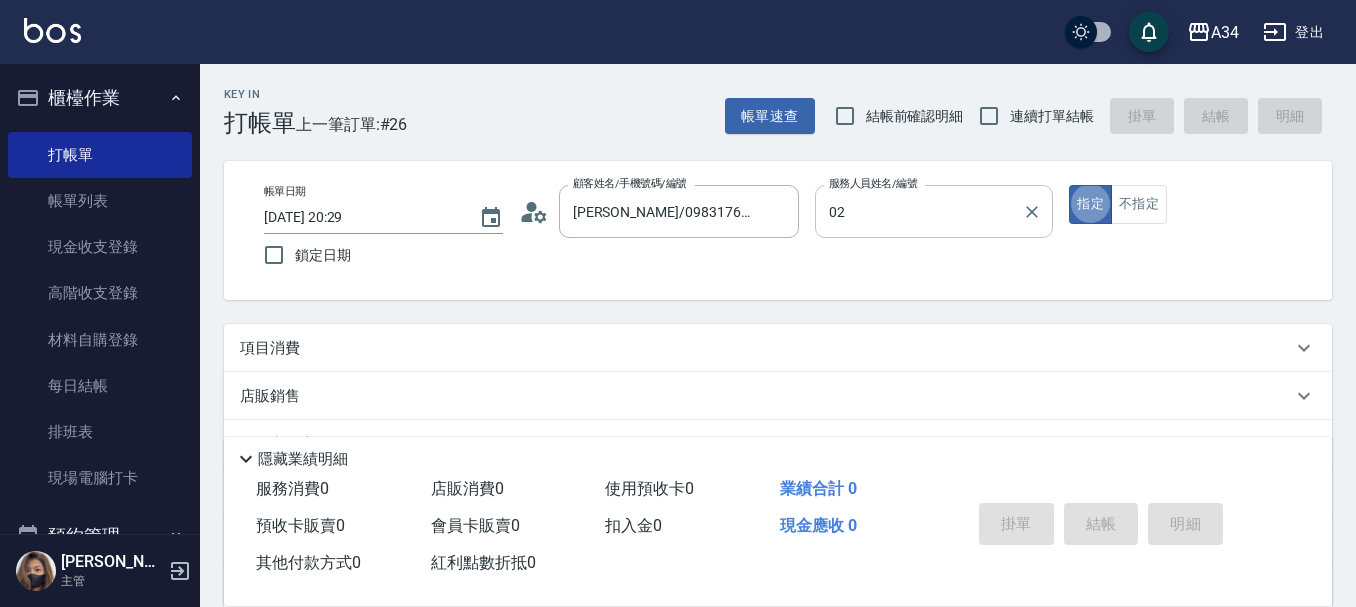 type on "Wendy-02" 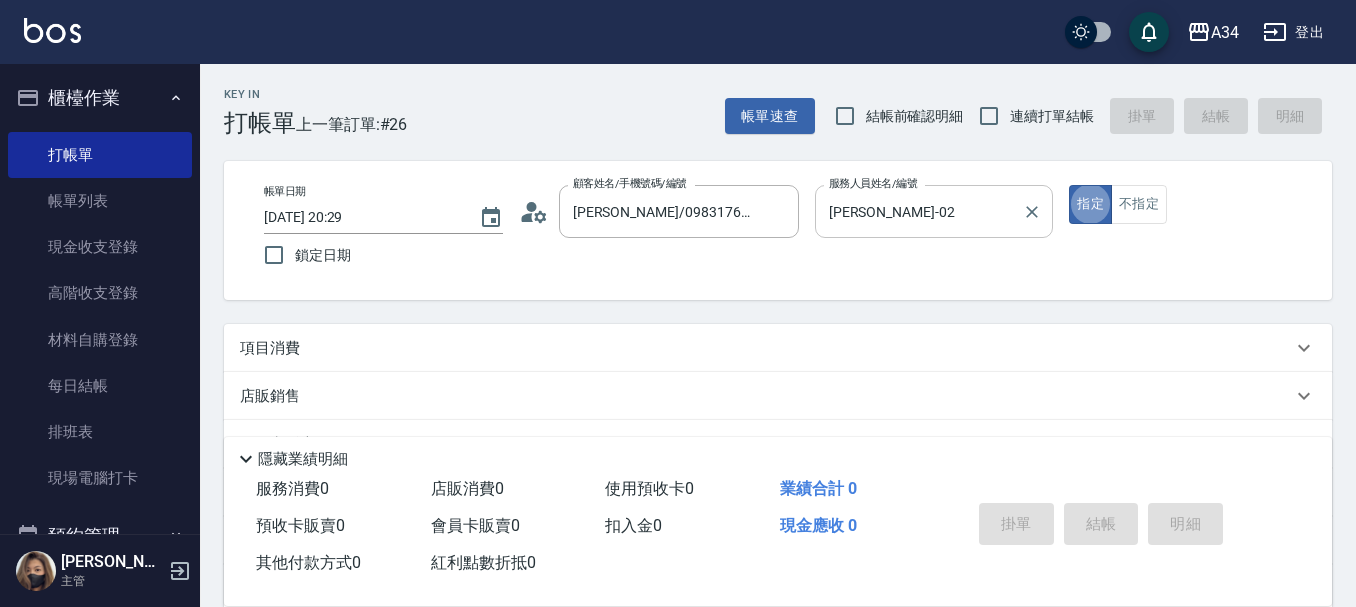 type on "true" 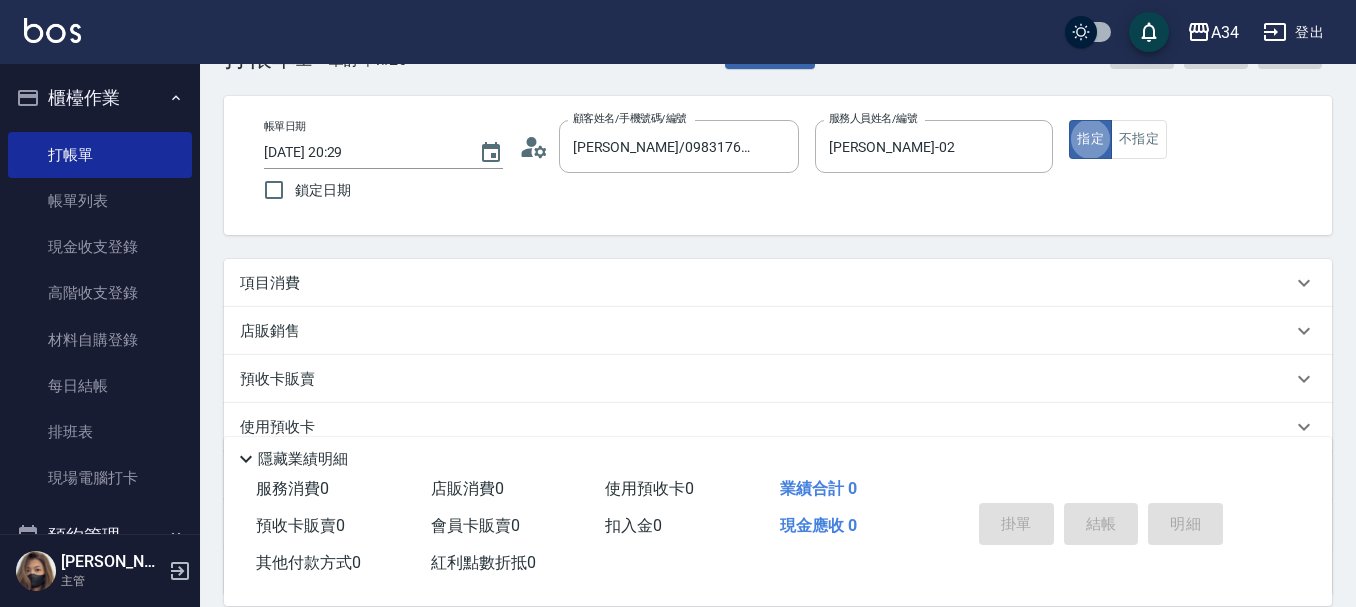 scroll, scrollTop: 100, scrollLeft: 0, axis: vertical 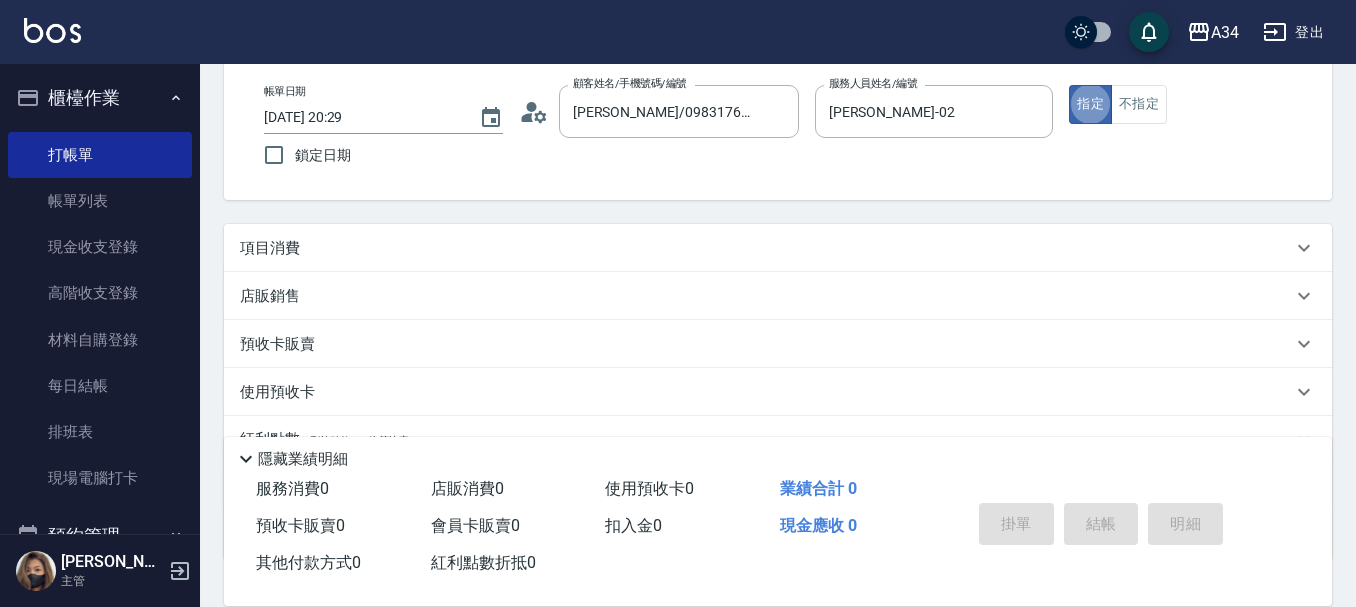click on "項目消費" at bounding box center (778, 248) 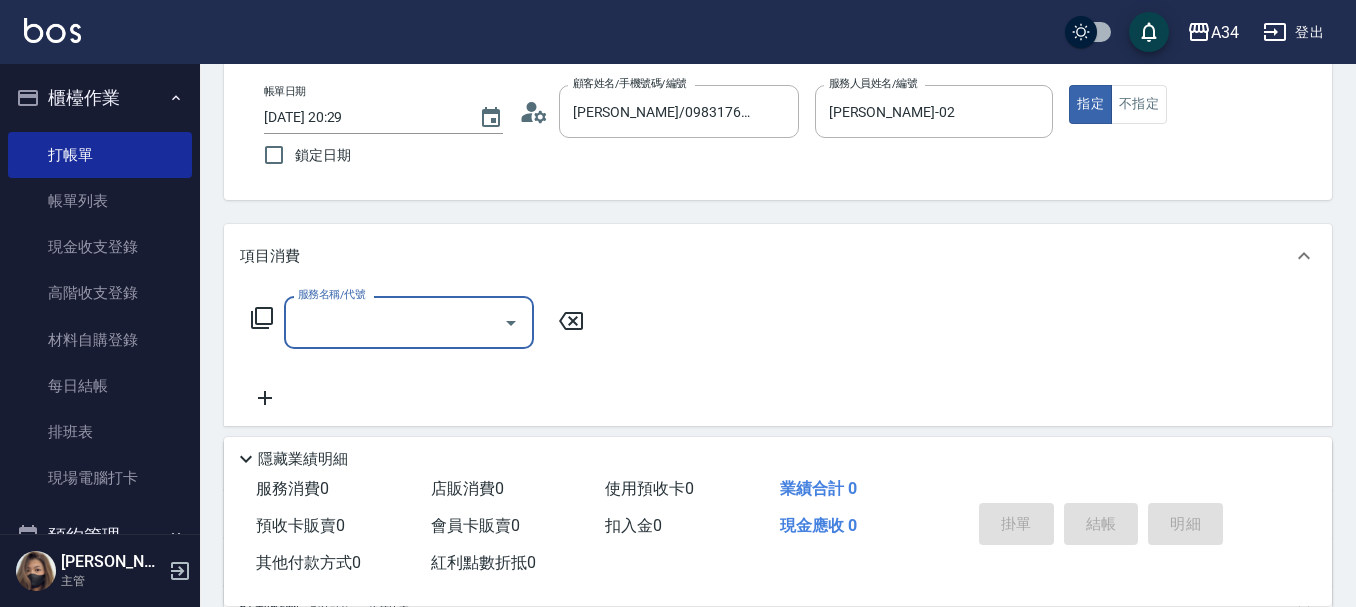 scroll, scrollTop: 0, scrollLeft: 0, axis: both 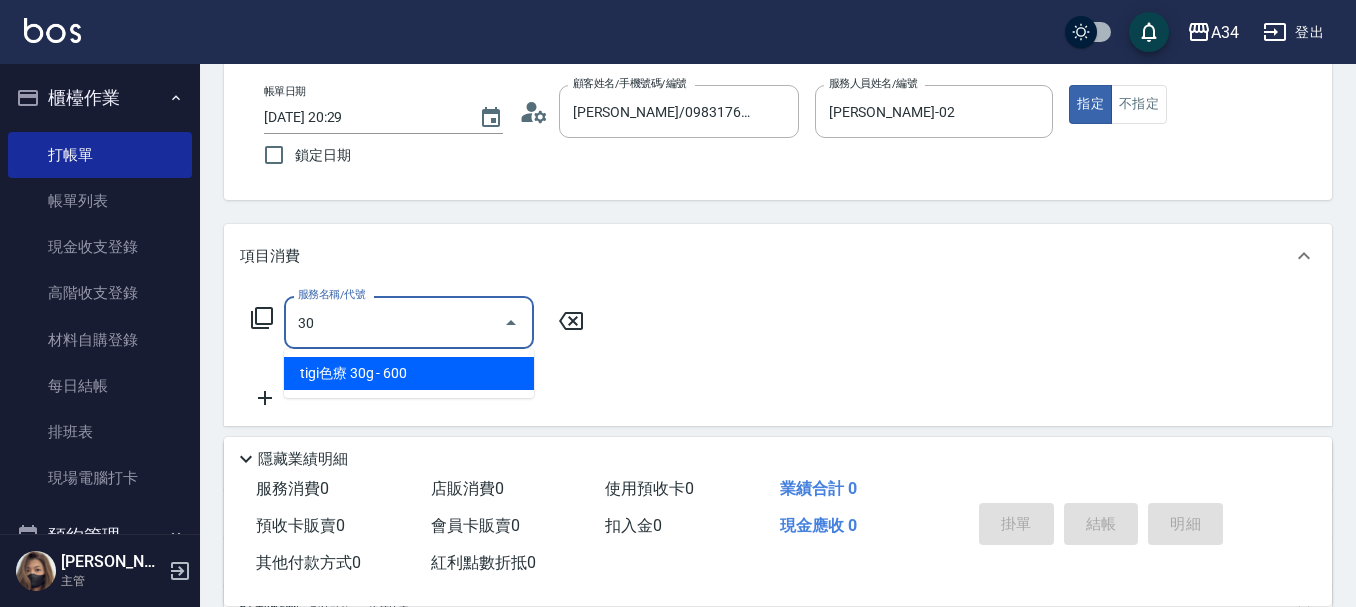 type on "301" 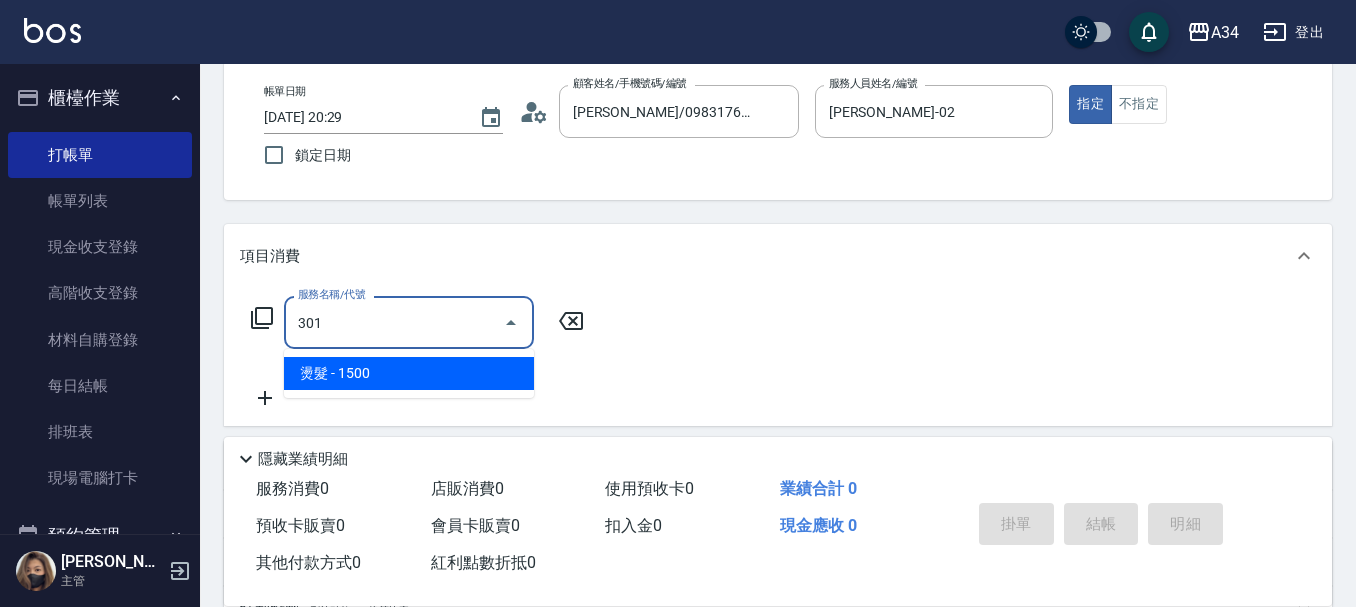type on "150" 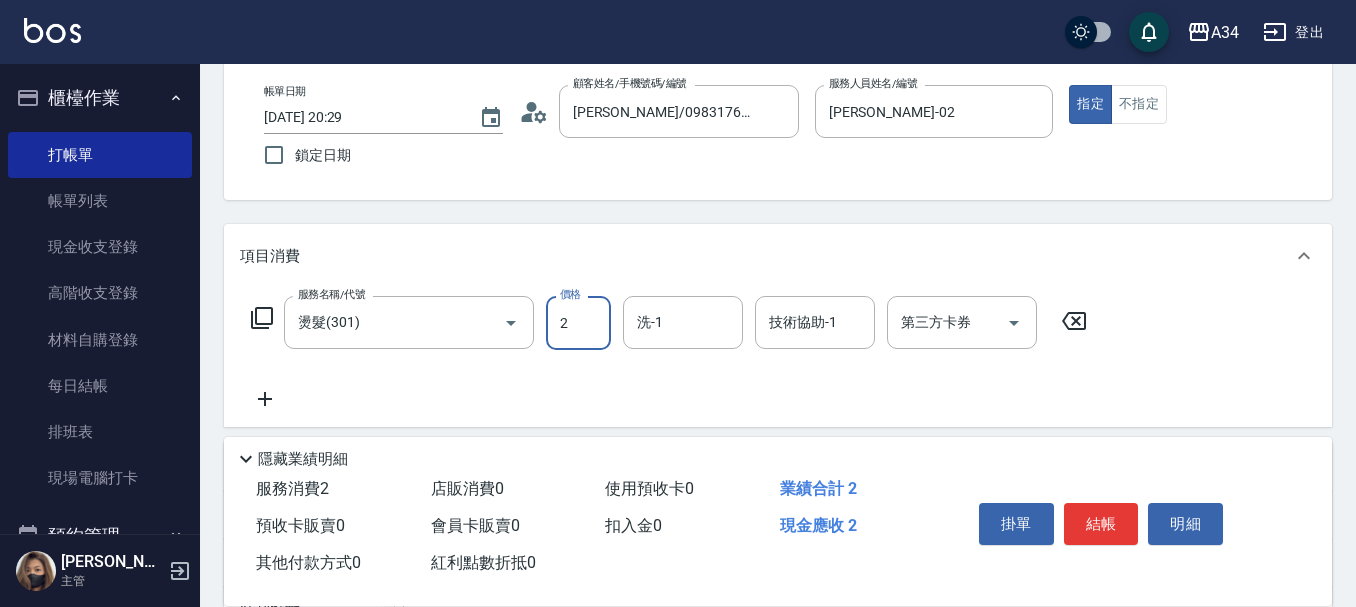 type on "0" 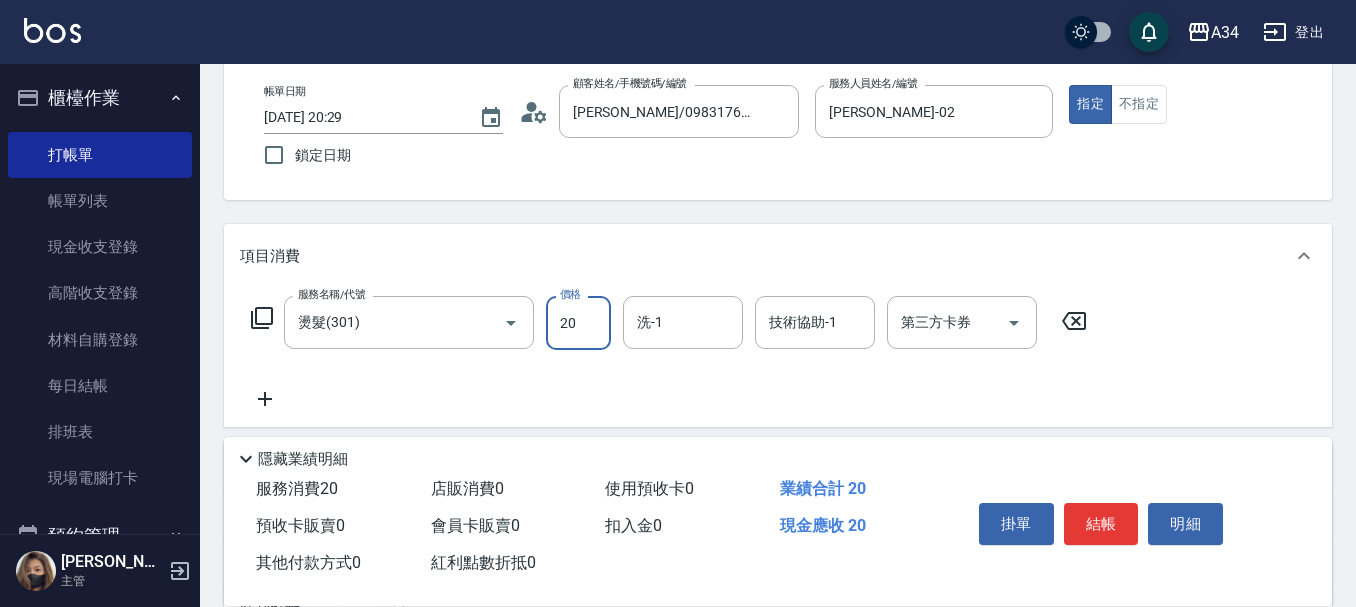 type on "209" 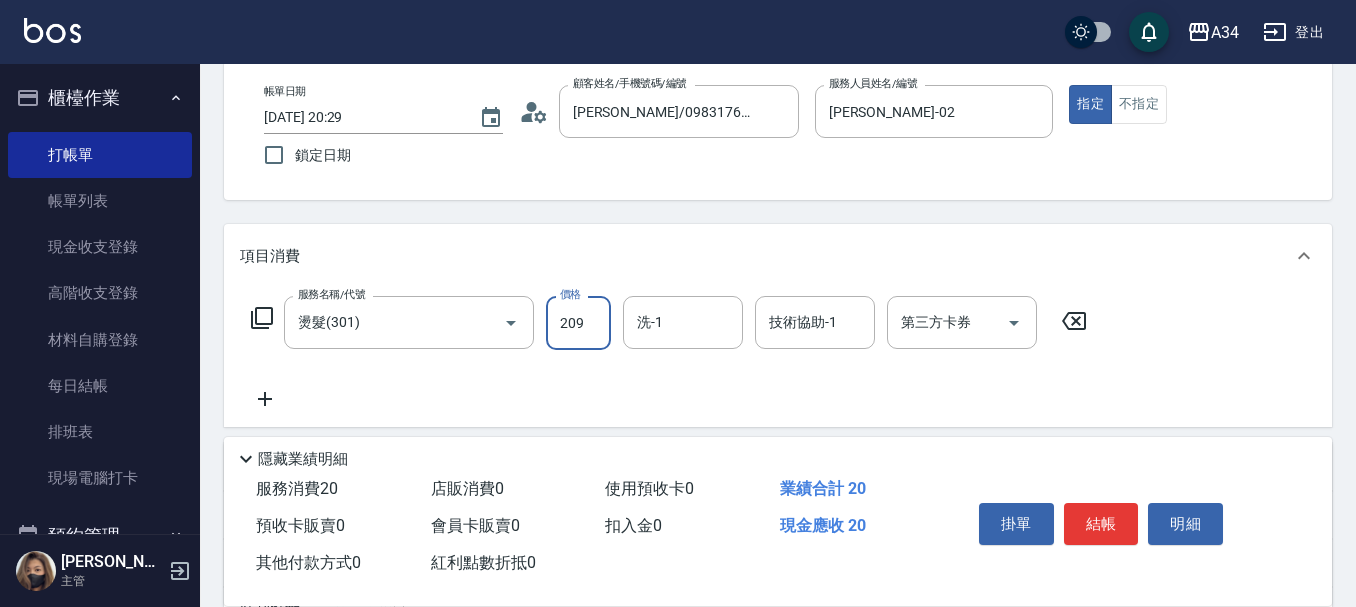 type on "200" 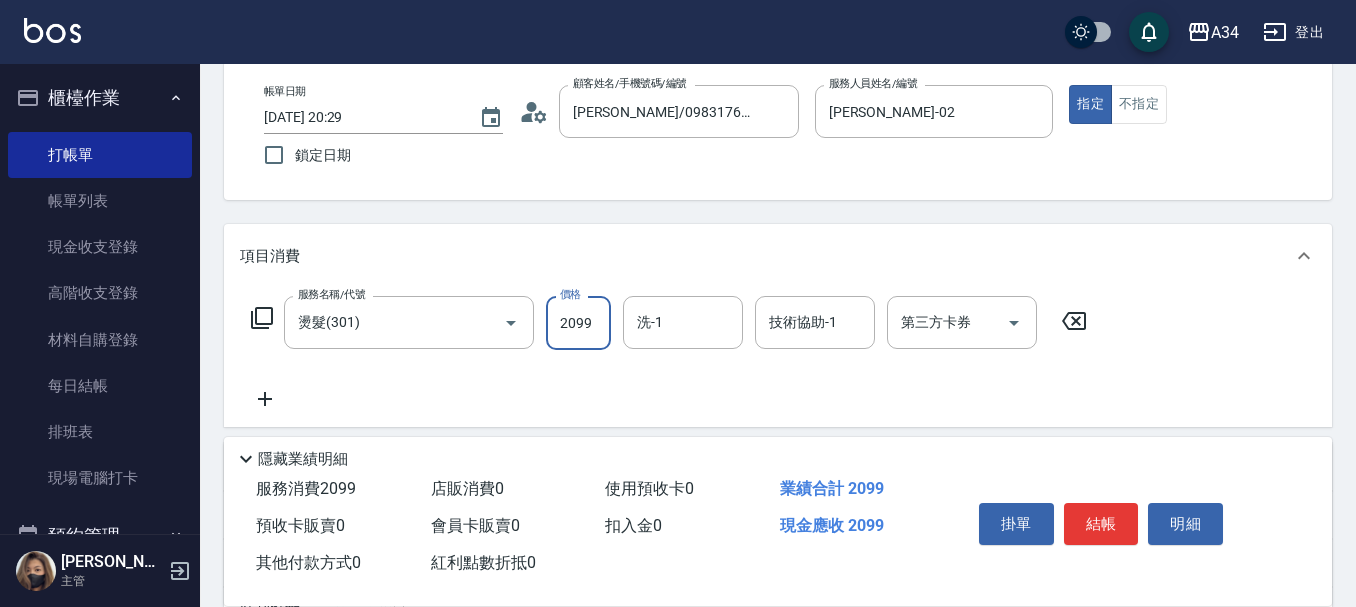 type on "2099" 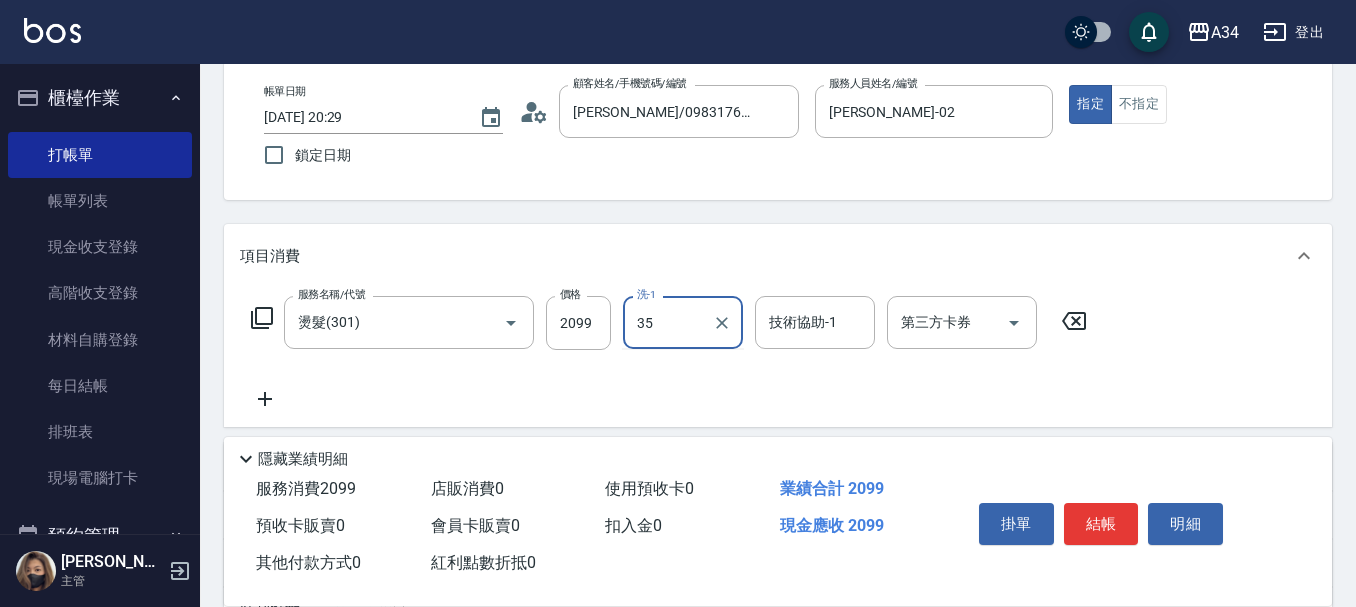 type on "拉拉-35" 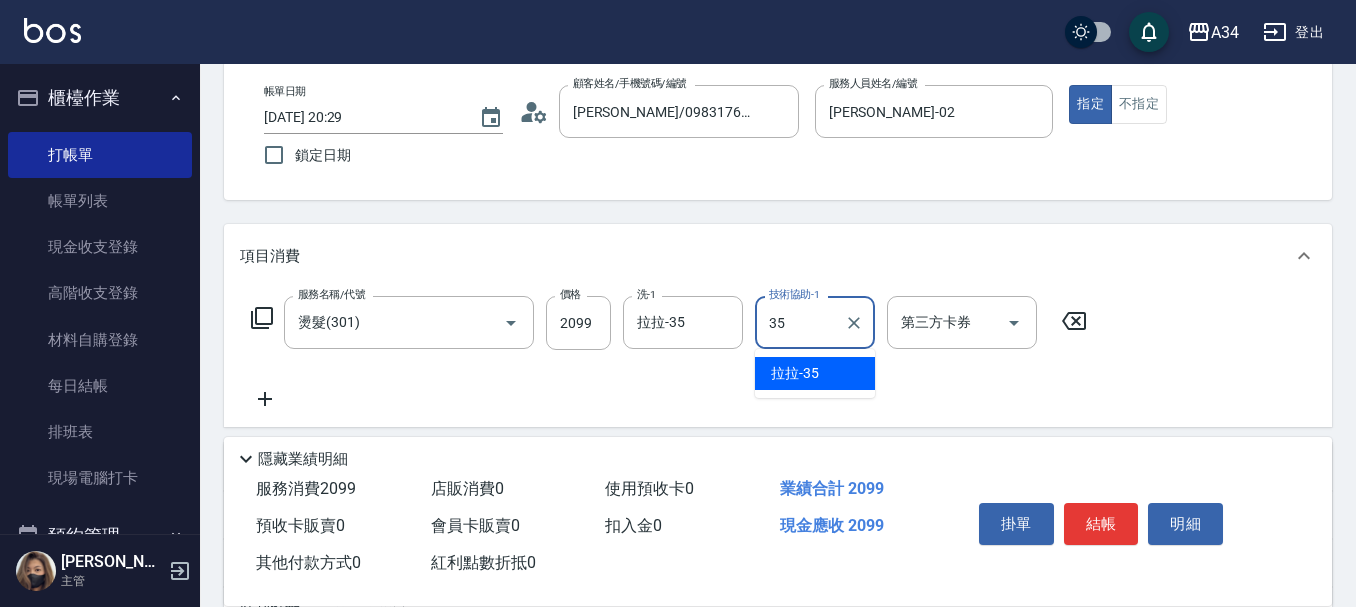 type on "拉拉-35" 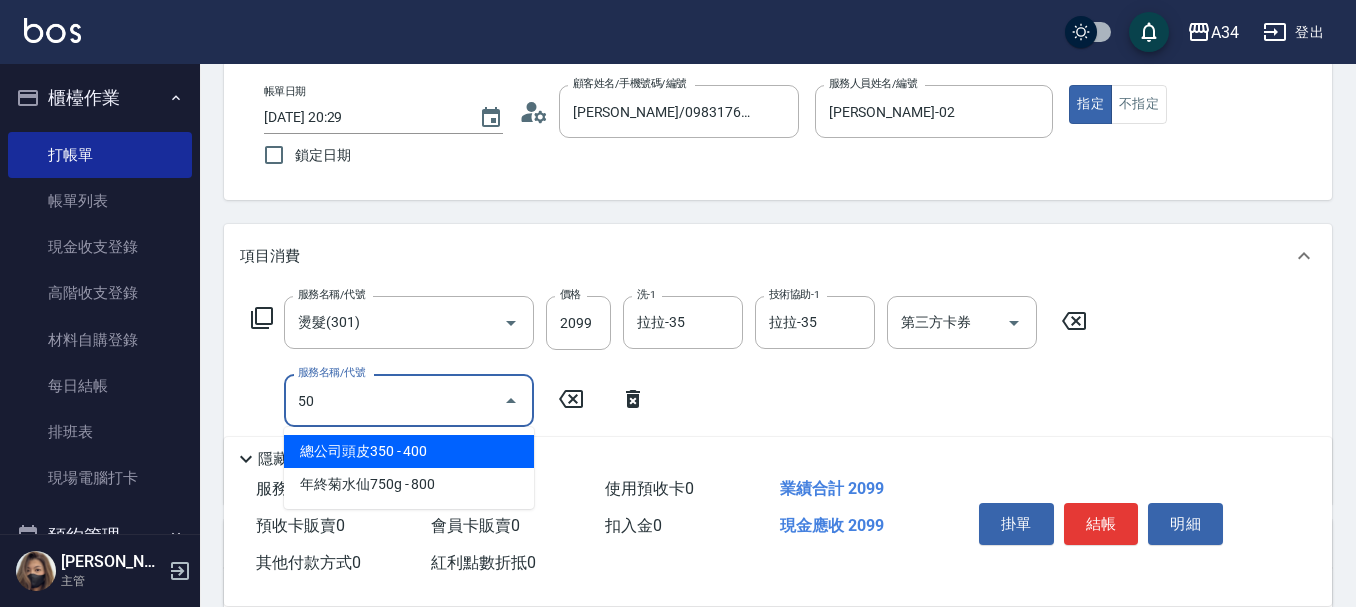 type on "501" 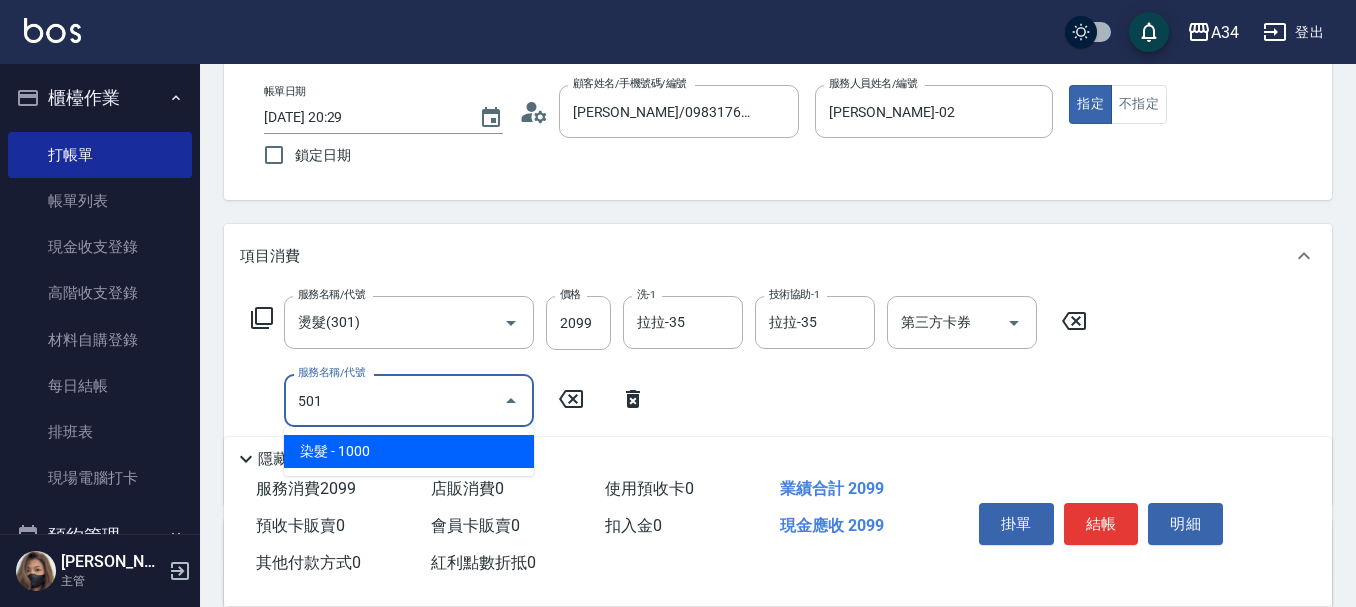 type on "300" 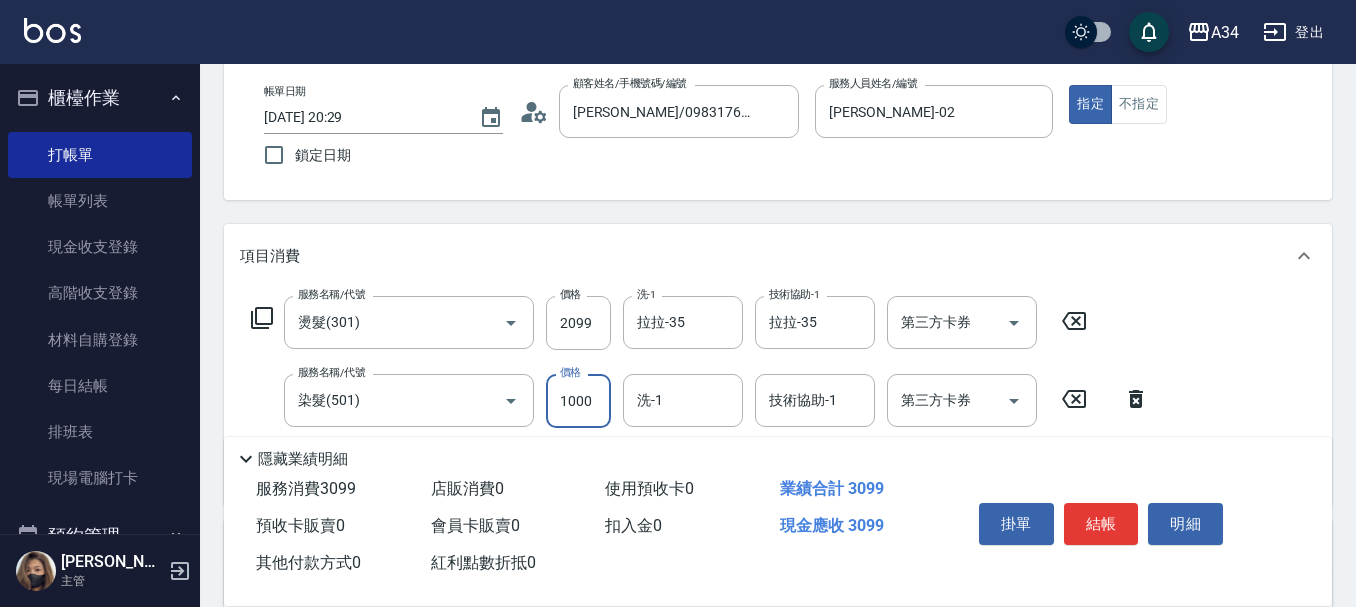 type on "2" 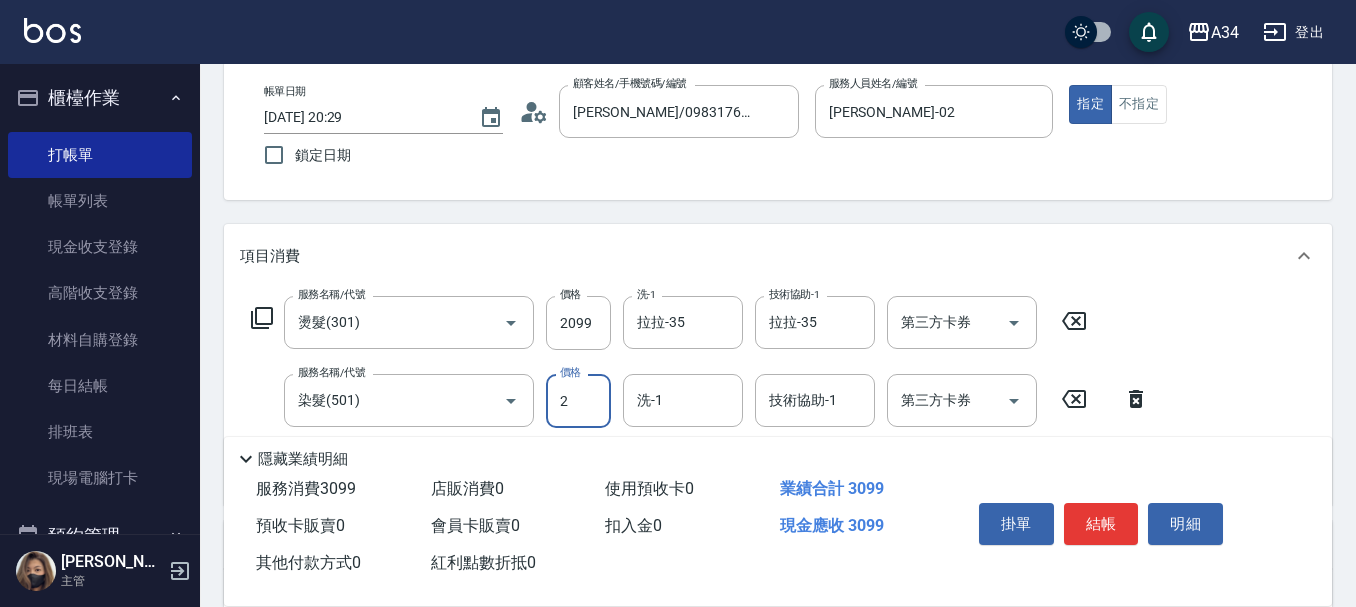 type on "210" 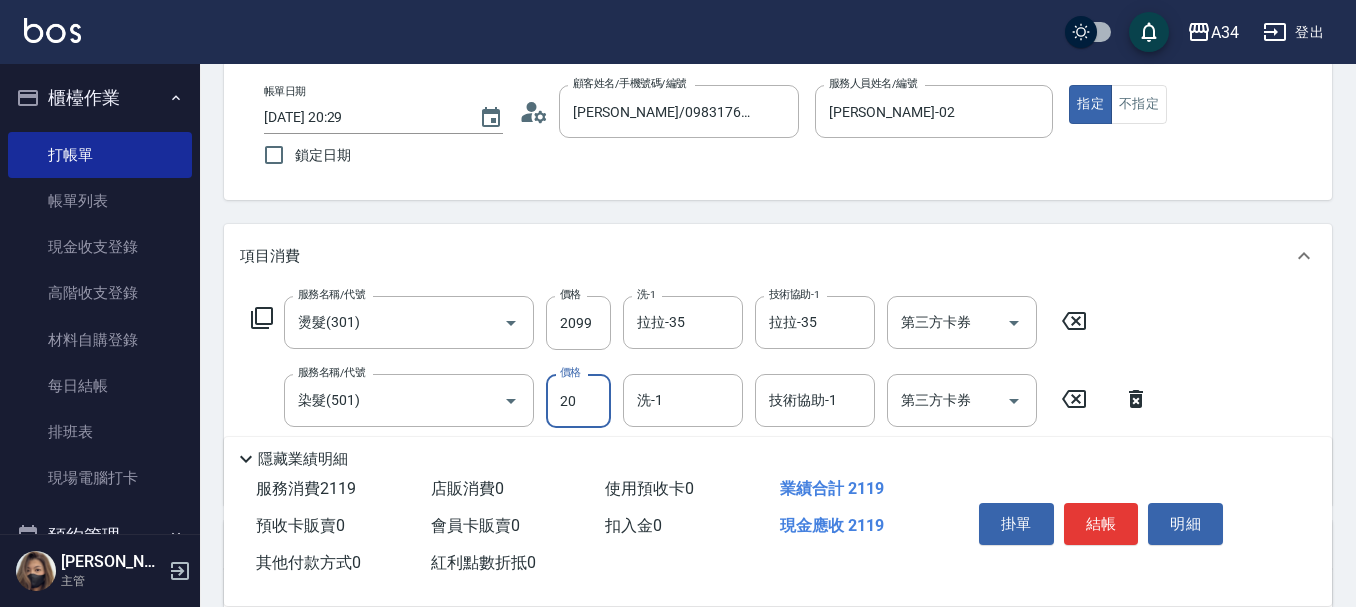 type on "209" 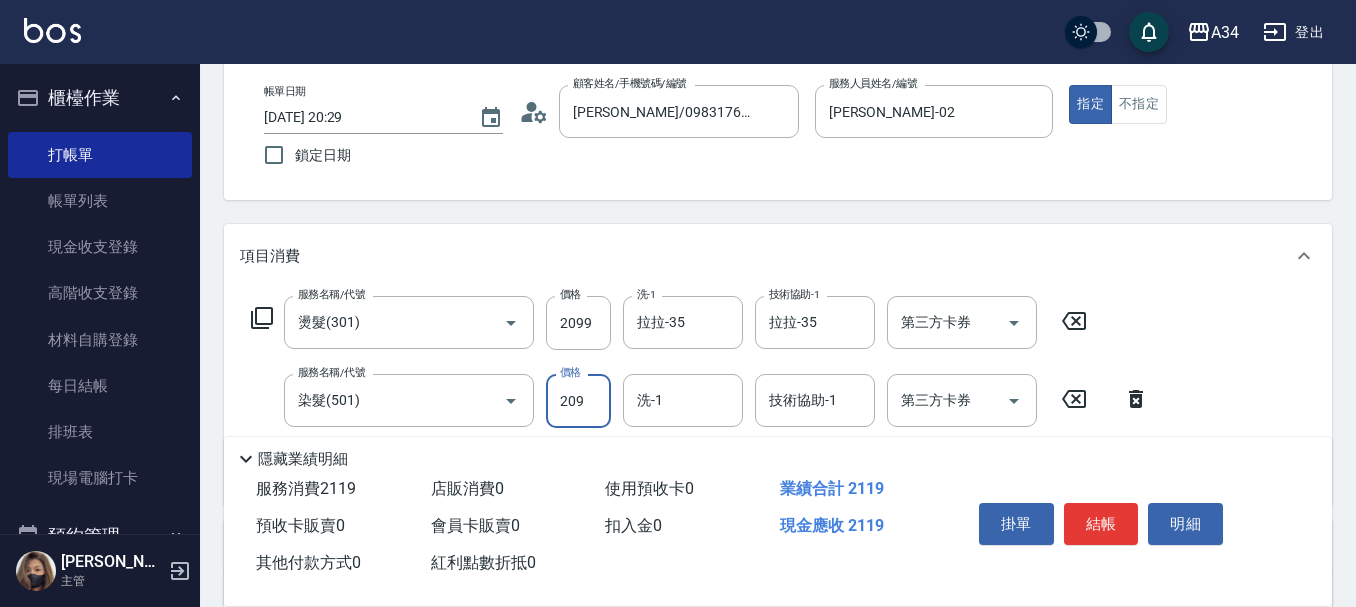 type on "410" 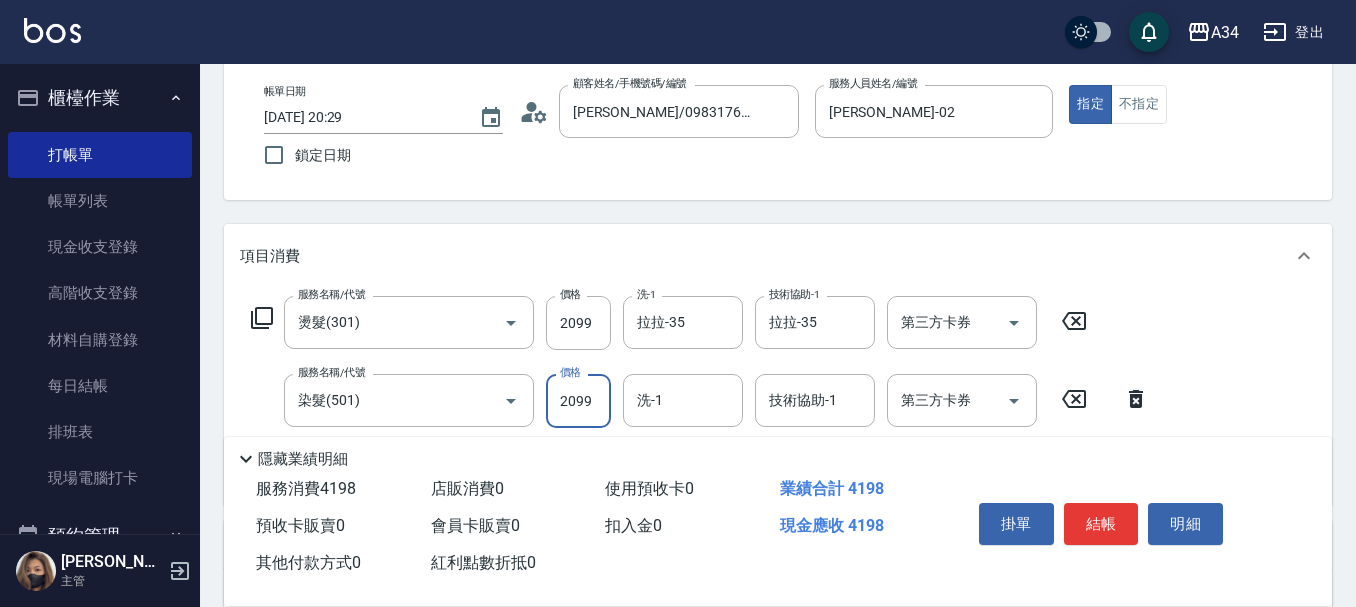 type on "2099" 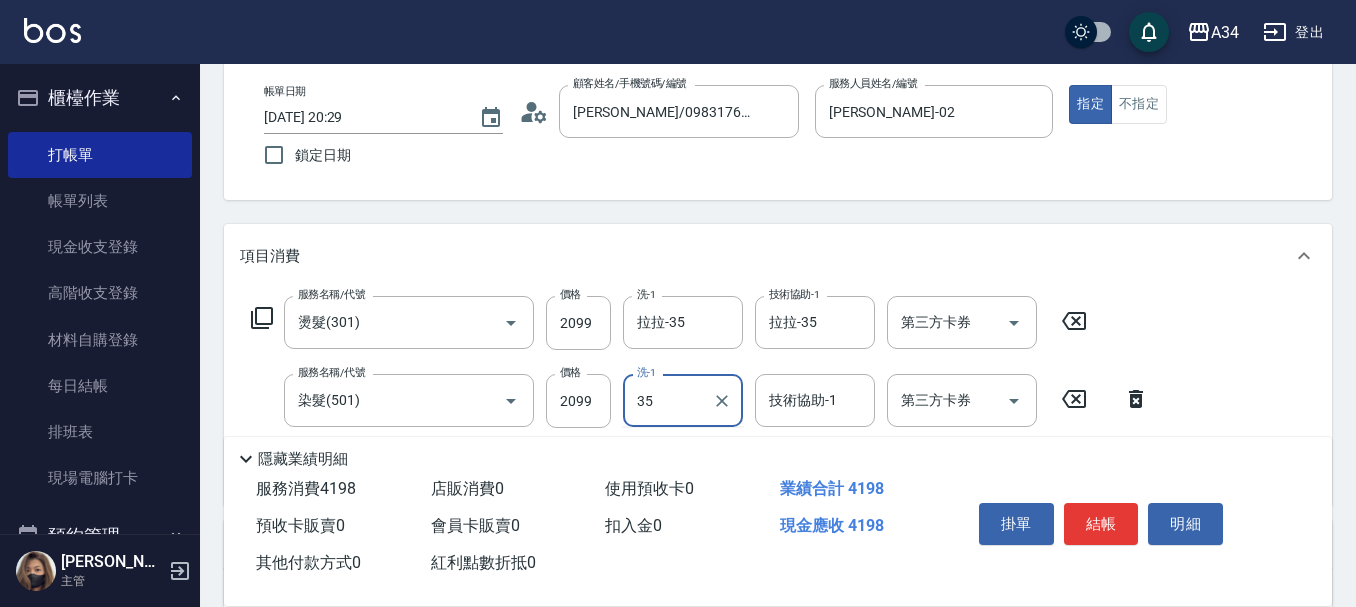 type on "拉拉-35" 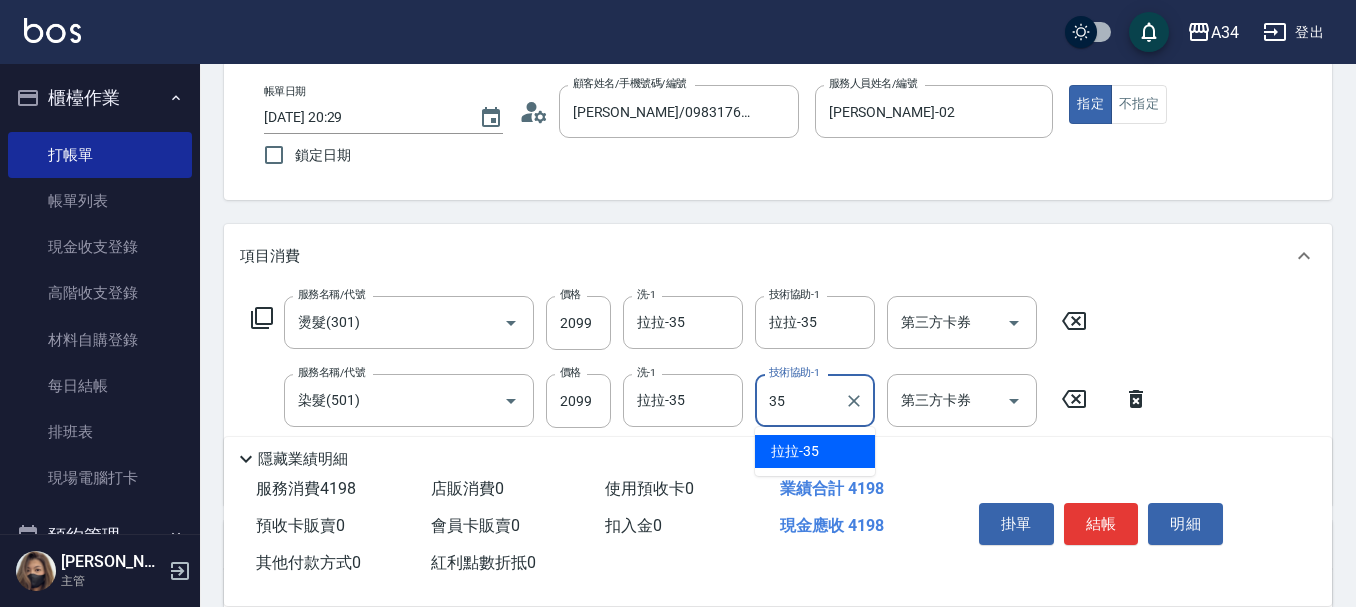 type on "拉拉-35" 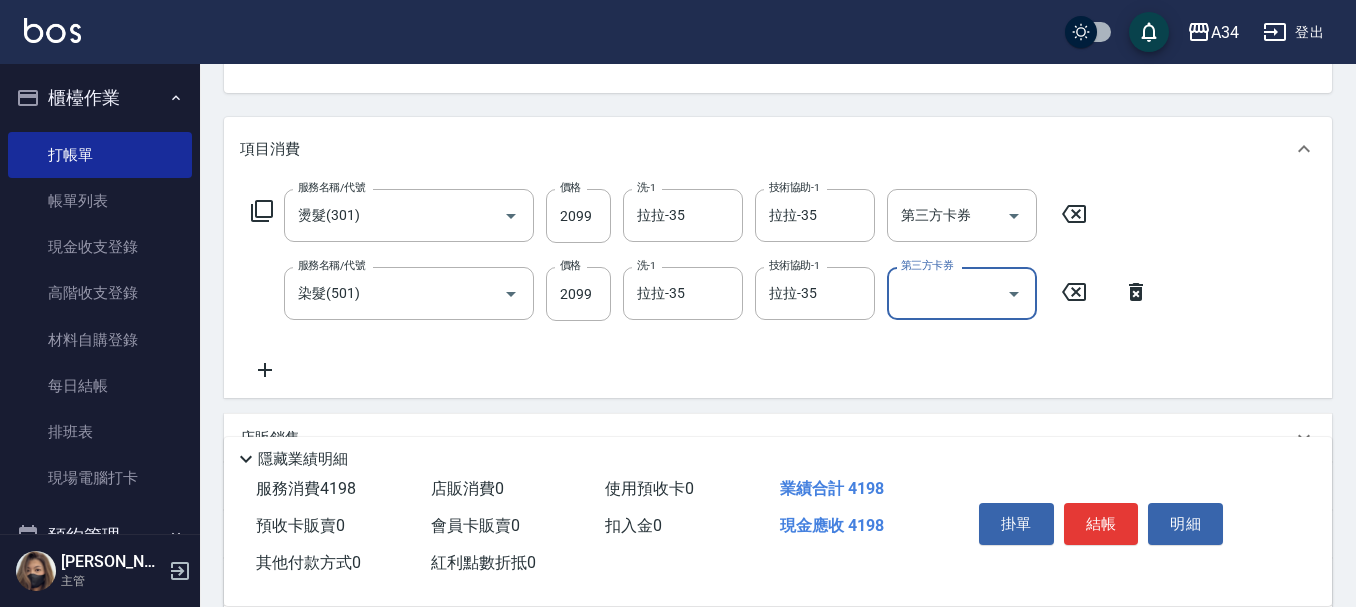 scroll, scrollTop: 300, scrollLeft: 0, axis: vertical 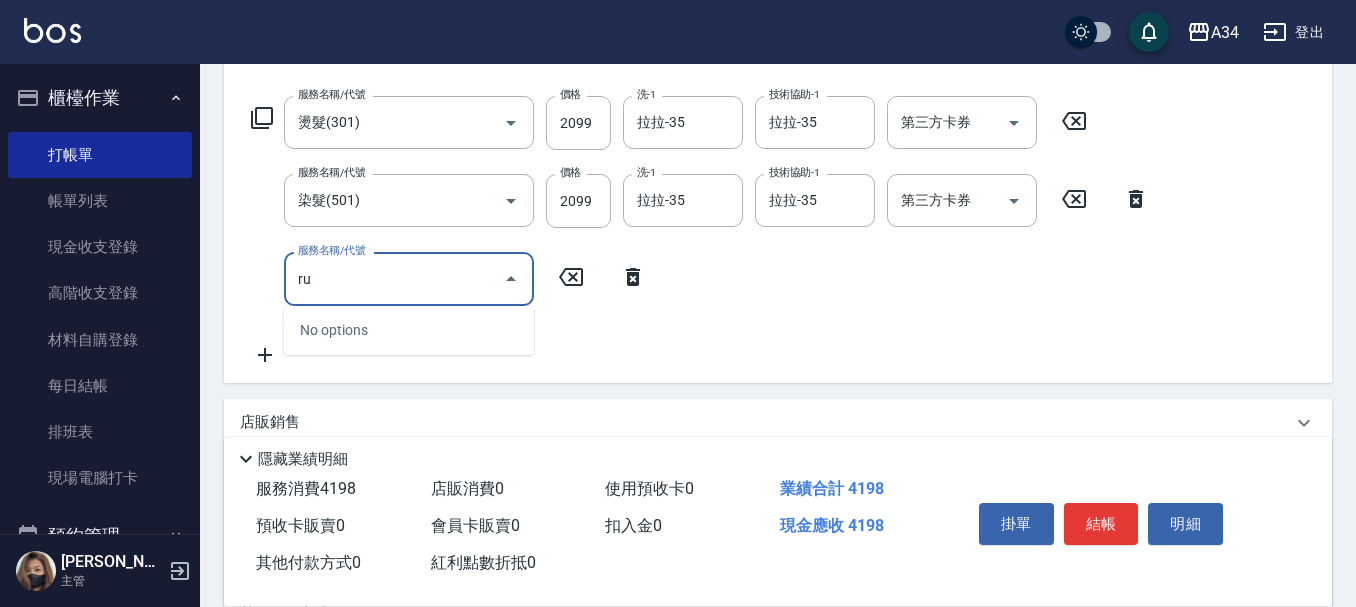 type on "r" 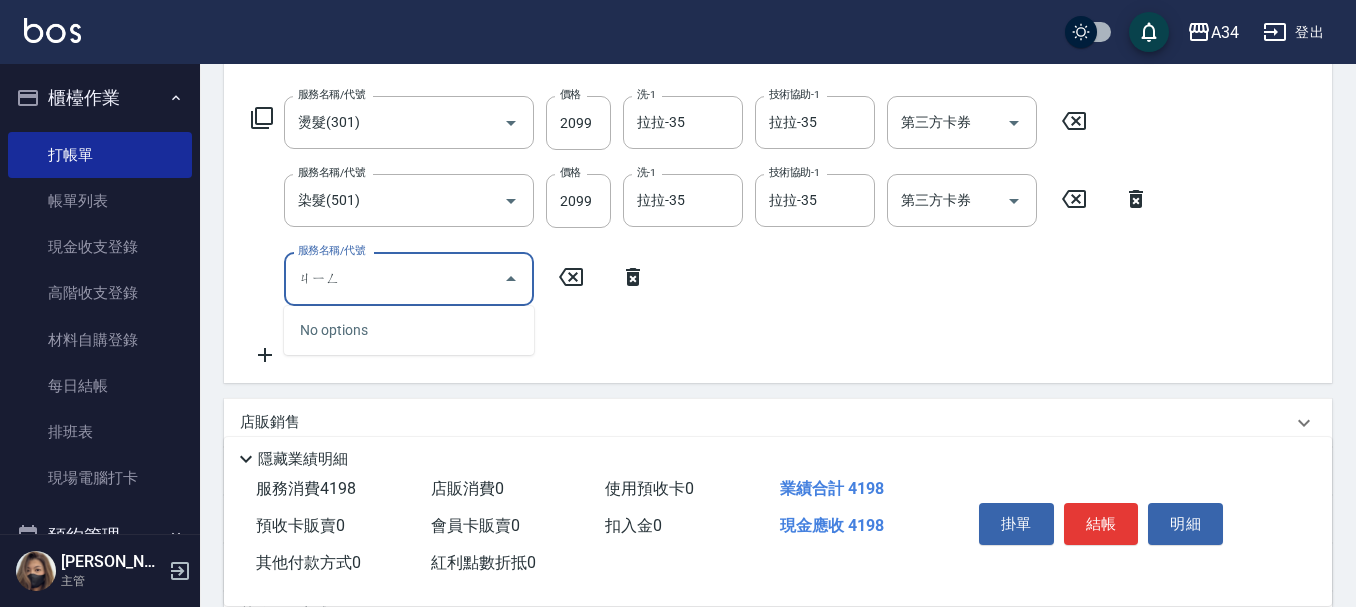 type on "京" 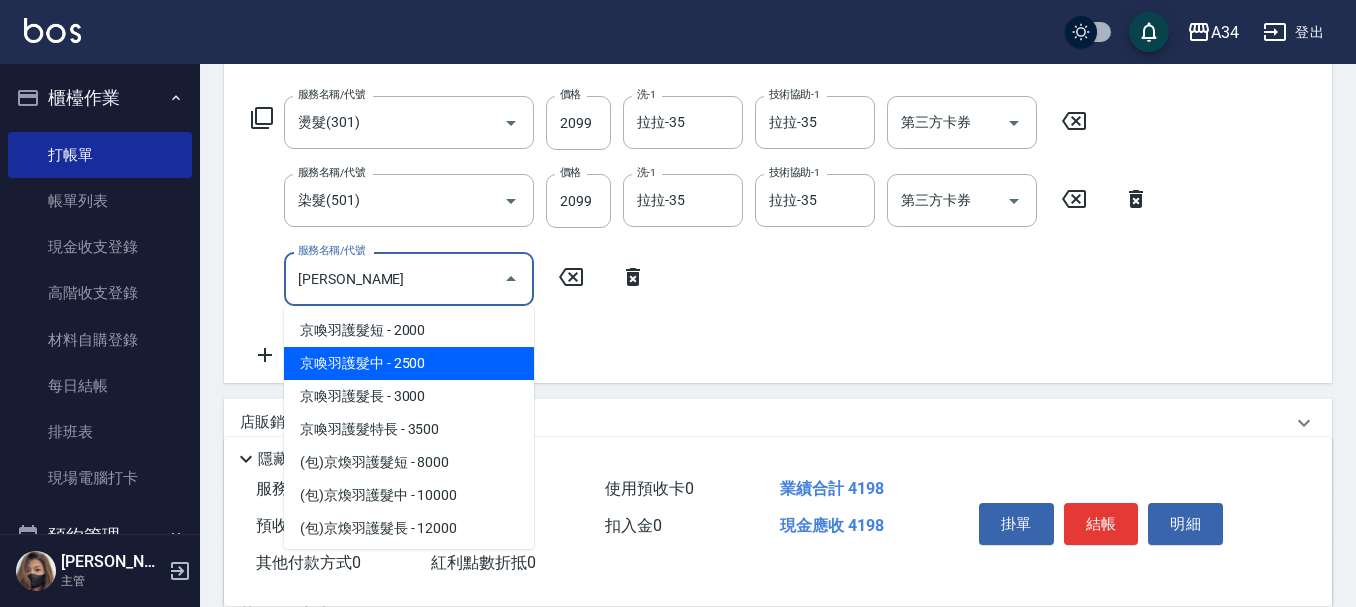 click on "京喚羽護髮中 - 2500" at bounding box center [409, 363] 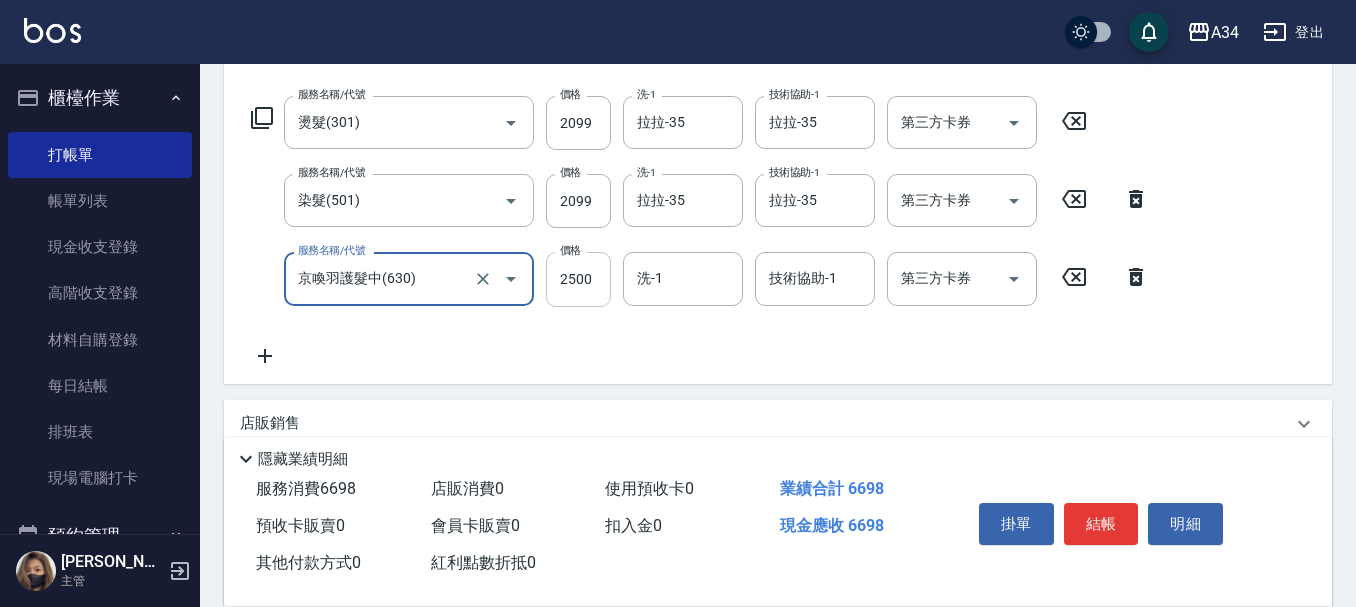 type on "京喚羽護髮中(630)" 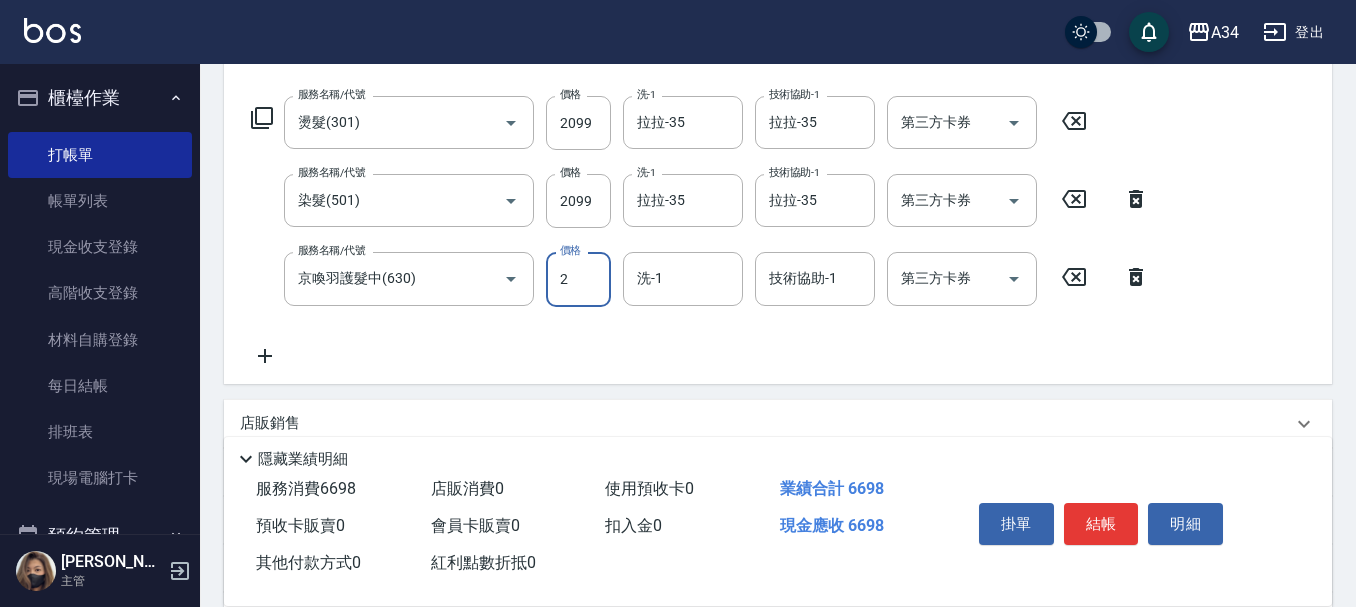 type on "27" 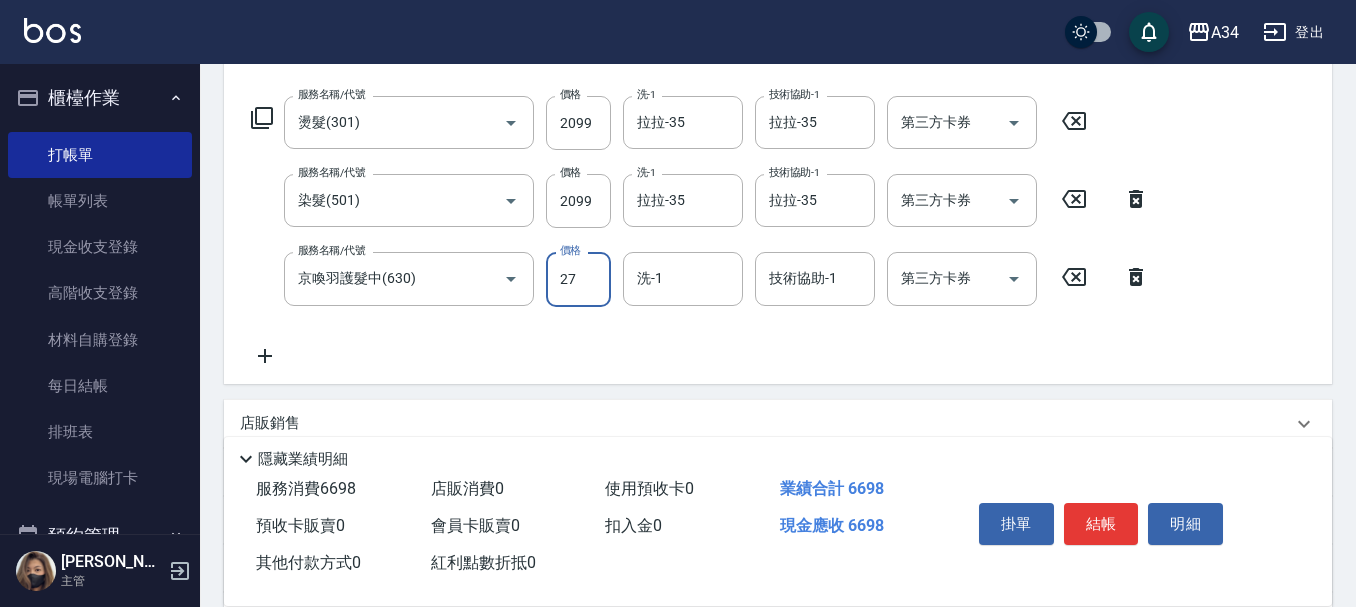 type on "440" 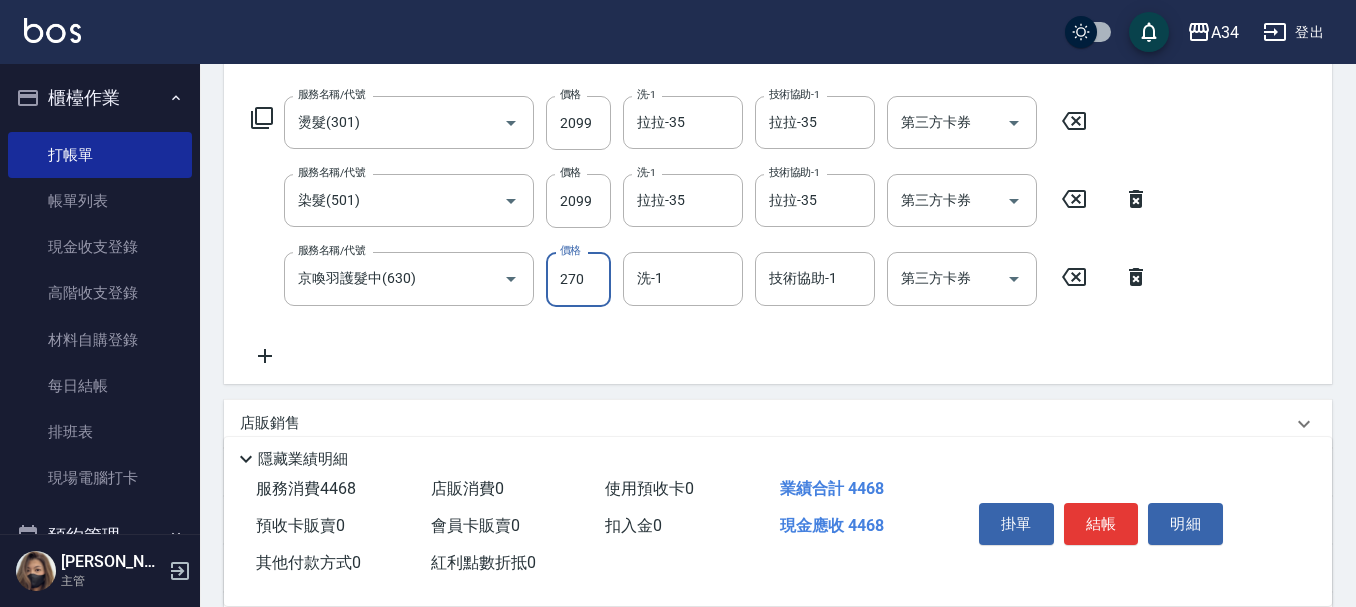 type on "680" 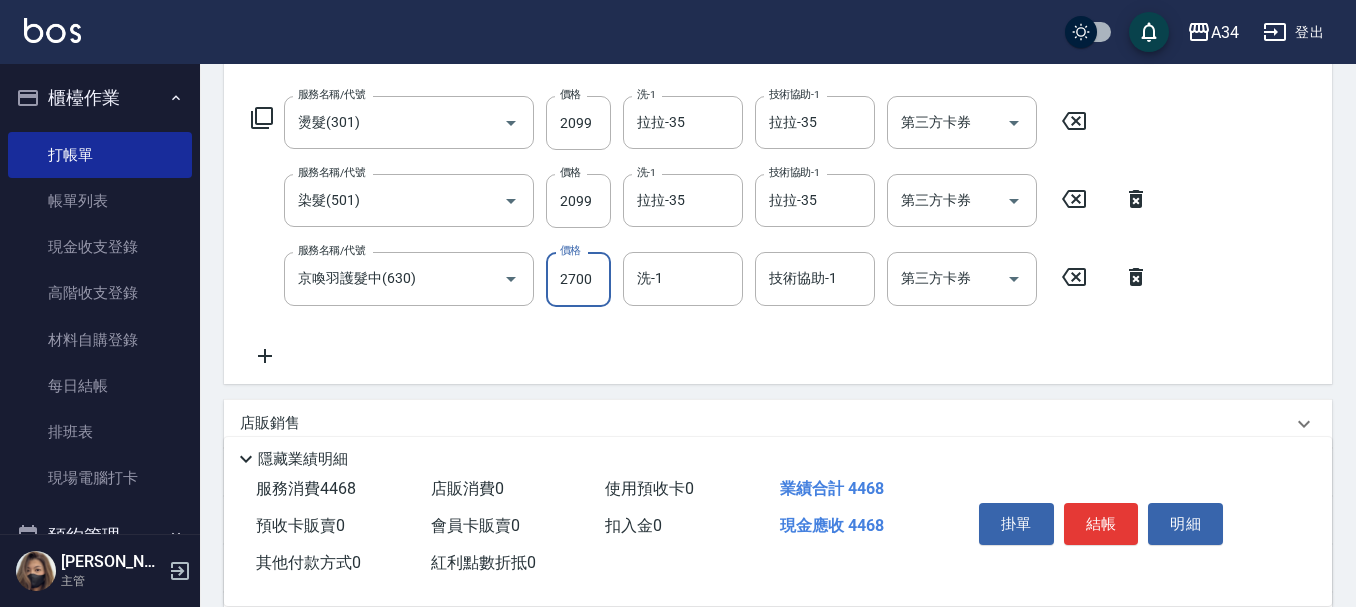type on "2700" 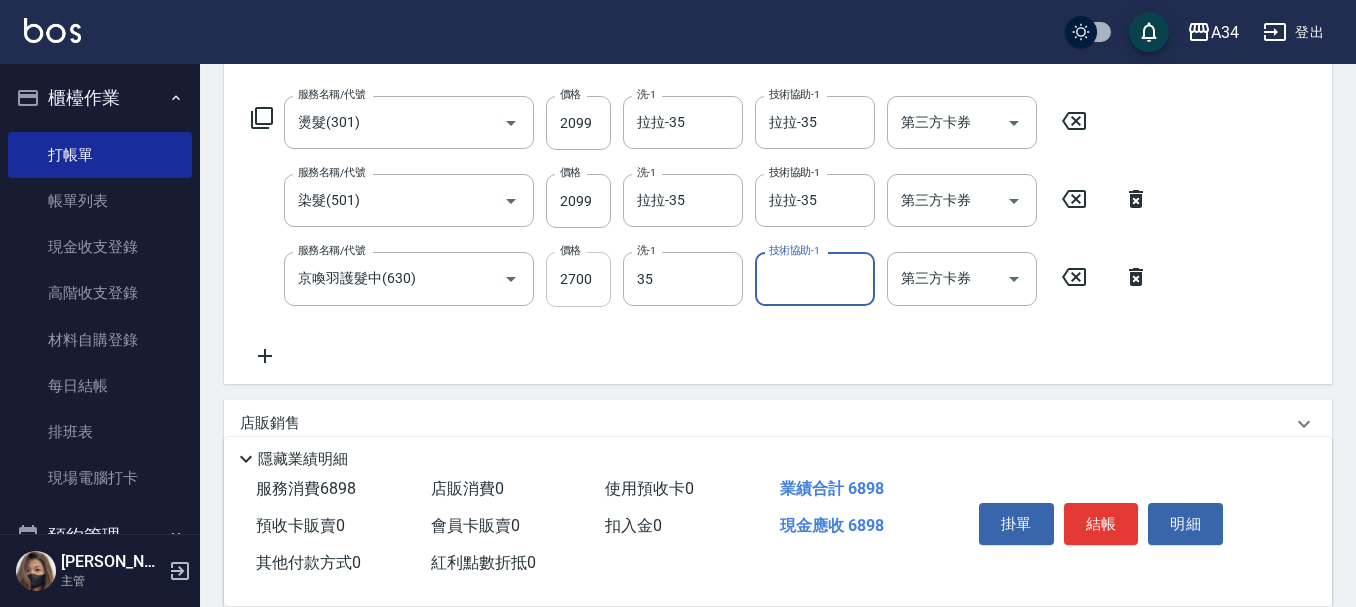 type on "拉拉-35" 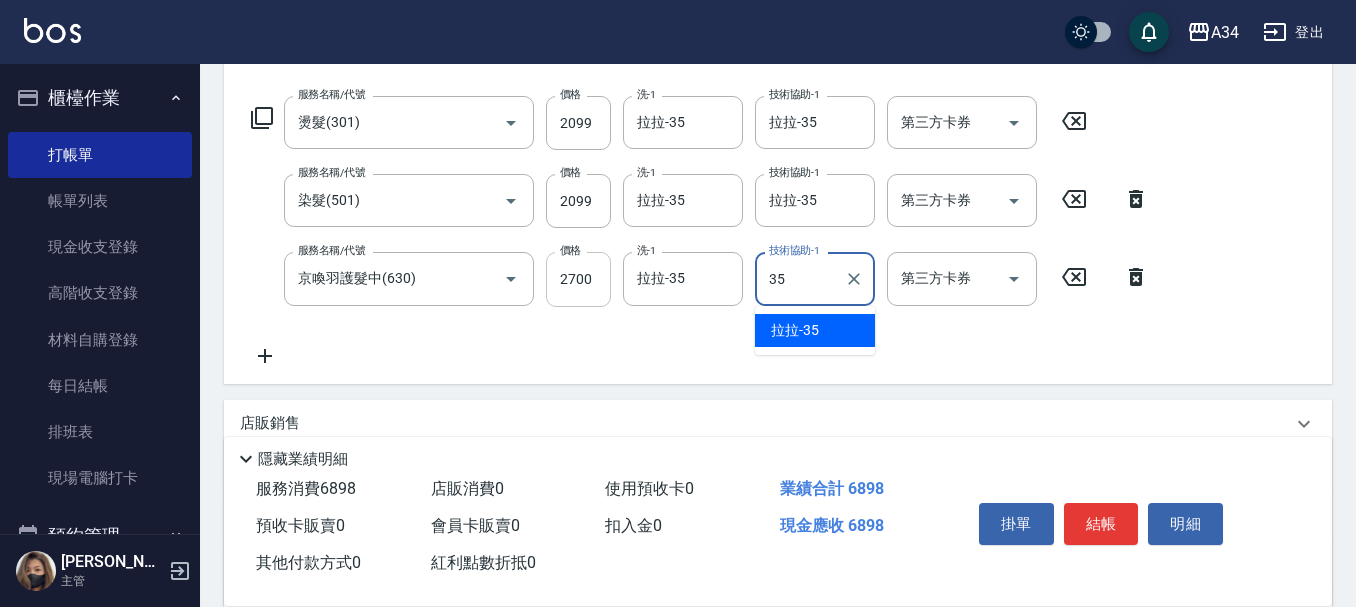 type on "拉拉-35" 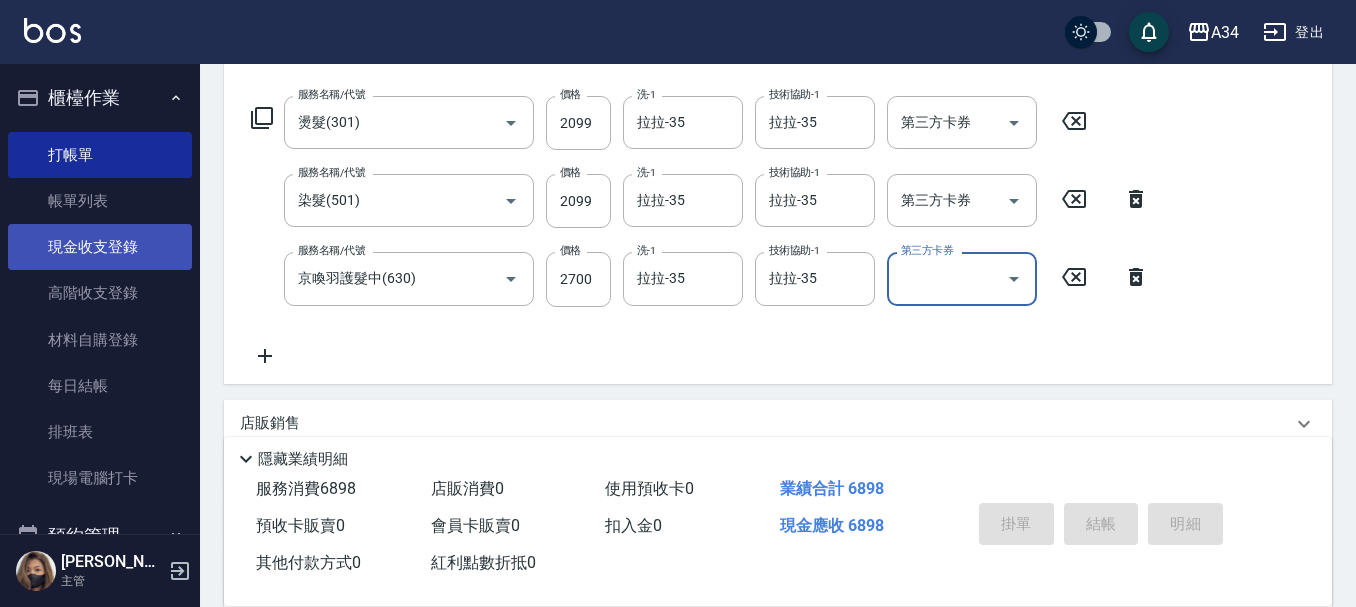 scroll, scrollTop: 0, scrollLeft: 0, axis: both 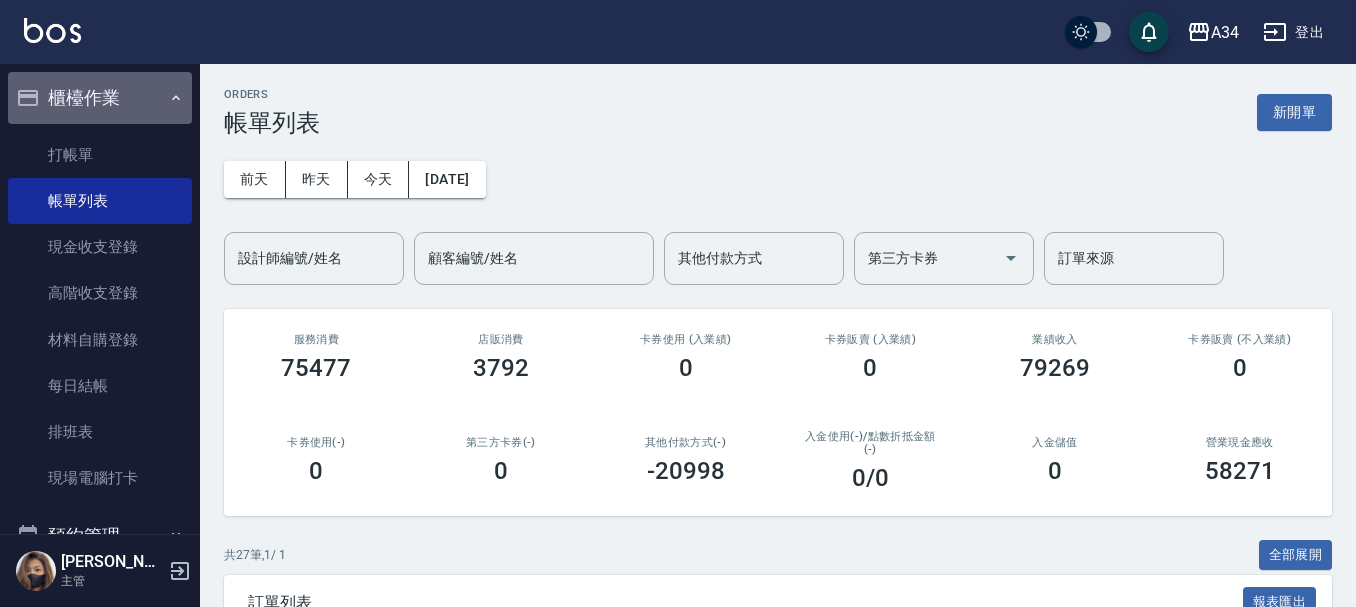 click on "櫃檯作業" at bounding box center (100, 98) 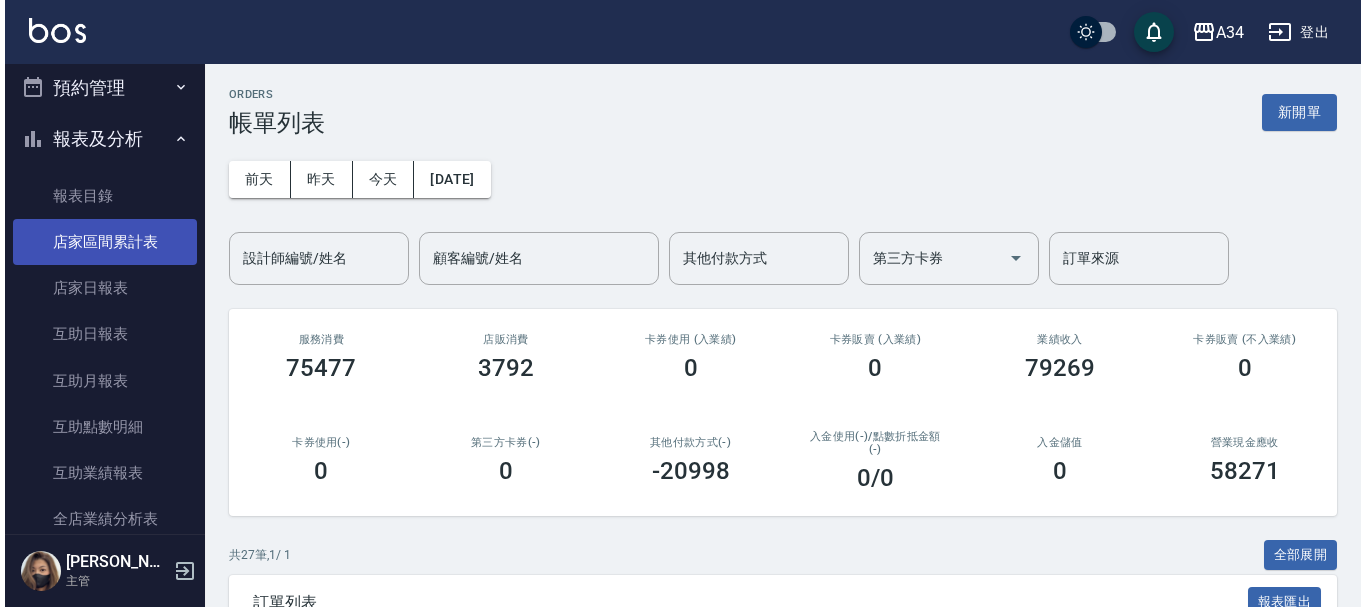 scroll, scrollTop: 0, scrollLeft: 0, axis: both 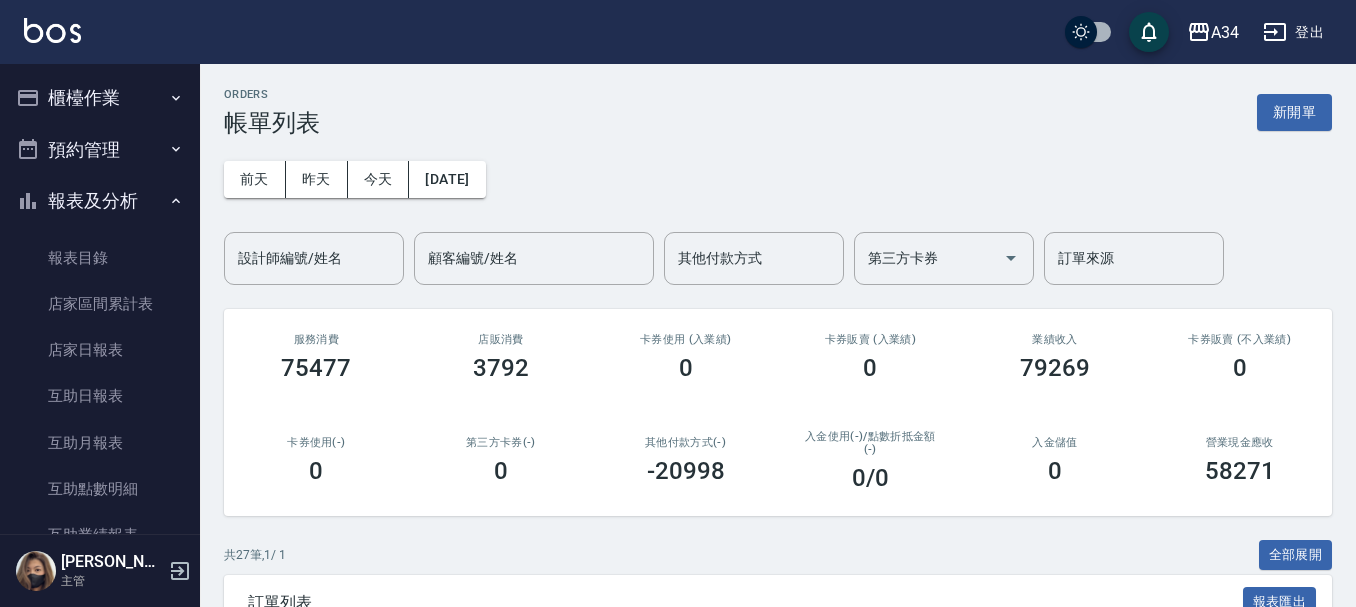 click on "報表及分析" at bounding box center [100, 201] 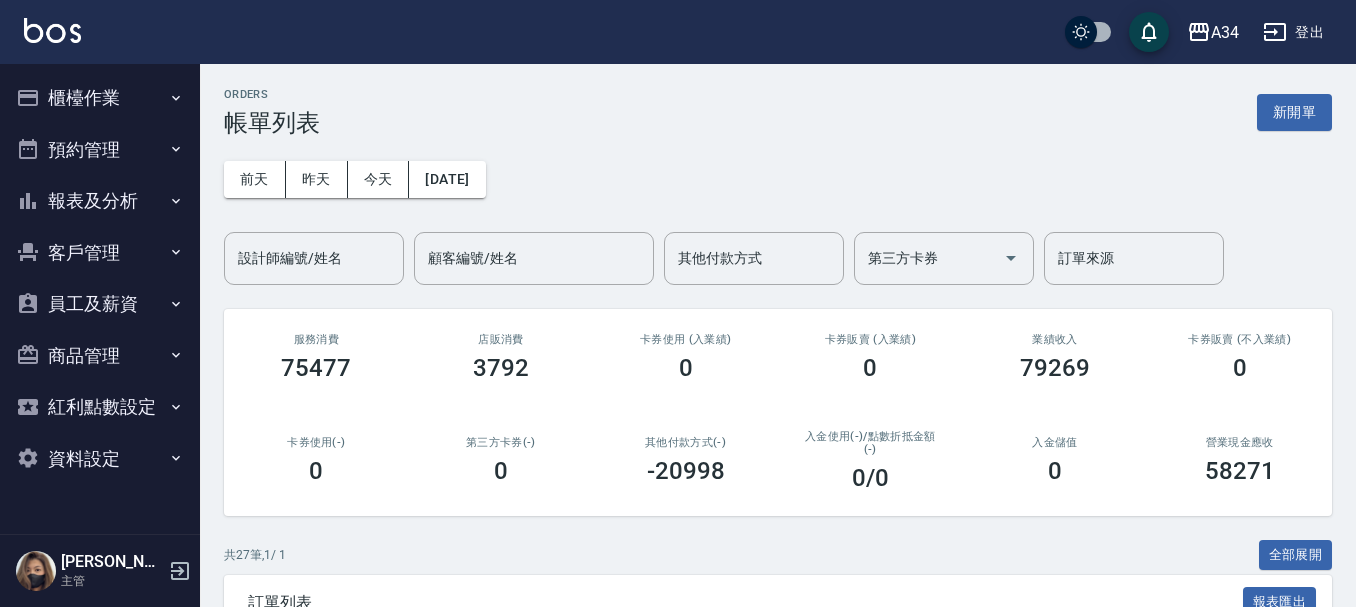click on "客戶管理" at bounding box center [100, 253] 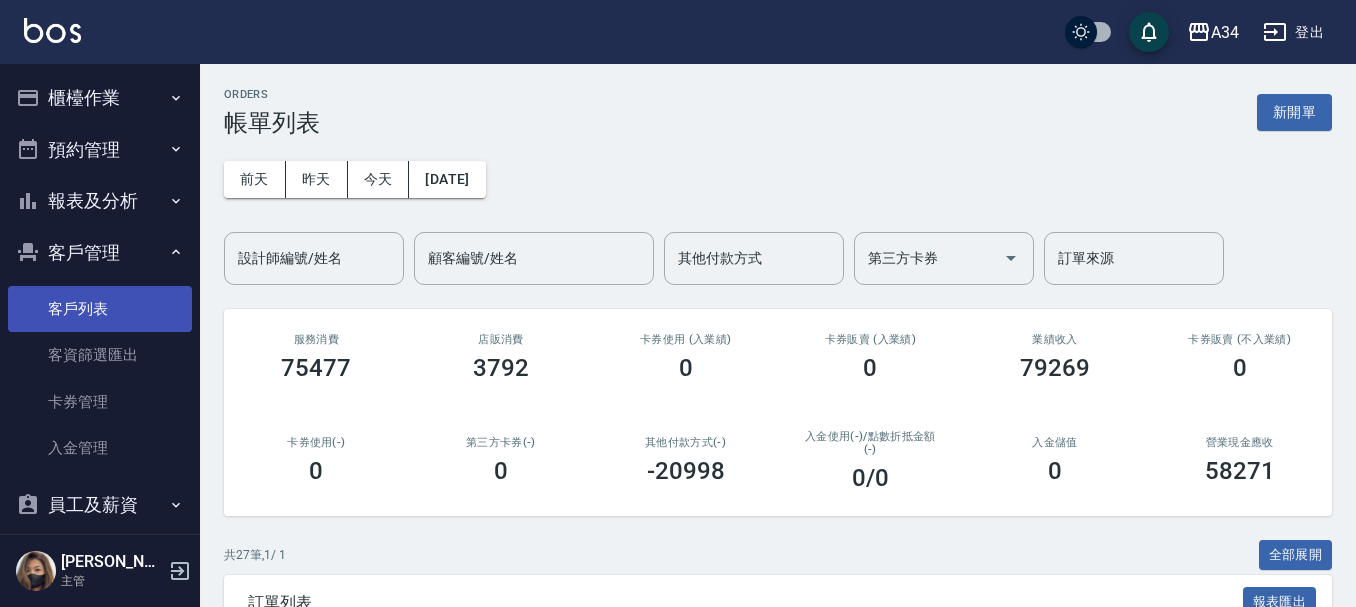 click on "客戶列表" at bounding box center [100, 309] 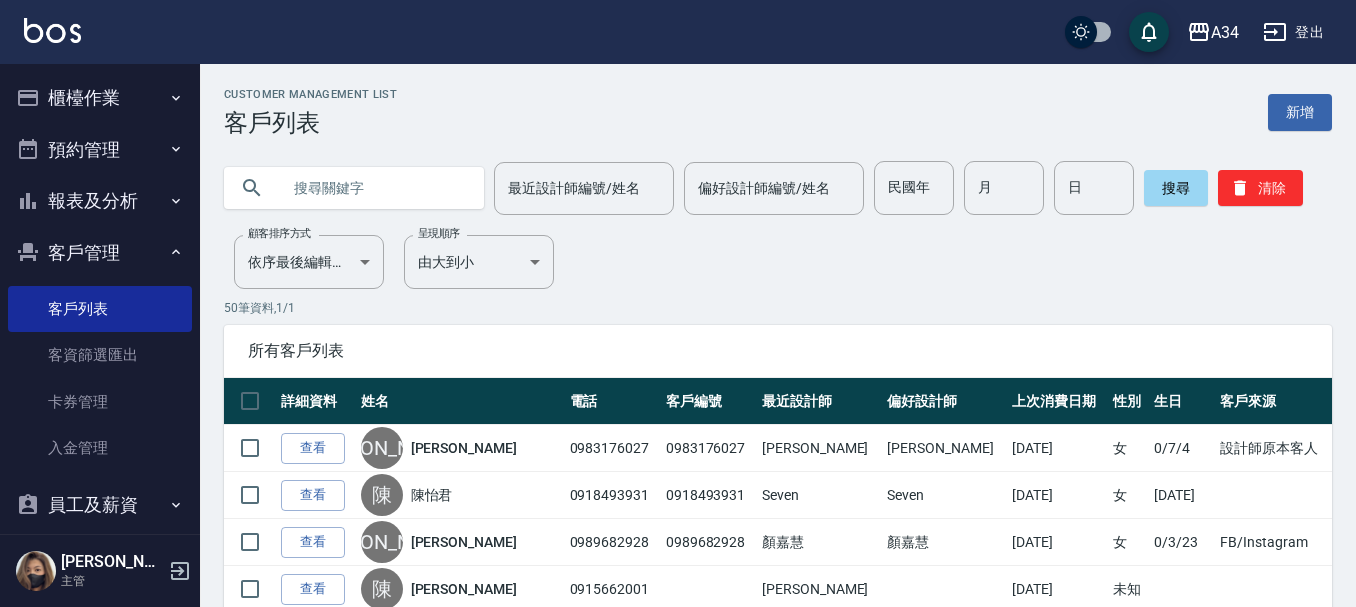 click at bounding box center (374, 188) 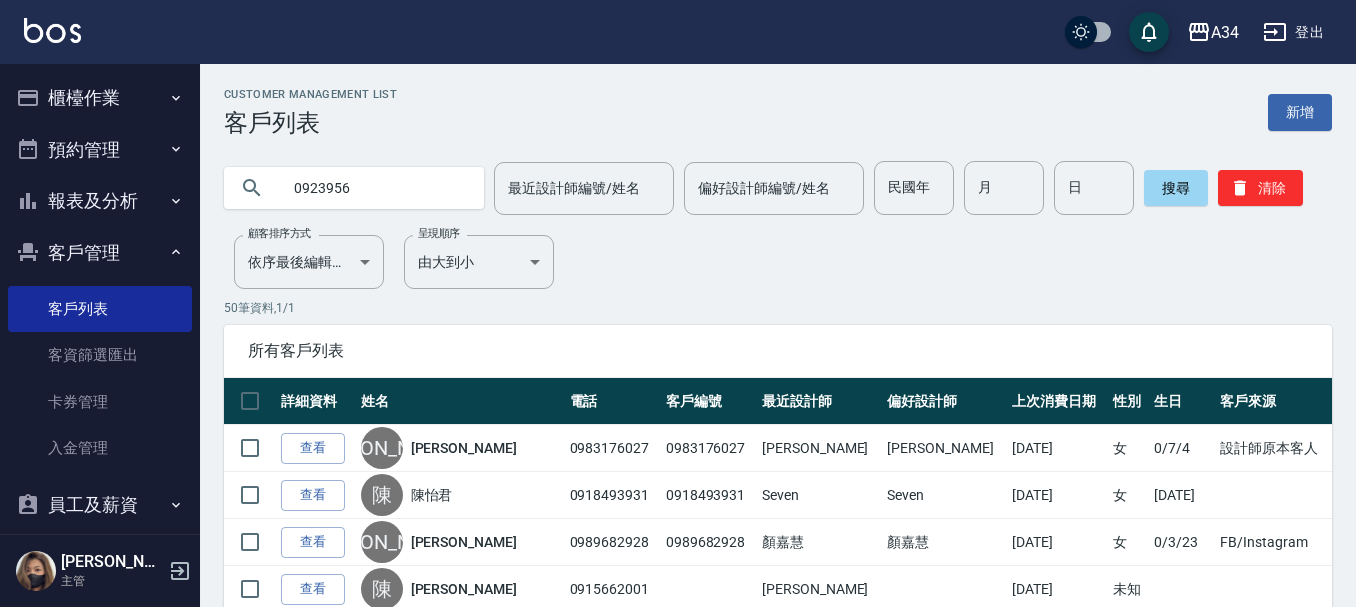 type on "0923956" 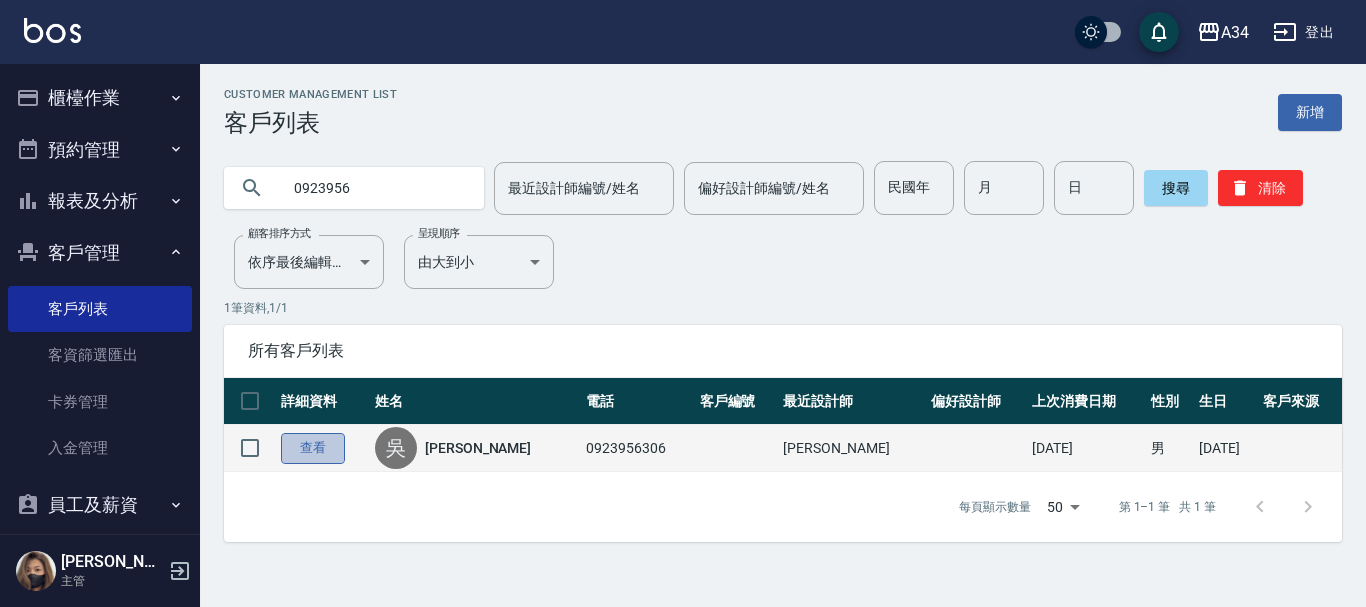 click on "查看" at bounding box center (313, 448) 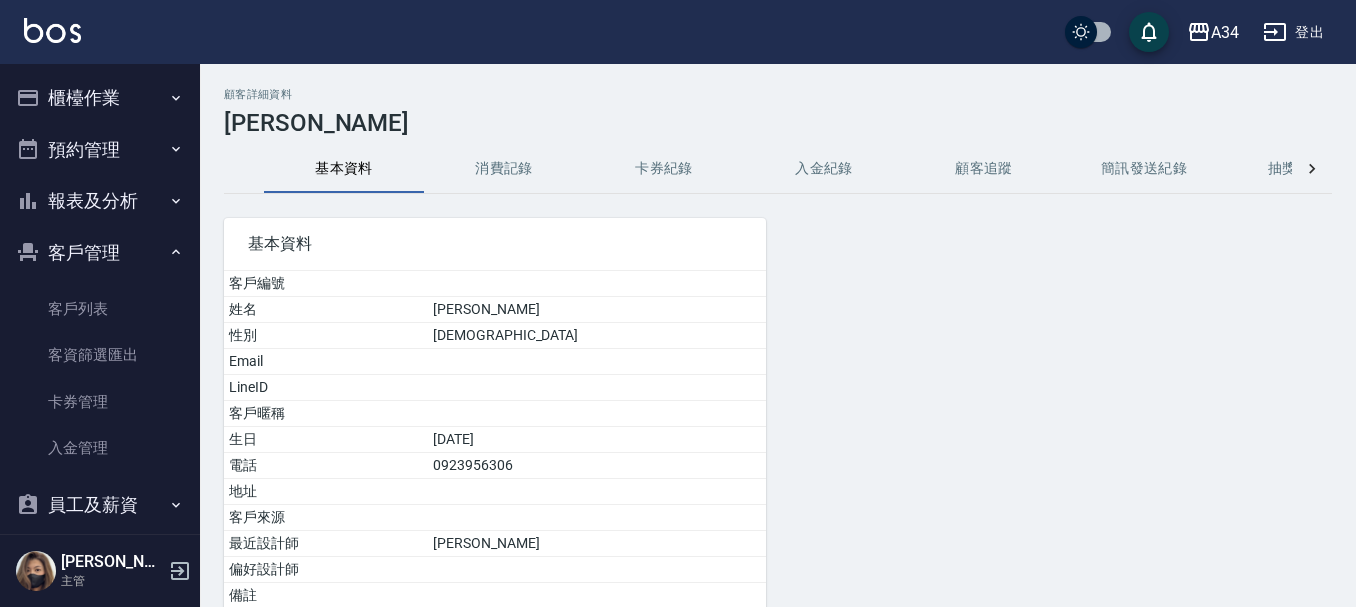 click on "消費記錄" at bounding box center (504, 169) 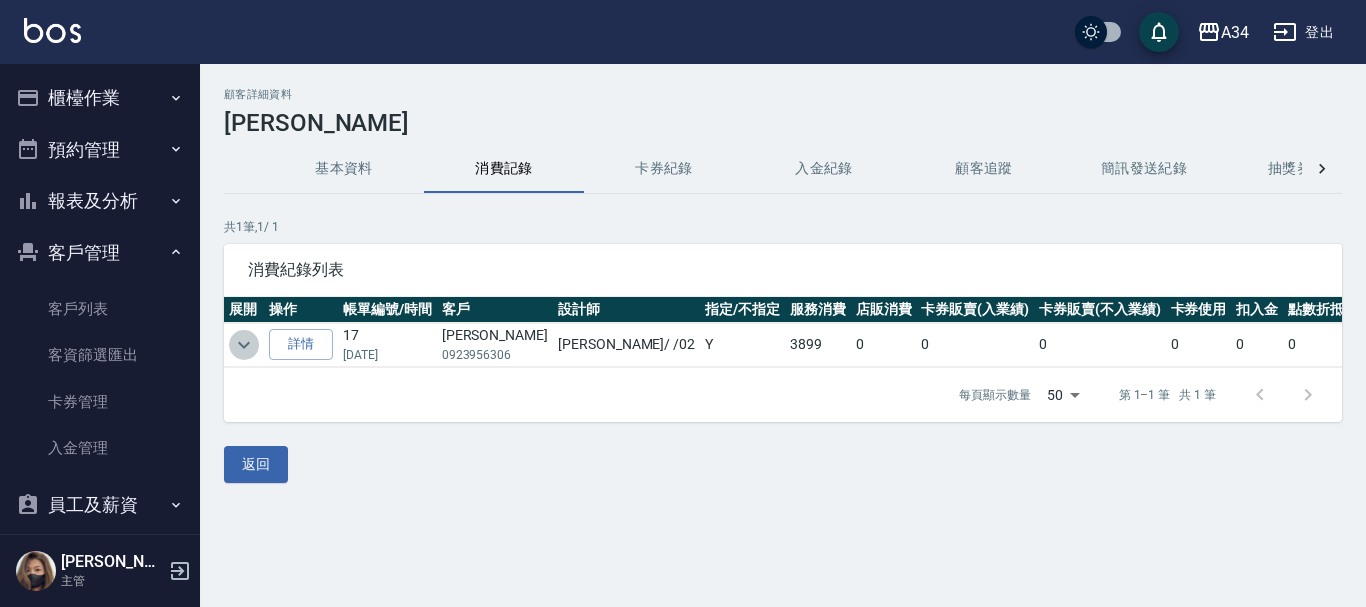 click 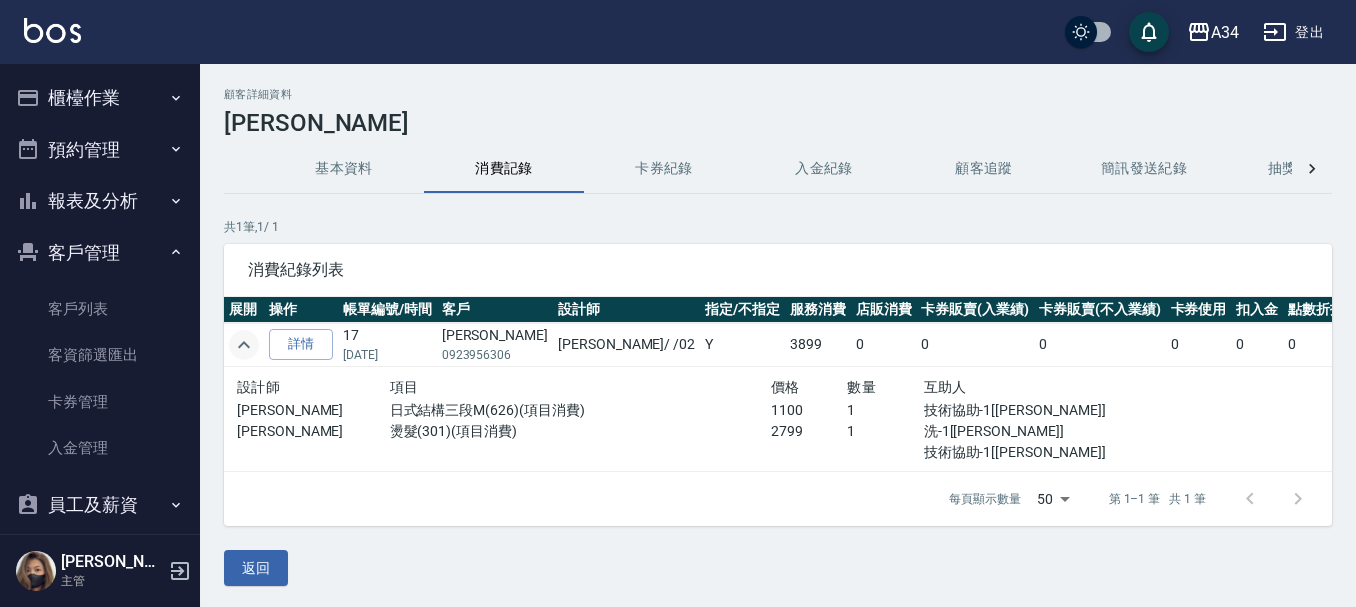 click on "吳亭蓉 0923956306" at bounding box center [495, 345] 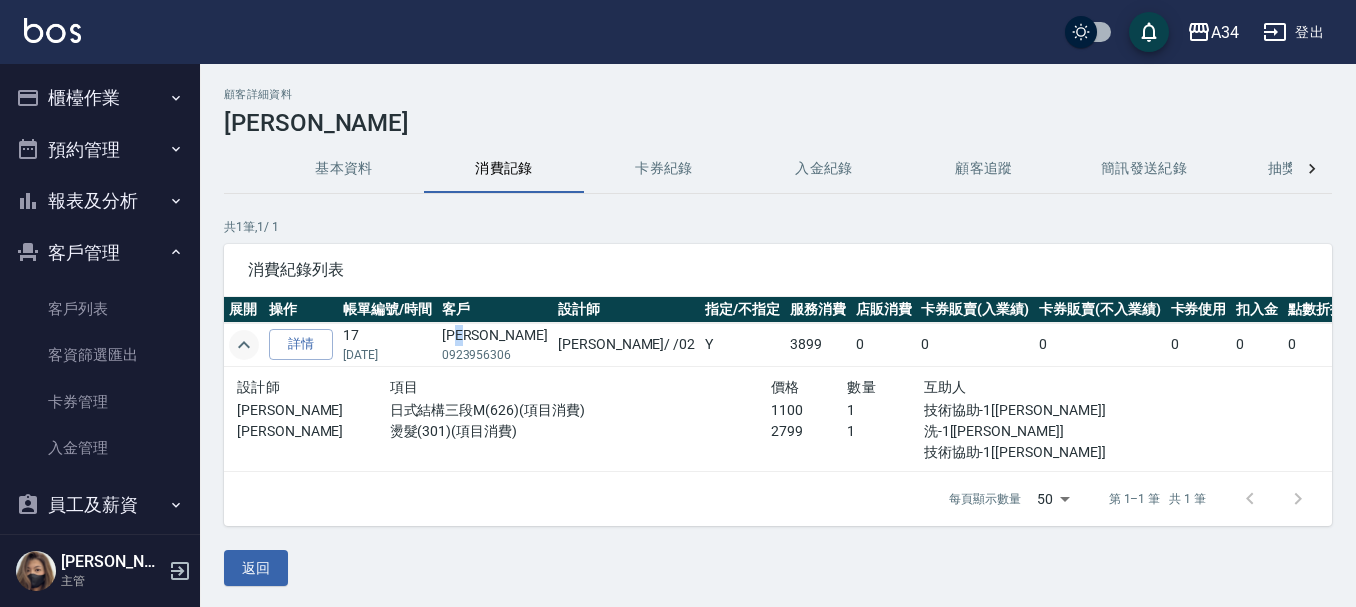 click on "吳亭蓉 0923956306" at bounding box center (495, 345) 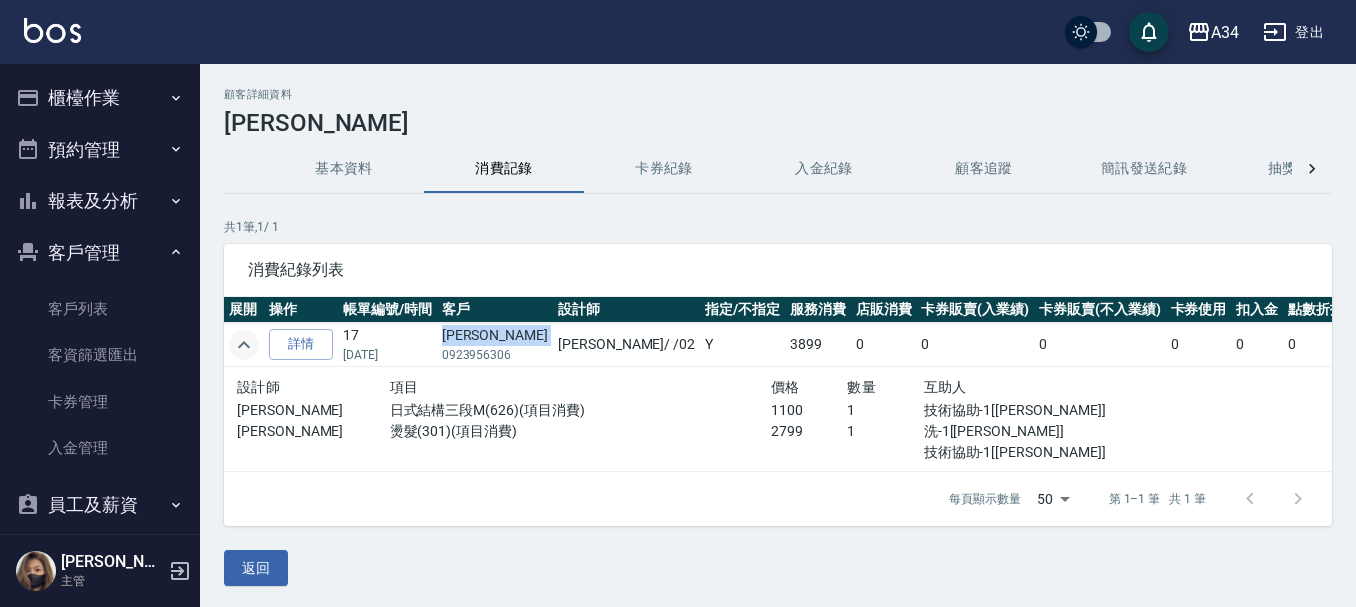 click on "吳亭蓉 0923956306" at bounding box center (495, 345) 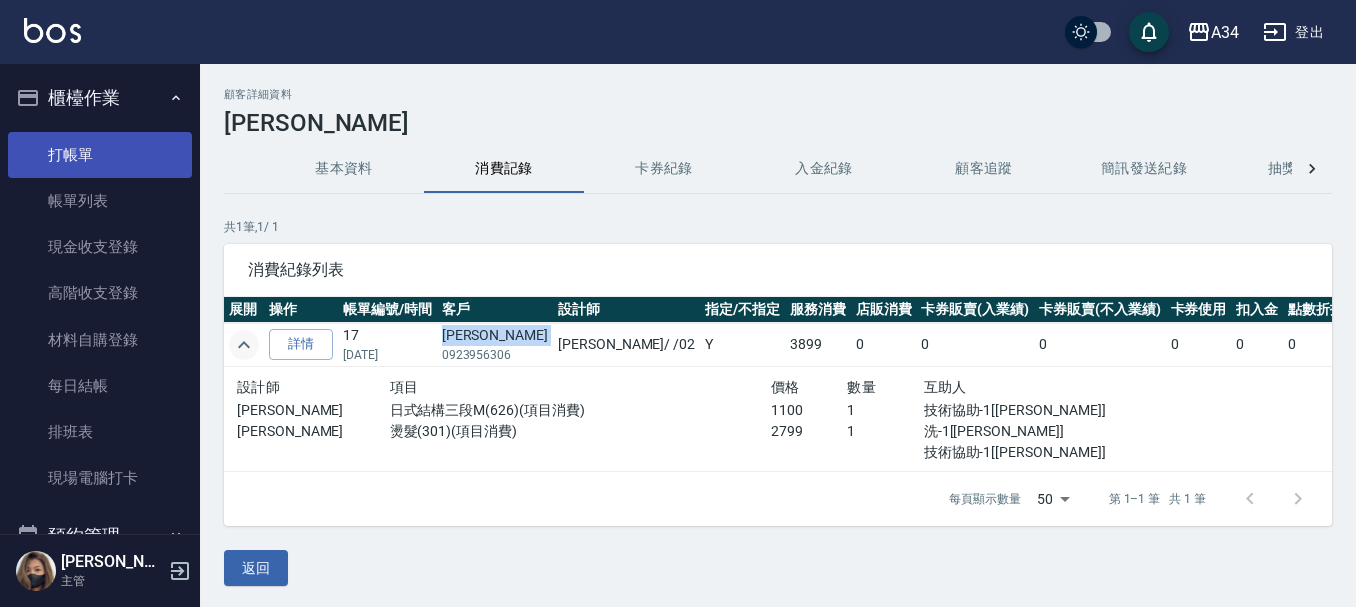 click on "打帳單" at bounding box center (100, 155) 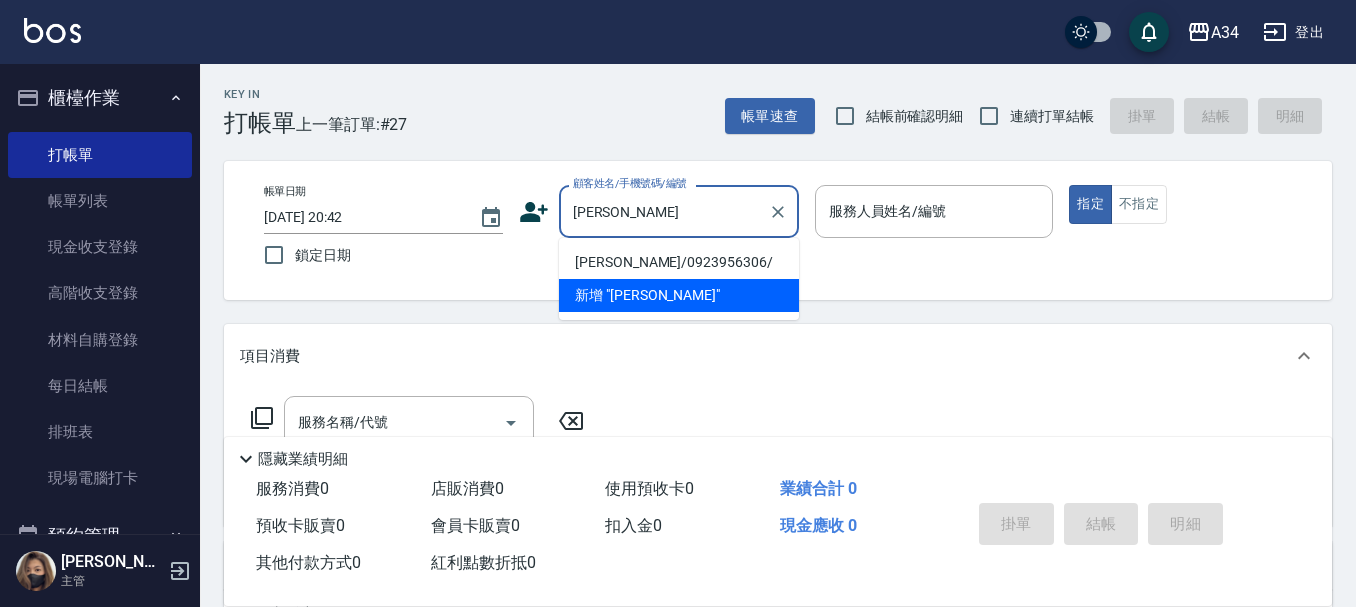 click on "吳亭蓉/0923956306/" at bounding box center [679, 262] 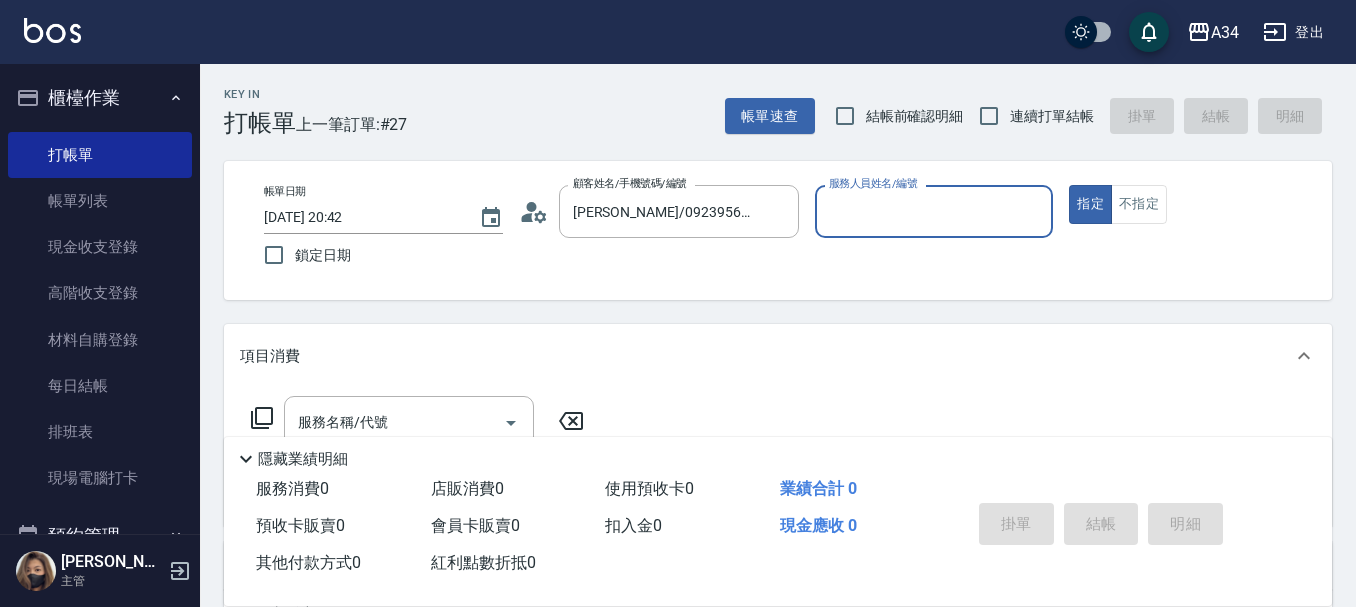 click 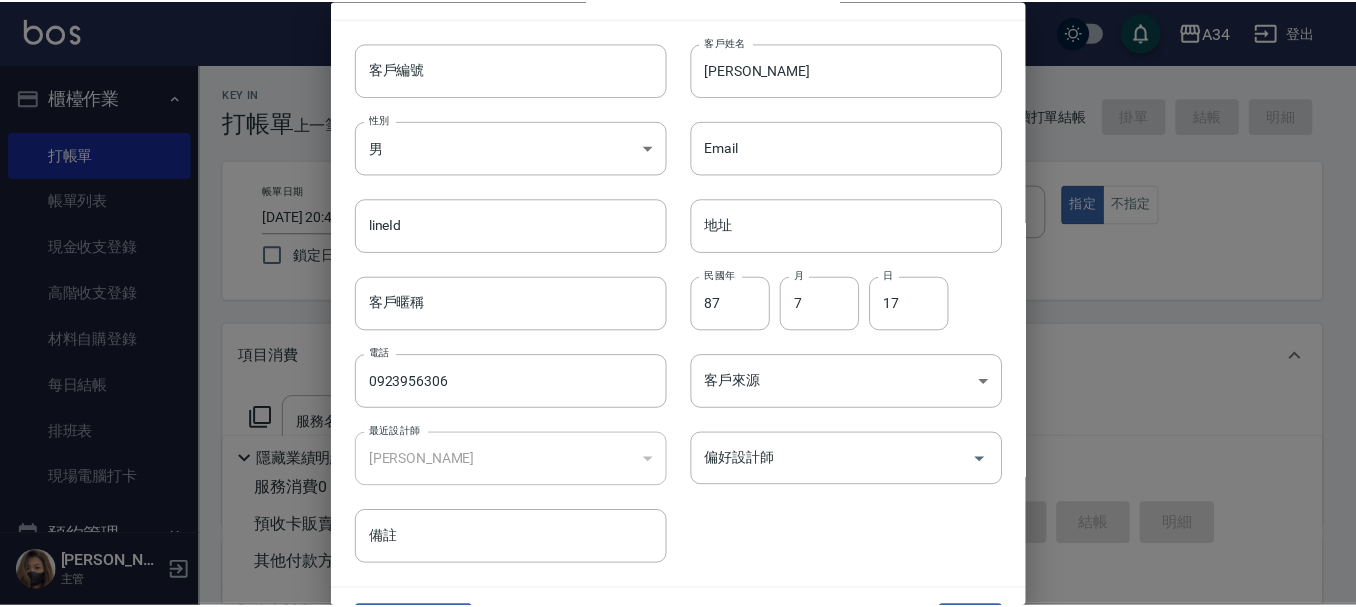scroll, scrollTop: 86, scrollLeft: 0, axis: vertical 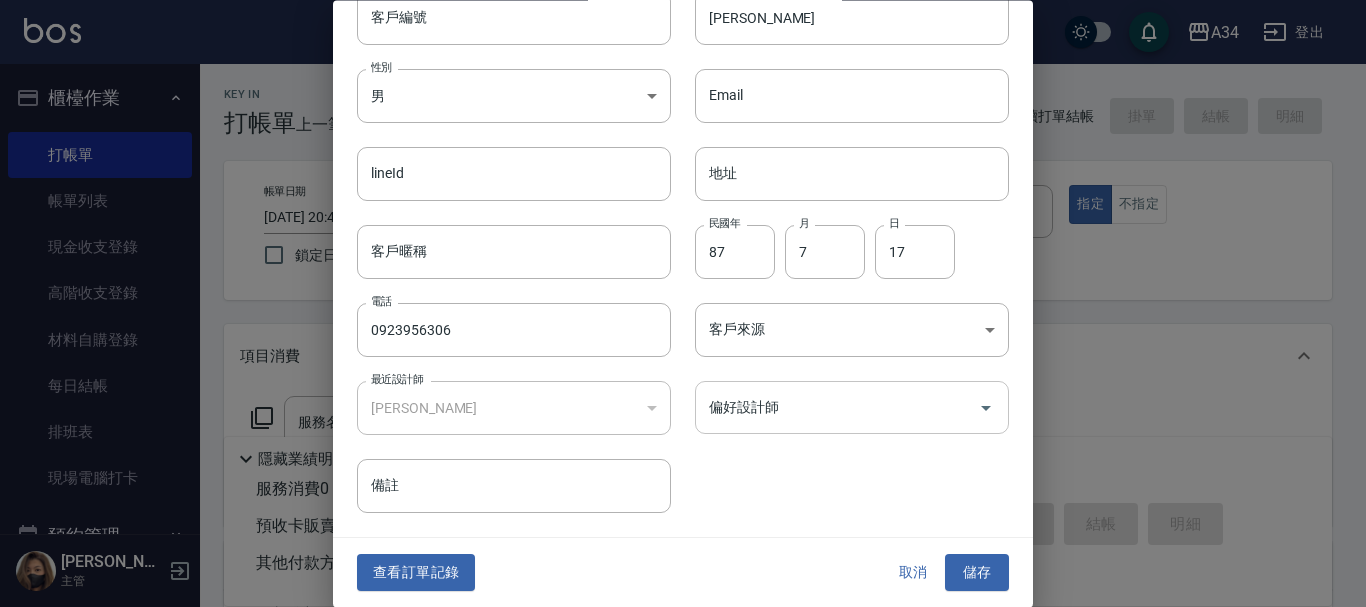 click on "偏好設計師" at bounding box center [837, 408] 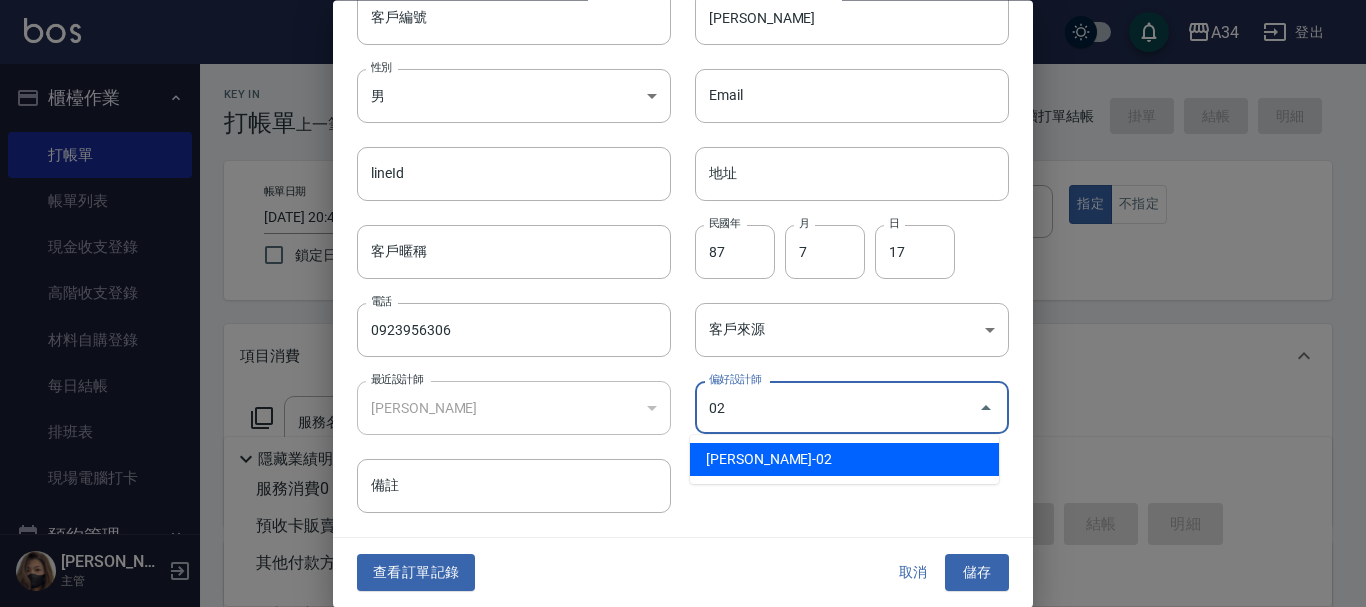 type on "Wendy" 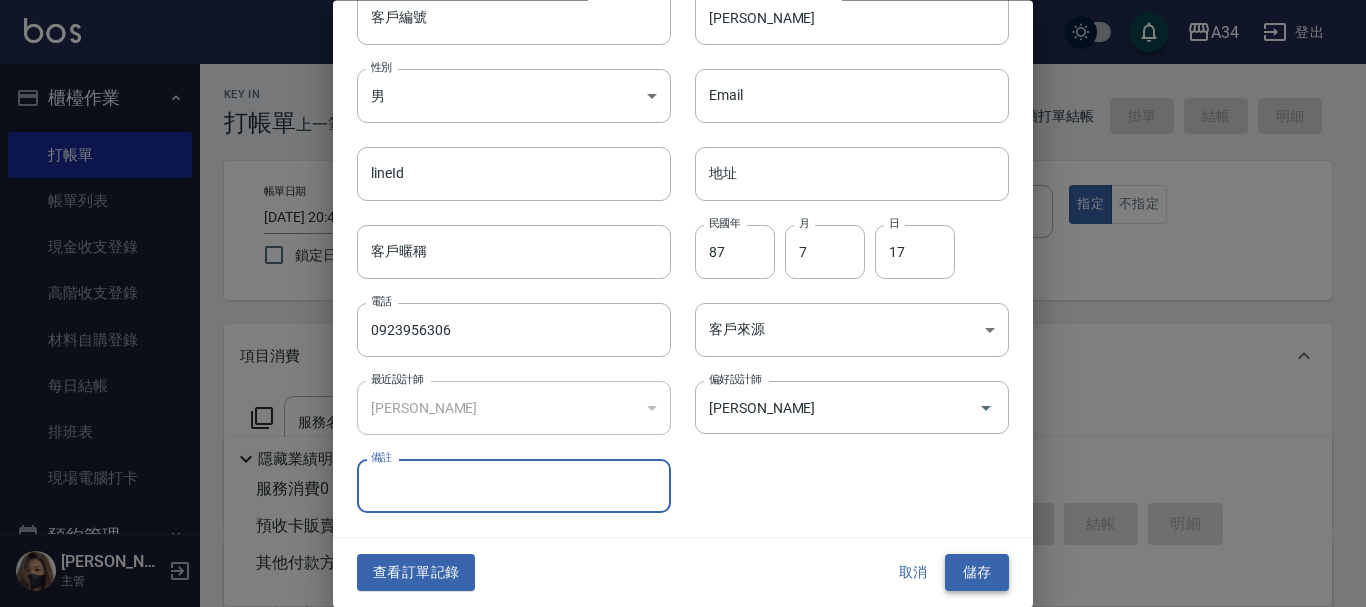 click on "儲存" at bounding box center (977, 573) 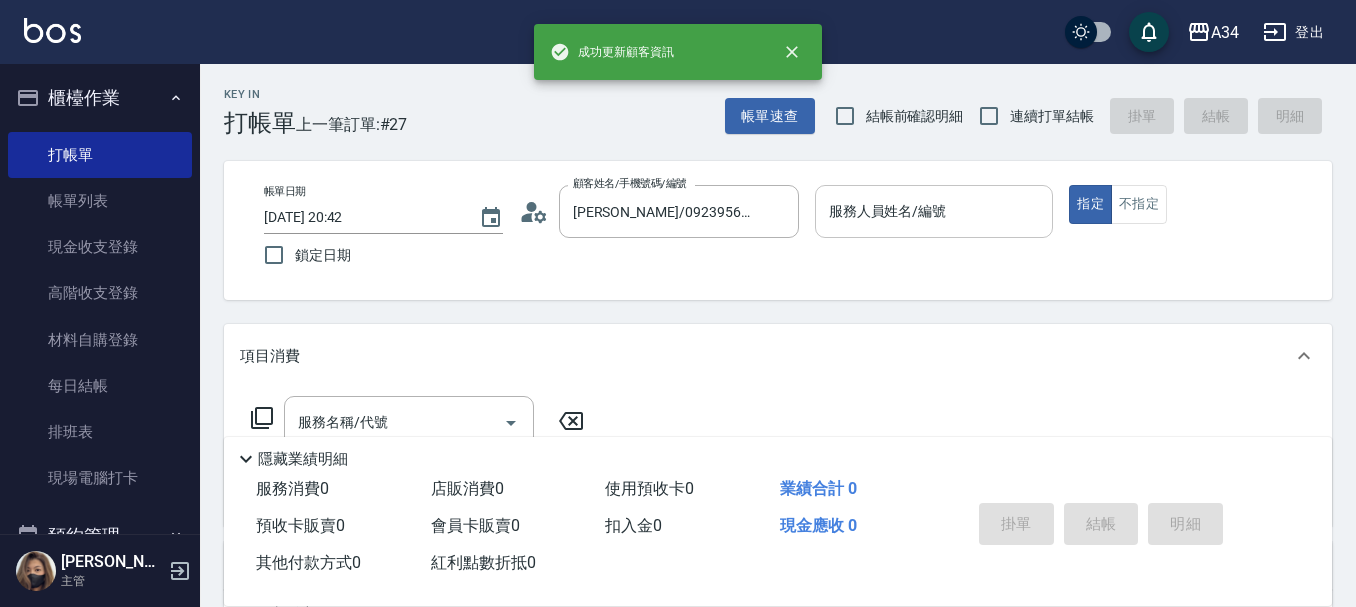 click on "服務人員姓名/編號 服務人員姓名/編號" at bounding box center (934, 211) 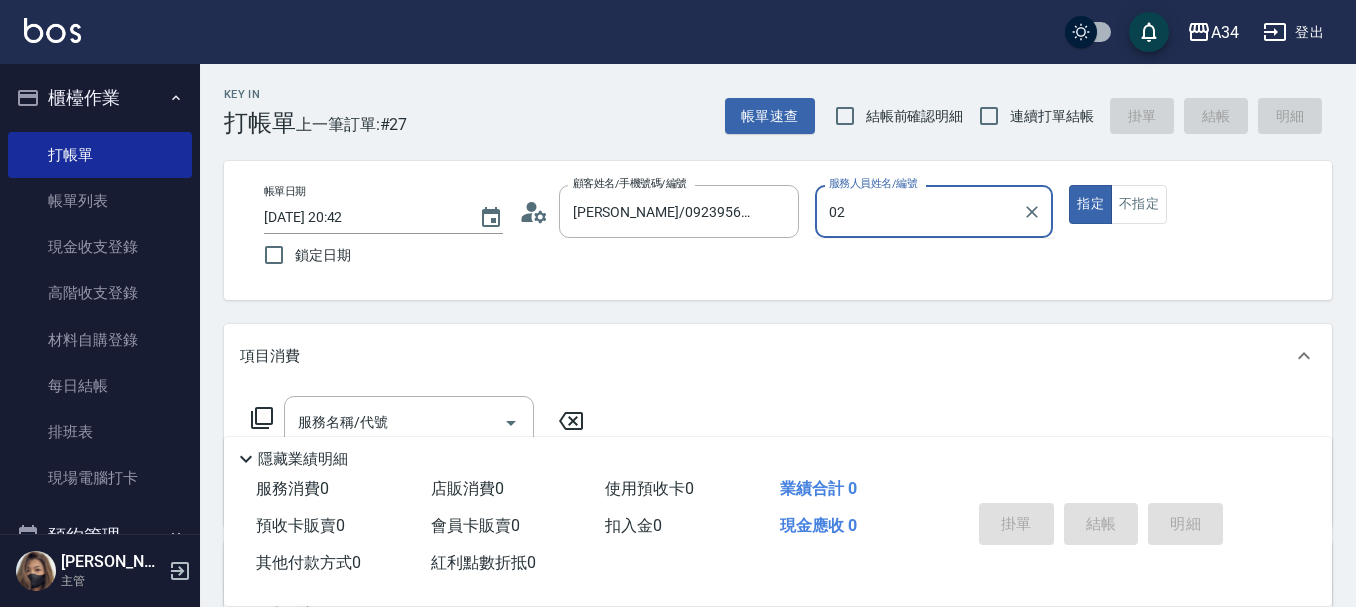 type on "Wendy-02" 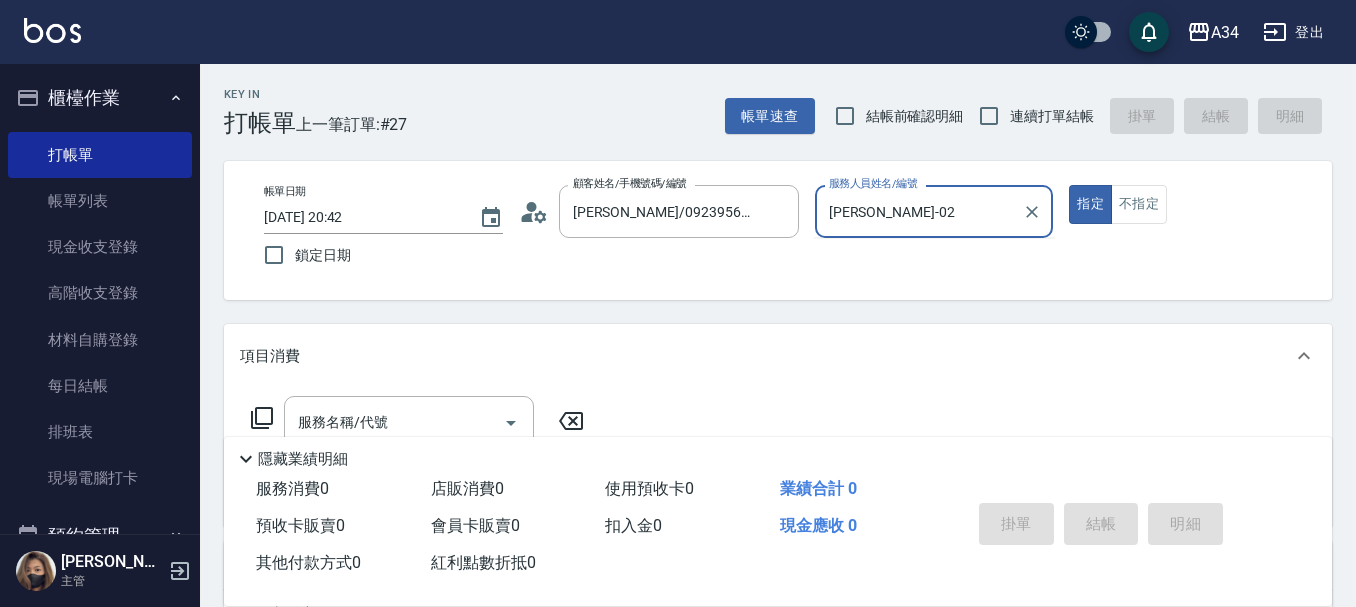 type on "true" 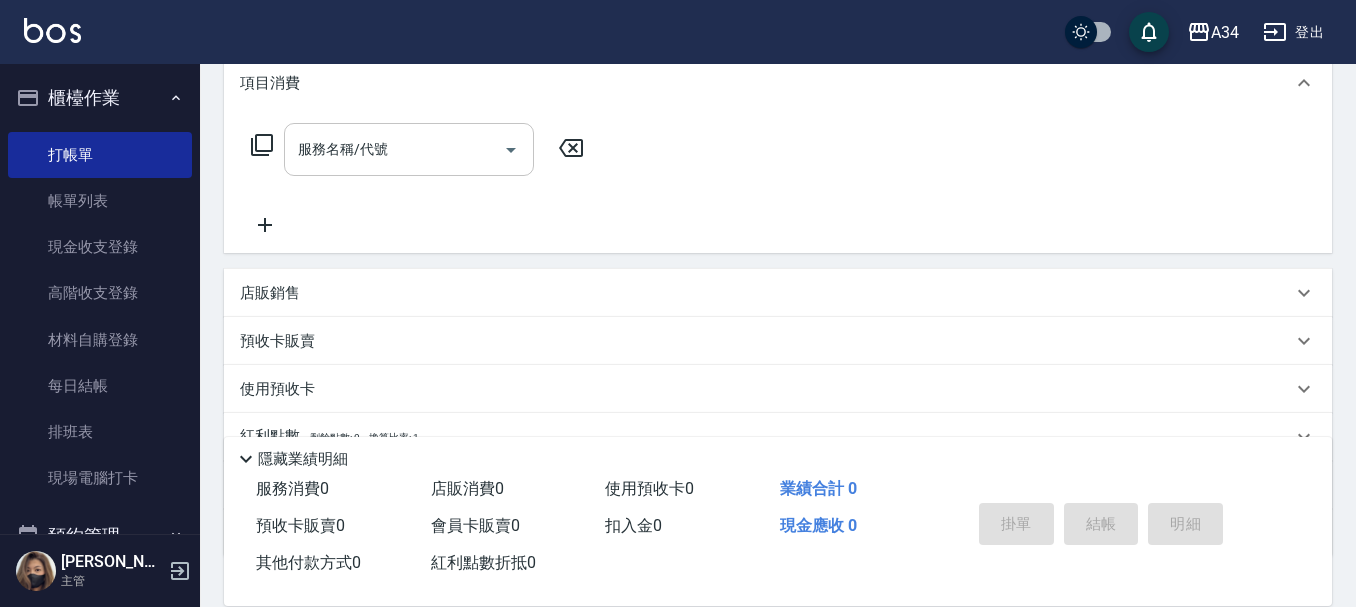 scroll, scrollTop: 300, scrollLeft: 0, axis: vertical 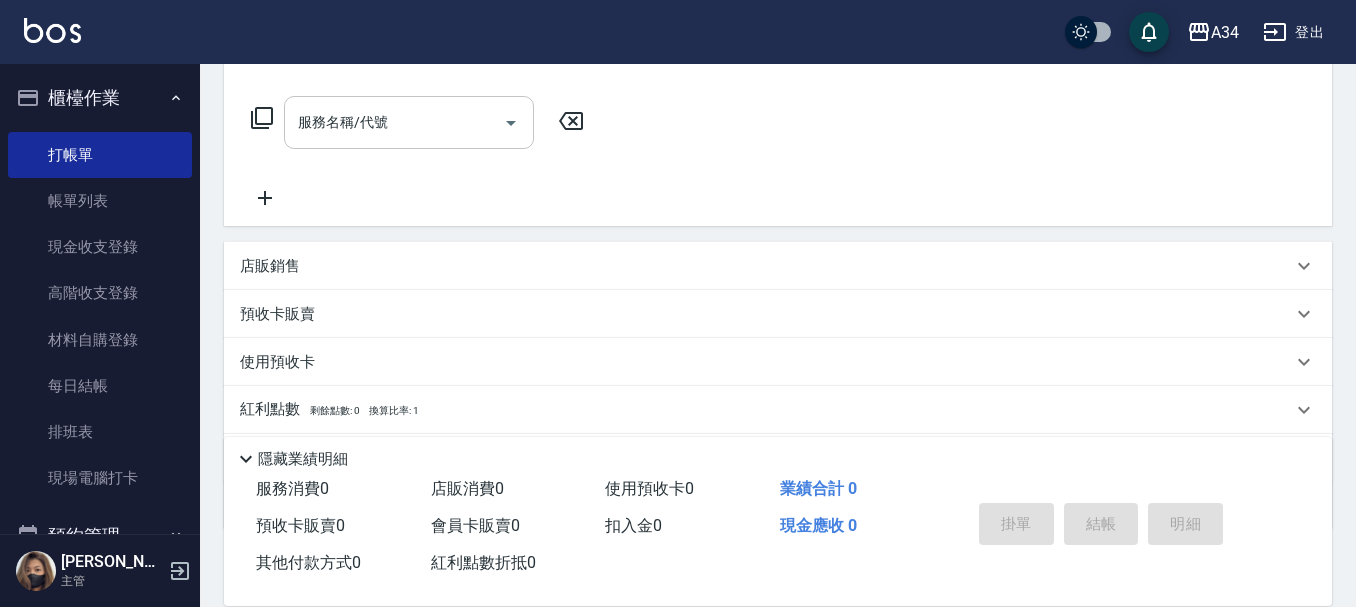 click on "服務名稱/代號" at bounding box center (394, 122) 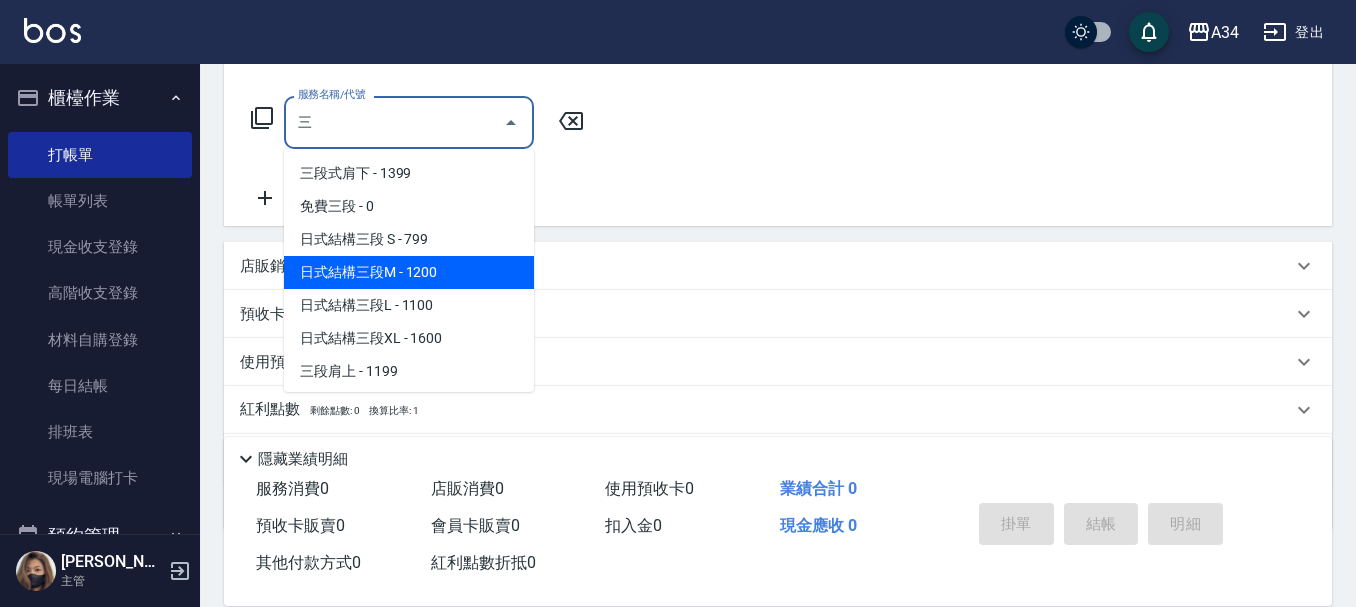 click on "日式結構三段M - 1200" at bounding box center [409, 272] 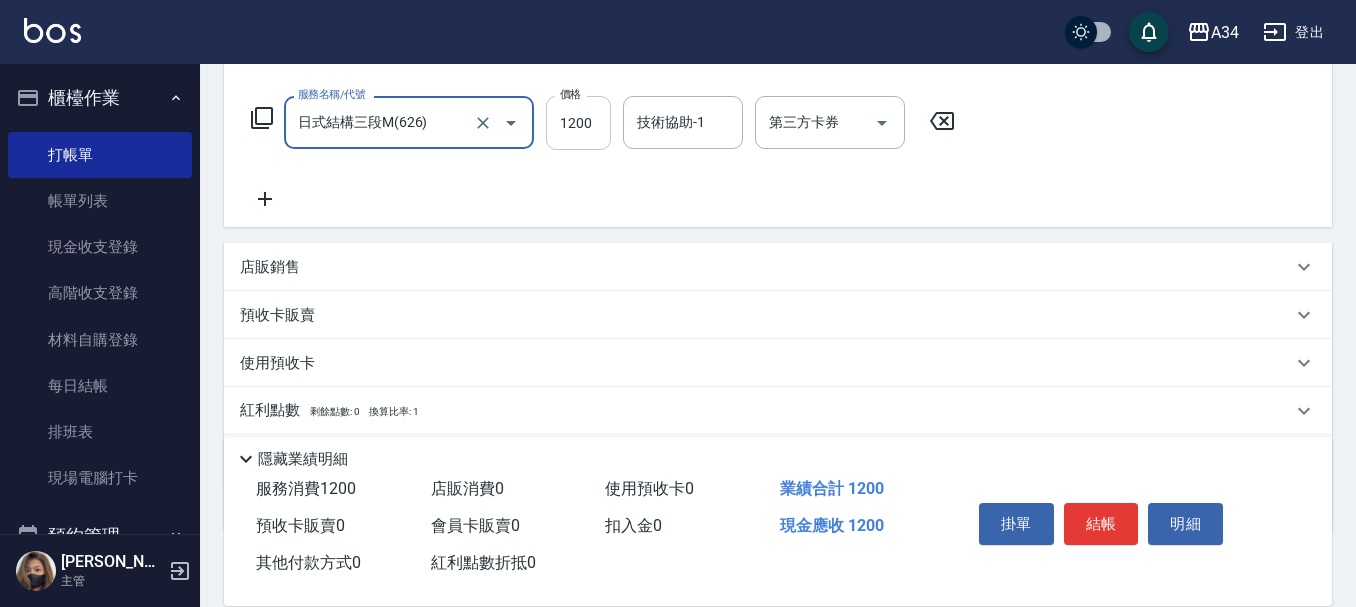 type on "日式結構三段M(626)" 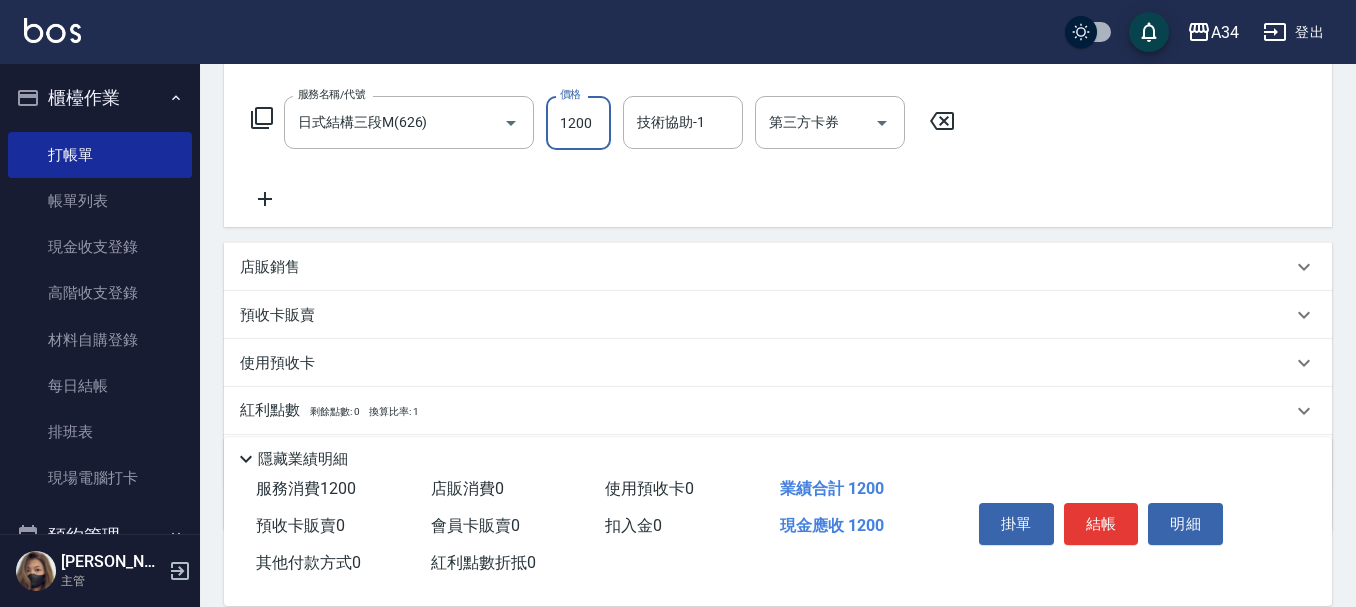 type on "1" 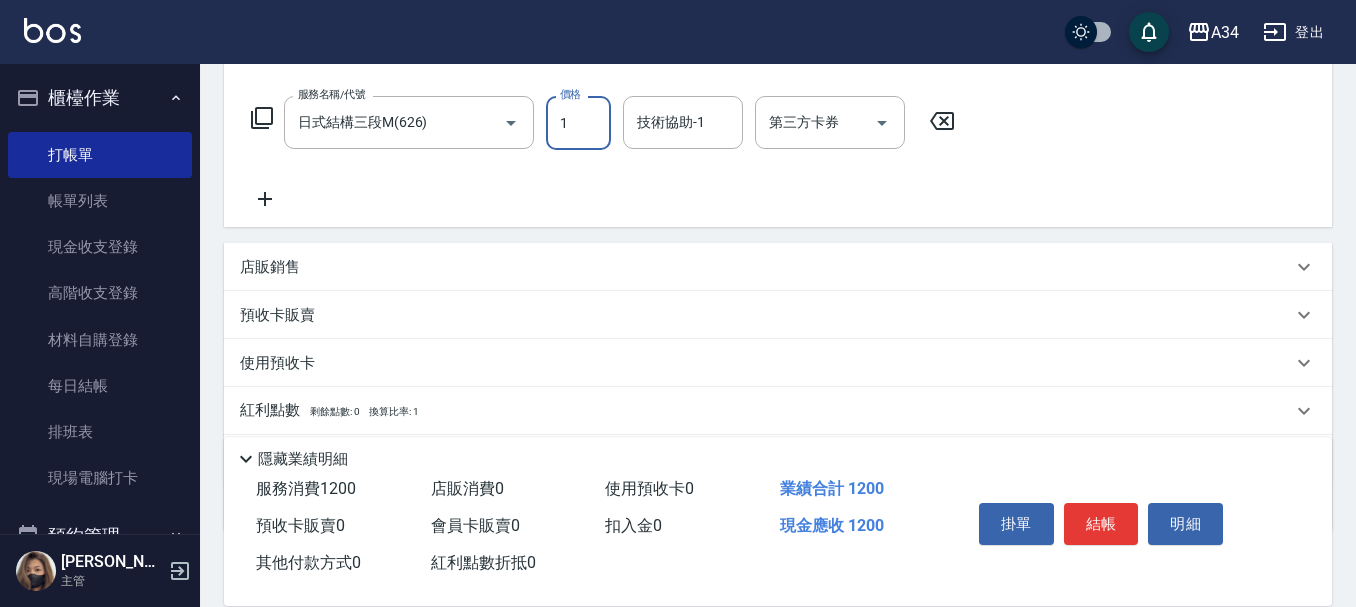 type on "0" 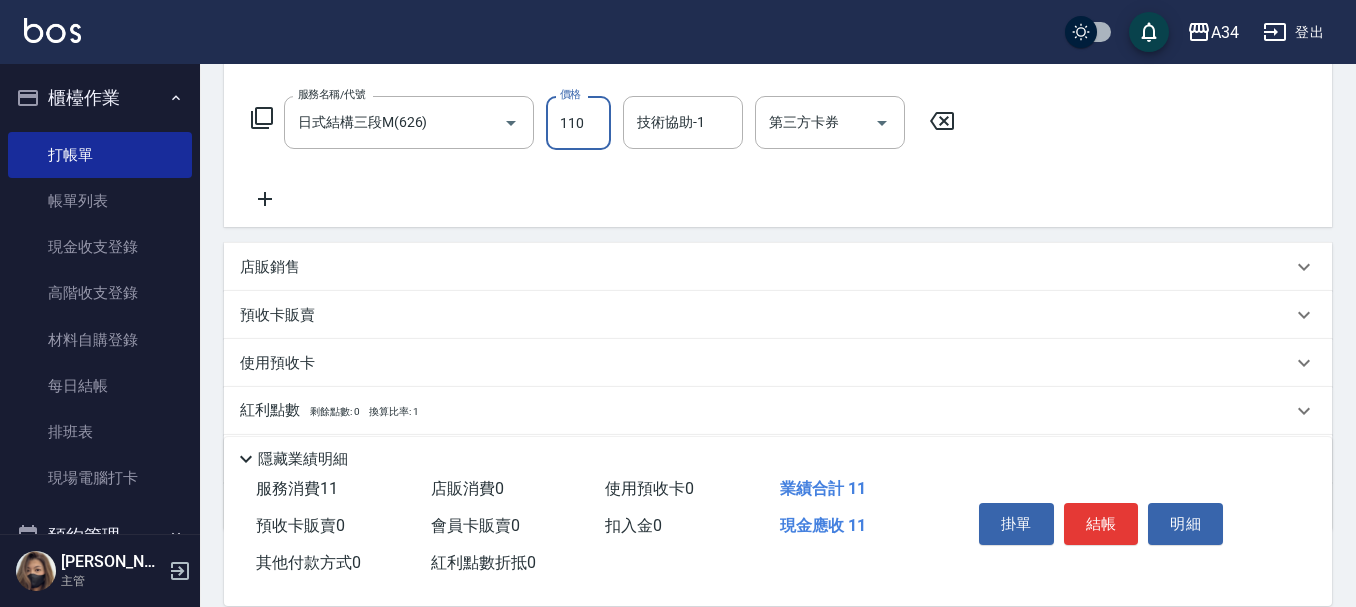 type on "1100" 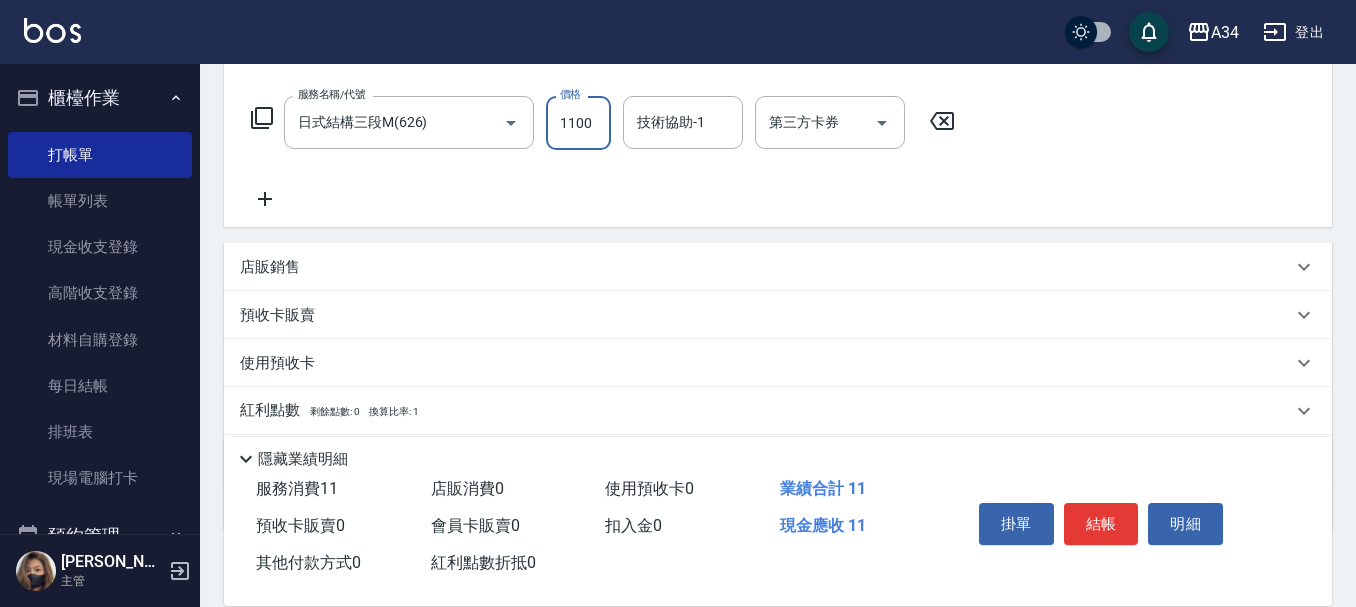 type on "110" 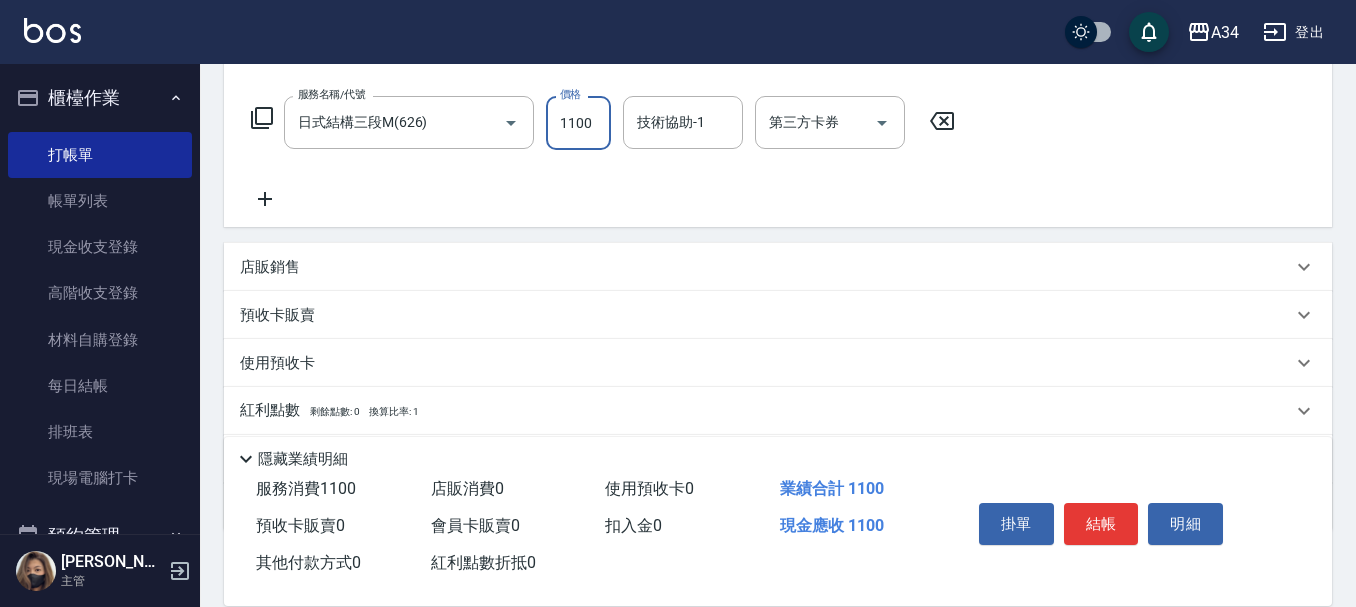 type on "1100" 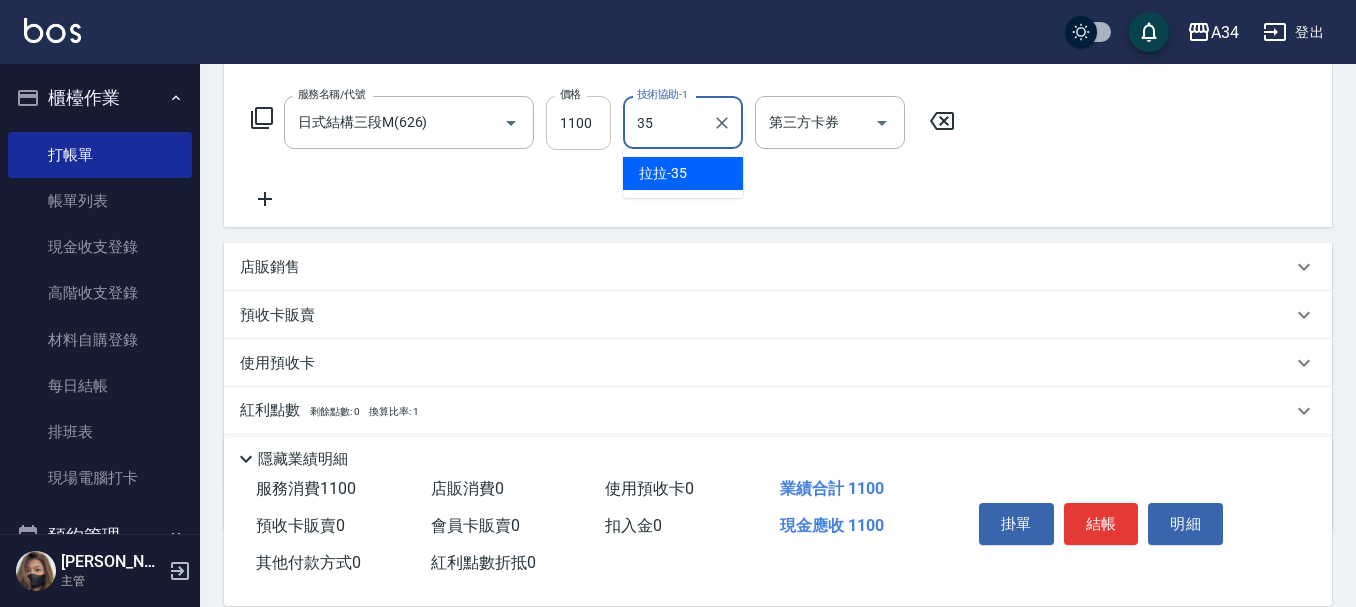 type on "拉拉-35" 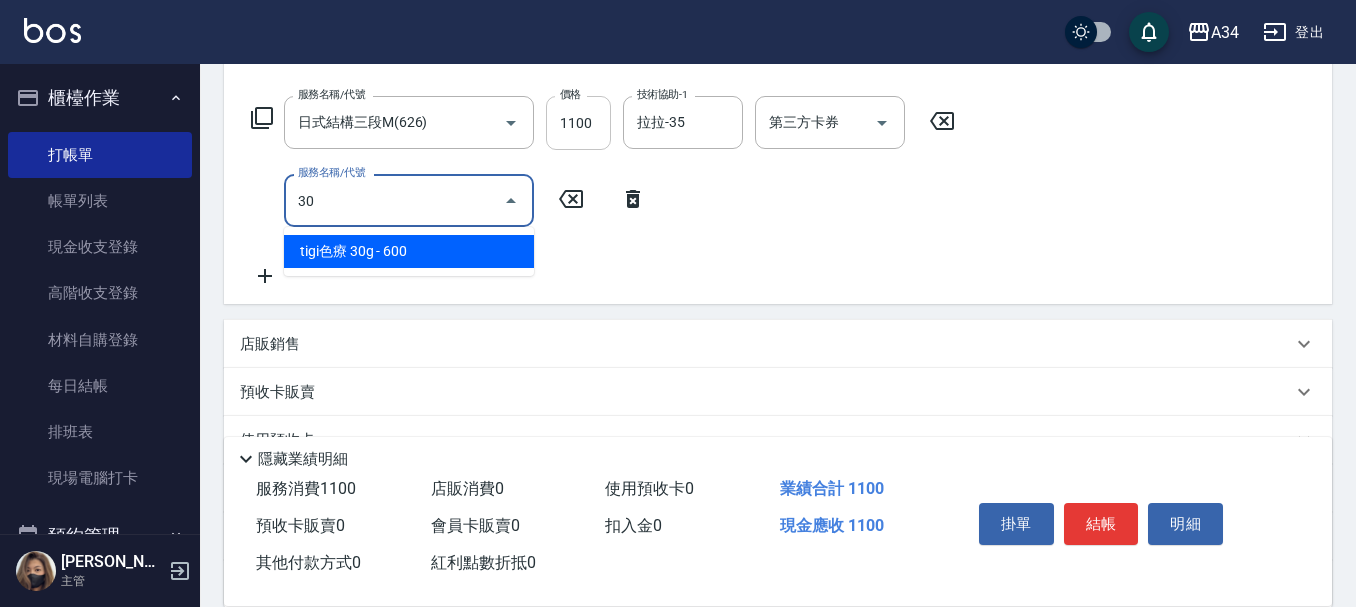 type on "301" 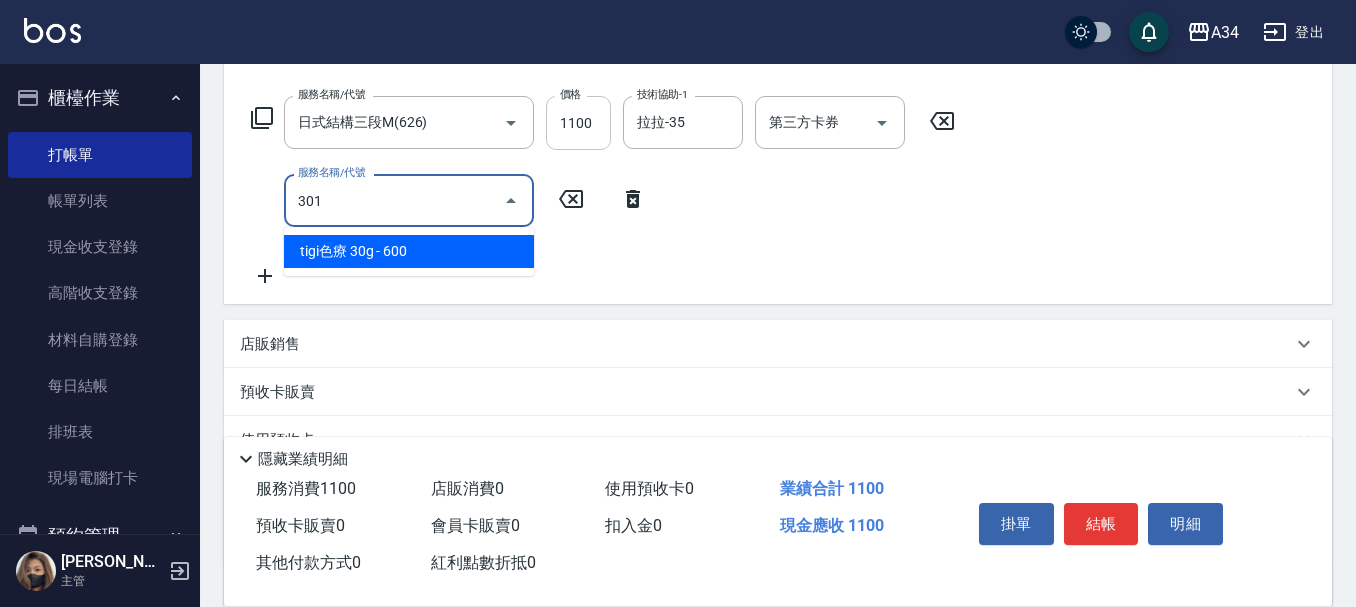 type on "260" 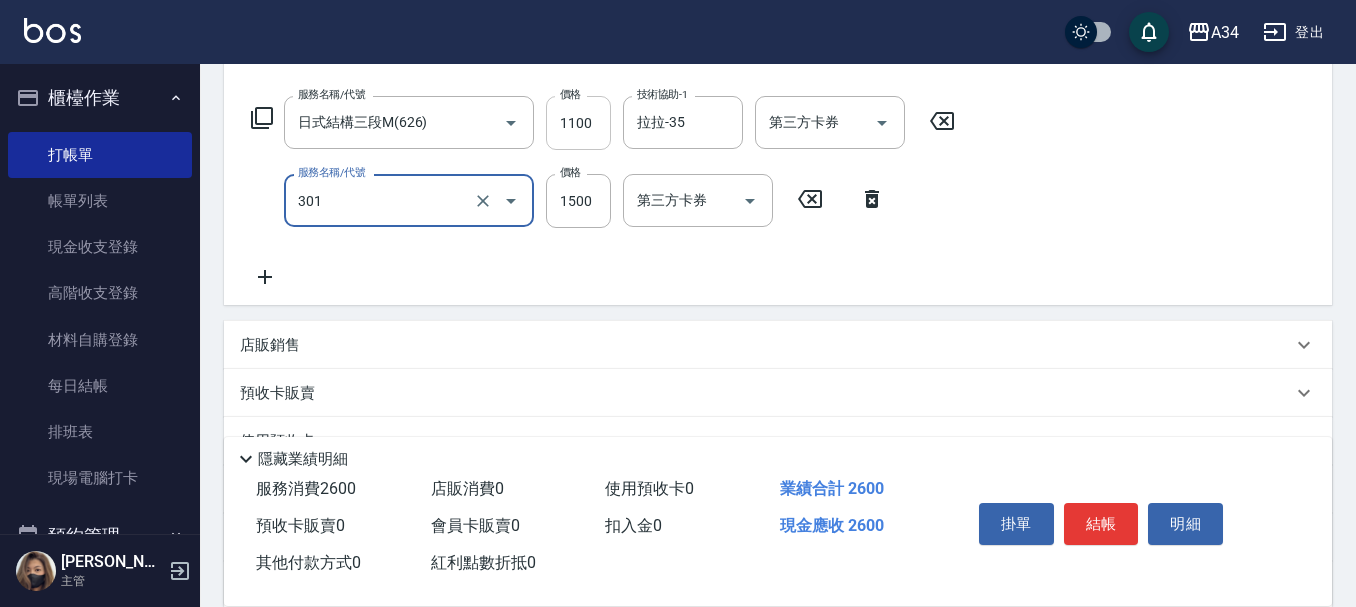 type on "燙髮(301)" 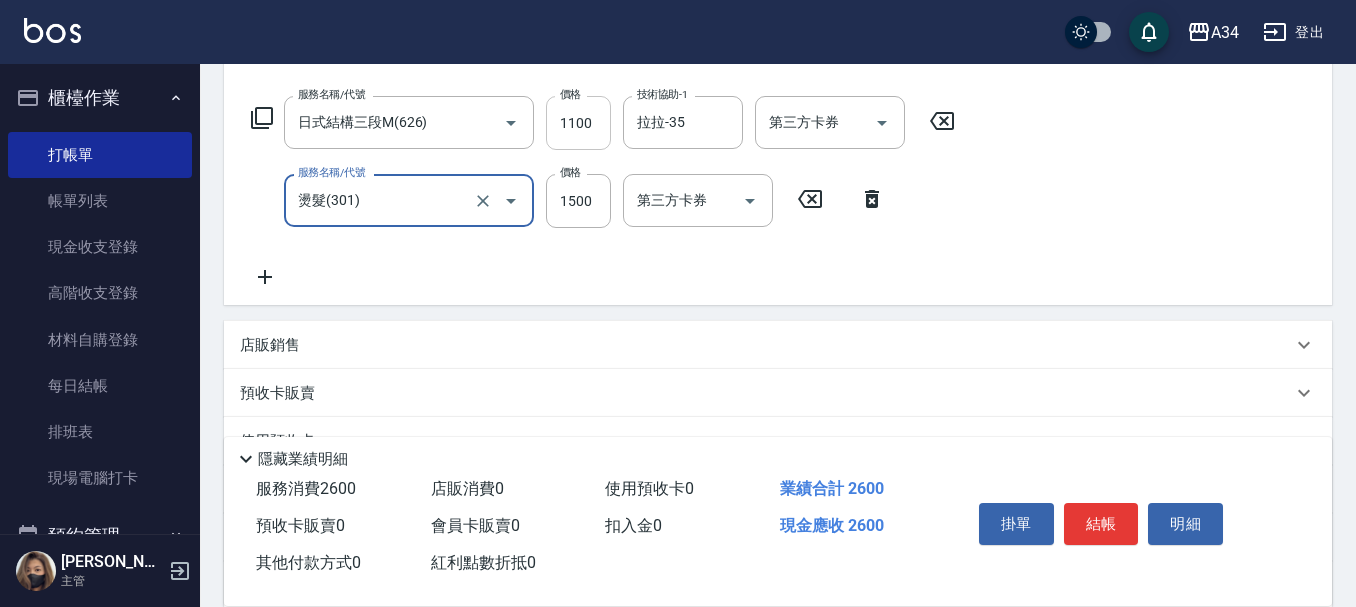 type on "110" 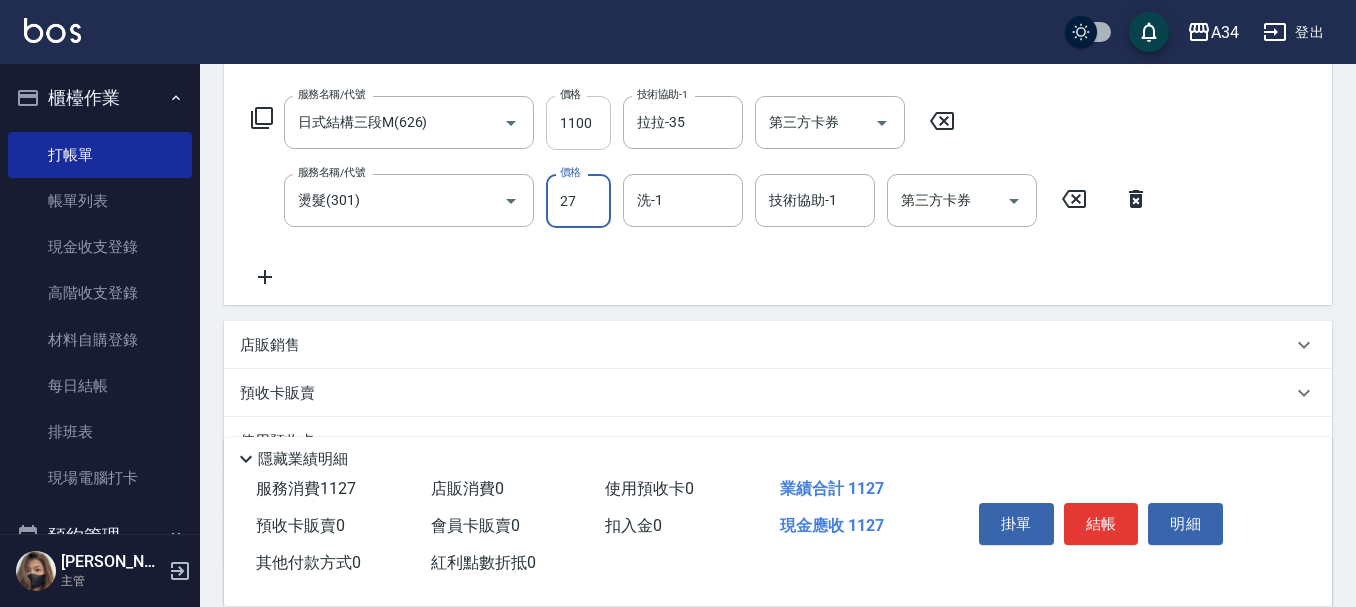 type on "279" 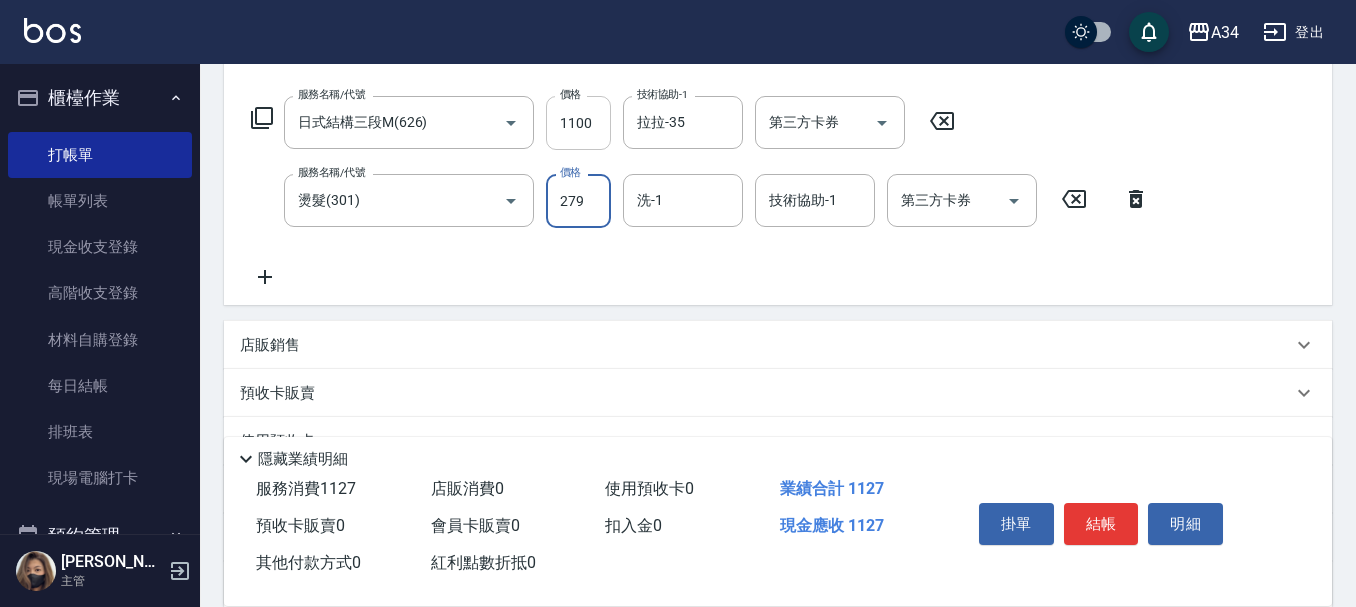 type on "380" 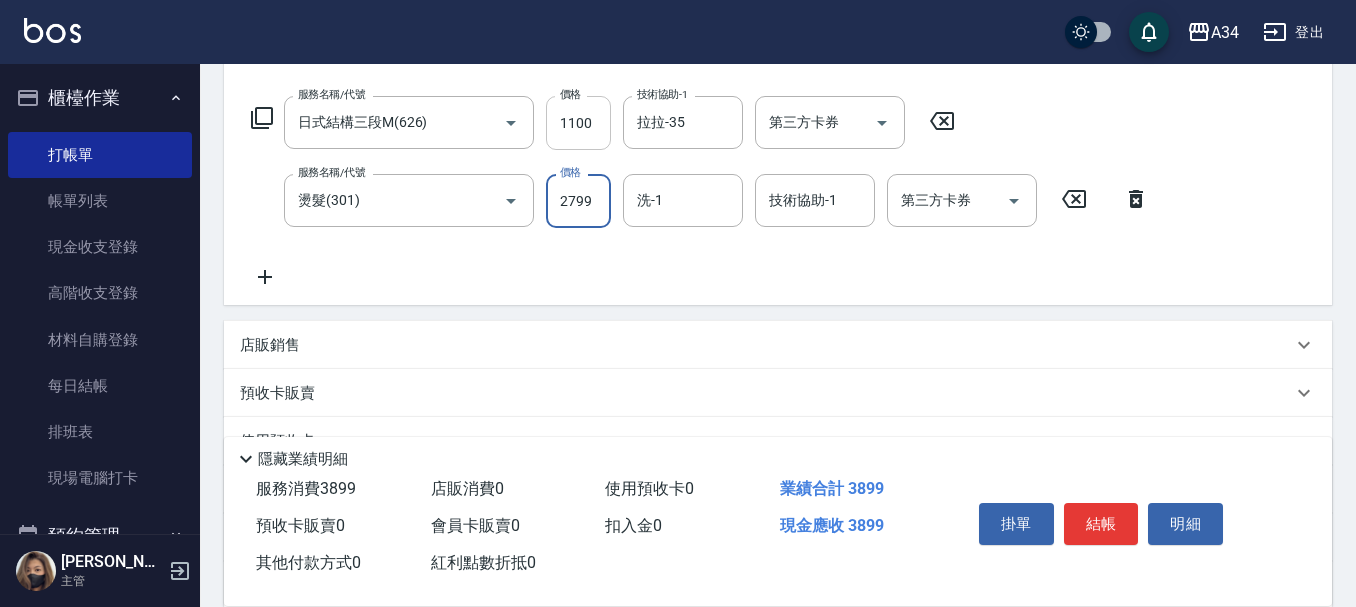 type on "2799" 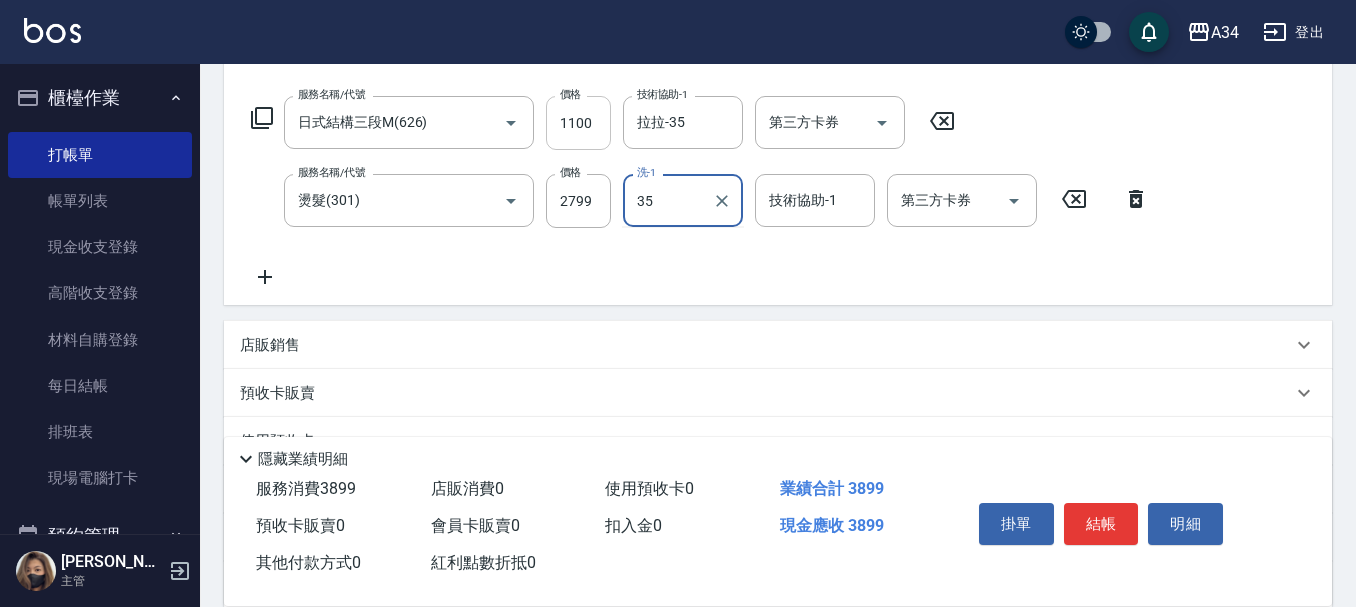 type on "拉拉-35" 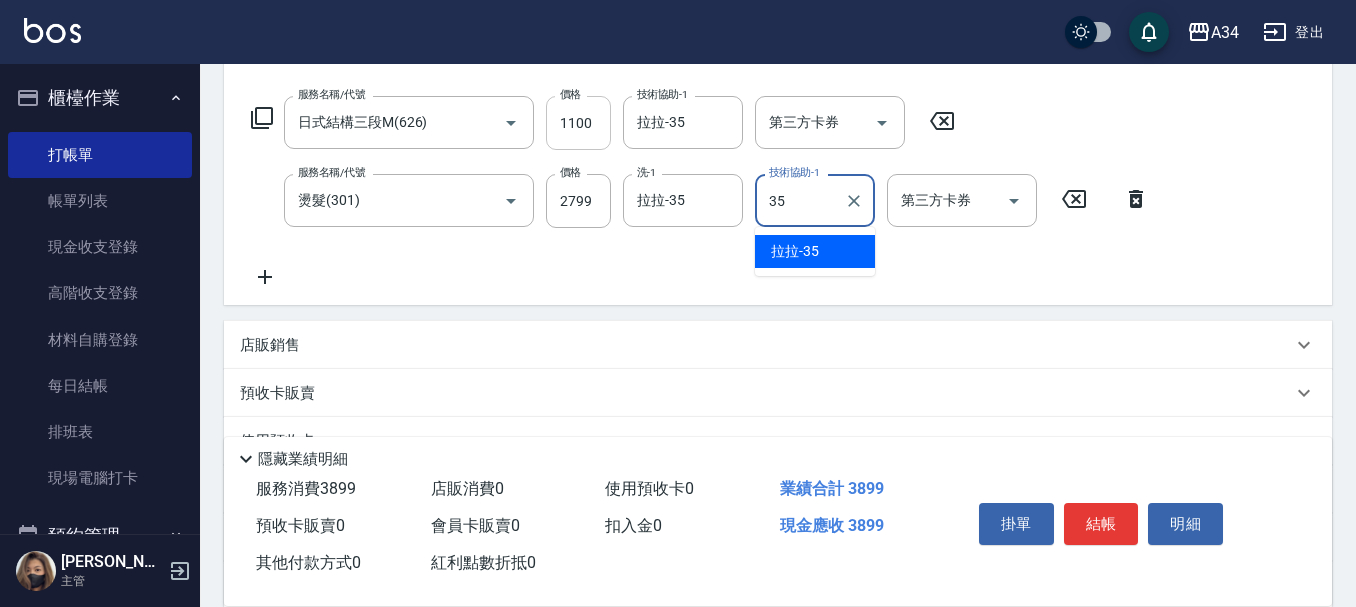 type on "拉拉-35" 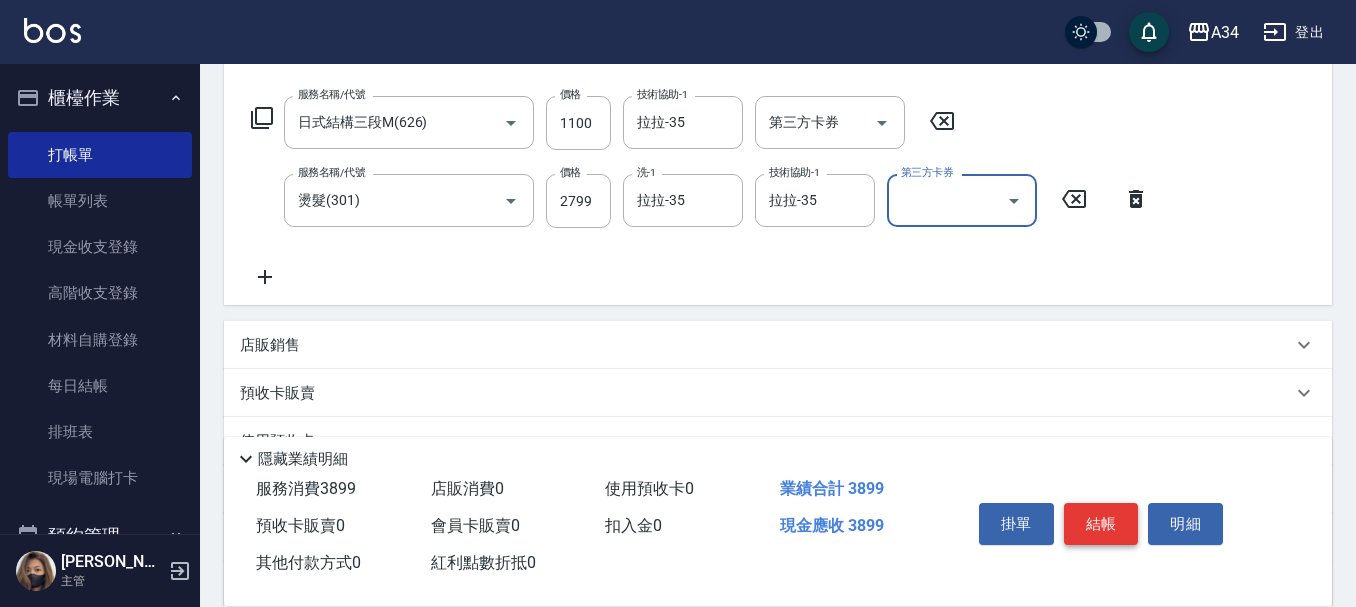 click on "結帳" at bounding box center [1101, 524] 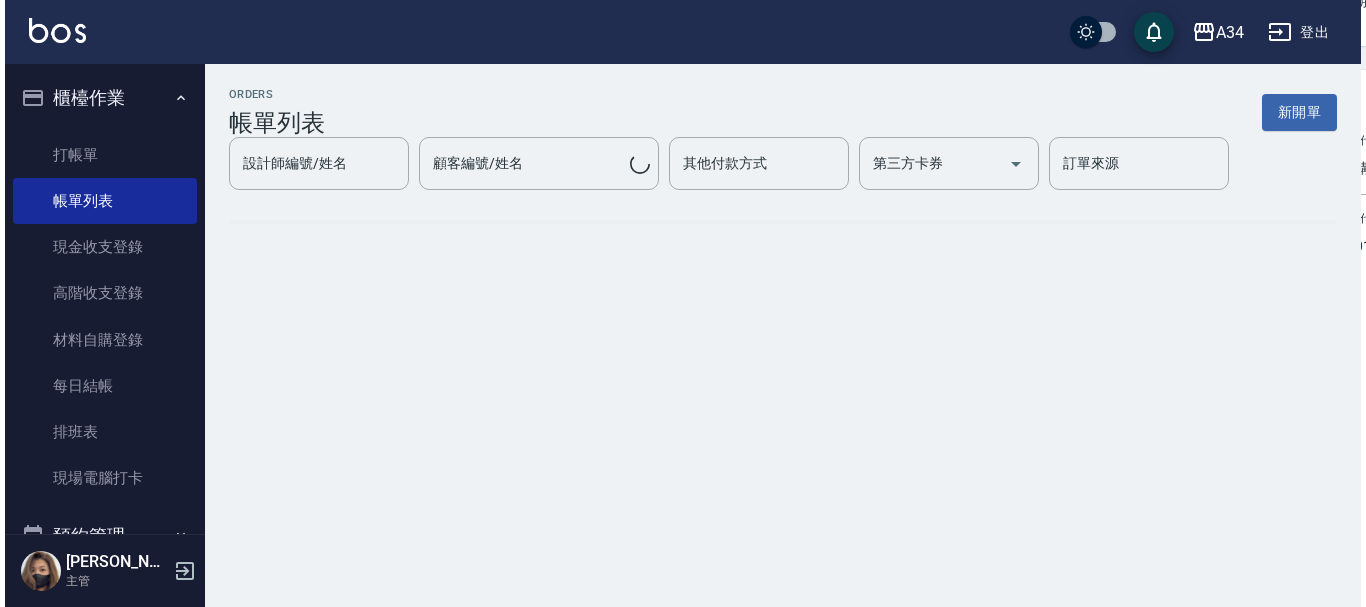 scroll, scrollTop: 0, scrollLeft: 0, axis: both 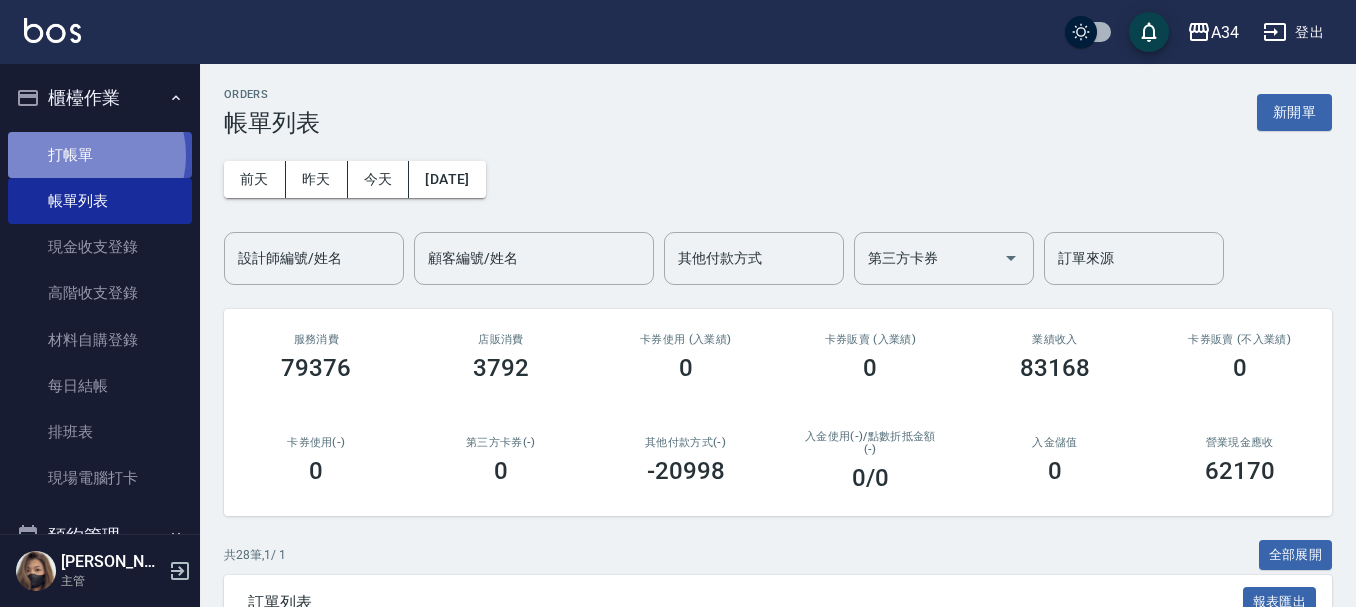 click on "打帳單" at bounding box center (100, 155) 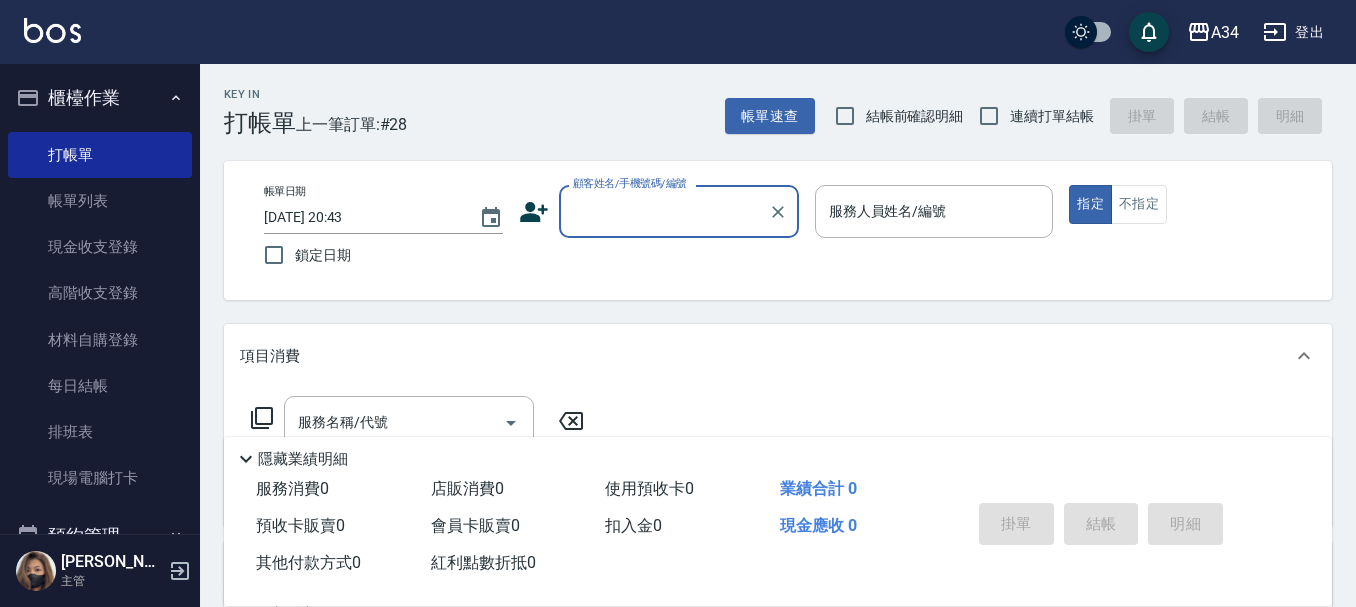 click 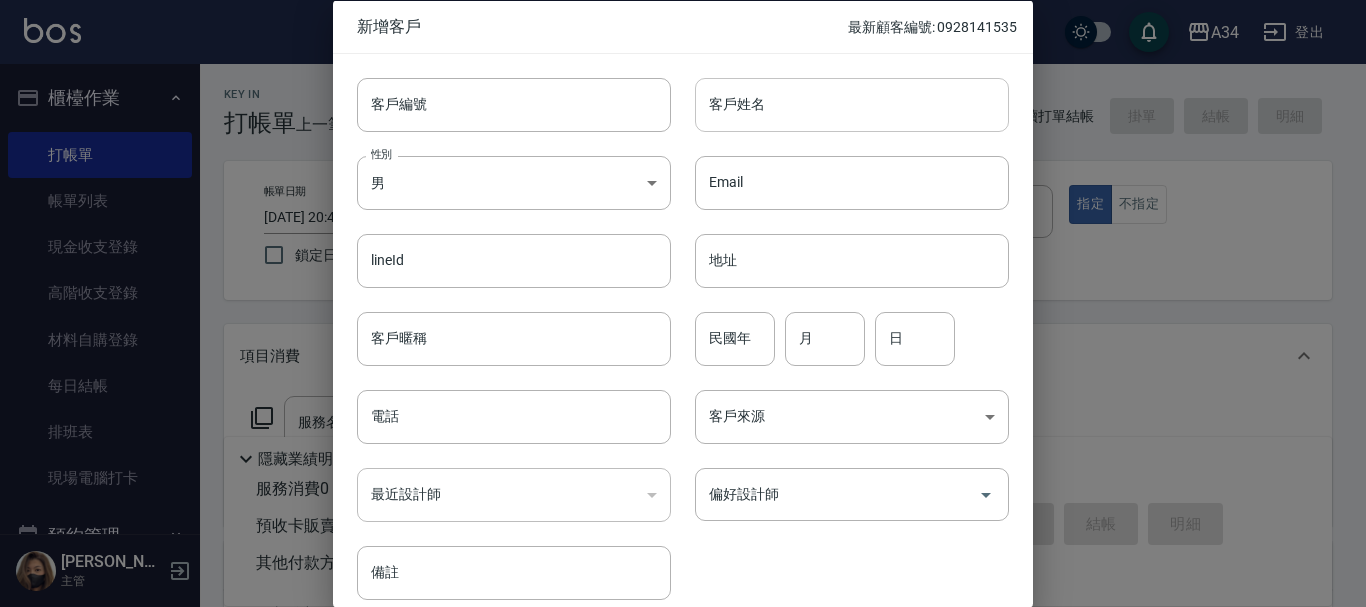click on "客戶姓名" at bounding box center (852, 104) 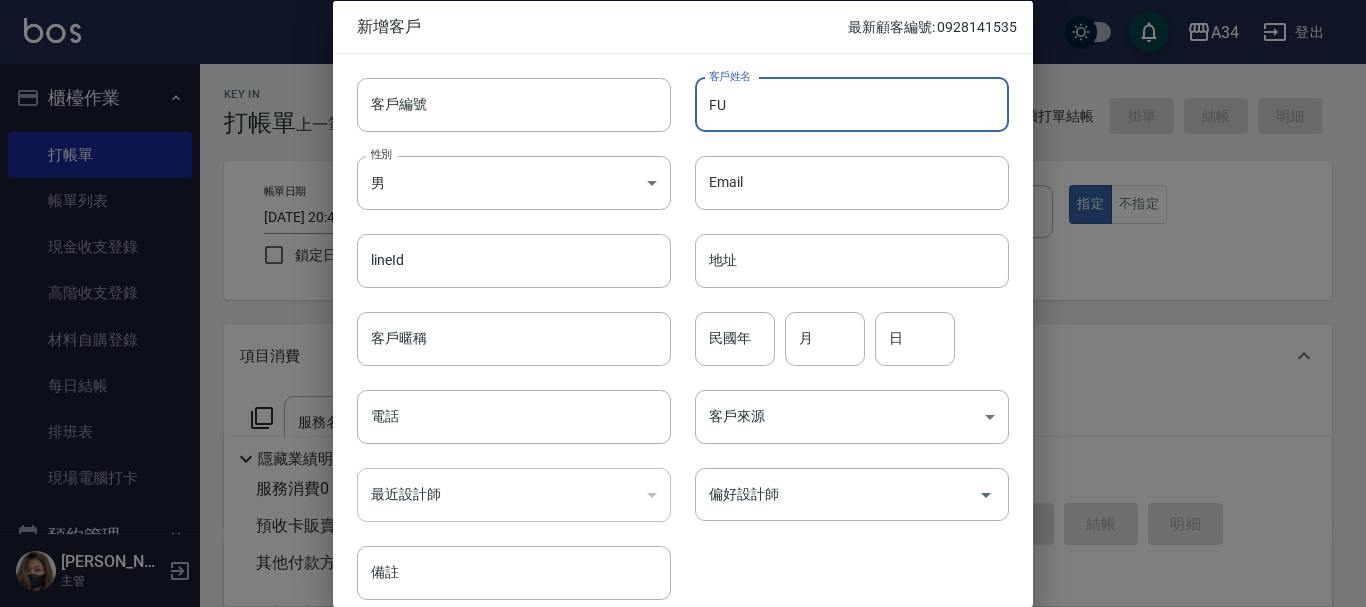 type on "F" 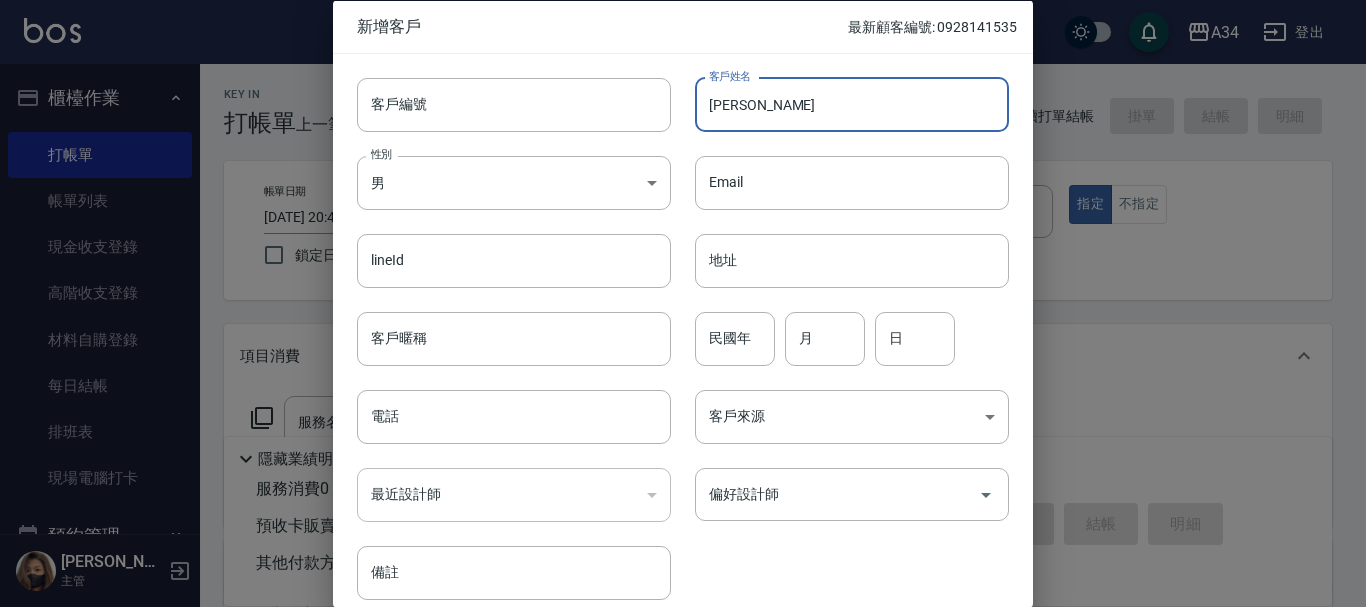 type on "邱永晴" 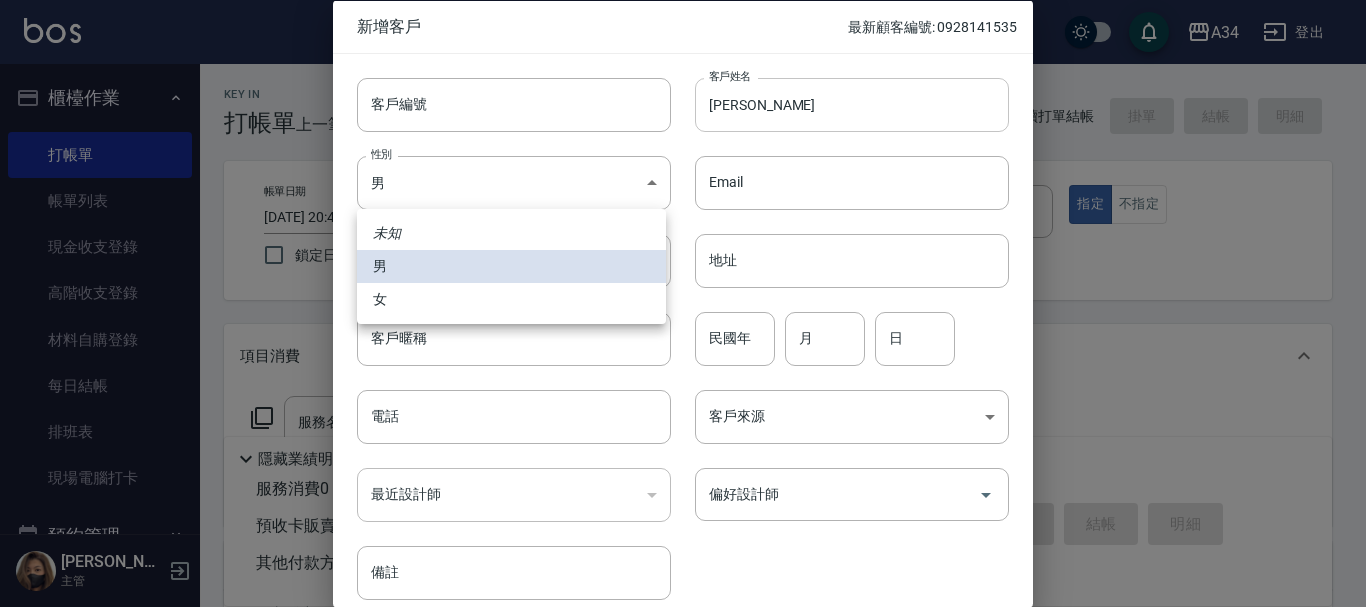 type 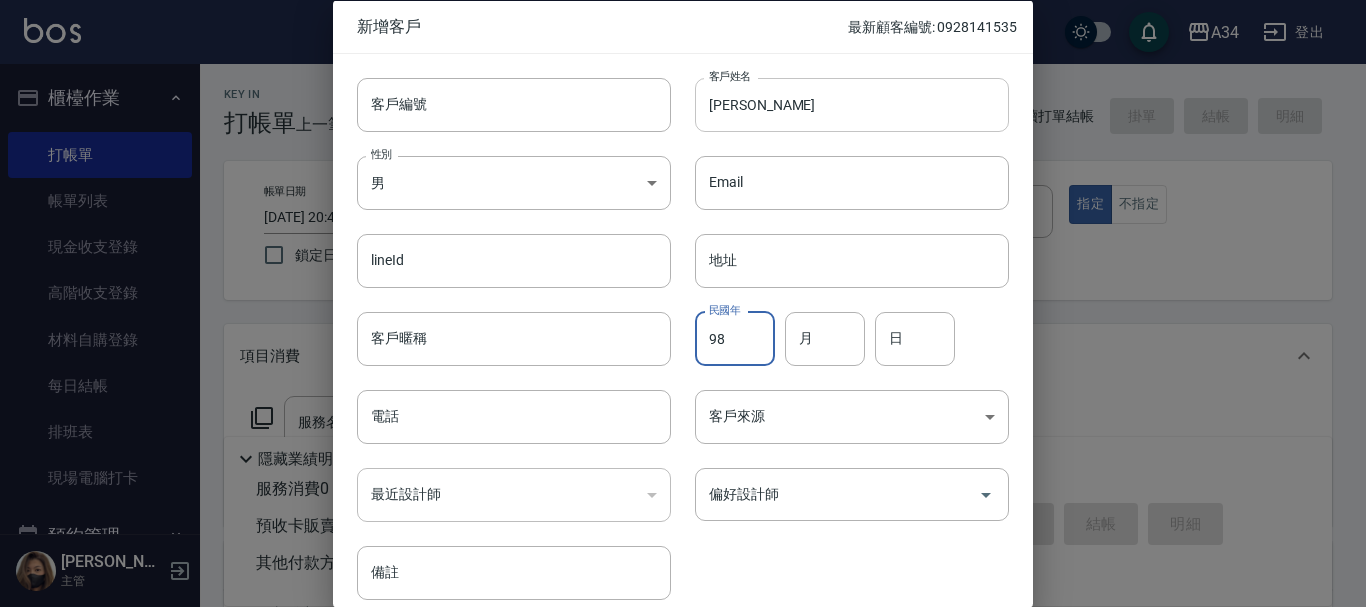 type on "98" 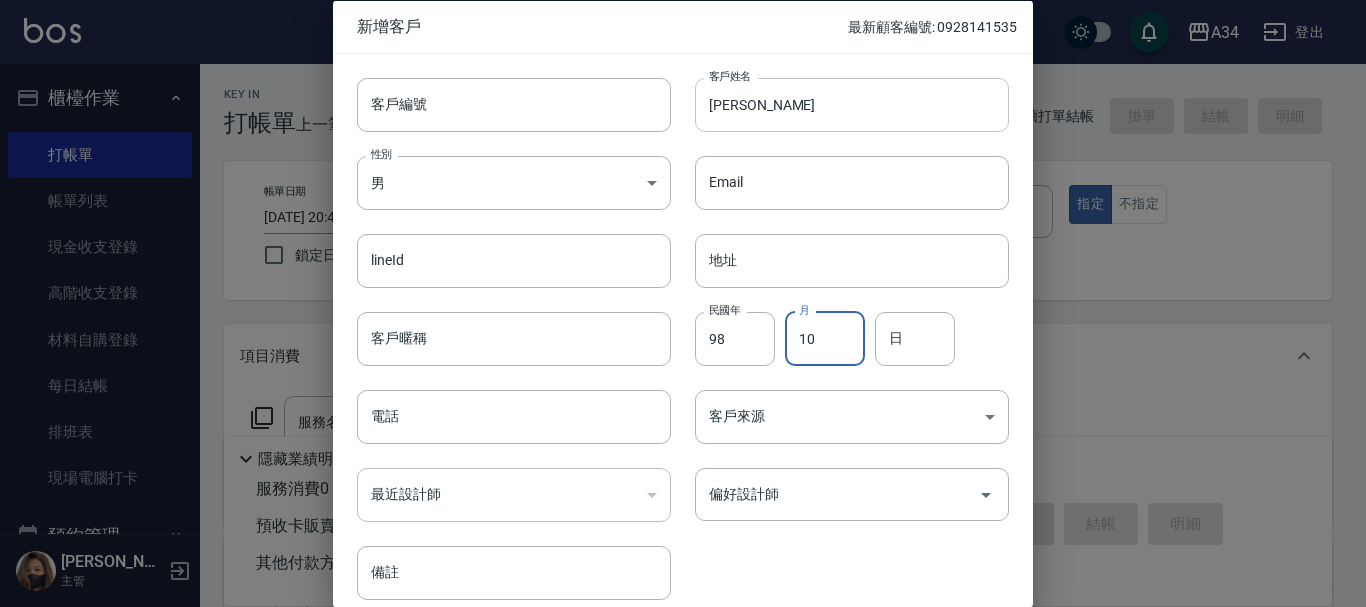 type on "10" 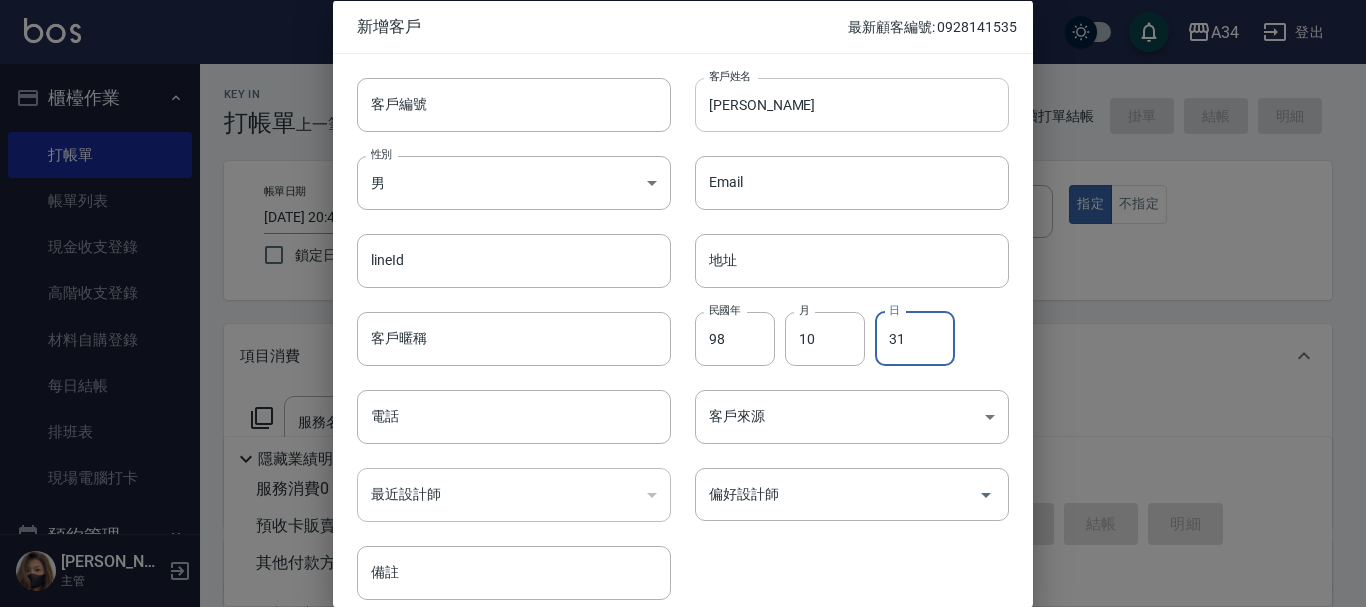 type on "31" 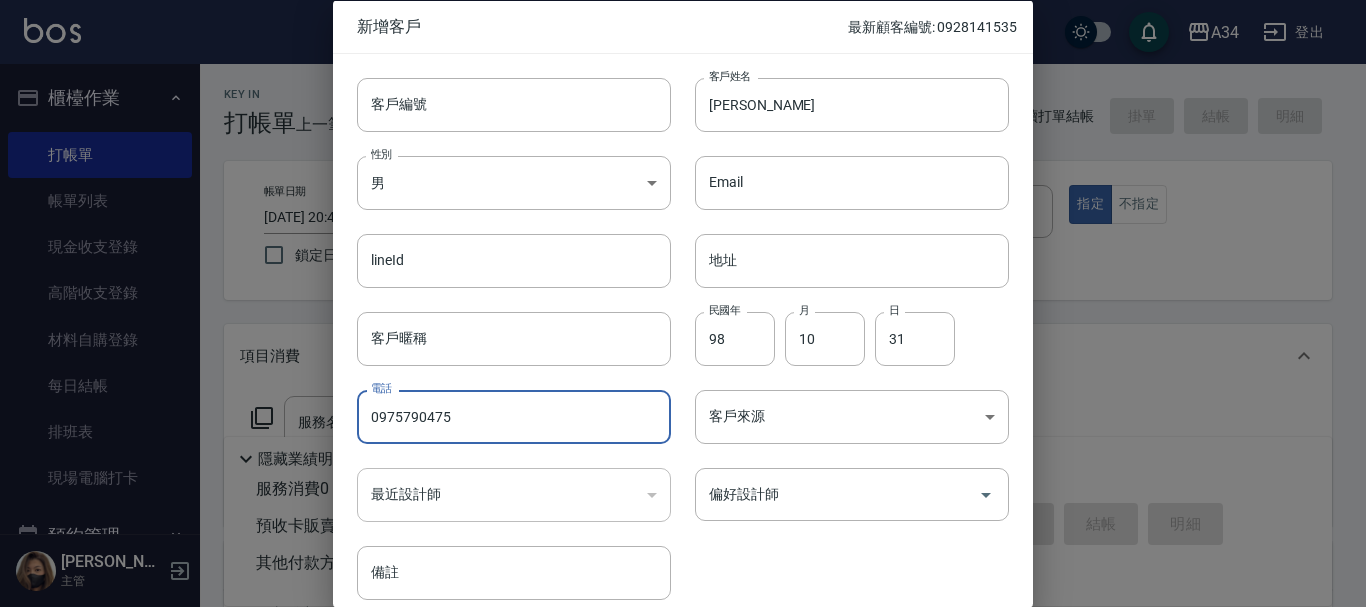 type on "0975790475" 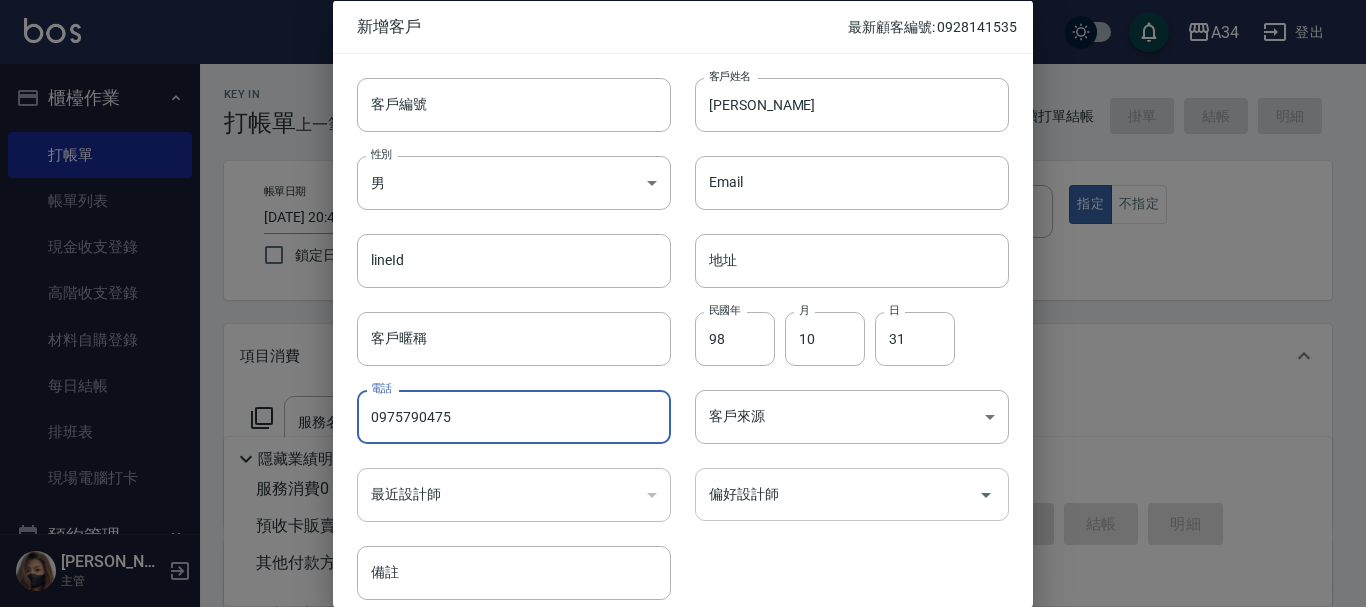 drag, startPoint x: 866, startPoint y: 530, endPoint x: 874, endPoint y: 492, distance: 38.832977 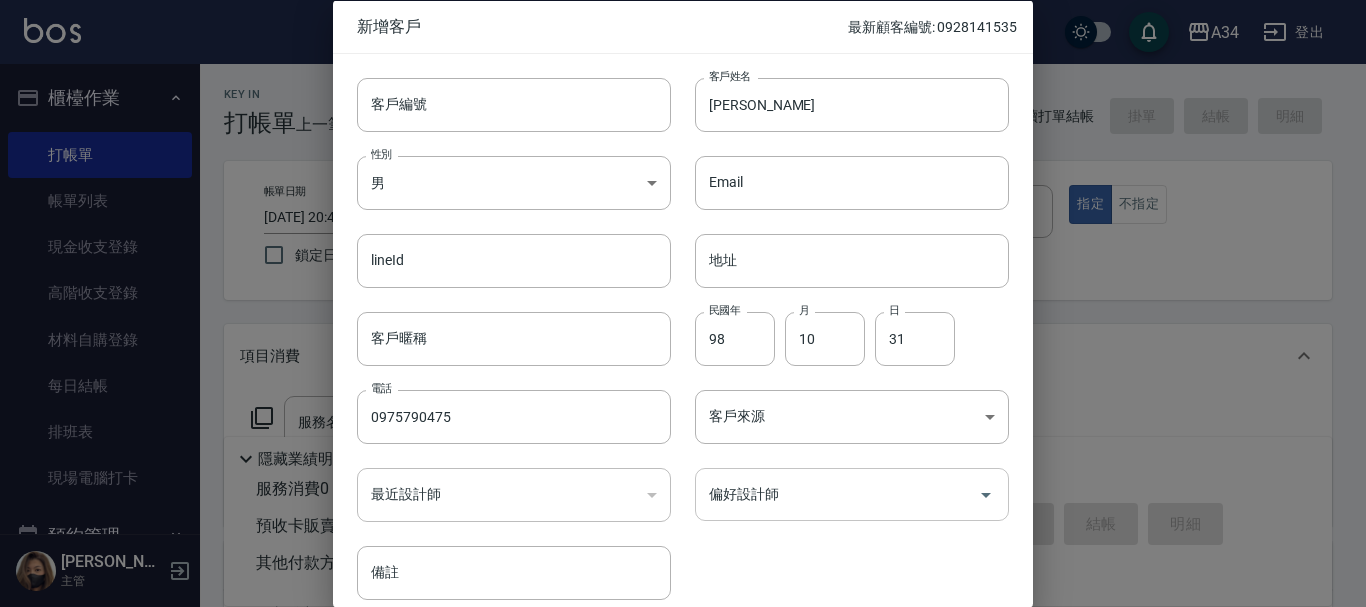 click on "偏好設計師" at bounding box center [837, 494] 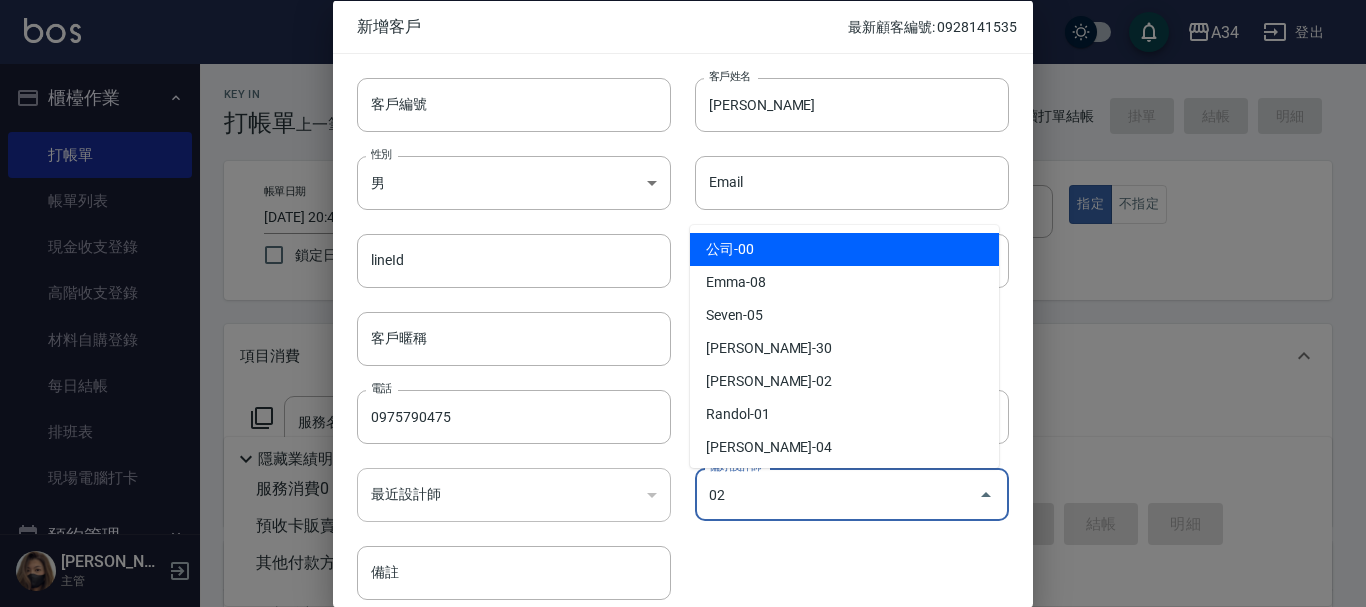 type on "Wendy" 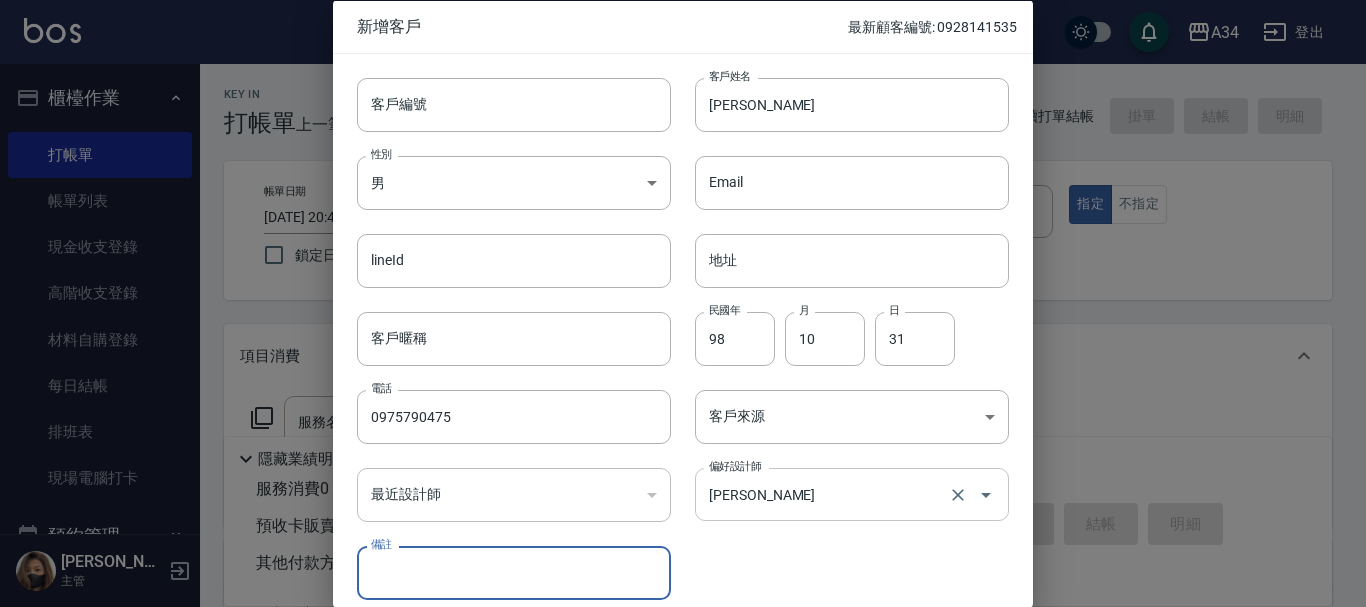 scroll, scrollTop: 86, scrollLeft: 0, axis: vertical 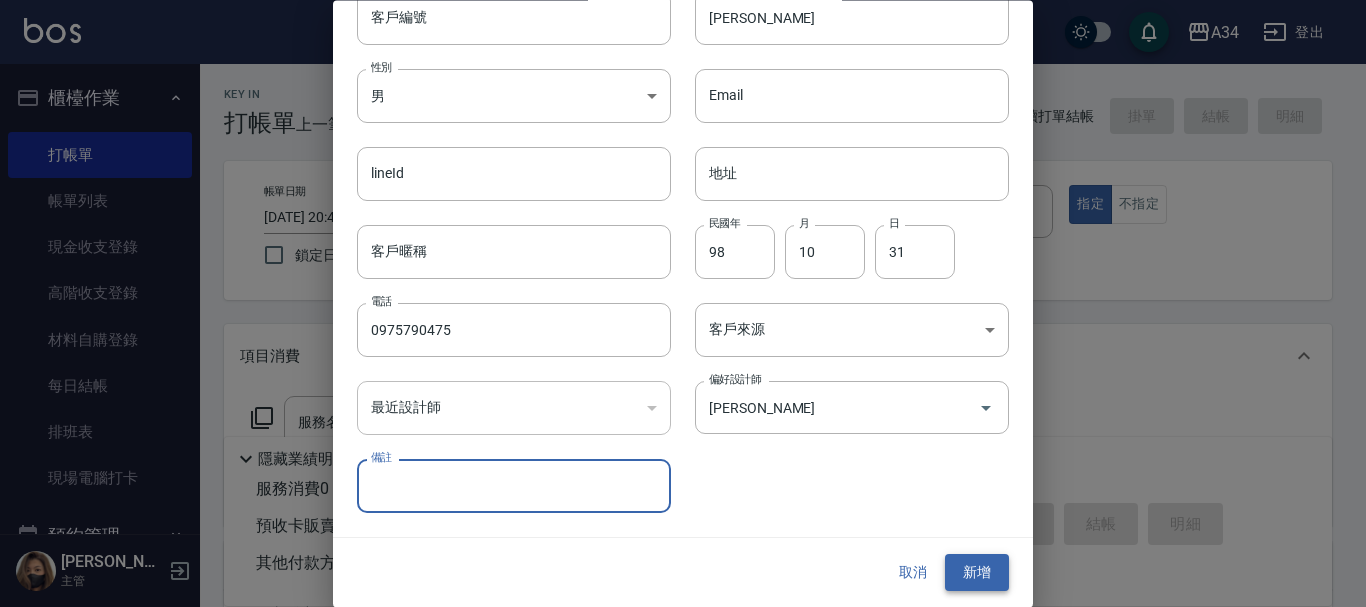click on "新增" at bounding box center (977, 573) 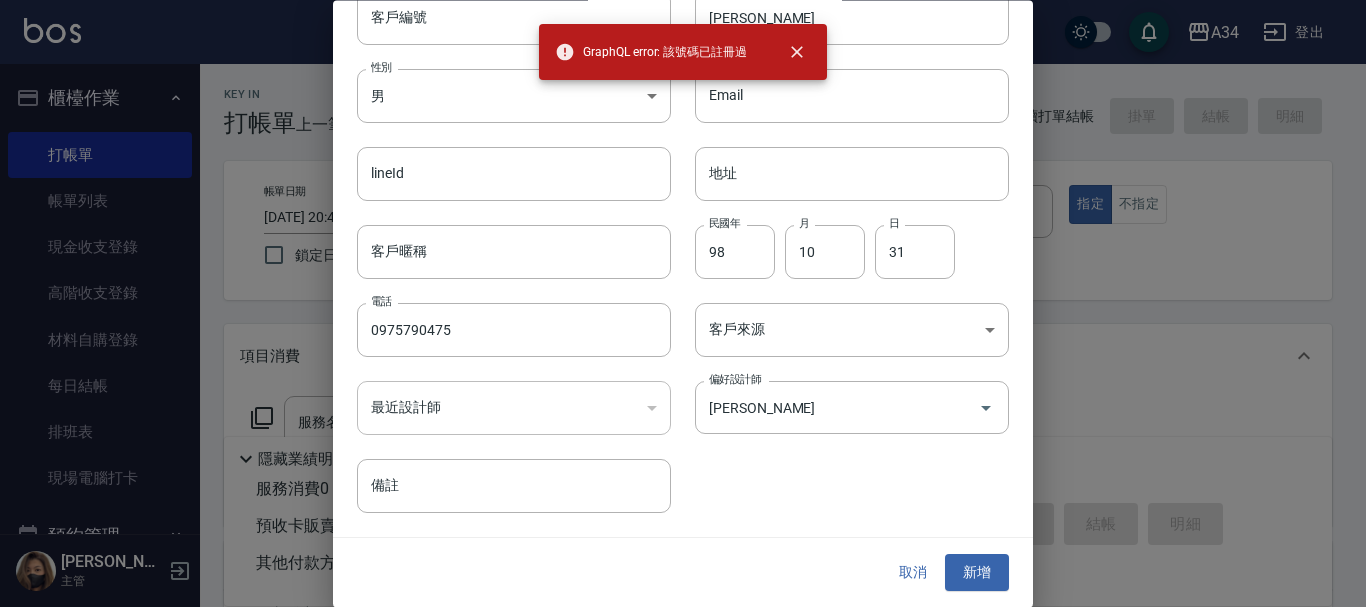 click on "取消" at bounding box center [913, 573] 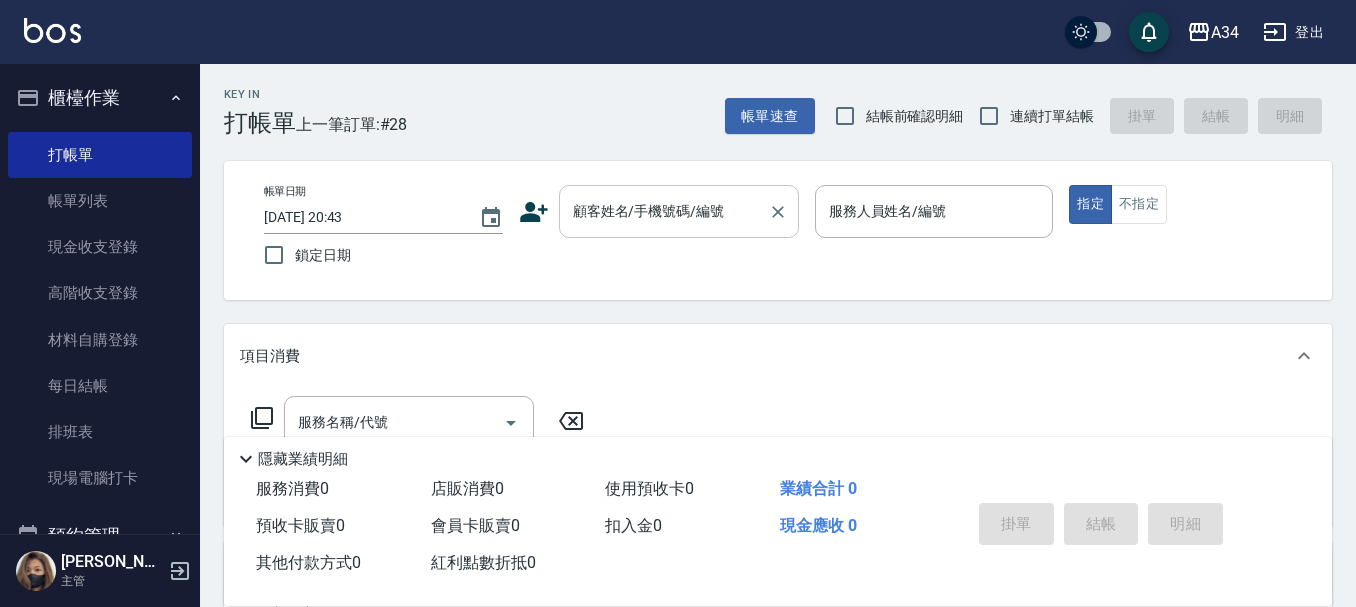 click on "顧客姓名/手機號碼/編號" at bounding box center [664, 211] 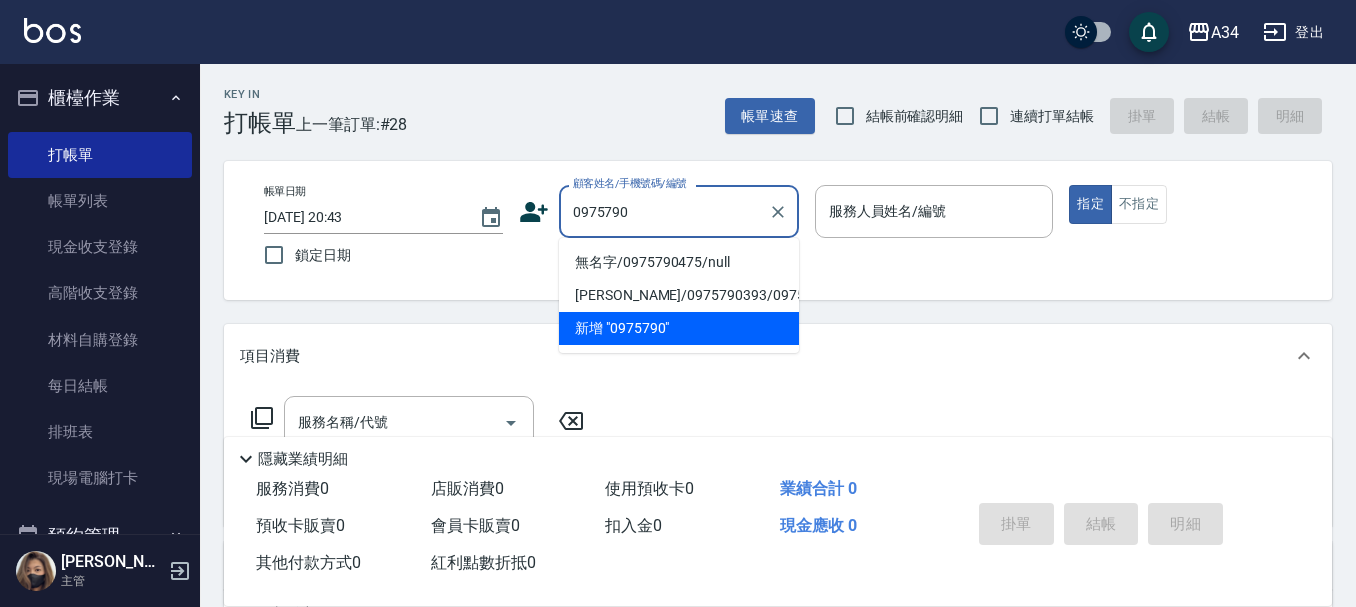 click on "無名字/0975790475/null" at bounding box center (679, 262) 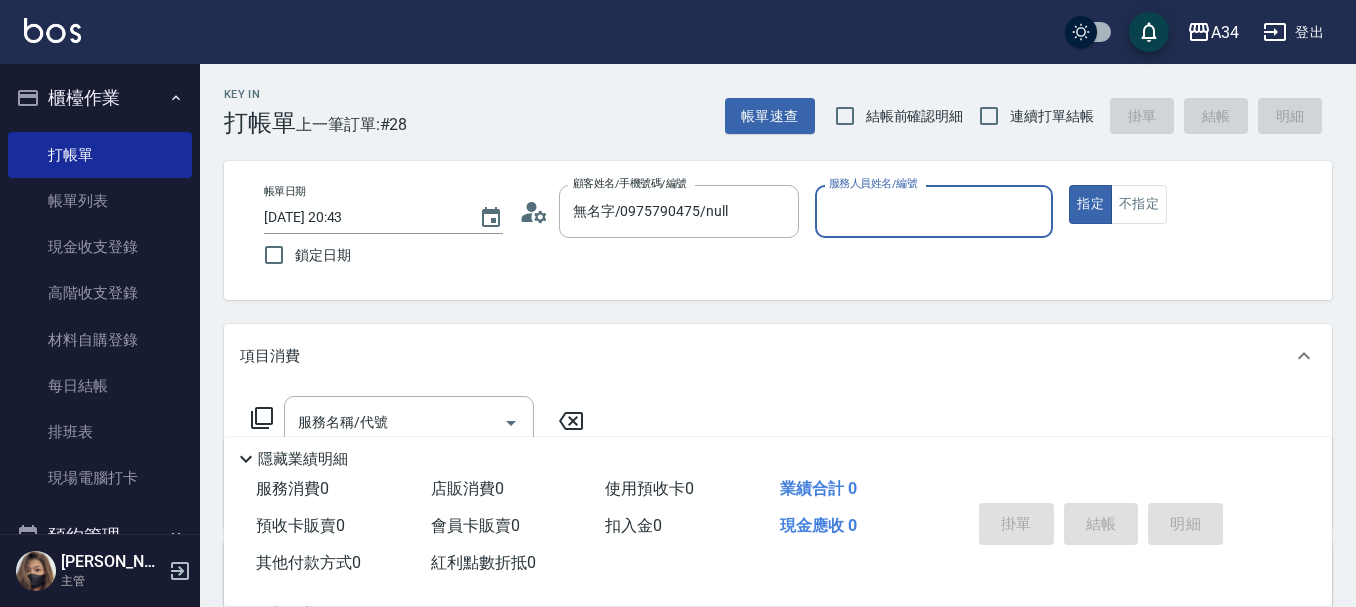 click 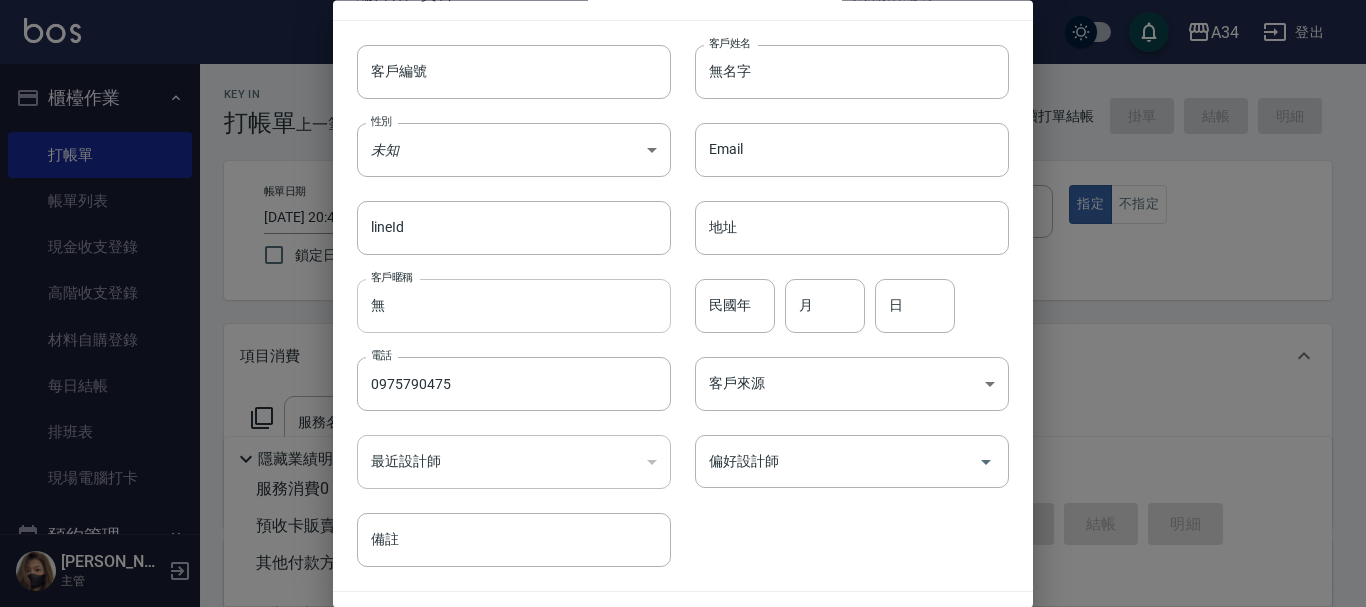 scroll, scrollTop: 86, scrollLeft: 0, axis: vertical 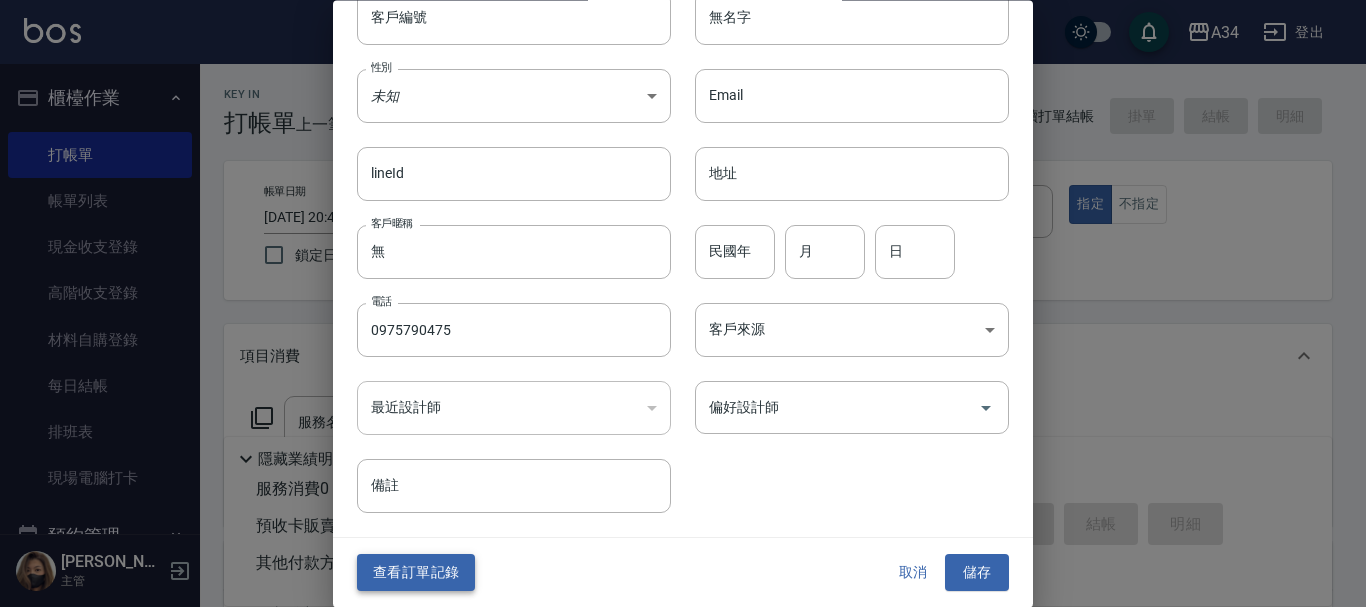 click on "查看訂單記錄" at bounding box center (416, 573) 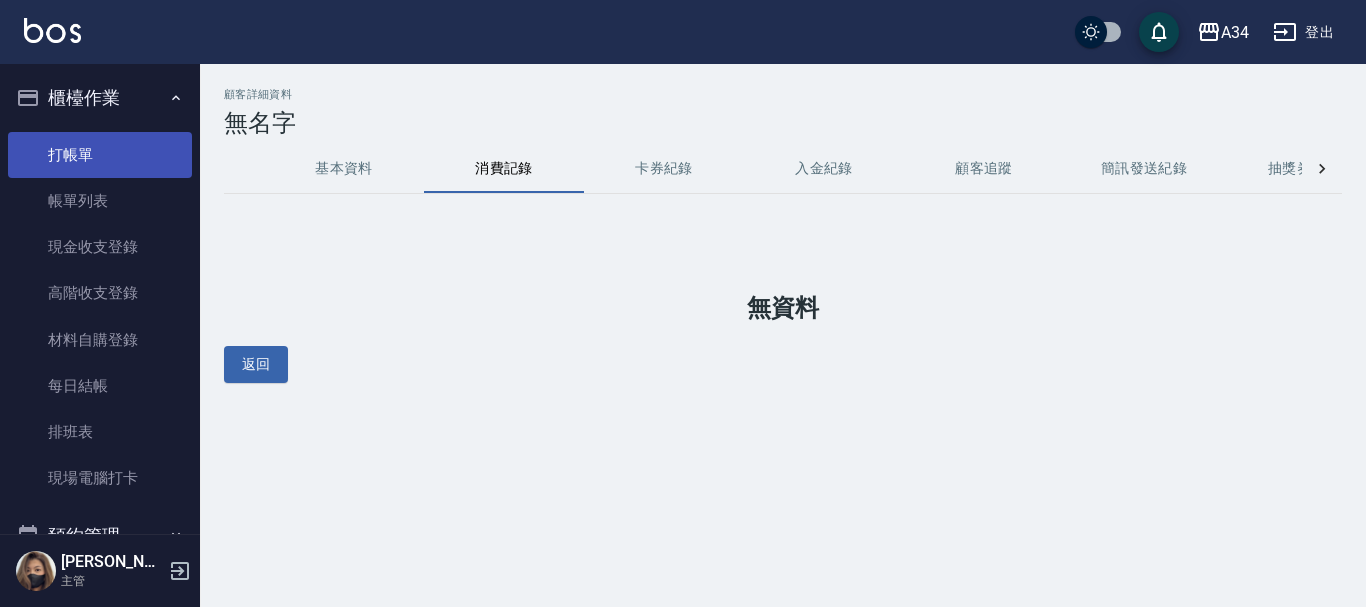 click on "打帳單" at bounding box center [100, 155] 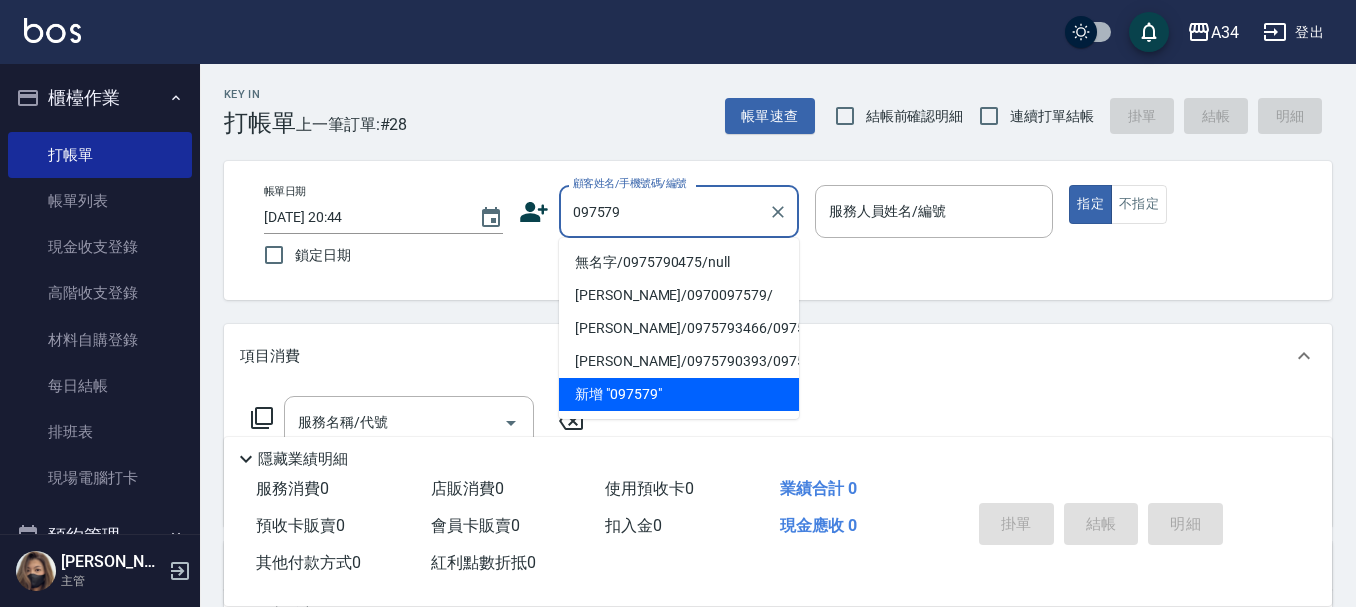 click on "無名字/0975790475/null" at bounding box center (679, 262) 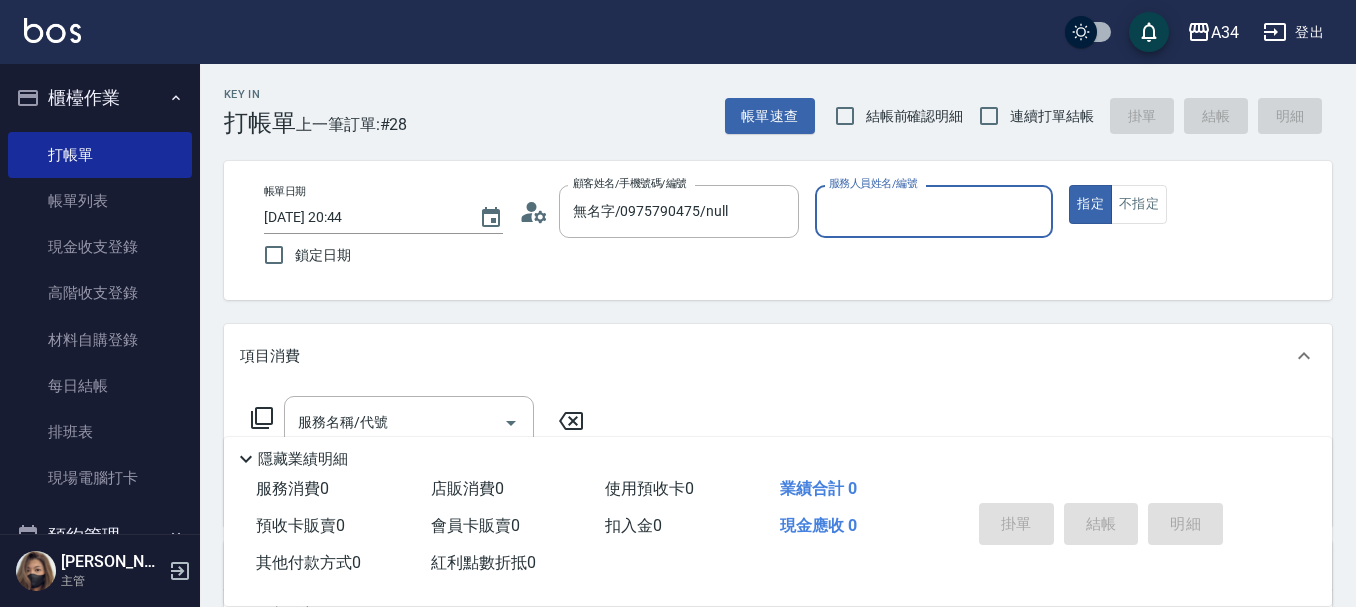 click 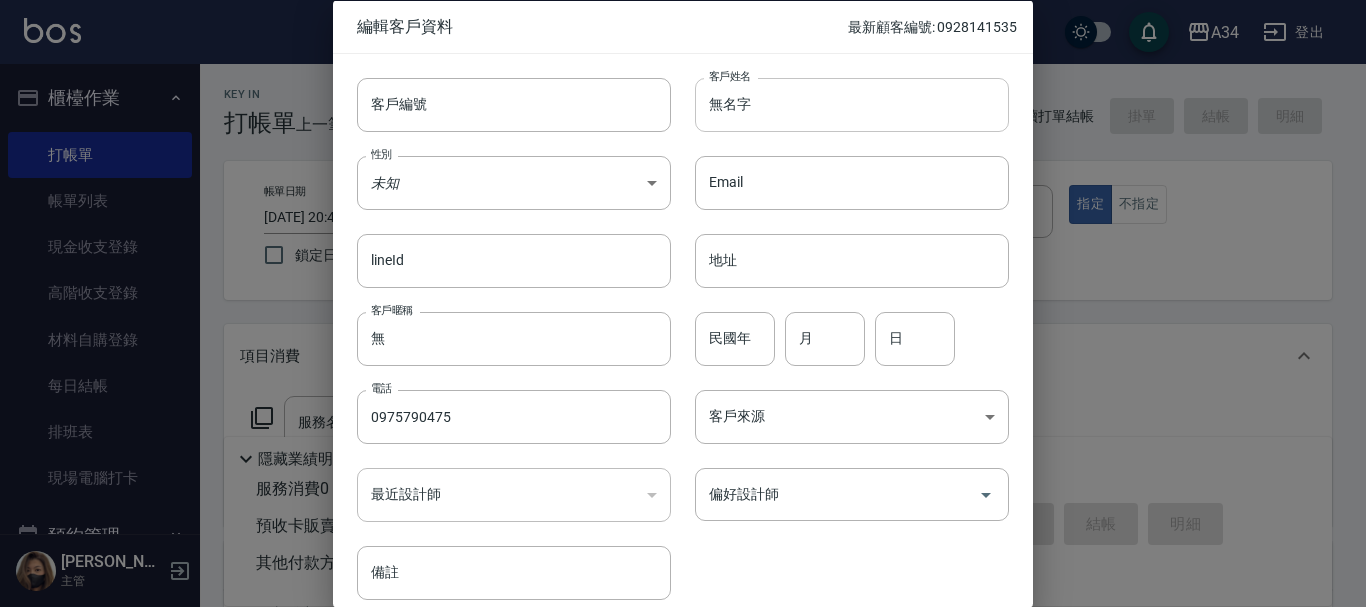 click on "無名字" at bounding box center [852, 104] 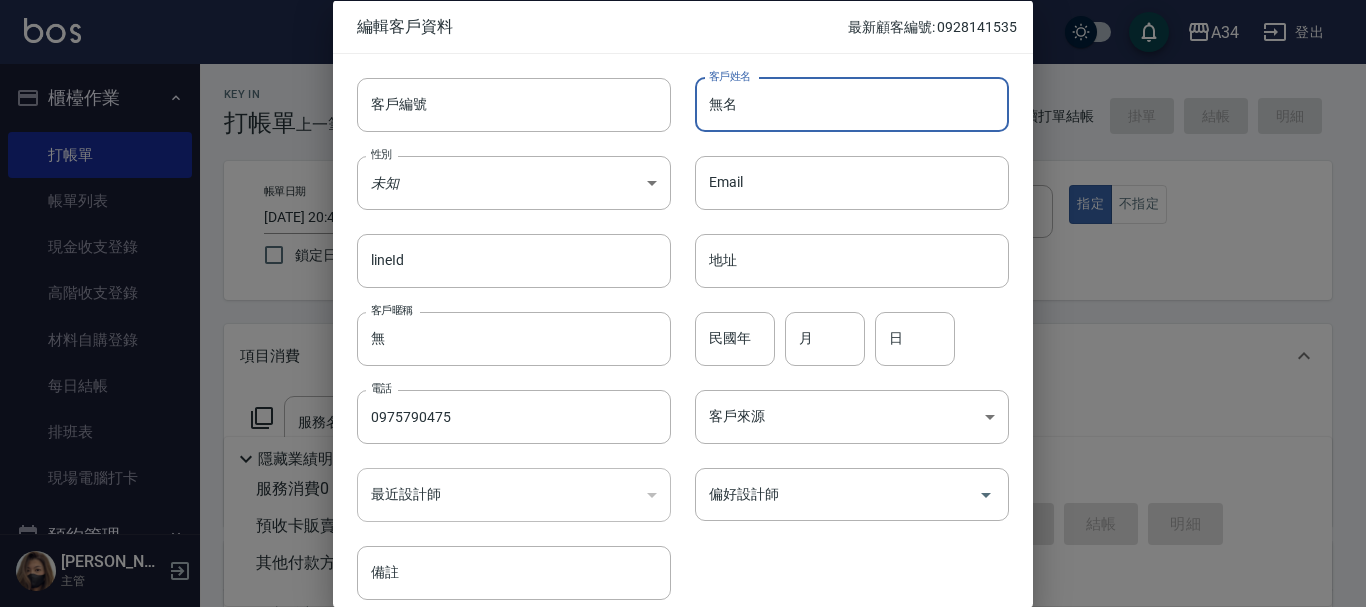 type on "無" 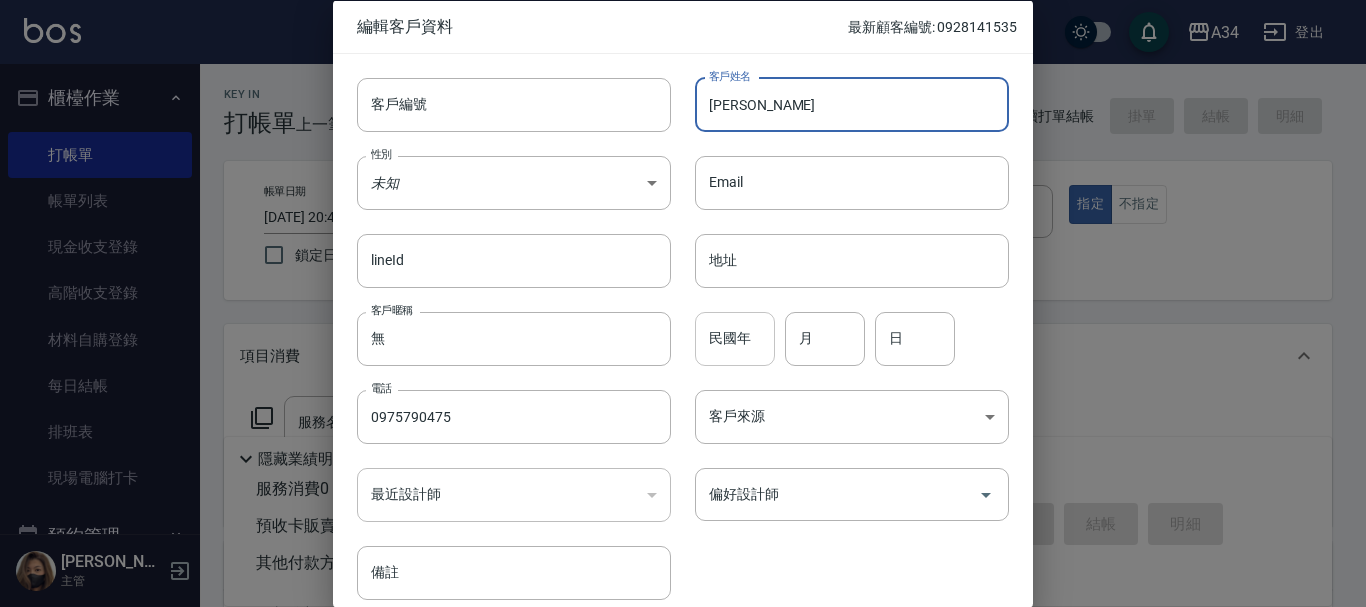 type on "邱晴" 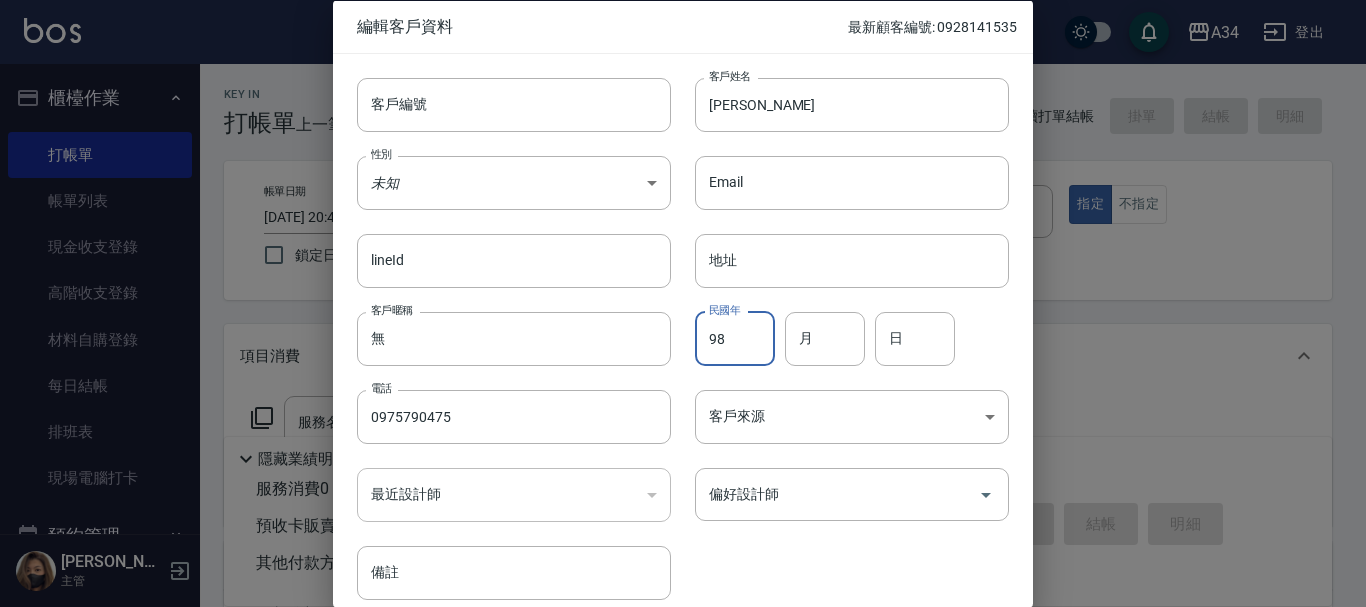 type on "98" 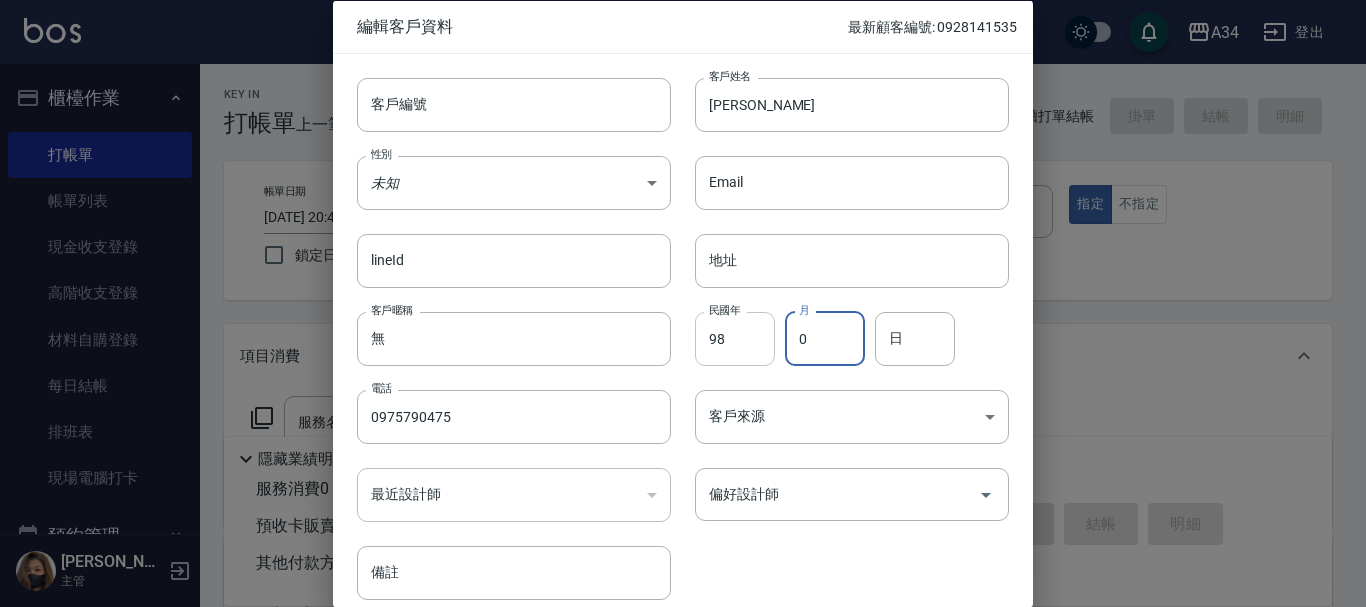 type on "0" 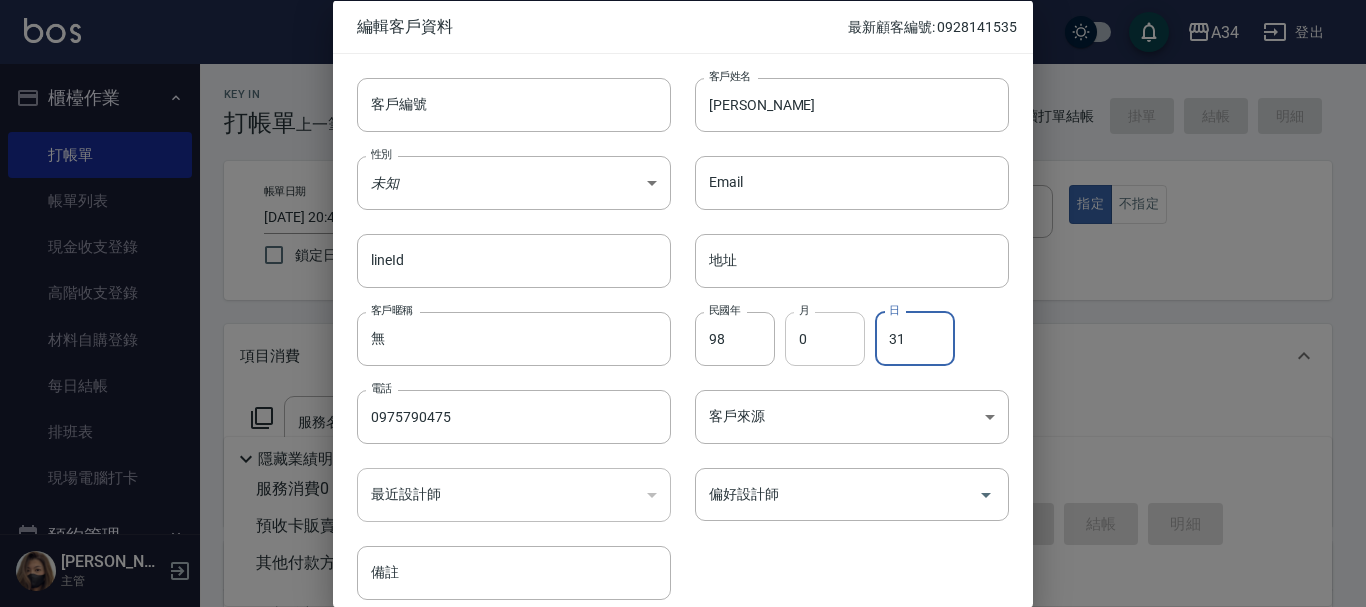type on "31" 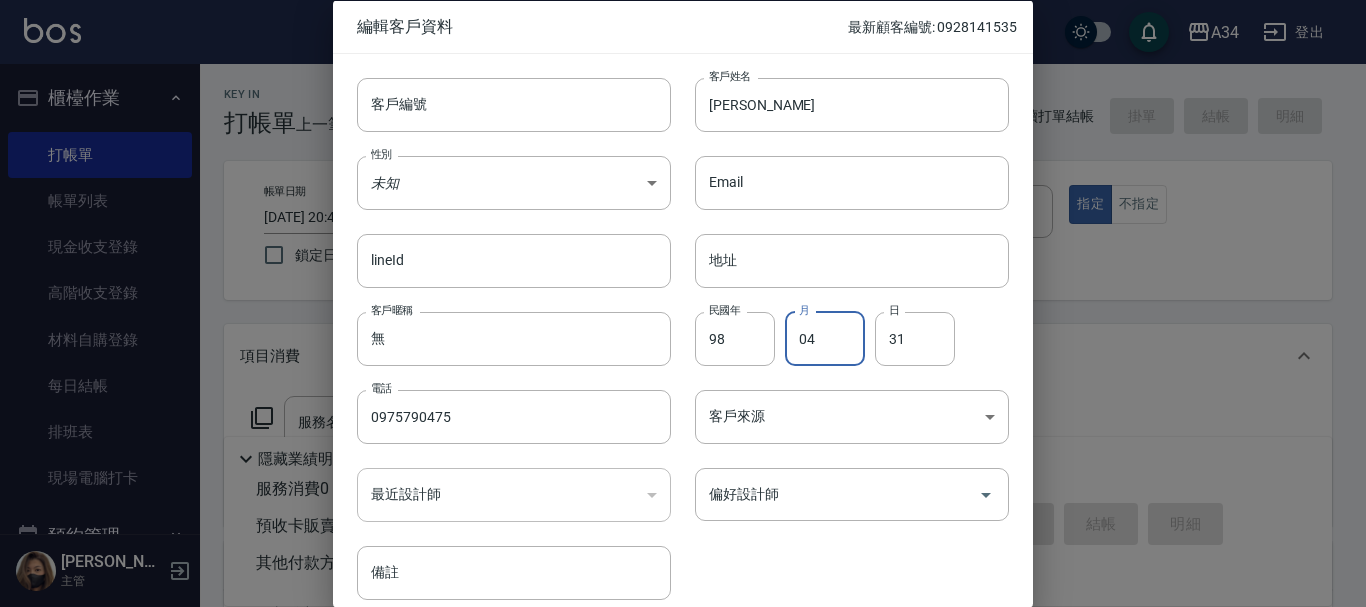 type on "0" 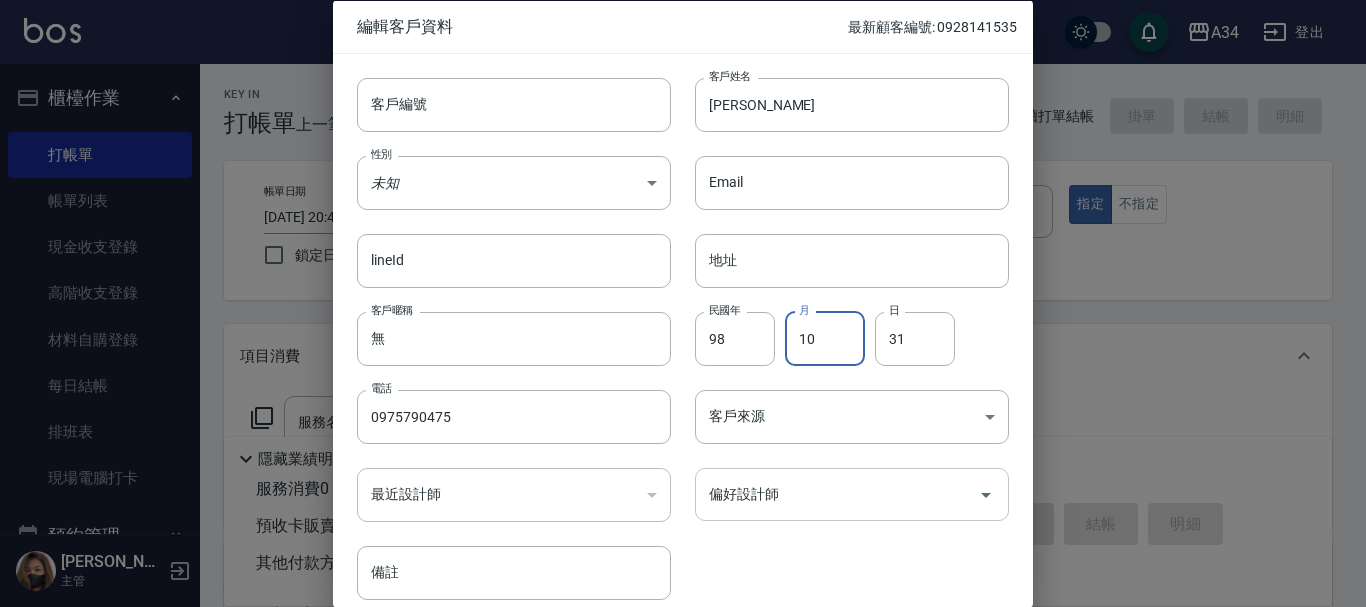type on "10" 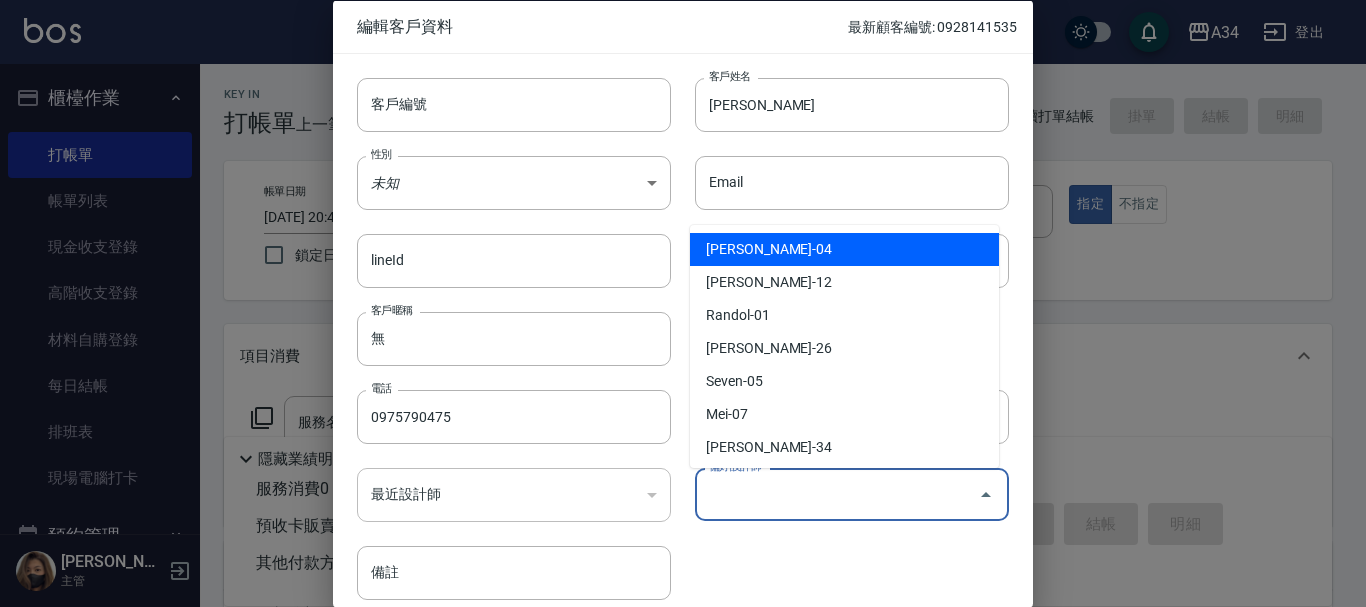 click on "偏好設計師" at bounding box center [837, 494] 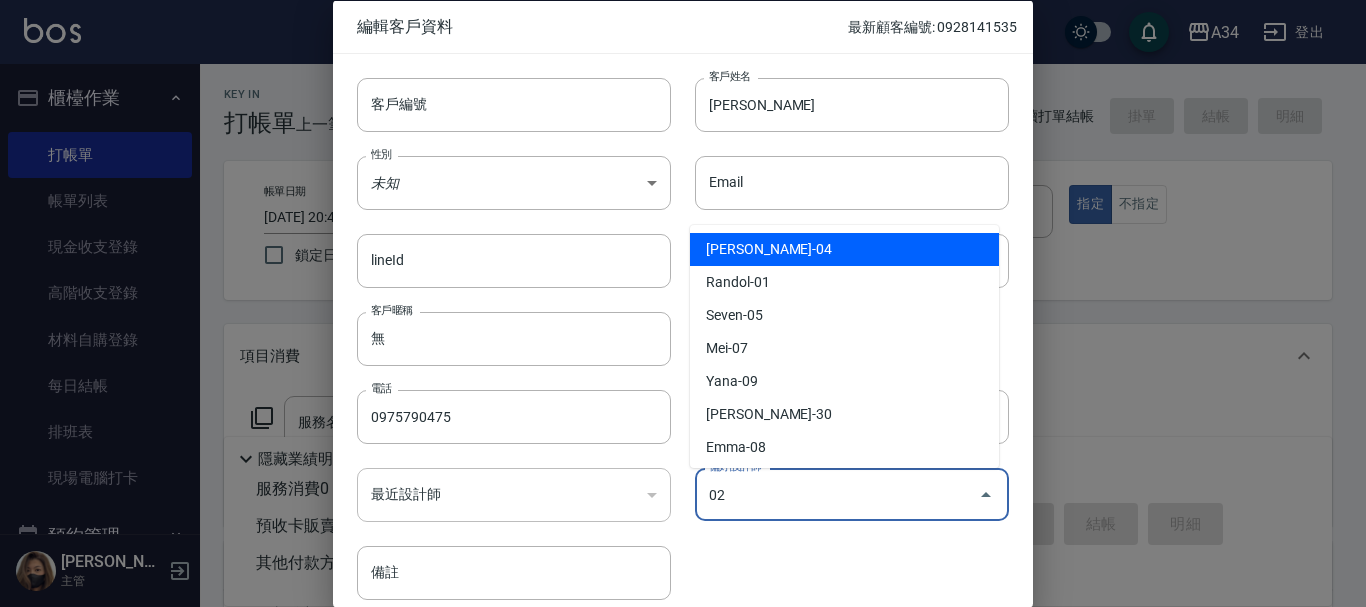 type on "Wendy" 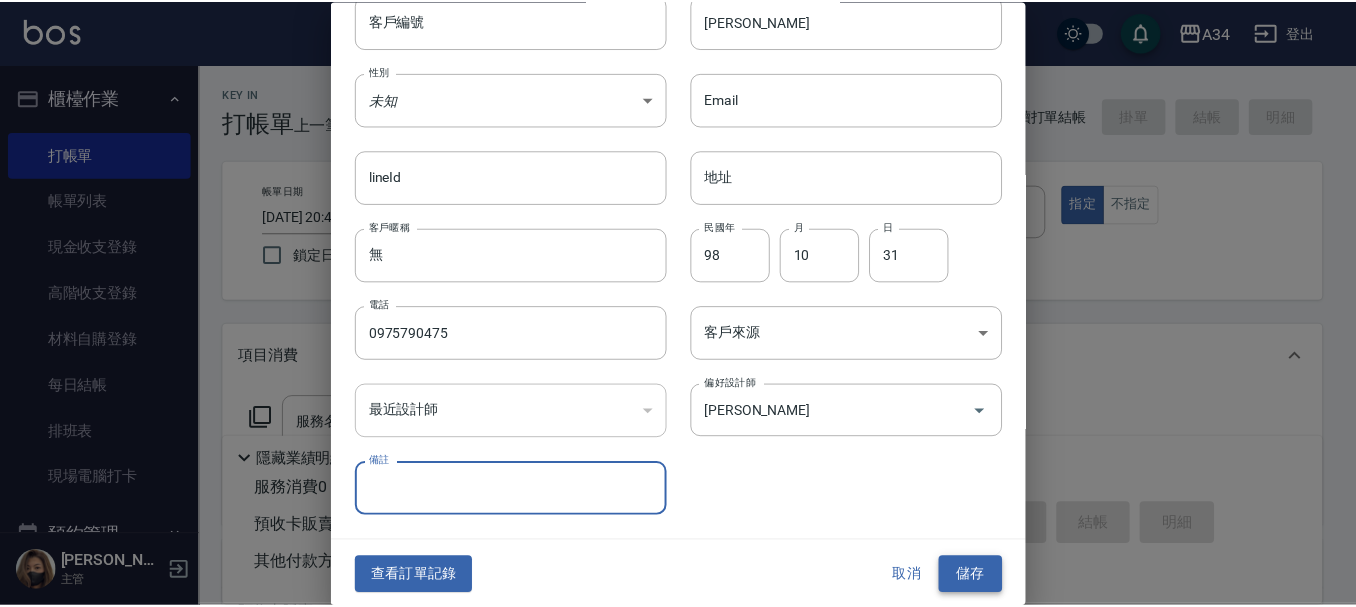scroll, scrollTop: 86, scrollLeft: 0, axis: vertical 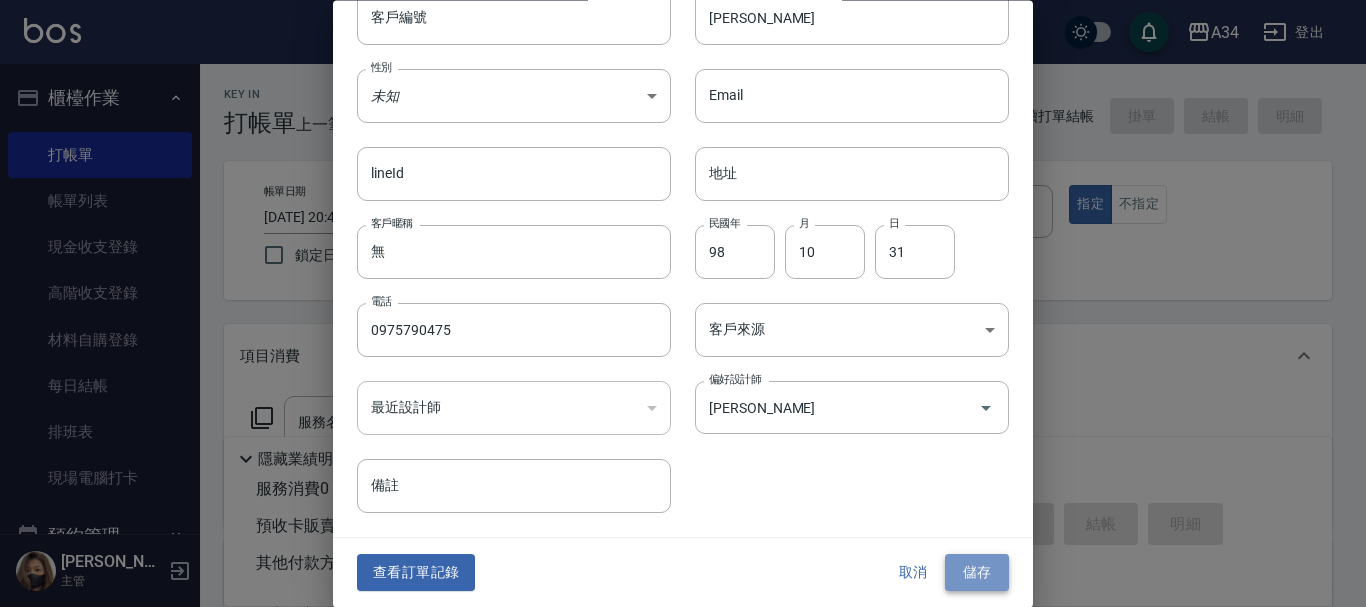 click on "儲存" at bounding box center (977, 573) 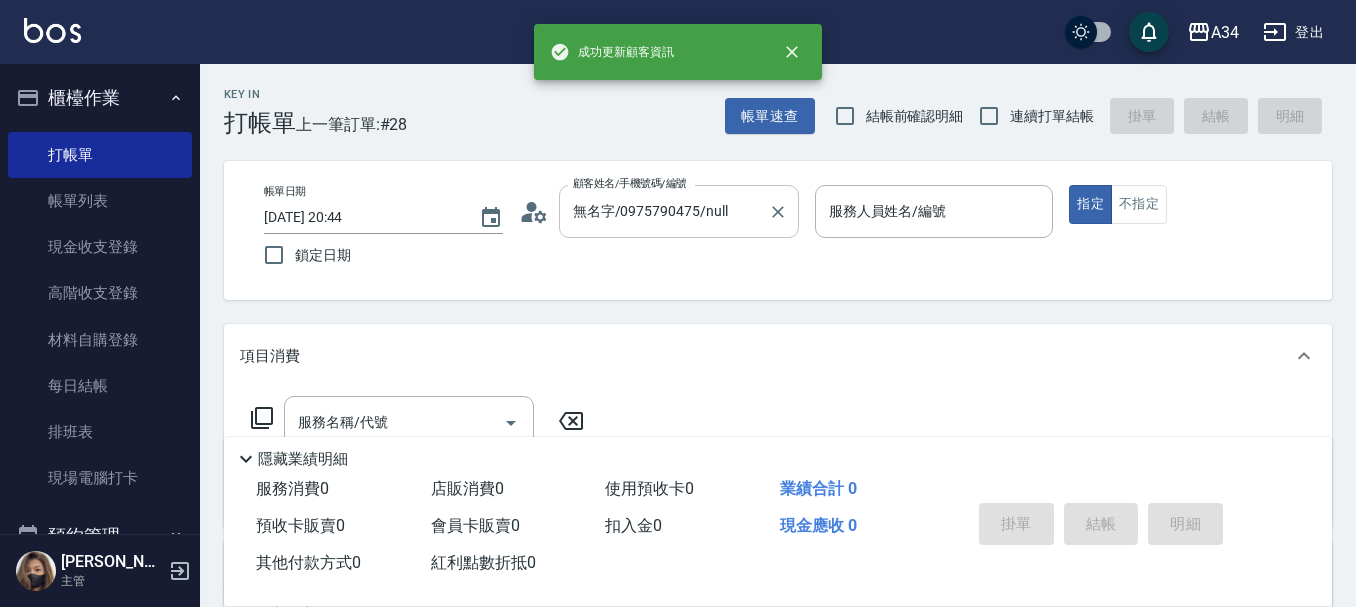 click on "無名字/0975790475/null" at bounding box center (664, 211) 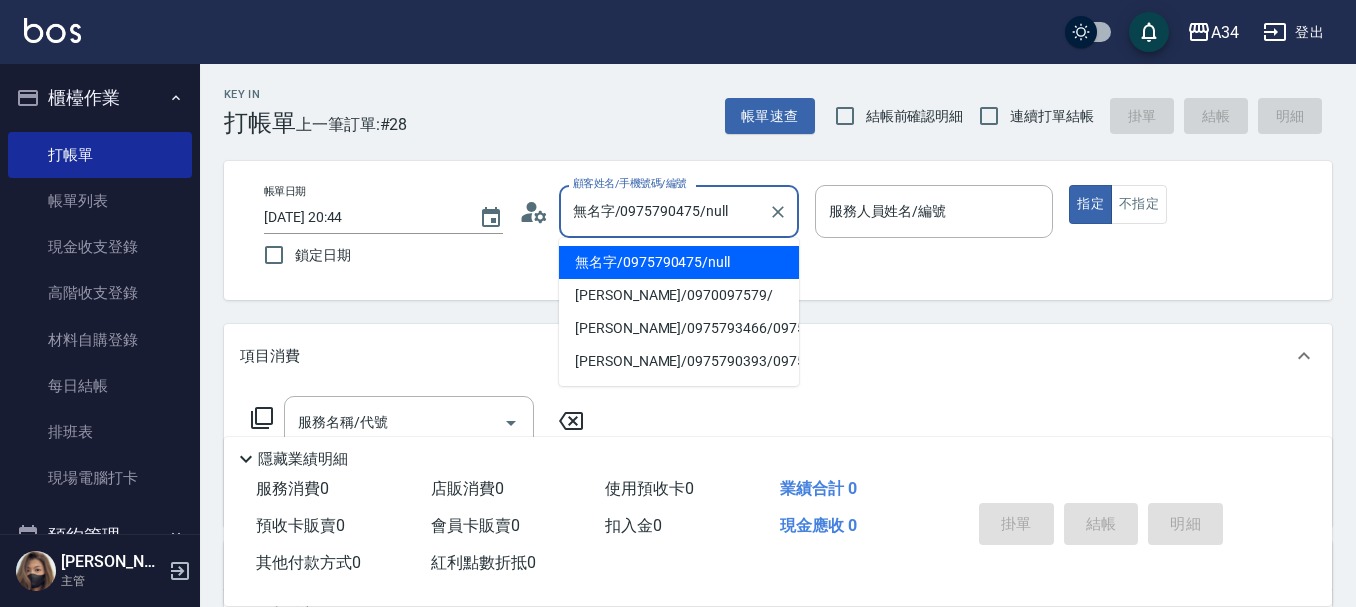 click on "無名字/0975790475/null" at bounding box center [664, 211] 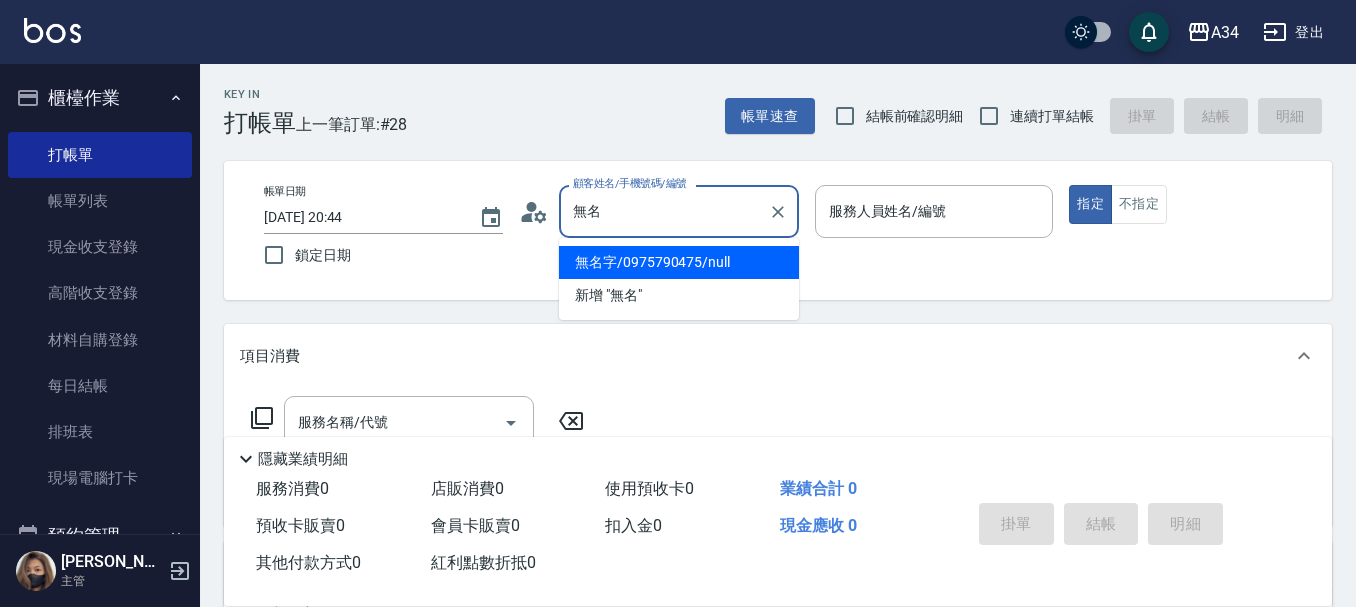 type on "無" 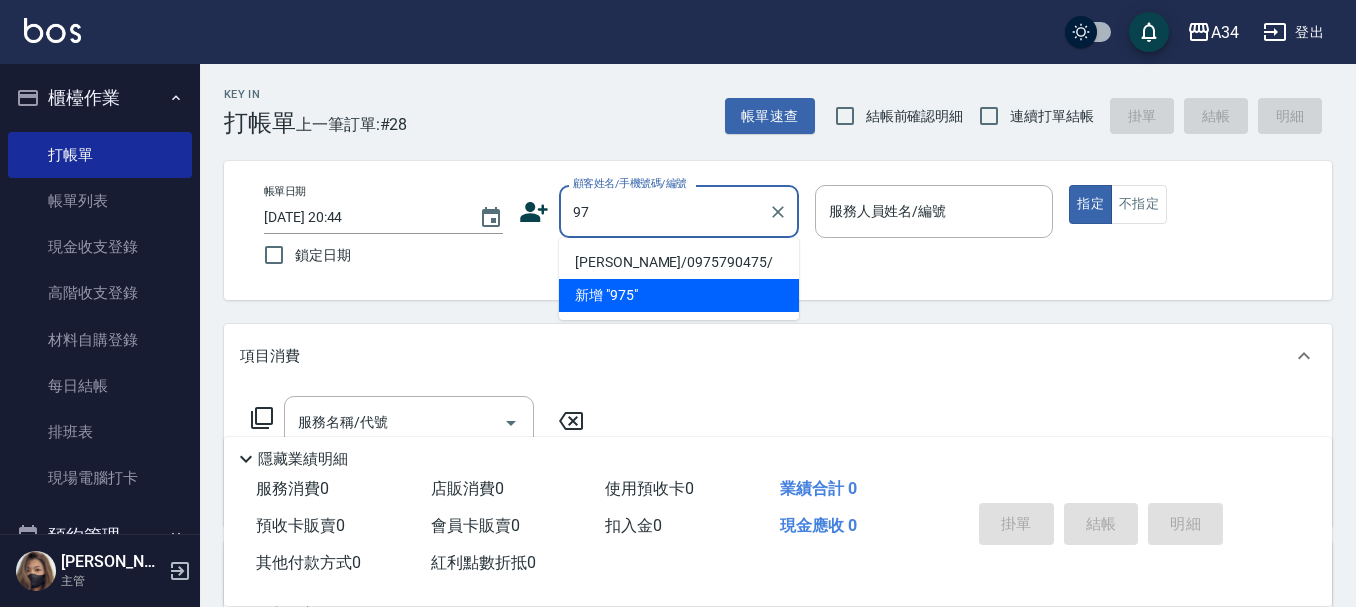 type on "9" 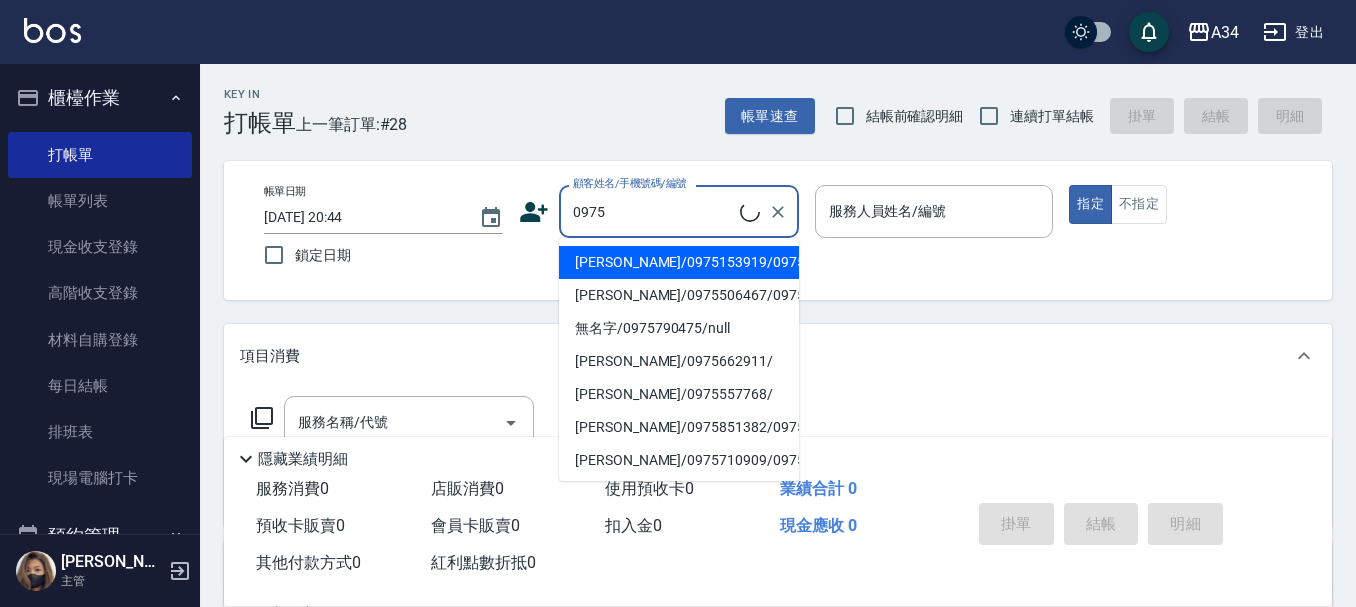click on "無名字/0975790475/null" at bounding box center [679, 328] 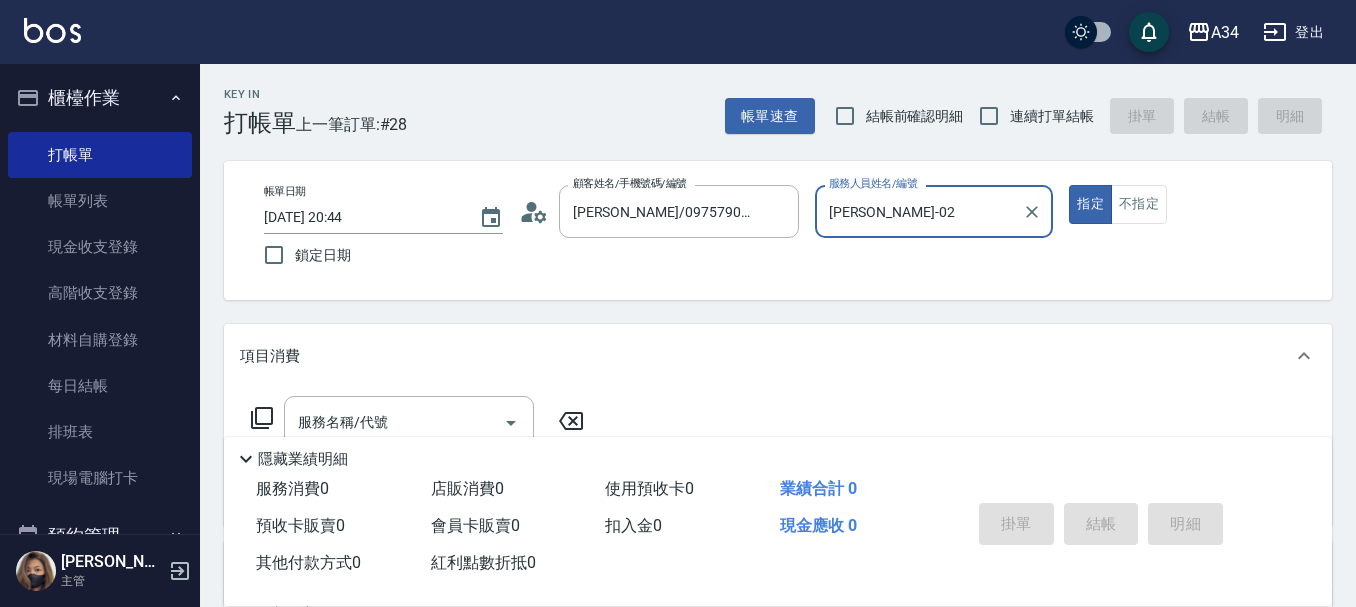 type on "Wendy-02" 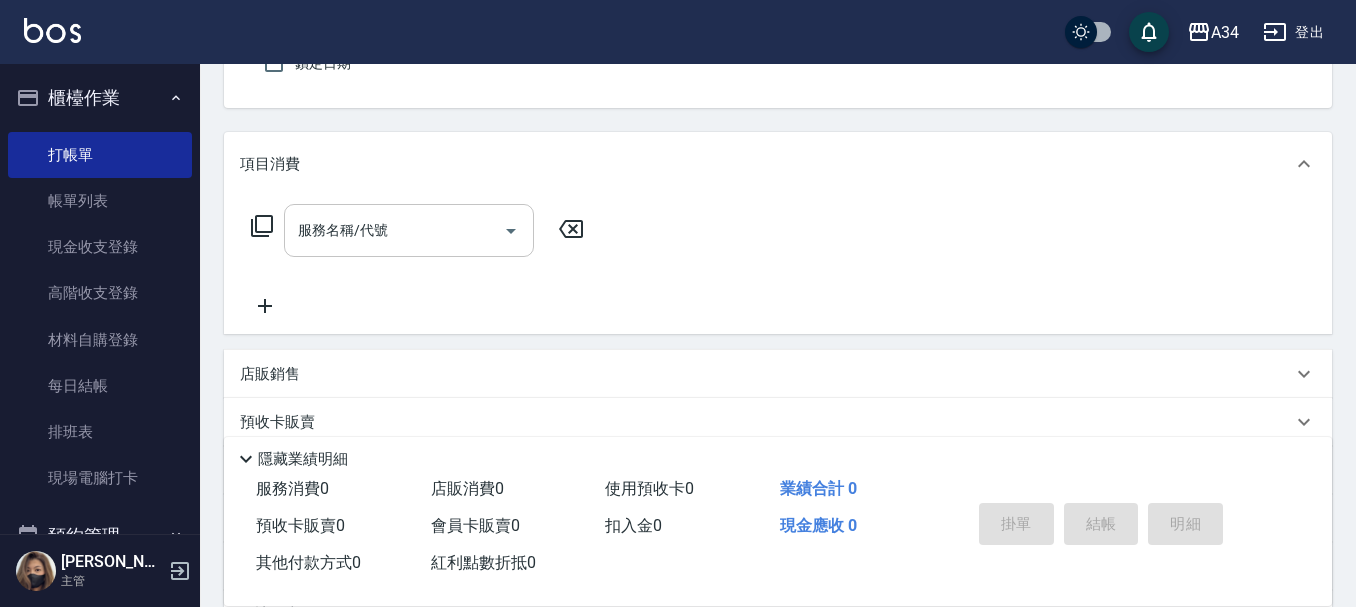 scroll, scrollTop: 200, scrollLeft: 0, axis: vertical 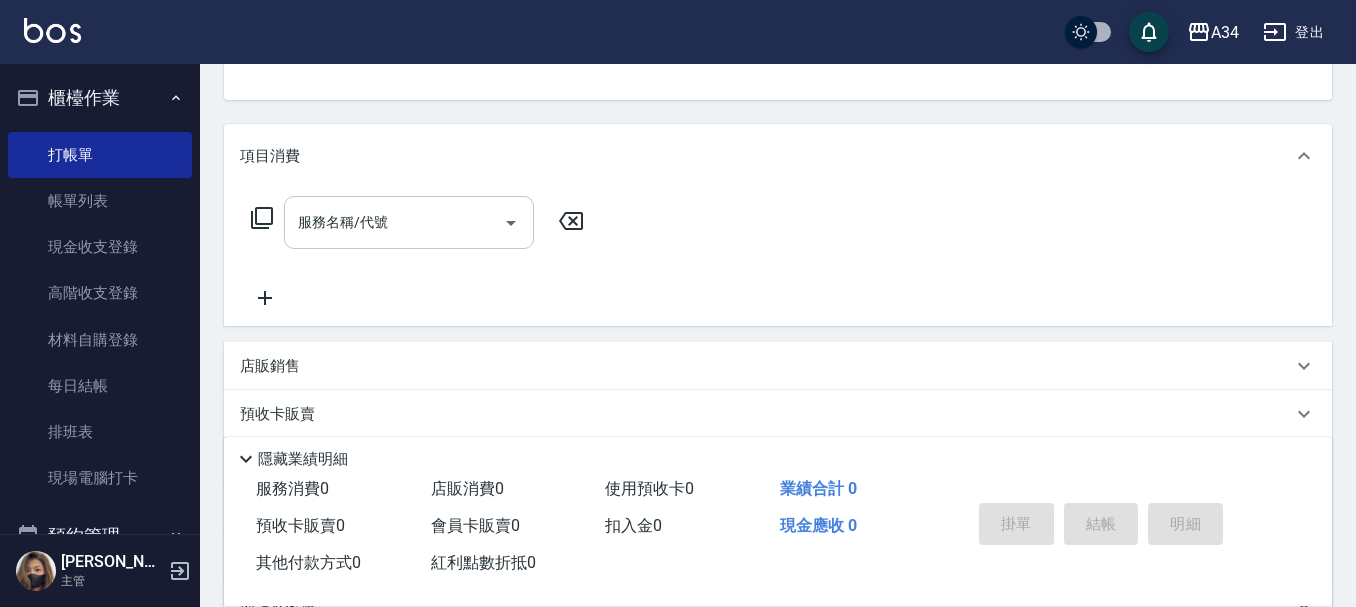 click on "服務名稱/代號" at bounding box center [394, 222] 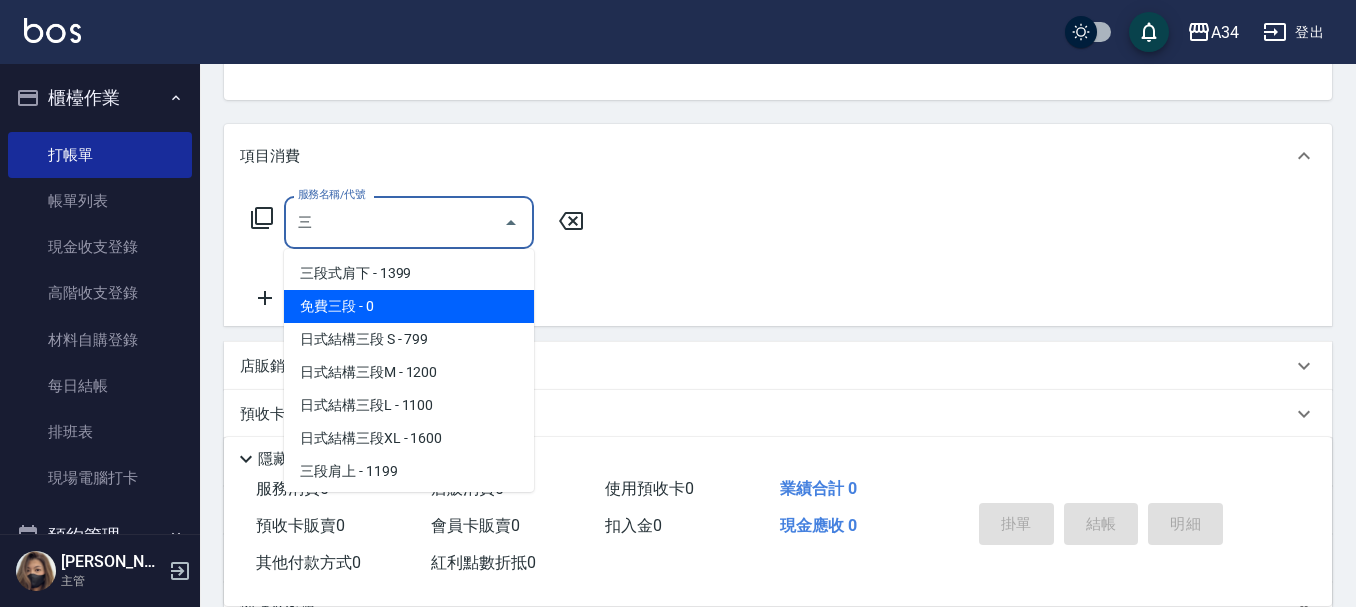 click on "日式結構三段 S - 799" at bounding box center [409, 339] 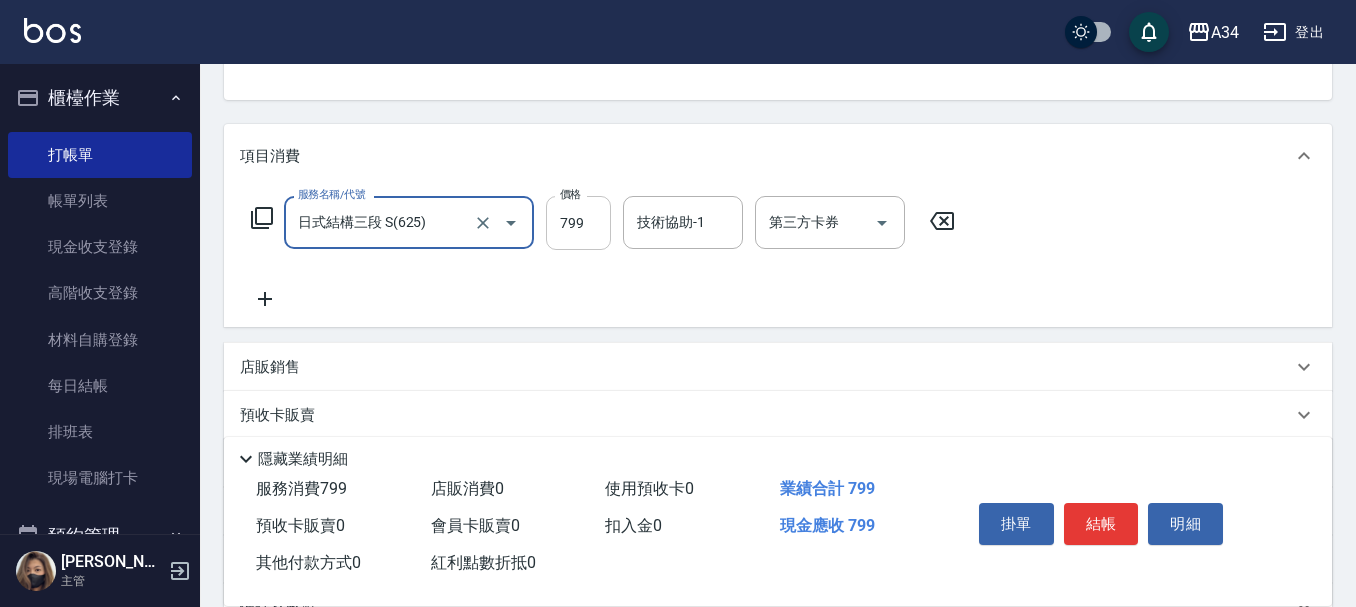 type on "日式結構三段 S(625)" 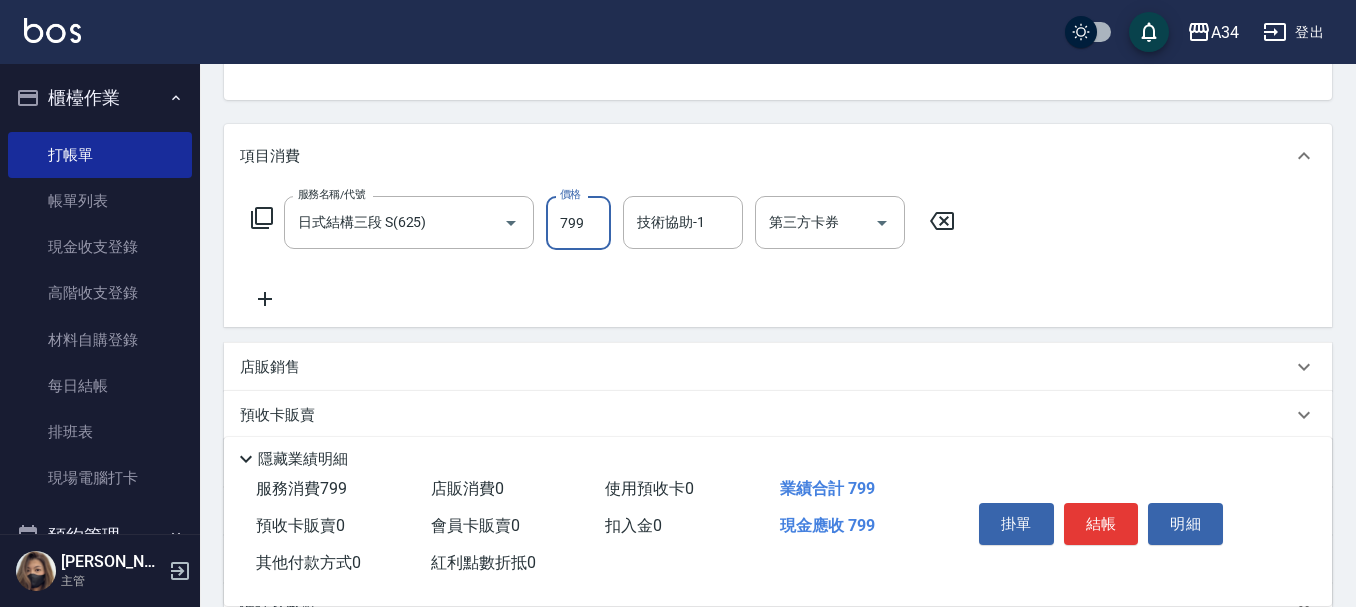 type on "9" 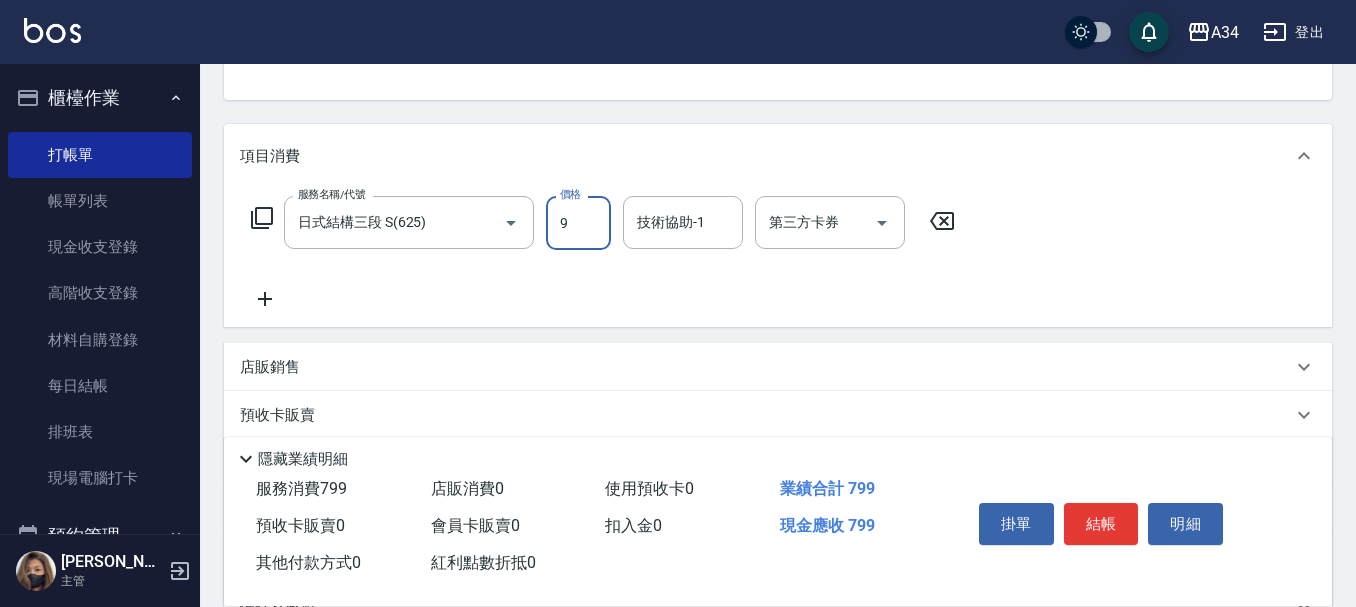 type on "0" 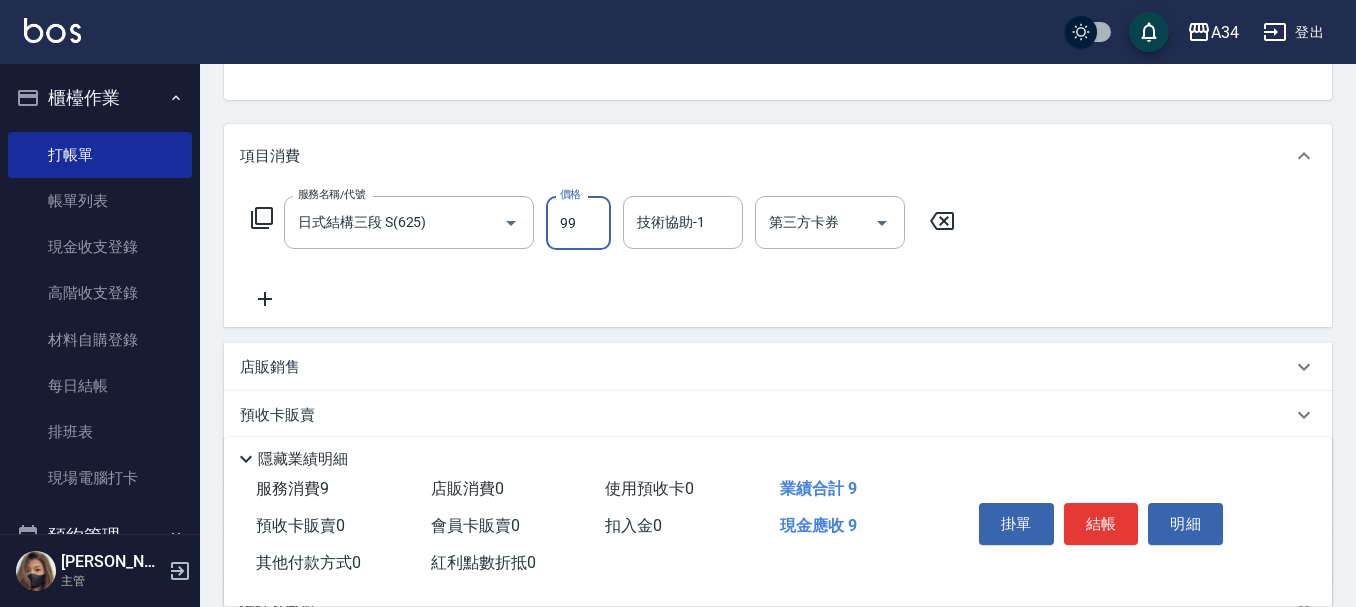 type on "999" 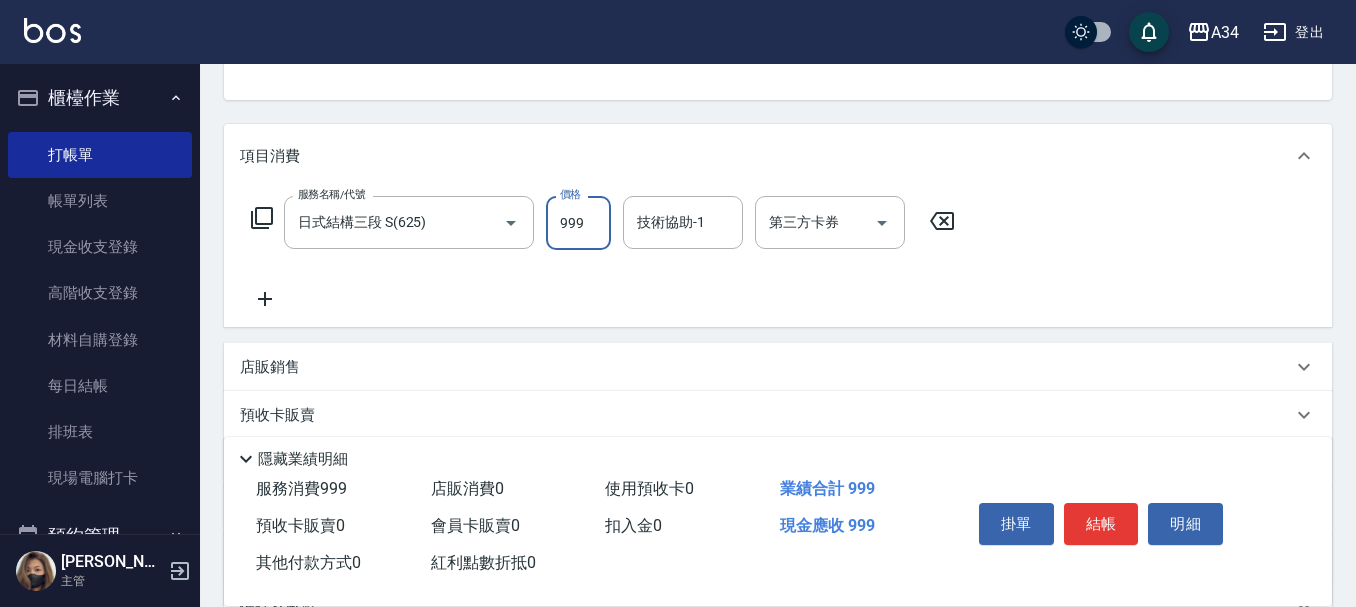 type on "999" 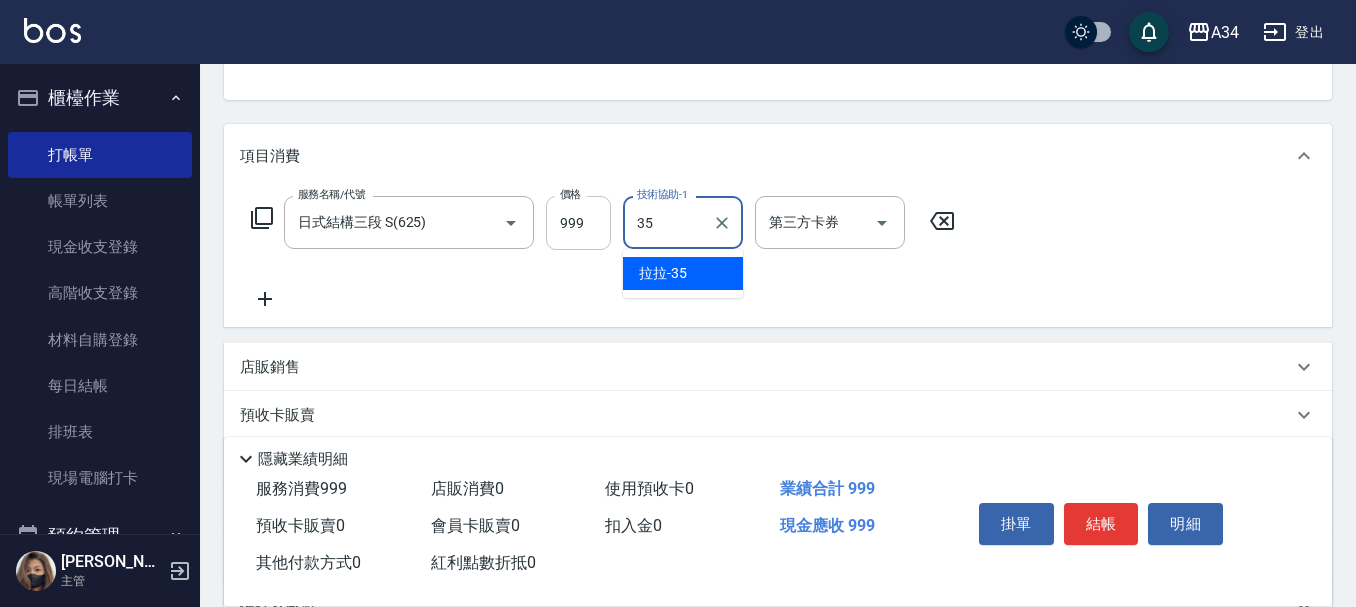 type on "拉拉-35" 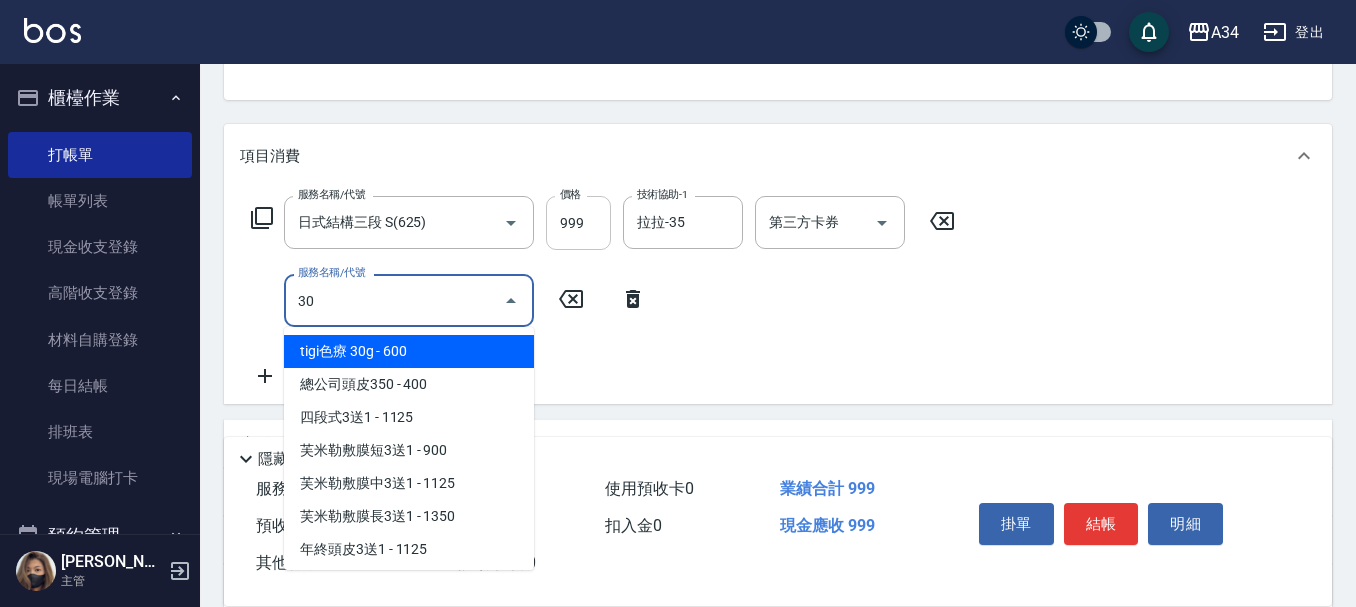 type on "301" 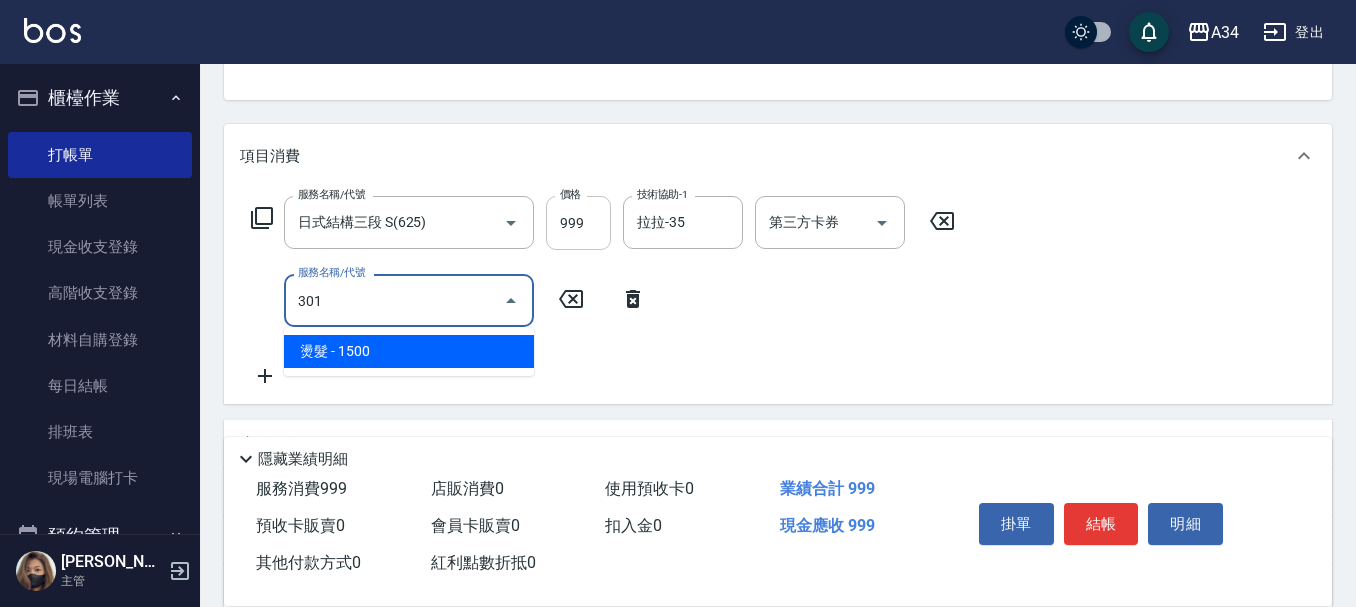 type on "240" 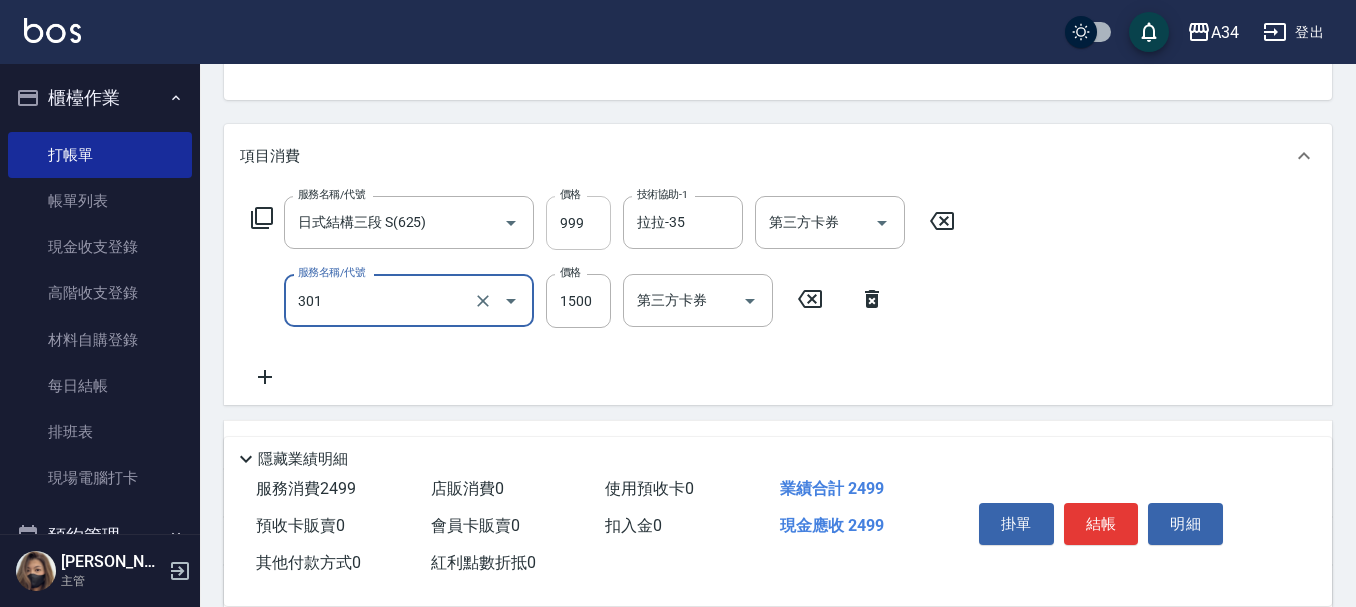 type on "燙髮(301)" 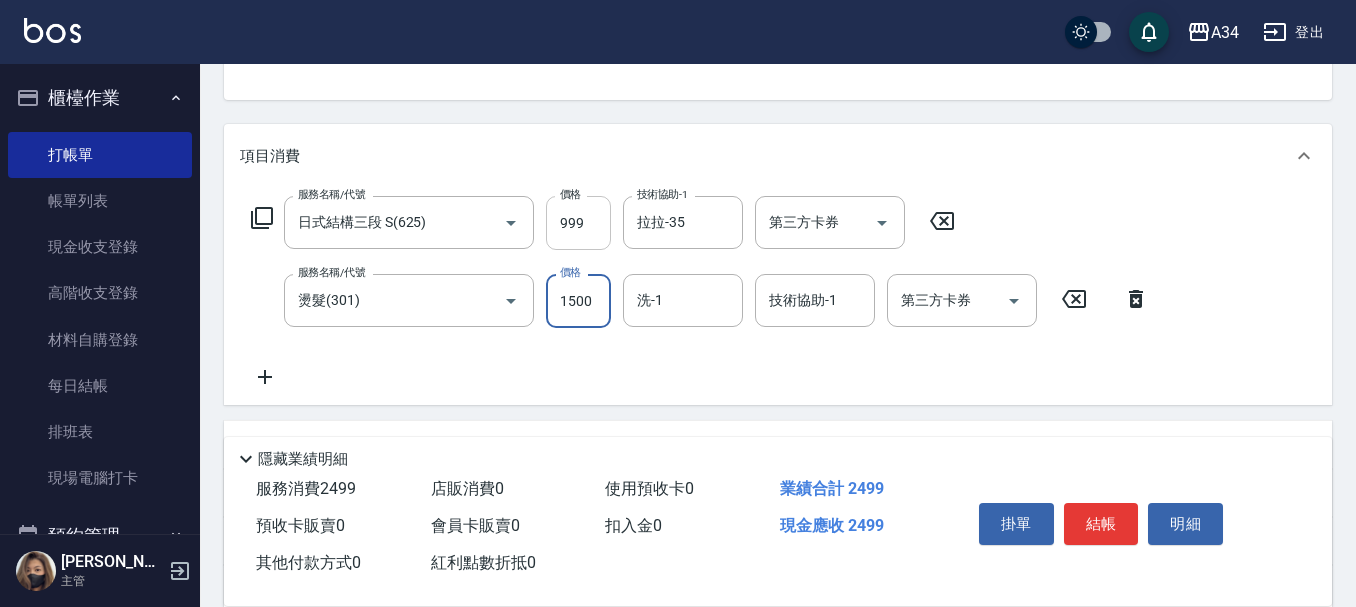 type on "2" 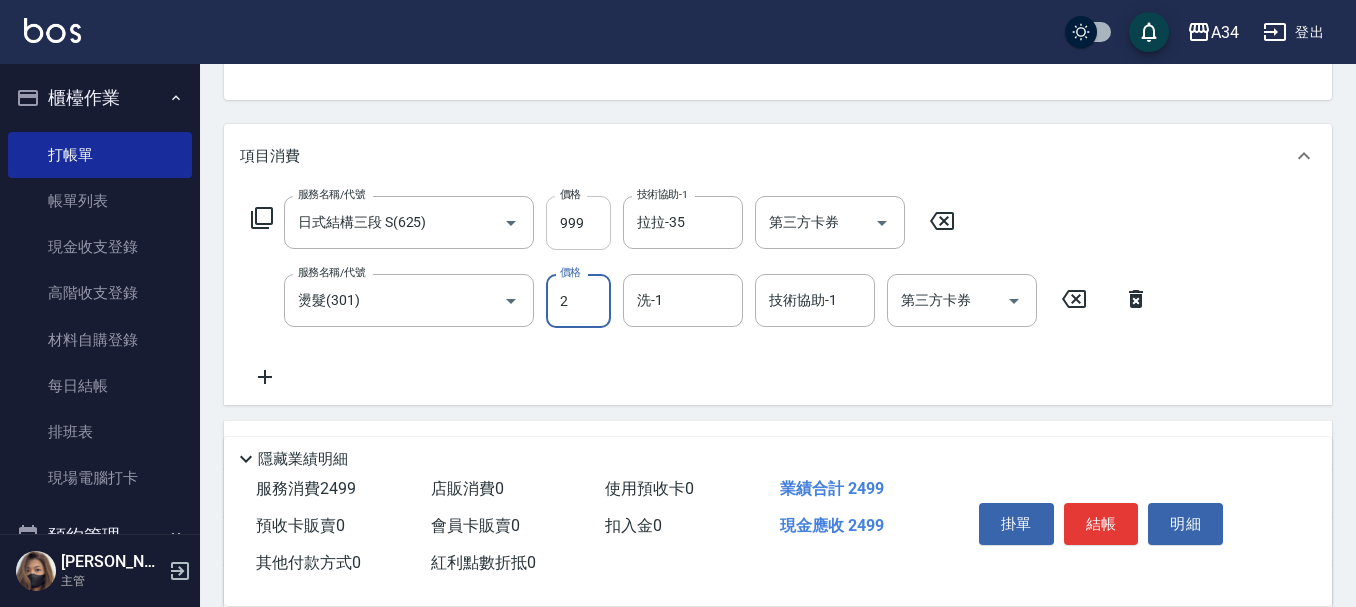type on "100" 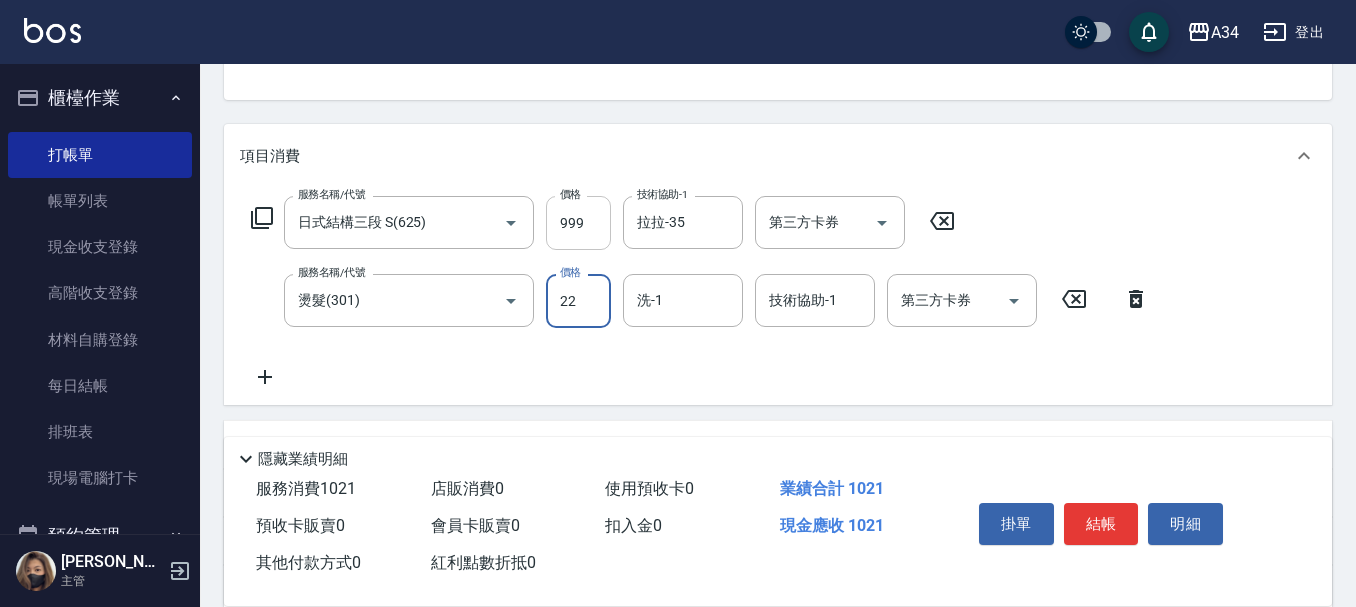 type on "229" 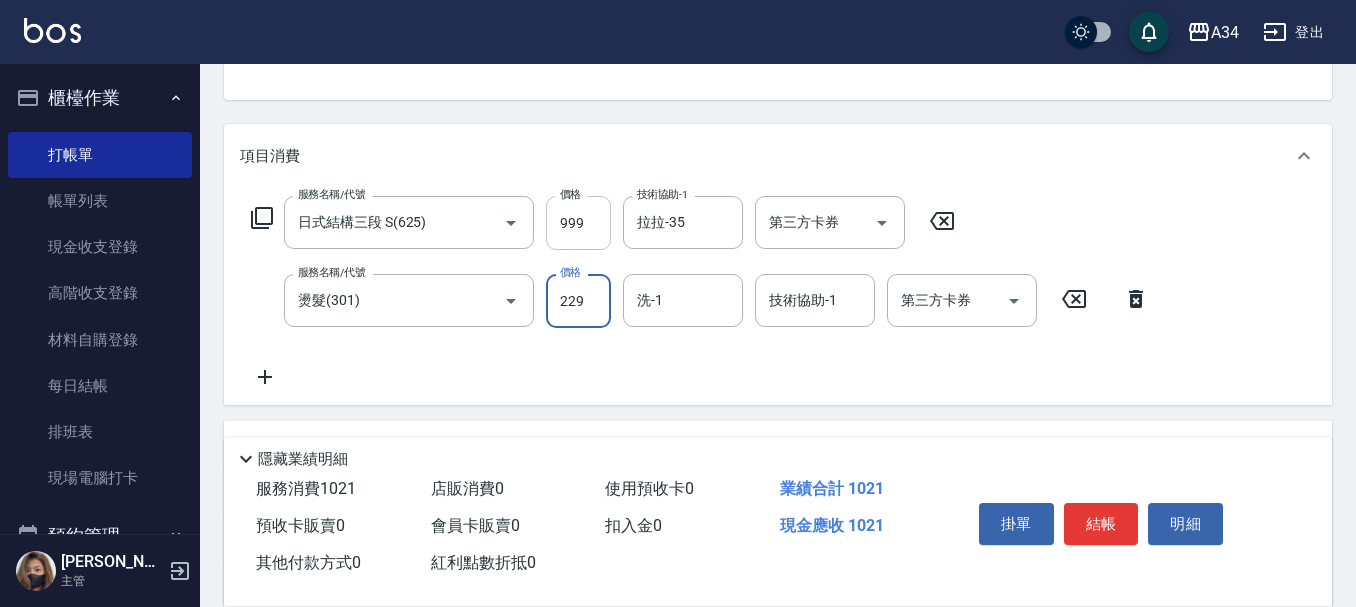 type on "120" 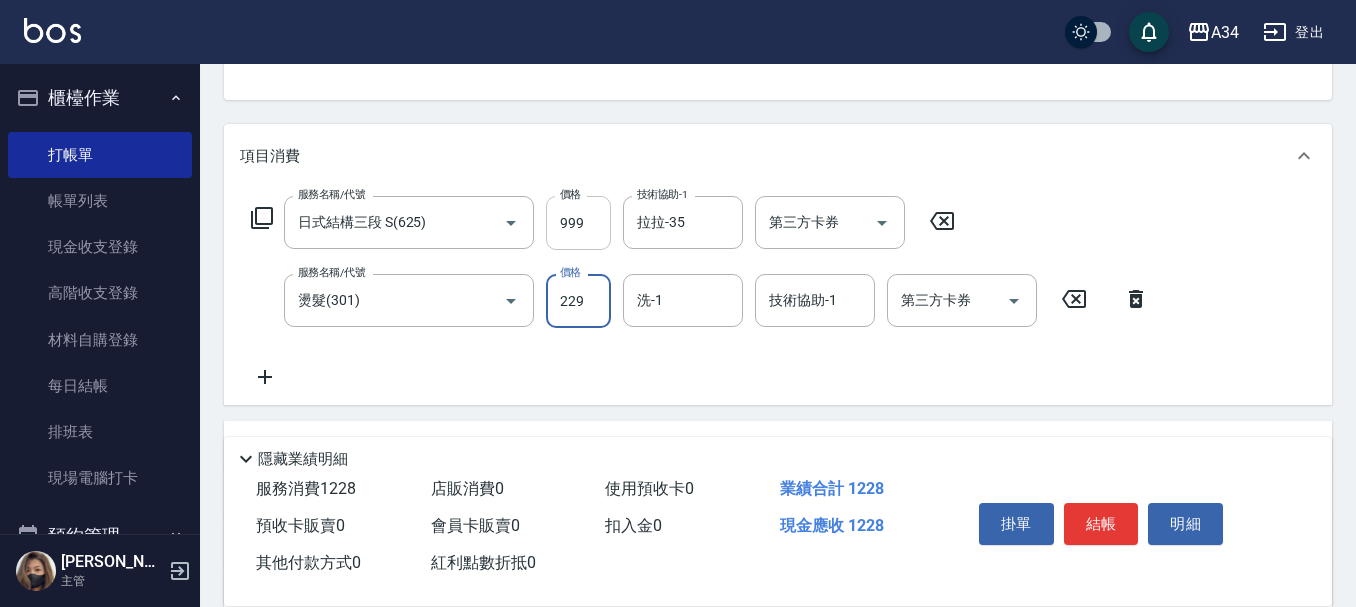 type on "2299" 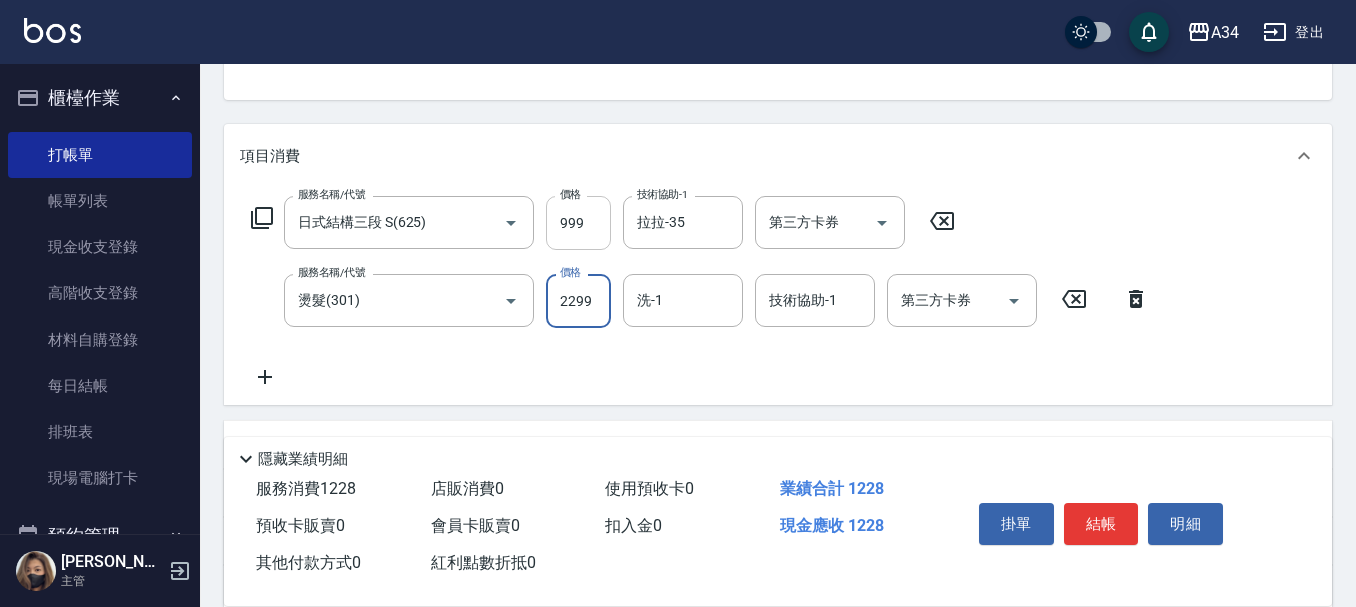 type on "320" 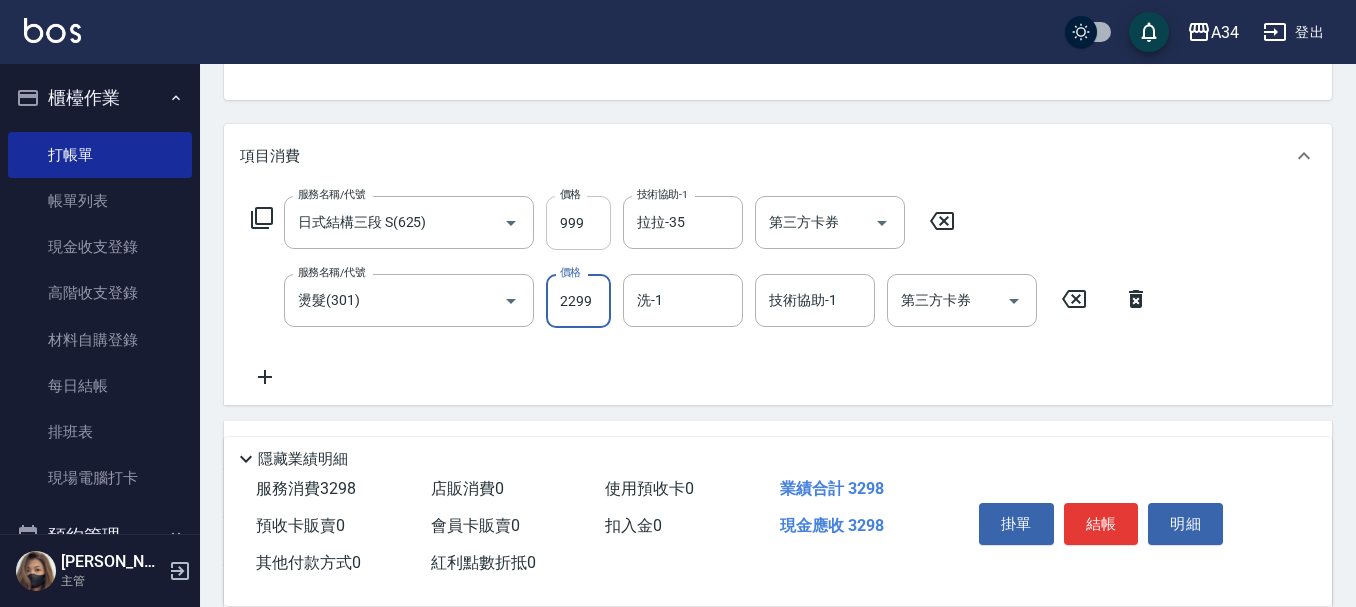 type on "2299" 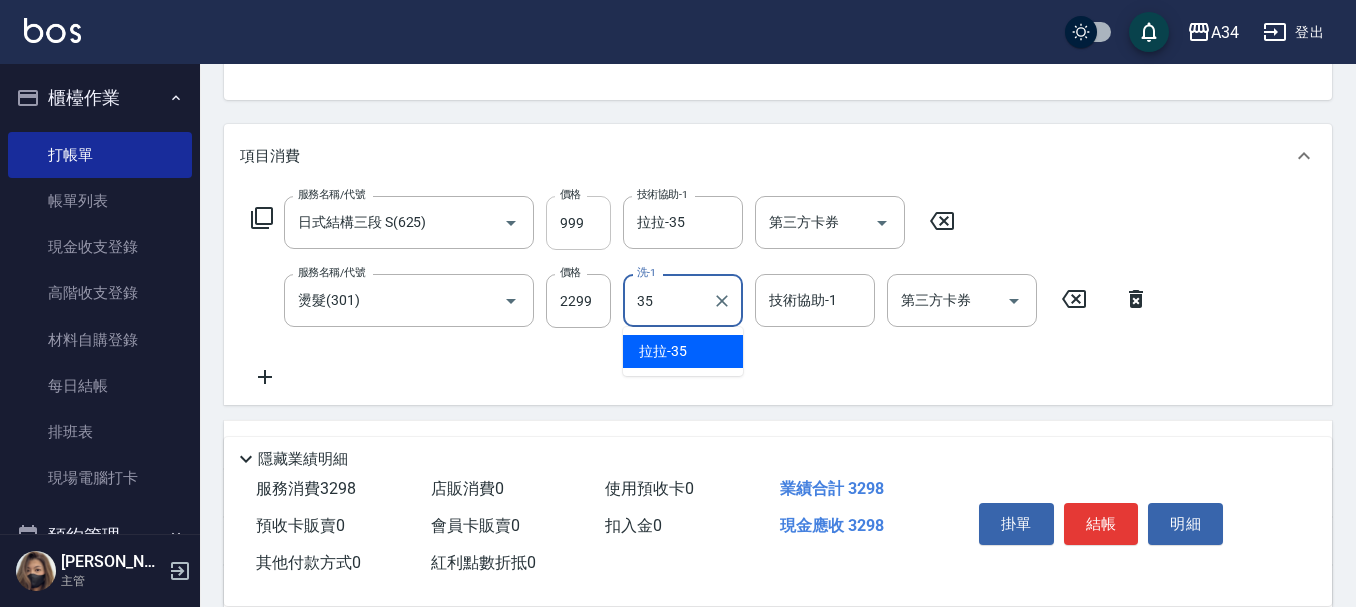type on "拉拉-35" 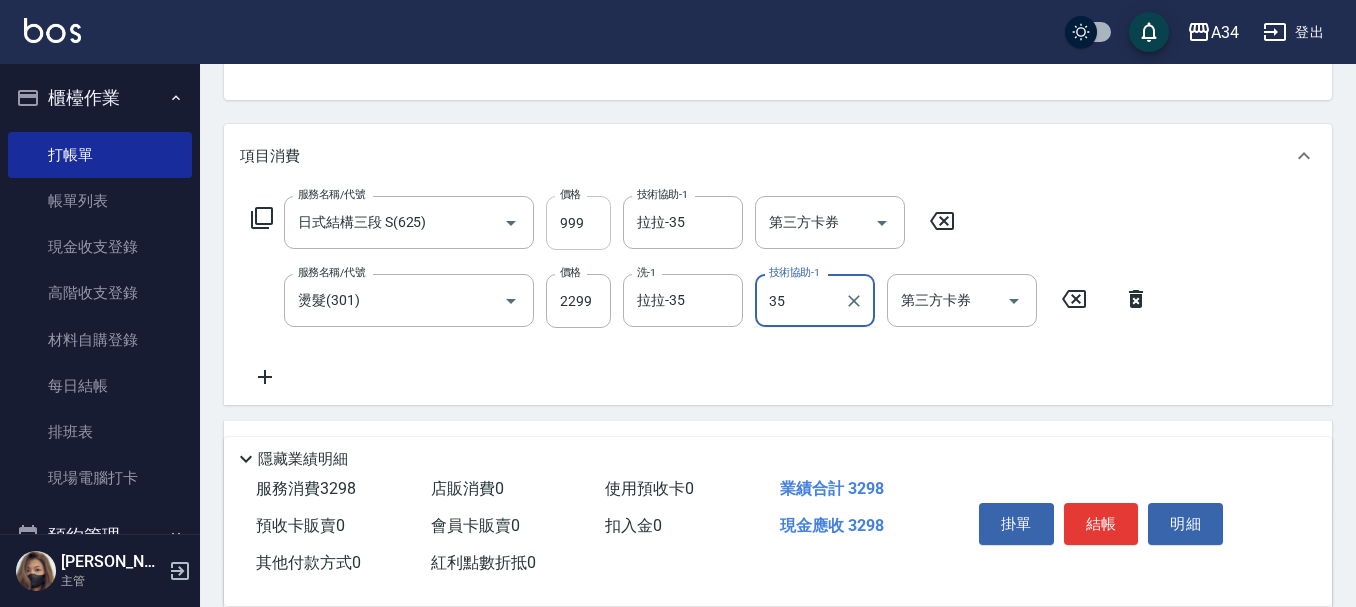 type on "拉拉-35" 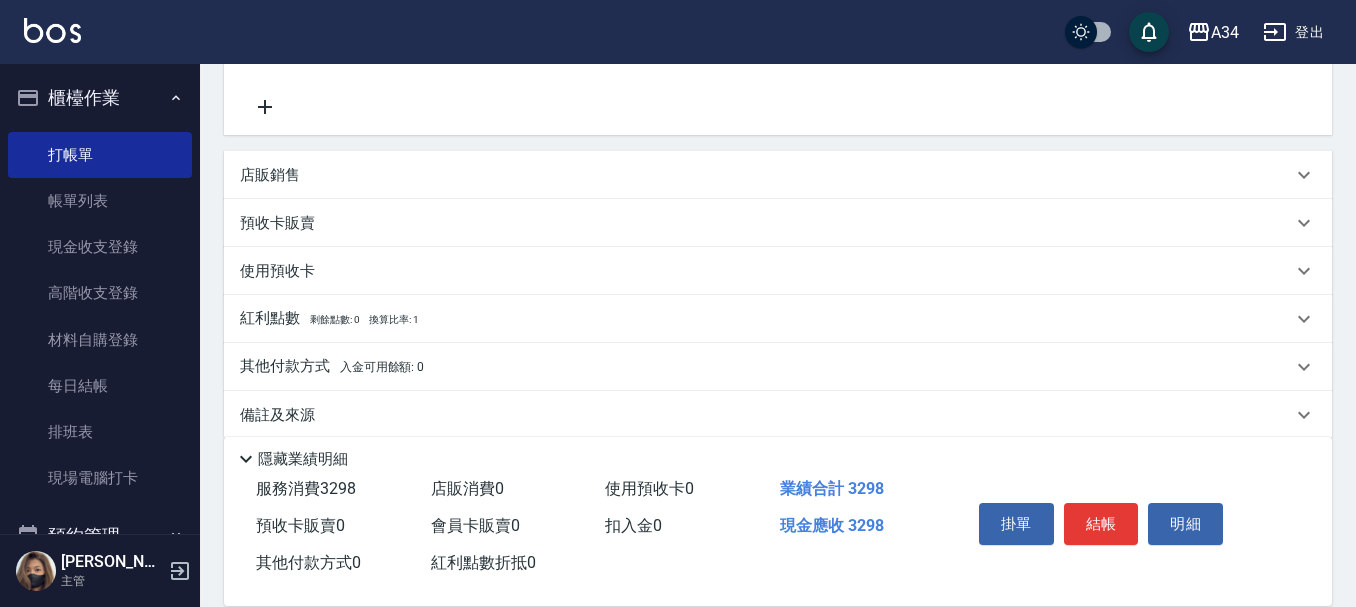 scroll, scrollTop: 494, scrollLeft: 0, axis: vertical 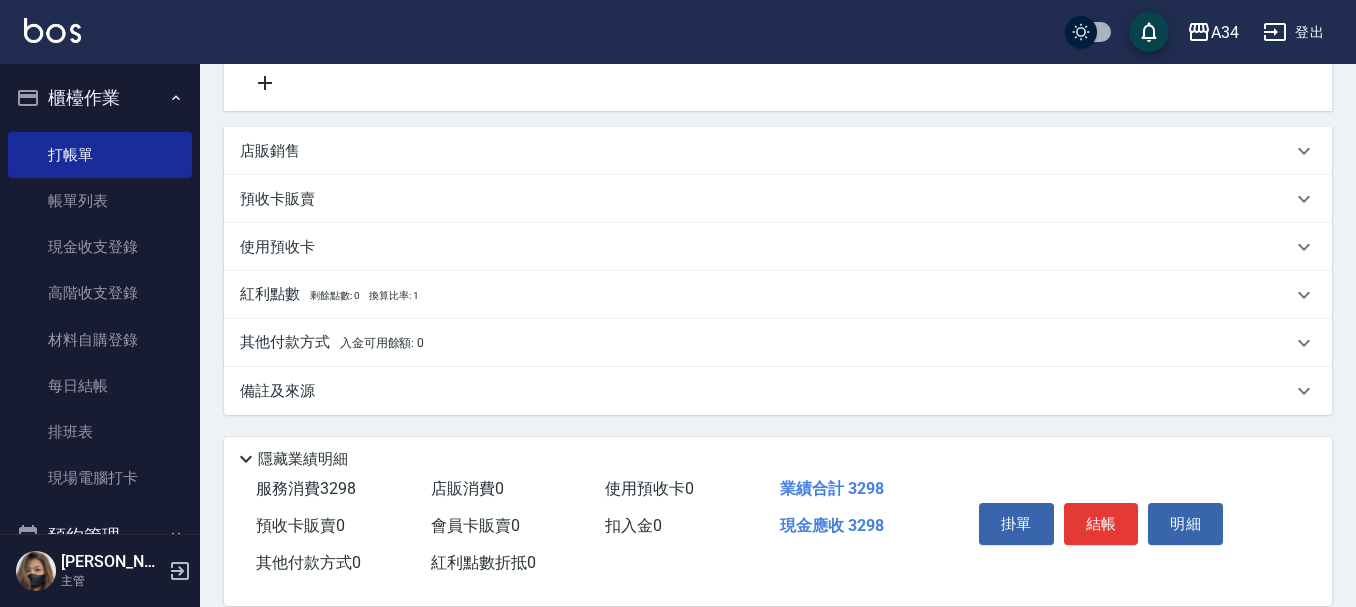 click on "其他付款方式 入金可用餘額: 0" at bounding box center (332, 343) 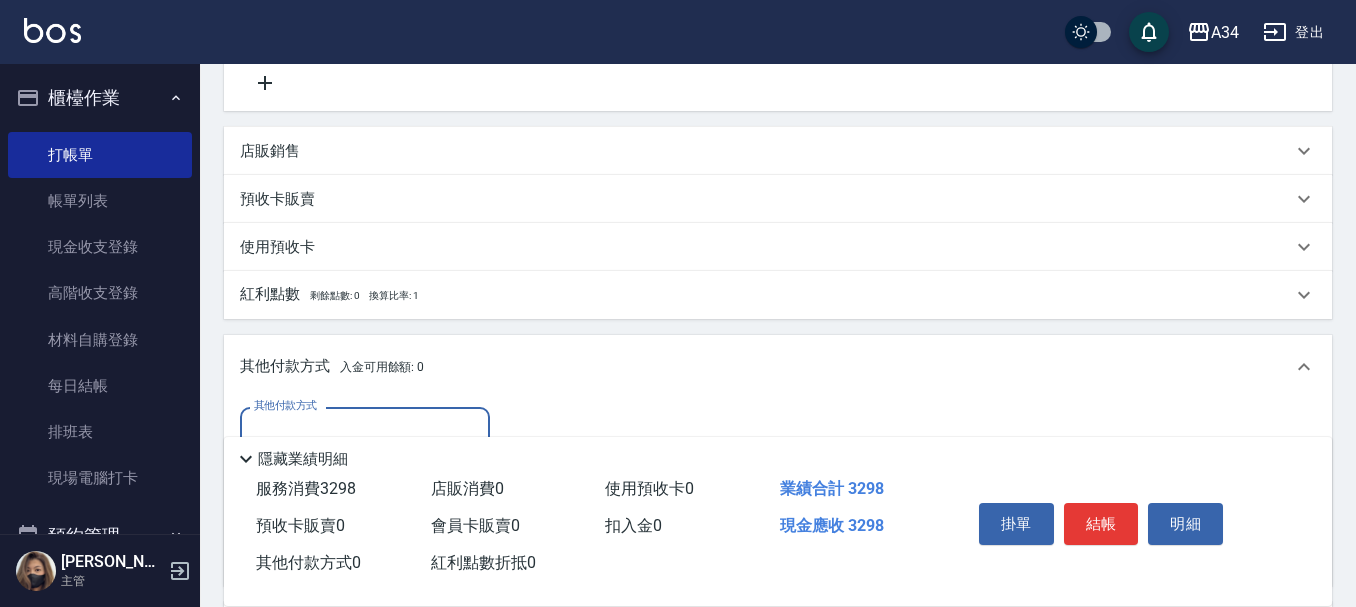 scroll, scrollTop: 35, scrollLeft: 0, axis: vertical 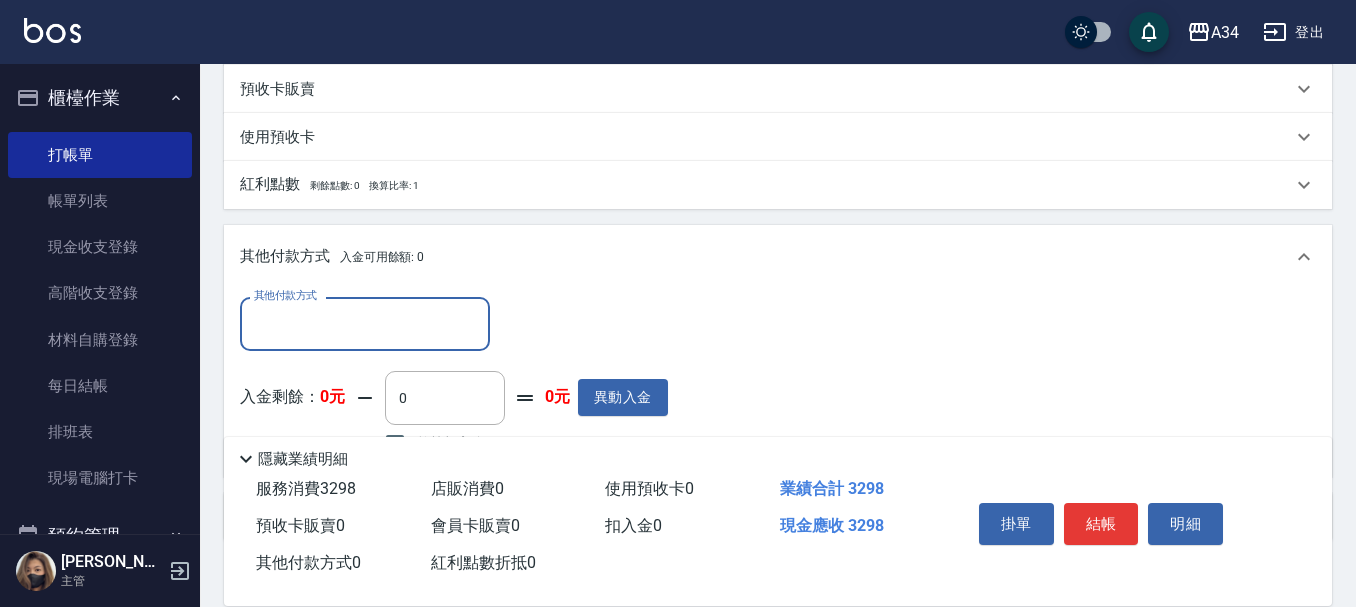 click on "其他付款方式" at bounding box center [365, 323] 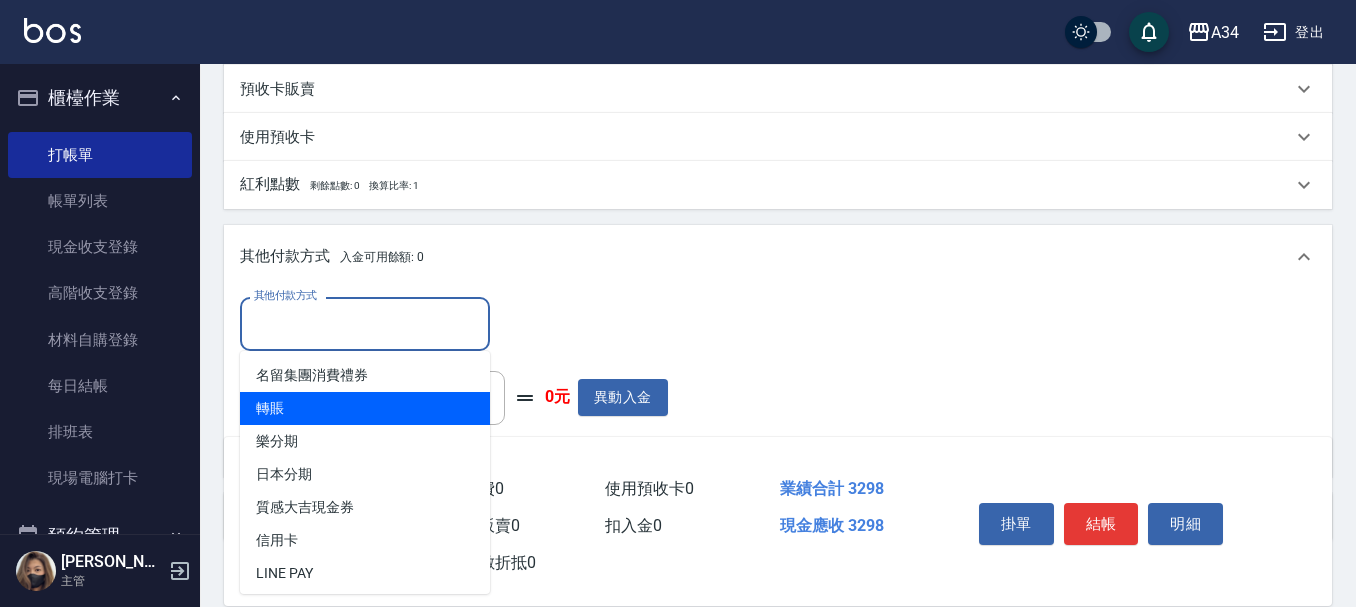 click on "轉賬" at bounding box center [365, 408] 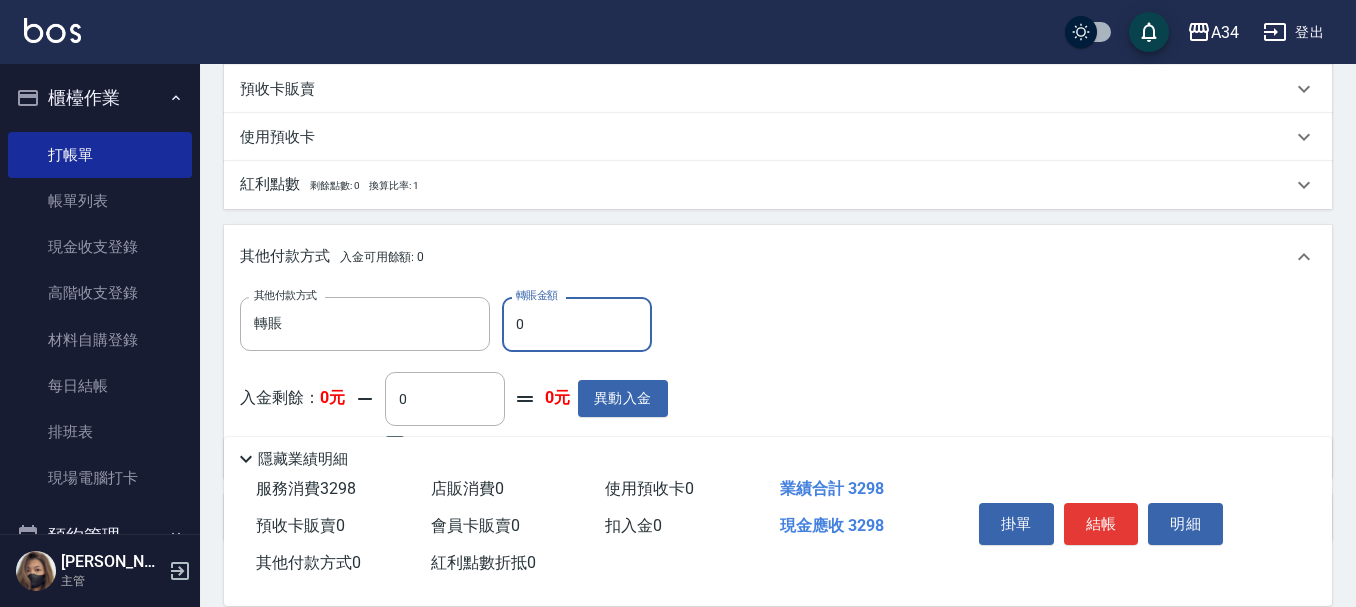 click on "0" at bounding box center (577, 324) 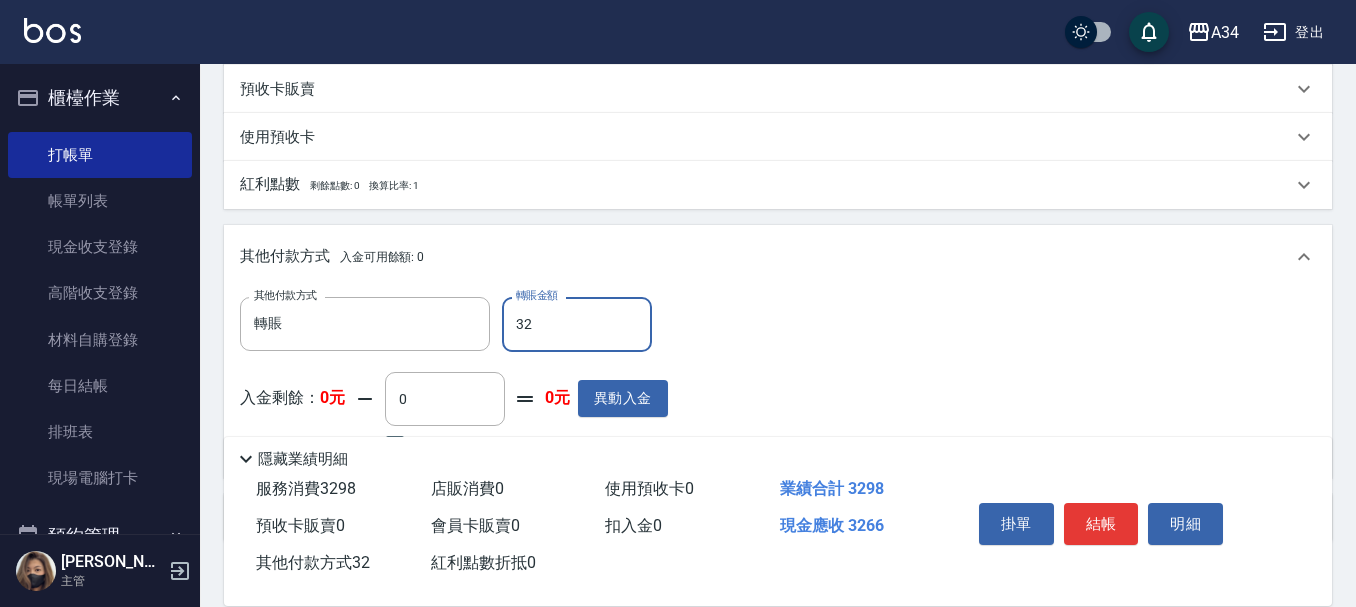 type on "329" 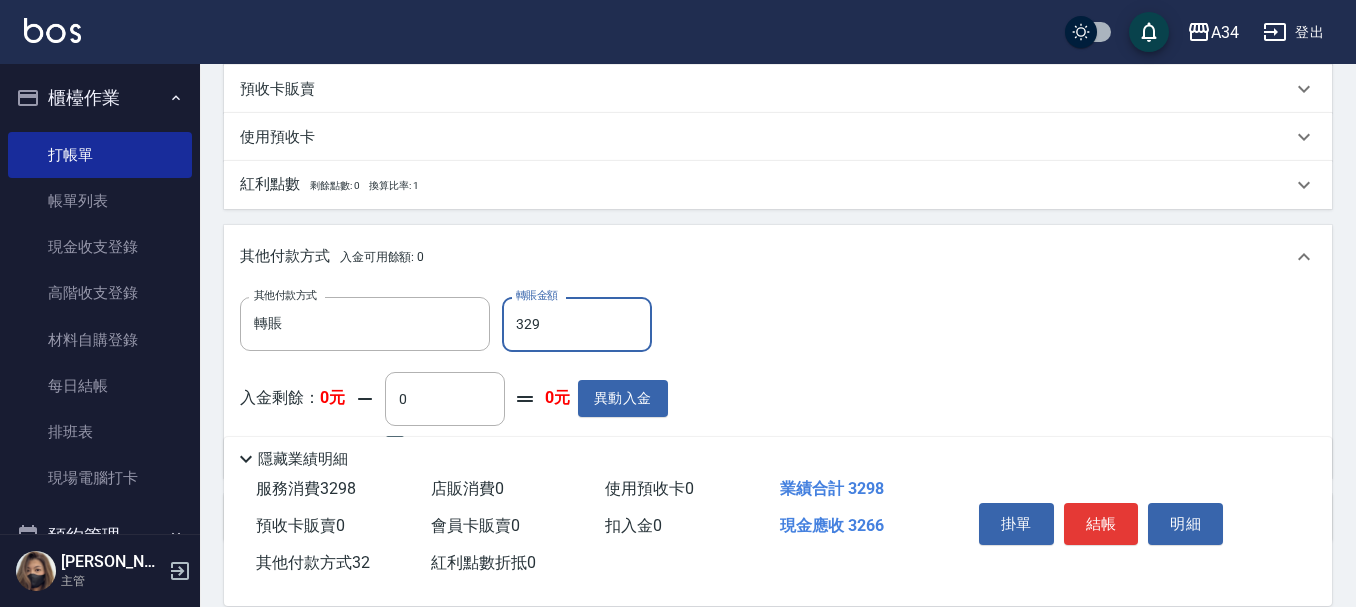 type on "0" 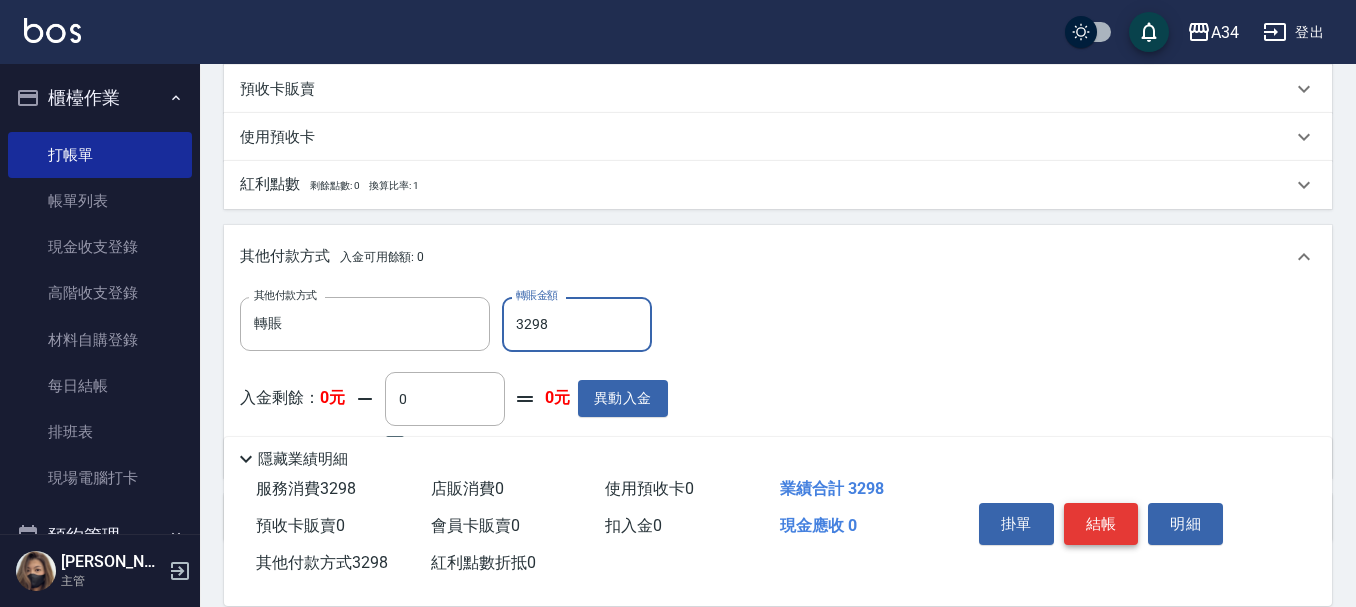 type on "3298" 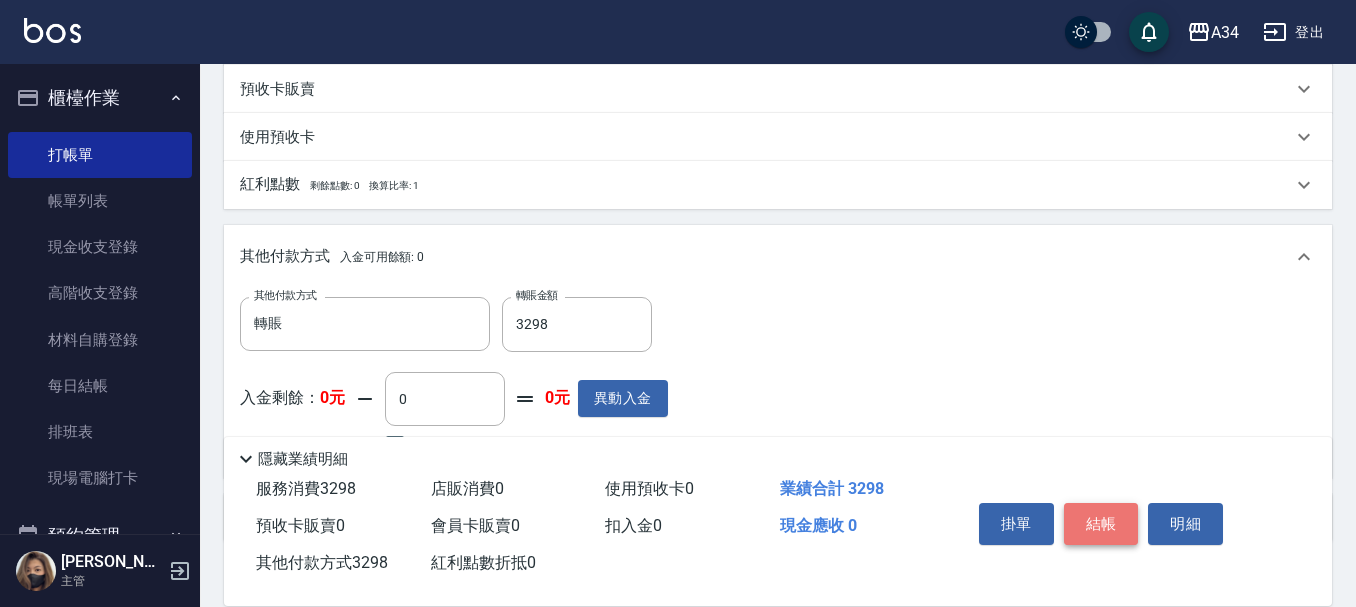 click on "結帳" at bounding box center (1101, 524) 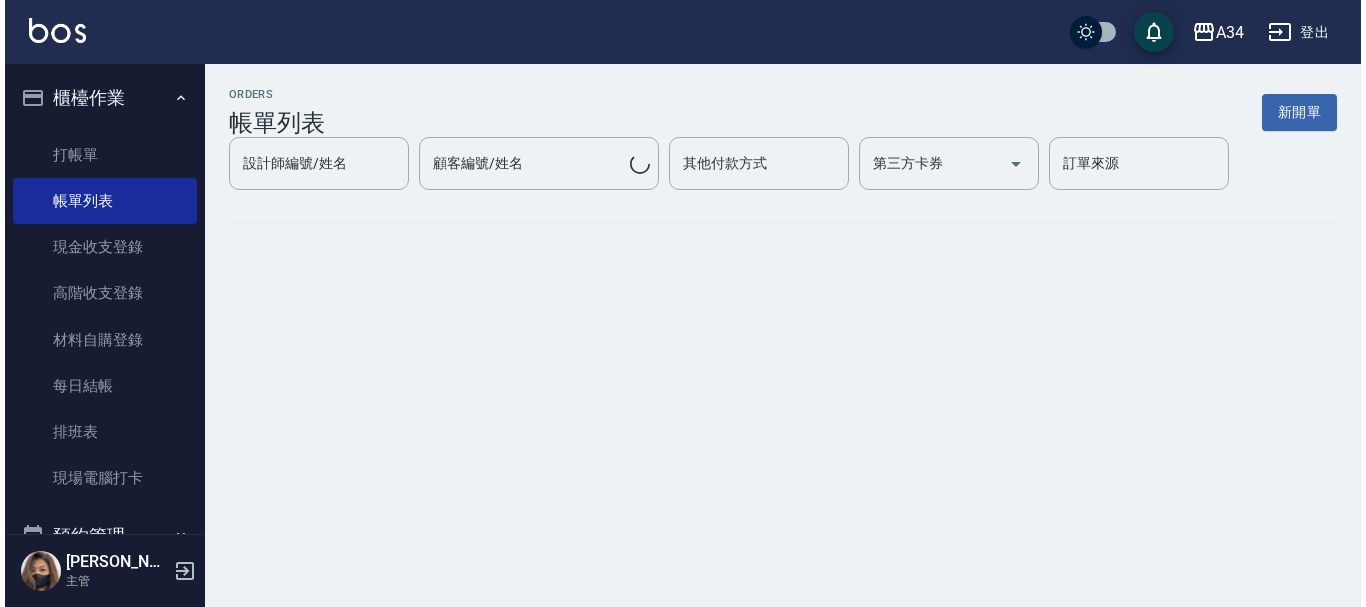 scroll, scrollTop: 0, scrollLeft: 0, axis: both 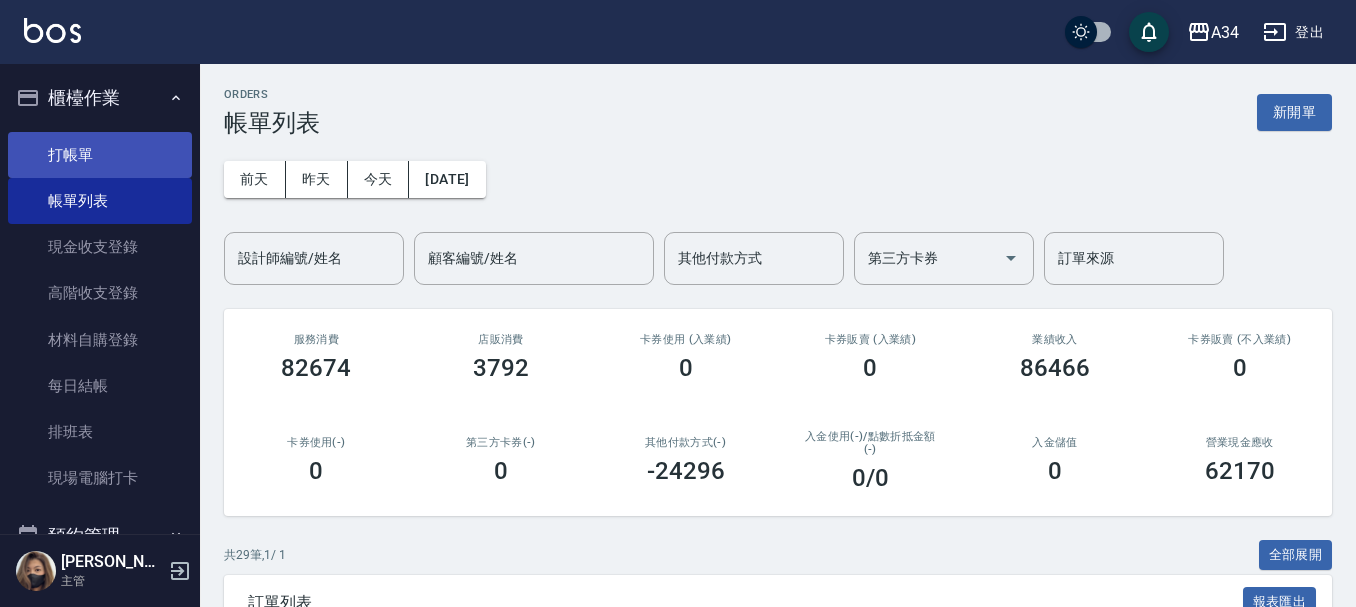 click on "打帳單" at bounding box center [100, 155] 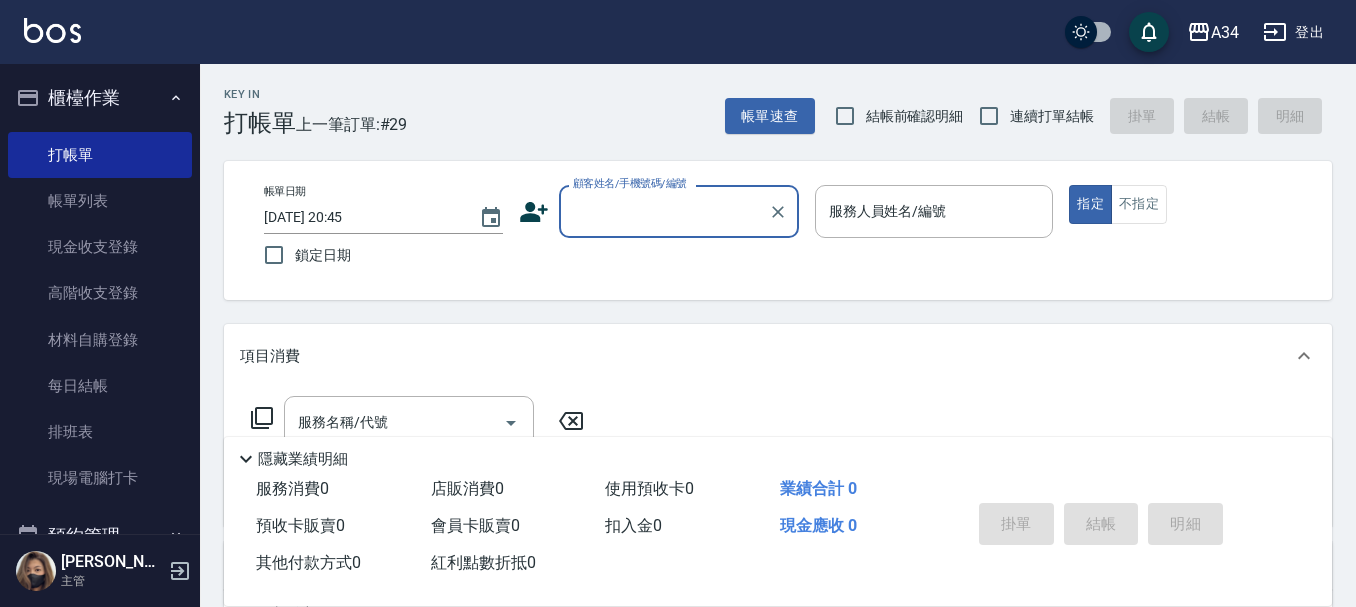 click 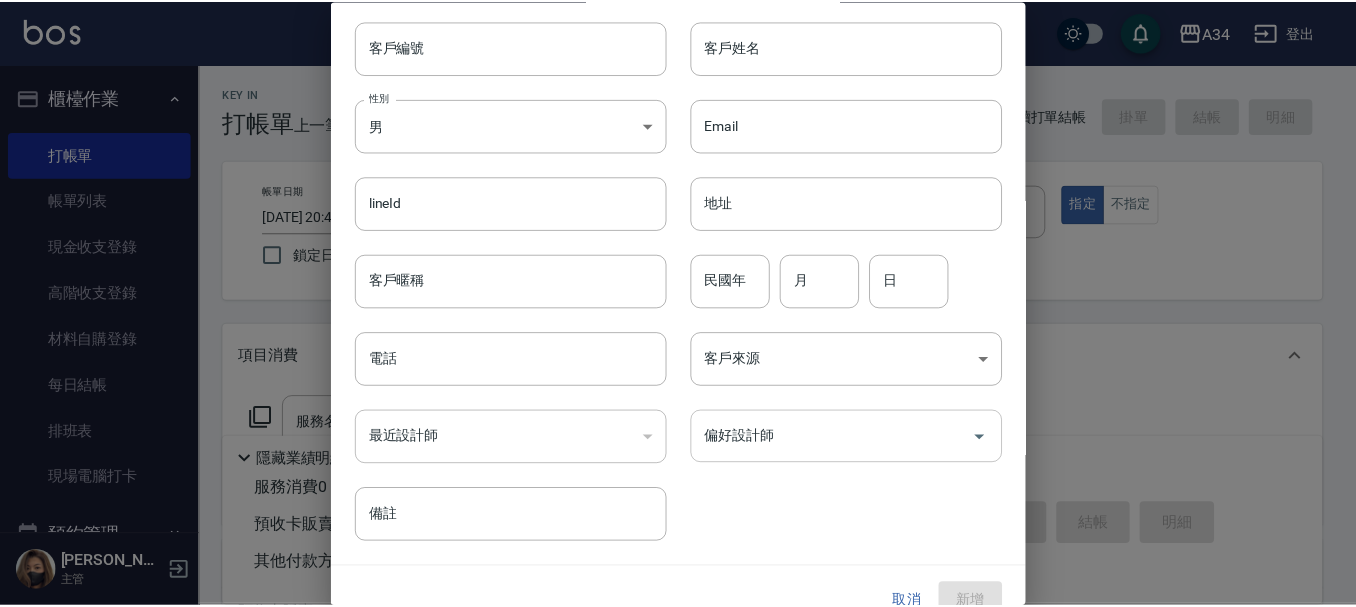 scroll, scrollTop: 86, scrollLeft: 0, axis: vertical 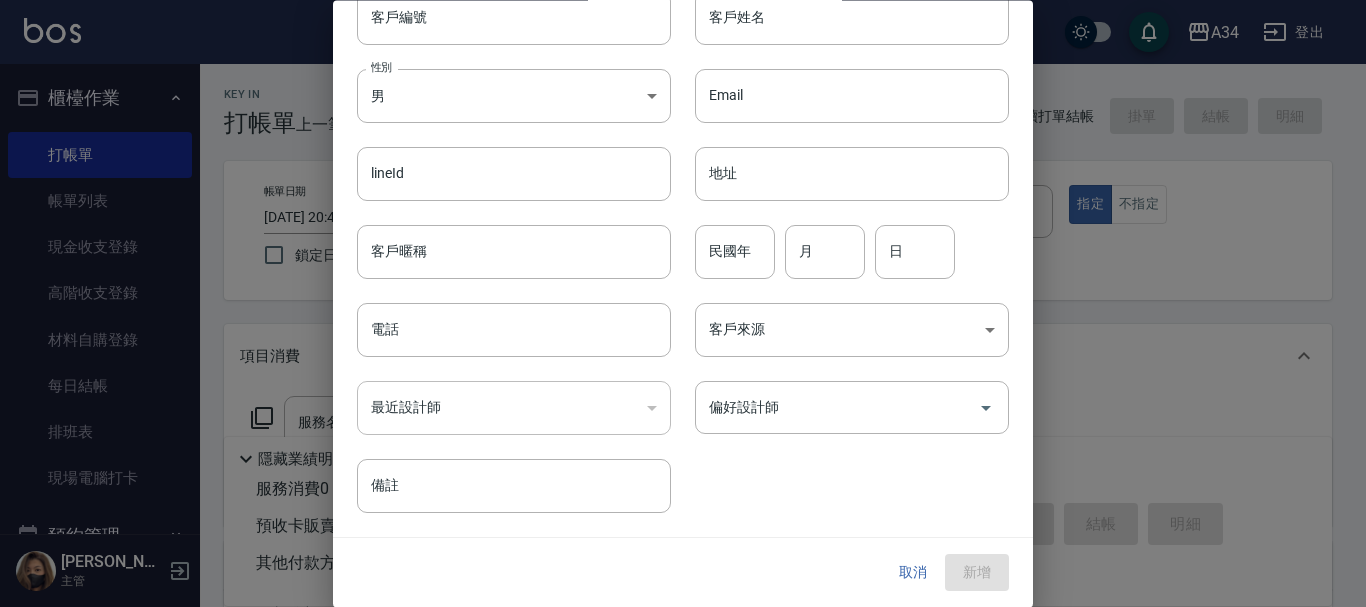 click on "取消" at bounding box center [913, 573] 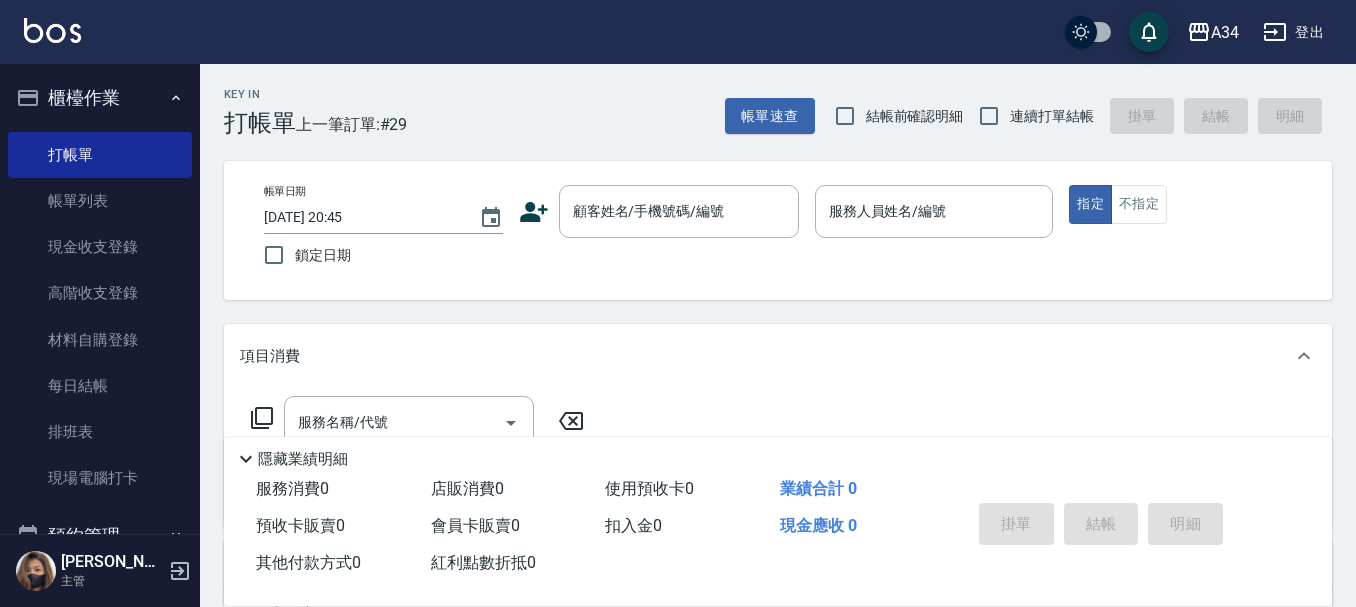 click on "帳單日期 2025/07/13 20:45 鎖定日期 顧客姓名/手機號碼/編號 顧客姓名/手機號碼/編號 服務人員姓名/編號 服務人員姓名/編號 指定 不指定" at bounding box center (778, 230) 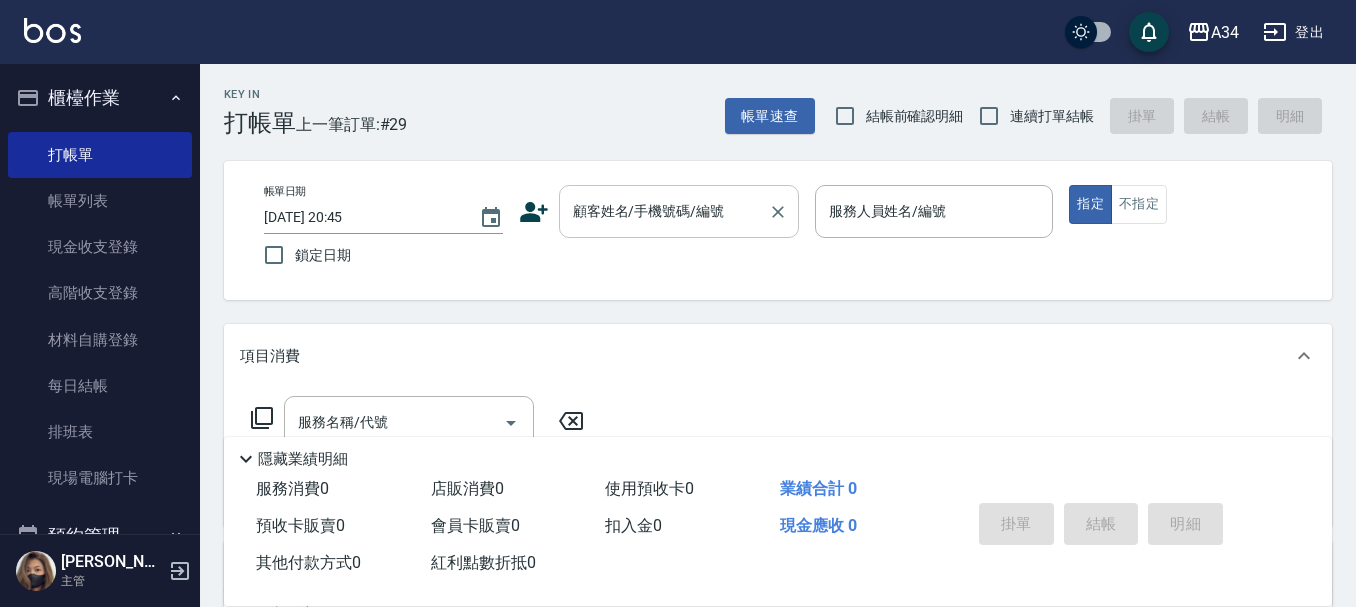 click on "顧客姓名/手機號碼/編號 顧客姓名/手機號碼/編號" at bounding box center (679, 211) 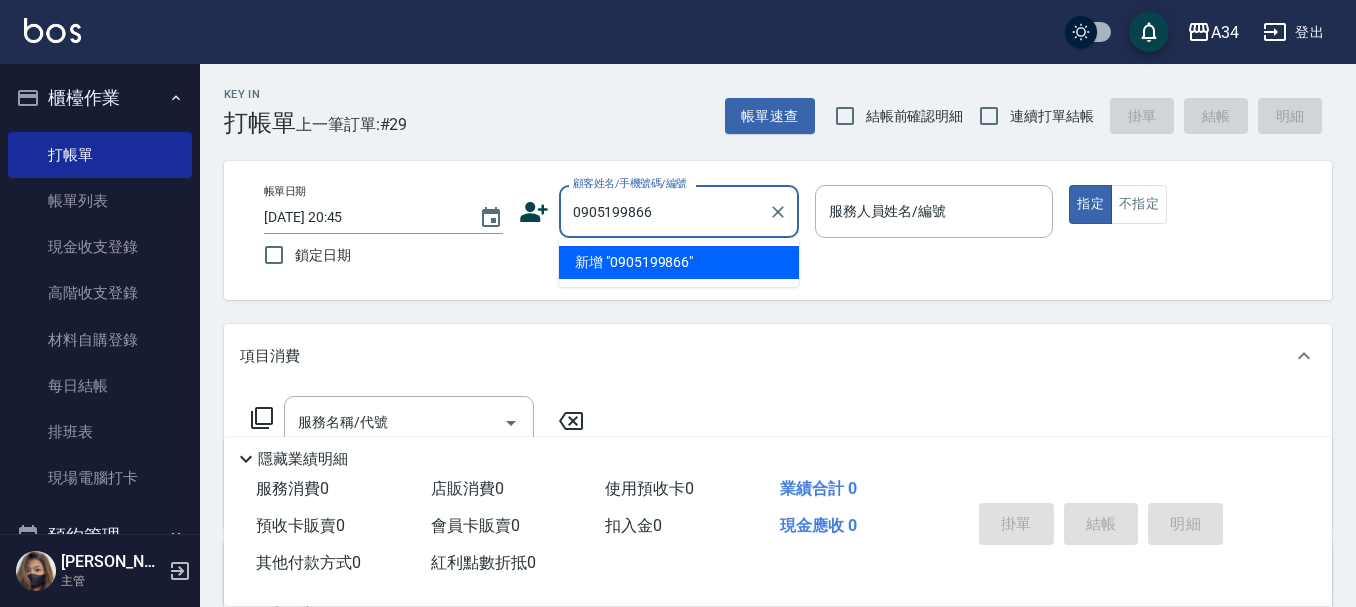 type on "0905199866" 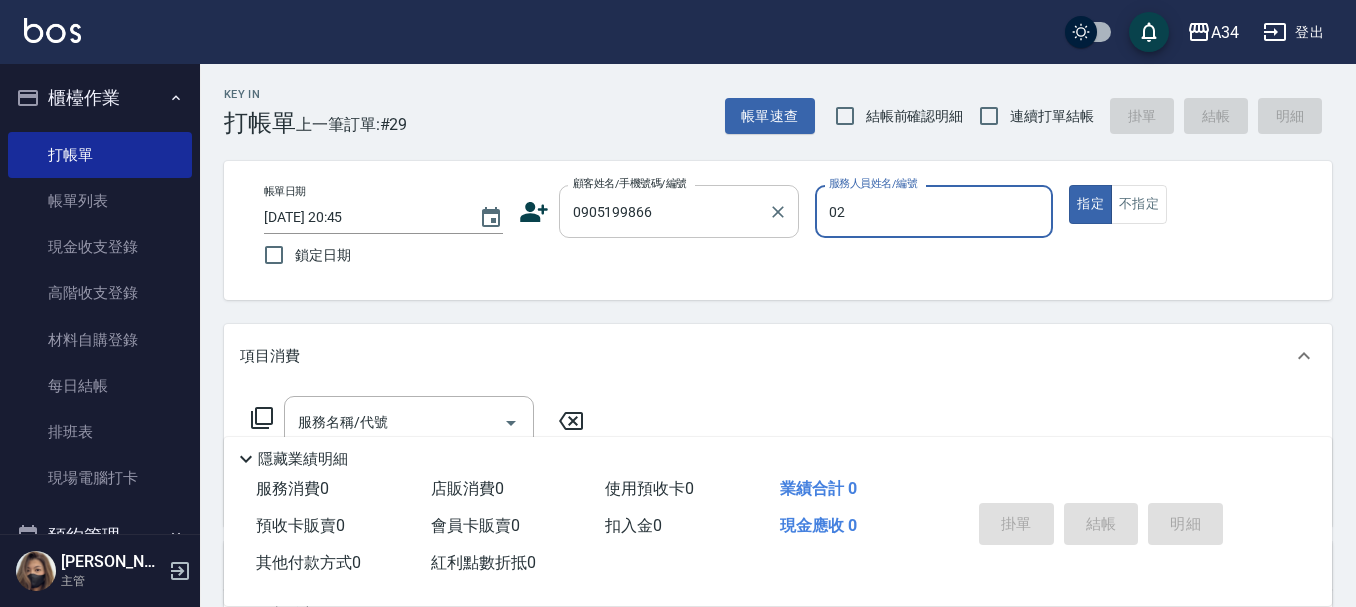 type on "Wendy-02" 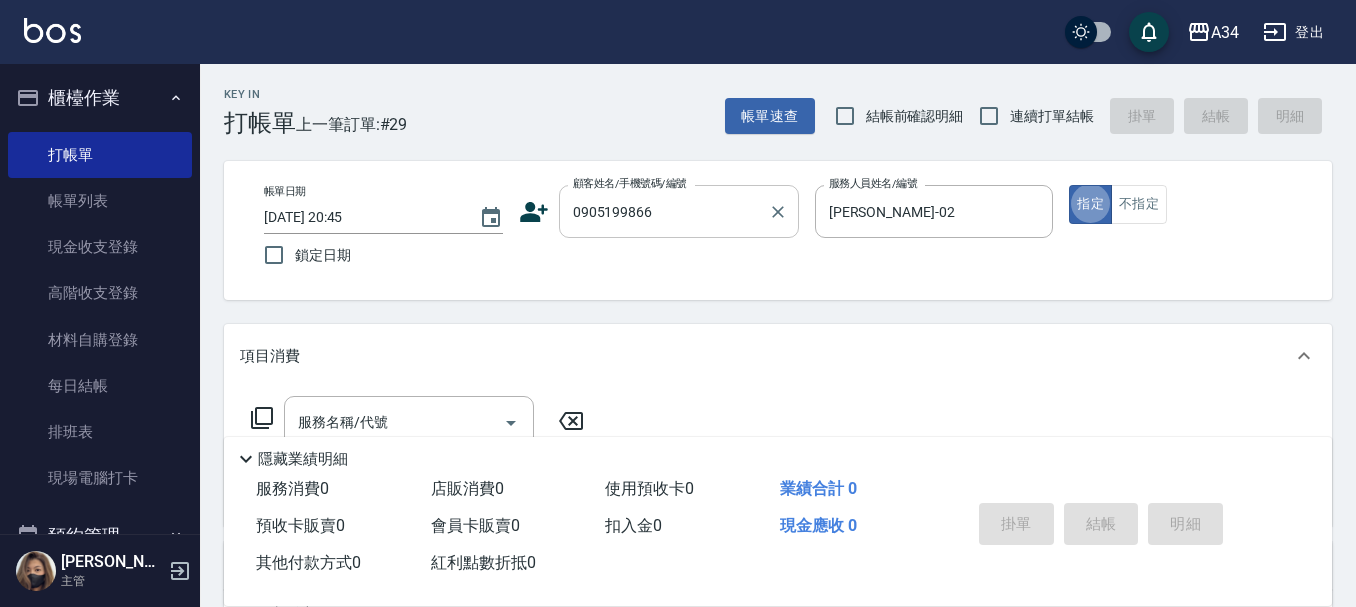 type on "true" 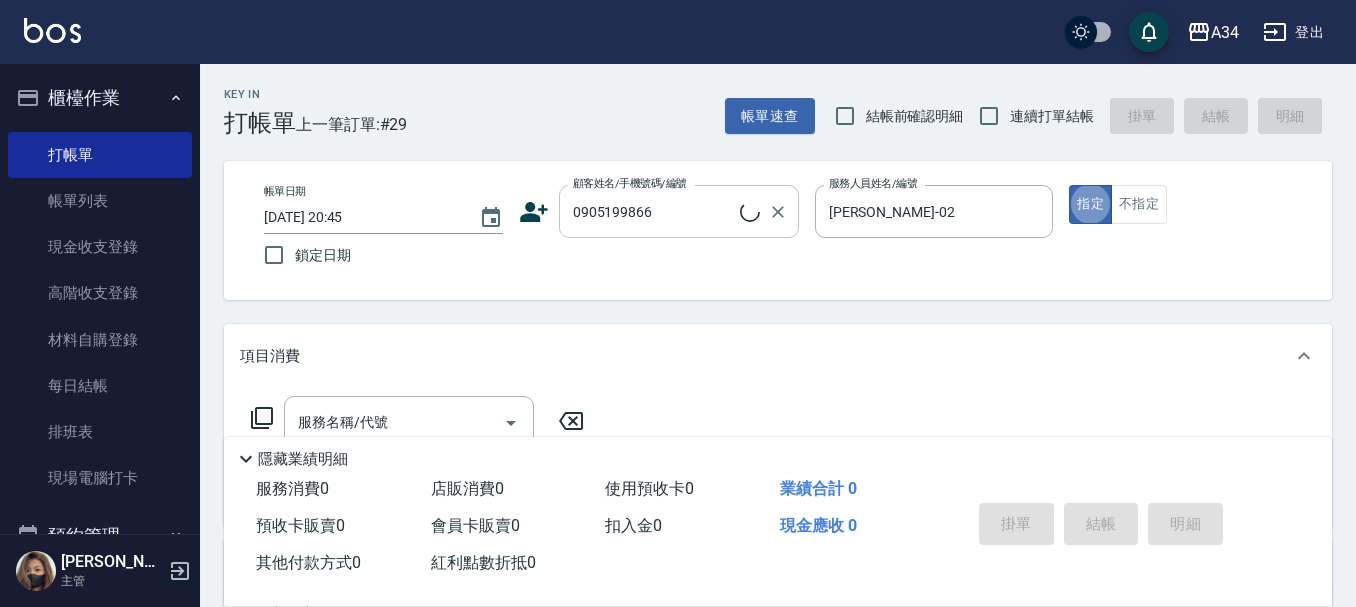 type on "陳品言/0905199866/" 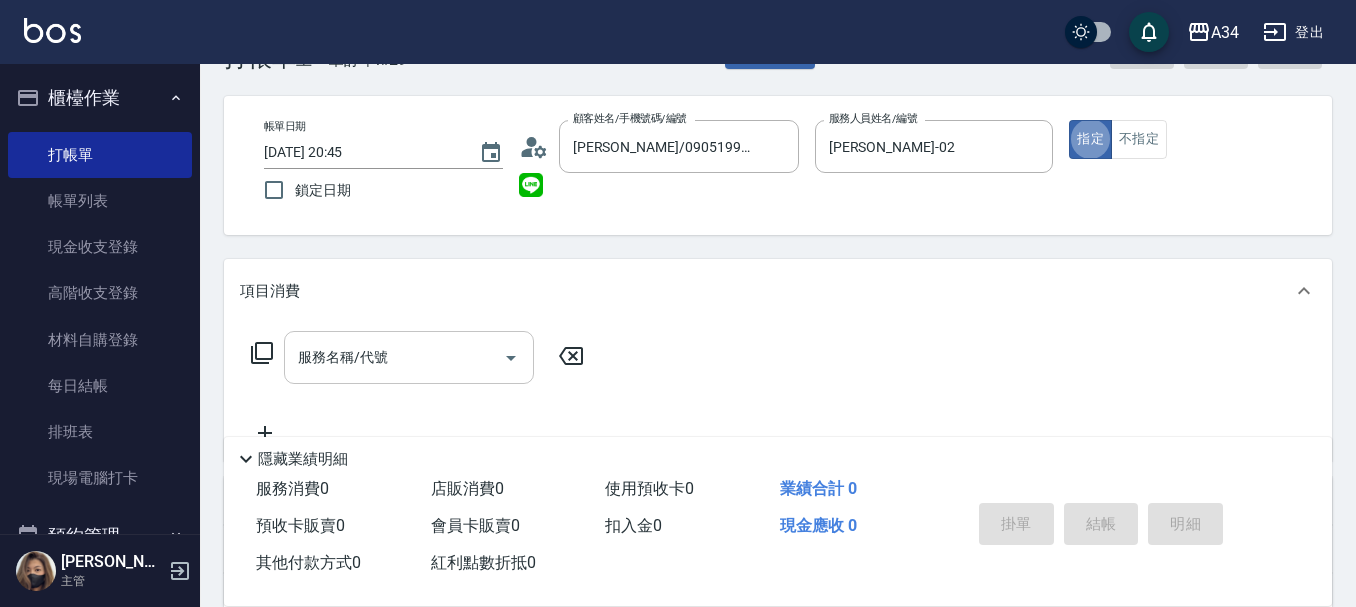scroll, scrollTop: 100, scrollLeft: 0, axis: vertical 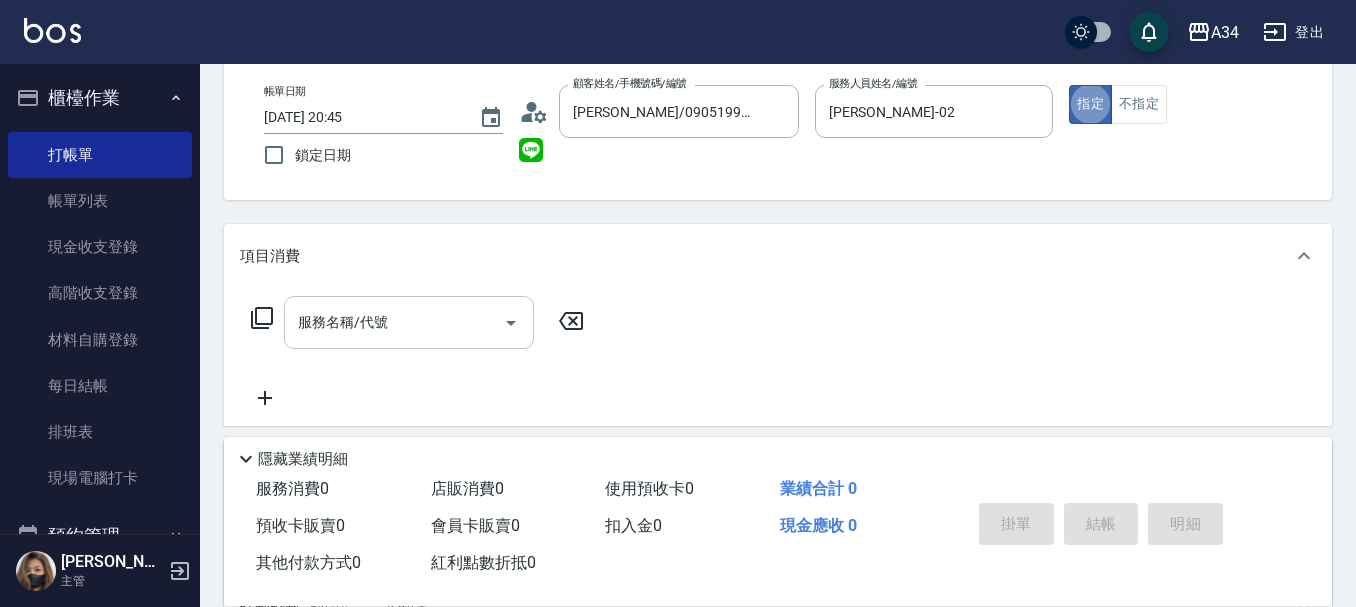 click on "服務名稱/代號" at bounding box center [394, 322] 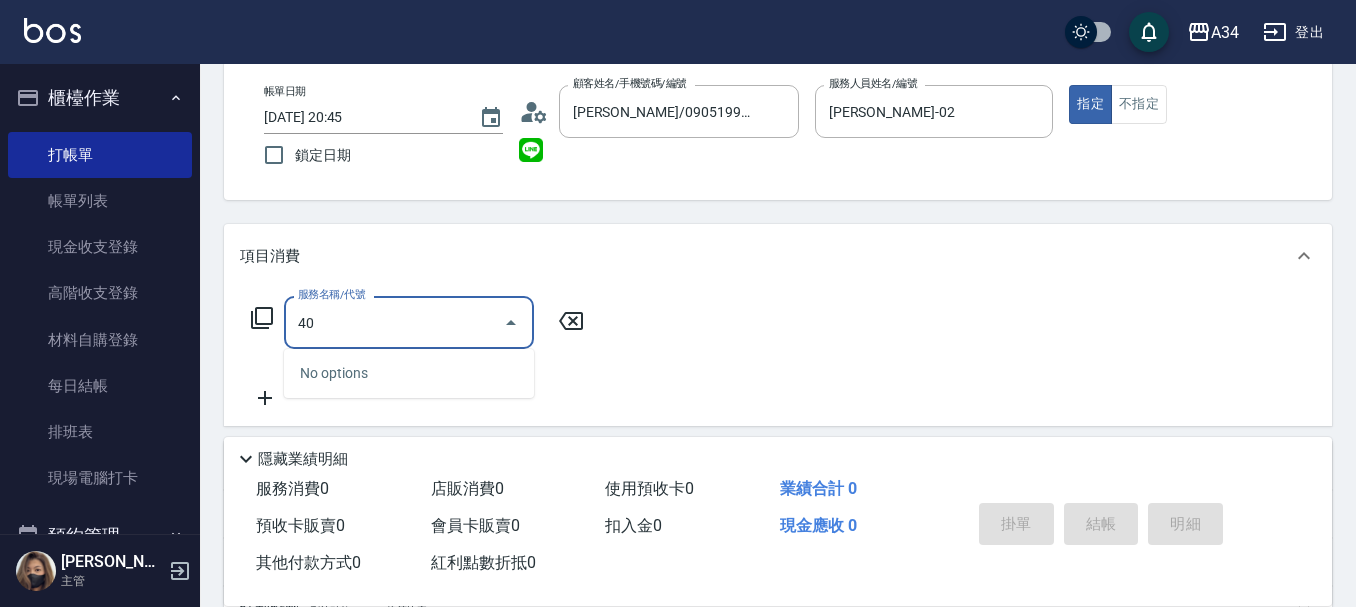 type on "401" 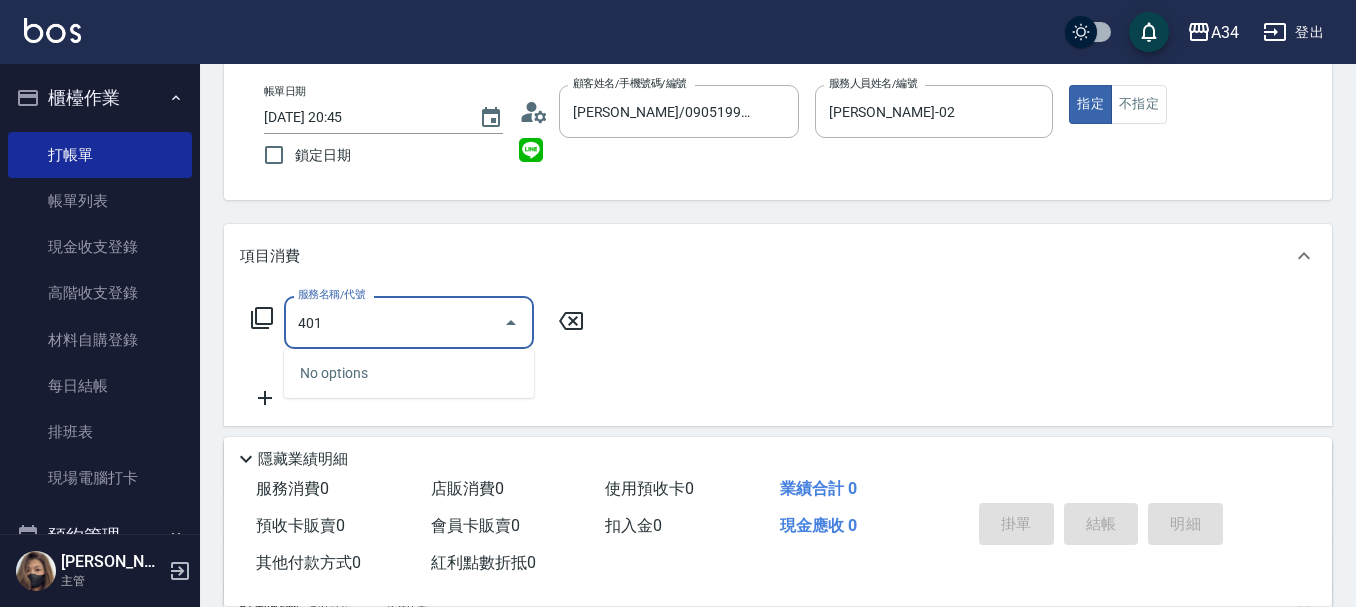 type on "20" 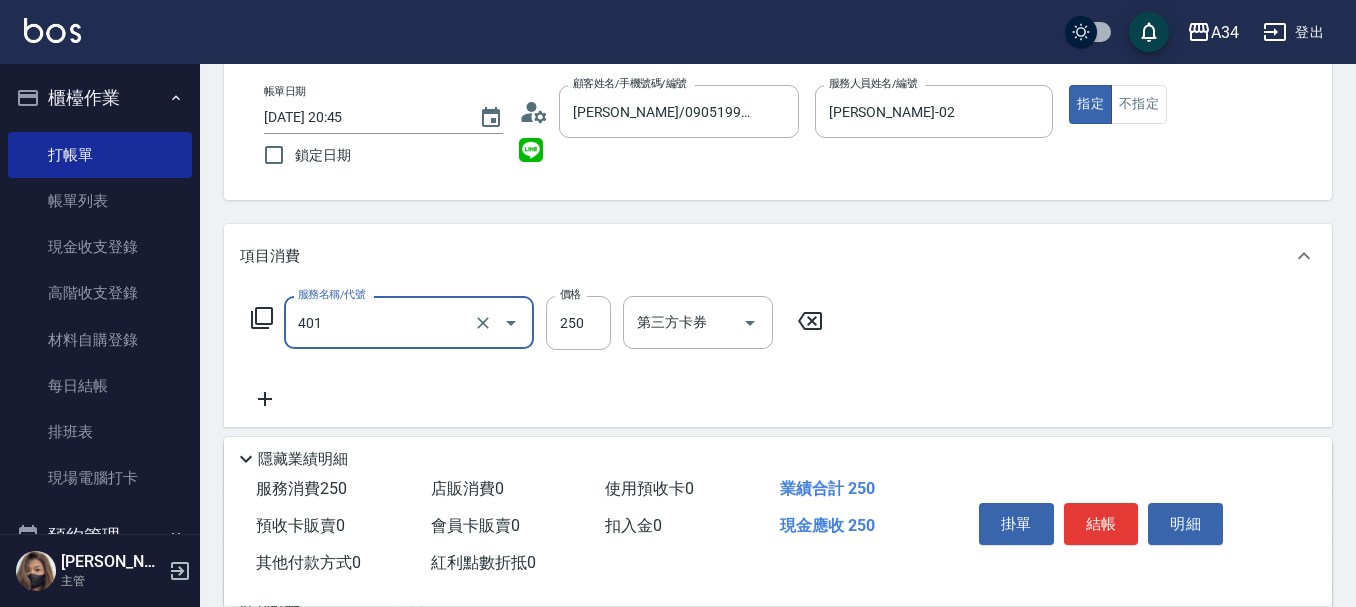 type on "剪髮(401)" 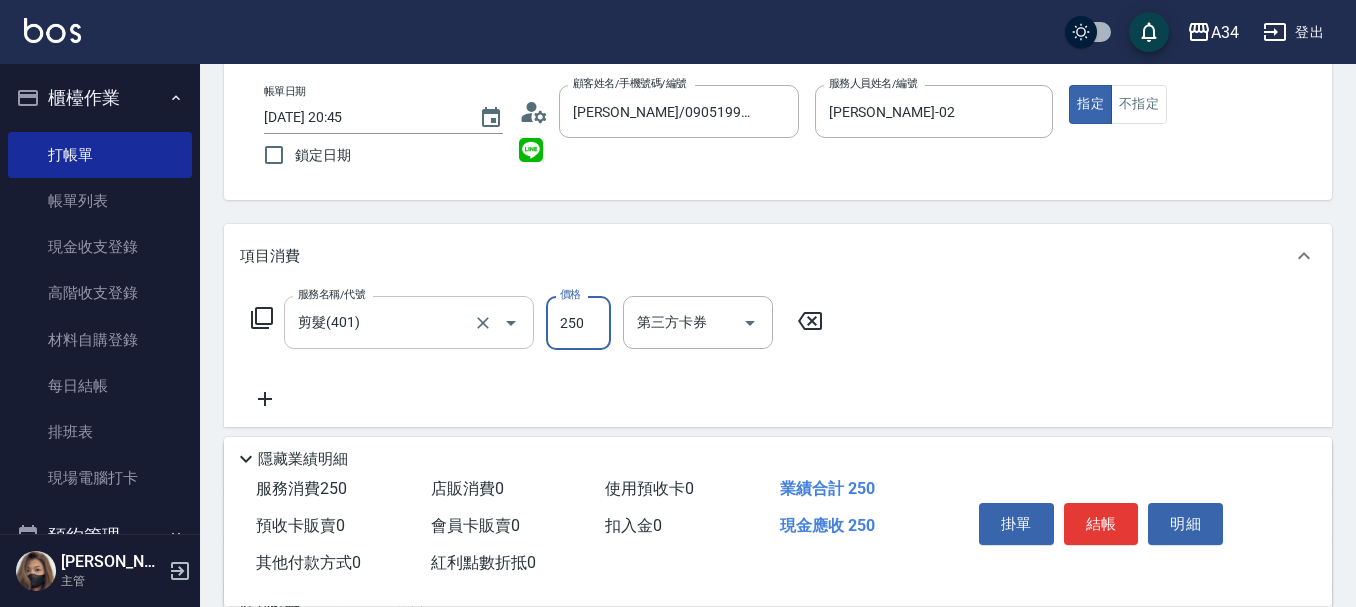 type on "0" 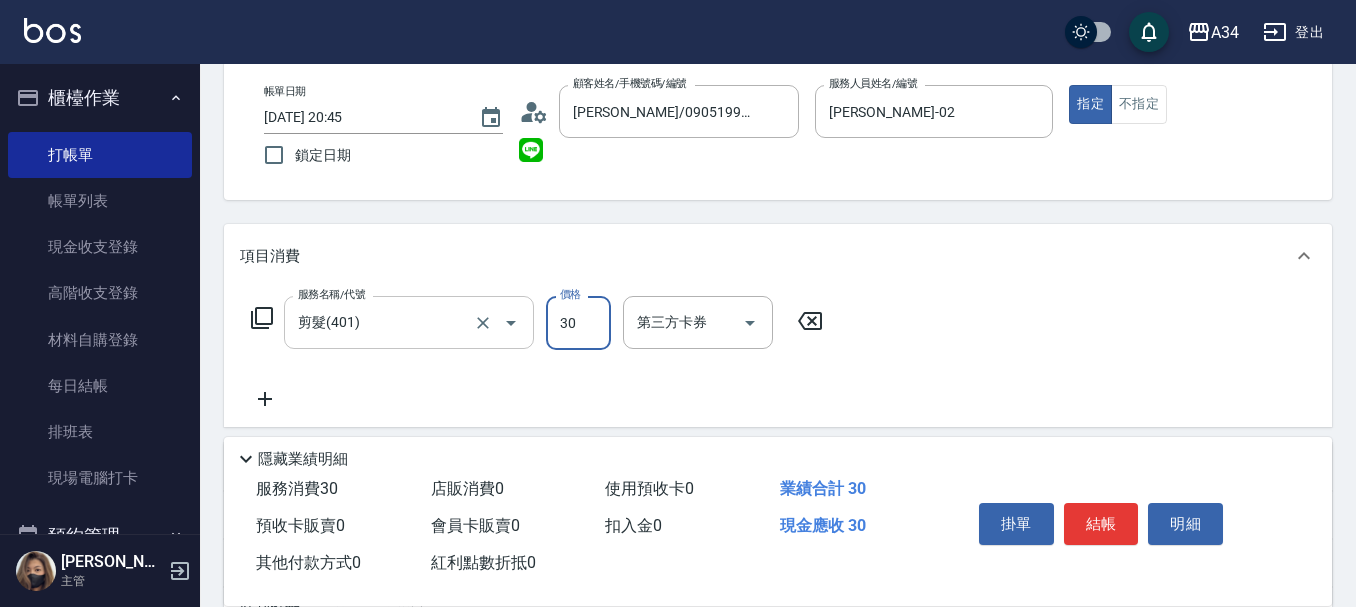 type on "300" 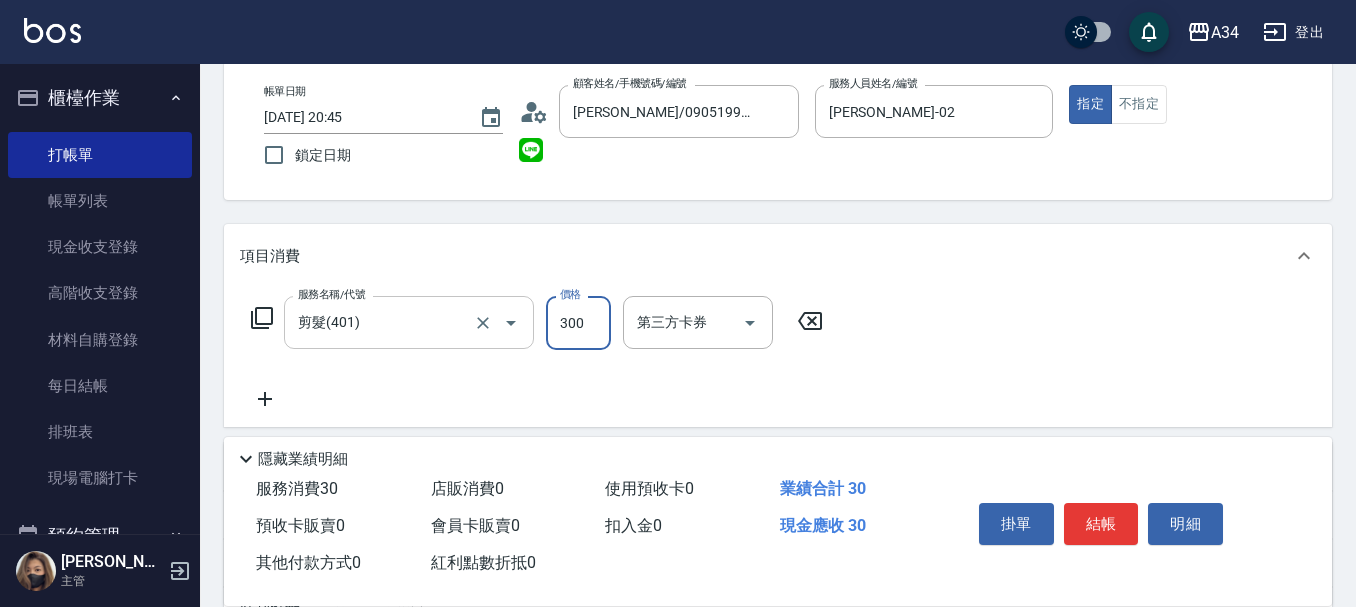 type on "30" 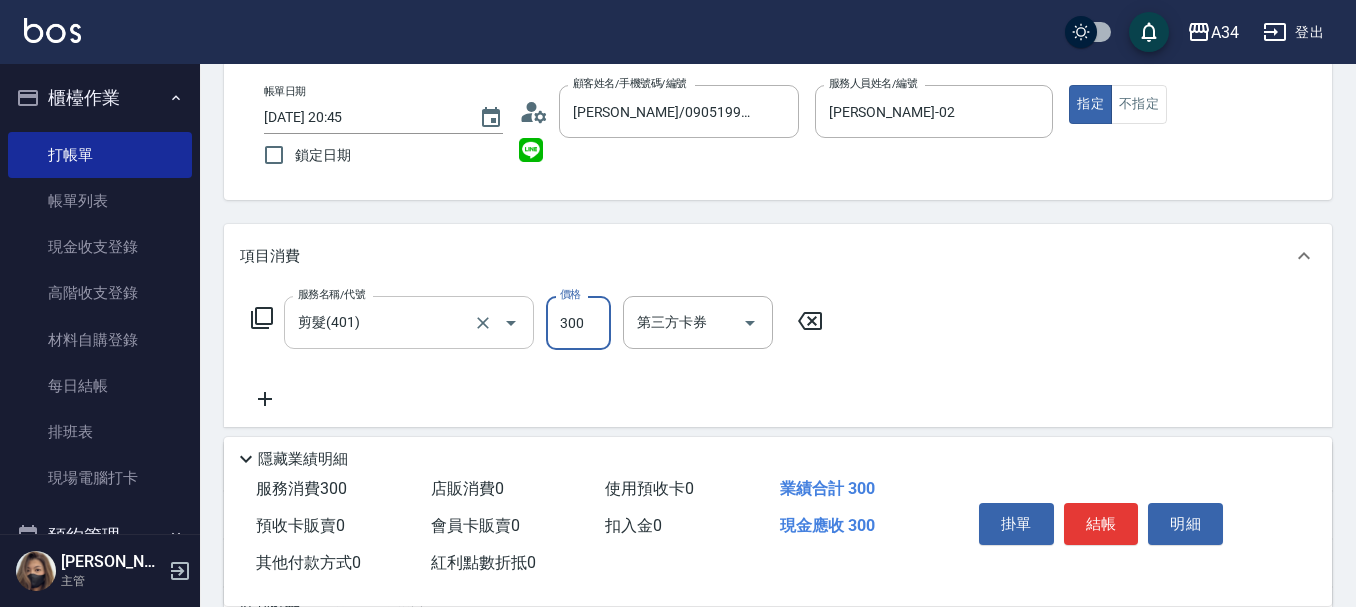 type on "300" 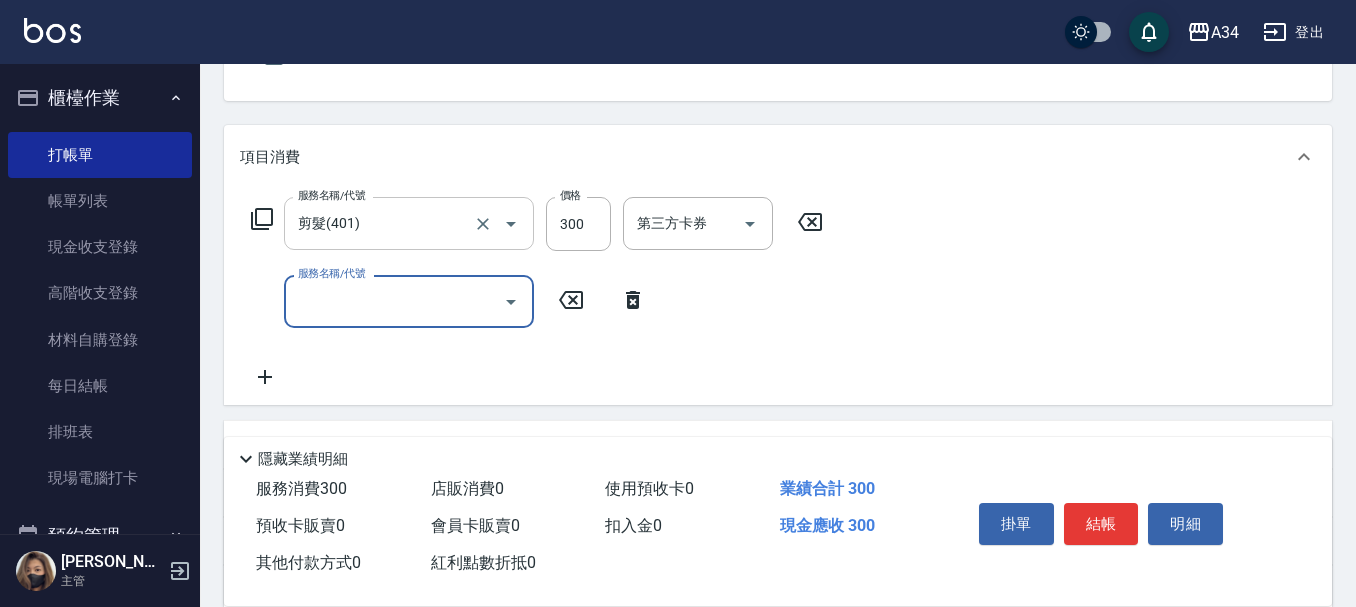 scroll, scrollTop: 200, scrollLeft: 0, axis: vertical 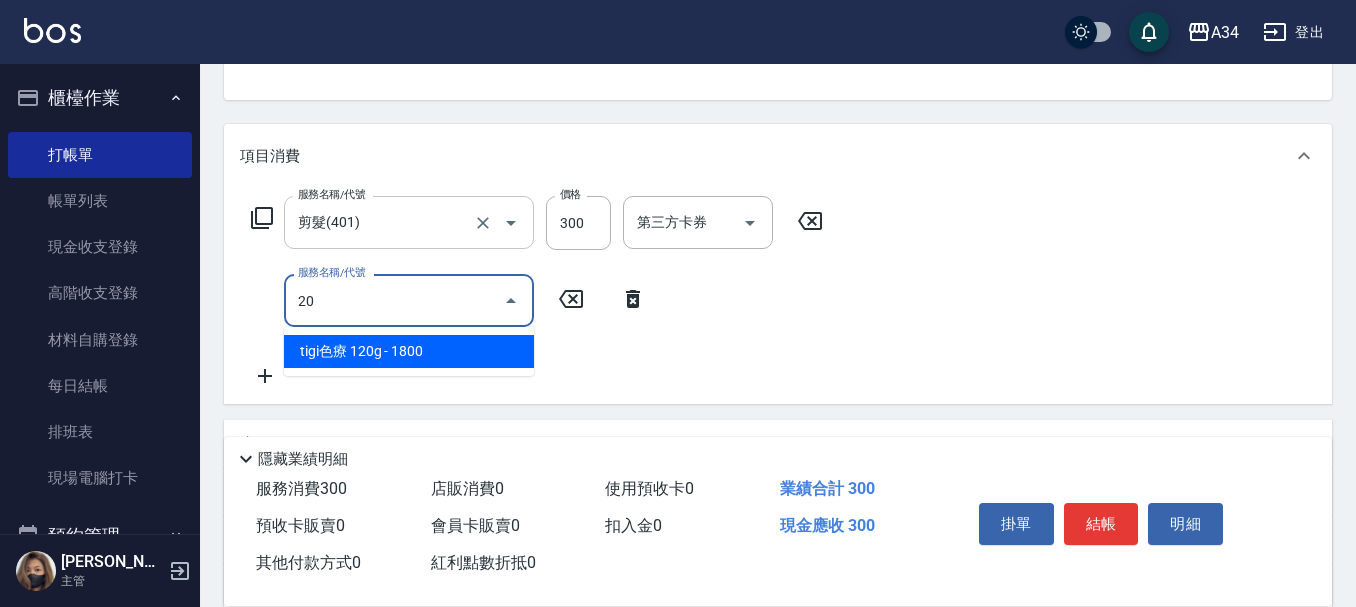 type on "201" 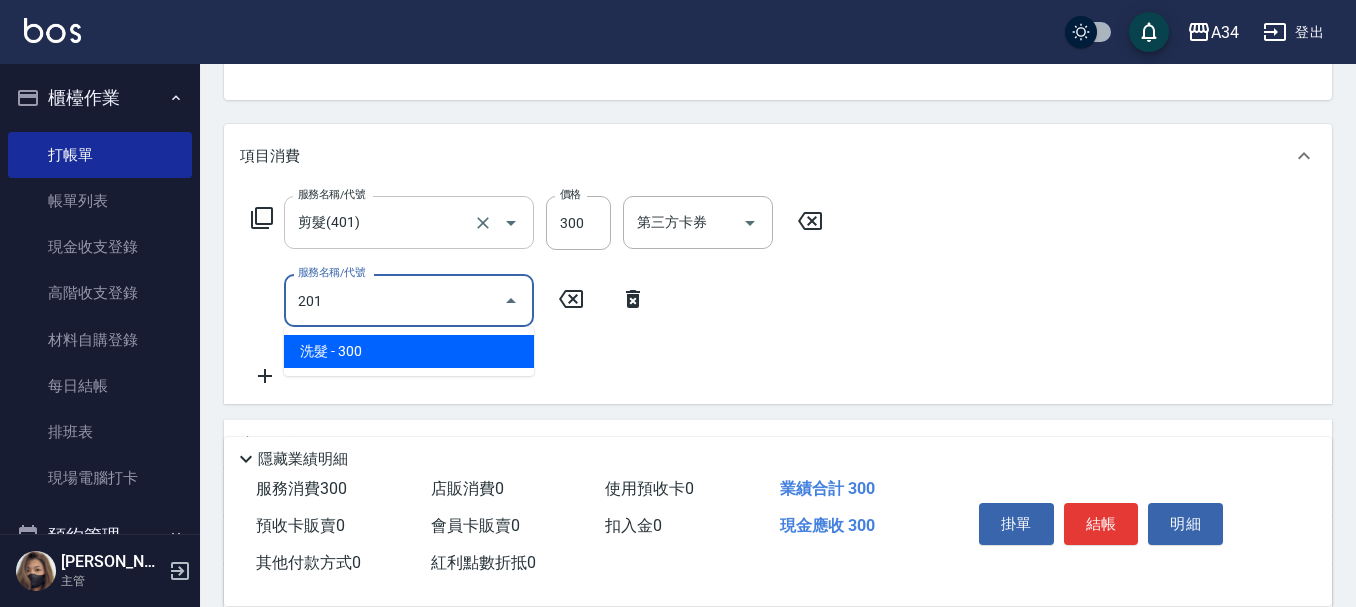 type on "60" 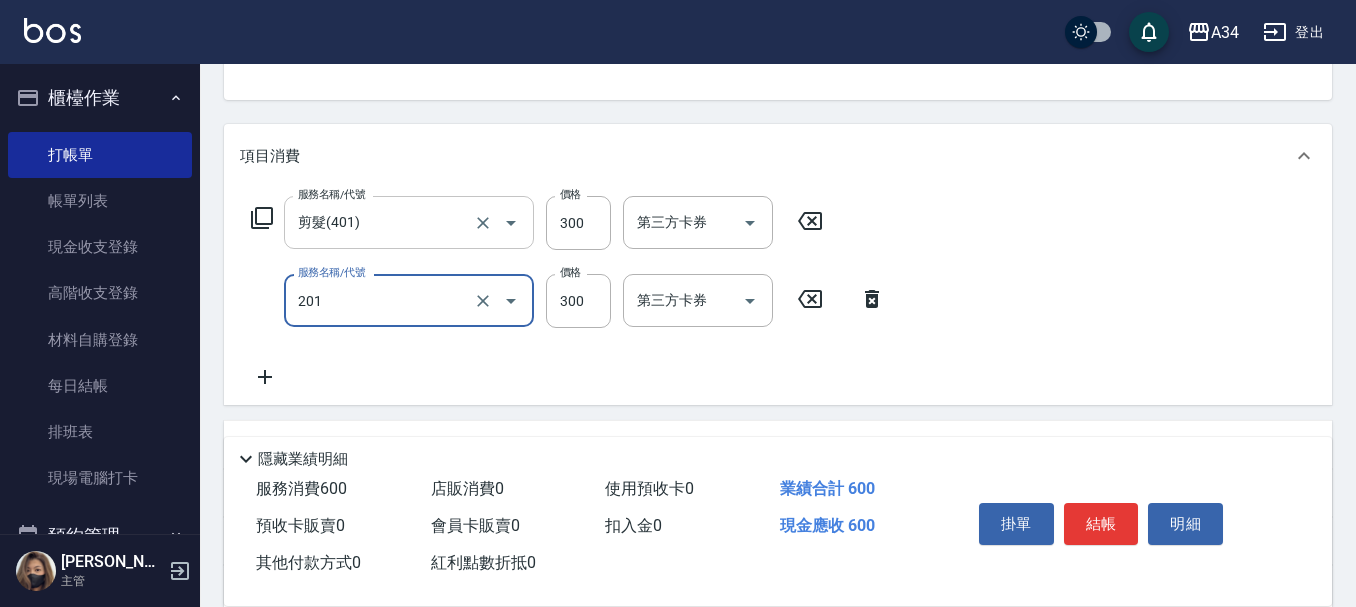 type on "洗髮(201)" 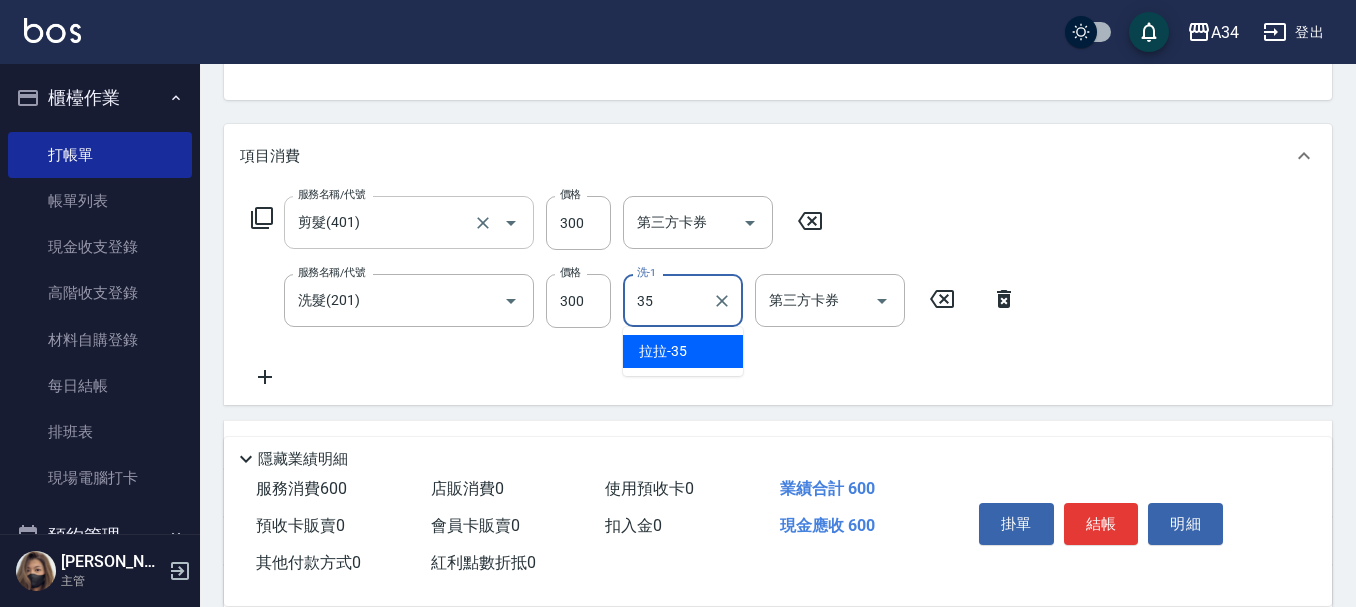 type on "拉拉-35" 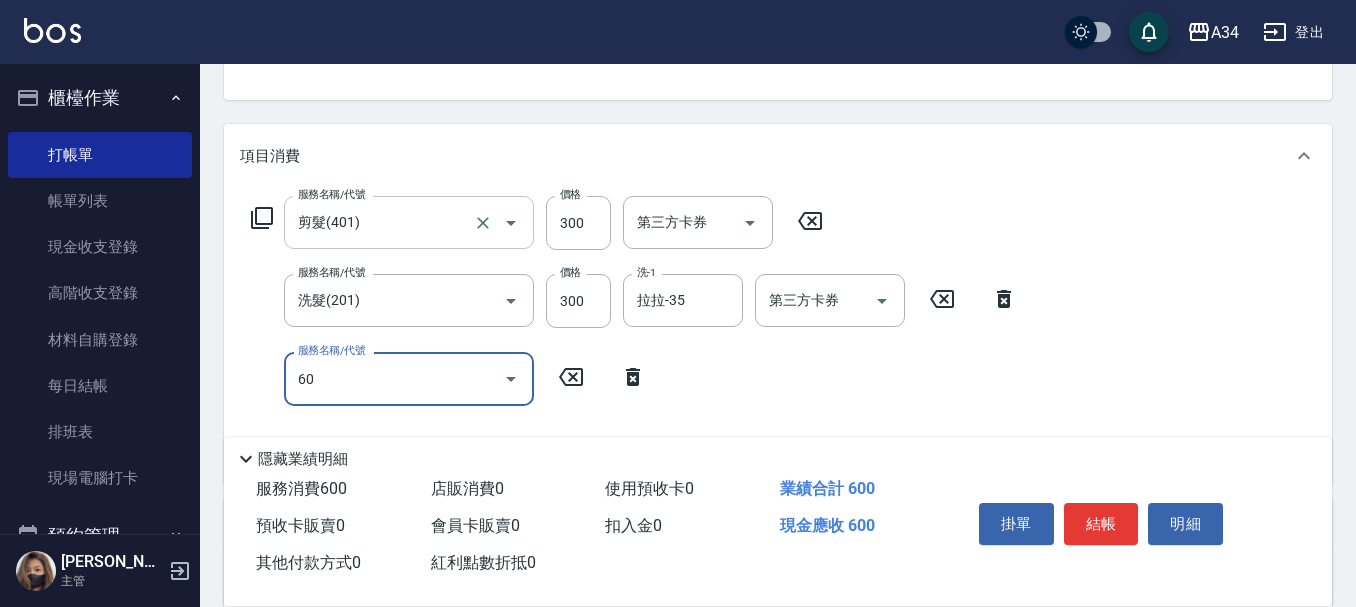 type on "602" 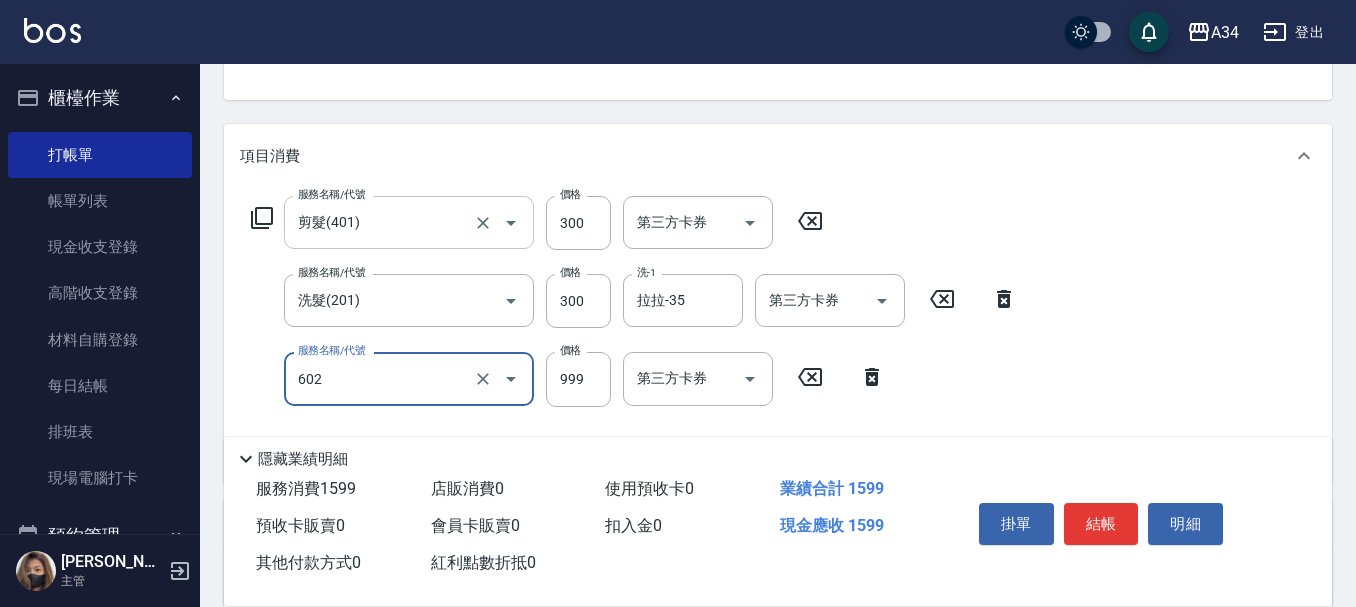 type on "150" 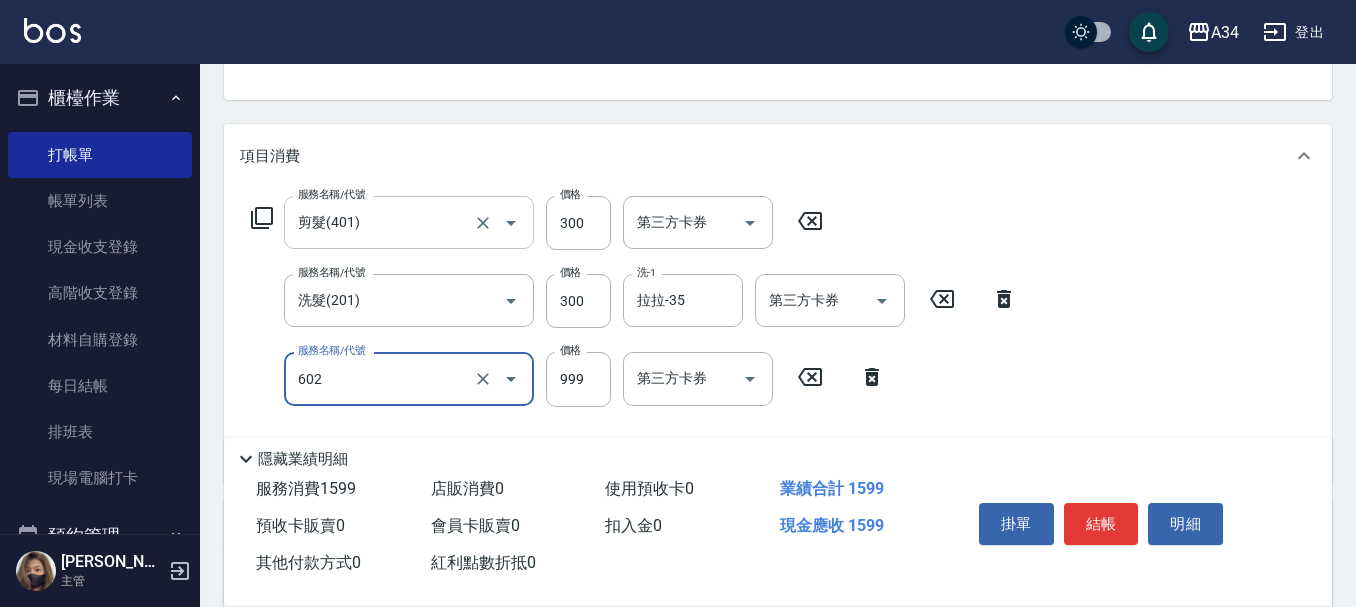 type on "自備鉑金(602)" 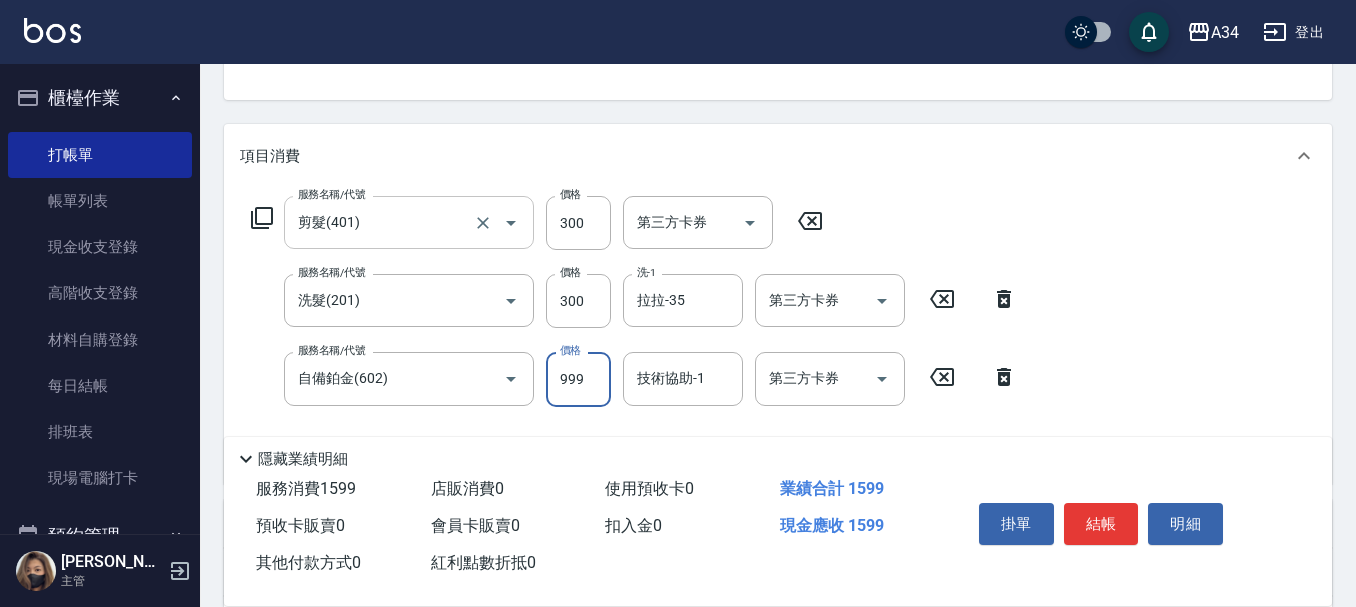 type on "1" 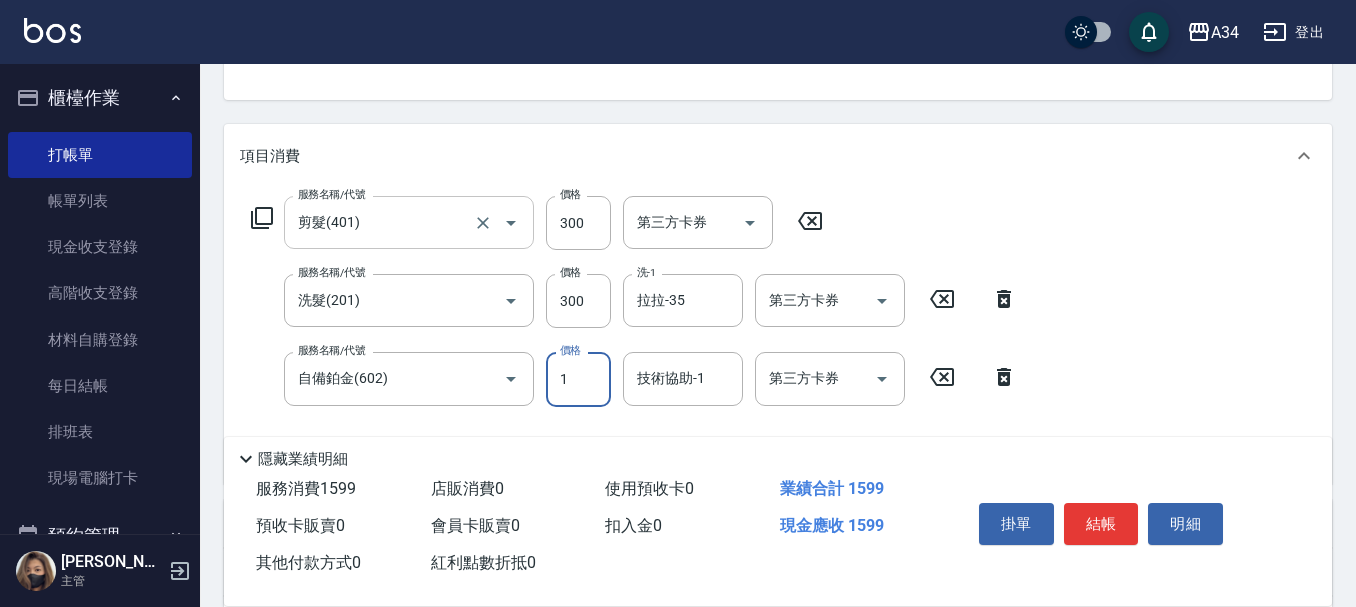 type on "60" 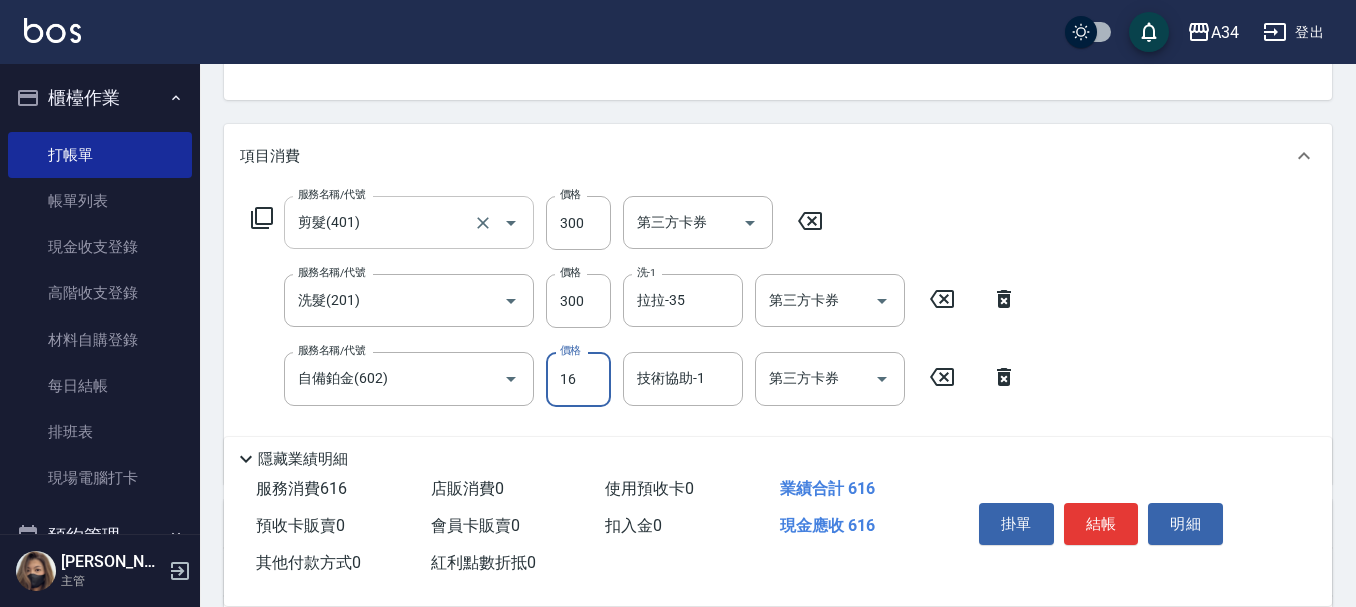type on "162" 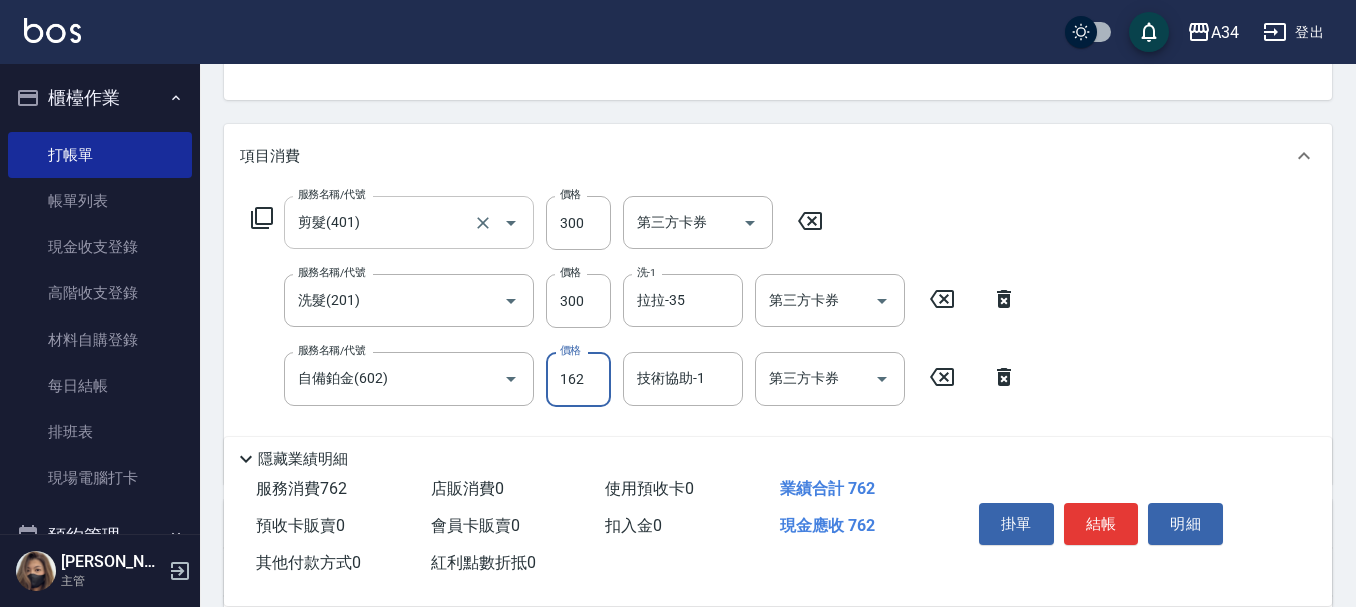 type on "220" 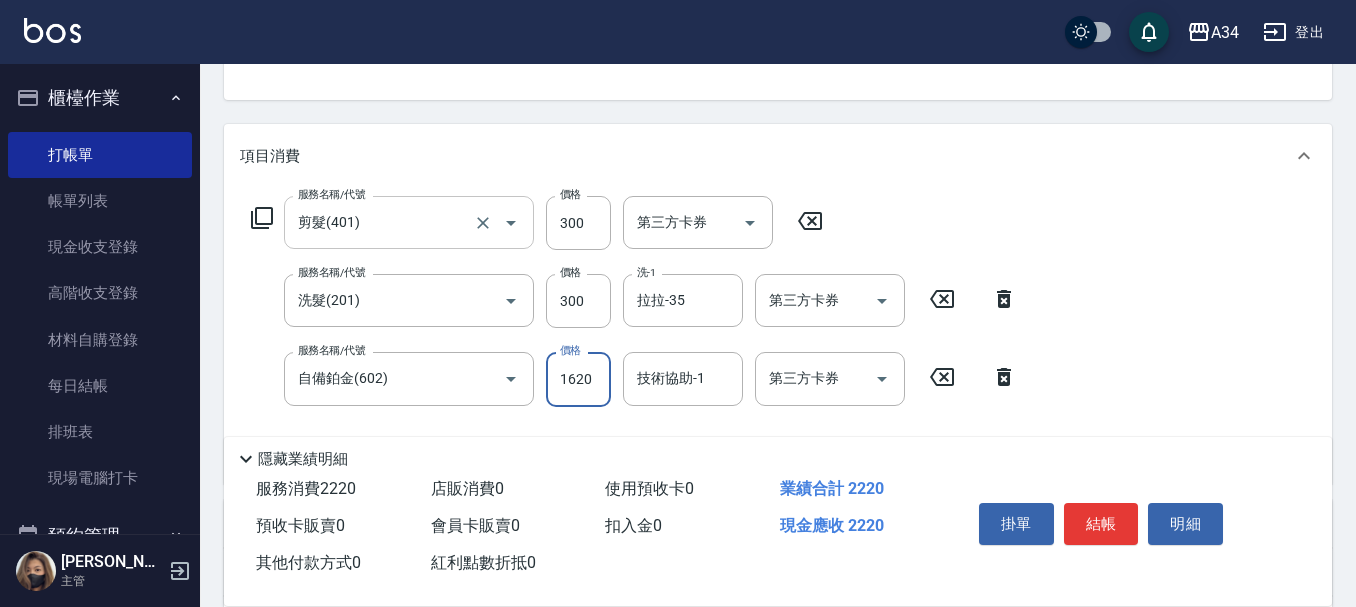 type on "1620" 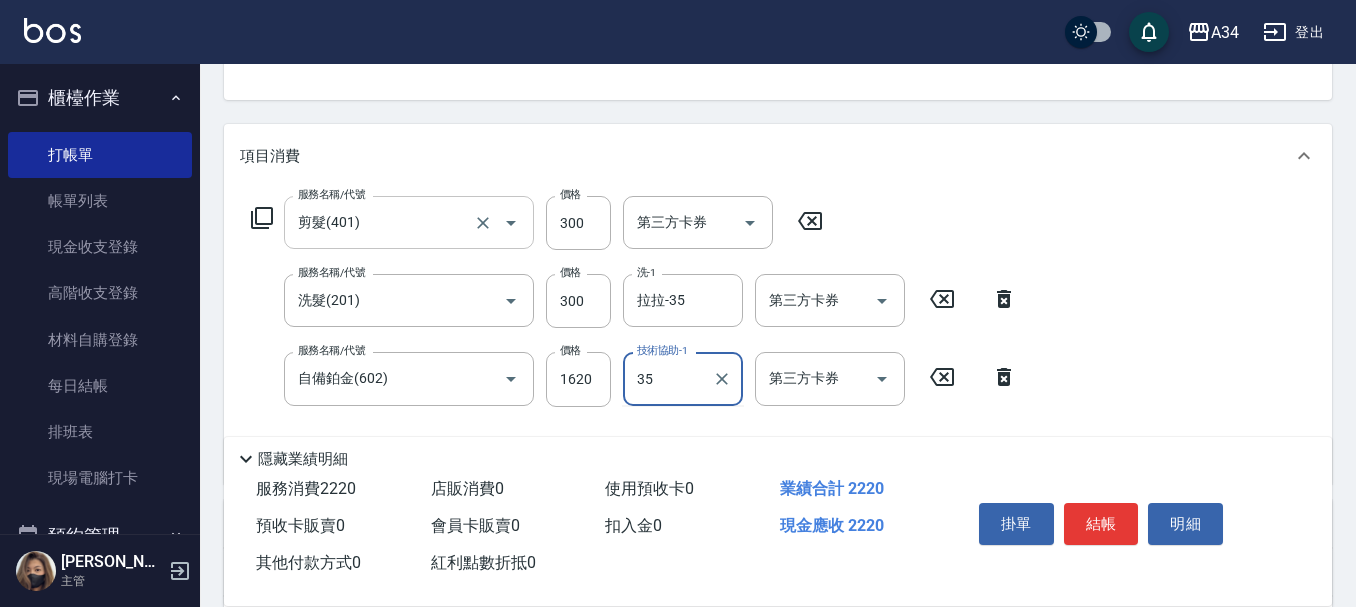 type on "拉拉-35" 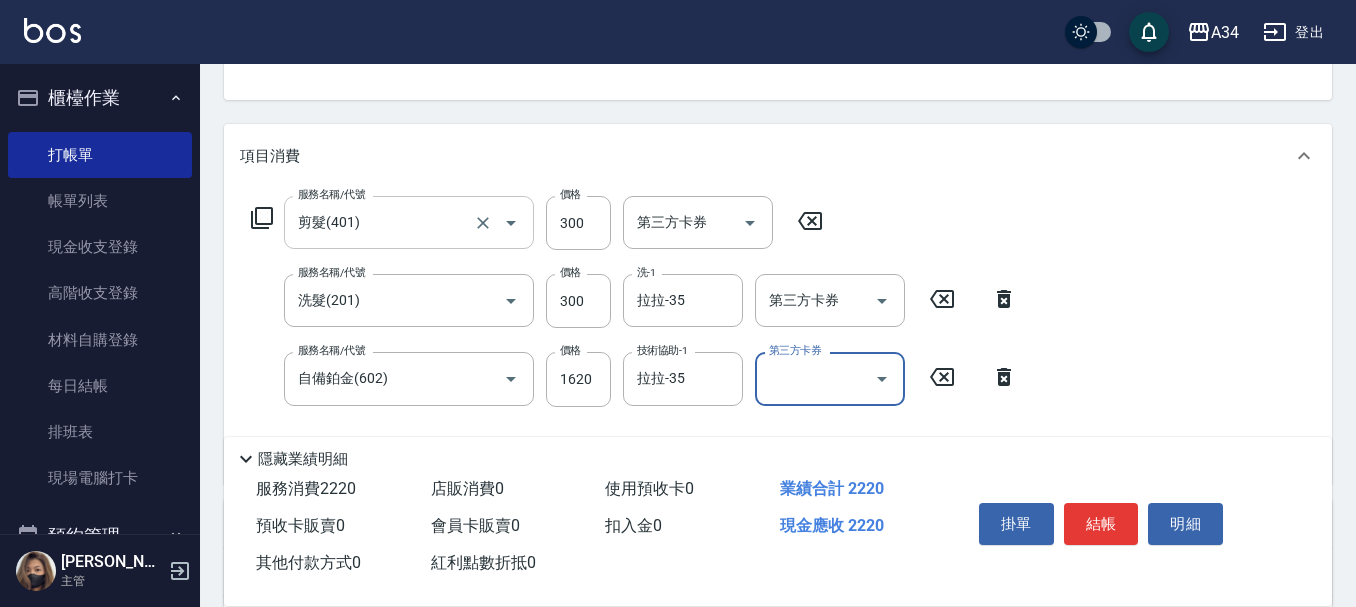 scroll, scrollTop: 400, scrollLeft: 0, axis: vertical 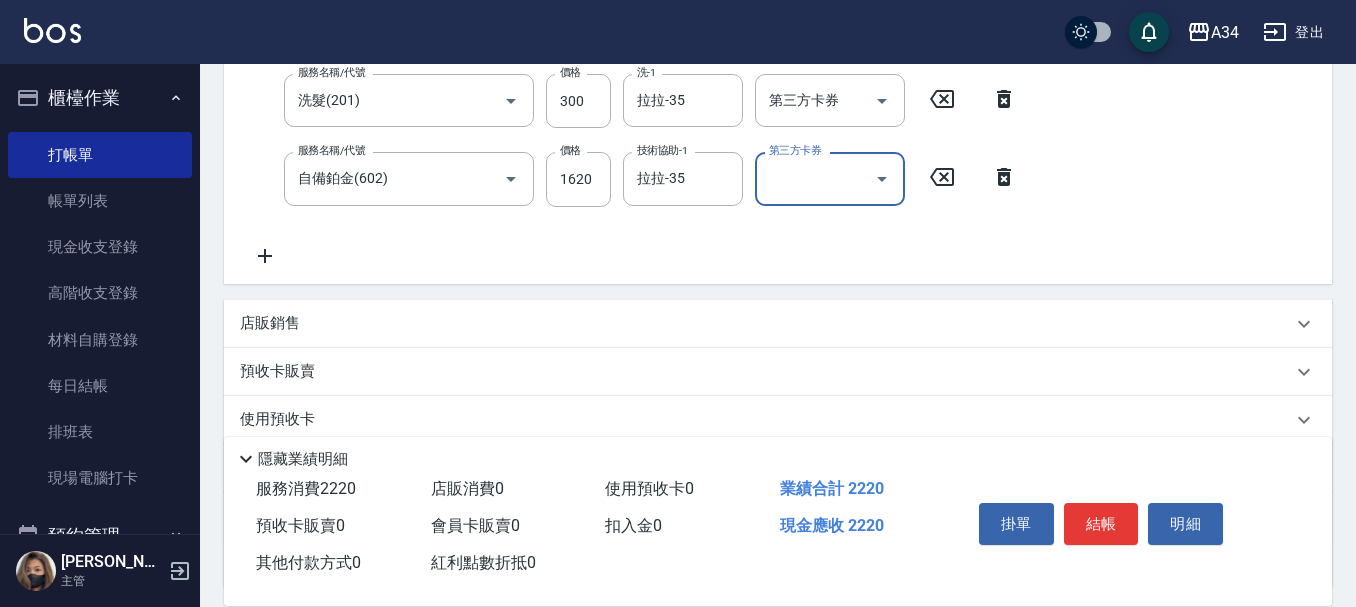 click 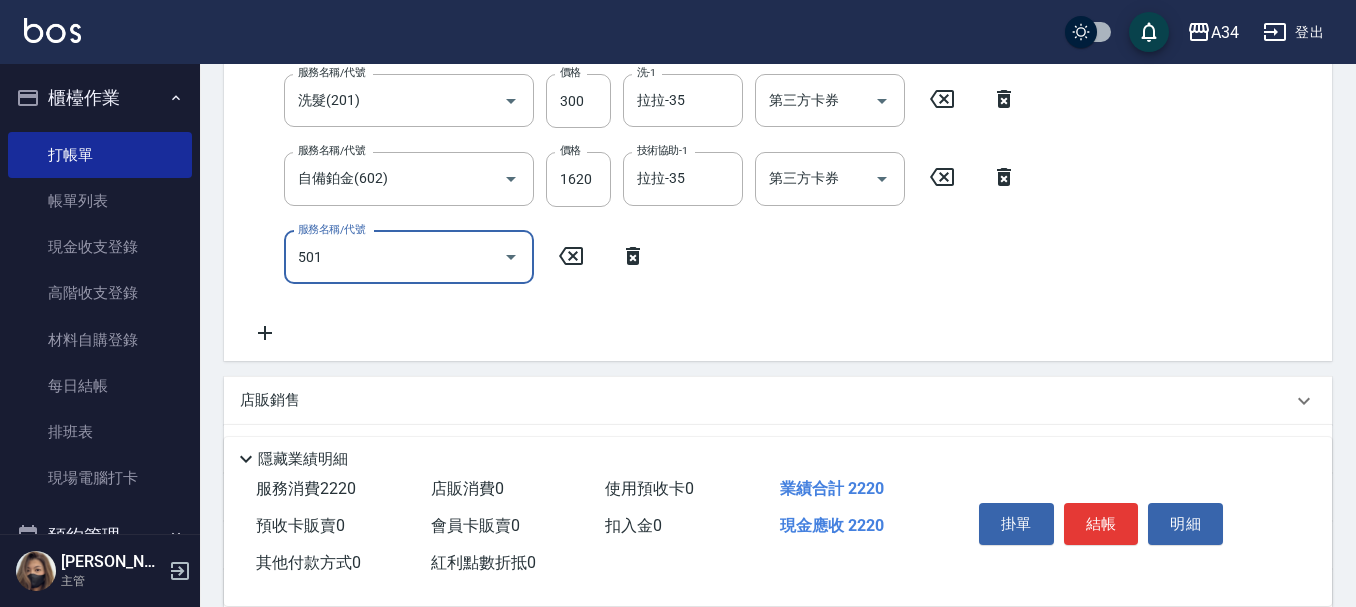 type on "501" 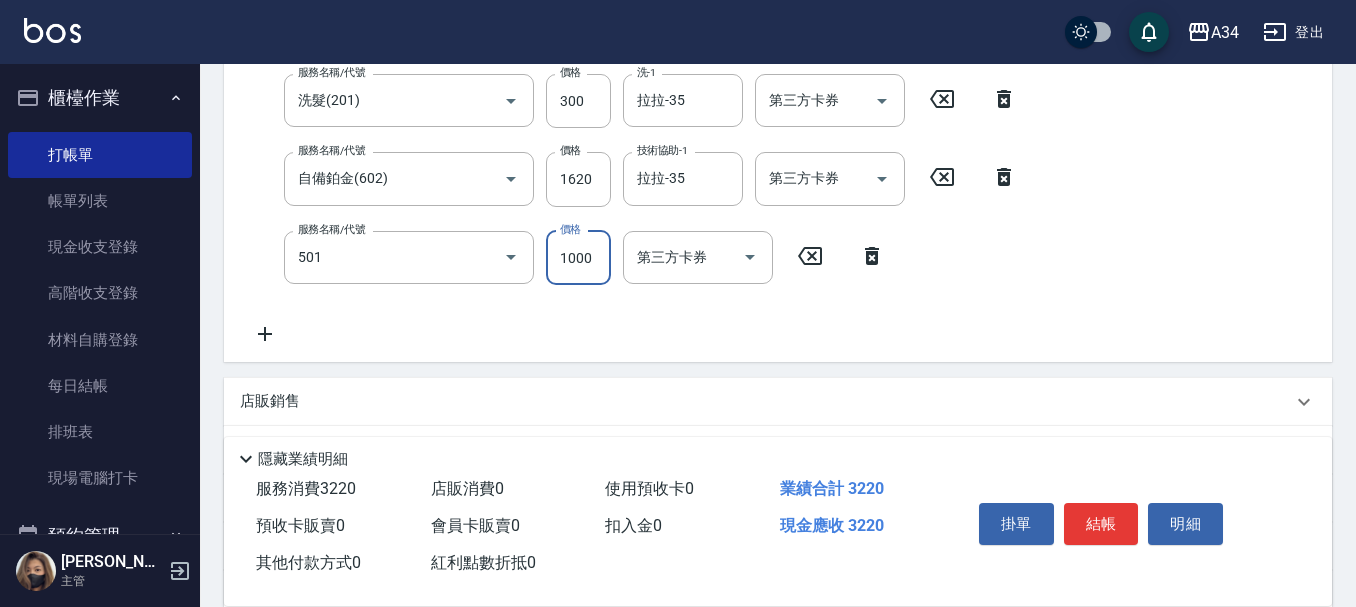 type on "2" 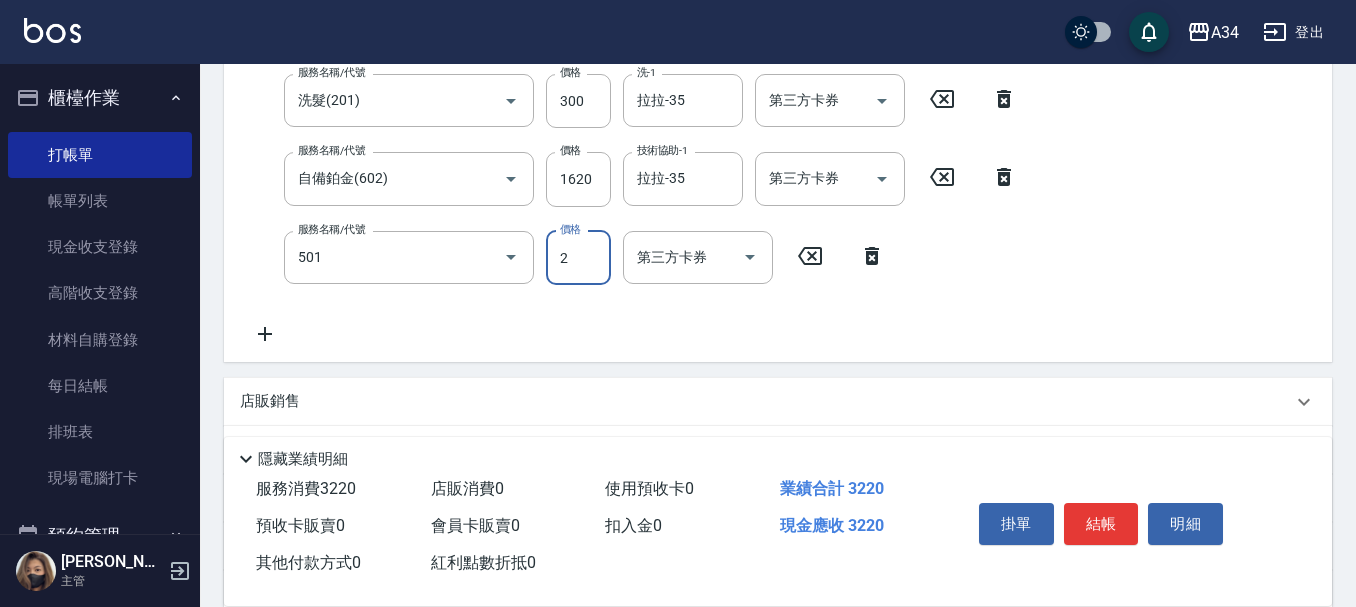 type on "220" 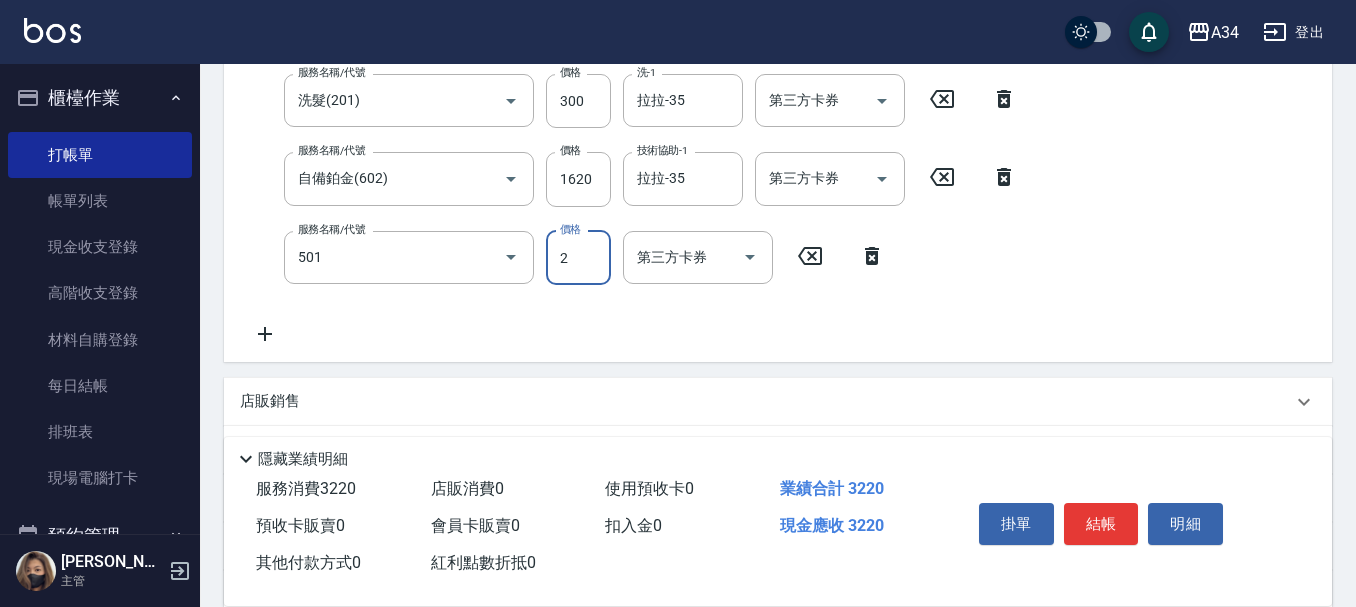 type on "染髮(501)" 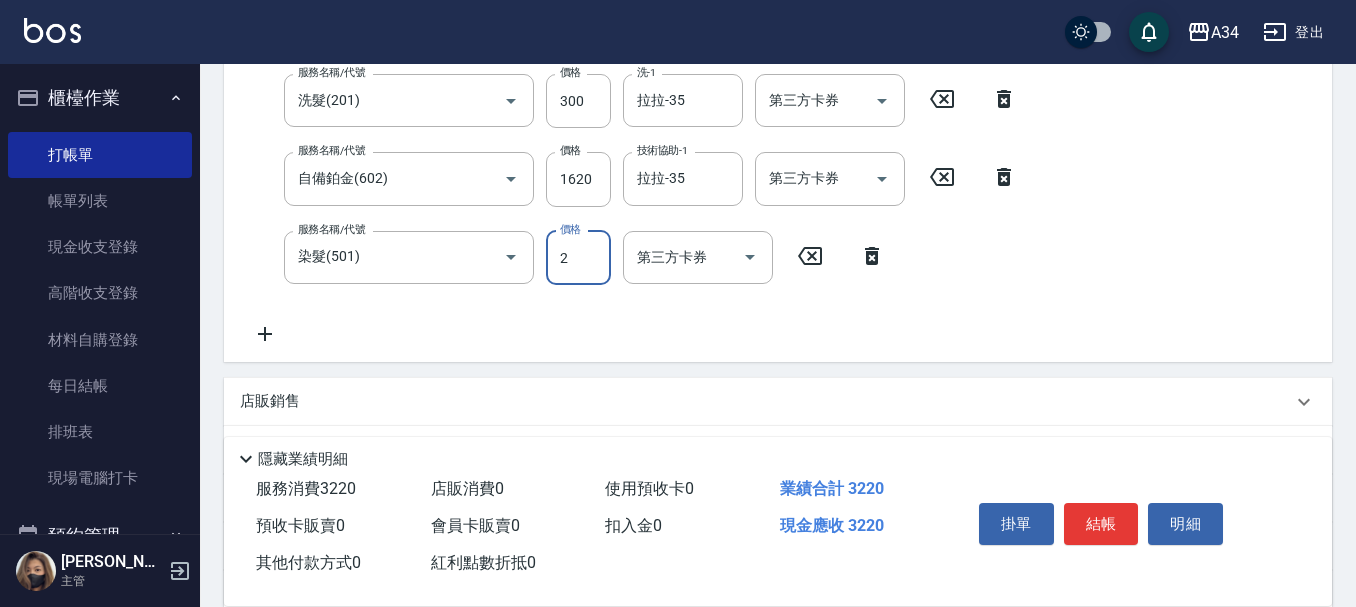 scroll, scrollTop: 396, scrollLeft: 0, axis: vertical 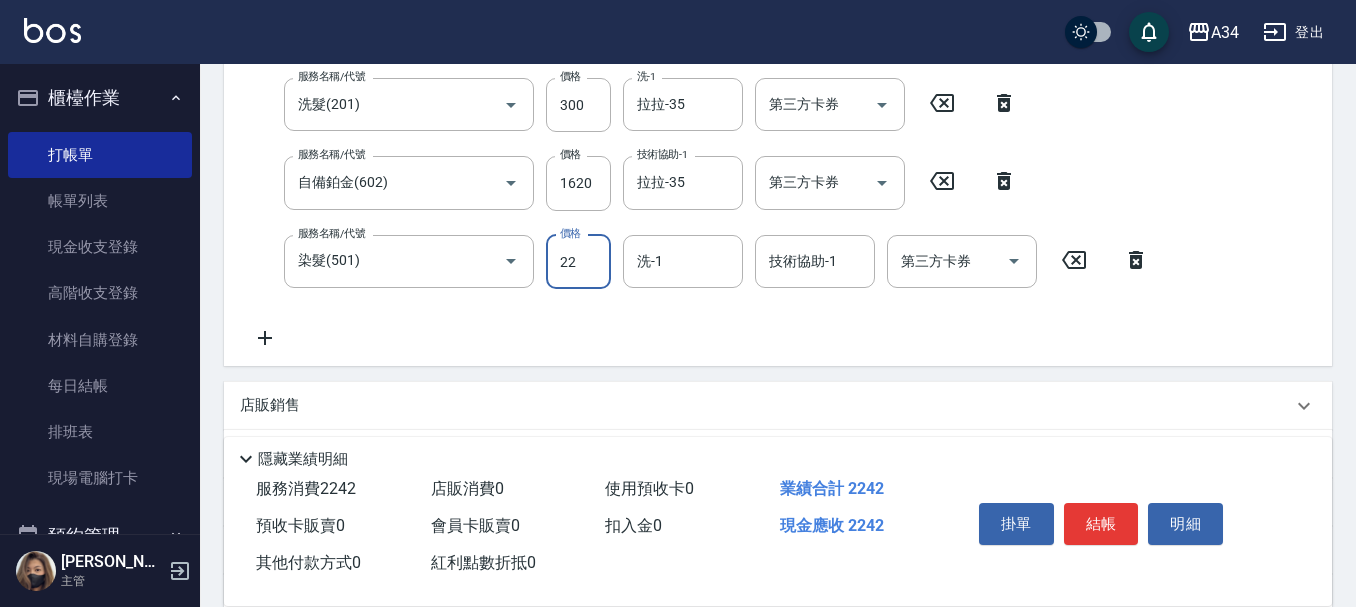 type on "229" 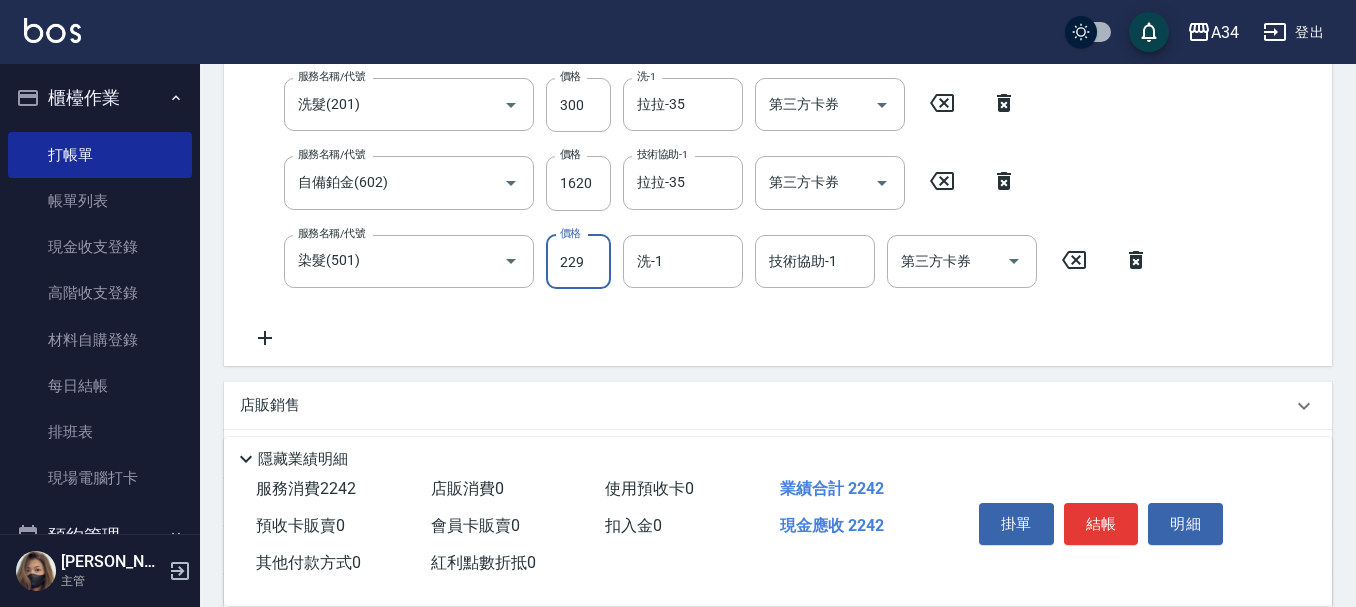 type on "240" 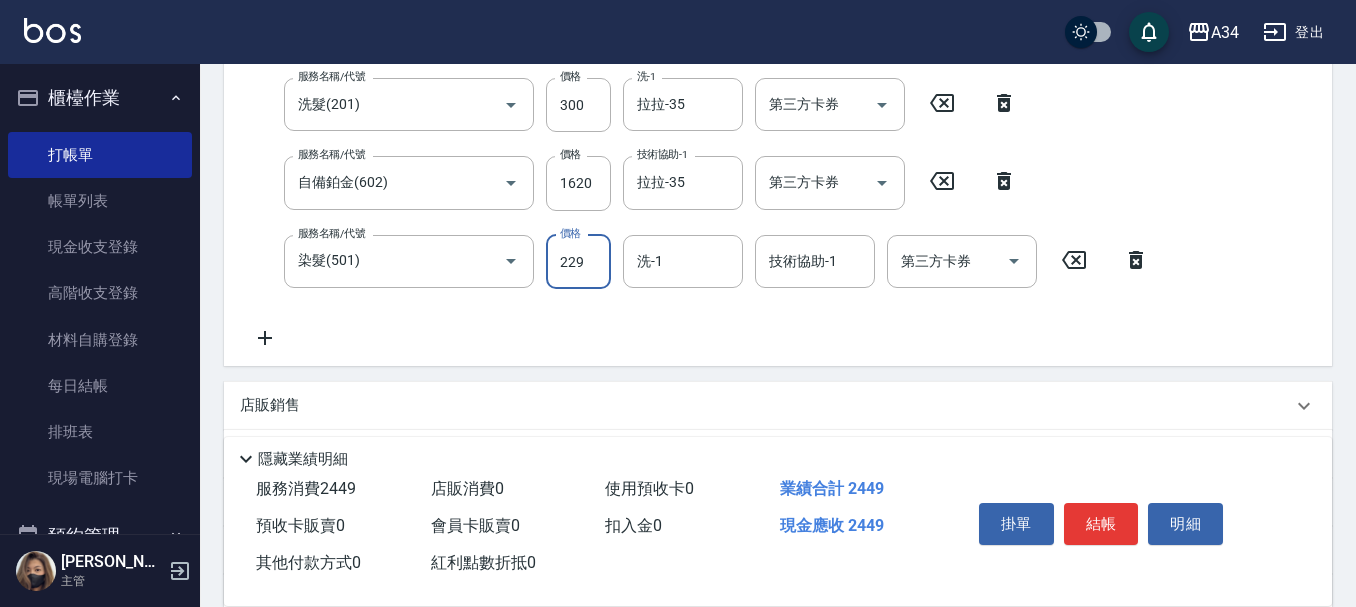 type on "2299" 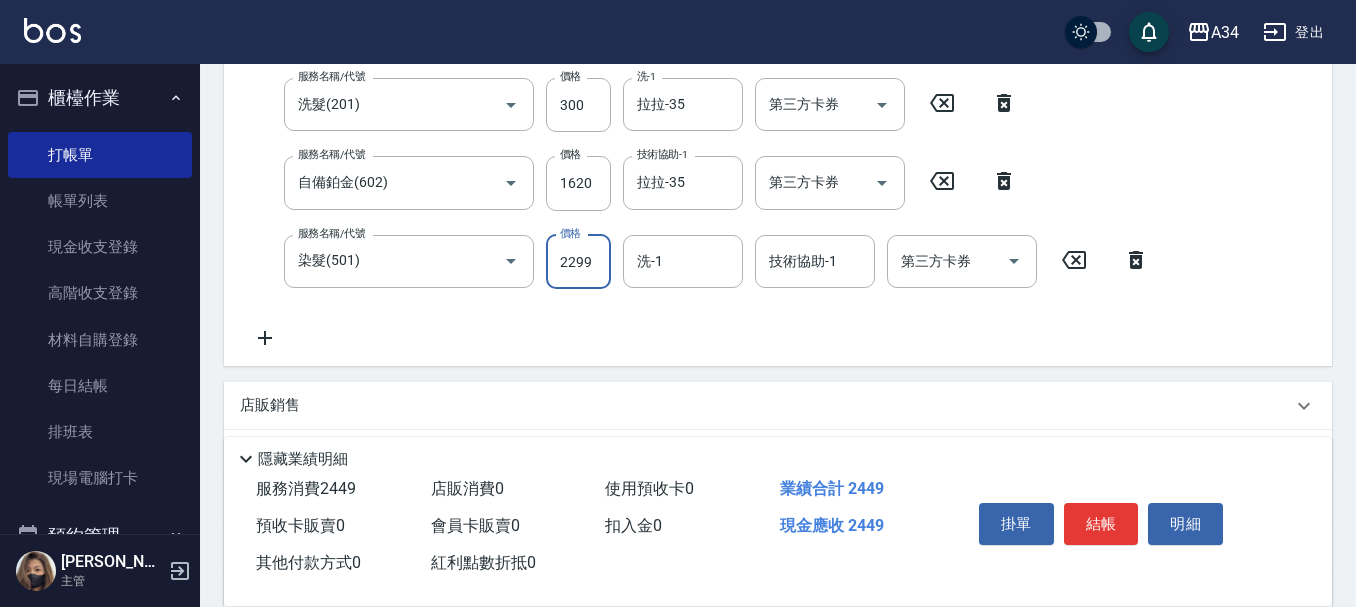 type on "450" 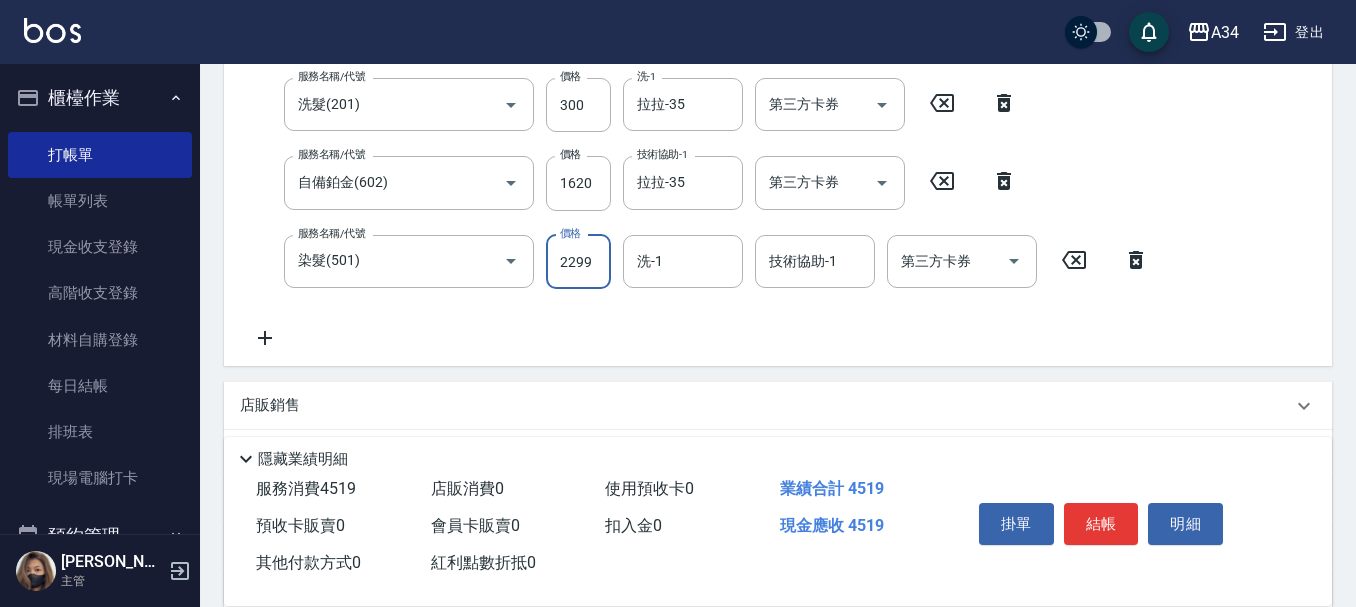 type on "2299" 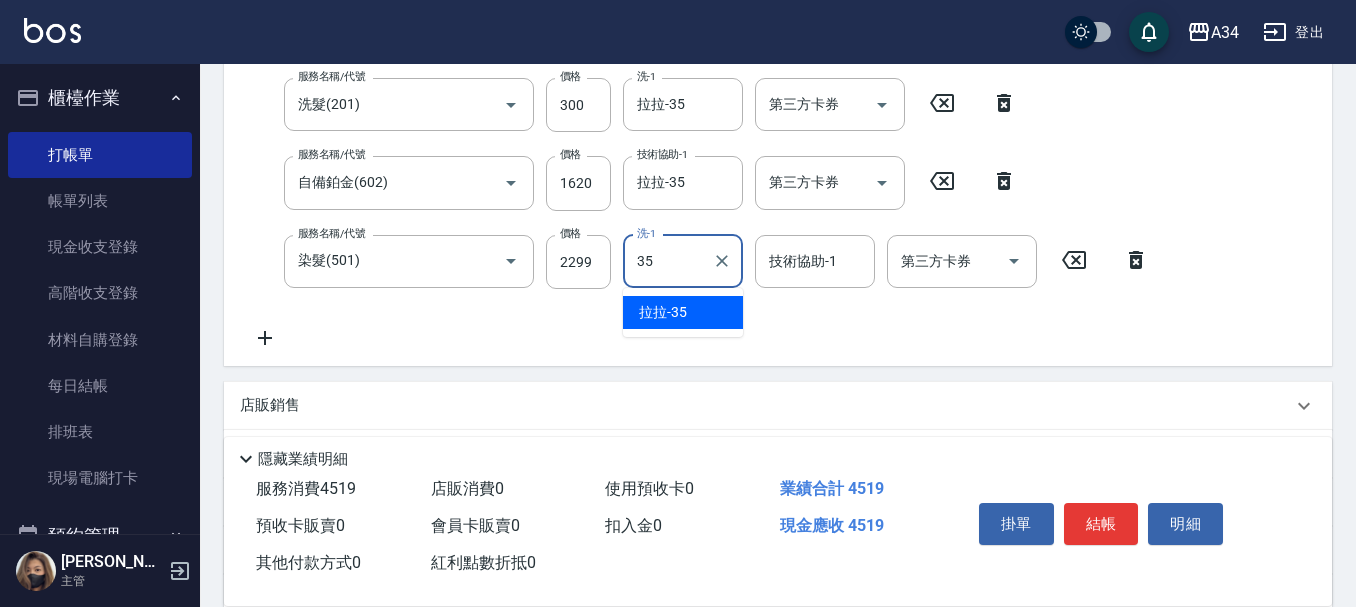 type on "拉拉-35" 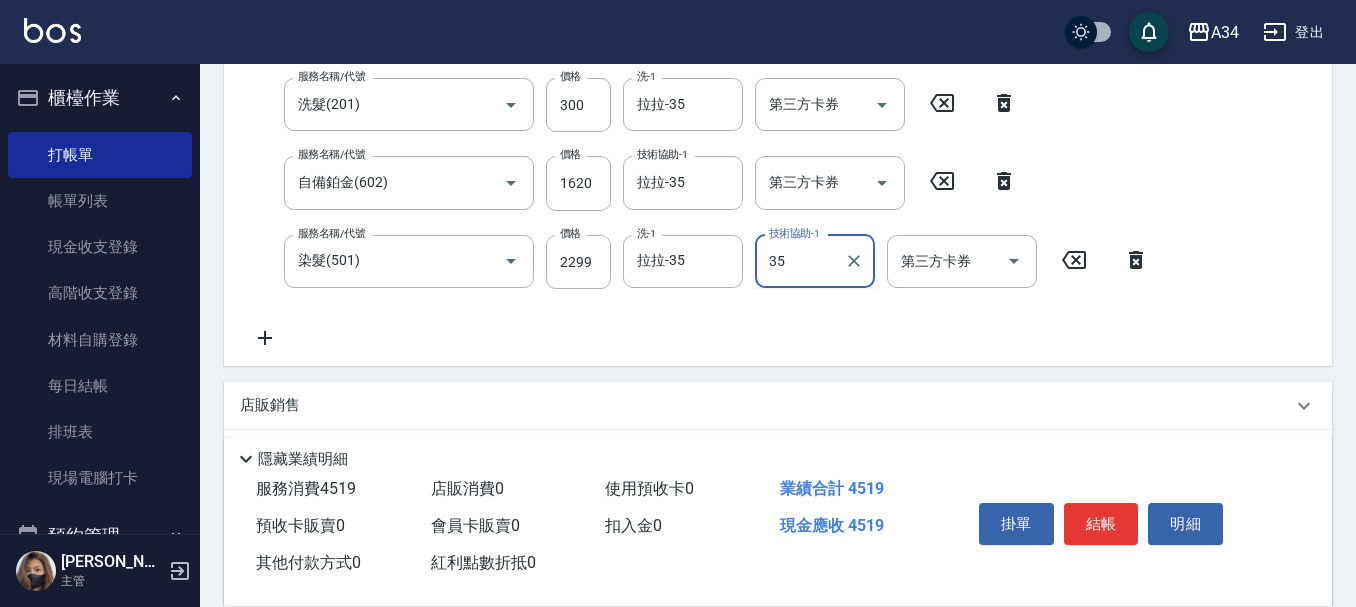 type on "拉拉-35" 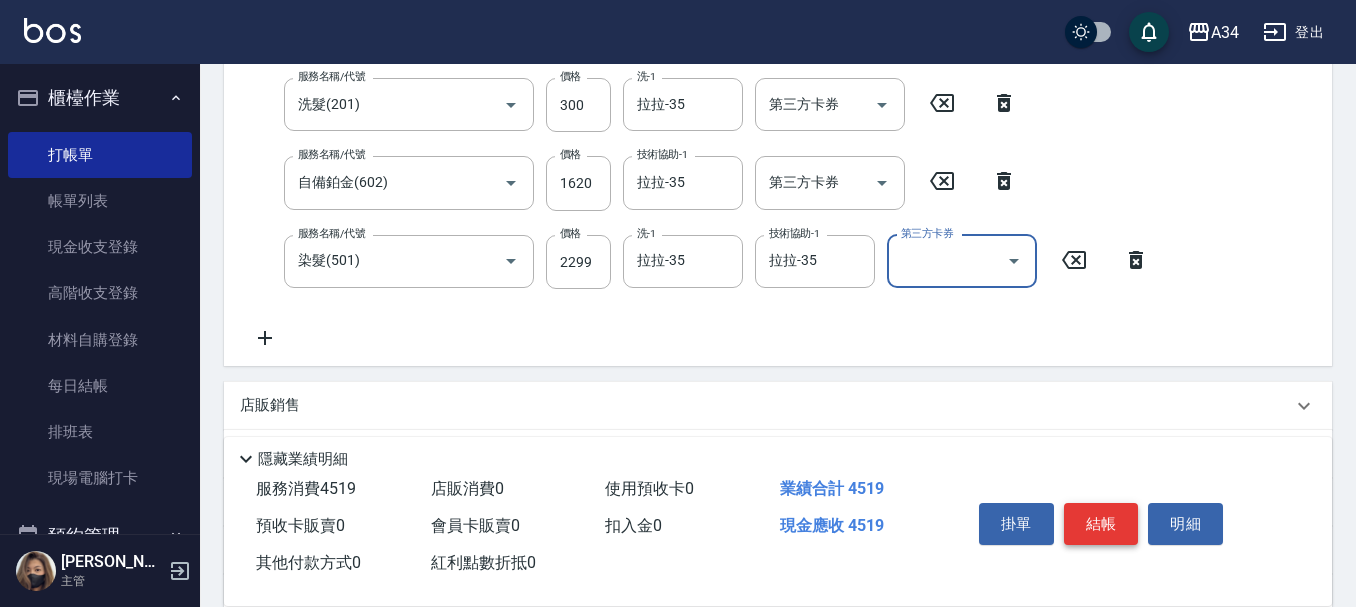 drag, startPoint x: 1103, startPoint y: 523, endPoint x: 1112, endPoint y: 517, distance: 10.816654 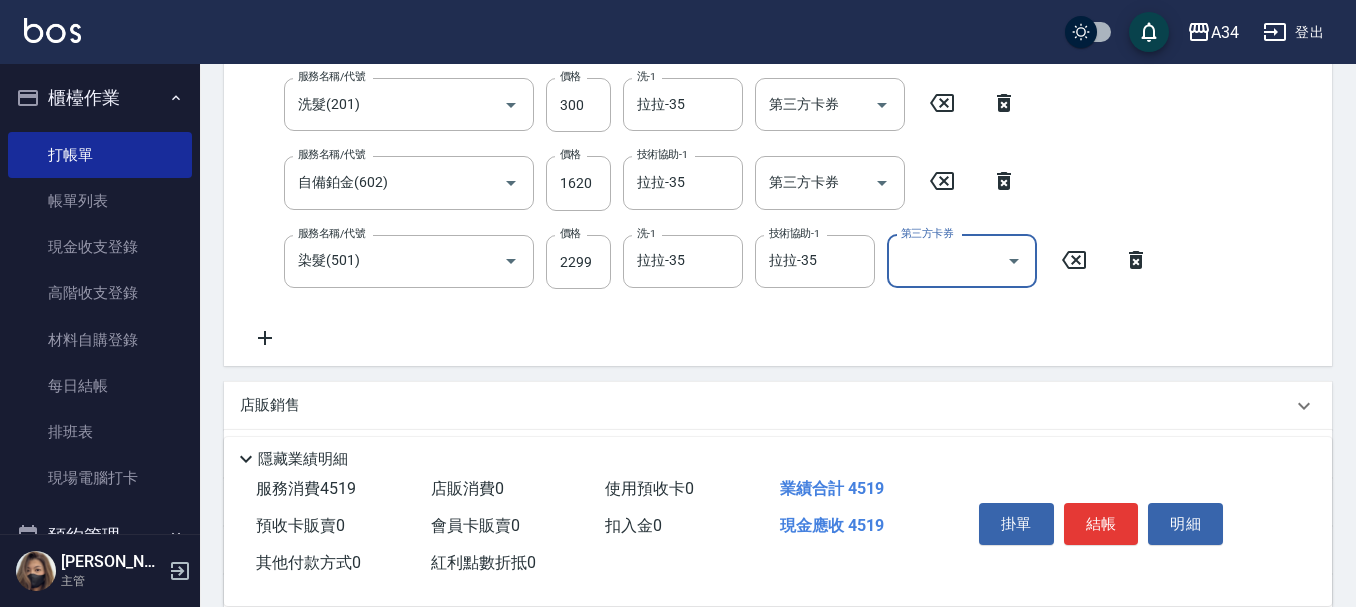 click on "結帳" at bounding box center (1101, 524) 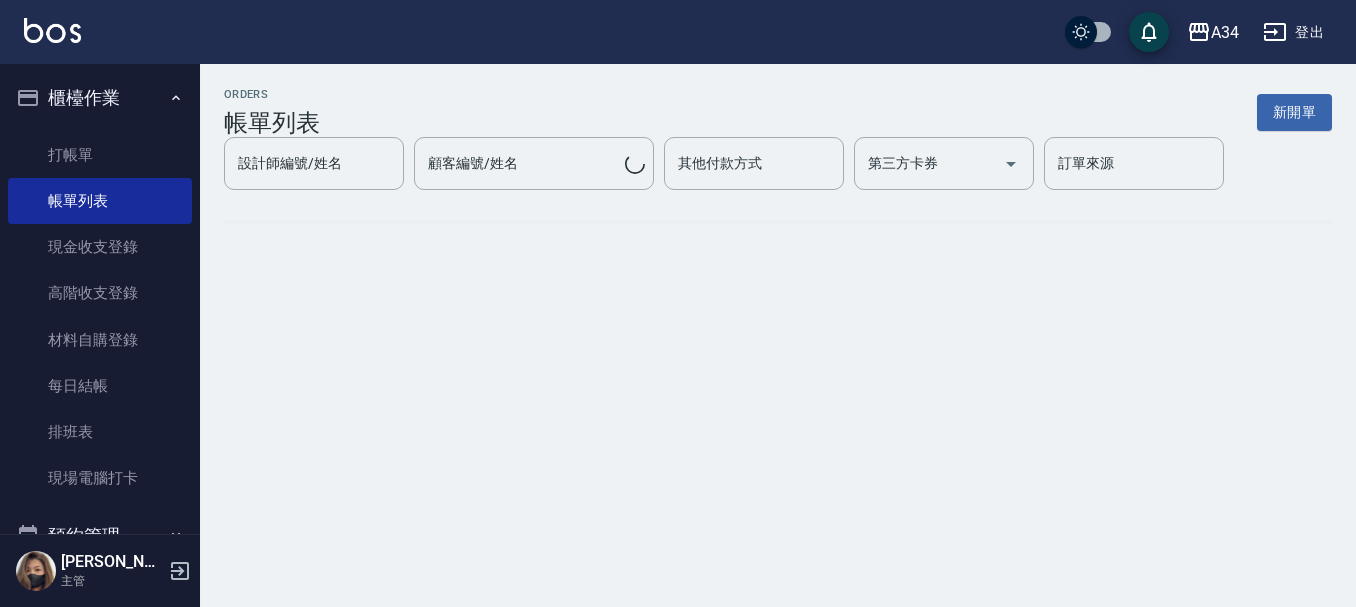 scroll, scrollTop: 0, scrollLeft: 0, axis: both 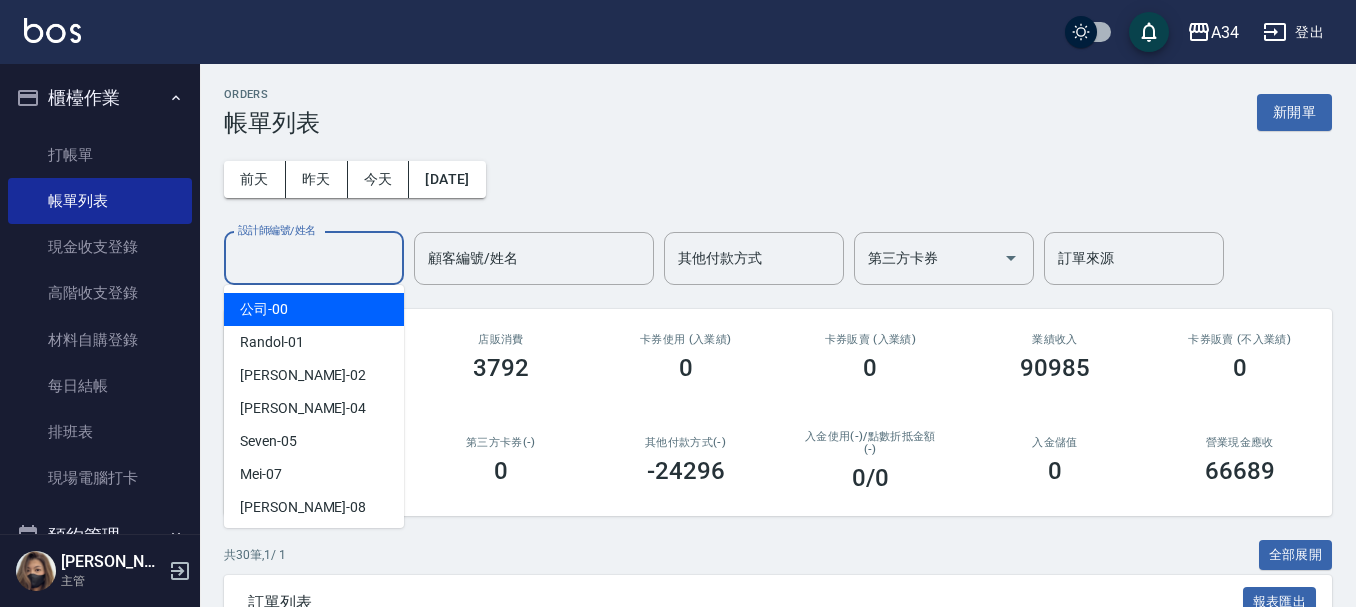 click on "設計師編號/姓名" at bounding box center [314, 258] 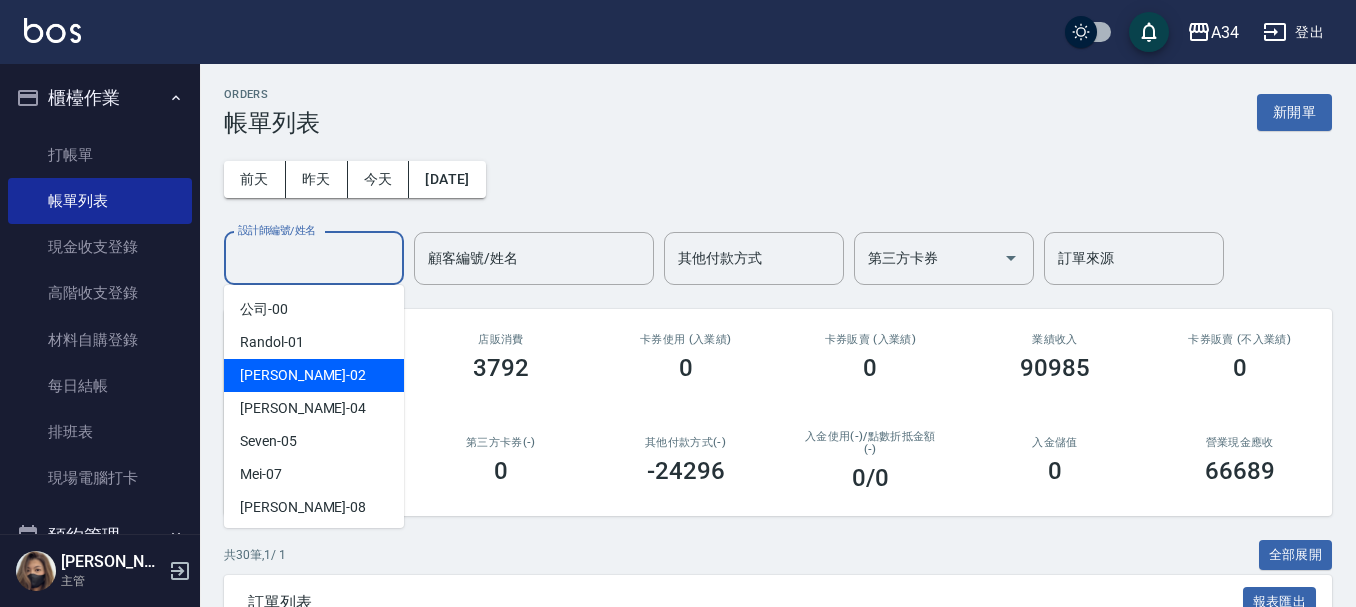 click on "Wendy -02" at bounding box center (314, 375) 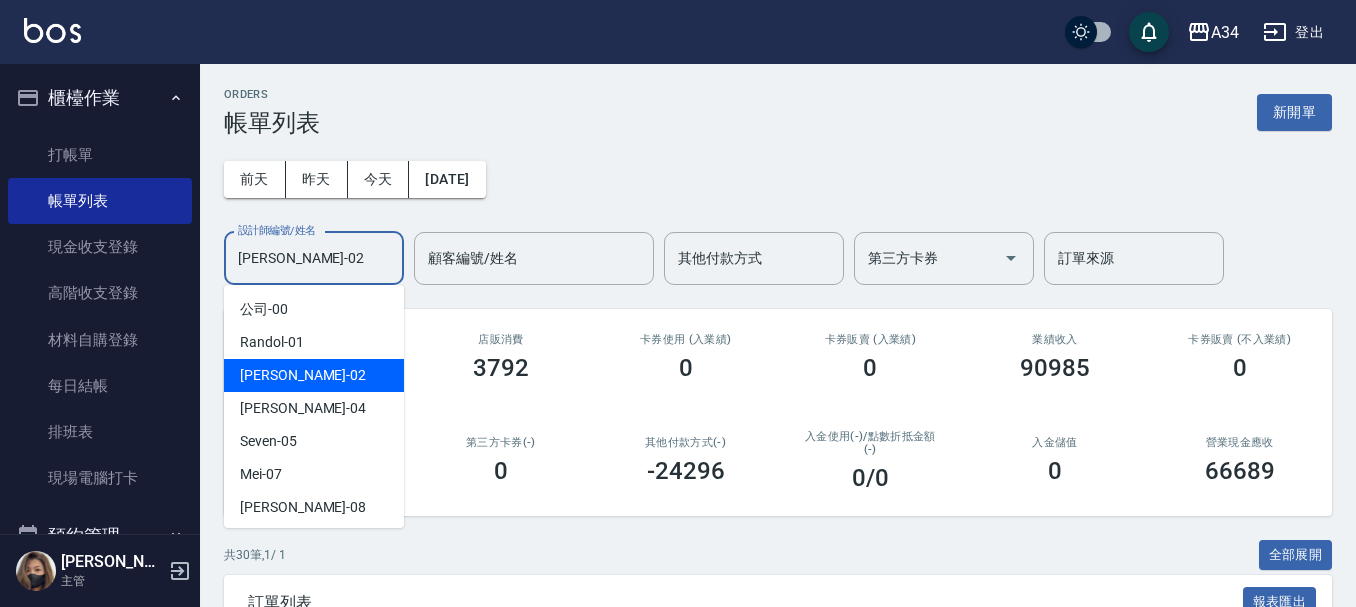 click on "ORDERS 帳單列表 新開單 前天 昨天 今天 2025/07/13 設計師編號/姓名 Wendy-02 設計師編號/姓名 顧客編號/姓名 顧客編號/姓名 其他付款方式 其他付款方式 第三方卡券 第三方卡券 訂單來源 訂單來源 服務消費 87193 店販消費 3792 卡券使用 (入業績) 0 卡券販賣 (入業績) 0 業績收入 90985 卡券販賣 (不入業績) 0 卡券使用(-) 0 第三方卡券(-) 0 其他付款方式(-) -24296 入金使用(-) /點數折抵金額(-) 0 /0 入金儲值 0 營業現金應收 66689 共  30  筆,  1  /   1 全部展開 訂單列表 報表匯出 展開 列印 操作 帳單編號/時間 客戶 設計師 指定 營業現金應收 服務消費 店販消費 卡券使用 (入業績) 卡券販賣 (入業績) 業績收入 卡券販賣 (不入業績) 卡券使用(-) 第三方卡券(-) 其他付款方式(-) 入金使用(-) 點數折抵金額(-) 備註 訂單來源 列印 詳情 #30 07/13 (日) 20:45 陳品言 0905199866 Wendy /02 Y 4519 4519 0 0 0 4519 0 0 0 0 0" at bounding box center [678, 1098] 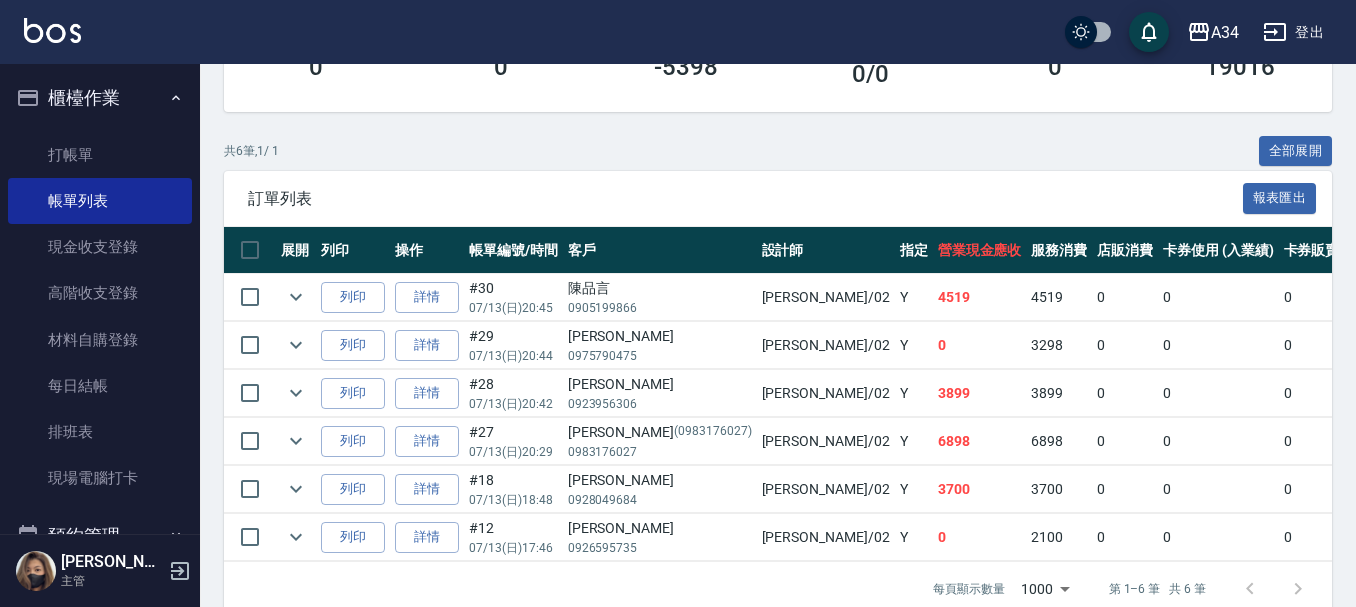 scroll, scrollTop: 452, scrollLeft: 0, axis: vertical 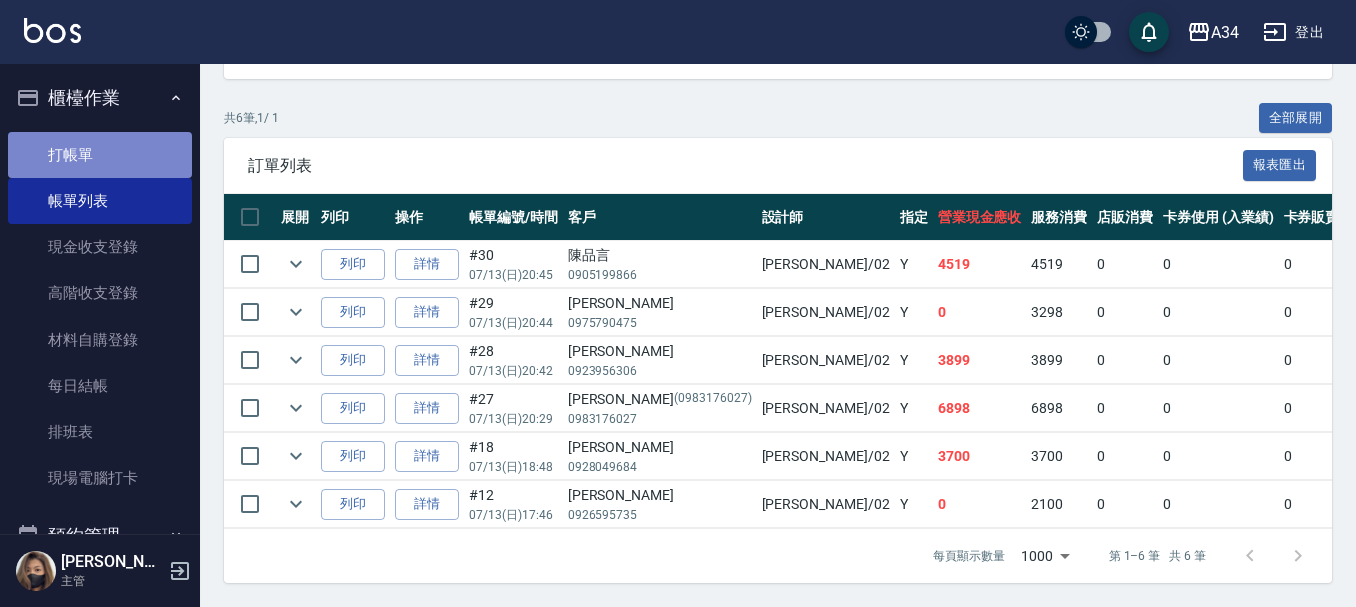click on "打帳單" at bounding box center [100, 155] 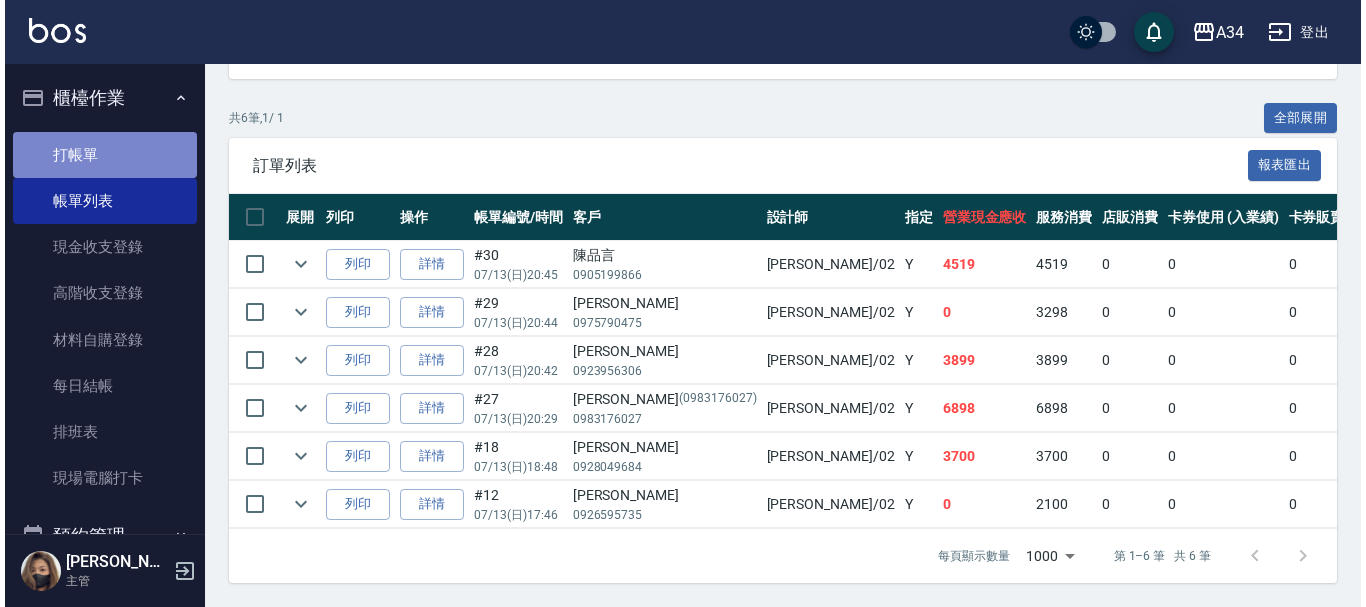 scroll, scrollTop: 0, scrollLeft: 0, axis: both 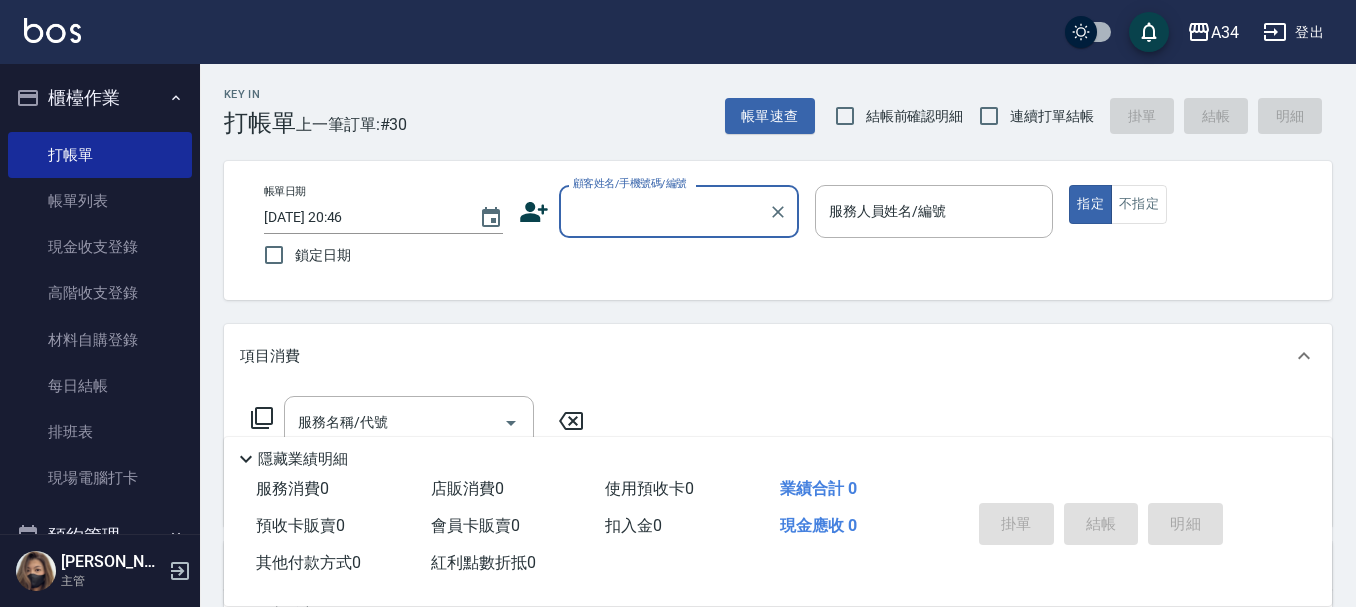 click 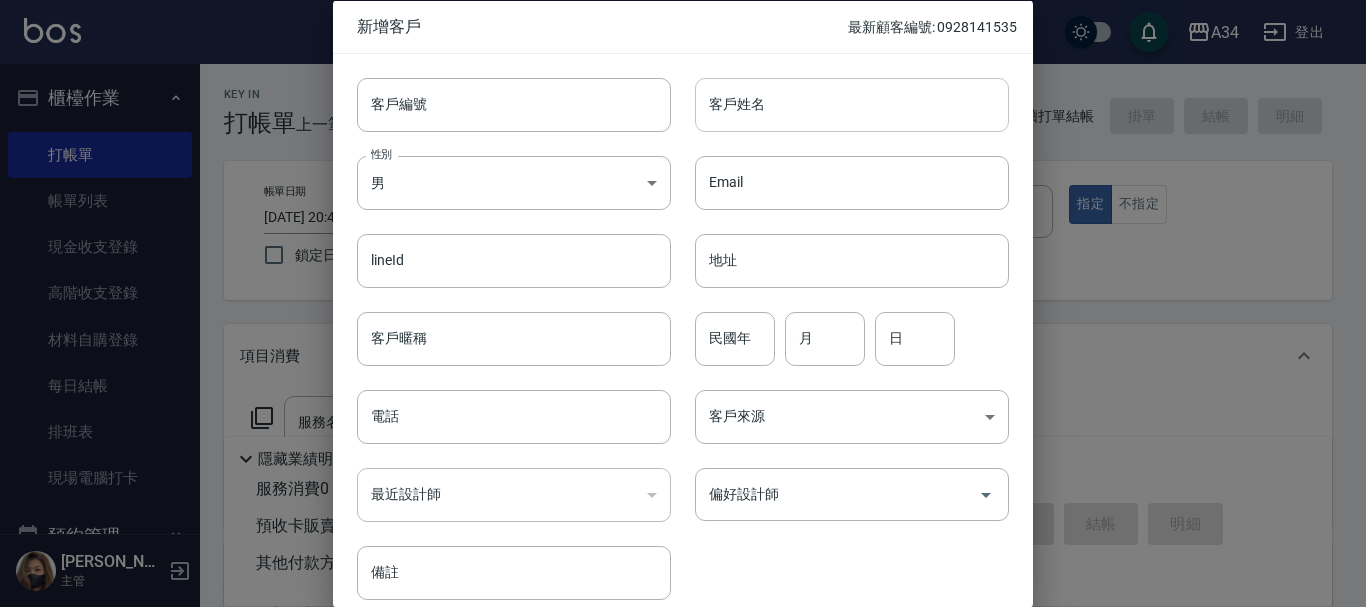 click on "客戶姓名" at bounding box center (852, 104) 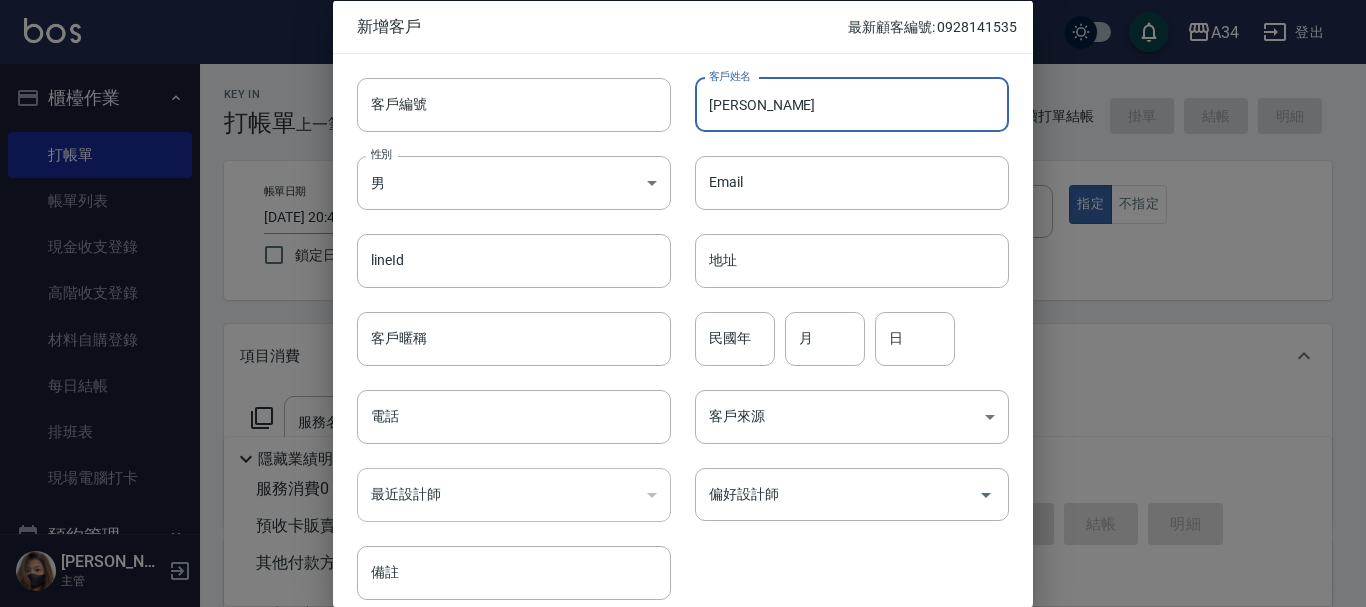 type on "侯琇玲" 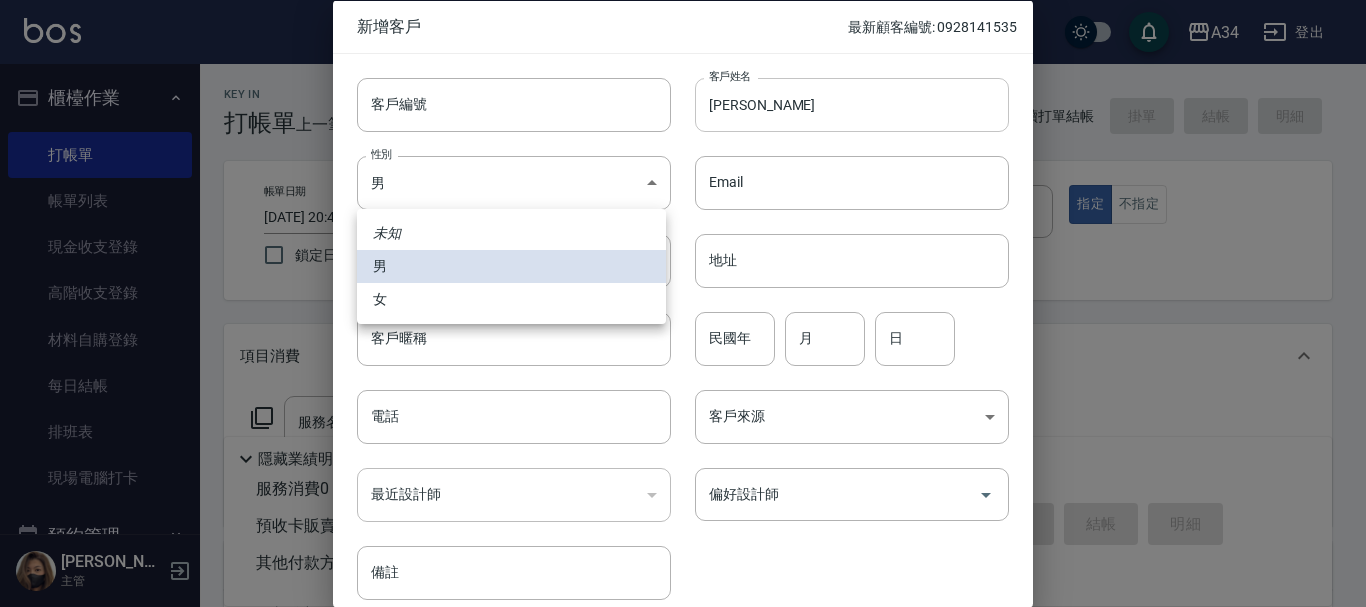 type 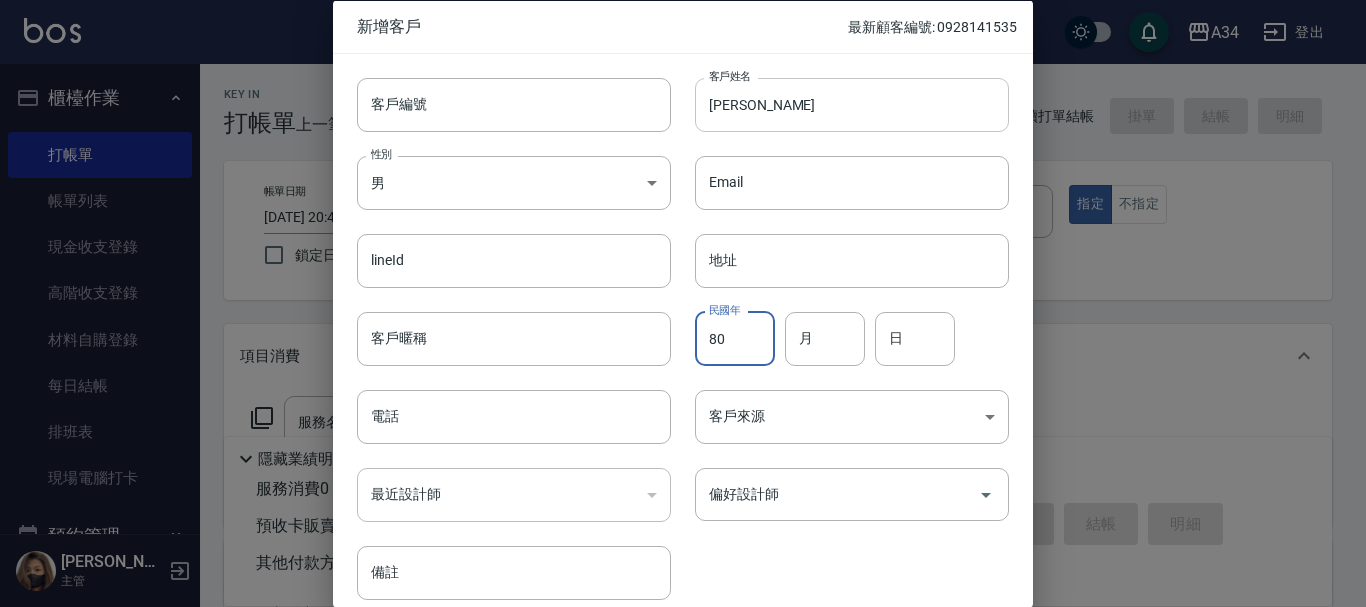 type on "80" 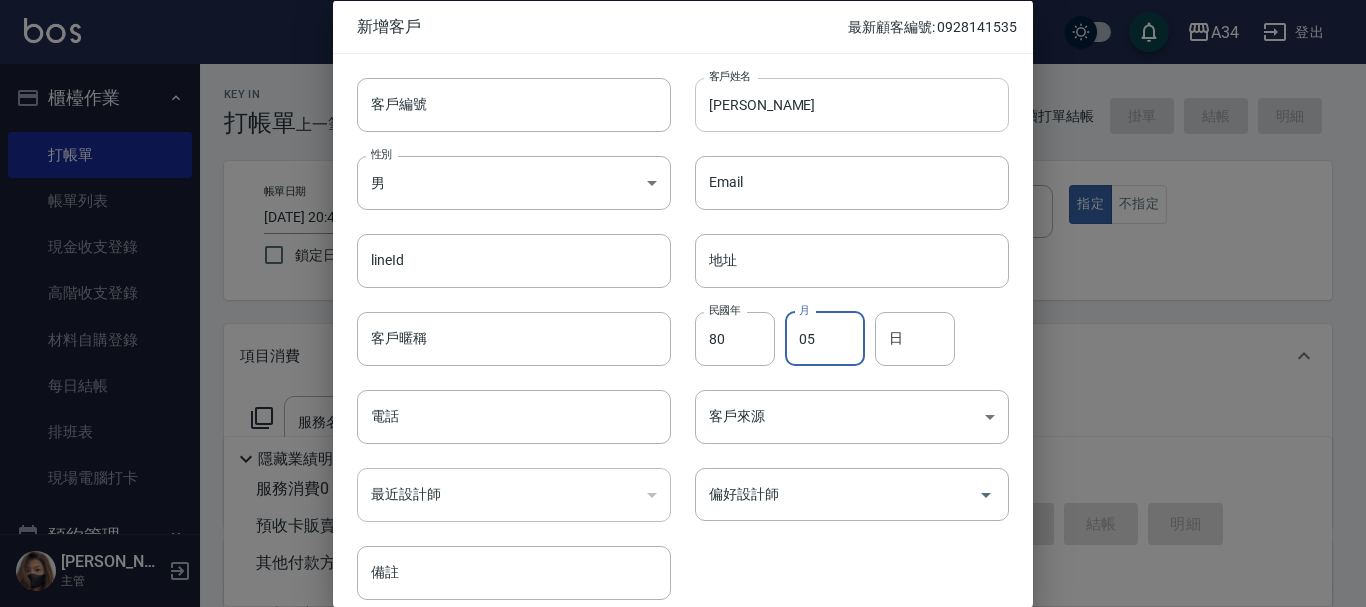 type on "05" 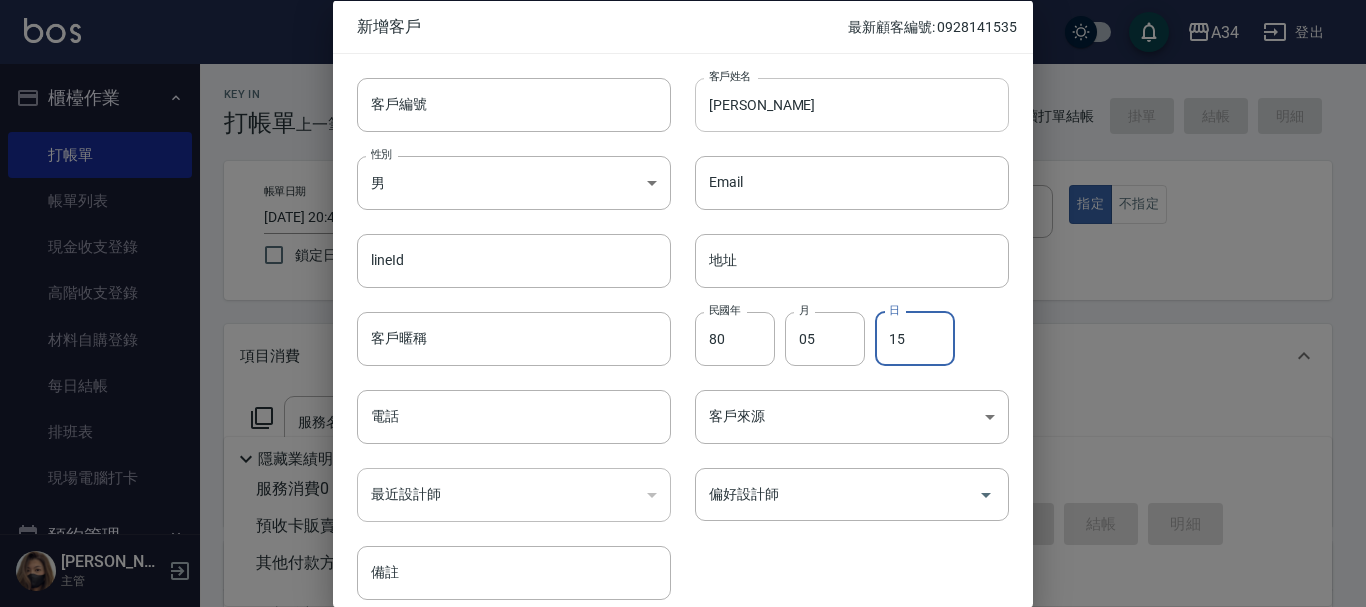 type on "15" 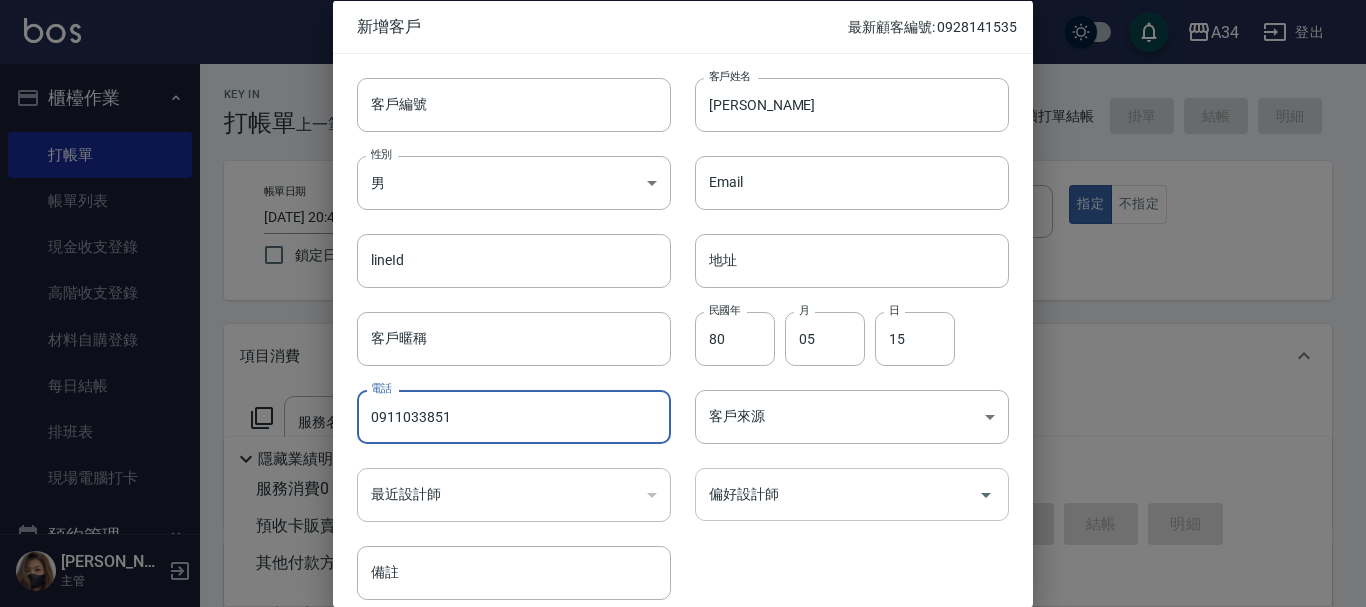 click on "偏好設計師" at bounding box center (852, 494) 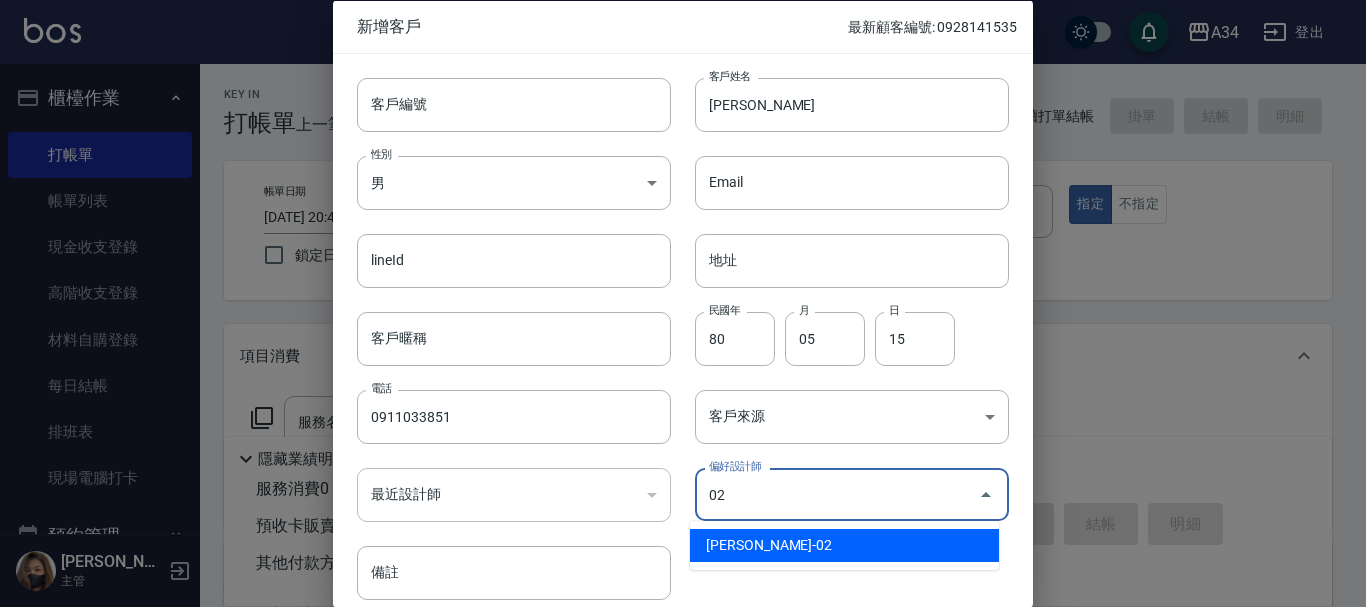 type on "Wendy" 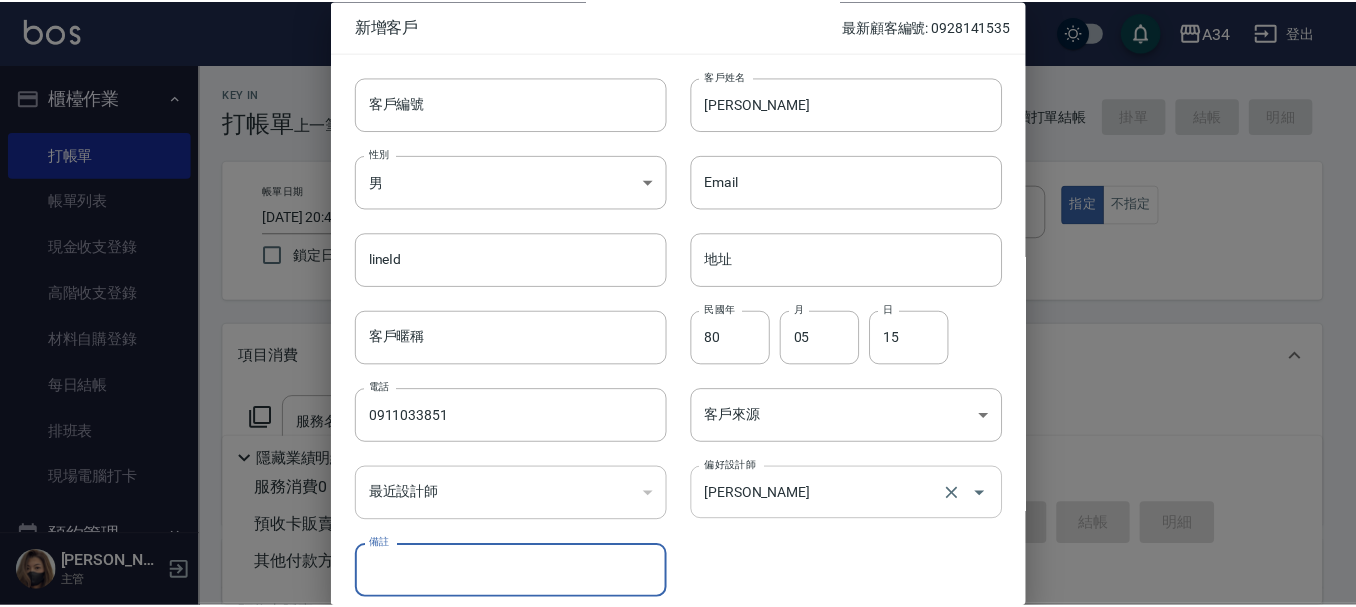 scroll, scrollTop: 86, scrollLeft: 0, axis: vertical 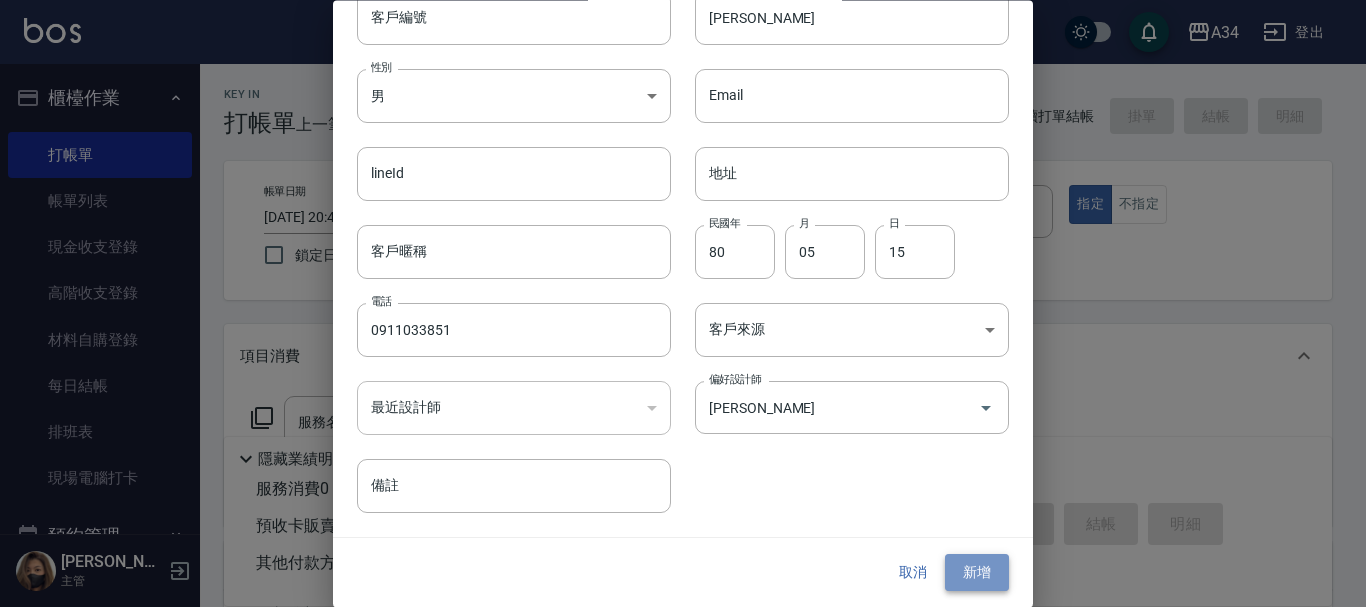 click on "新增" at bounding box center [977, 573] 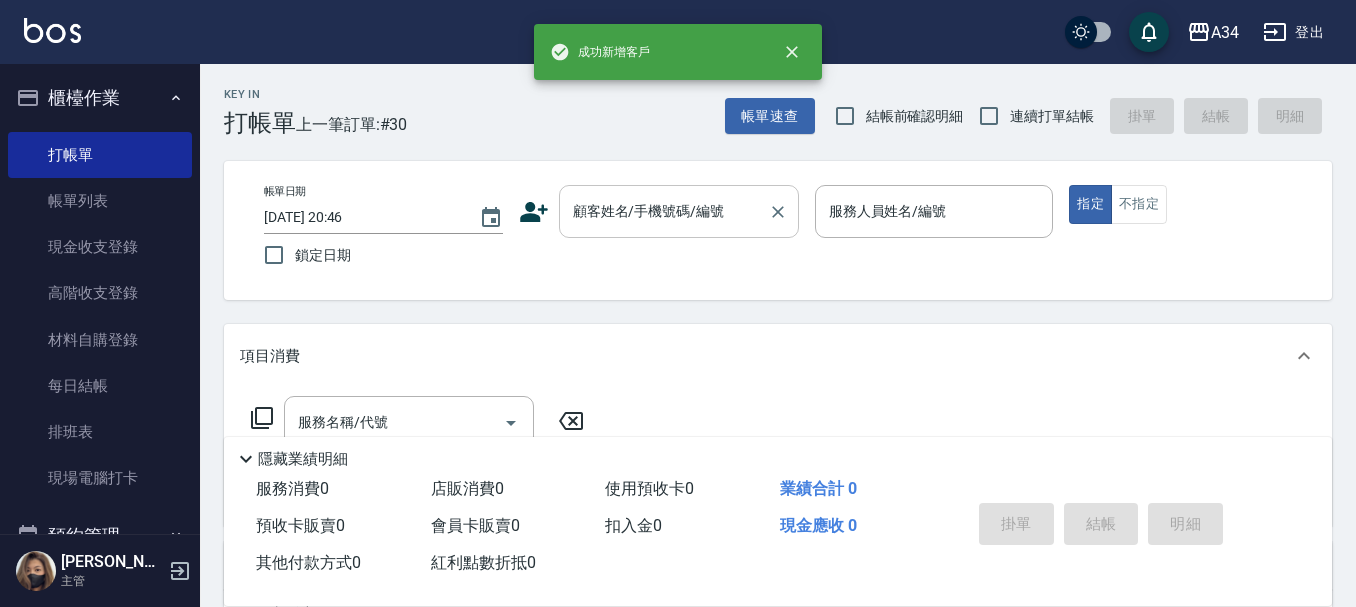 click on "顧客姓名/手機號碼/編號 顧客姓名/手機號碼/編號" at bounding box center [679, 211] 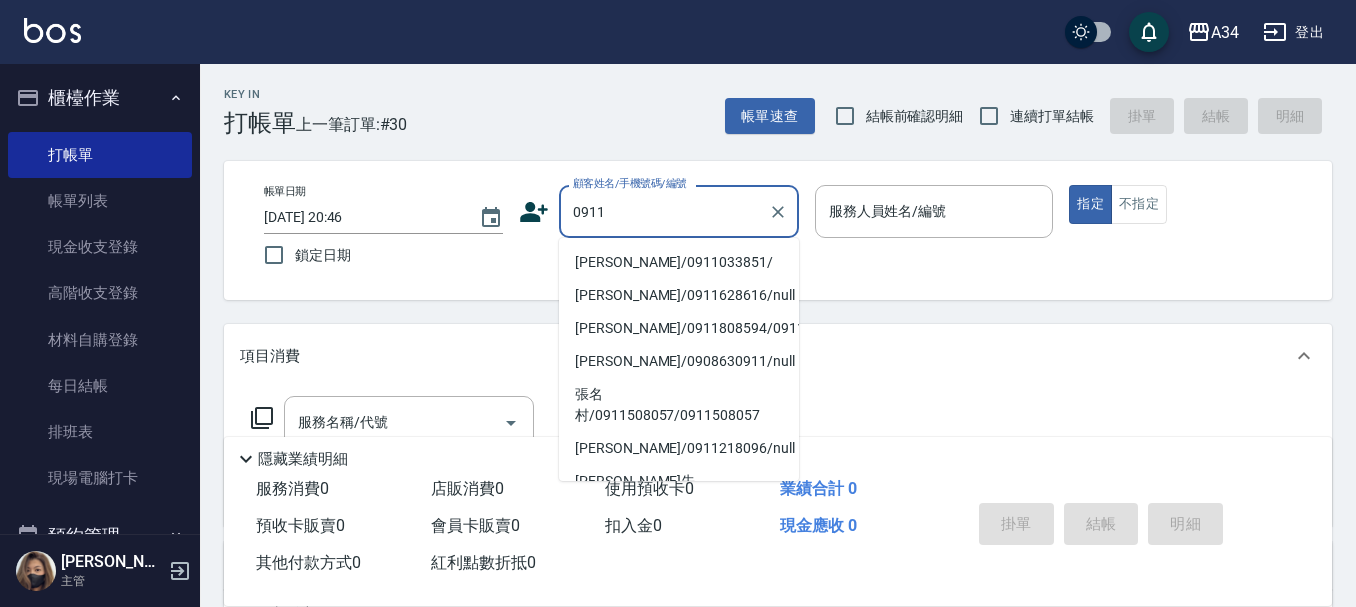 click on "侯琇玲/0911033851/" at bounding box center (679, 262) 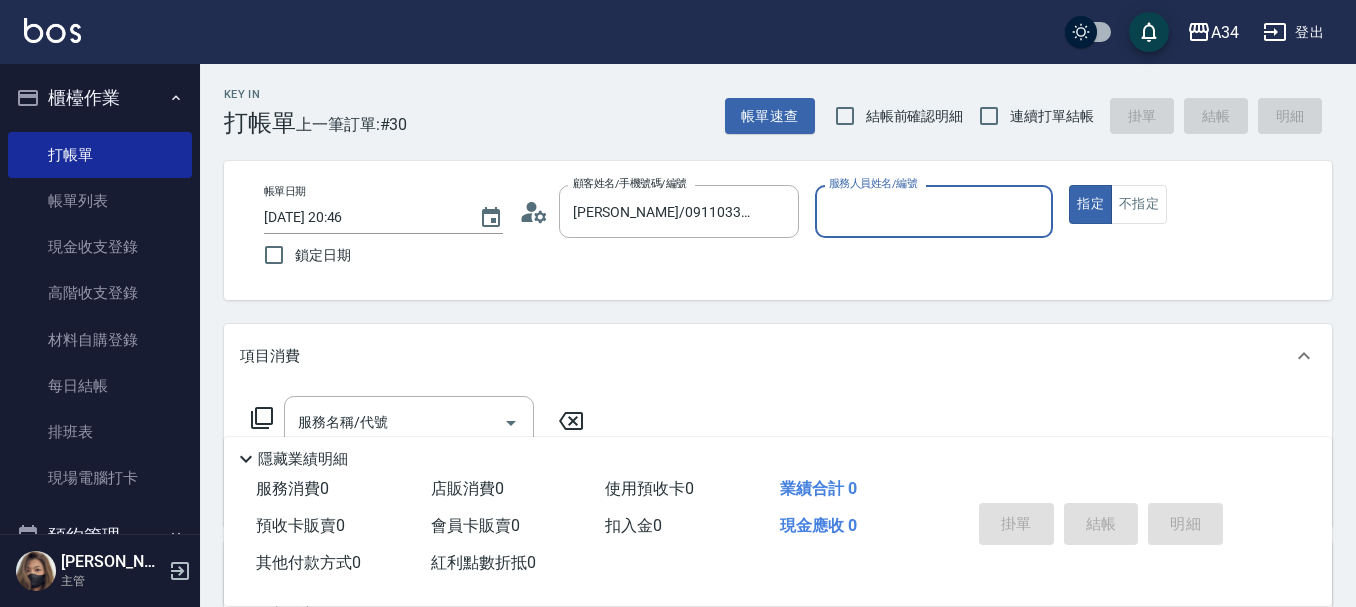 type on "Wendy-02" 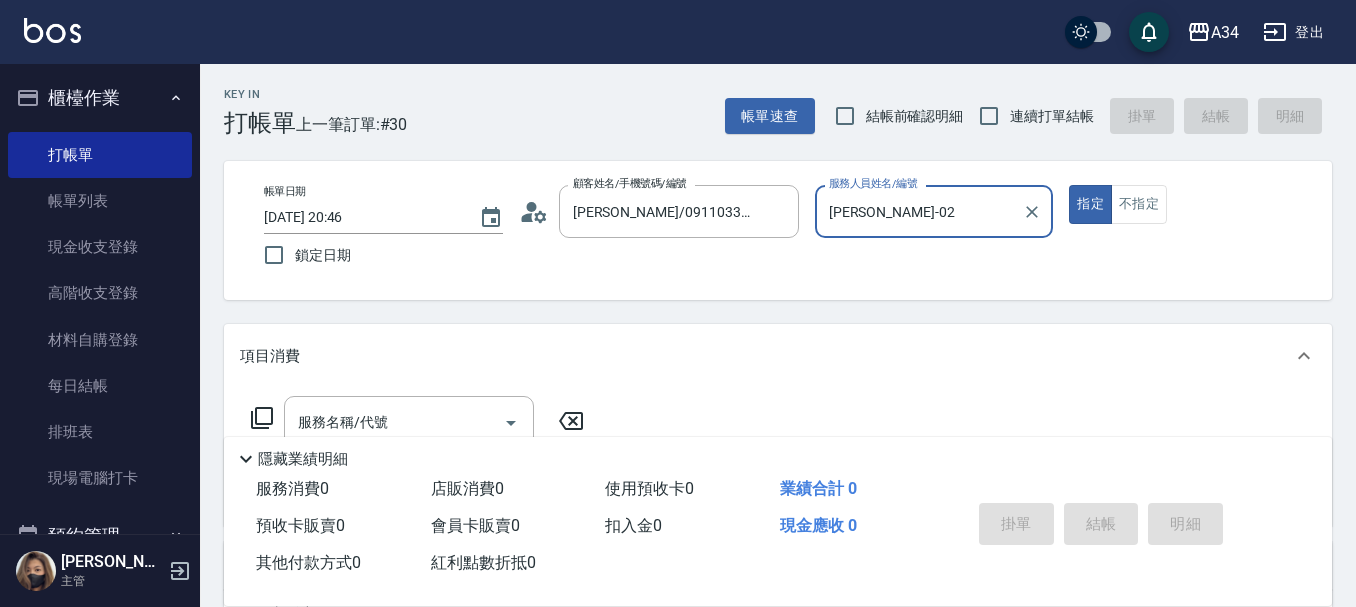 scroll, scrollTop: 100, scrollLeft: 0, axis: vertical 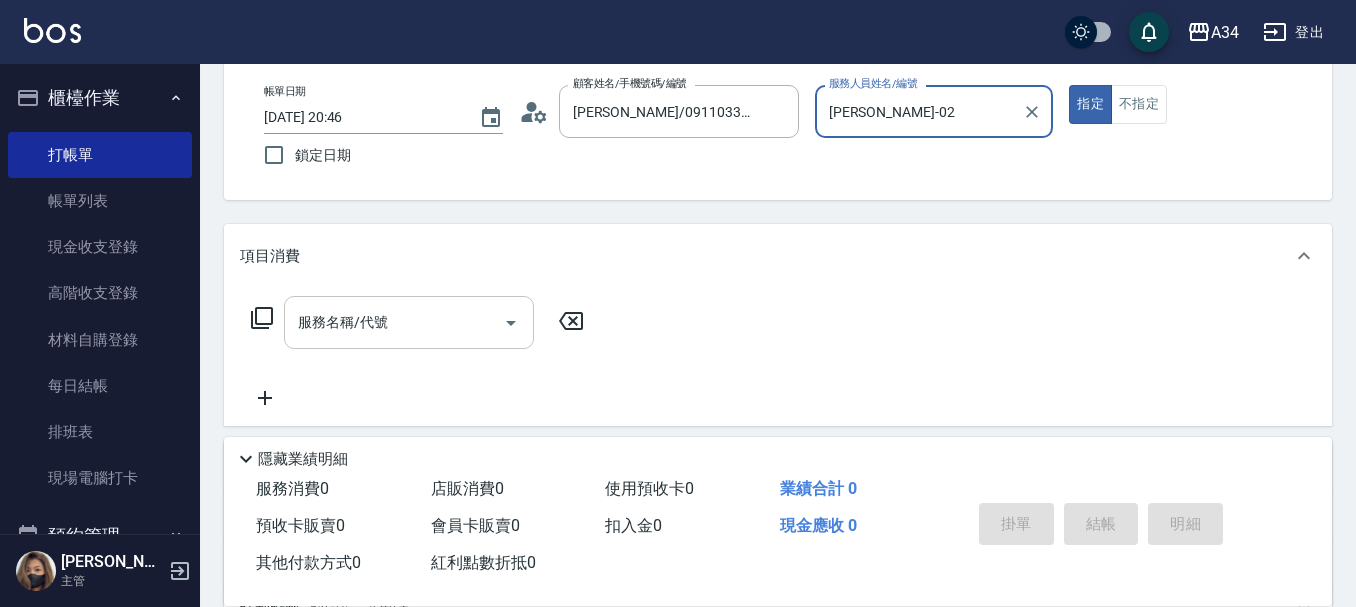 click on "服務名稱/代號" at bounding box center [394, 322] 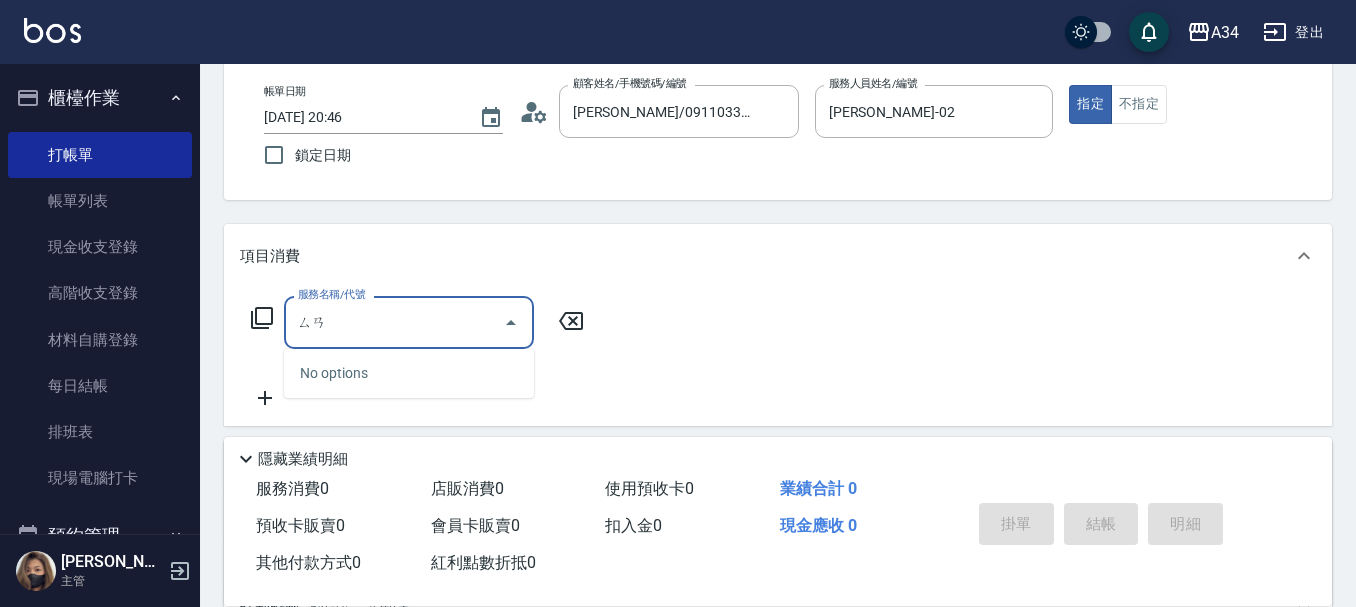 type on "三" 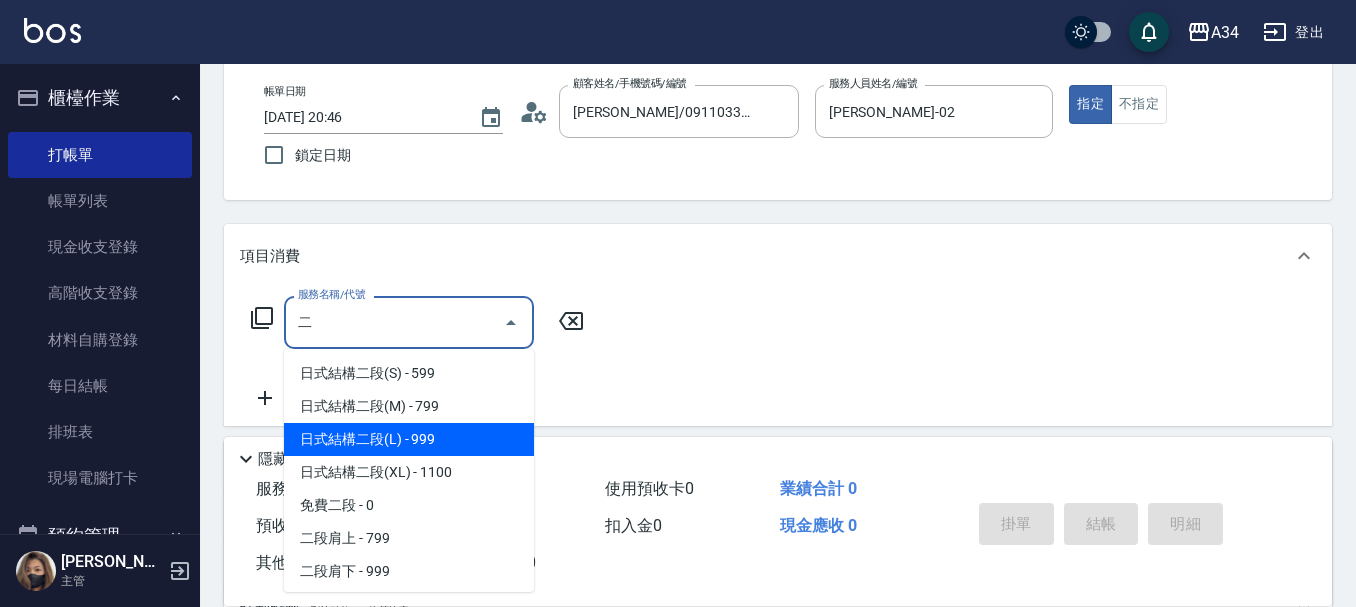 click on "日式結構二段(L) - 999" at bounding box center (409, 439) 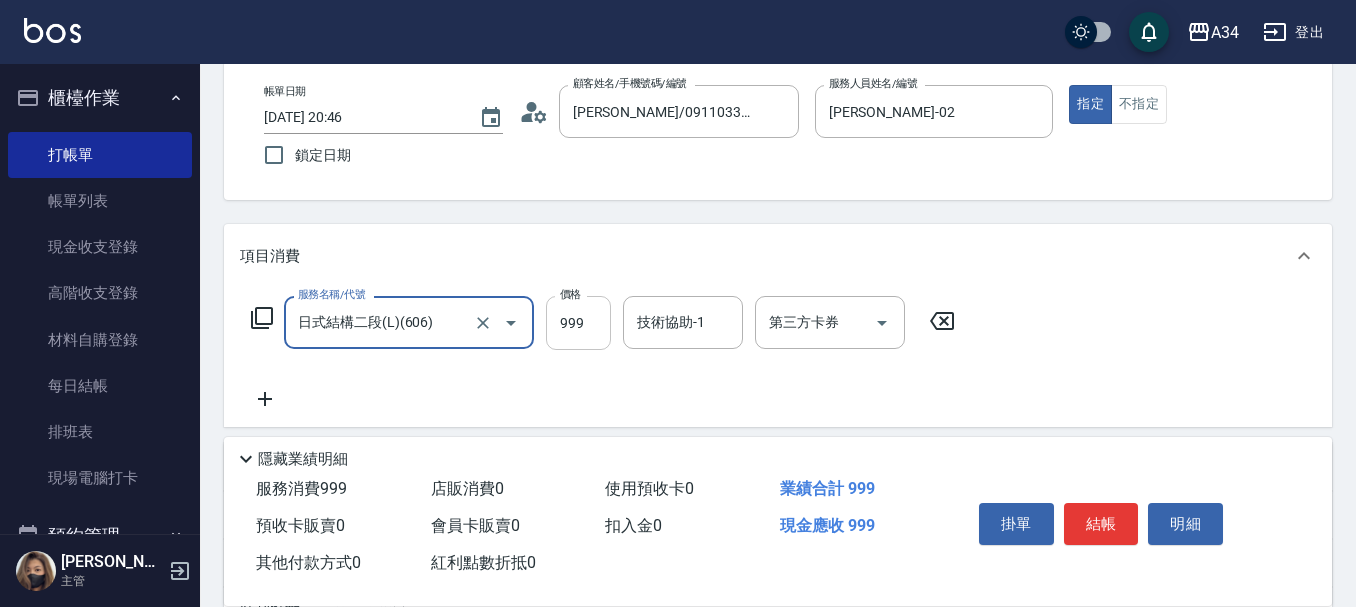 type on "日式結構二段(L)(606)" 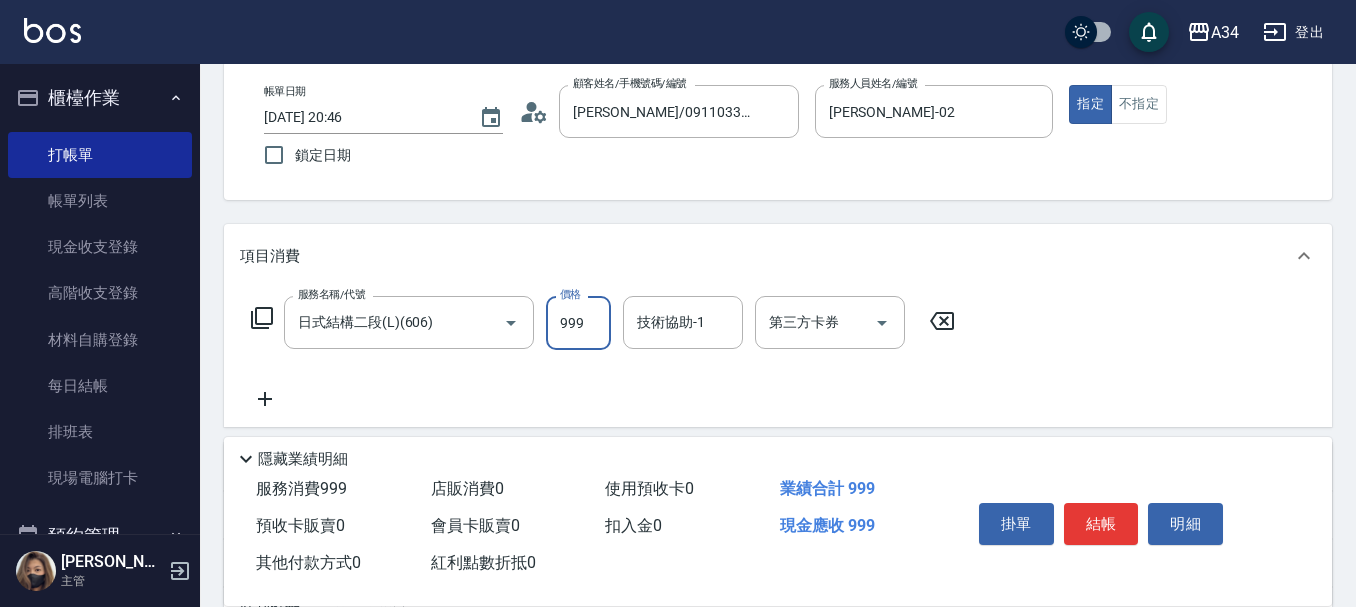 type on "1" 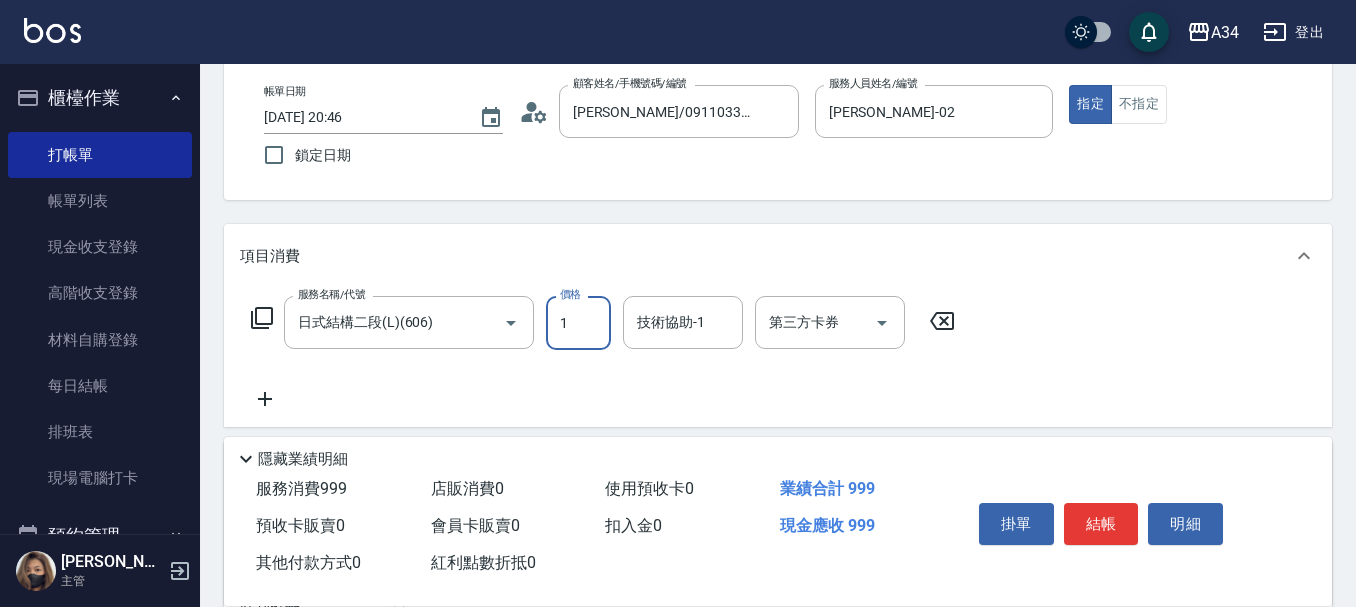 type on "0" 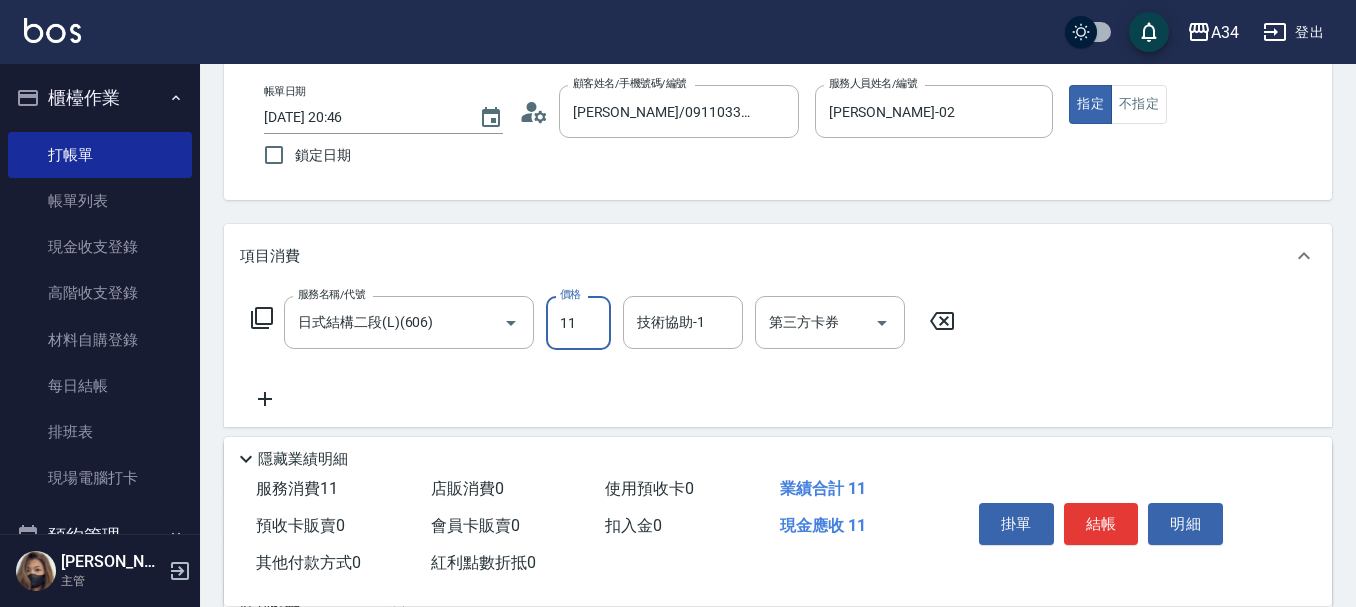type on "110" 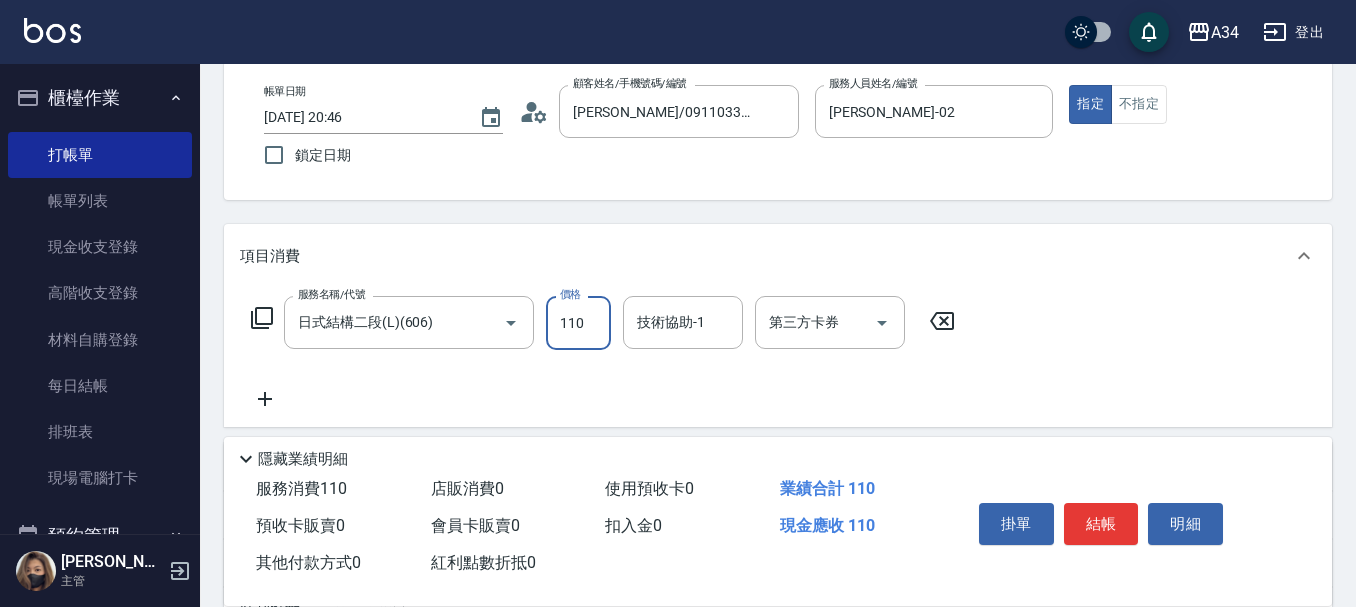 type on "110" 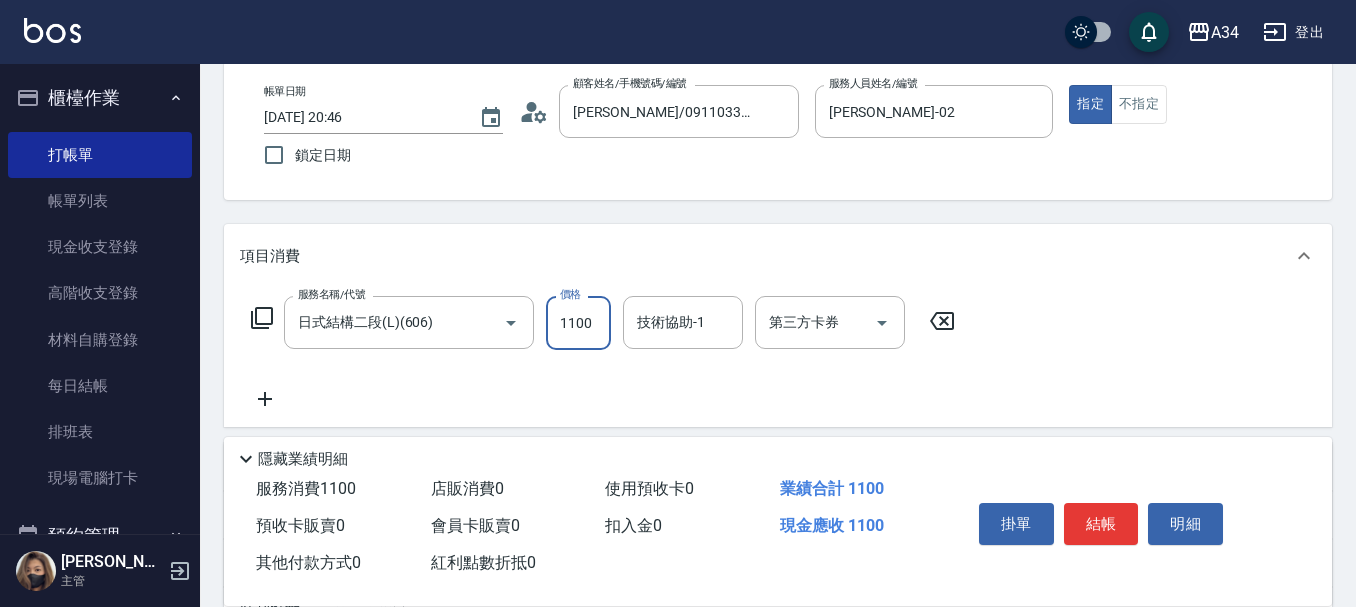 type on "1100" 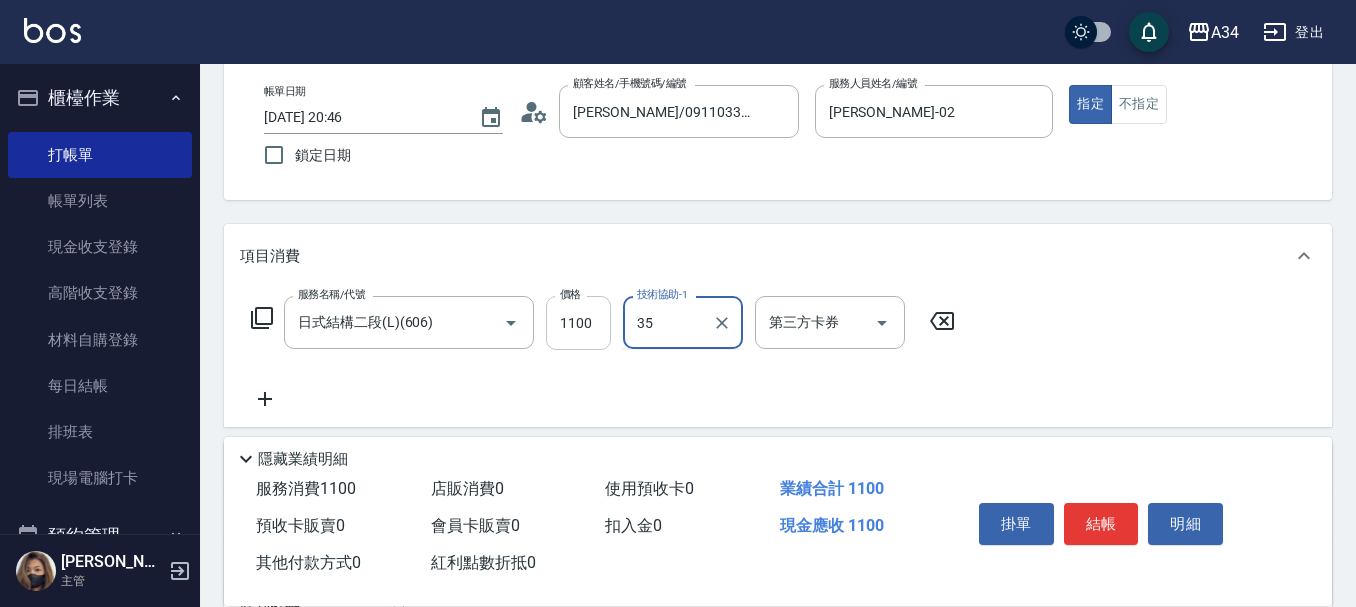type on "拉拉-35" 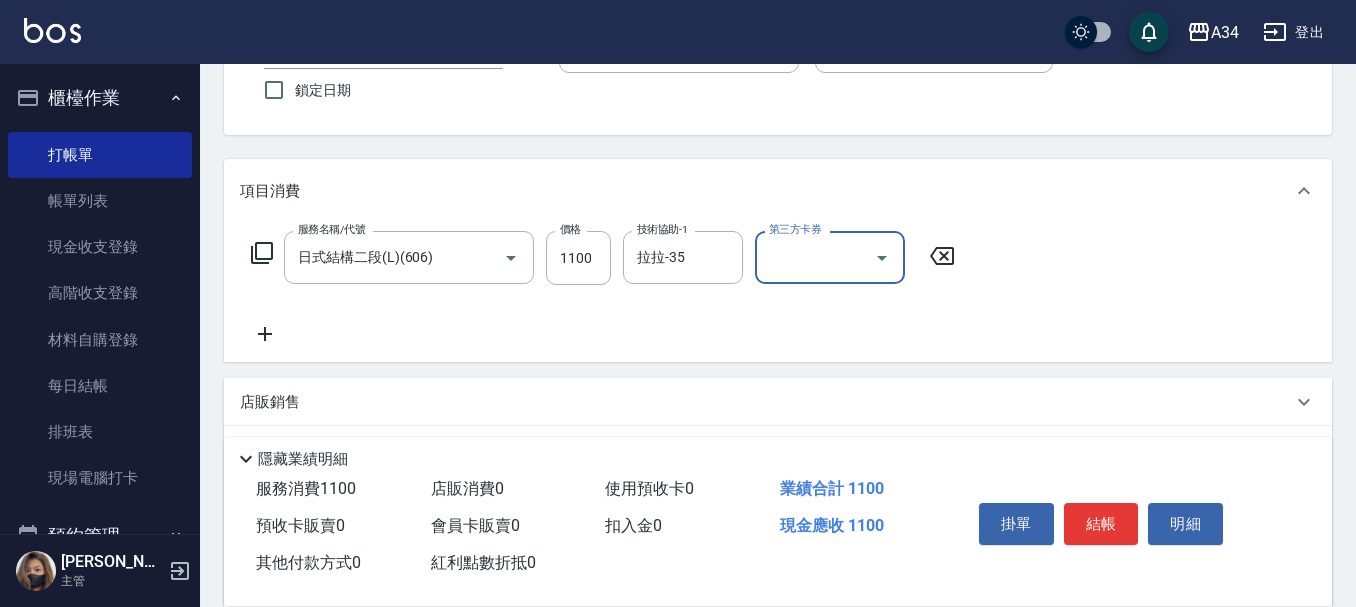 scroll, scrollTop: 200, scrollLeft: 0, axis: vertical 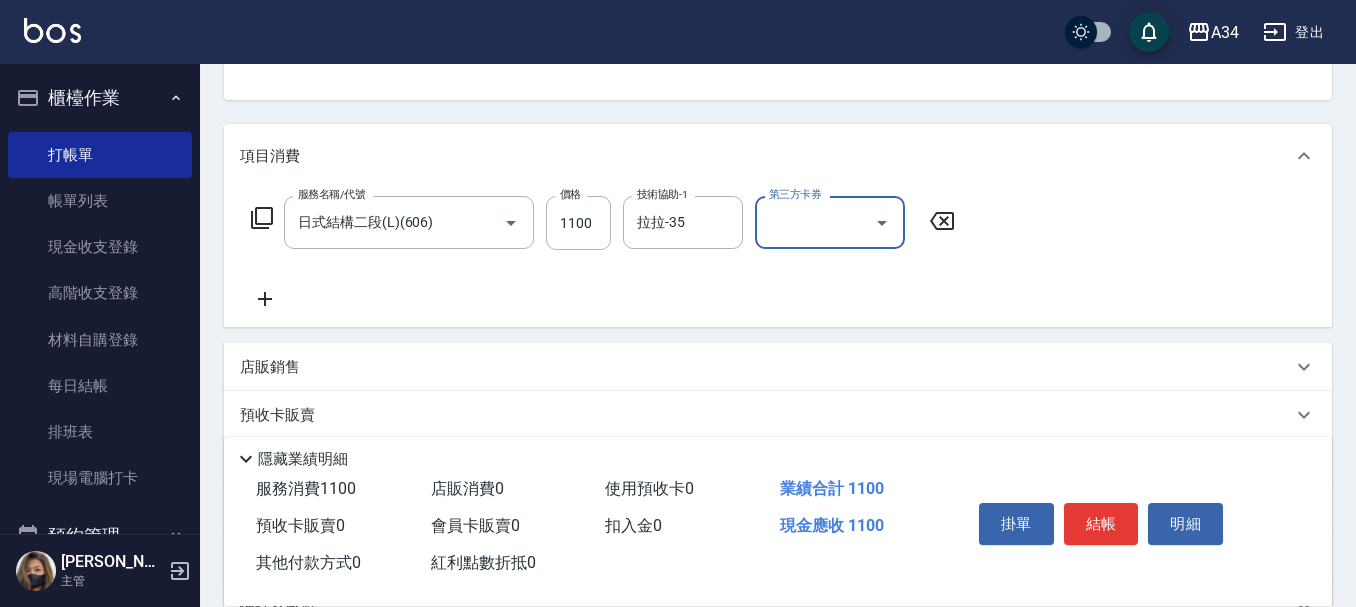 click 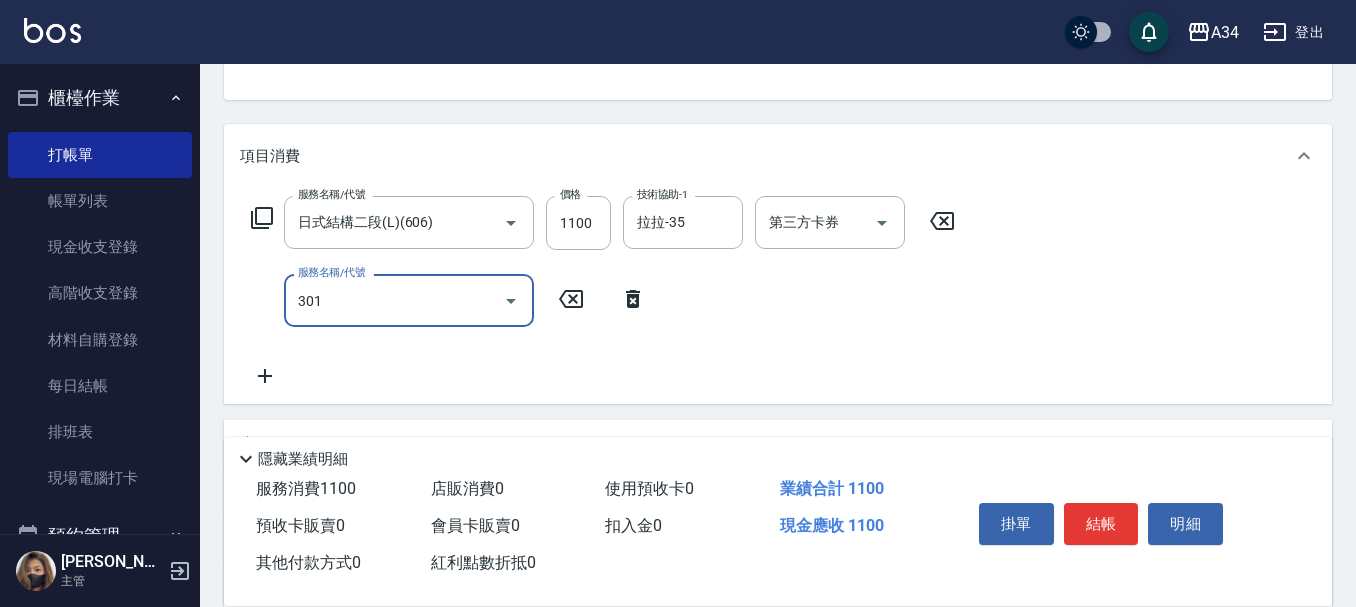 type on "301" 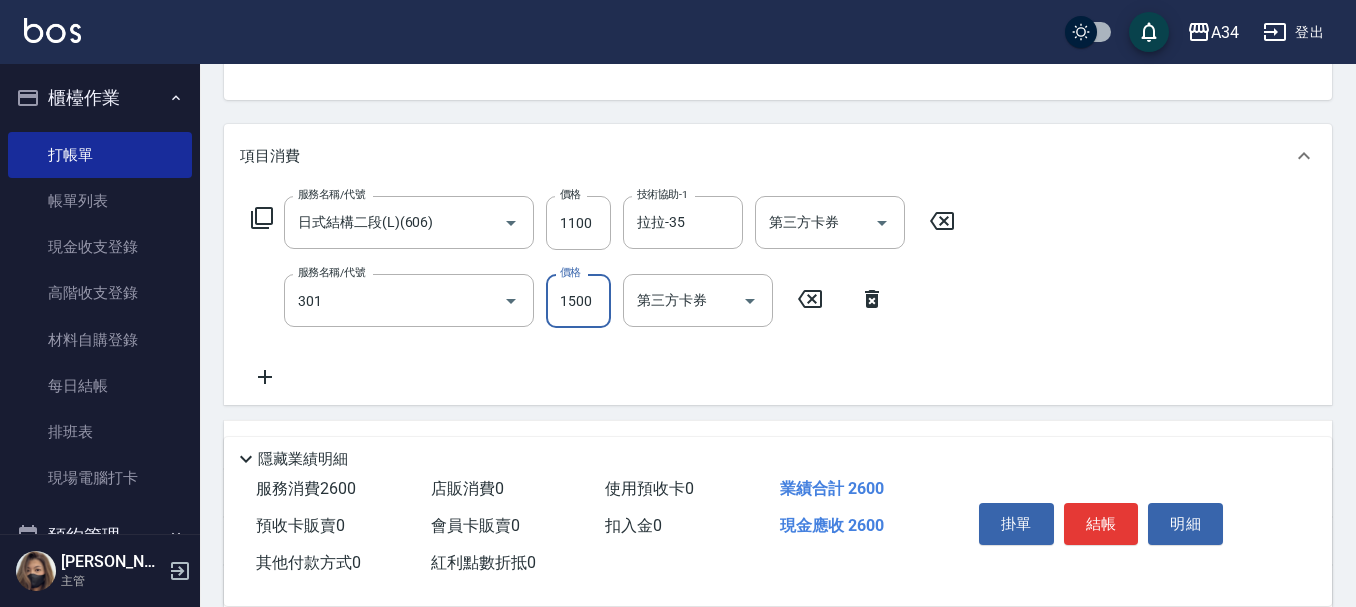 type on "260" 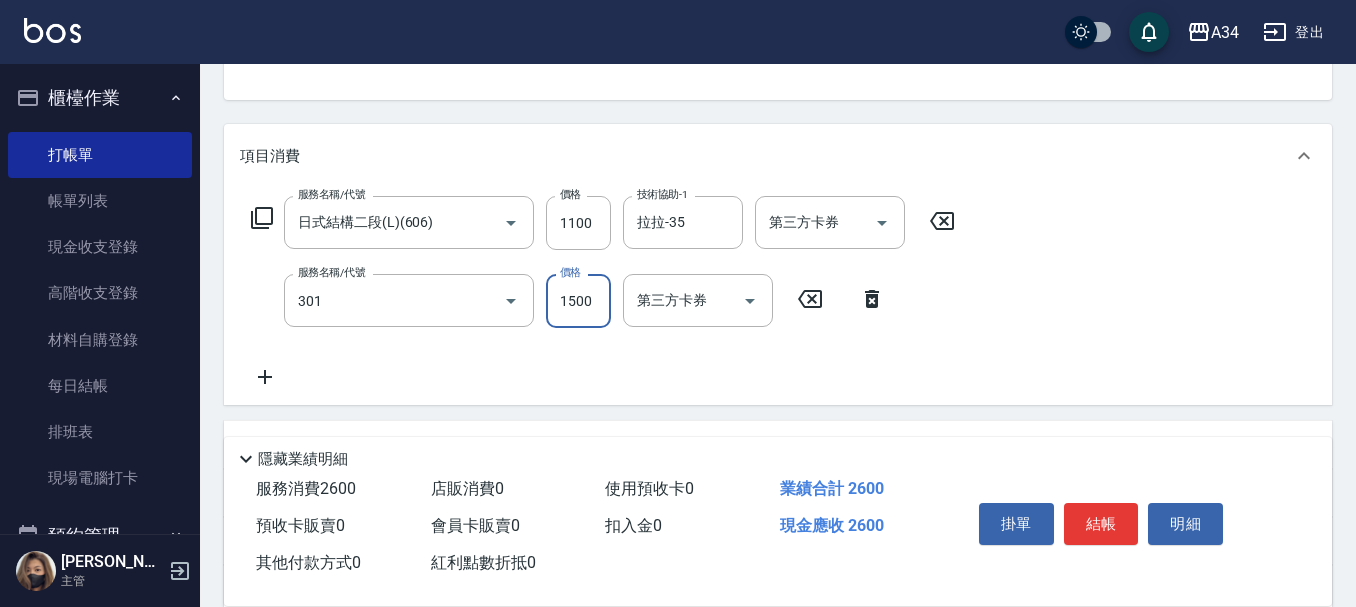 type on "燙髮(301)" 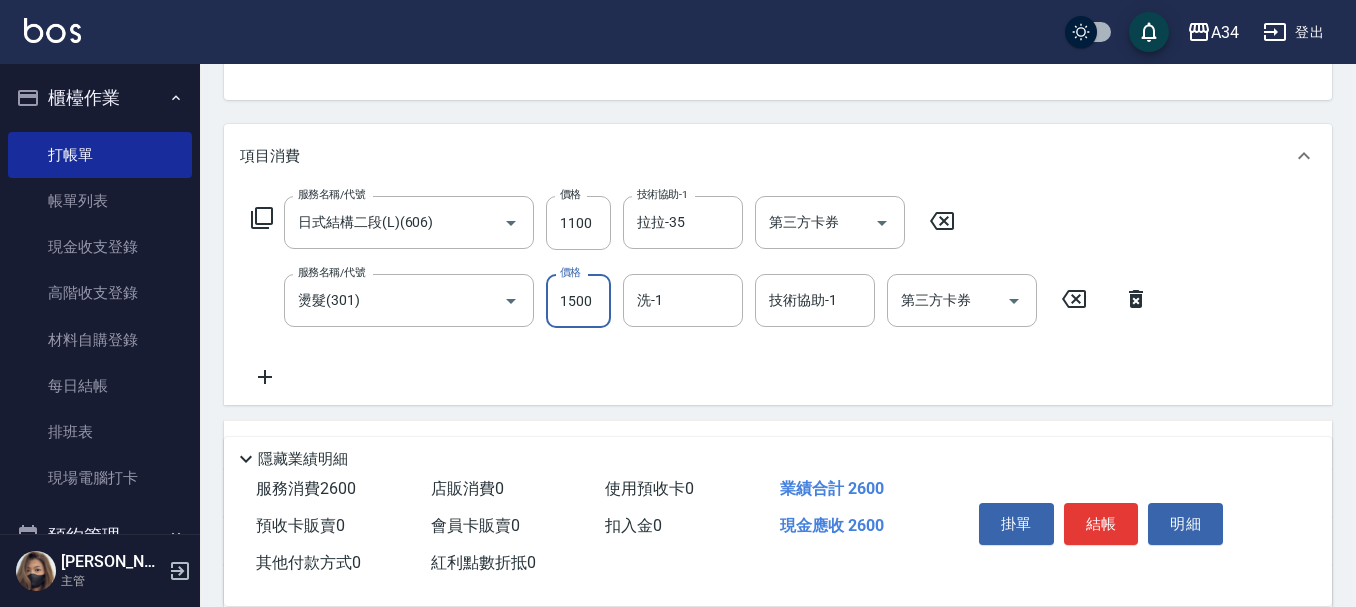 type on "2" 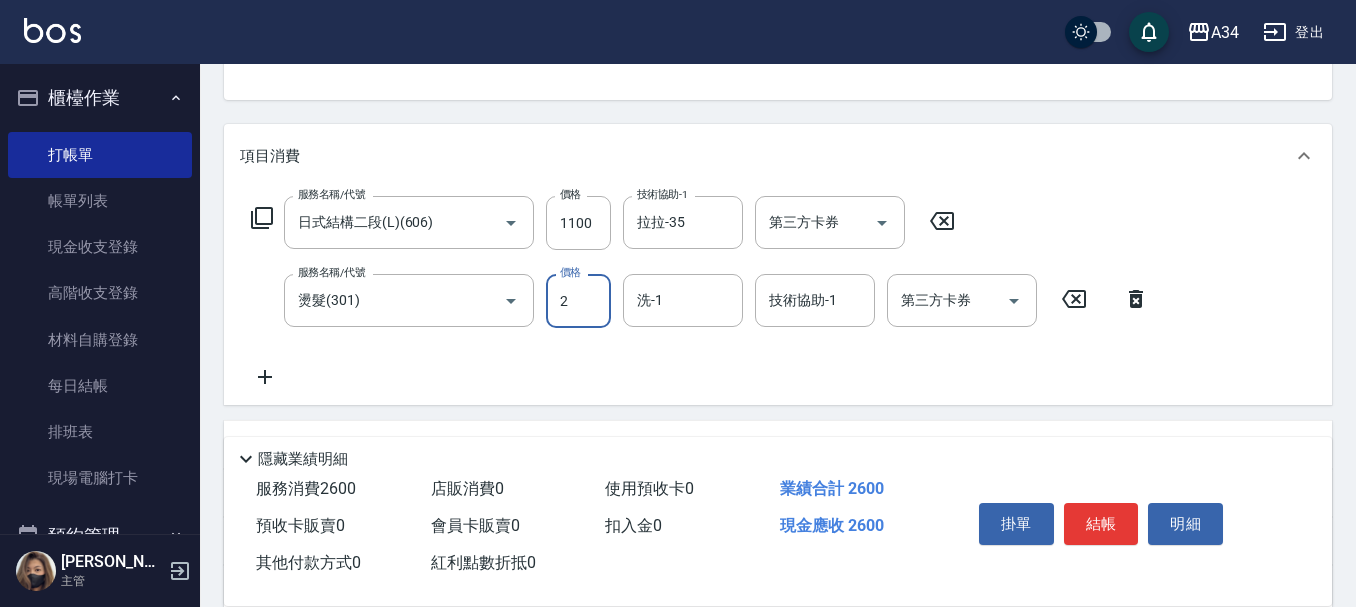 type on "110" 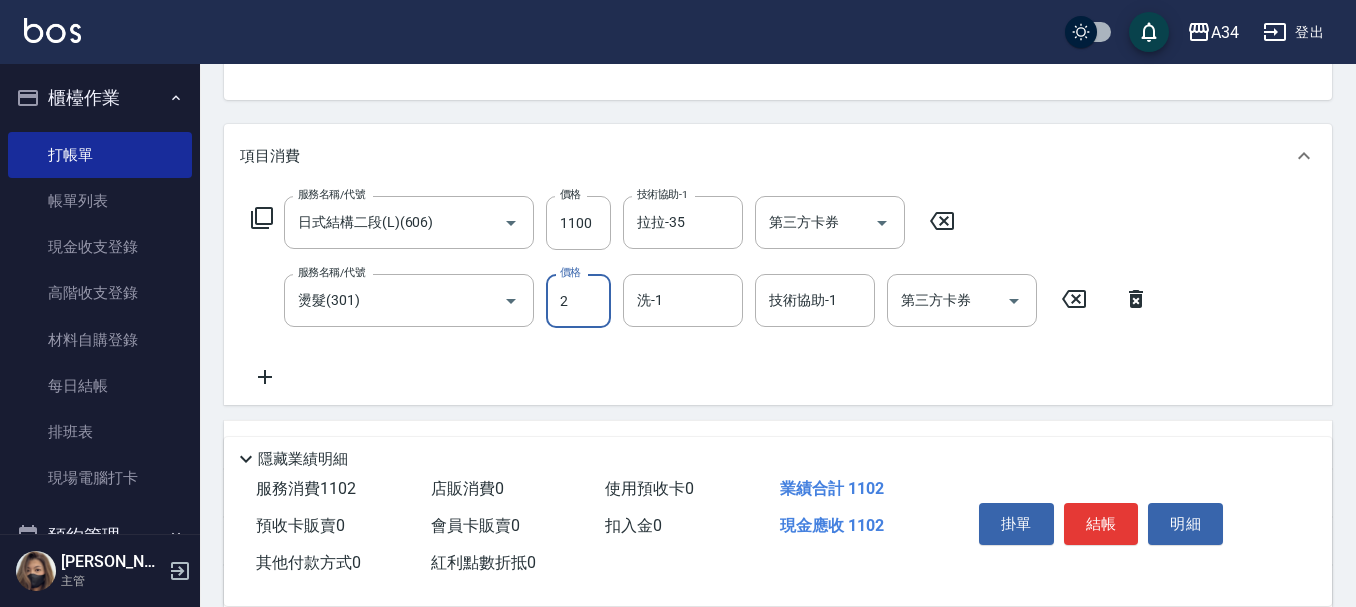 type on "27" 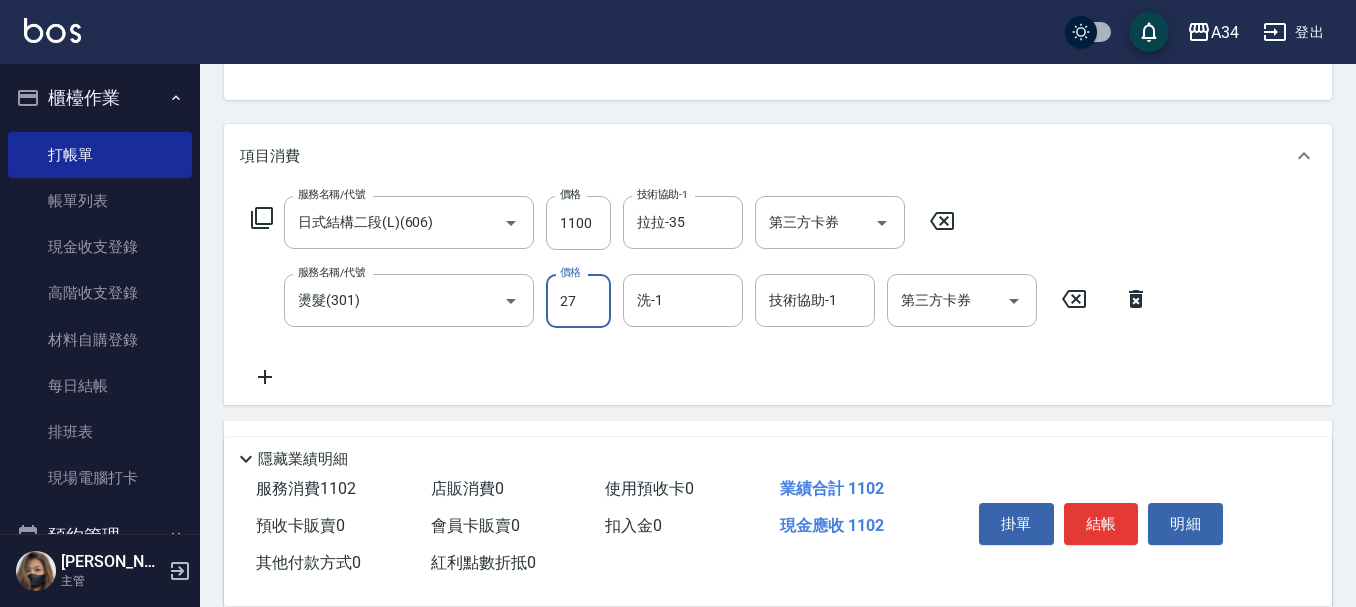 type on "130" 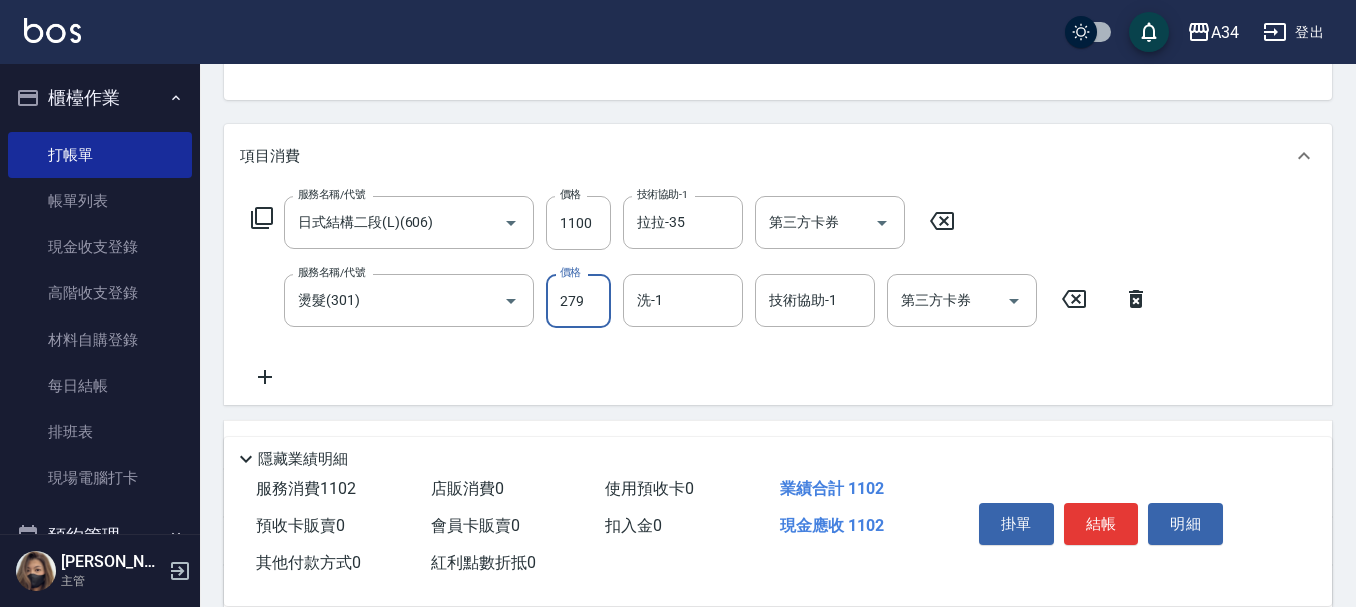 type on "2799" 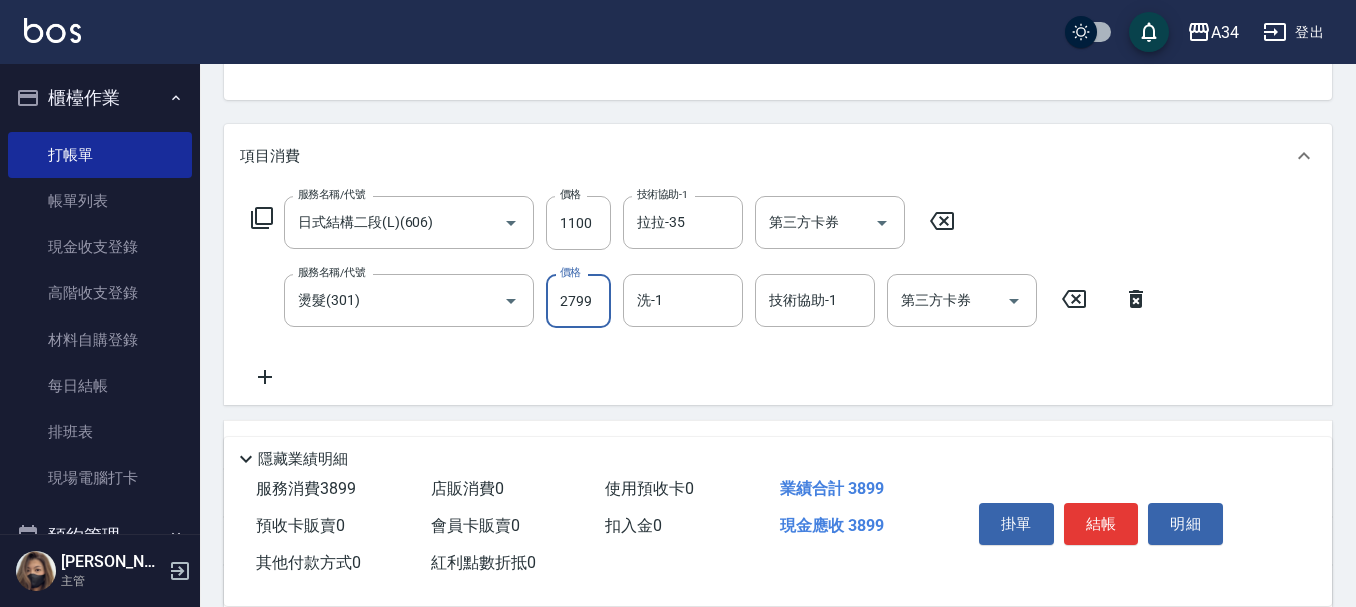 type on "380" 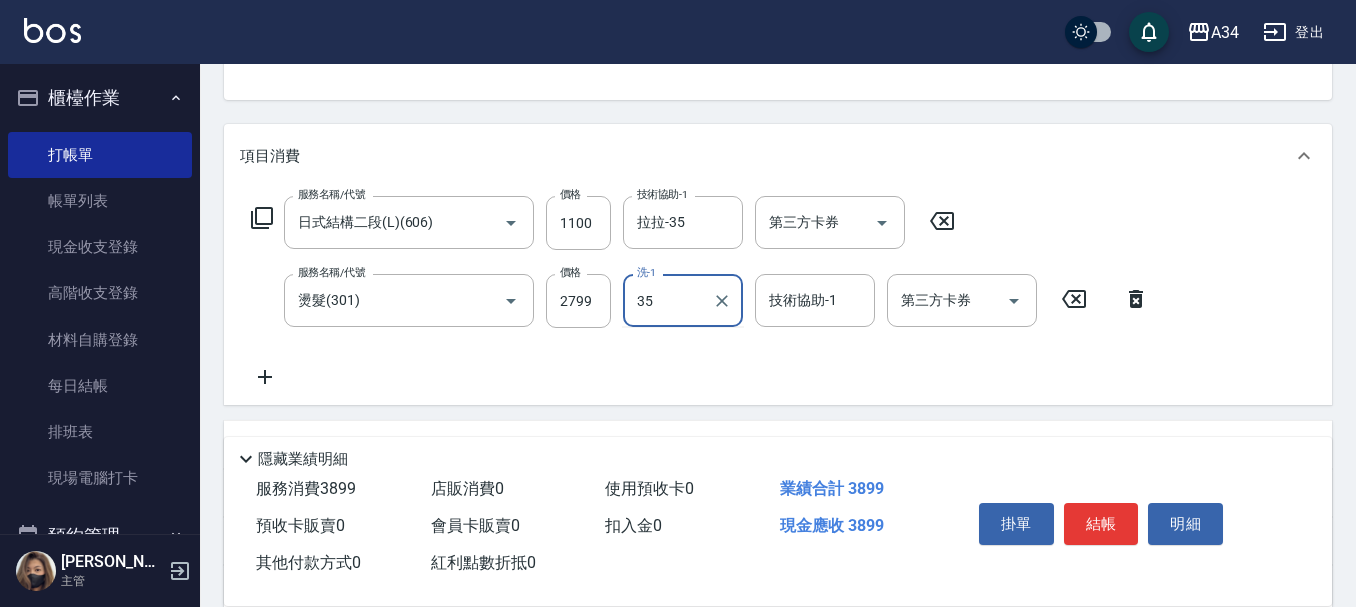 type on "拉拉-35" 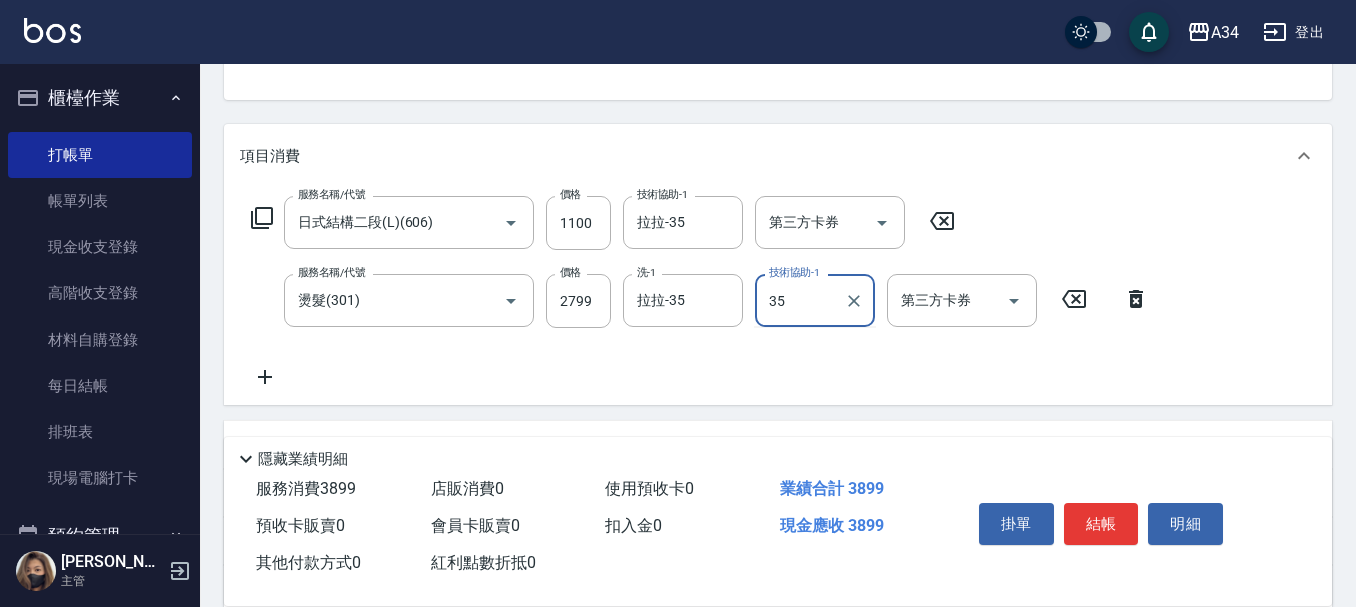 type on "拉拉-35" 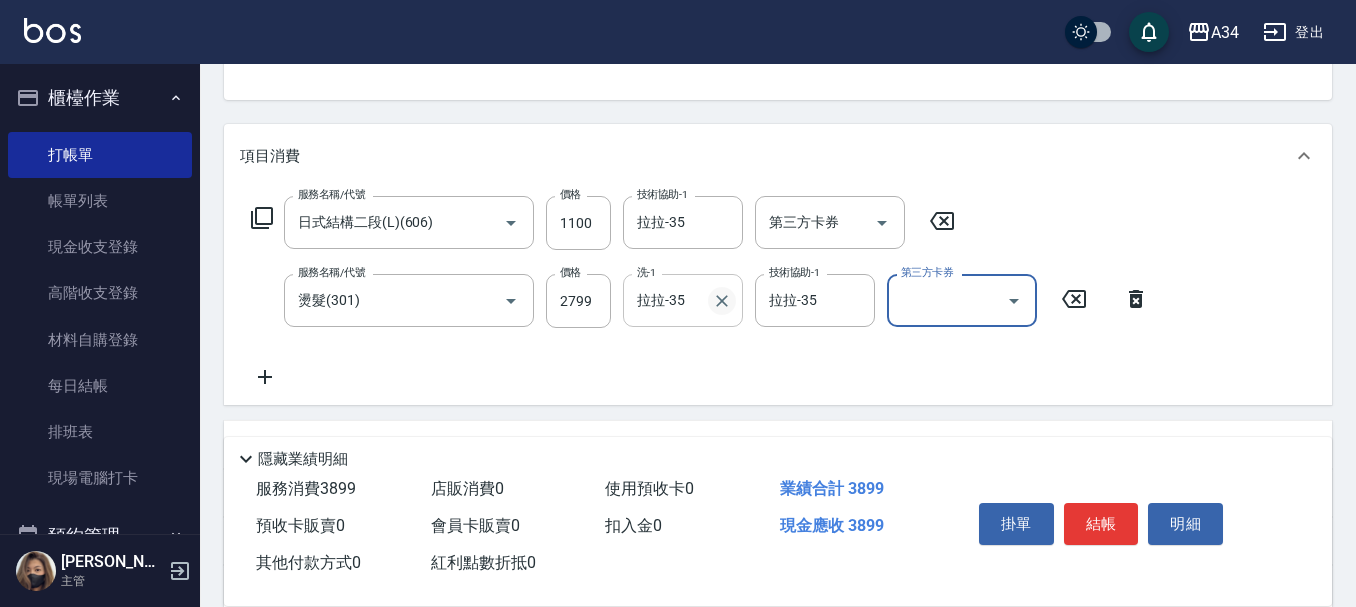 click 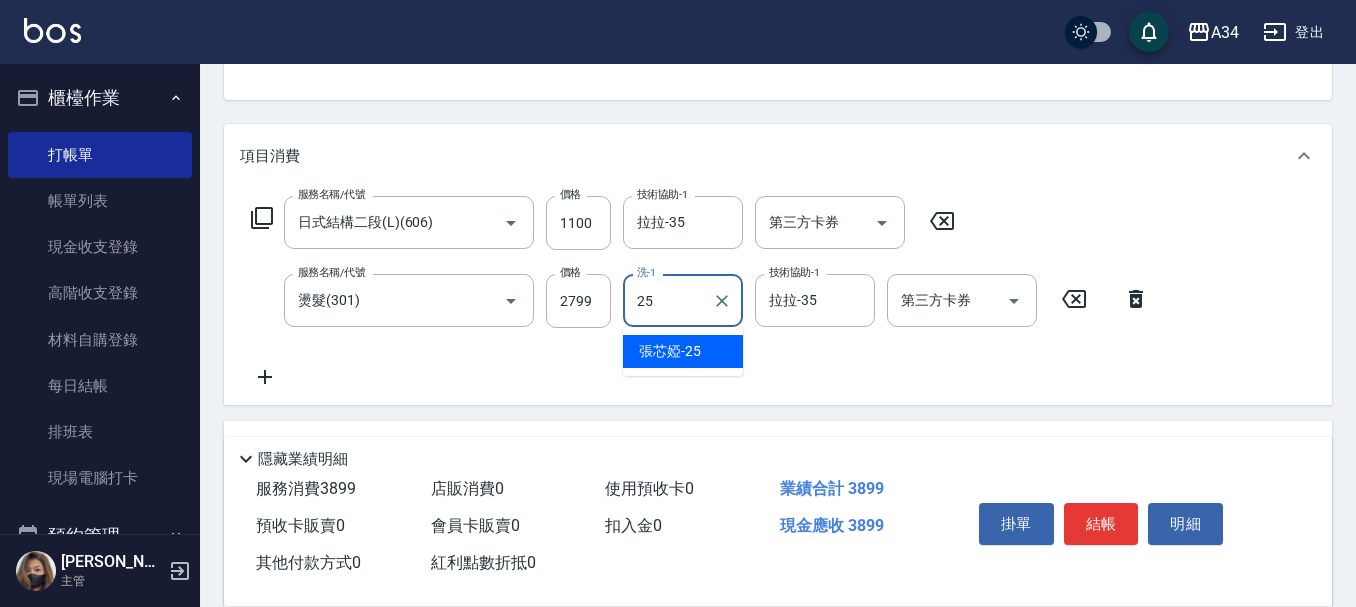 type on "張芯婭-25" 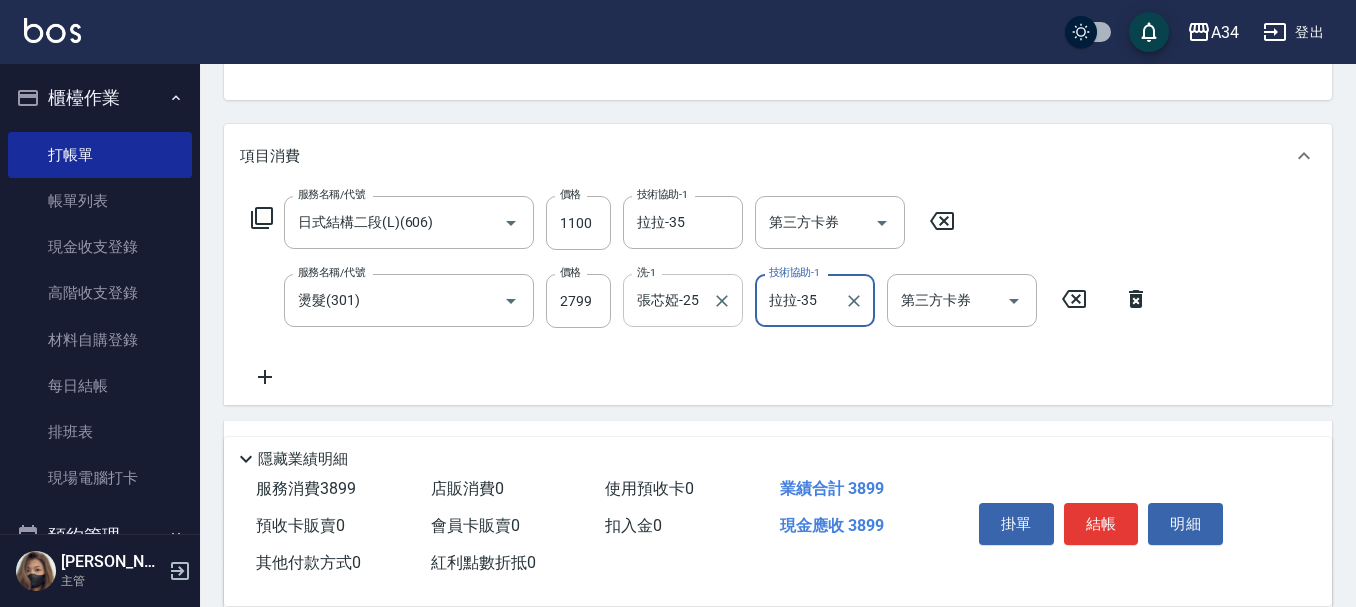 click on "結帳" at bounding box center (1101, 524) 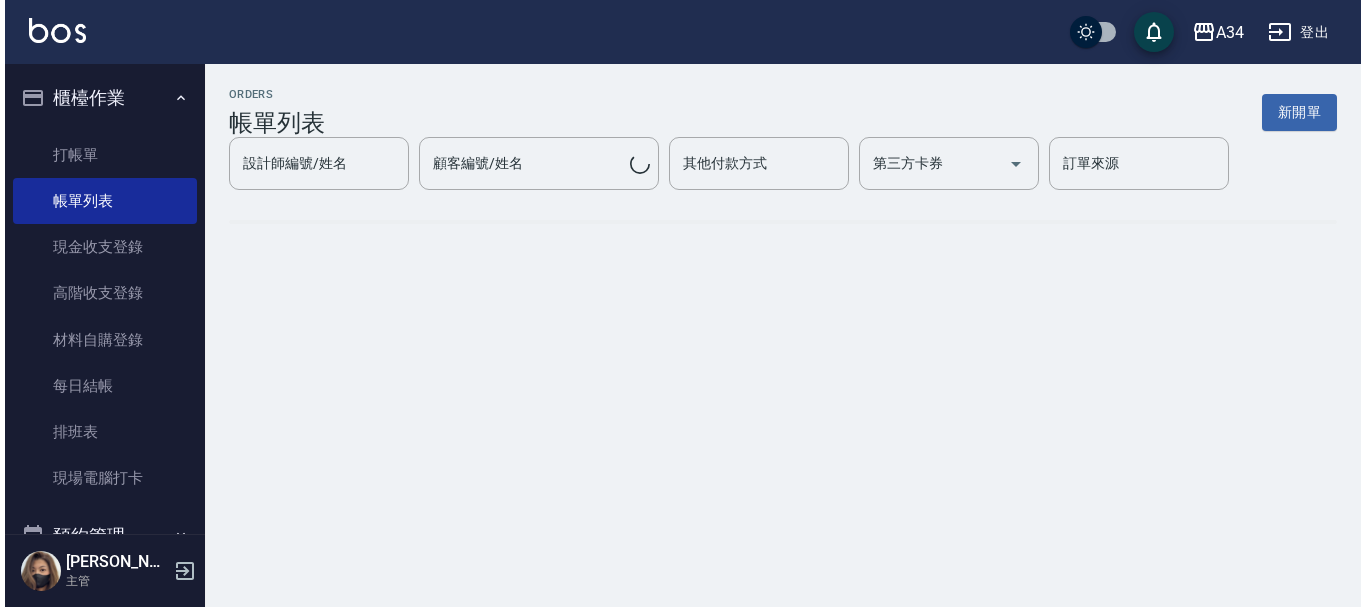 scroll, scrollTop: 0, scrollLeft: 0, axis: both 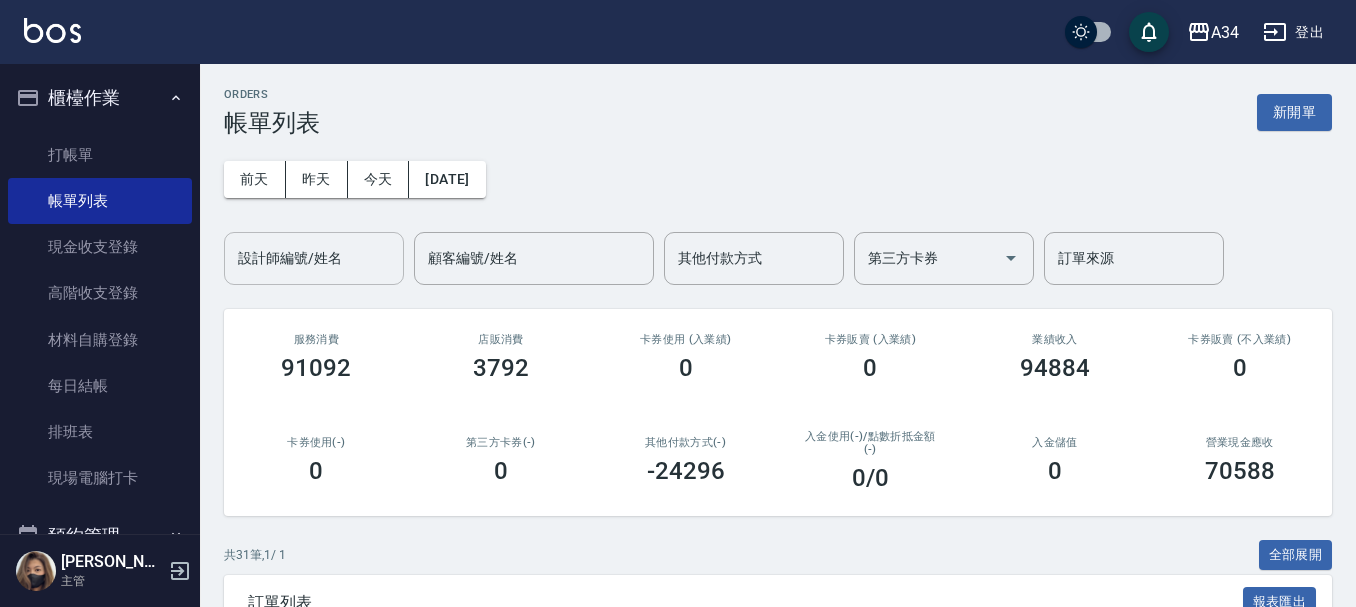 click on "設計師編號/姓名" at bounding box center (314, 258) 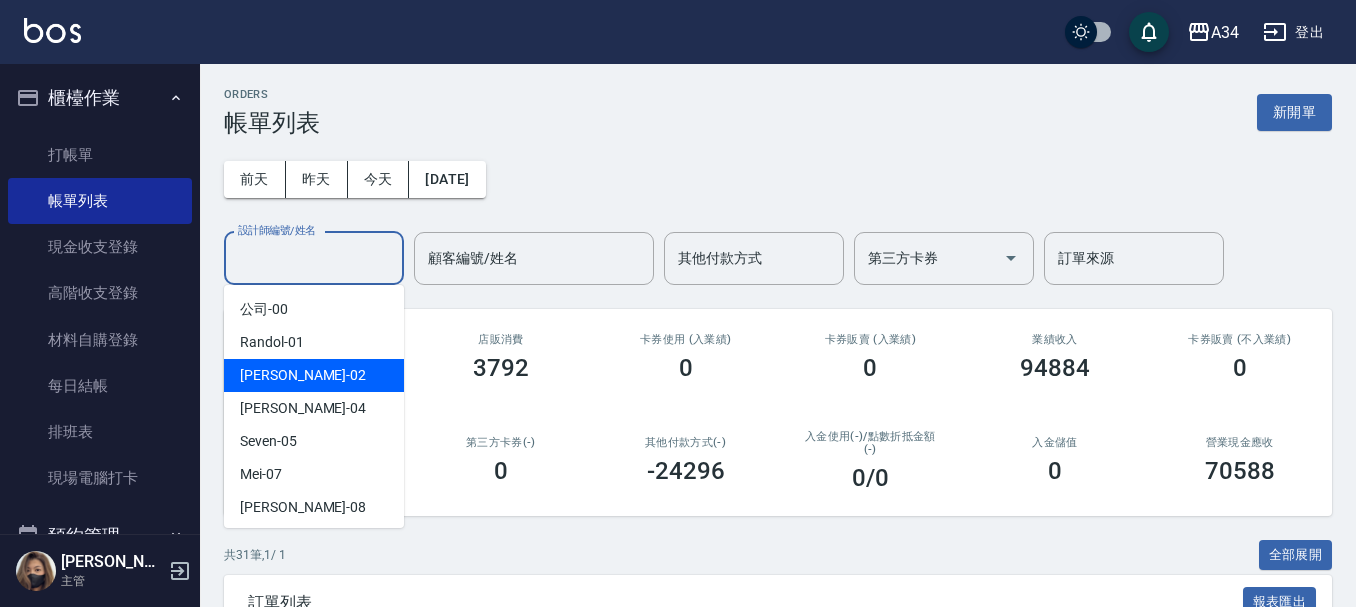 click on "Wendy -02" at bounding box center [314, 375] 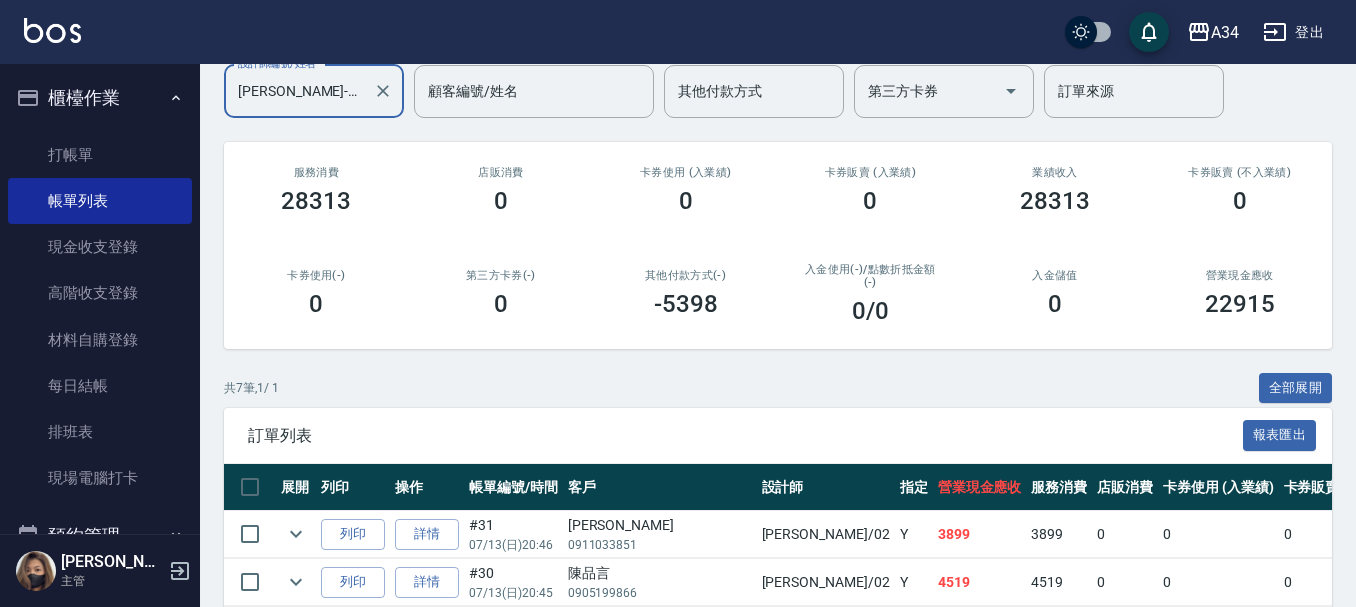 scroll, scrollTop: 500, scrollLeft: 0, axis: vertical 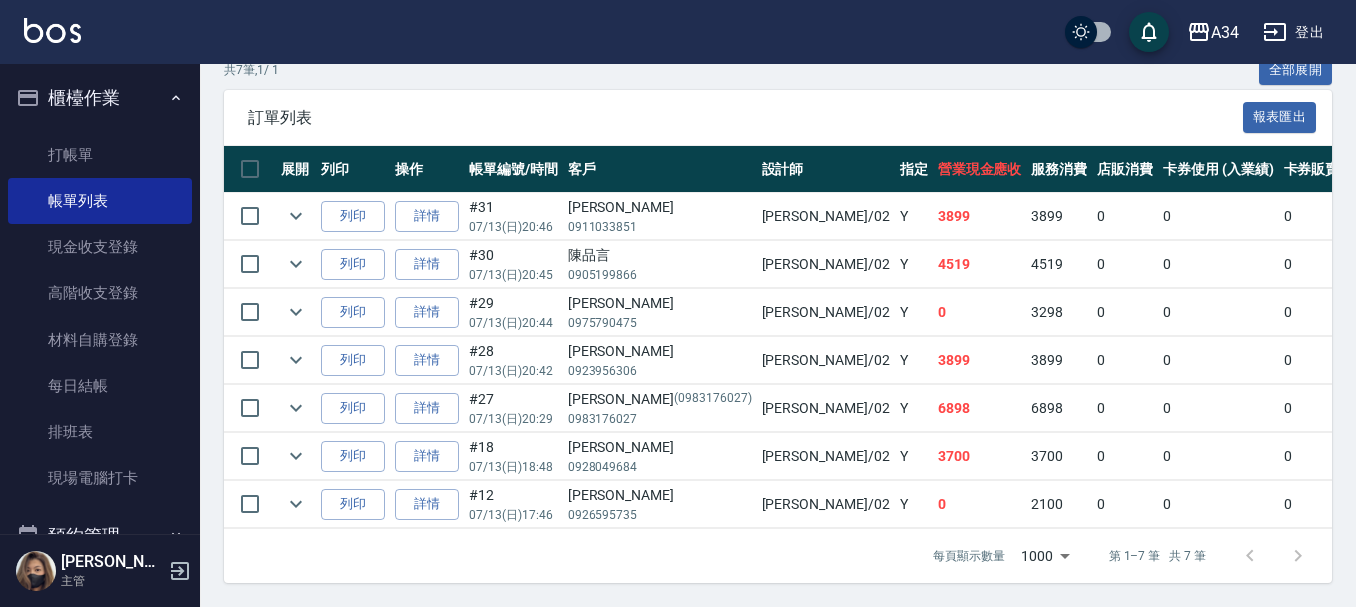 click on "櫃檯作業" at bounding box center (100, 98) 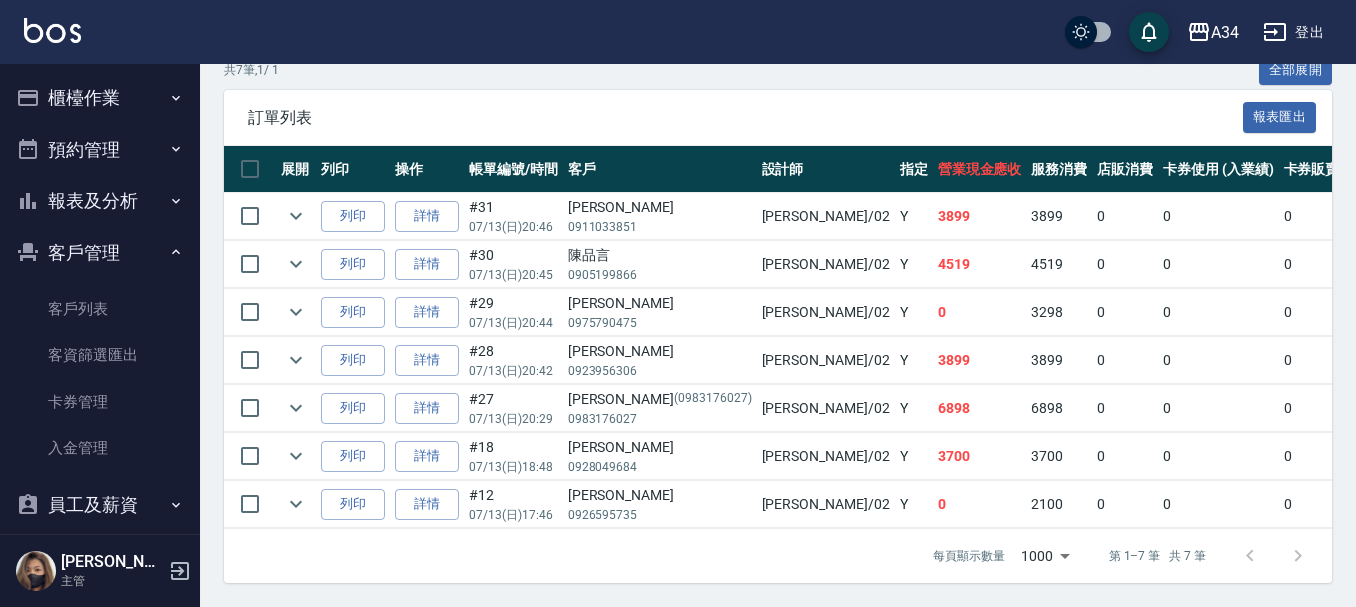 click on "報表及分析" at bounding box center [100, 201] 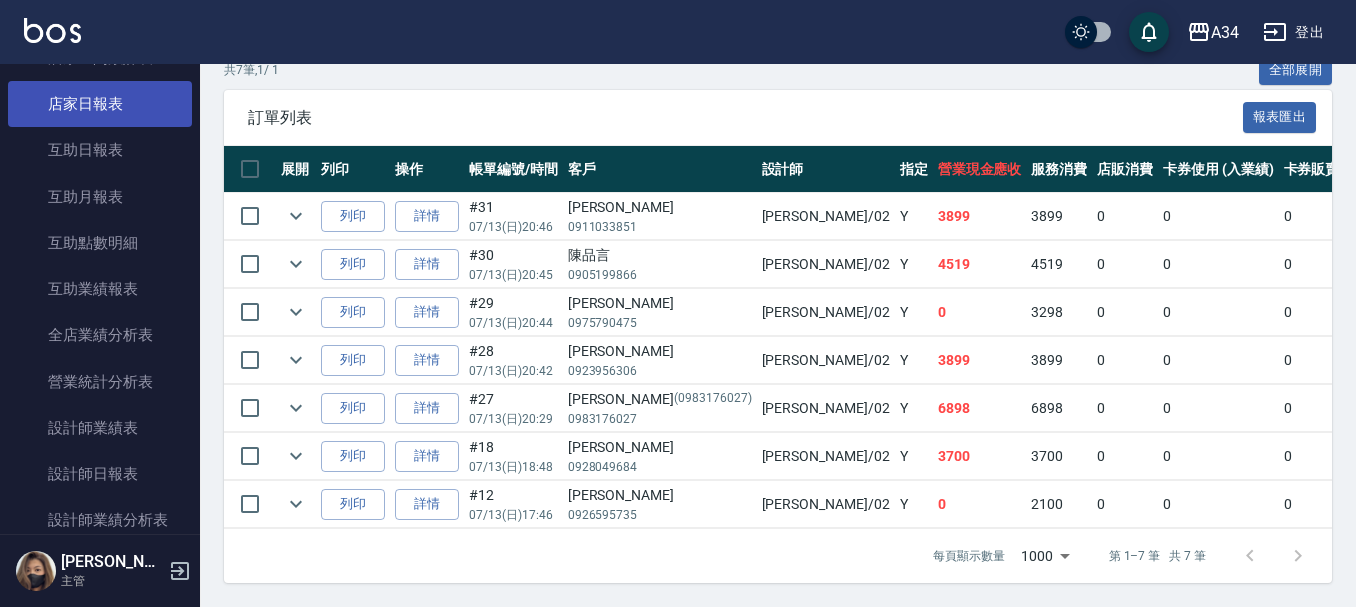 scroll, scrollTop: 200, scrollLeft: 0, axis: vertical 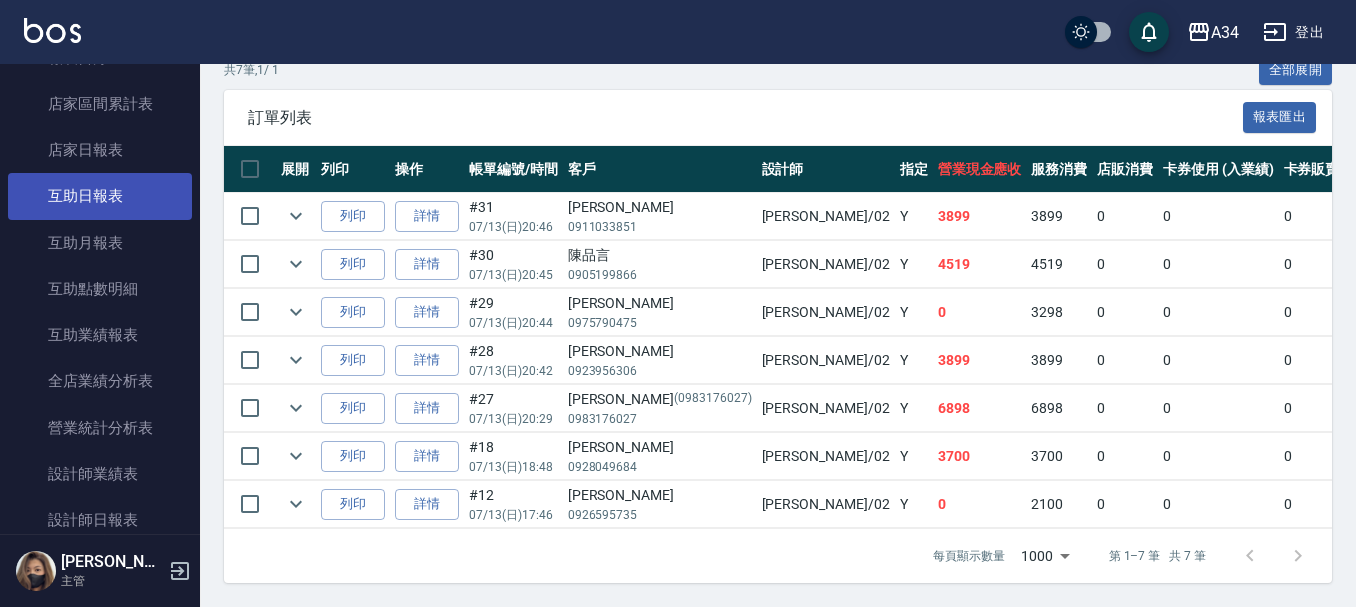 click on "互助日報表" at bounding box center [100, 196] 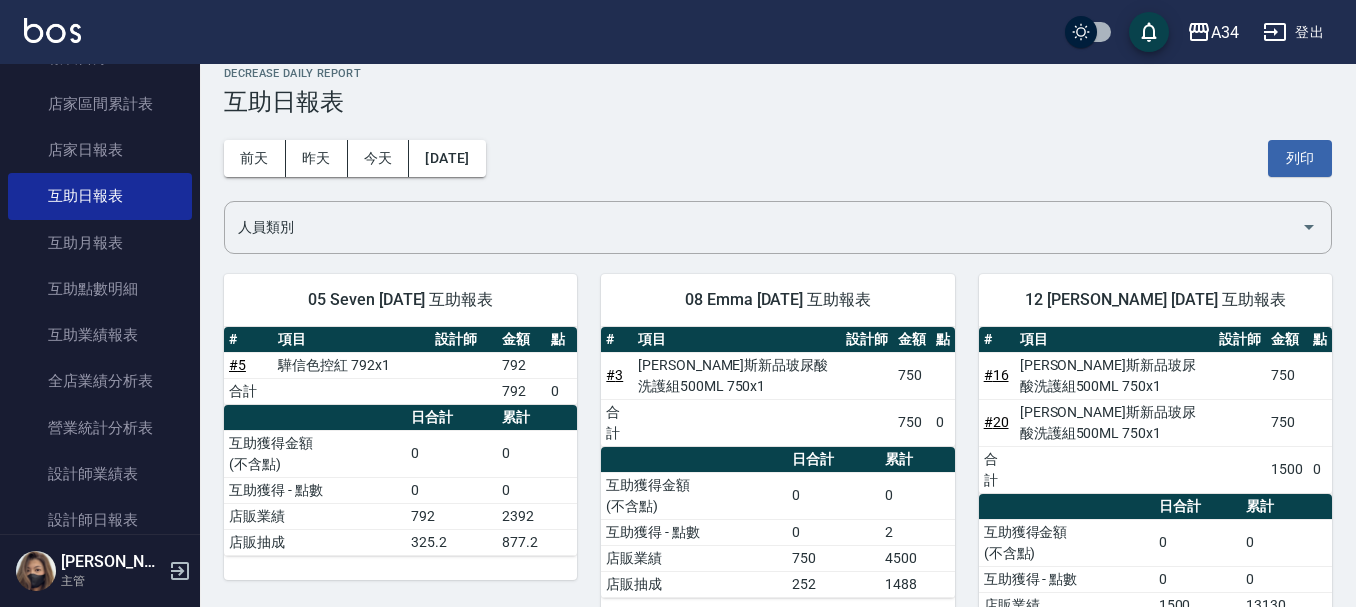 scroll, scrollTop: 0, scrollLeft: 0, axis: both 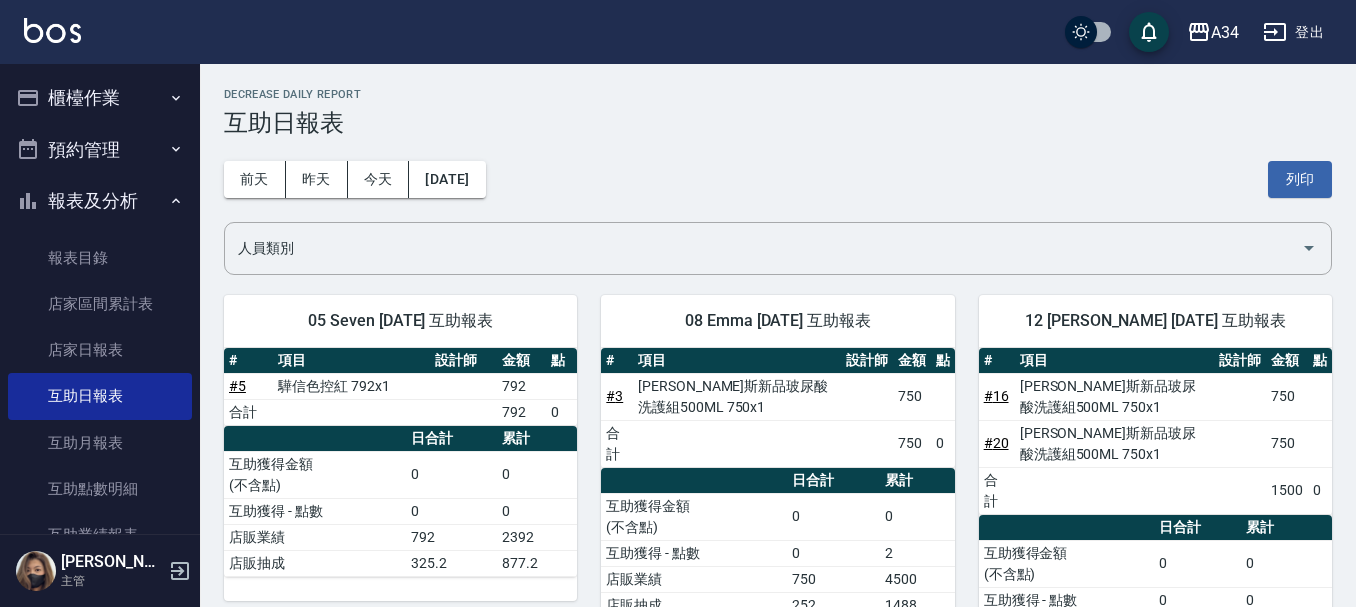 click on "櫃檯作業" at bounding box center (100, 98) 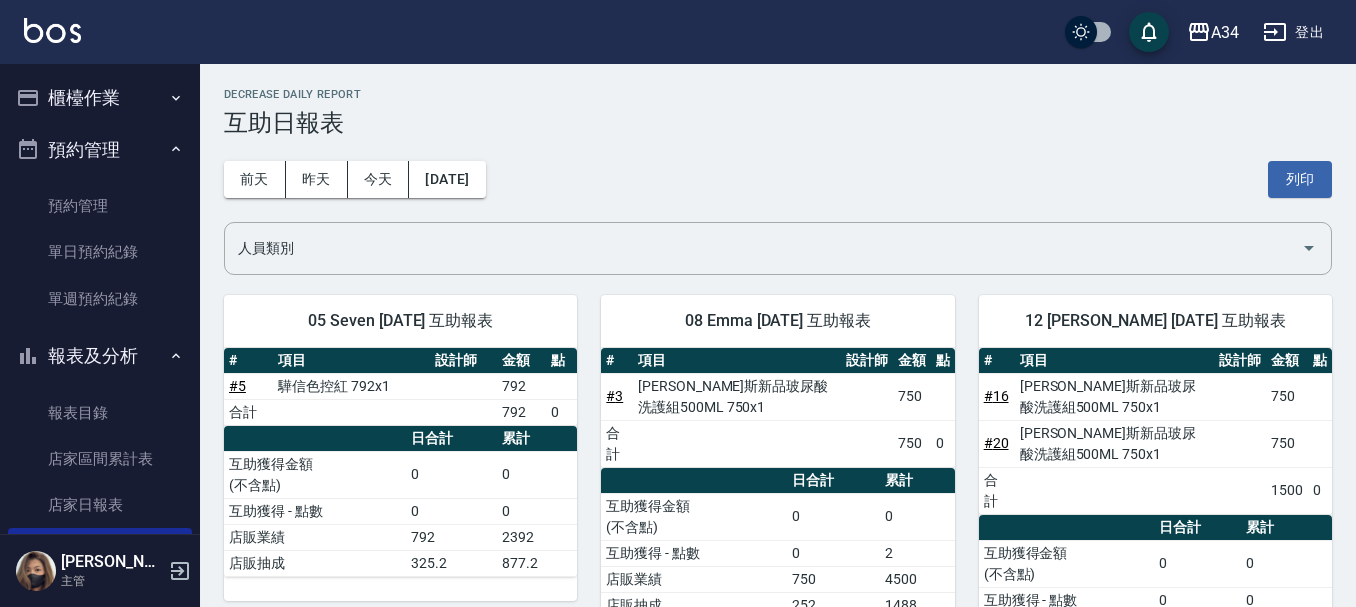 click on "櫃檯作業" at bounding box center [100, 98] 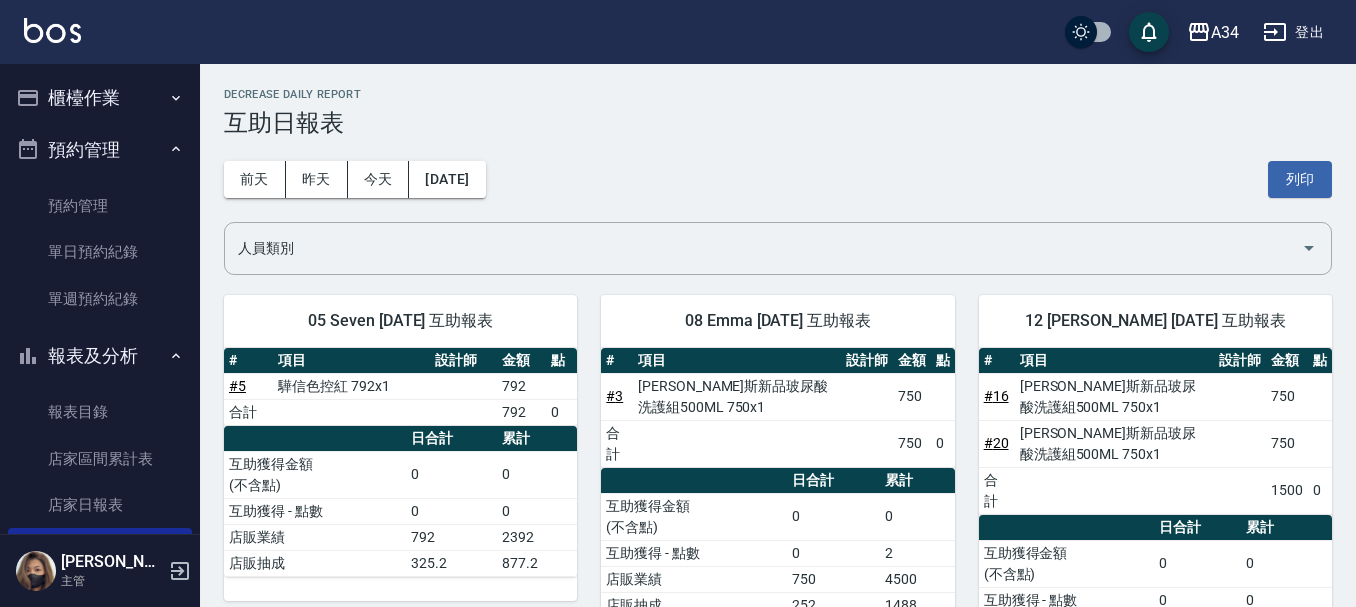 click on "預約管理" at bounding box center (100, 150) 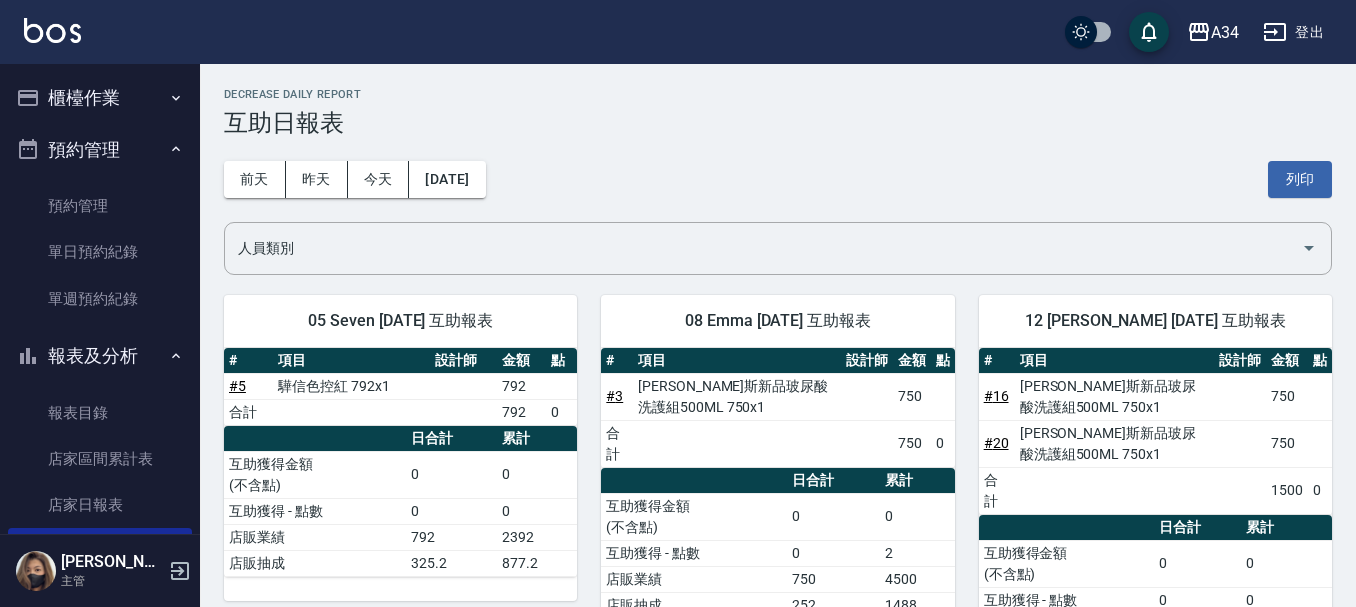 click on "櫃檯作業" at bounding box center (100, 98) 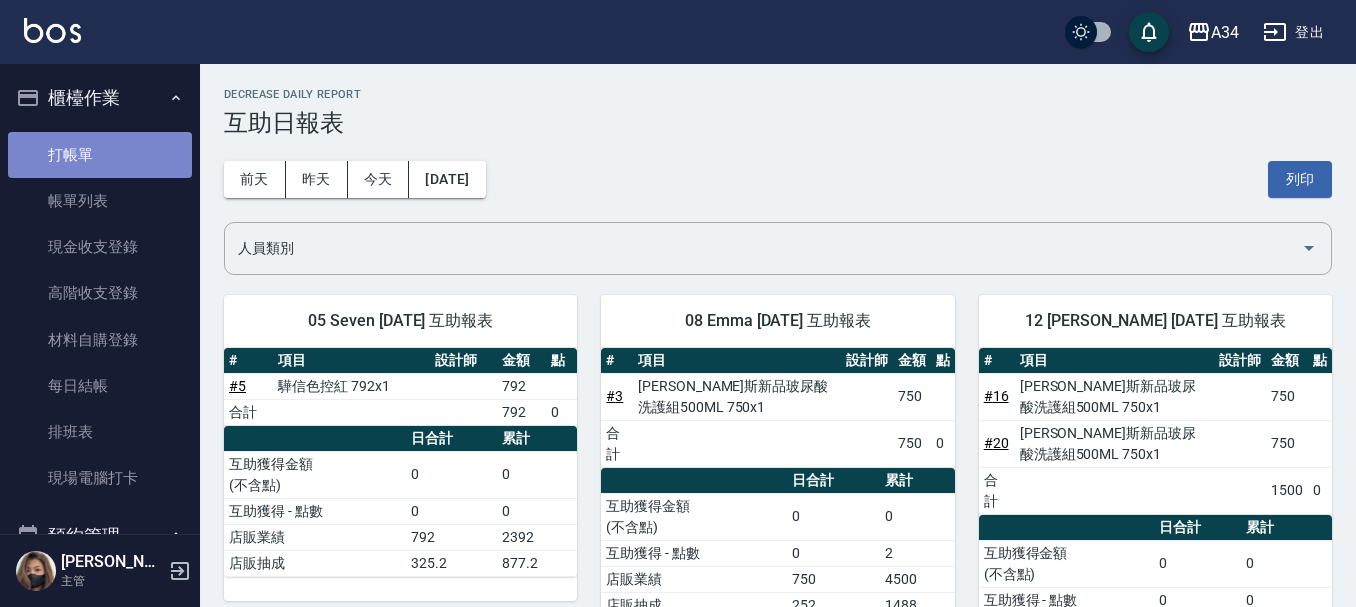 click on "打帳單" at bounding box center [100, 155] 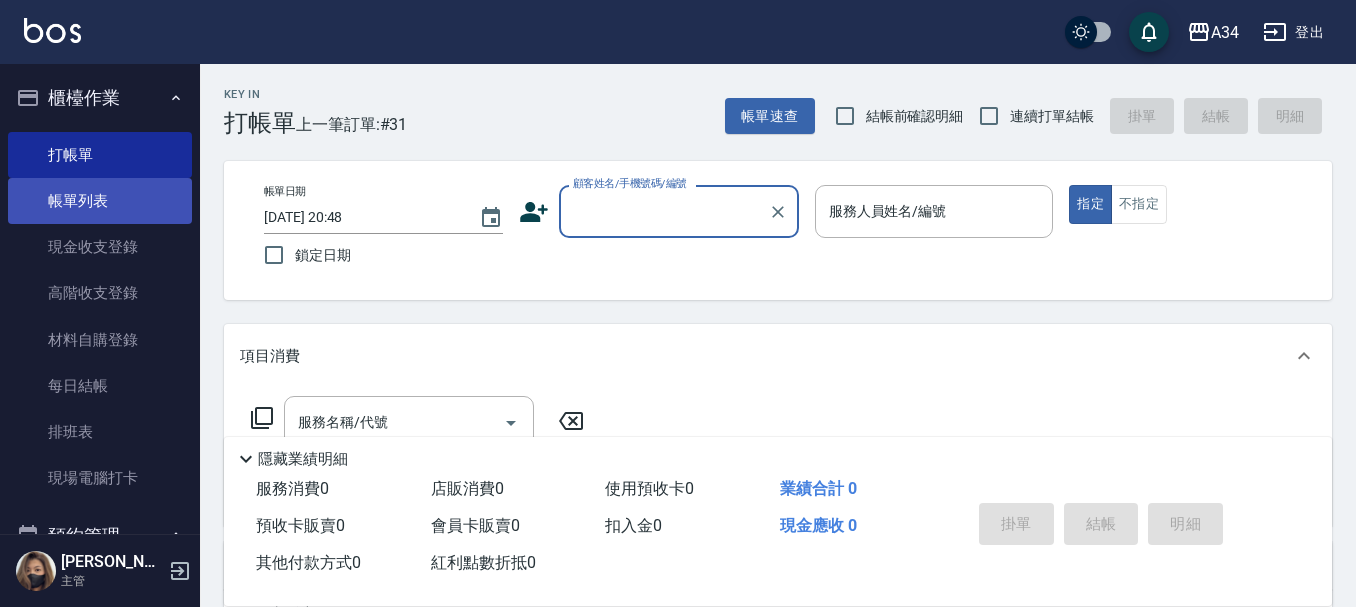 click on "帳單列表" at bounding box center (100, 201) 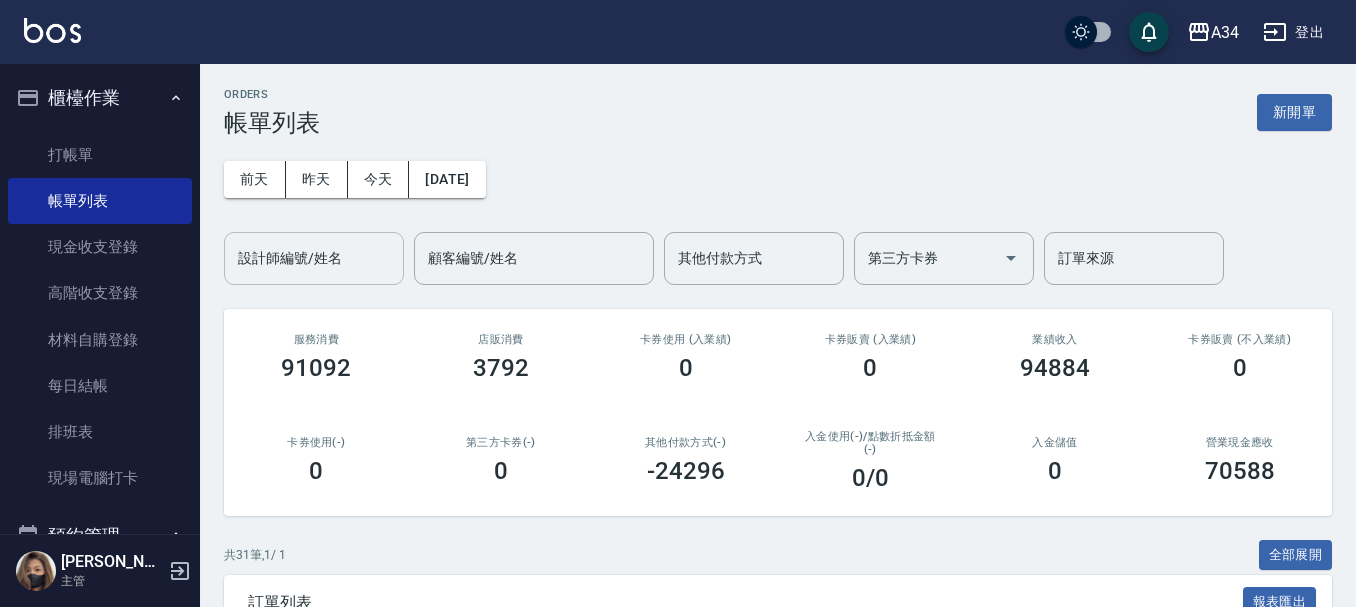 click on "設計師編號/姓名" at bounding box center (314, 258) 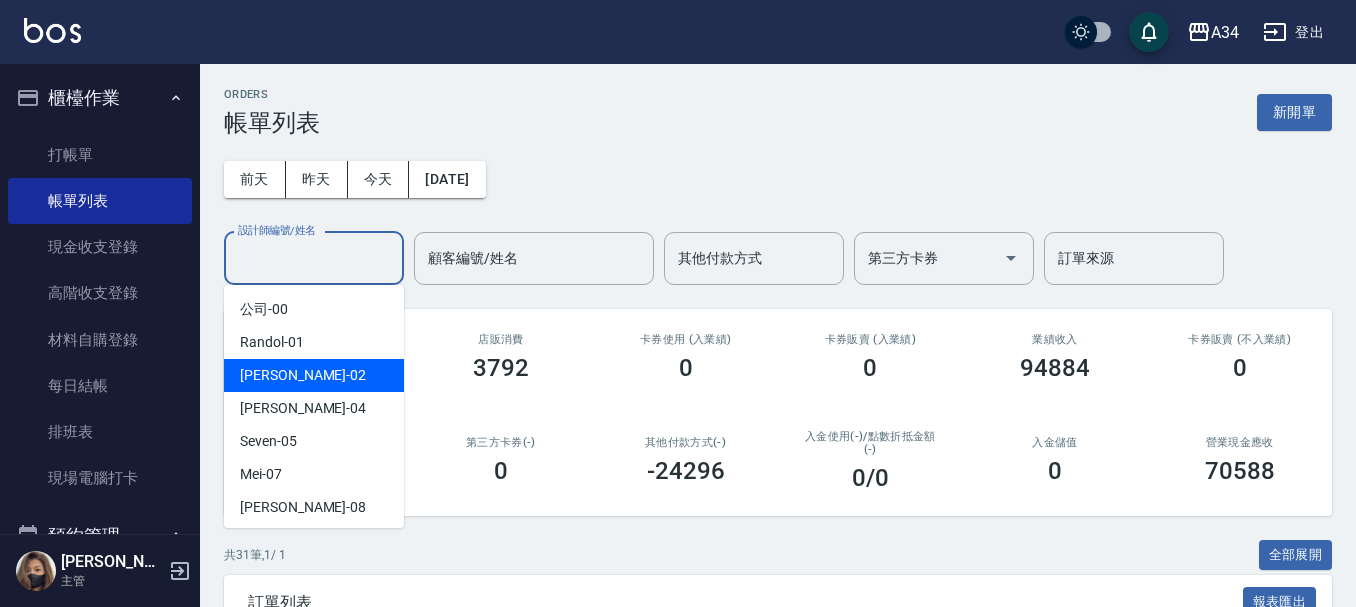 click on "Wendy -02" at bounding box center [314, 375] 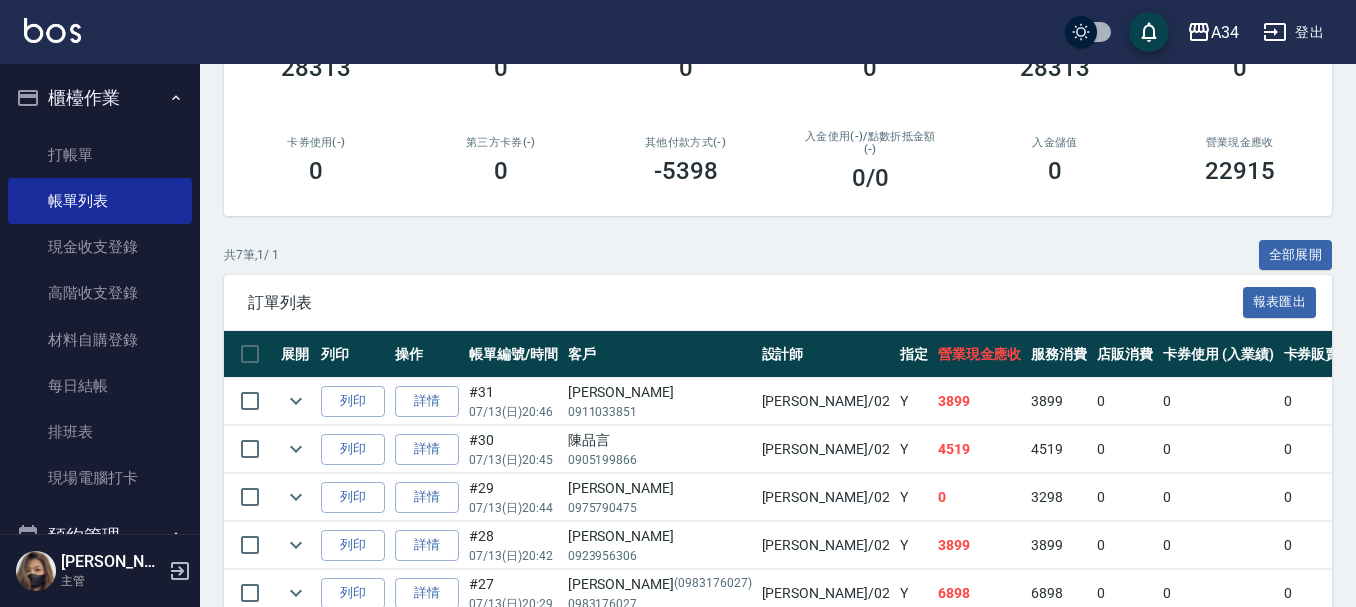 scroll, scrollTop: 500, scrollLeft: 0, axis: vertical 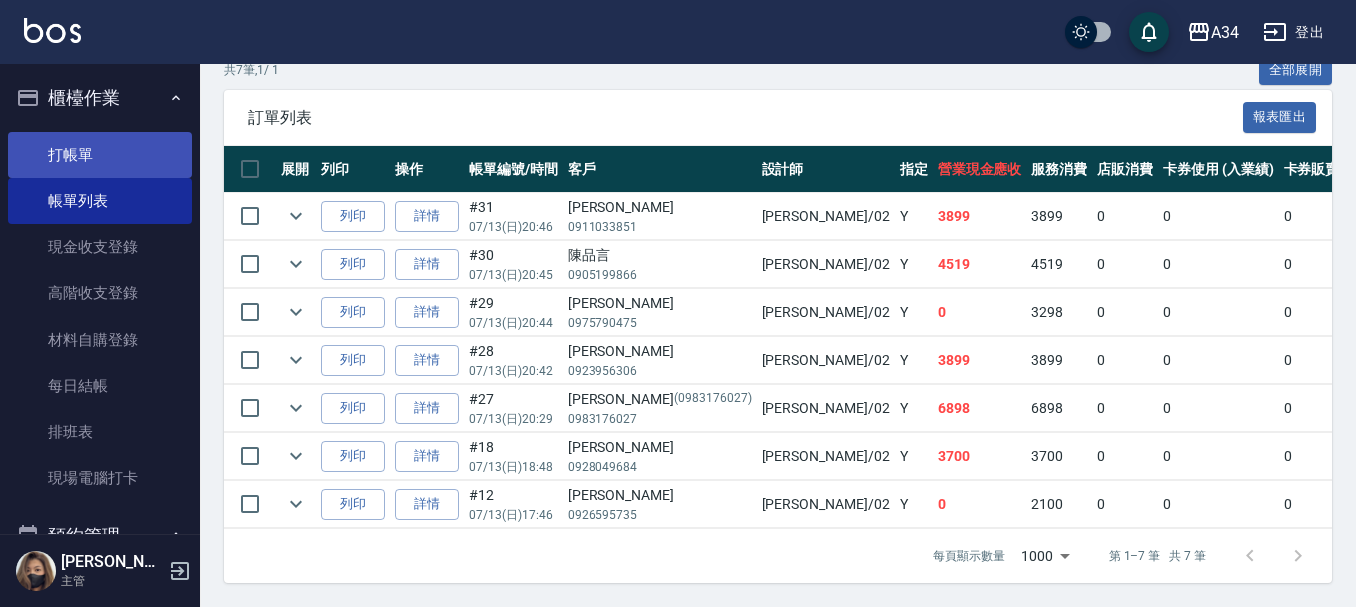 click on "打帳單" at bounding box center [100, 155] 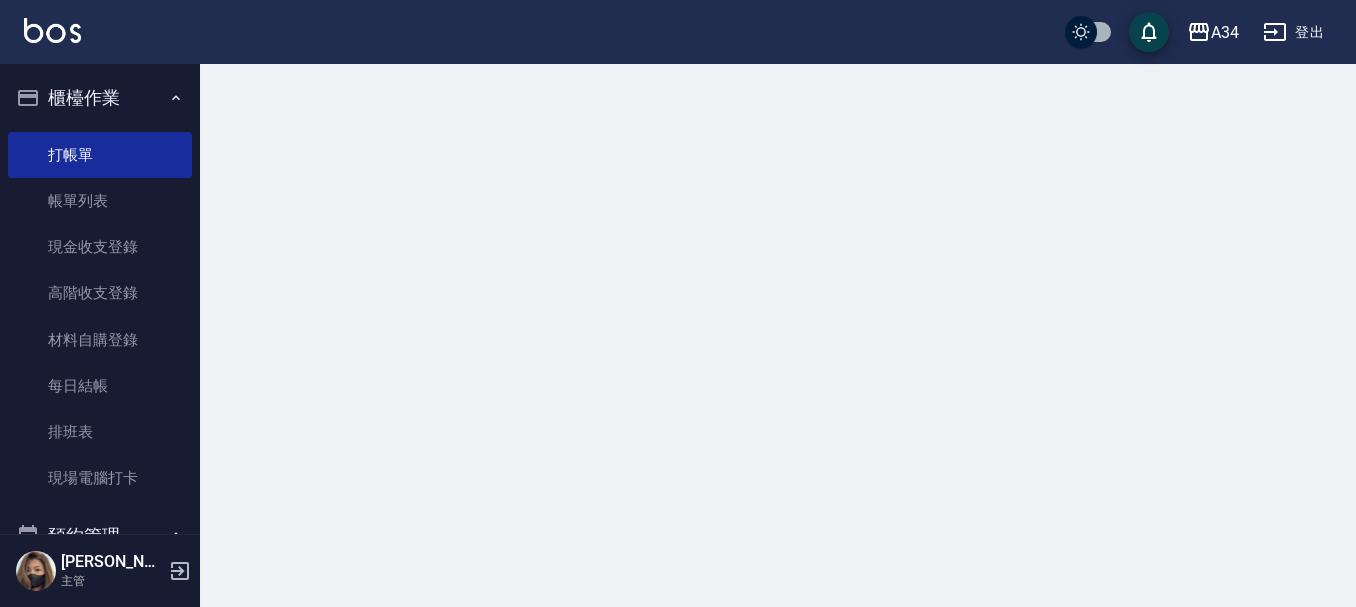 scroll, scrollTop: 0, scrollLeft: 0, axis: both 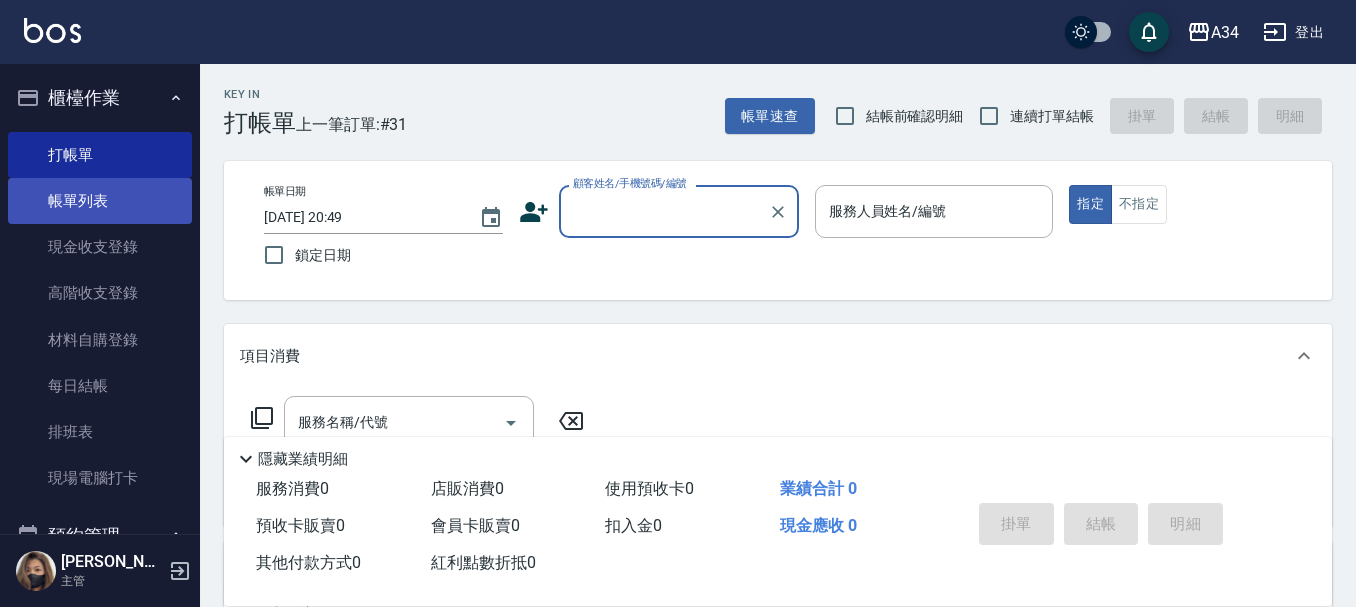click on "帳單列表" at bounding box center [100, 201] 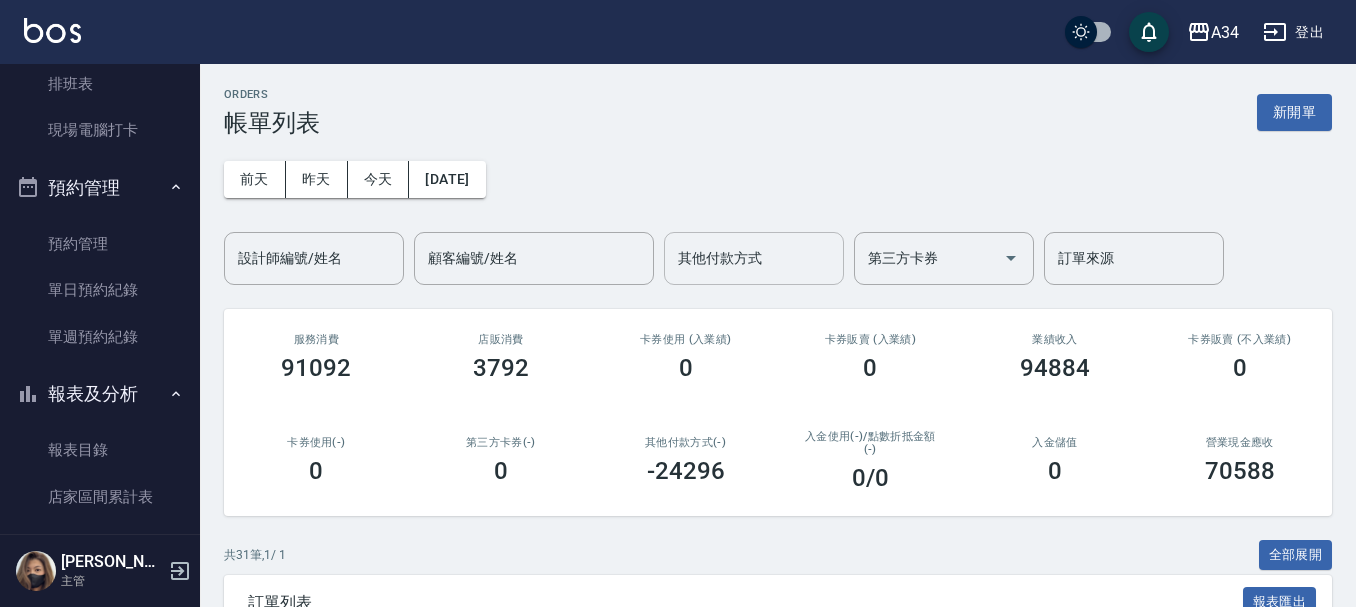scroll, scrollTop: 400, scrollLeft: 0, axis: vertical 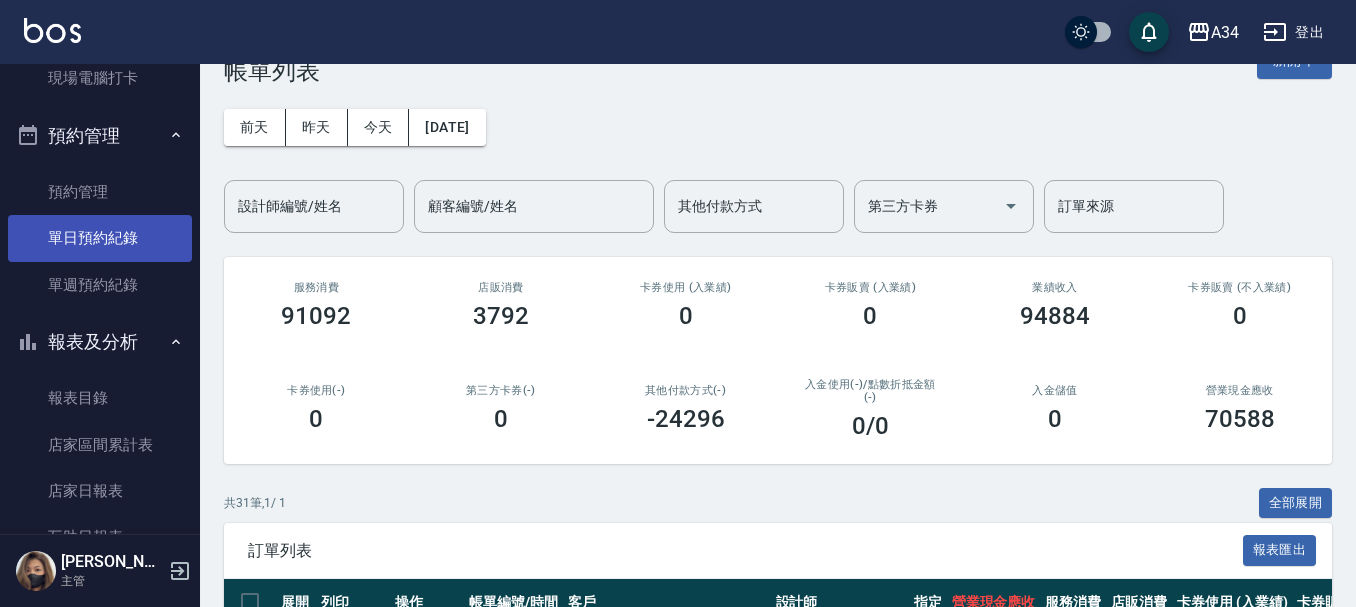 click on "單日預約紀錄" at bounding box center (100, 238) 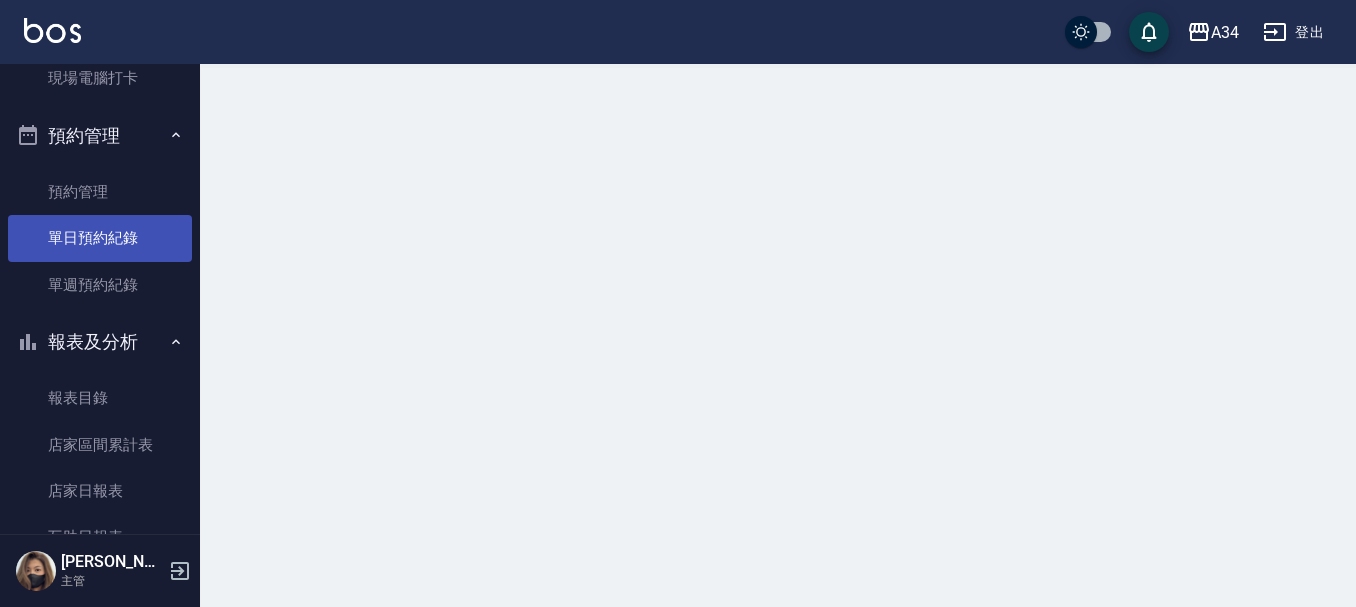 scroll, scrollTop: 0, scrollLeft: 0, axis: both 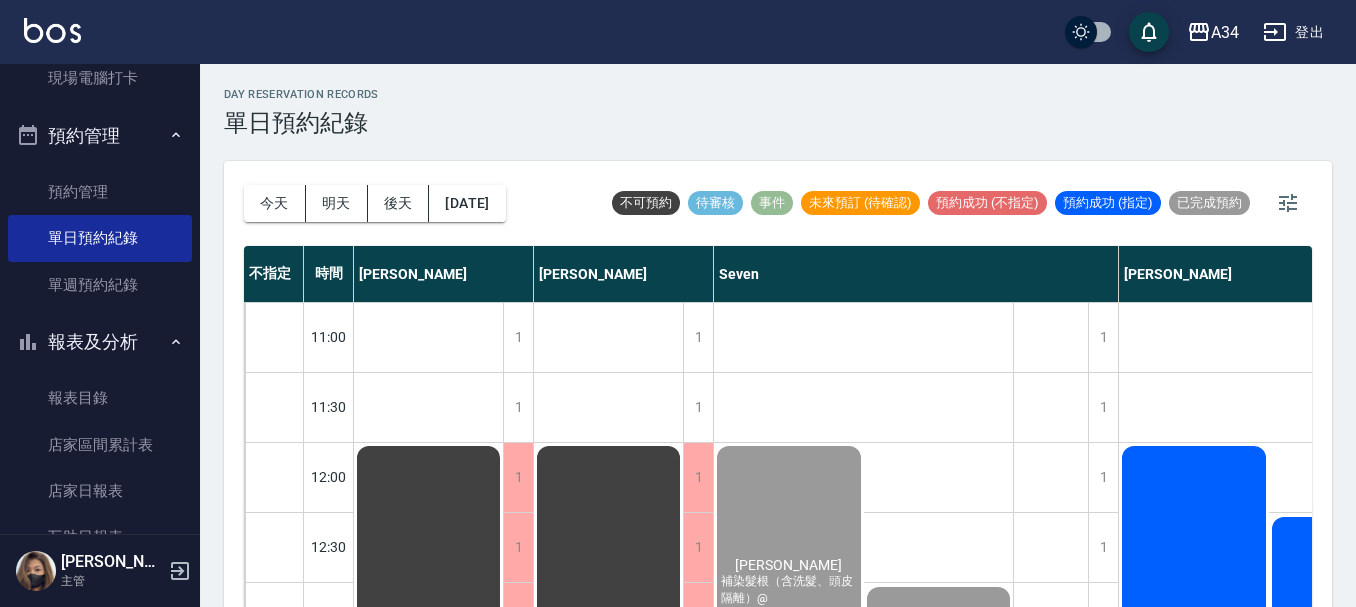 drag, startPoint x: 685, startPoint y: 589, endPoint x: 653, endPoint y: 593, distance: 32.24903 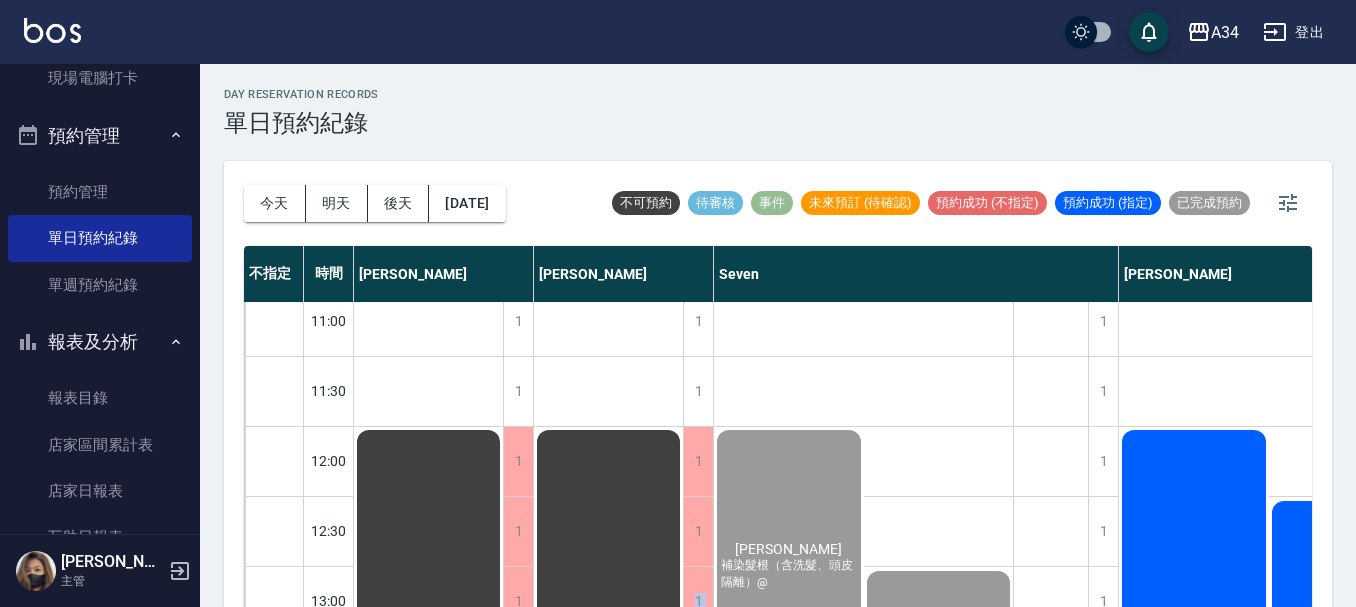 click on "排休" at bounding box center [428, 951] 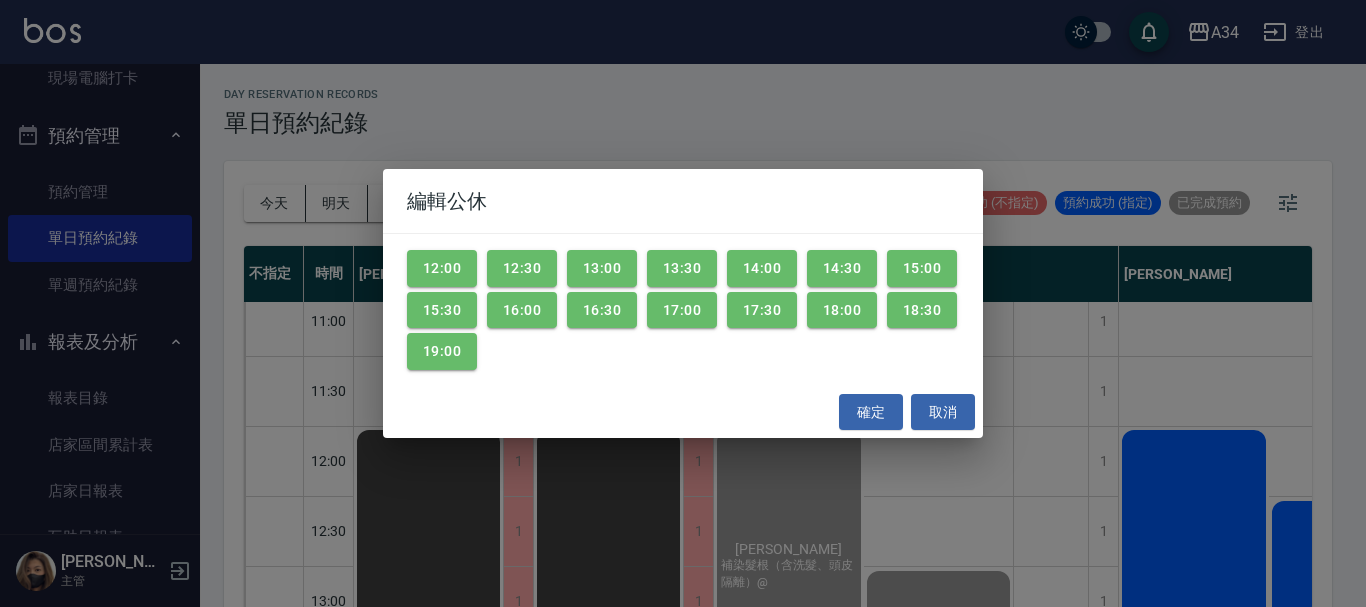 drag, startPoint x: 639, startPoint y: 593, endPoint x: 627, endPoint y: 604, distance: 16.27882 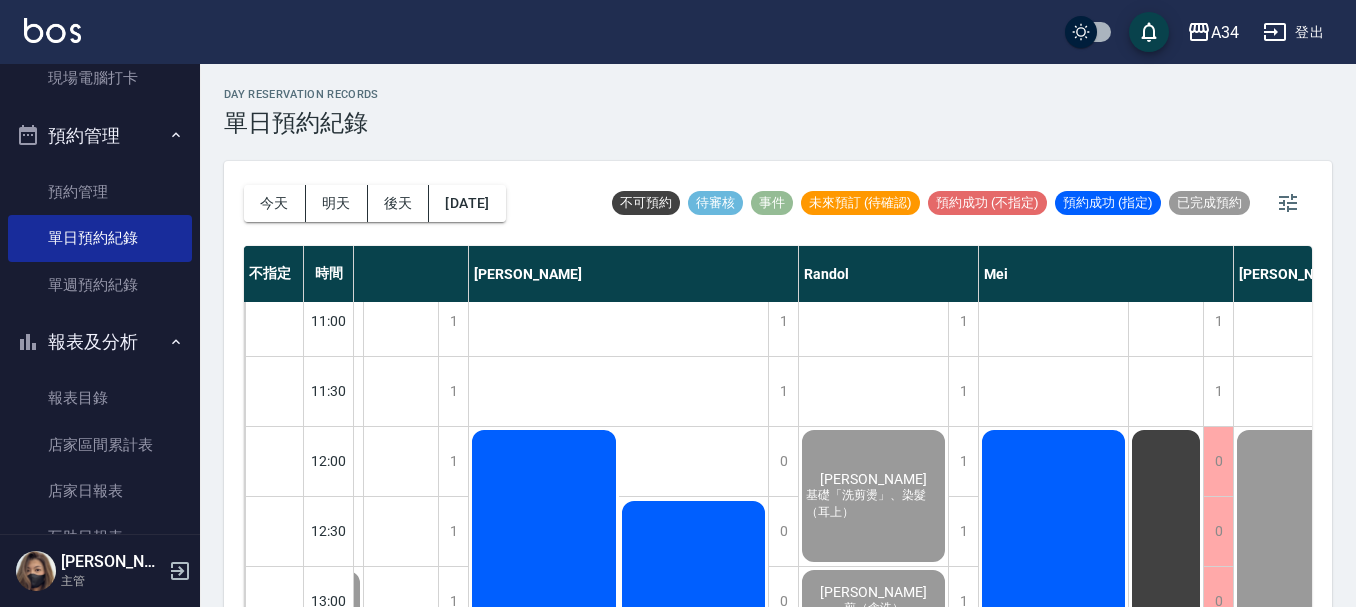 scroll, scrollTop: 16, scrollLeft: 658, axis: both 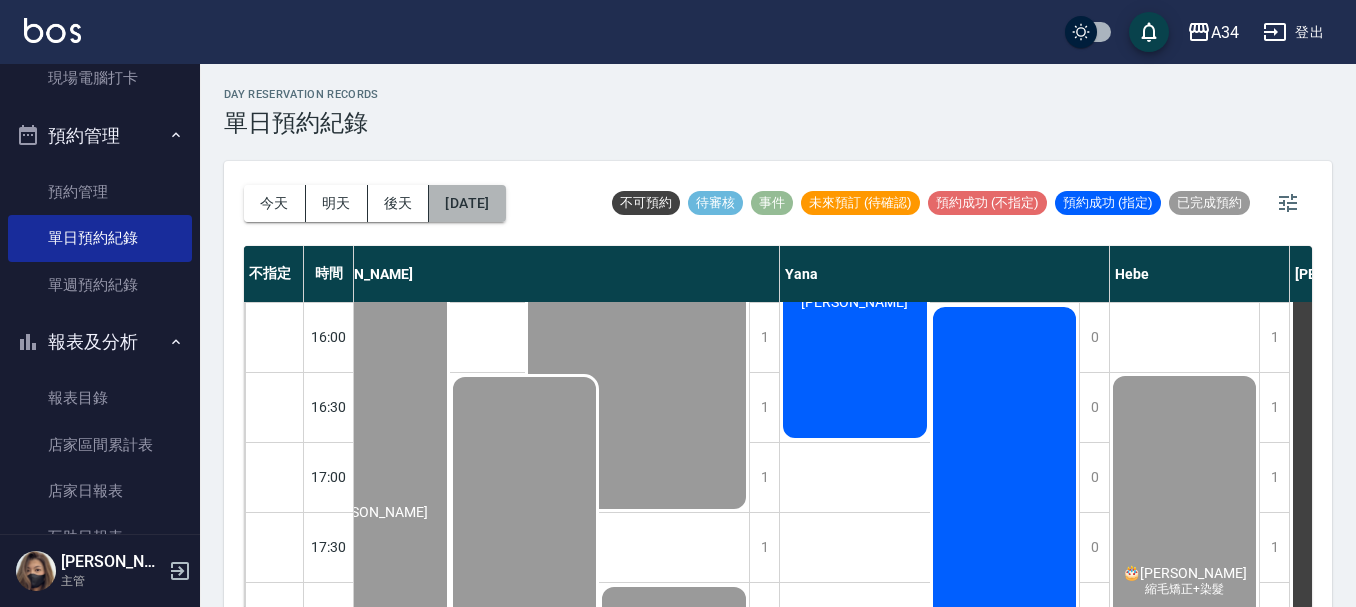 click on "[DATE]" at bounding box center [467, 203] 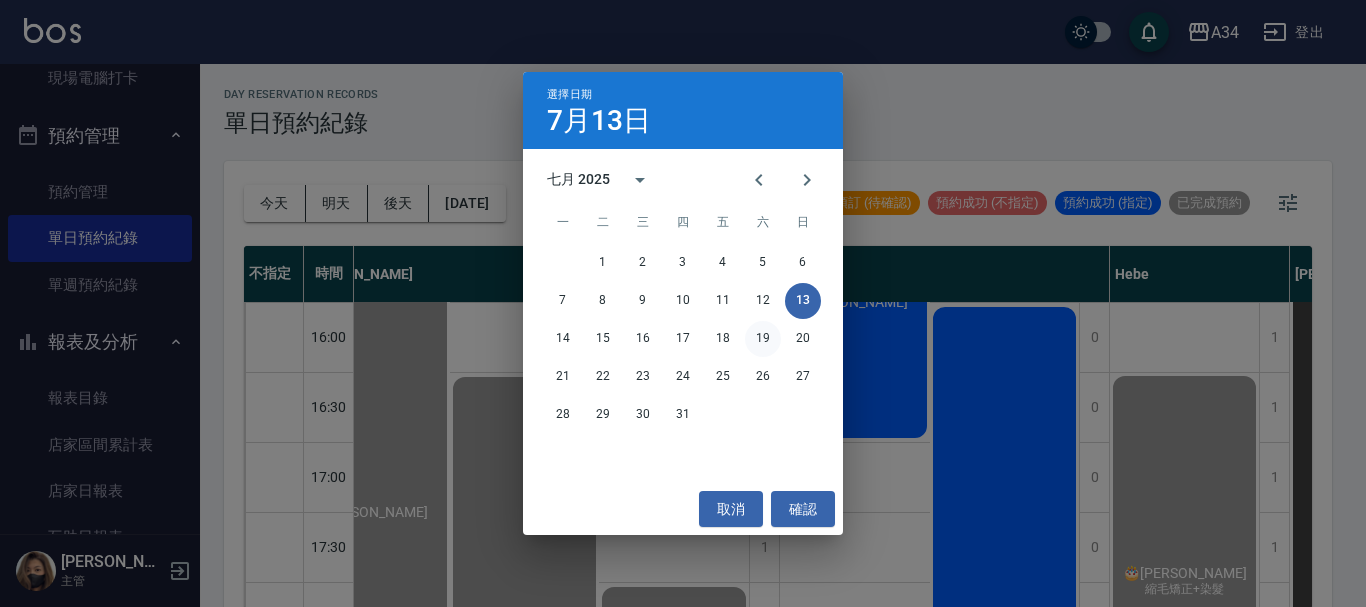 click on "19" at bounding box center (763, 339) 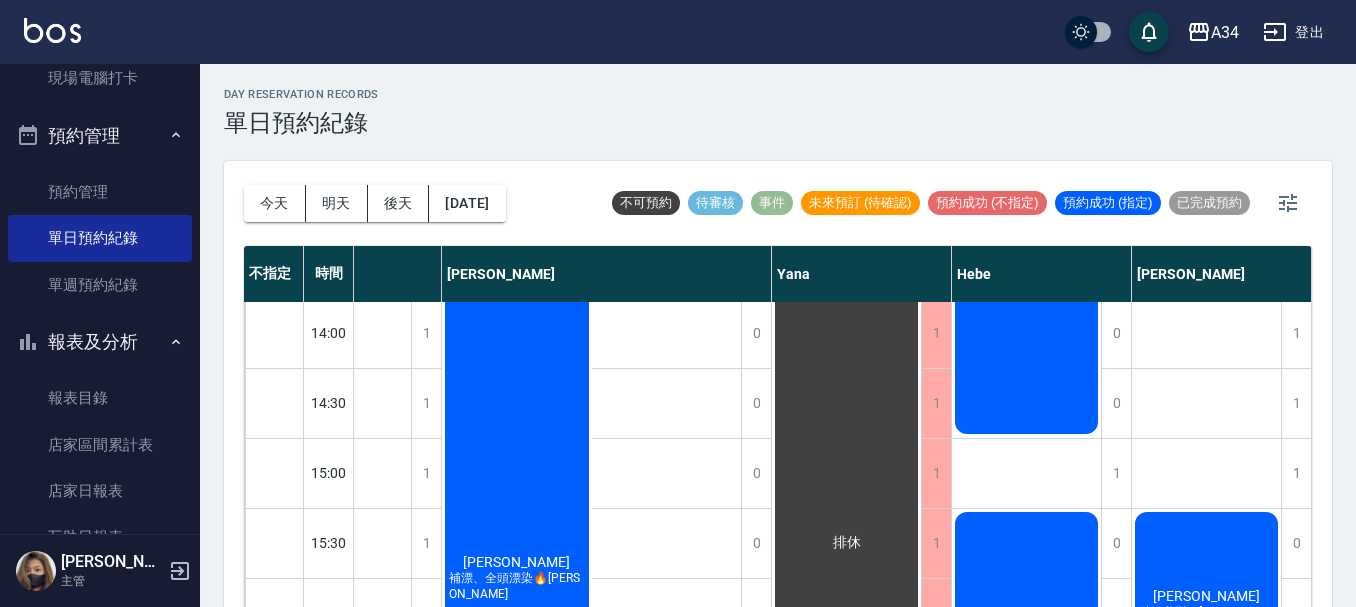 scroll, scrollTop: 400, scrollLeft: 1197, axis: both 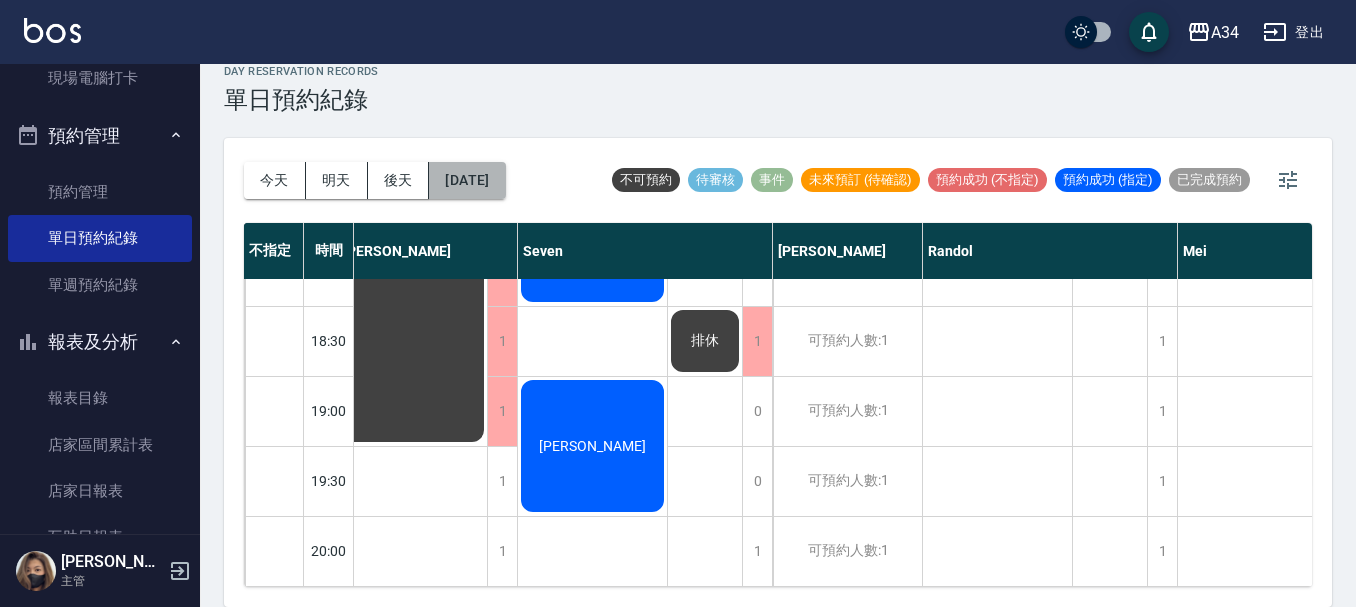 click on "2025/07/19" at bounding box center (467, 180) 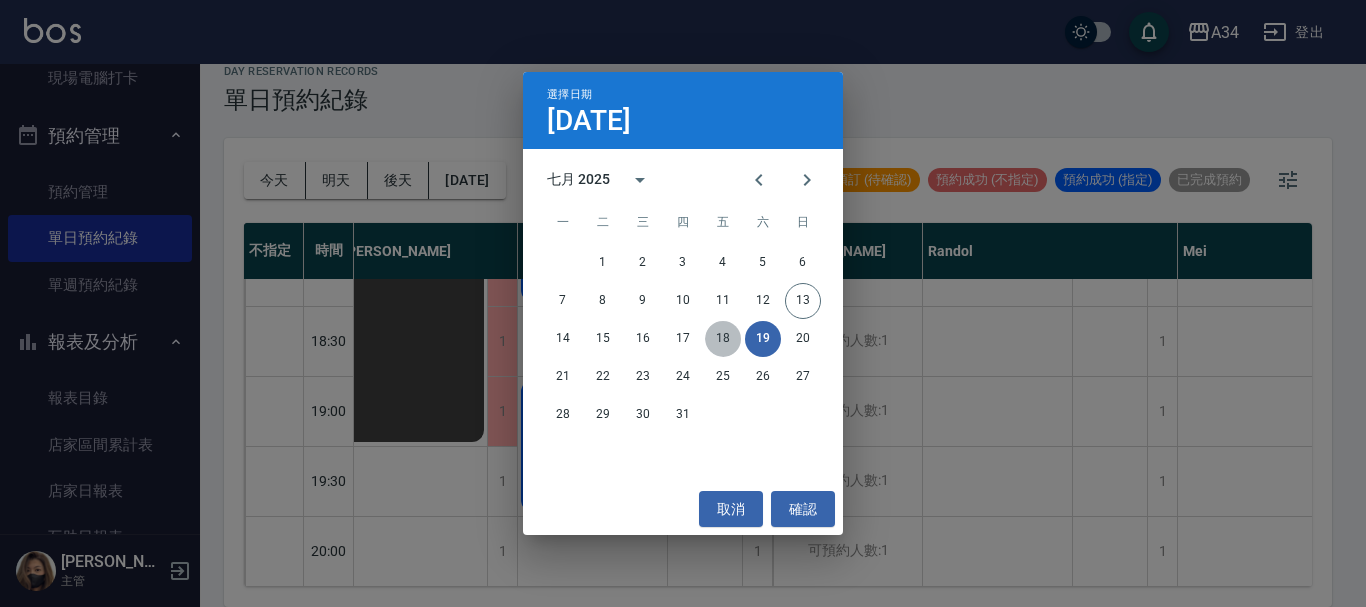 click on "18" at bounding box center (723, 339) 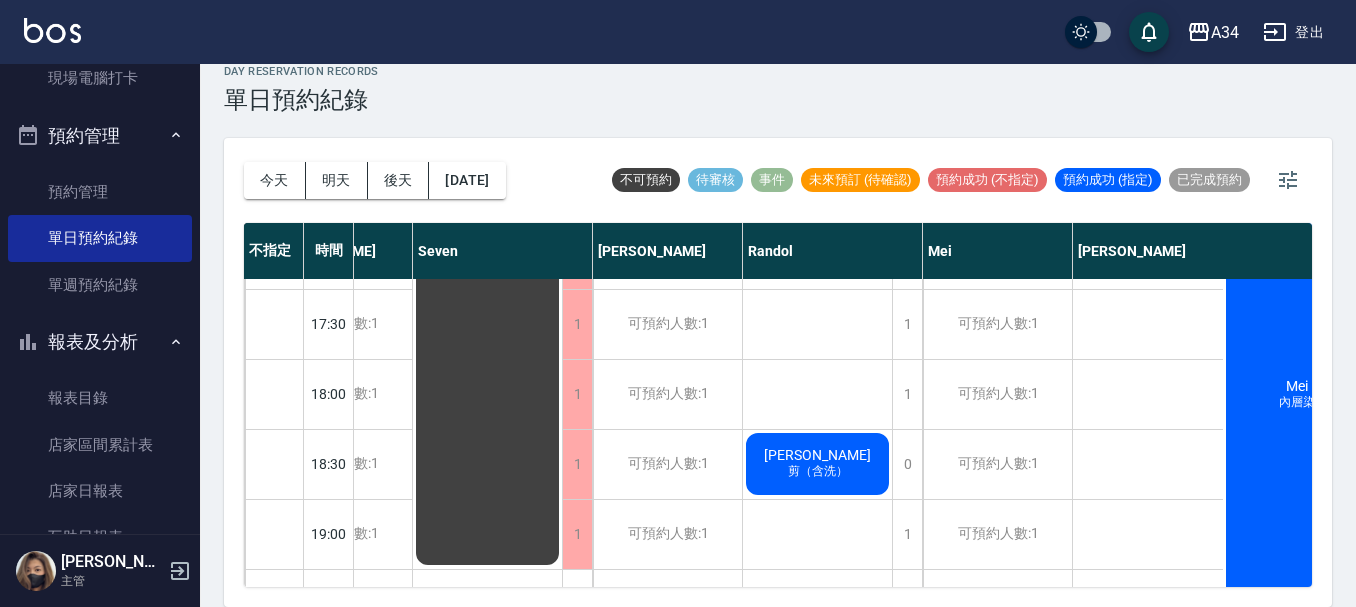 scroll, scrollTop: 1038, scrollLeft: 271, axis: both 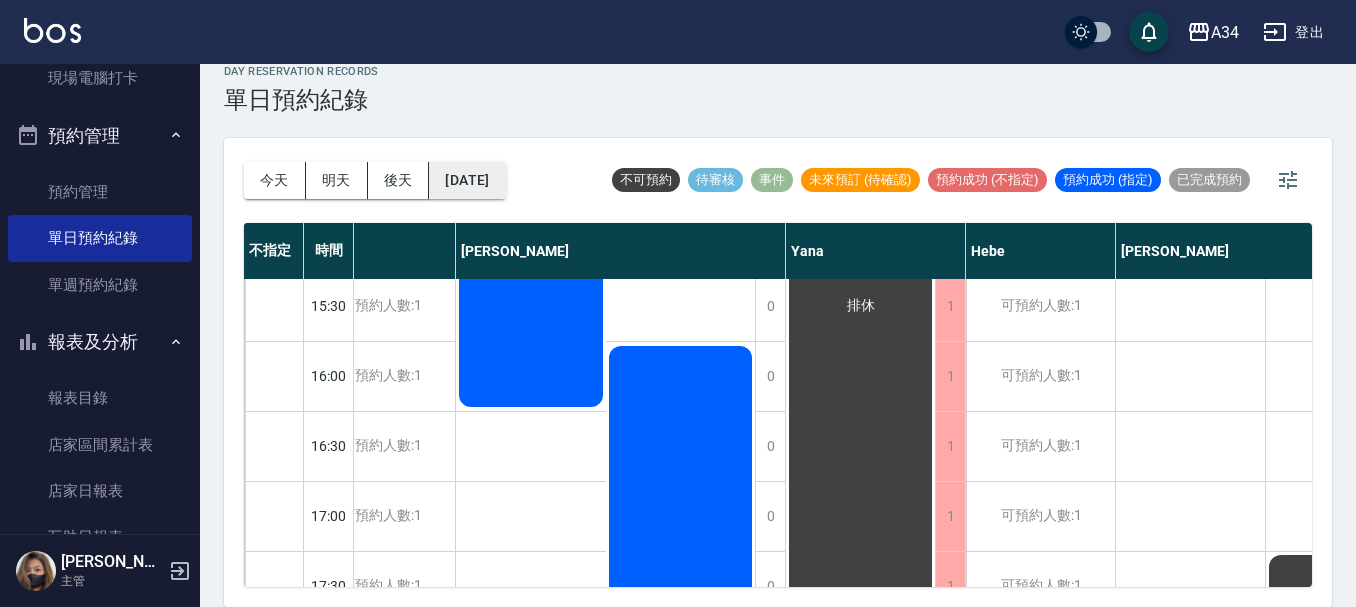 click on "2025/07/18" at bounding box center (467, 180) 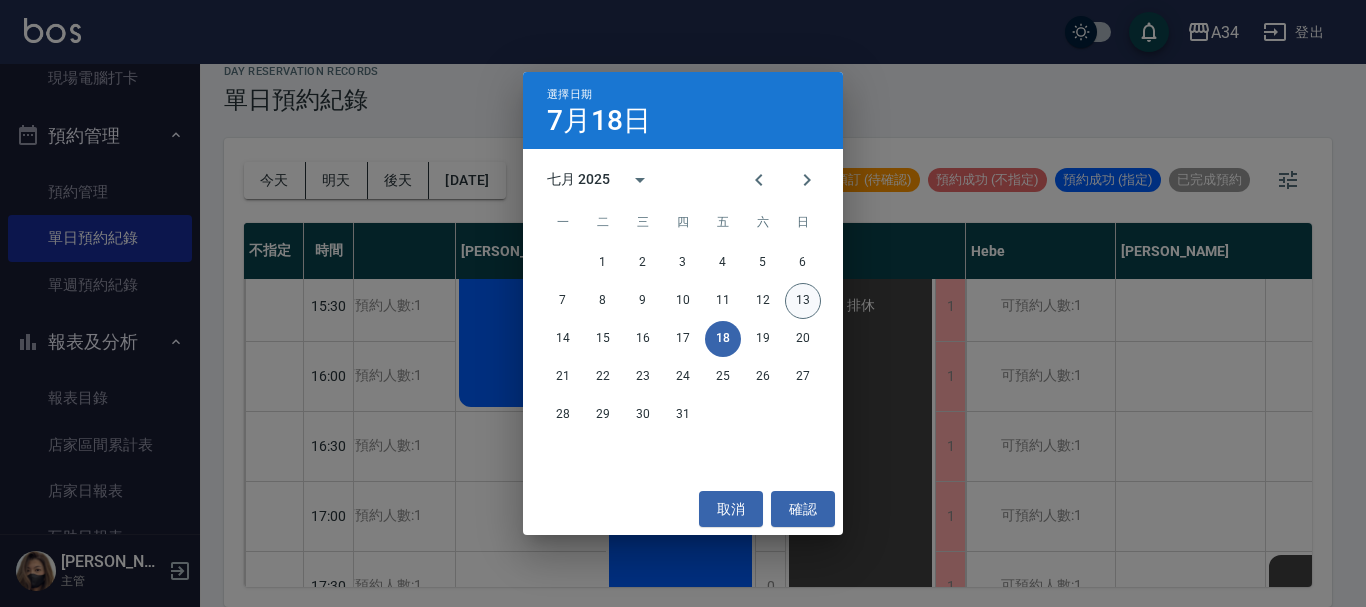 click on "13" at bounding box center [803, 301] 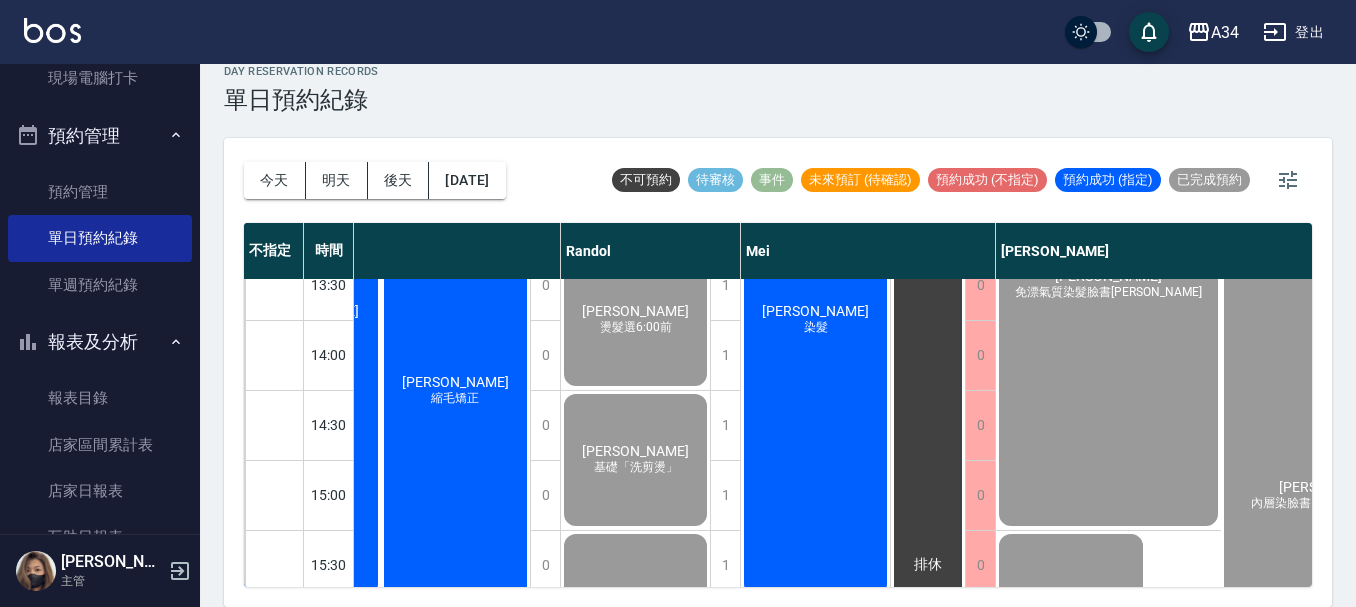 scroll, scrollTop: 338, scrollLeft: 888, axis: both 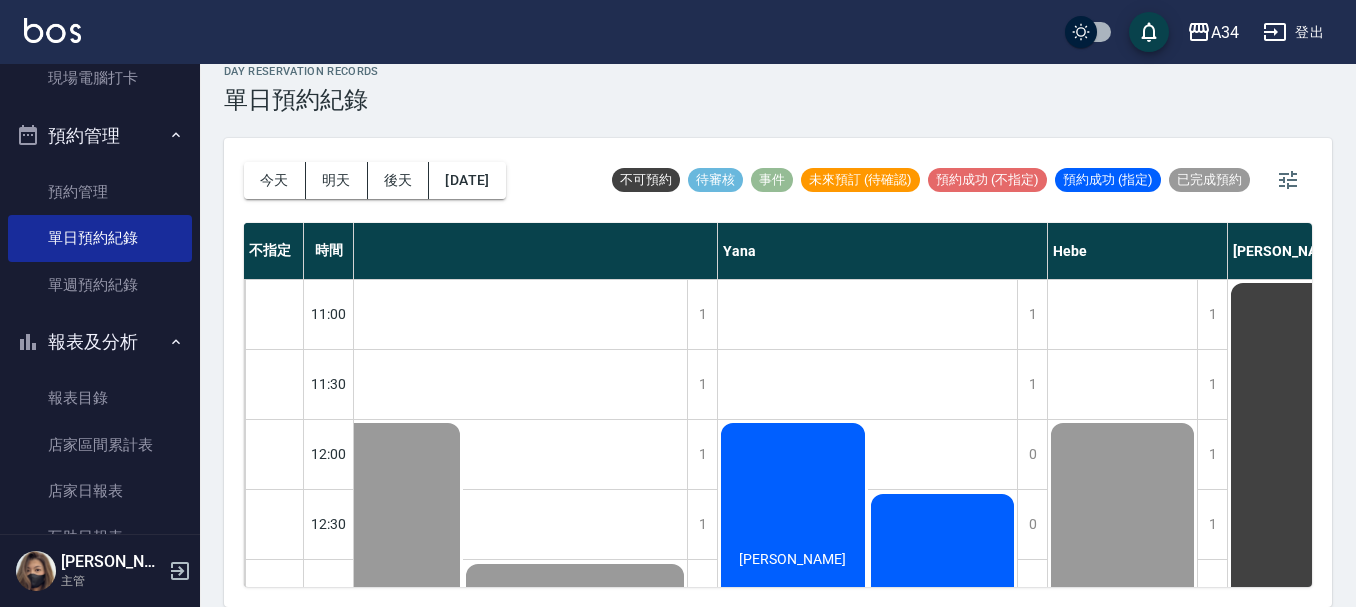 click on "王沛晴" at bounding box center [-1218, 944] 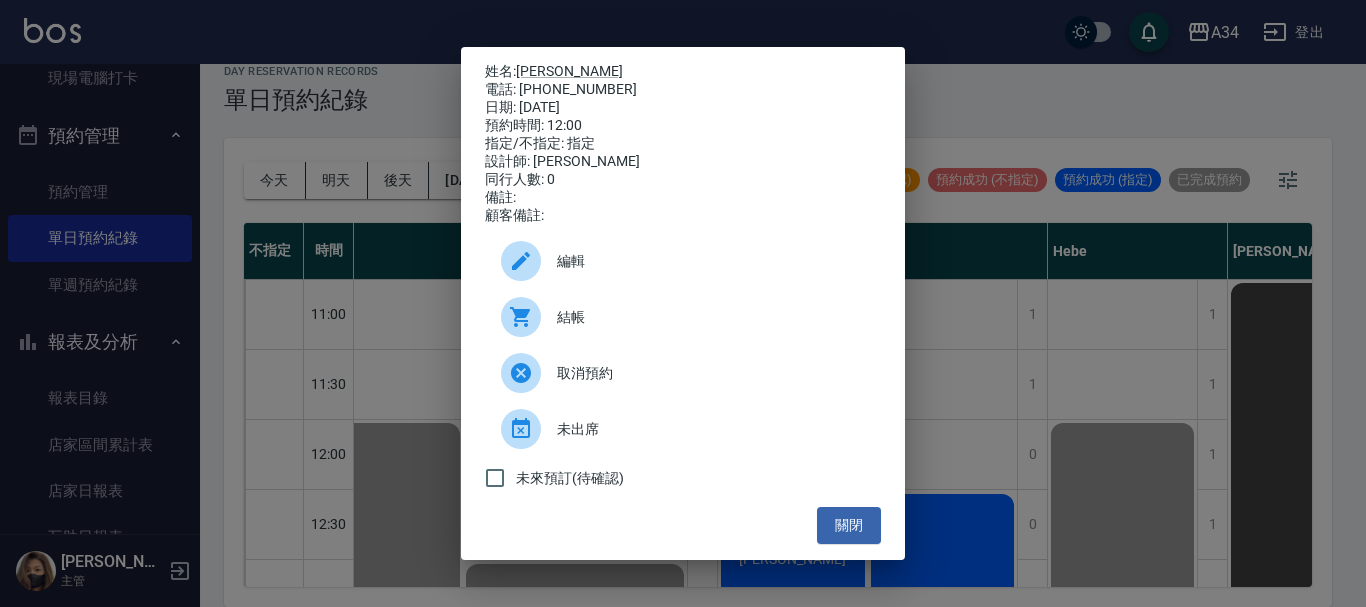 click 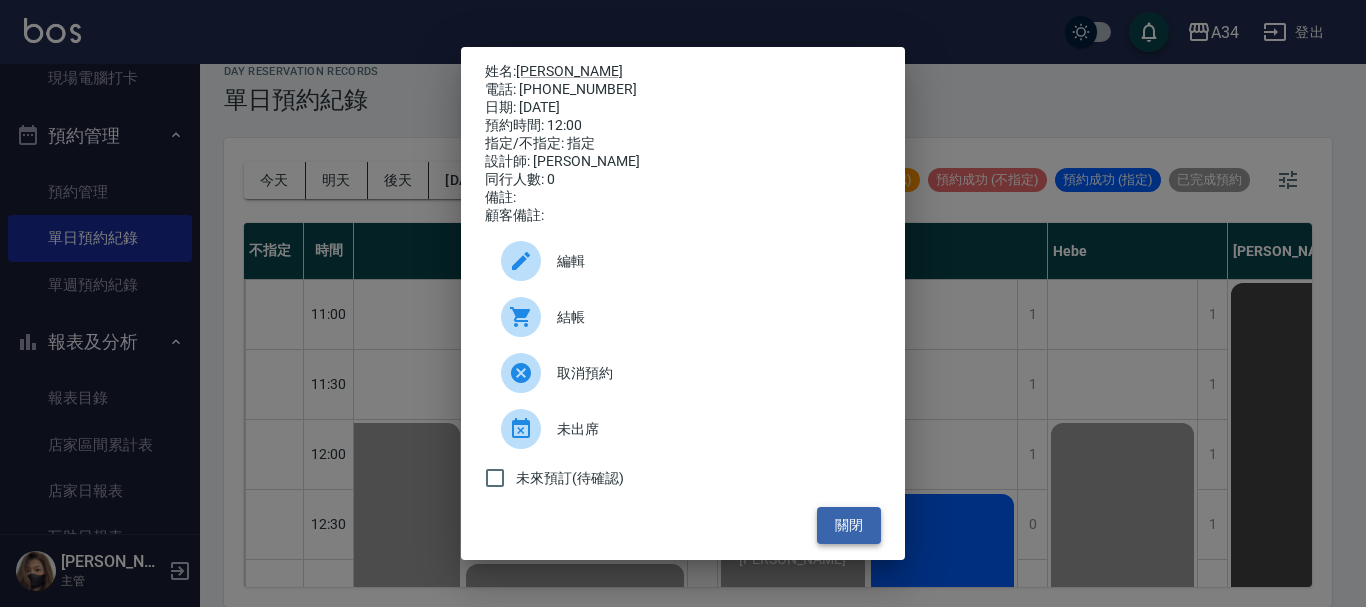 click on "關閉" at bounding box center (849, 525) 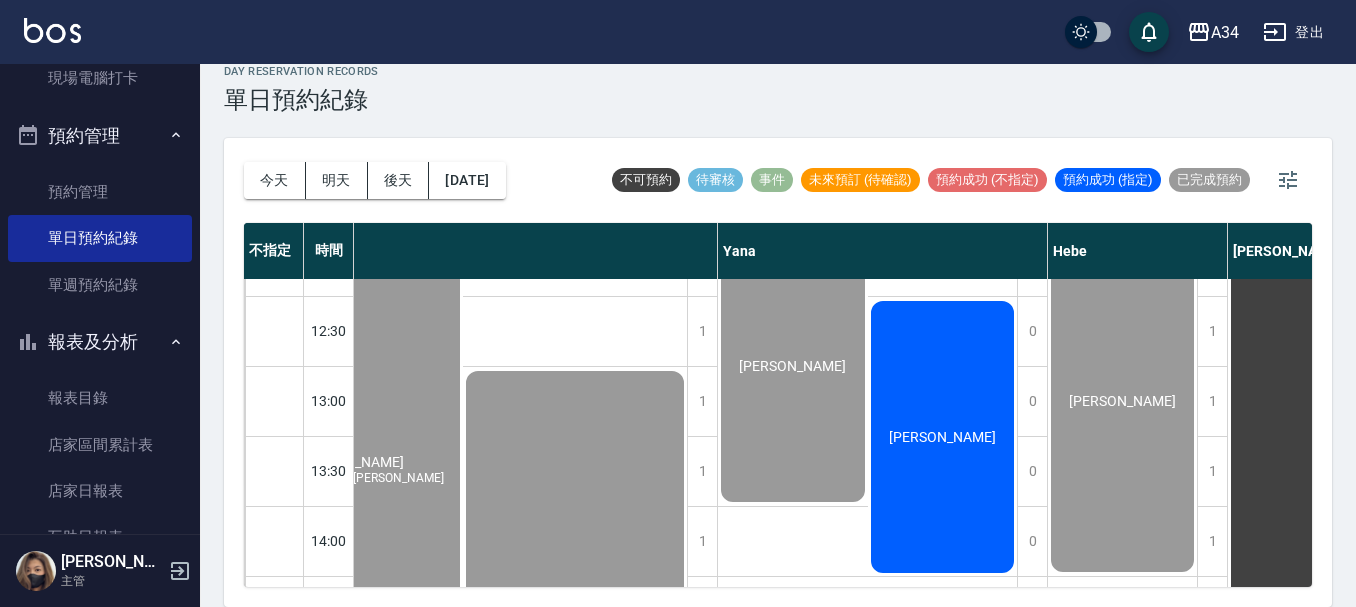 scroll, scrollTop: 200, scrollLeft: 1646, axis: both 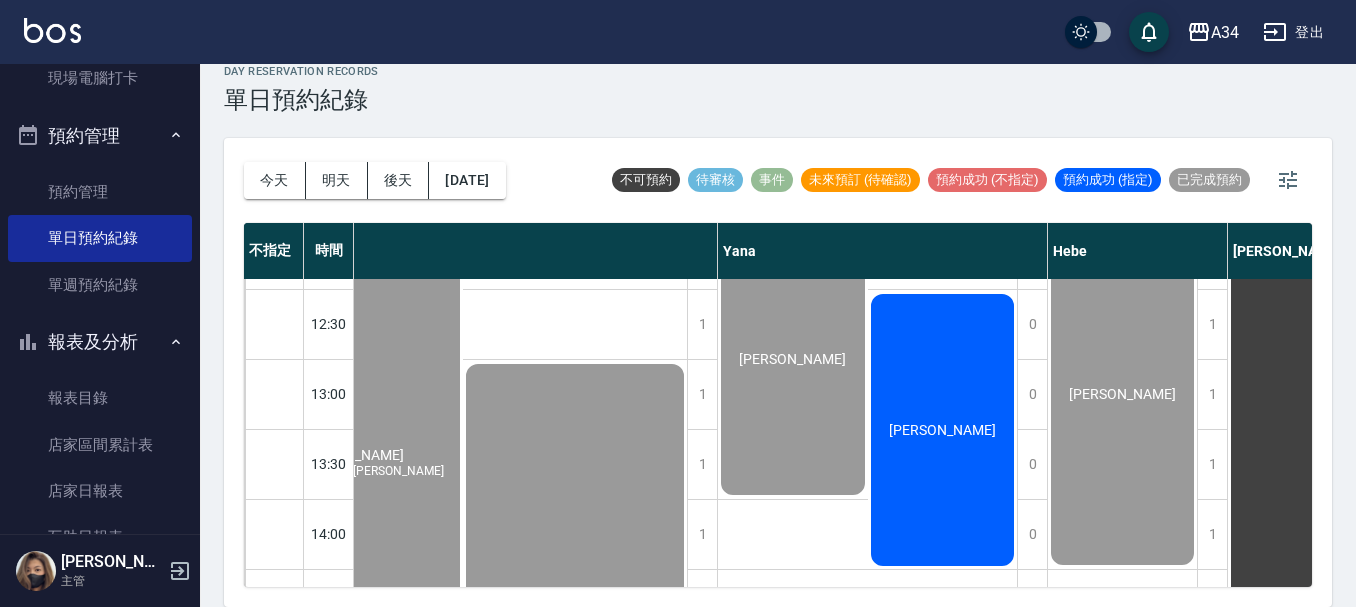 click on "蔡瑜雙" at bounding box center (-707, 640) 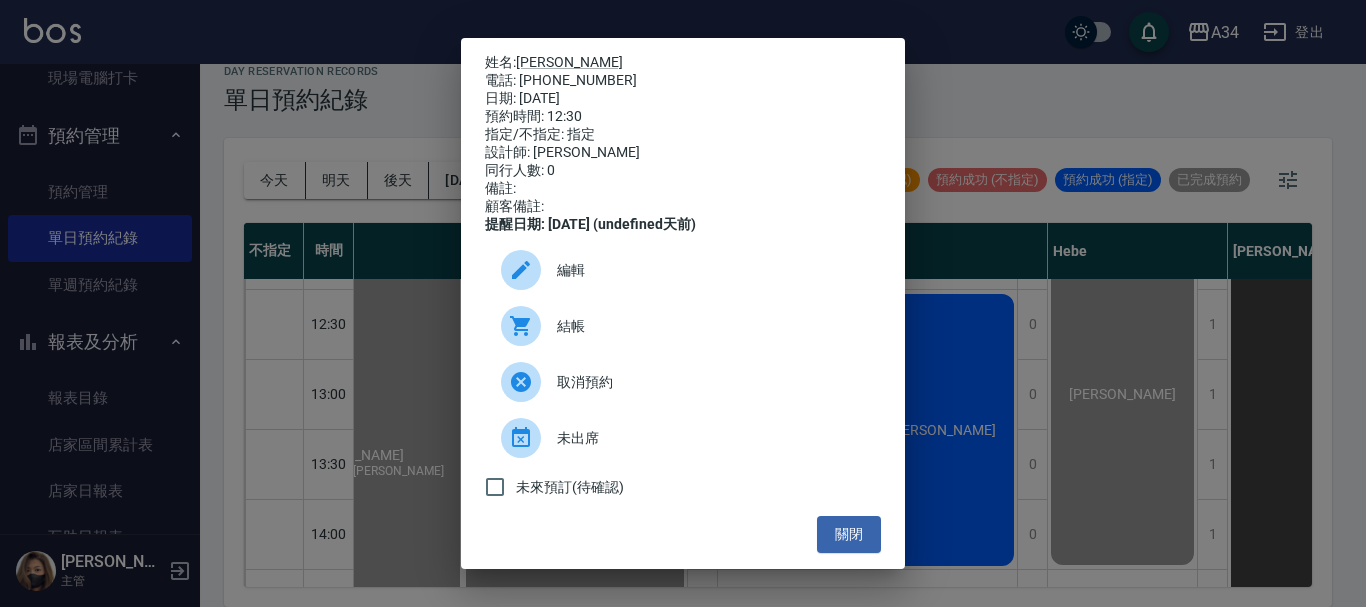click at bounding box center [521, 326] 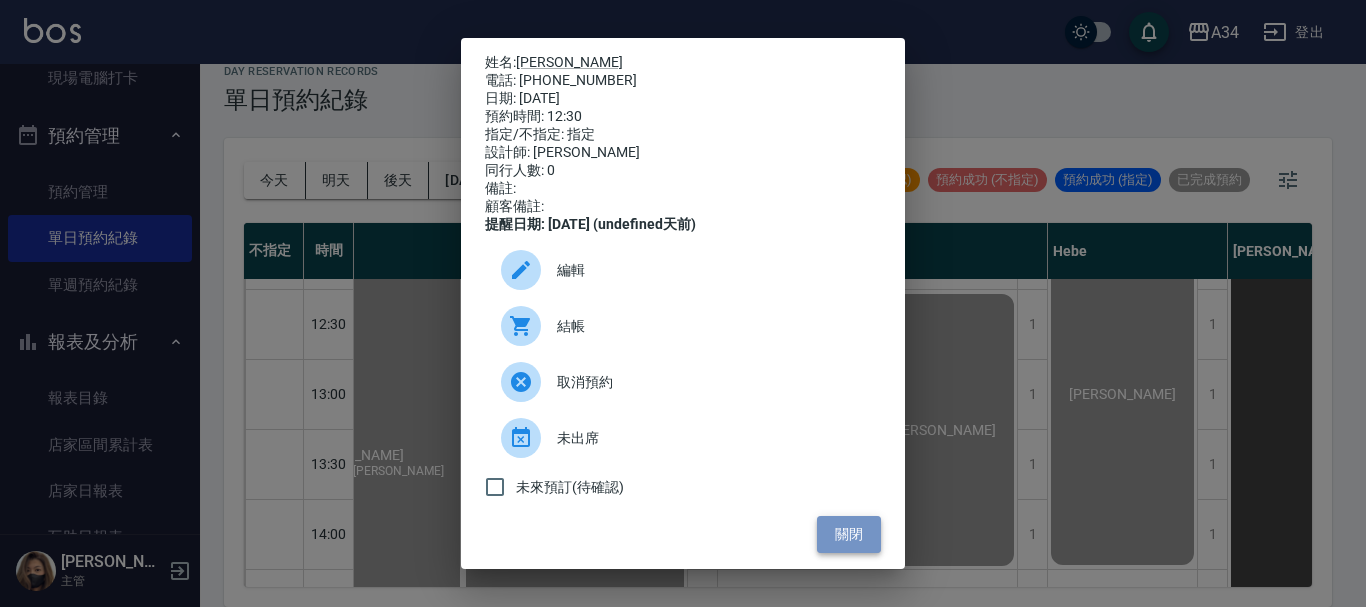 click on "關閉" at bounding box center (849, 534) 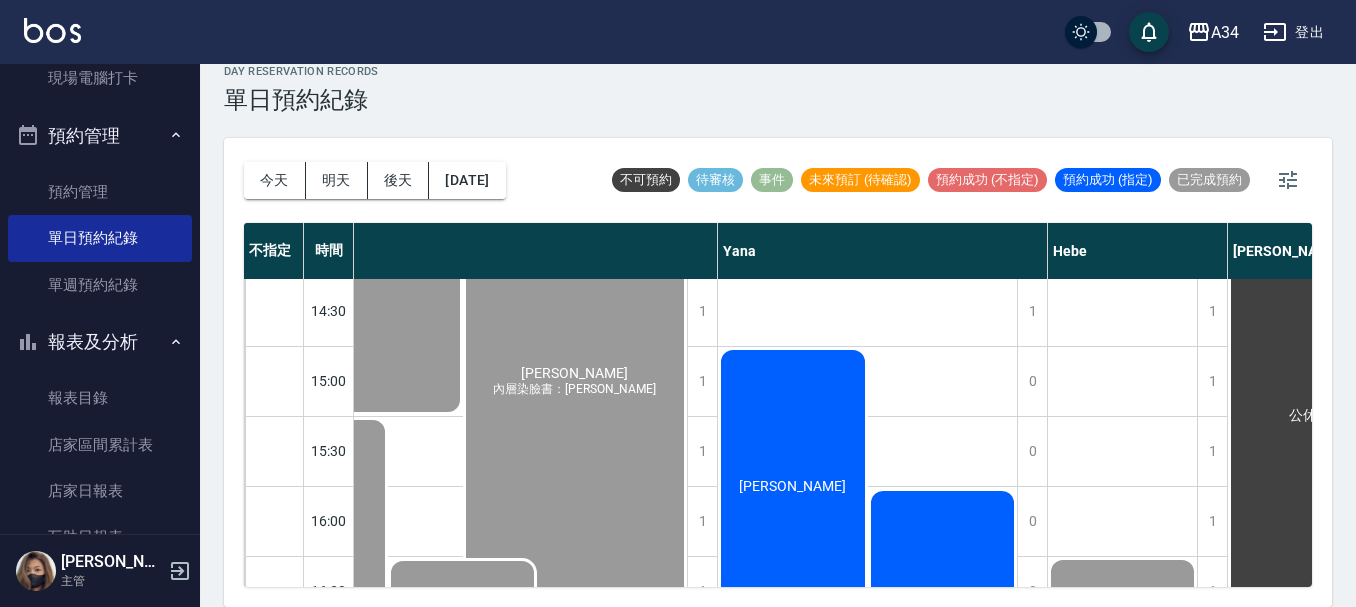 scroll, scrollTop: 600, scrollLeft: 1646, axis: both 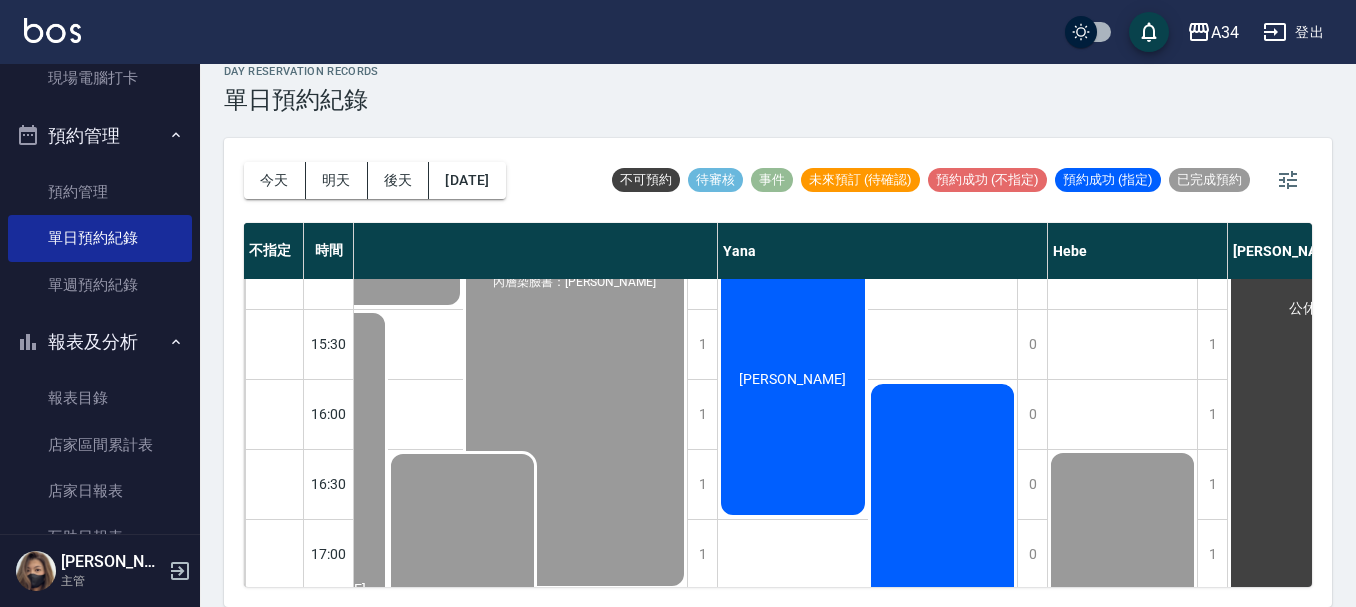 click on "吳宜庭" at bounding box center [-1218, 344] 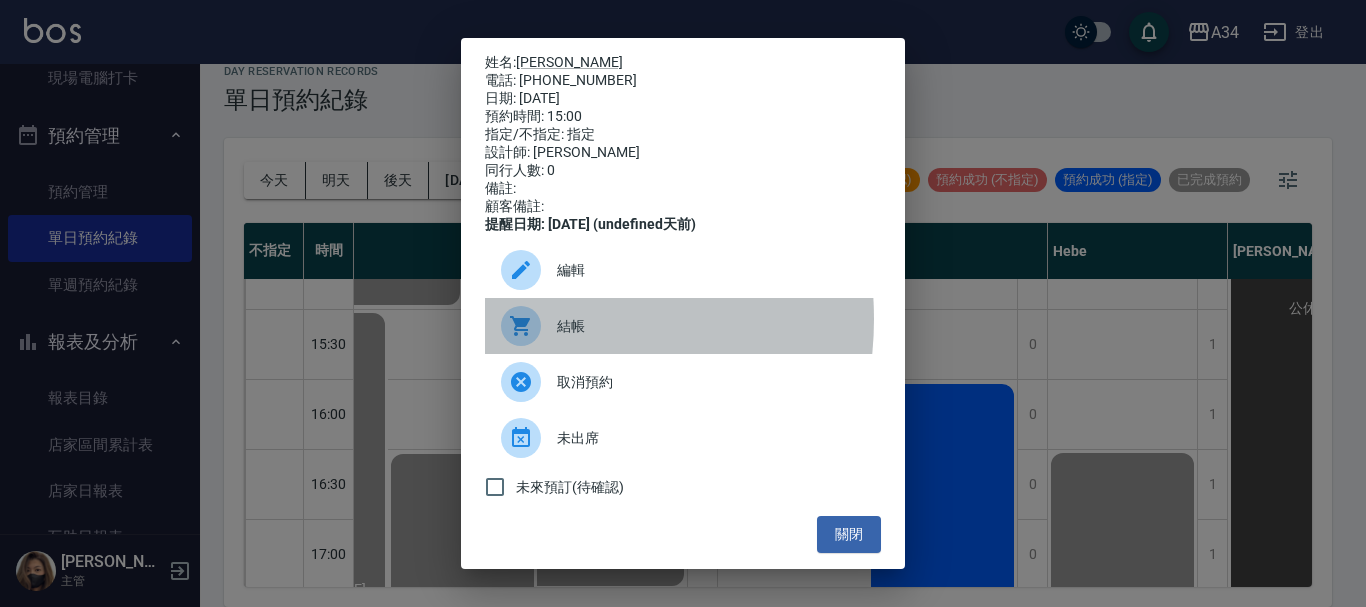 click 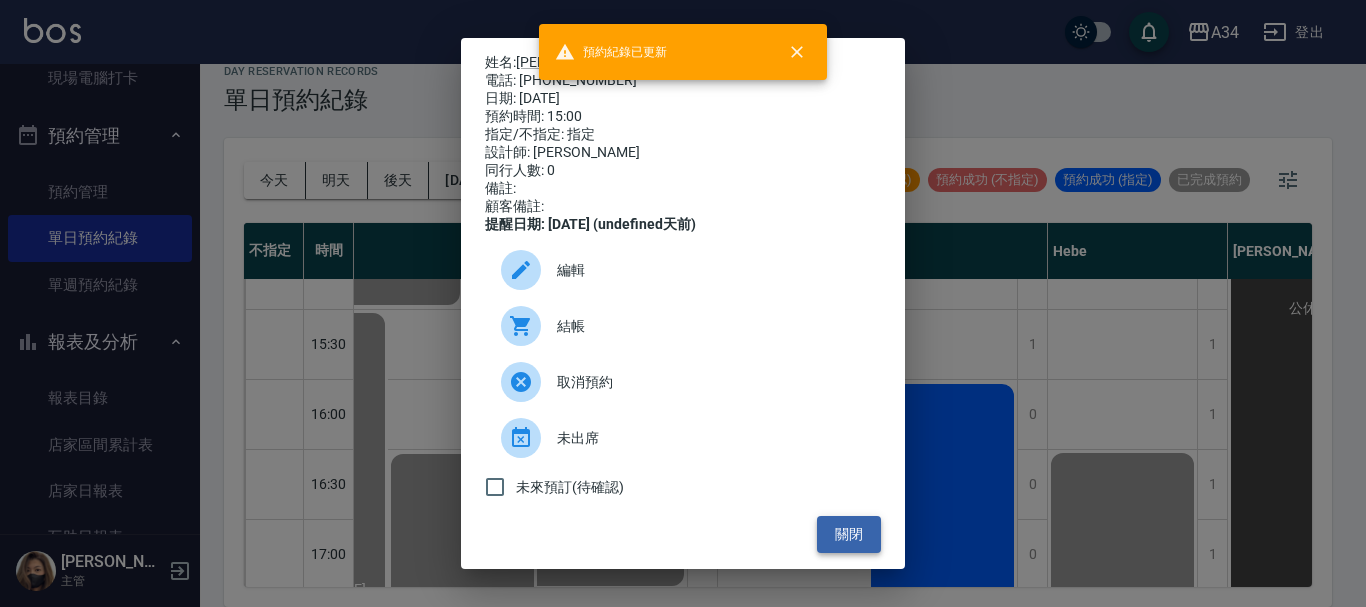 click on "關閉" at bounding box center (849, 534) 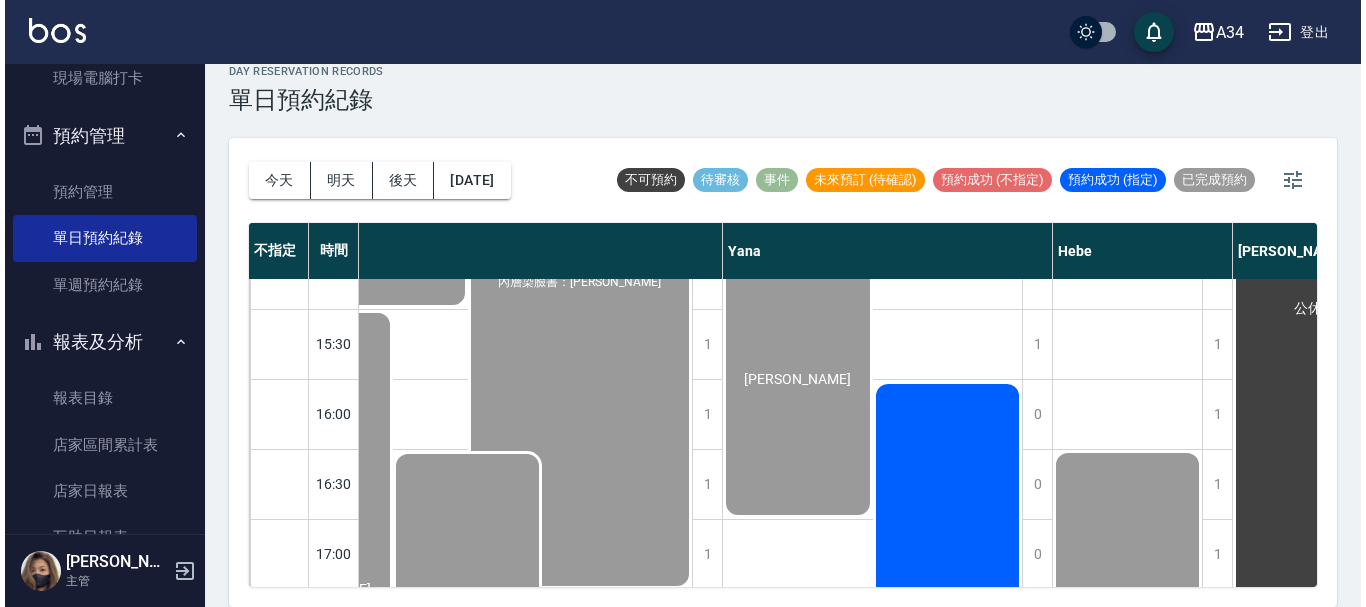 scroll, scrollTop: 800, scrollLeft: 1646, axis: both 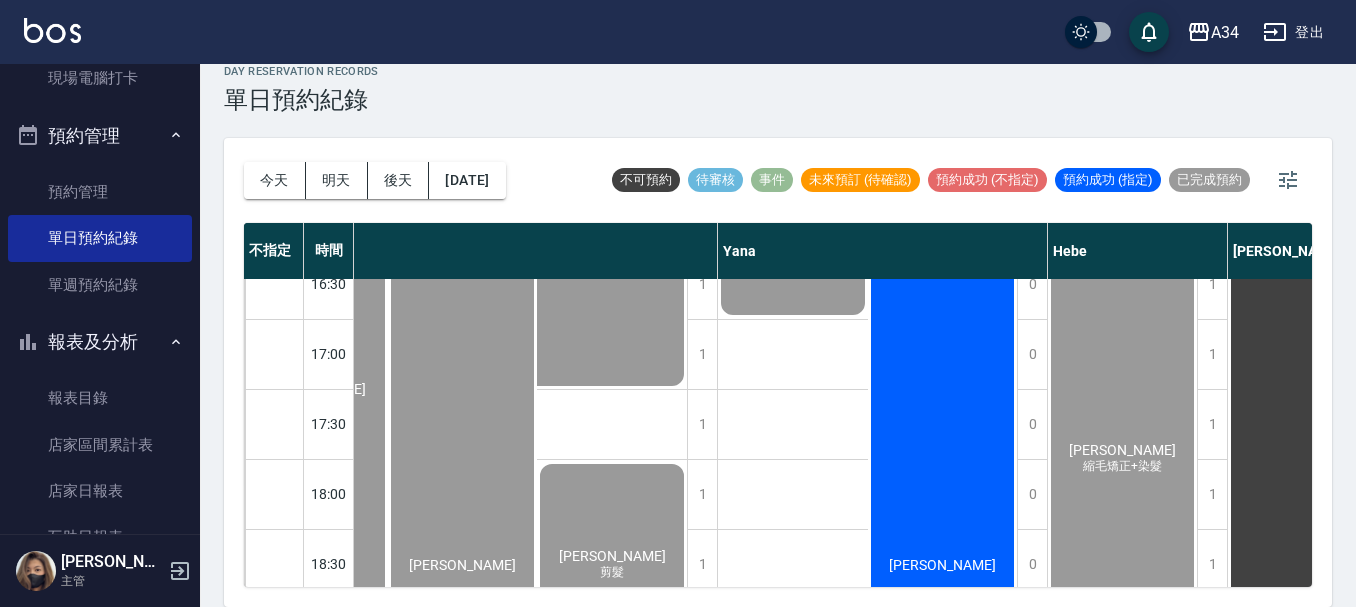 click on "林庭葦" at bounding box center (-707, 40) 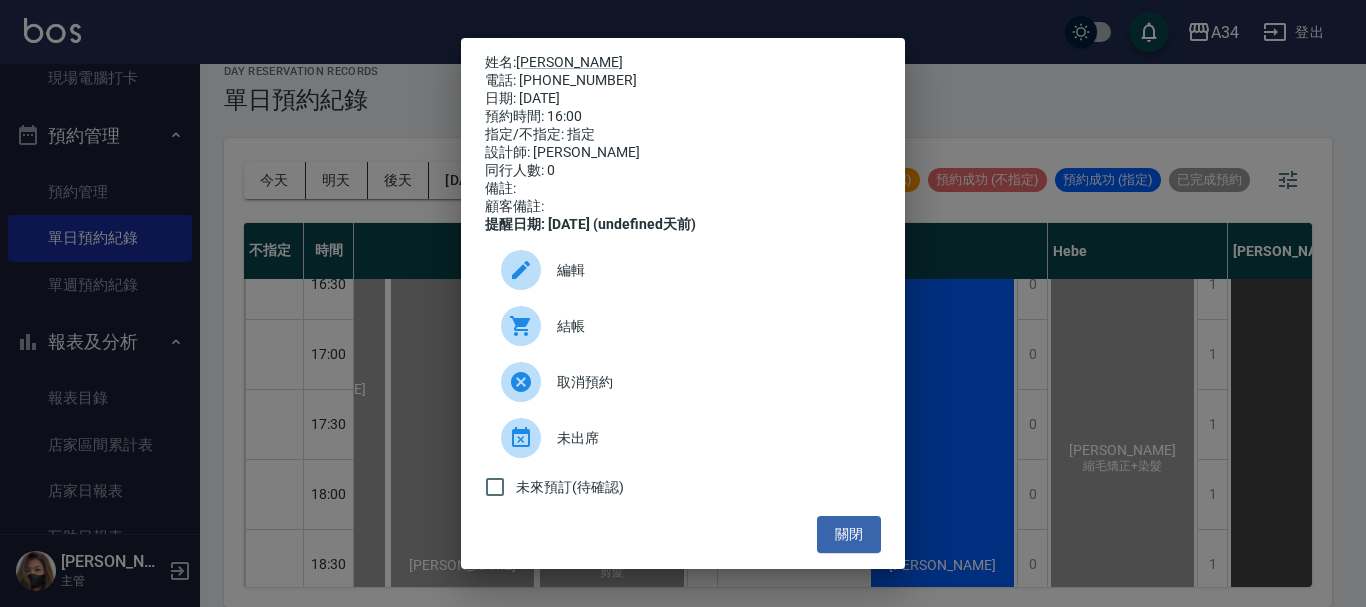 click at bounding box center [529, 326] 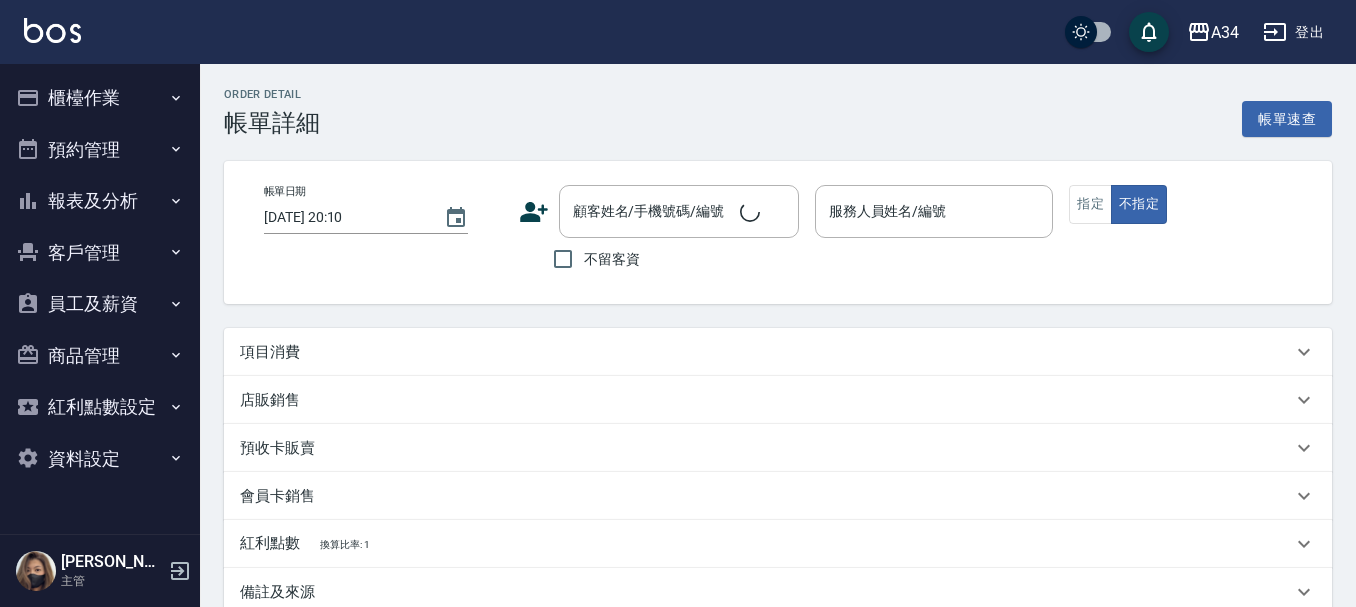 scroll, scrollTop: 0, scrollLeft: 0, axis: both 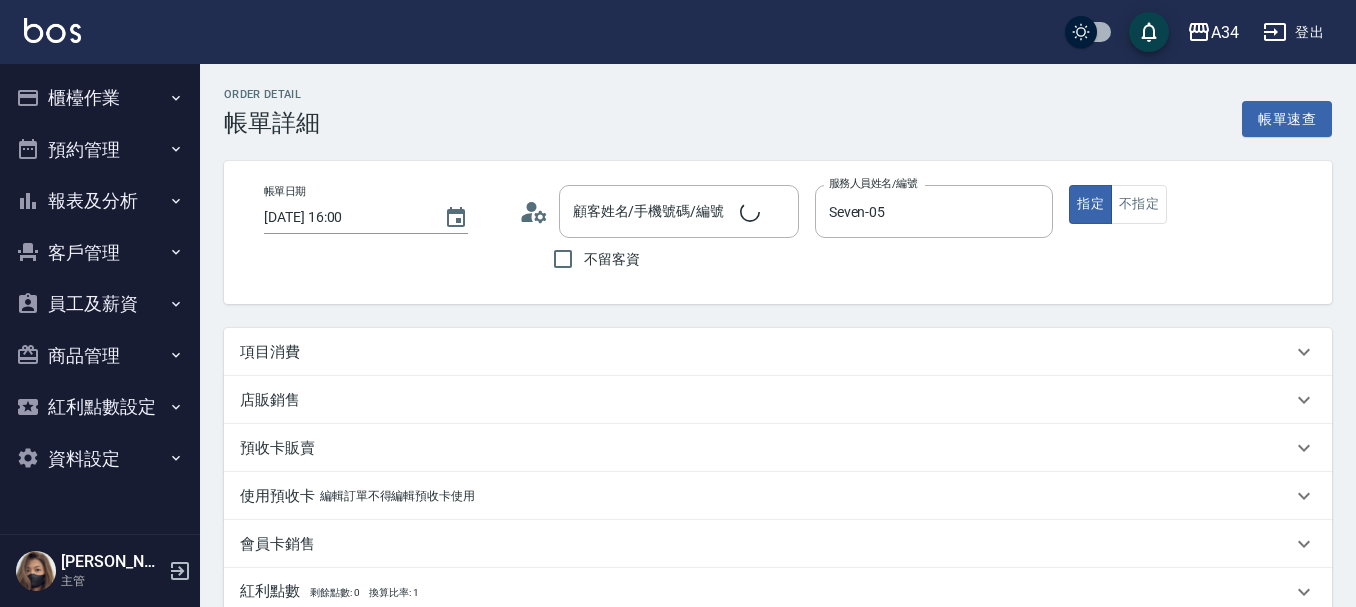 click on "項目消費" at bounding box center (766, 352) 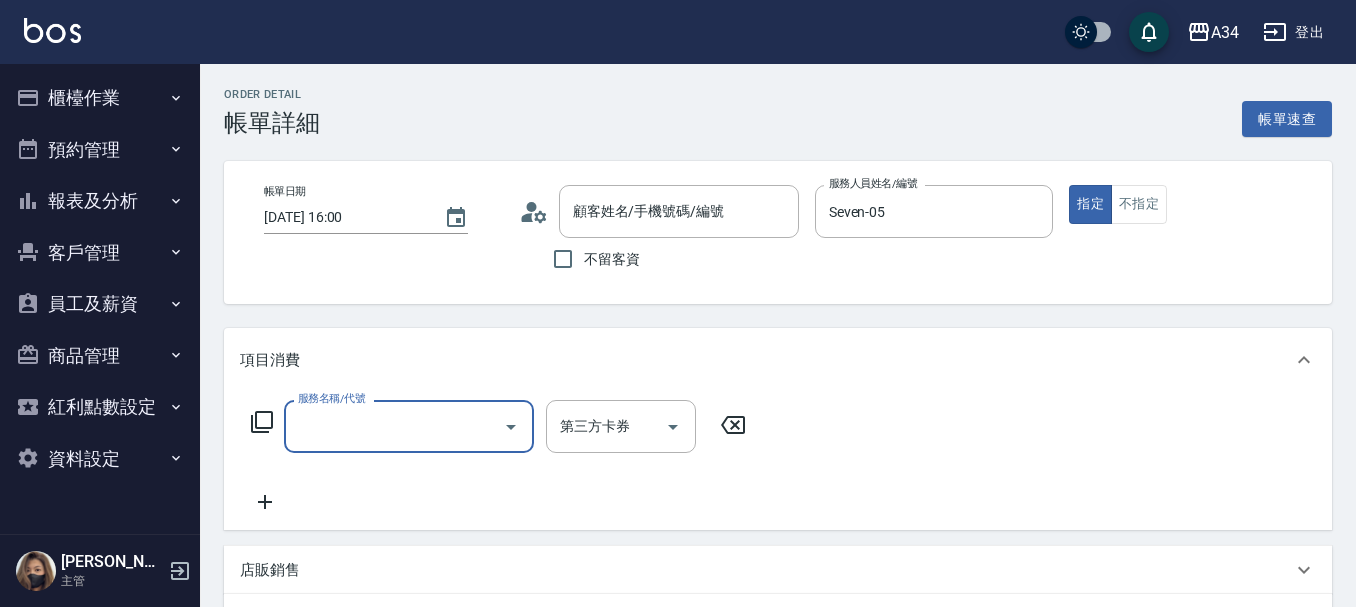 type on "[PERSON_NAME]/0918493931/0918493931" 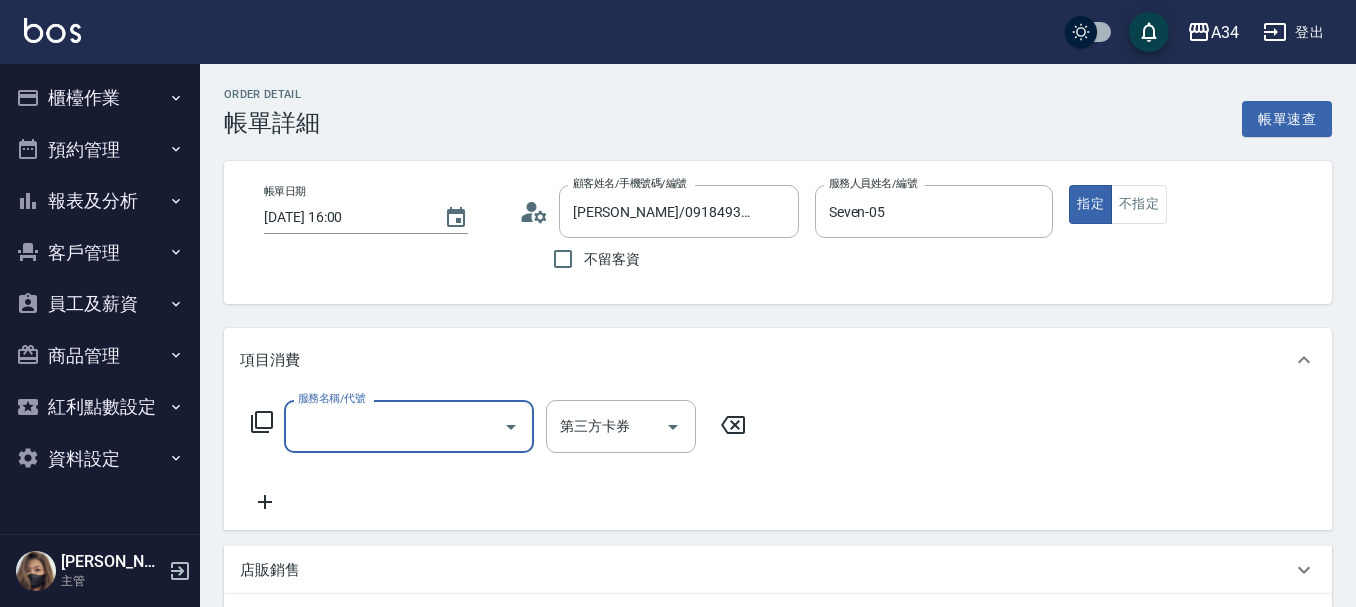 scroll, scrollTop: 0, scrollLeft: 0, axis: both 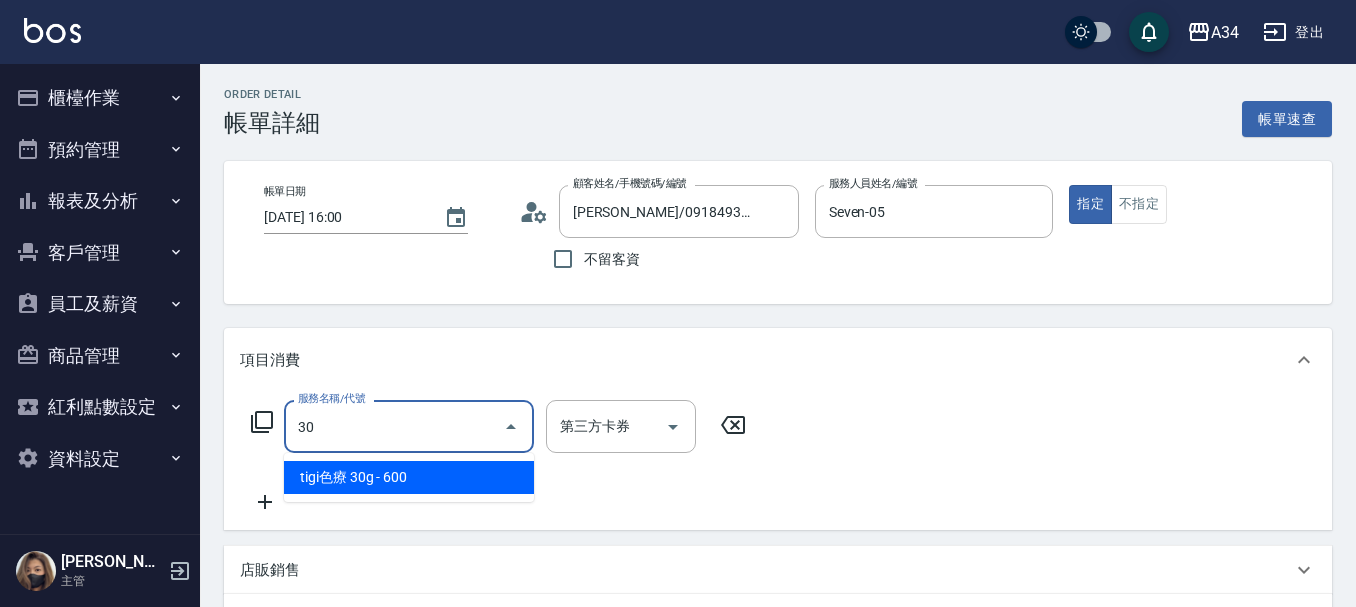 type on "303" 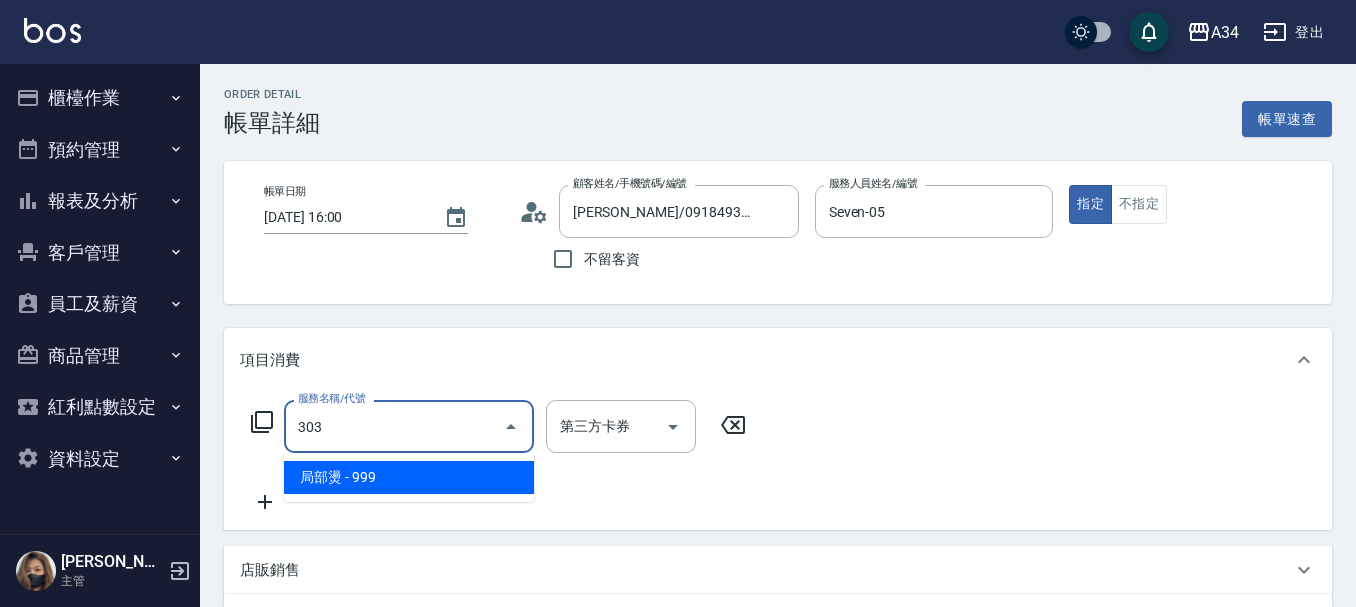 type on "90" 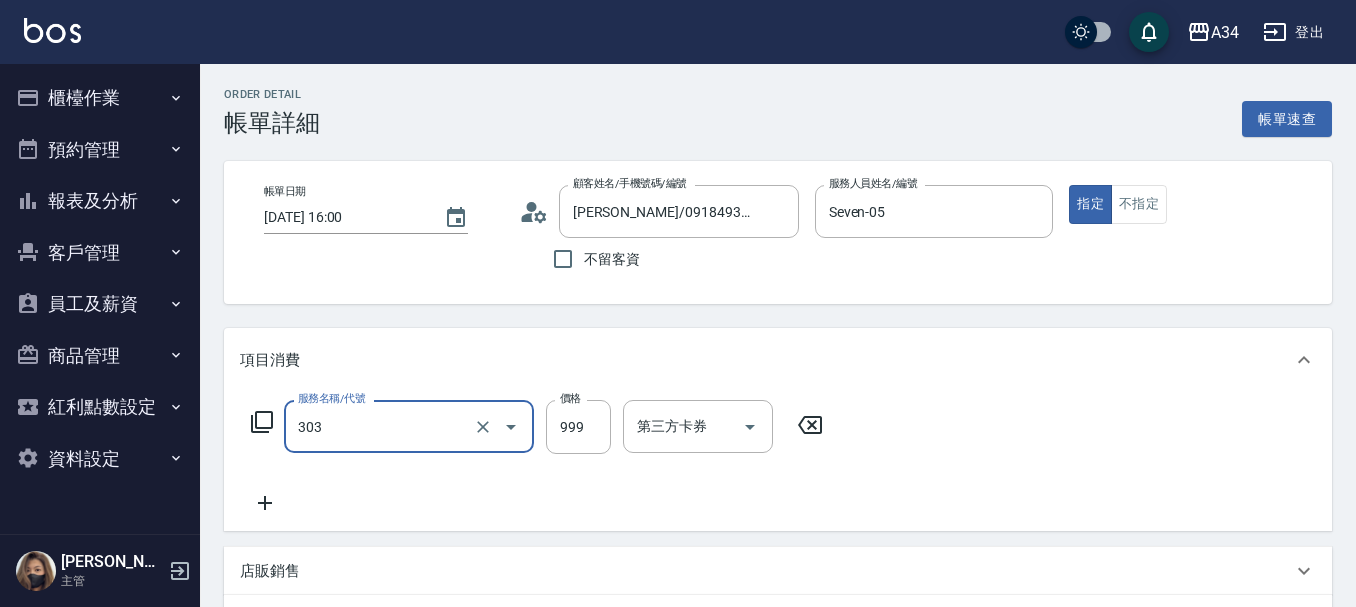type on "局部燙(303)" 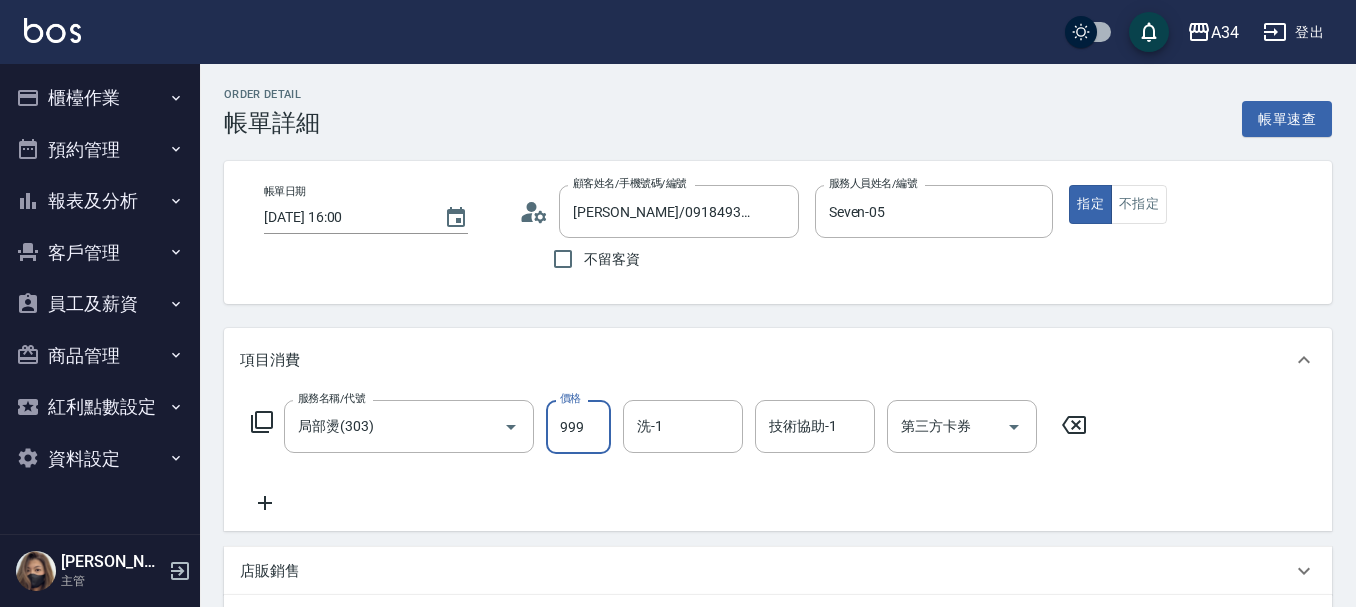 type on "0" 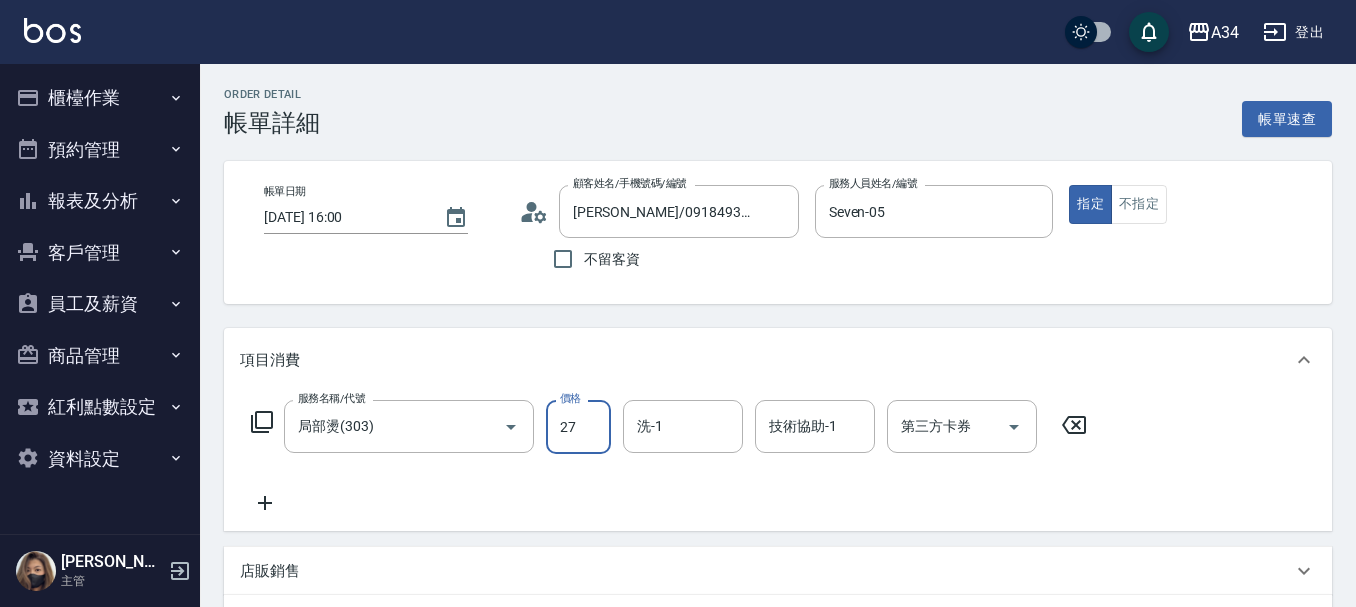 type on "270" 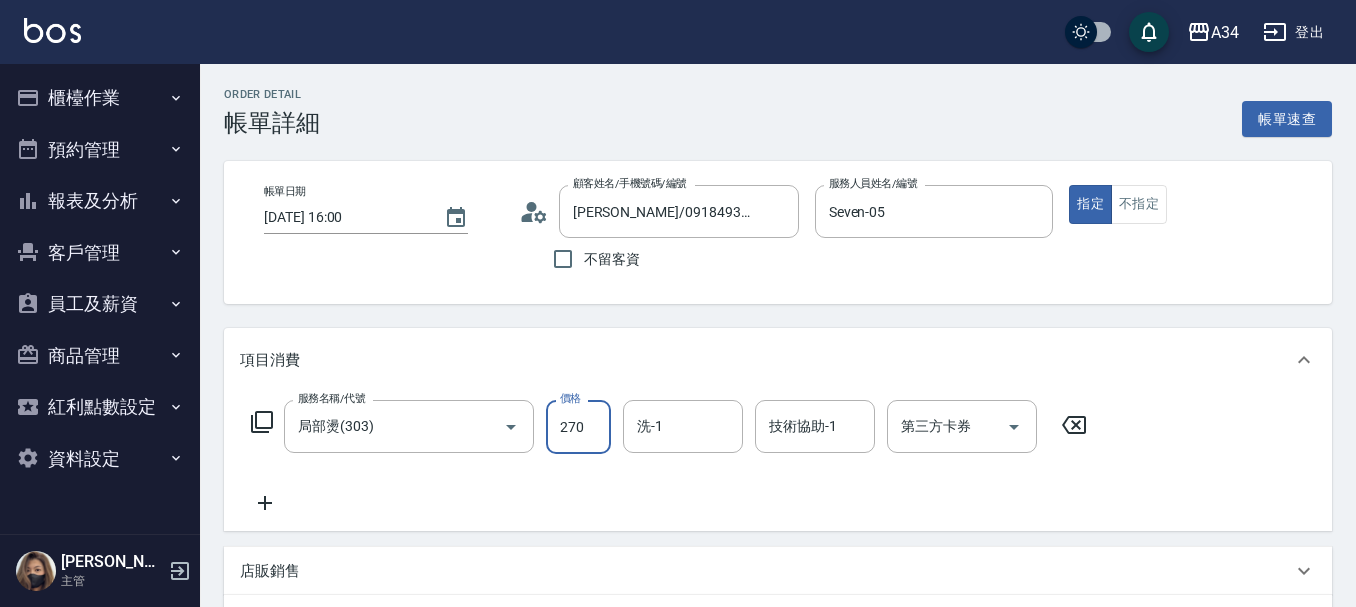 type on "270" 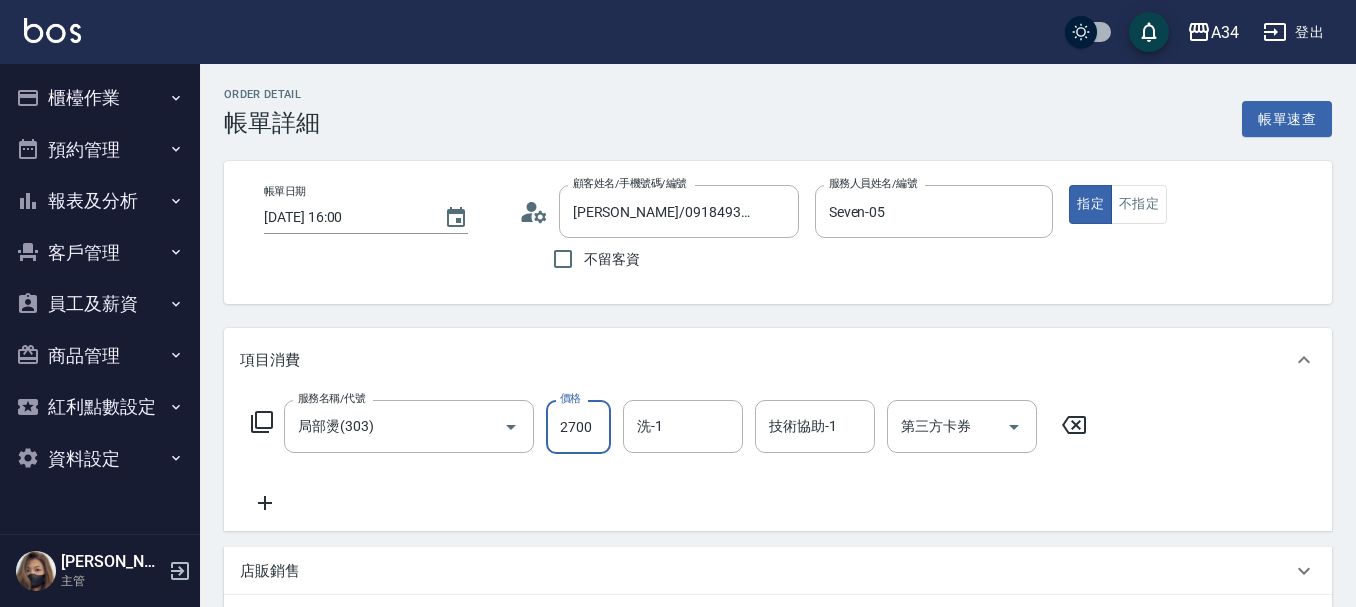 type on "2700" 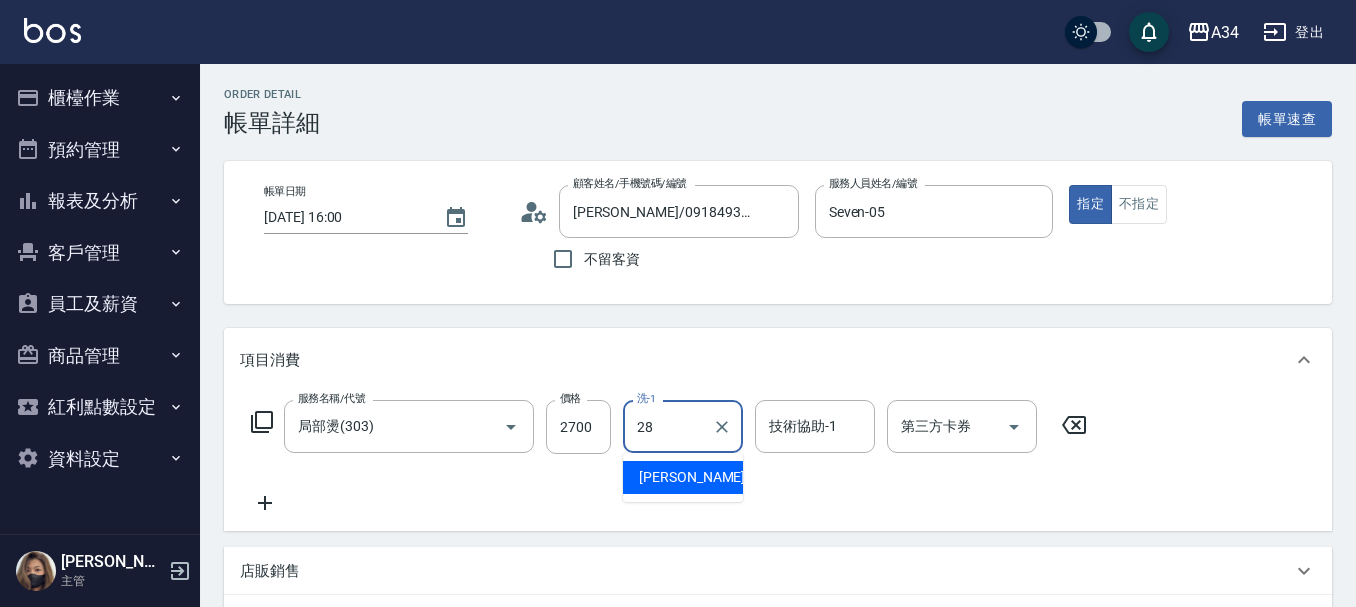 type on "劉城鈺-28" 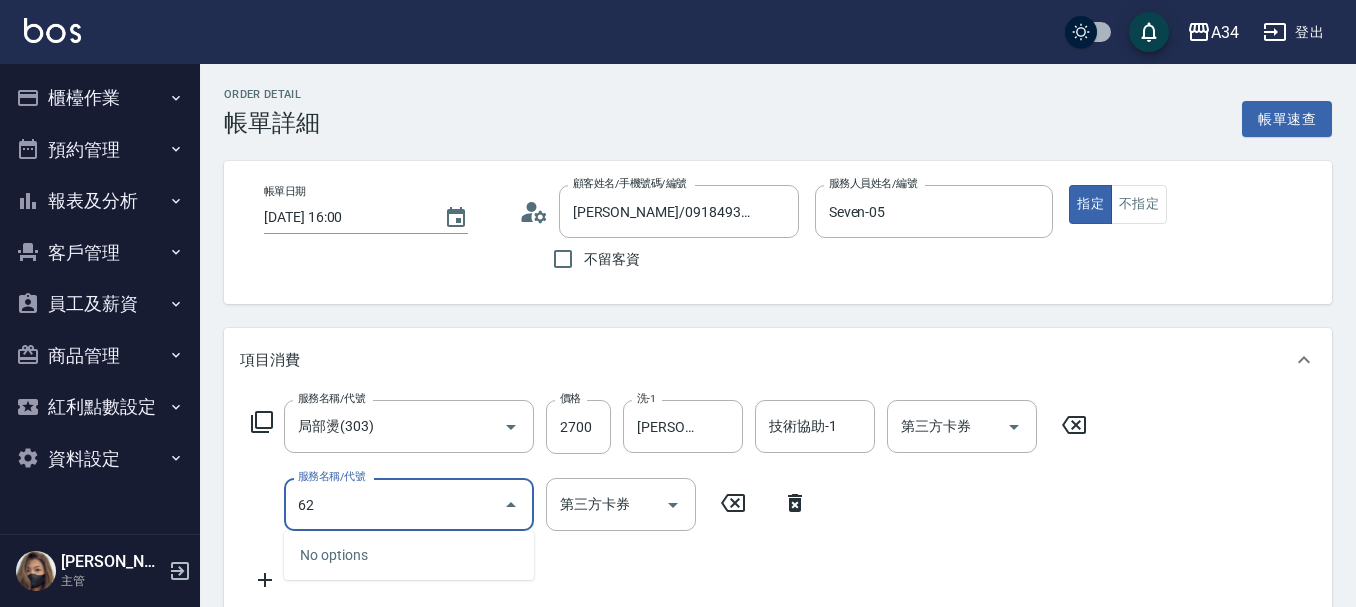 type on "626" 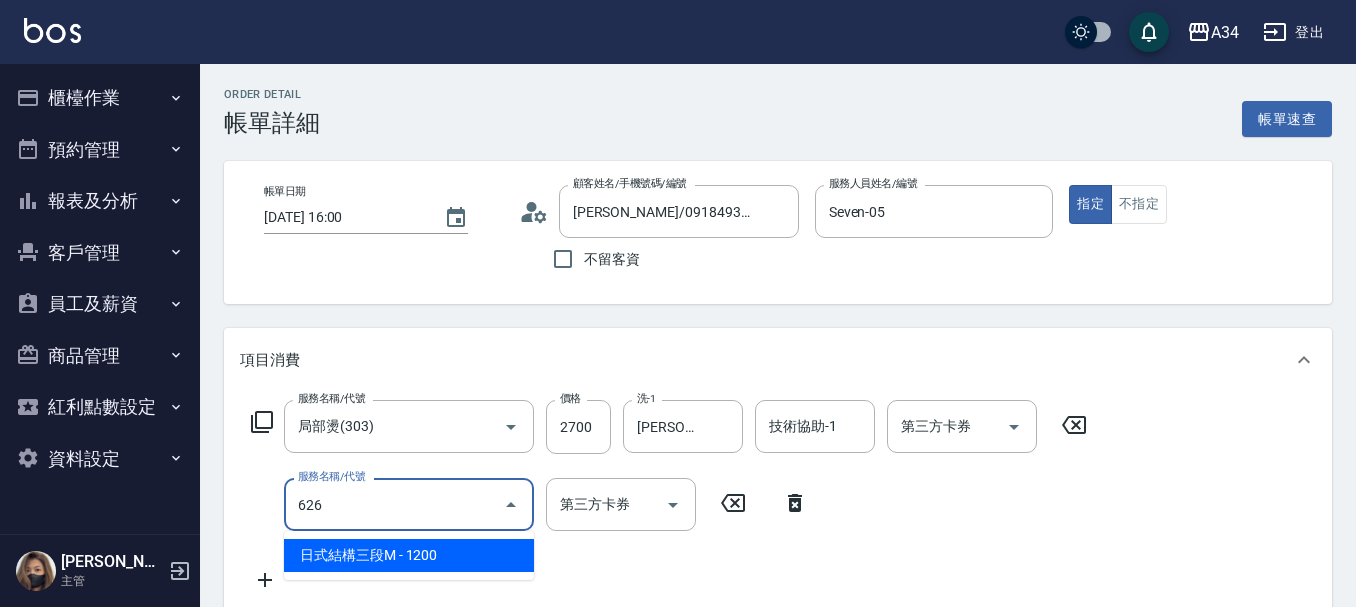 type on "390" 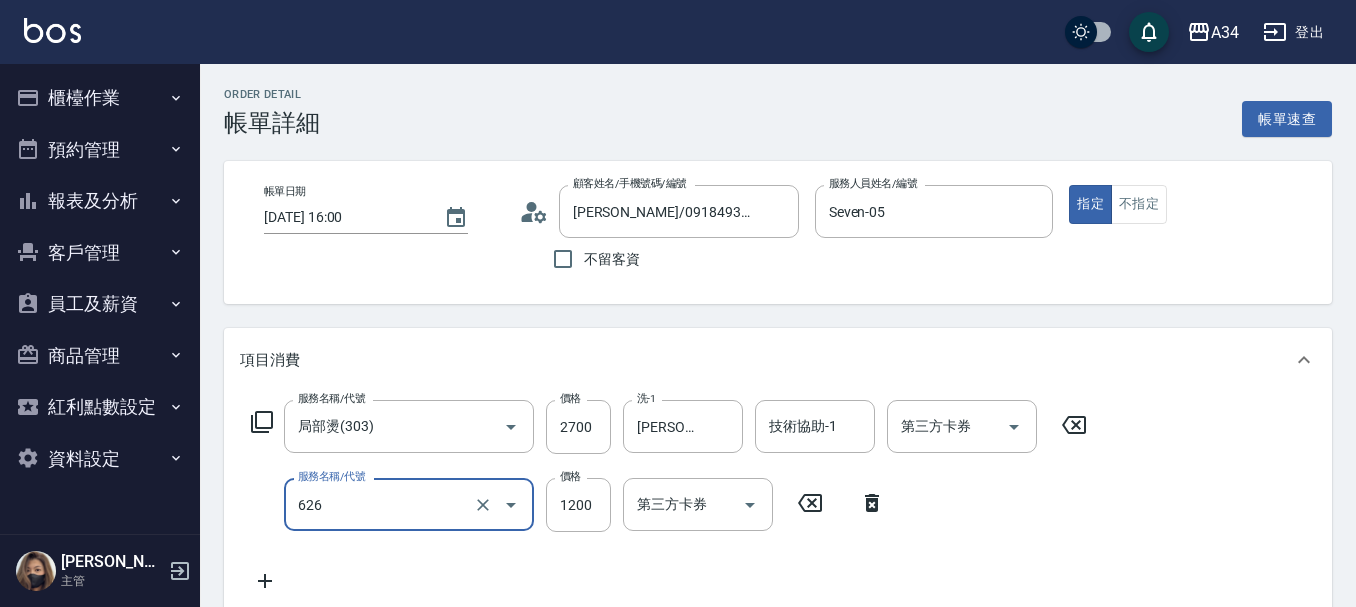 type on "日式結構三段M(626)" 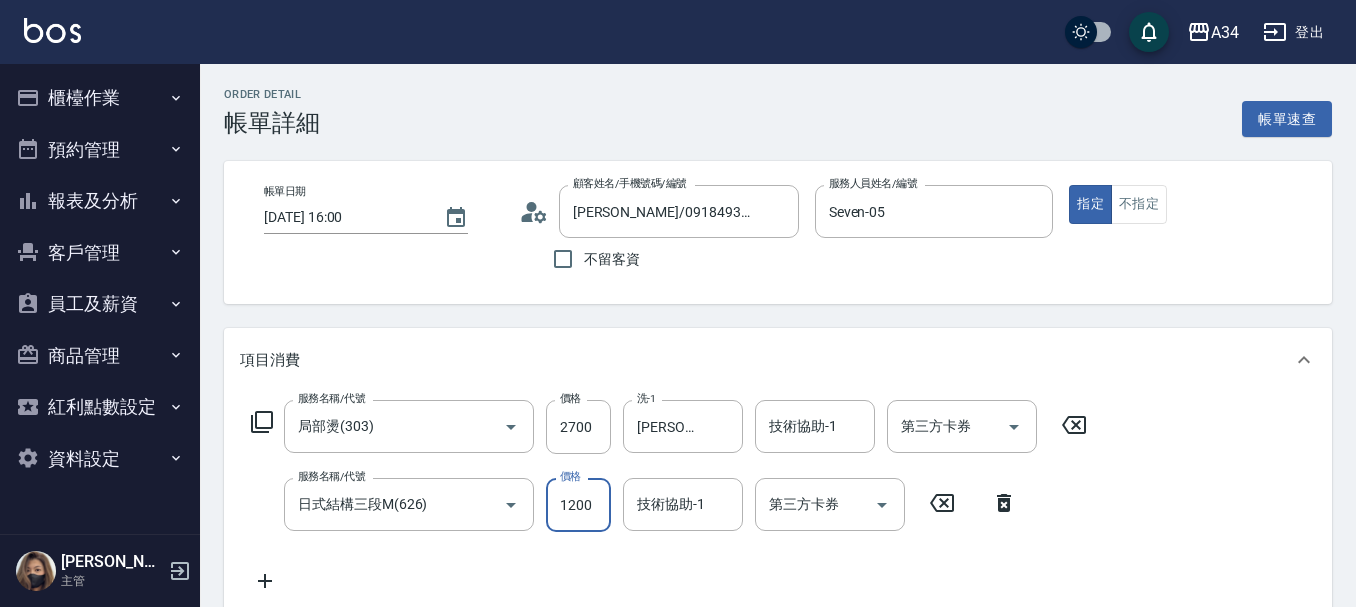 type on "1" 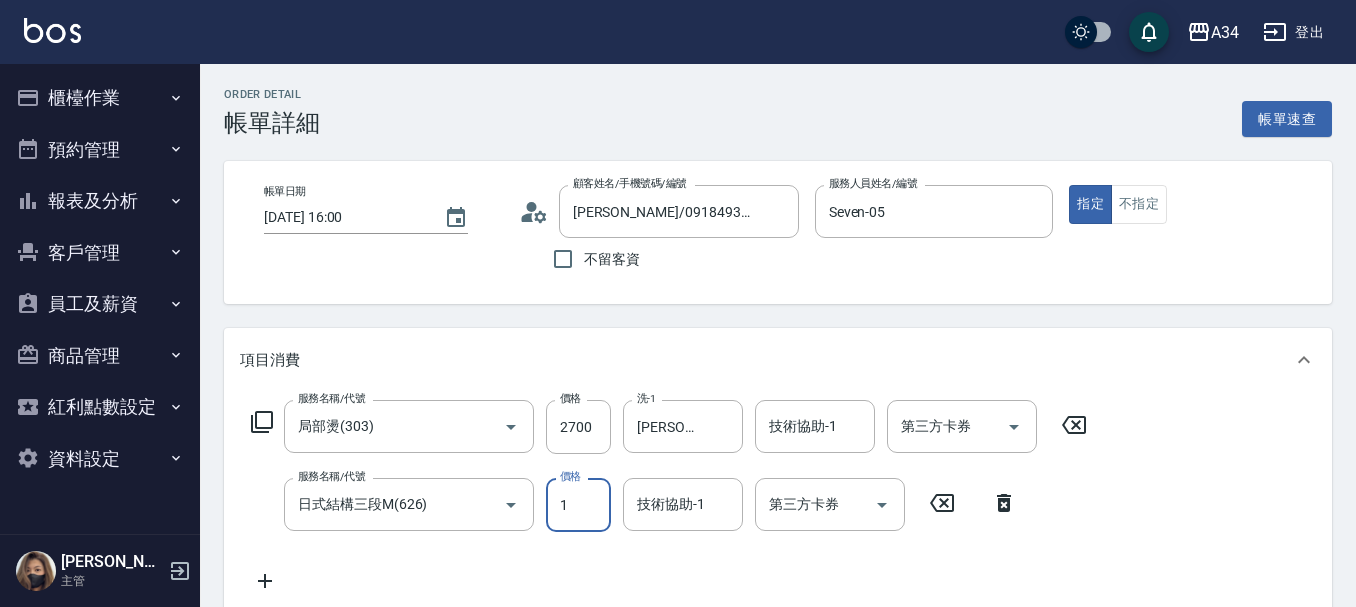 type on "270" 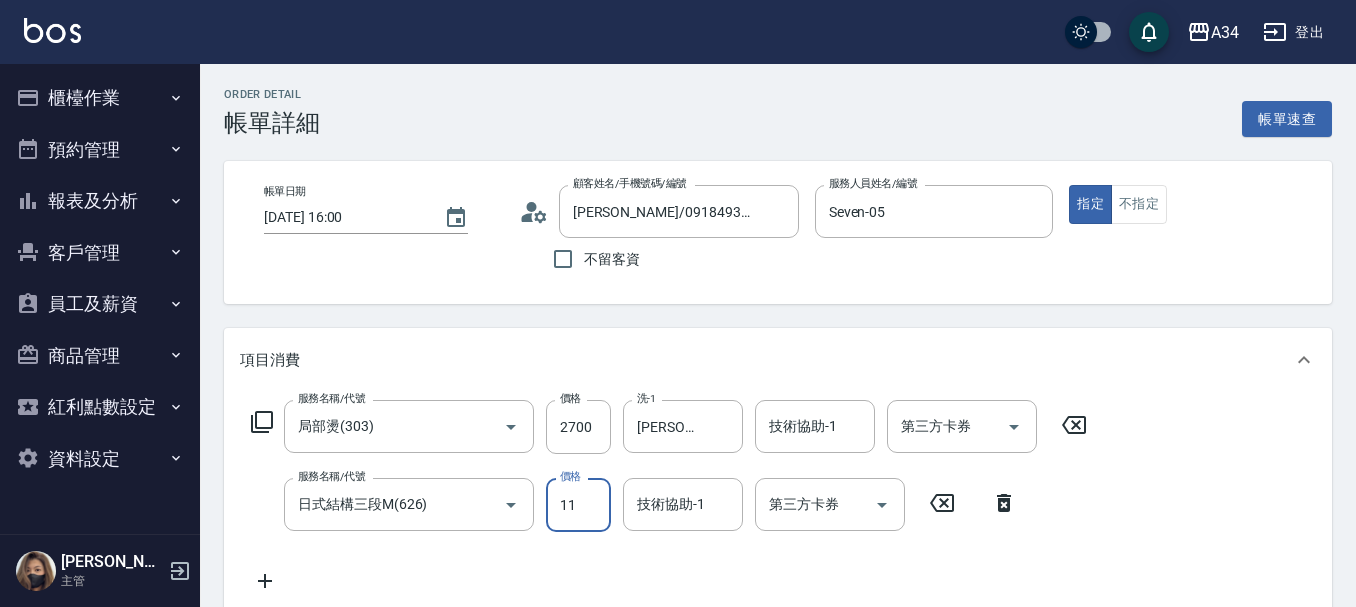 type on "110" 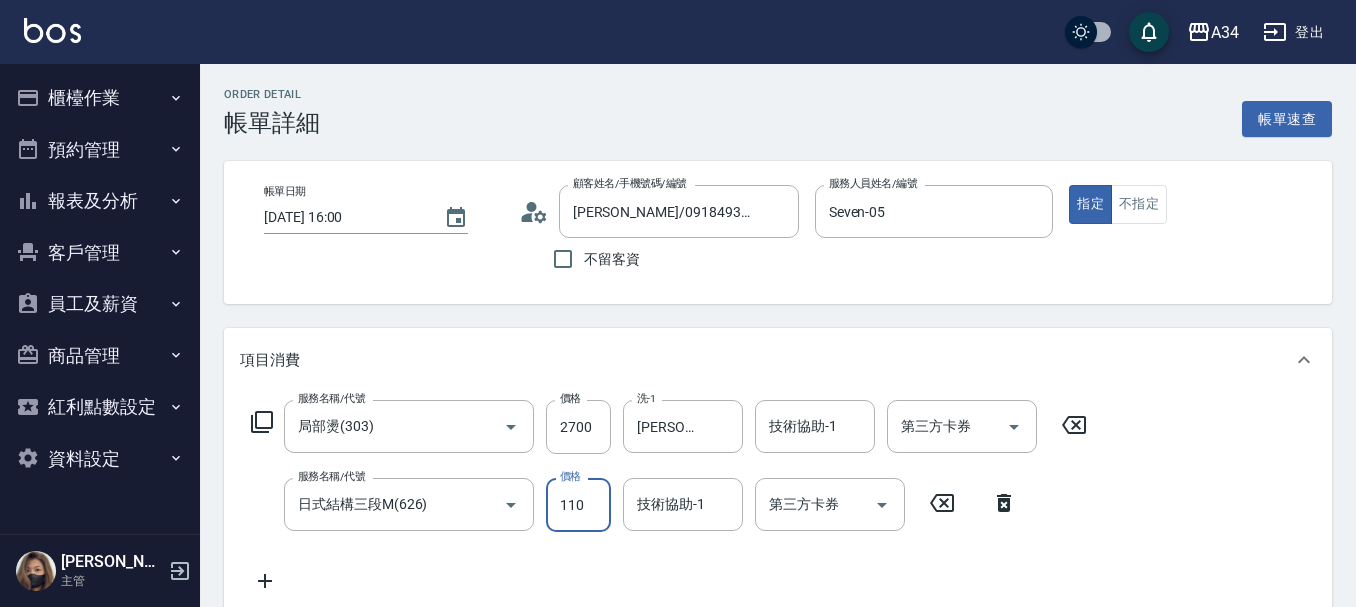 type on "380" 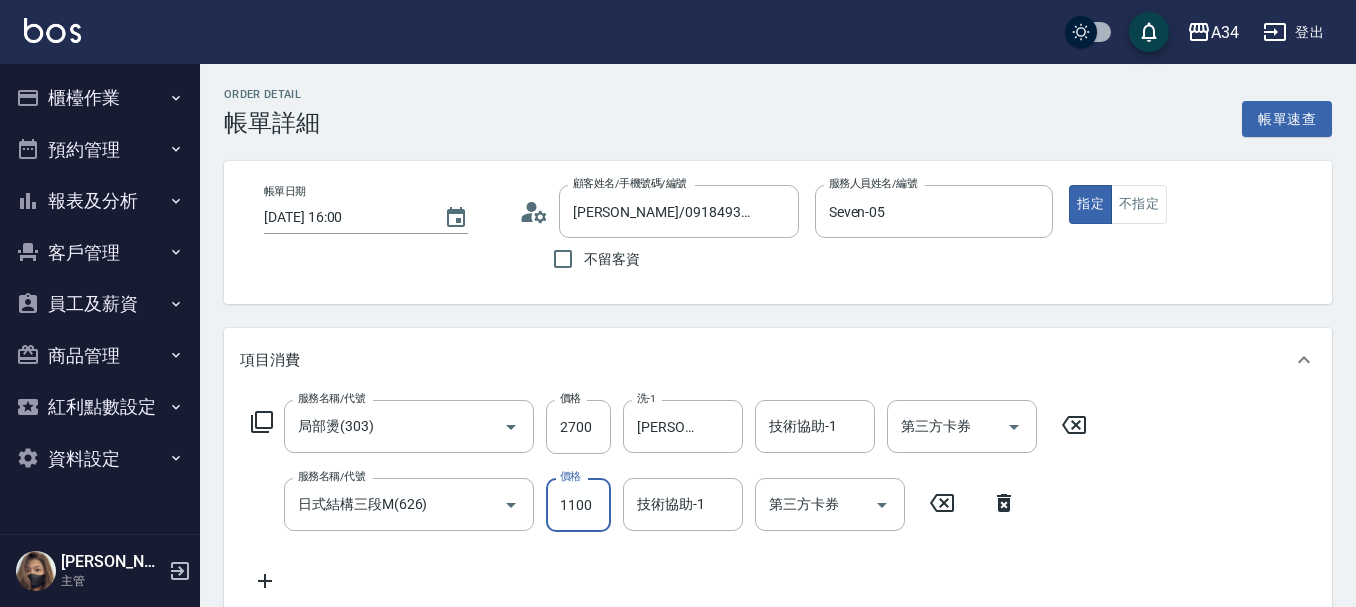 type on "1100" 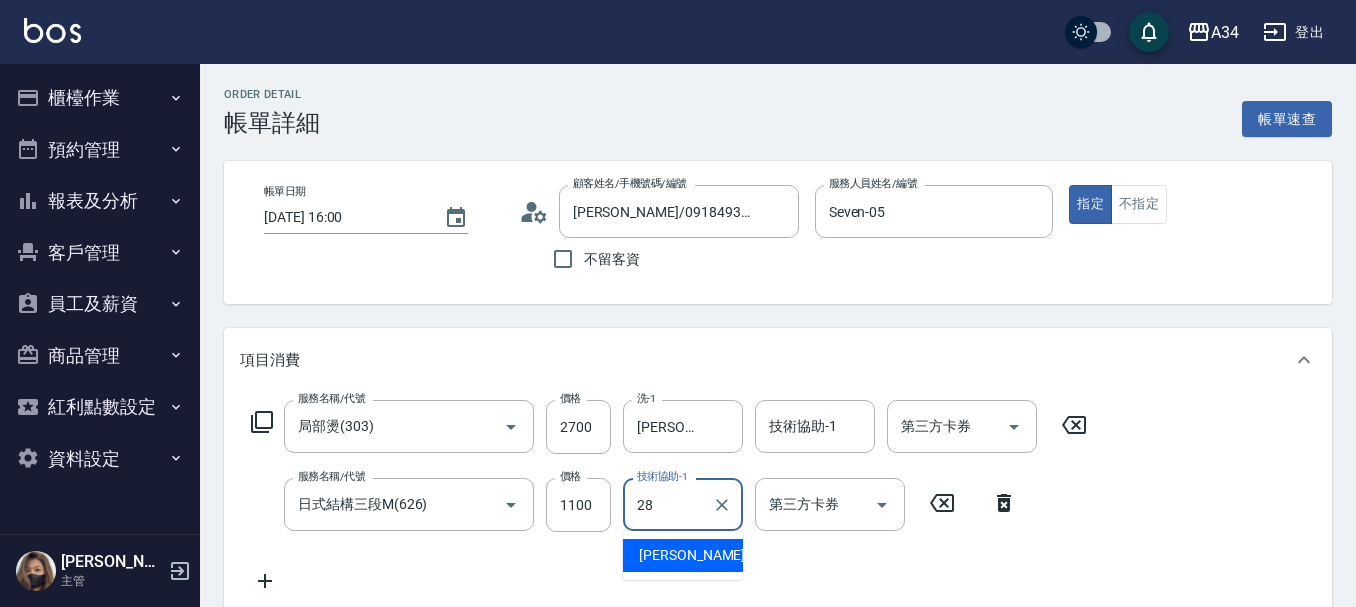 type on "[PERSON_NAME]-28" 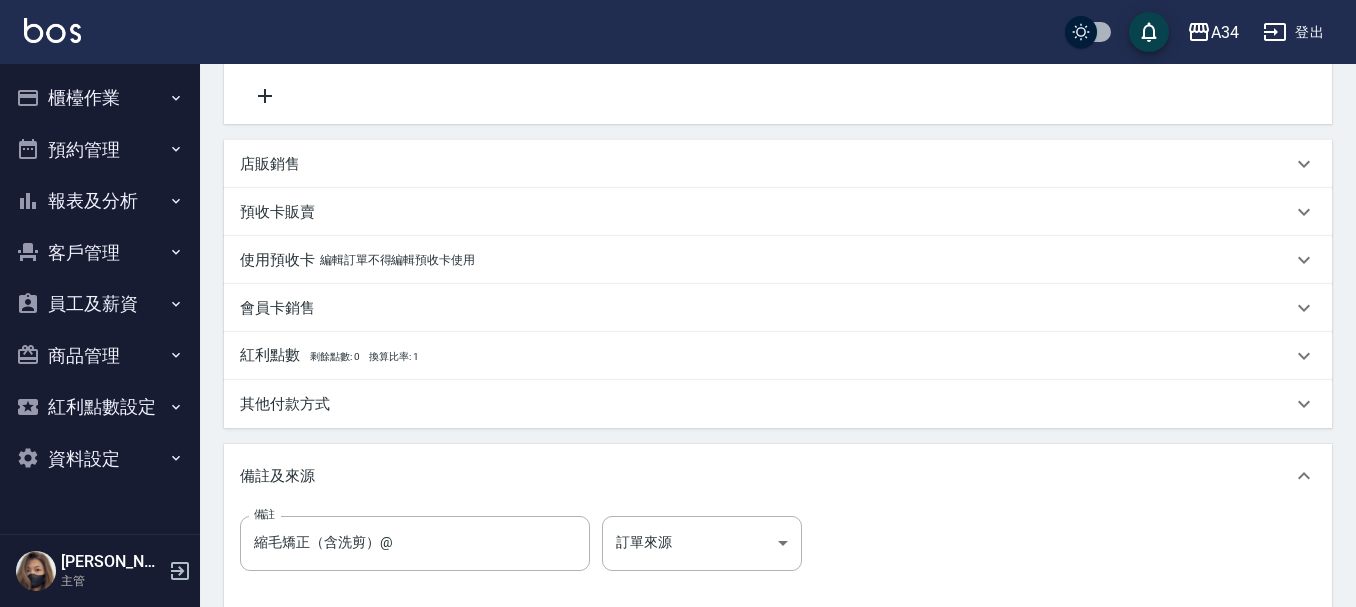 scroll, scrollTop: 600, scrollLeft: 0, axis: vertical 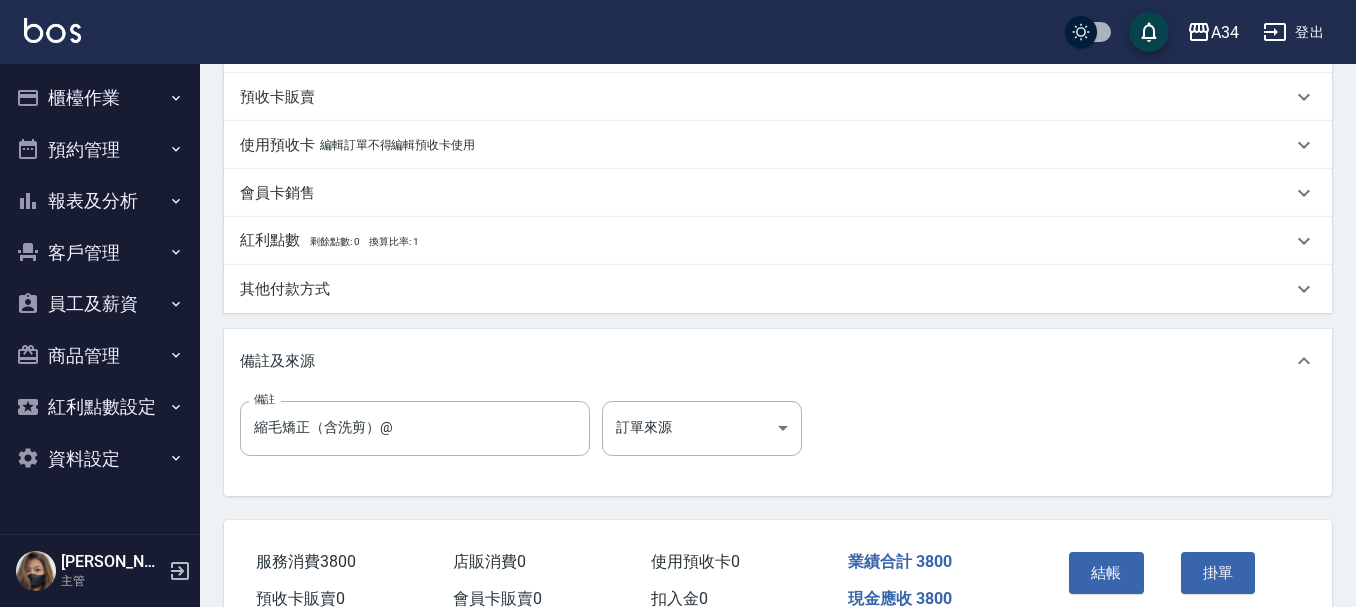 click on "其他付款方式" at bounding box center [285, 289] 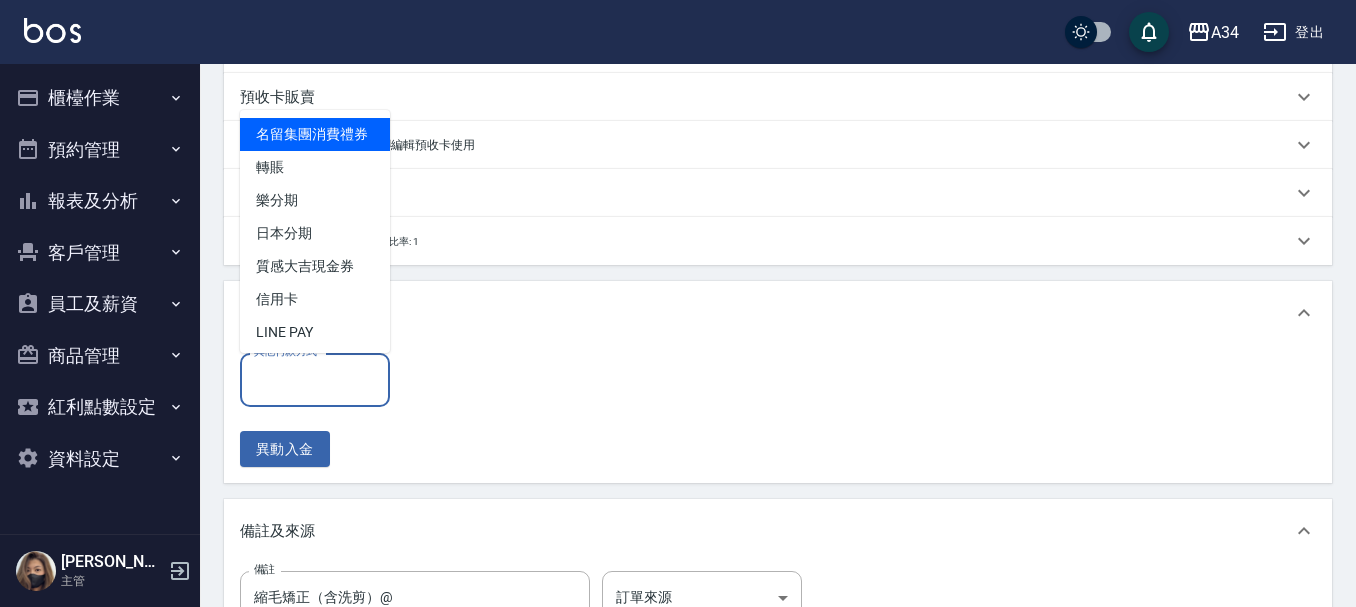 click on "其他付款方式" at bounding box center [315, 379] 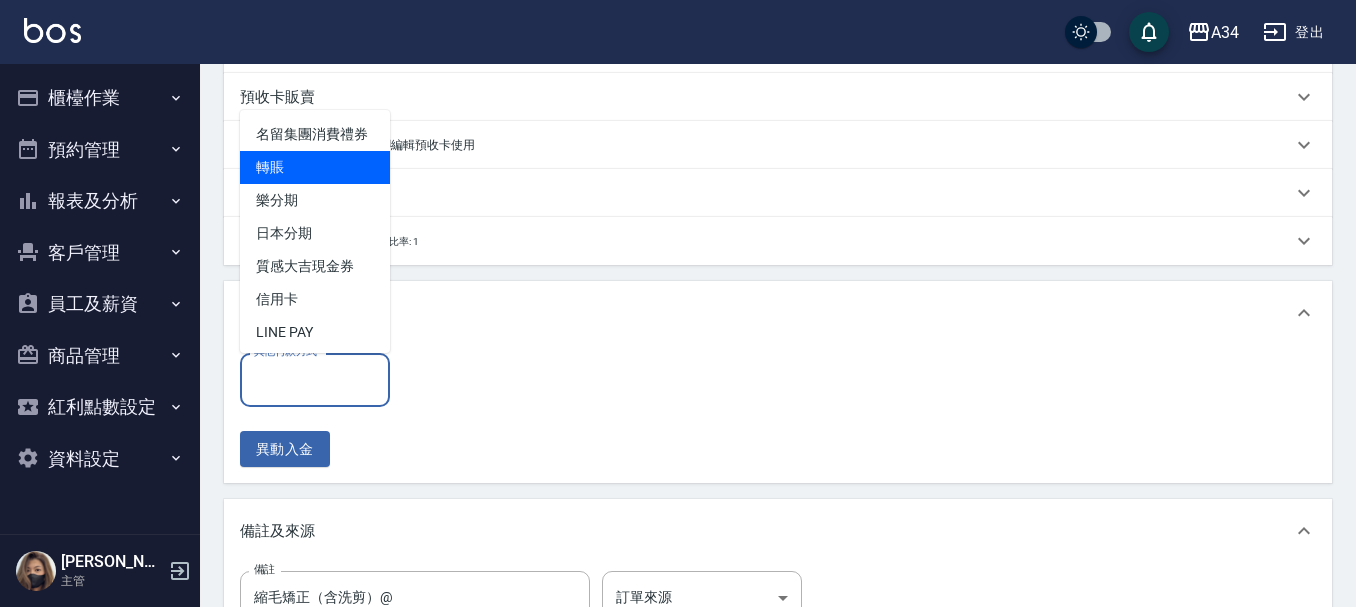 click on "轉賬" at bounding box center (315, 167) 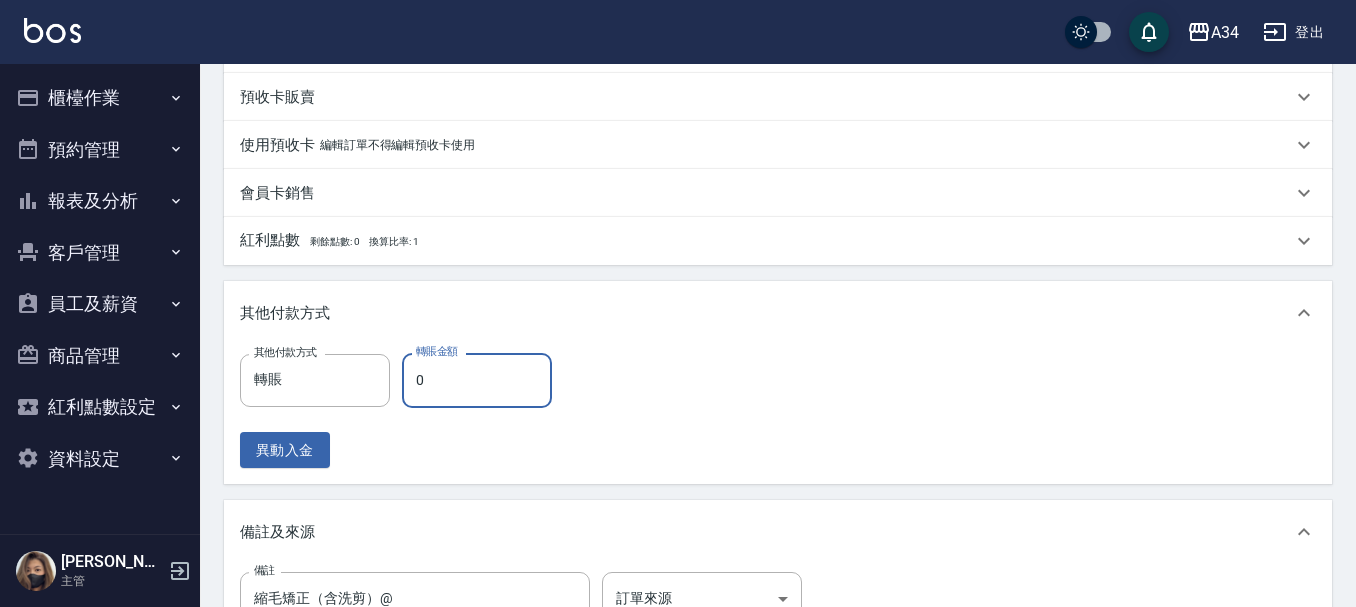 click on "0" at bounding box center [477, 380] 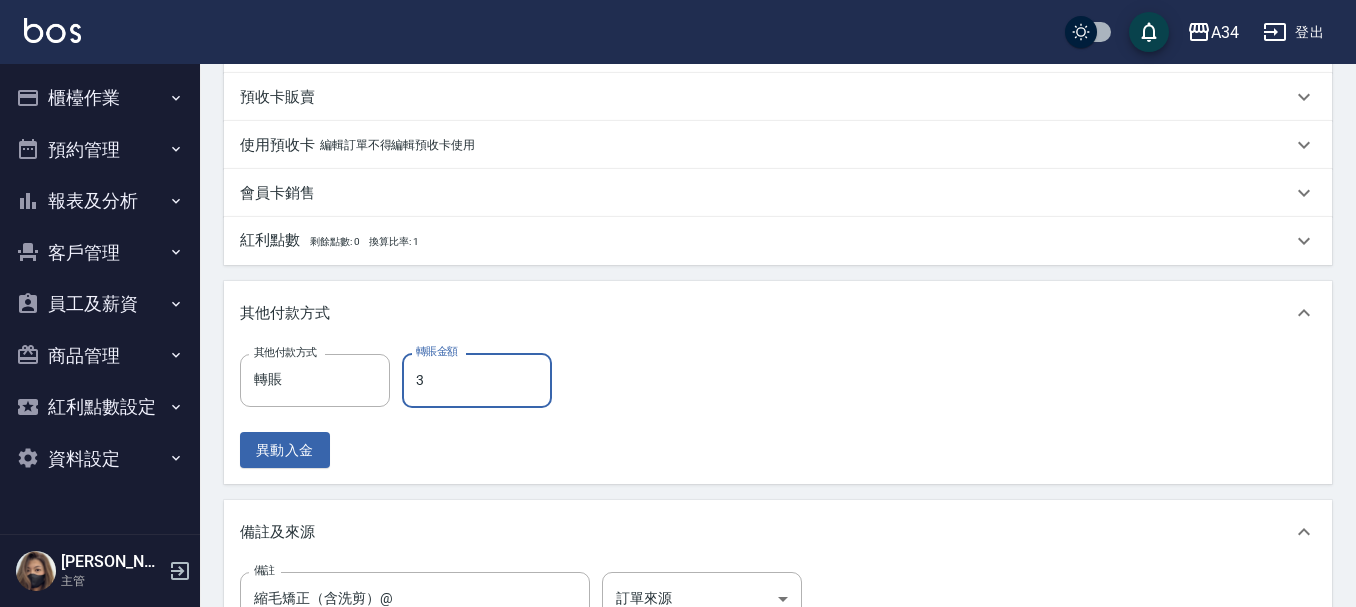 type on "370" 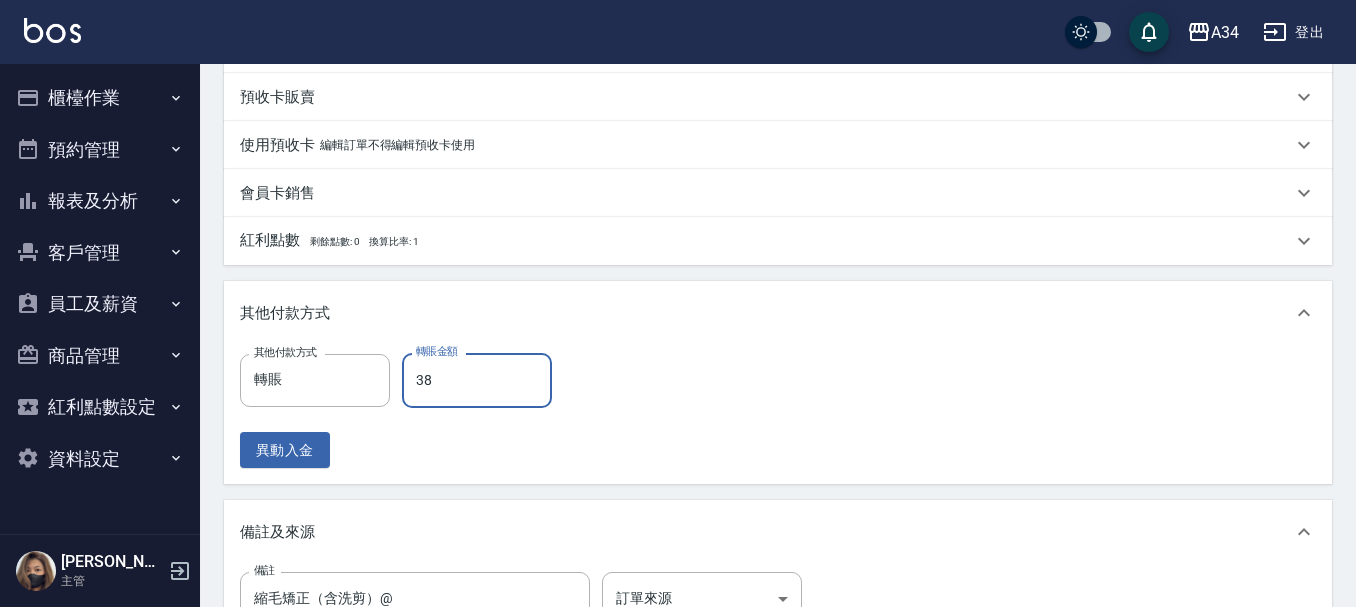 type on "380" 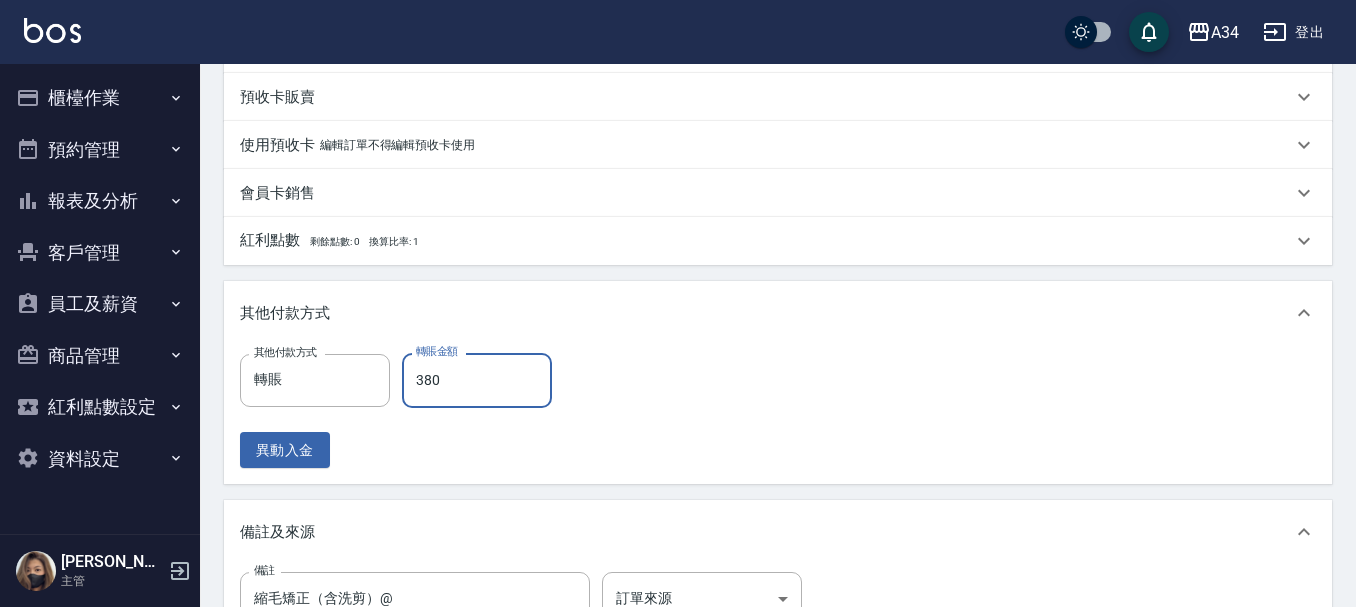 type on "0" 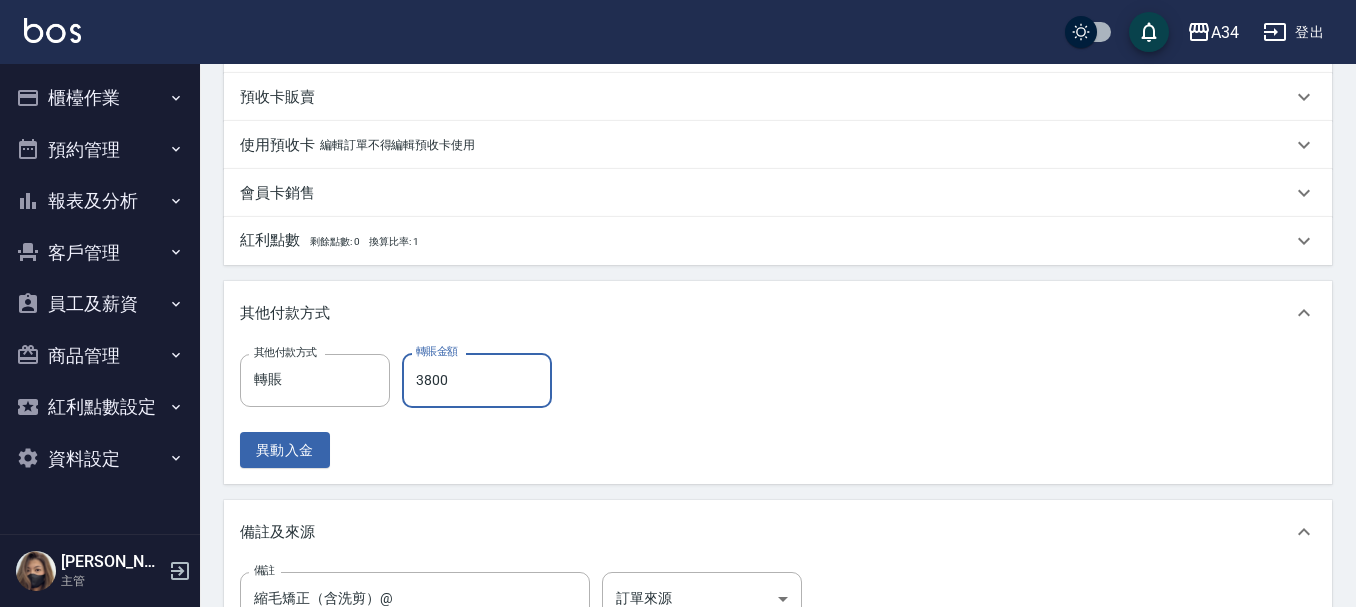 type on "3800" 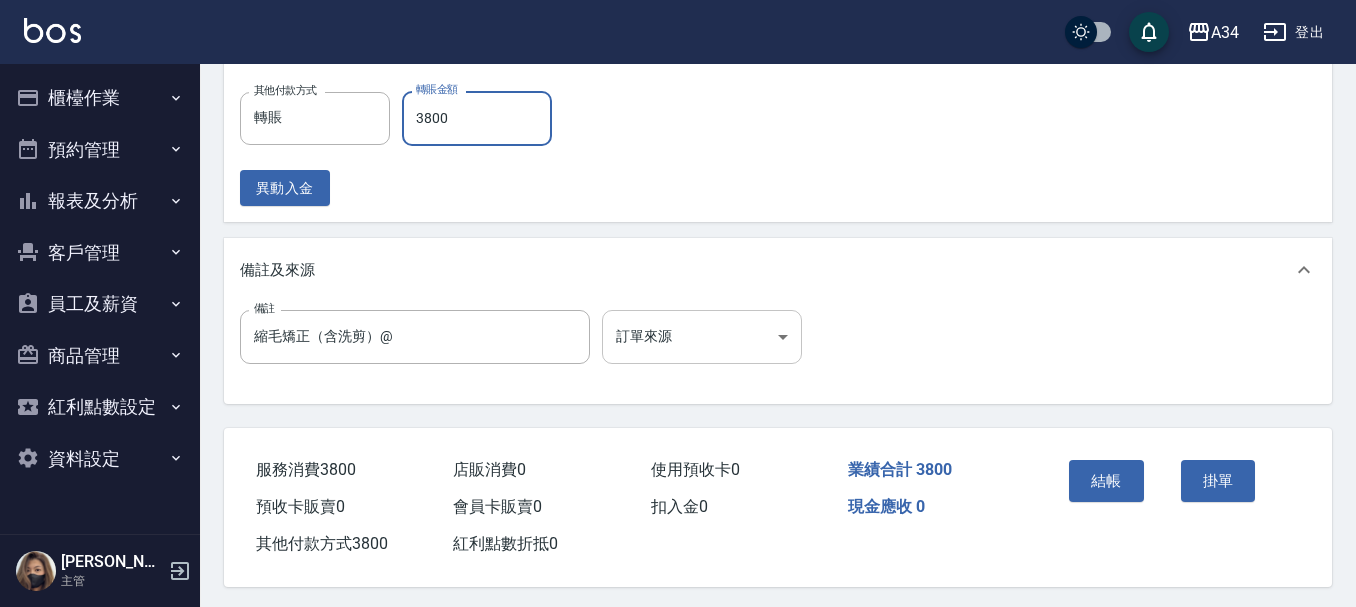 scroll, scrollTop: 875, scrollLeft: 0, axis: vertical 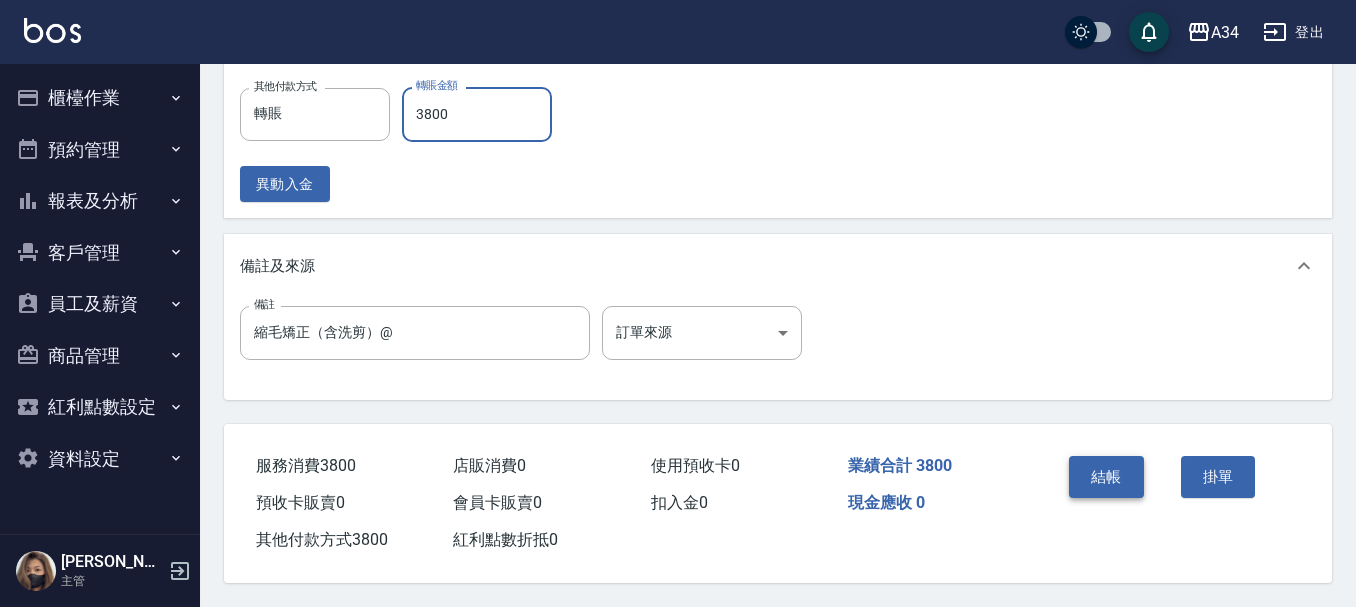 click on "結帳" at bounding box center [1106, 477] 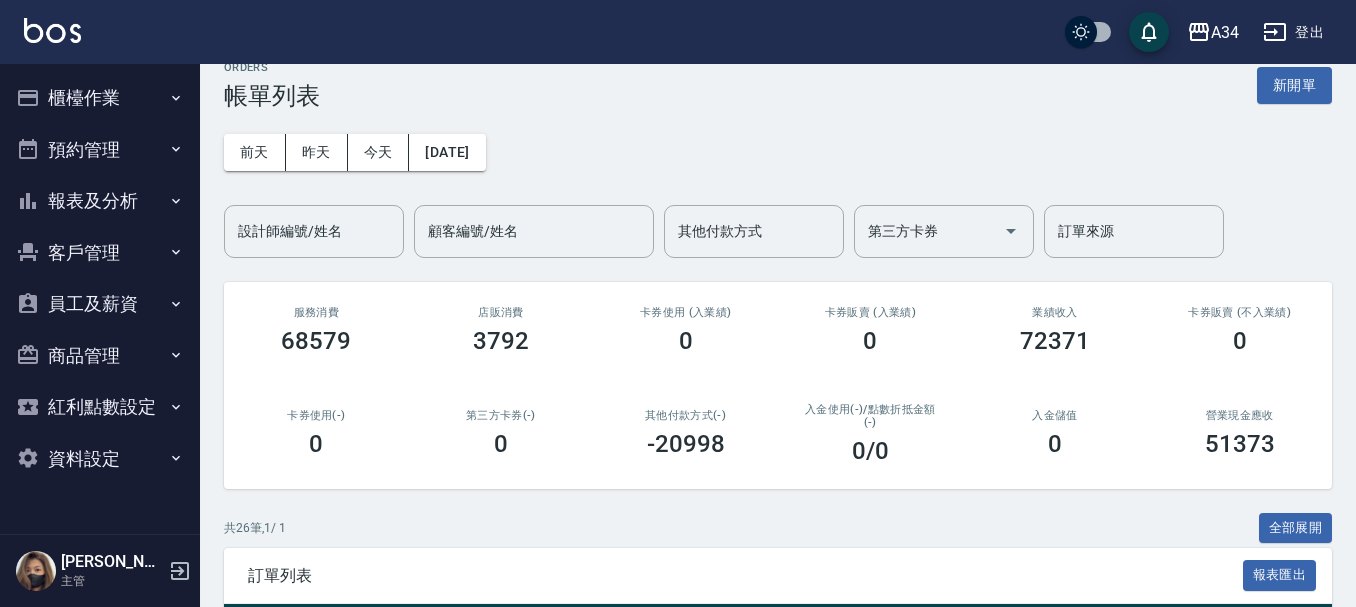 scroll, scrollTop: 0, scrollLeft: 0, axis: both 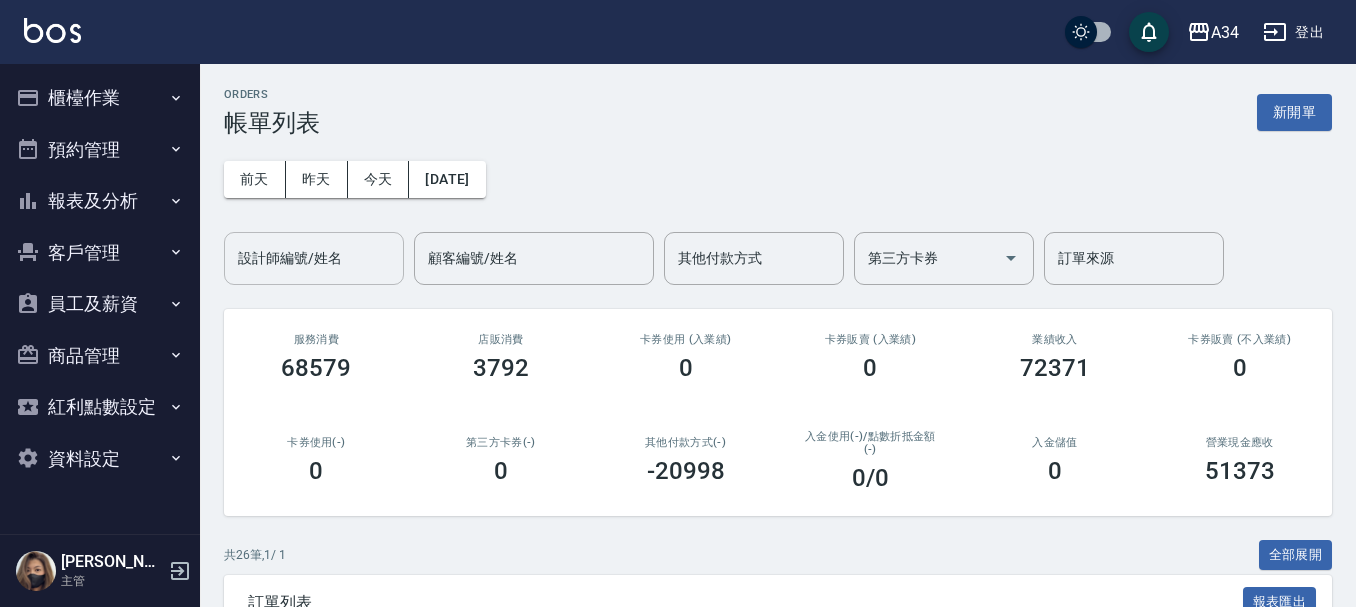 click on "設計師編號/姓名" at bounding box center (314, 258) 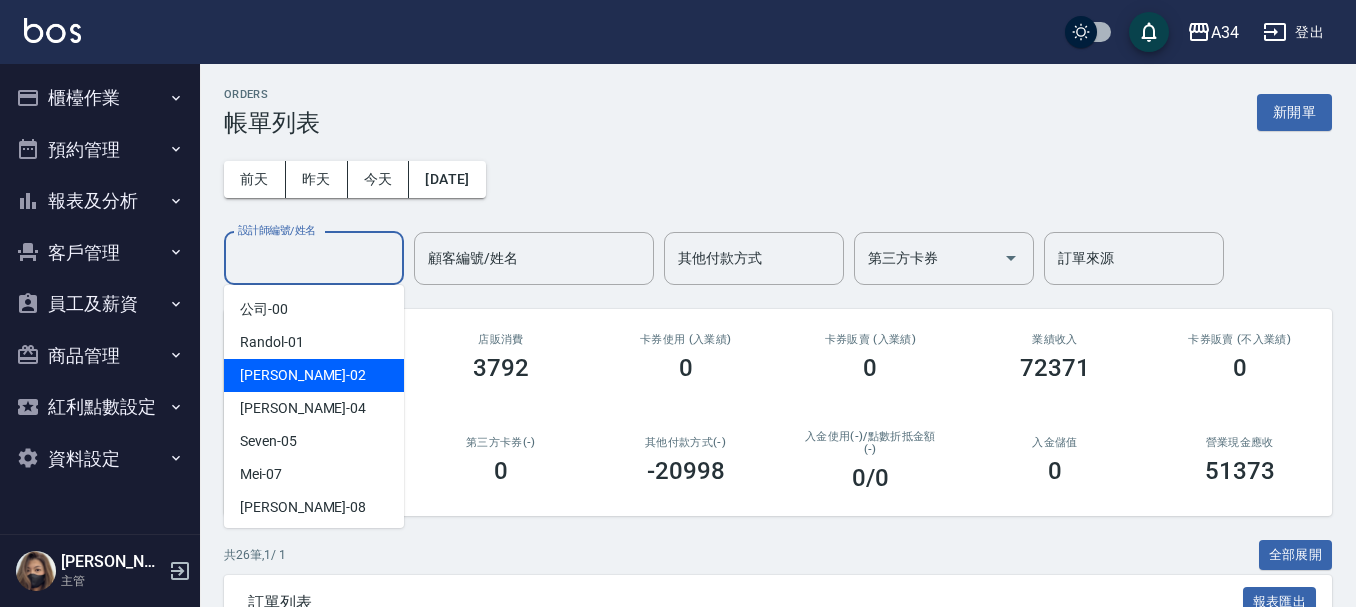click on "Wendy -02" at bounding box center [314, 375] 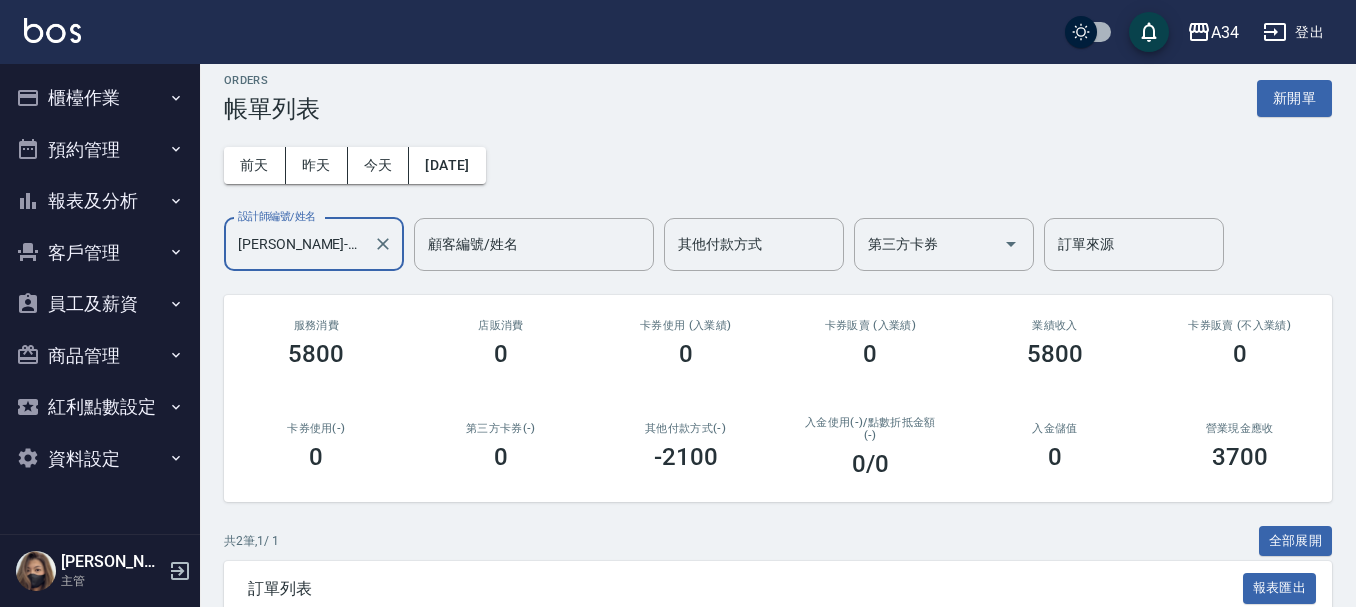 scroll, scrollTop: 0, scrollLeft: 0, axis: both 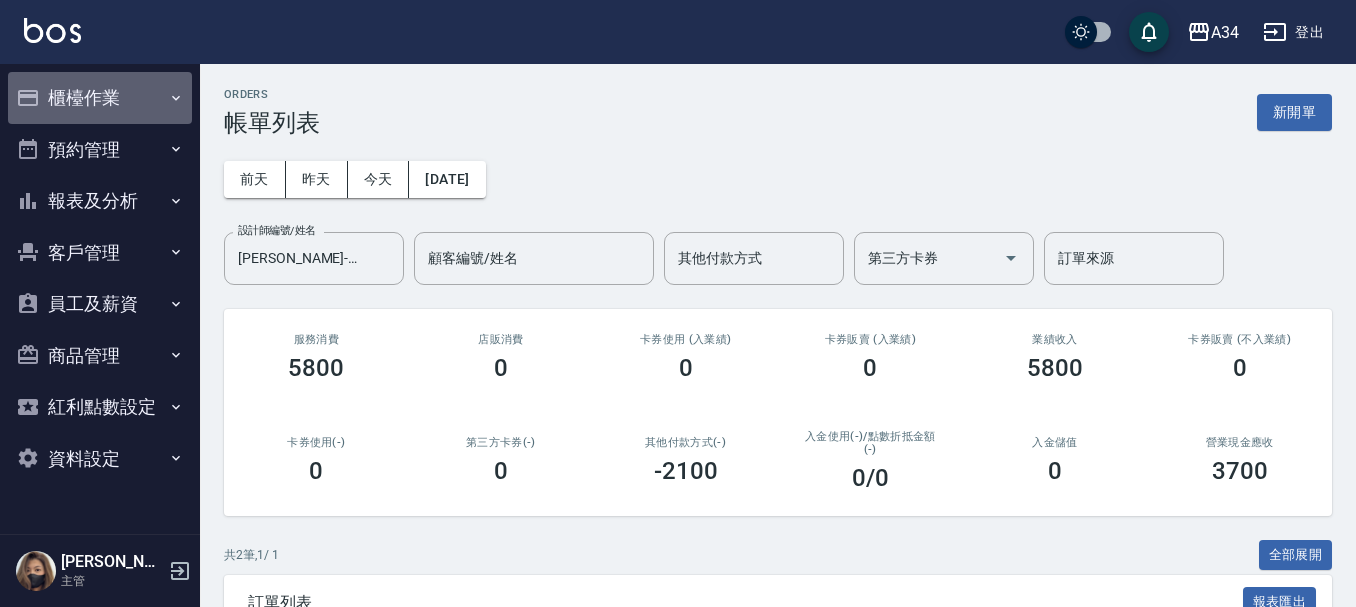 click 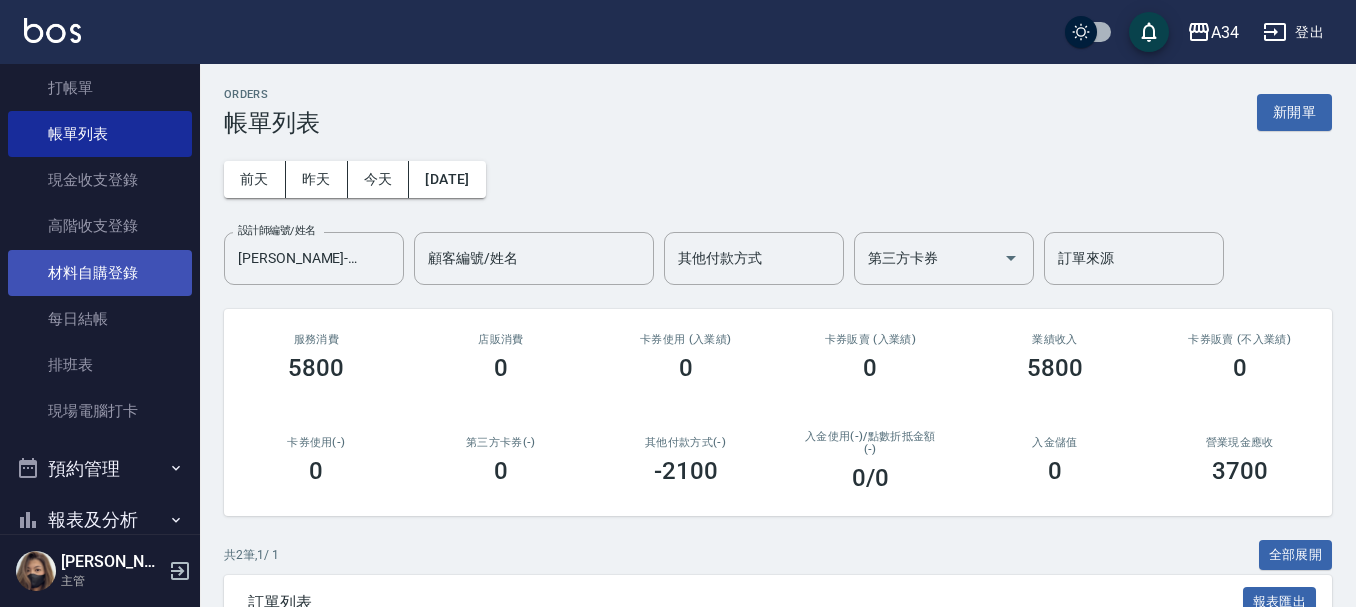 scroll, scrollTop: 360, scrollLeft: 0, axis: vertical 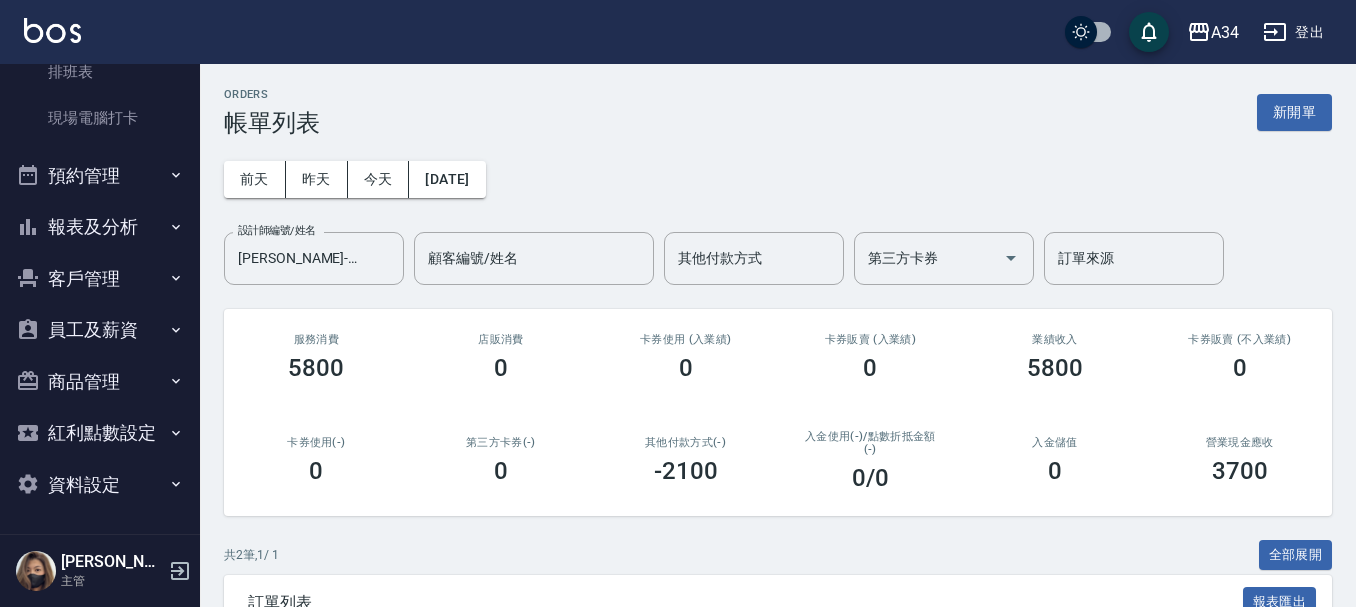 click on "預約管理" at bounding box center (100, 176) 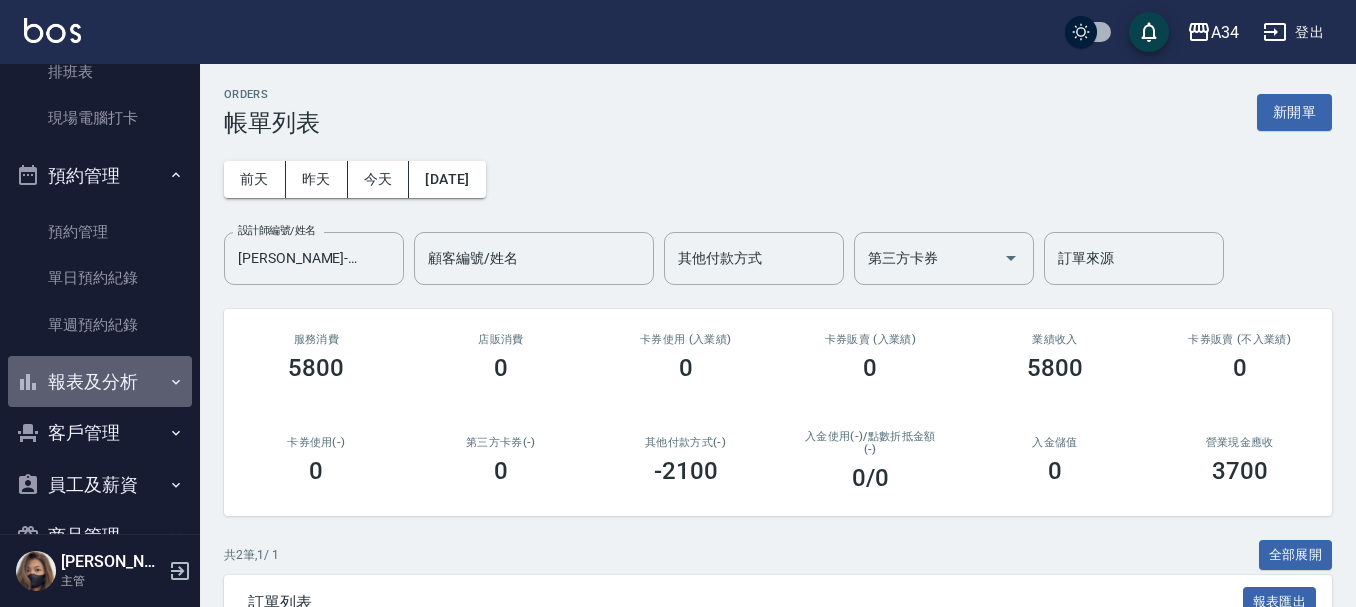 click on "報表及分析" at bounding box center (100, 382) 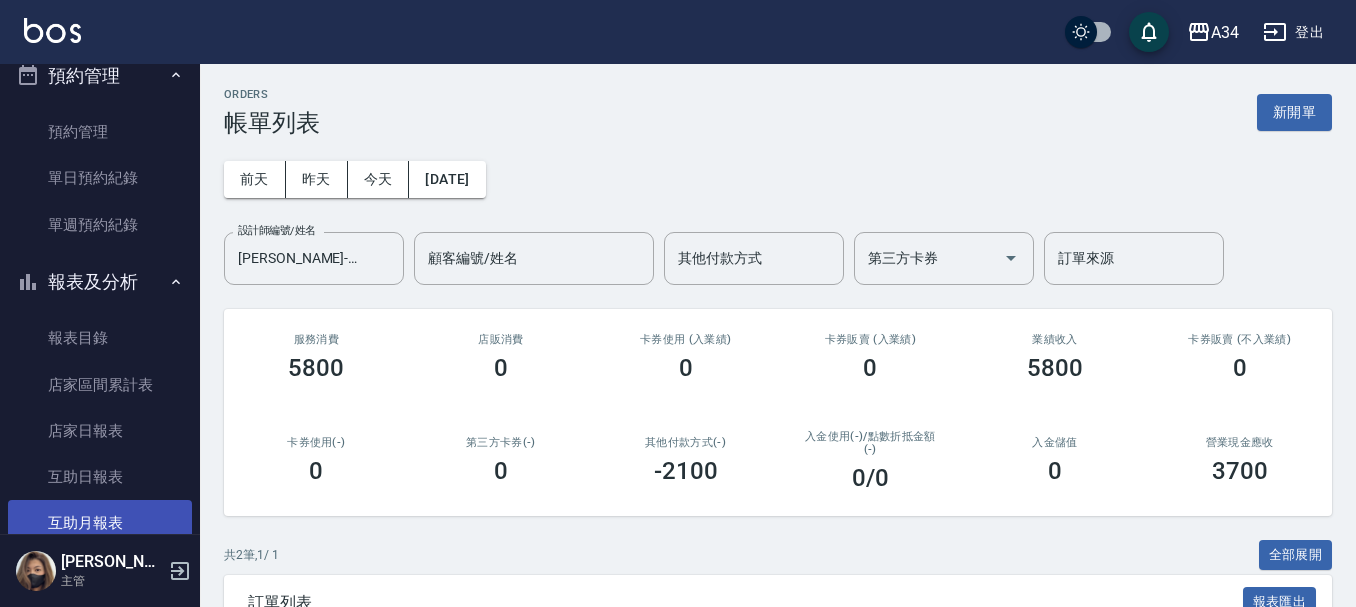 scroll, scrollTop: 560, scrollLeft: 0, axis: vertical 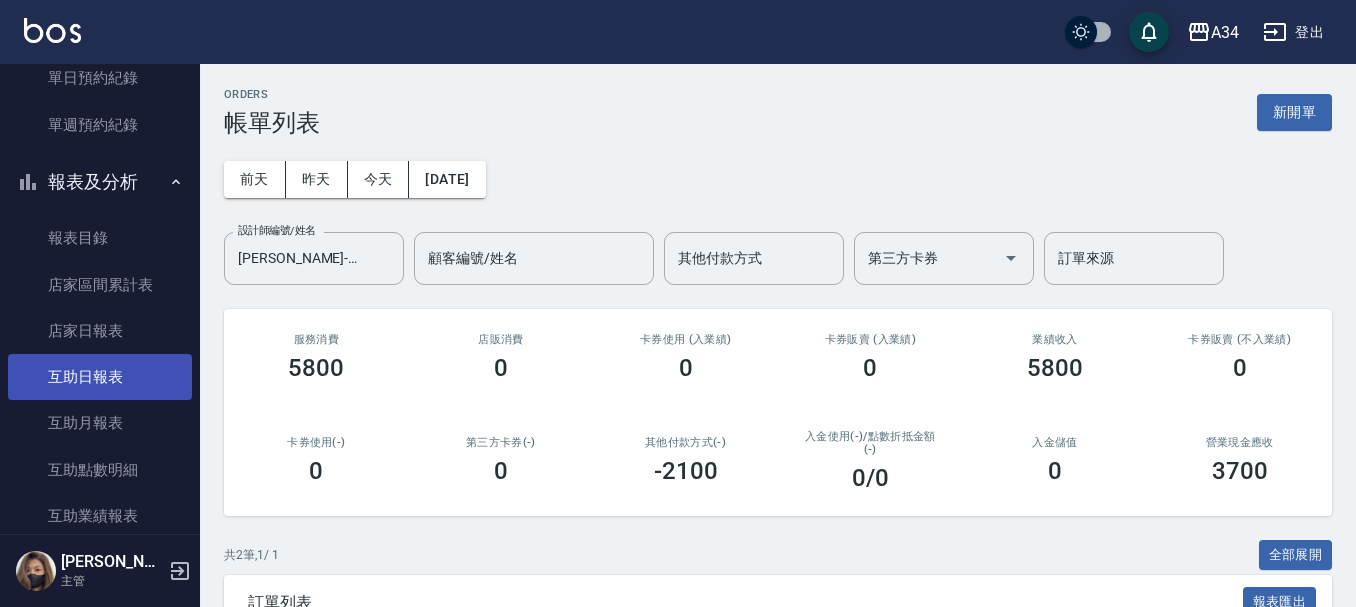 click on "互助日報表" at bounding box center [100, 377] 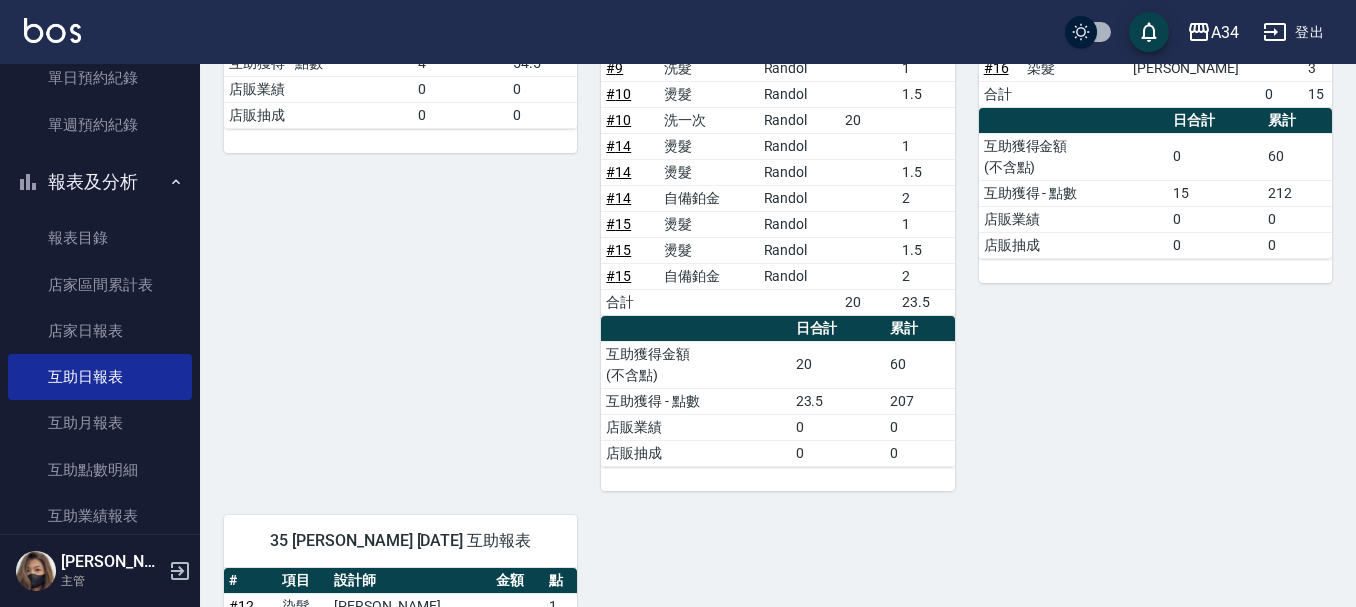 scroll, scrollTop: 1669, scrollLeft: 0, axis: vertical 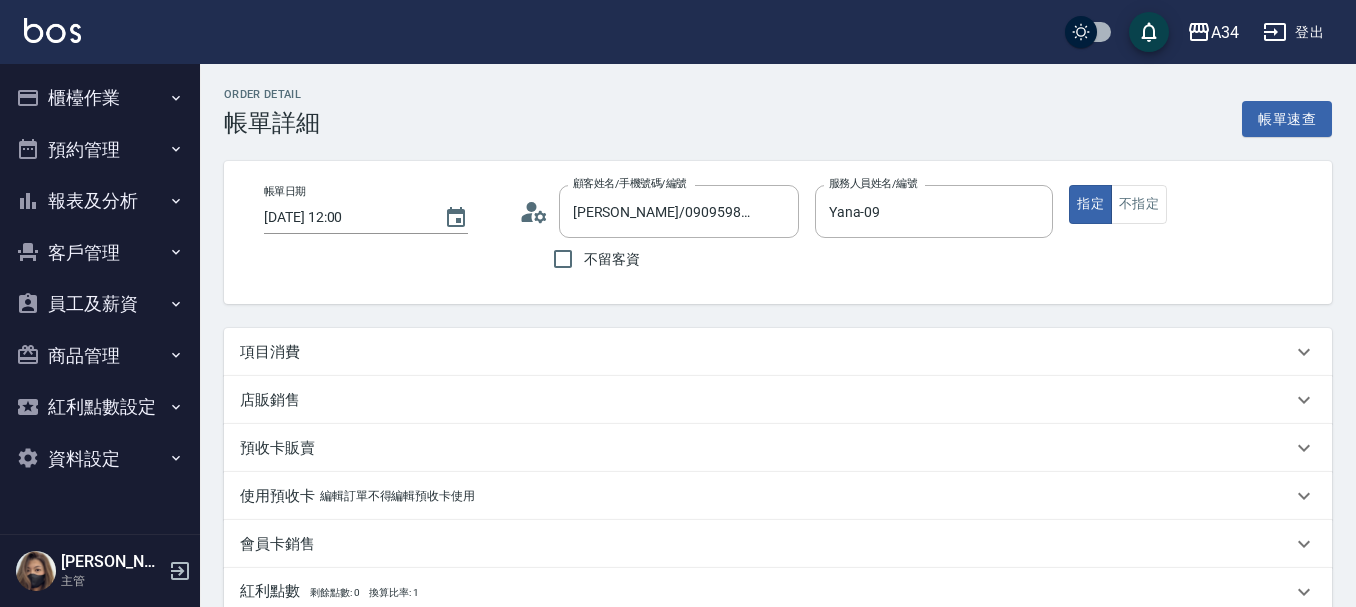click on "項目消費" at bounding box center (766, 352) 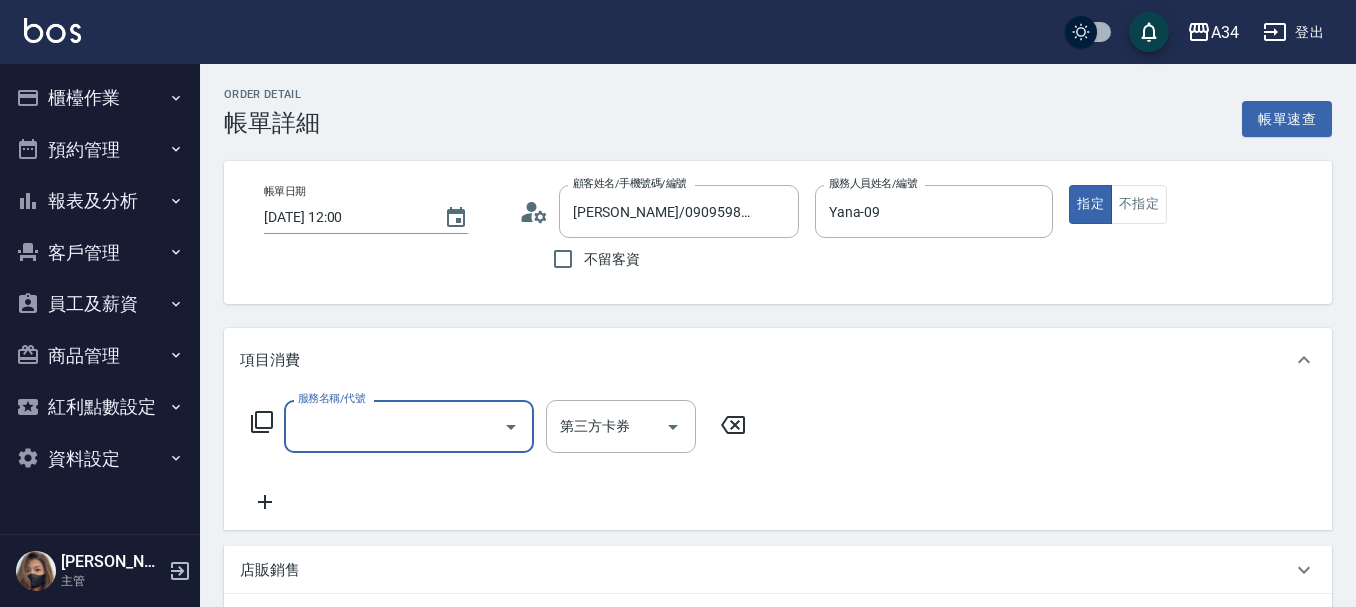 scroll, scrollTop: 0, scrollLeft: 0, axis: both 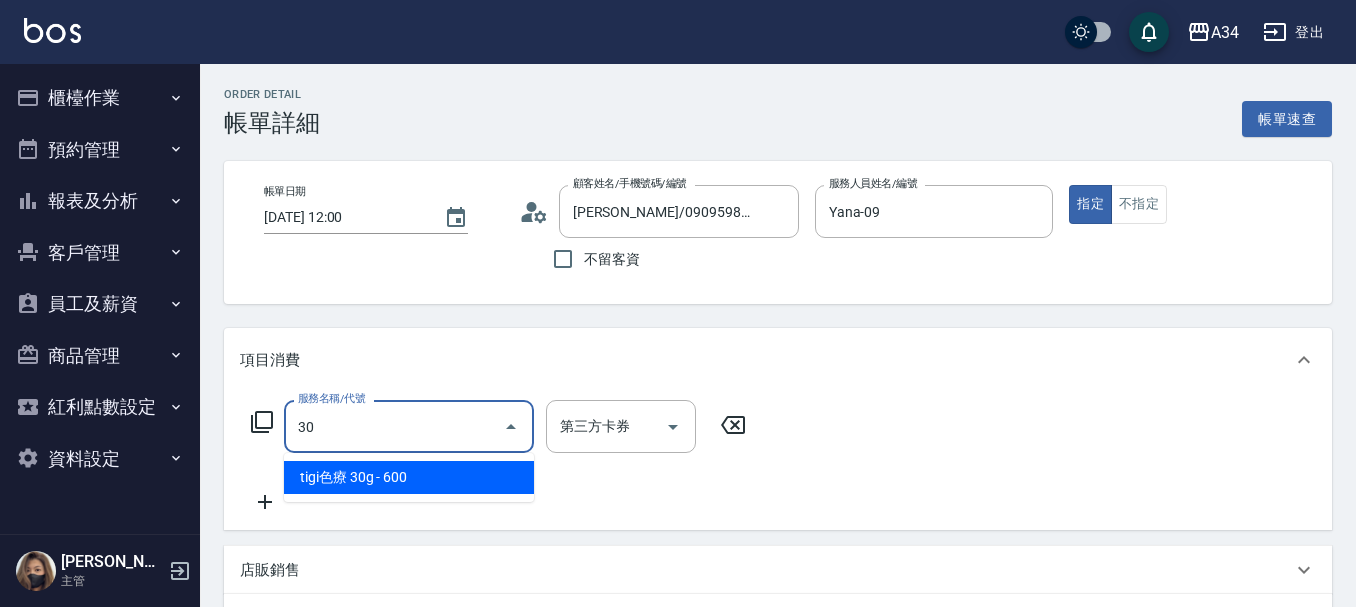 type on "303" 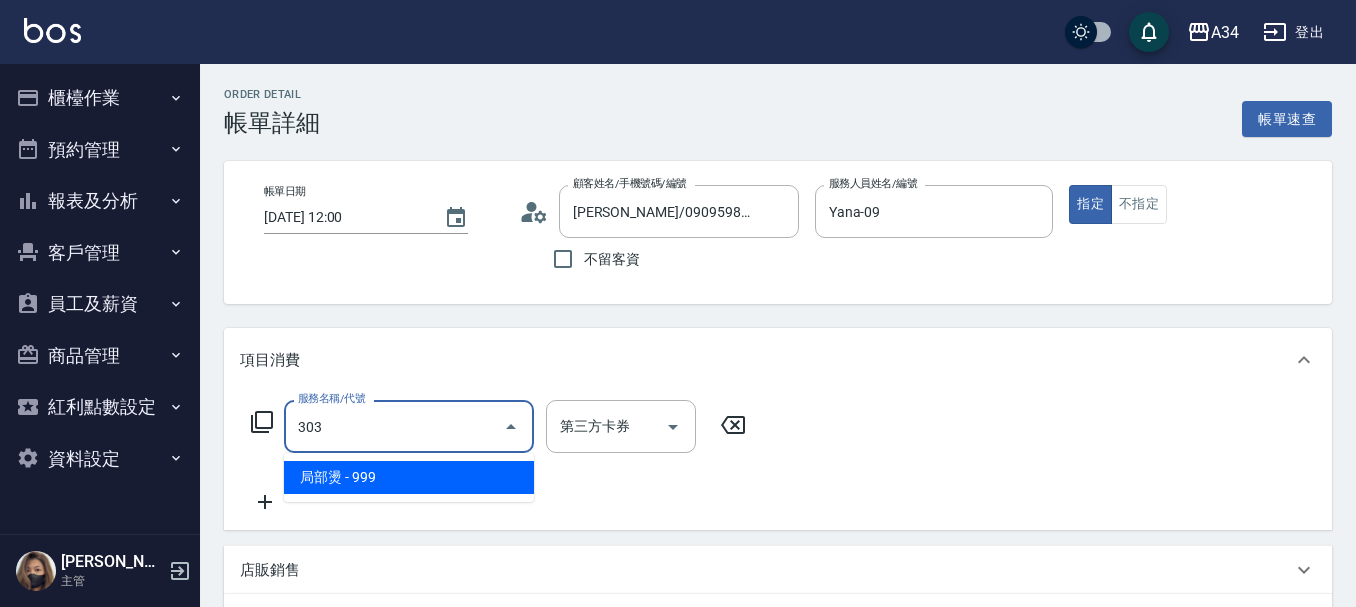 type on "90" 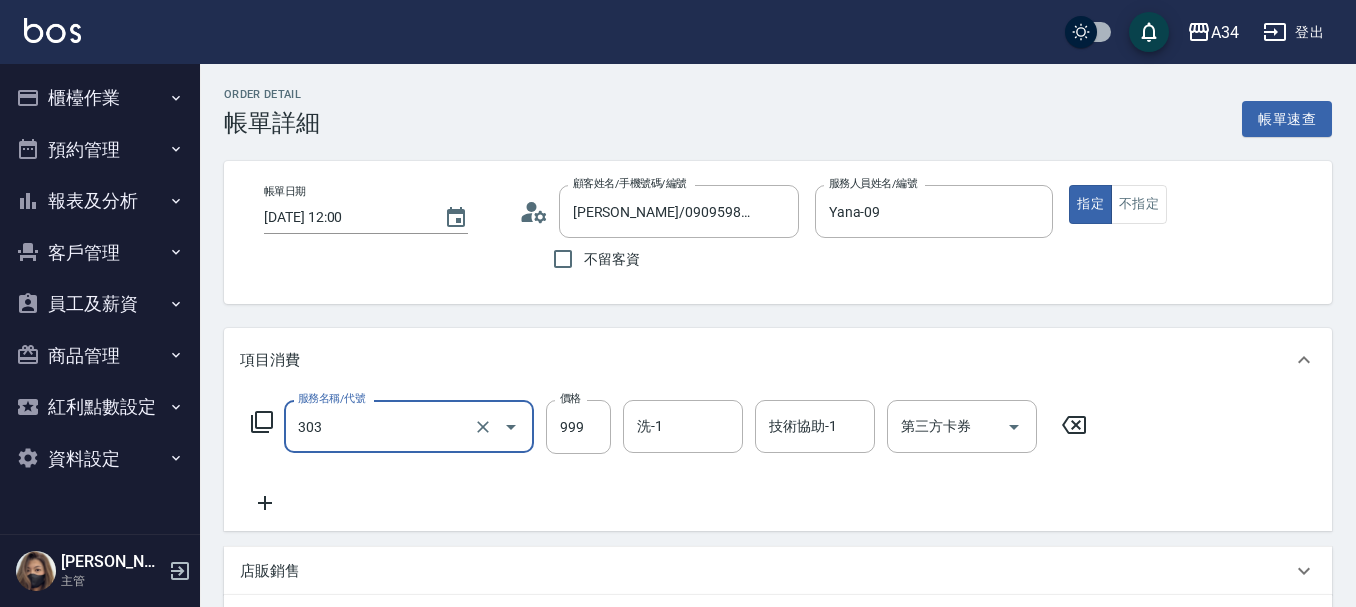 type on "局部燙(303)" 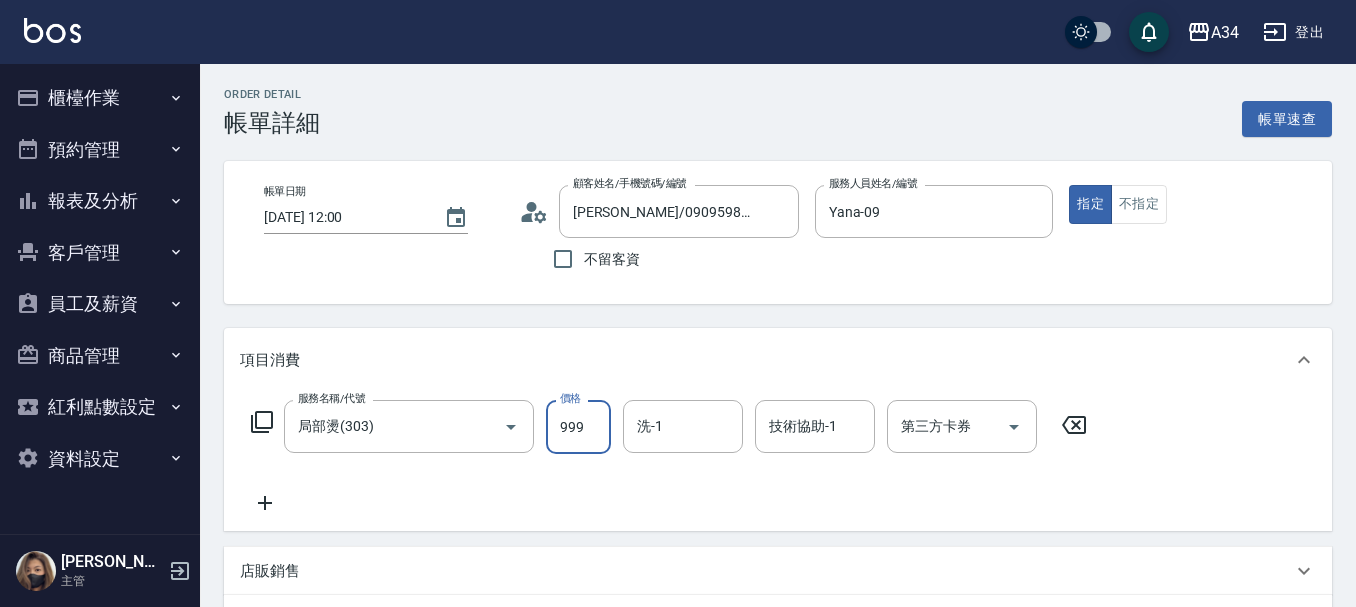 type on "0" 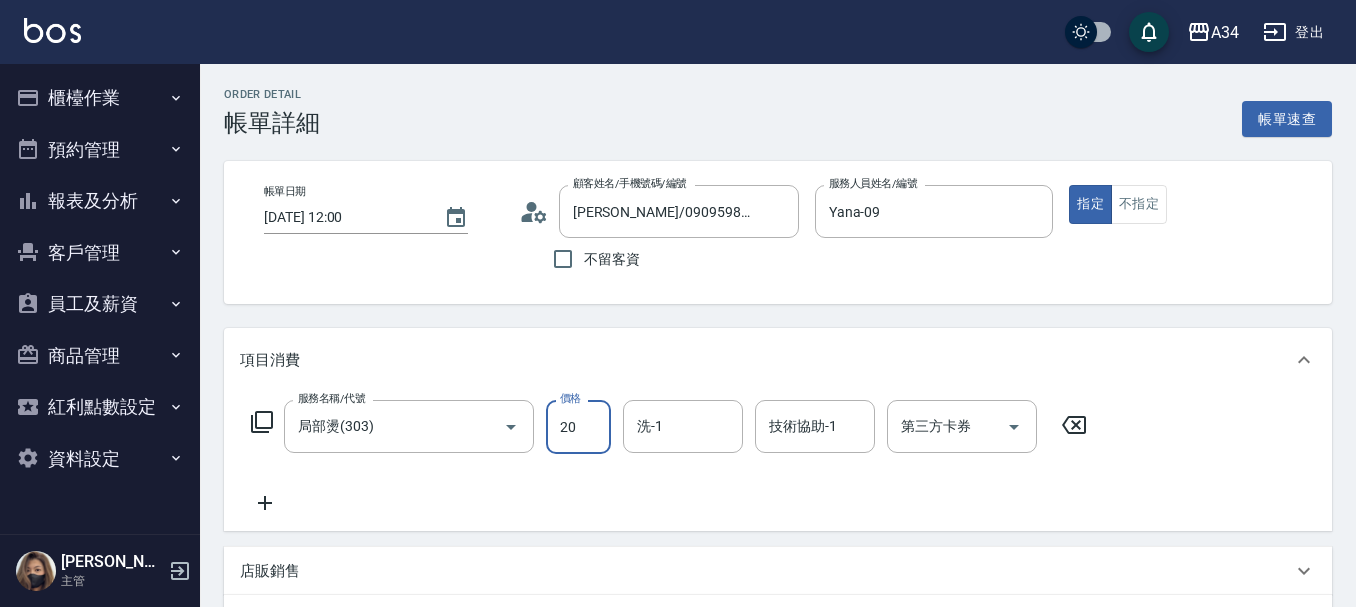 type on "200" 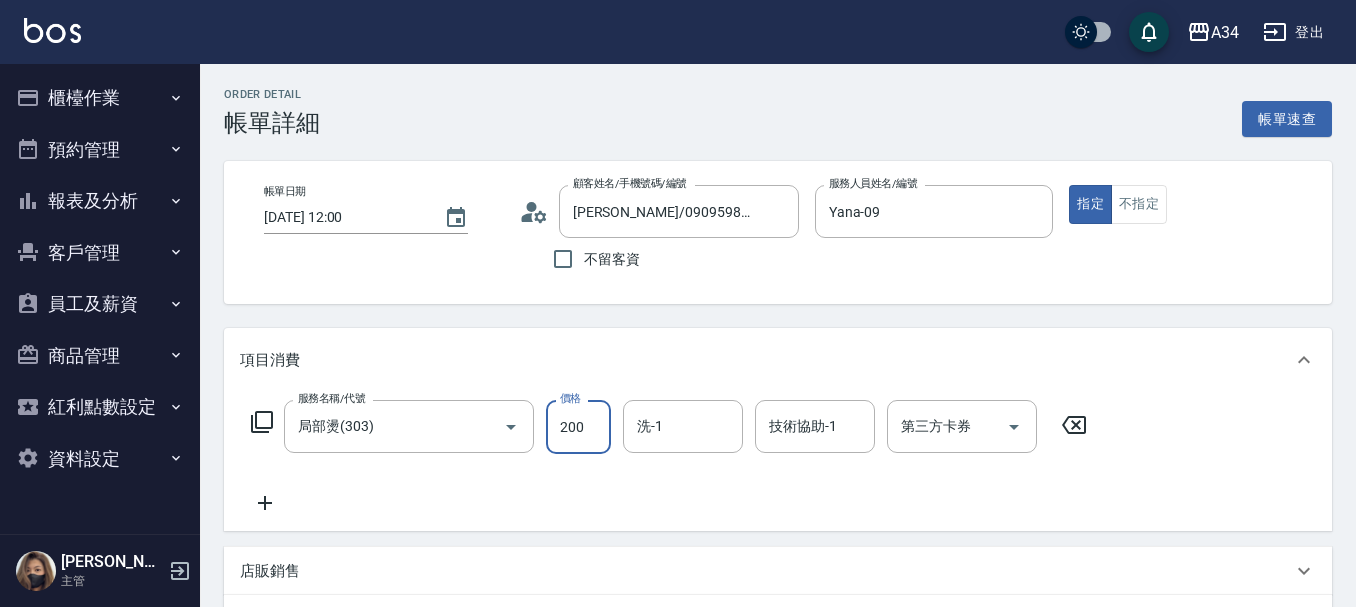 type on "200" 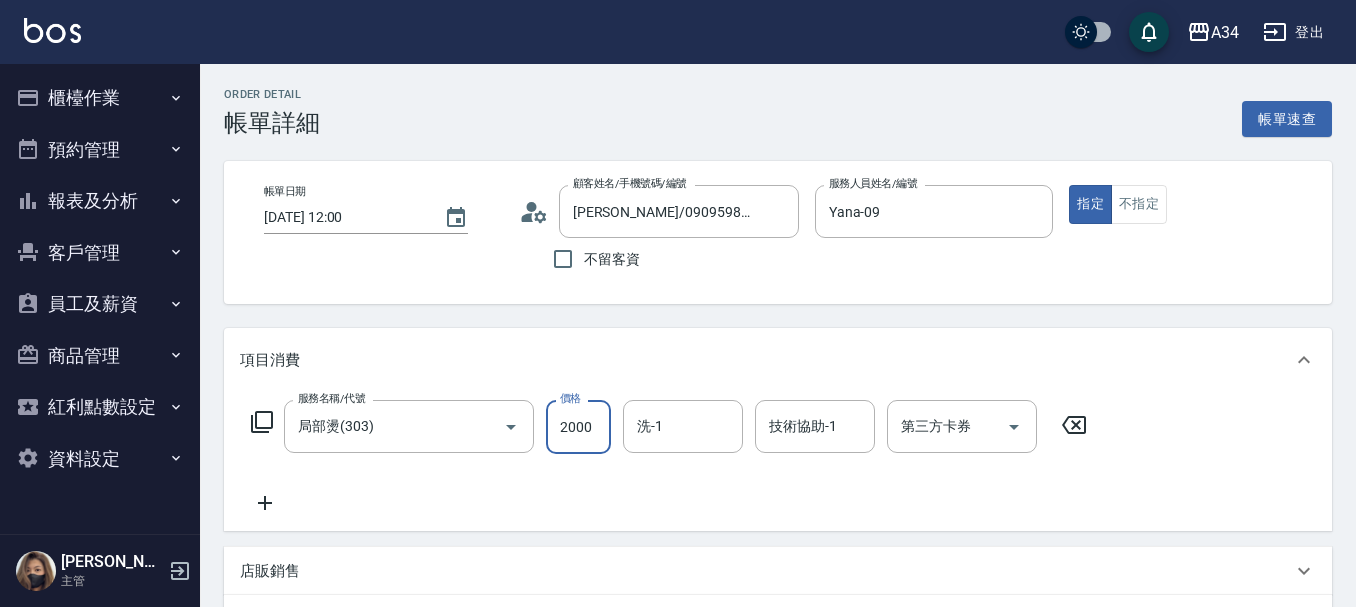 type on "2000" 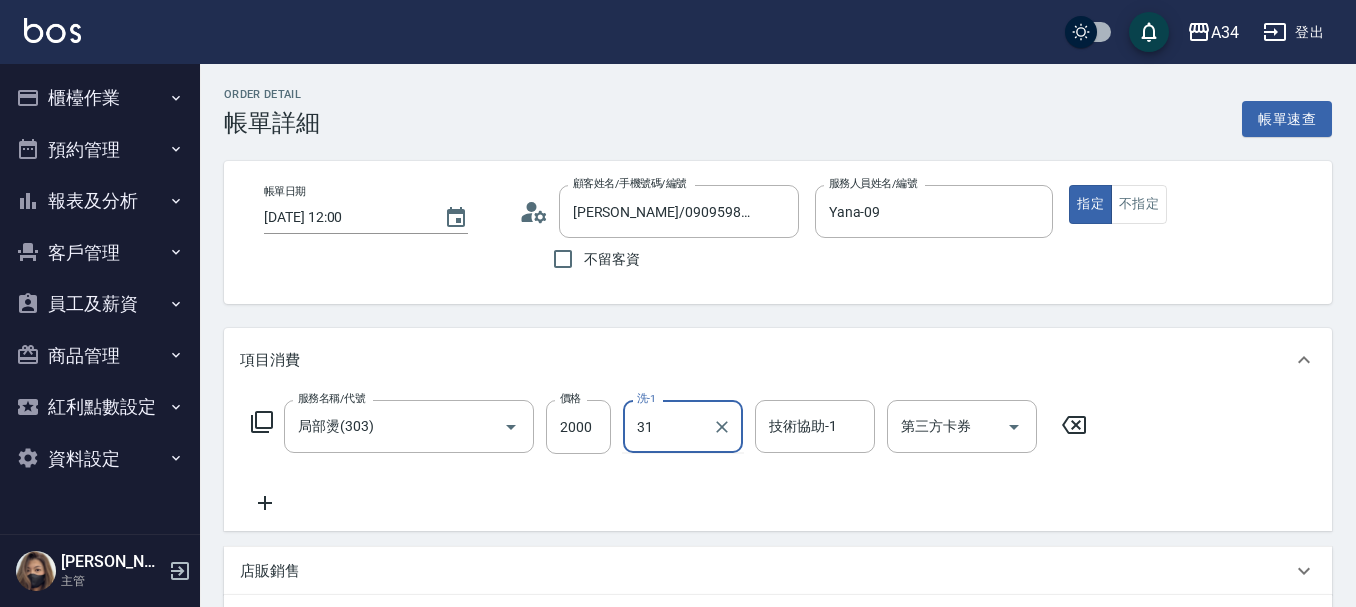 type on "Lora-31" 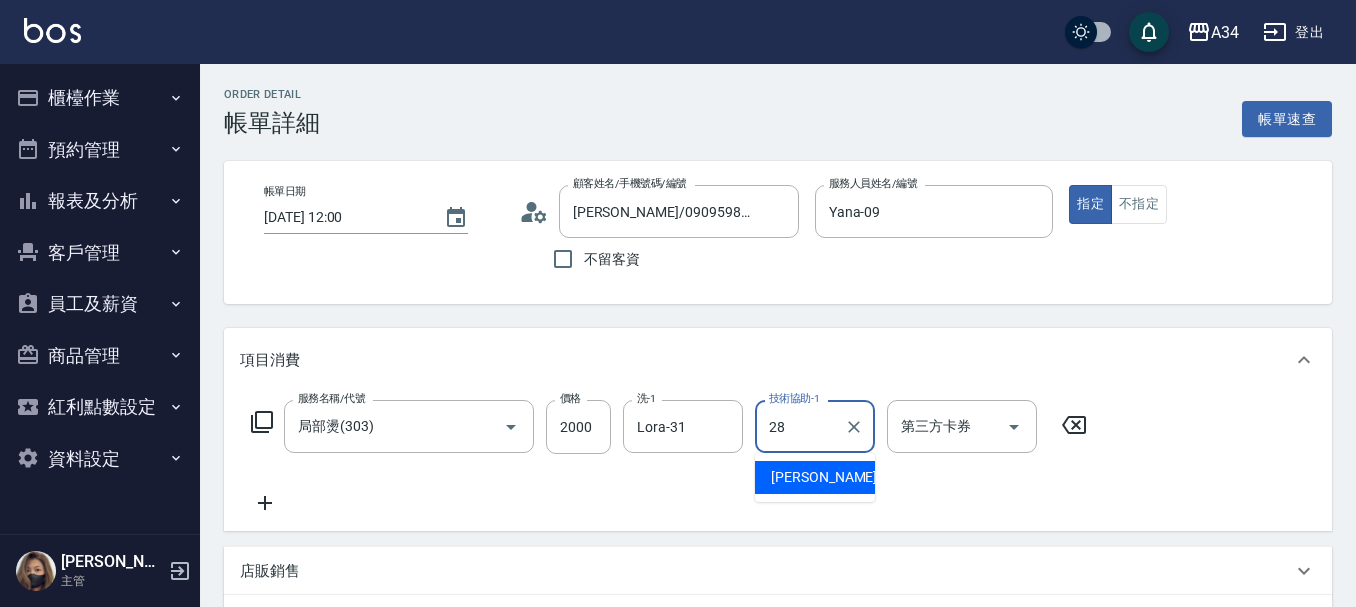 type on "[PERSON_NAME]-28" 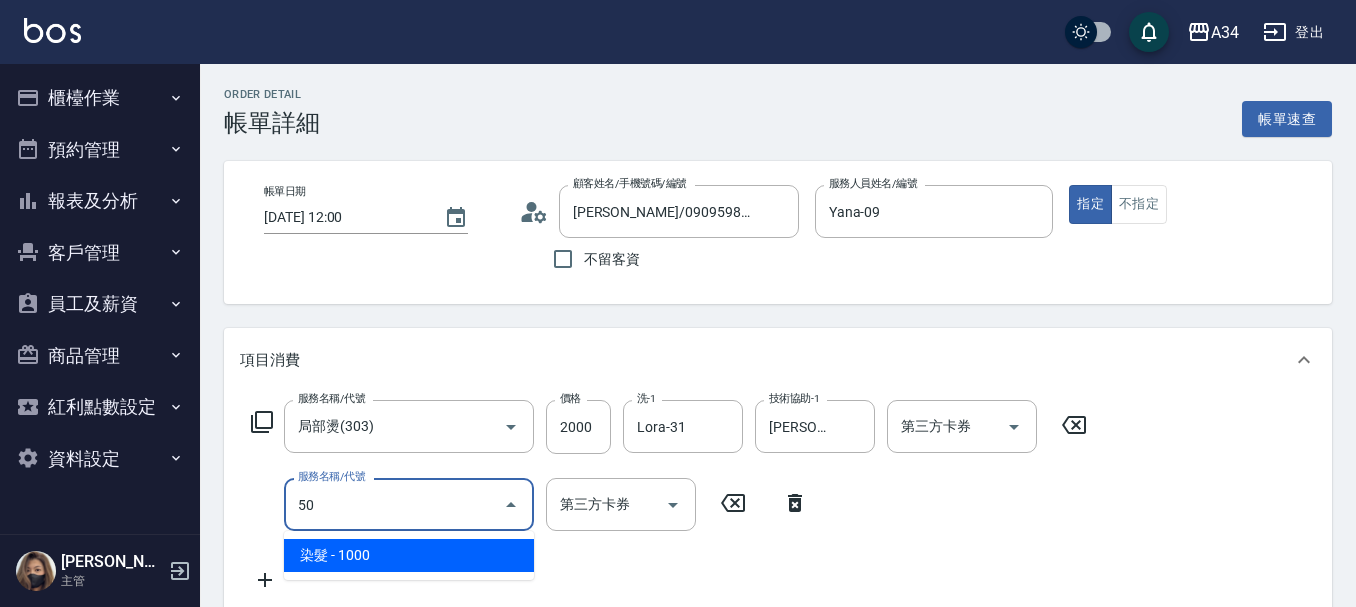 type on "5" 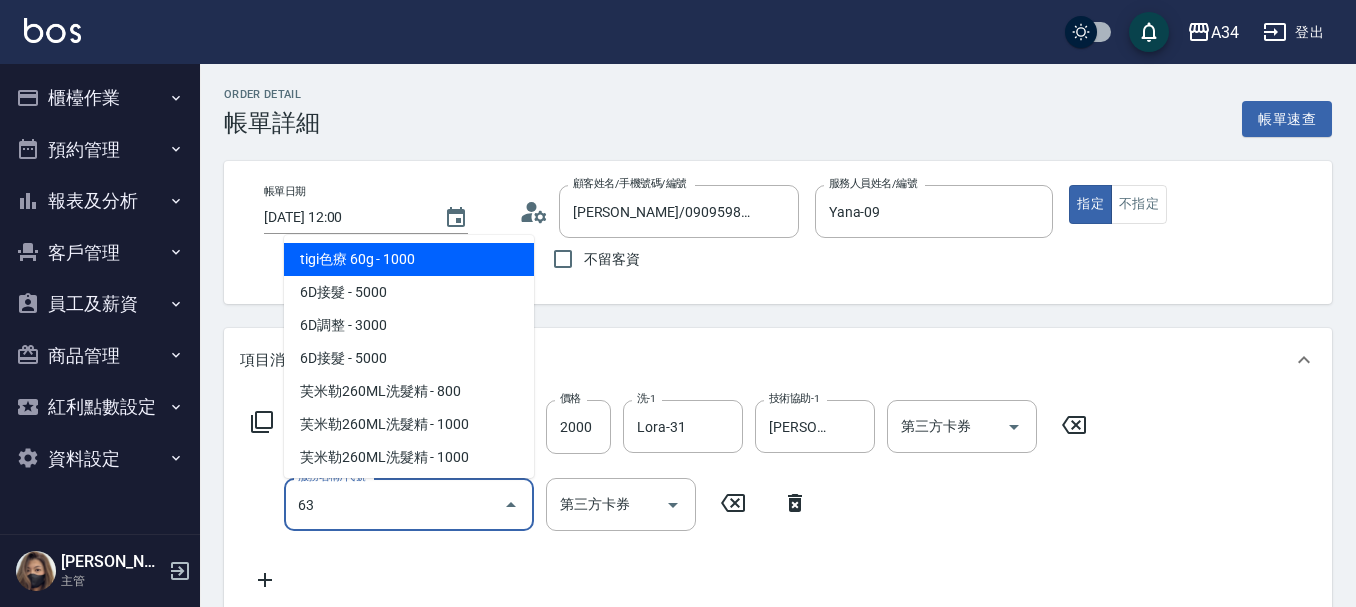 type on "630" 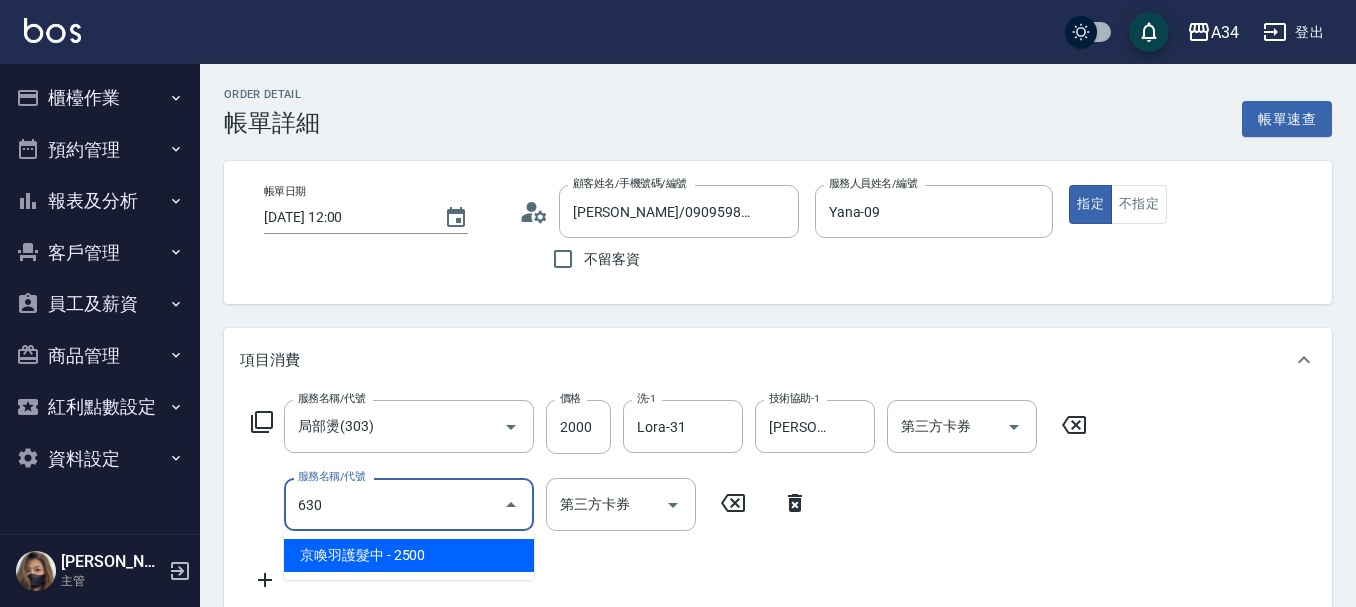 type on "450" 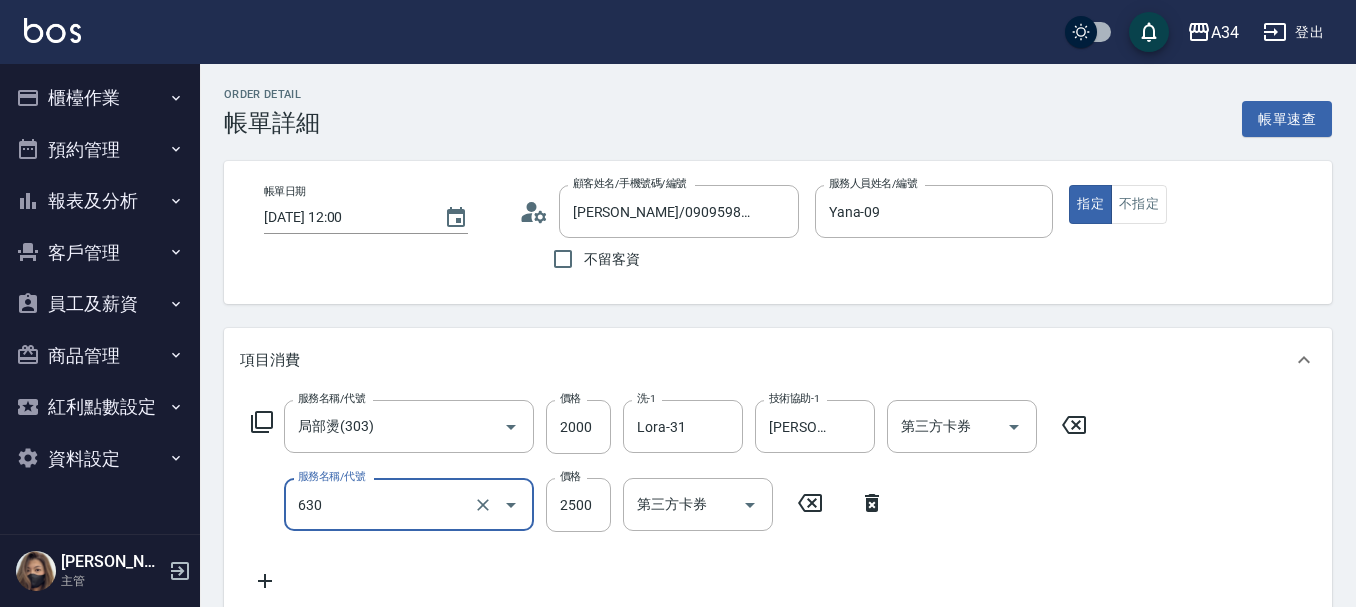 type on "京喚羽護髮中(630)" 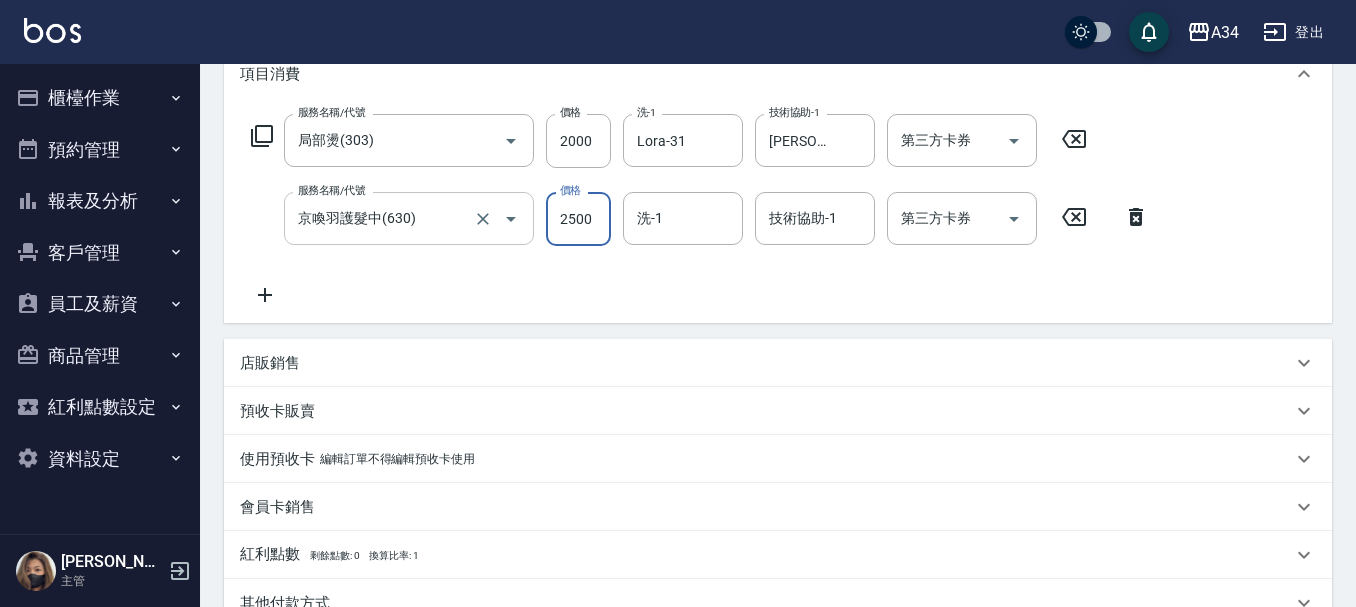 scroll, scrollTop: 200, scrollLeft: 0, axis: vertical 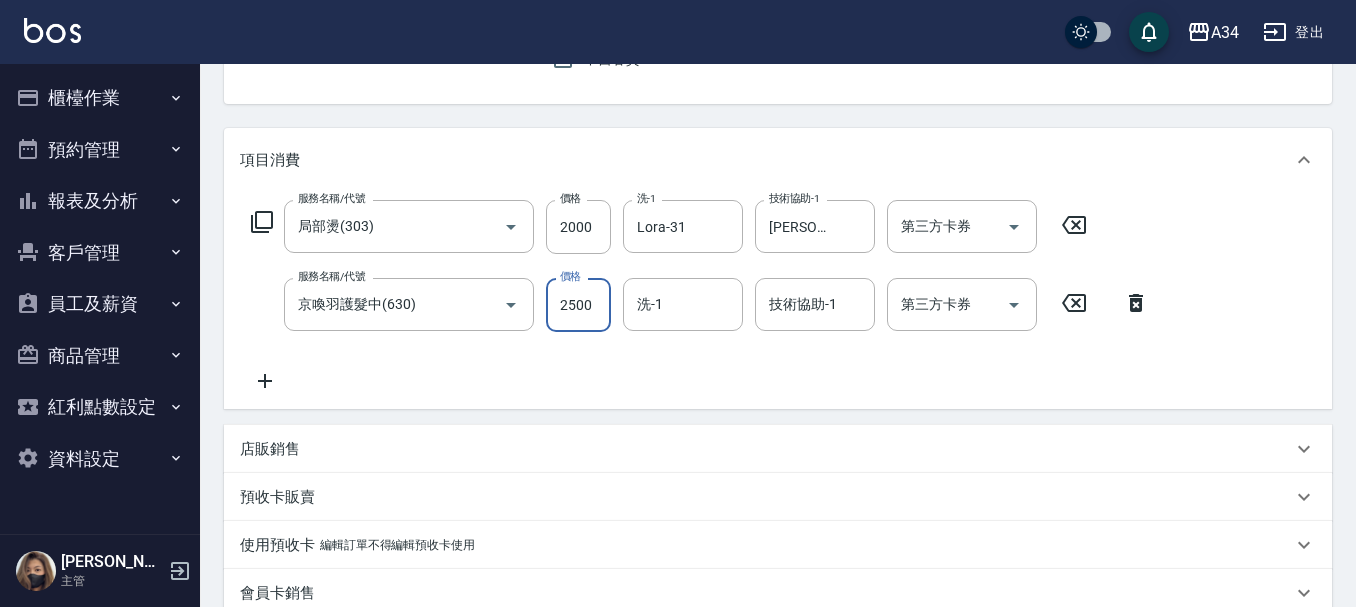 type on "200" 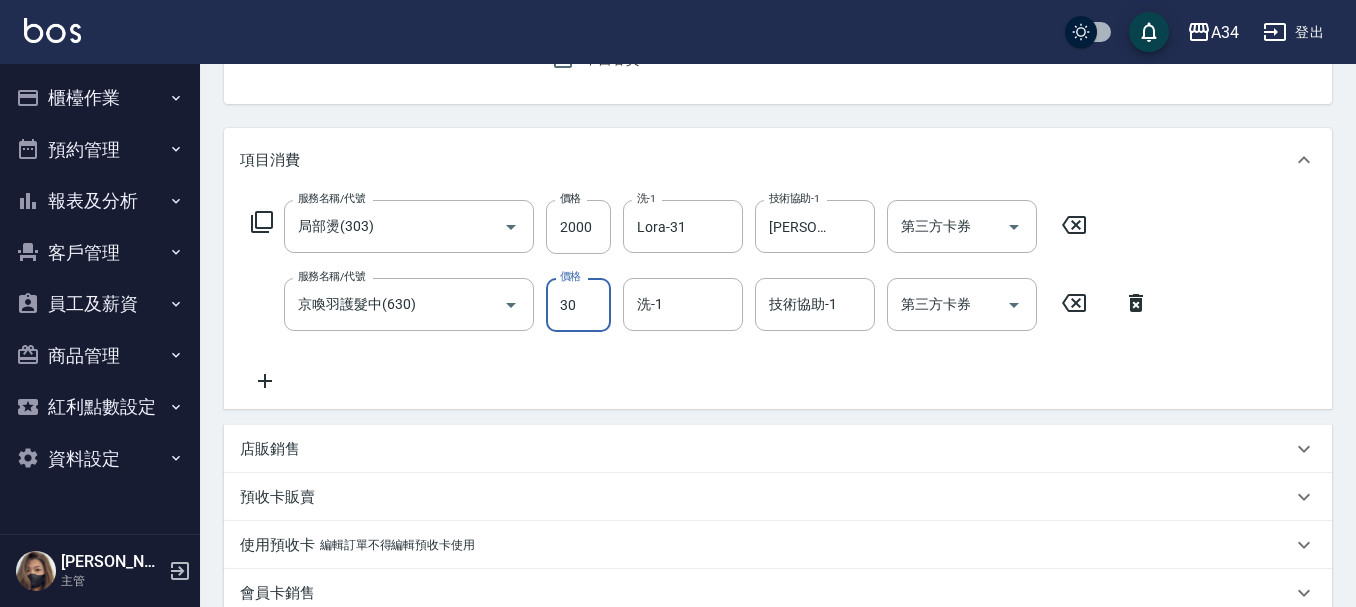 type on "300" 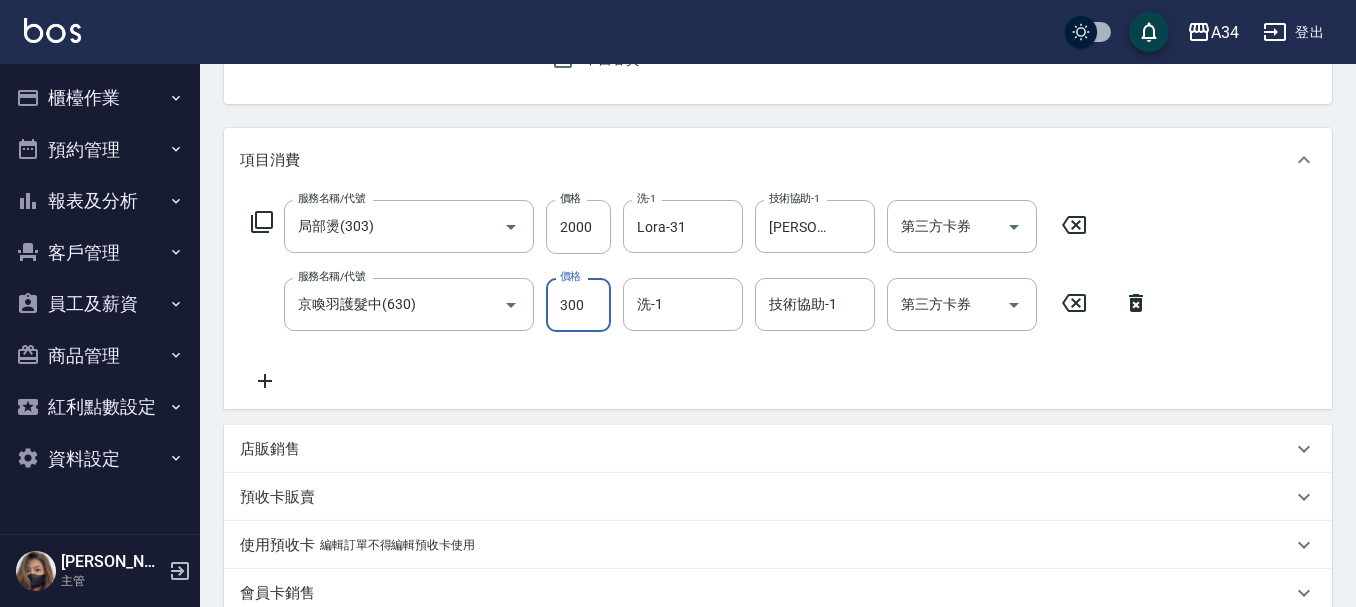 type on "230" 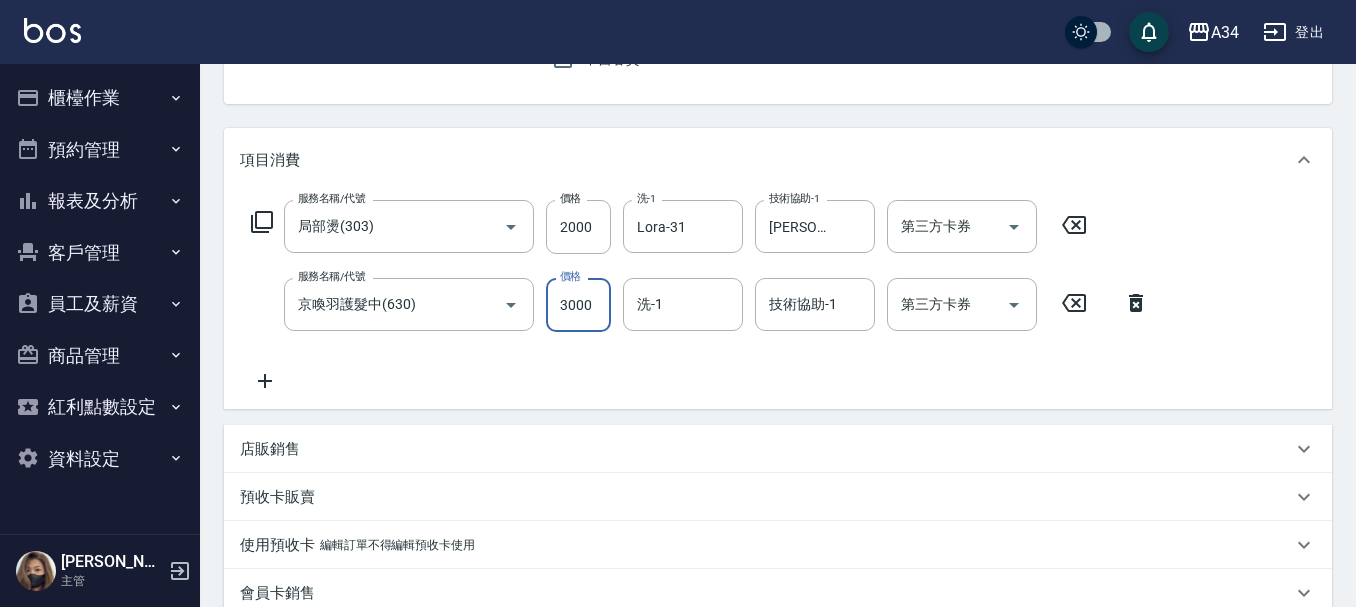 type on "500" 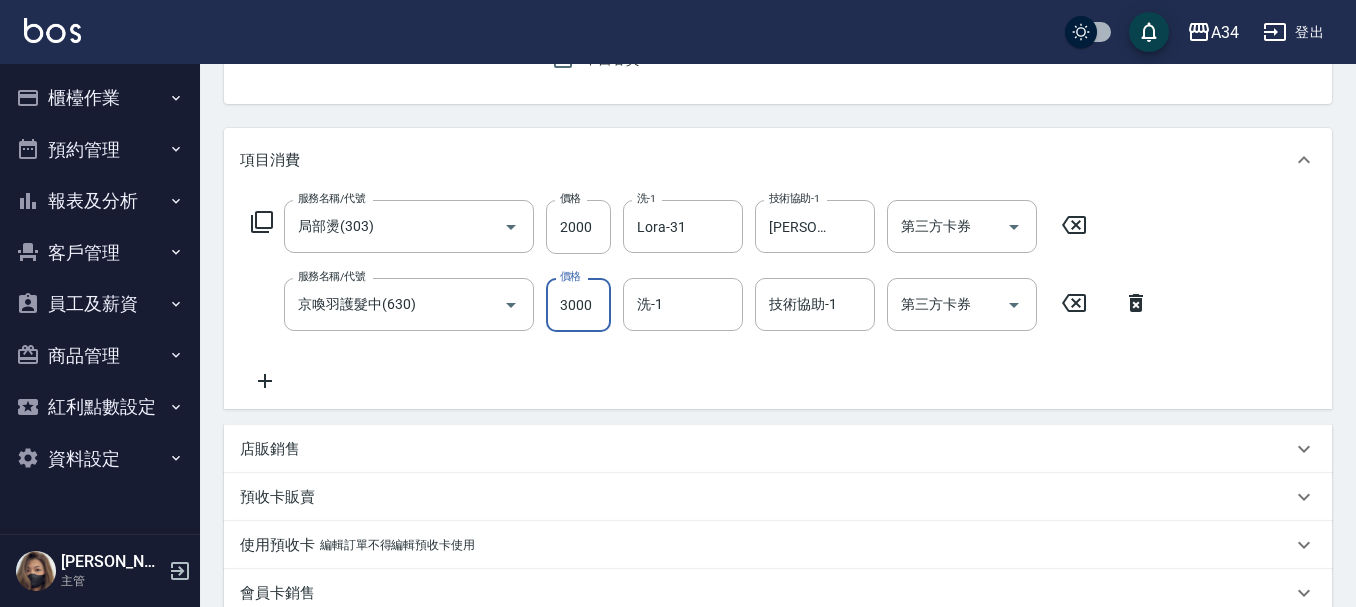 type on "300" 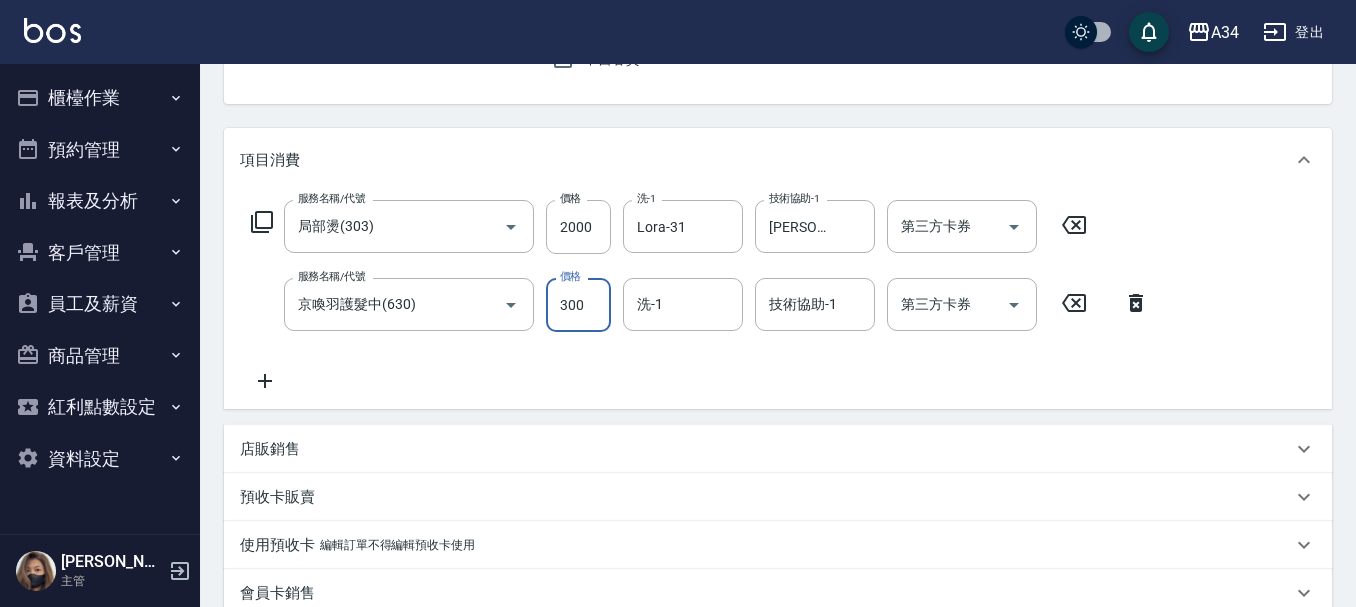 type on "200" 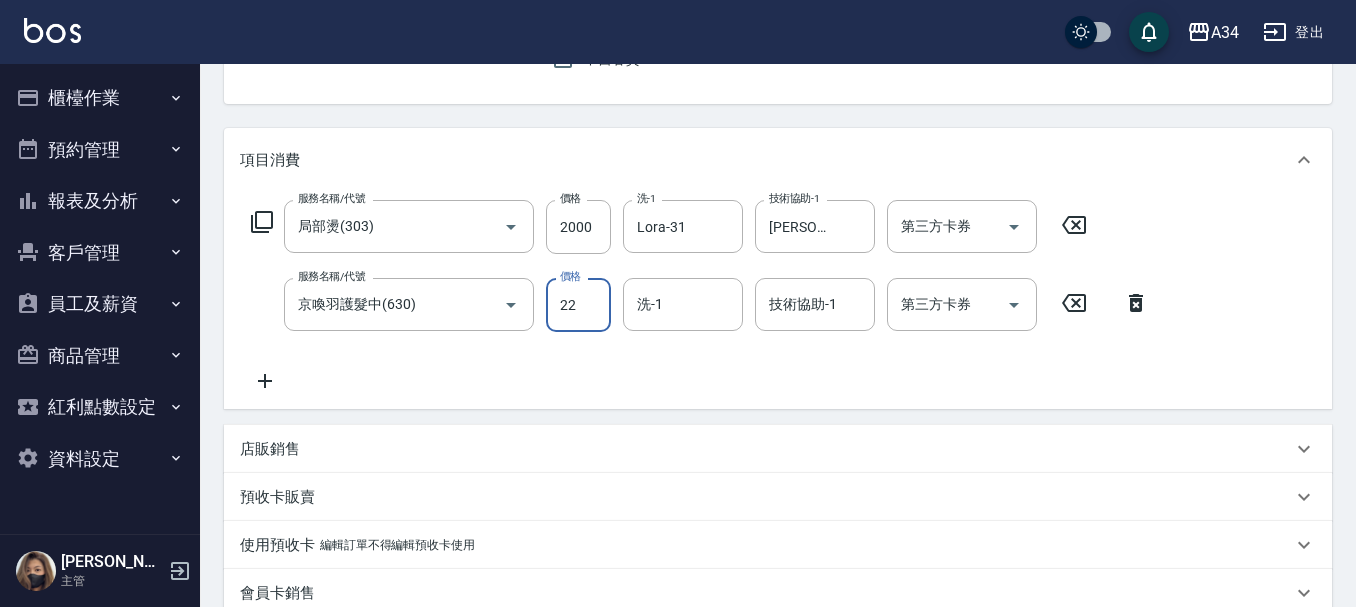 type on "225" 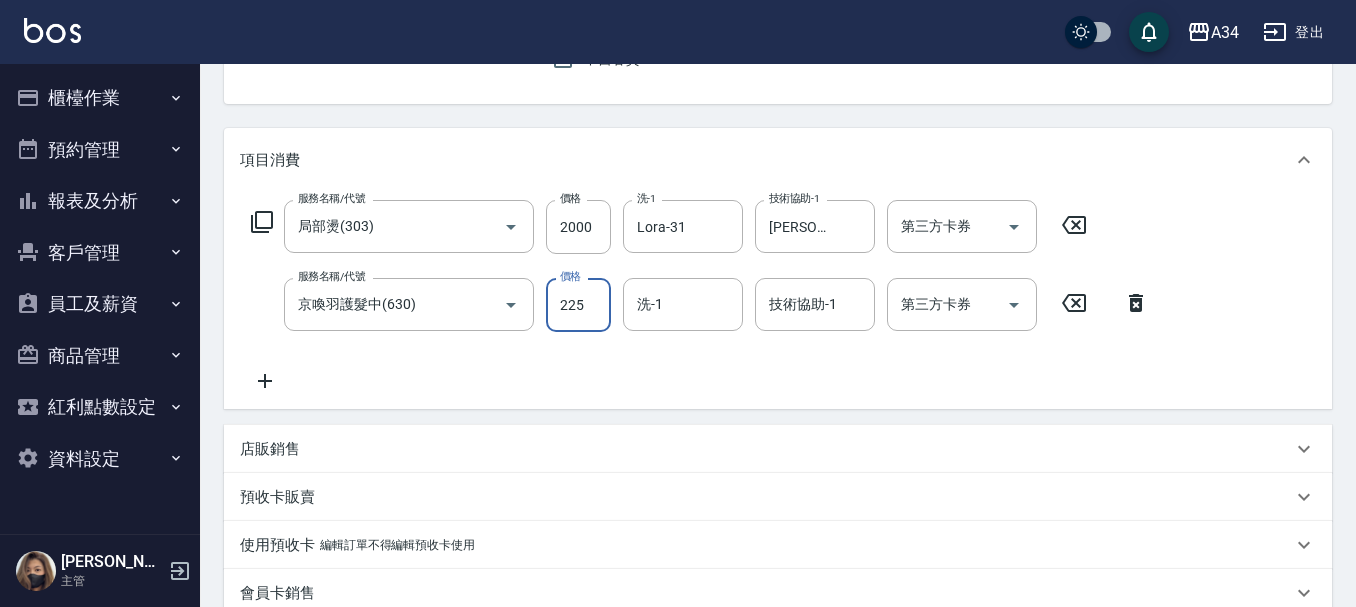 type on "420" 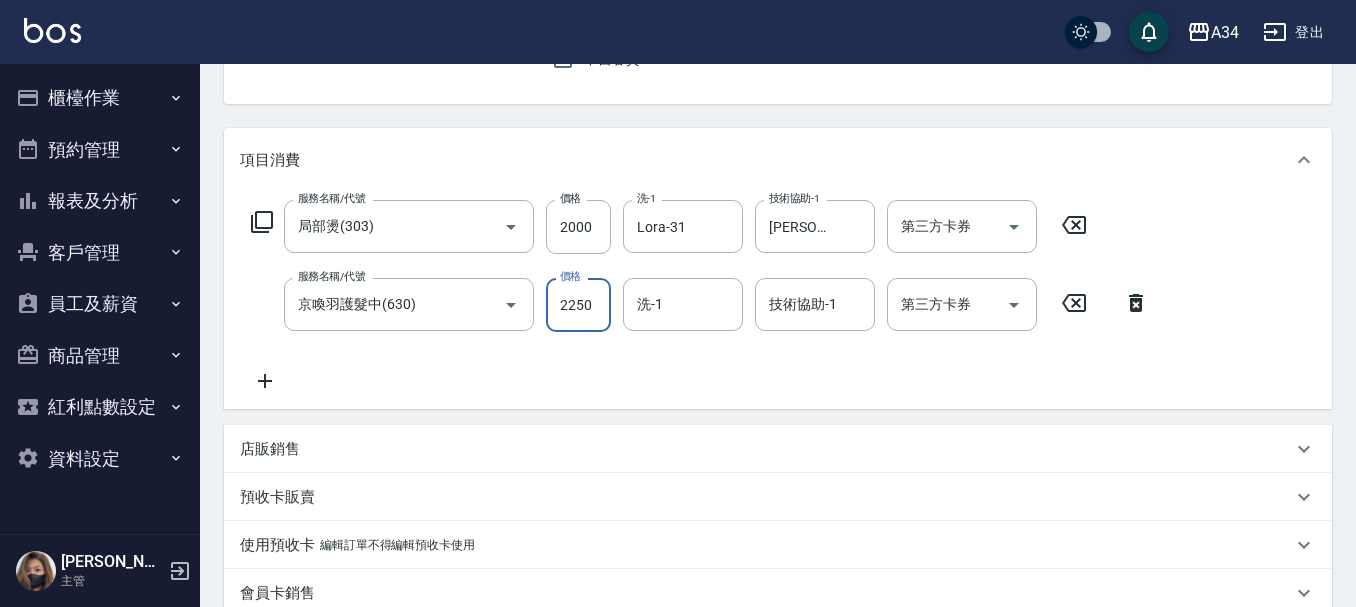 type on "22500" 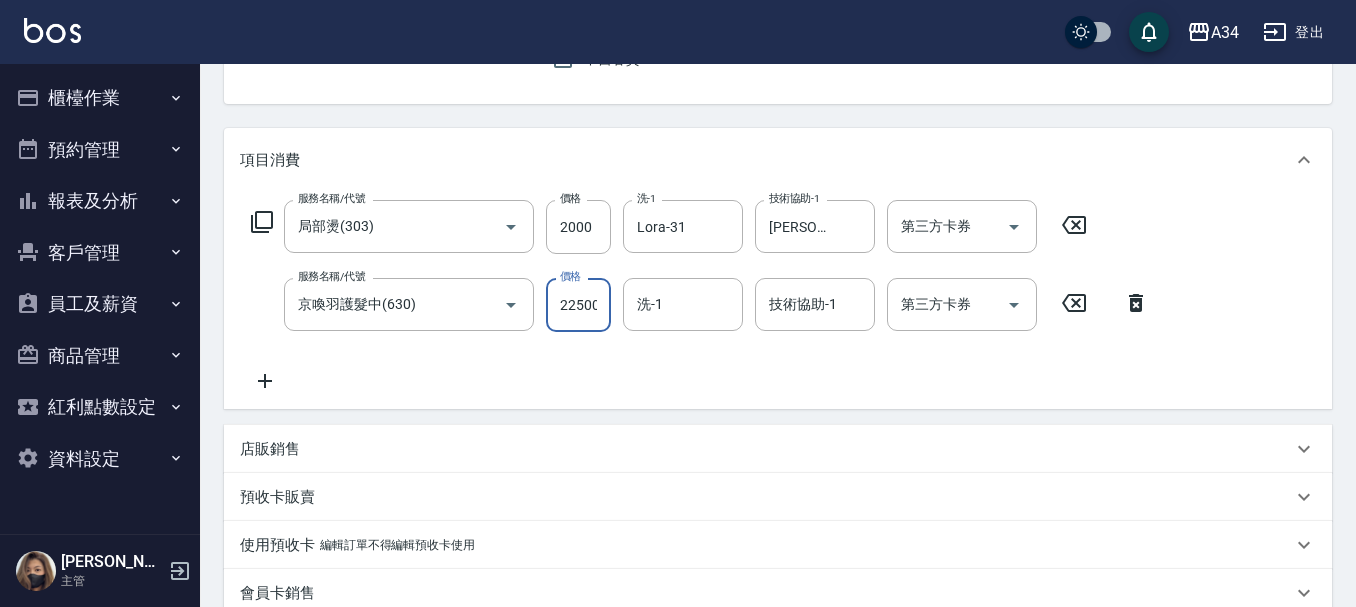 type on "2450" 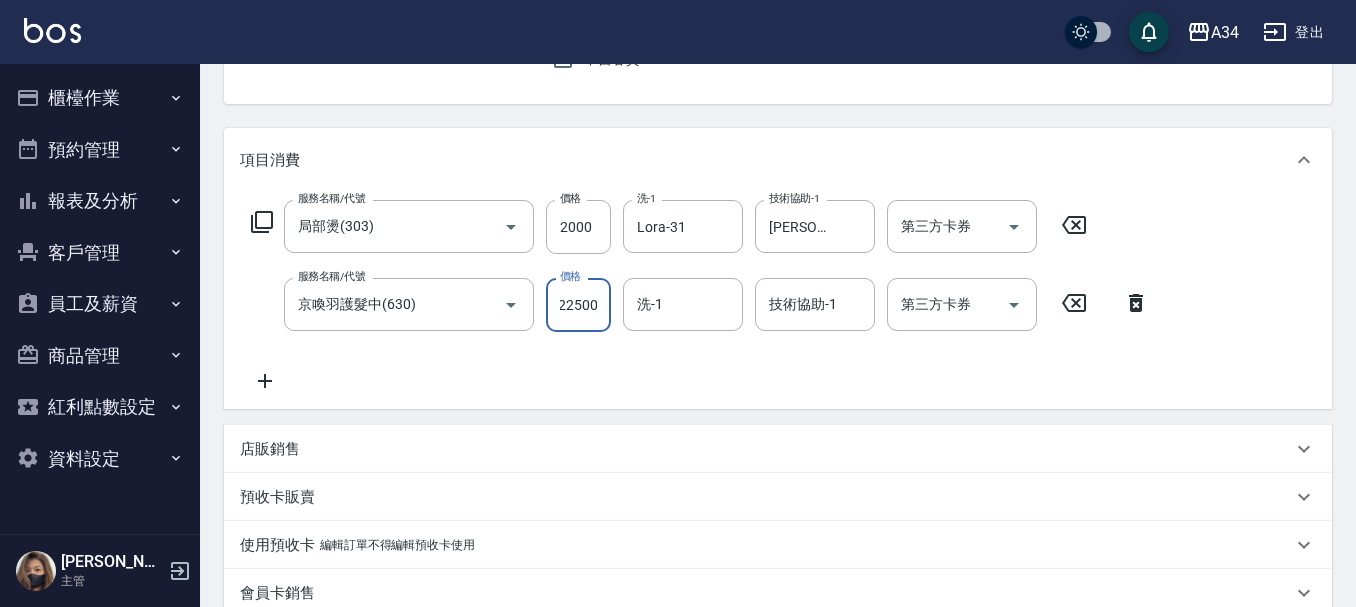 type on "2250" 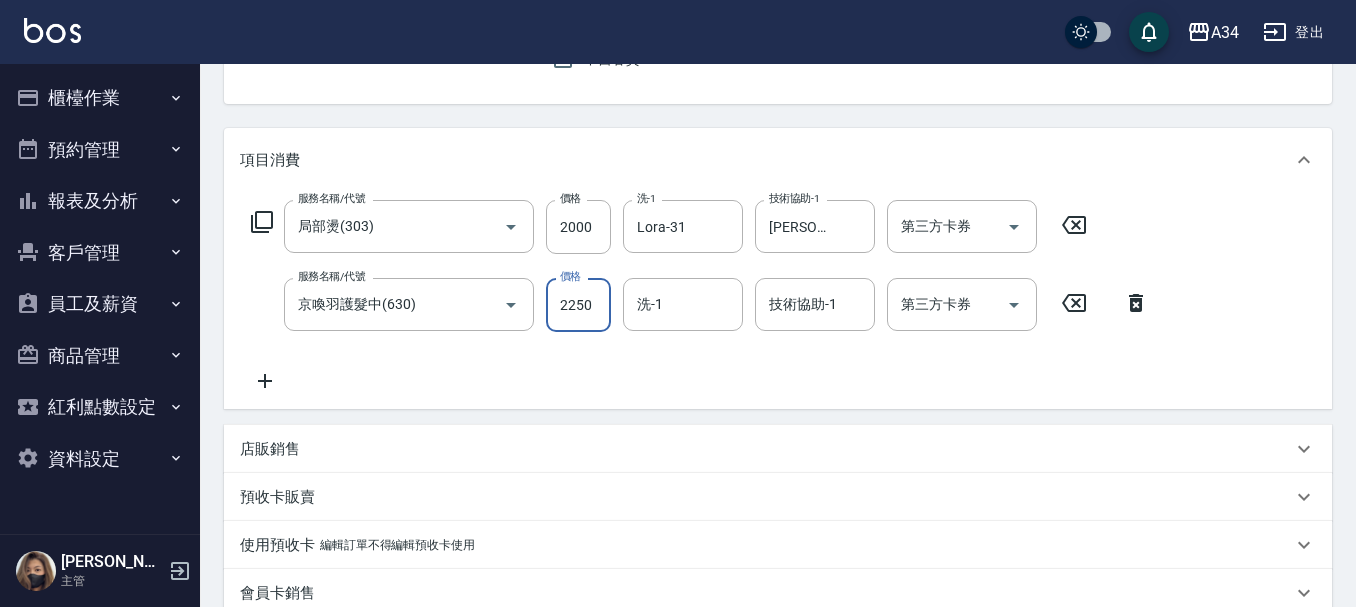type on "420" 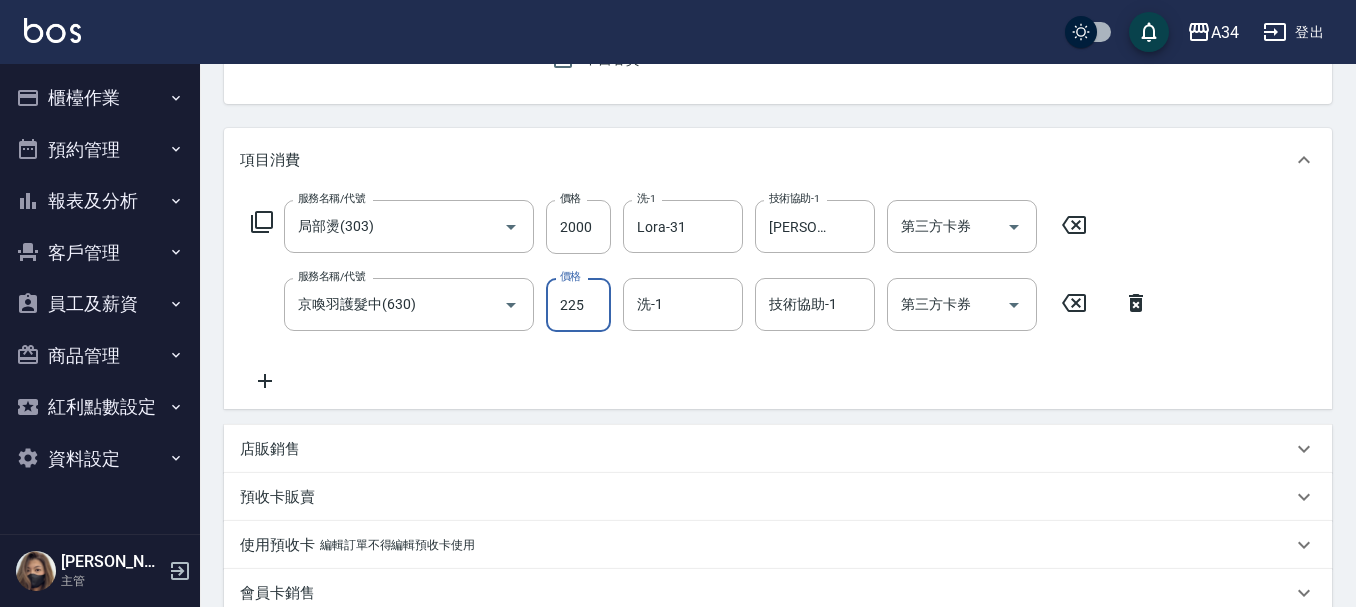 type on "220" 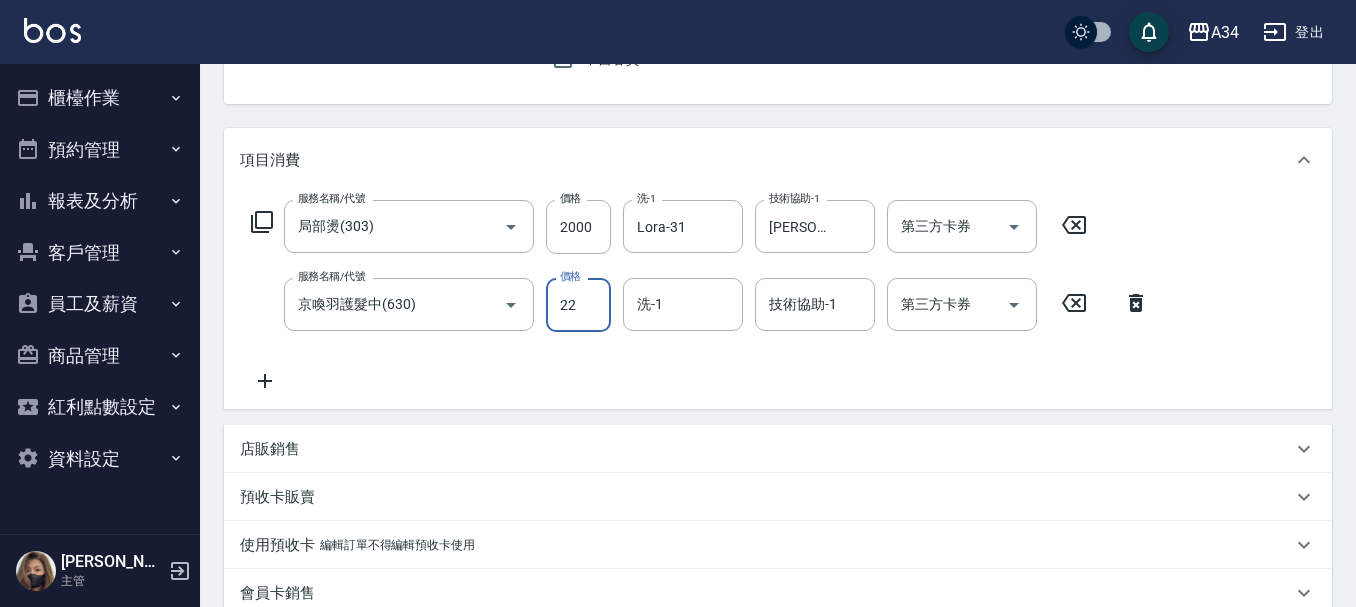 type on "200" 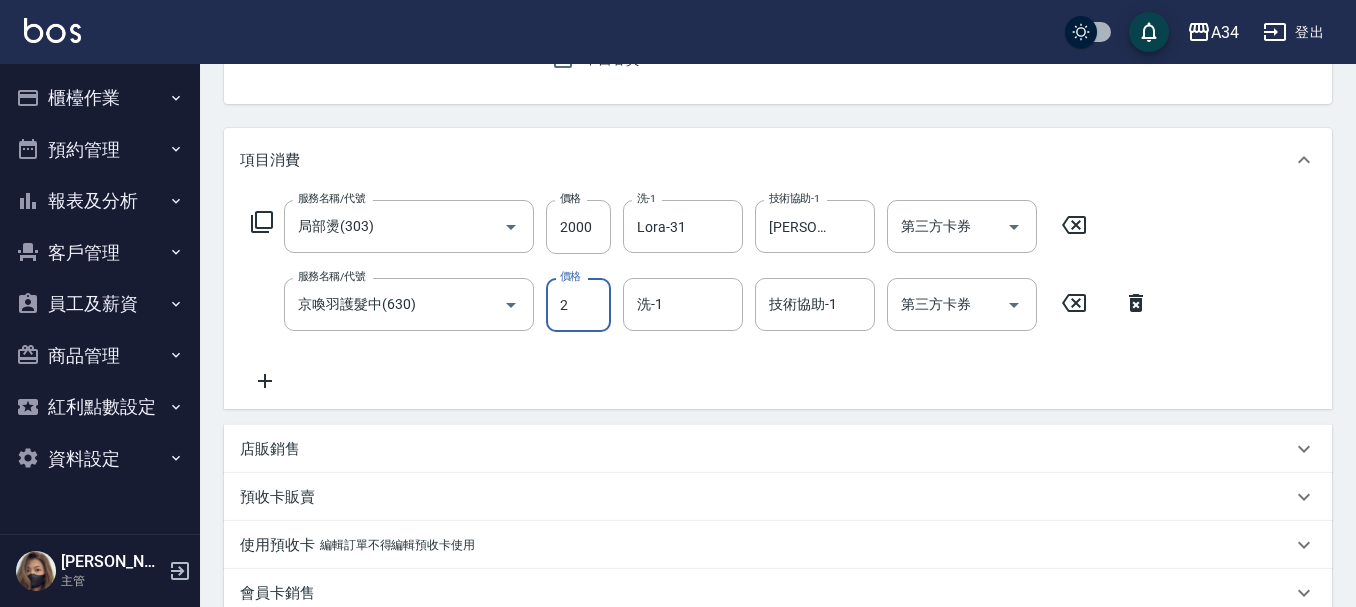 type on "25" 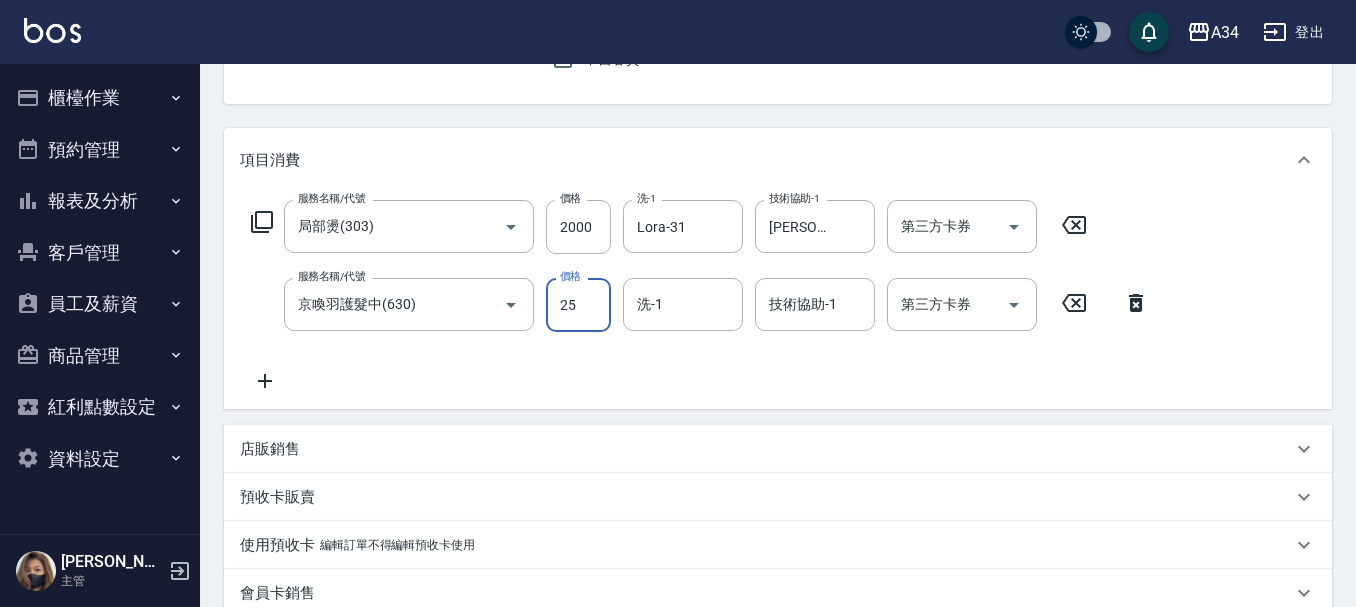 type on "220" 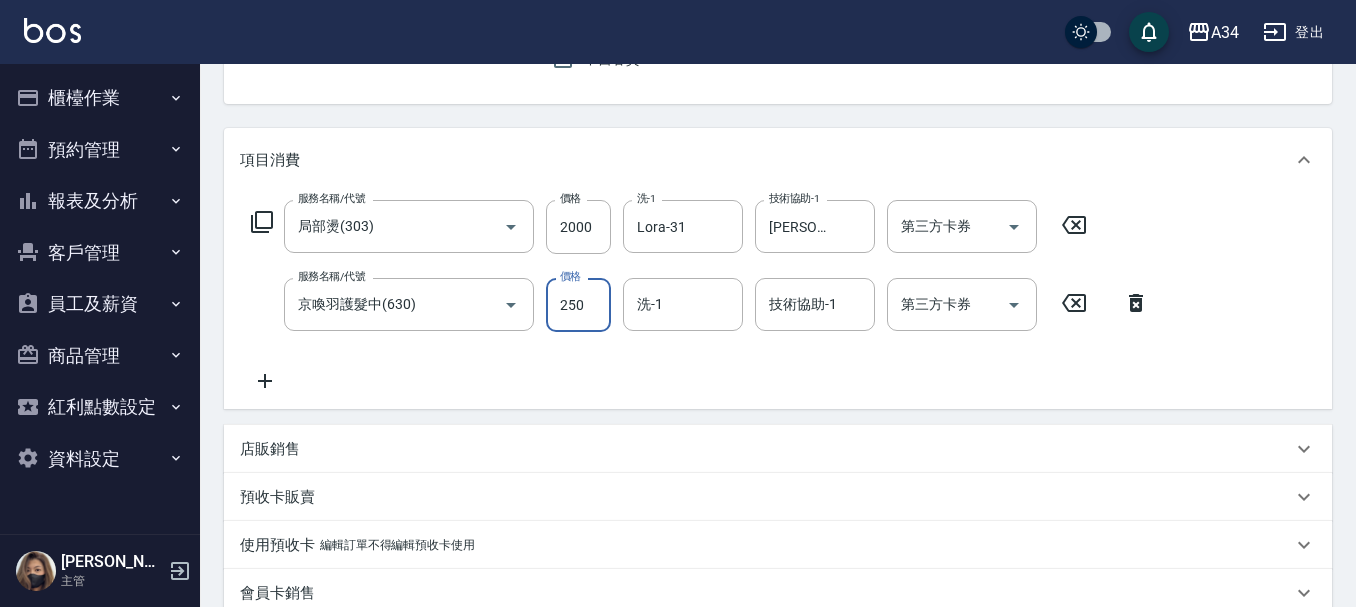 type on "2500" 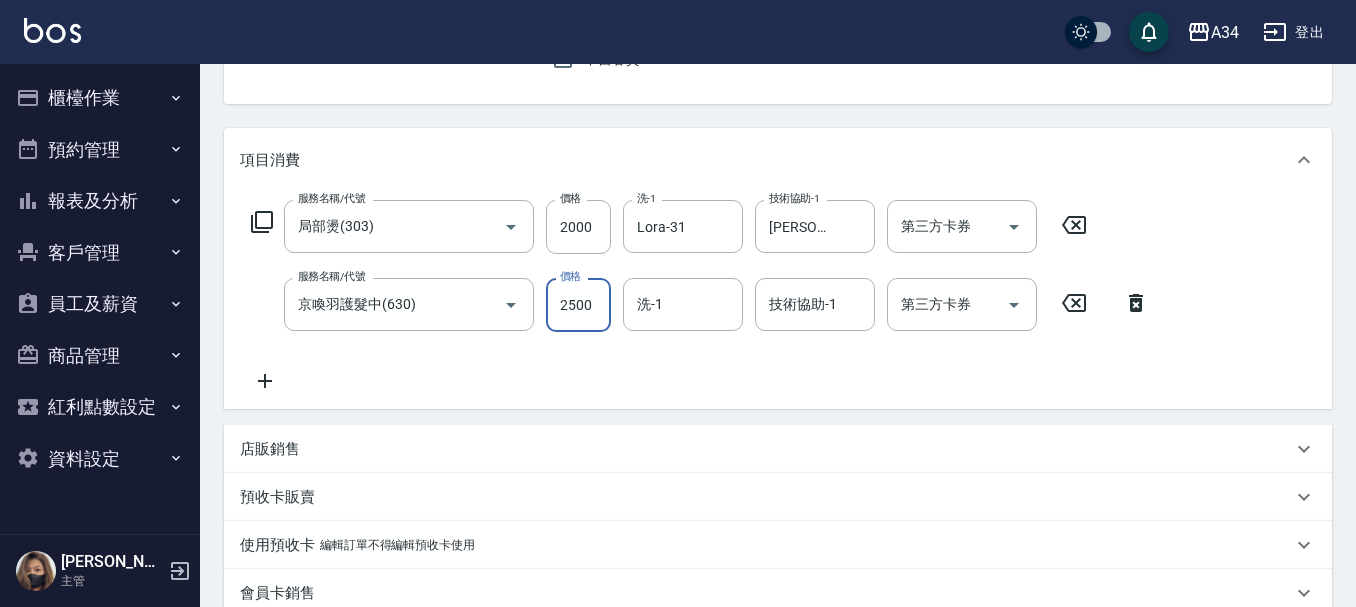 type on "450" 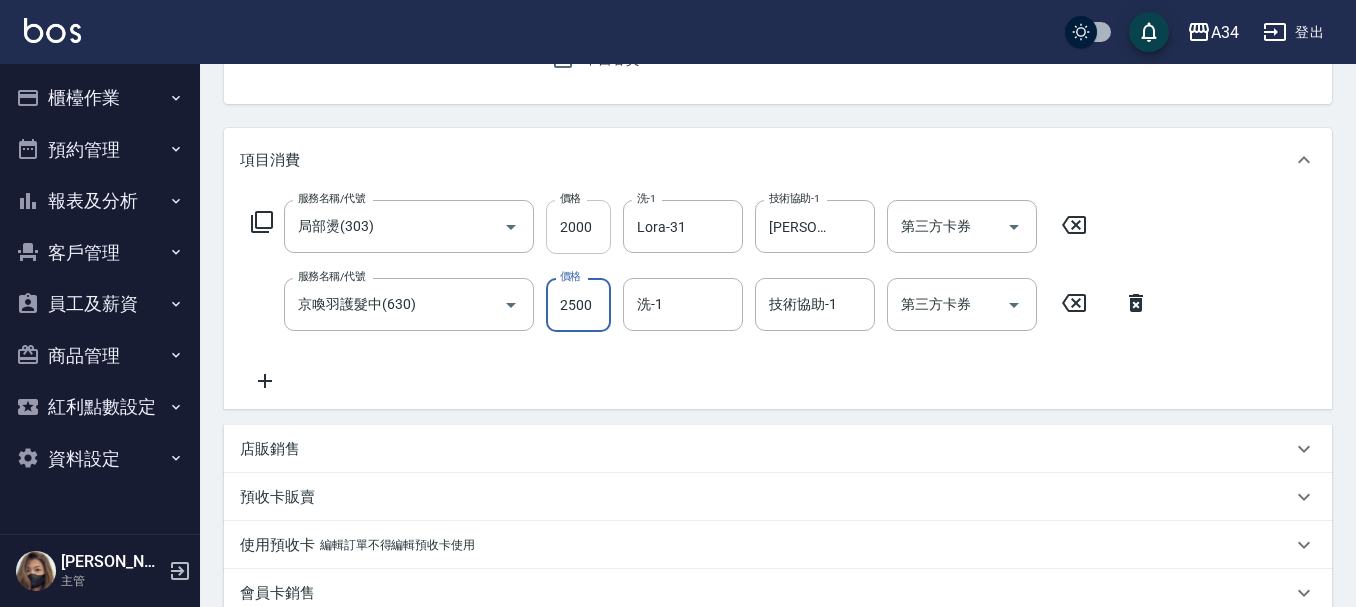 click on "2000" at bounding box center [578, 227] 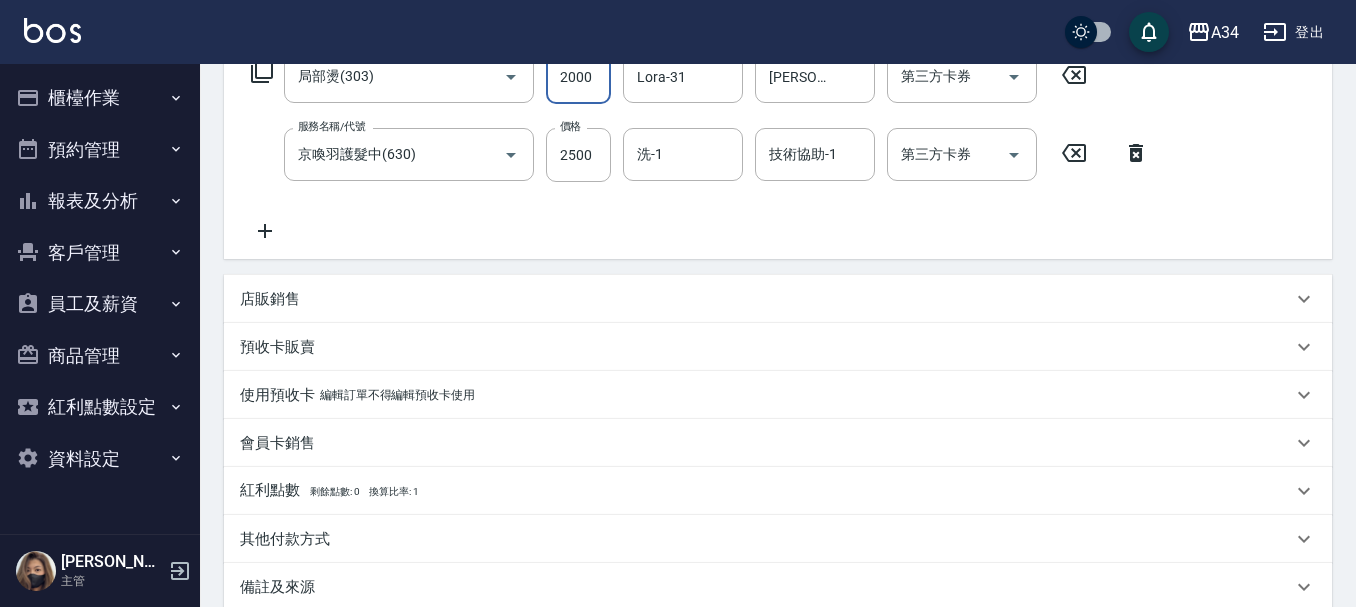 scroll, scrollTop: 270, scrollLeft: 0, axis: vertical 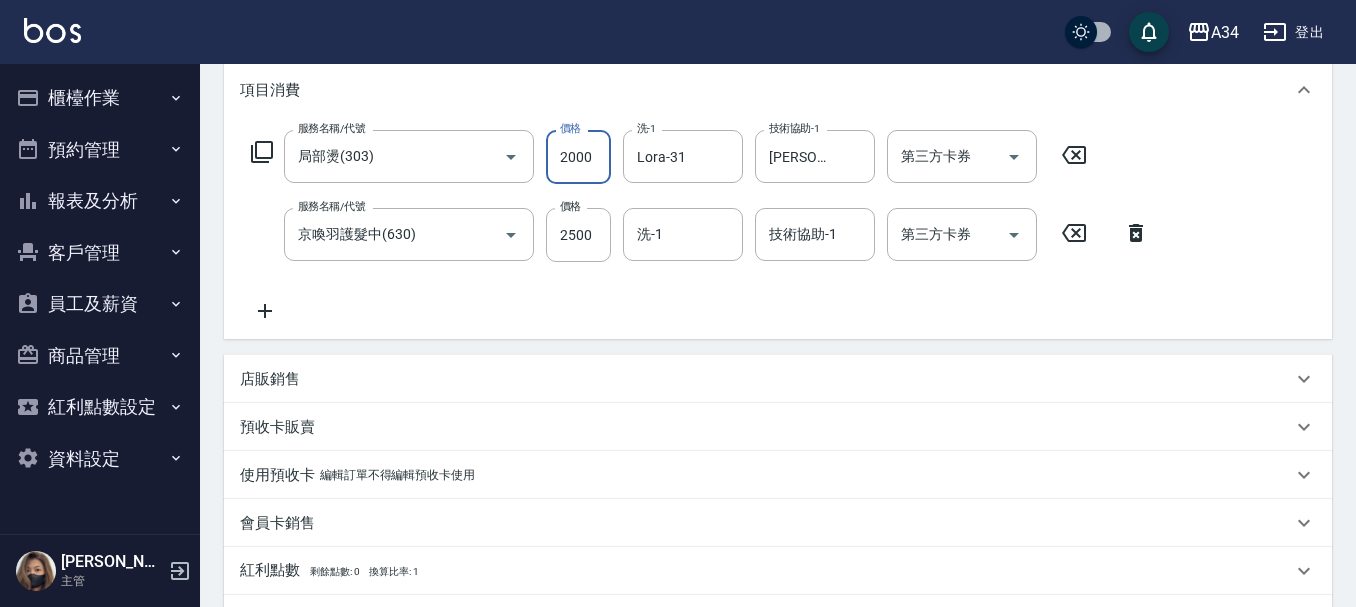 click 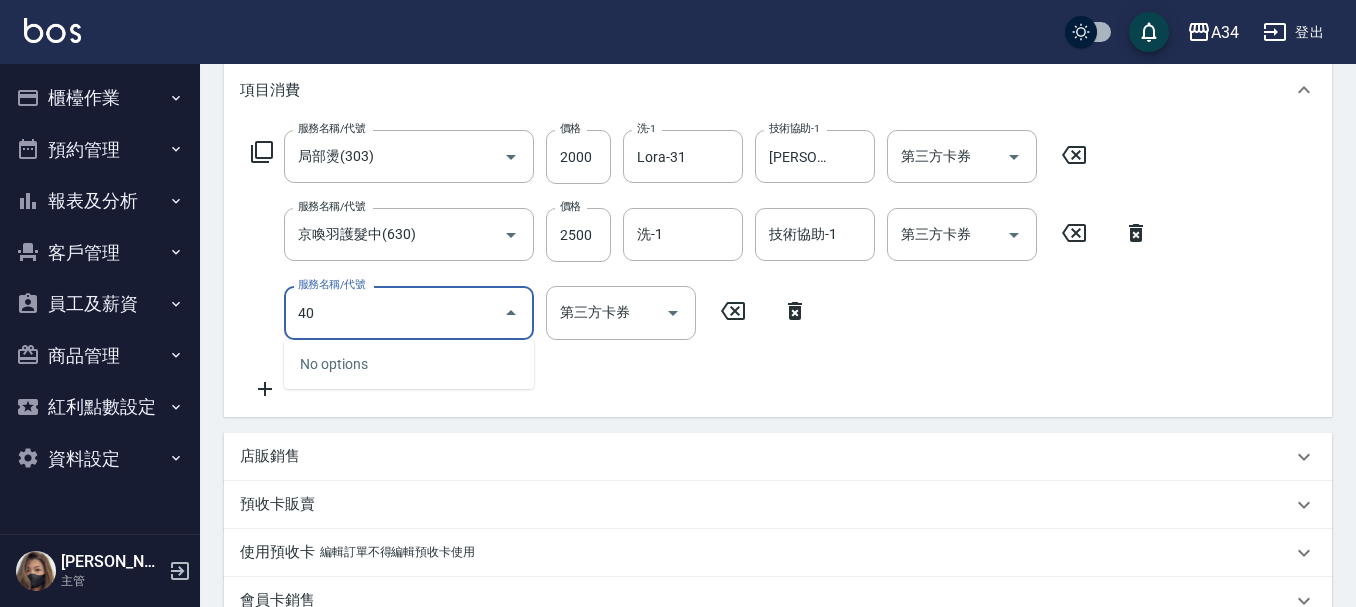 type on "401" 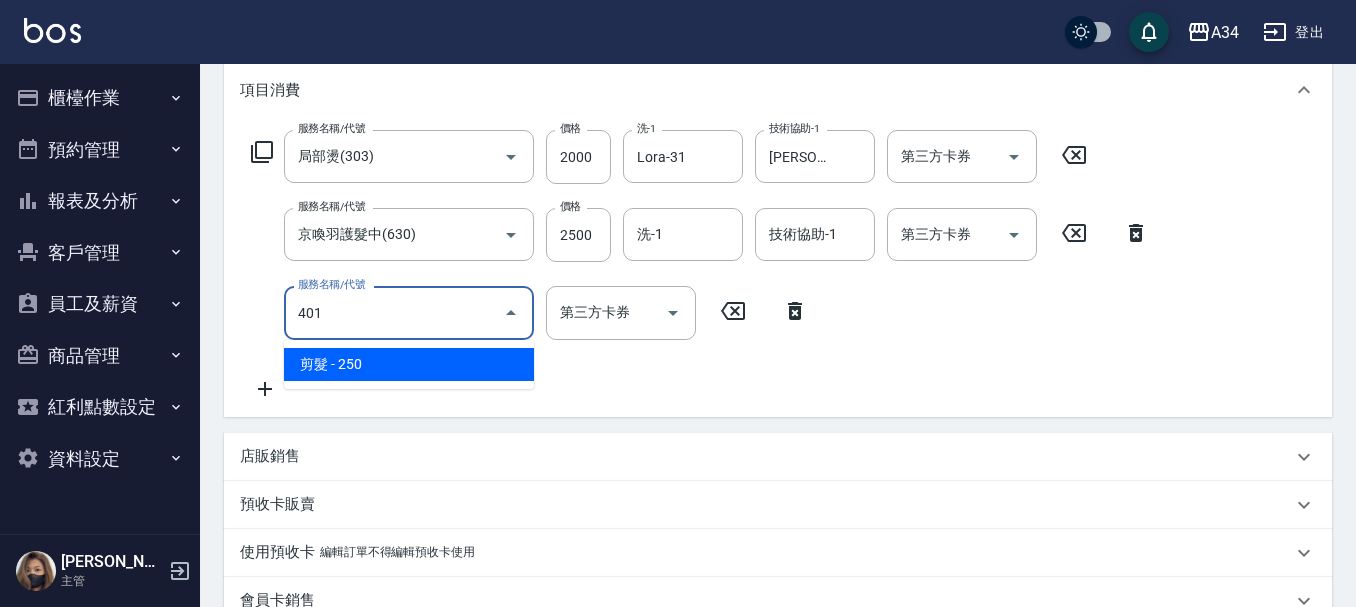 type on "470" 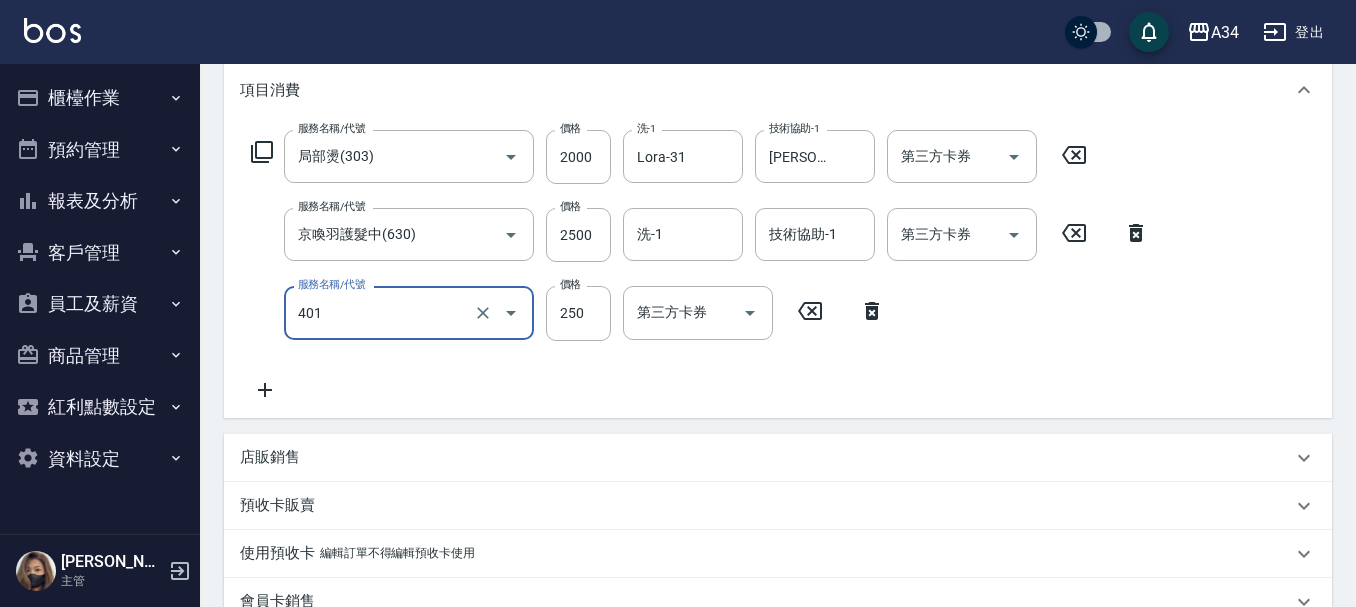 type on "剪髮(401)" 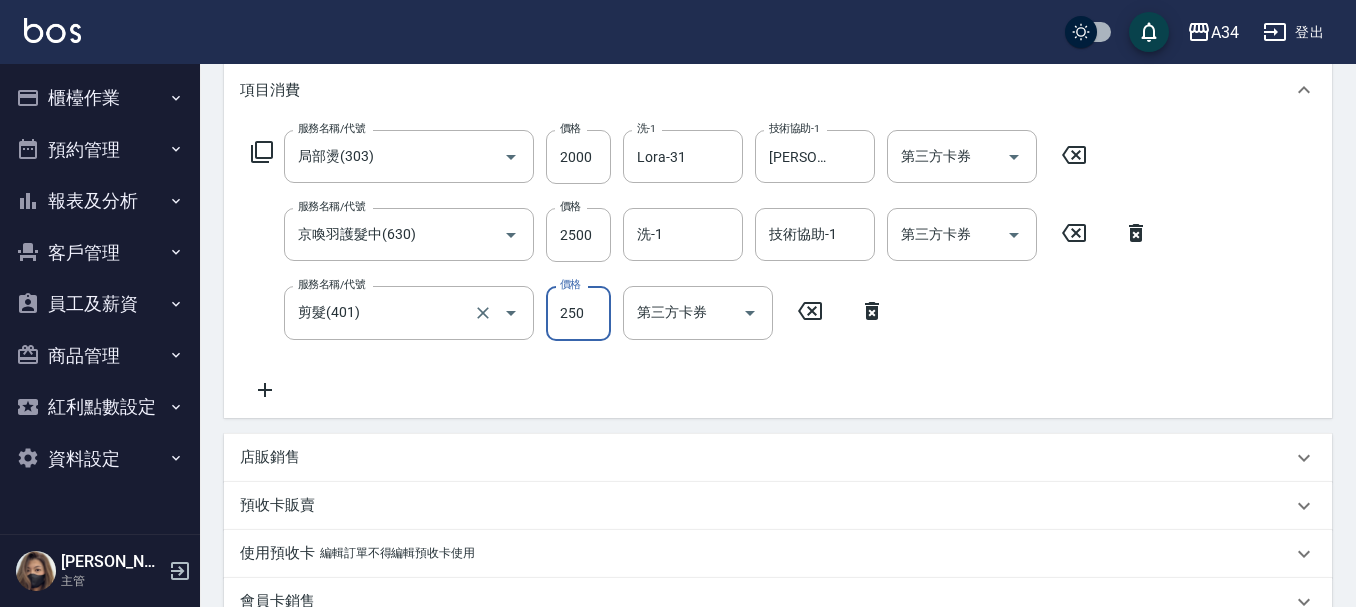 type on "450" 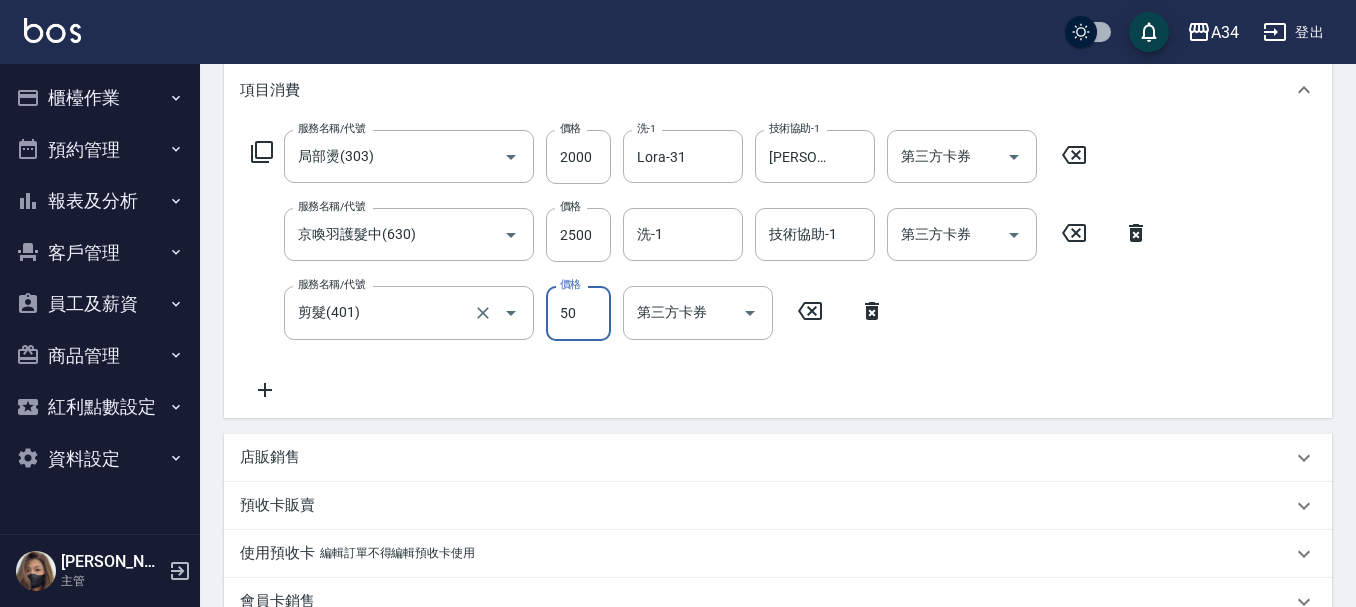 type on "500" 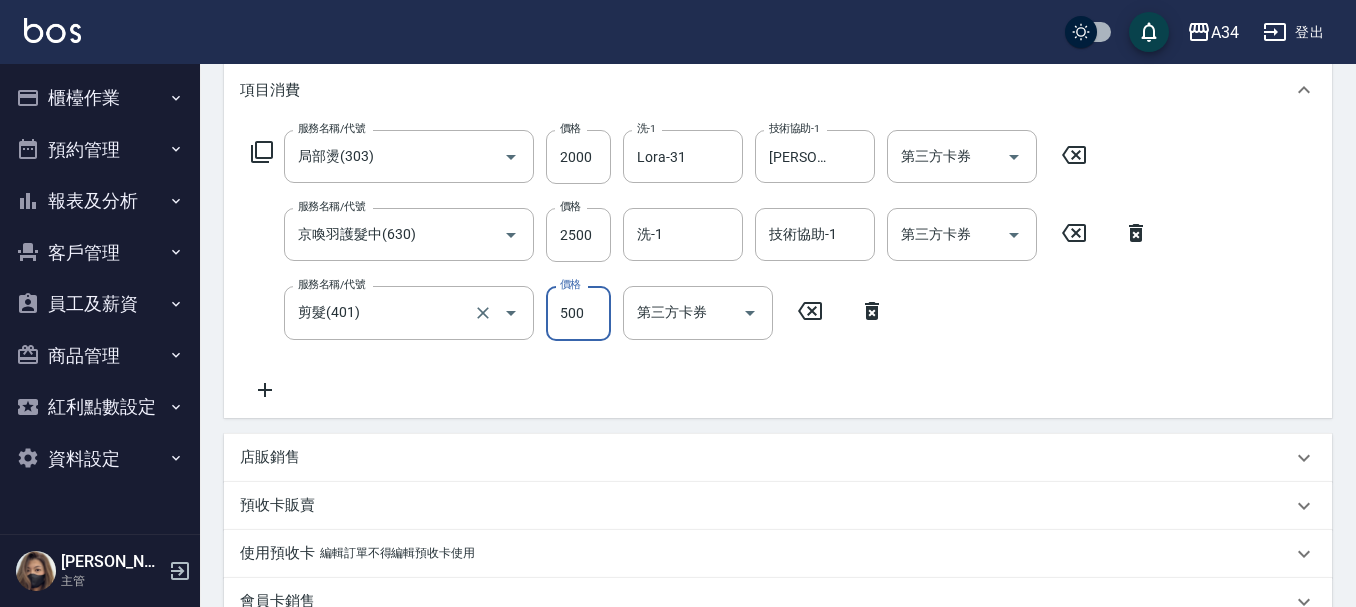 type on "500" 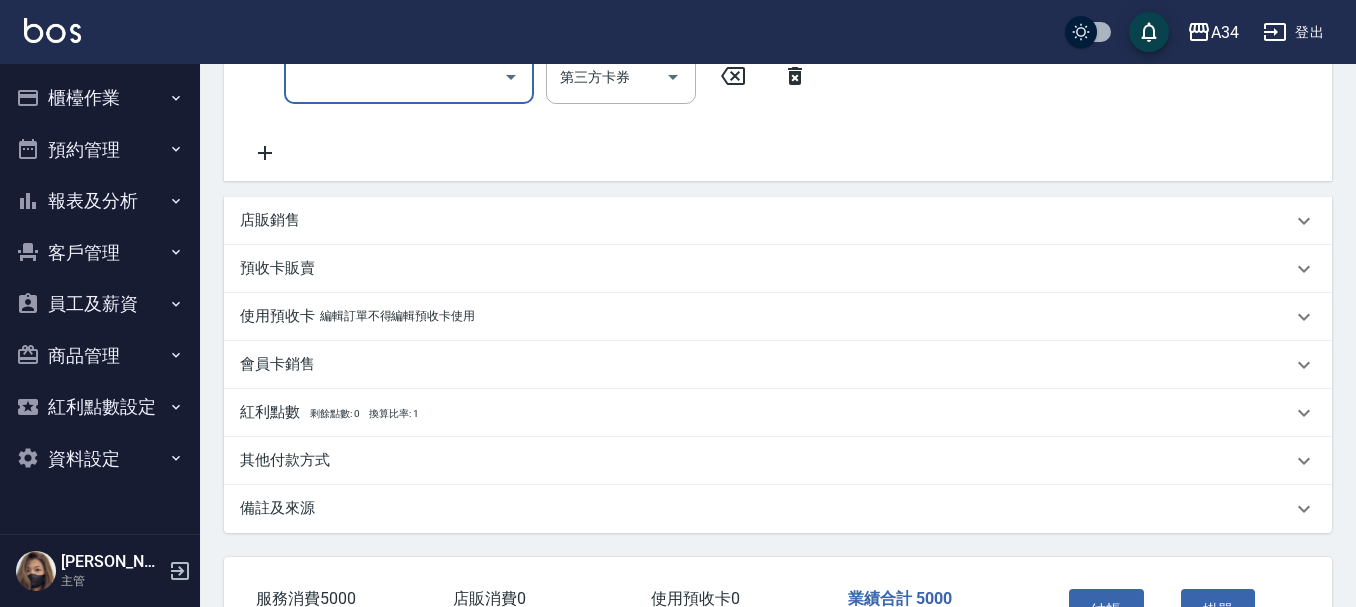 scroll, scrollTop: 370, scrollLeft: 0, axis: vertical 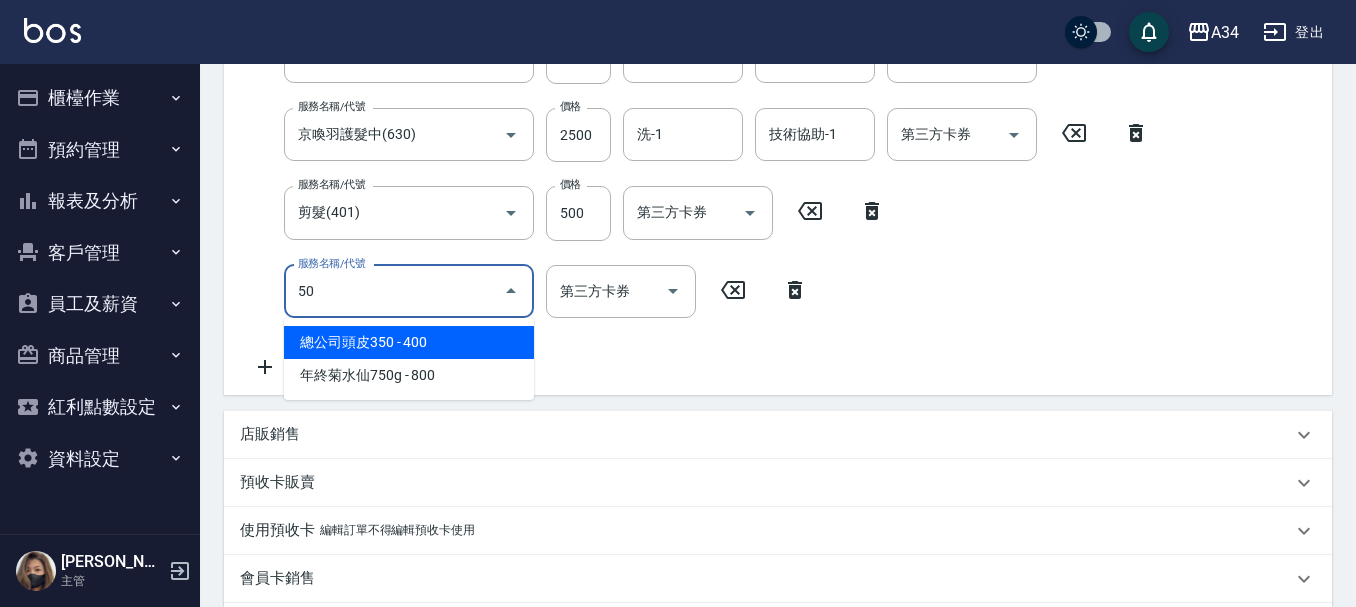 type on "503" 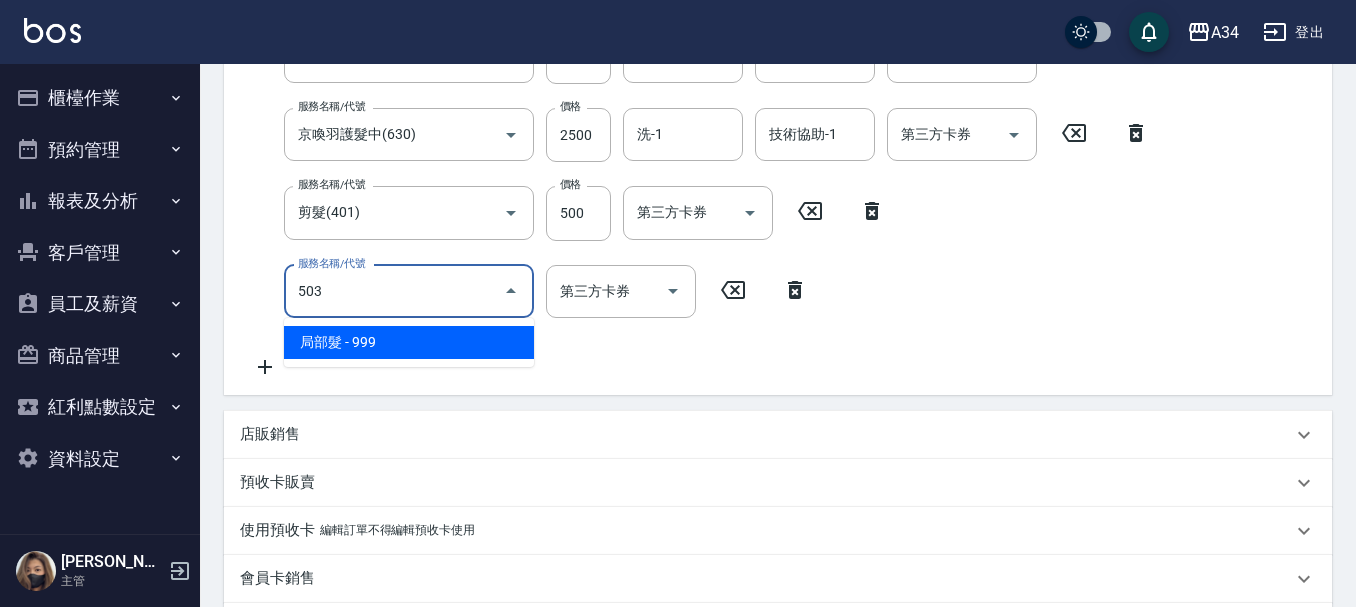 type on "590" 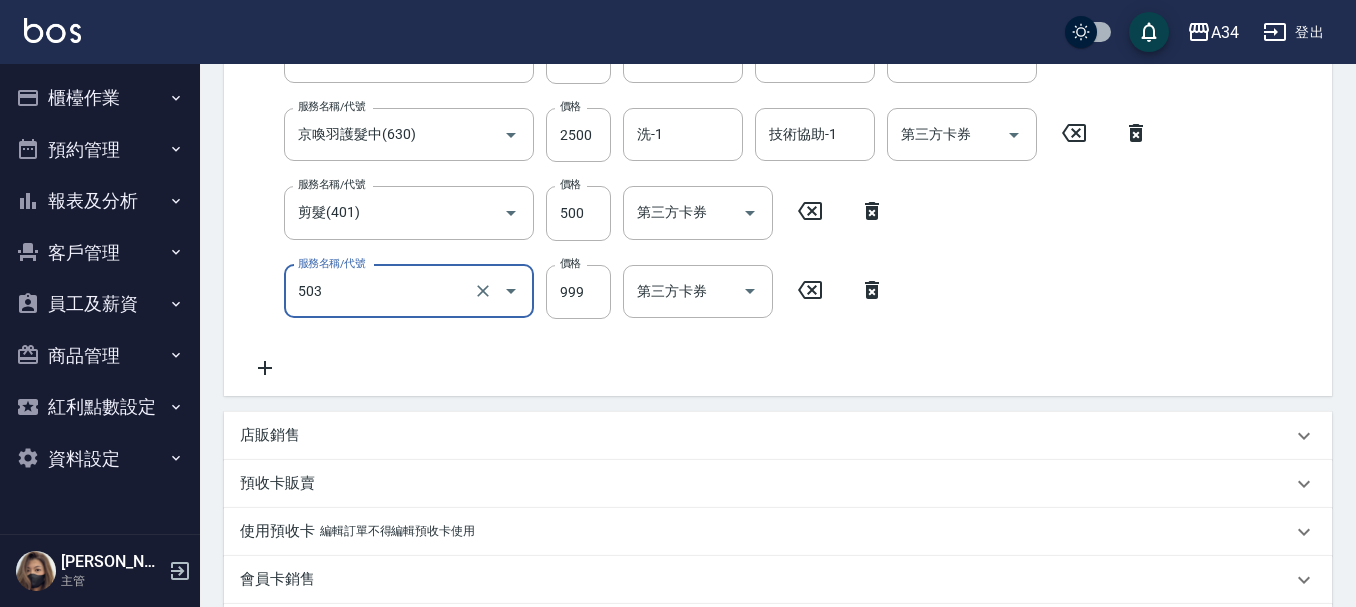 type on "局部髮(503)" 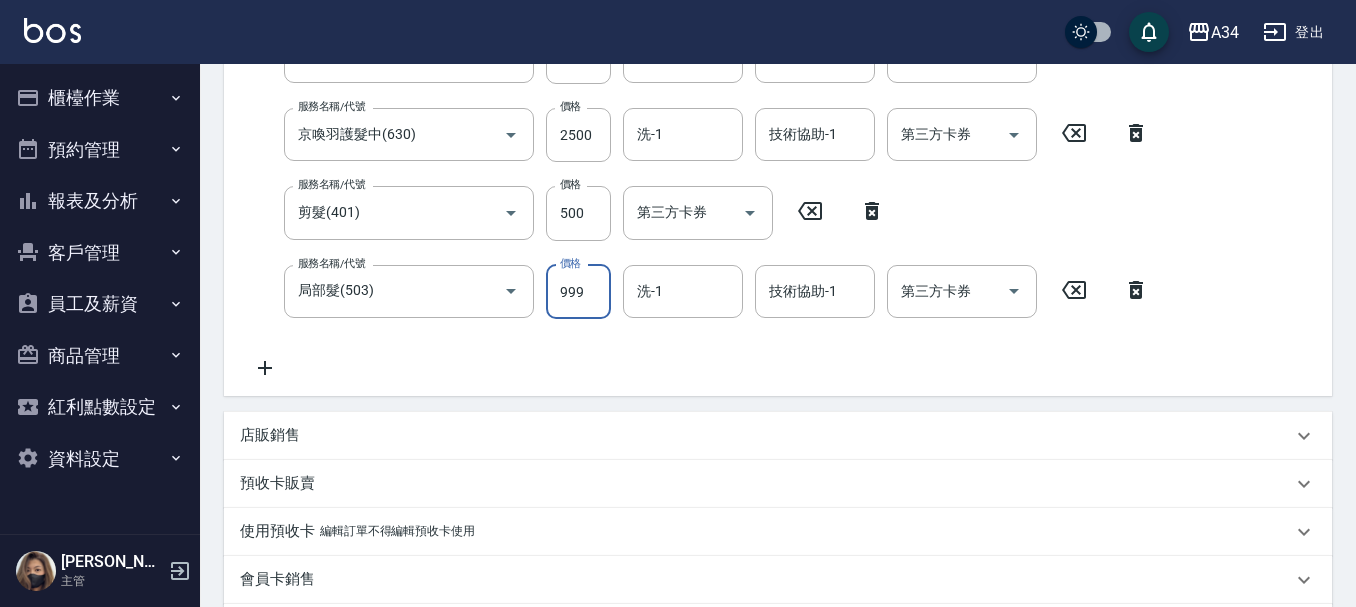 type on "500" 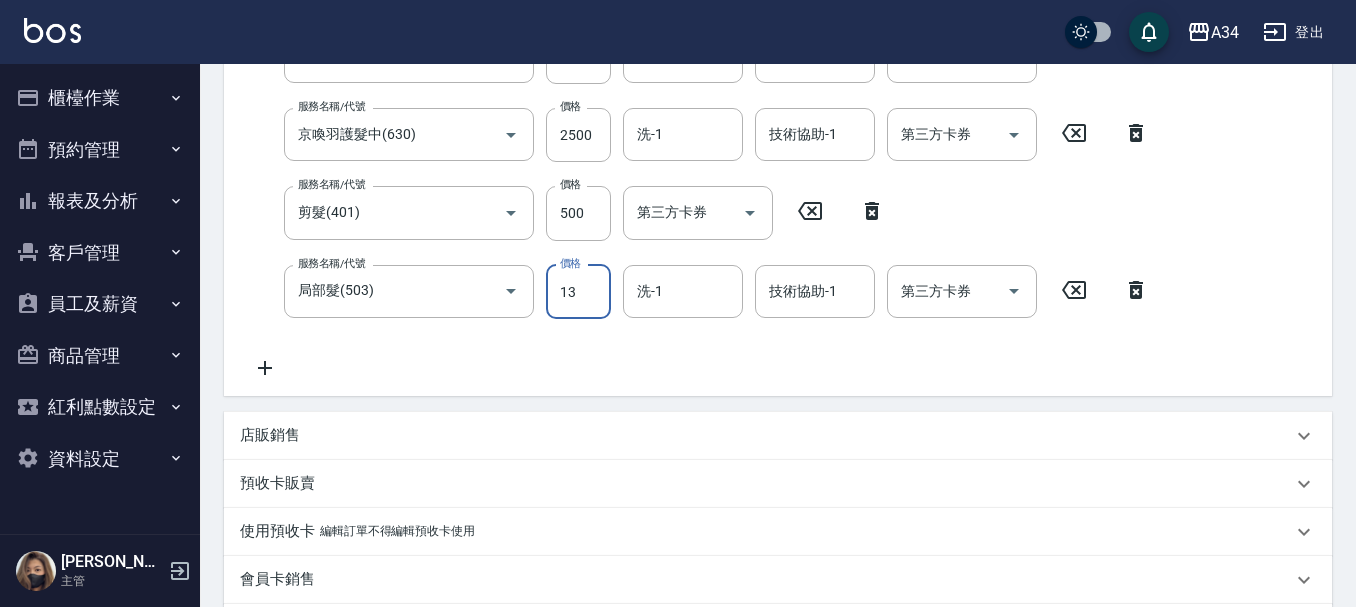 type on "130" 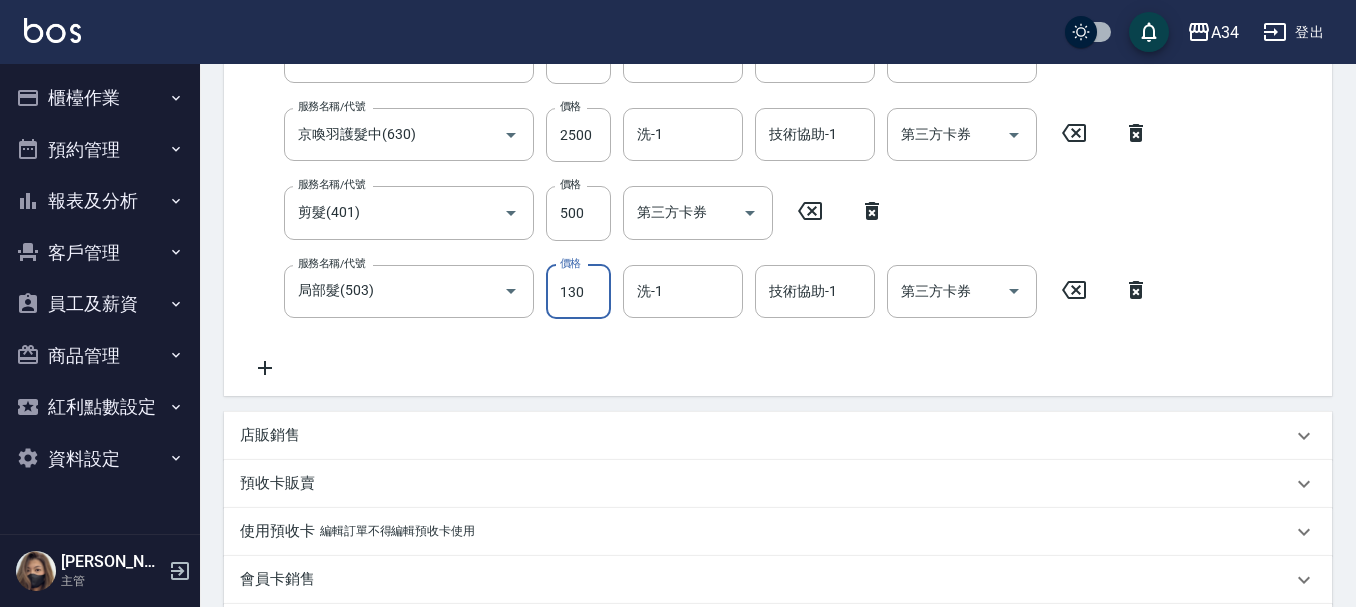 type on "630" 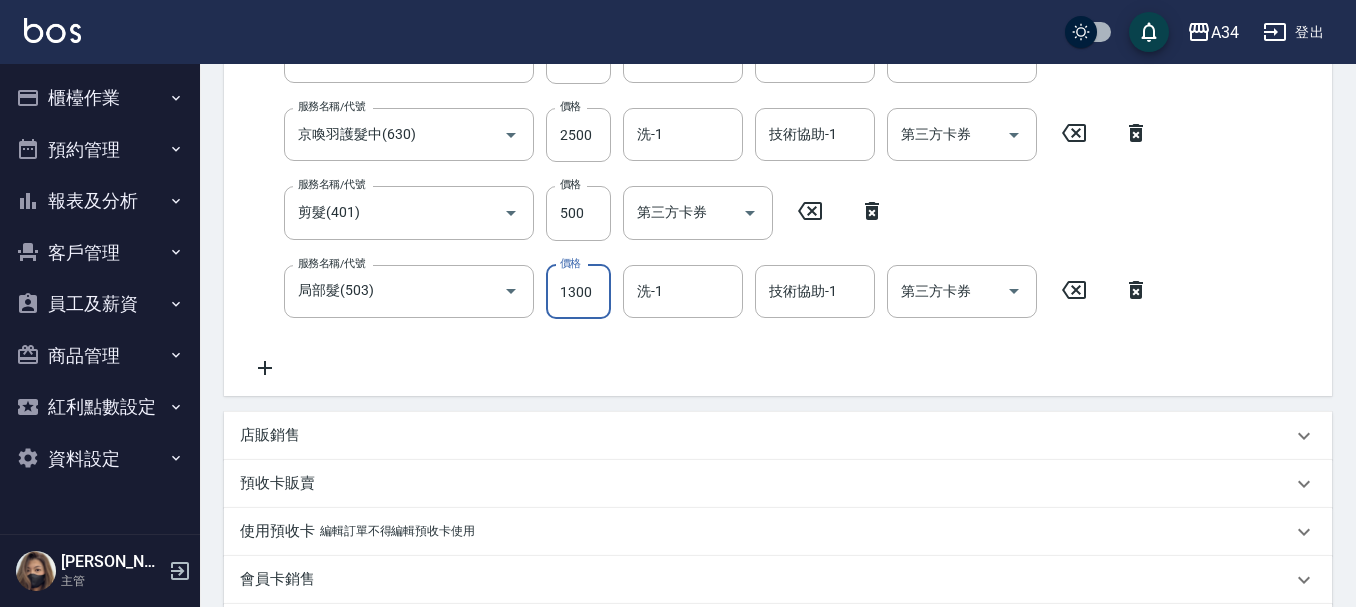 type on "1300" 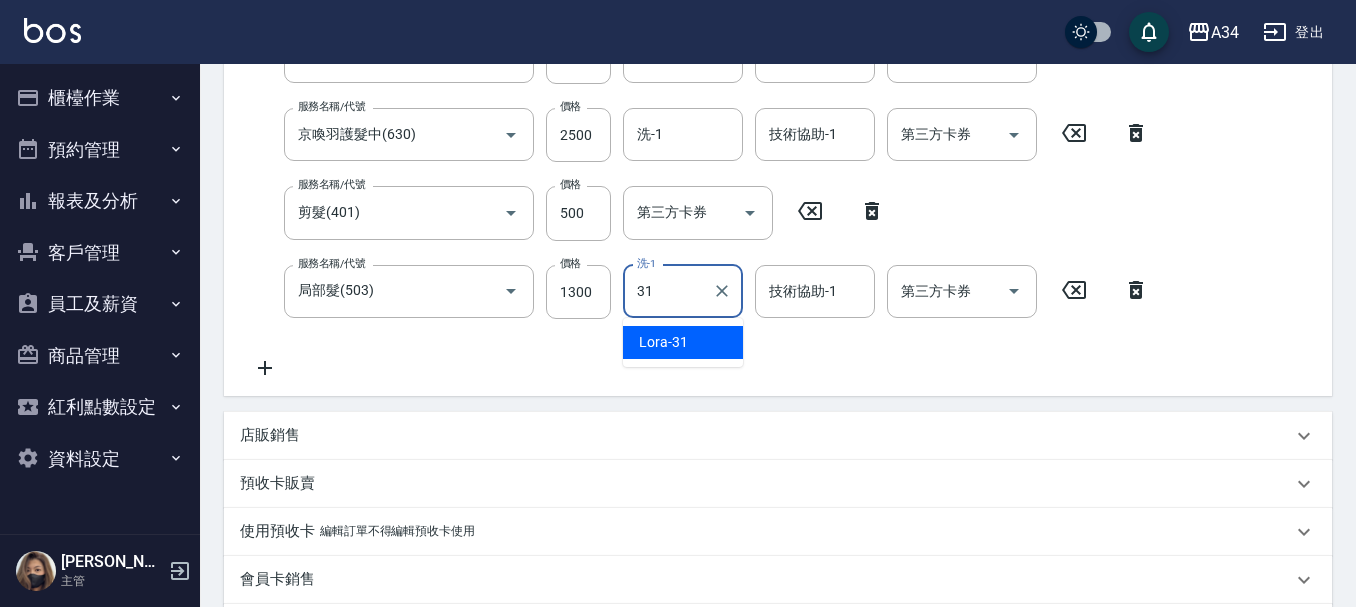 type on "Lora-31" 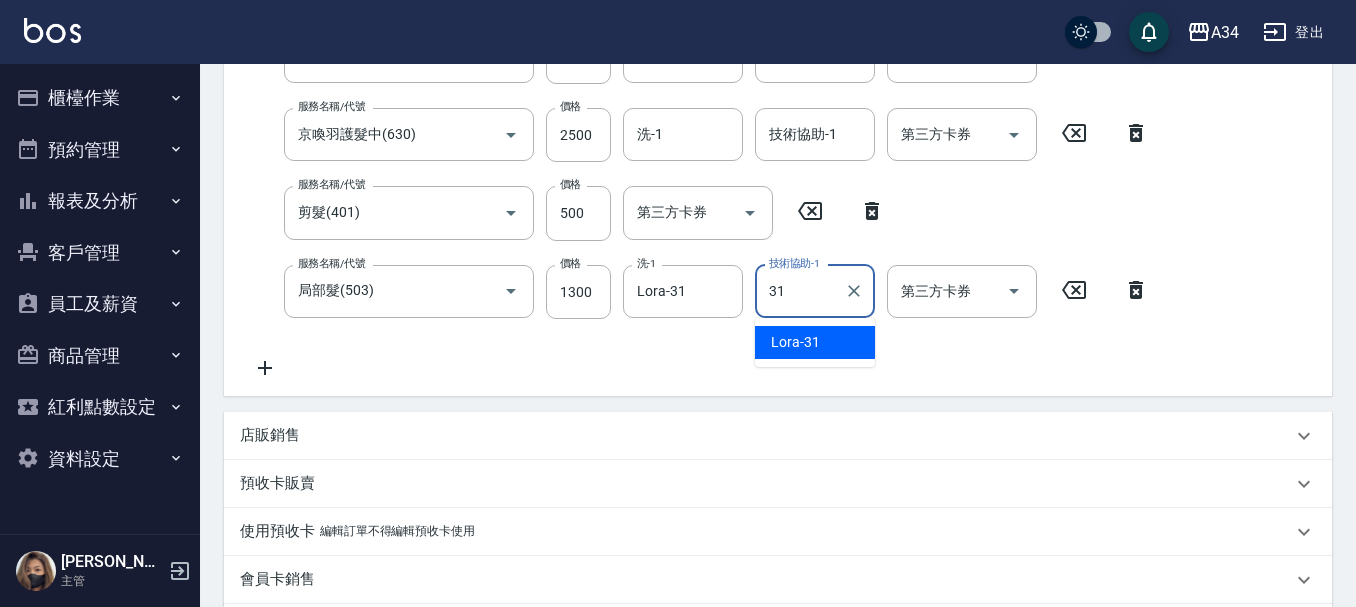 type on "Lora-31" 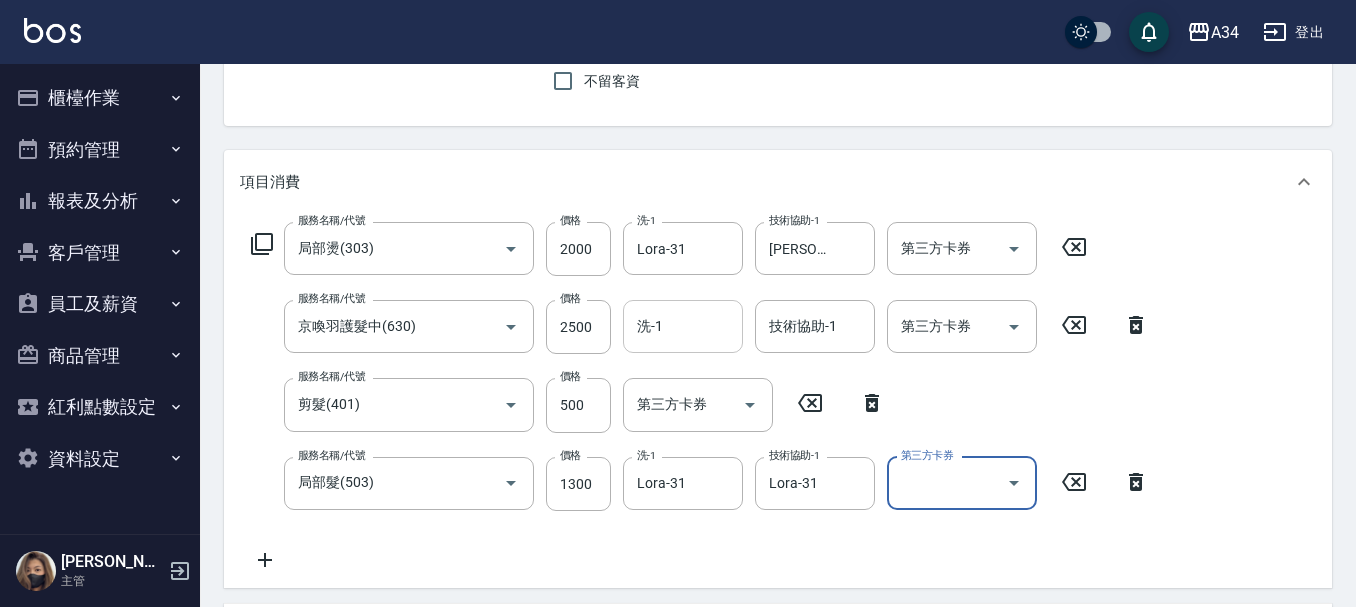 scroll, scrollTop: 170, scrollLeft: 0, axis: vertical 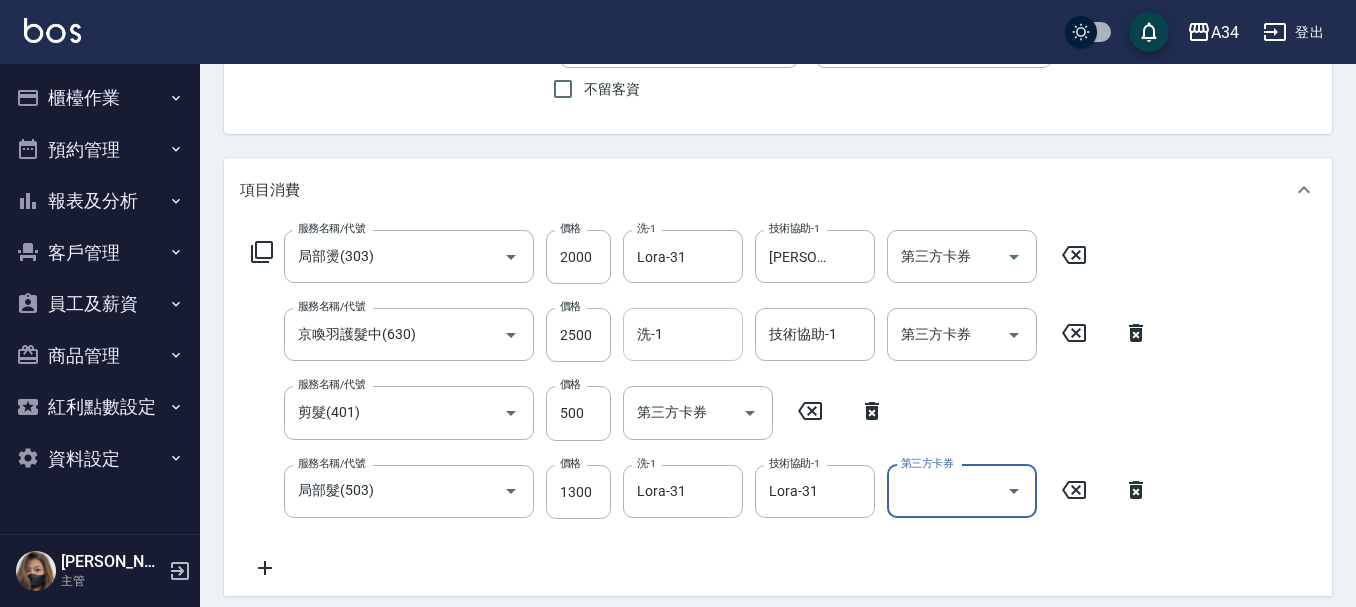 click on "洗-1 洗-1" at bounding box center [683, 334] 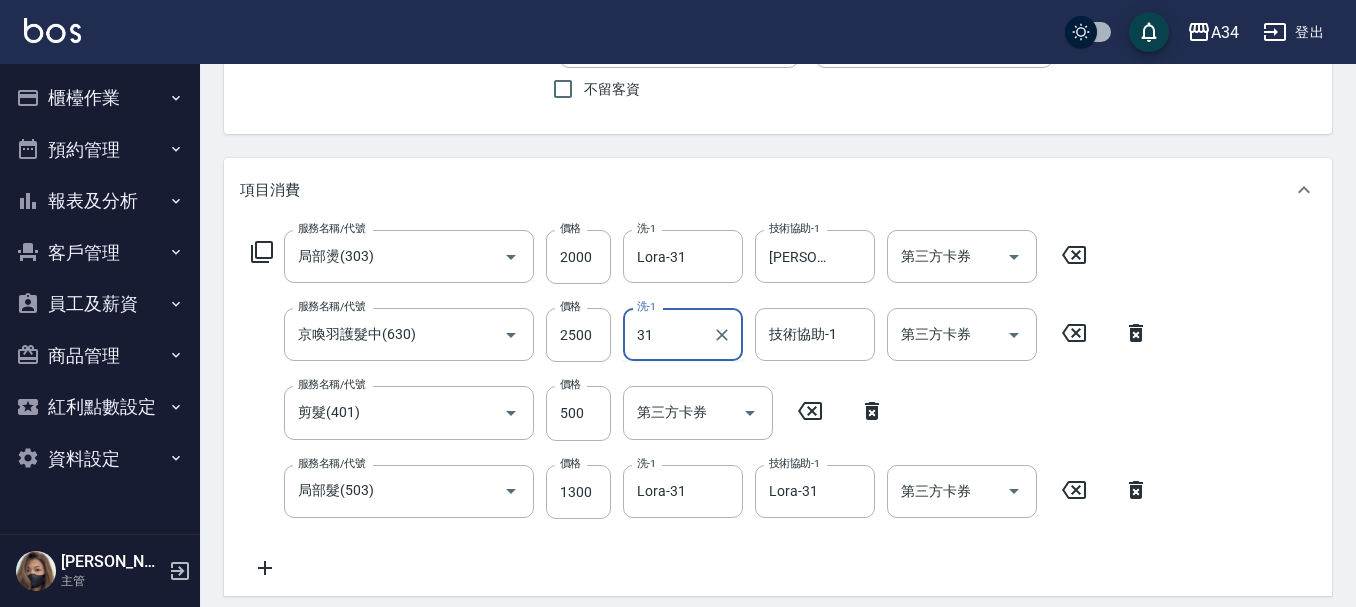 type on "Lora-31" 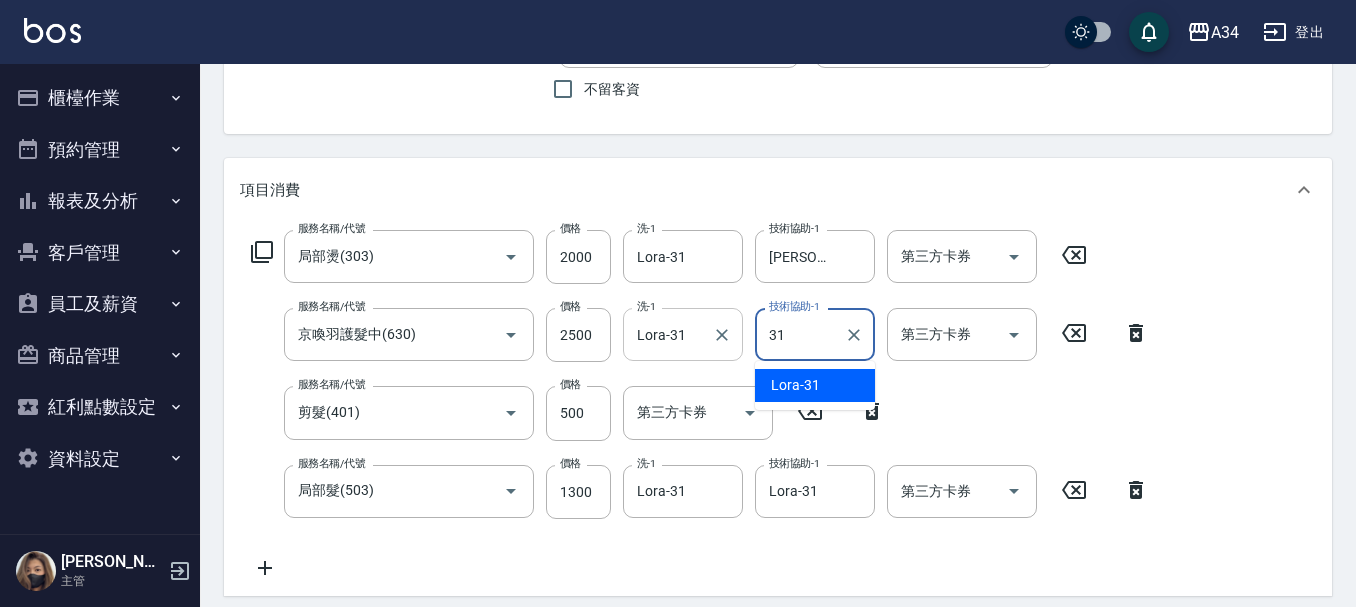 type on "Lora-31" 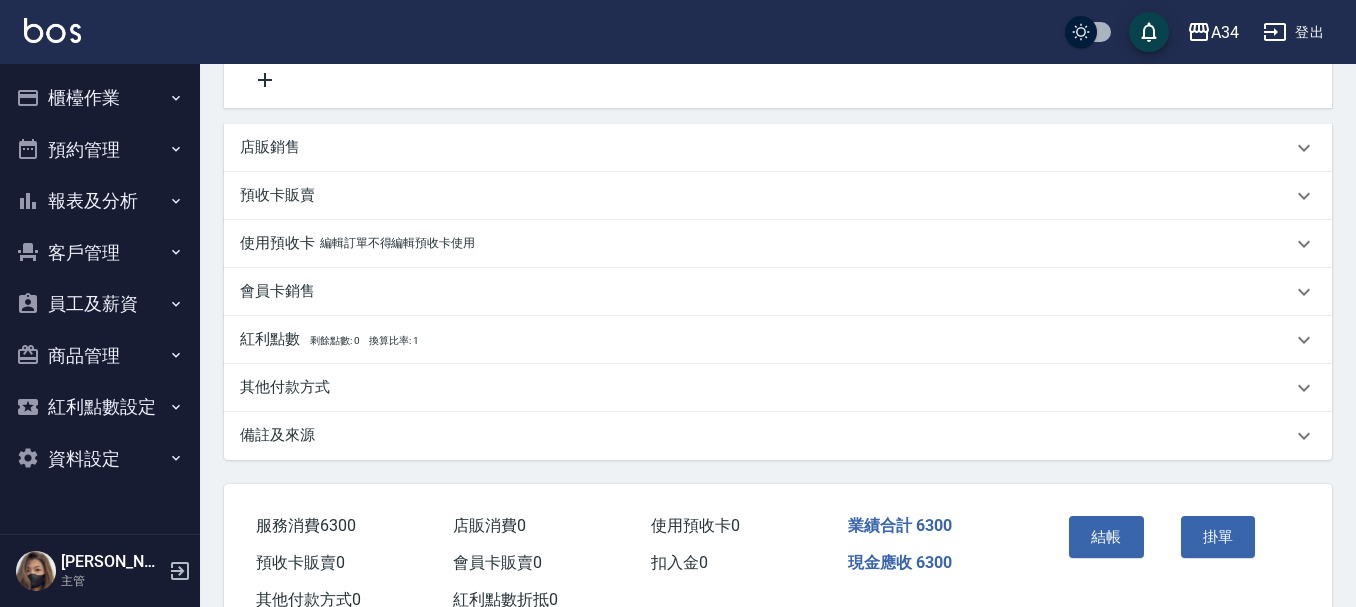 scroll, scrollTop: 727, scrollLeft: 0, axis: vertical 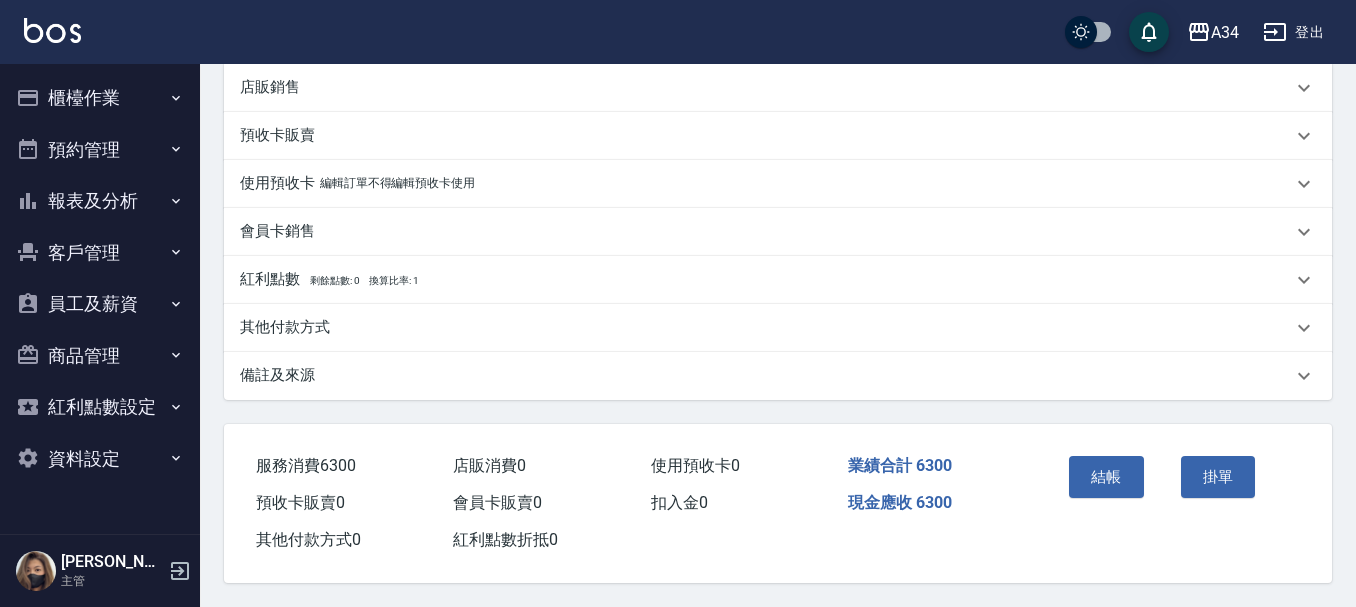 click on "其他付款方式" at bounding box center (285, 327) 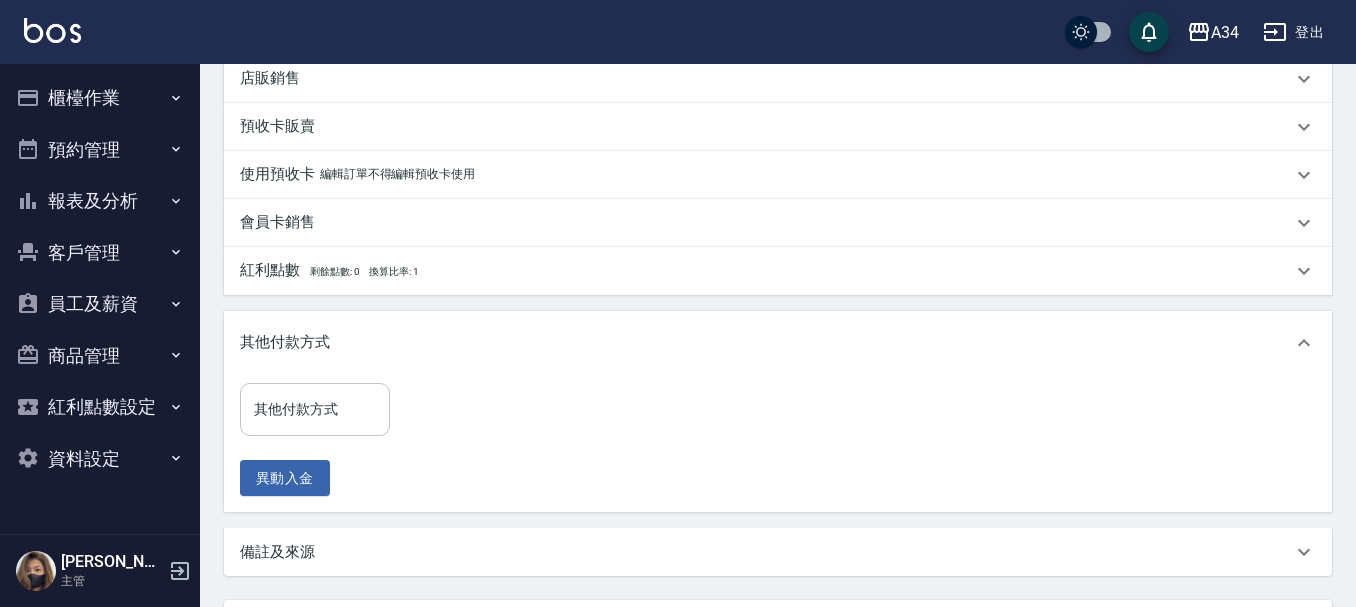 click on "其他付款方式" at bounding box center [315, 409] 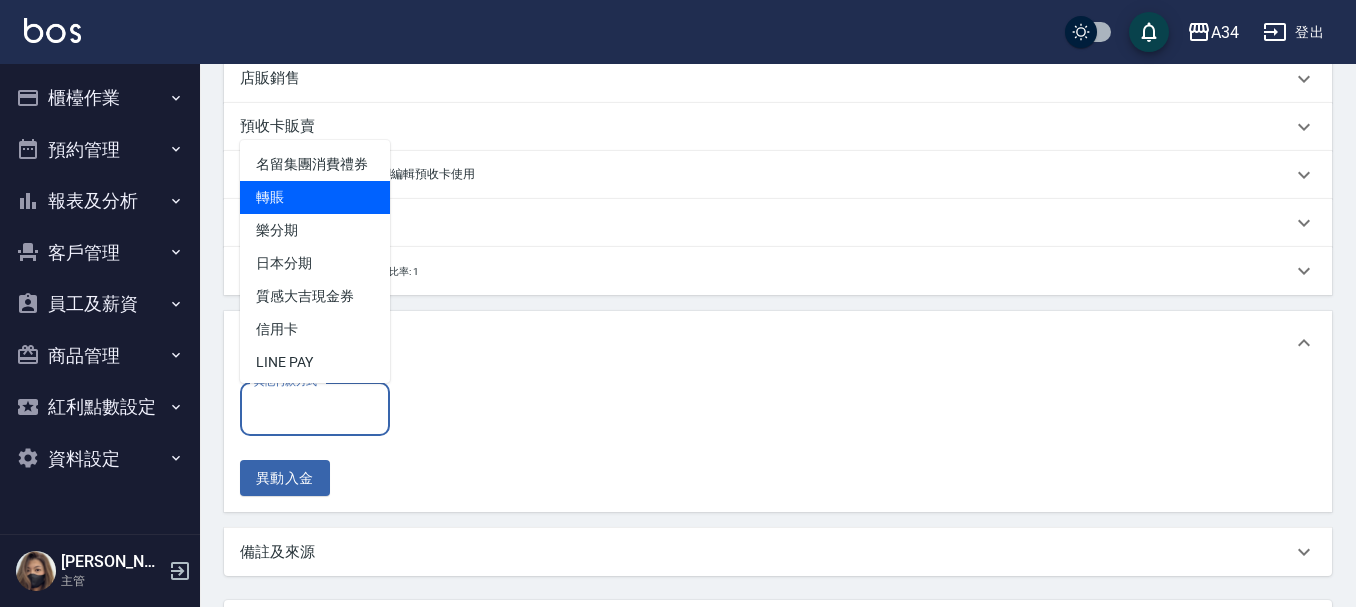 click on "轉賬" at bounding box center (315, 197) 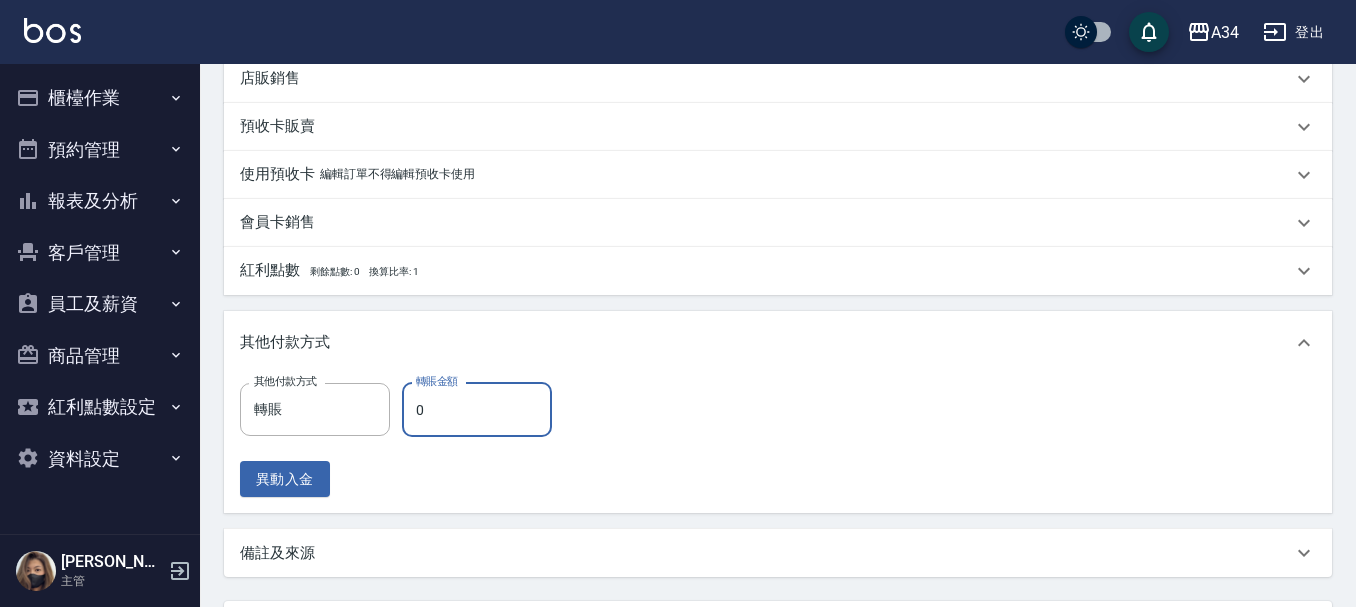 click on "0" at bounding box center [477, 410] 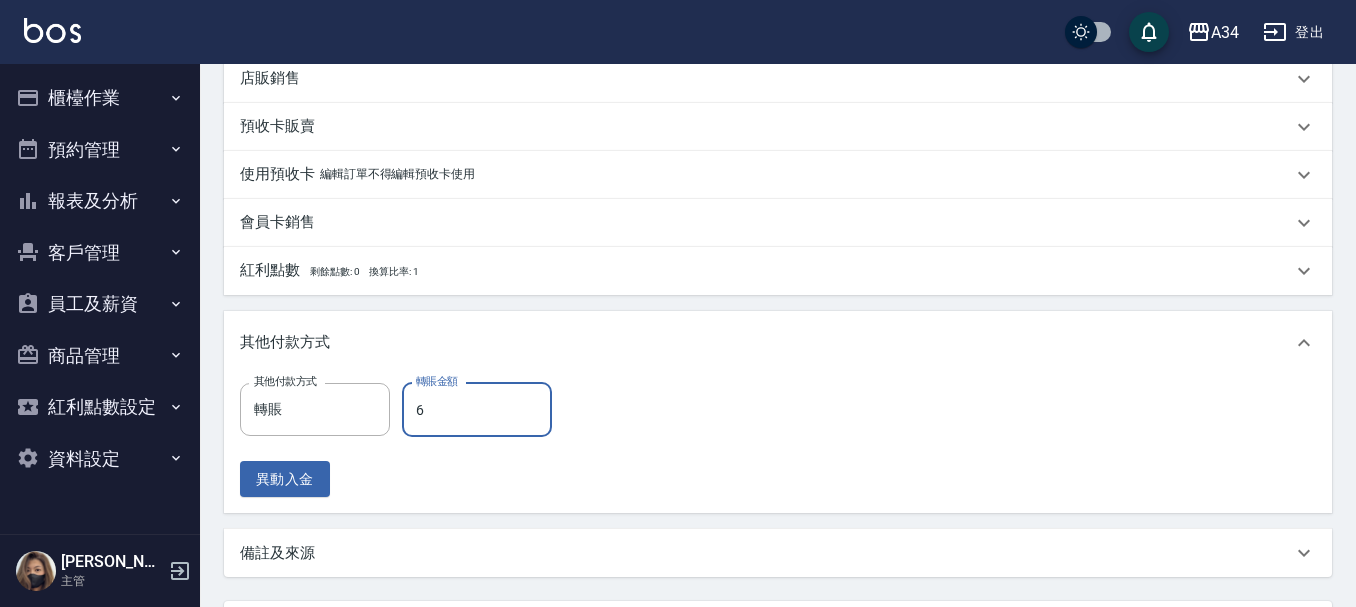 type on "620" 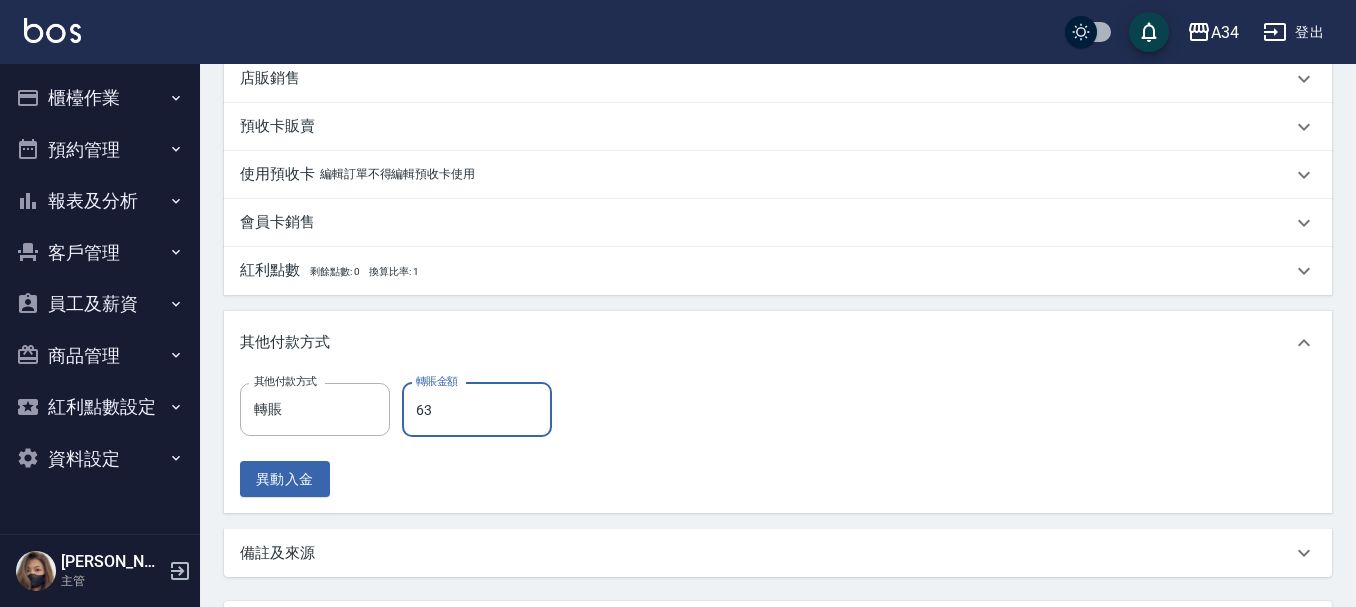 type on "630" 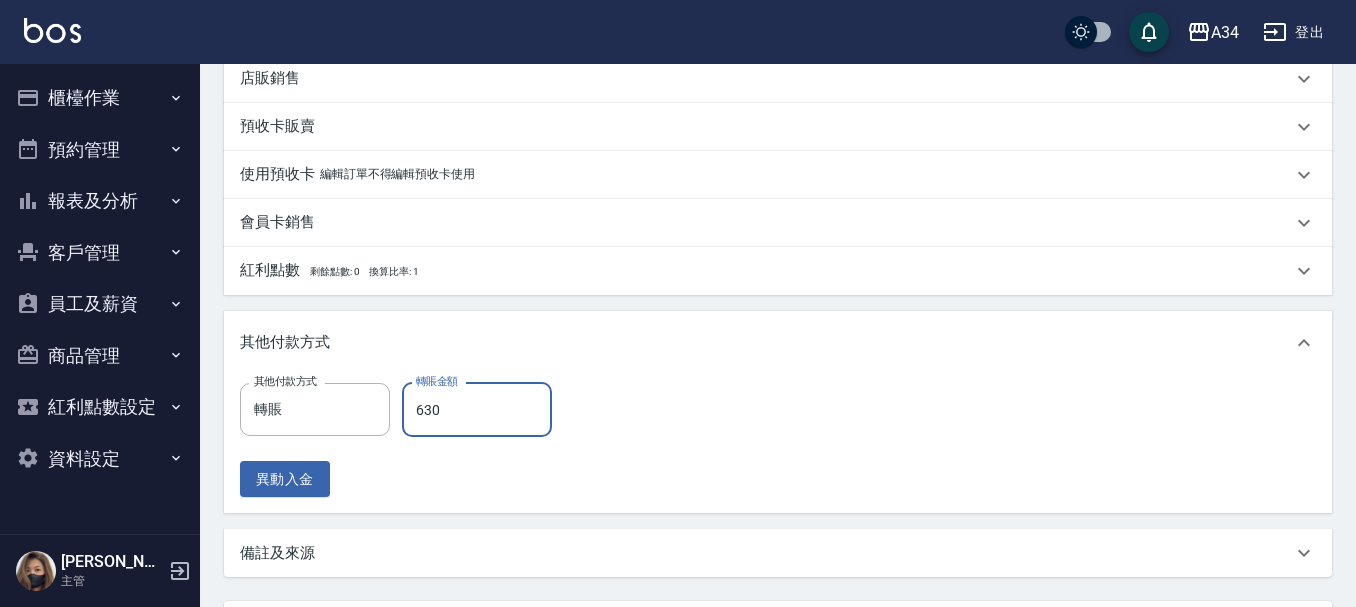 type on "6300" 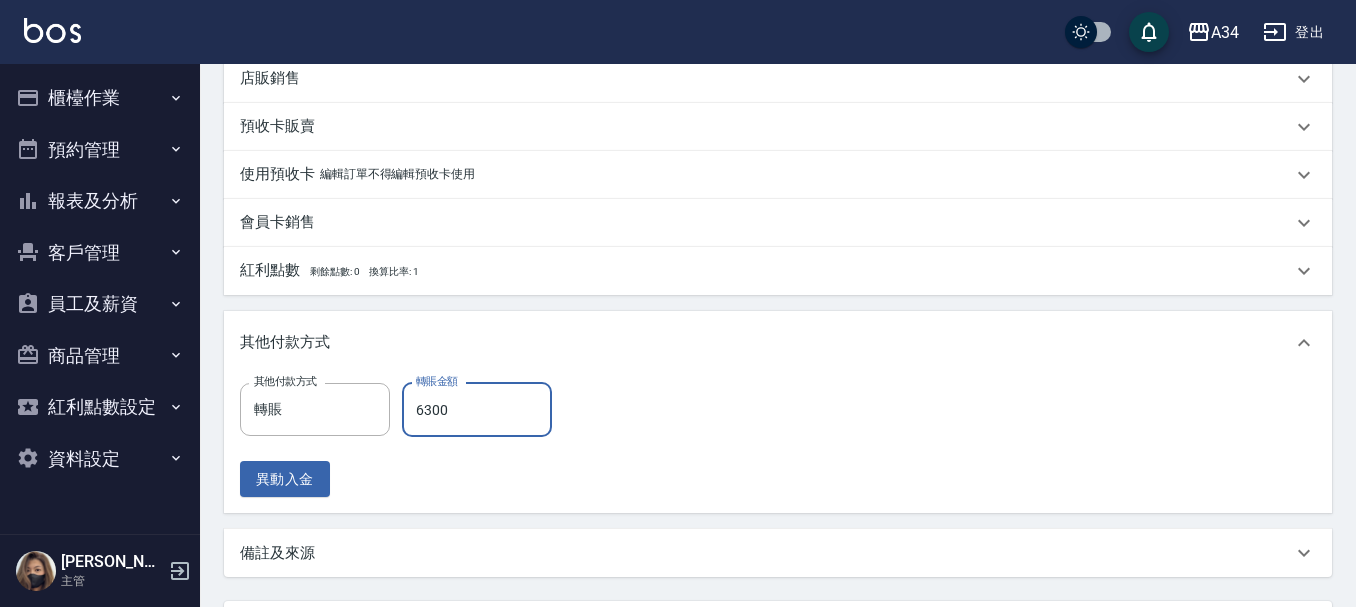 type on "0" 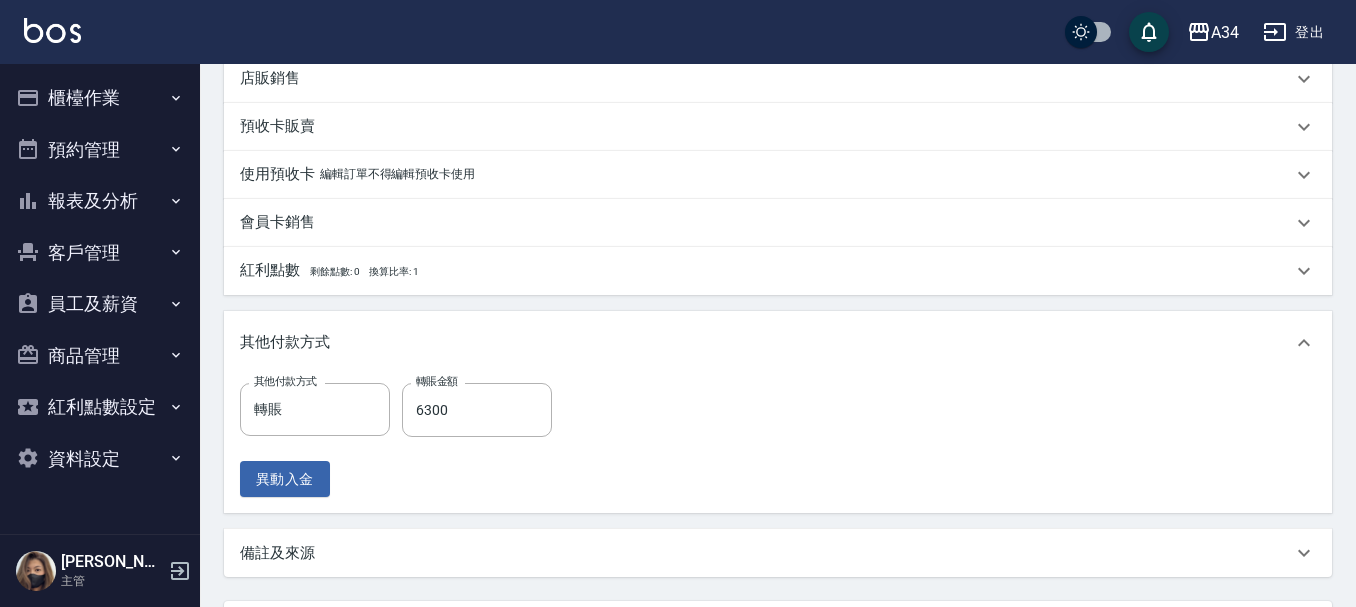 click on "紅利點數 剩餘點數: 0 換算比率: 1" at bounding box center [766, 271] 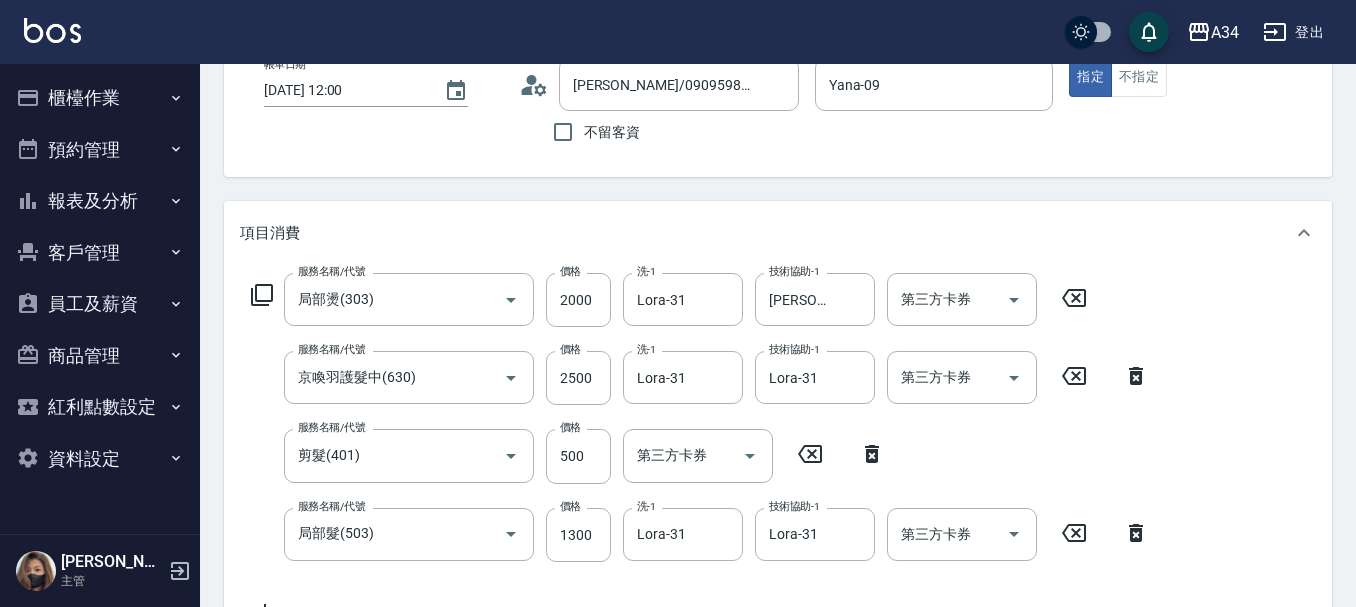 scroll, scrollTop: 27, scrollLeft: 0, axis: vertical 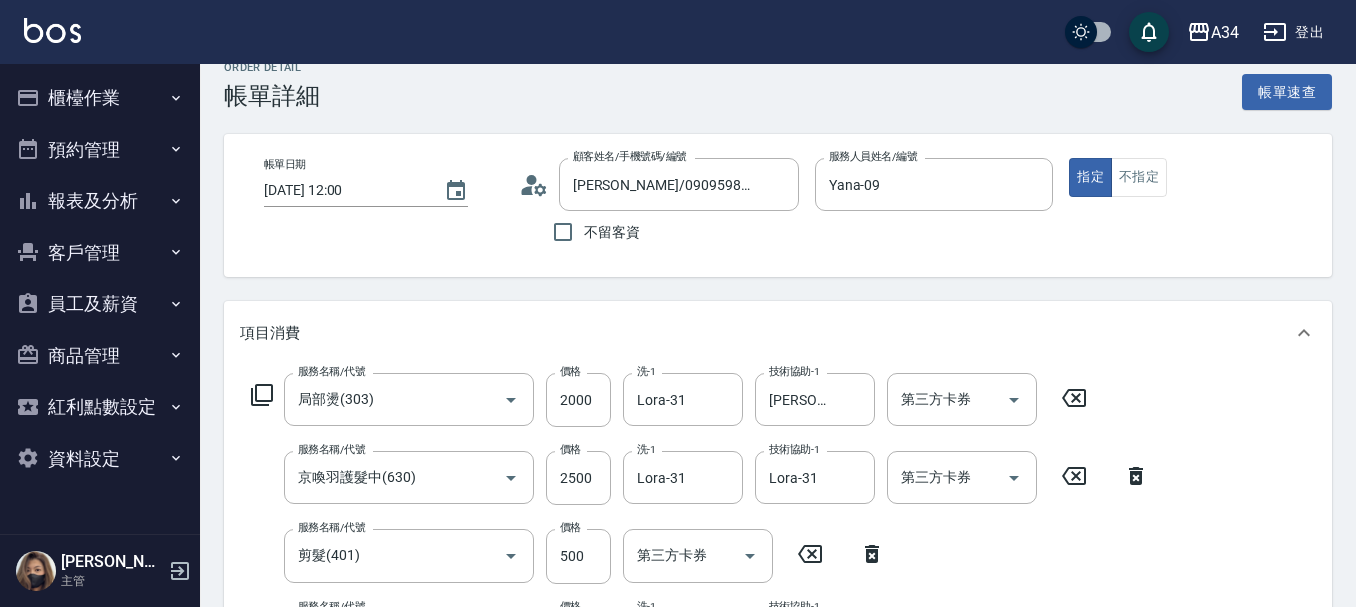 click on "帳單日期 2025/07/13 12:00 顧客姓名/手機號碼/編號 王沛晴/0909598127/null 顧客姓名/手機號碼/編號 不留客資 服務人員姓名/編號 Yana-09 服務人員姓名/編號 指定 不指定" at bounding box center [778, 205] 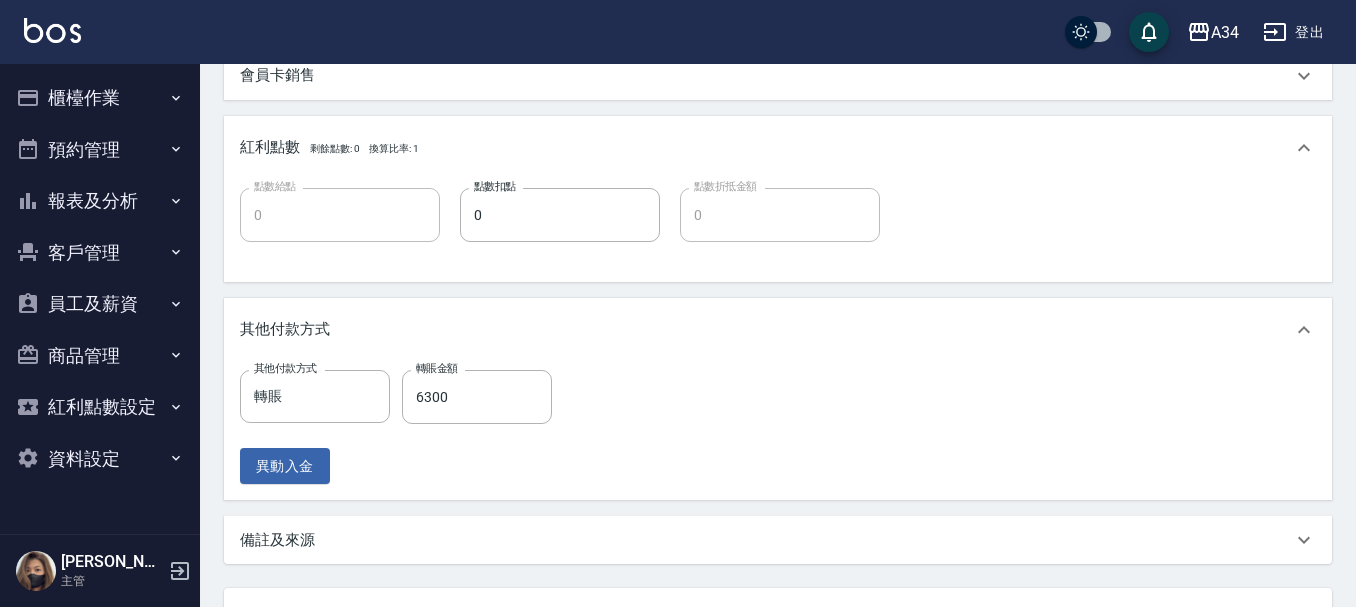 scroll, scrollTop: 1000, scrollLeft: 0, axis: vertical 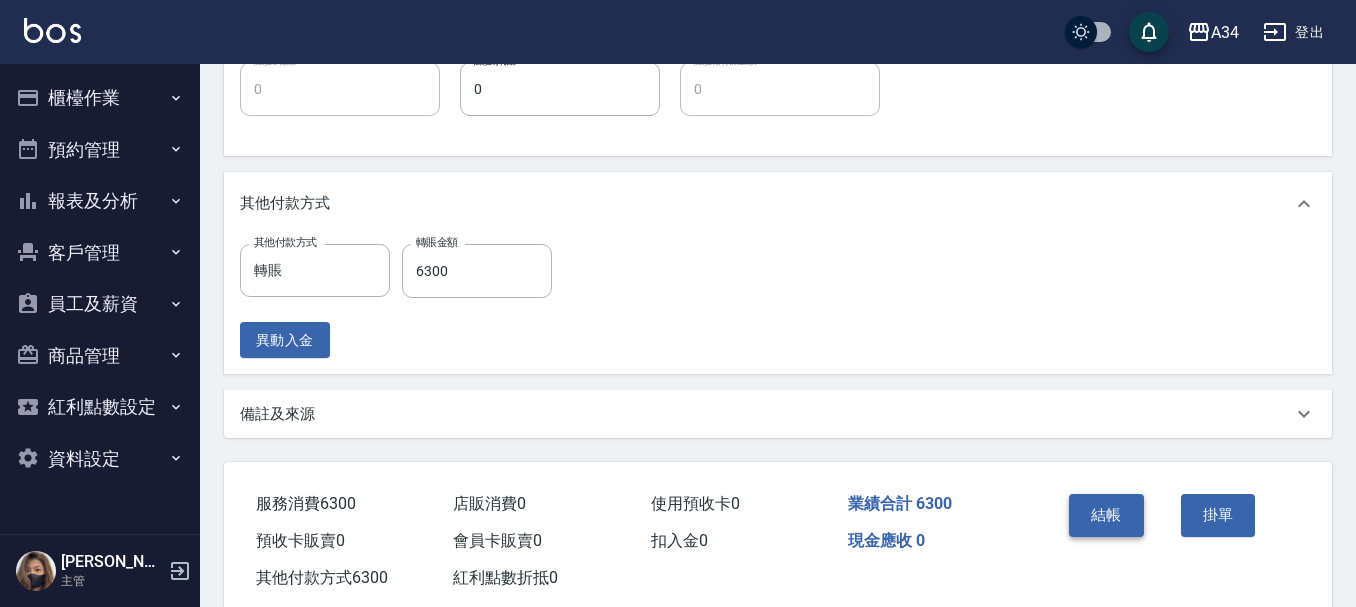 click on "結帳" at bounding box center [1106, 515] 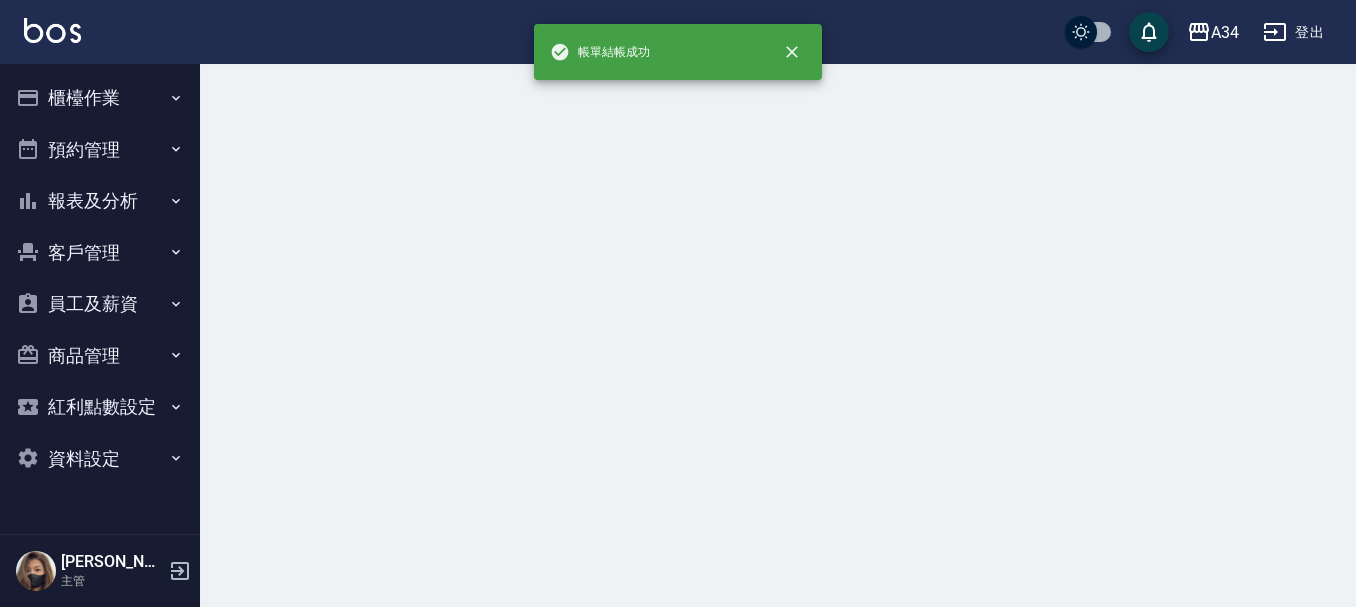 scroll, scrollTop: 0, scrollLeft: 0, axis: both 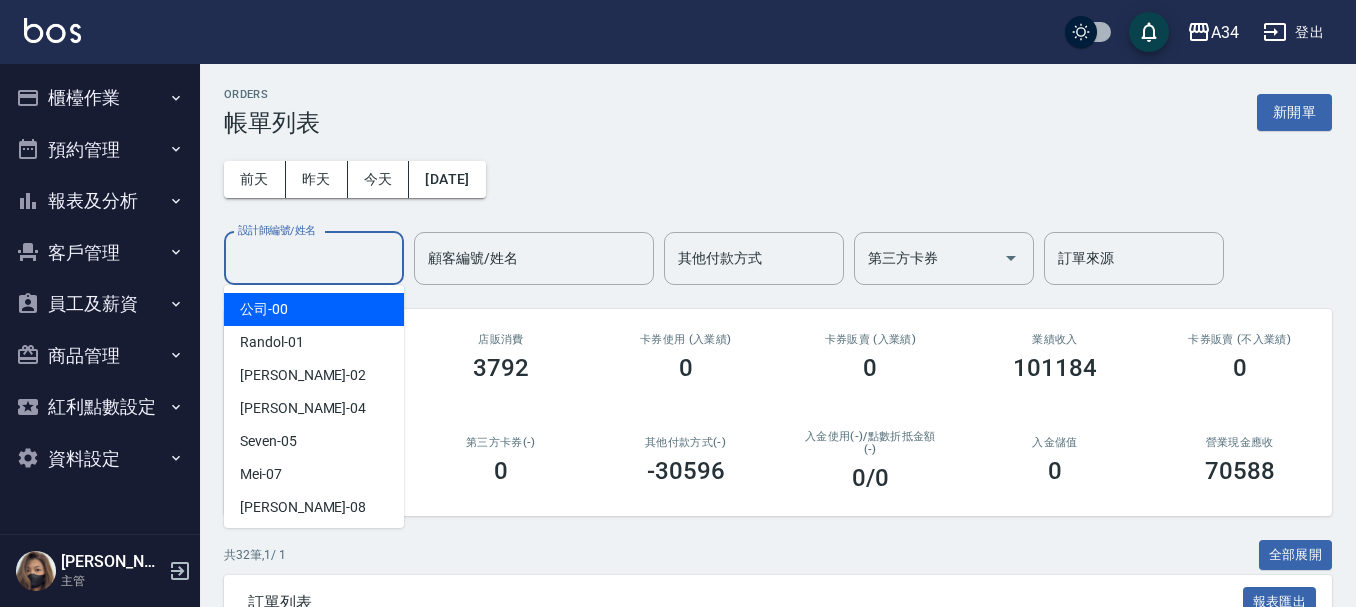 click on "設計師編號/姓名 設計師編號/姓名" at bounding box center [314, 258] 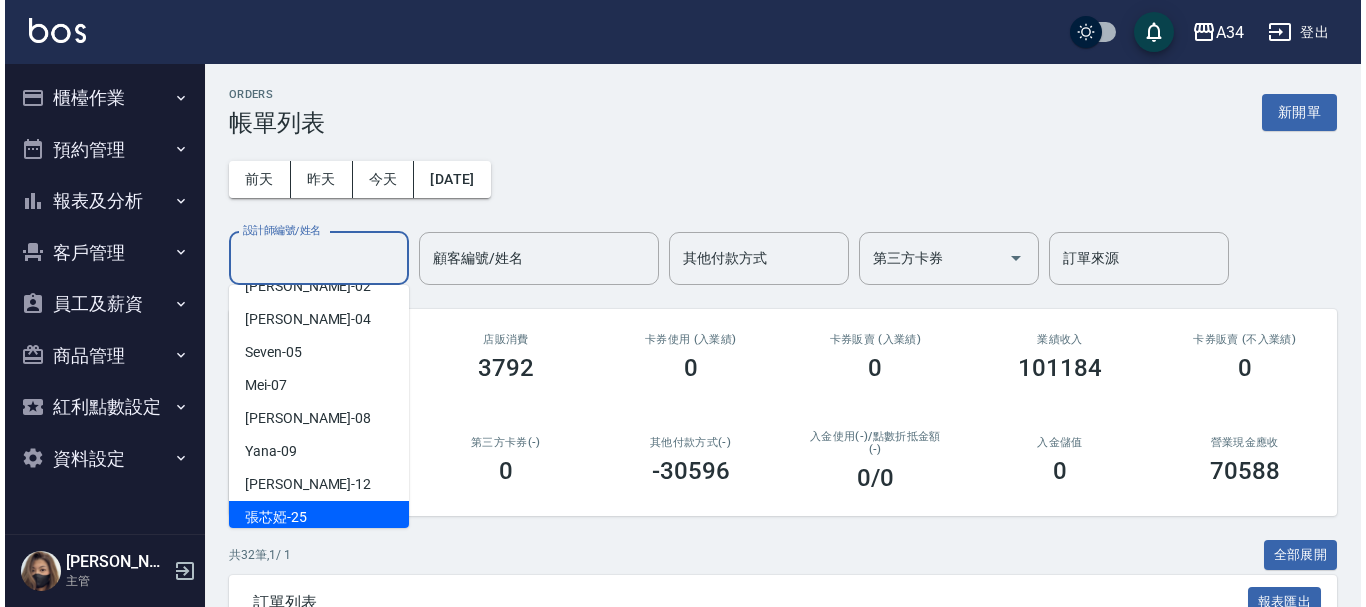 scroll, scrollTop: 200, scrollLeft: 0, axis: vertical 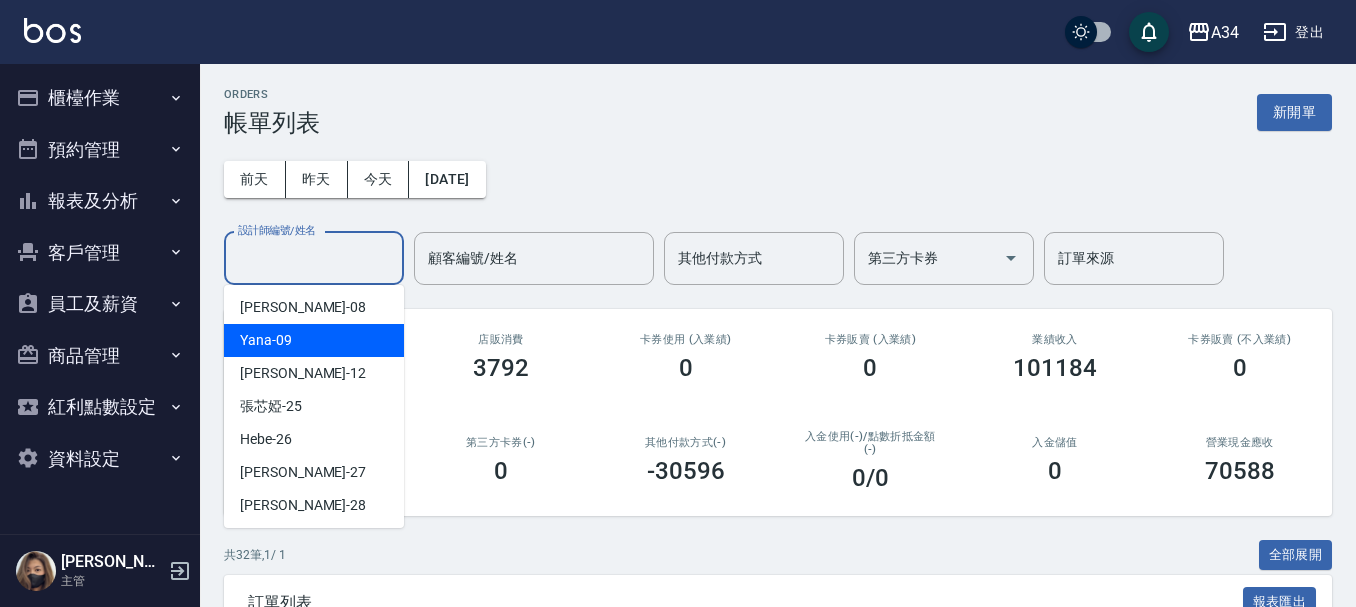 click on "Yana -09" at bounding box center [314, 340] 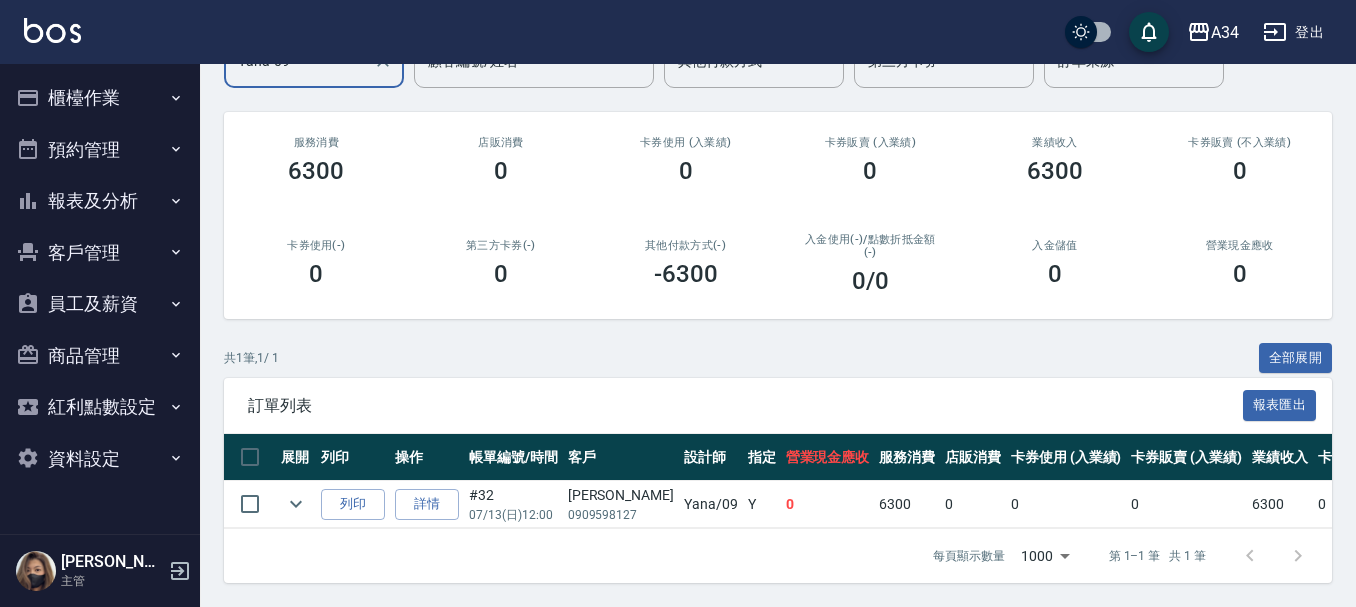 scroll, scrollTop: 212, scrollLeft: 0, axis: vertical 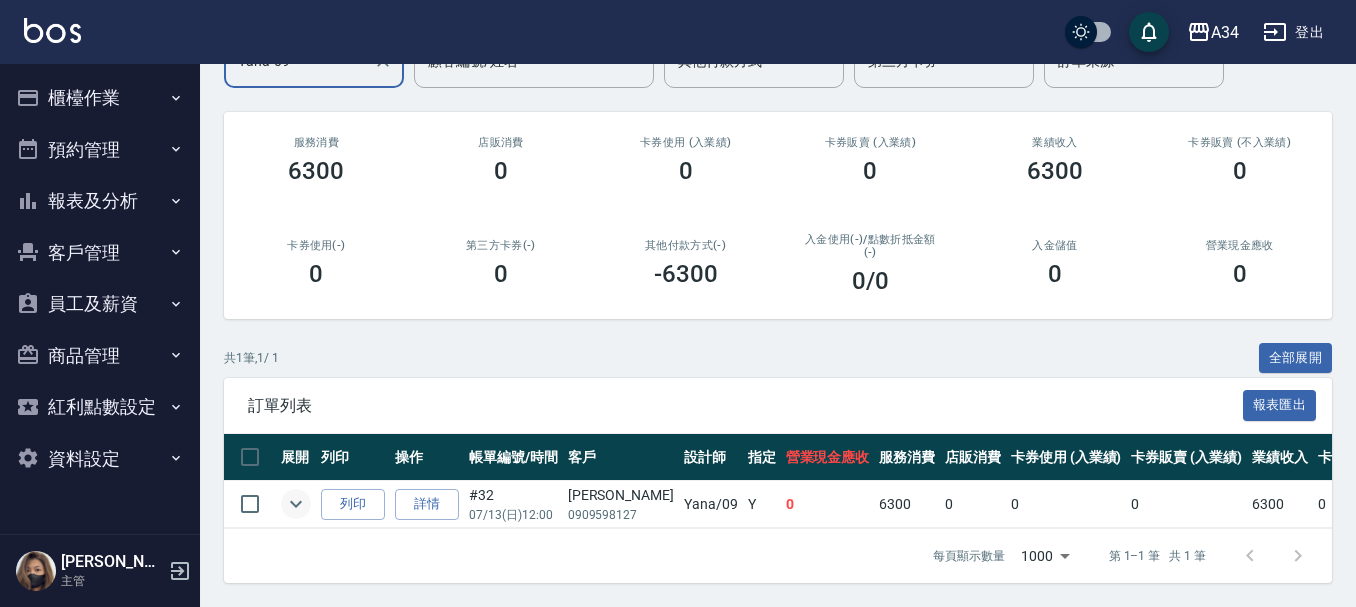 click 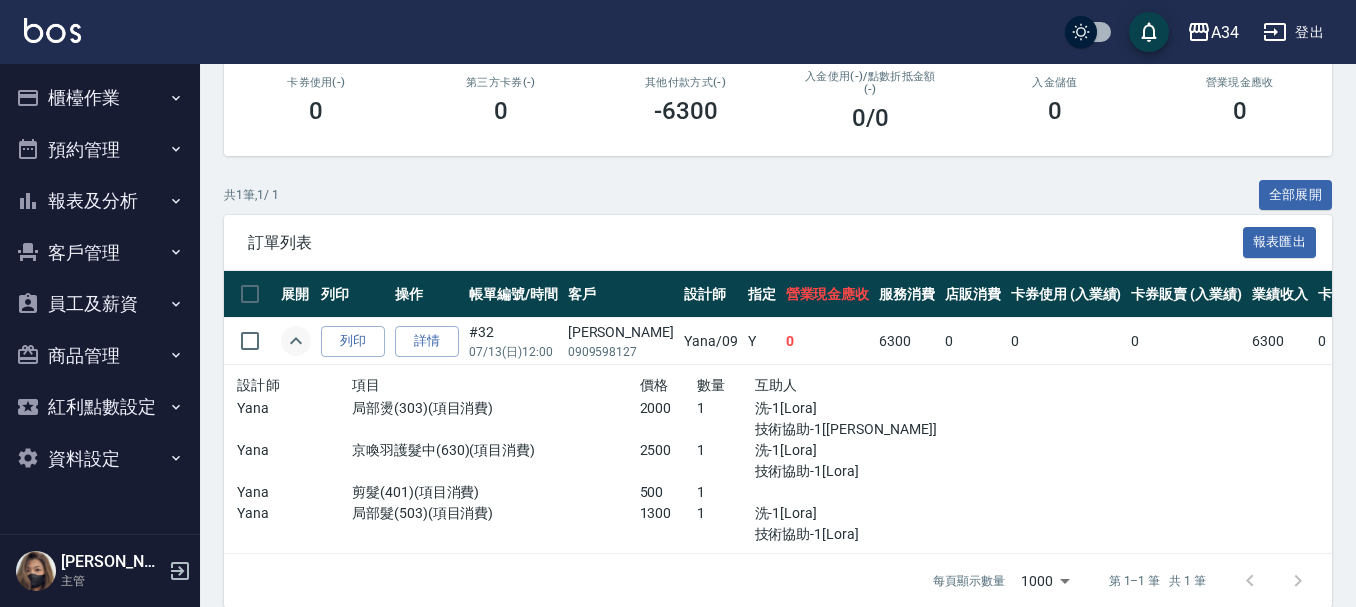scroll, scrollTop: 400, scrollLeft: 0, axis: vertical 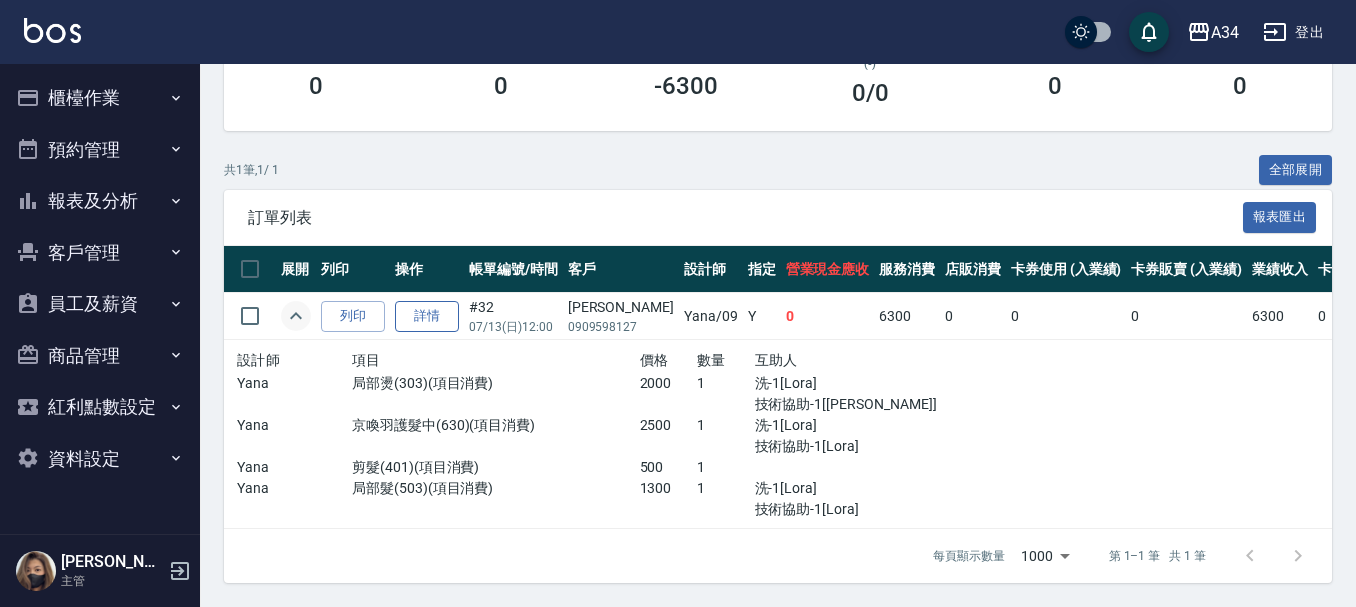 click on "詳情" at bounding box center [427, 316] 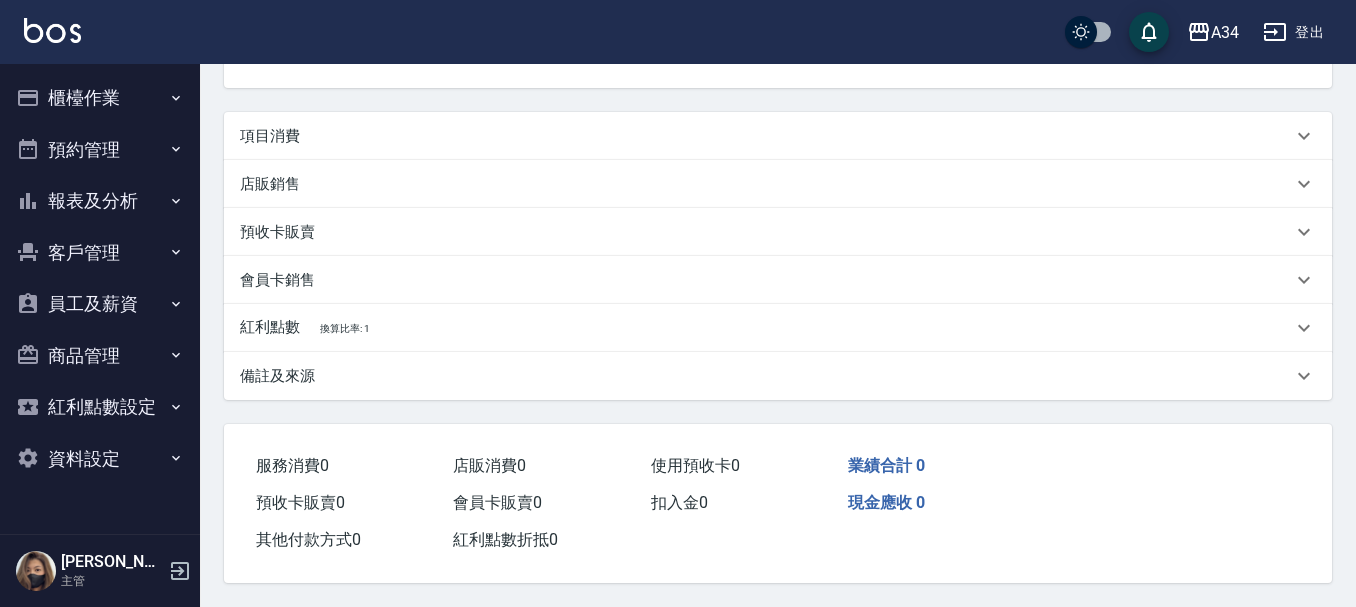 scroll, scrollTop: 0, scrollLeft: 0, axis: both 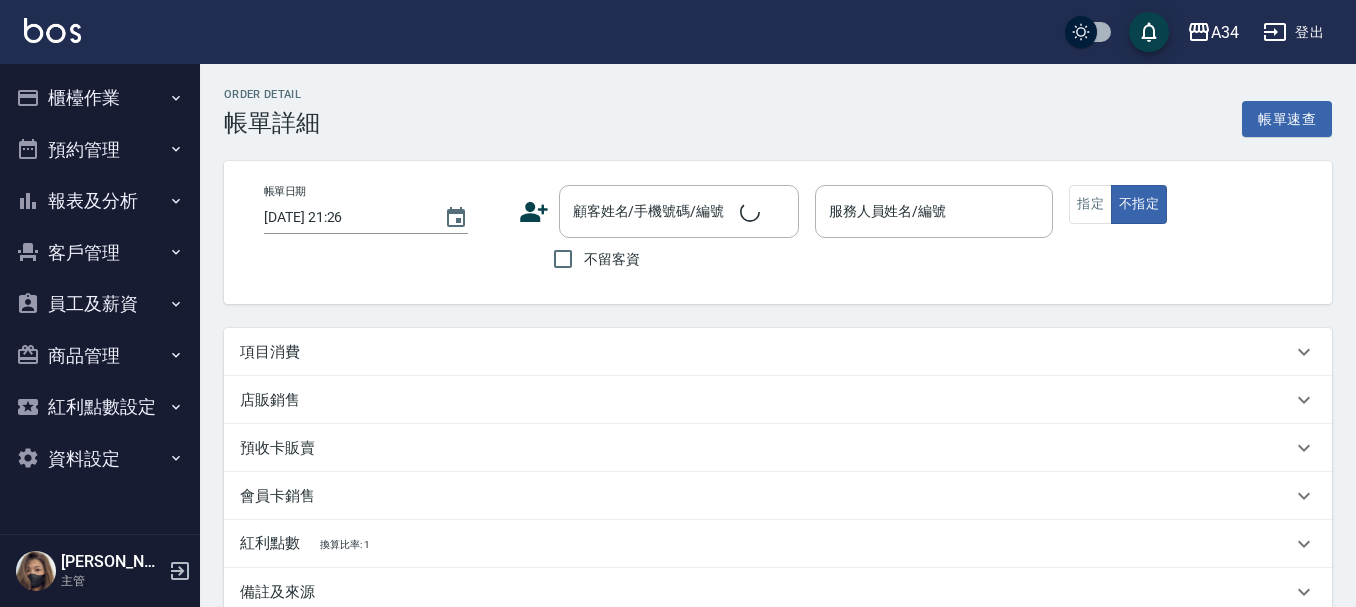 type on "2025/07/13 12:00" 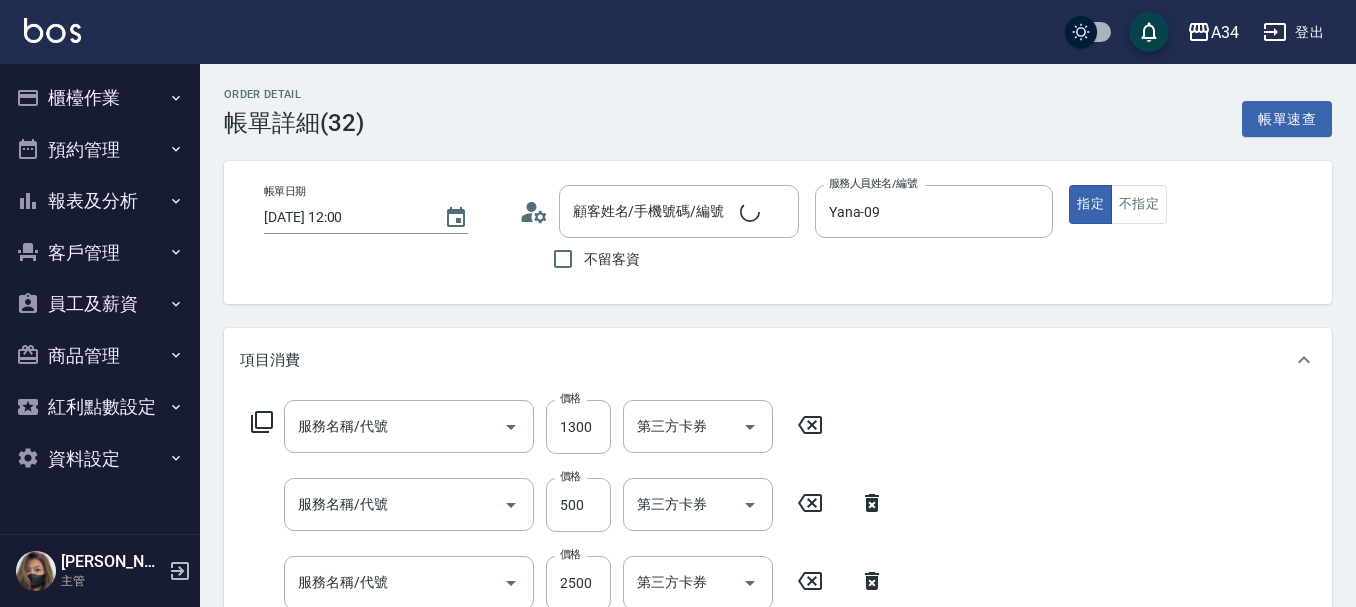 type on "王沛晴/0909598127/null" 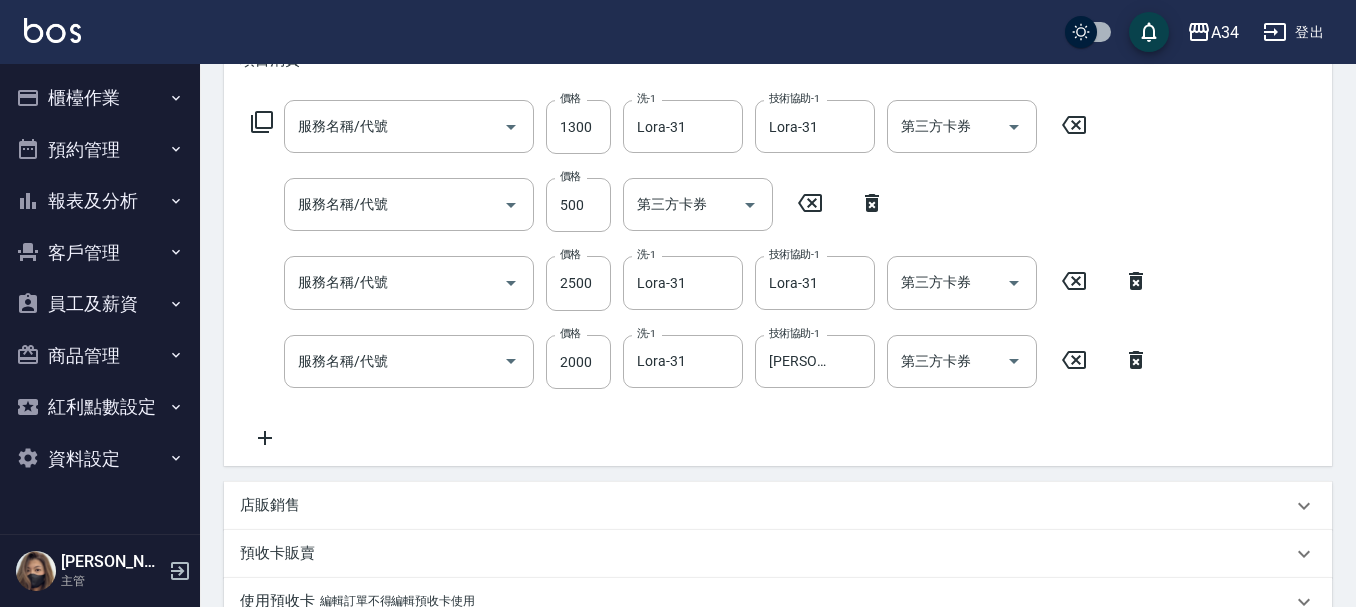 type on "局部髮(503)" 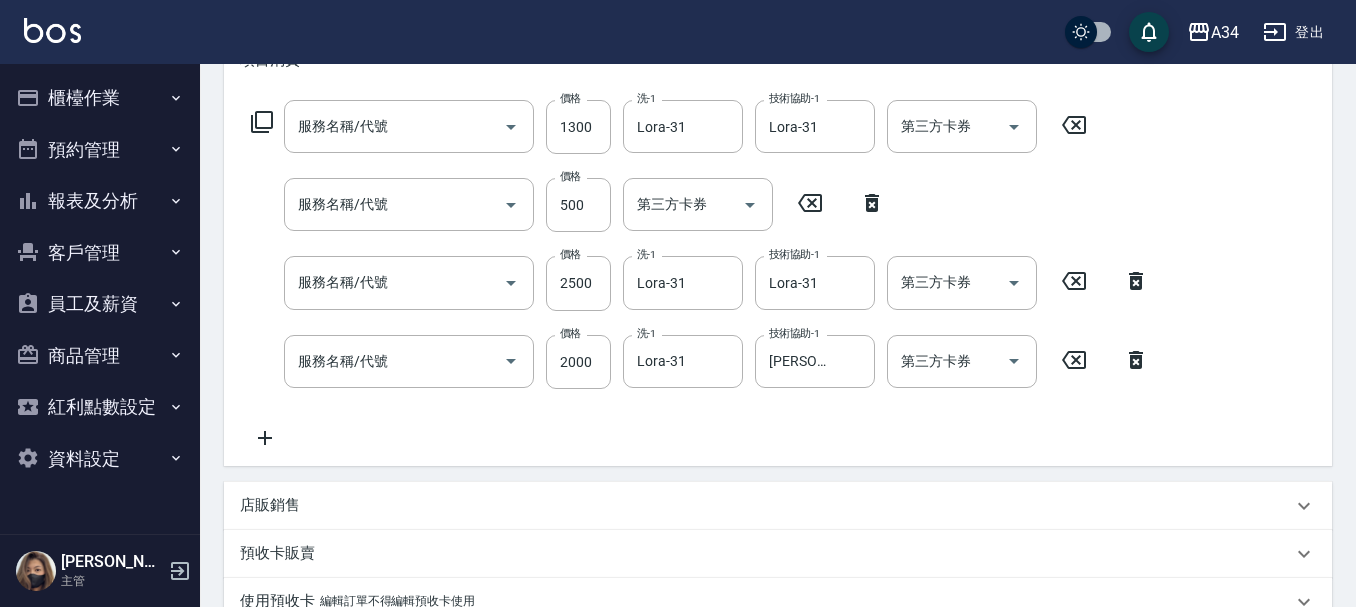 type on "剪髮(401)" 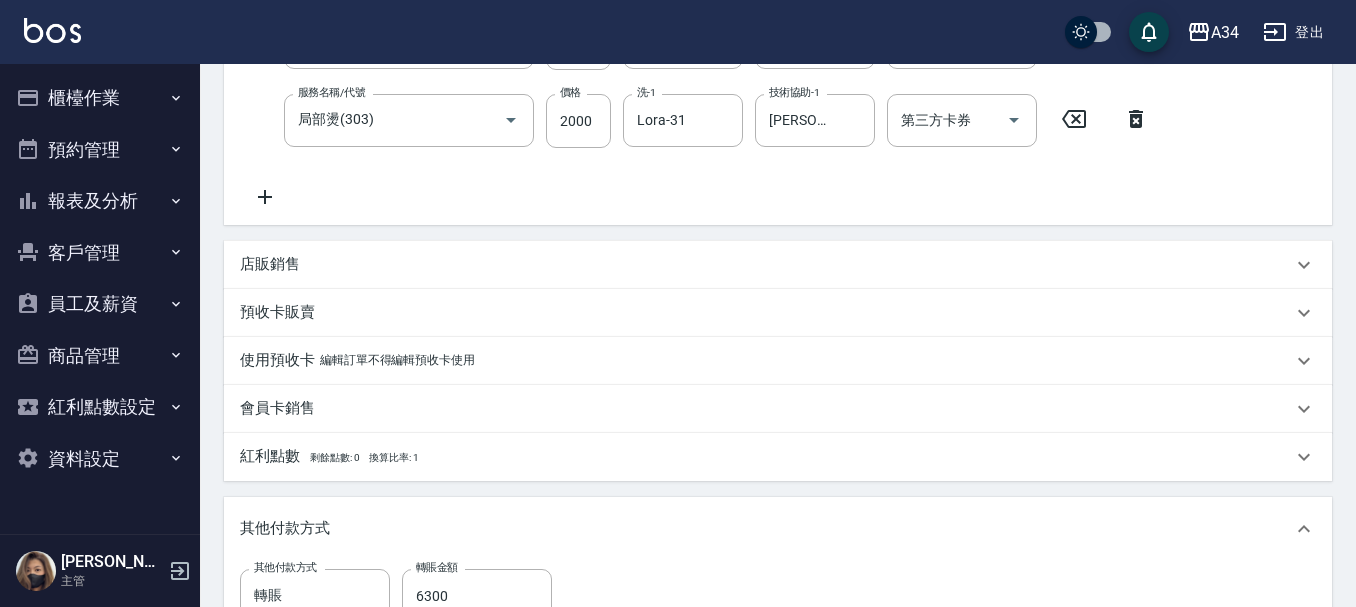 scroll, scrollTop: 600, scrollLeft: 0, axis: vertical 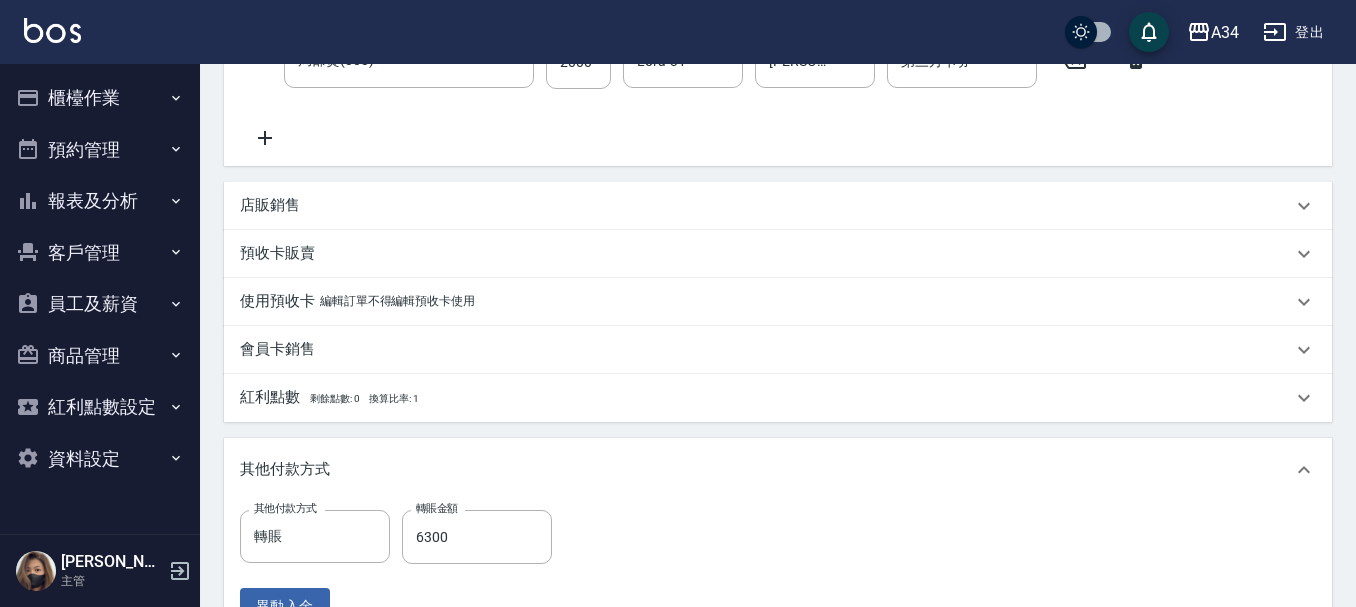 click on "紅利點數 剩餘點數: 0 換算比率: 1" at bounding box center [329, 398] 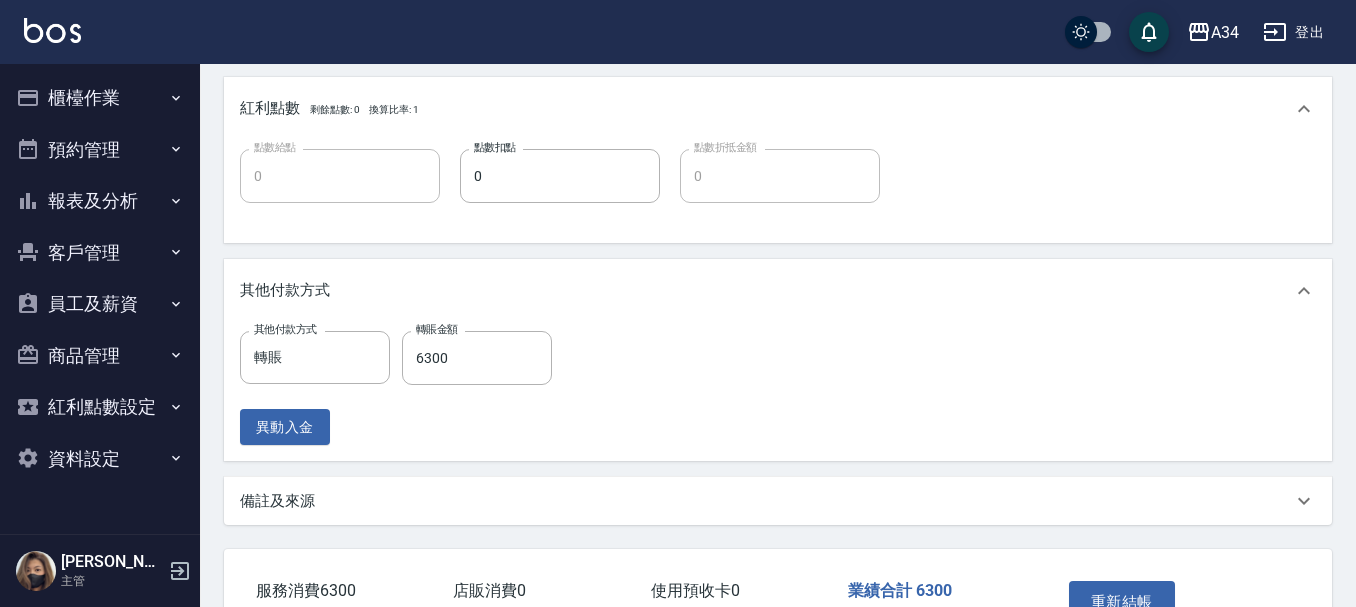 scroll, scrollTop: 1047, scrollLeft: 0, axis: vertical 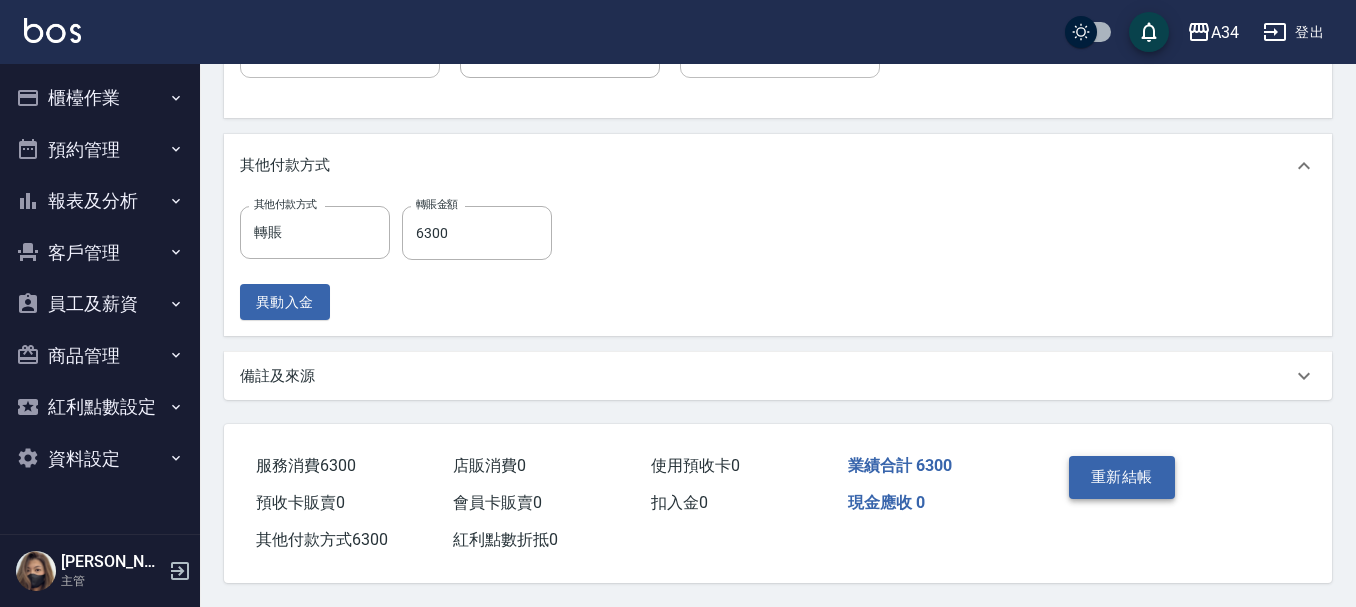 click on "重新結帳" at bounding box center [1122, 477] 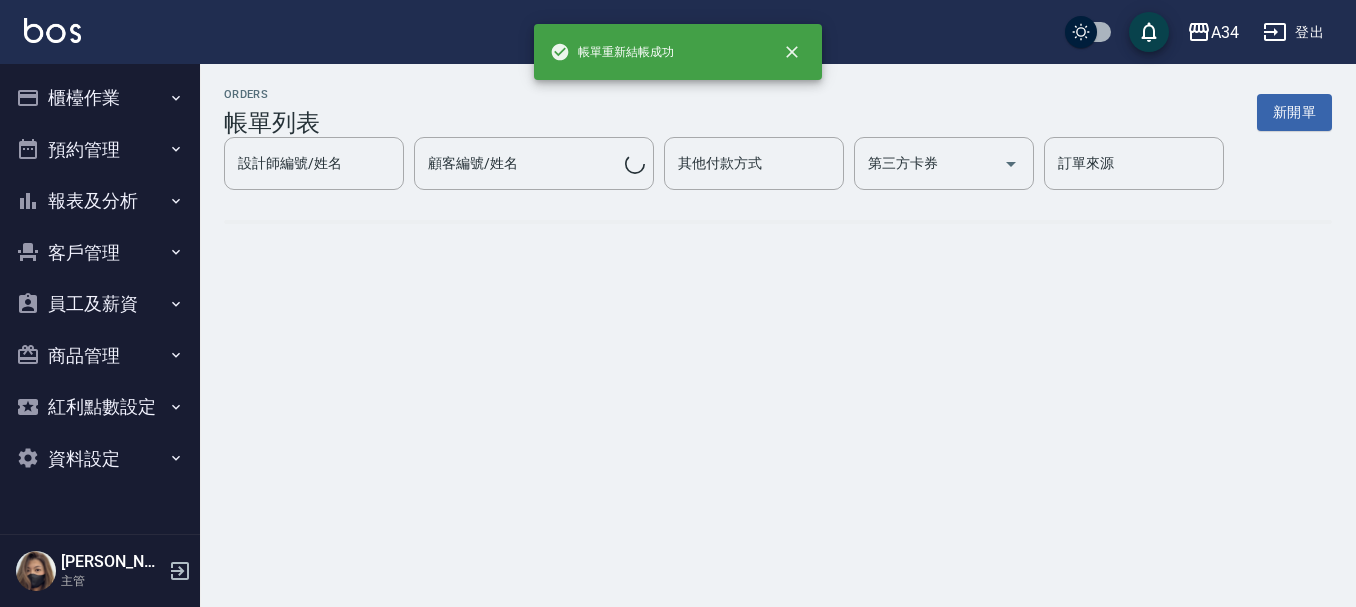 scroll, scrollTop: 0, scrollLeft: 0, axis: both 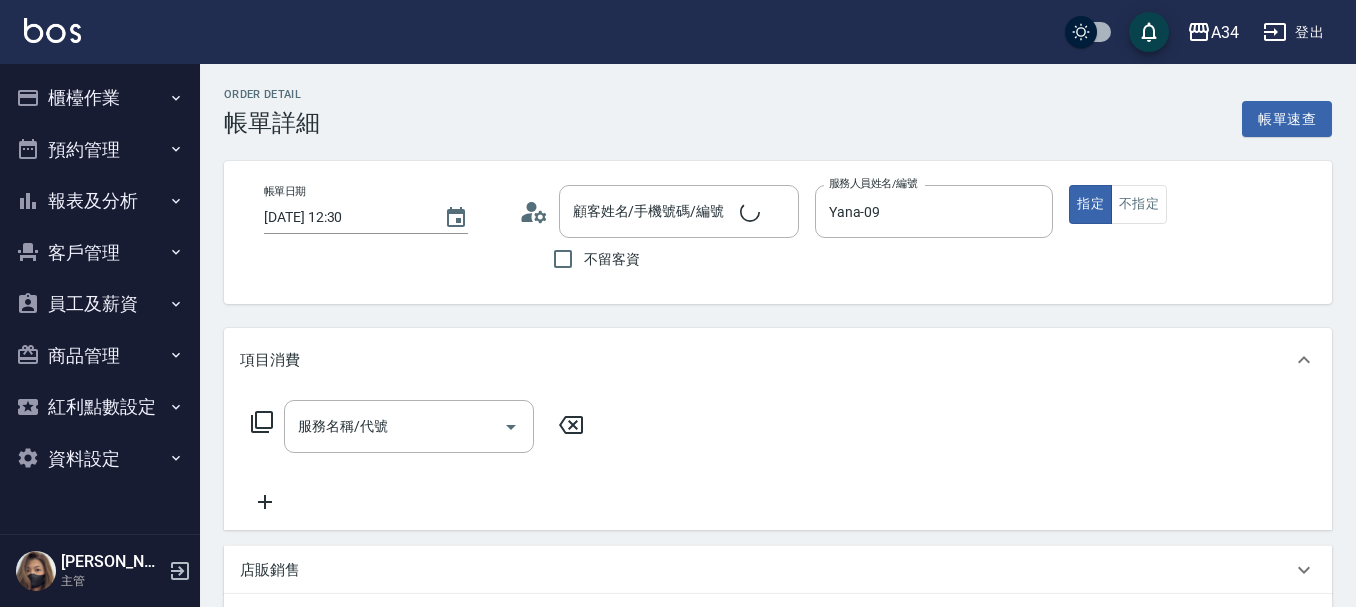 type on "蔡瑜雙/0960836710/null" 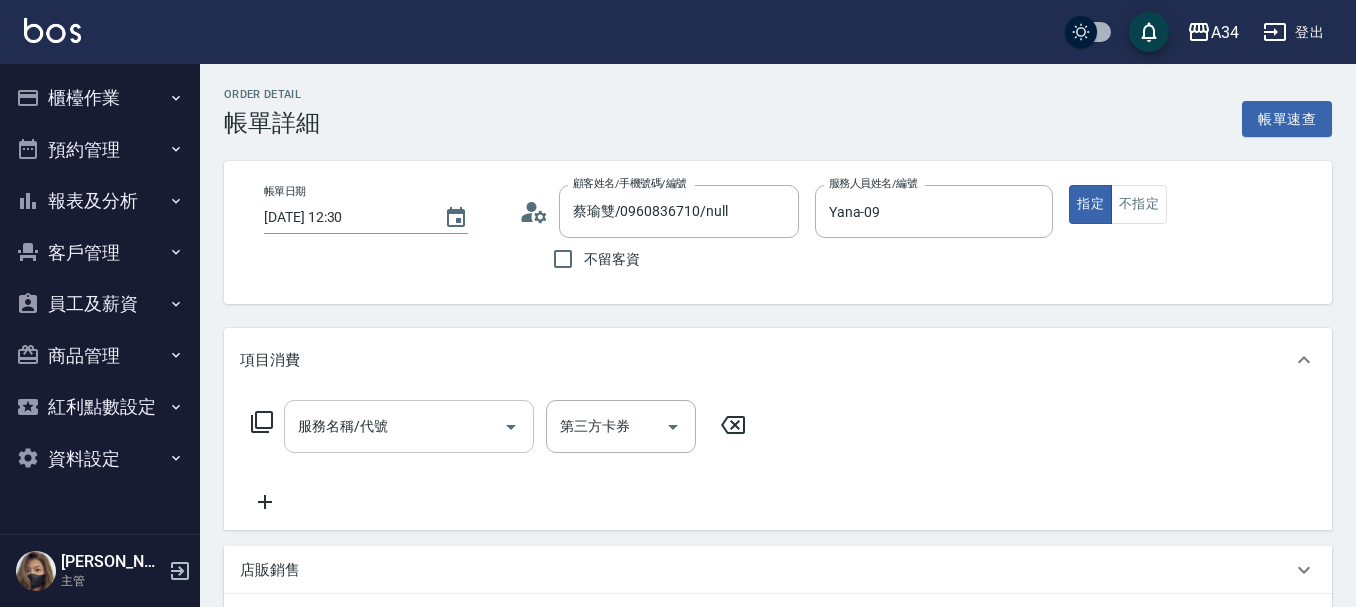click on "服務名稱/代號 服務名稱/代號" at bounding box center (409, 426) 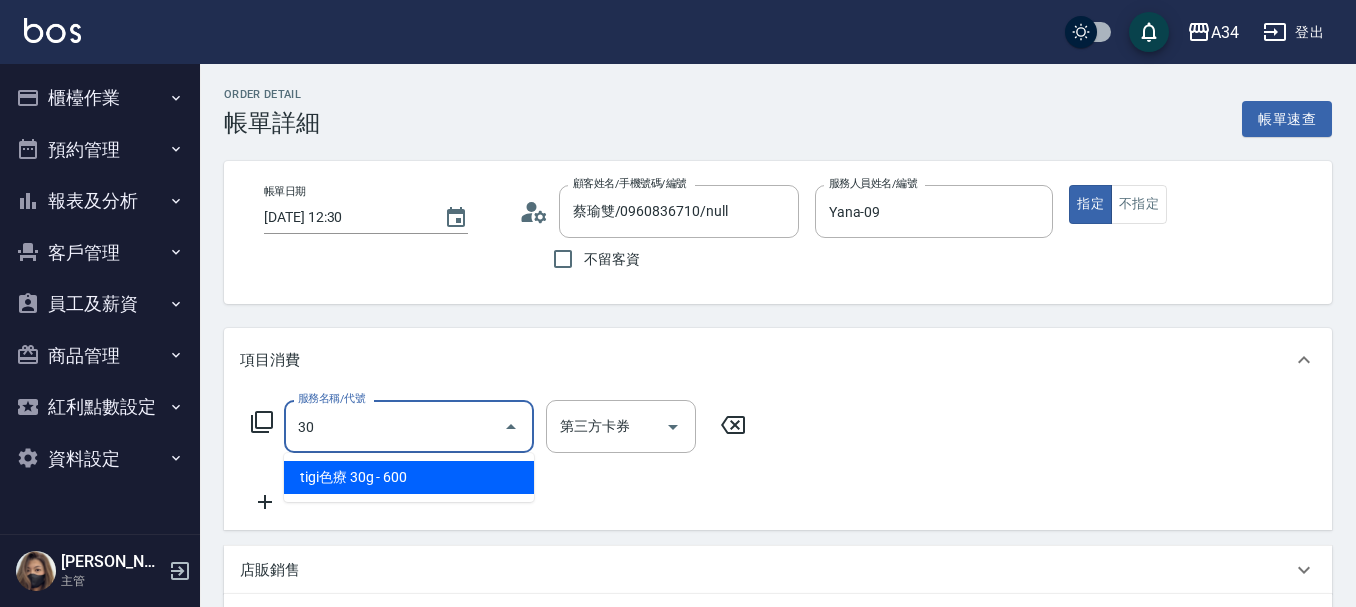 type on "301" 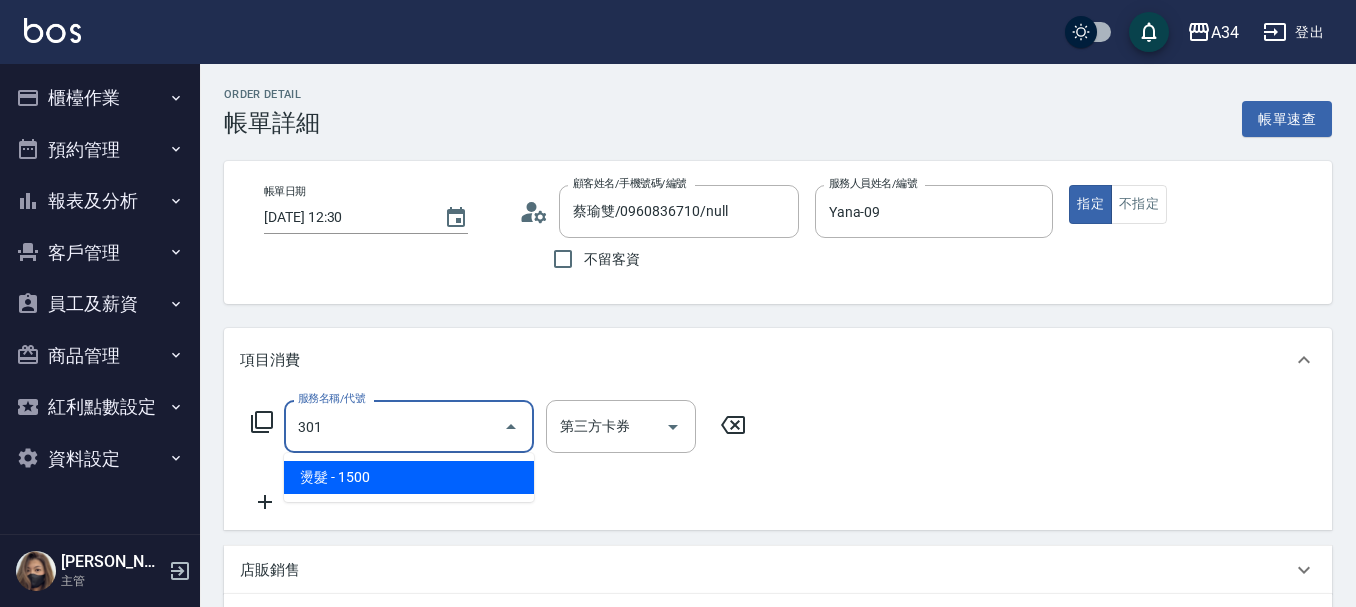 type on "150" 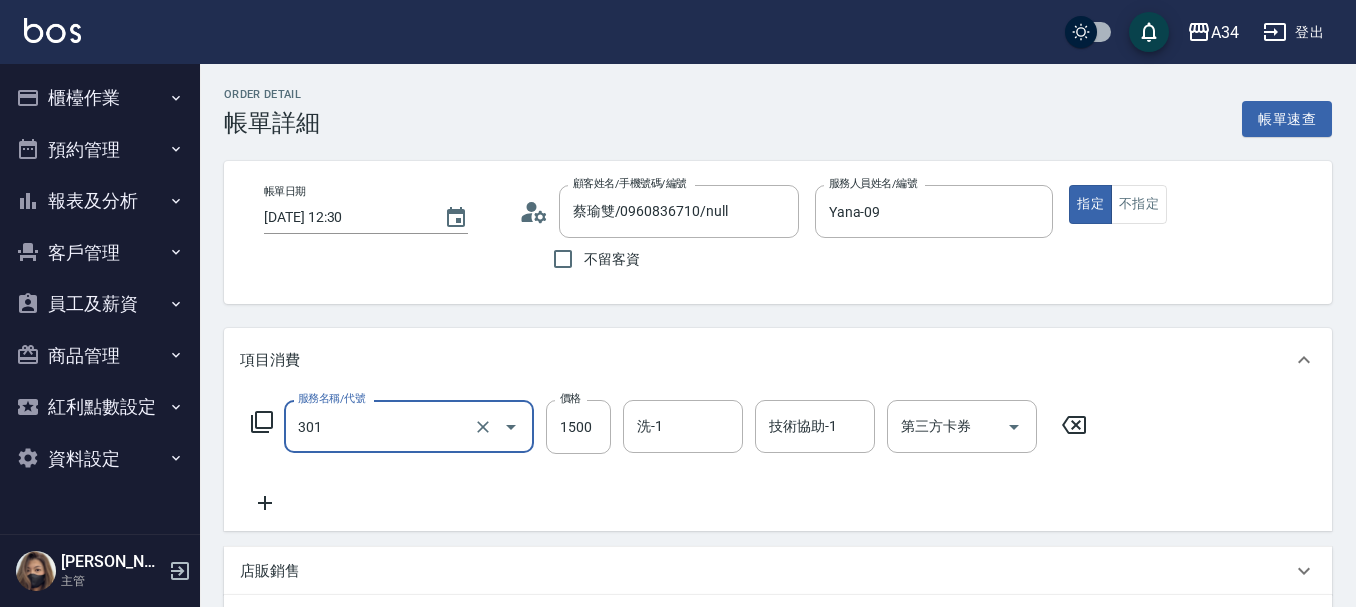 type on "燙髮(301)" 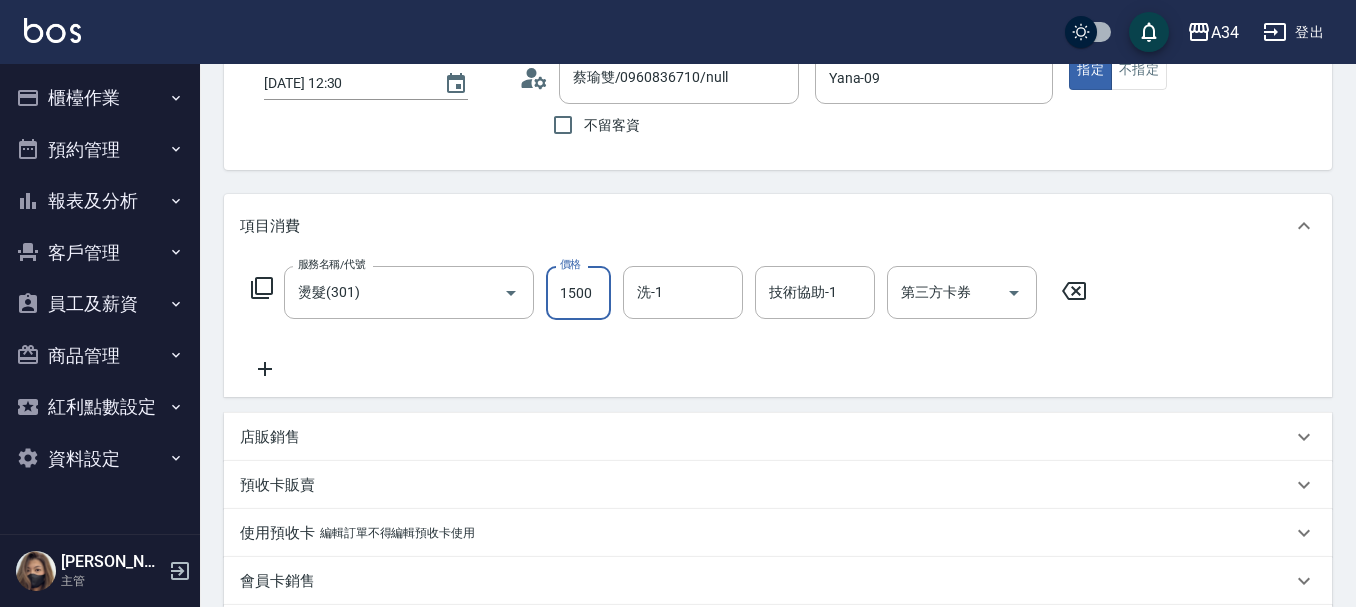 scroll, scrollTop: 200, scrollLeft: 0, axis: vertical 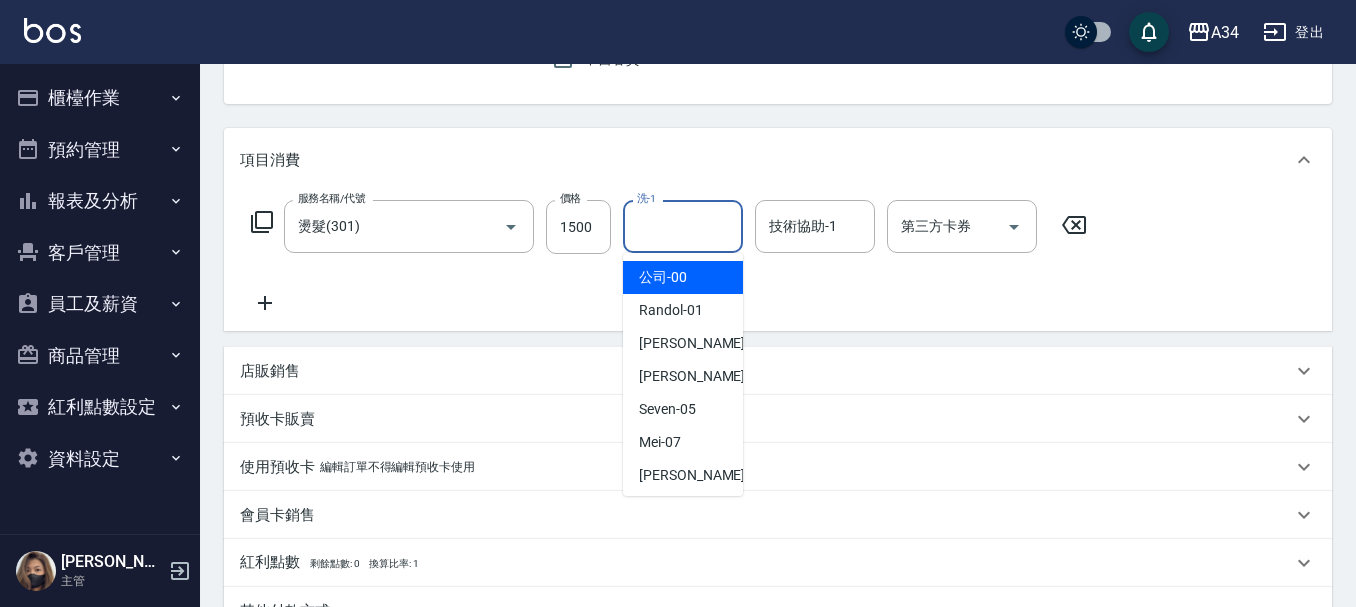 click on "洗-1" at bounding box center [683, 226] 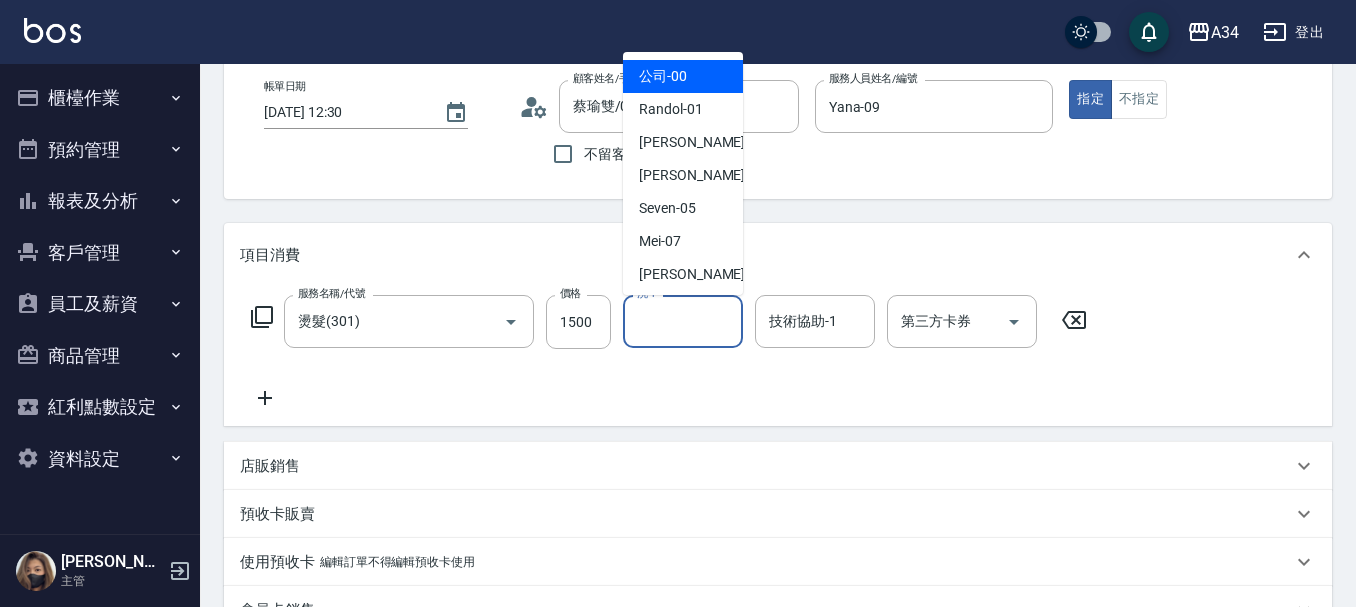 scroll, scrollTop: 0, scrollLeft: 0, axis: both 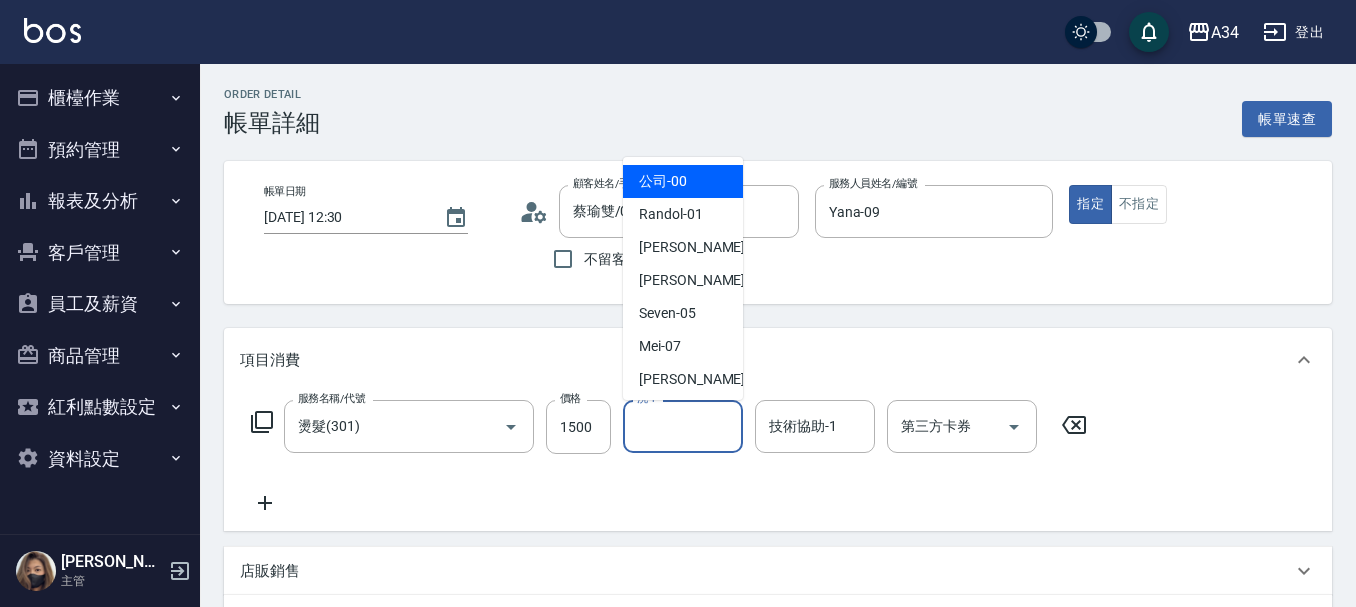 click on "帳單日期 [DATE] 12:30 顧客姓名/手機號碼/編號 蔡瑜雙/0960836710/null 顧客姓名/手機號碼/編號 不留客資 服務人員姓名/編號 [PERSON_NAME]-09 服務人員姓名/編號 指定 不指定" at bounding box center (778, 232) 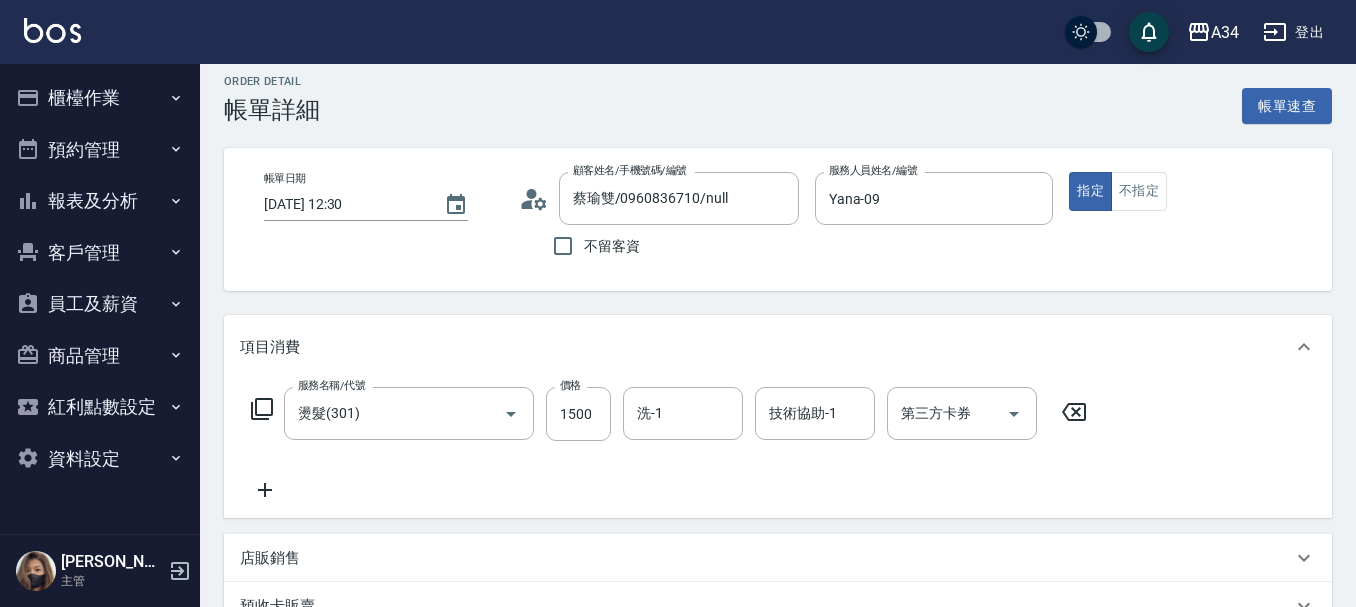 scroll, scrollTop: 0, scrollLeft: 0, axis: both 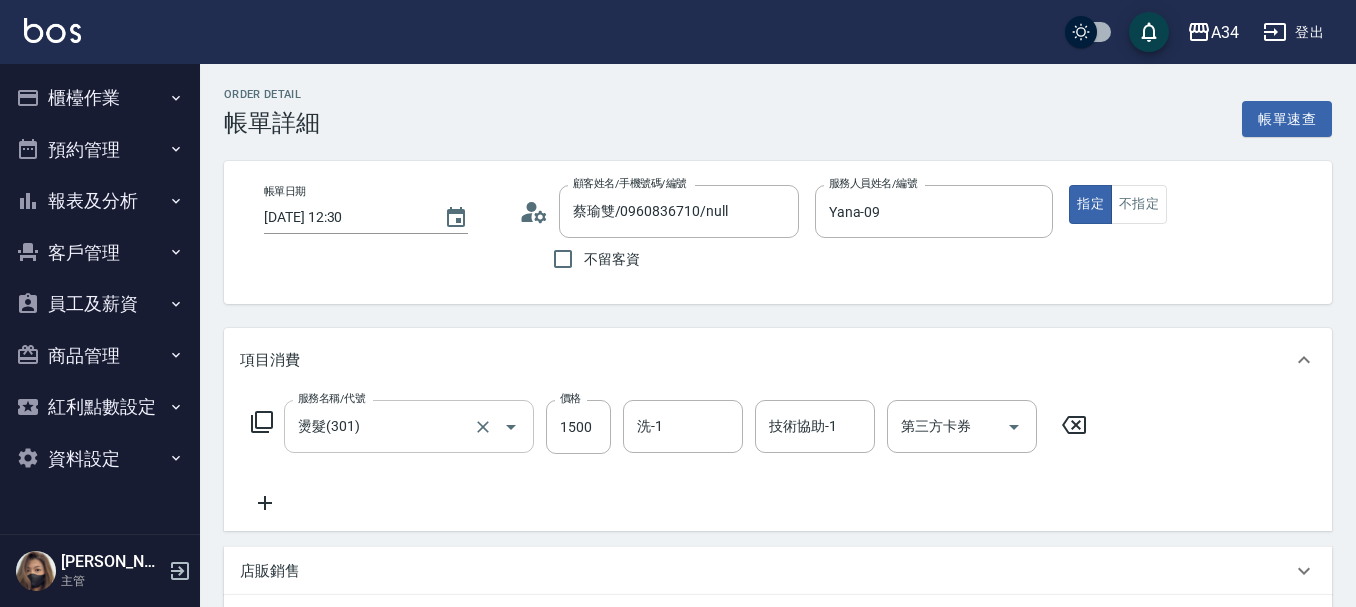 click on "燙髮(301)" at bounding box center [381, 426] 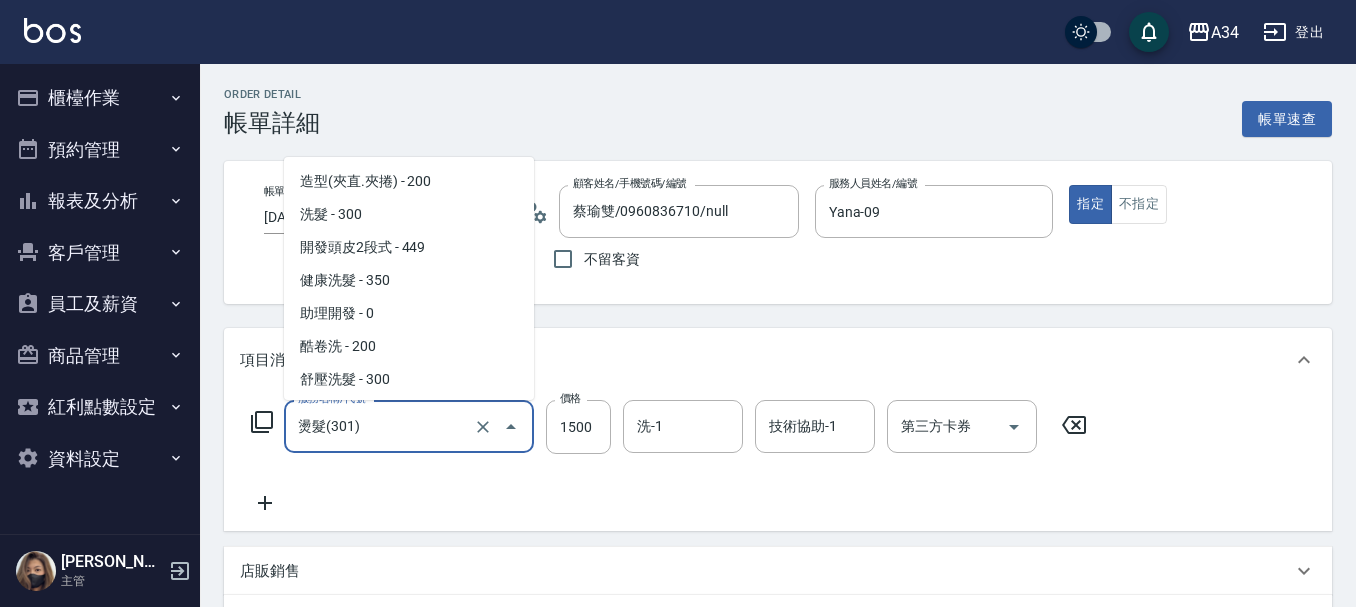 scroll, scrollTop: 128, scrollLeft: 0, axis: vertical 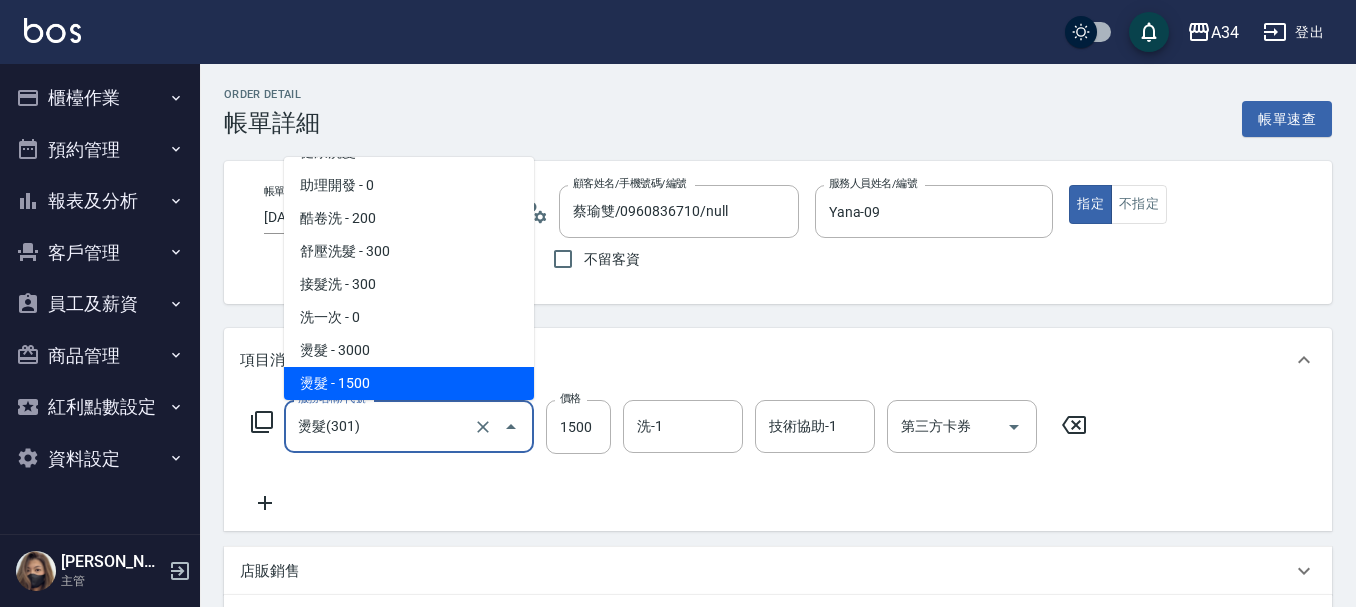 click on "服務名稱/代號 燙髮(301) 服務名稱/代號 價格 1500 價格 洗-1 洗-1 技術協助-1 技術協助-1 第三方卡券 第三方卡券" at bounding box center [669, 457] 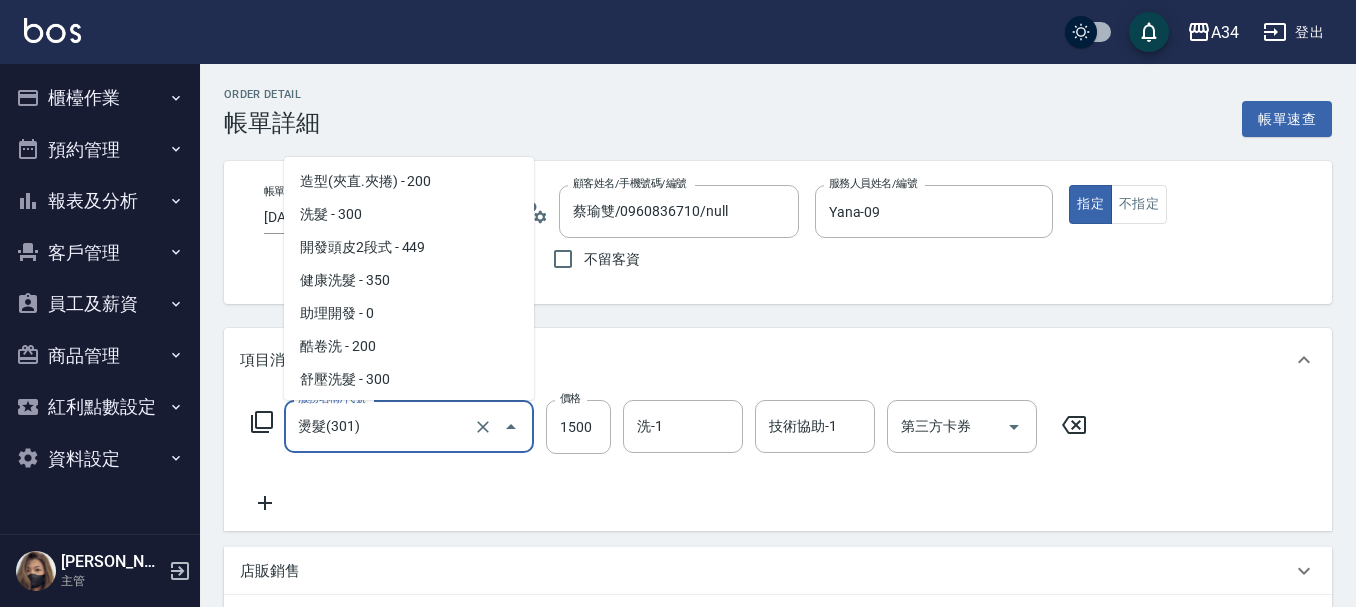 click on "燙髮(301)" at bounding box center [381, 426] 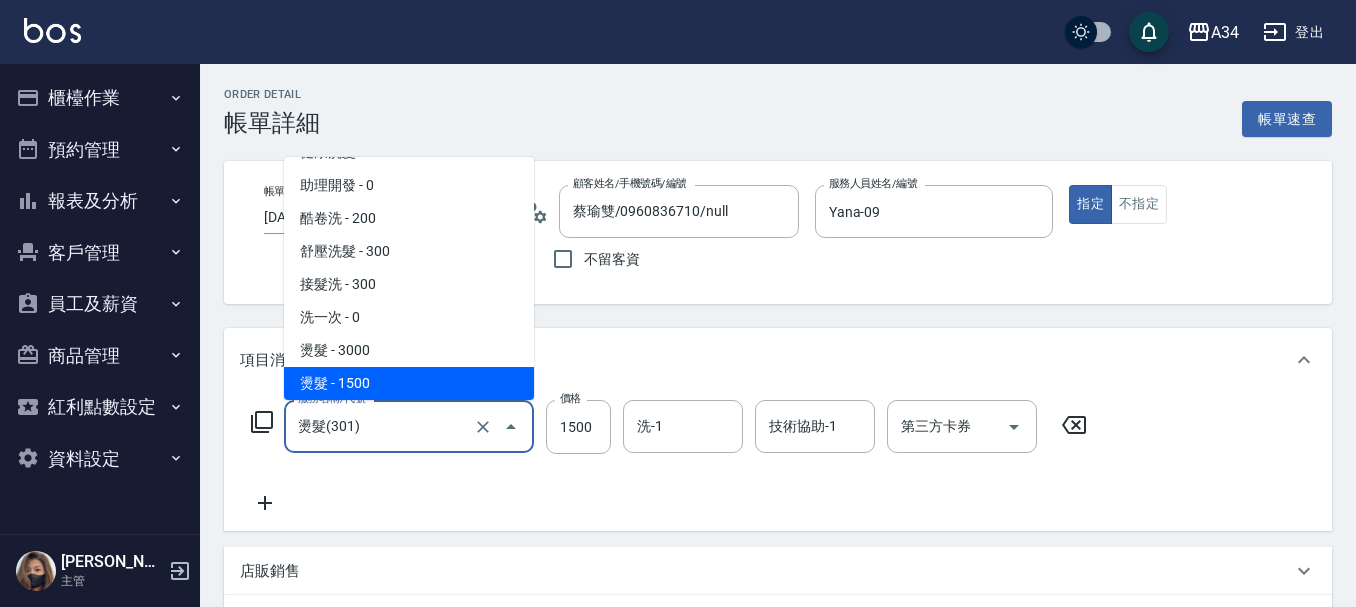 click on "服務名稱/代號 燙髮(301) 服務名稱/代號 價格 1500 價格 洗-1 洗-1 技術協助-1 技術協助-1 第三方卡券 第三方卡券" at bounding box center (669, 457) 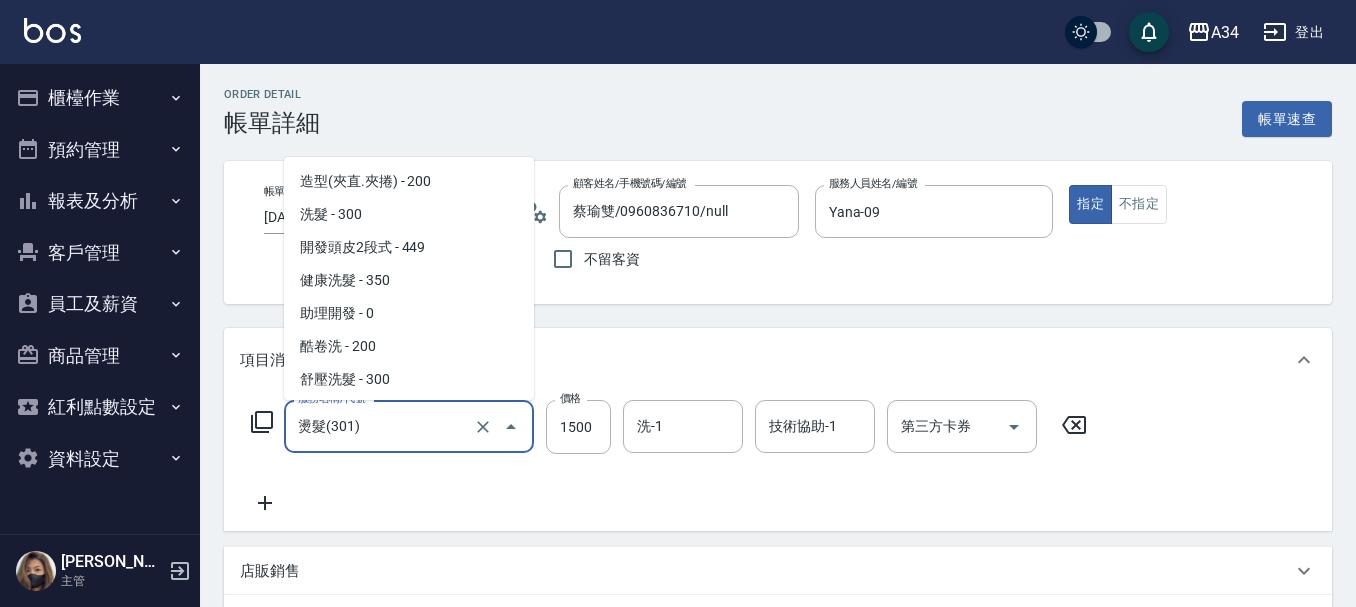 click on "燙髮(301)" at bounding box center [381, 426] 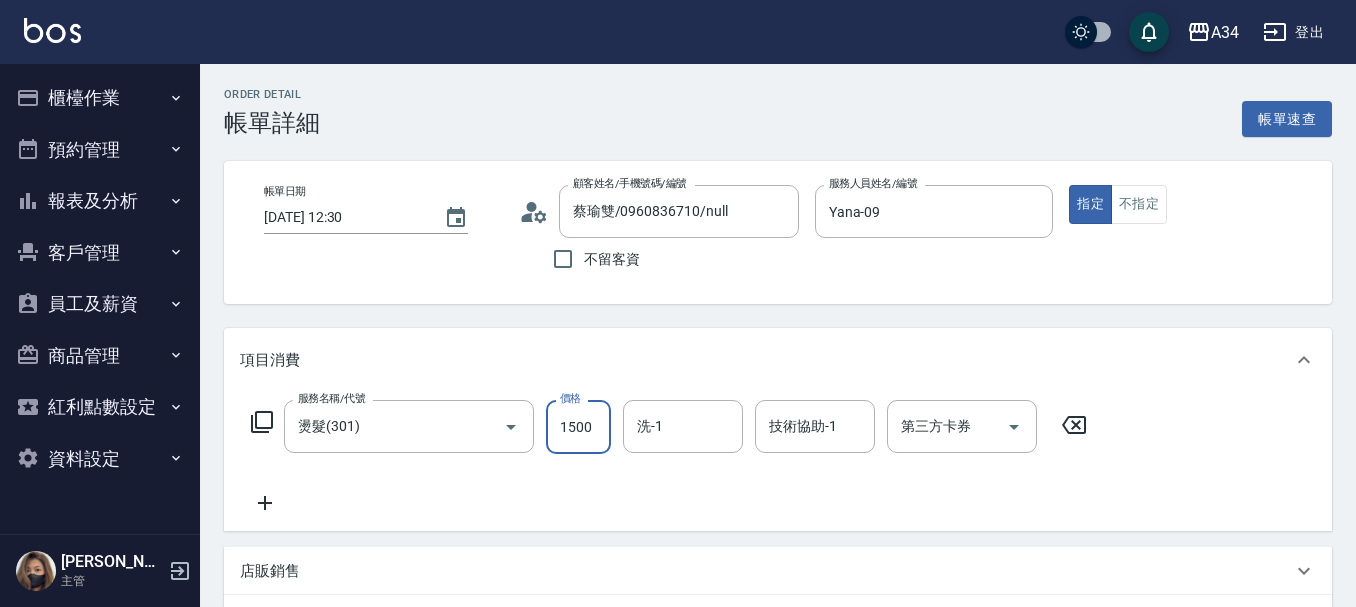 click on "1500" at bounding box center [578, 427] 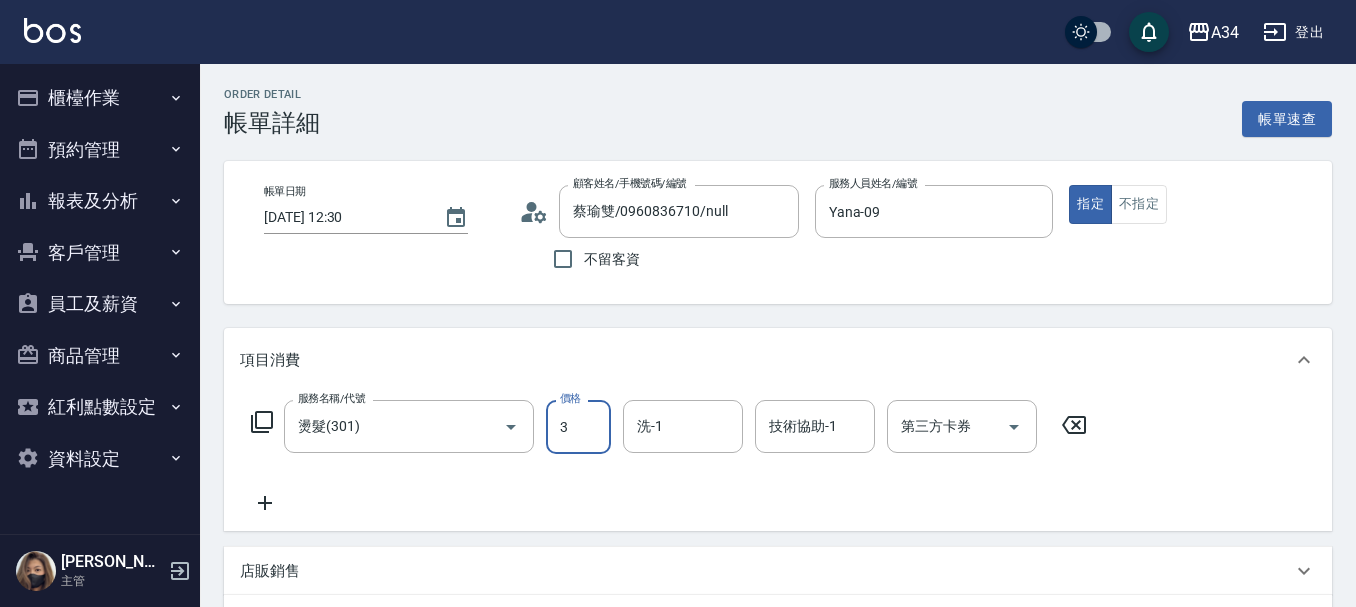 type on "0" 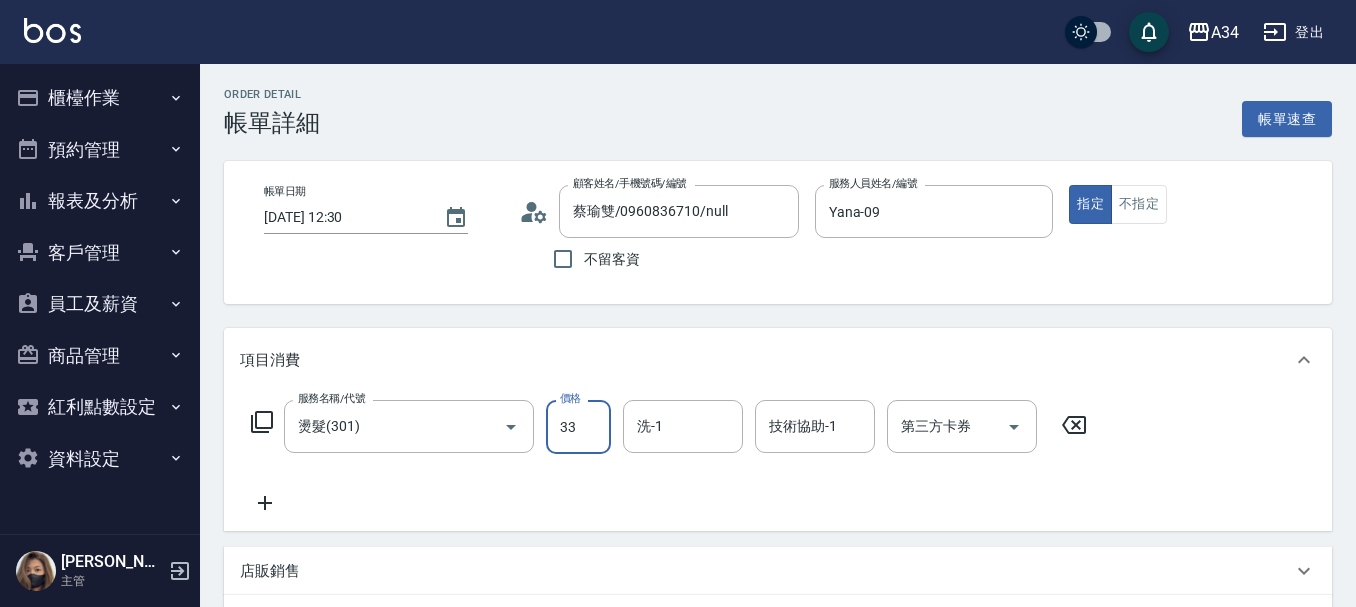 type on "330" 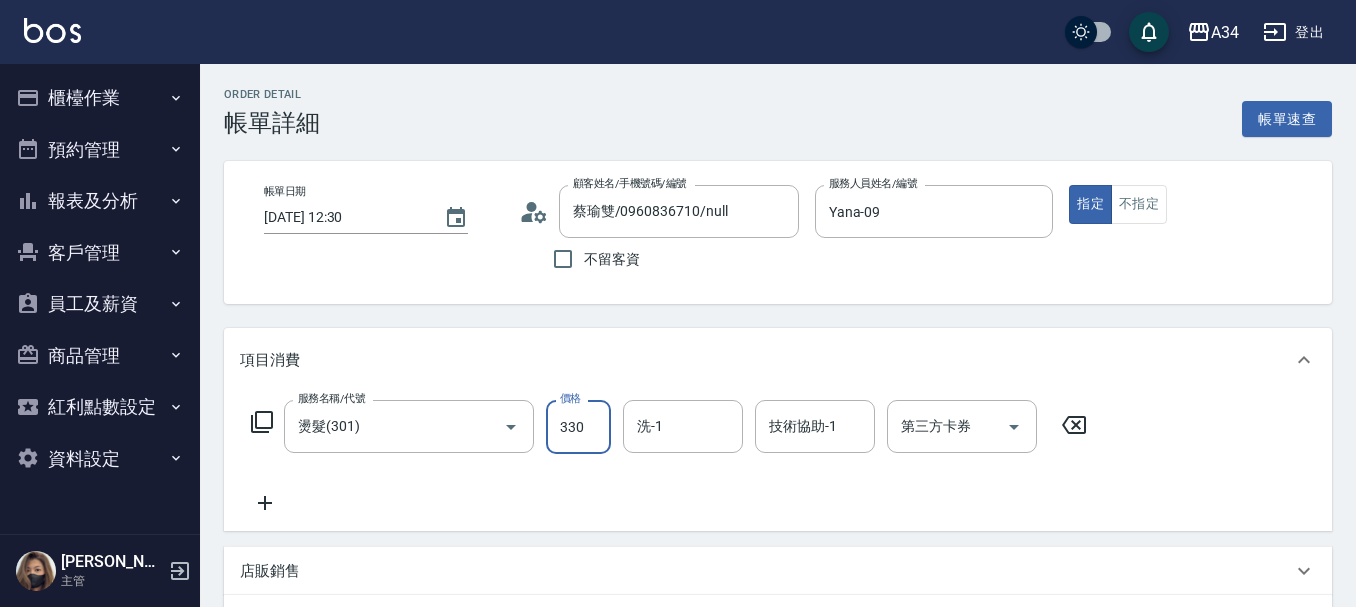 type on "330" 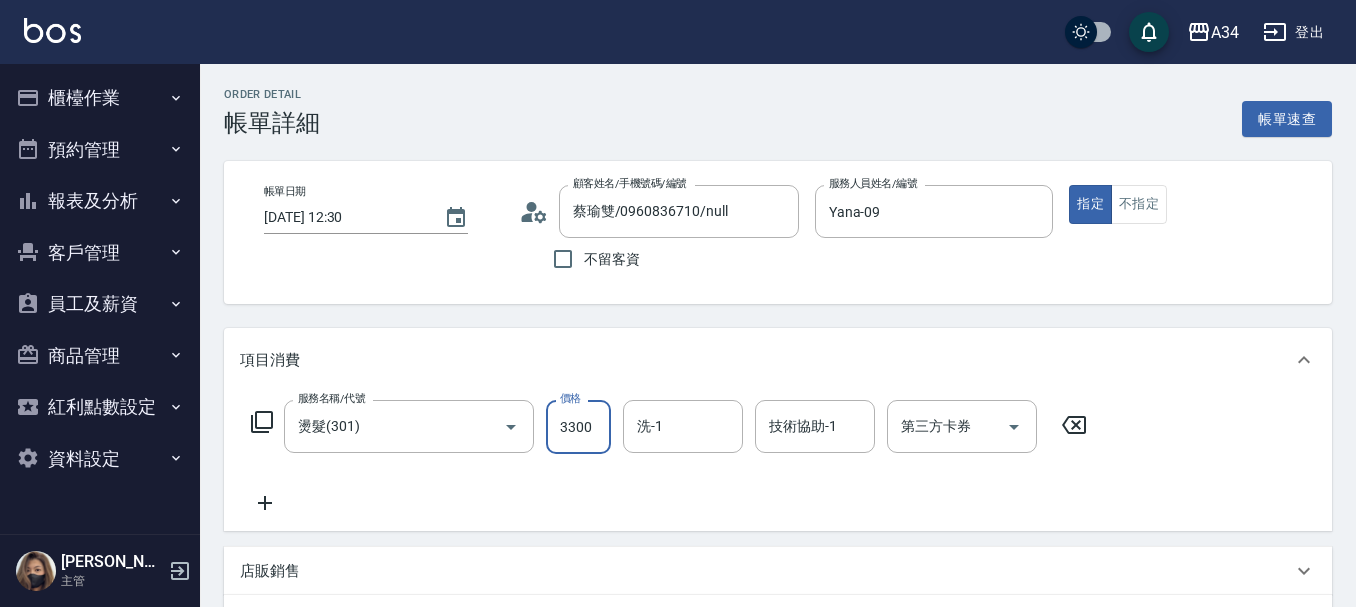type on "3300" 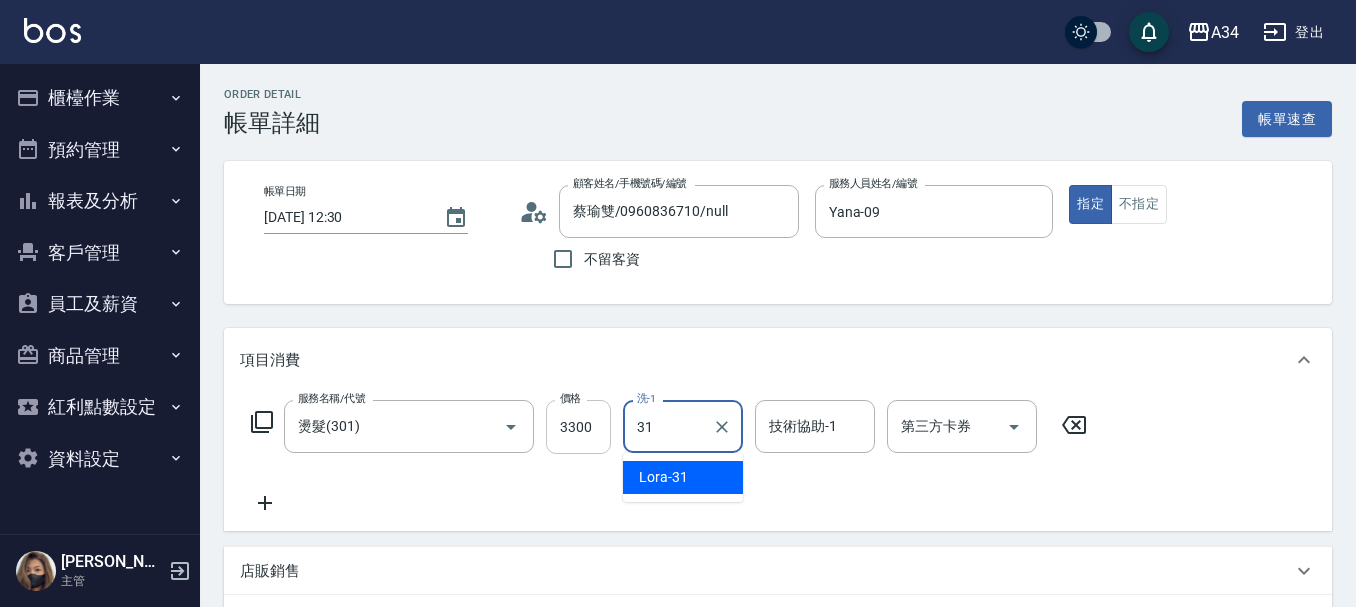 type on "Lora-31" 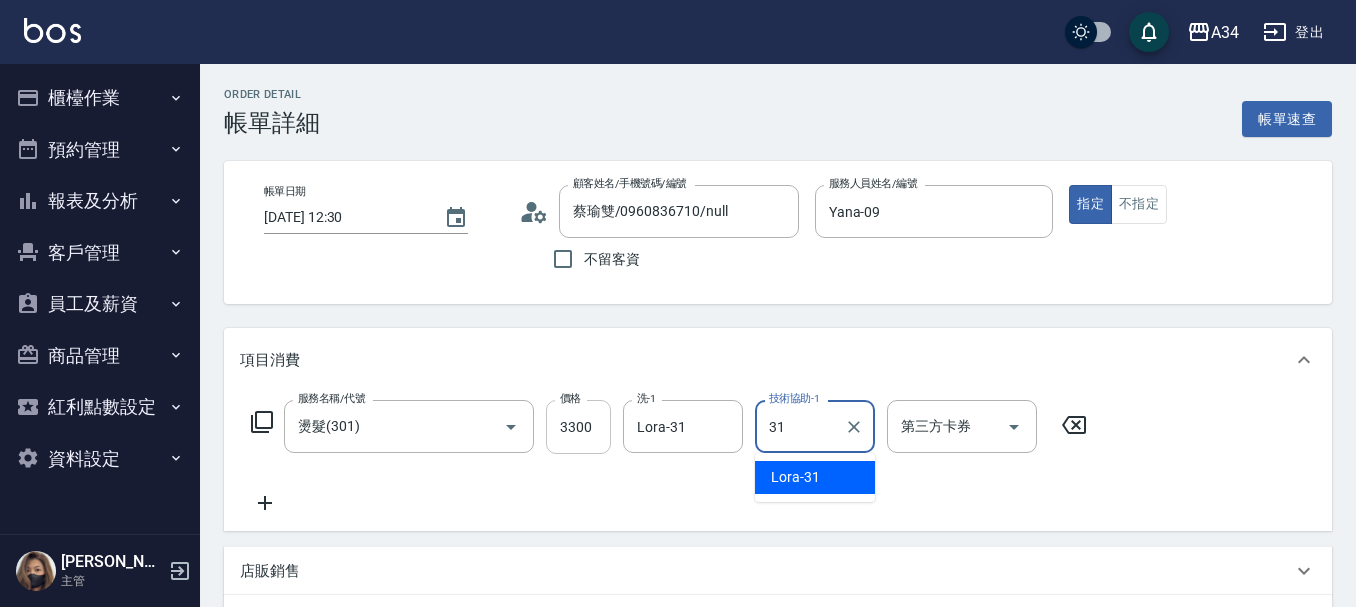 type on "Lora-31" 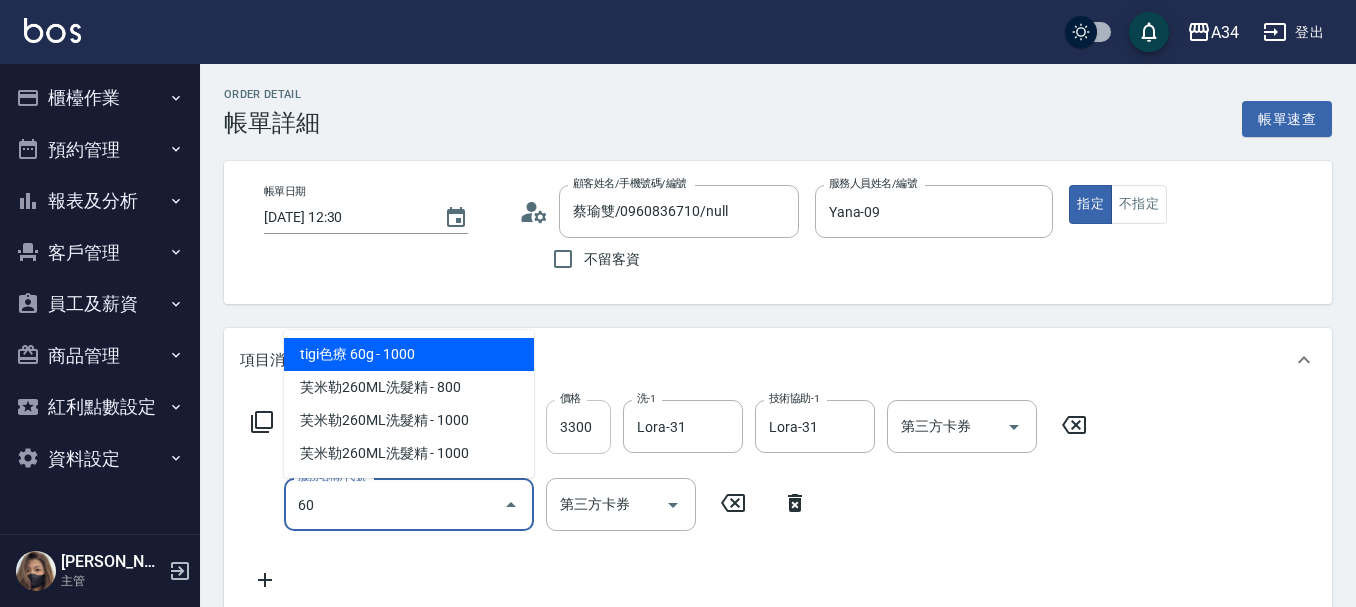 type on "6" 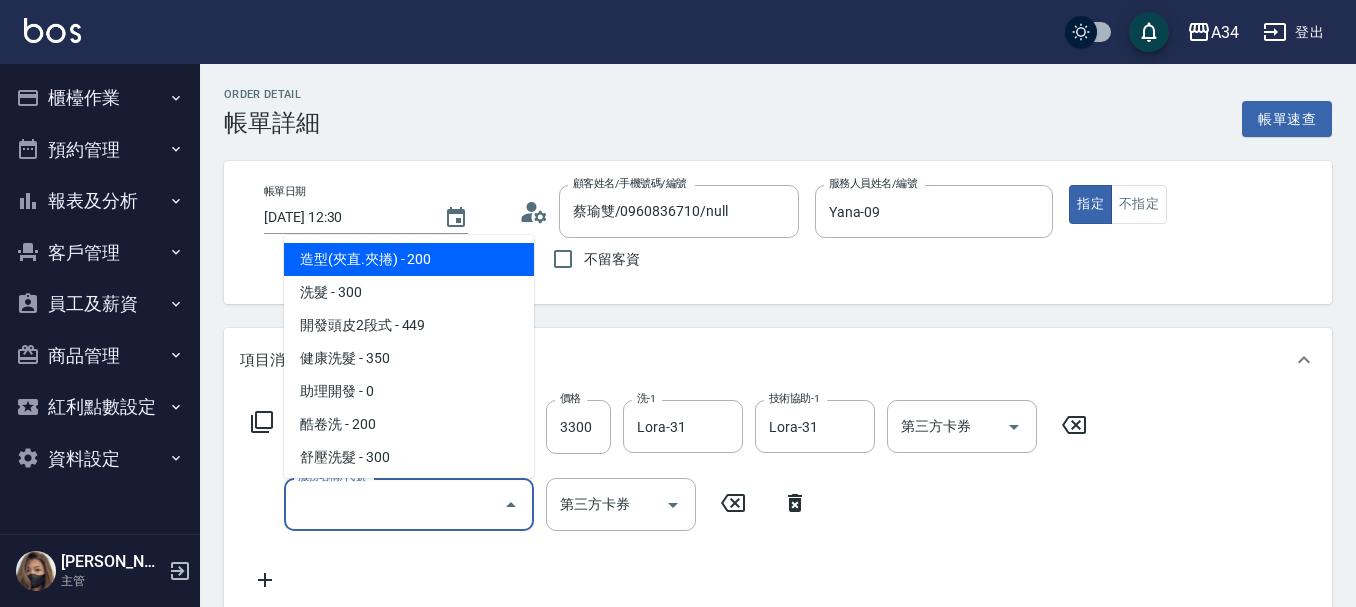 click on "Order detail 帳單詳細  帳單速查 帳單日期 [DATE] 12:30 顧客姓名/手機號碼/編號 蔡瑜雙/0960836710/null 顧客姓名/手機號碼/編號 不留客資 服務人員姓名/編號 [PERSON_NAME]-09 服務人員姓名/編號 指定 不指定 項目消費 服務名稱/代號 燙髮(301) 服務名稱/代號 價格 3300 價格 洗-1 Lora-31 洗-1 技術協助-1 Lora-31 技術協助-1 第三方卡券 第三方卡券 服務名稱/代號 服務名稱/代號 第三方卡券 第三方卡券 店販銷售 服務人員姓名/編號 服務人員姓名/編號 商品代號/名稱 商品代號/名稱 預收卡販賣 卡券名稱/代號 卡券名稱/代號 使用預收卡 編輯訂單不得編輯預收卡使用 卡券名稱/代號 卡券名稱/代號 會員卡銷售 服務人員姓名/編號 服務人員姓名/編號 會員卡名稱/代號 會員卡名稱/代號 紅利點數 剩餘點數: 0 換算比率: 1 點數給點 330 點數給點 點數扣點 0 點數扣點 點數折抵金額 0 點數折抵金額 異動入金" at bounding box center (778, 615) 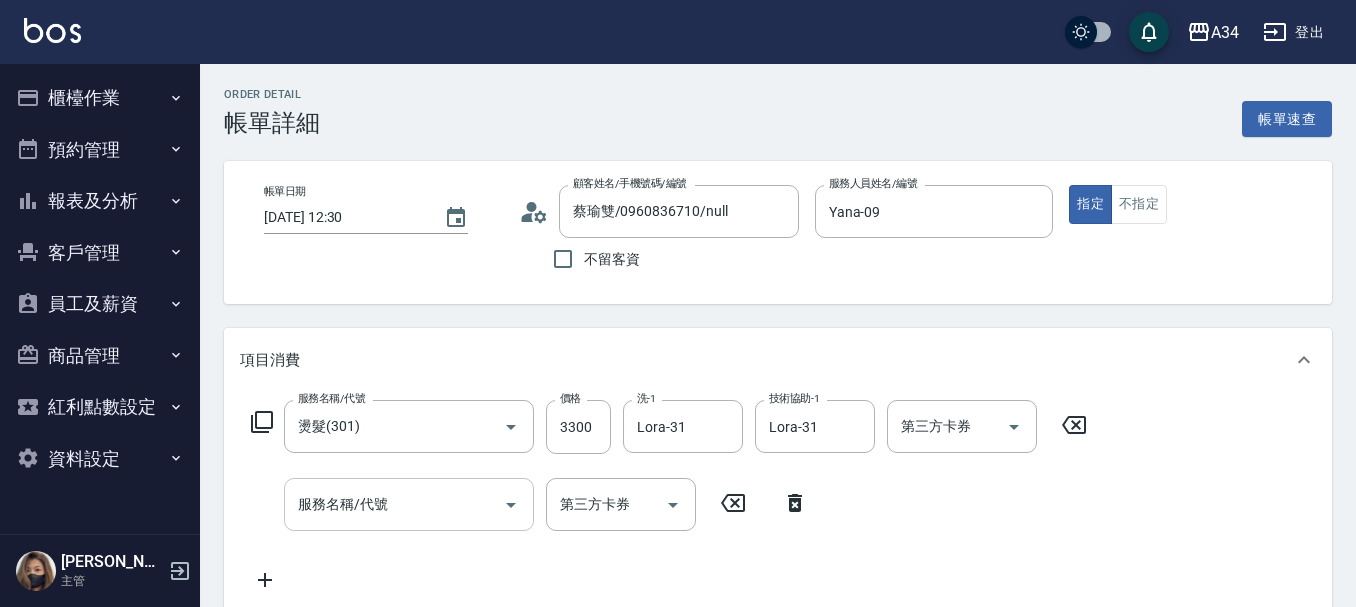 click on "服務名稱/代號" at bounding box center [394, 504] 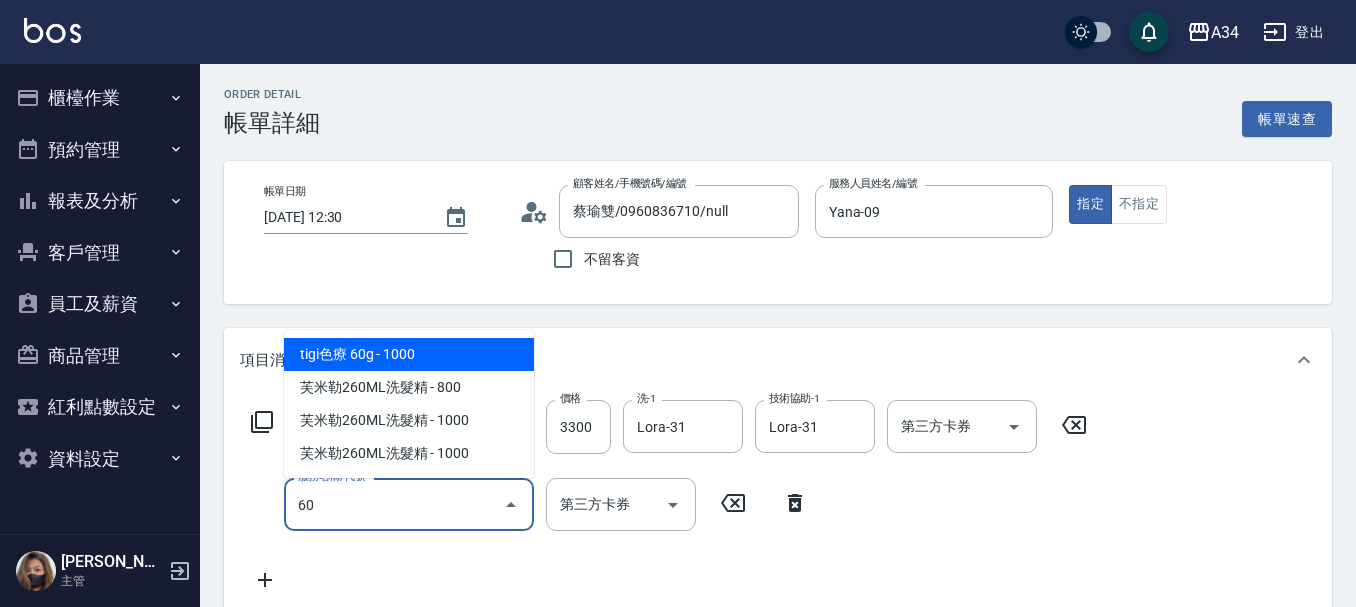 type on "6" 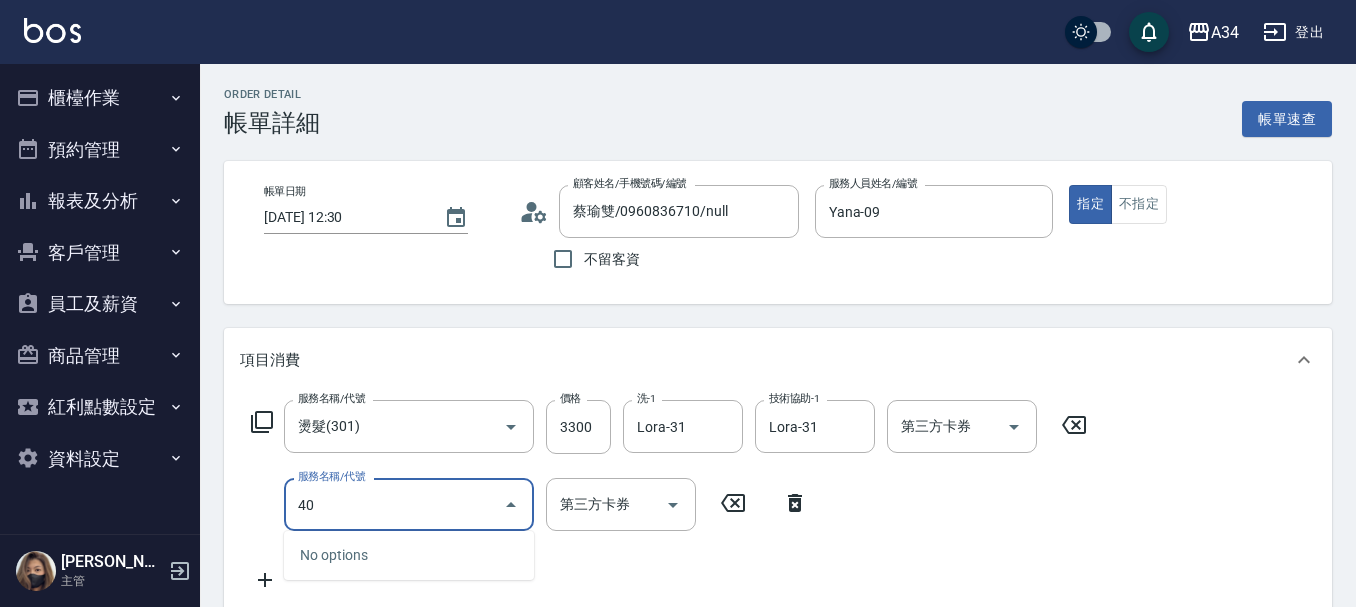 type on "401" 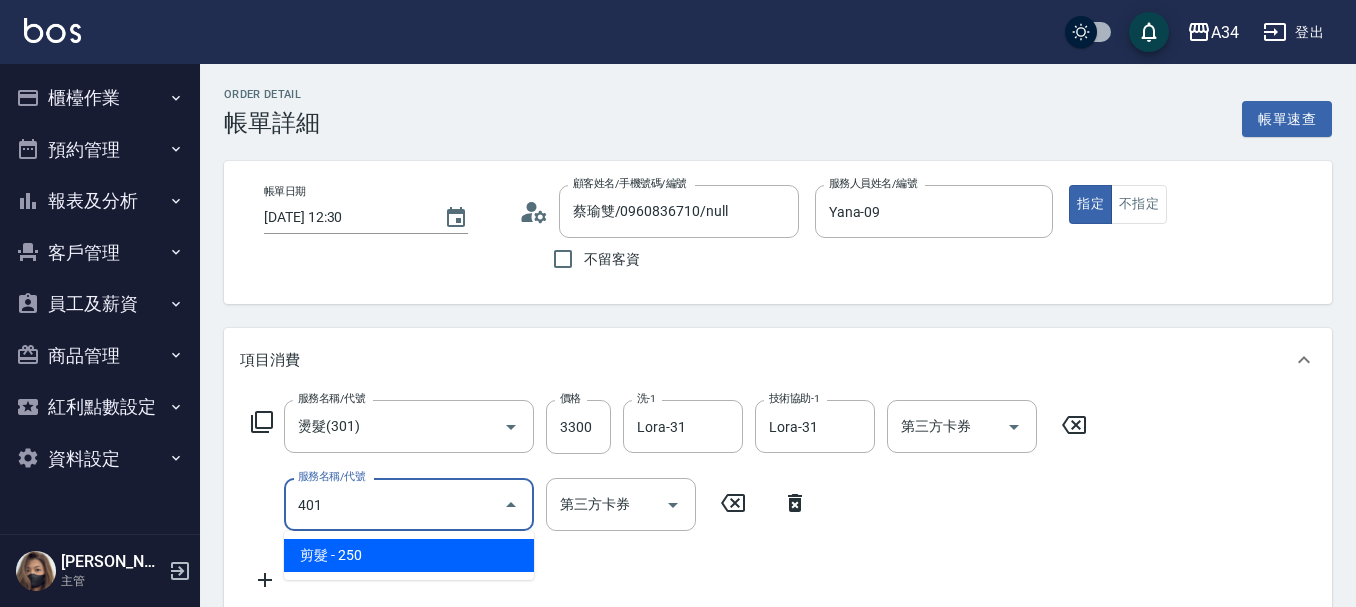 type on "350" 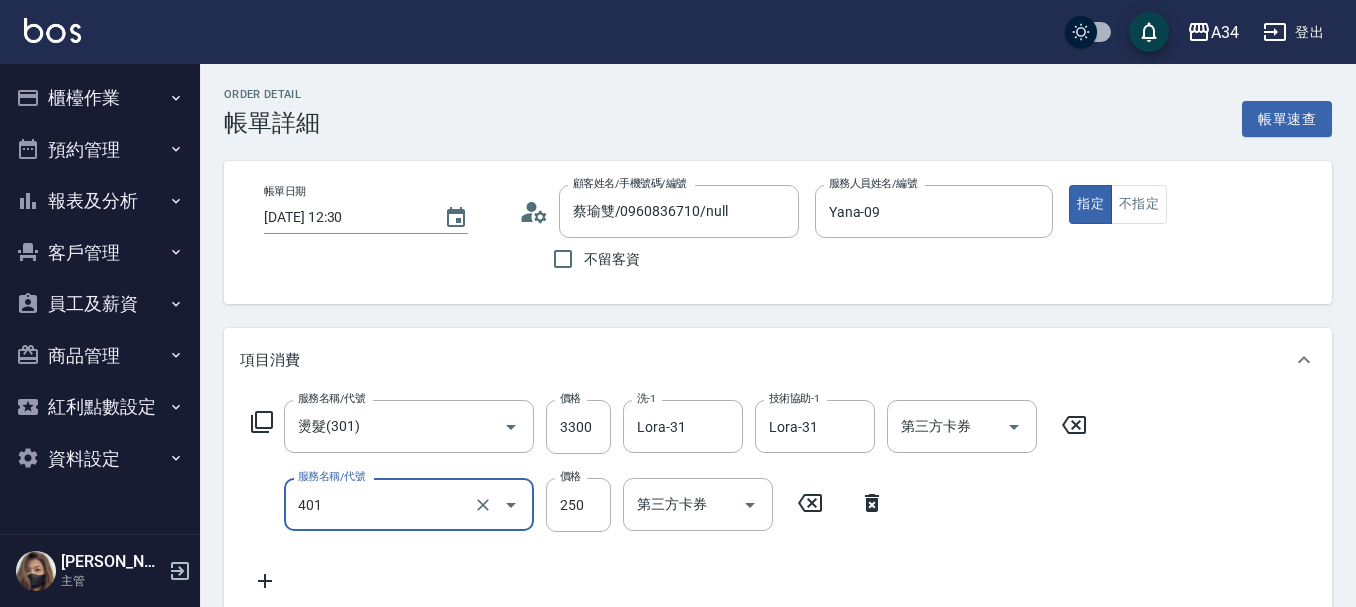 type on "剪髮(401)" 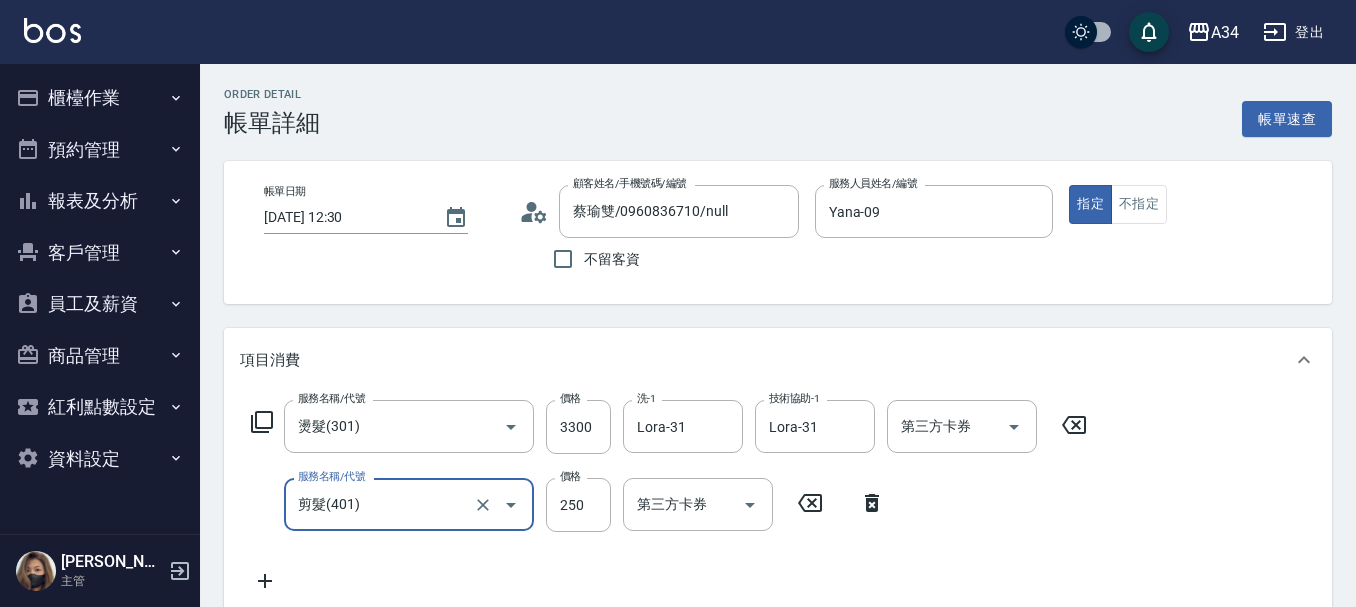 type on "330" 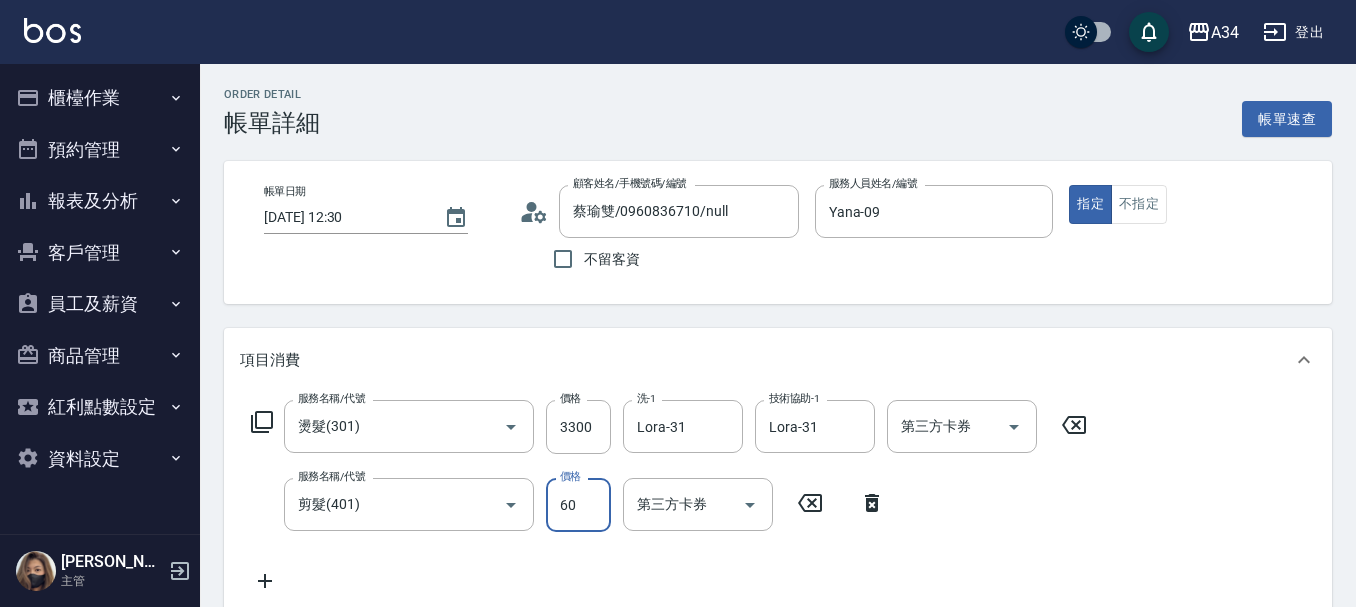 type on "600" 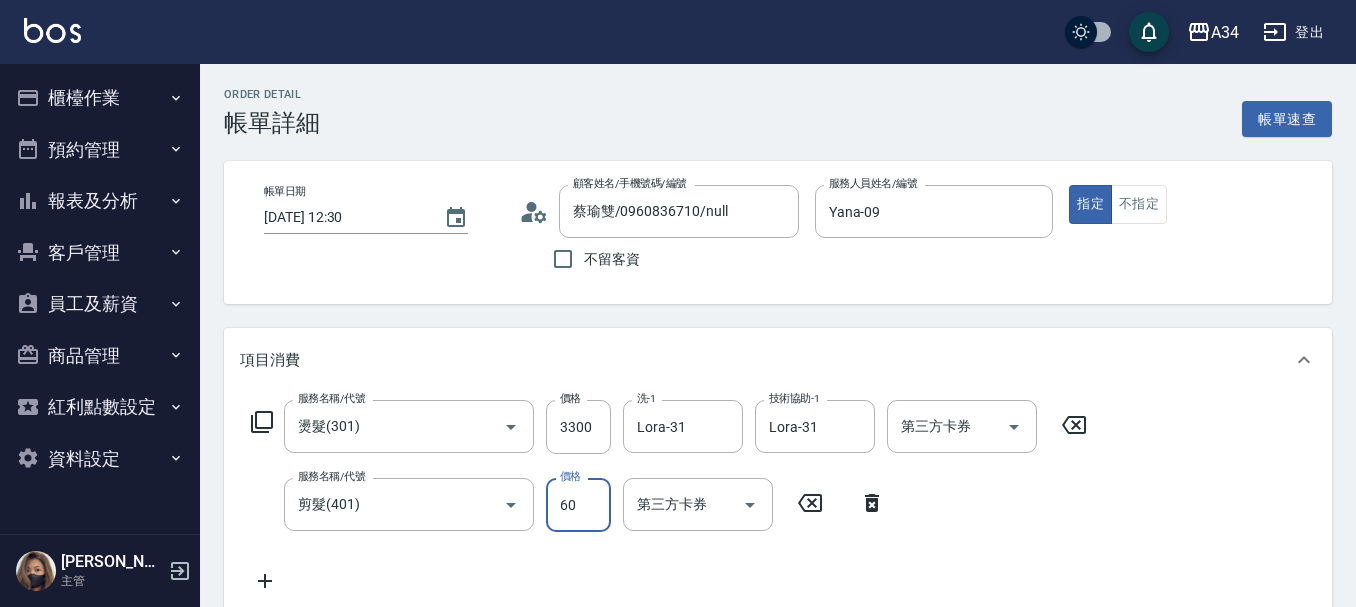 type on "390" 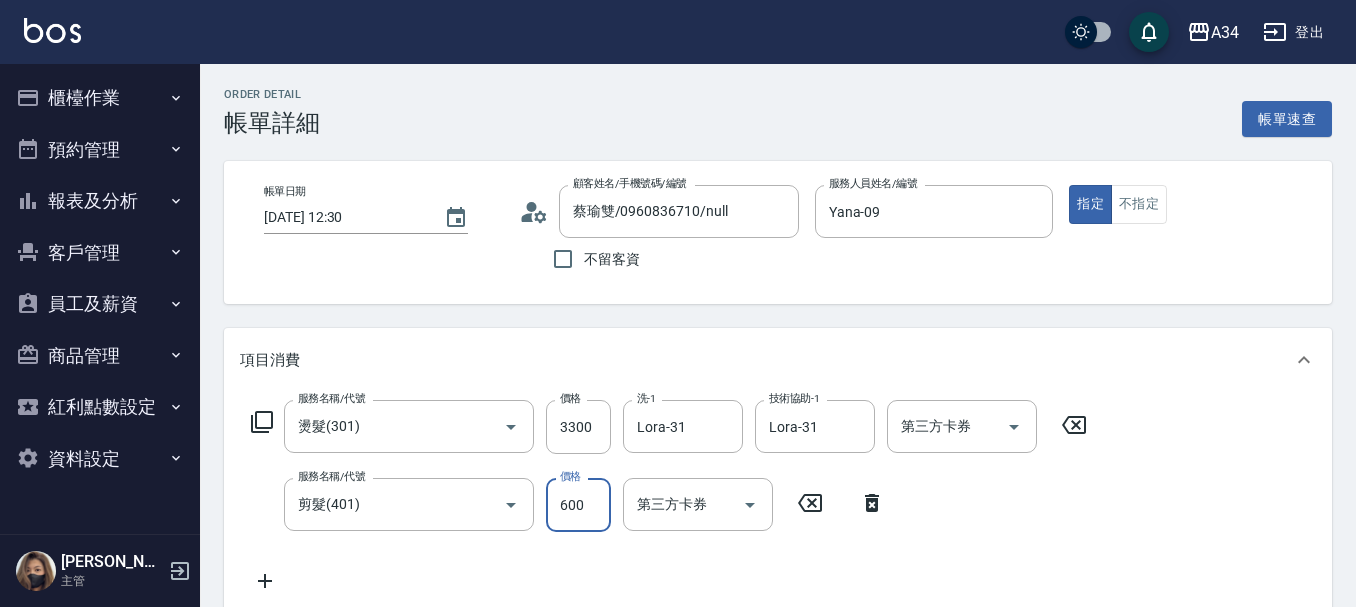 type on "600" 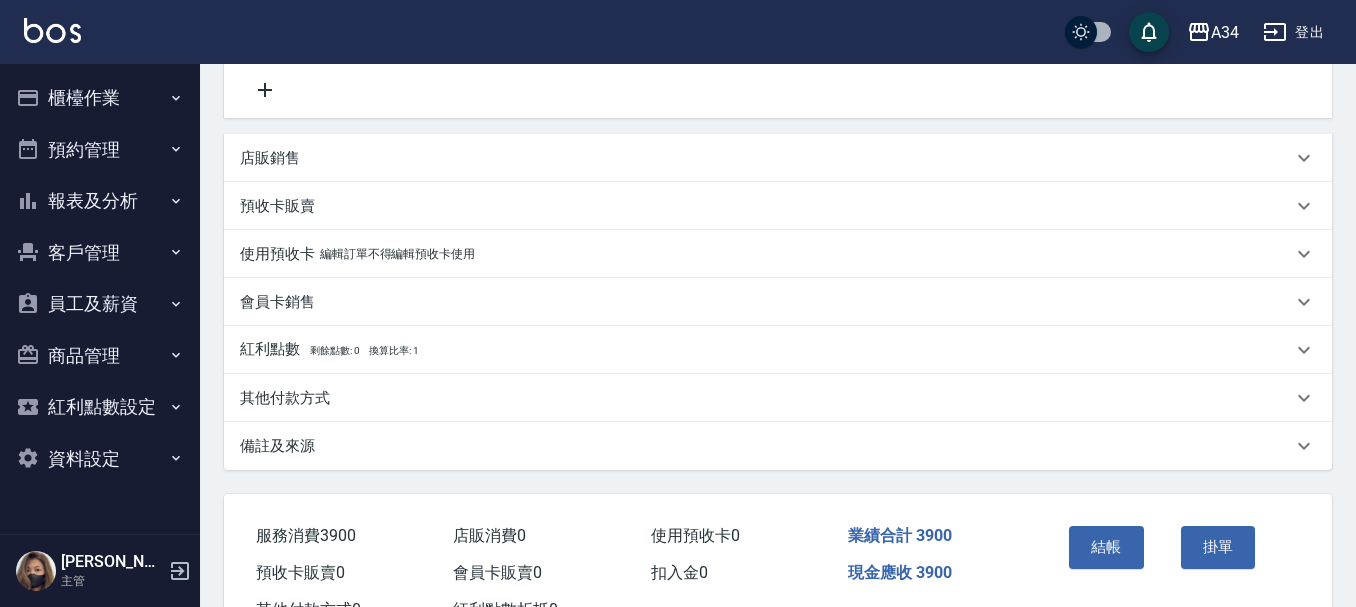 scroll, scrollTop: 570, scrollLeft: 0, axis: vertical 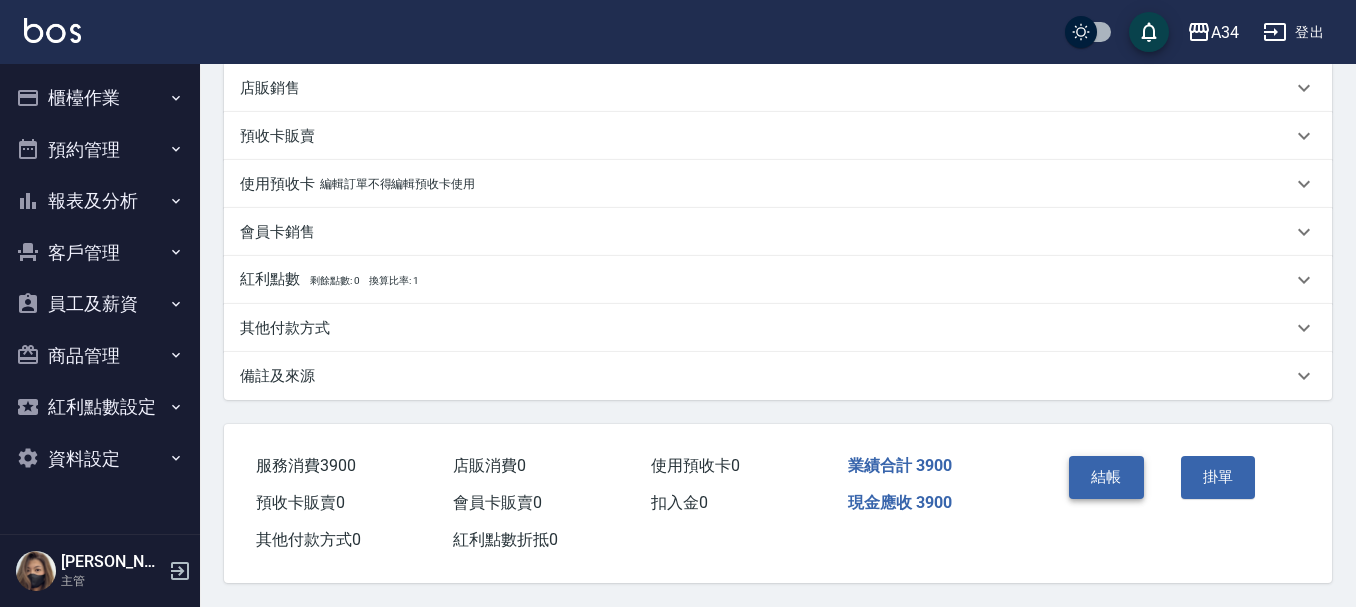 click on "結帳" at bounding box center (1106, 477) 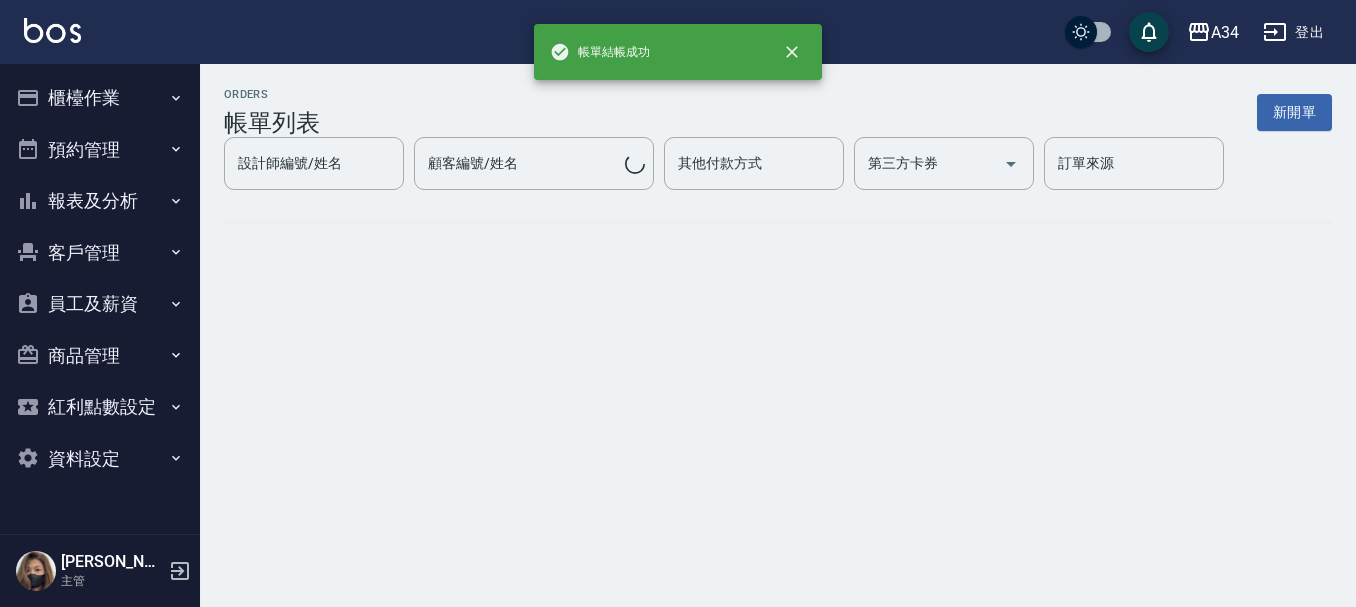 scroll, scrollTop: 0, scrollLeft: 0, axis: both 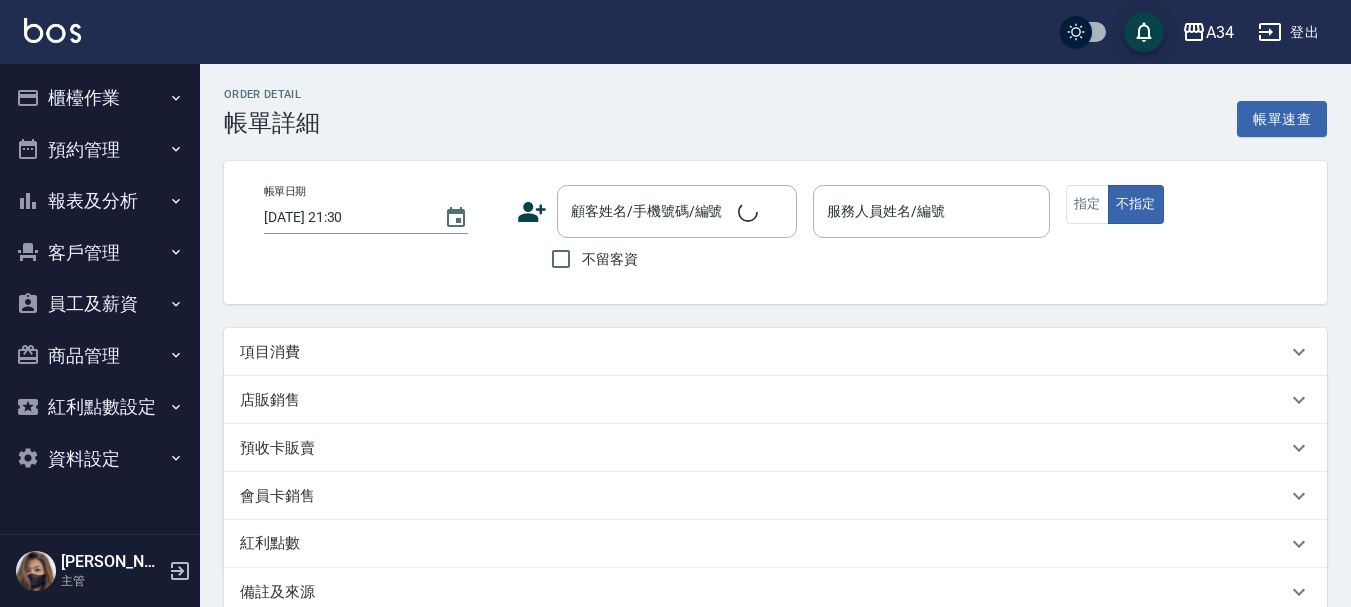 click on "項目消費" at bounding box center [775, 352] 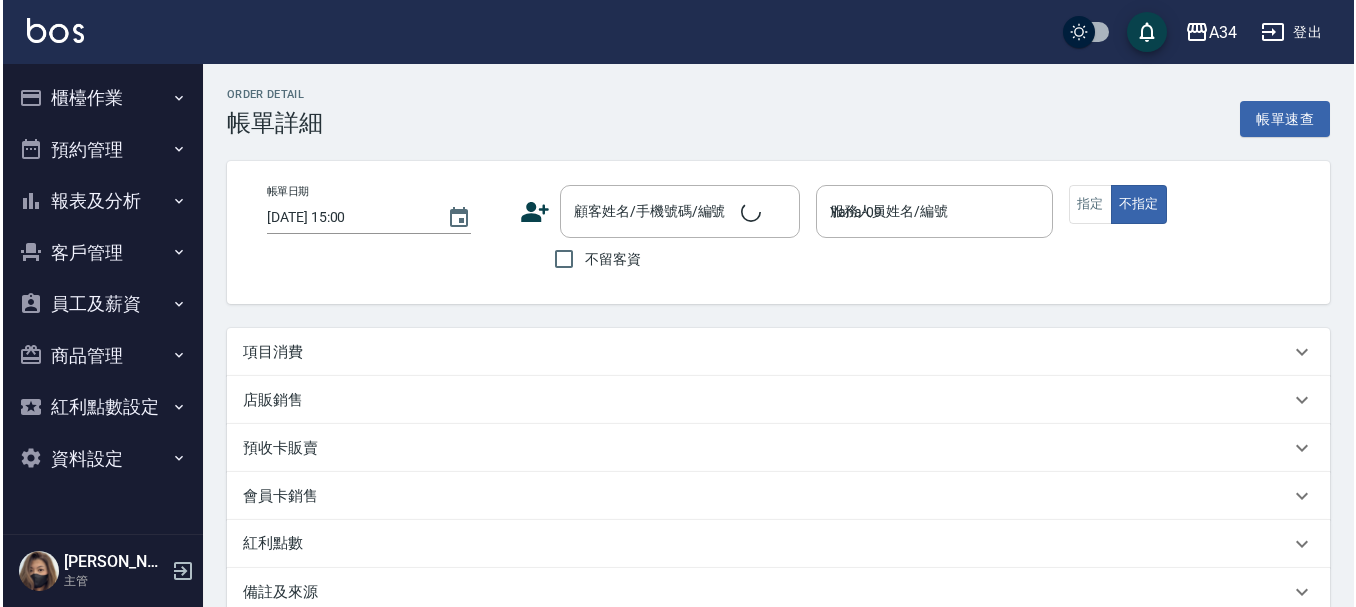 scroll, scrollTop: 0, scrollLeft: 0, axis: both 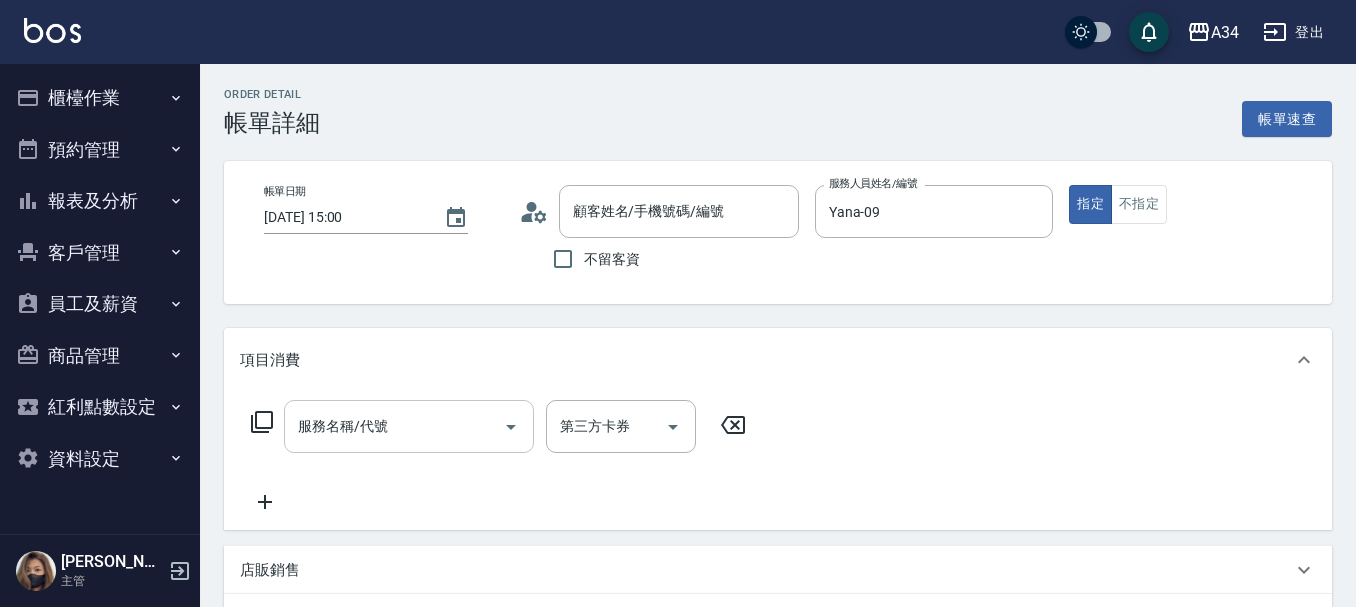 type on "[PERSON_NAME]/0972120232/0972120232" 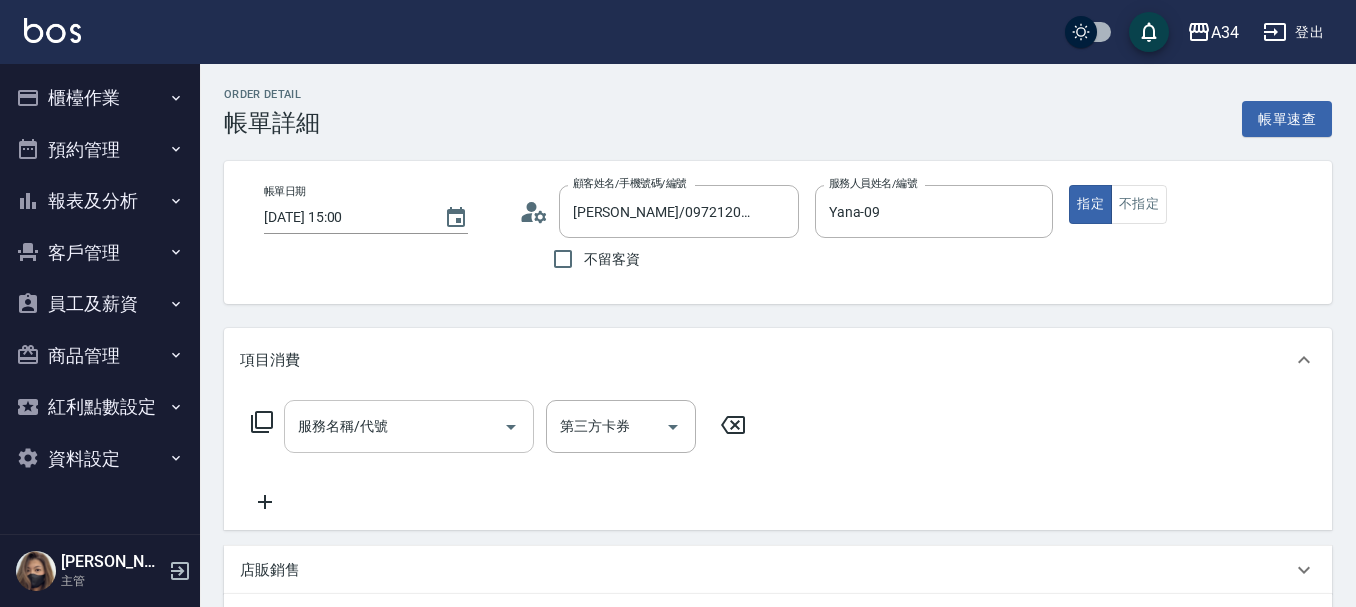 click on "服務名稱/代號" at bounding box center (394, 426) 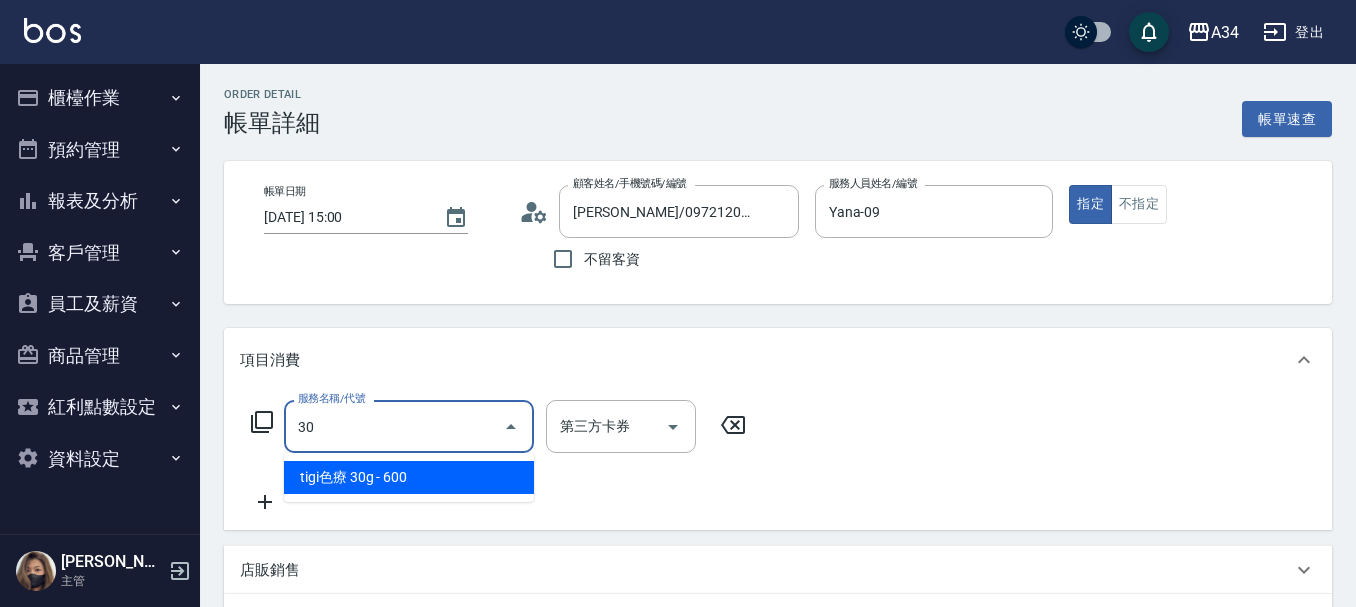 type on "301" 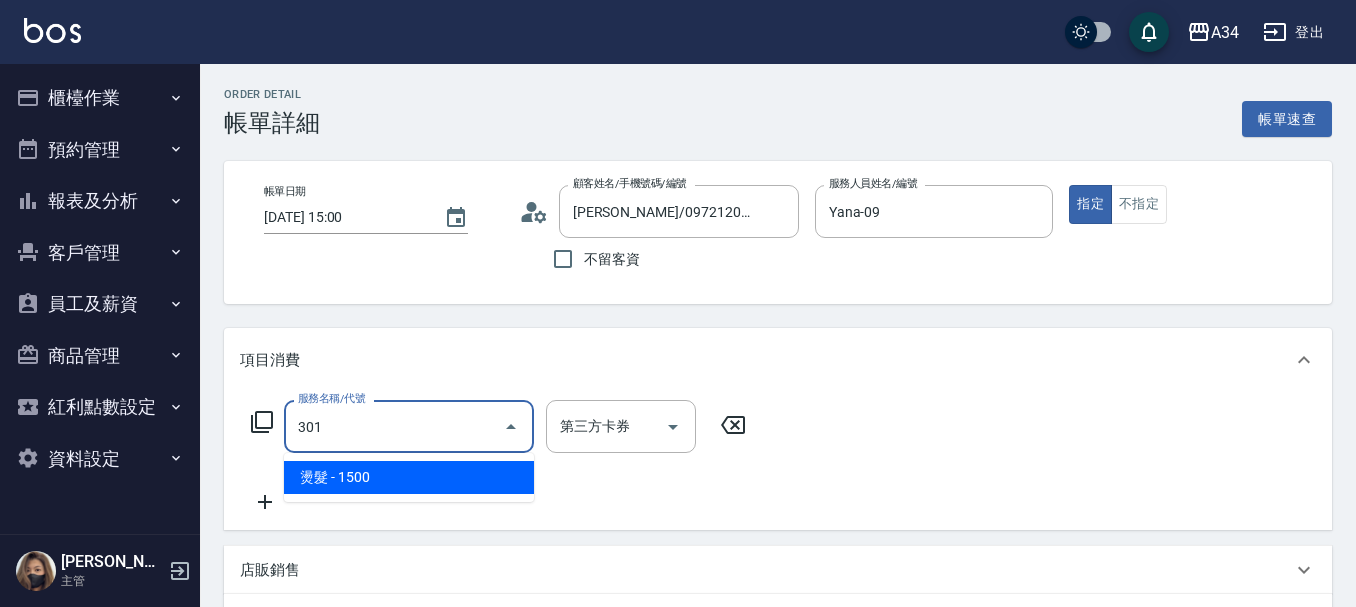 type on "150" 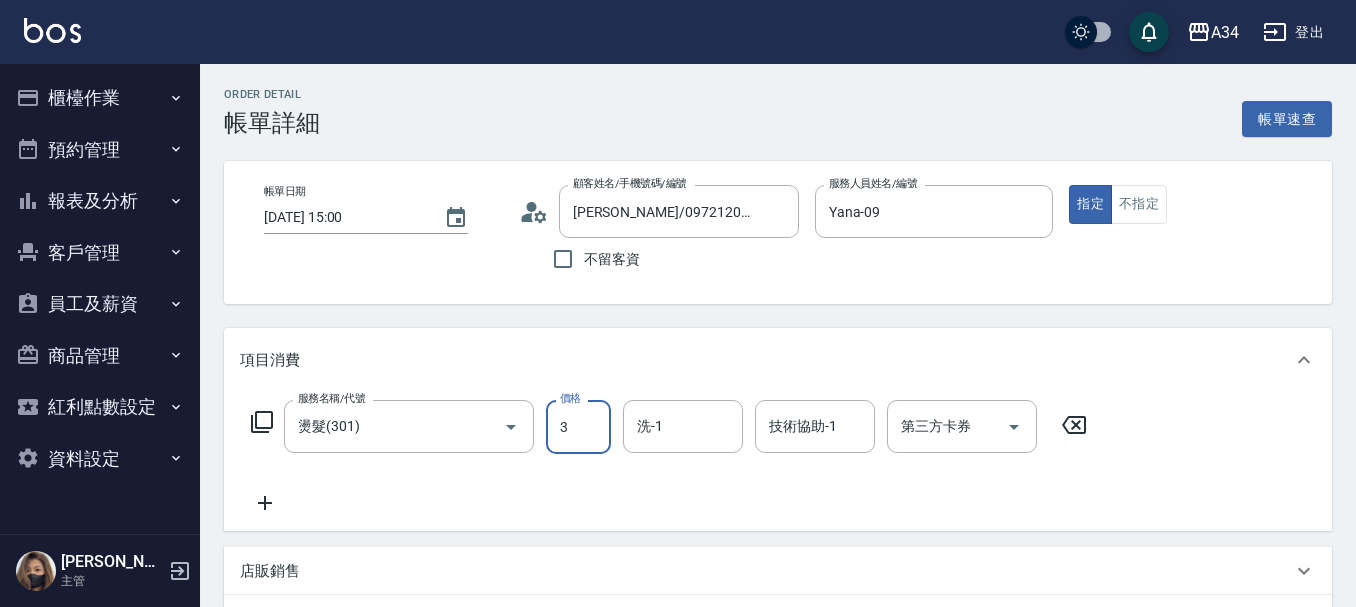 type on "0" 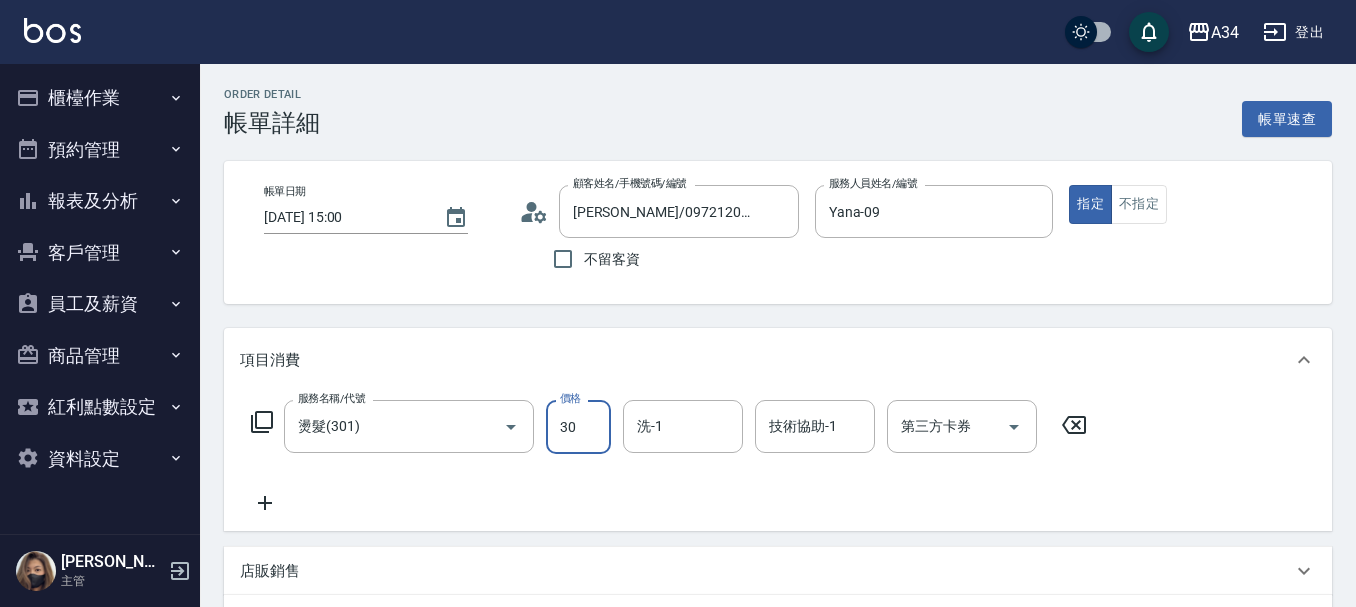 type on "300" 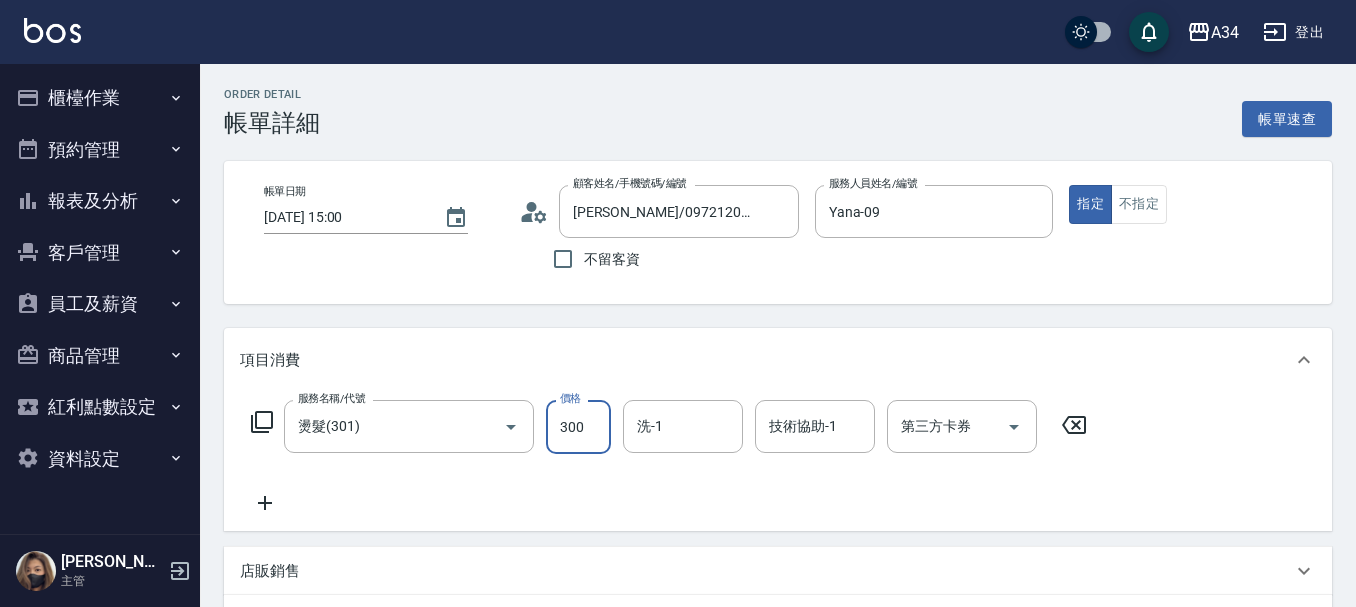 type on "300" 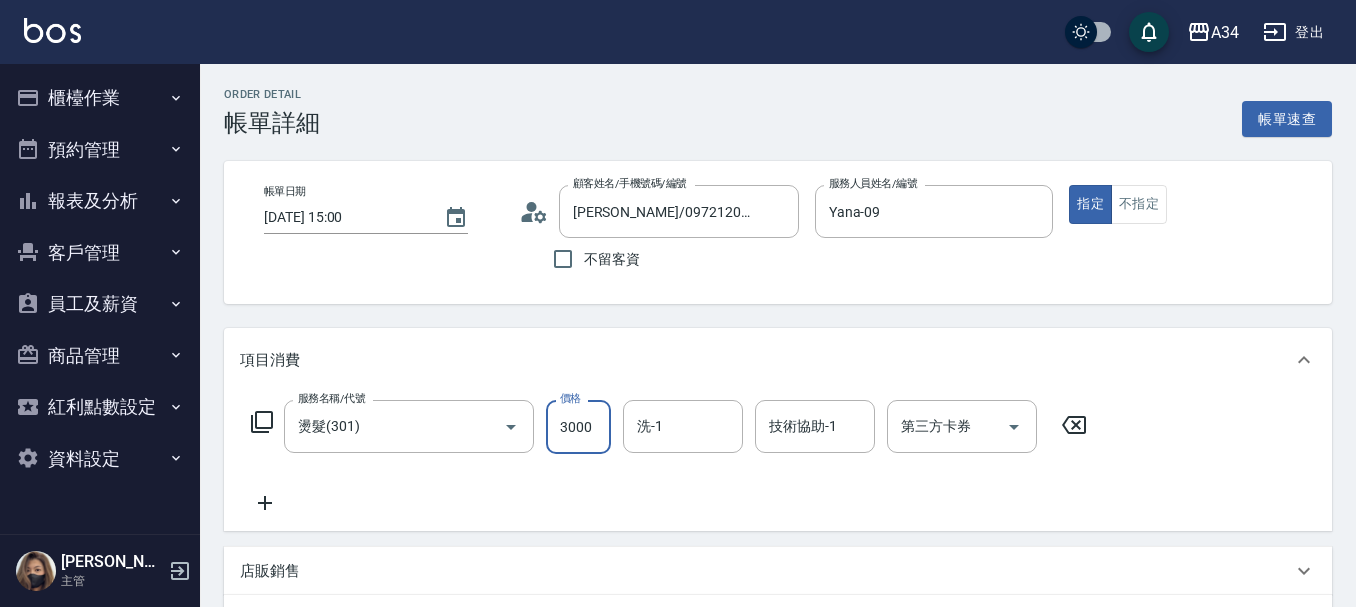 type on "3000" 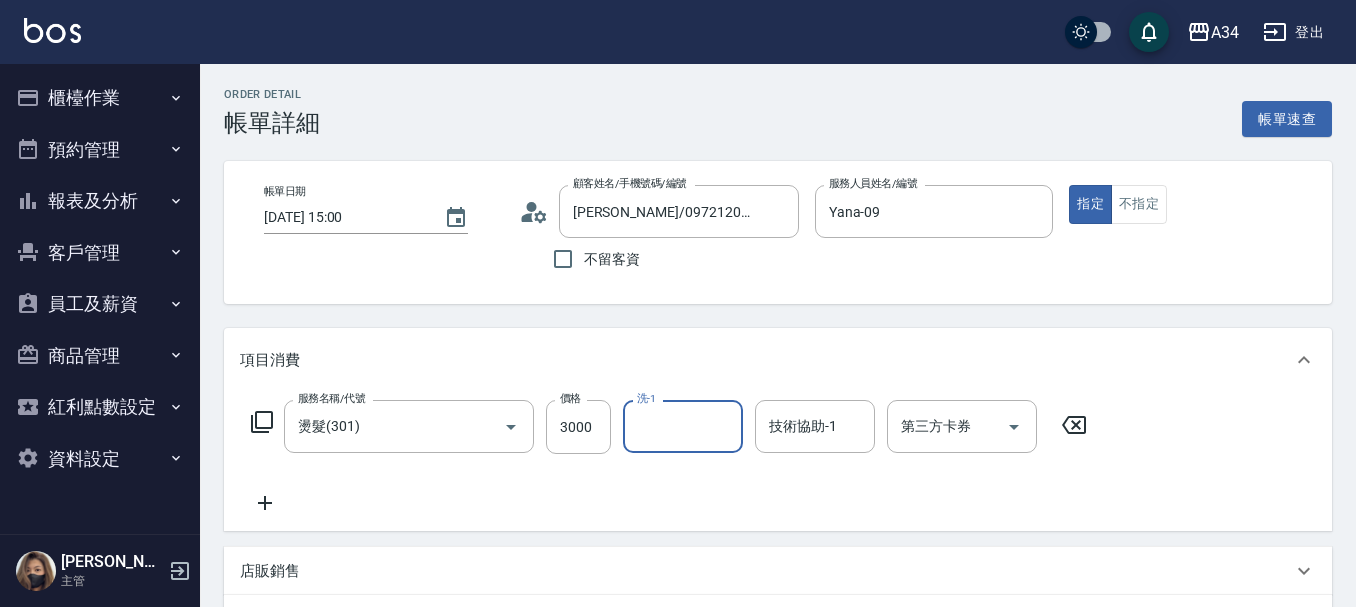 type on "2" 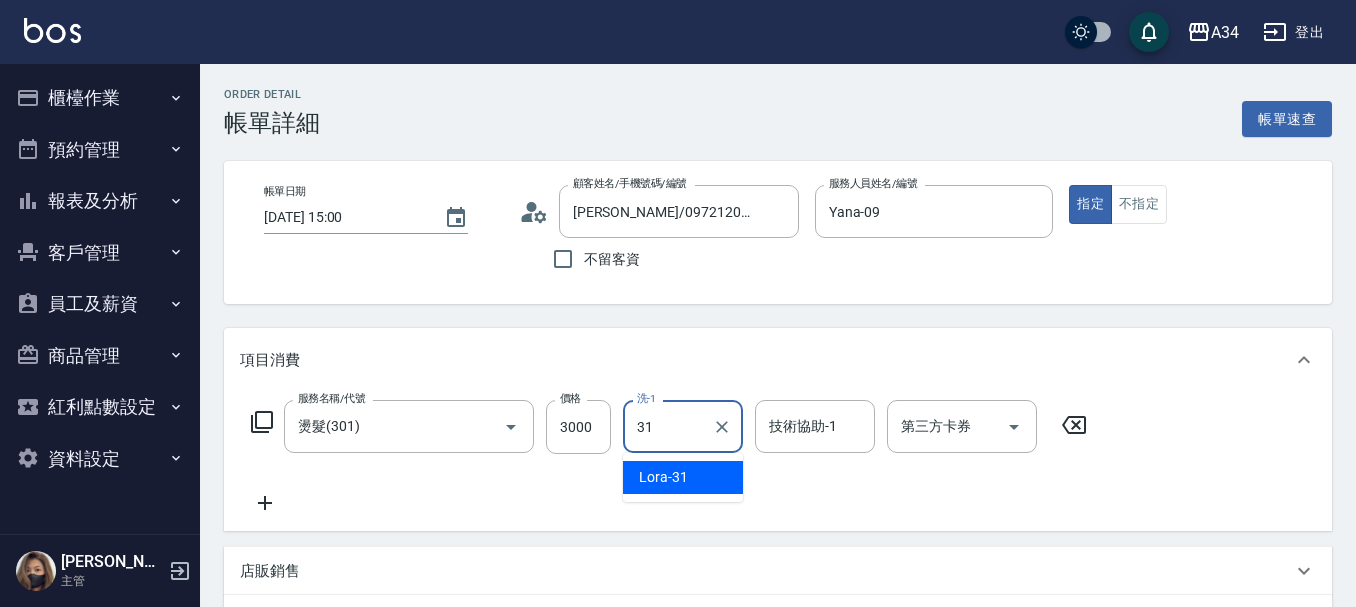 type on "Lora-31" 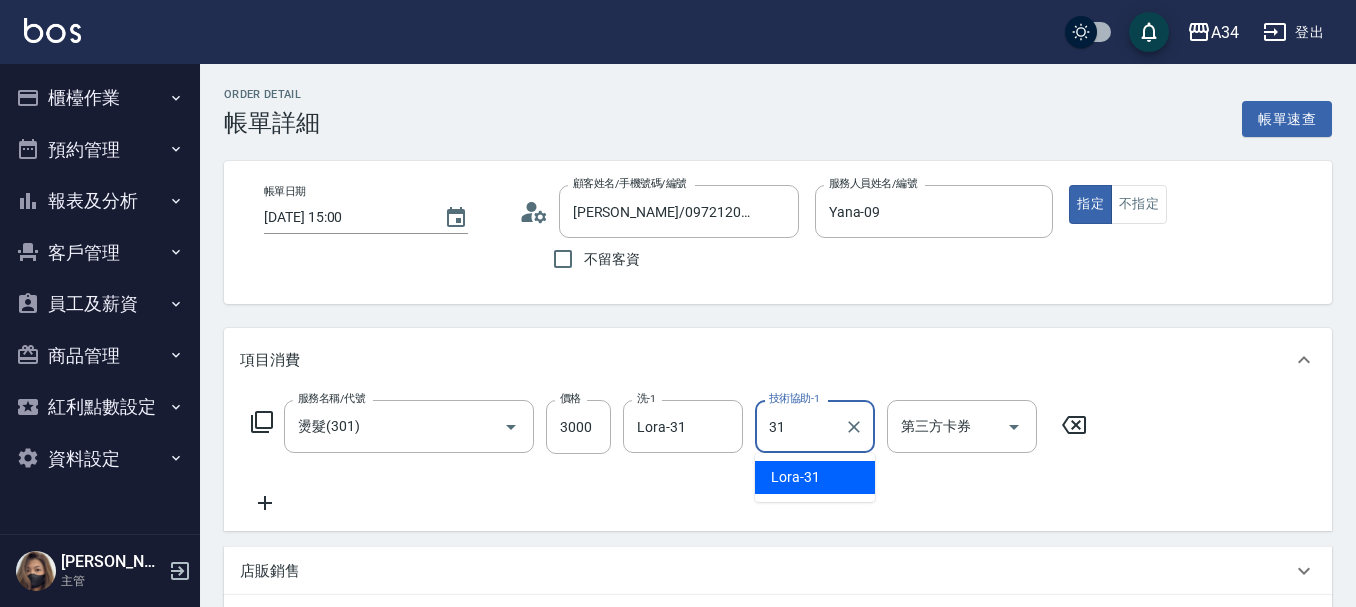 type on "3" 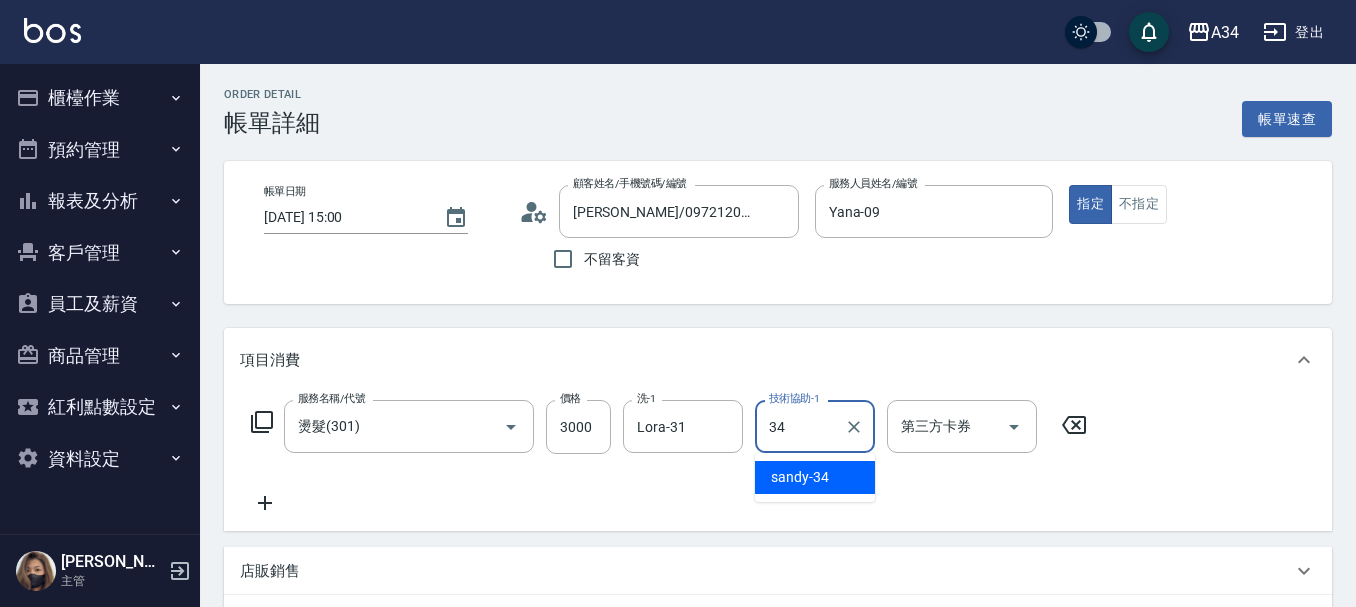 type on "sandy-34" 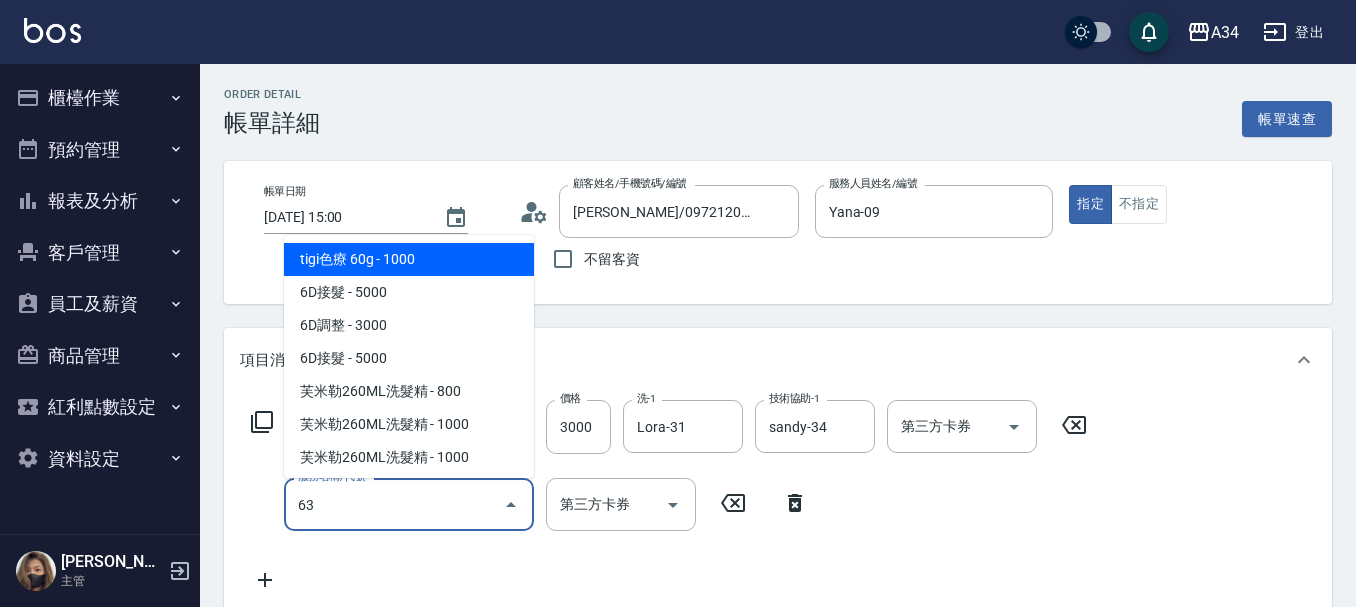 type on "630" 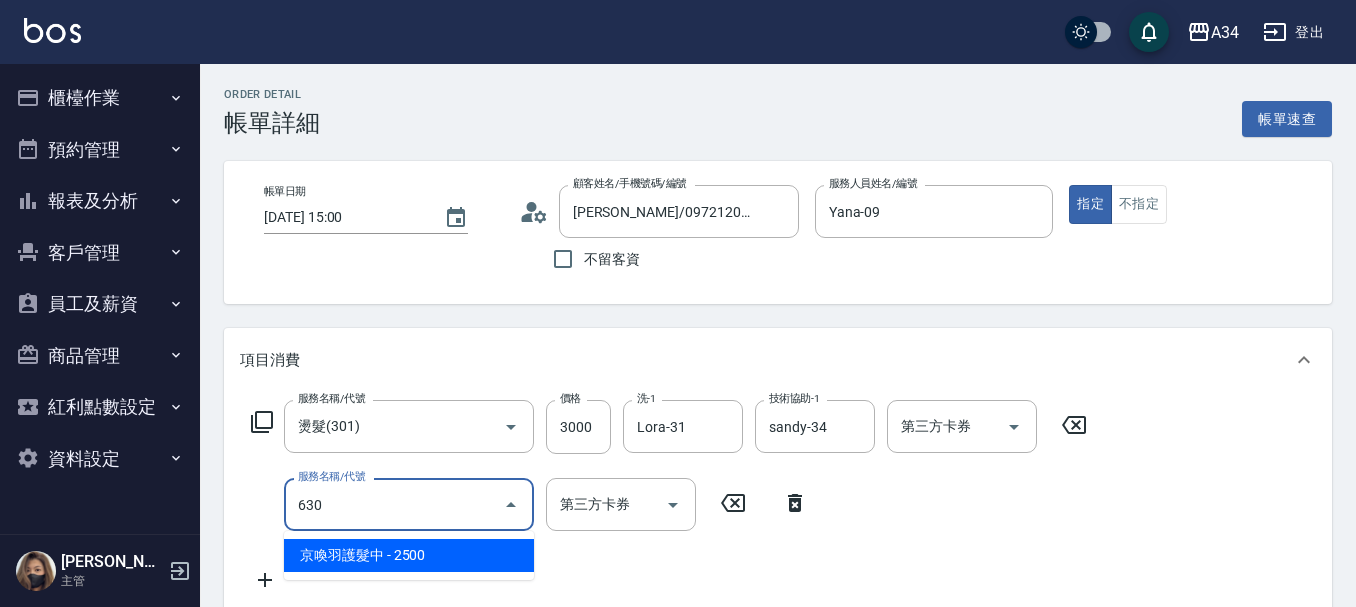 type on "550" 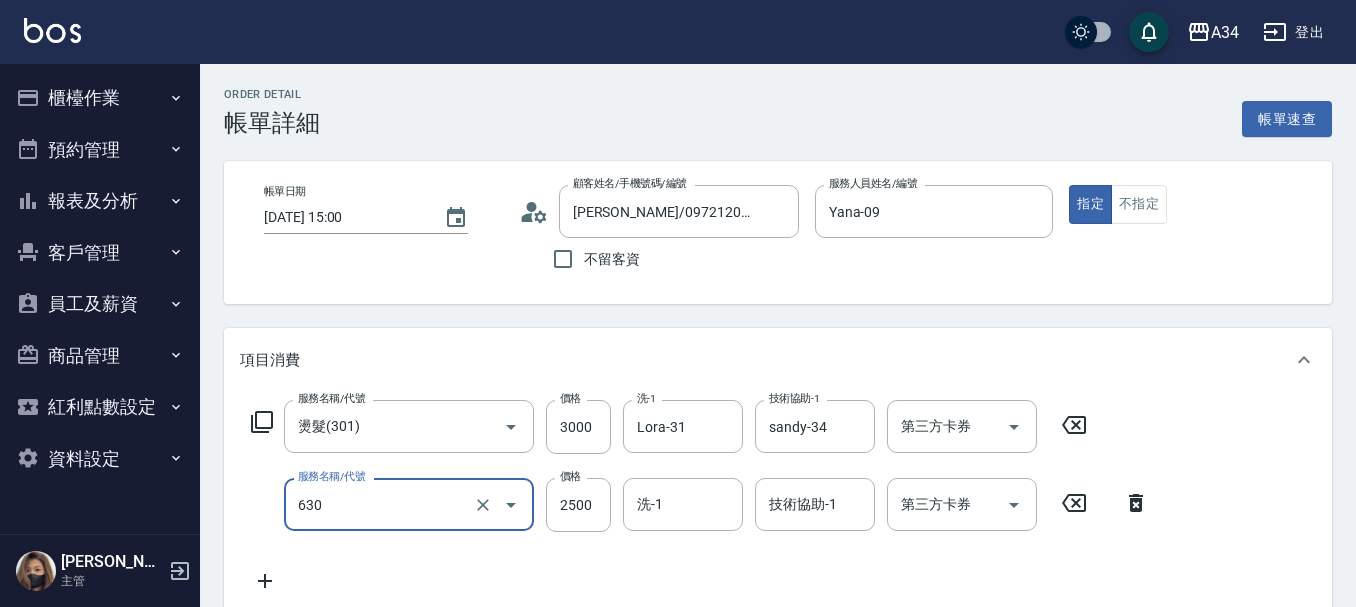 type on "京喚羽護髮中(630)" 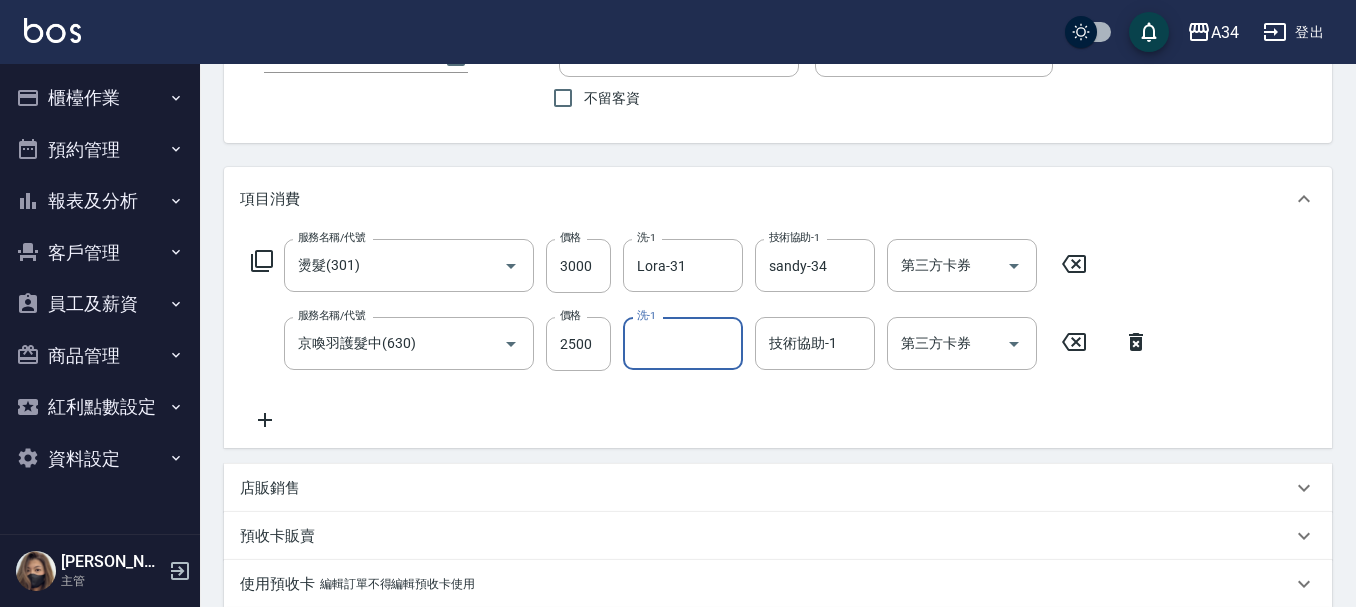 scroll, scrollTop: 400, scrollLeft: 0, axis: vertical 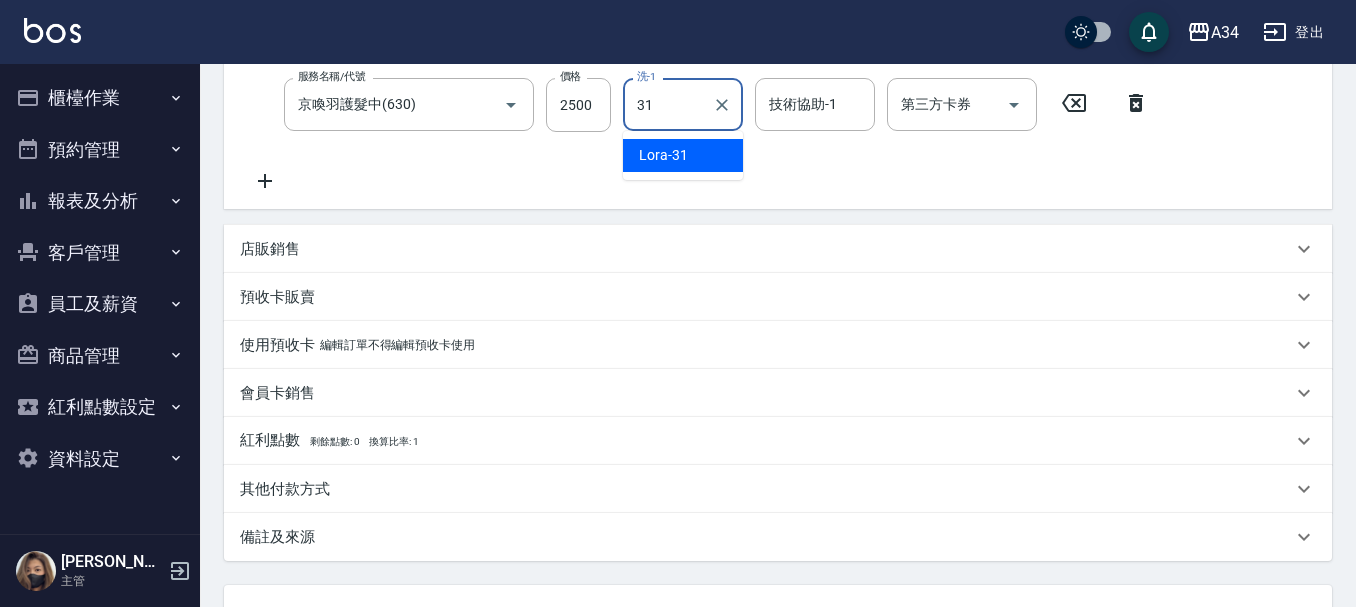 type on "Lora-31" 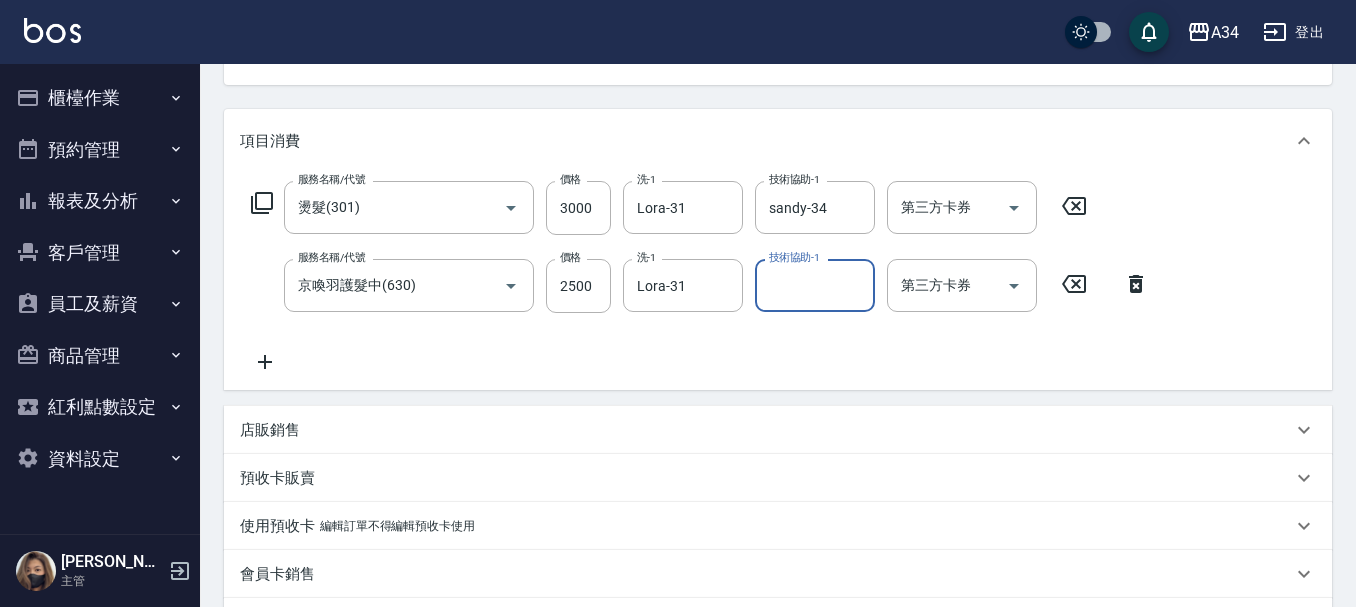 scroll, scrollTop: 200, scrollLeft: 0, axis: vertical 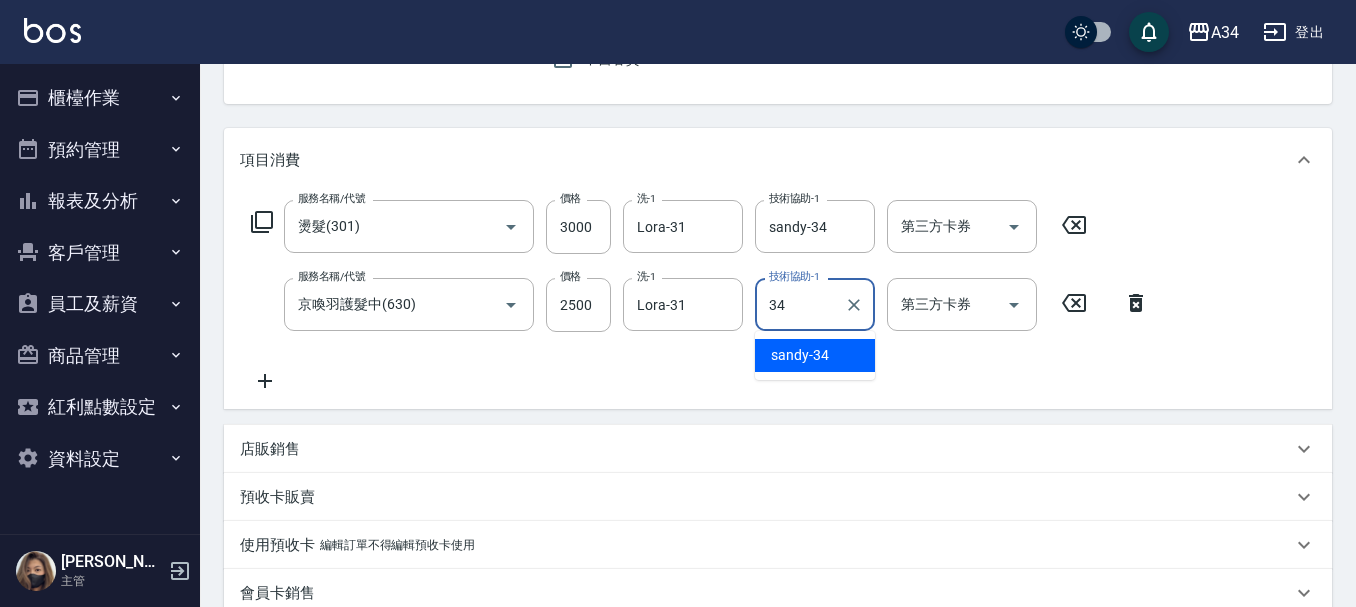 type on "sandy-34" 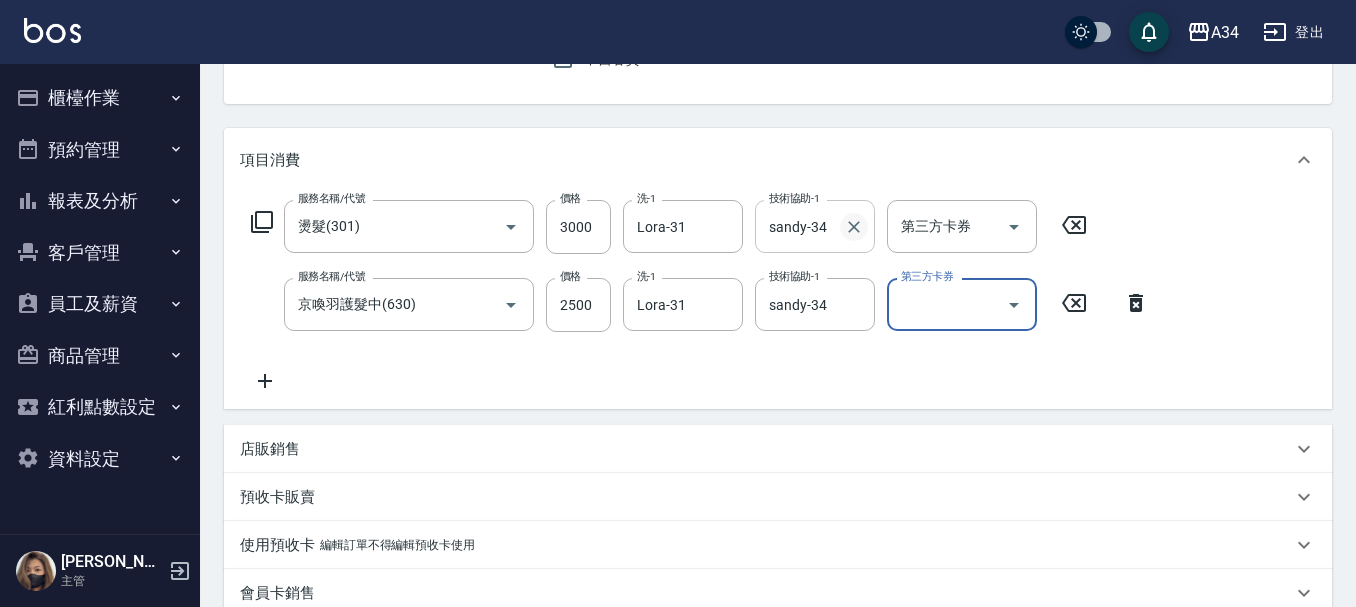 click 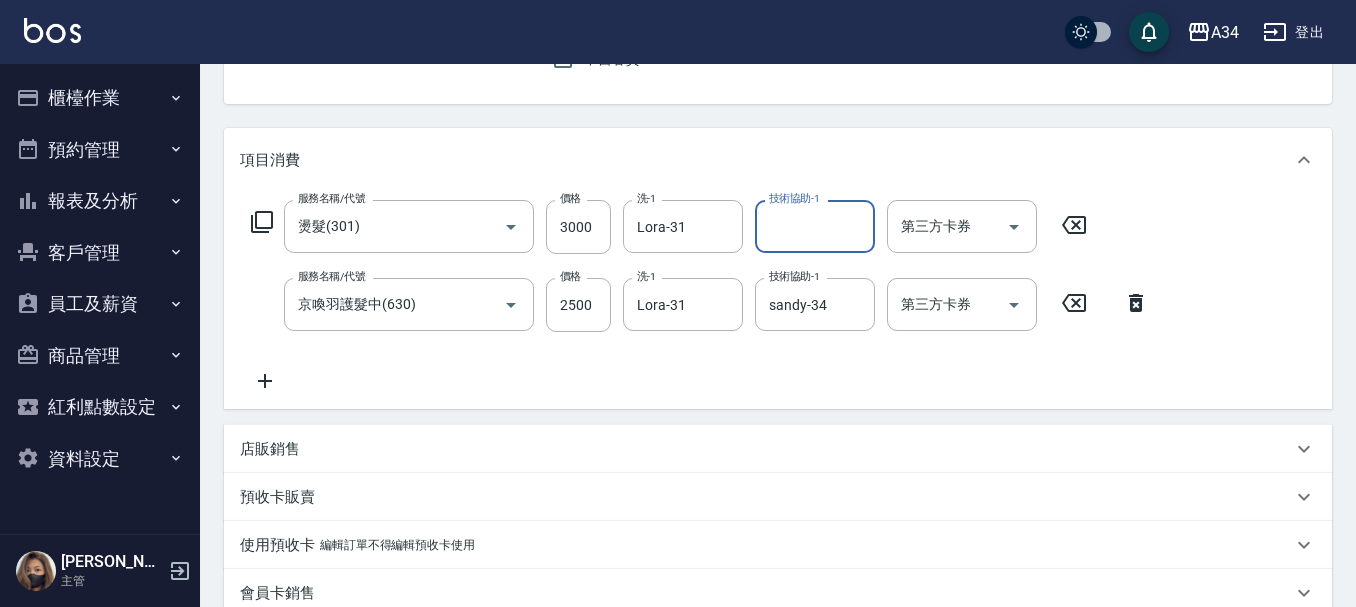 click on "技術協助-1" at bounding box center [815, 226] 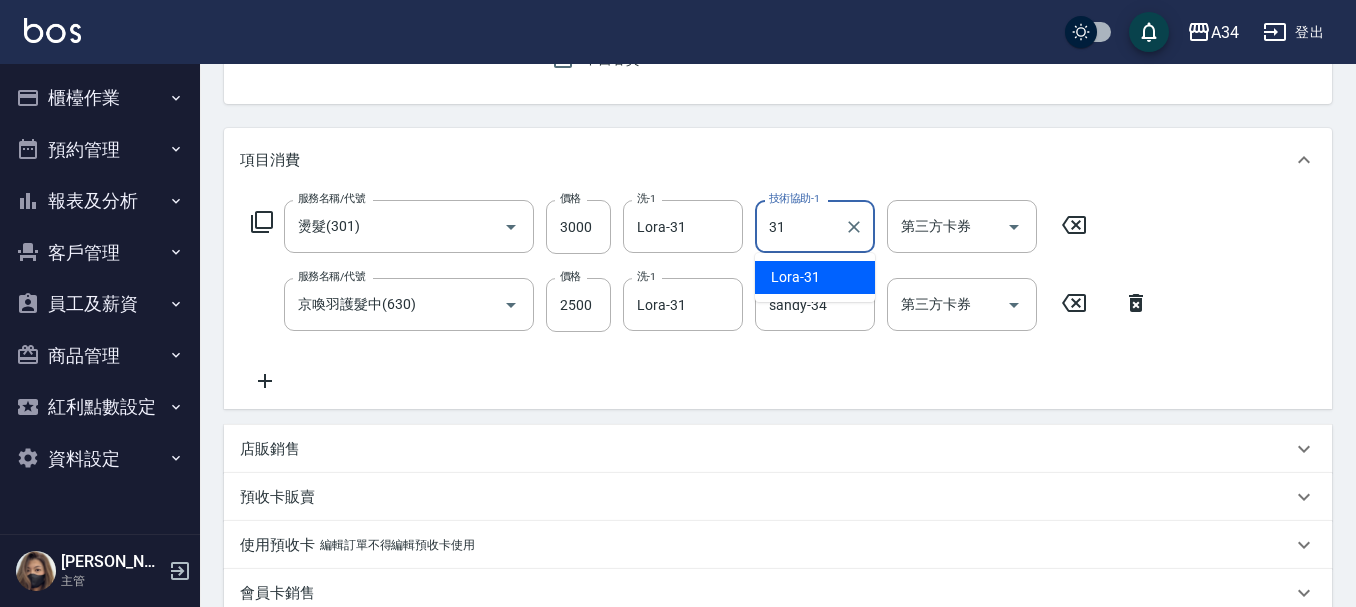 type on "Lora-31" 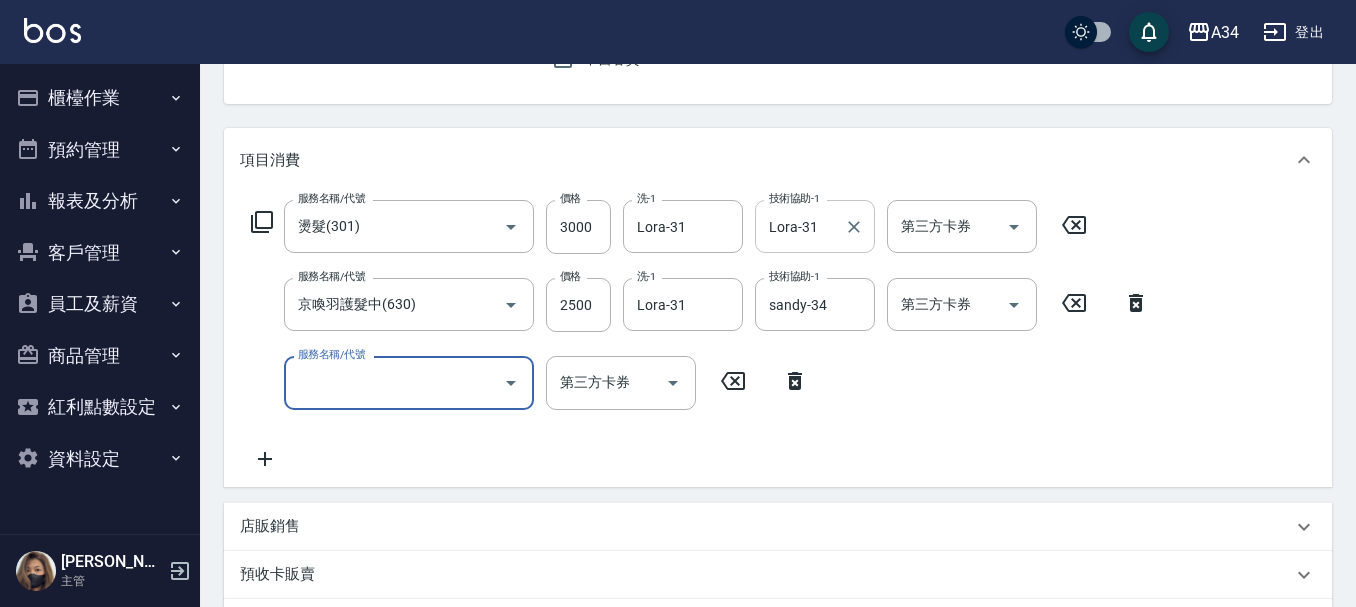 type on "6" 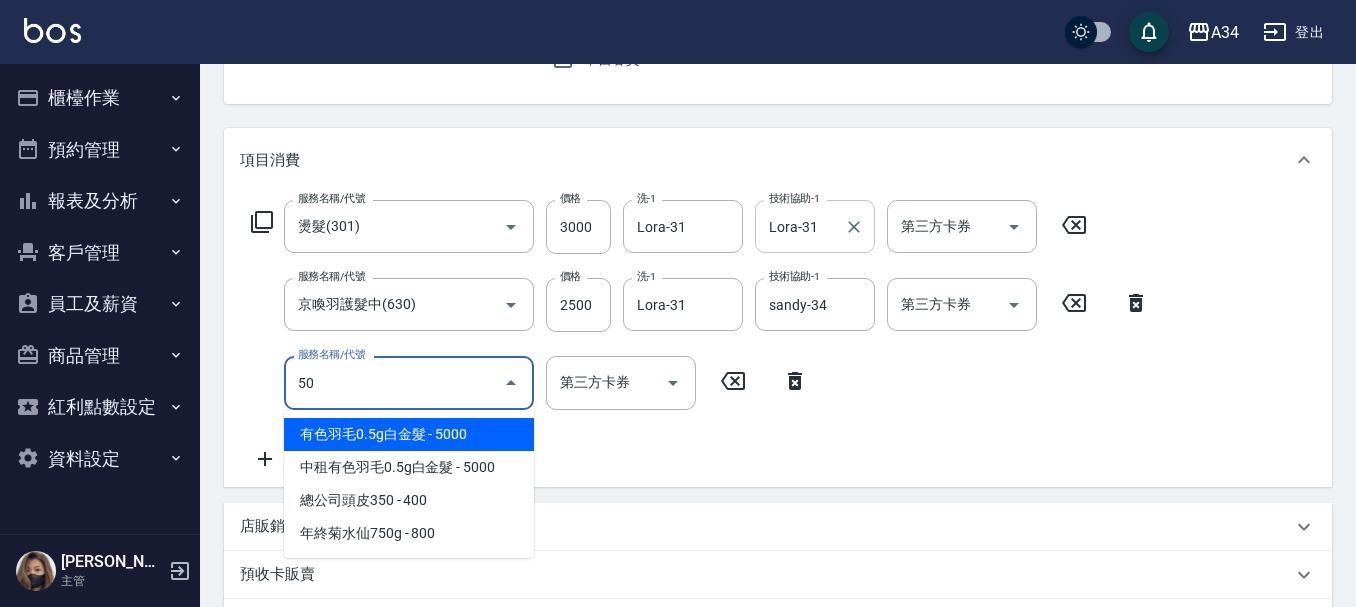type on "503" 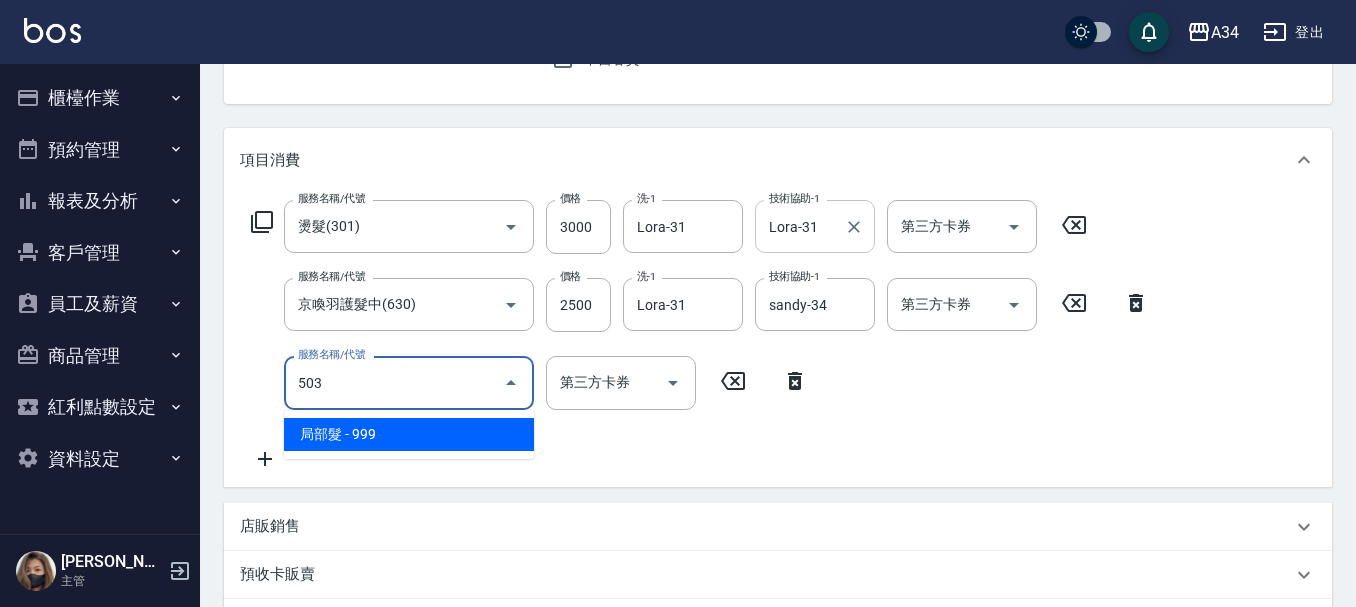 type on "640" 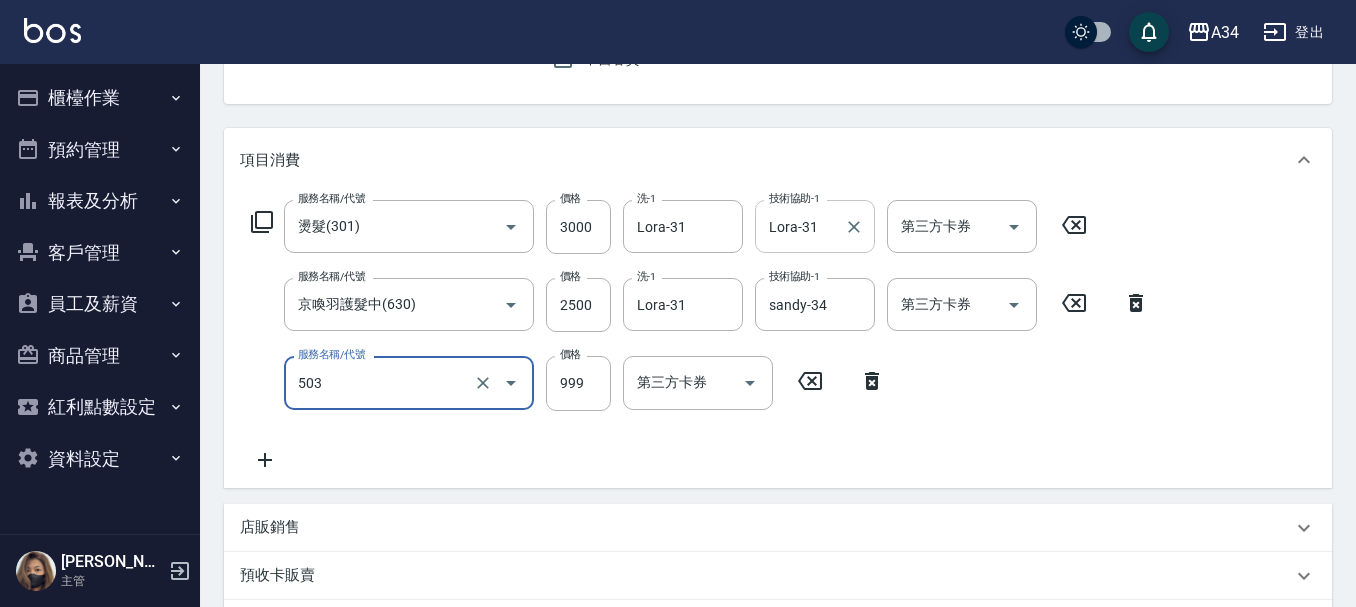 type on "局部髮(503)" 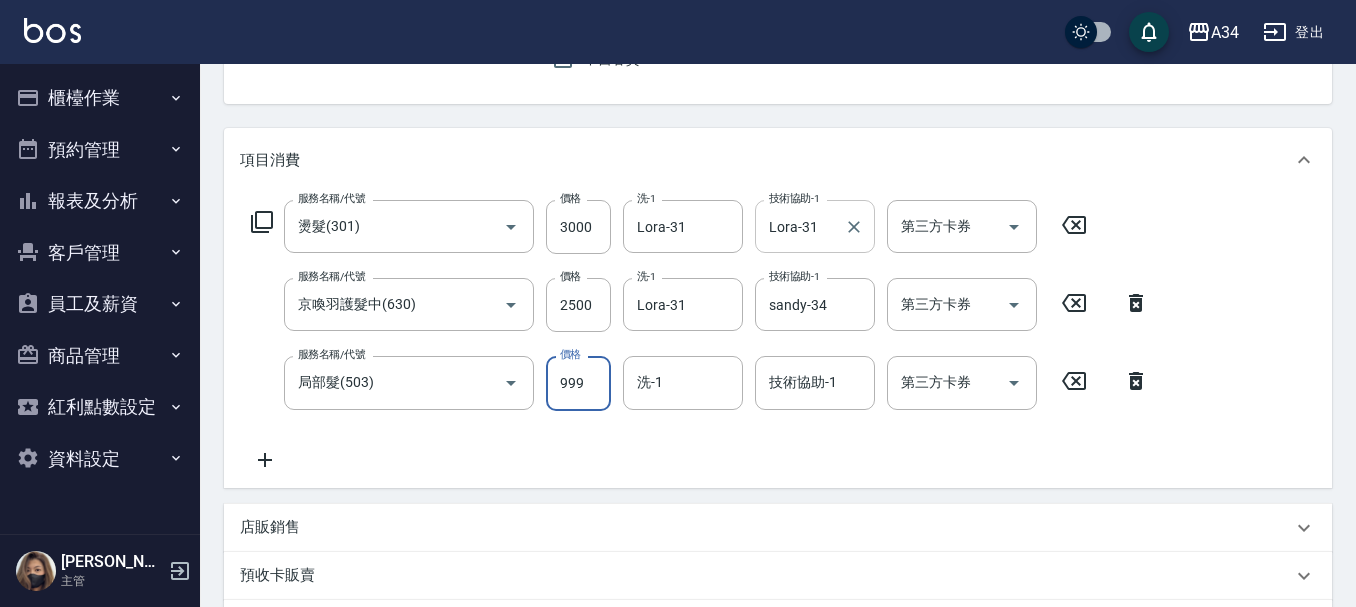 type on "550" 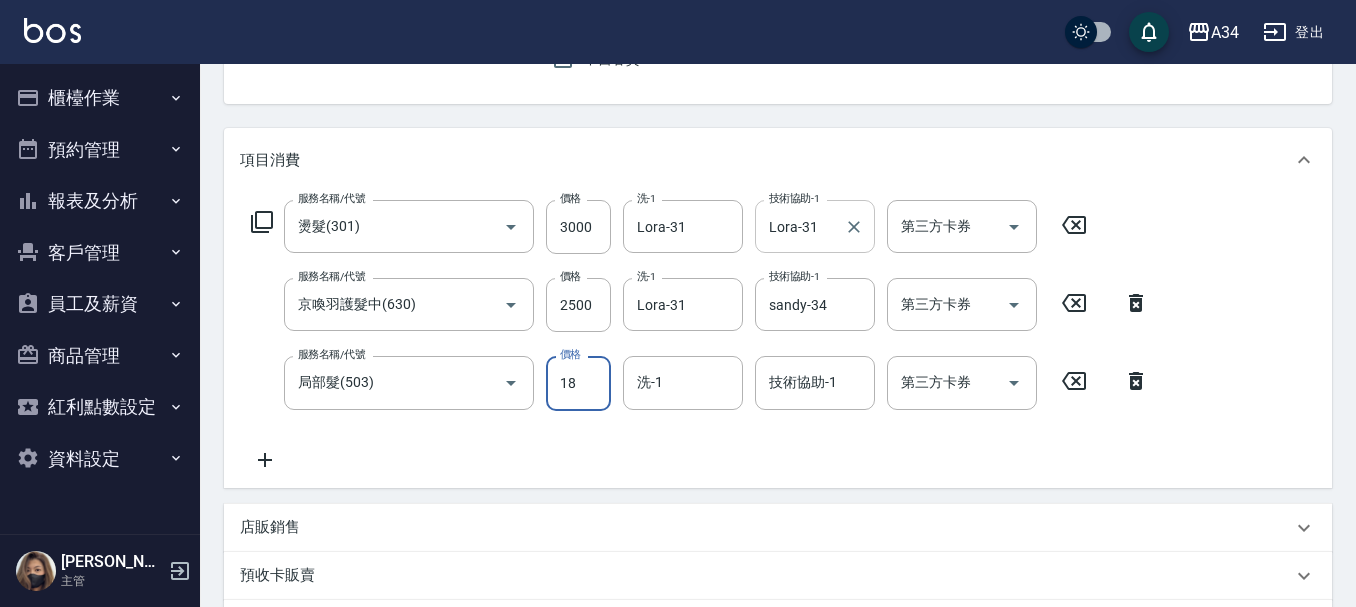type on "180" 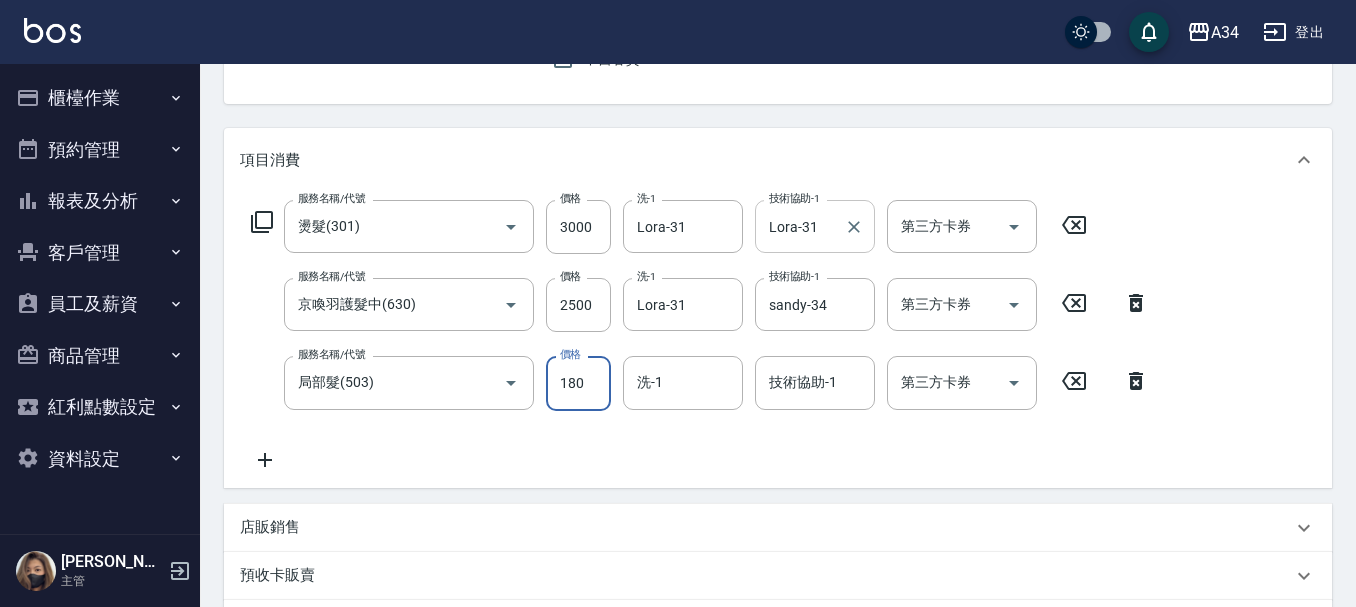 type on "560" 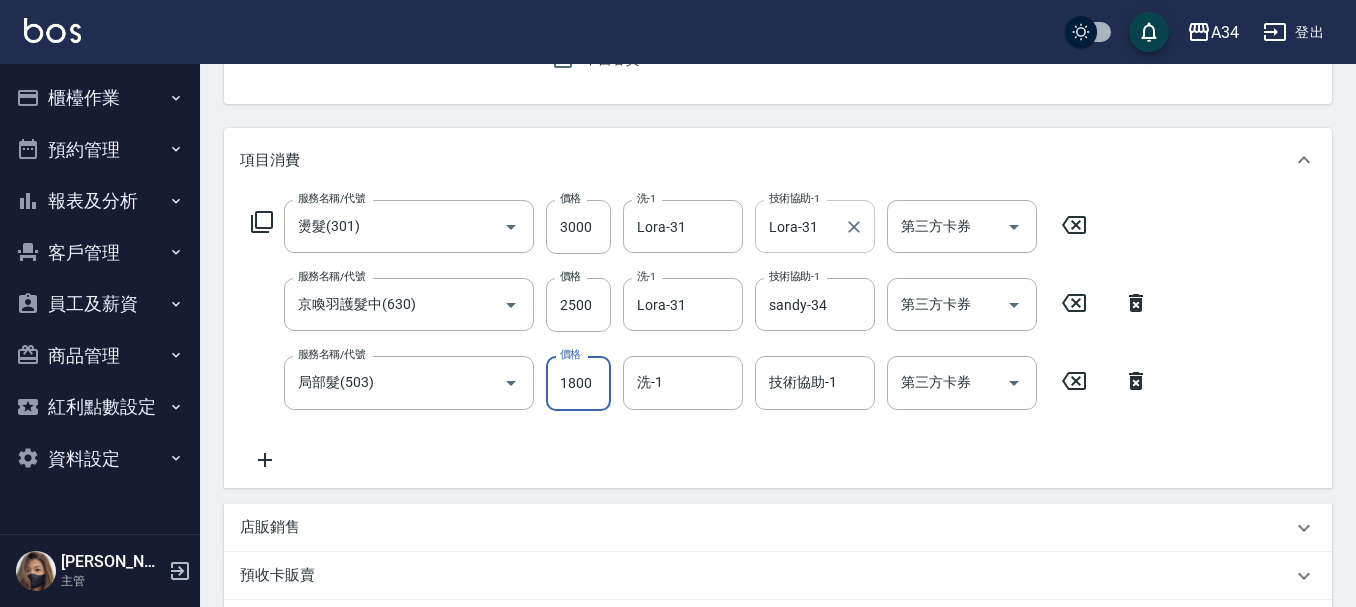 type on "730" 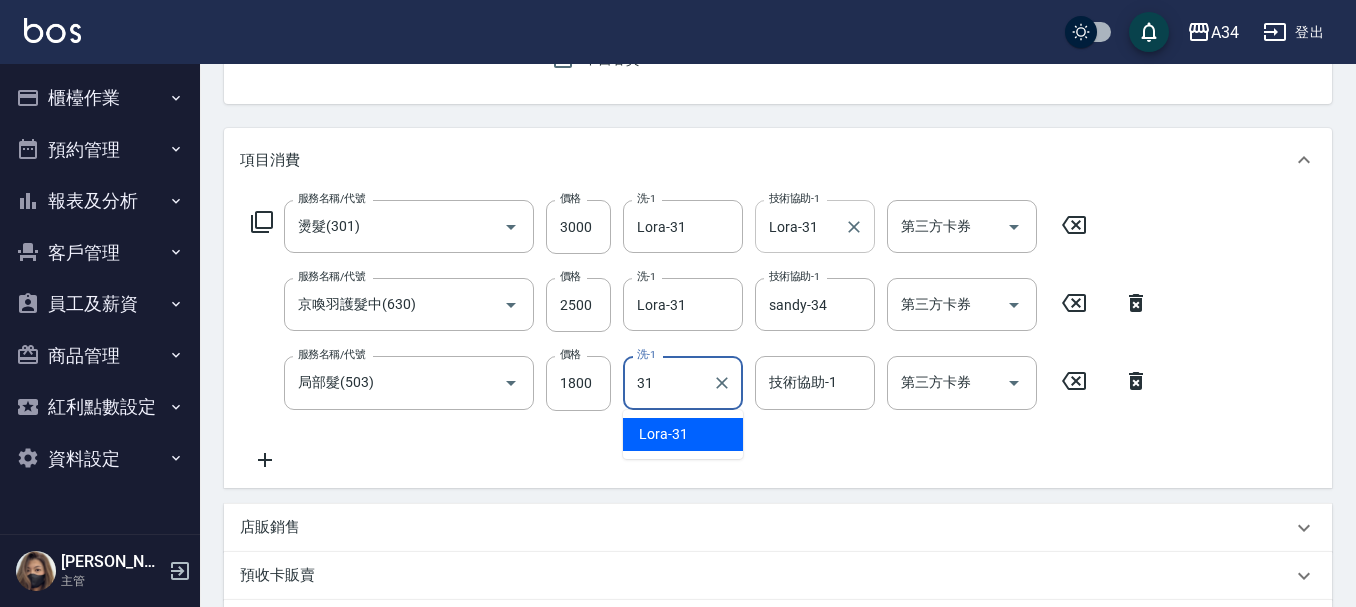 type on "Lora-31" 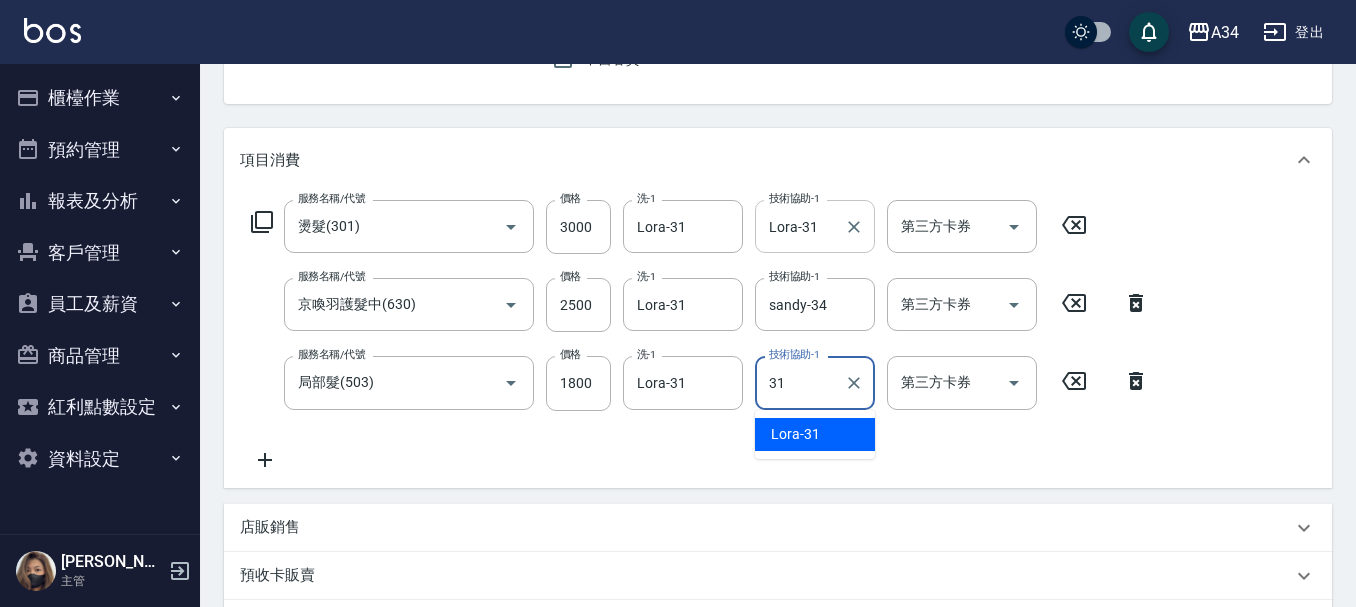 type on "Lora-31" 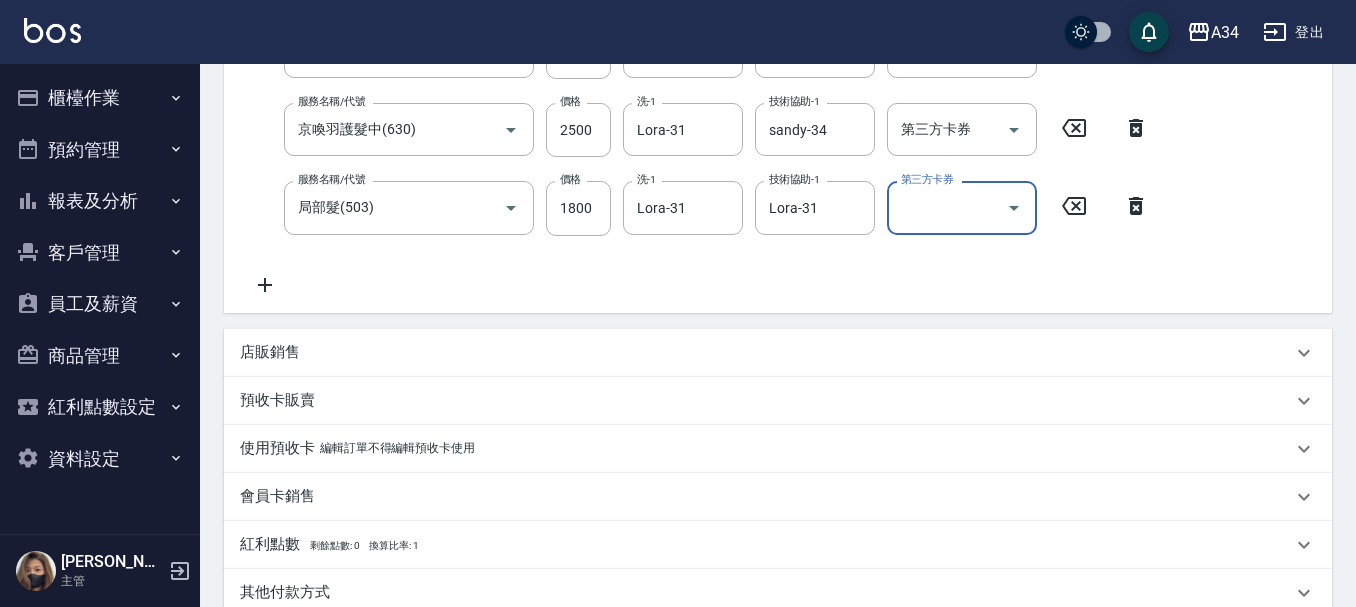 scroll, scrollTop: 600, scrollLeft: 0, axis: vertical 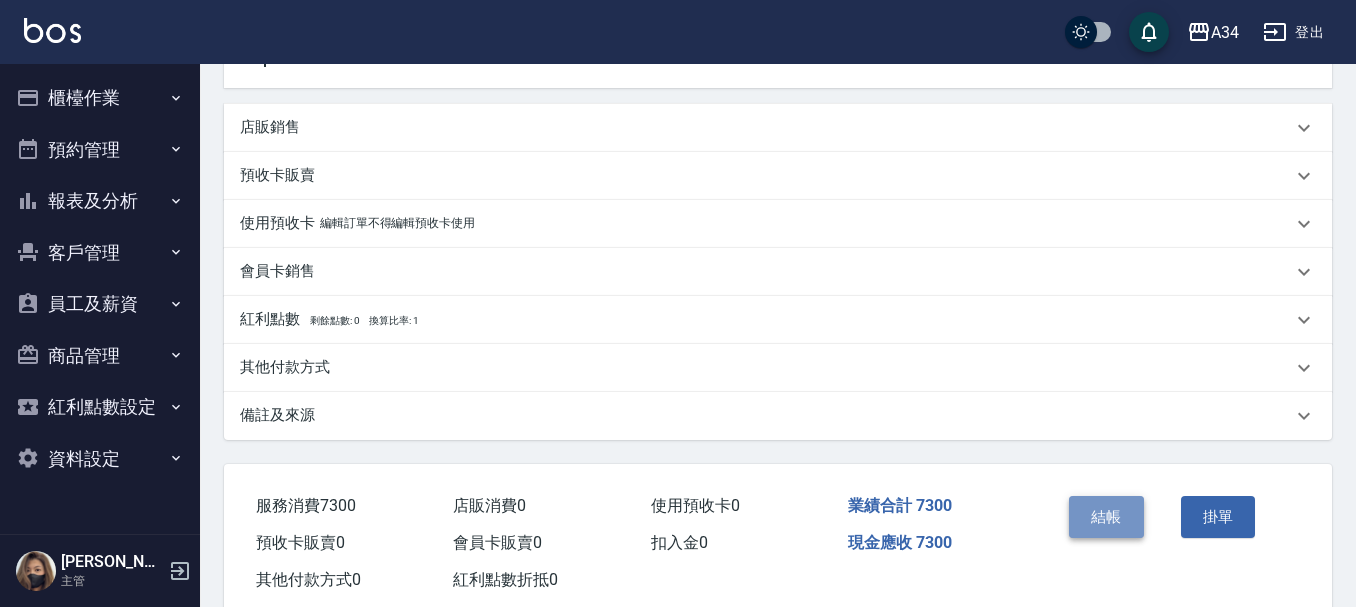 click on "結帳" at bounding box center (1106, 517) 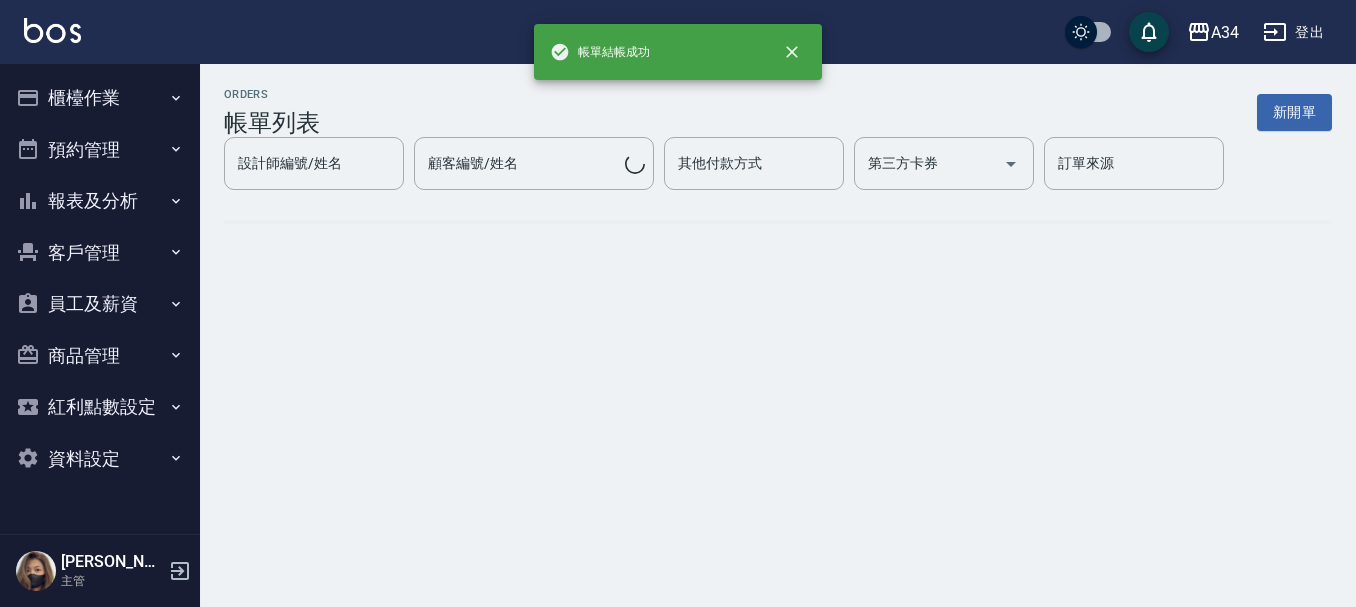 scroll, scrollTop: 0, scrollLeft: 0, axis: both 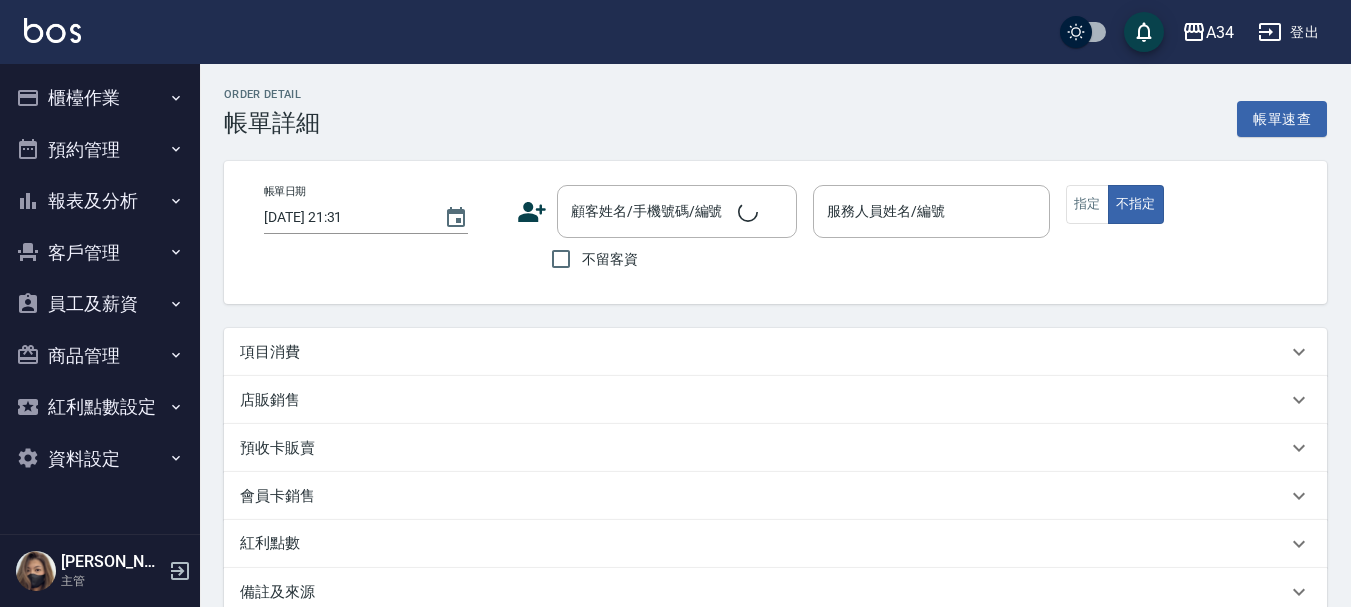 click on "項目消費" at bounding box center (775, 352) 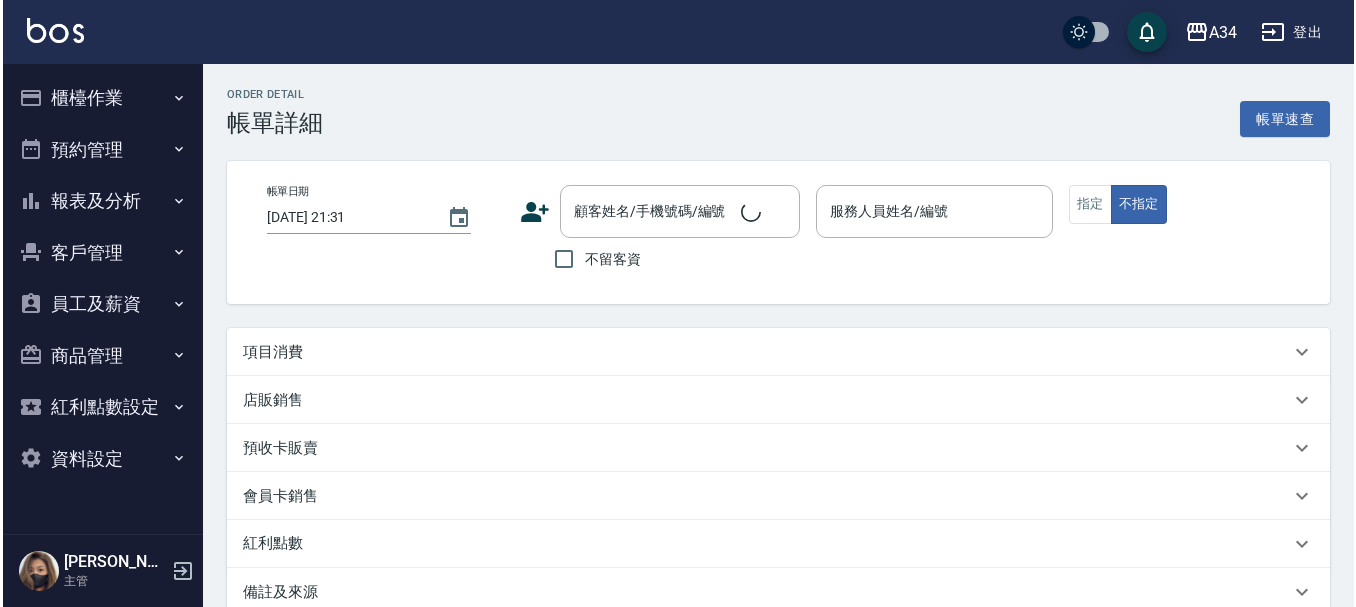 scroll, scrollTop: 0, scrollLeft: 0, axis: both 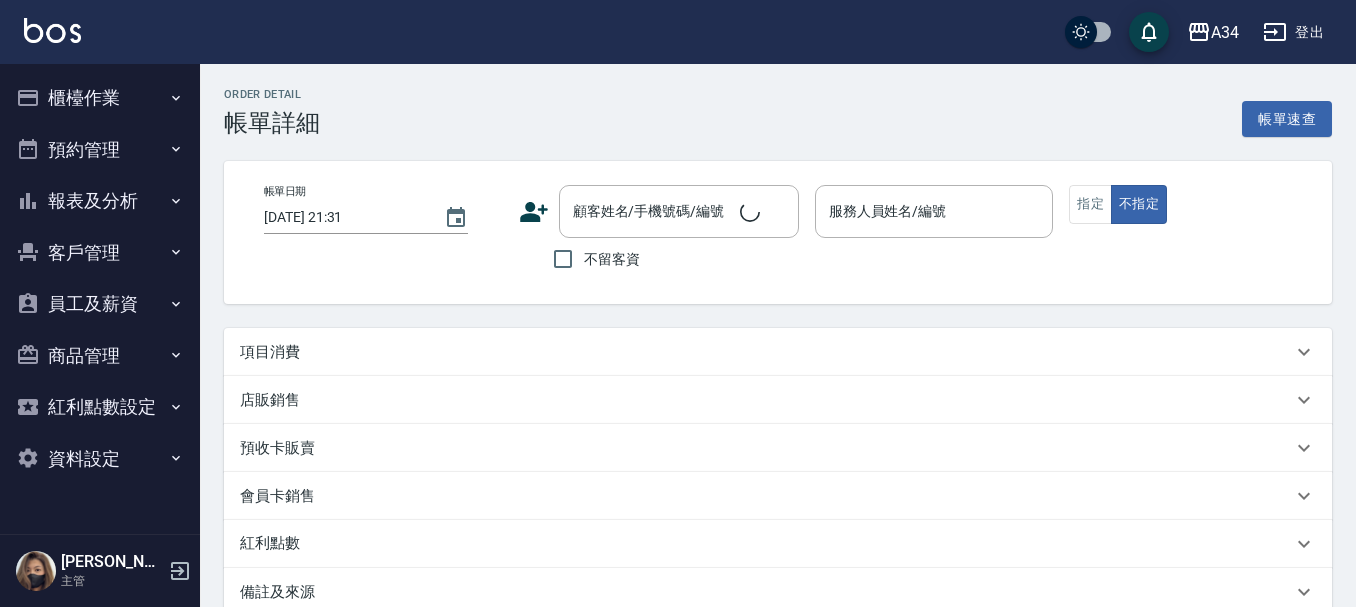 type on "[DATE] 16:00" 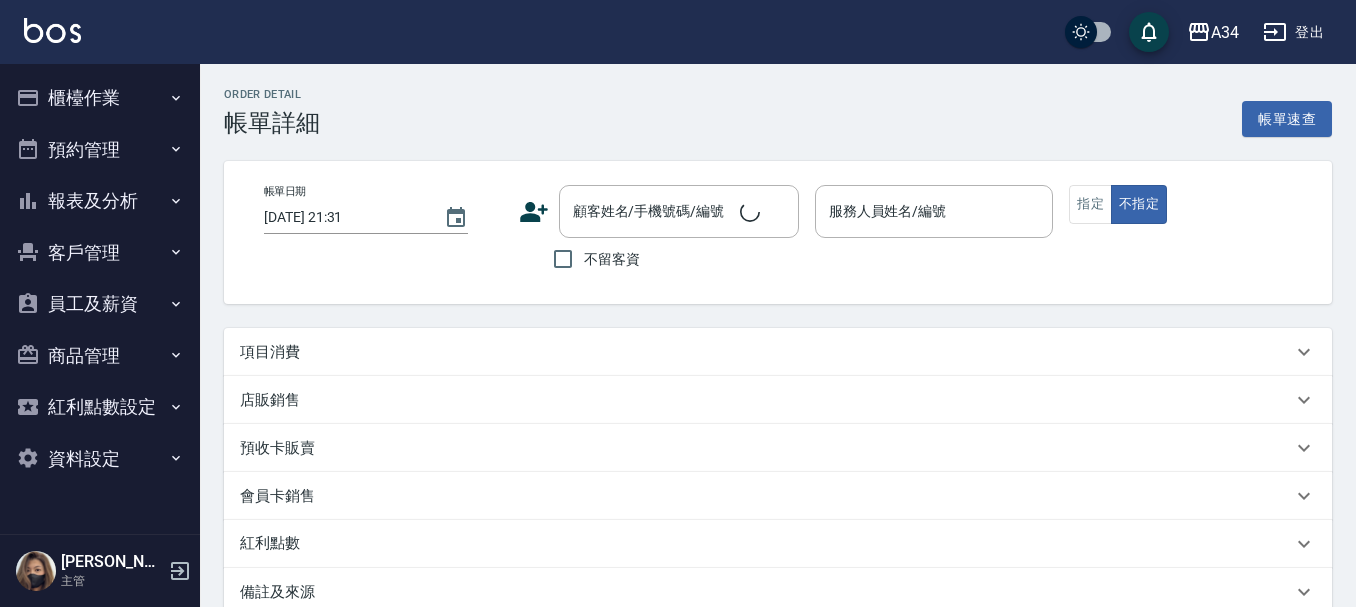 type on "Yana-09" 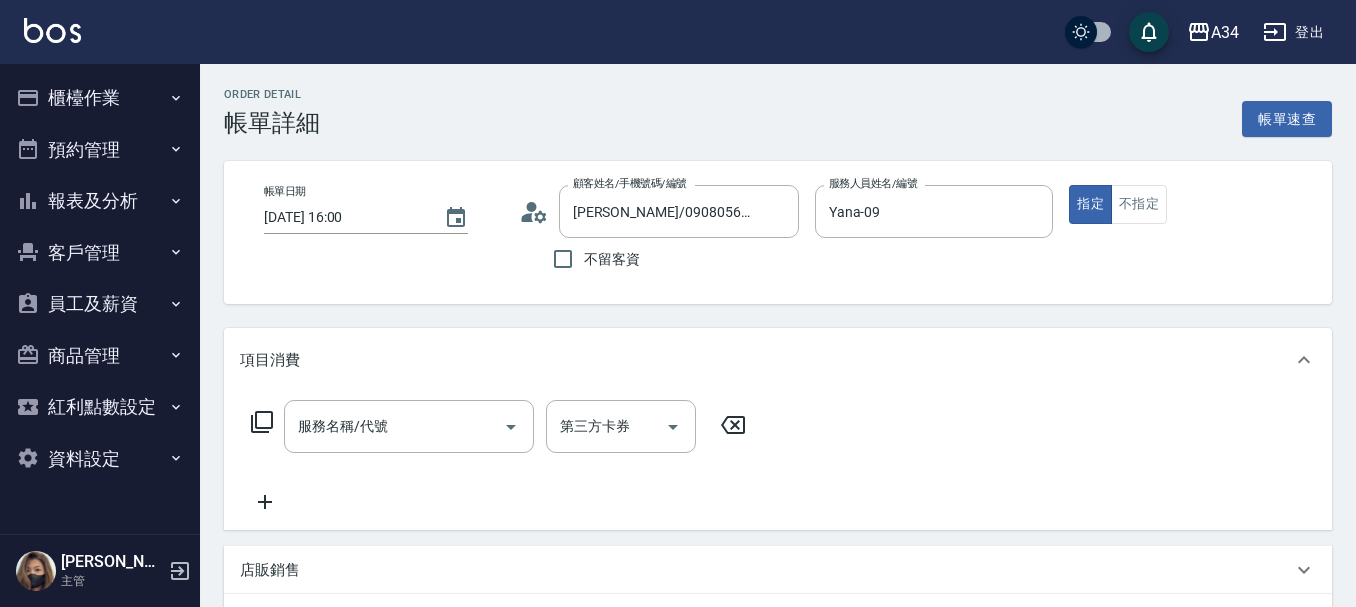 type on "[PERSON_NAME]/0908056126/" 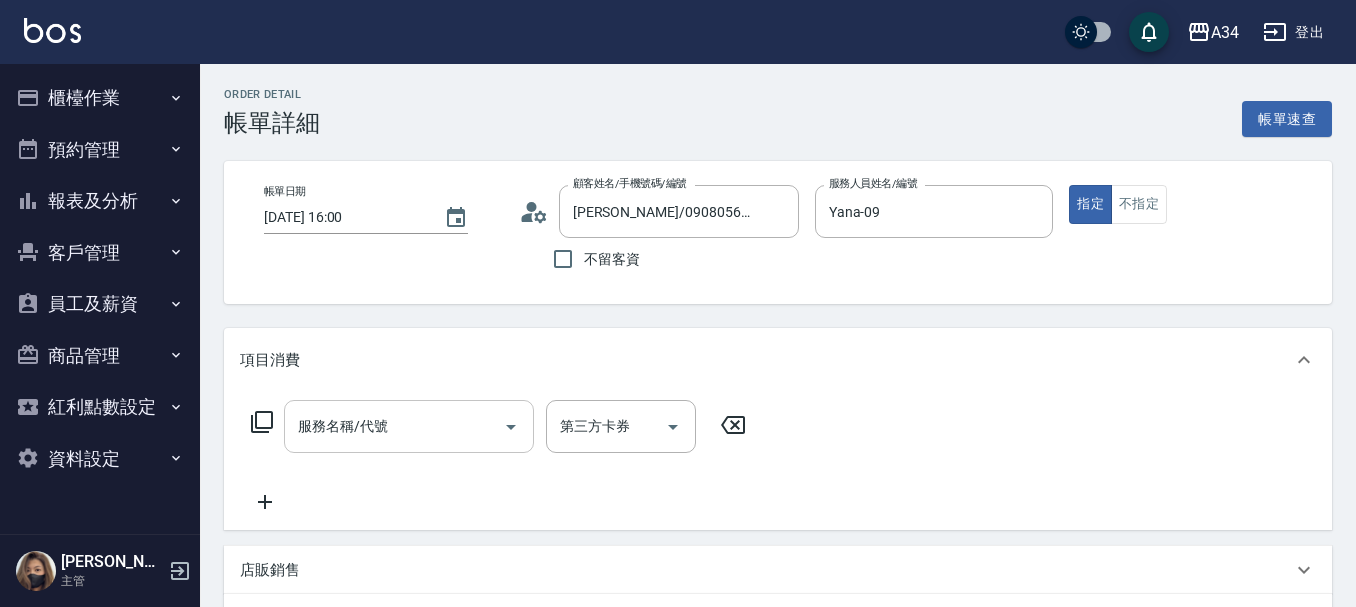 click on "服務名稱/代號" at bounding box center (394, 426) 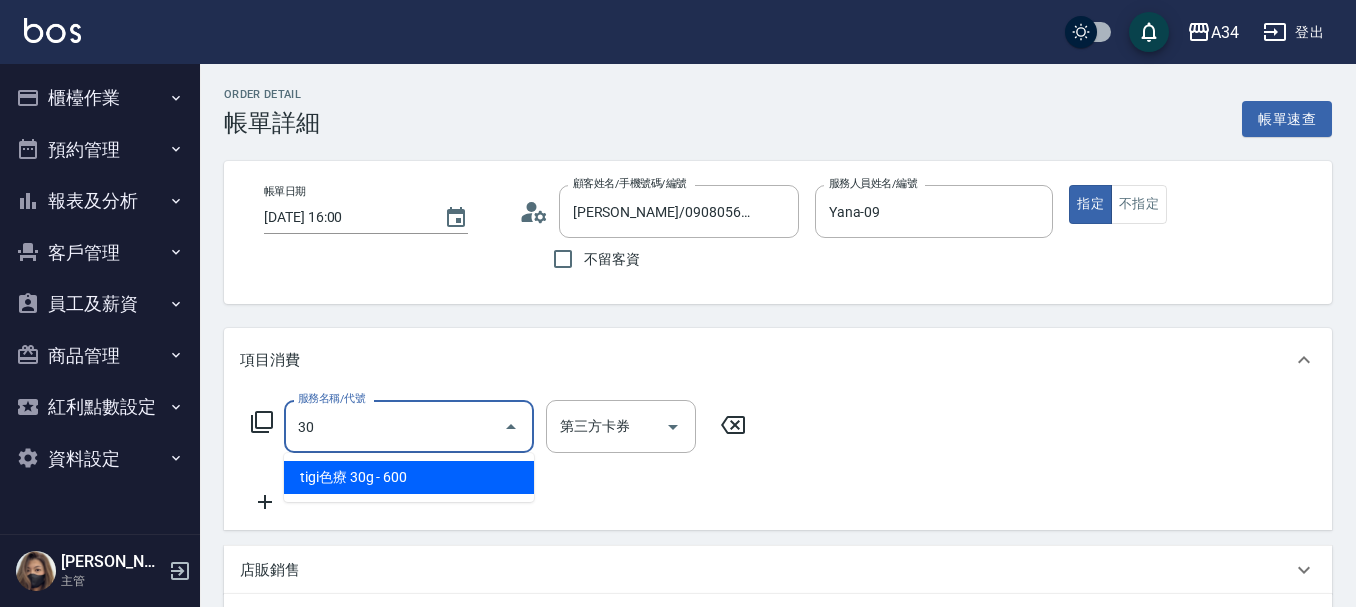 type on "301" 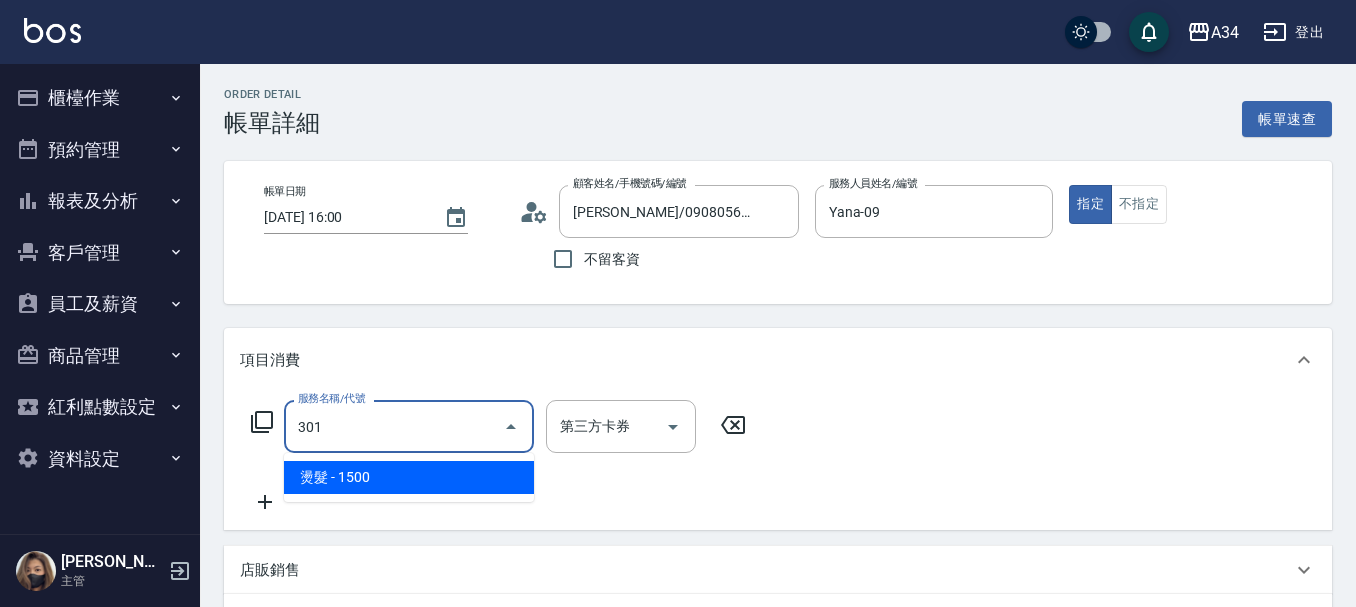 type on "150" 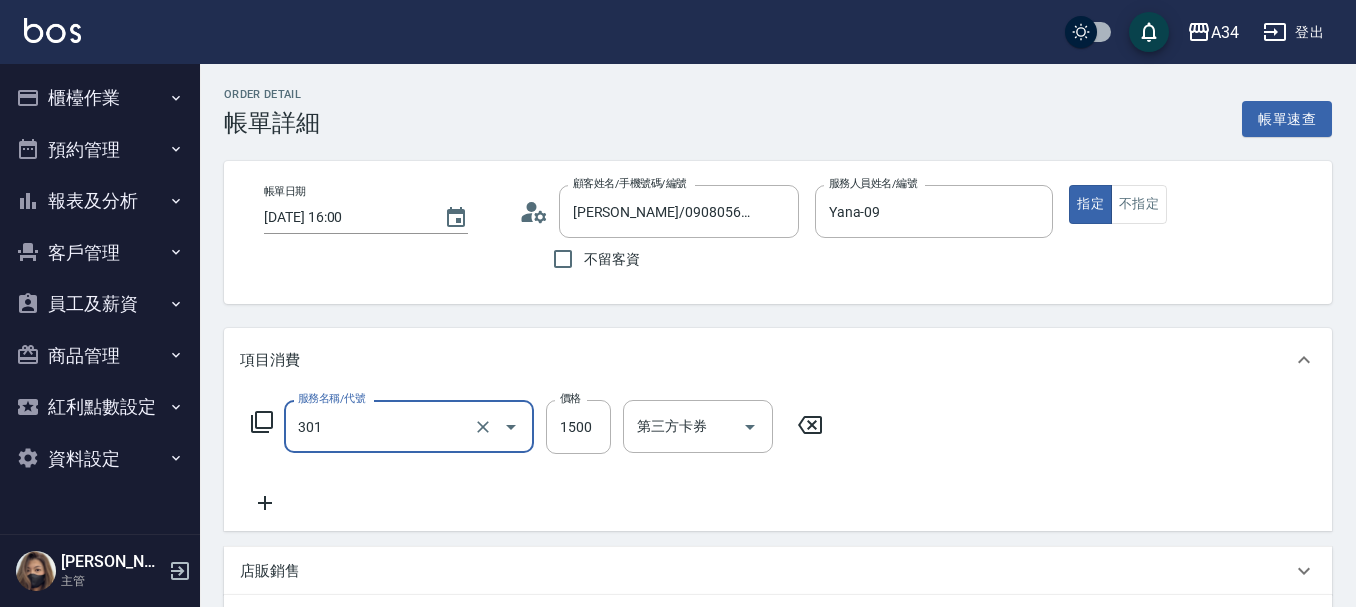 type on "燙髮(301)" 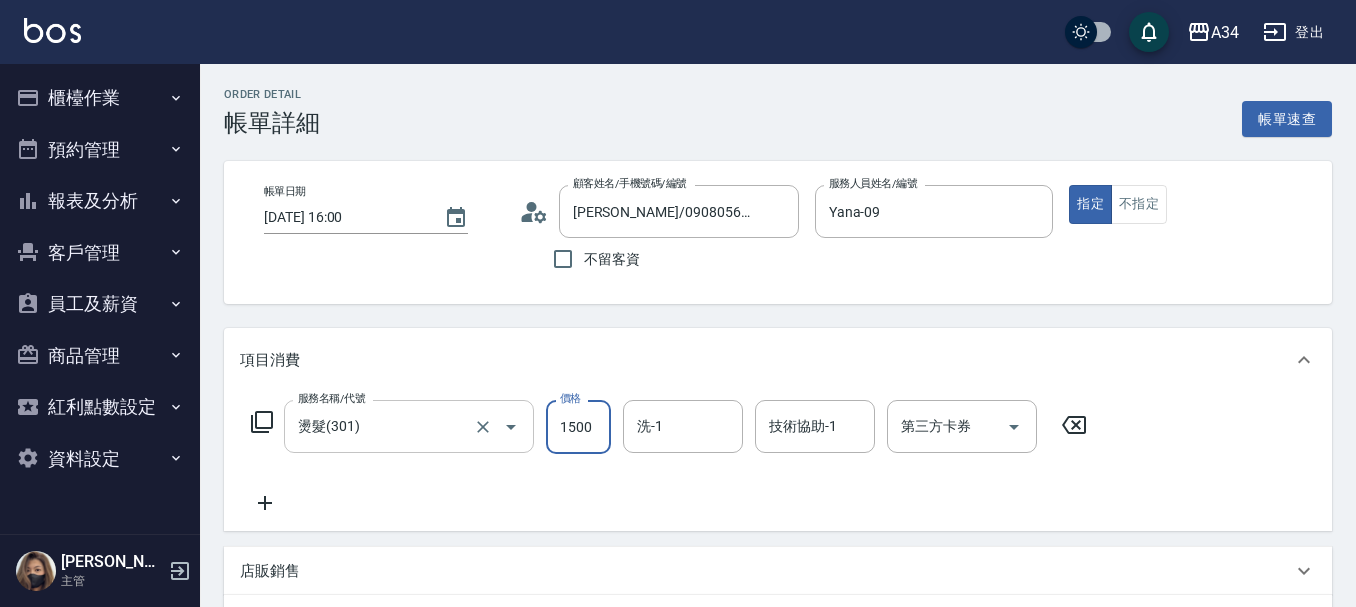 type on "3" 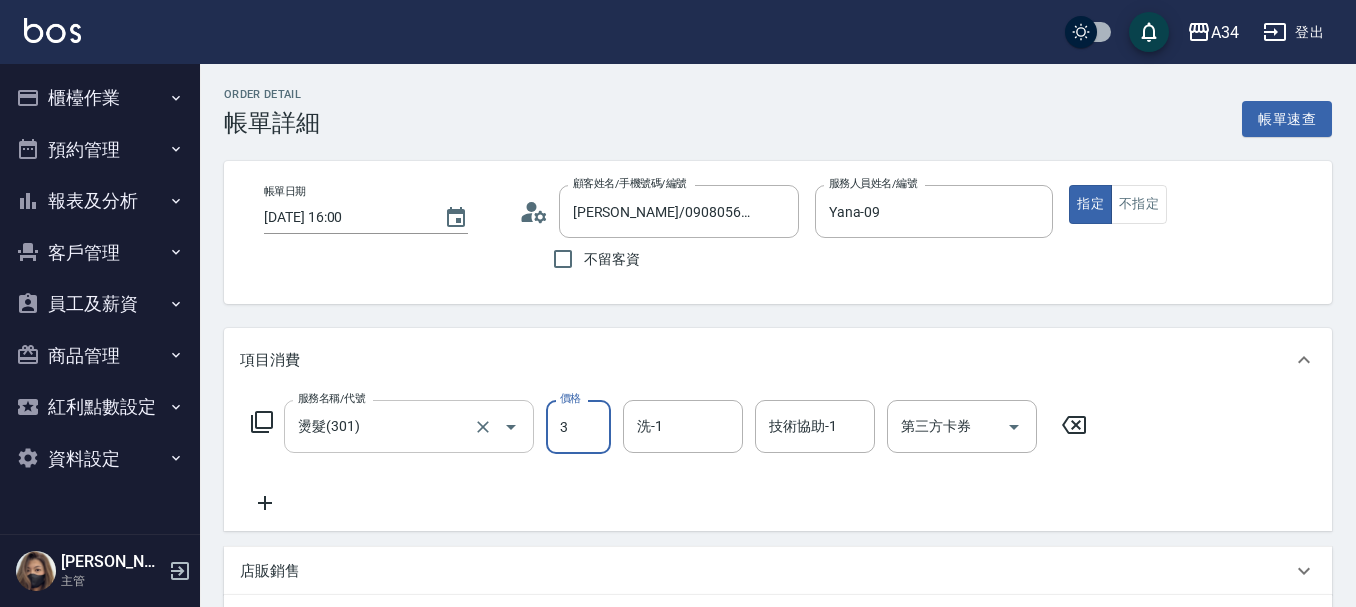 type on "0" 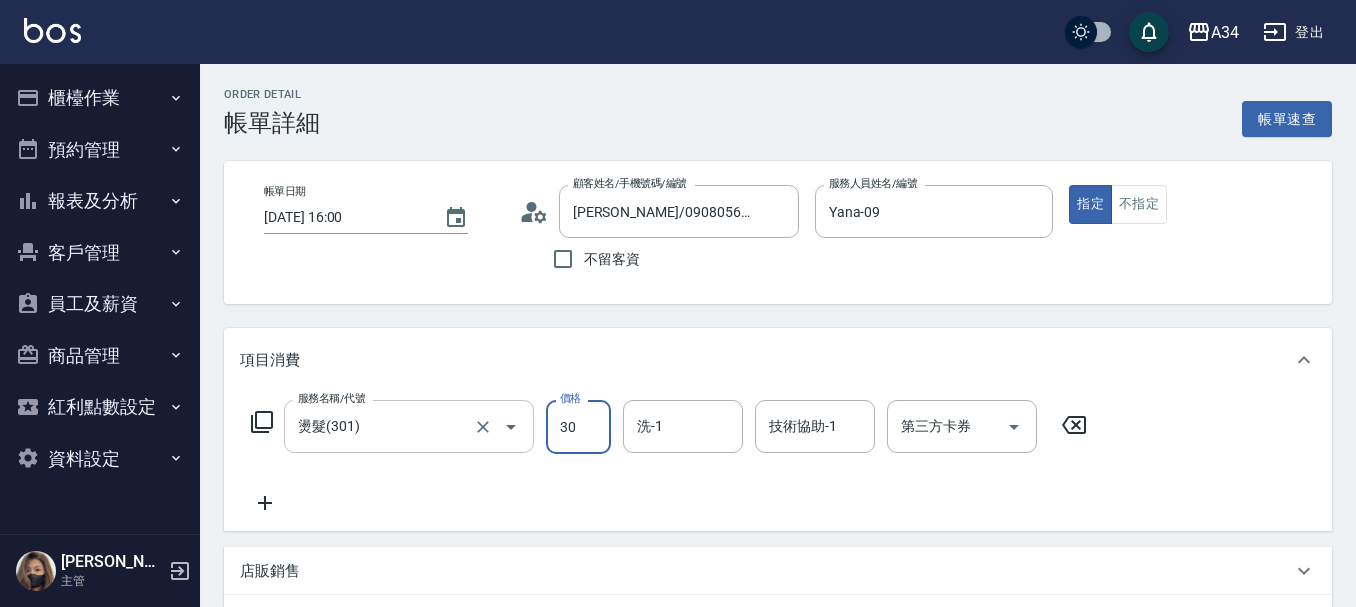 type on "300" 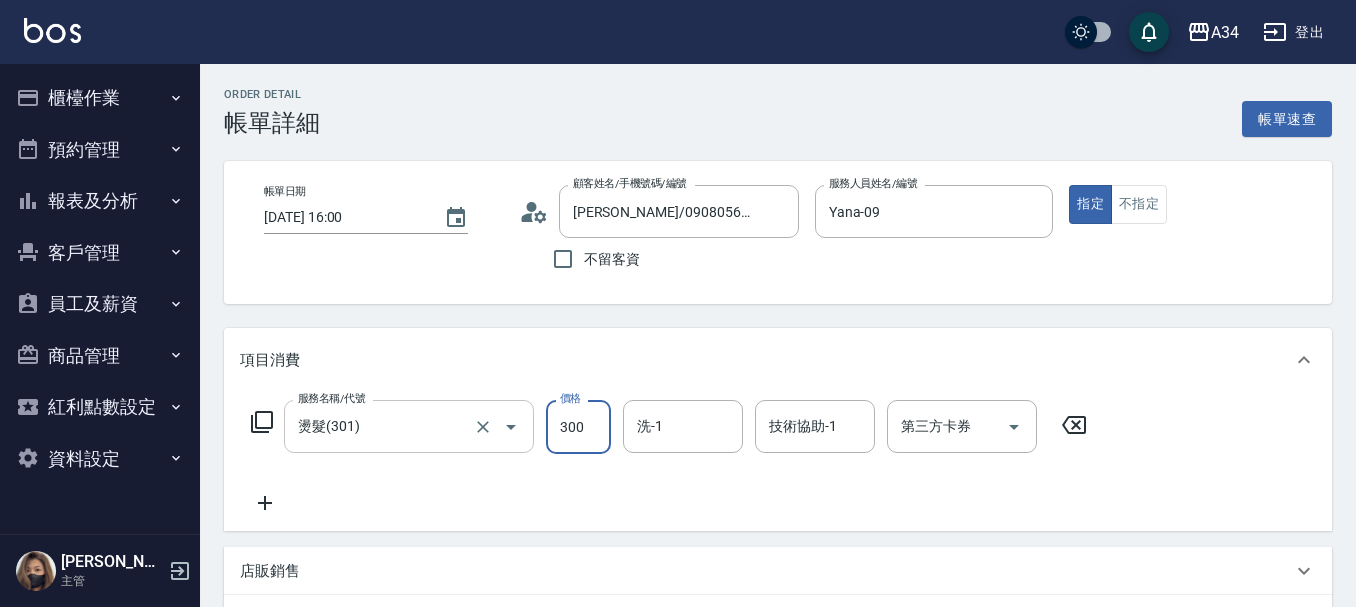type on "300" 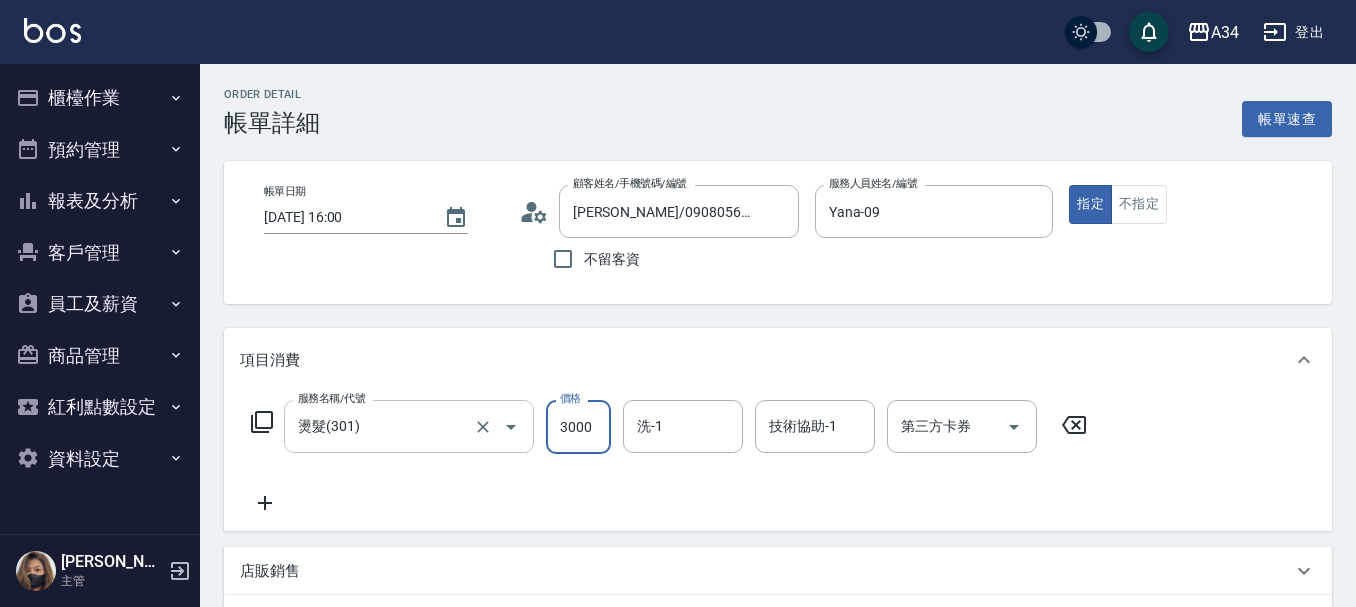type on "3000" 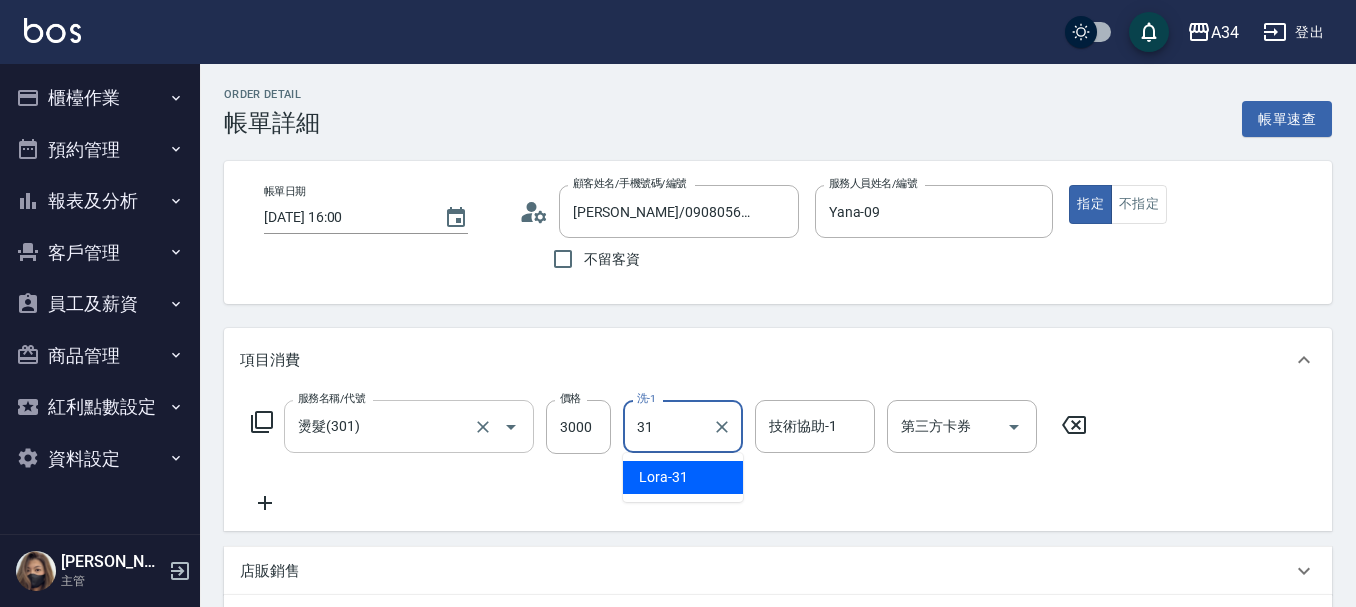 type on "Lora-31" 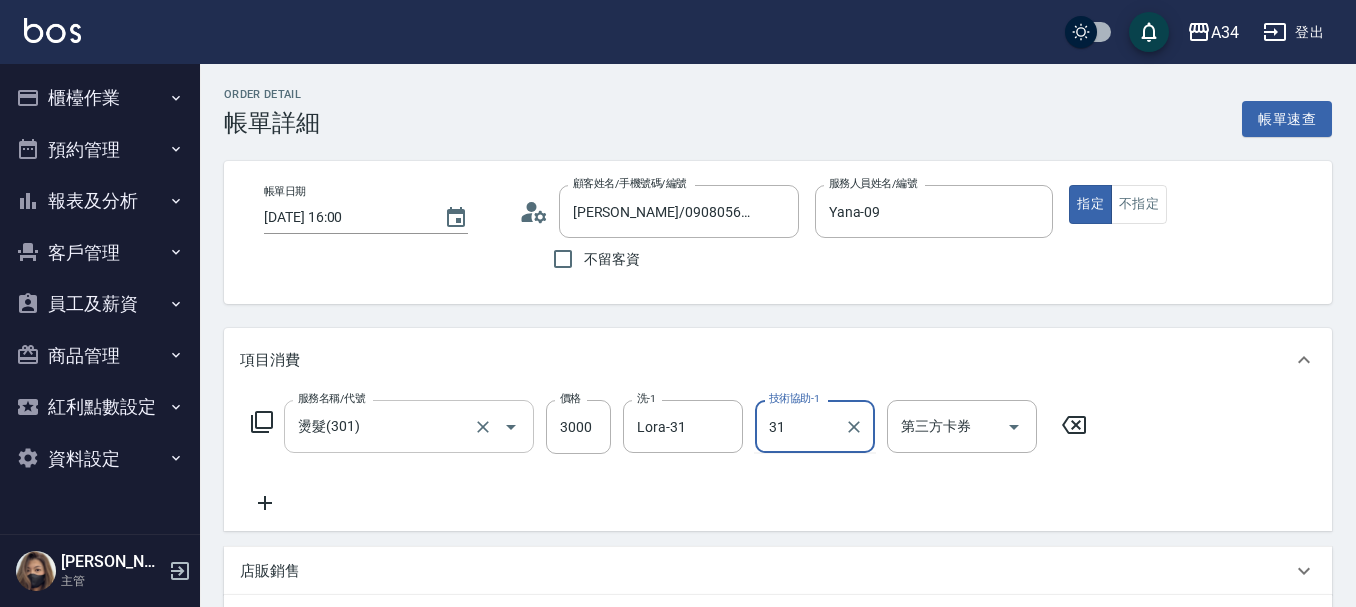 type on "Lora-31" 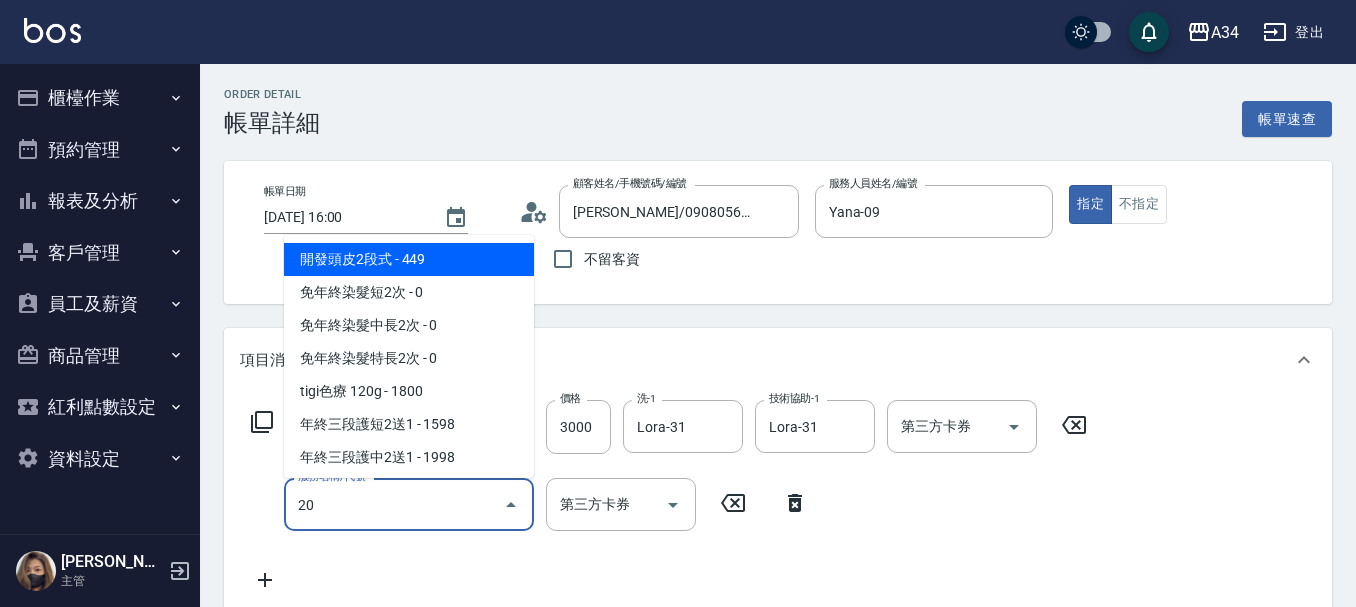 type on "2" 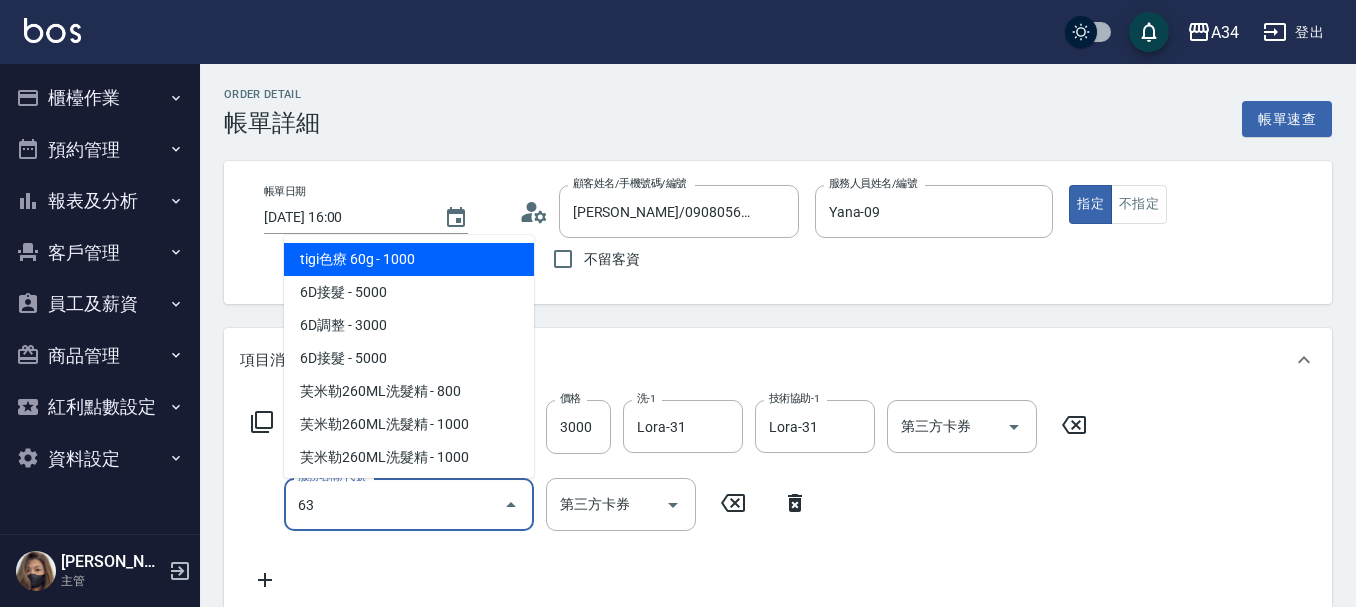 type on "630" 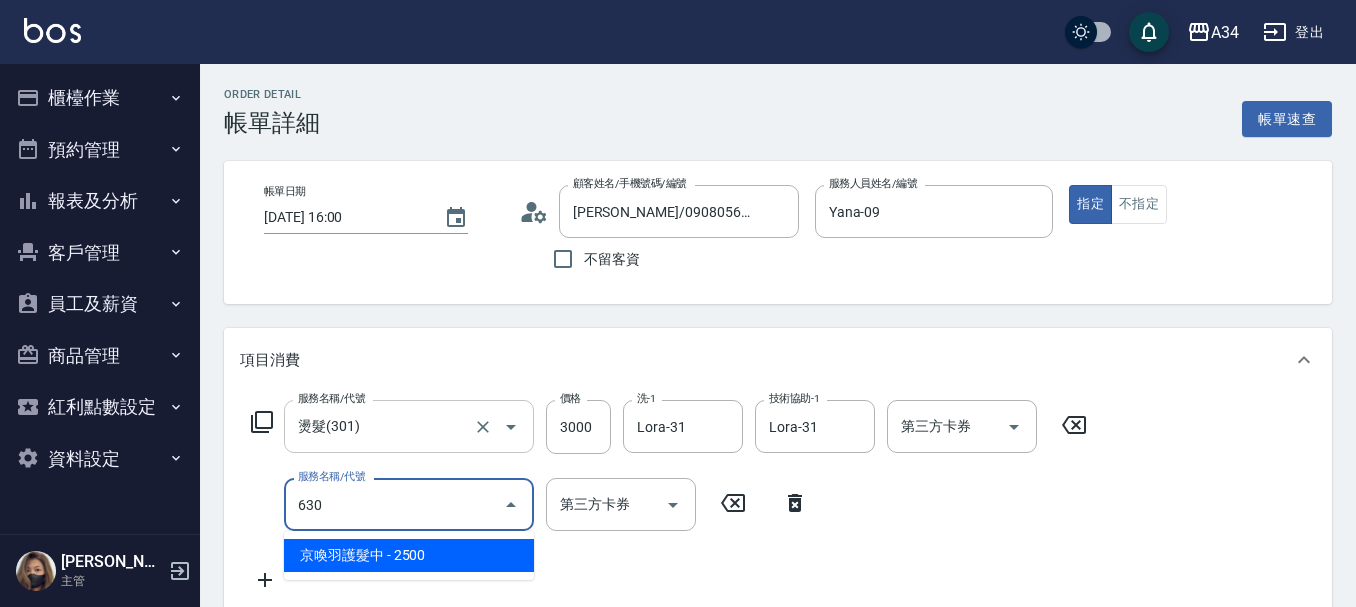 type on "550" 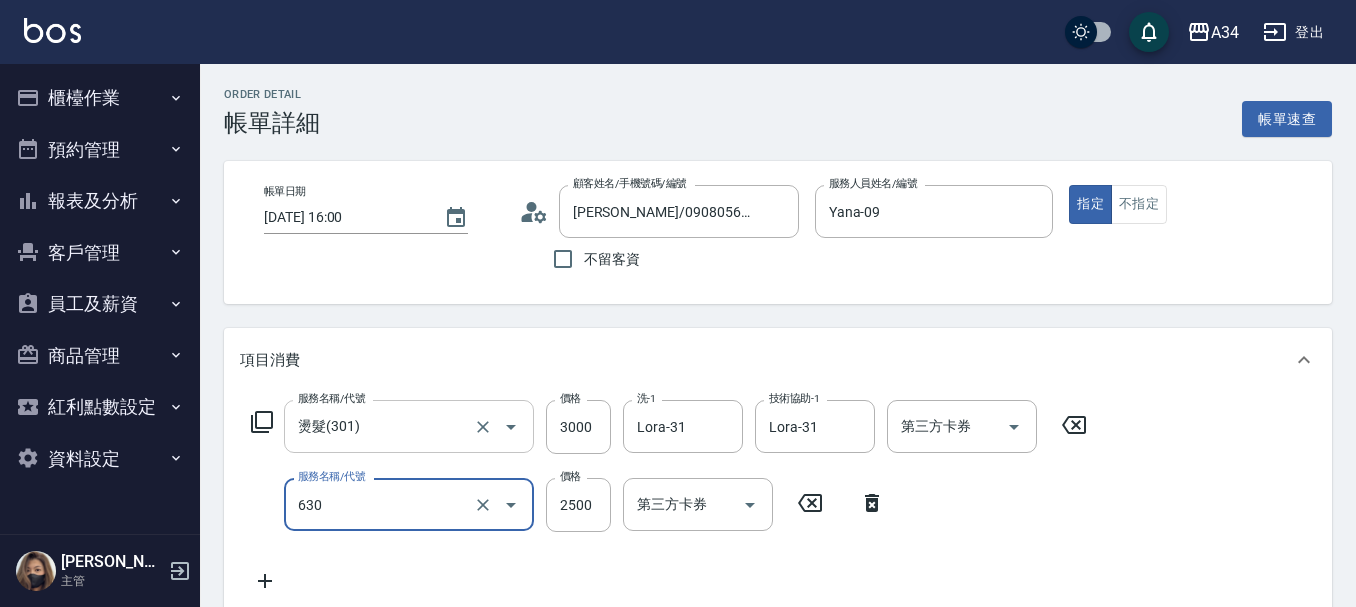 type on "京喚羽護髮中(630)" 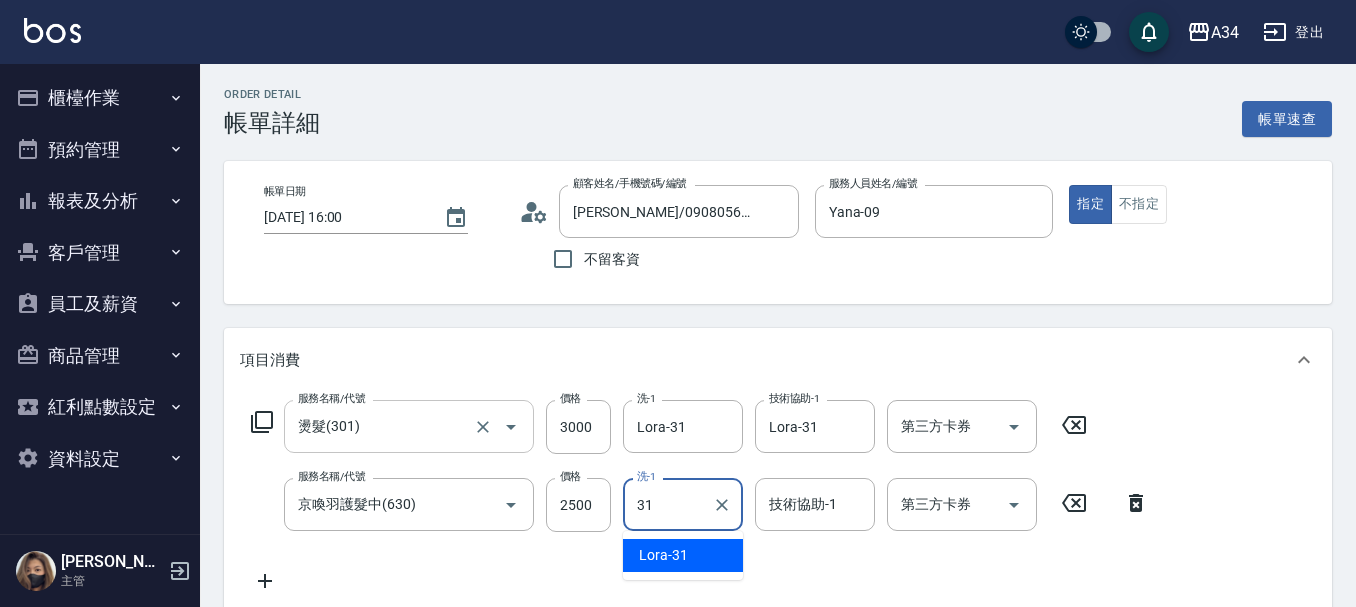 type on "Lora-31" 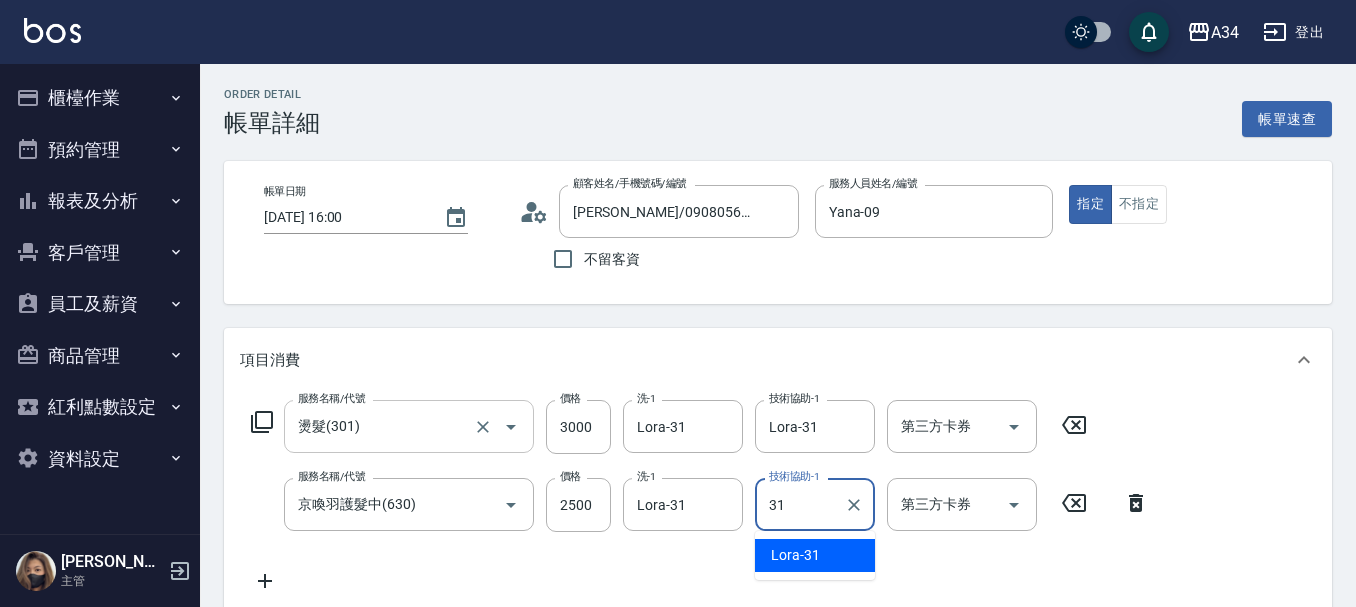 type on "Lora-31" 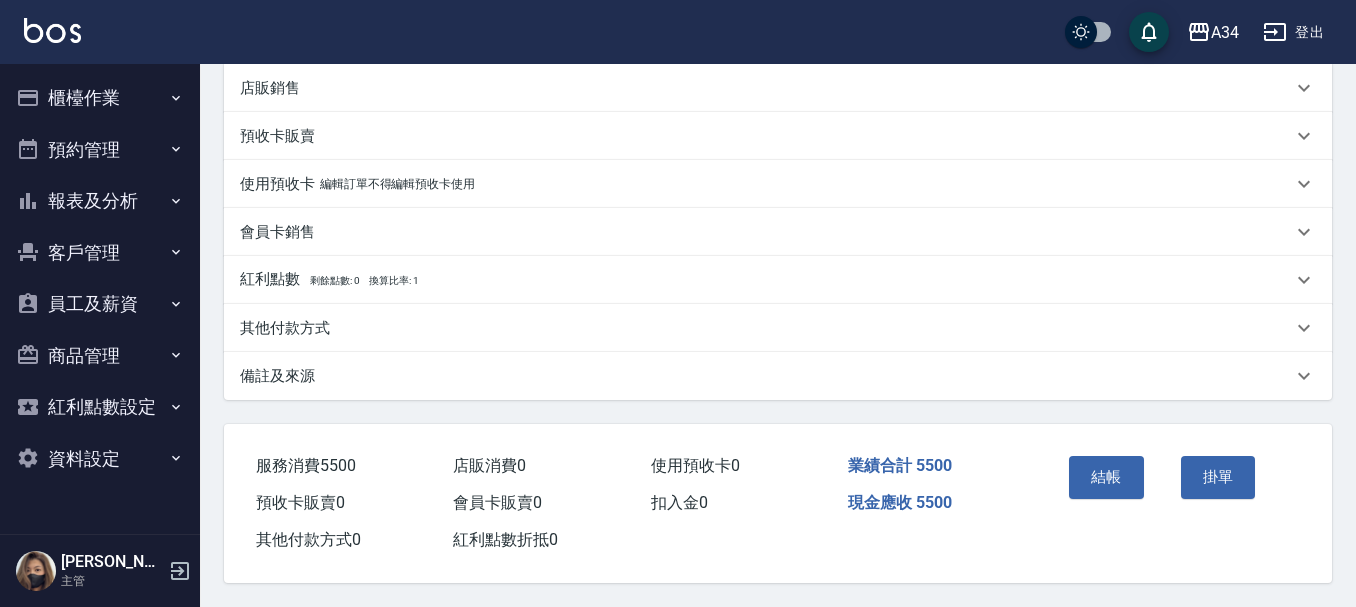 scroll, scrollTop: 570, scrollLeft: 0, axis: vertical 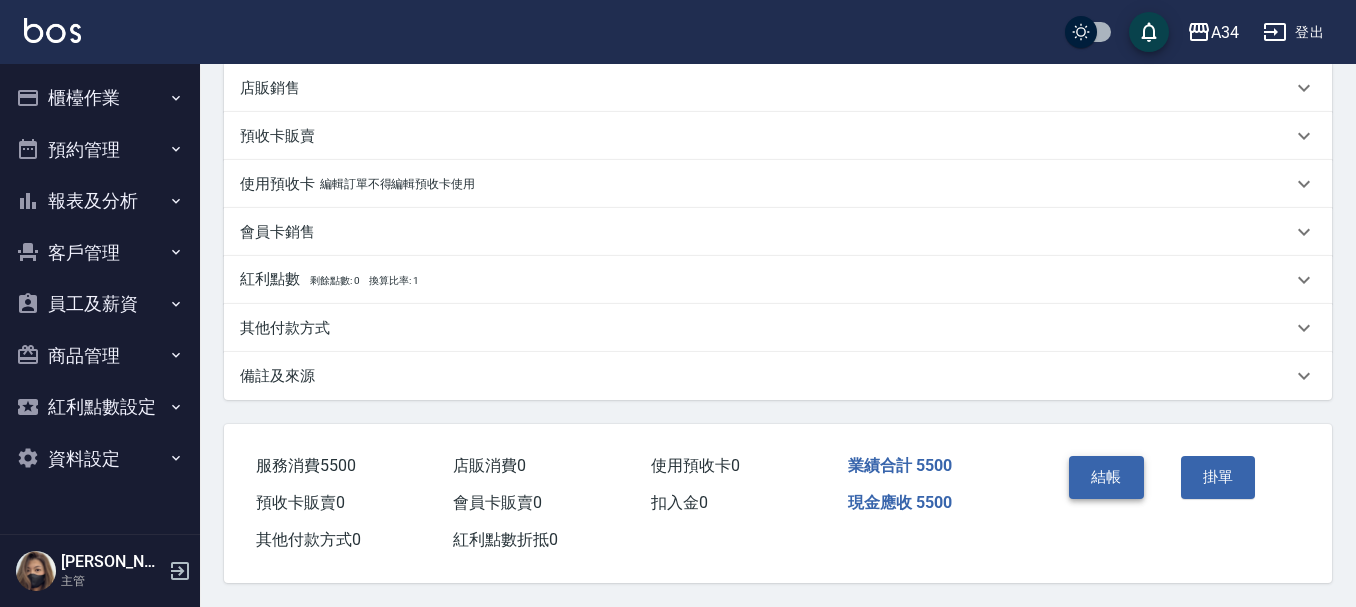 click on "結帳" at bounding box center (1106, 477) 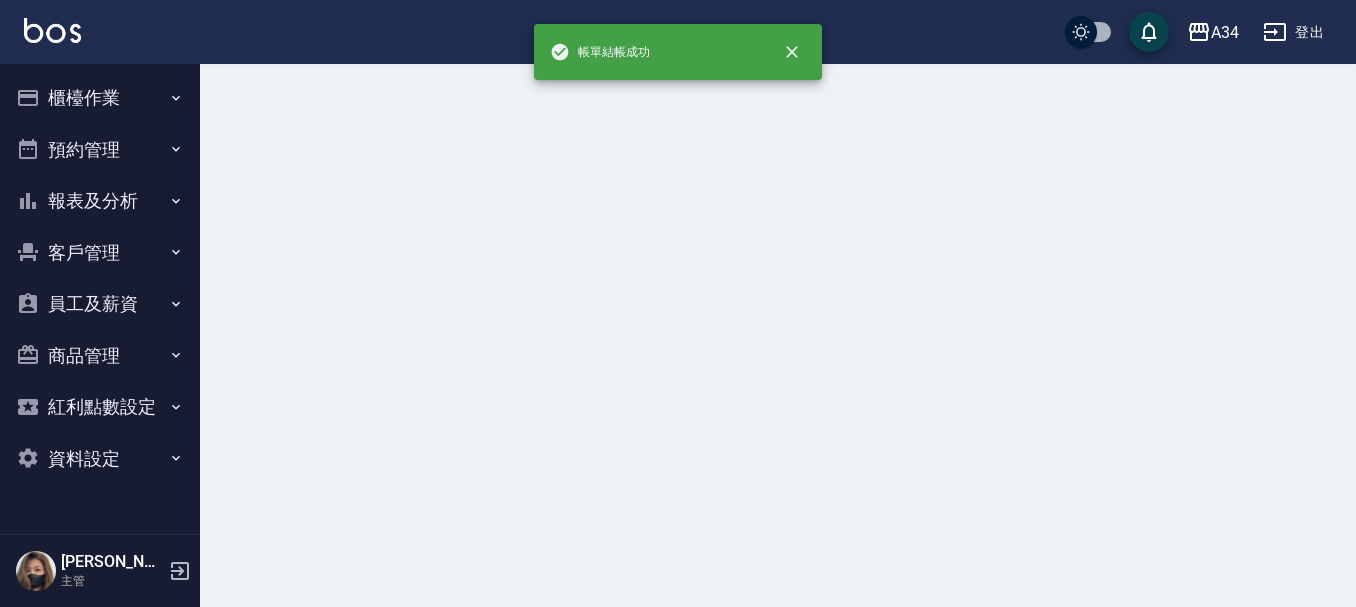 scroll, scrollTop: 0, scrollLeft: 0, axis: both 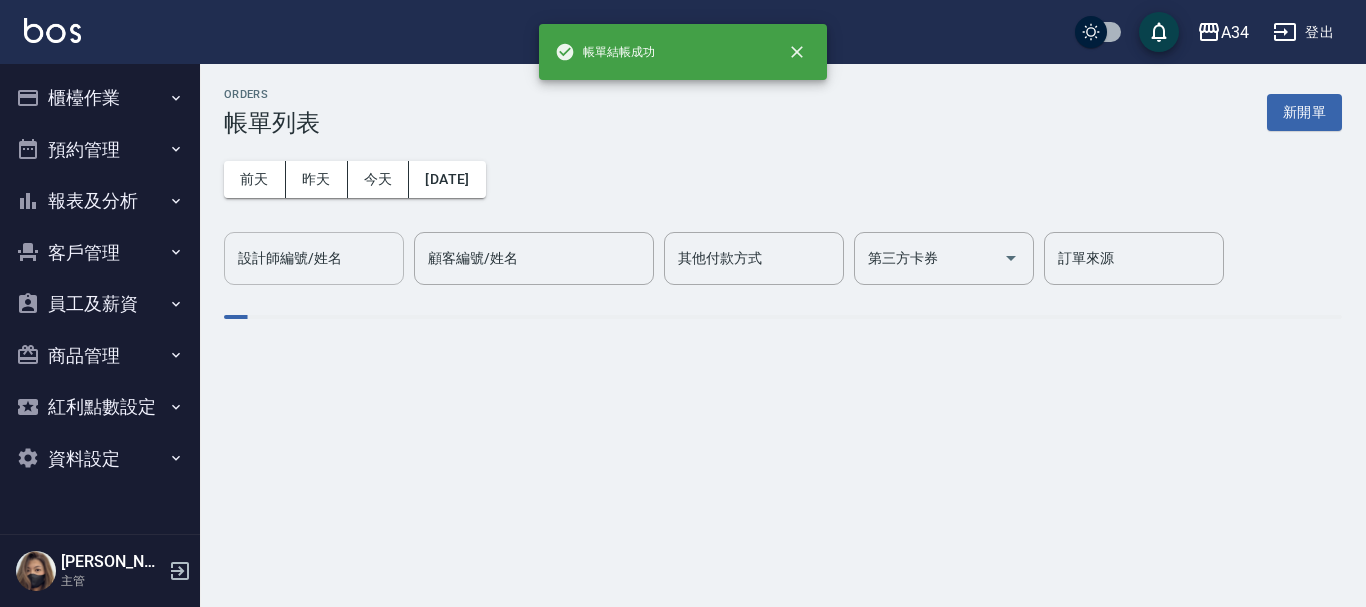 click on "設計師編號/姓名 設計師編號/姓名" at bounding box center (314, 258) 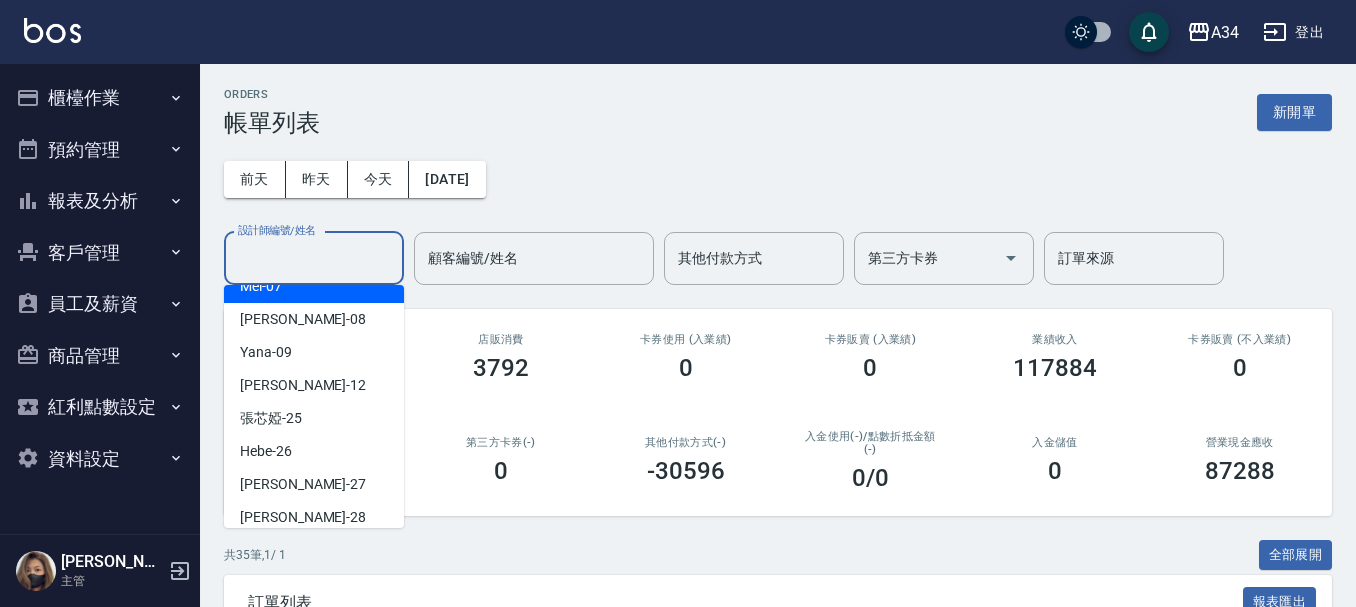 scroll, scrollTop: 200, scrollLeft: 0, axis: vertical 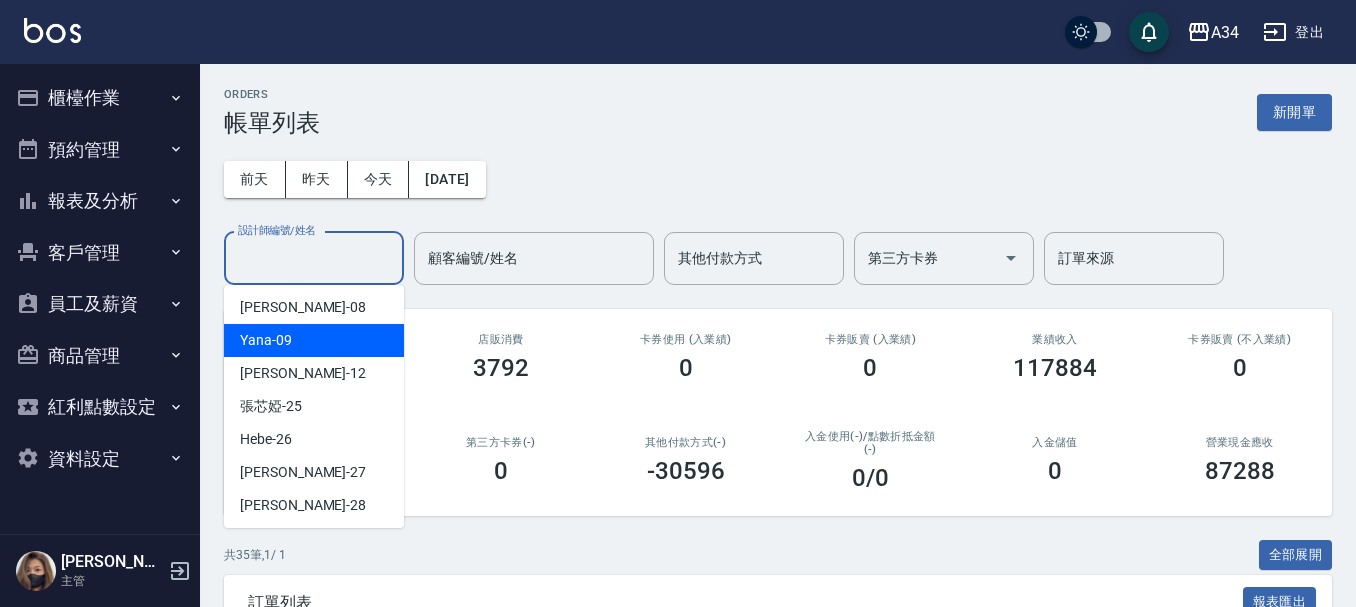 click on "Yana -09" at bounding box center (266, 340) 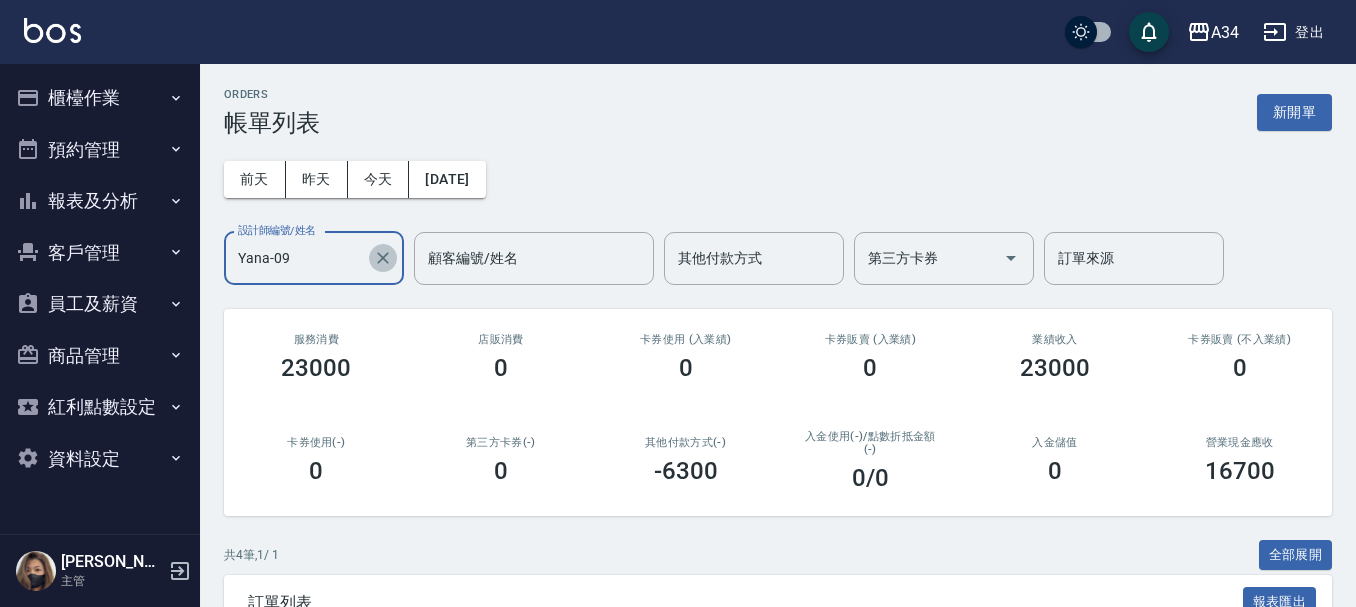 click 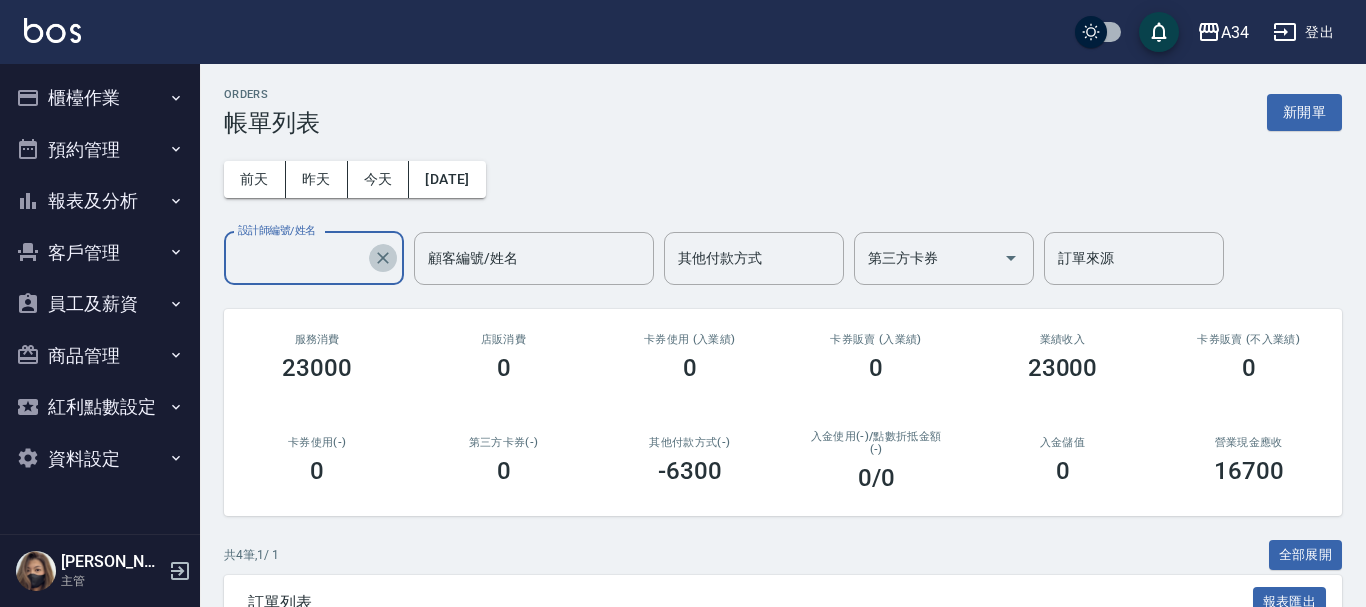 click on "設計師編號/姓名" at bounding box center [299, 258] 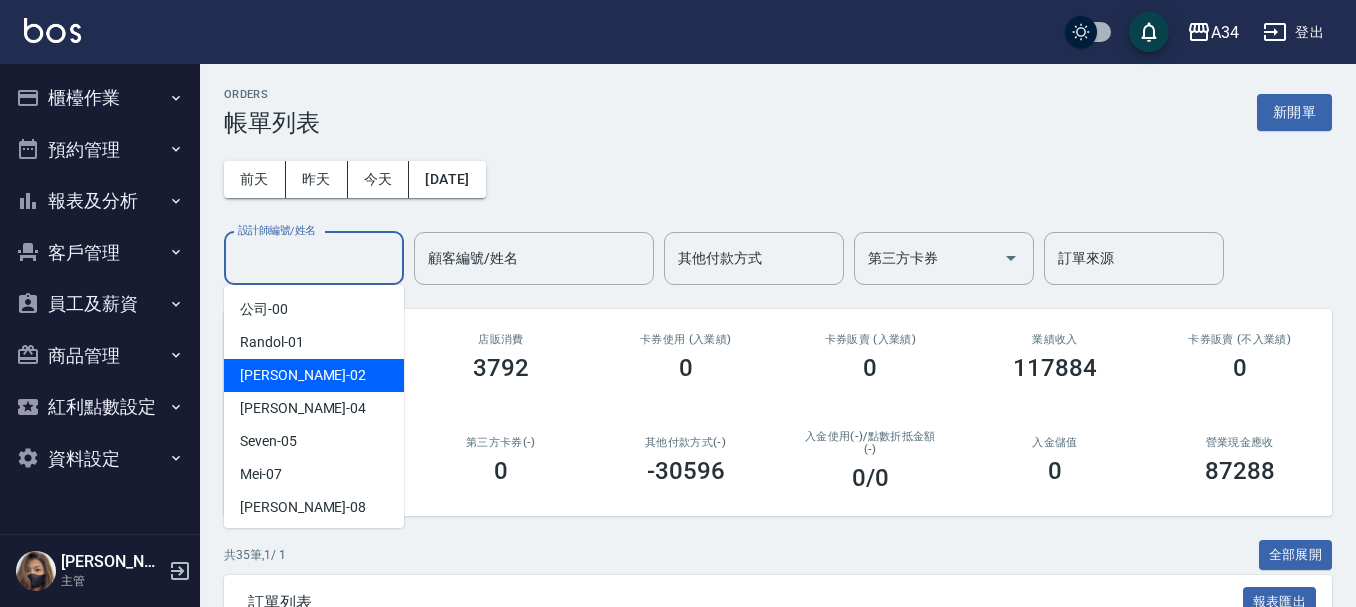 click on "Wendy -02" at bounding box center (314, 375) 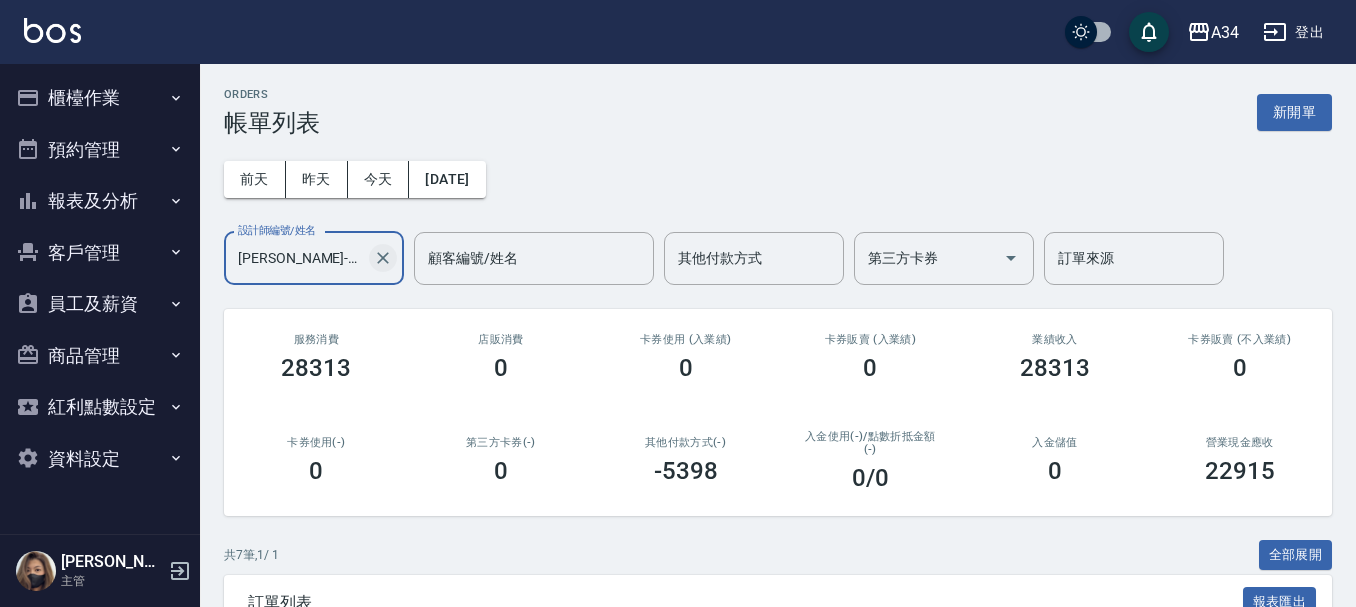 click 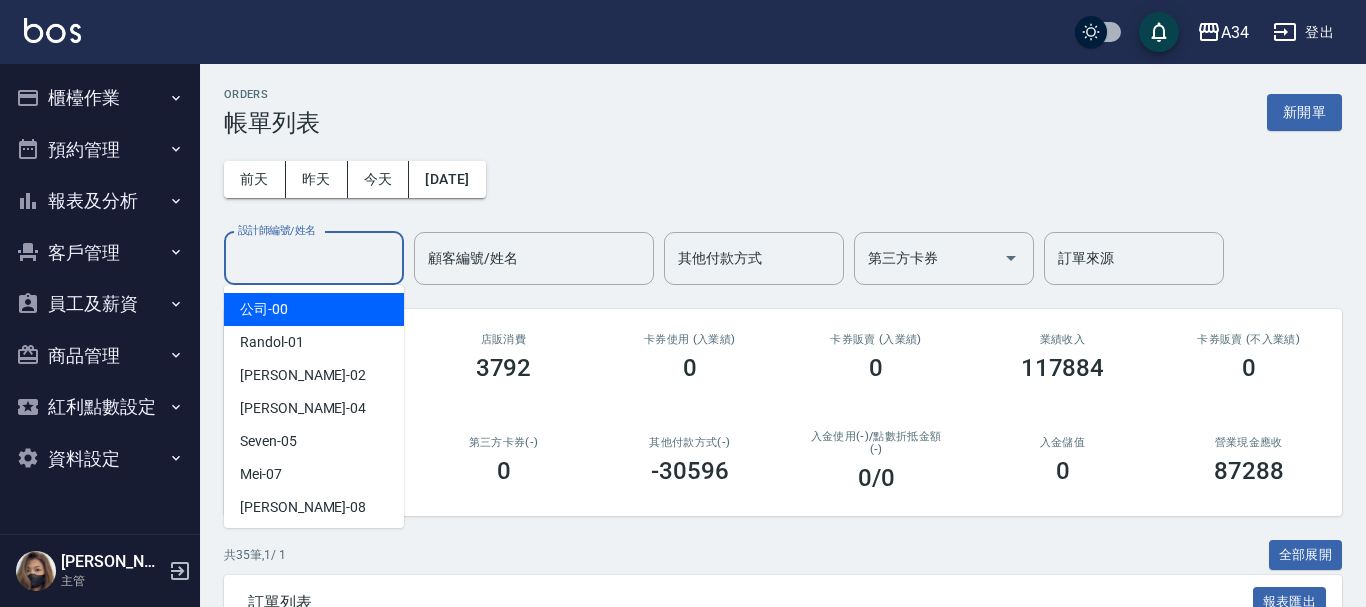 click on "設計師編號/姓名" at bounding box center (314, 258) 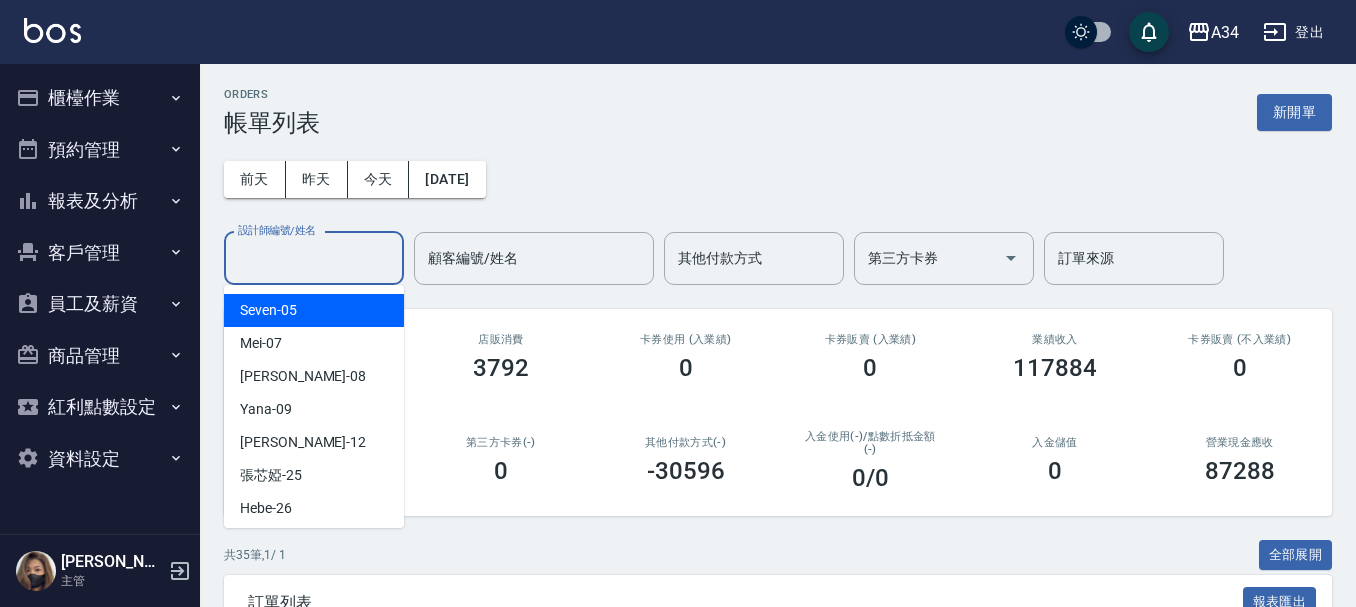 scroll, scrollTop: 200, scrollLeft: 0, axis: vertical 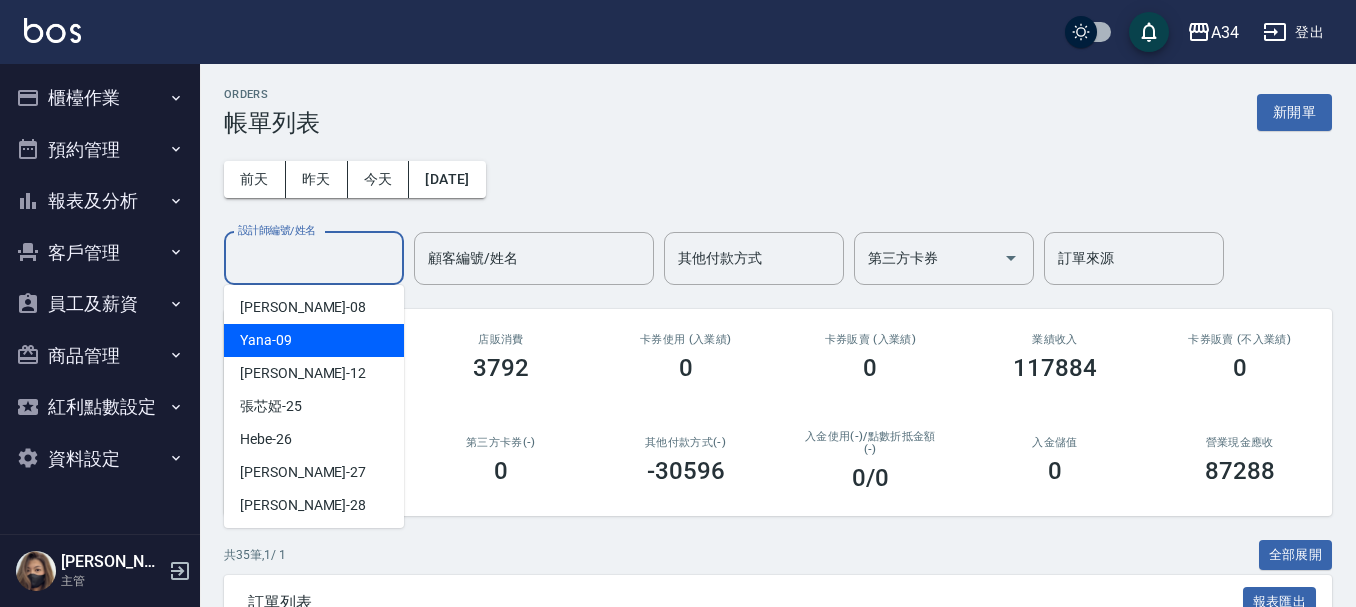 click on "Yana -09" at bounding box center [266, 340] 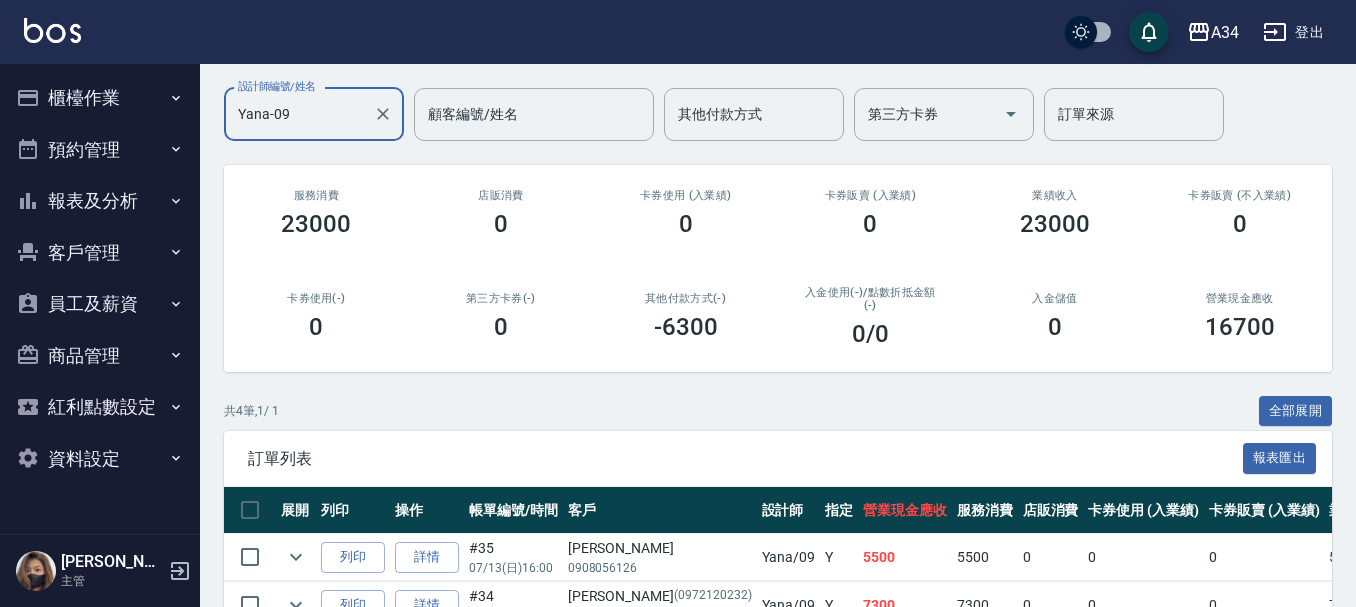 scroll, scrollTop: 356, scrollLeft: 0, axis: vertical 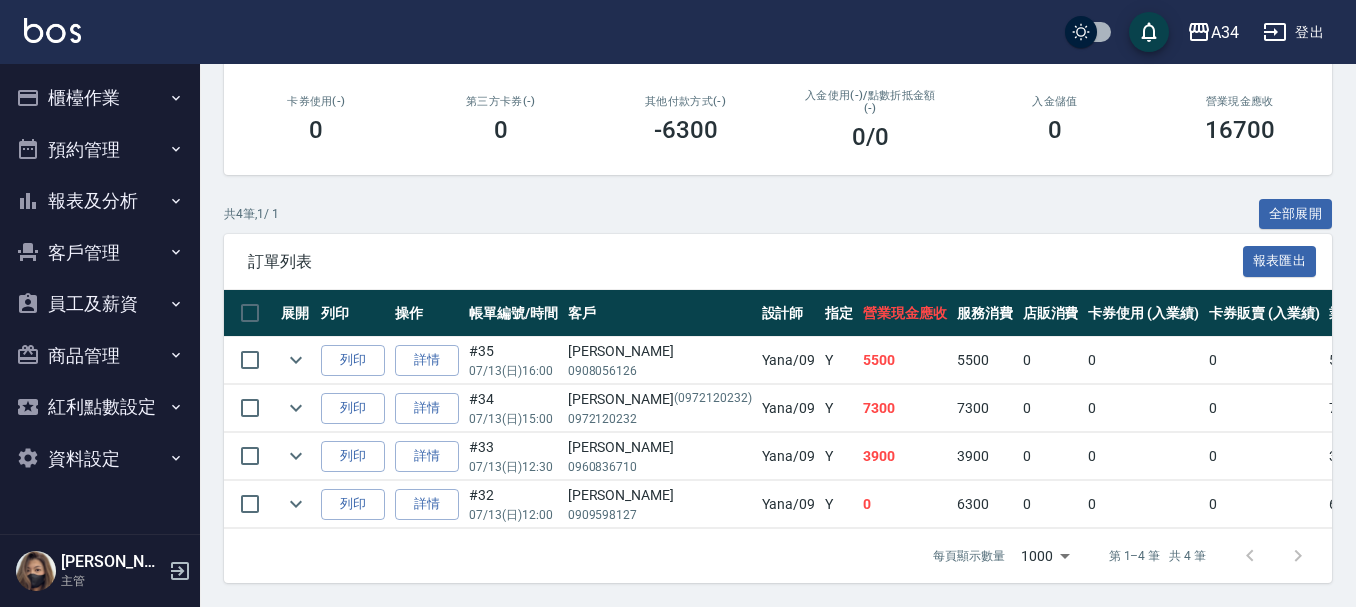 click on "員工及薪資" at bounding box center [100, 304] 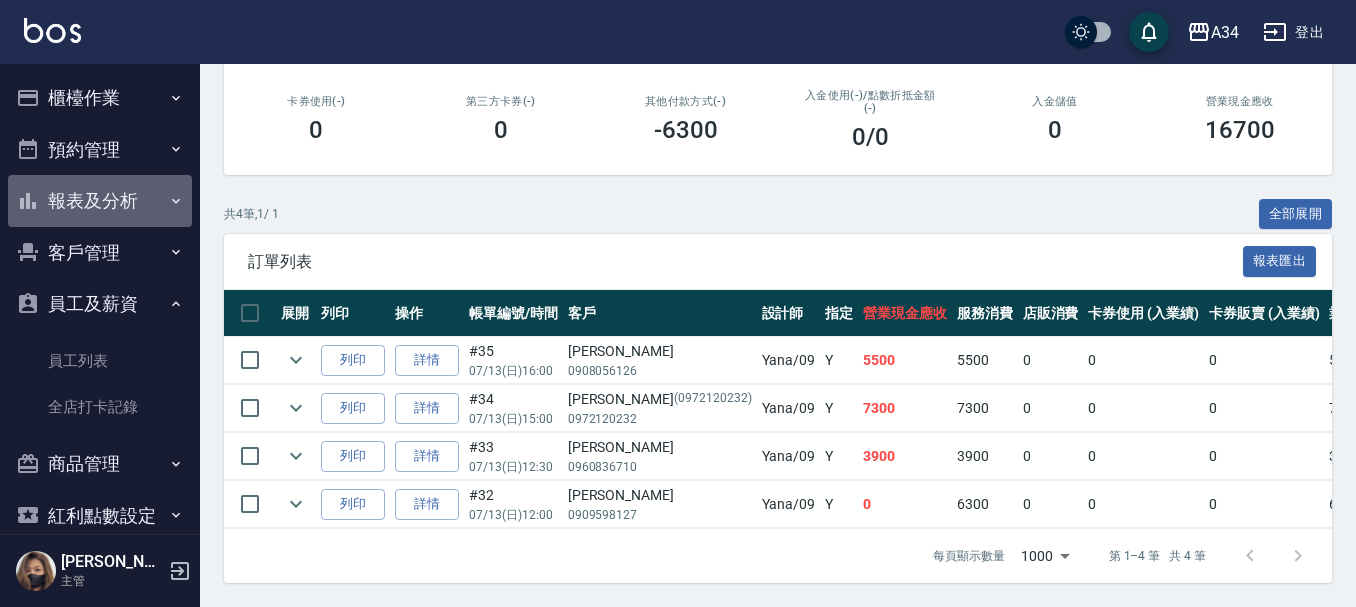 click on "報表及分析" at bounding box center [100, 201] 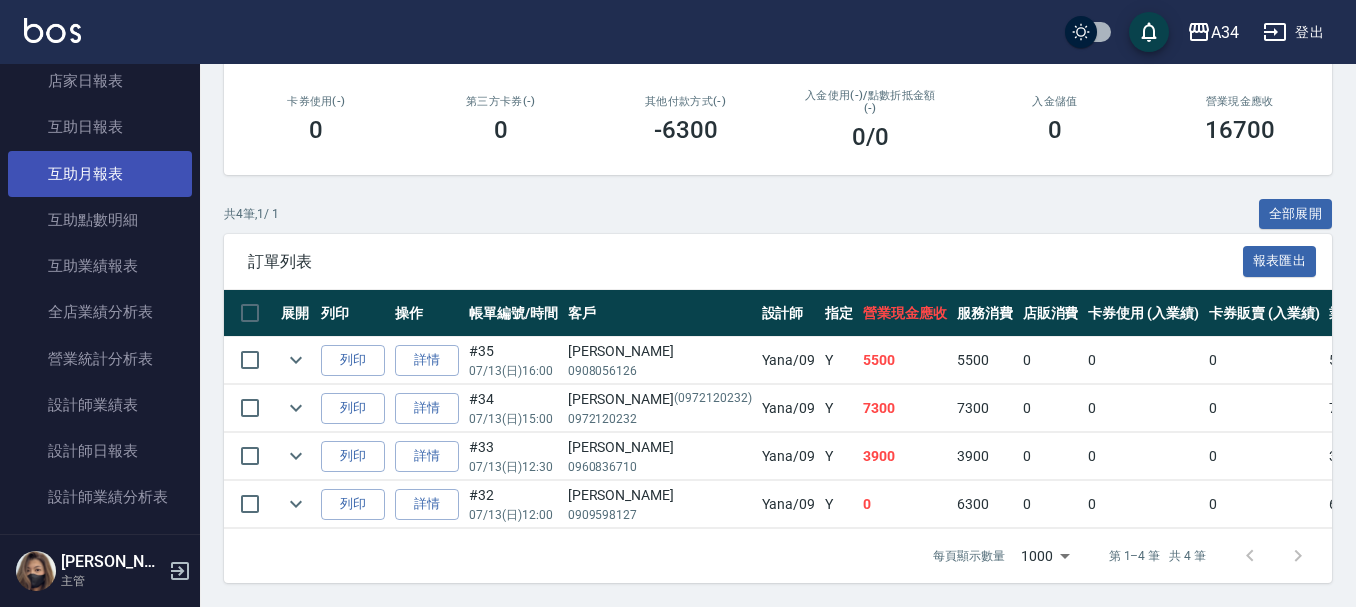 scroll, scrollTop: 300, scrollLeft: 0, axis: vertical 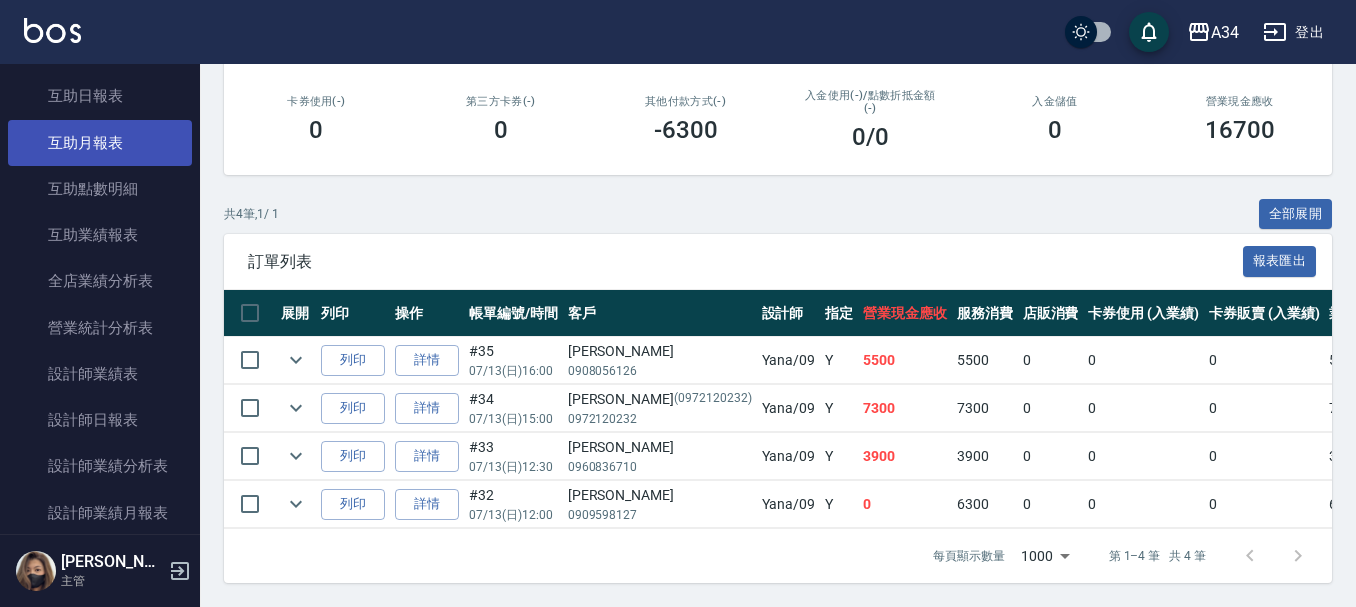 click on "設計師日報表" at bounding box center (100, 420) 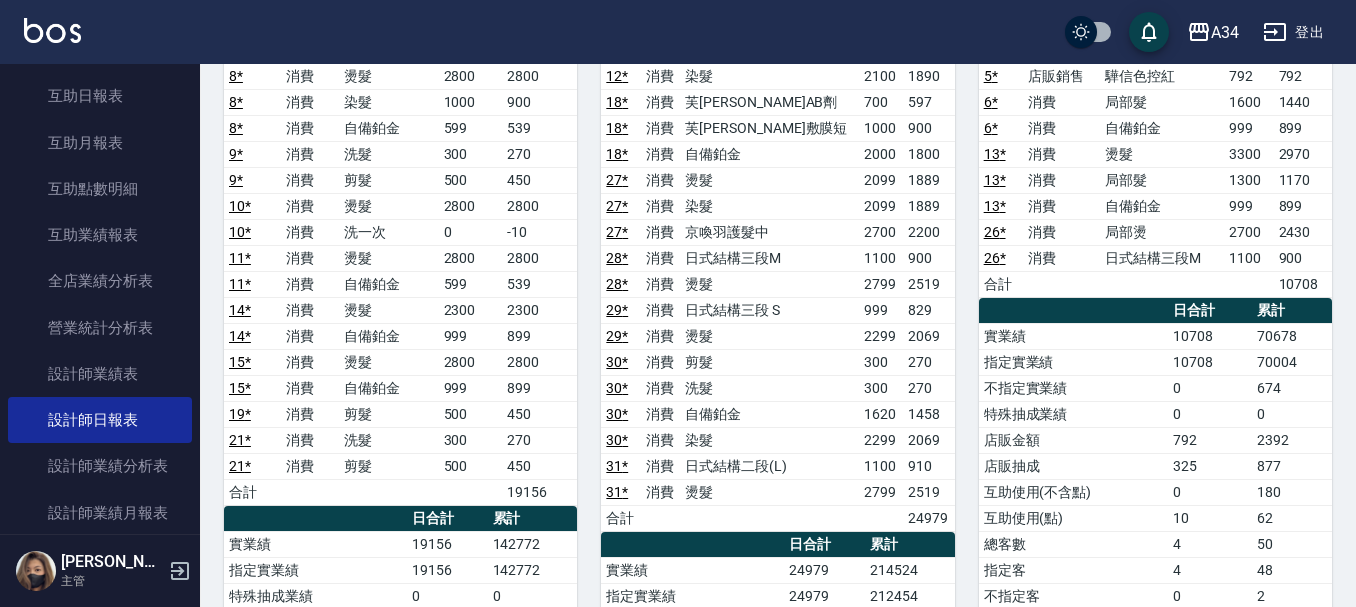 scroll, scrollTop: 0, scrollLeft: 0, axis: both 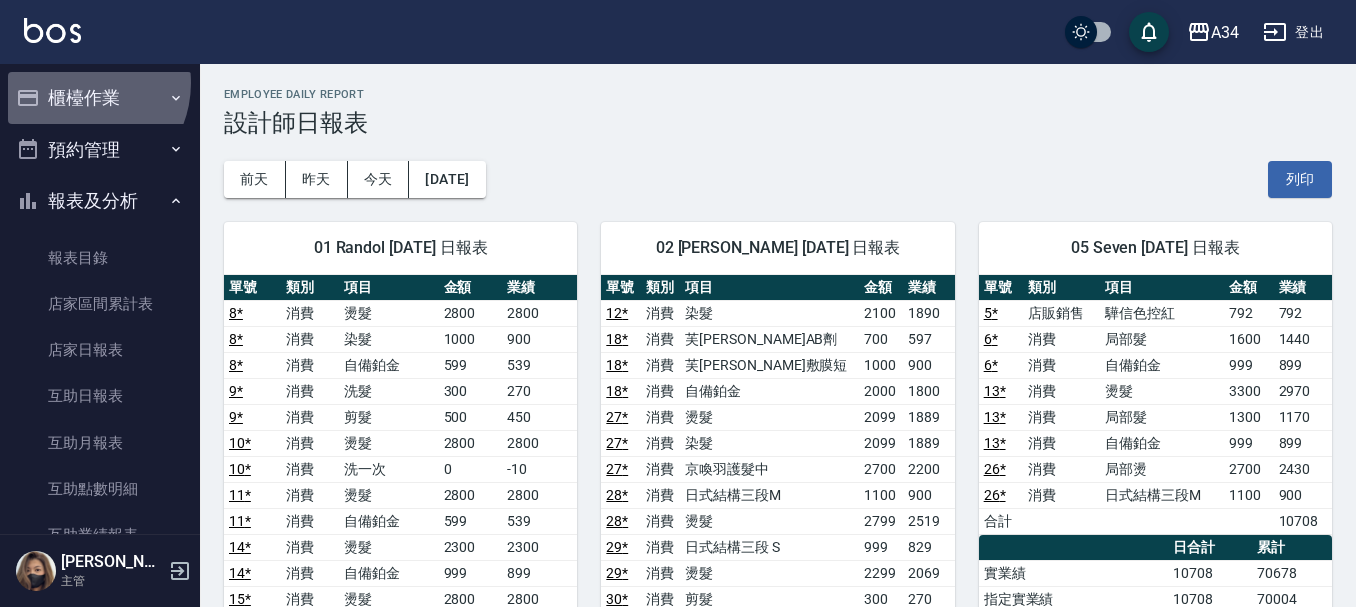 click on "櫃檯作業" at bounding box center (100, 98) 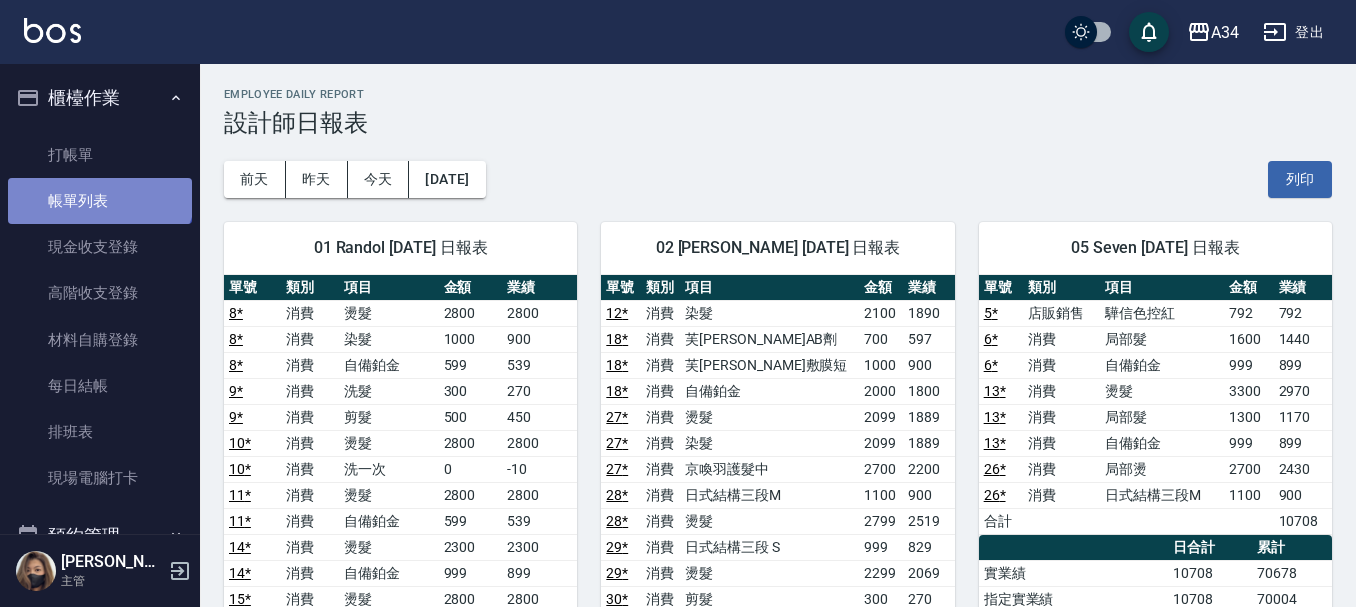 click on "帳單列表" at bounding box center [100, 201] 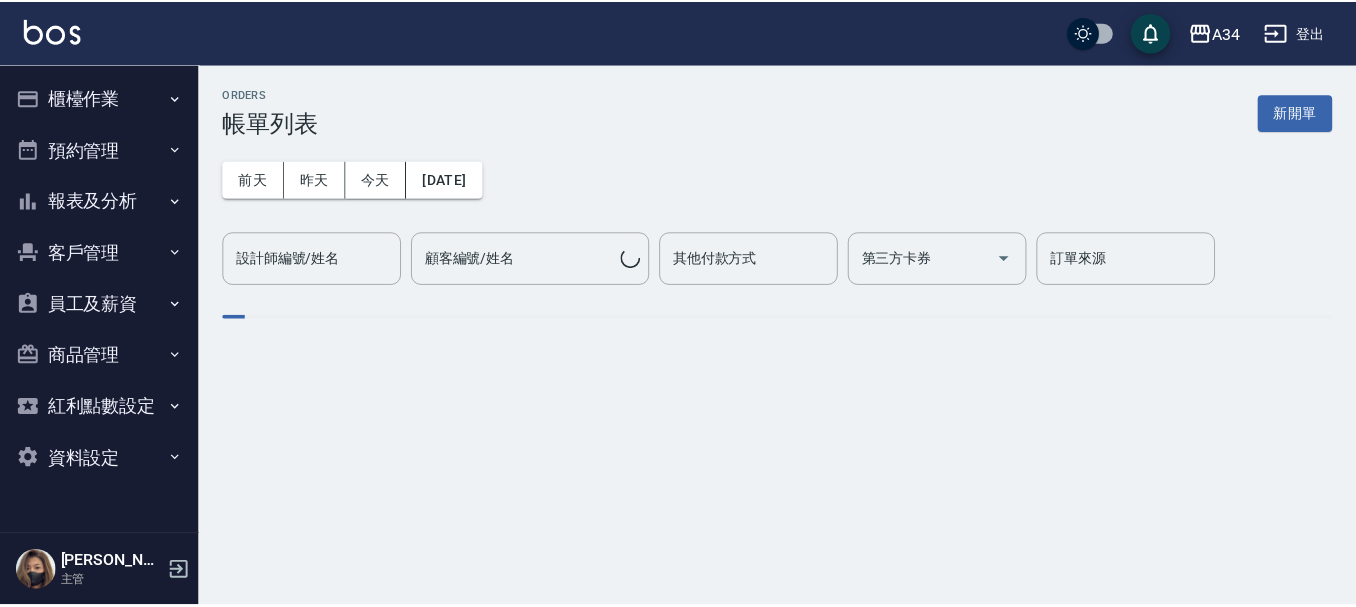scroll, scrollTop: 0, scrollLeft: 0, axis: both 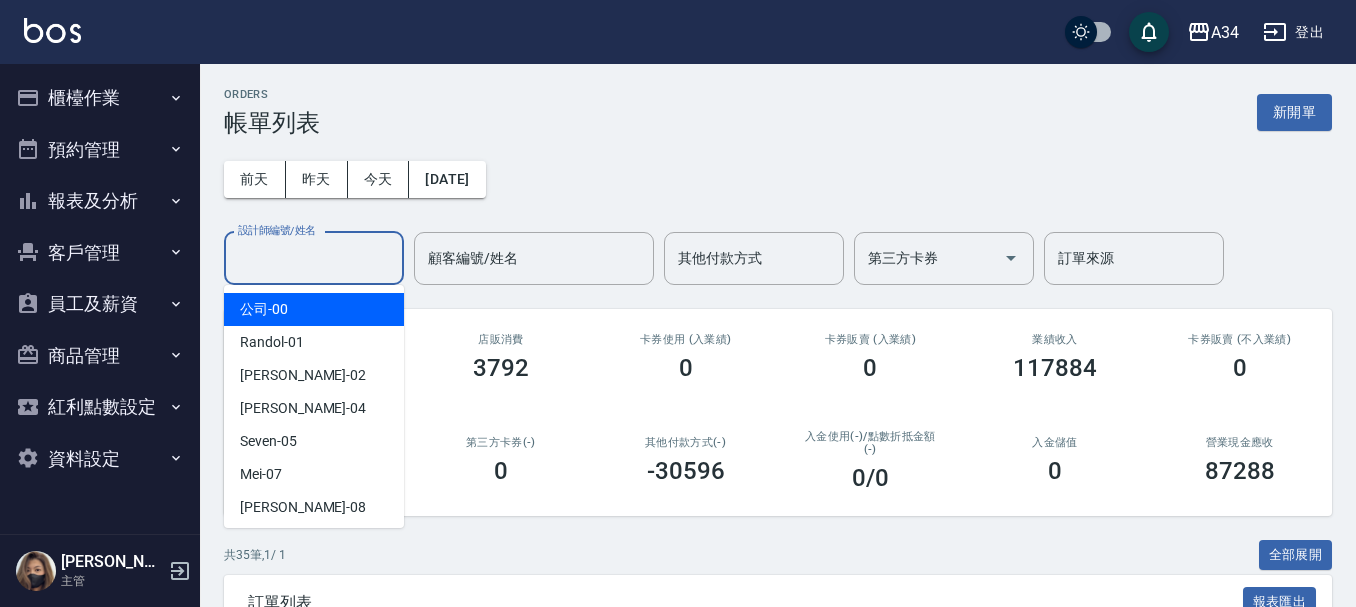 click on "設計師編號/姓名" at bounding box center [314, 258] 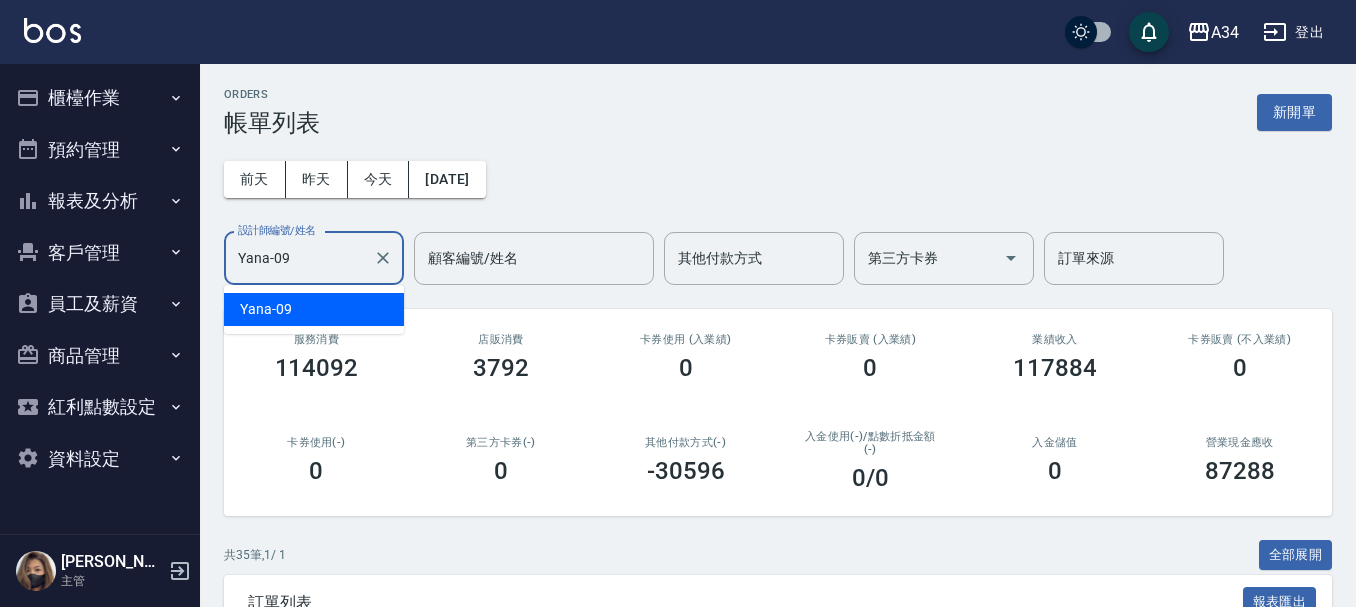type on "Yana-09." 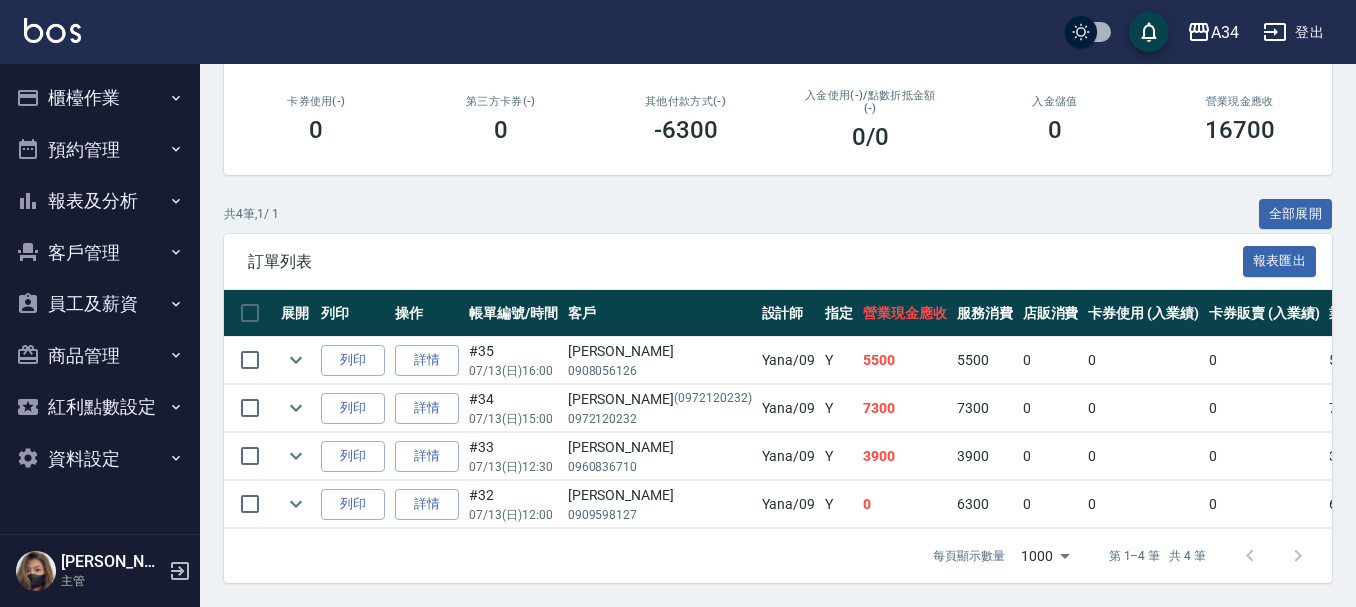 scroll, scrollTop: 356, scrollLeft: 0, axis: vertical 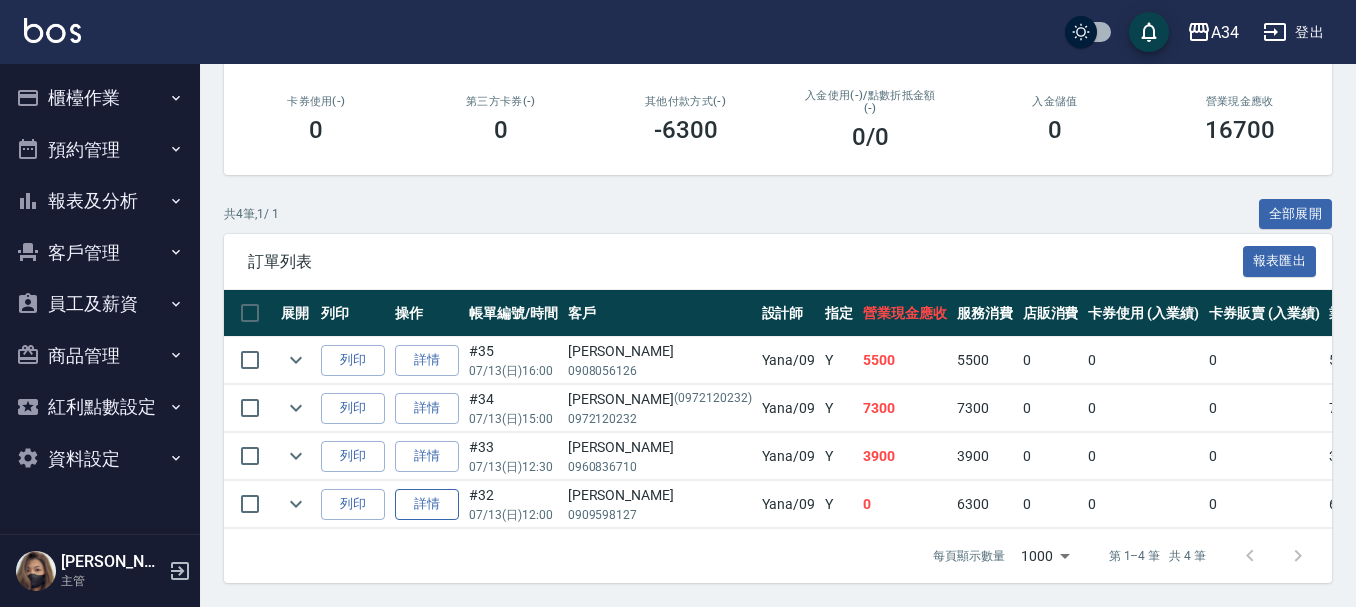 click on "詳情" at bounding box center (427, 504) 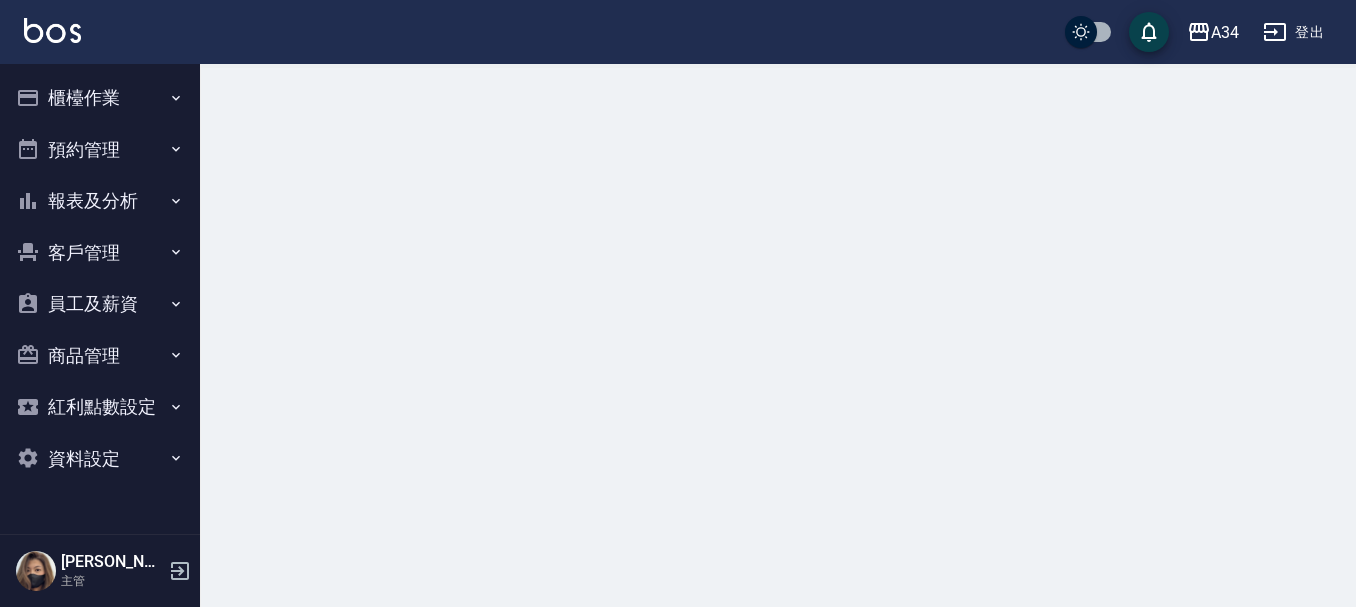 scroll, scrollTop: 0, scrollLeft: 0, axis: both 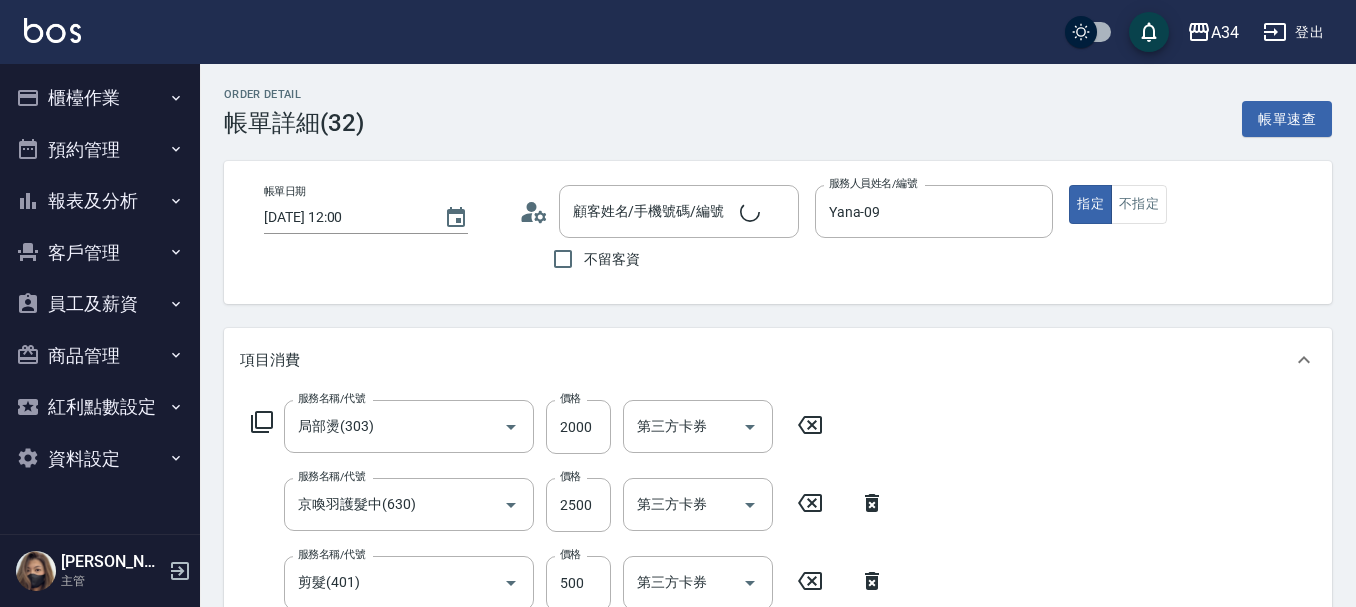 type on "[DATE] 12:00" 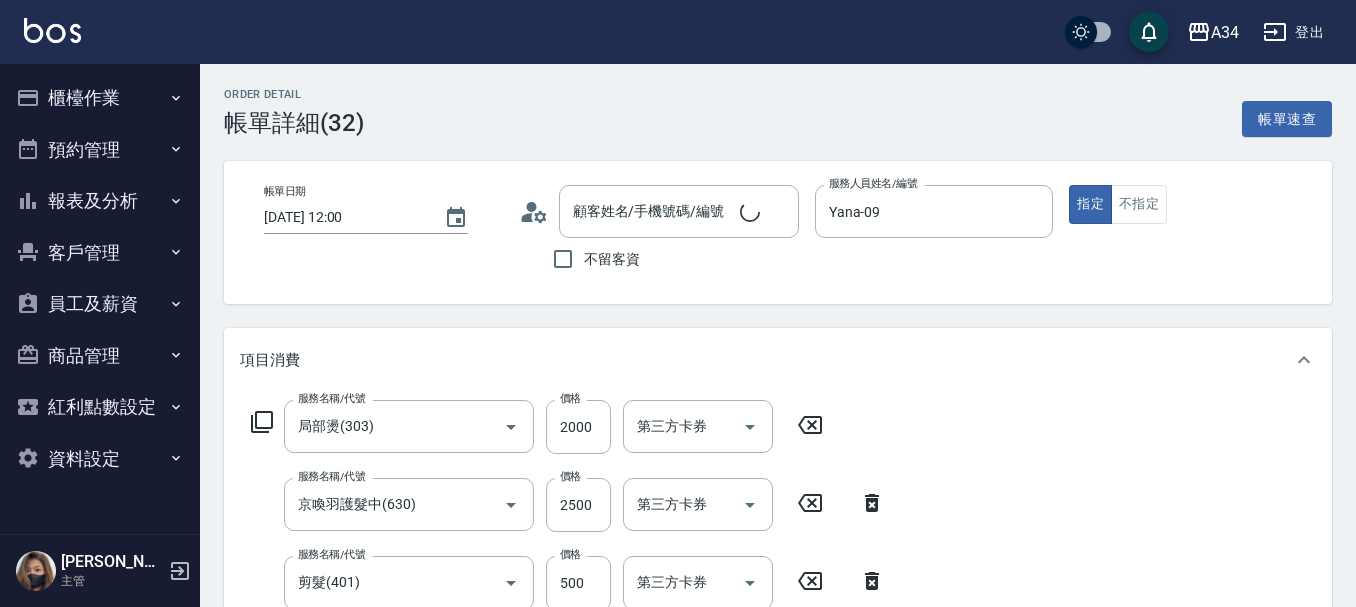 type on "Yana-09" 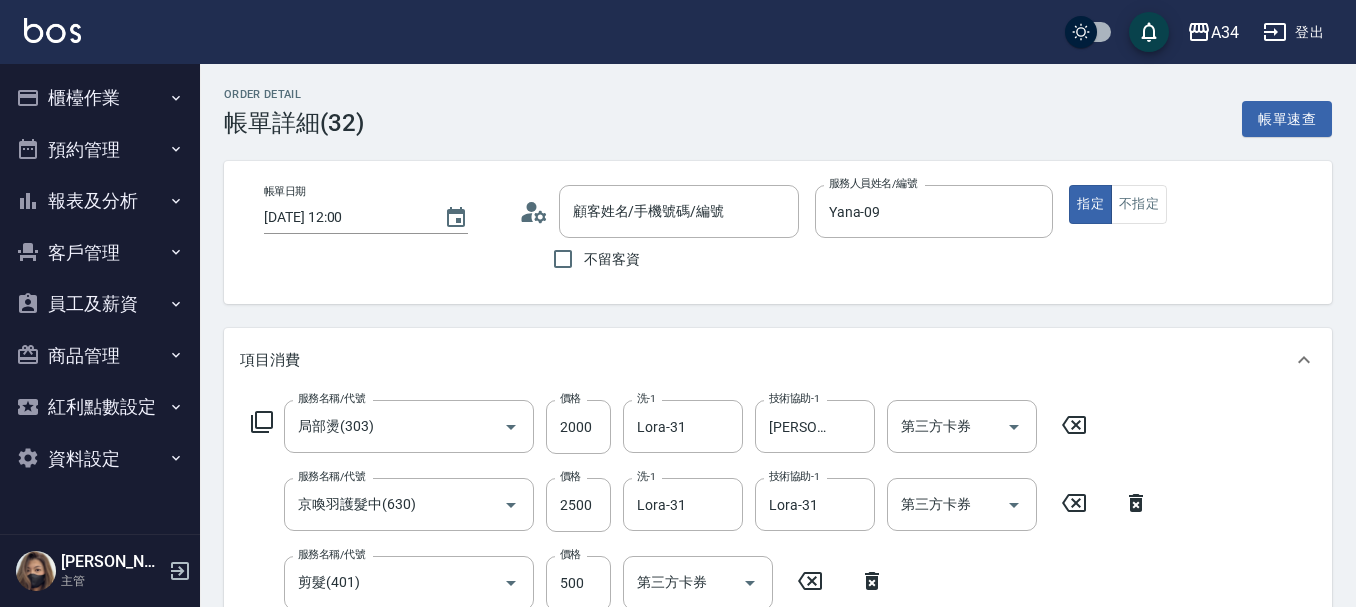 scroll, scrollTop: 200, scrollLeft: 0, axis: vertical 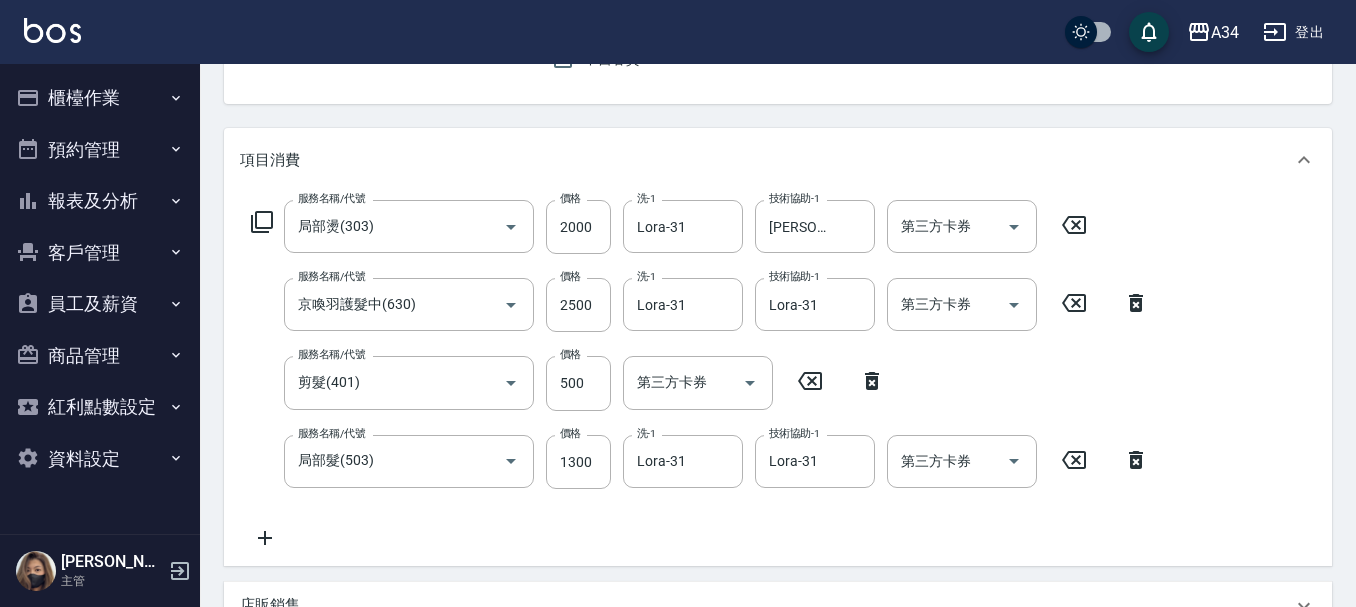 type on "王沛晴/0909598127/null" 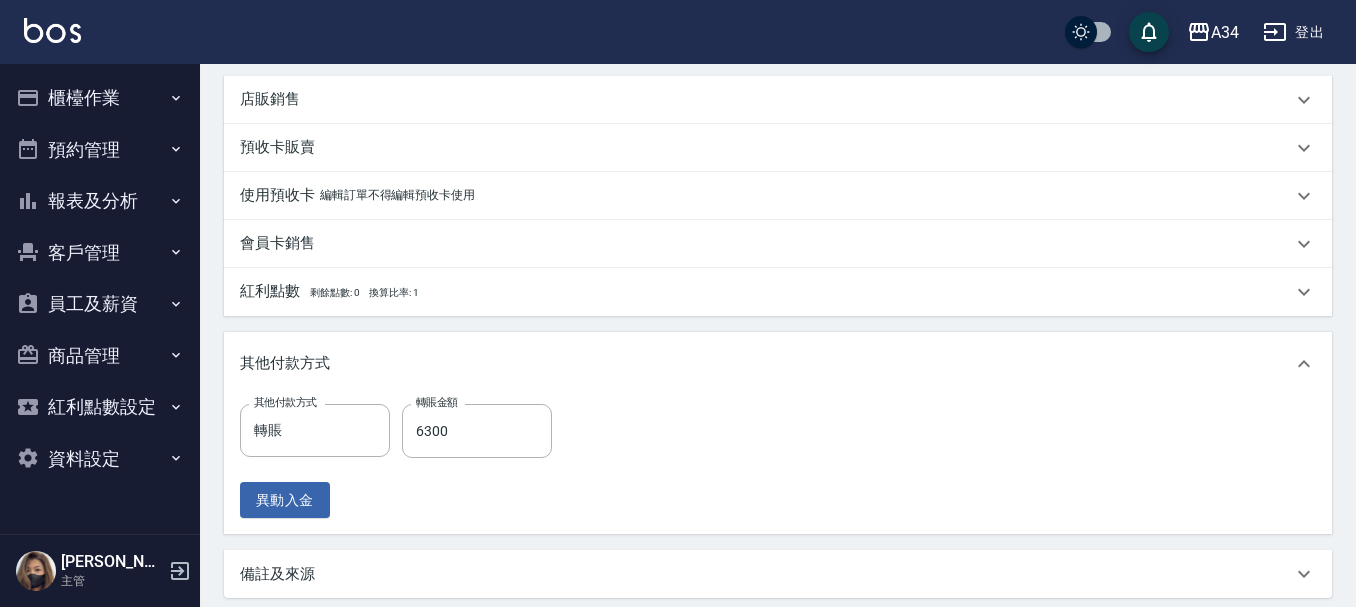 scroll, scrollTop: 913, scrollLeft: 0, axis: vertical 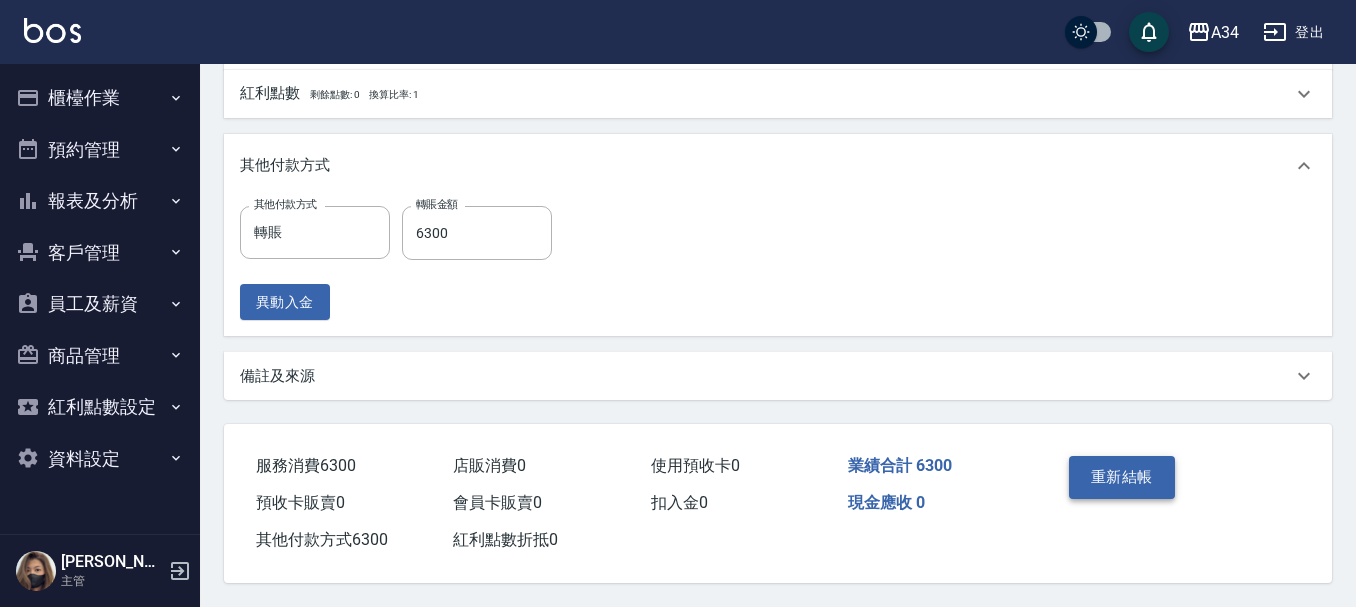 click on "重新結帳" at bounding box center [1122, 477] 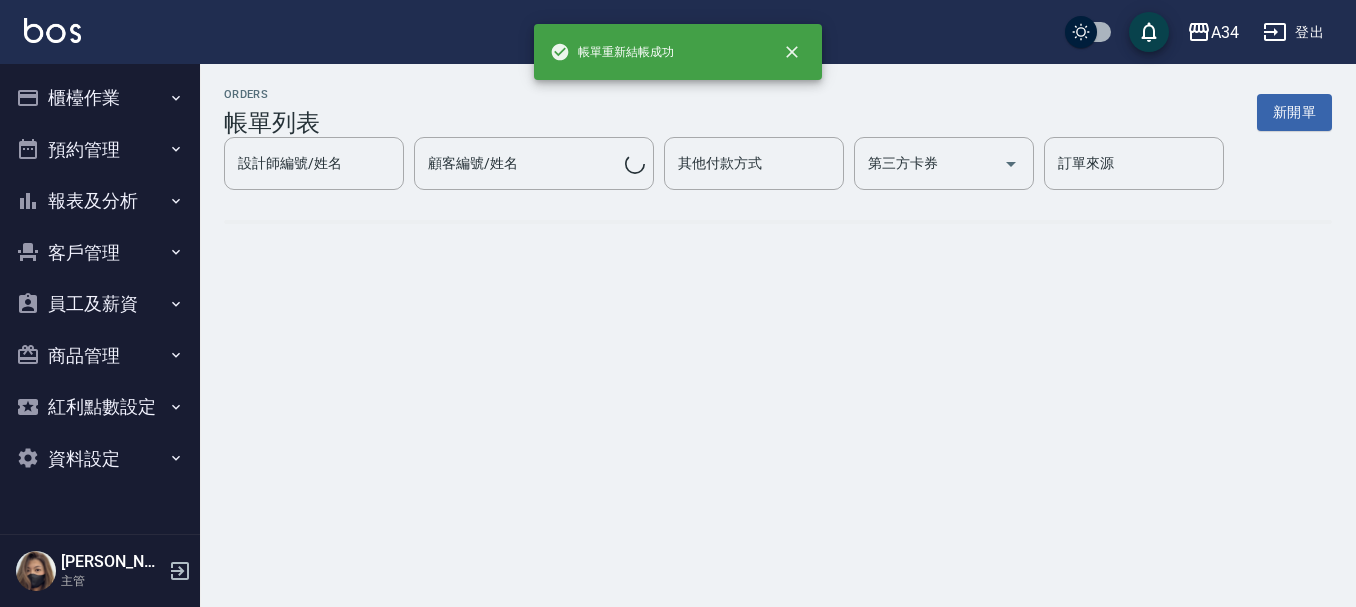 scroll, scrollTop: 0, scrollLeft: 0, axis: both 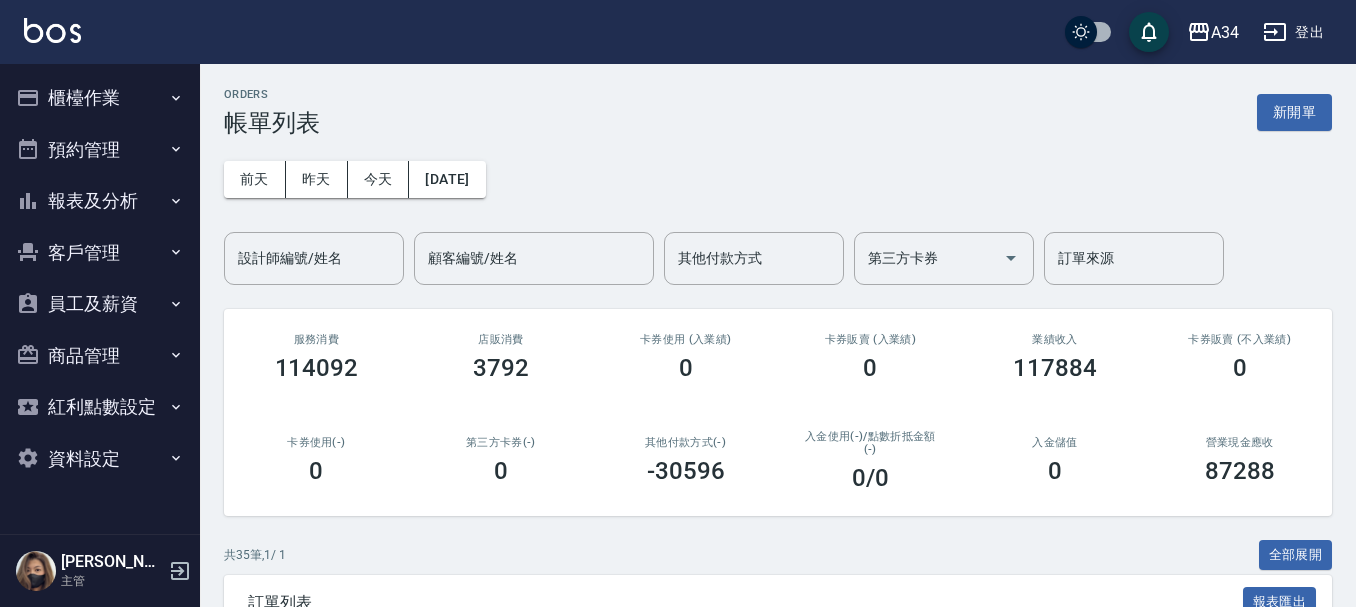 click on "報表及分析" at bounding box center (100, 201) 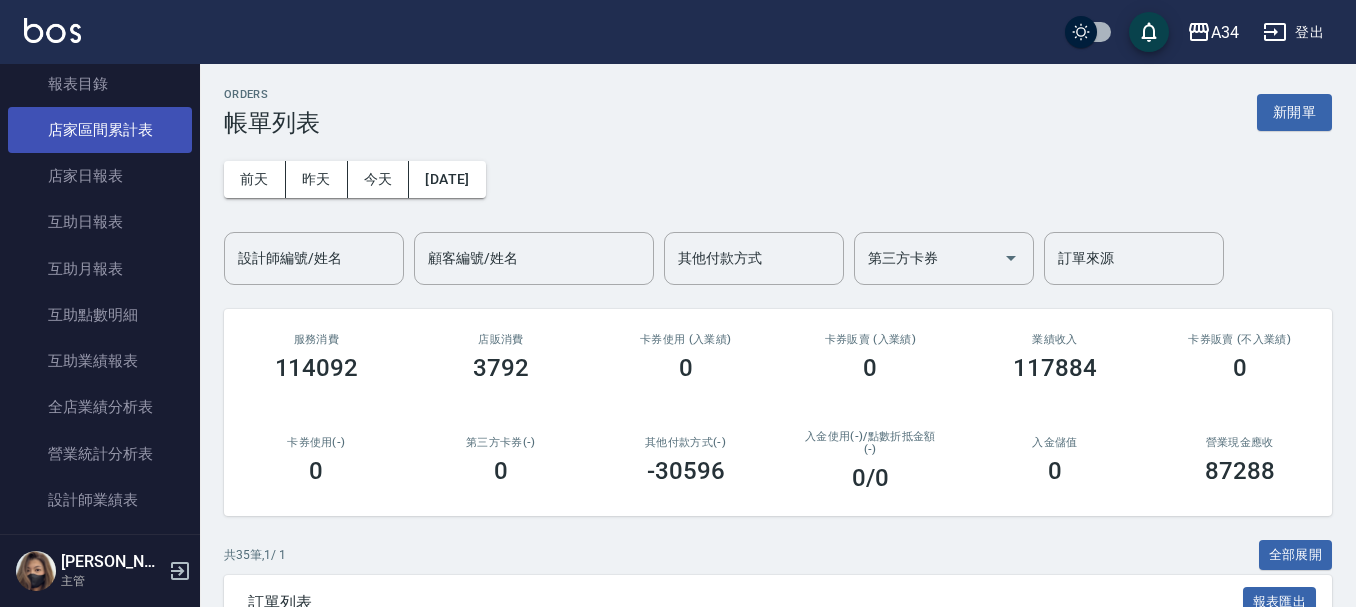 scroll, scrollTop: 0, scrollLeft: 0, axis: both 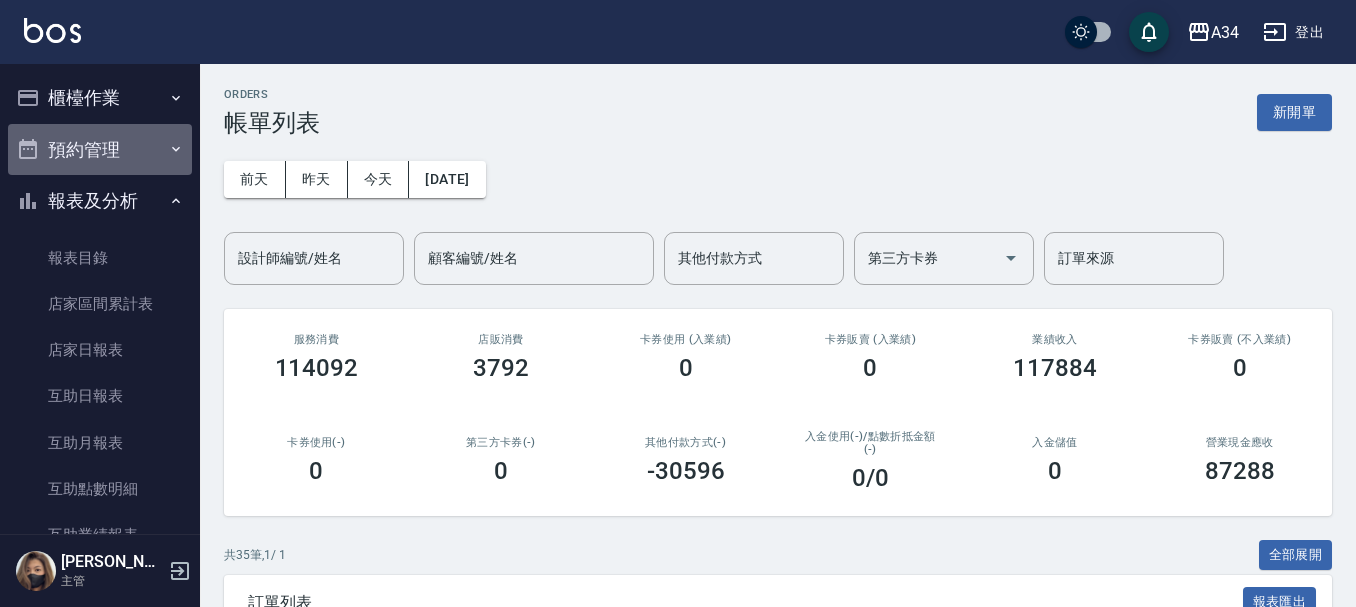 click on "預約管理" at bounding box center (100, 150) 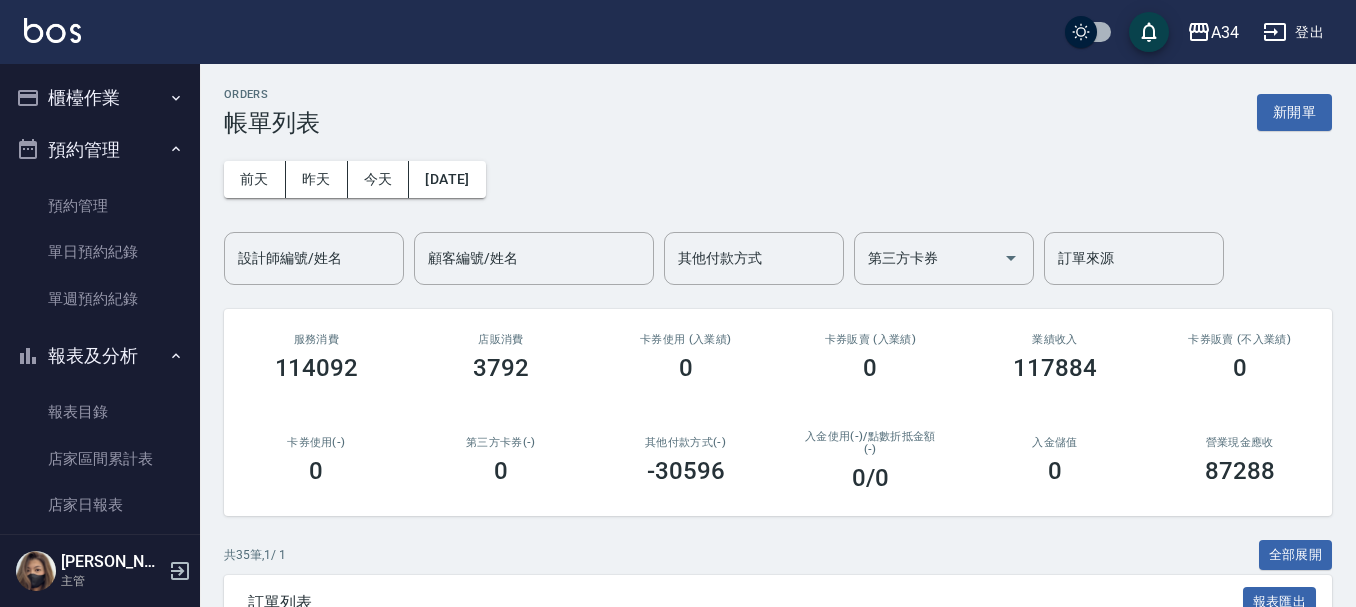 click on "櫃檯作業 打帳單 帳單列表 現金收支登錄 高階收支登錄 材料自購登錄 每日結帳 排班表 現場電腦打卡 預約管理 預約管理 單日預約紀錄 單週預約紀錄 報表及分析 報表目錄 店家區間累計表 店家日報表 互助日報表 互助月報表 互助點數明細 互助業績報表 全店業績分析表 營業統計分析表 設計師業績表 設計師日報表 設計師業績分析表 設計師業績月報表 設計師排行榜 商品銷售排行榜 商品消耗明細 商品庫存表 商品庫存盤點表 單一服務項目查詢 店販抽成明細 店販分類抽成明細 顧客入金餘額表 顧客卡券餘額表 每日非現金明細 每日收支明細 收支分類明細表 費用分析表 顧客消費排行榜 客戶管理 客戶列表 客資篩選匯出 卡券管理 入金管理 員工及薪資 員工列表 全店打卡記錄 商品管理 商品分類設定 商品列表 商品進貨作業 廠商列表 盤點作業 紅利點數設定 資料設定" at bounding box center [100, 1011] 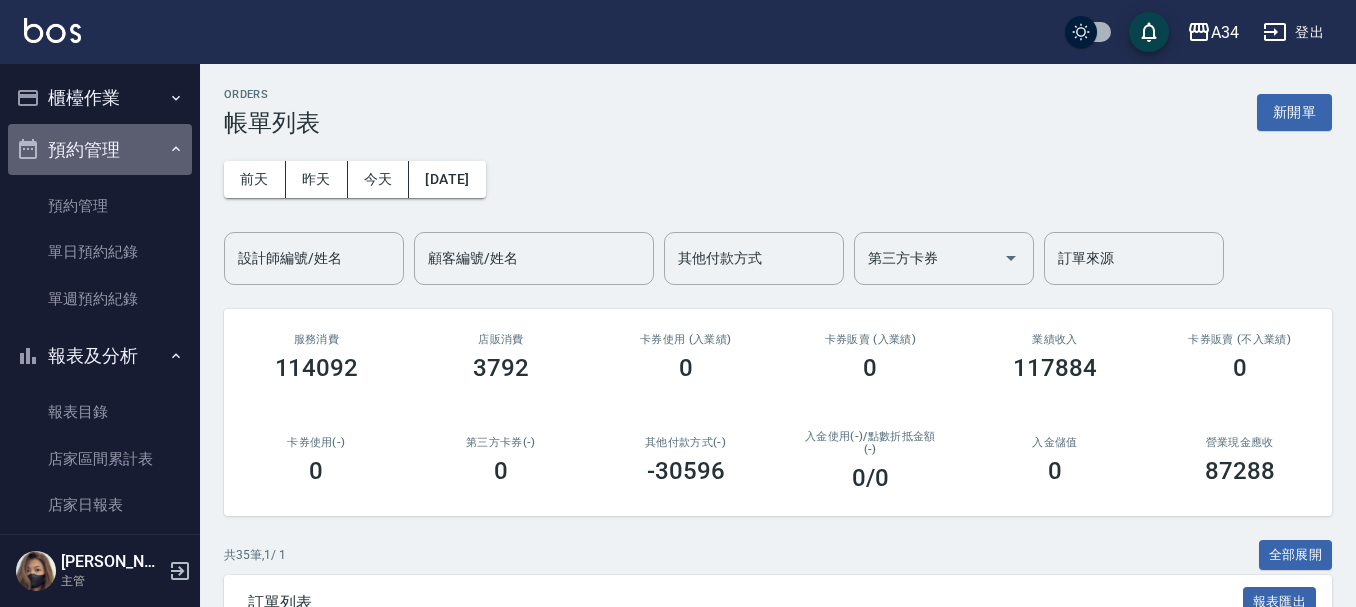 click on "預約管理" at bounding box center (100, 150) 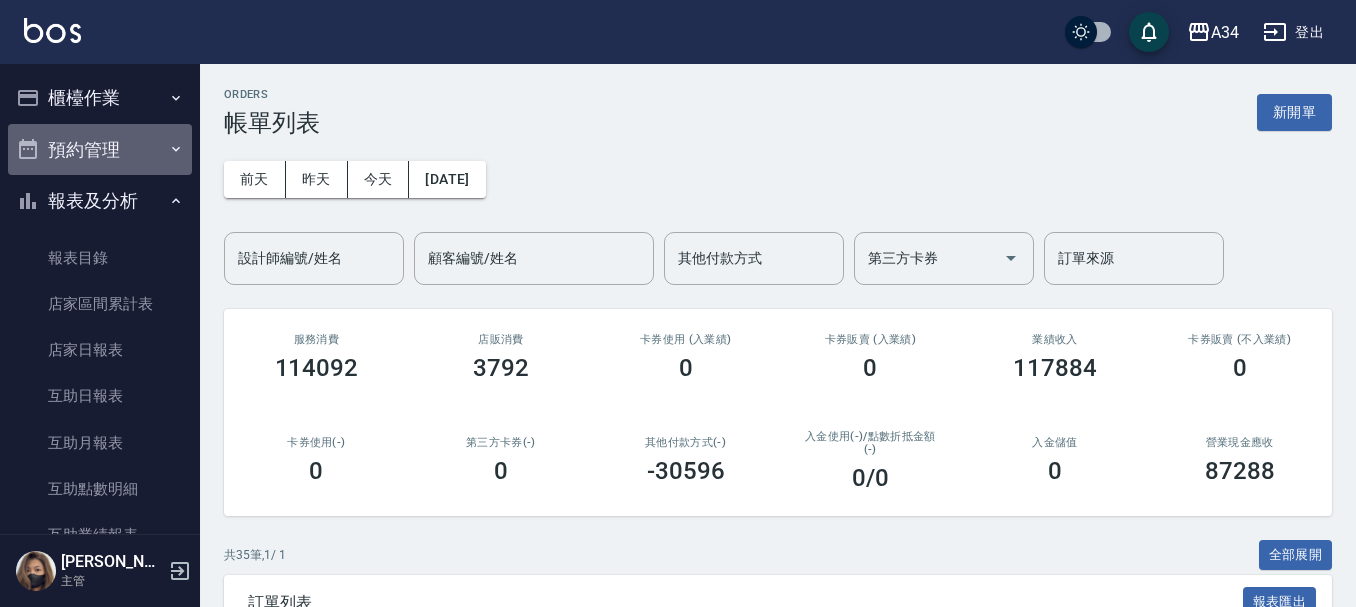 click on "預約管理" at bounding box center (100, 150) 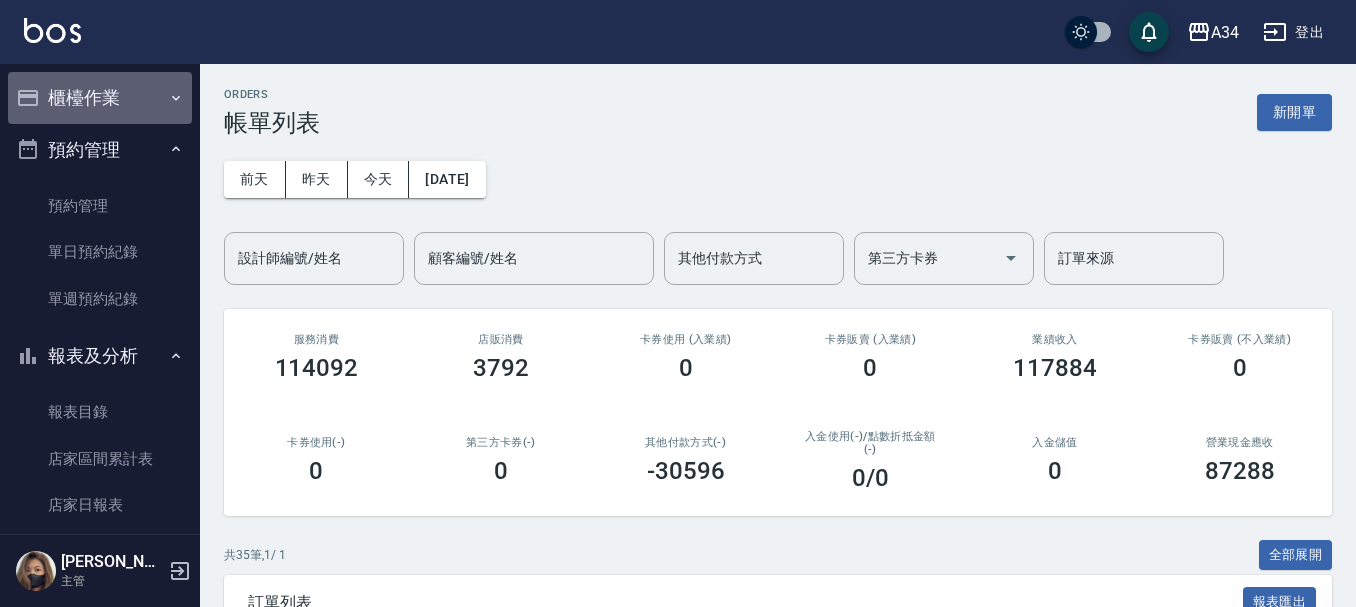 click on "櫃檯作業" at bounding box center [100, 98] 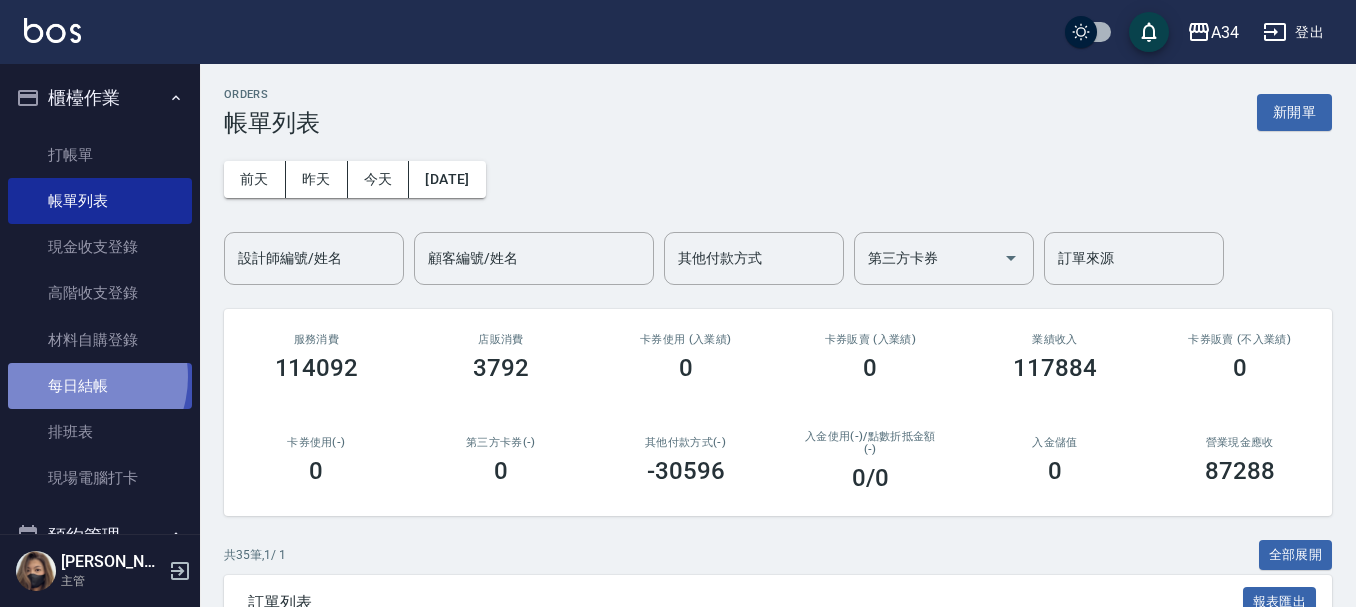 click on "每日結帳" at bounding box center (100, 386) 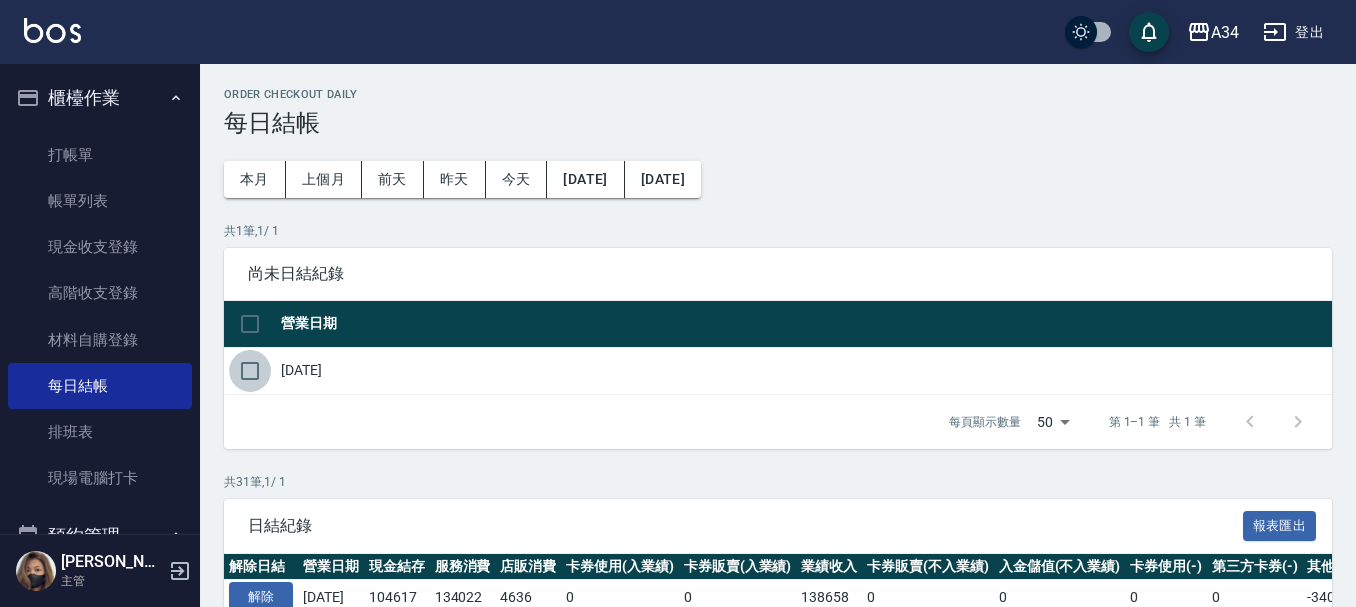 click at bounding box center (250, 371) 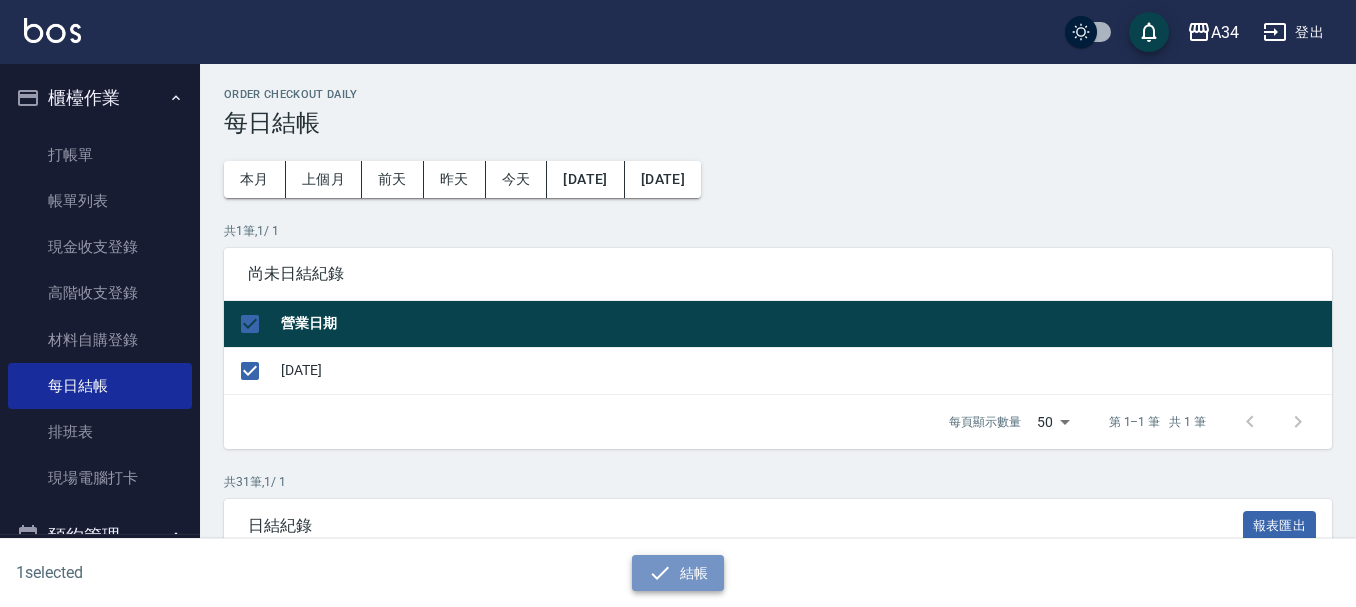 click on "結帳" at bounding box center (678, 573) 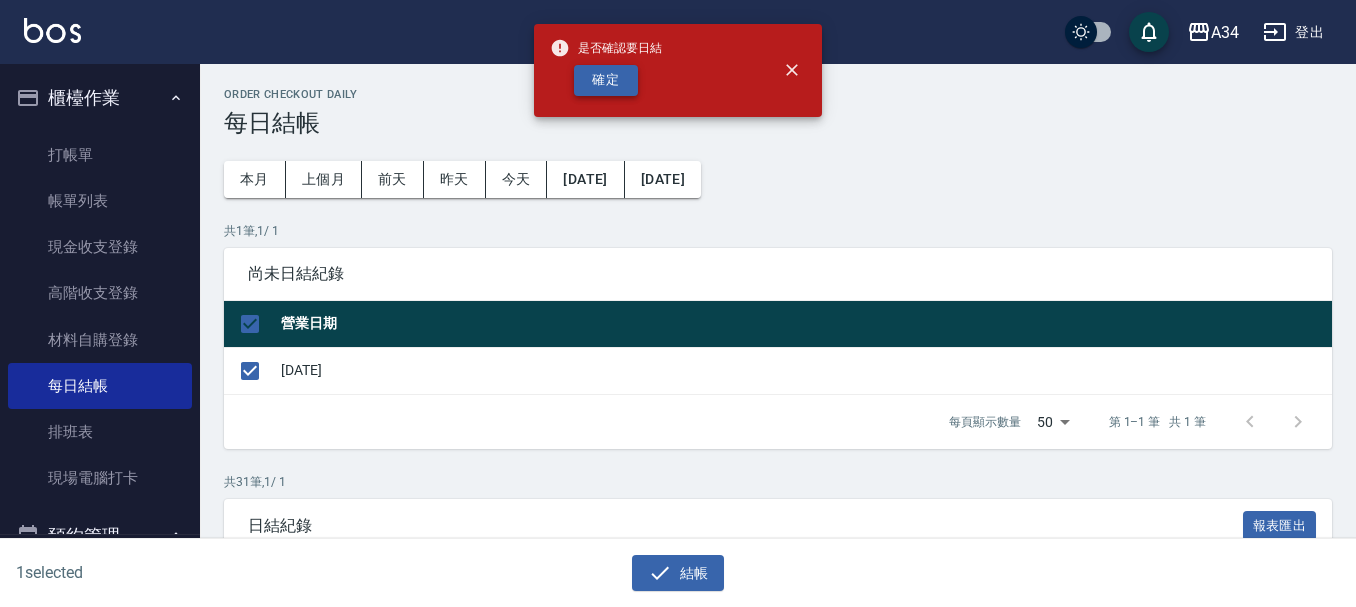 click on "確定" at bounding box center [606, 80] 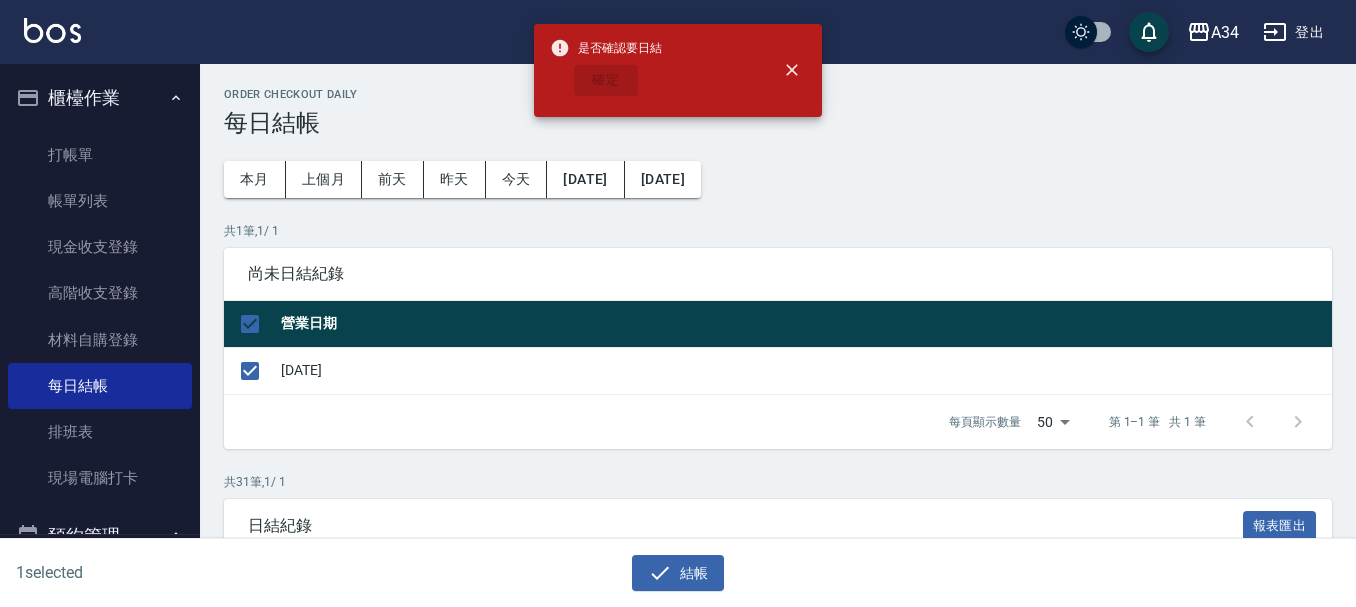 checkbox on "false" 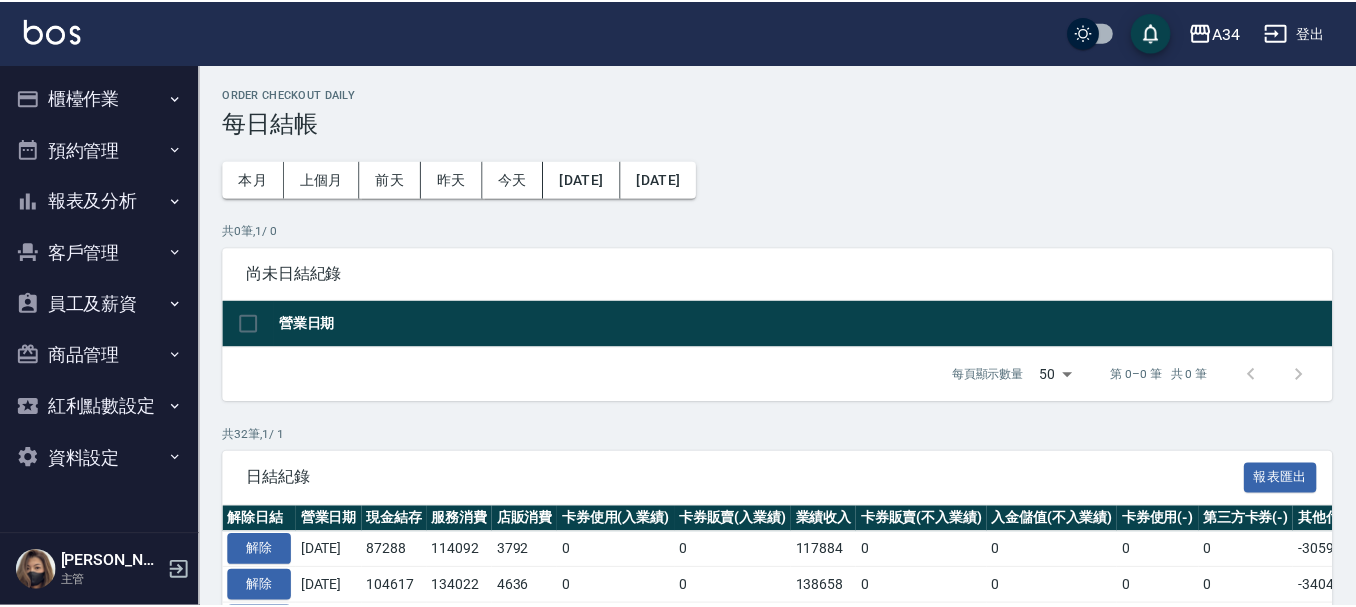 scroll, scrollTop: 0, scrollLeft: 0, axis: both 